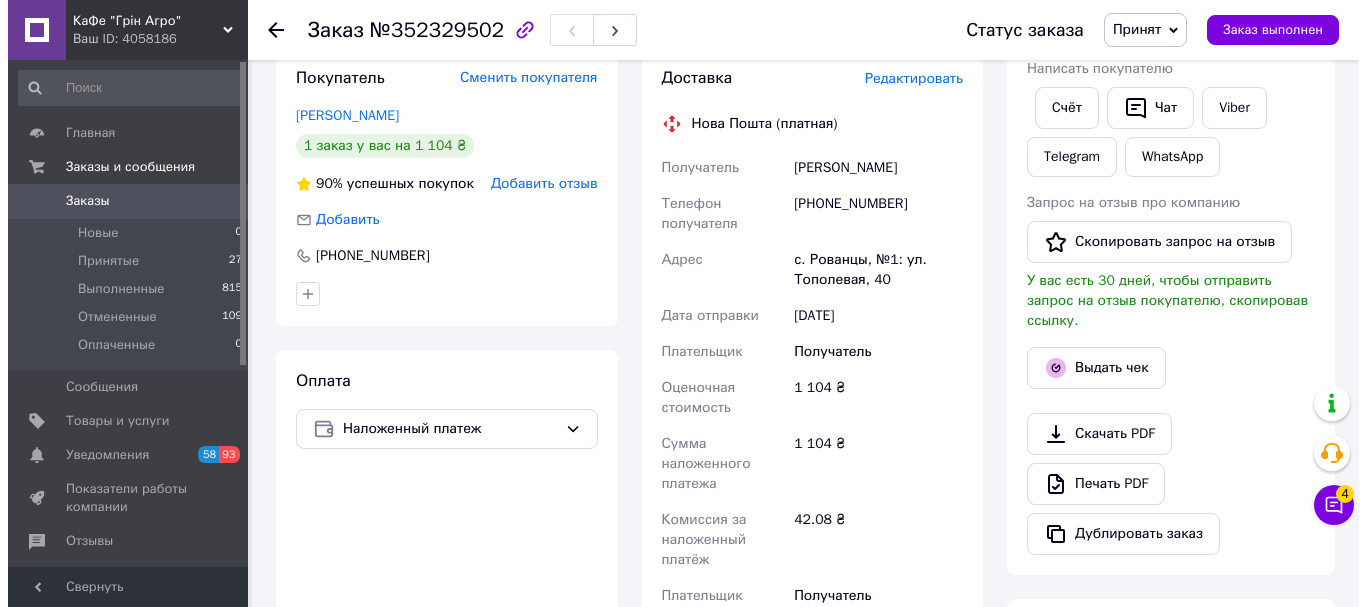 scroll, scrollTop: 100, scrollLeft: 0, axis: vertical 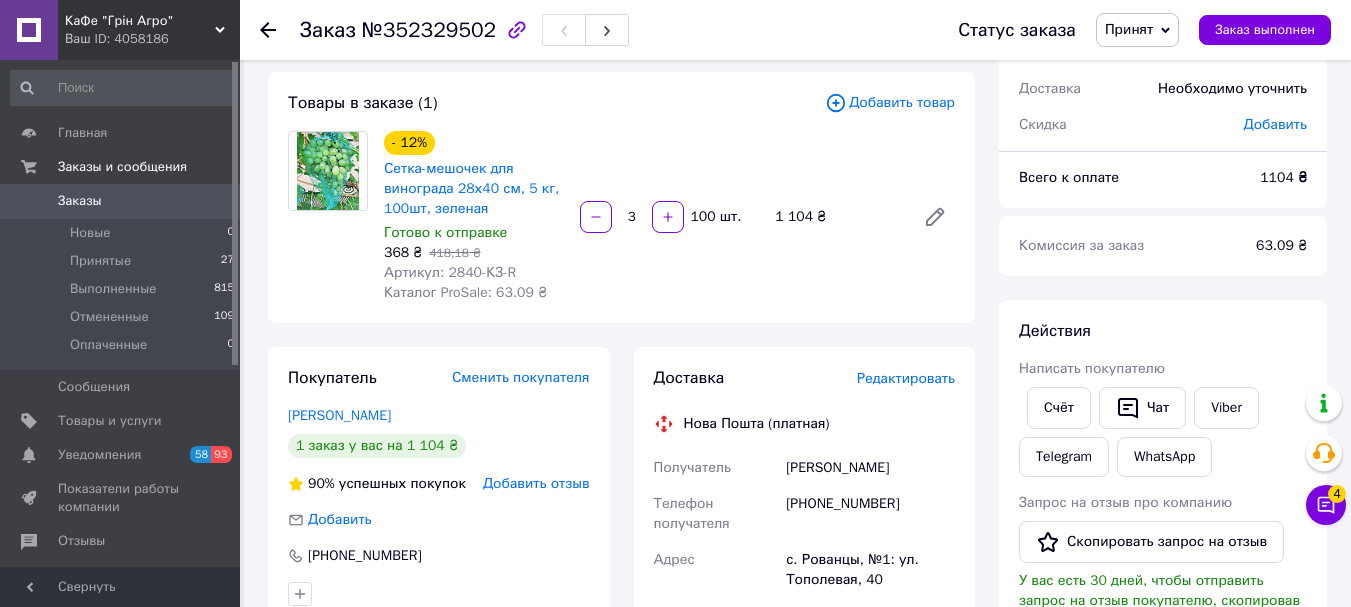 click on "Редактировать" at bounding box center [906, 378] 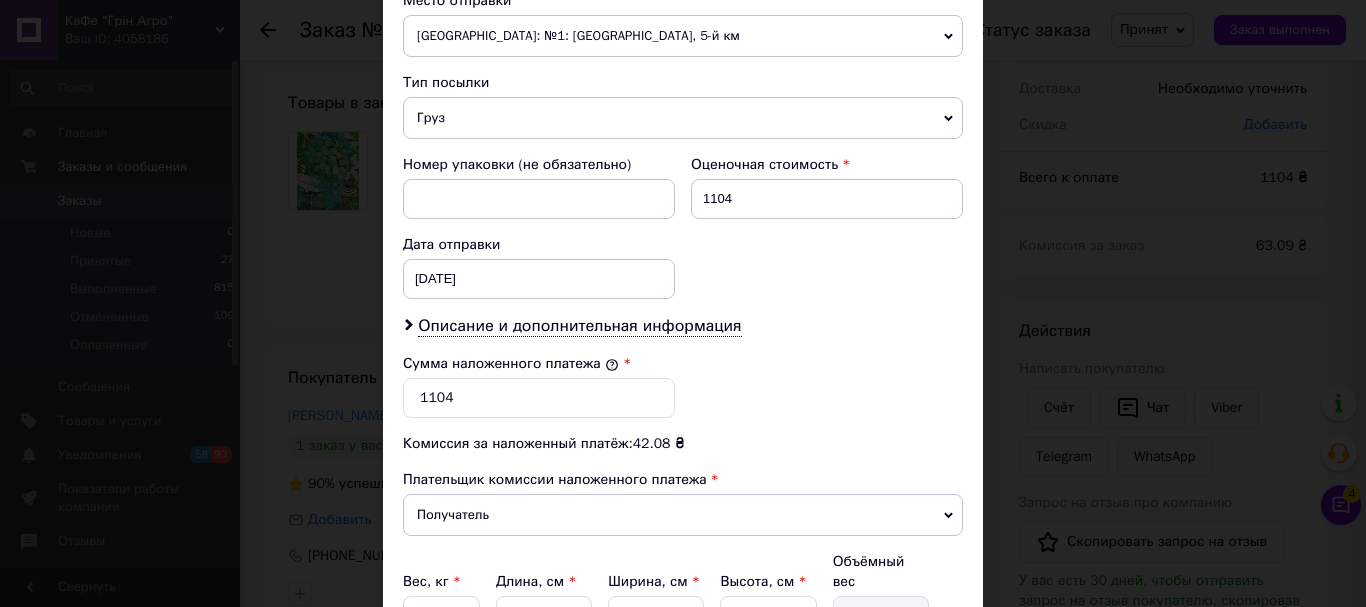 scroll, scrollTop: 800, scrollLeft: 0, axis: vertical 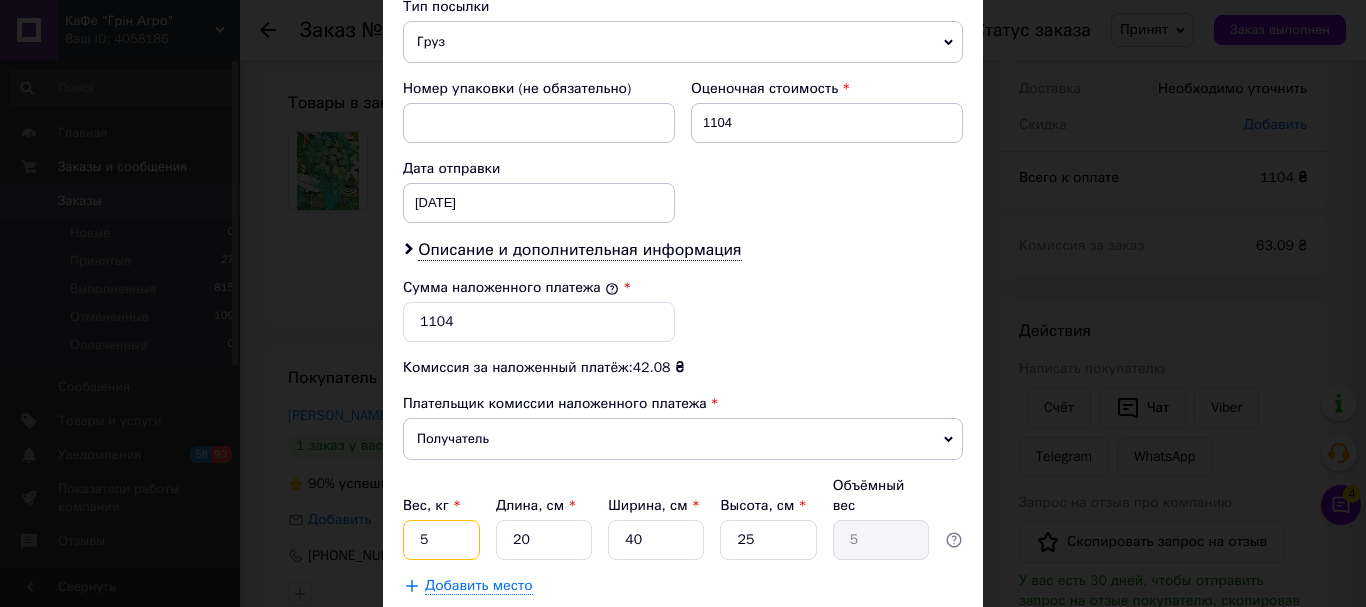 click on "5" at bounding box center (441, 540) 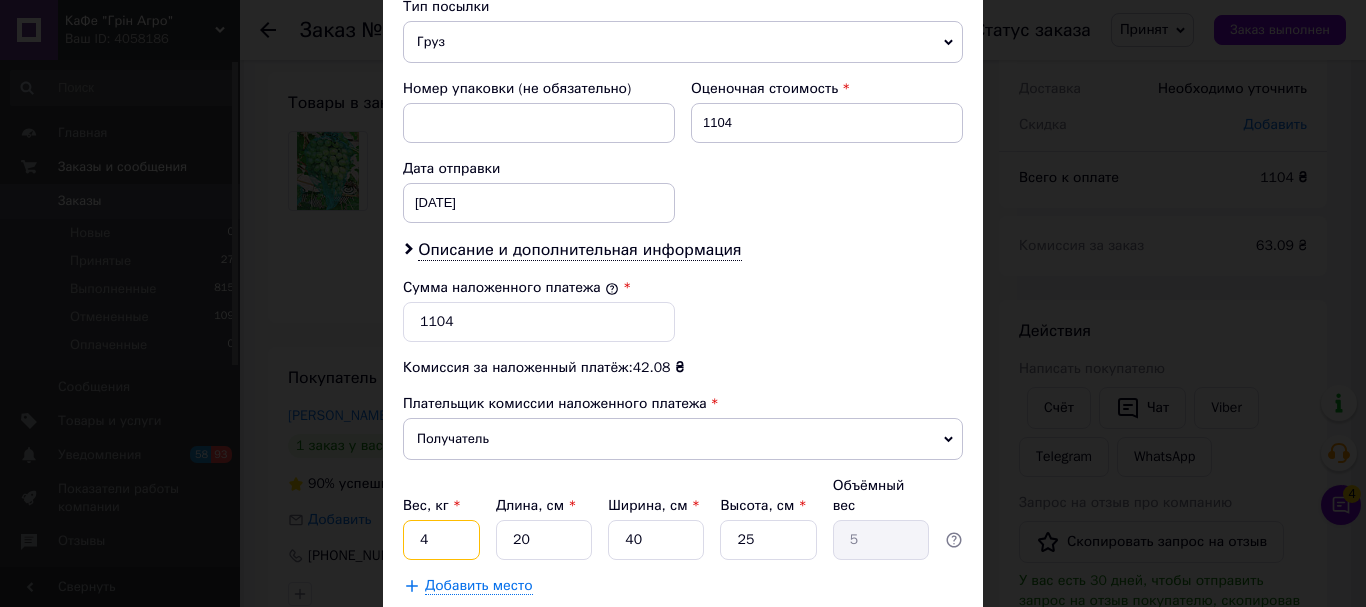 type on "4" 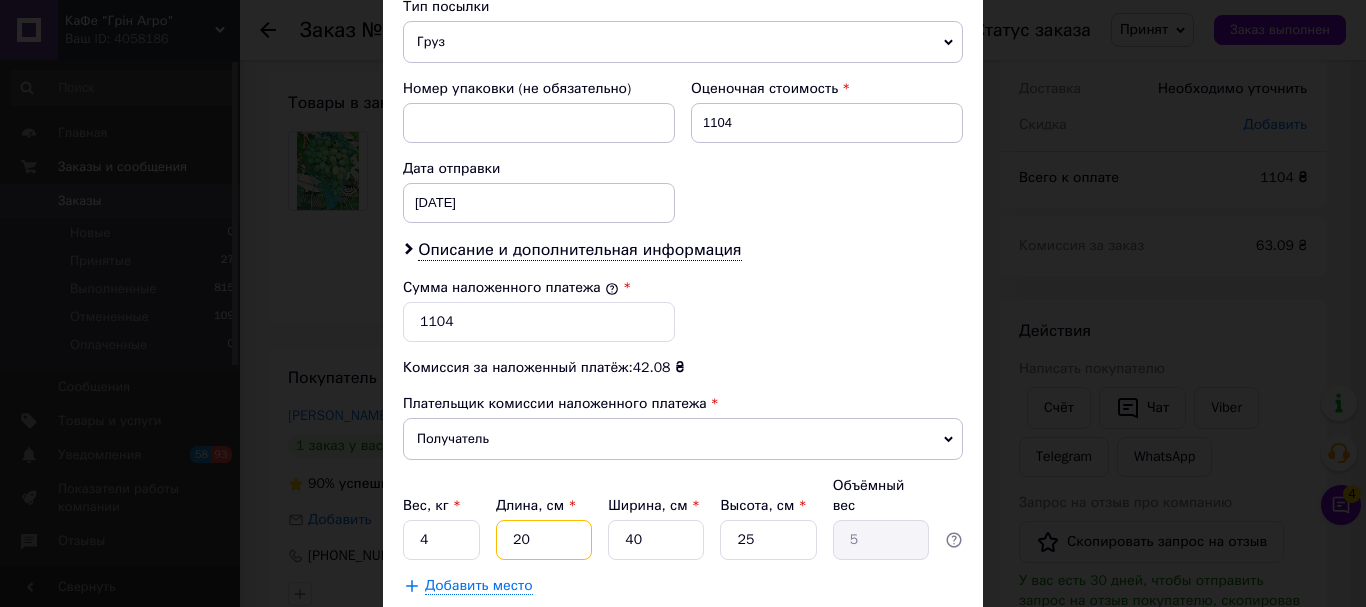 click on "20" at bounding box center [544, 540] 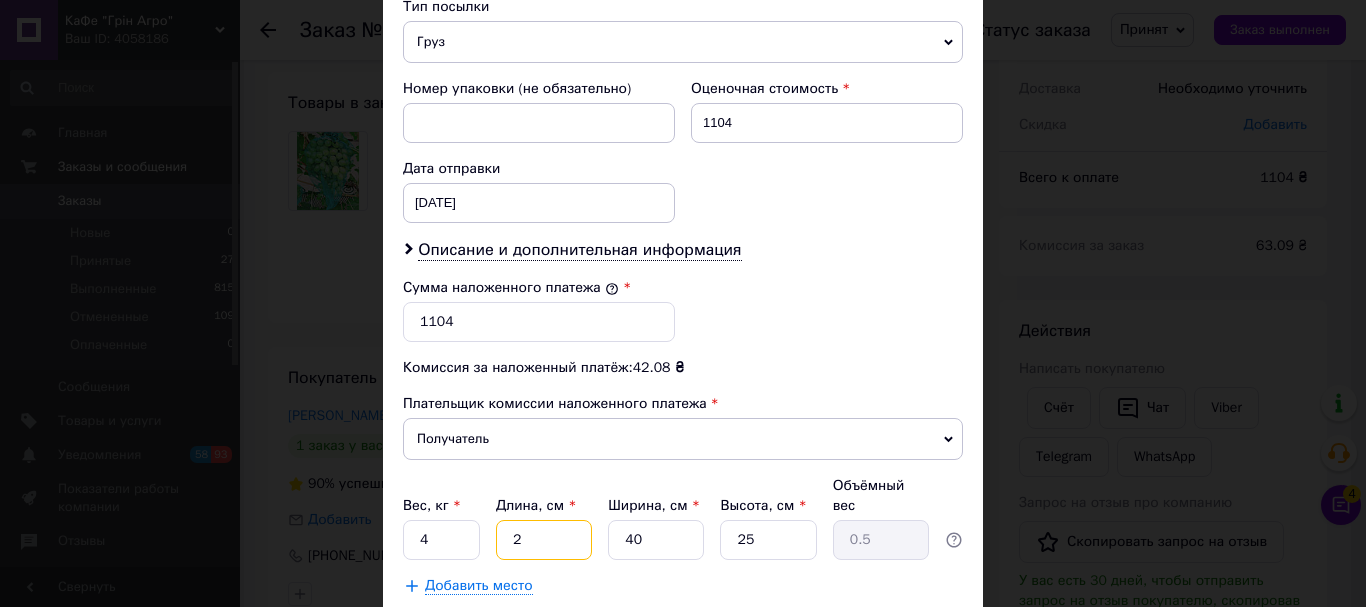 type 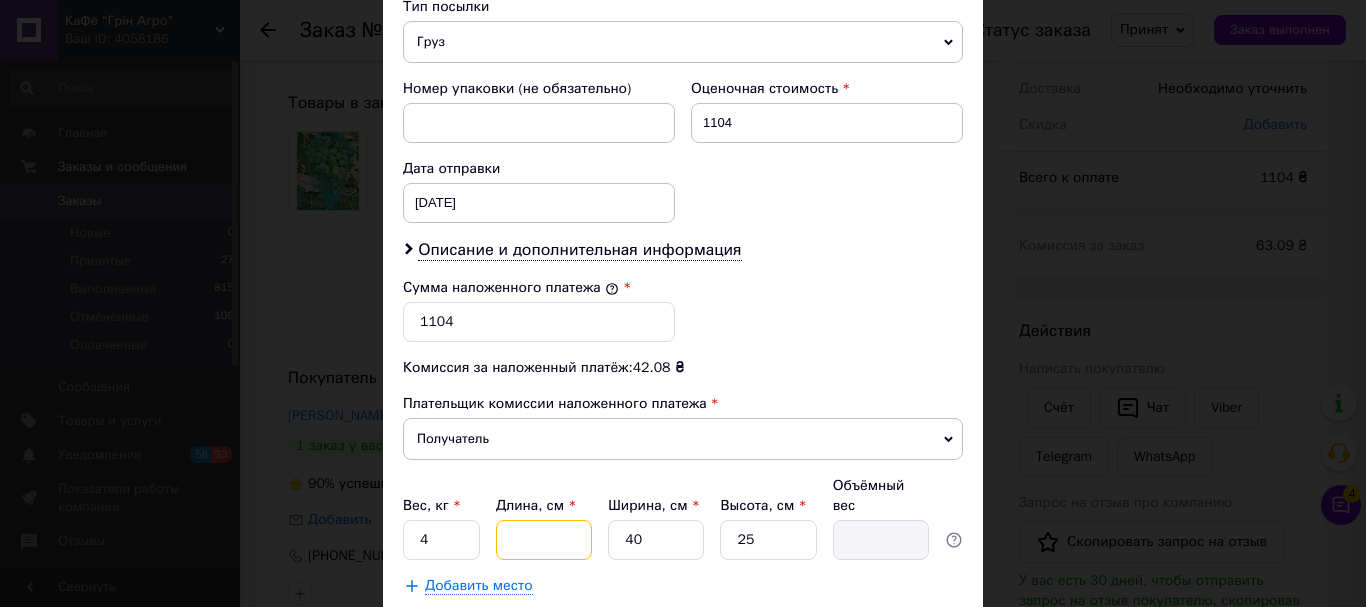 type on "3" 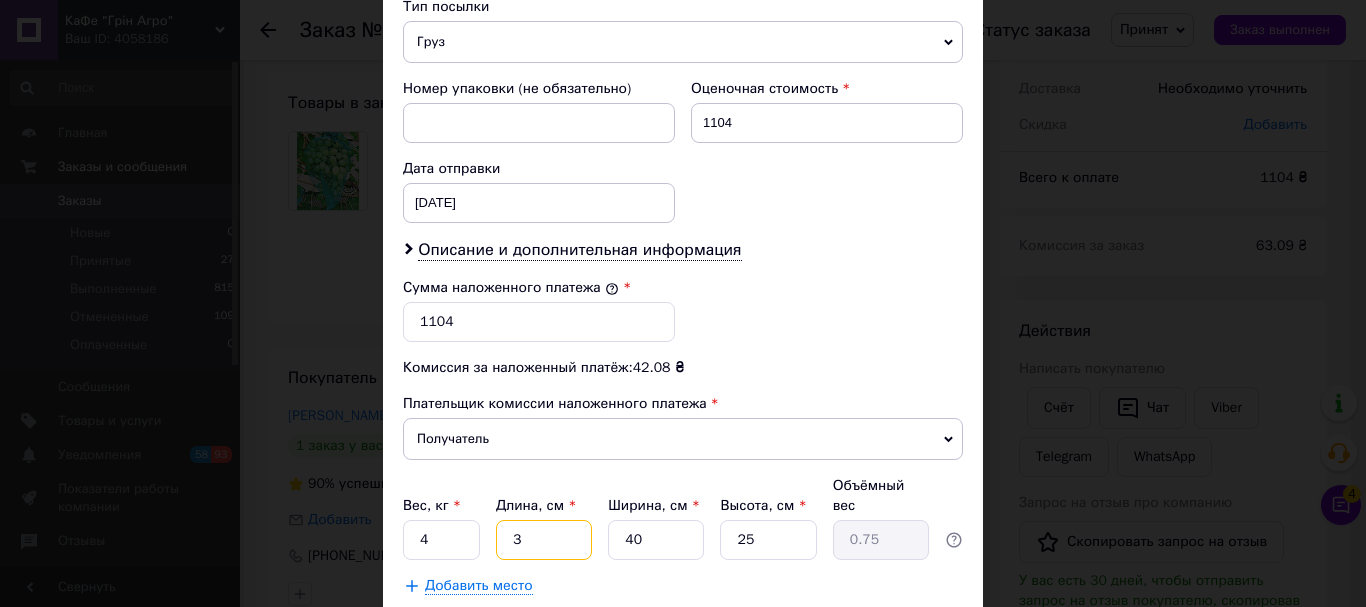 type on "30" 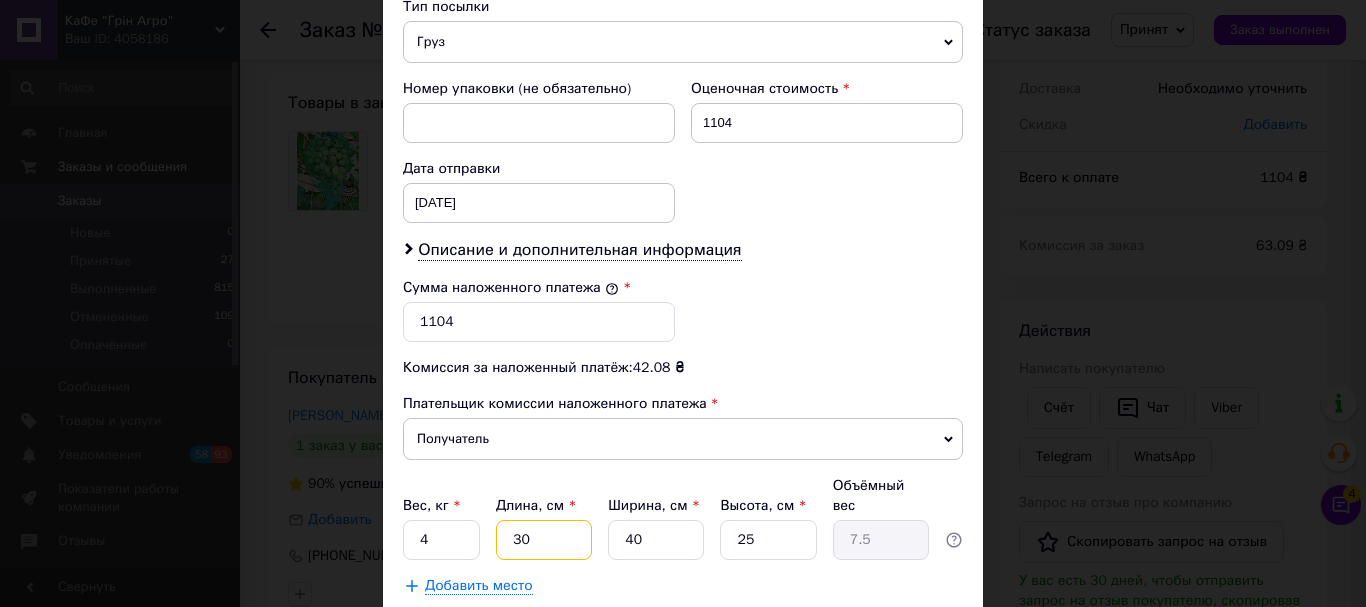 type on "30" 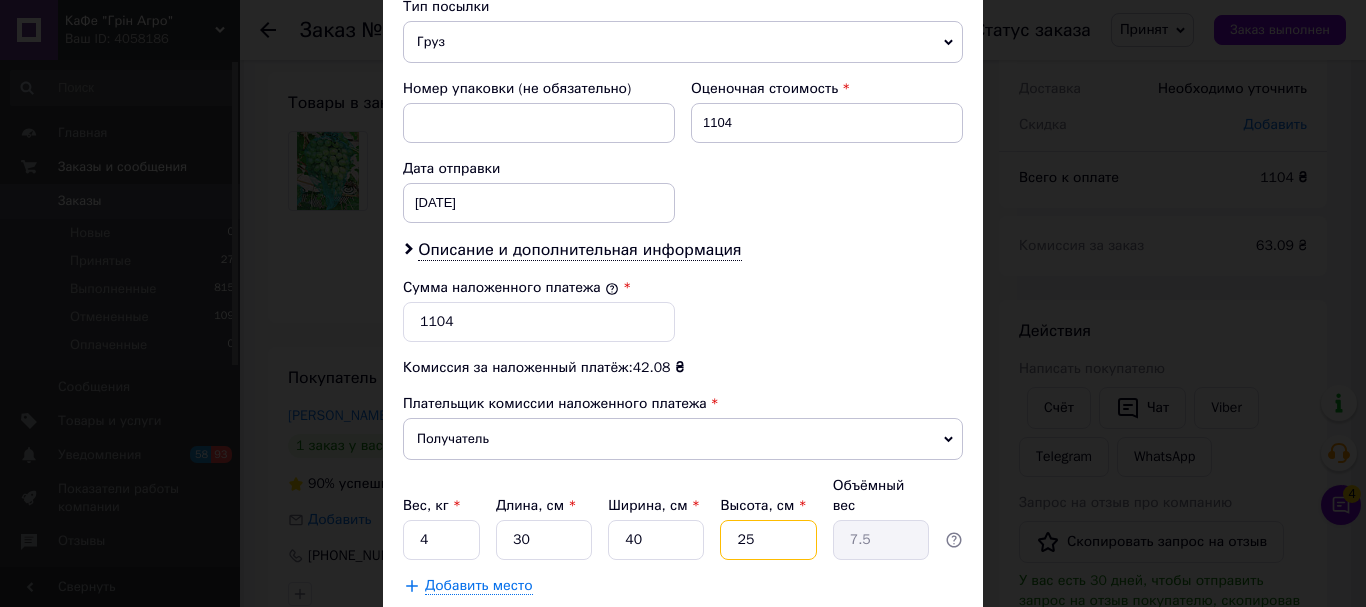 click on "25" at bounding box center [768, 540] 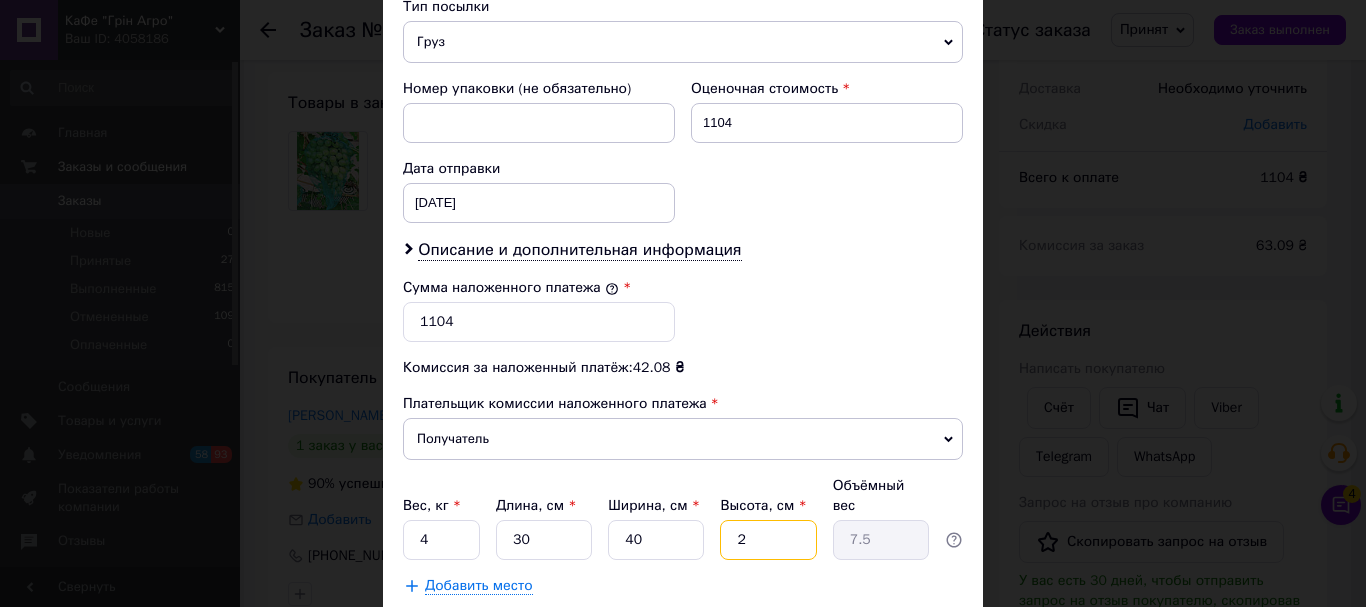 type on "0.6" 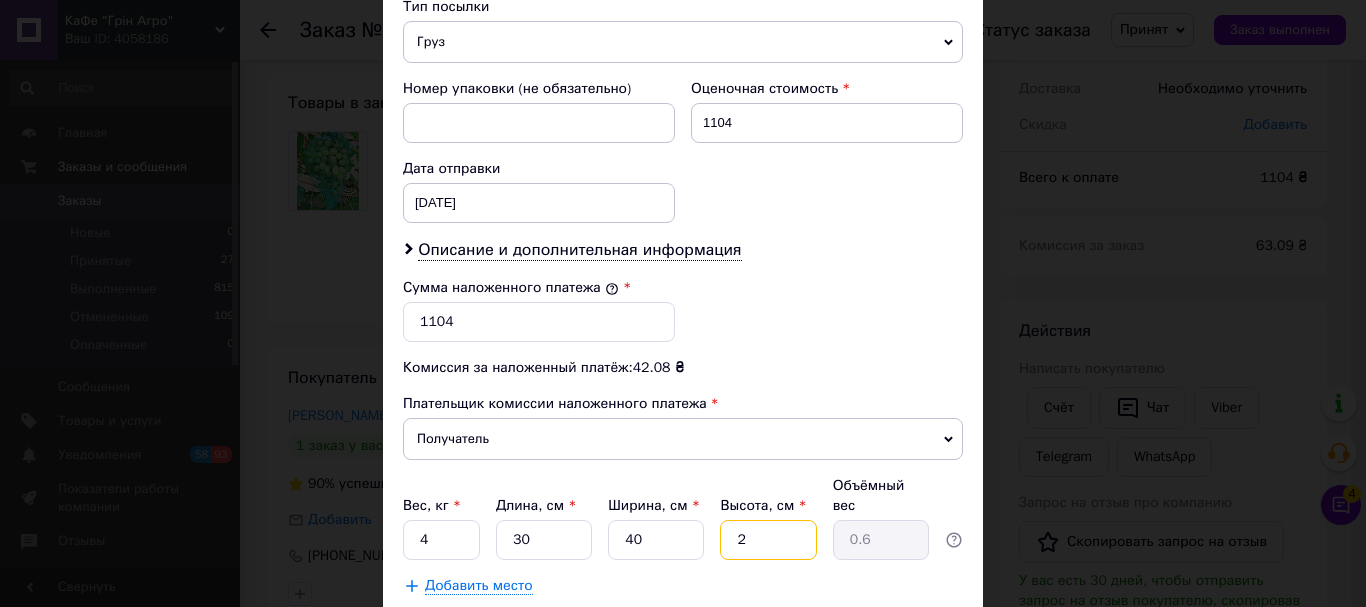 type on "20" 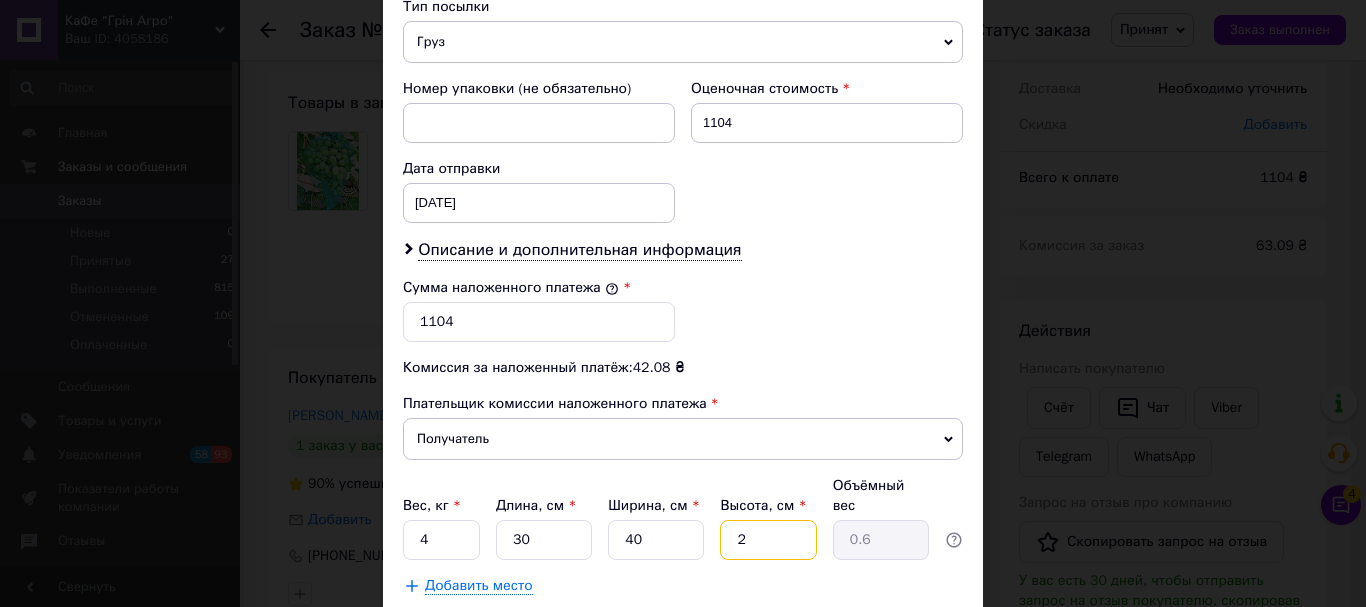 type on "6" 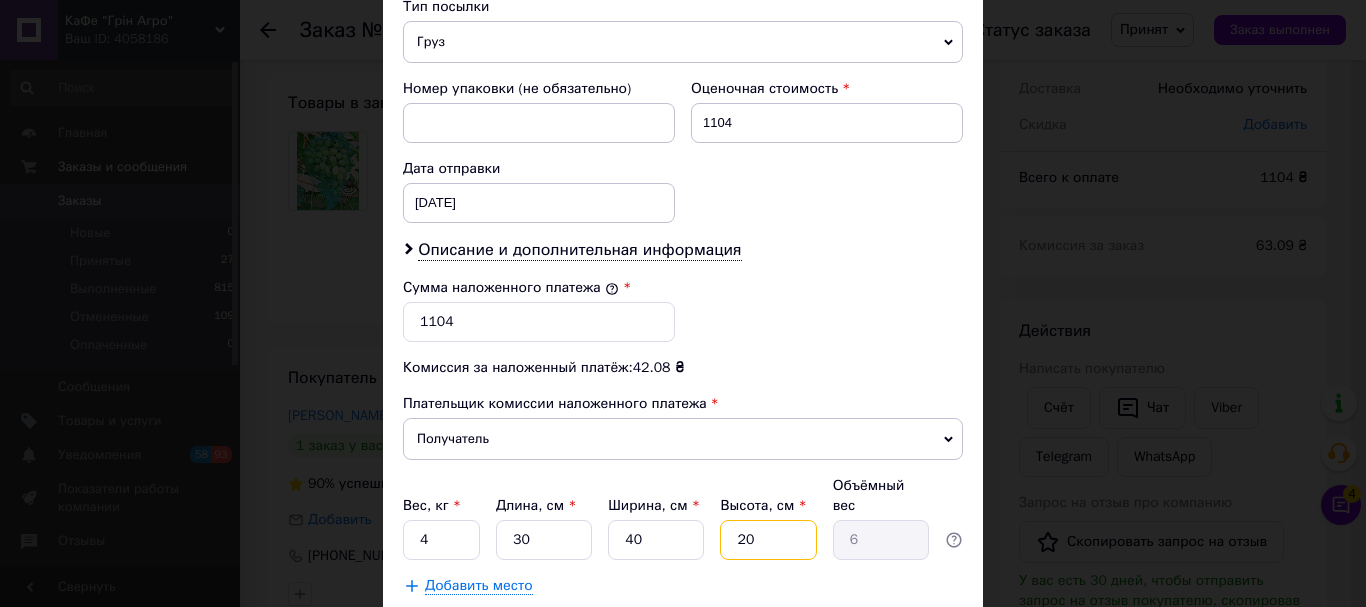 type on "20" 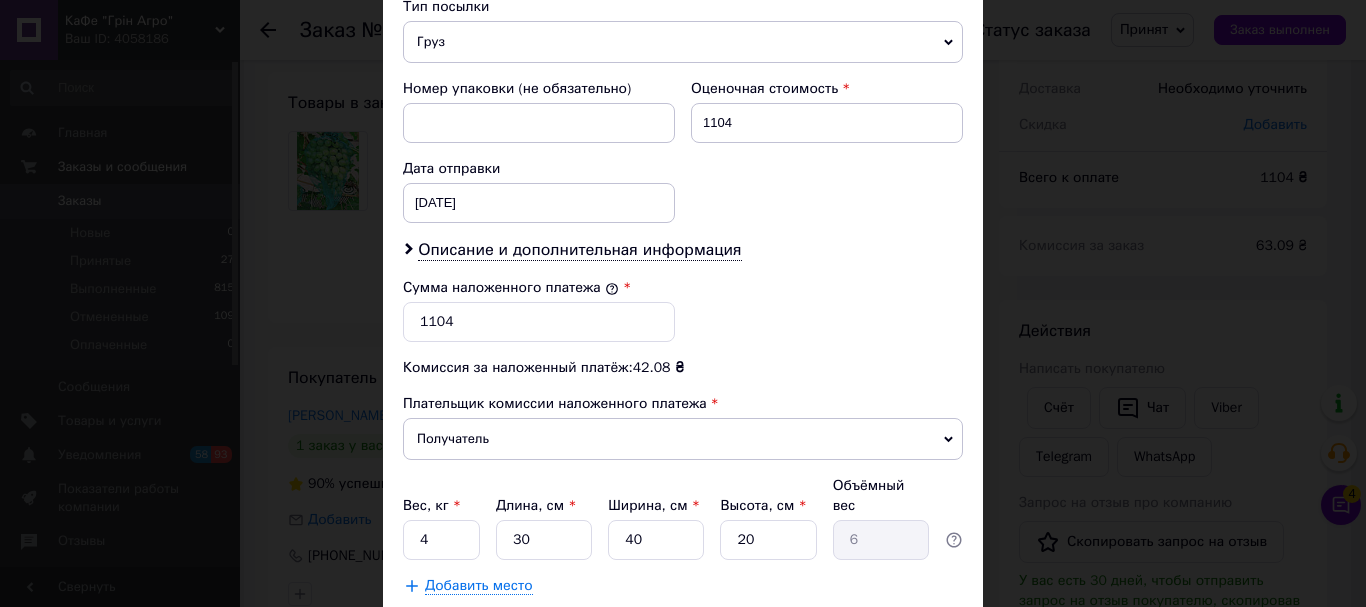 click on "Способ доставки Нова Пошта (платная) Плательщик Получатель Отправитель Фамилия получателя Цейко Имя получателя Юрій Отчество получателя Телефон получателя +380503398119 Тип доставки В отделении Курьером В почтомате Город с. Рованцы Отделение №1: ул. Тополевая, 40 Место отправки Херсон: №1: Миколаївське шосе, 5-й км Кременчук: №1: вул. Флотська, 2 Одеса: №12 (до 30 кг на одне місце): вул. Софіївська, 34 Добавить еще место отправки Тип посылки Груз Документы Номер упаковки (не обязательно) Оценочная стоимость 1104 Дата отправки 12.07.2025 < 2025 > < Июль > Пн Вт Ср Чт Пт Сб Вс 30 1 2 3 4 5 6" at bounding box center [683, -27] 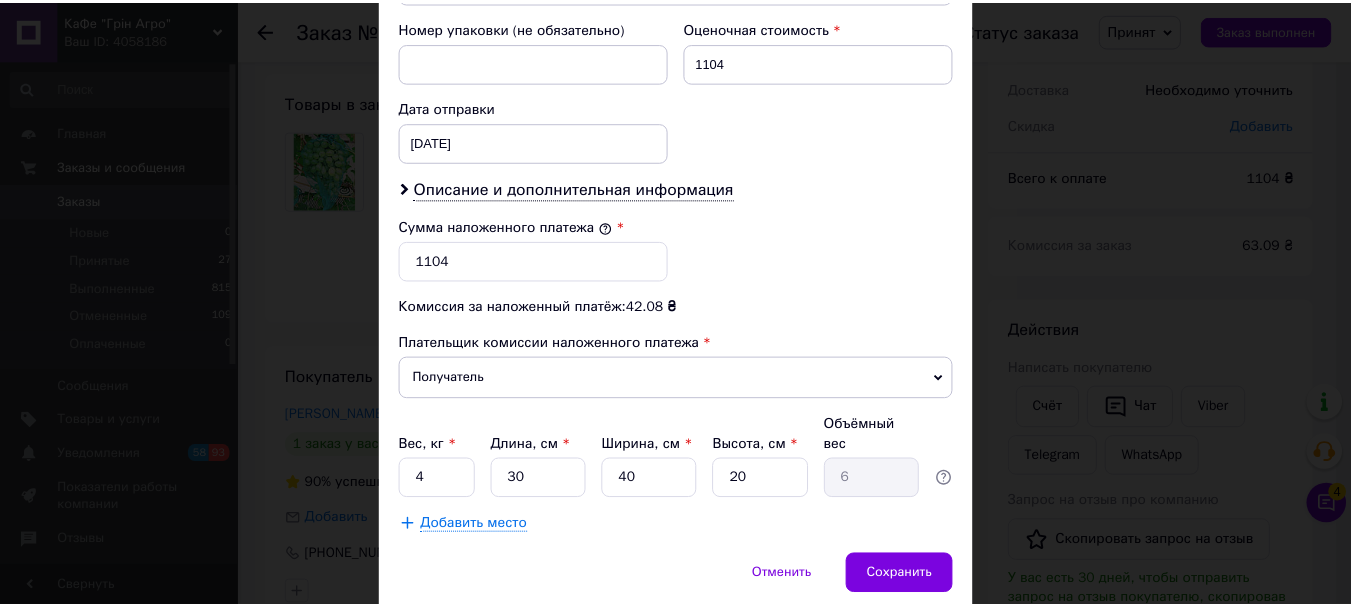 scroll, scrollTop: 919, scrollLeft: 0, axis: vertical 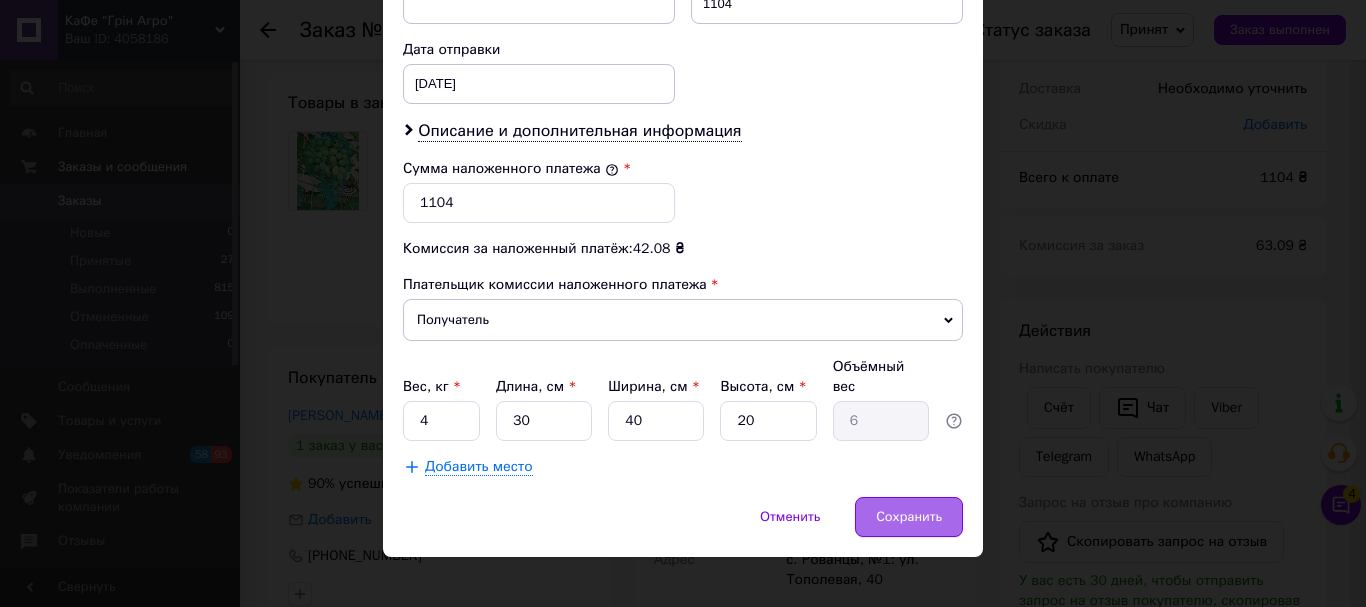 click on "Сохранить" at bounding box center (909, 517) 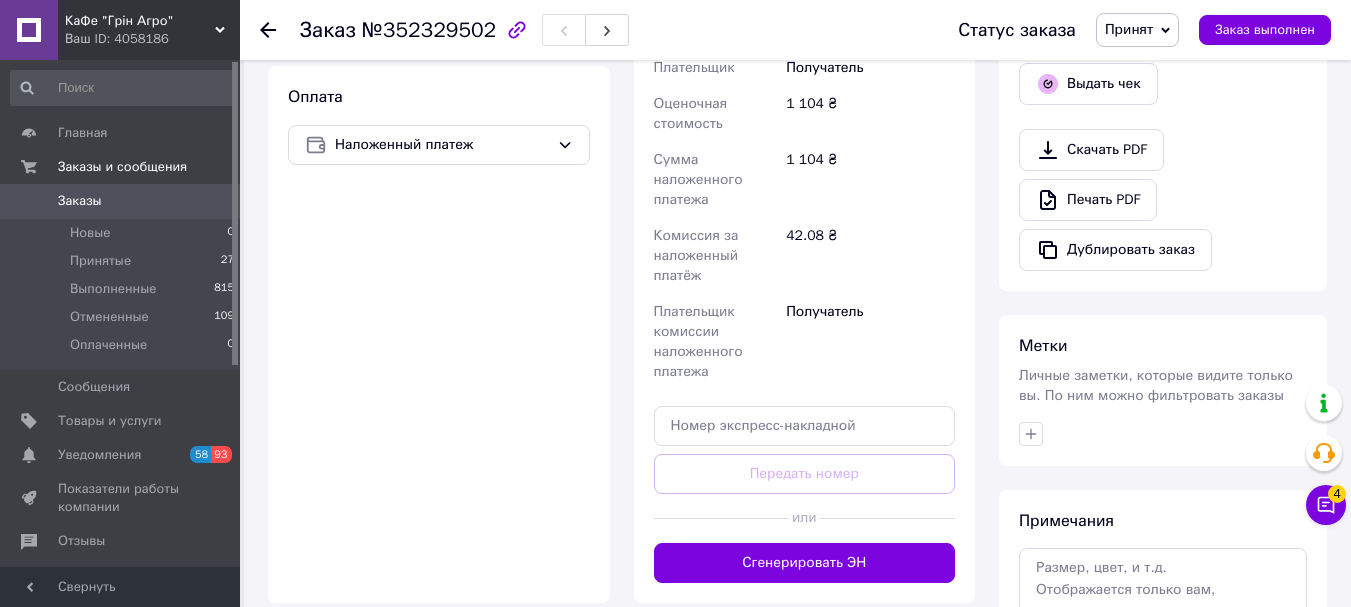 scroll, scrollTop: 700, scrollLeft: 0, axis: vertical 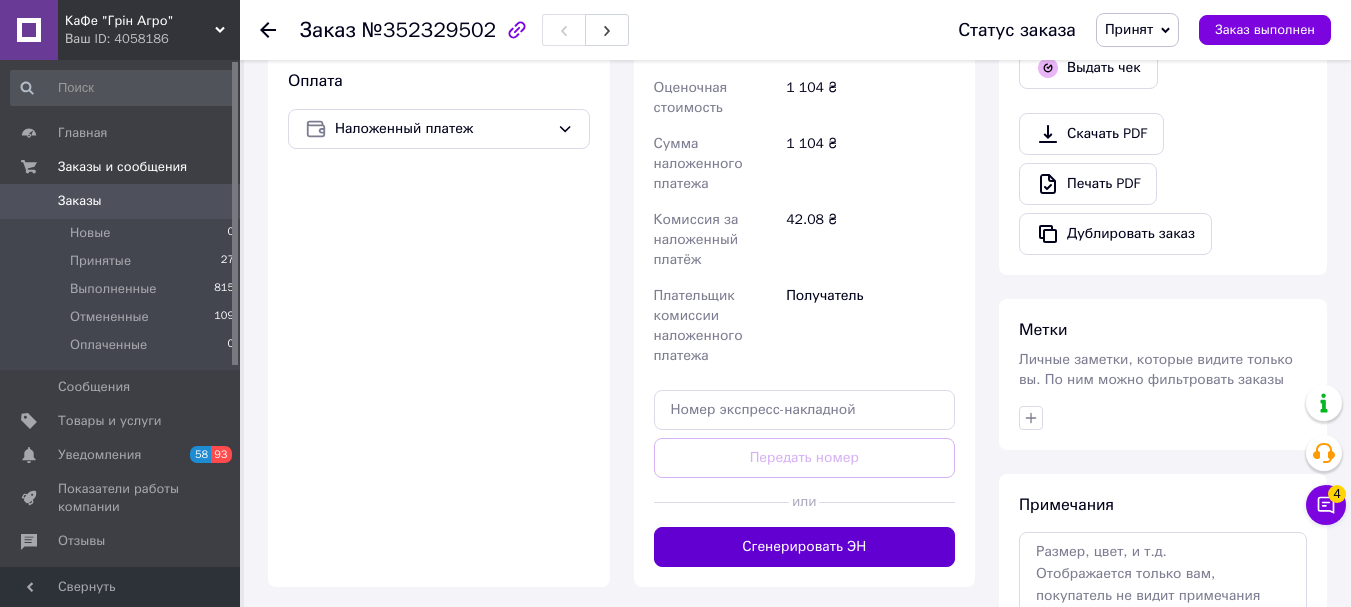 click on "Сгенерировать ЭН" at bounding box center (805, 547) 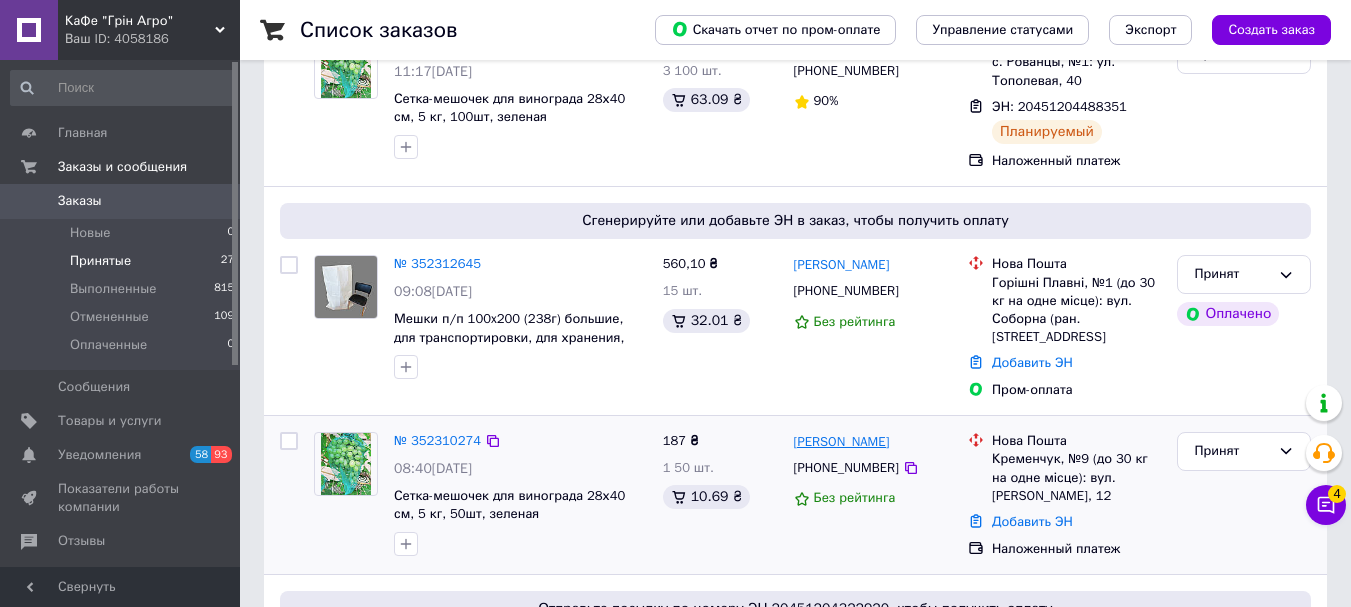 scroll, scrollTop: 300, scrollLeft: 0, axis: vertical 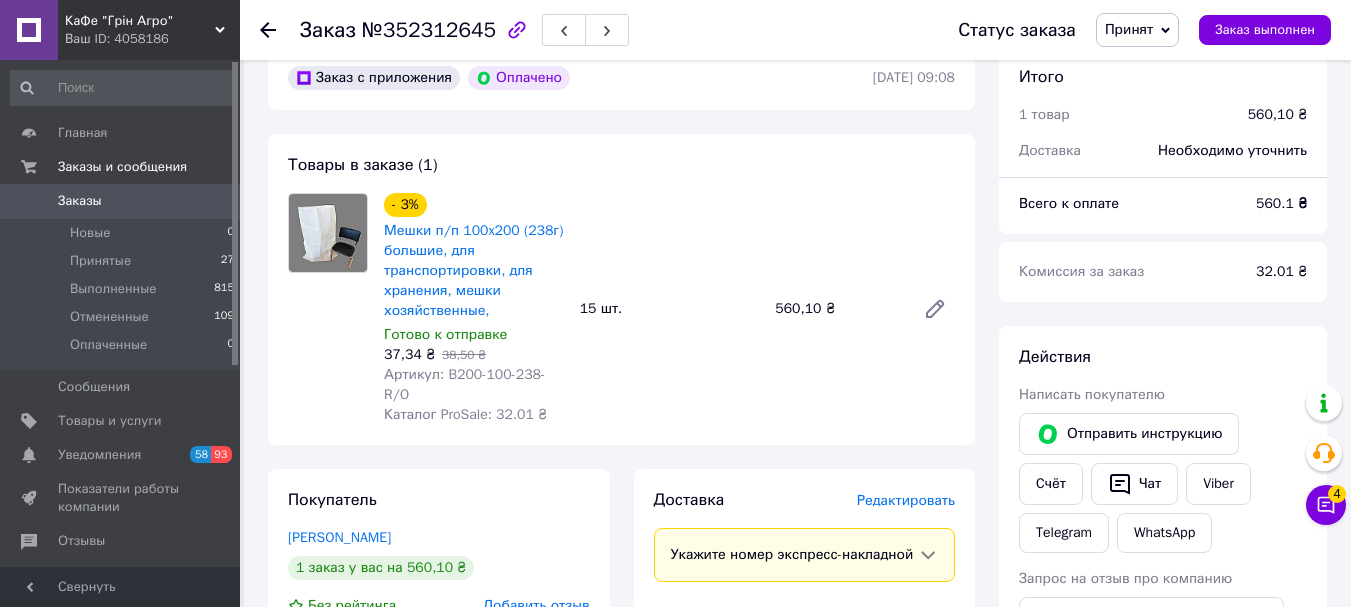 click on "Редактировать" at bounding box center (906, 500) 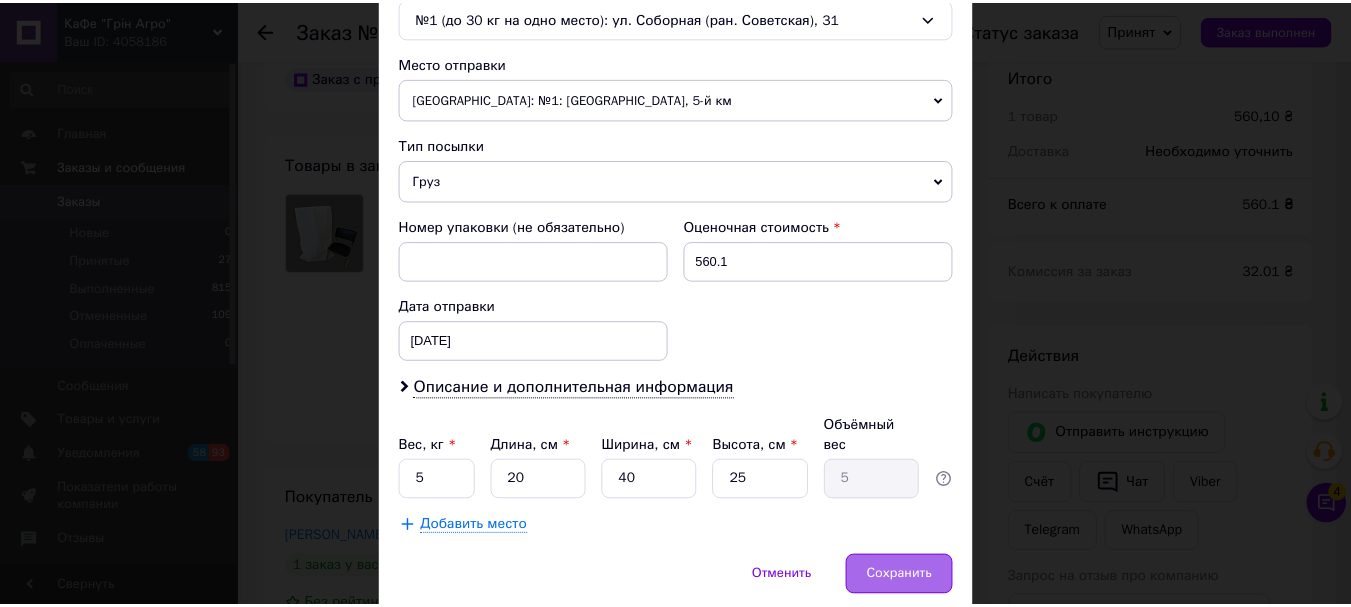 scroll, scrollTop: 721, scrollLeft: 0, axis: vertical 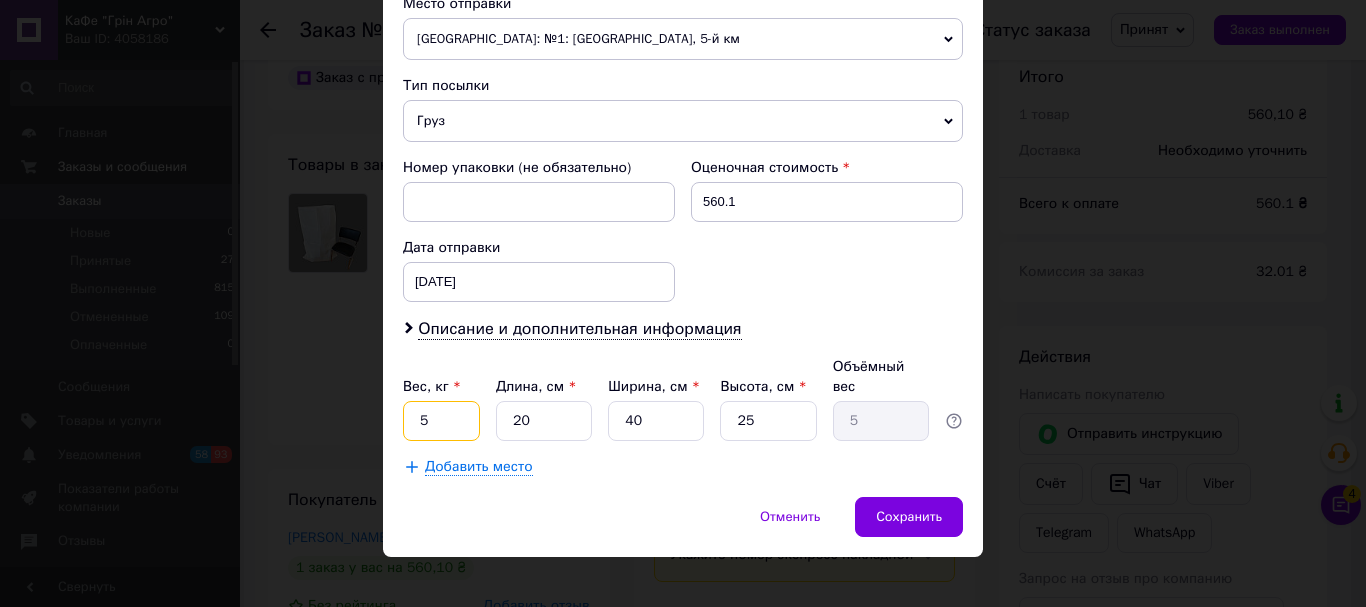 click on "5" at bounding box center (441, 421) 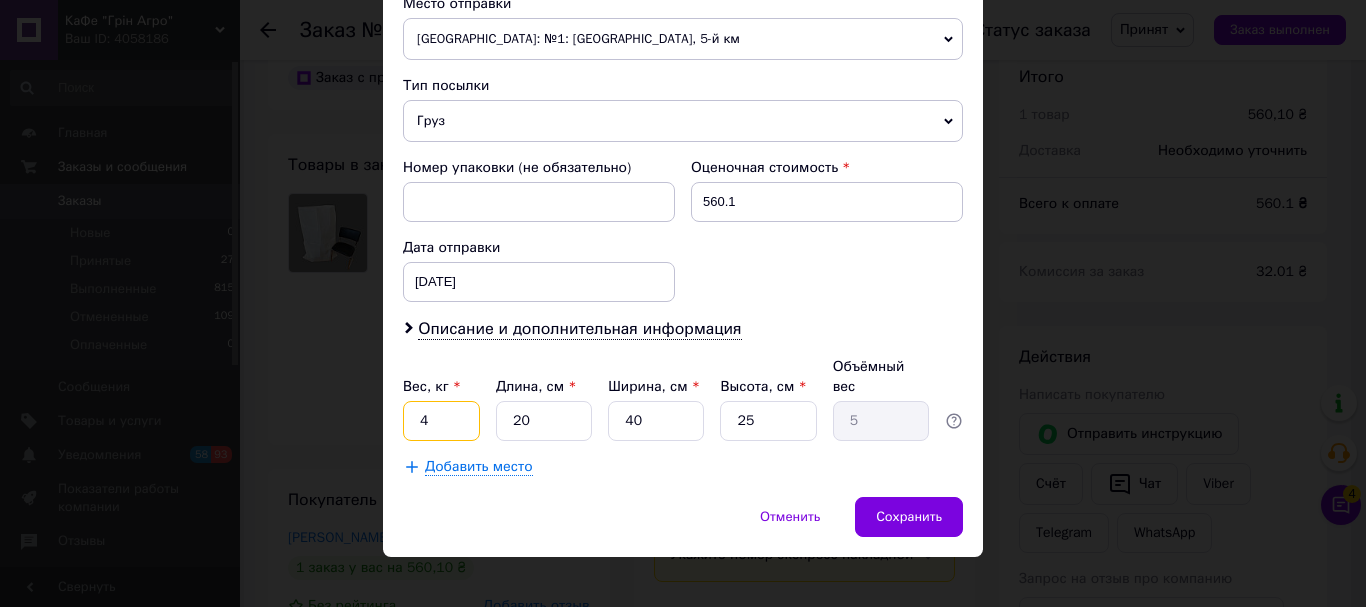 type on "4" 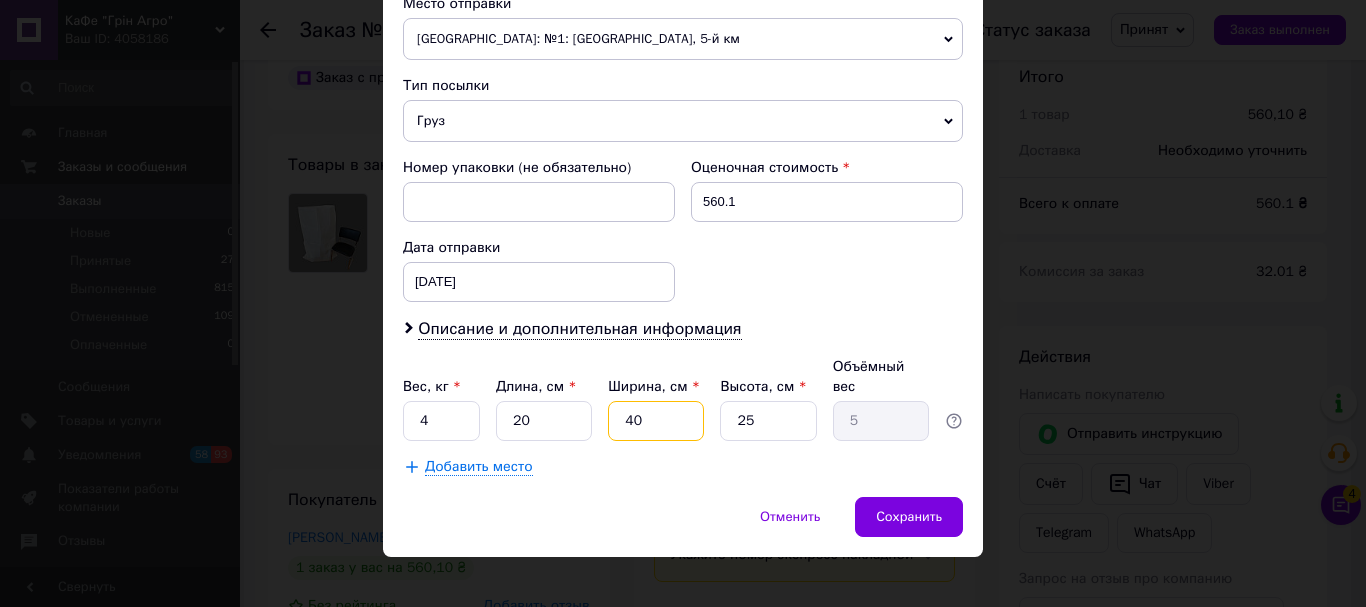 drag, startPoint x: 669, startPoint y: 407, endPoint x: 728, endPoint y: 419, distance: 60.207973 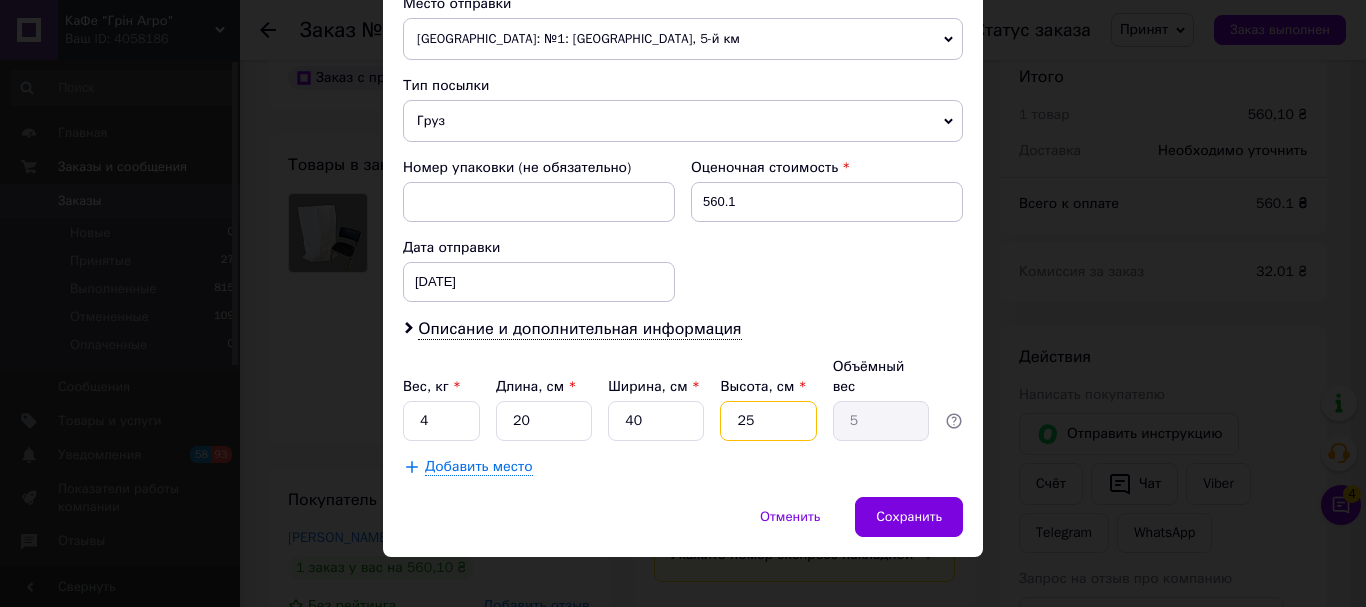 click on "25" at bounding box center (768, 421) 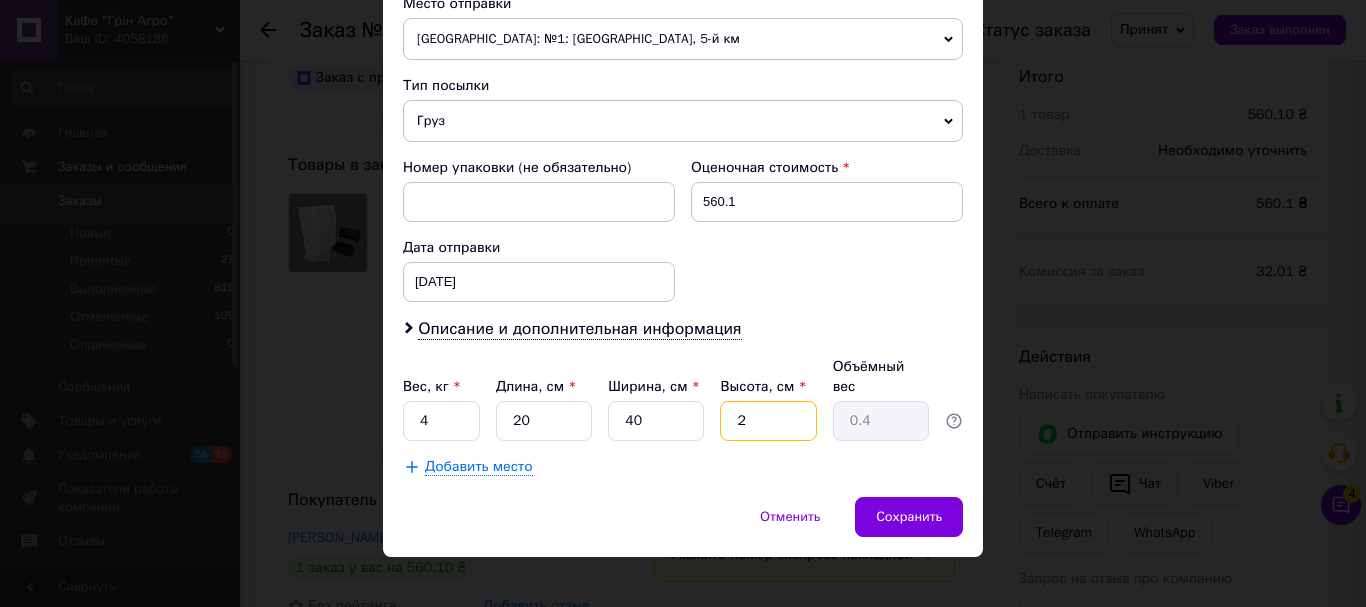 type on "20" 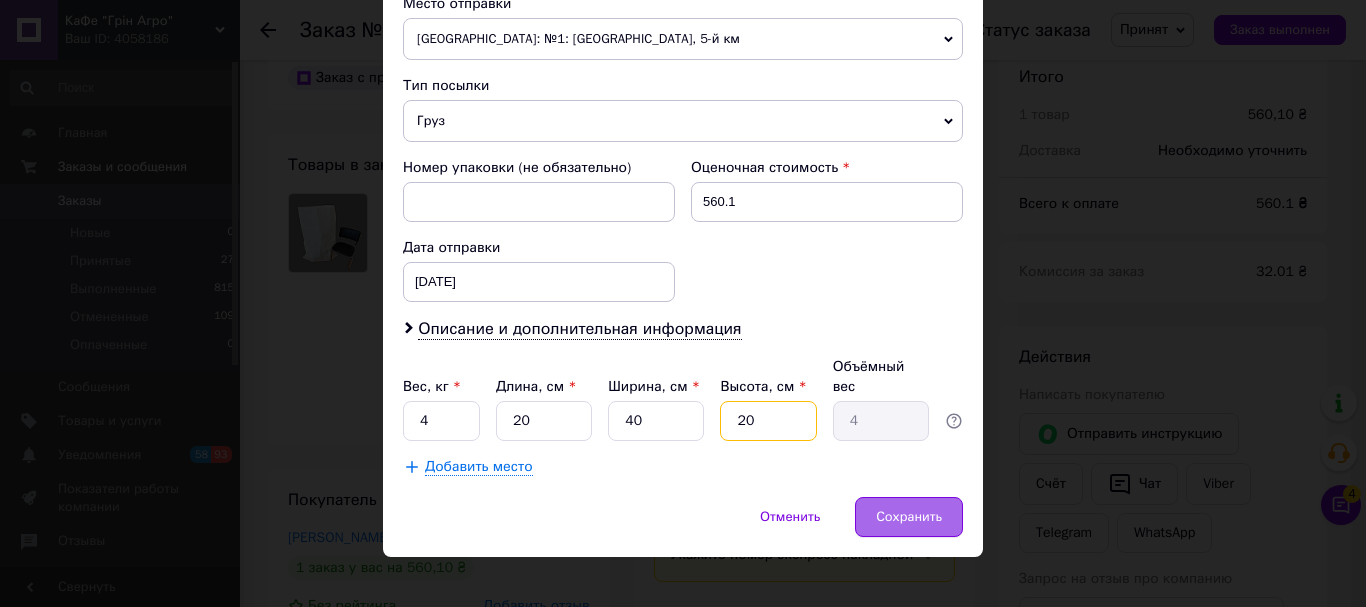 type on "20" 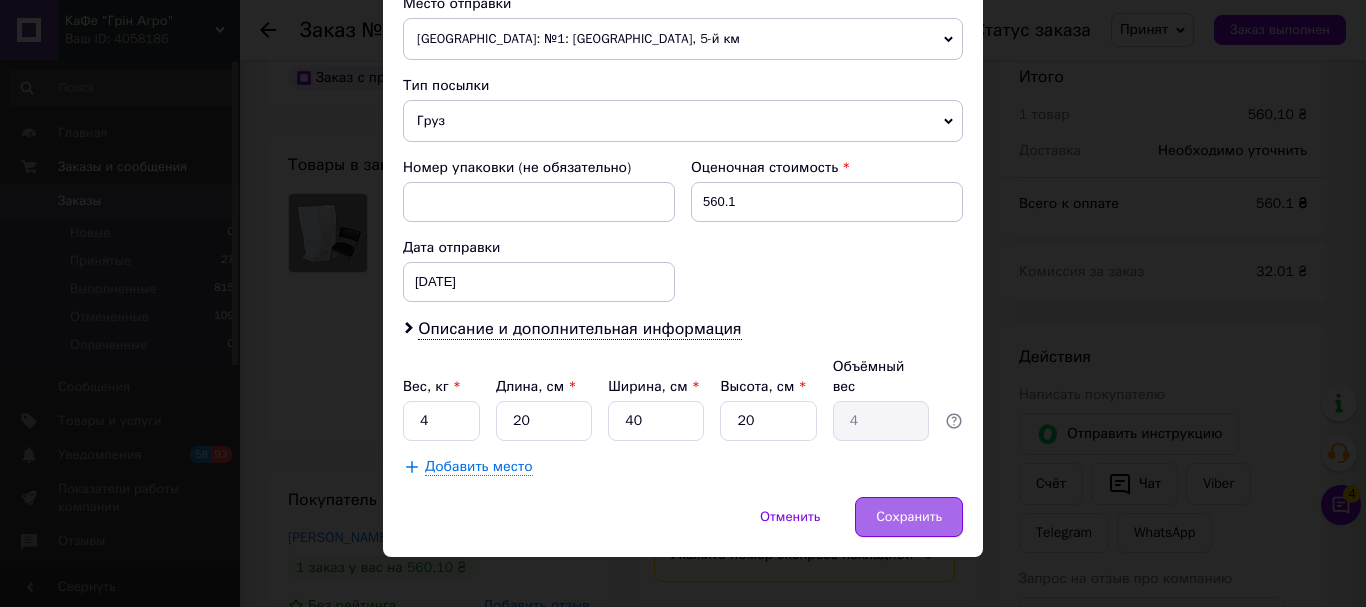 click on "Сохранить" at bounding box center [909, 517] 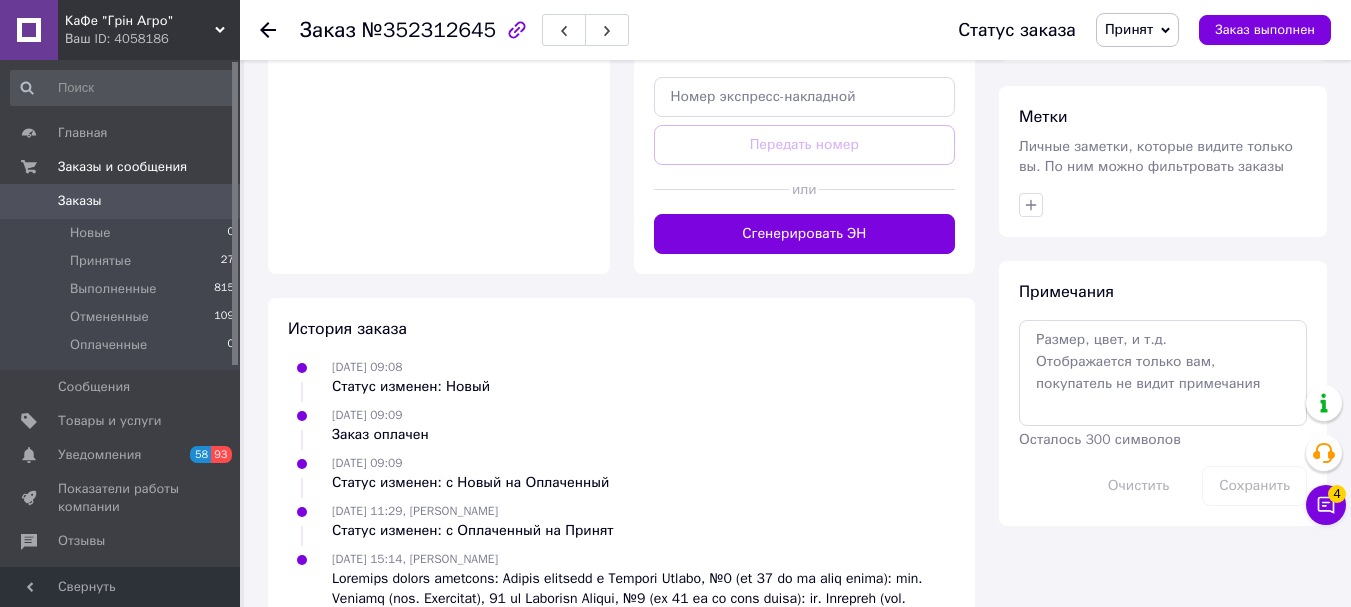 scroll, scrollTop: 1000, scrollLeft: 0, axis: vertical 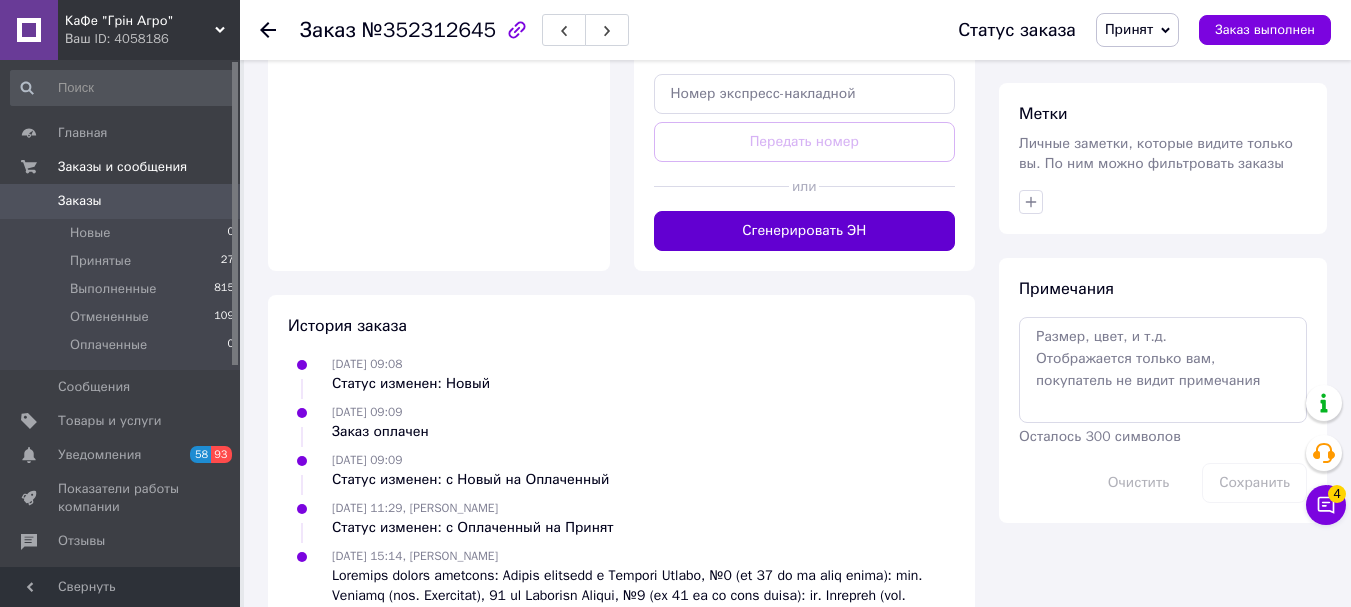 click on "Сгенерировать ЭН" at bounding box center [805, 231] 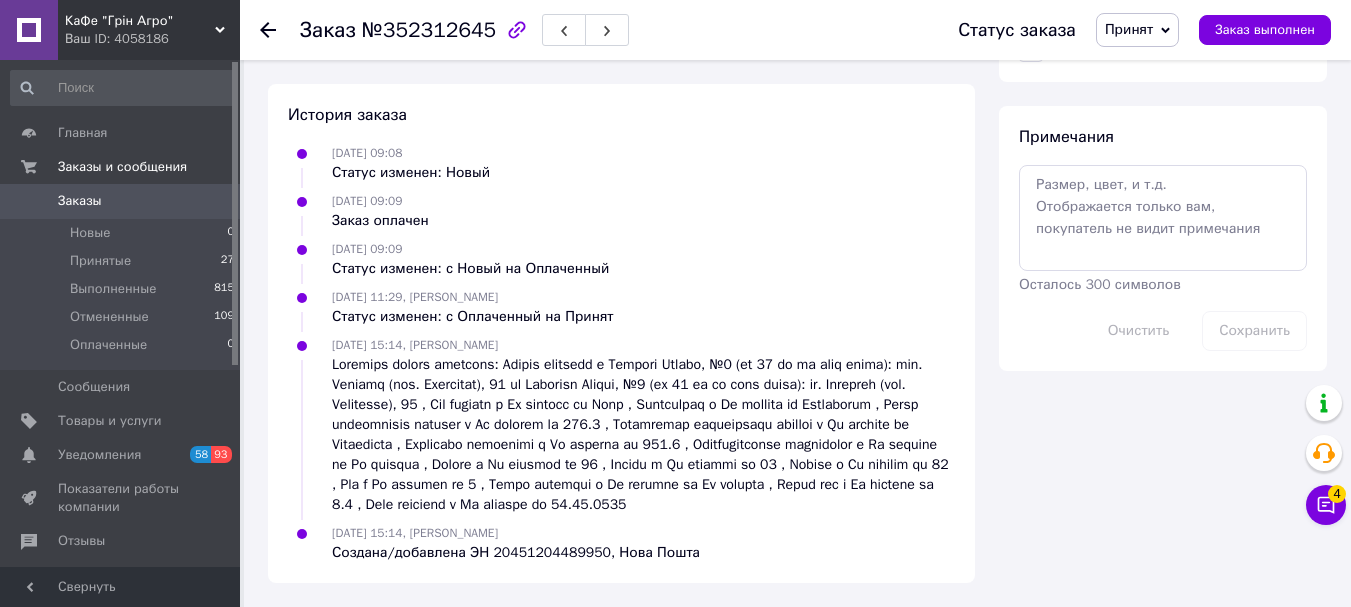 scroll, scrollTop: 652, scrollLeft: 0, axis: vertical 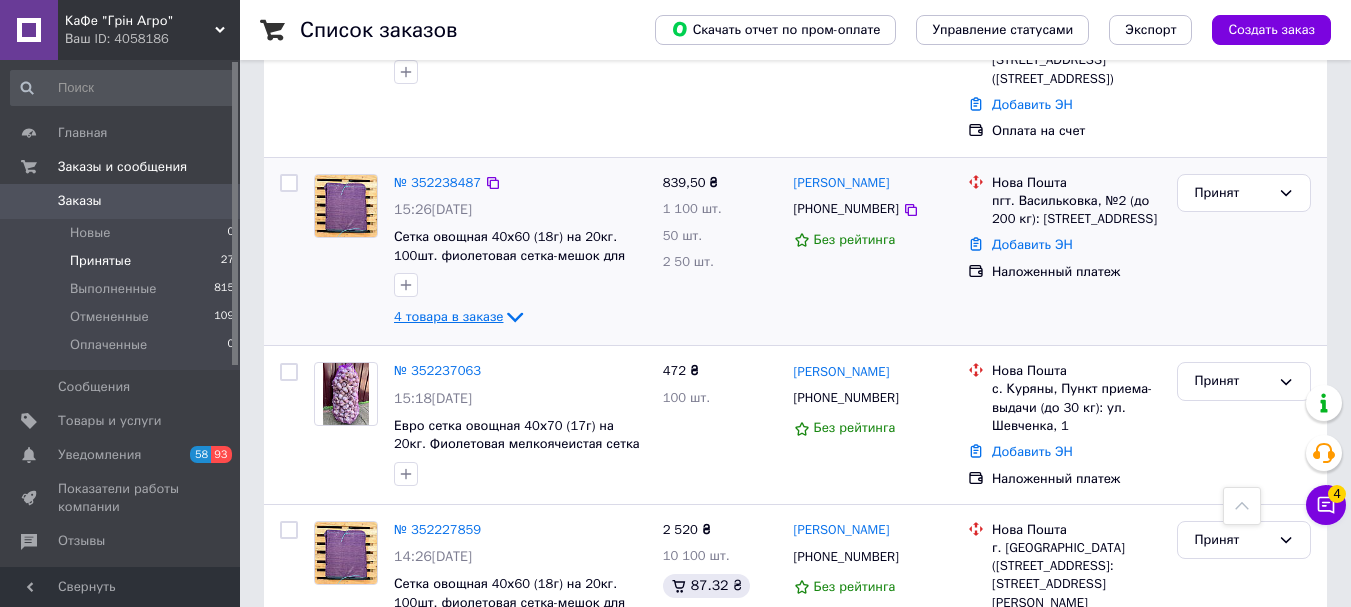 click 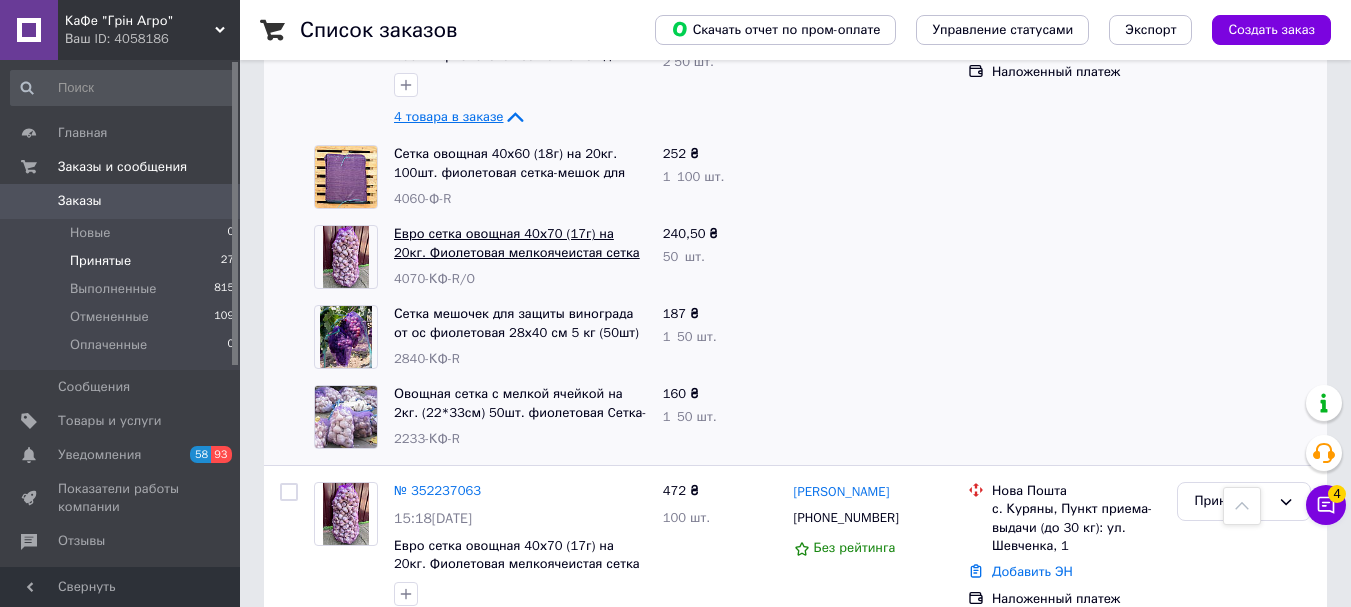 scroll, scrollTop: 1600, scrollLeft: 0, axis: vertical 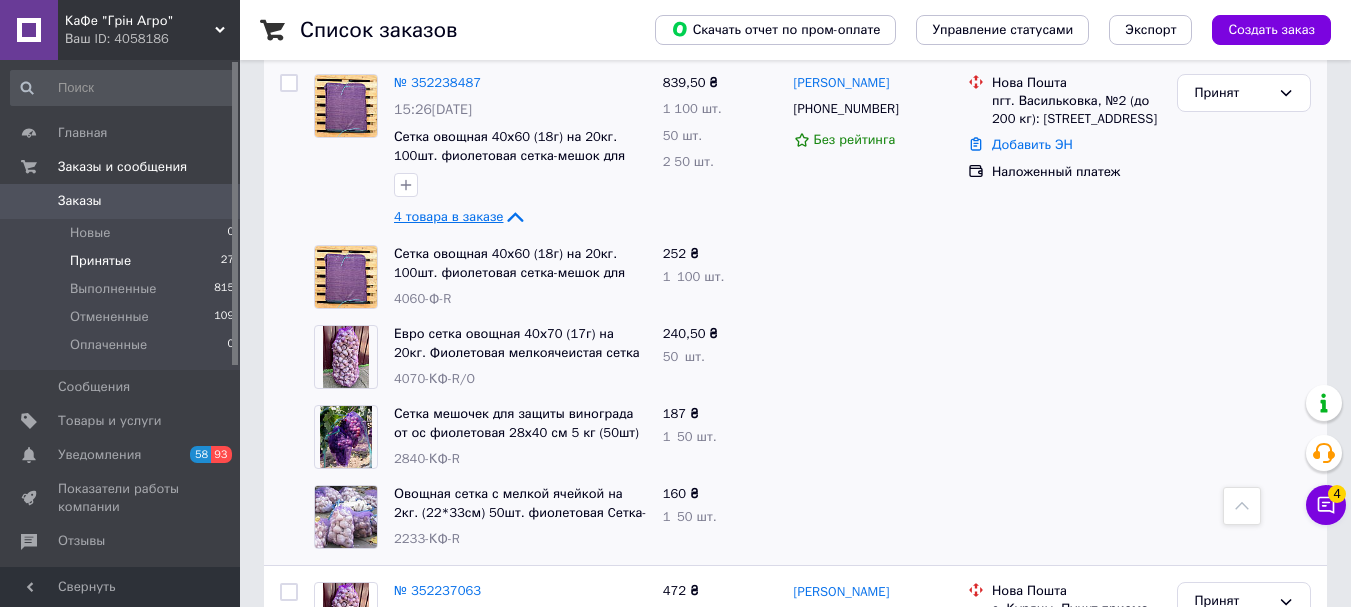 click 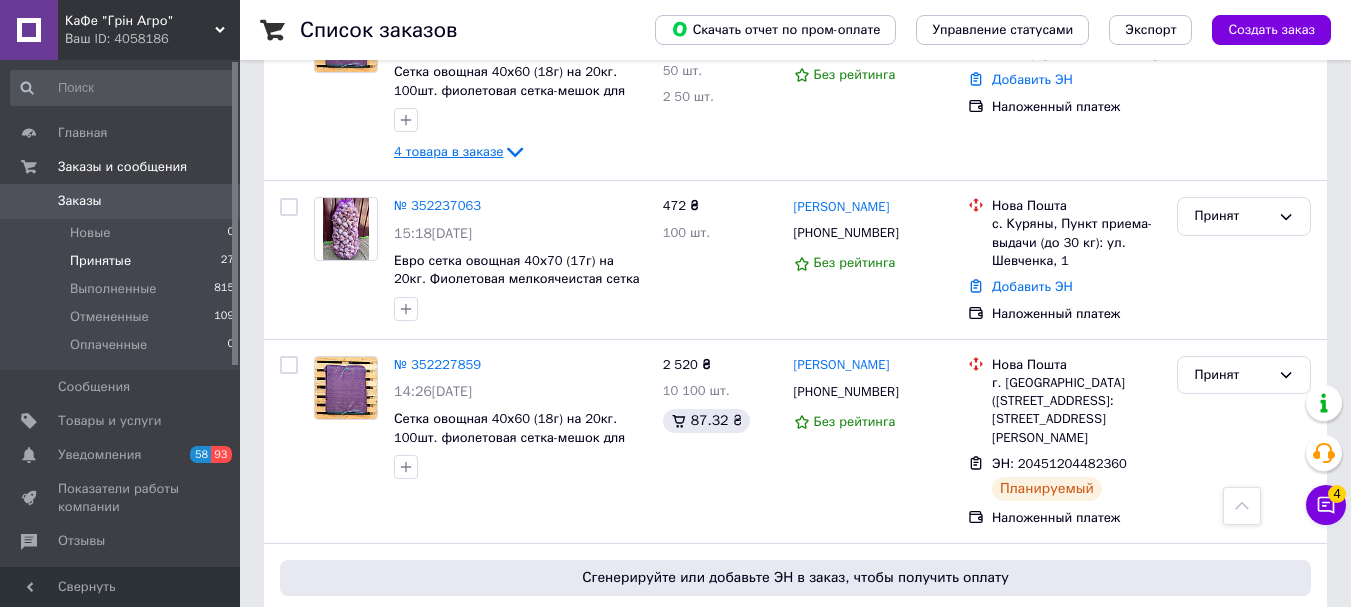 scroll, scrollTop: 1700, scrollLeft: 0, axis: vertical 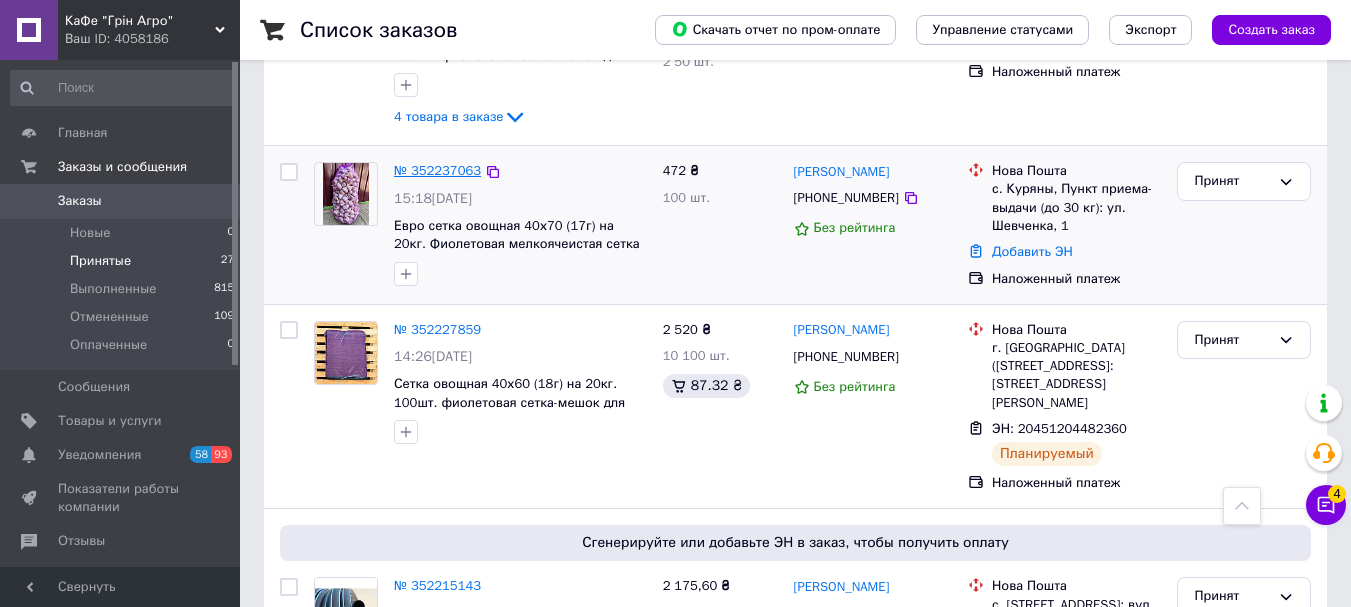 click on "№ 352237063" at bounding box center (437, 170) 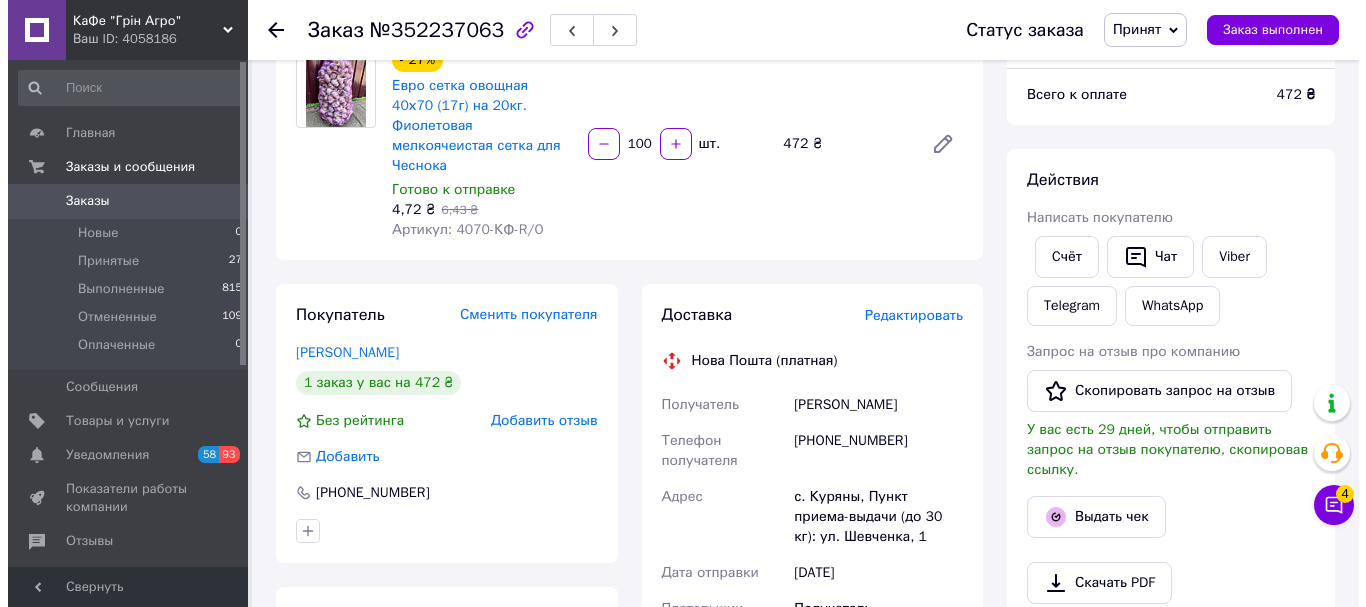 scroll, scrollTop: 200, scrollLeft: 0, axis: vertical 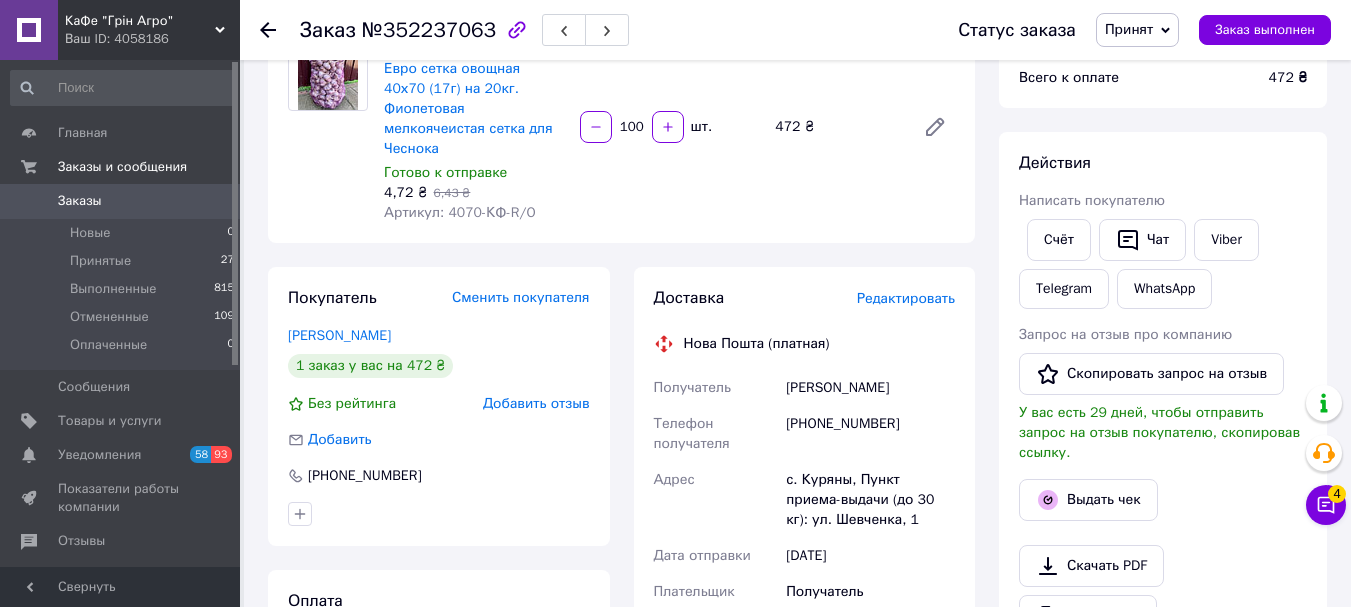 click on "Редактировать" at bounding box center (906, 298) 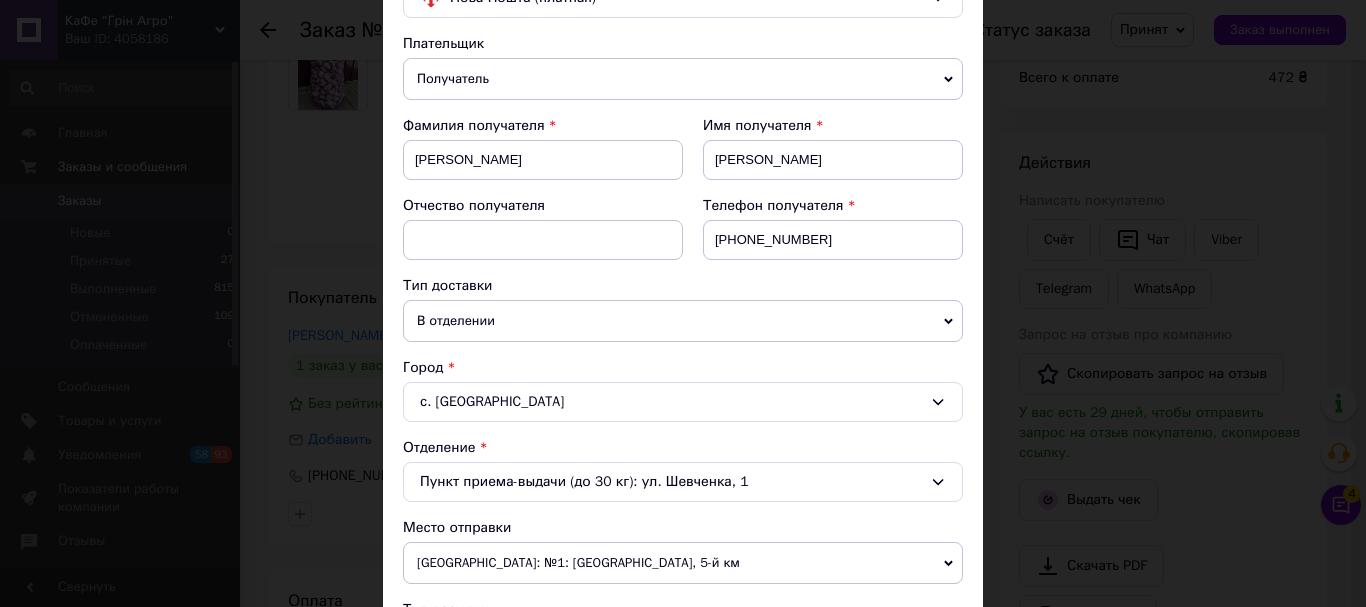 scroll, scrollTop: 200, scrollLeft: 0, axis: vertical 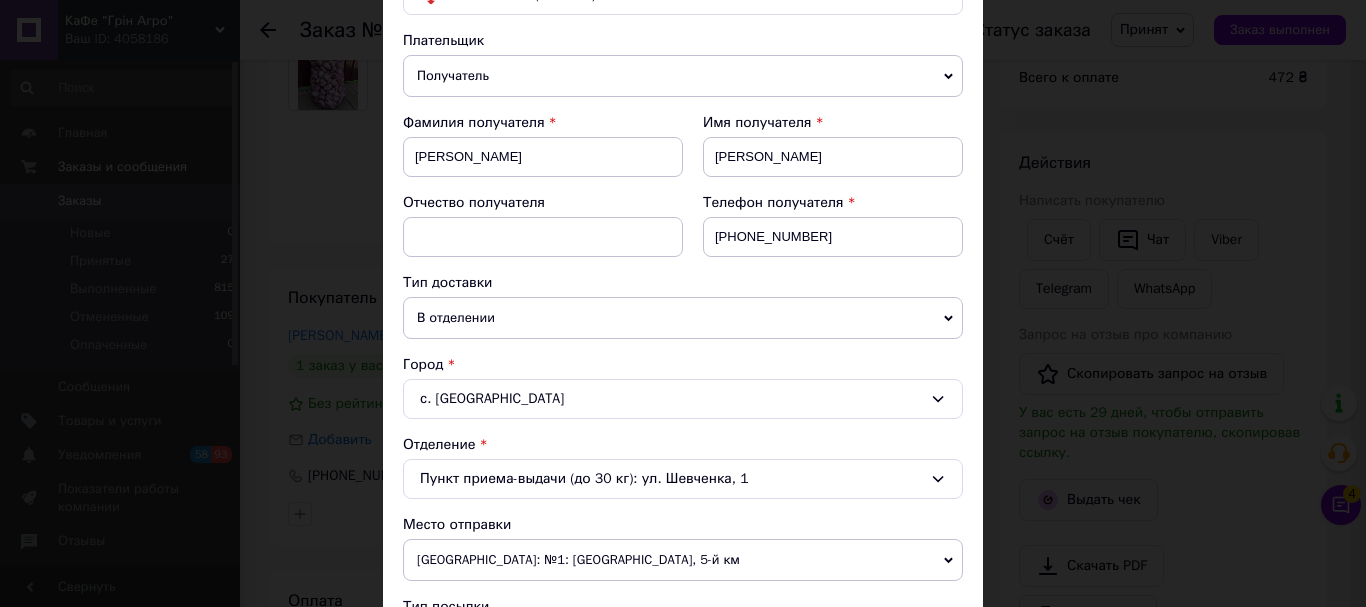 click on "× Редактирование доставки Способ доставки Нова Пошта (платная) Плательщик Получатель Отправитель Фамилия получателя Яцків Имя получателя Василь Отчество получателя Телефон получателя +380688424653 Тип доставки В отделении Курьером В почтомате Город с. Куряны Отделение Пункт приема-выдачи (до 30 кг): ул. Шевченка, 1 Место отправки Херсон: №1: Миколаївське шосе, 5-й км Кременчук: №1: вул. Флотська, 2 Одеса: №12 (до 30 кг на одне місце): вул. Софіївська, 34 Добавить еще место отправки Тип посылки Груз Документы Номер упаковки (не обязательно) Оценочная стоимость 472 11.07.2025 < >" at bounding box center (683, 303) 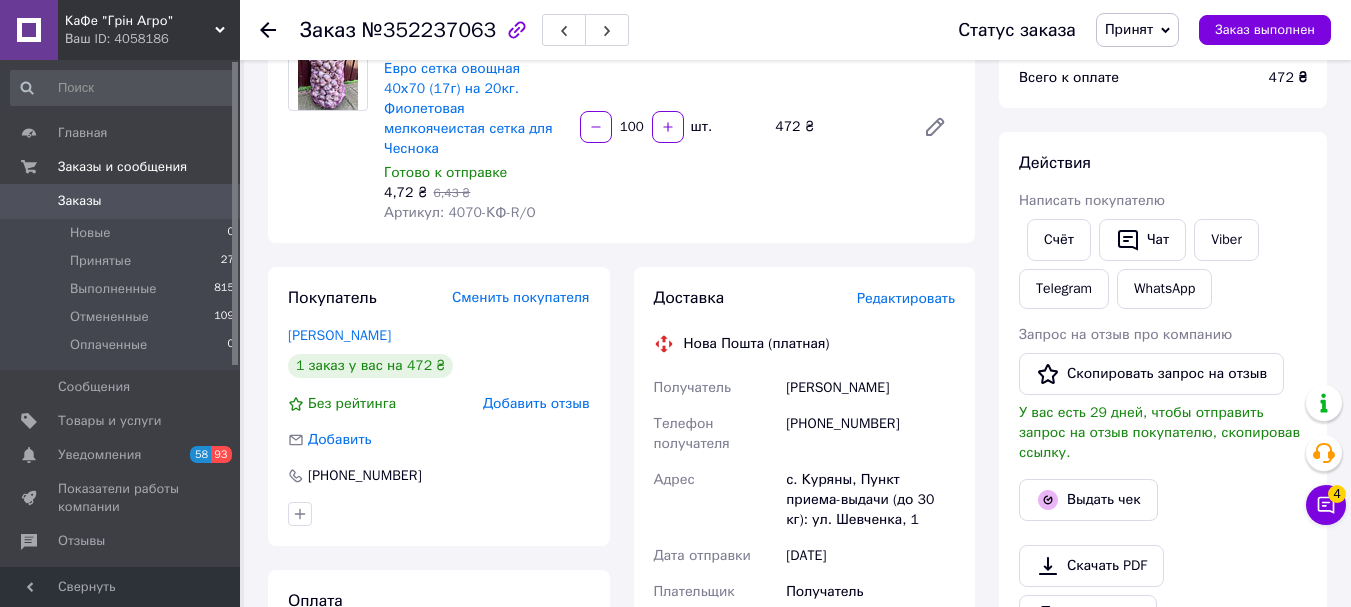 click on "Редактировать" at bounding box center (906, 298) 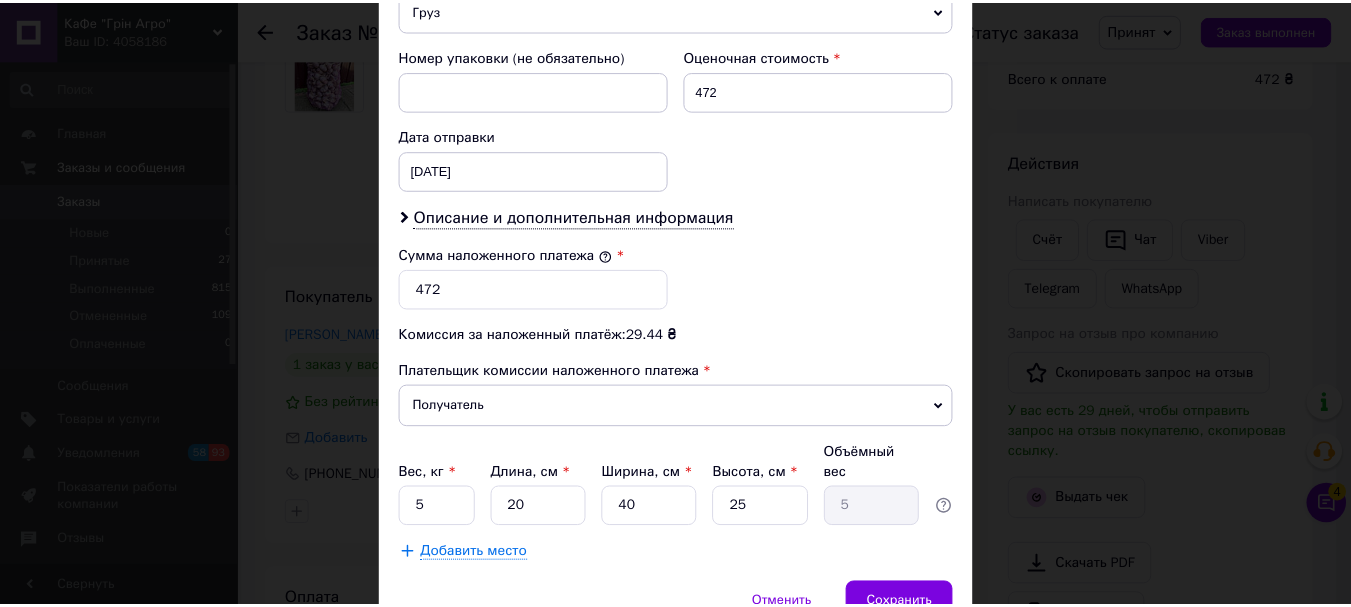 scroll, scrollTop: 919, scrollLeft: 0, axis: vertical 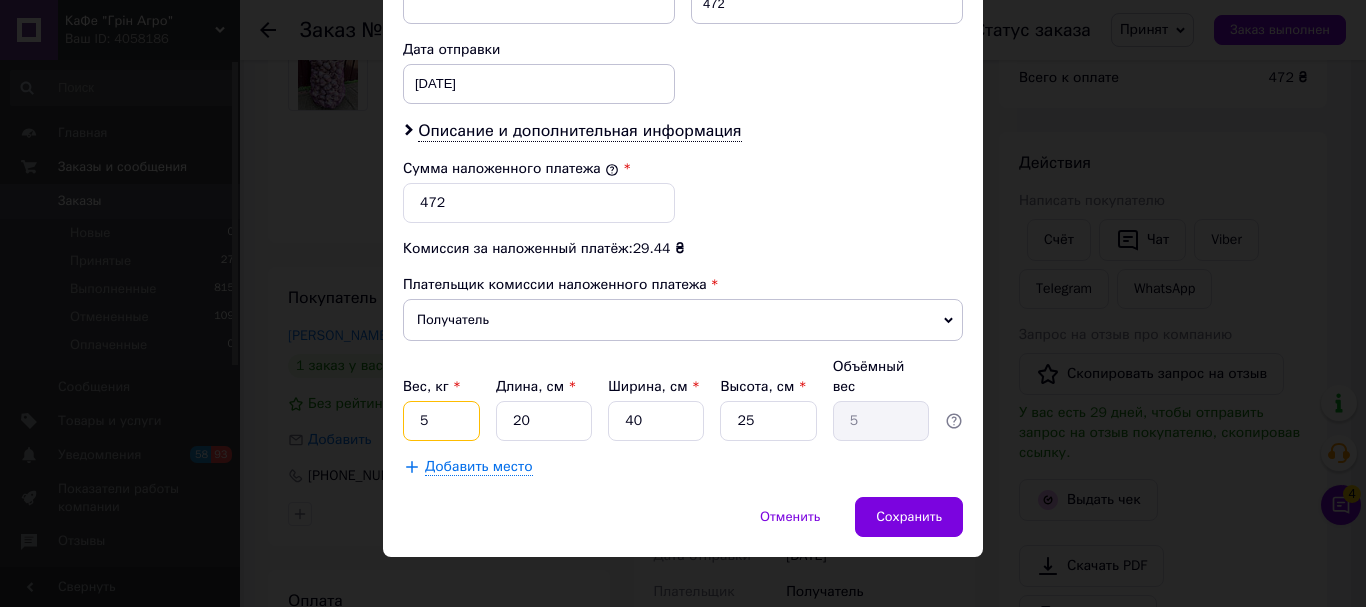 click on "5" at bounding box center (441, 421) 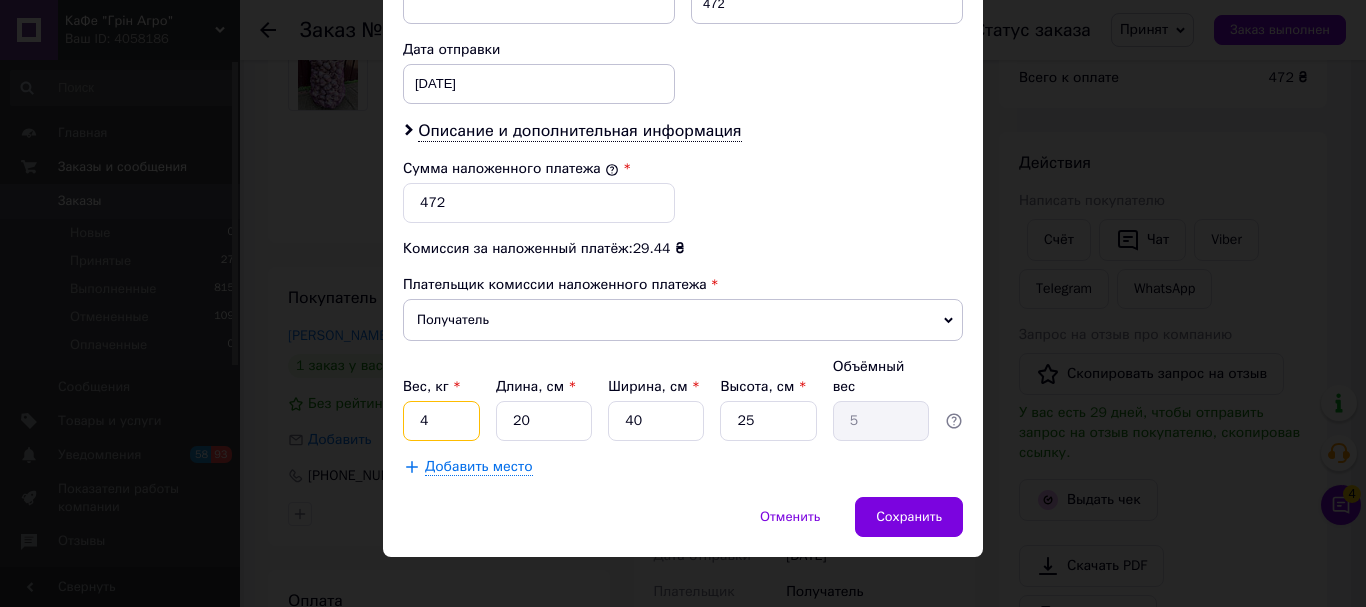 type on "4" 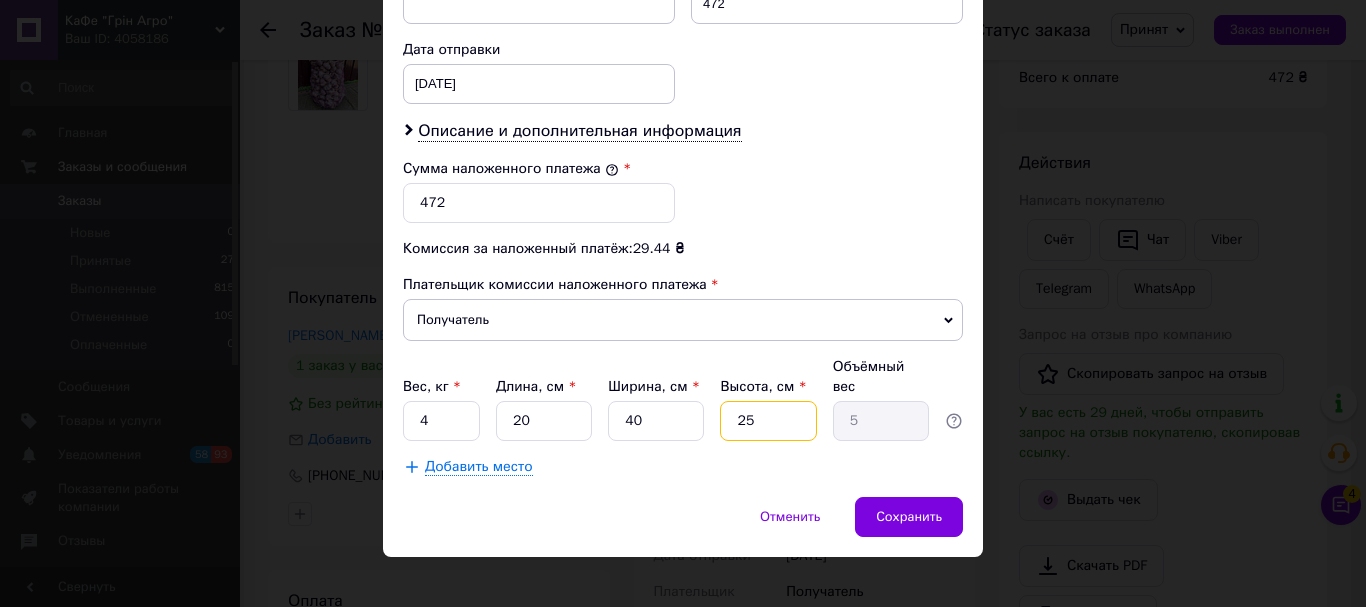 click on "25" at bounding box center (768, 421) 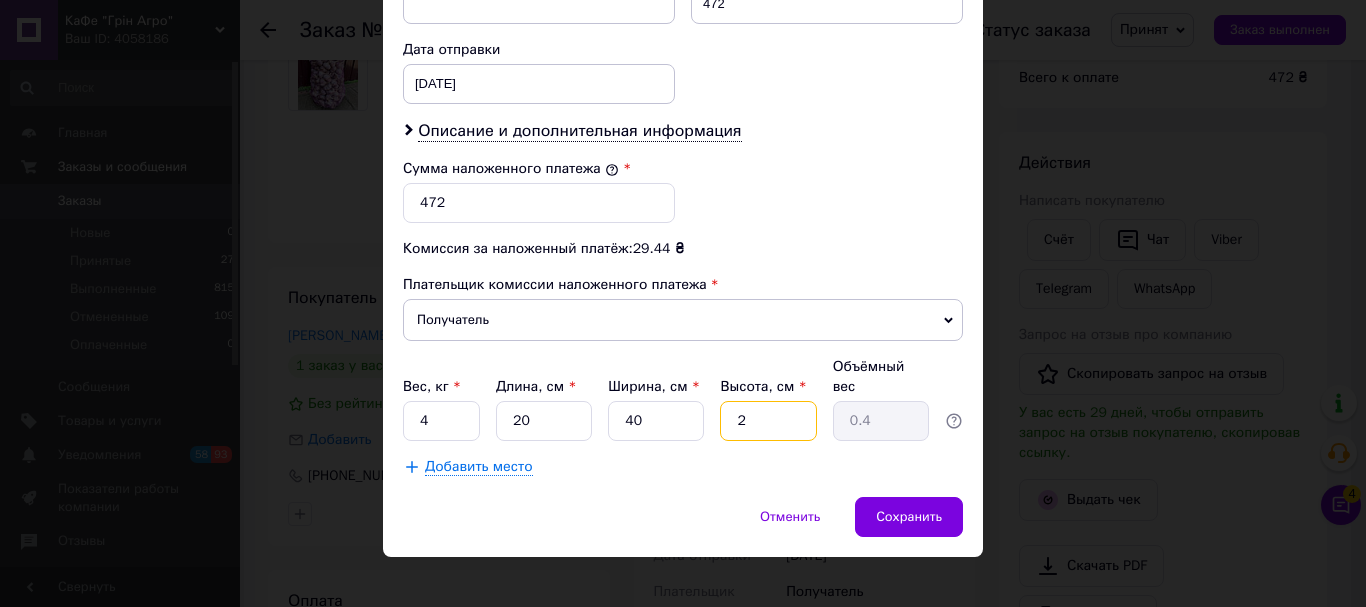 type on "20" 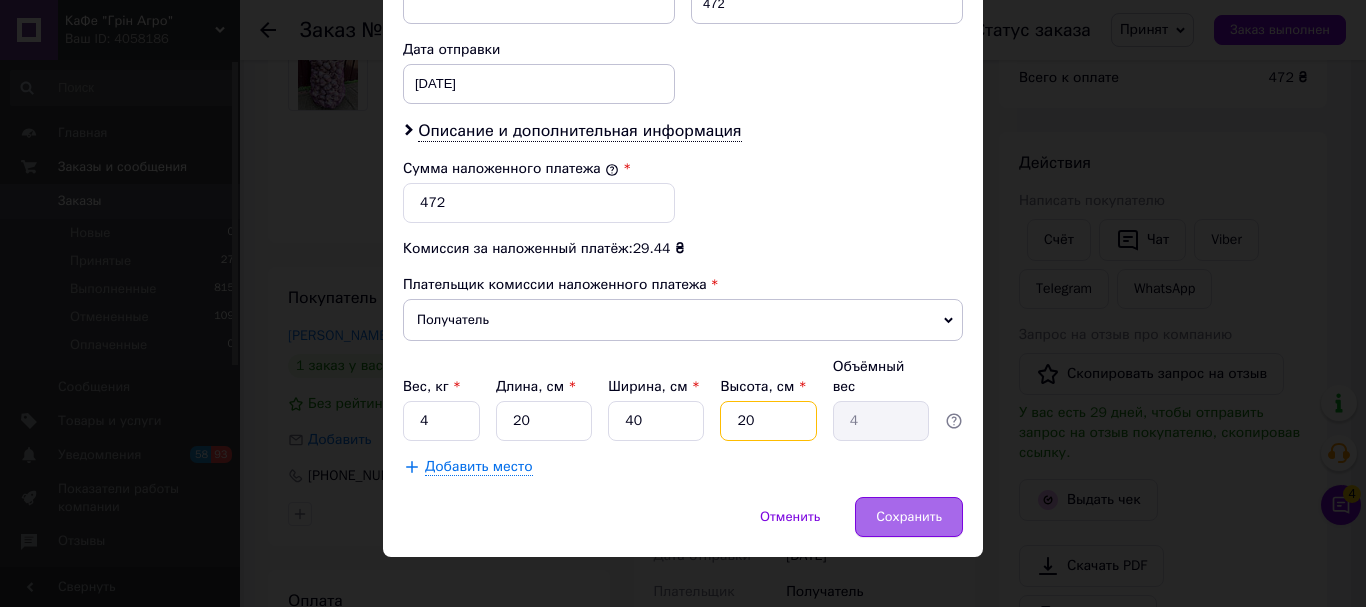 type on "20" 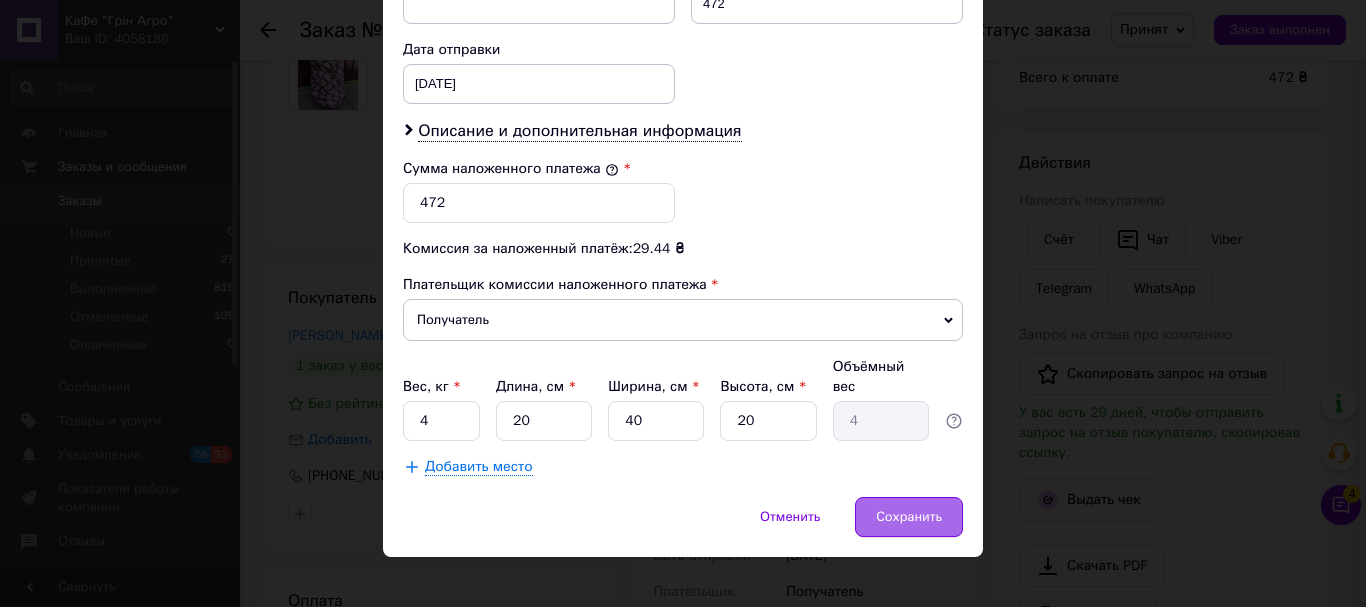 drag, startPoint x: 867, startPoint y: 480, endPoint x: 885, endPoint y: 483, distance: 18.248287 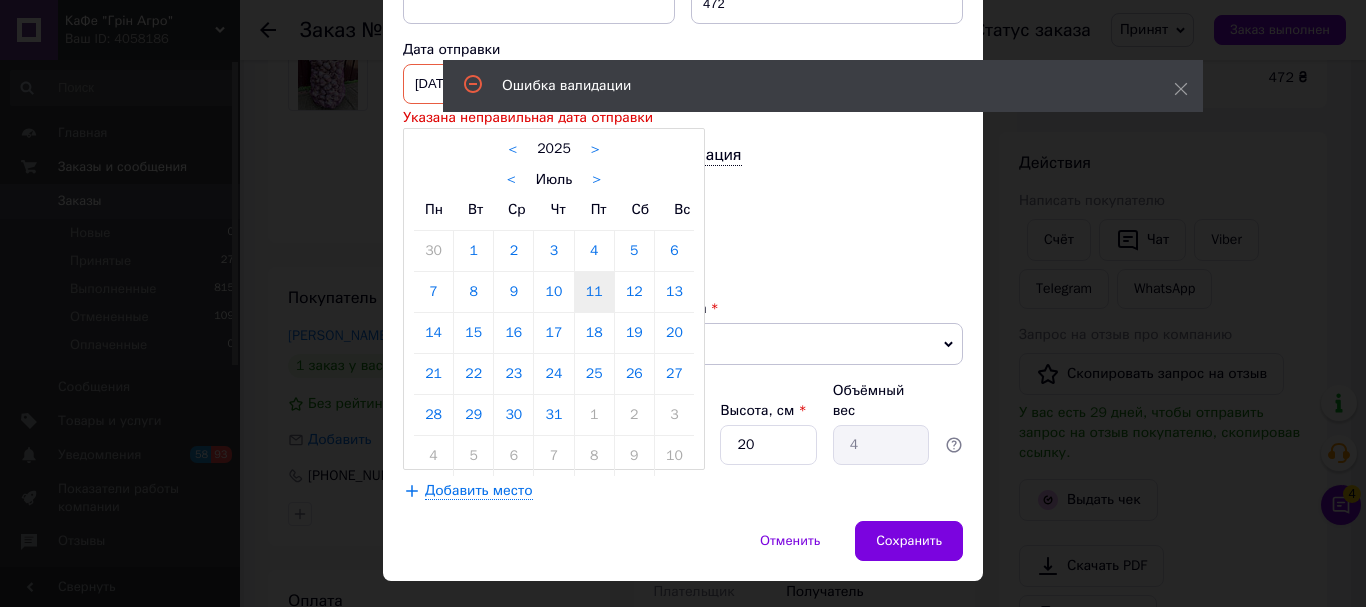 click on "11.07.2025 < 2025 > < Июль > Пн Вт Ср Чт Пт Сб Вс 30 1 2 3 4 5 6 7 8 9 10 11 12 13 14 15 16 17 18 19 20 21 22 23 24 25 26 27 28 29 30 31 1 2 3 4 5 6 7 8 9 10" at bounding box center [539, 84] 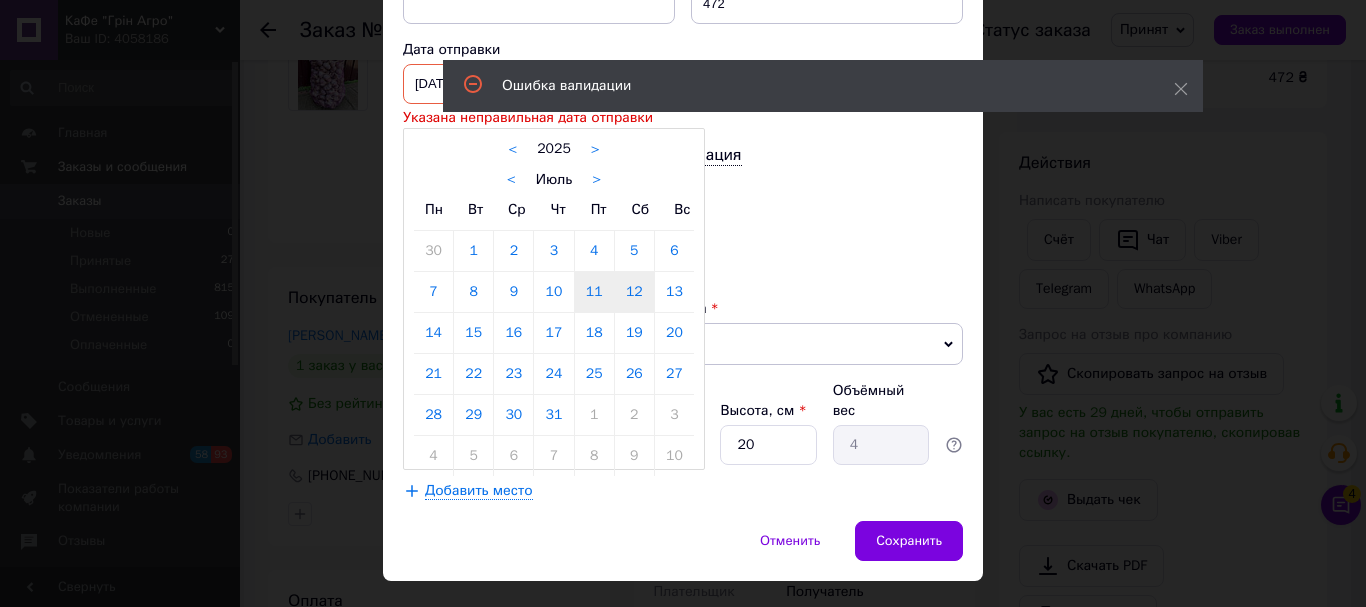 click on "12" at bounding box center [634, 292] 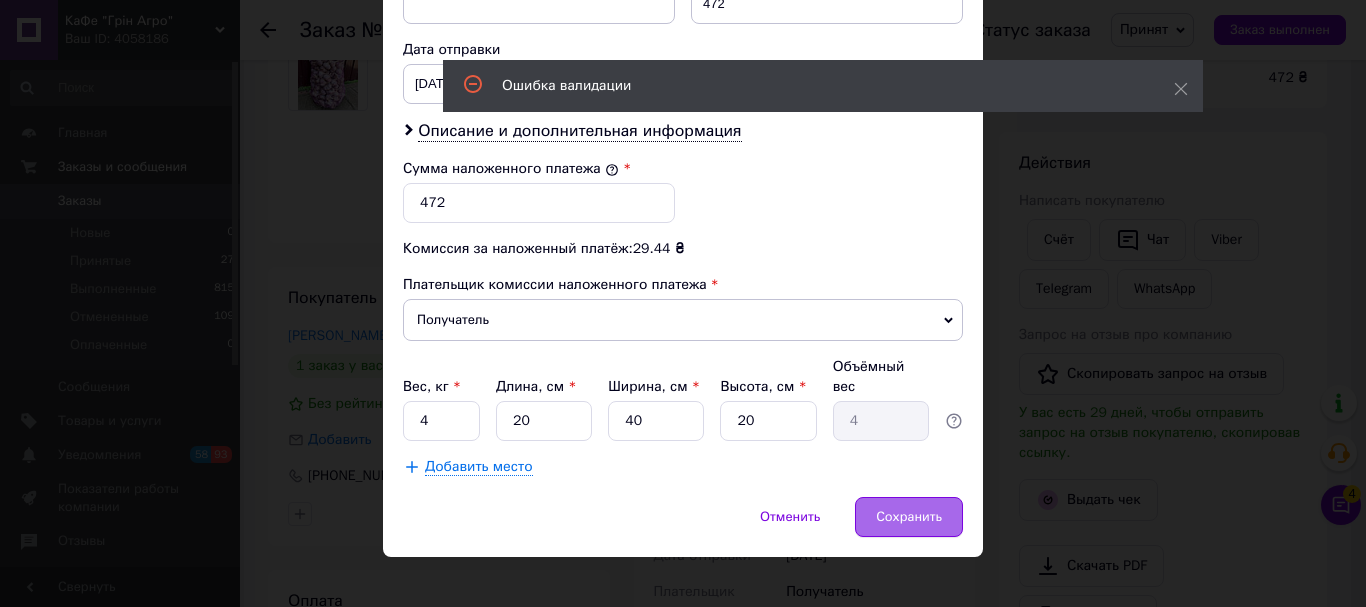 click on "Сохранить" at bounding box center [909, 517] 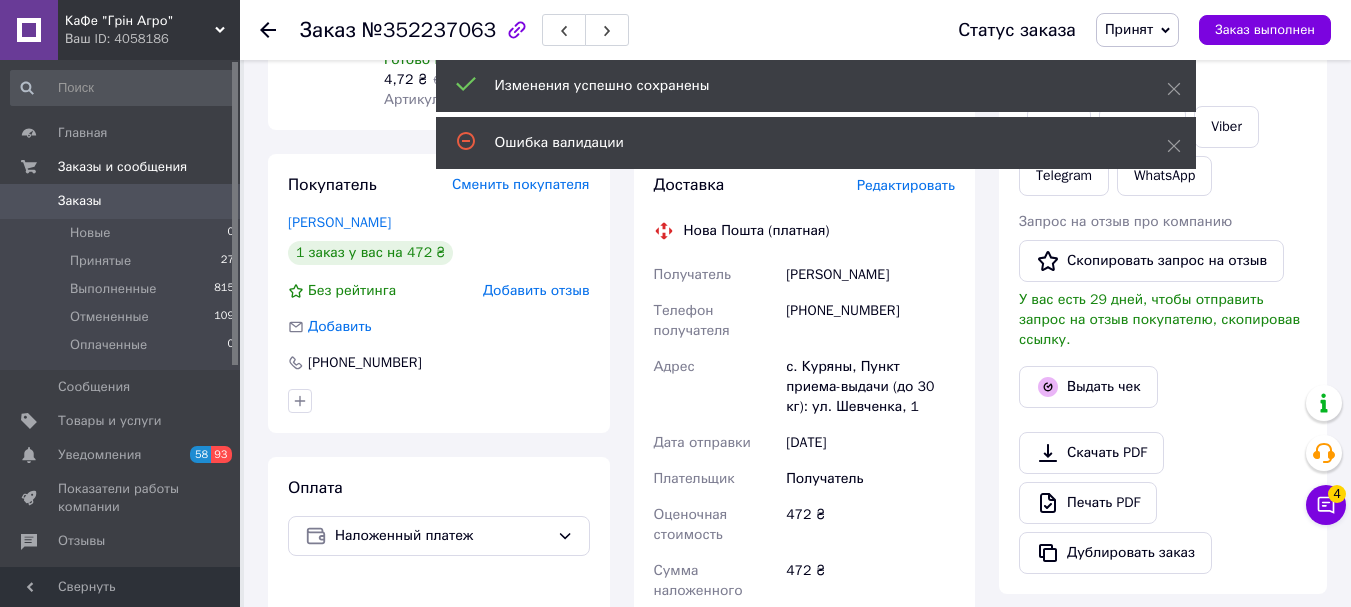 scroll, scrollTop: 700, scrollLeft: 0, axis: vertical 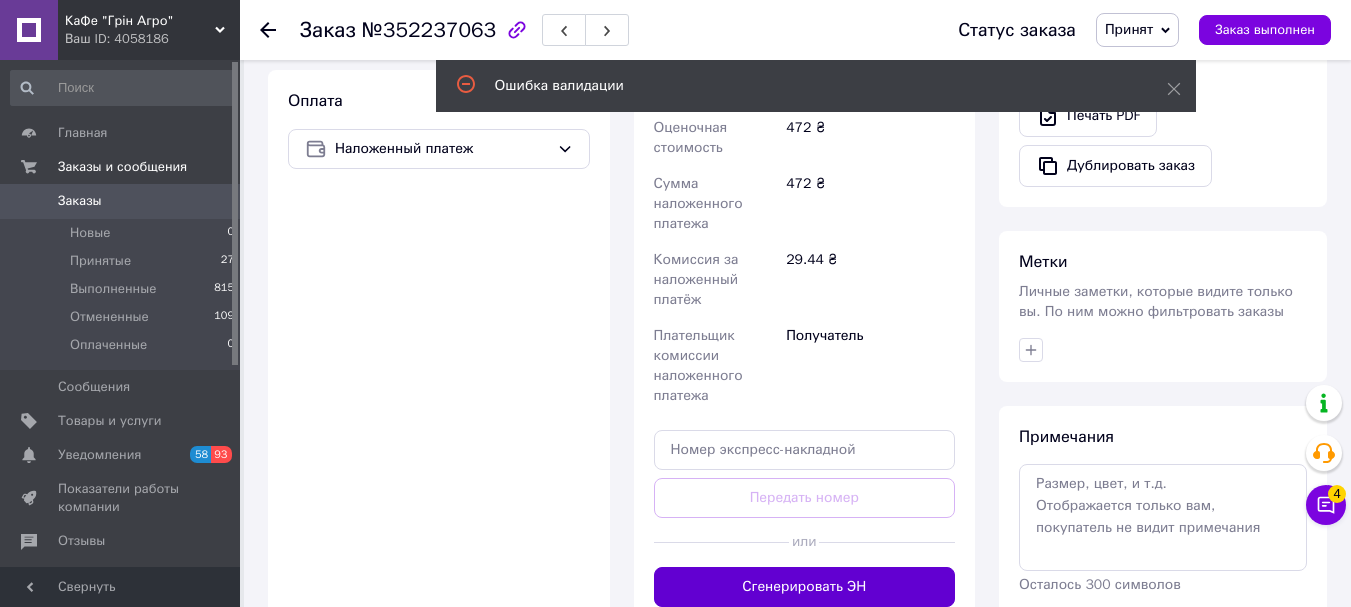 click on "Сгенерировать ЭН" at bounding box center (805, 587) 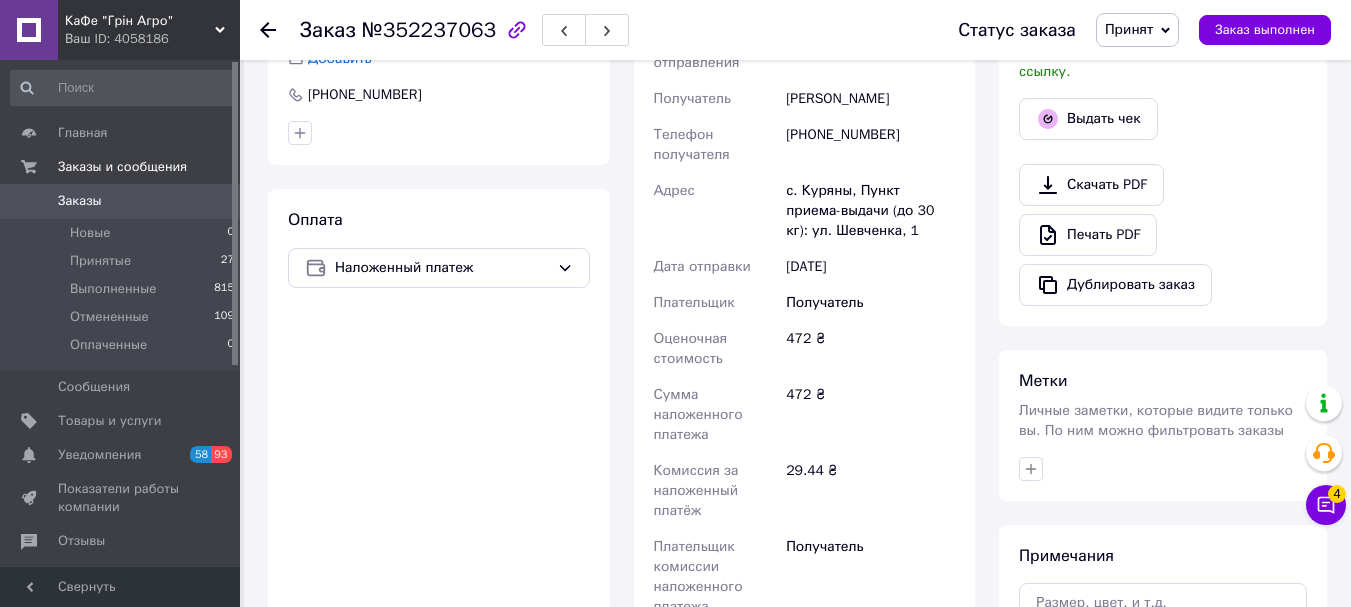 scroll, scrollTop: 400, scrollLeft: 0, axis: vertical 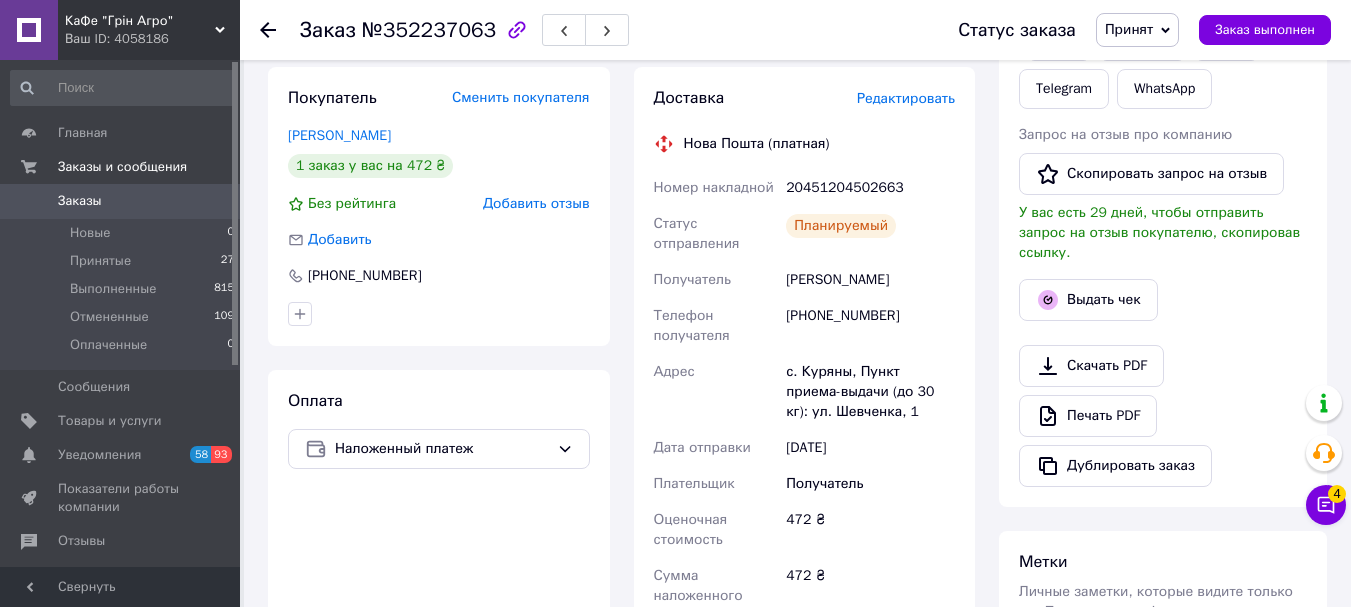 click 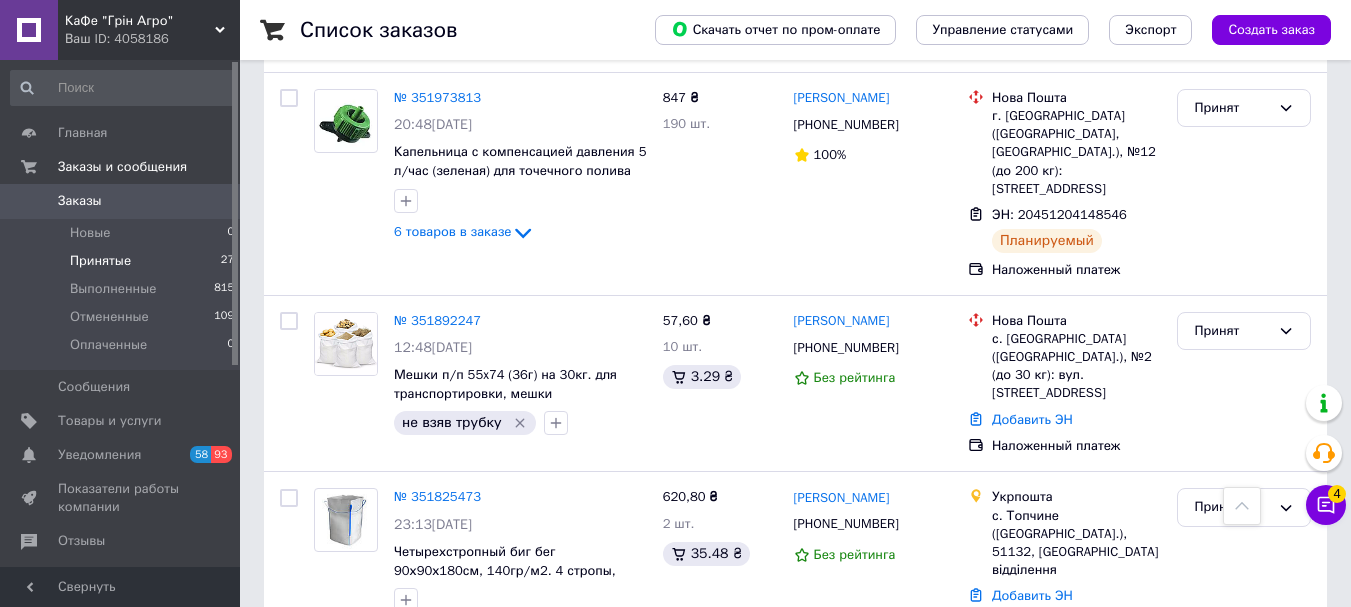 scroll, scrollTop: 4700, scrollLeft: 0, axis: vertical 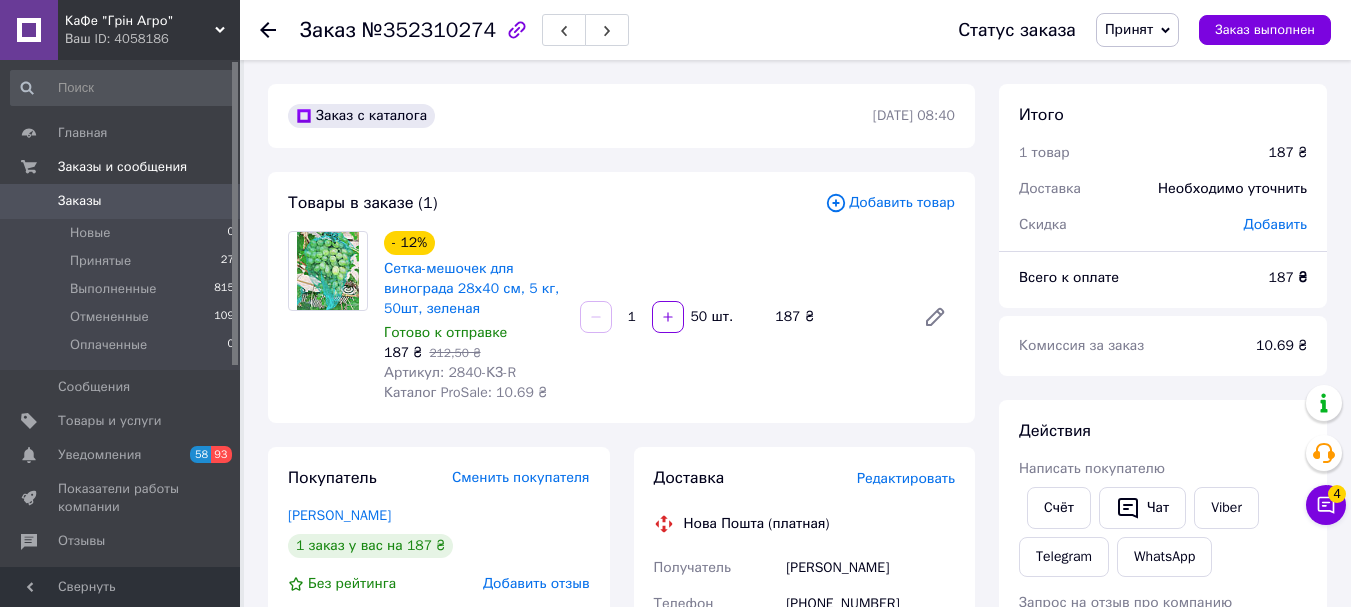 click on "Редактировать" at bounding box center (906, 478) 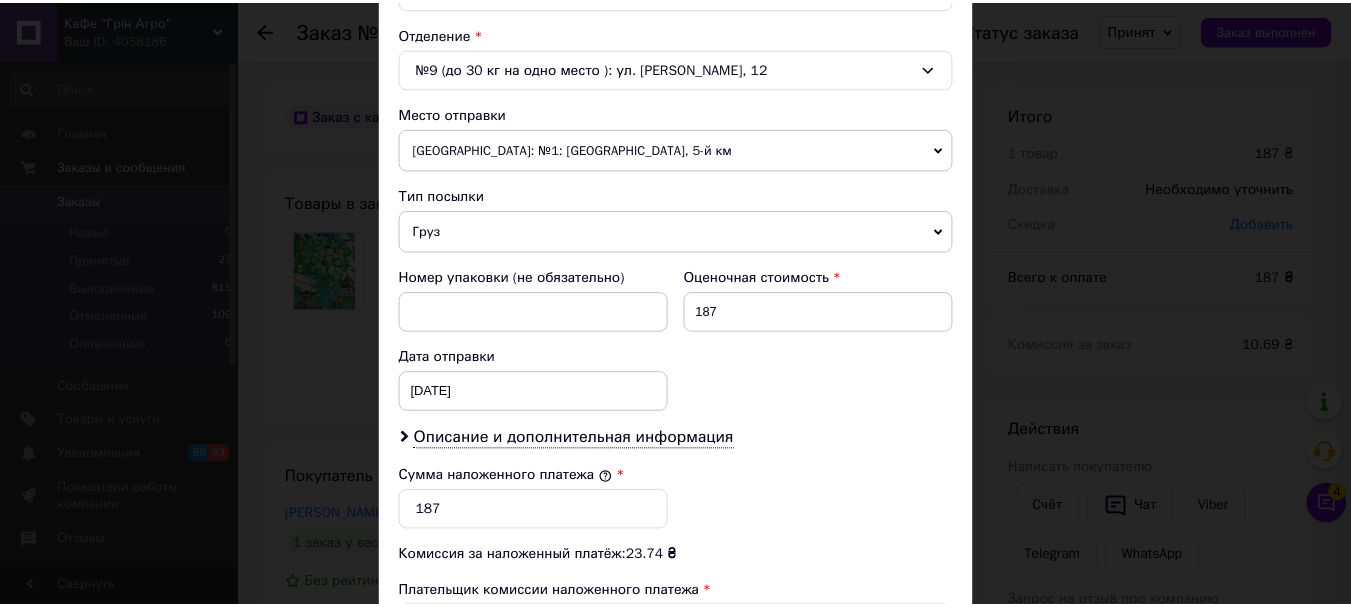 scroll, scrollTop: 900, scrollLeft: 0, axis: vertical 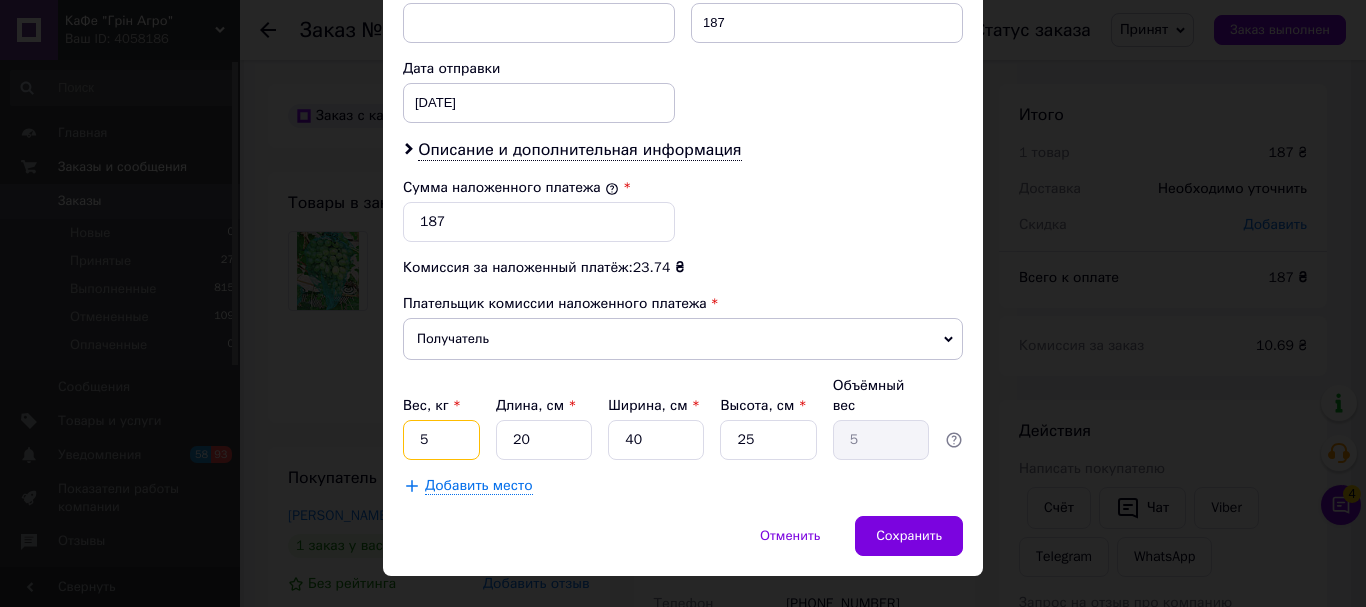 click on "5" at bounding box center (441, 440) 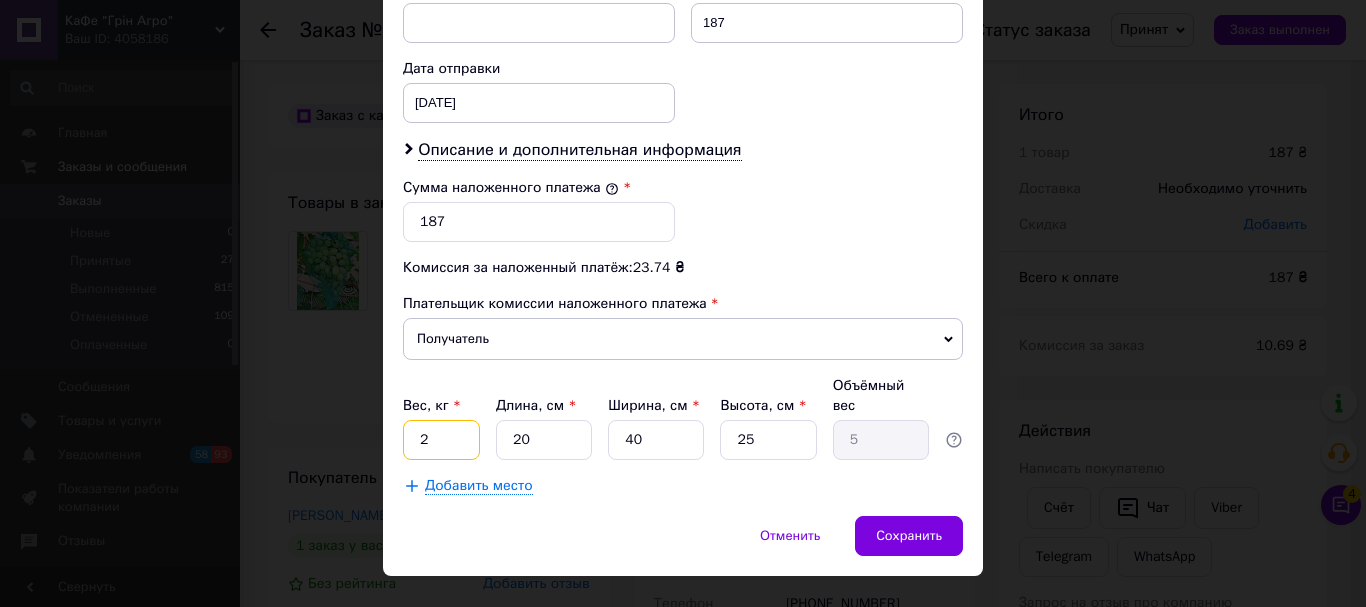 type on "2" 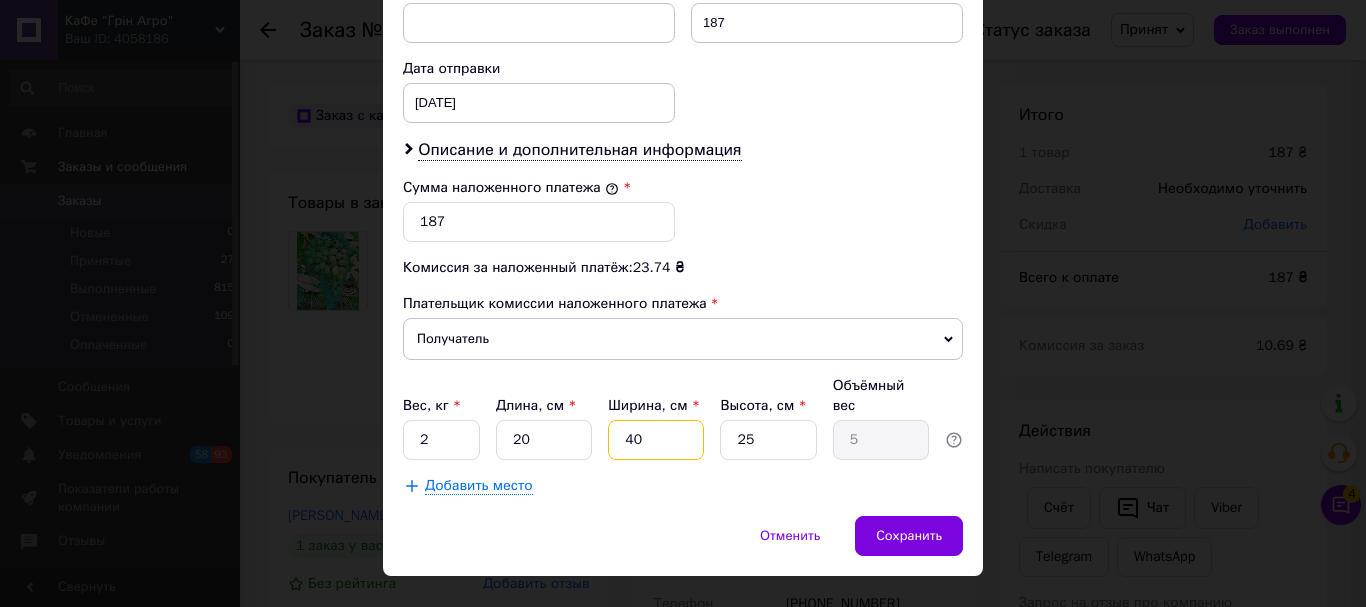 click on "40" at bounding box center (656, 440) 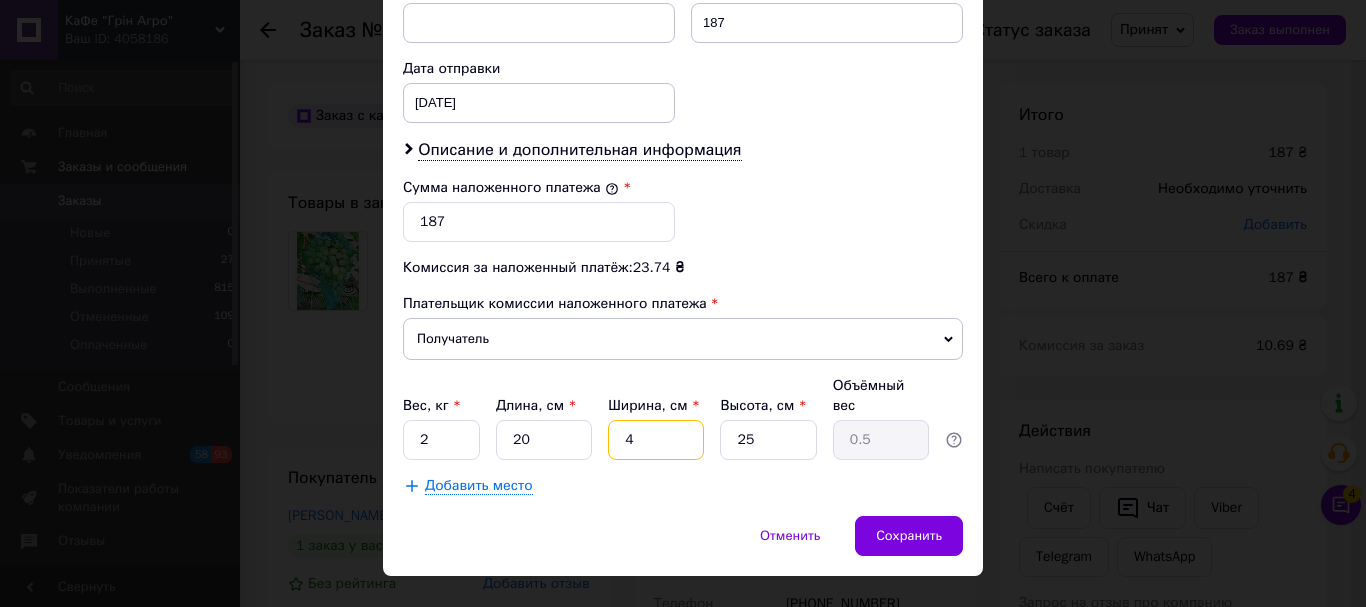 type 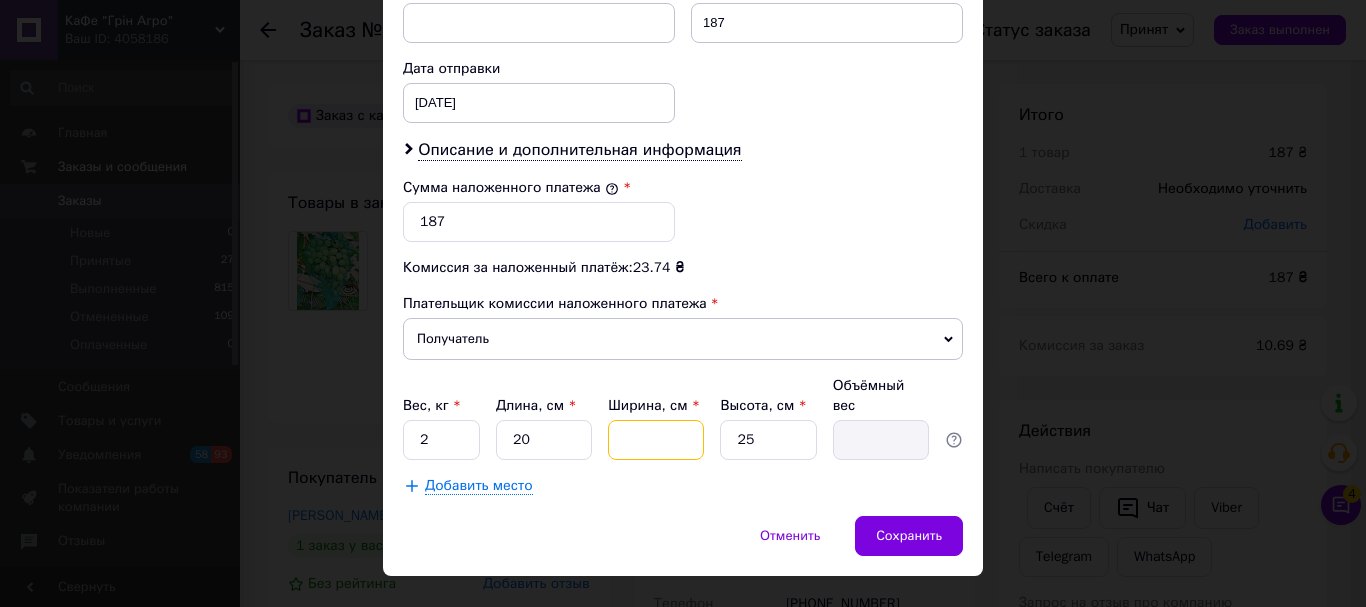 type on "2" 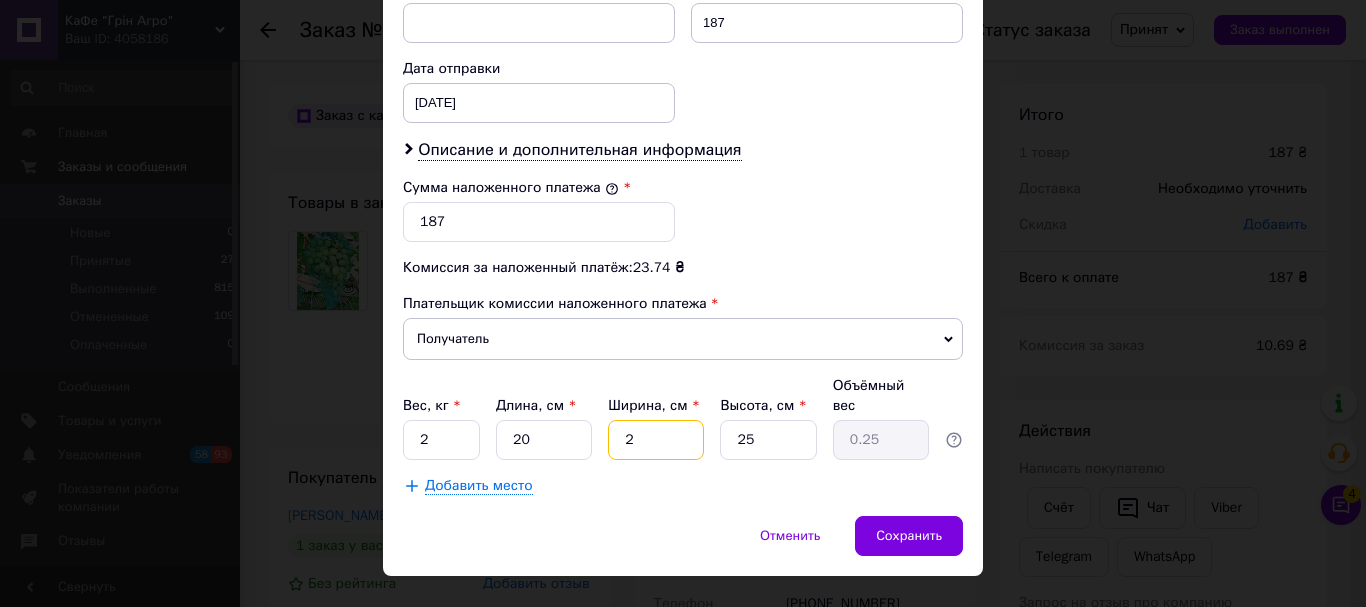 type on "20" 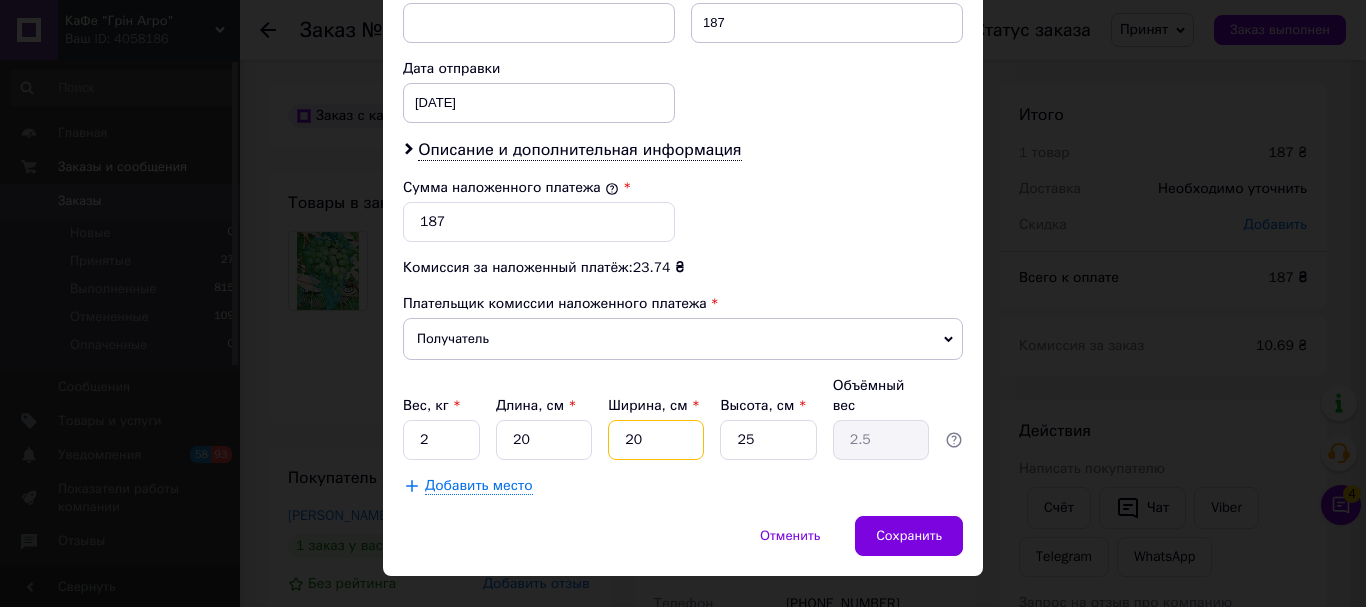 type on "20" 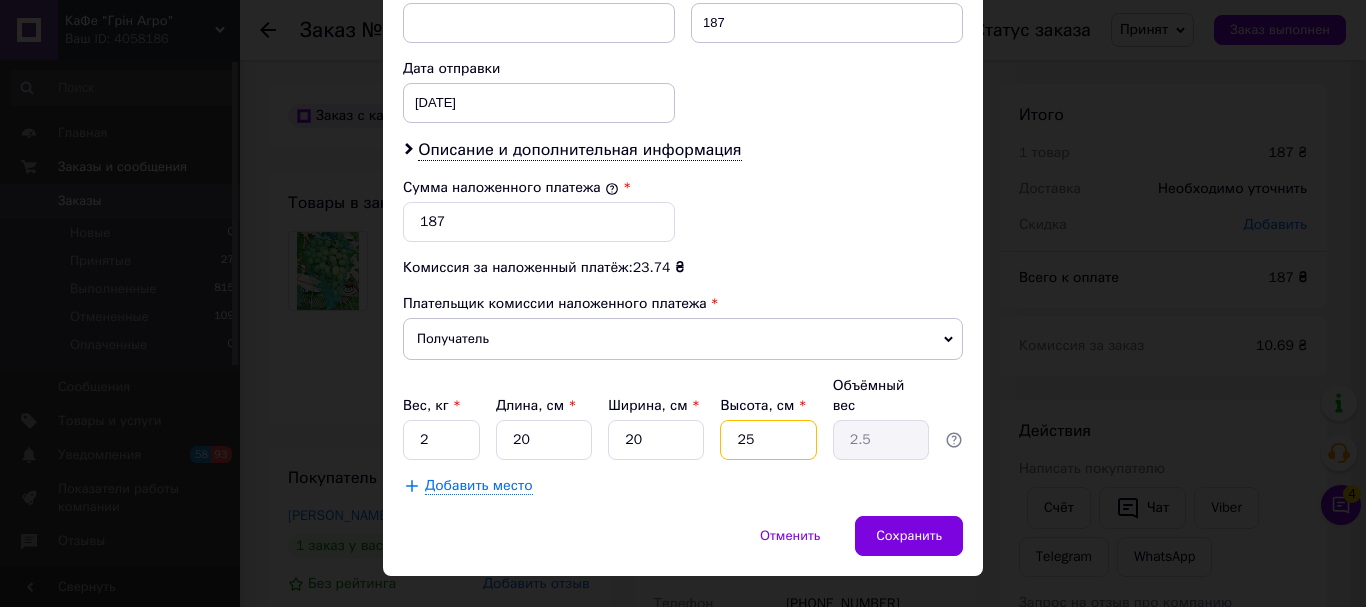 click on "25" at bounding box center [768, 440] 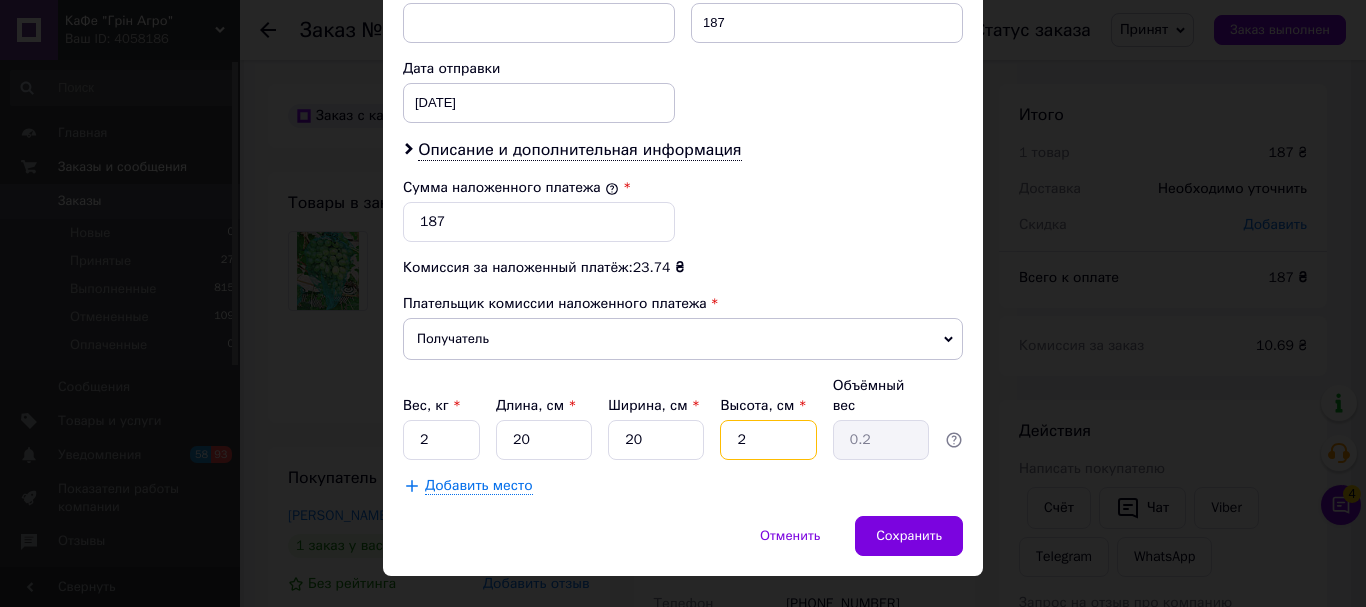 type 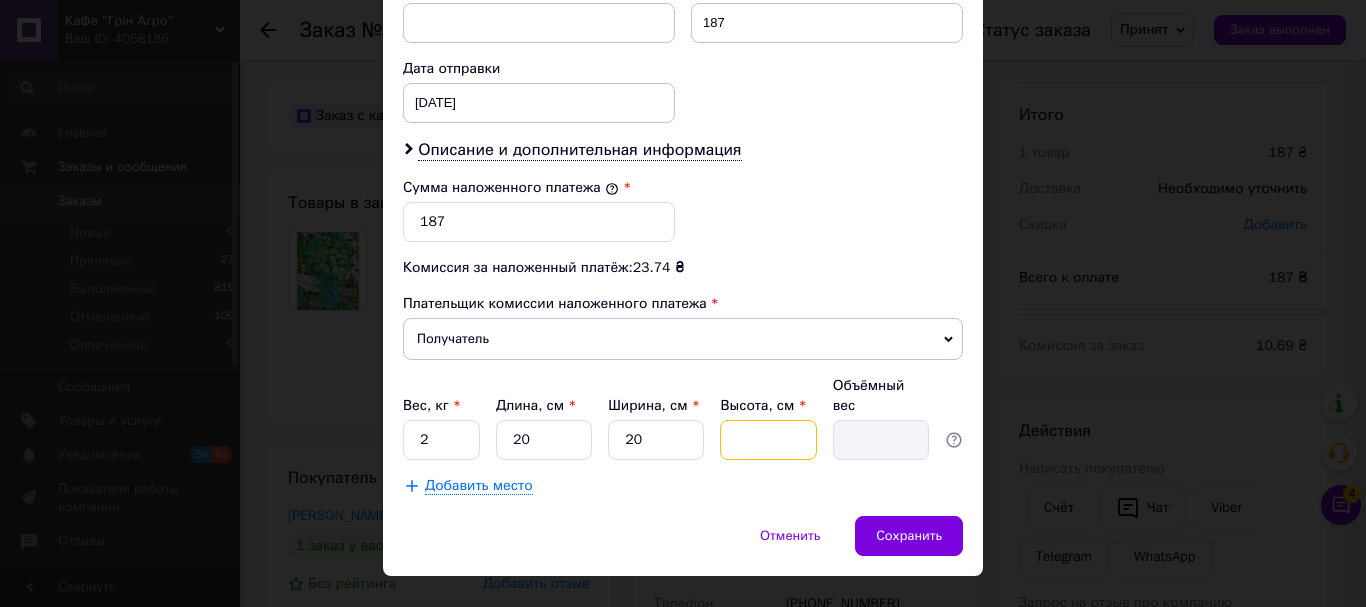 type on "1" 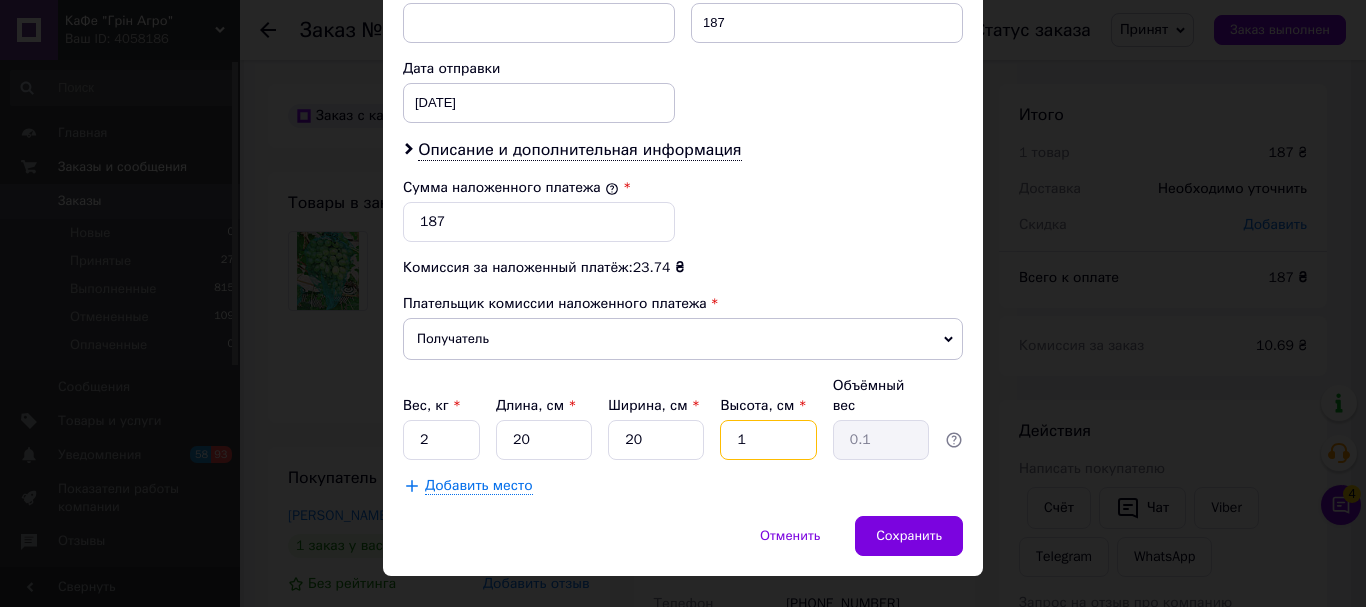 type on "10" 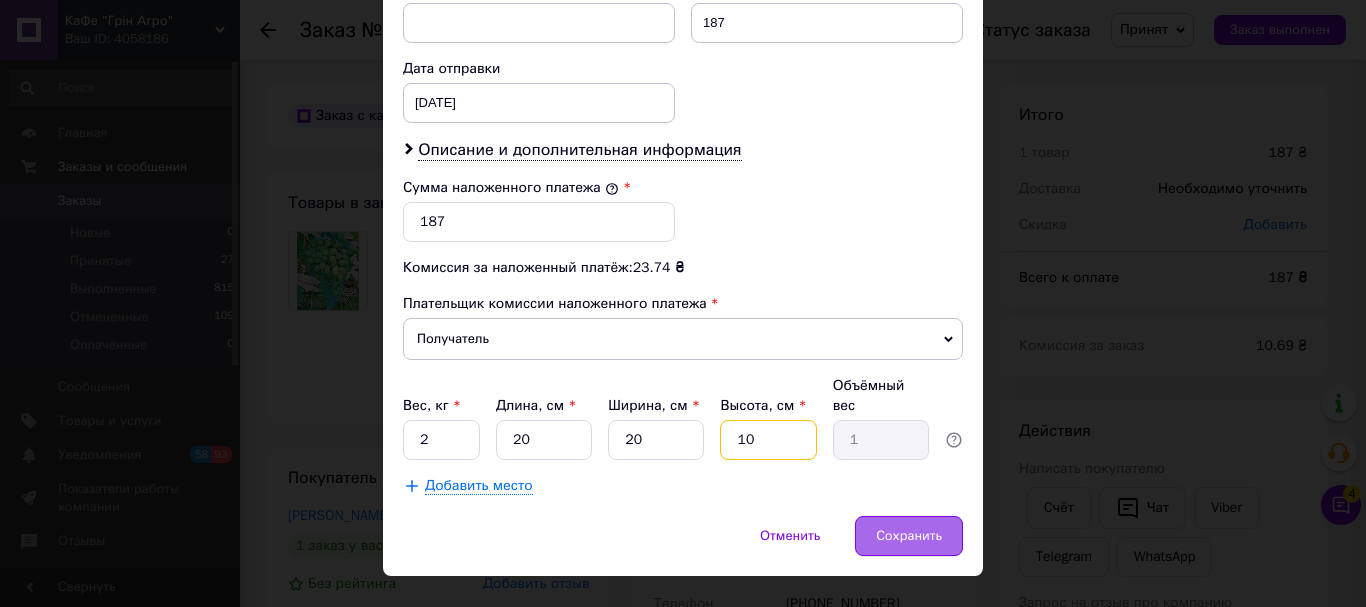 type on "10" 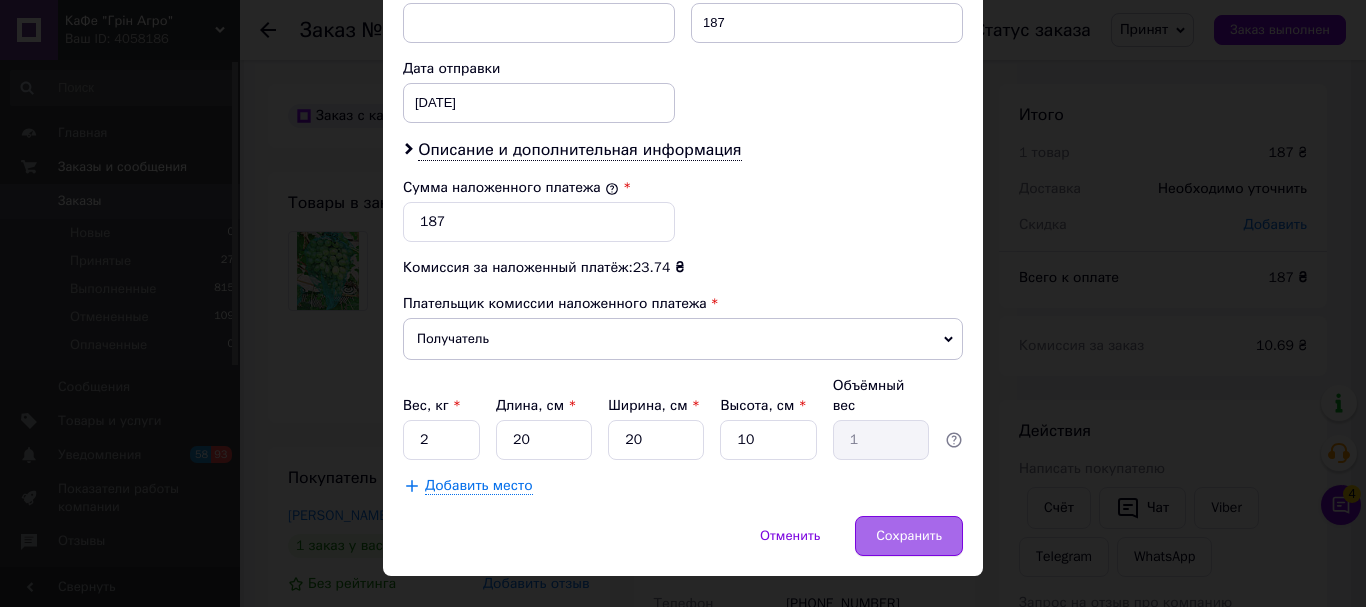 click on "Сохранить" at bounding box center (909, 536) 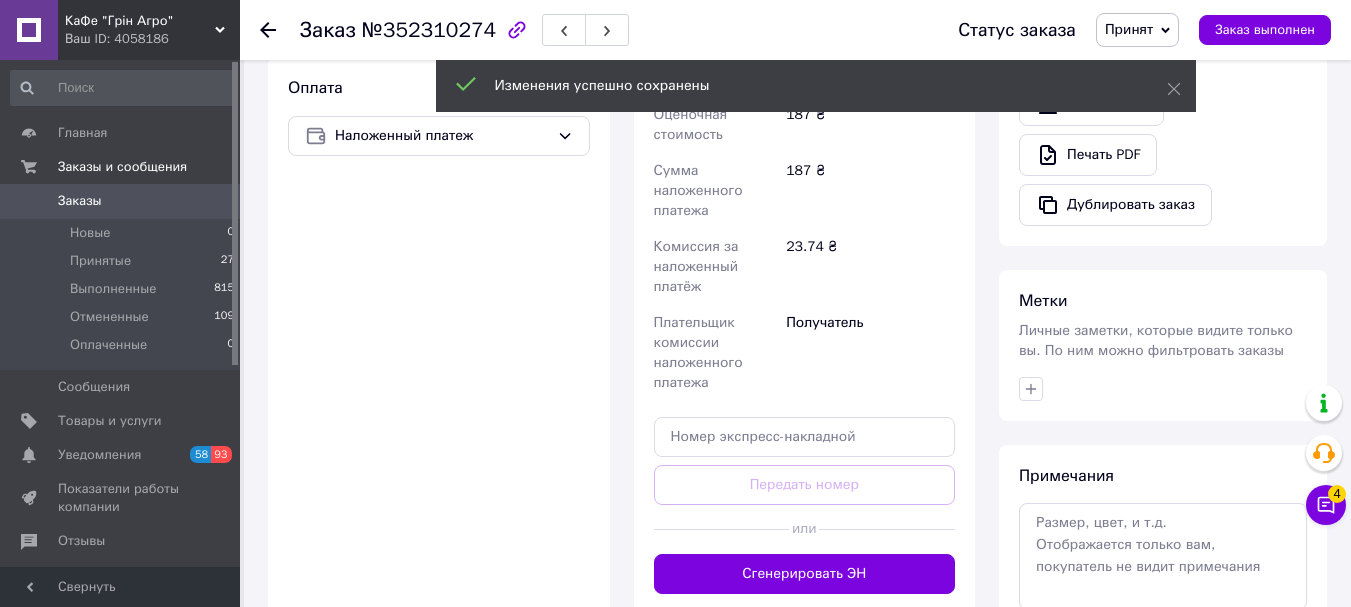 scroll, scrollTop: 700, scrollLeft: 0, axis: vertical 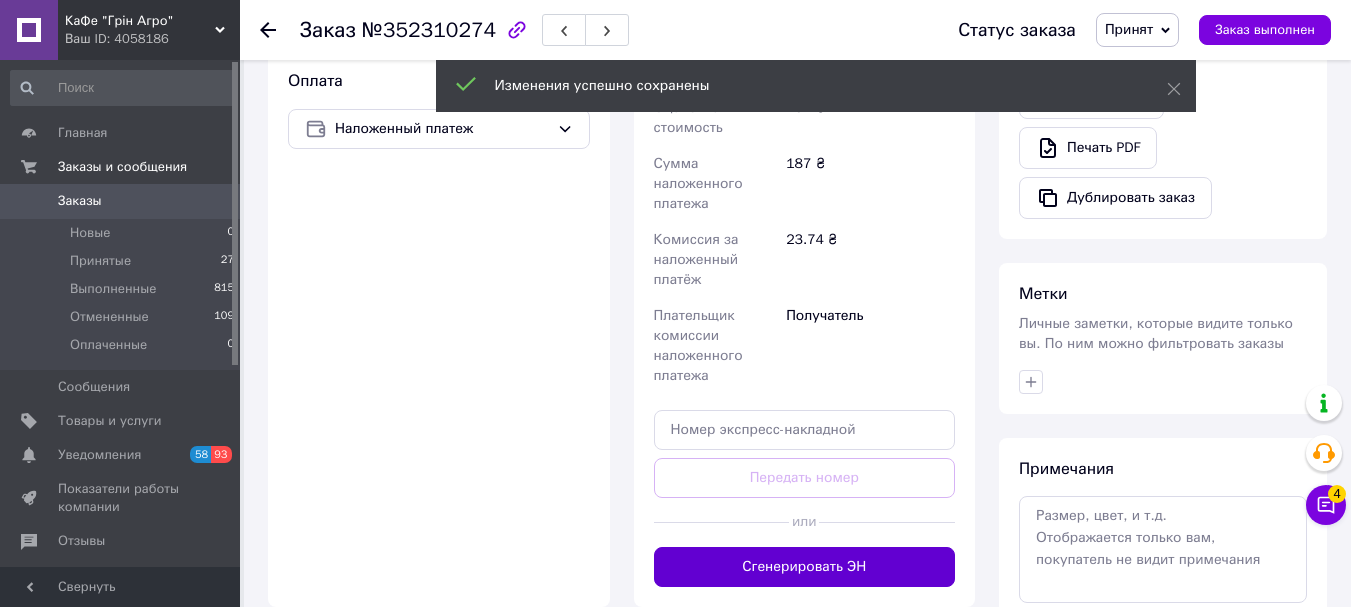 click on "Сгенерировать ЭН" at bounding box center (805, 567) 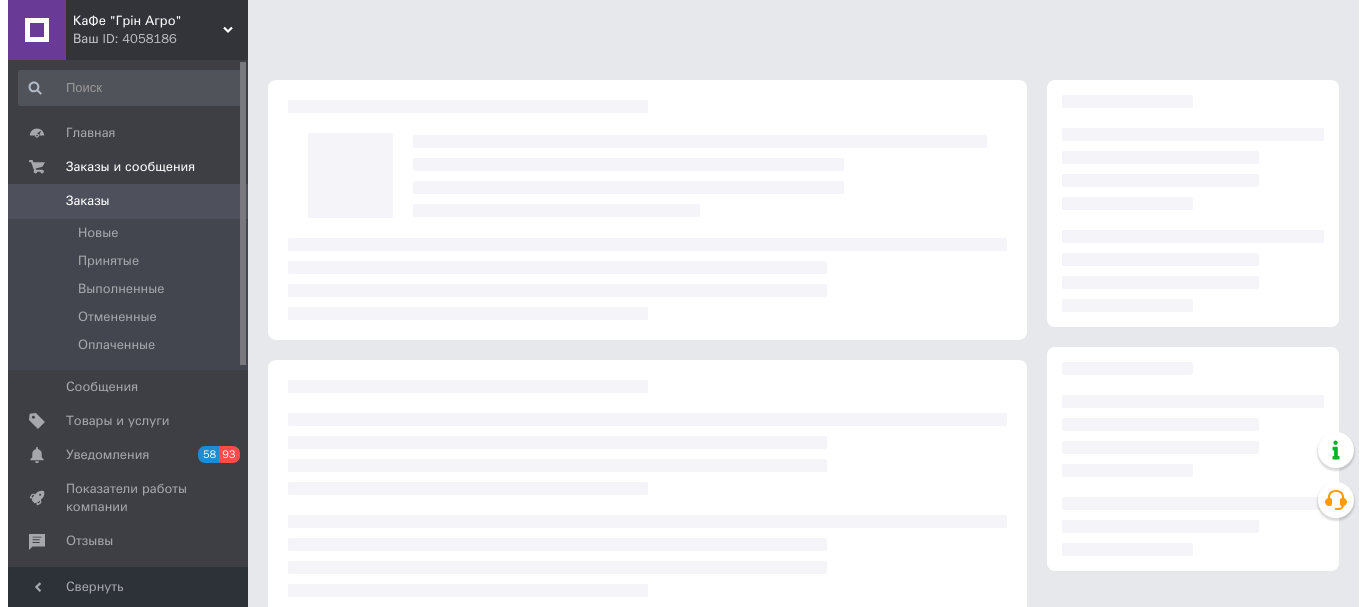 scroll, scrollTop: 0, scrollLeft: 0, axis: both 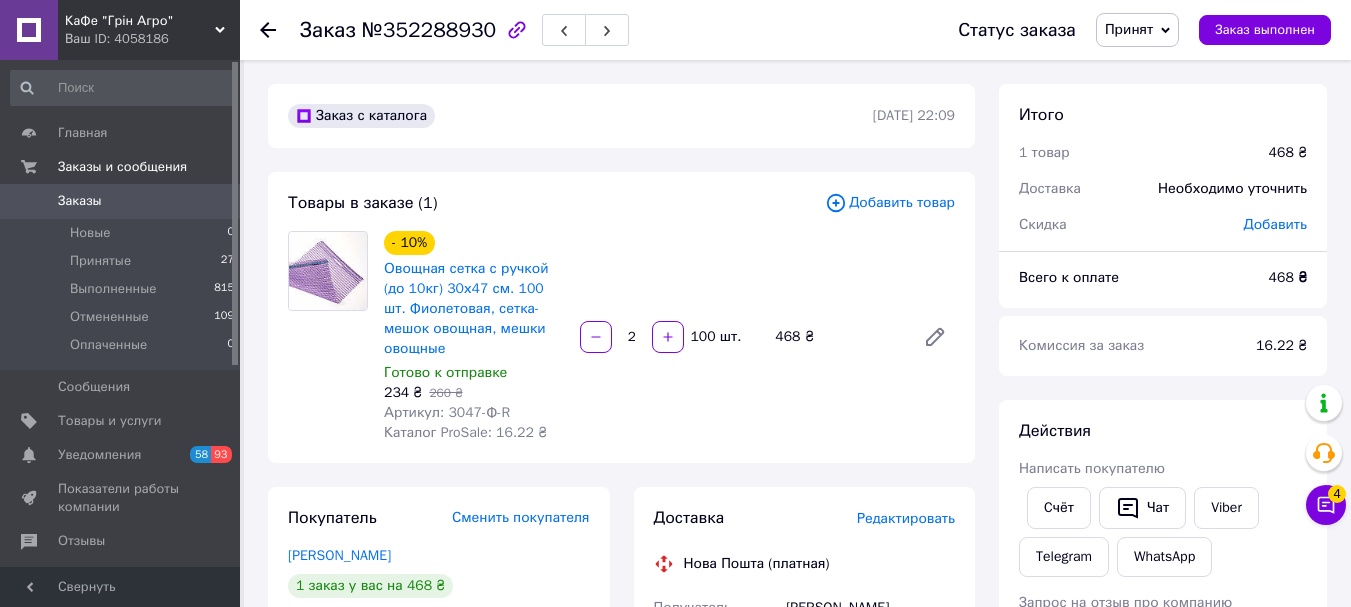 click on "Редактировать" at bounding box center (906, 518) 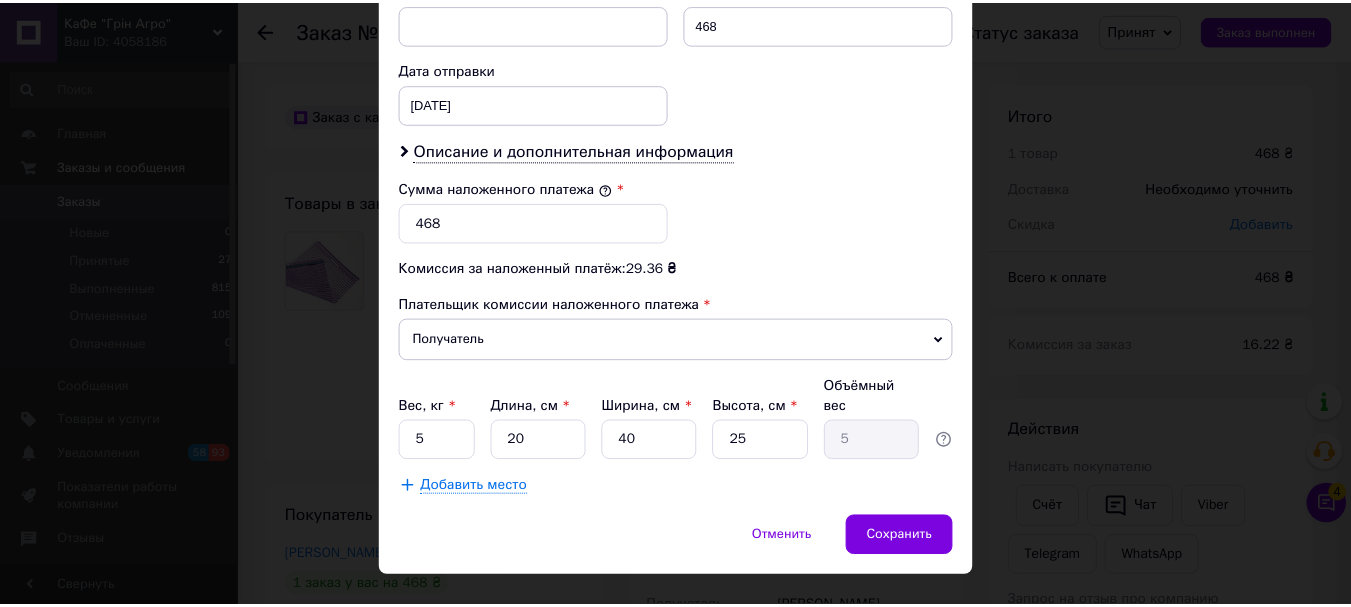 scroll, scrollTop: 900, scrollLeft: 0, axis: vertical 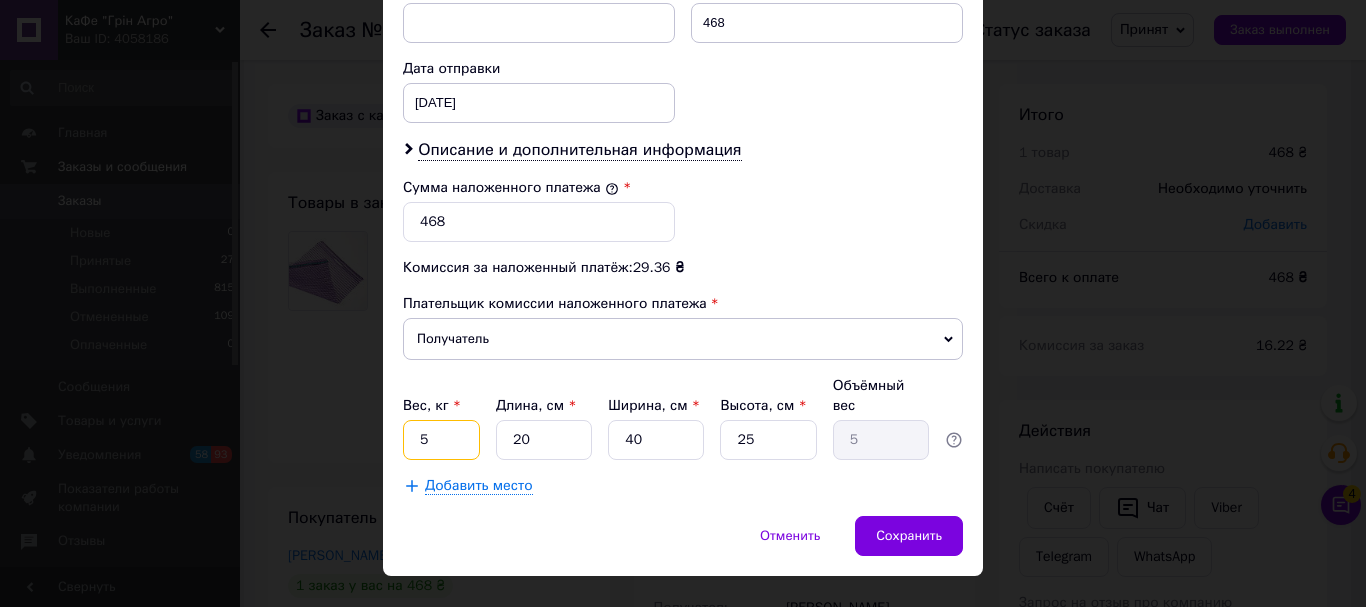 click on "5" at bounding box center (441, 440) 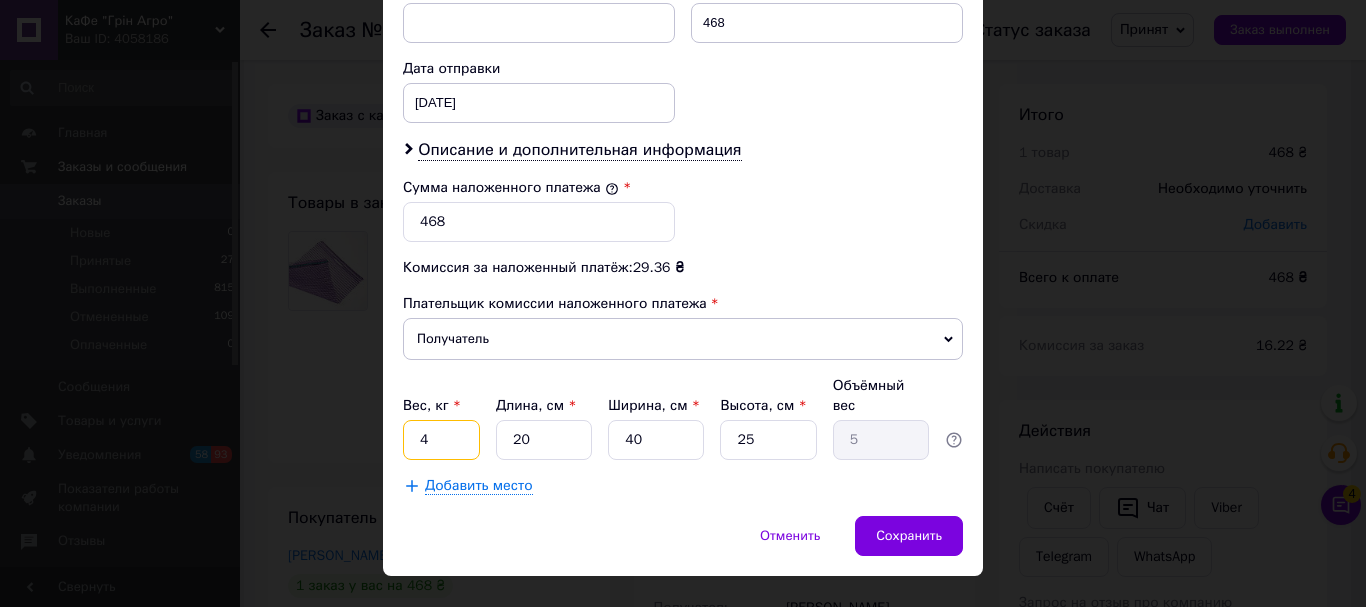 type on "4" 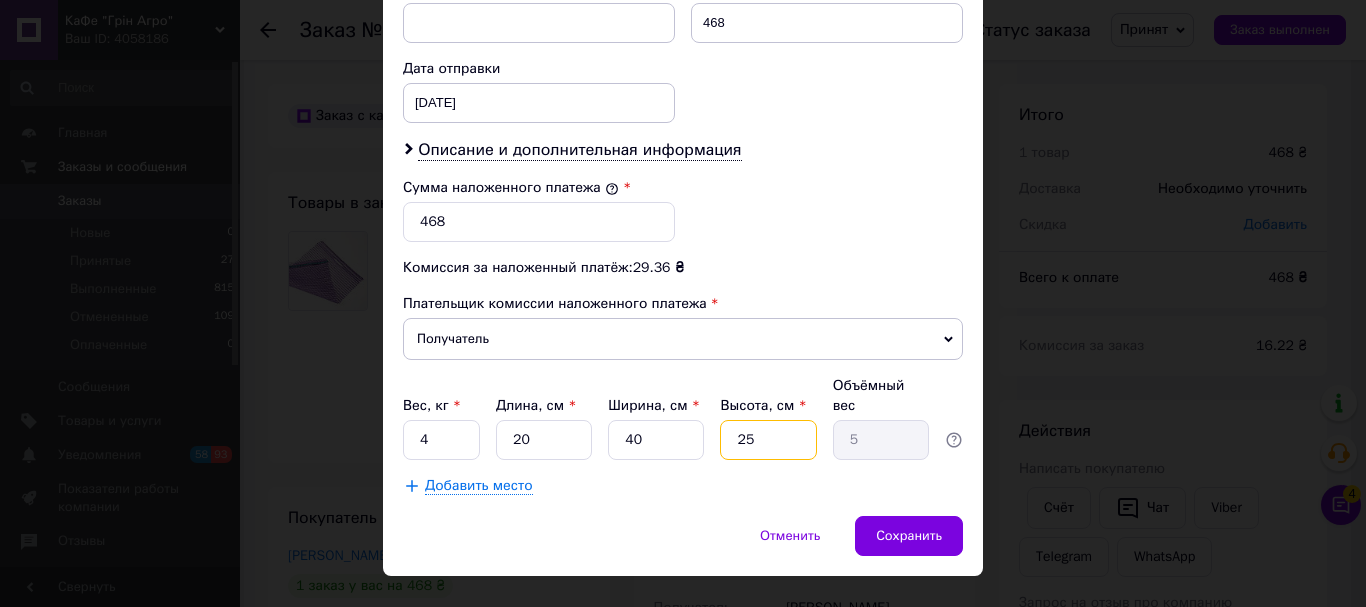click on "25" at bounding box center (768, 440) 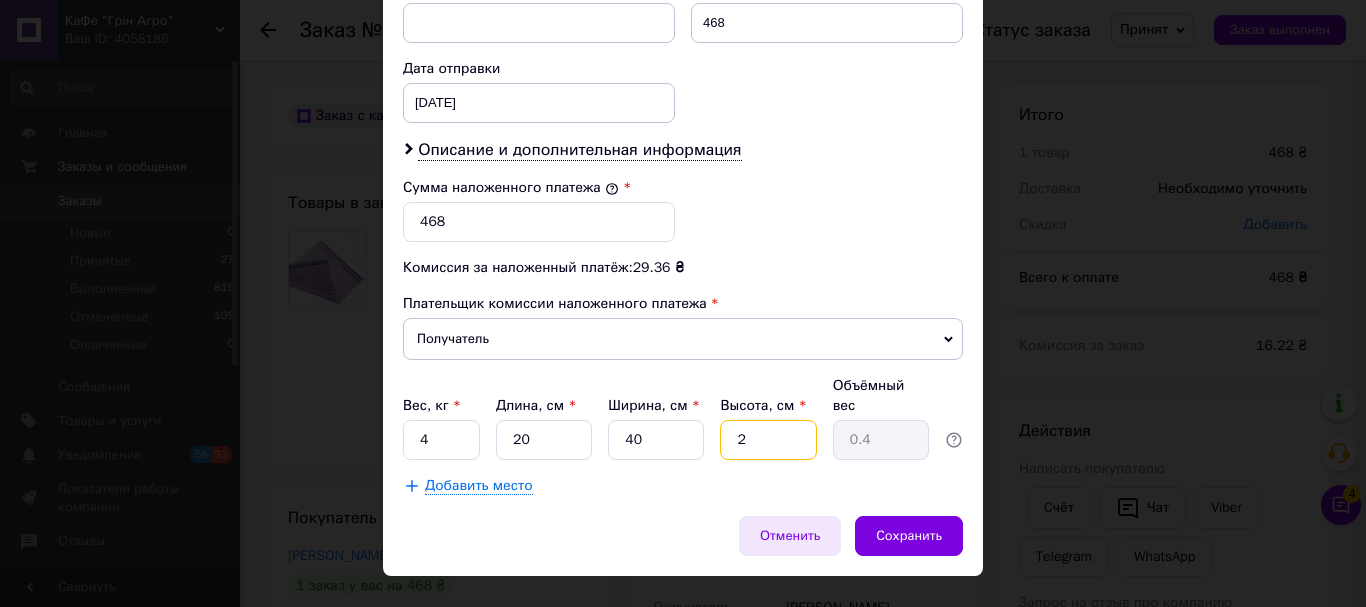 type on "20" 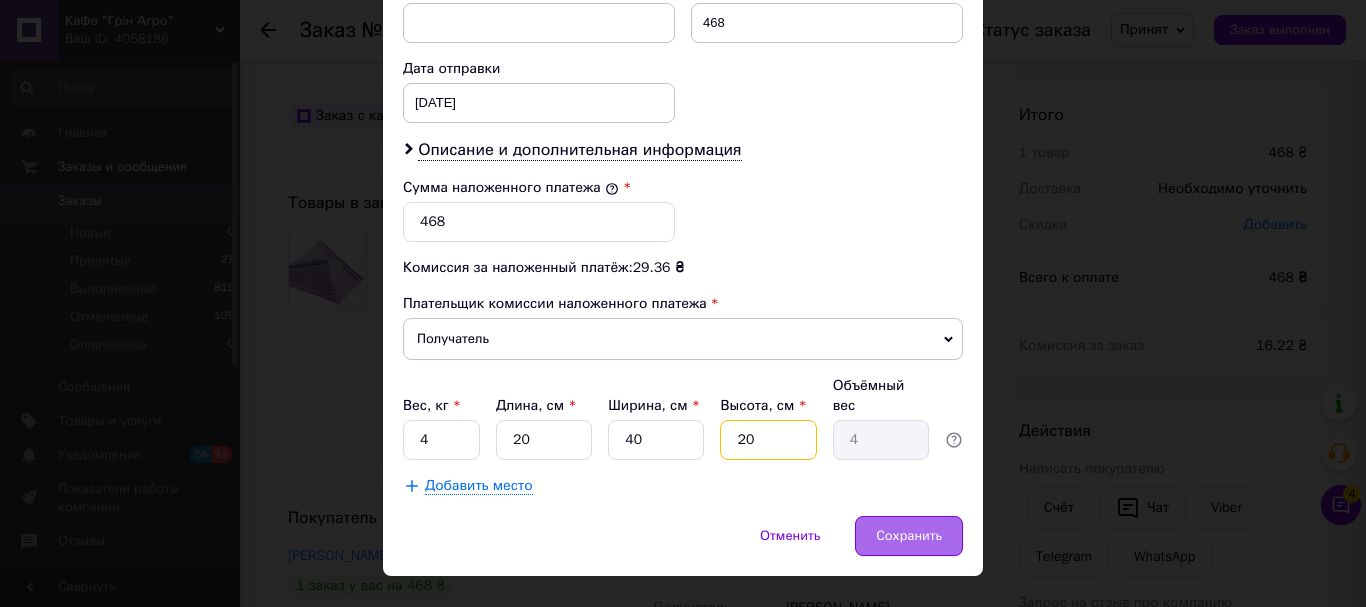 type on "20" 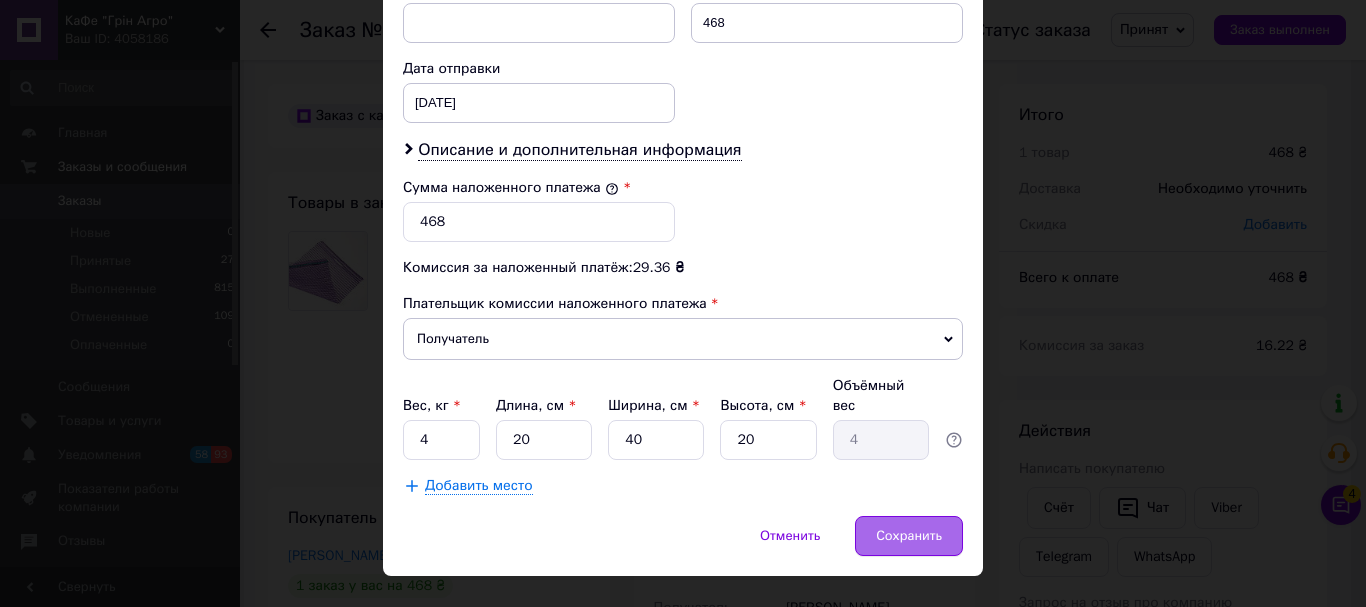 click on "Сохранить" at bounding box center [909, 536] 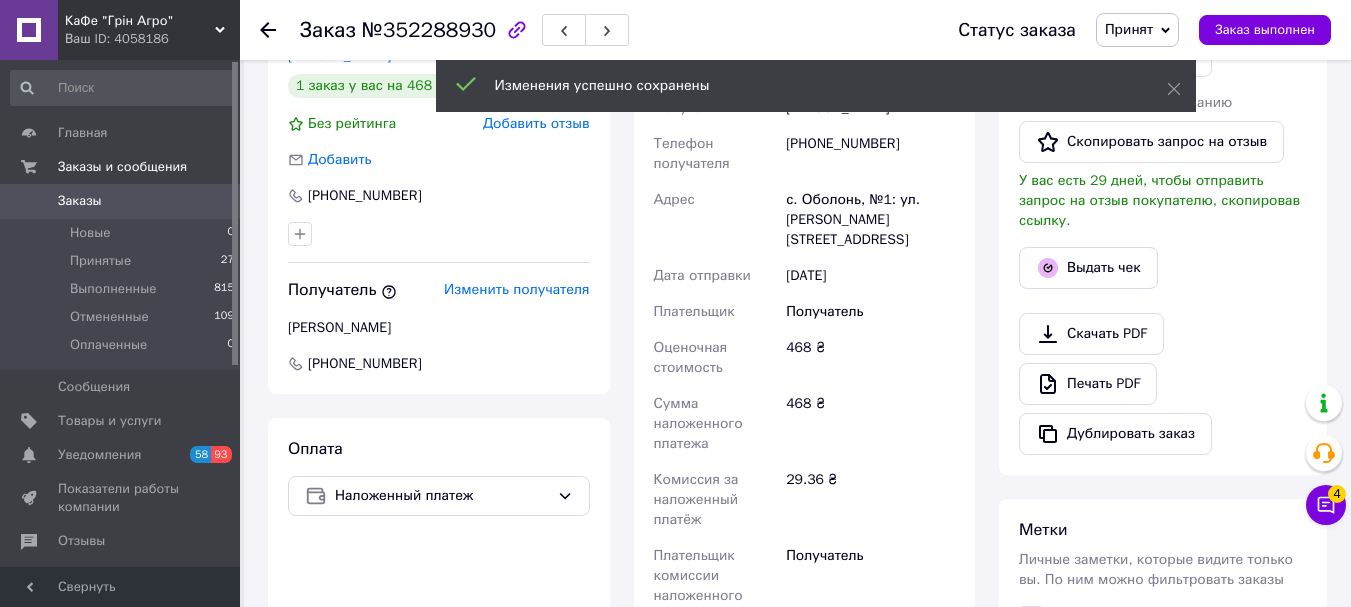 scroll, scrollTop: 800, scrollLeft: 0, axis: vertical 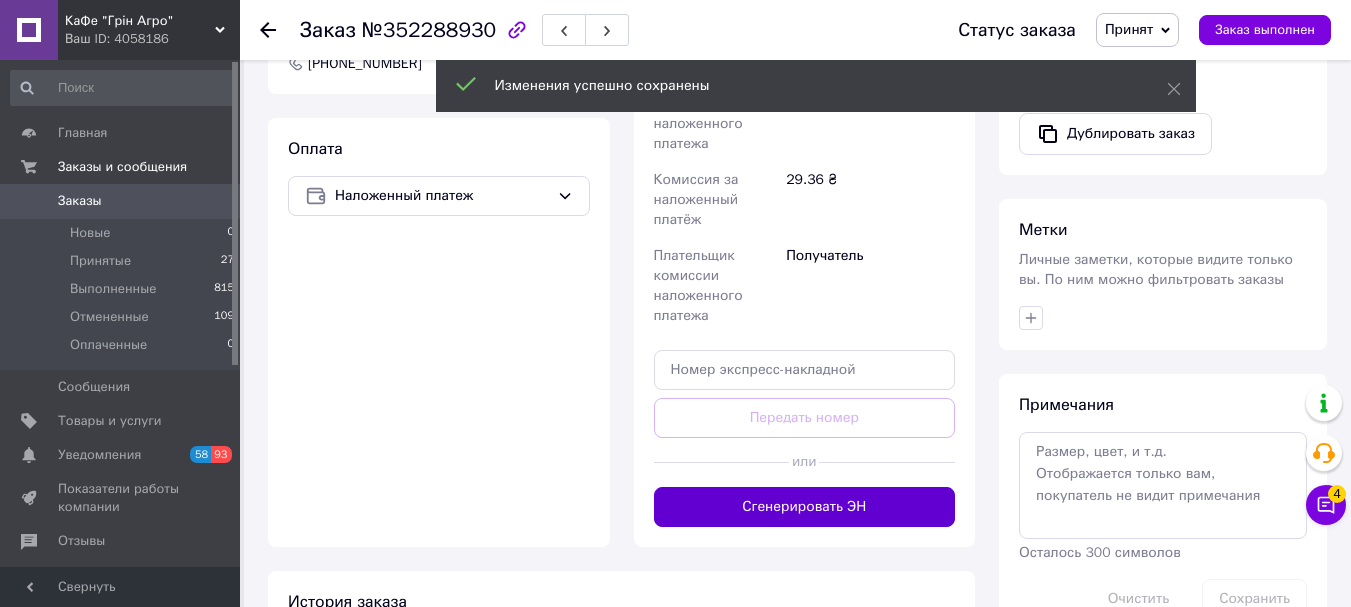 click on "Сгенерировать ЭН" at bounding box center [805, 507] 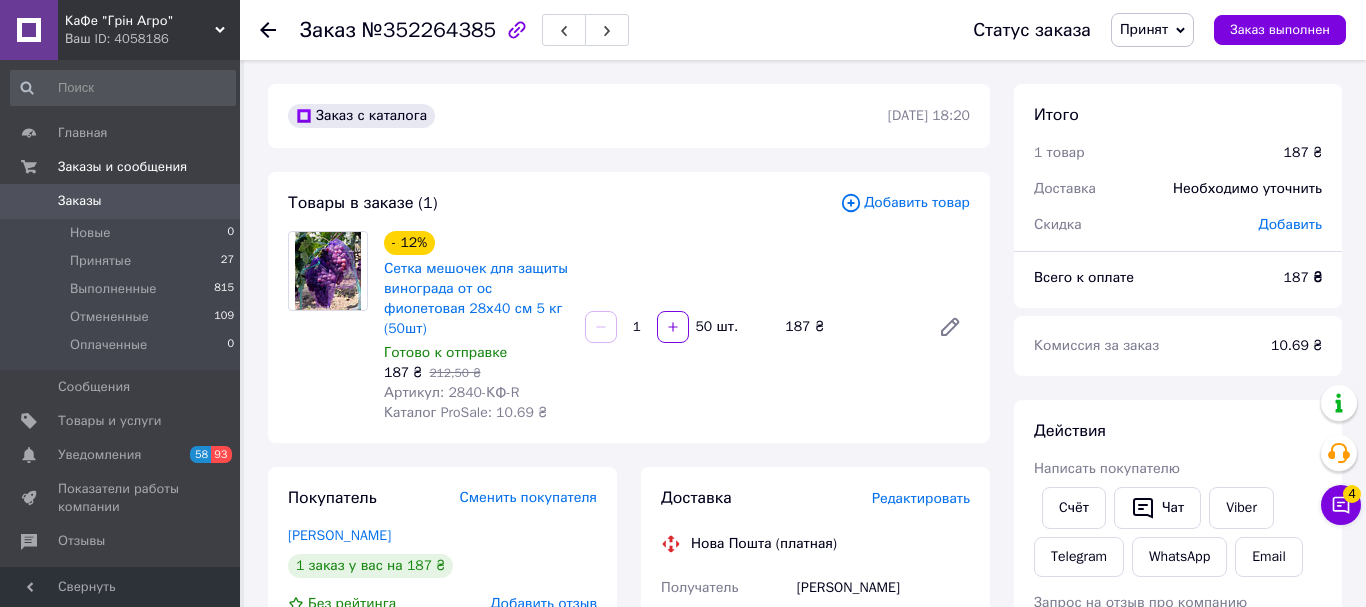 scroll, scrollTop: 0, scrollLeft: 0, axis: both 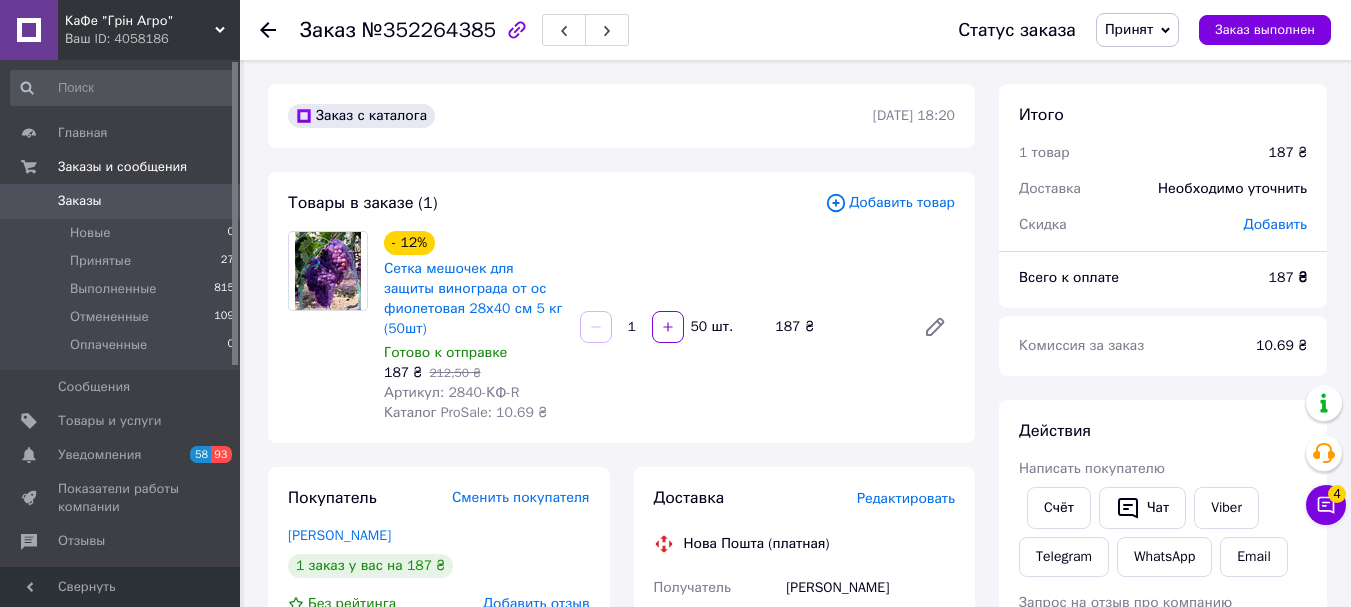 click on "Редактировать" at bounding box center (906, 498) 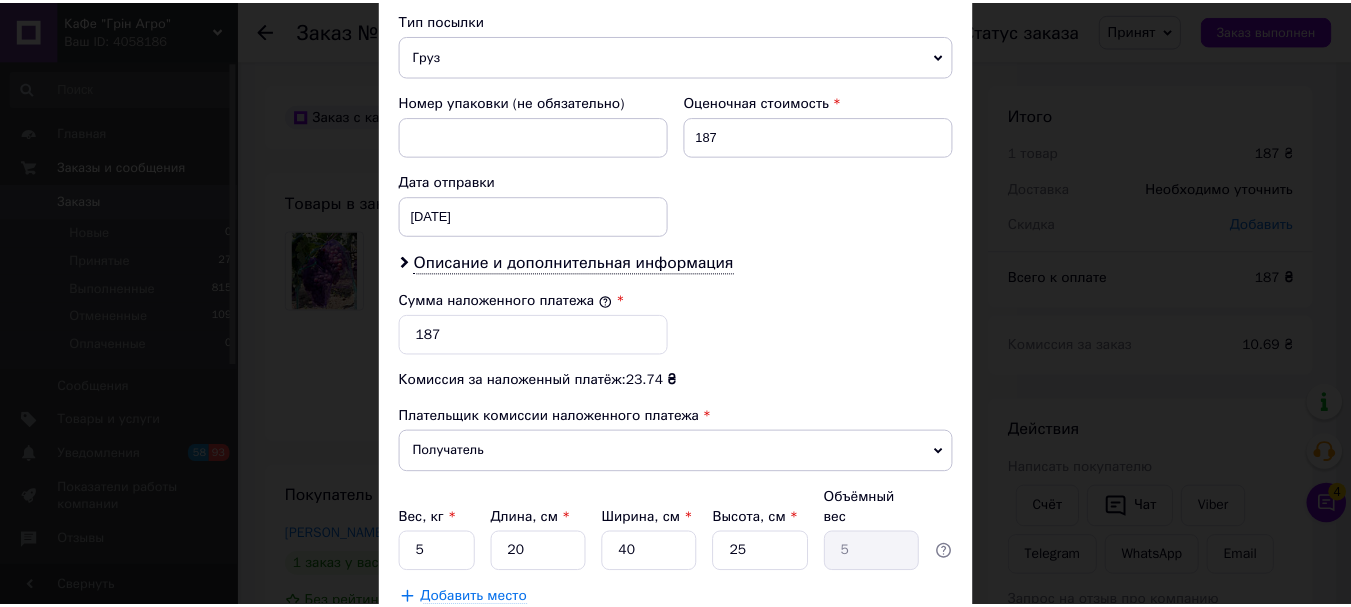 scroll, scrollTop: 919, scrollLeft: 0, axis: vertical 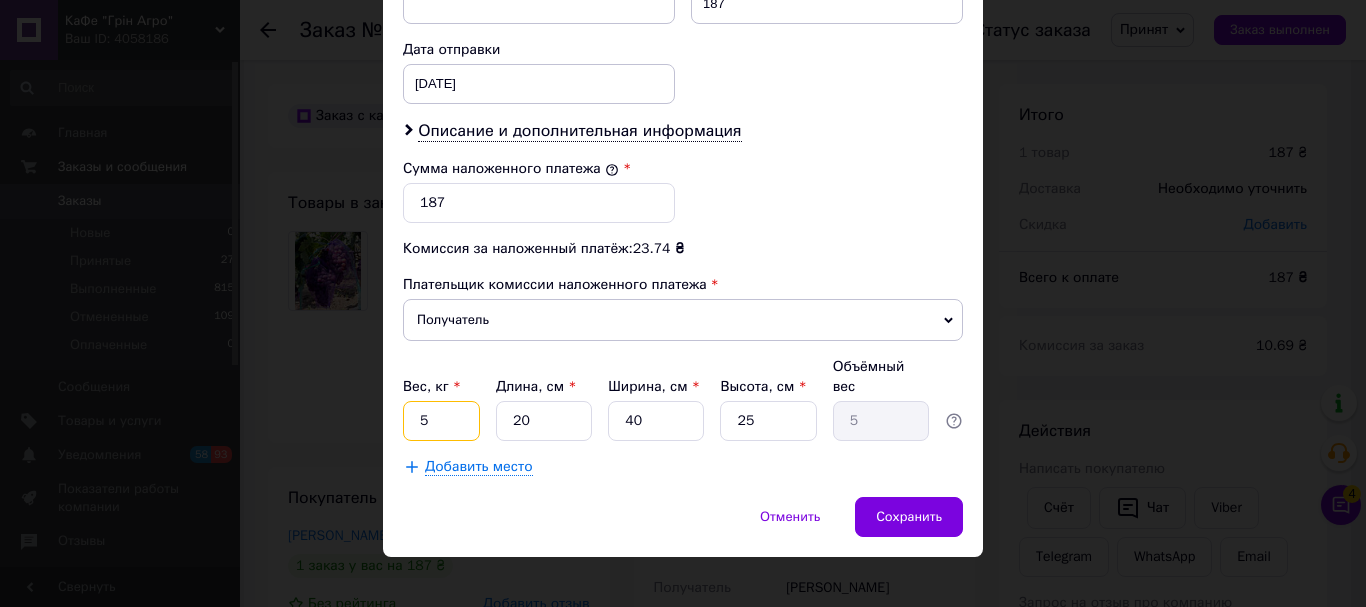 click on "5" at bounding box center (441, 421) 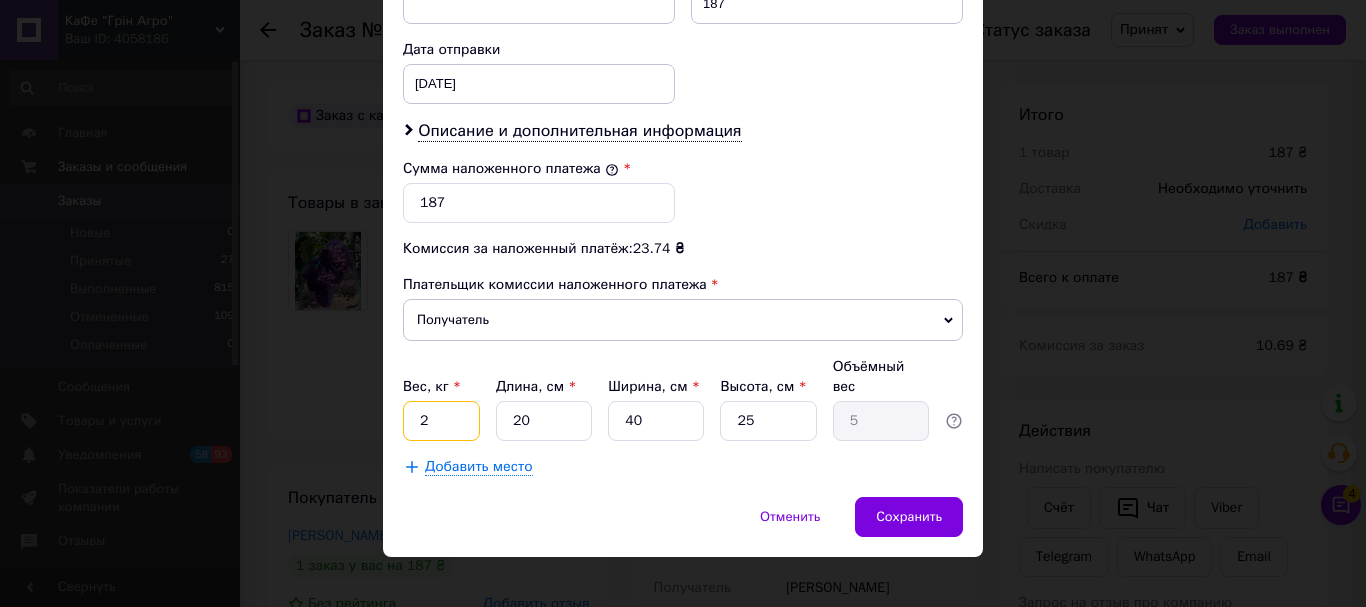 type on "2" 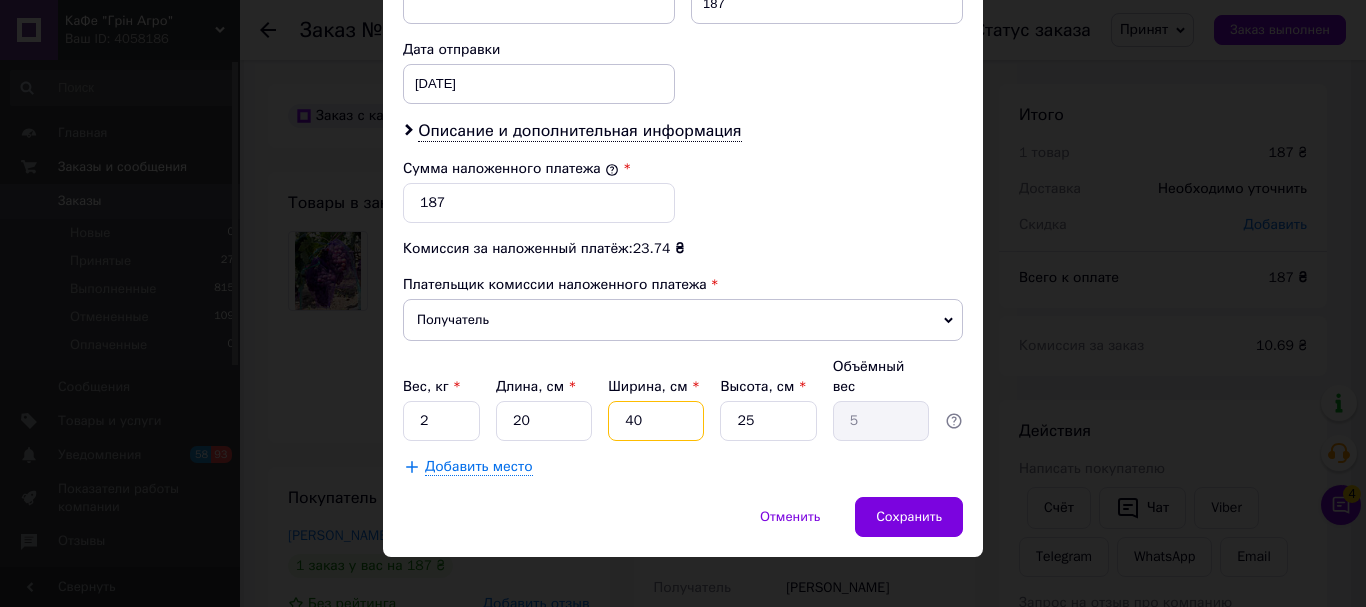 click on "40" at bounding box center (656, 421) 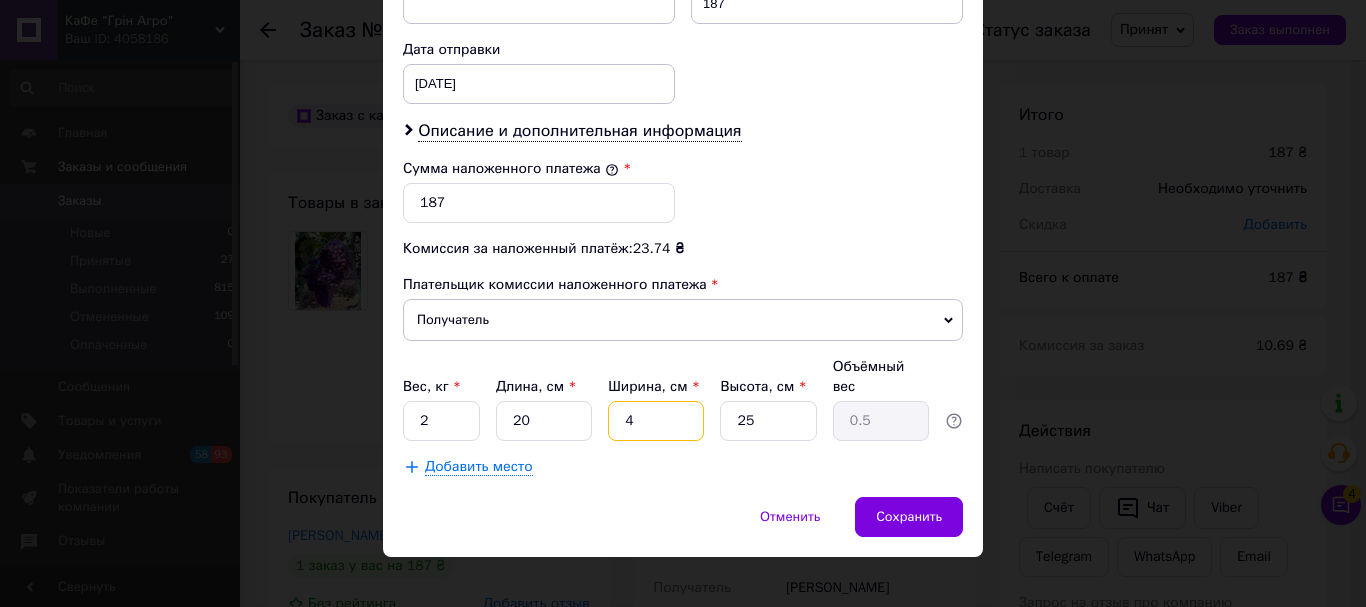 type 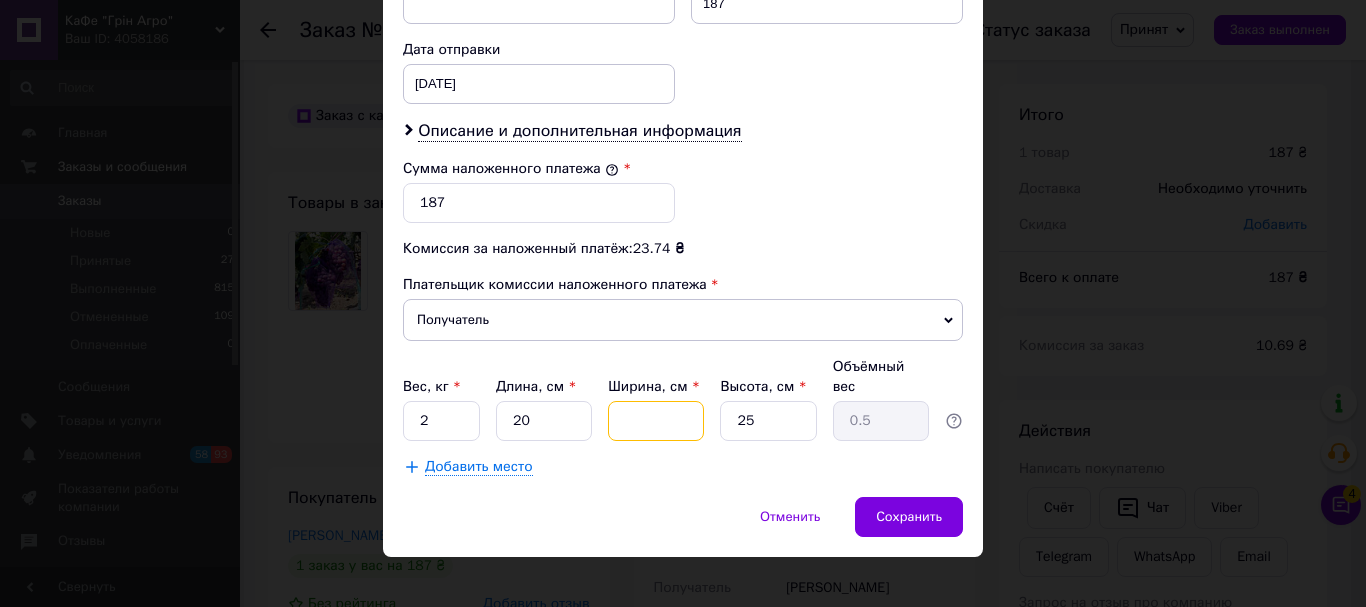 type 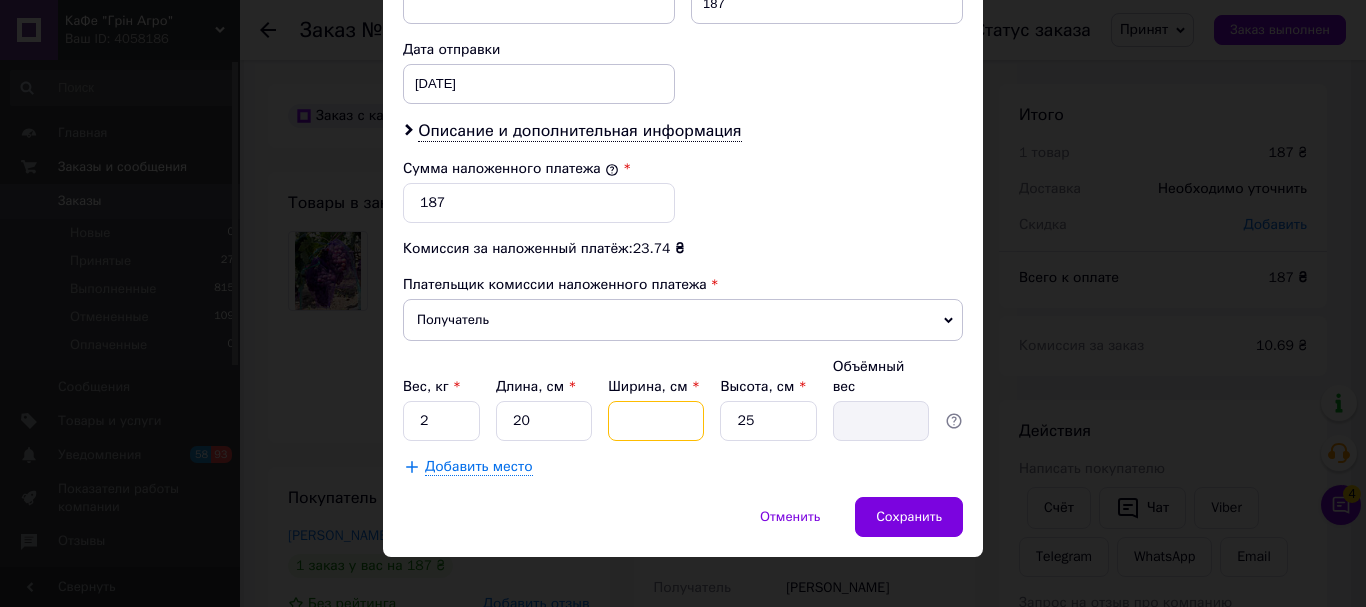 type on "2" 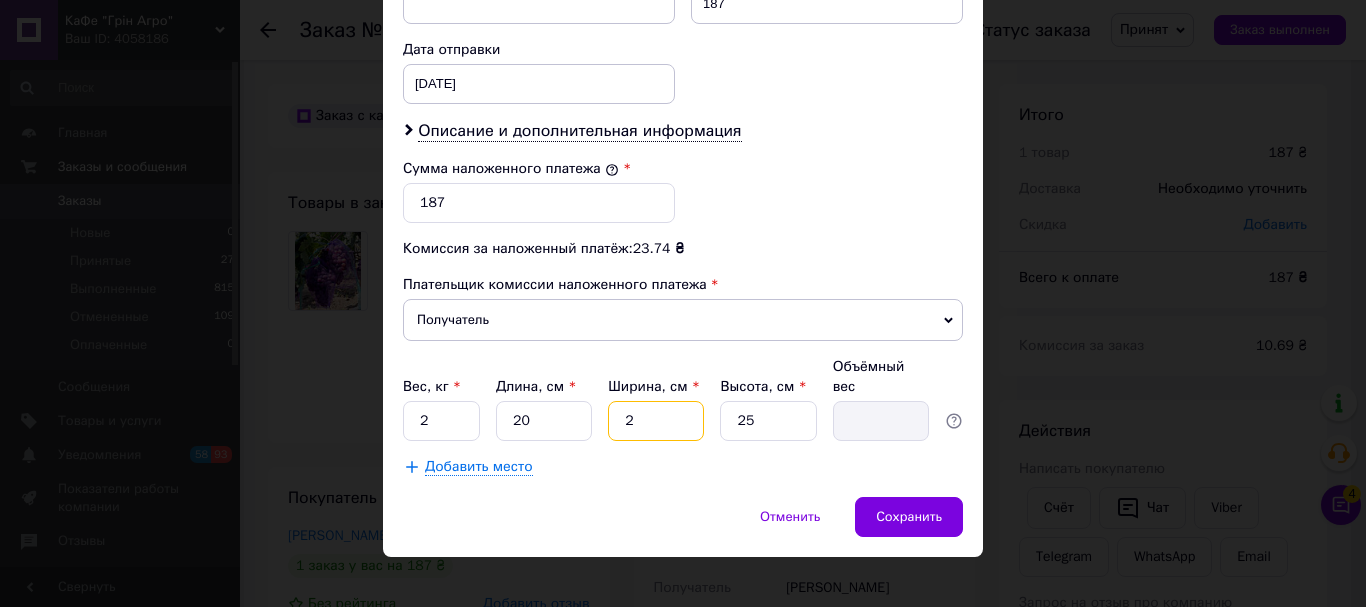 type on "0.25" 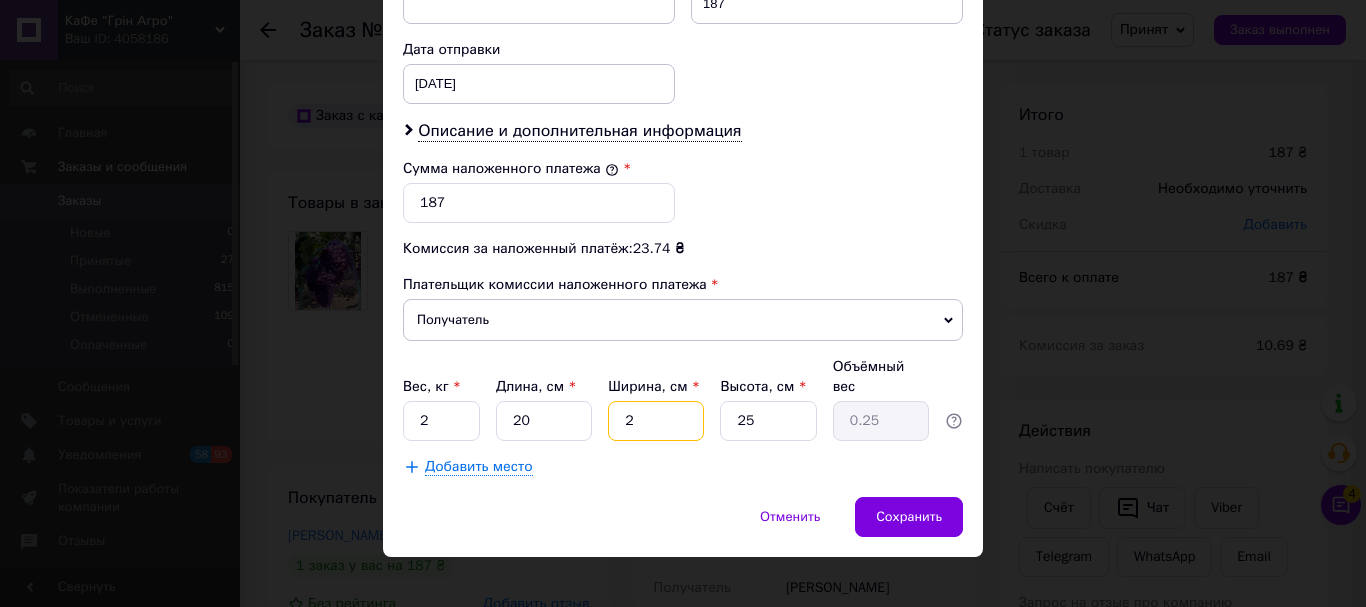 type on "20" 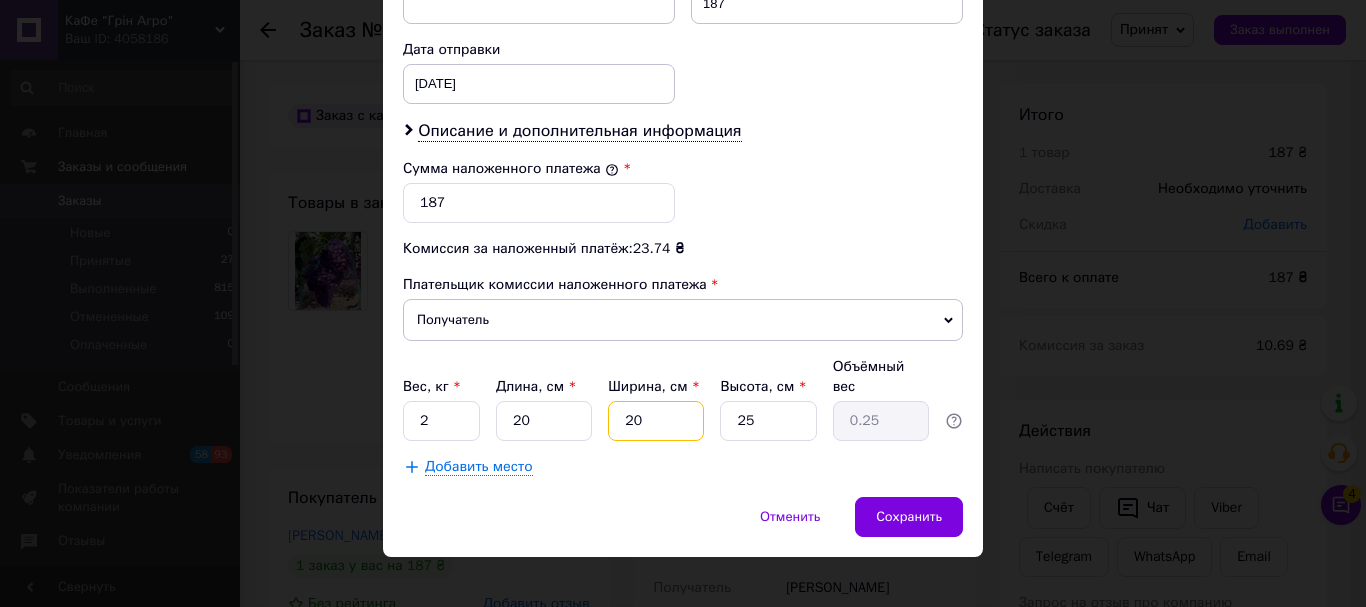 type on "2.5" 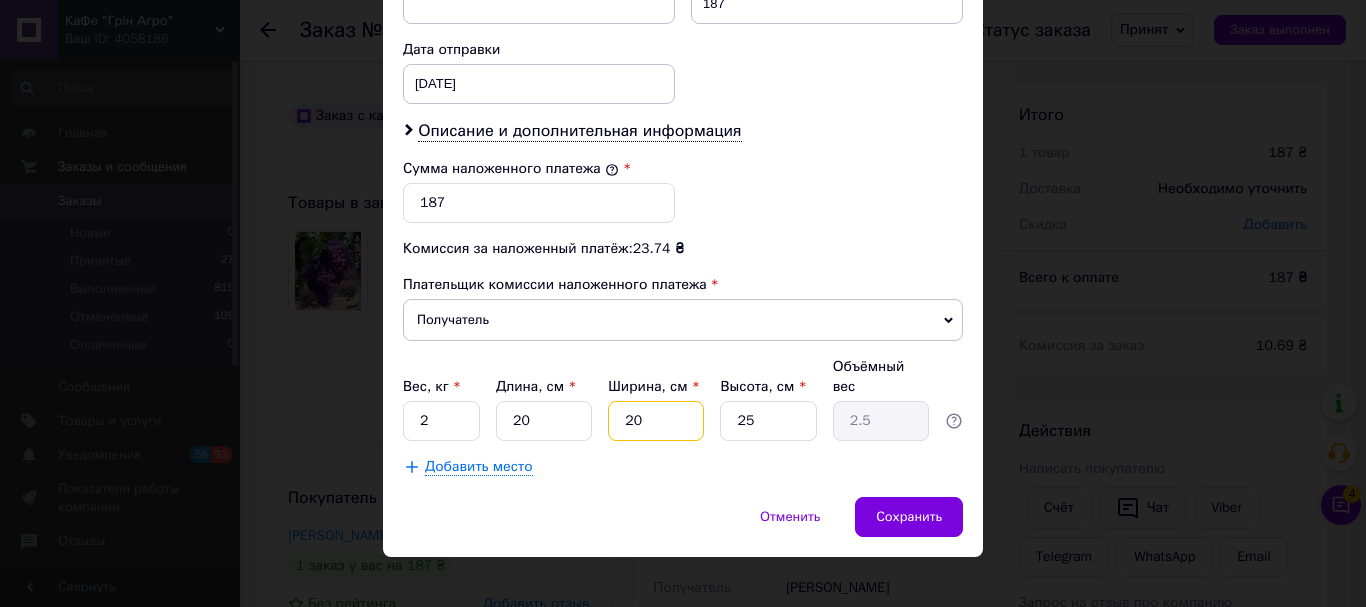 type on "20" 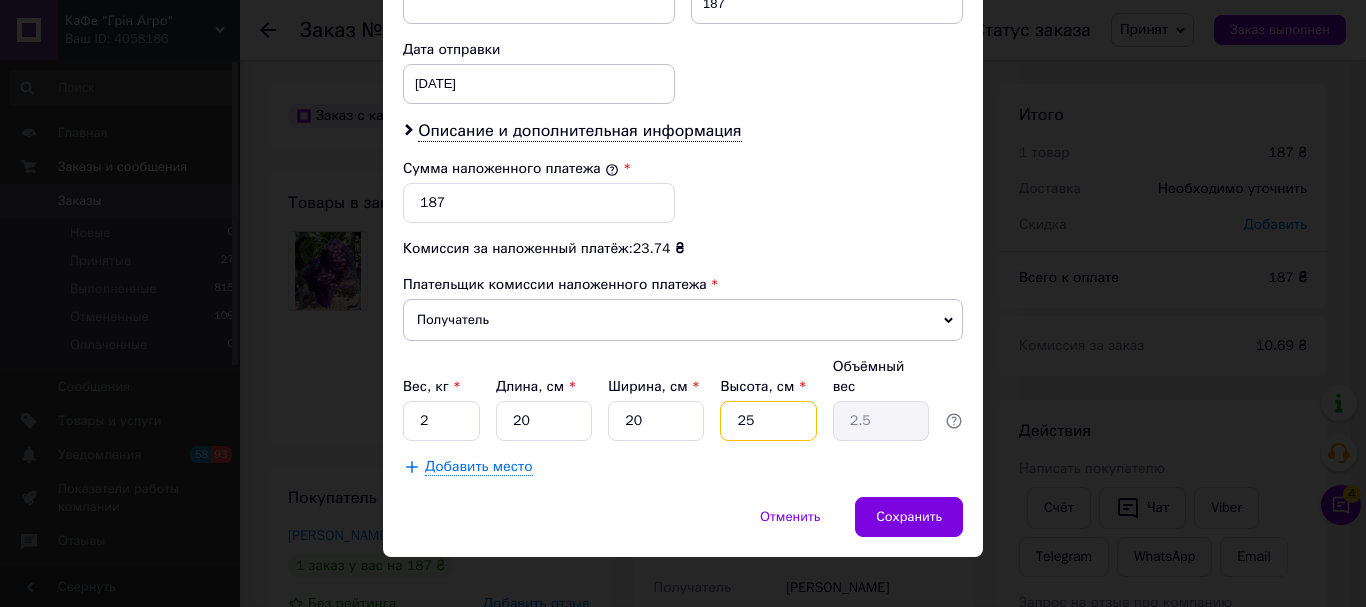 click on "25" at bounding box center [768, 421] 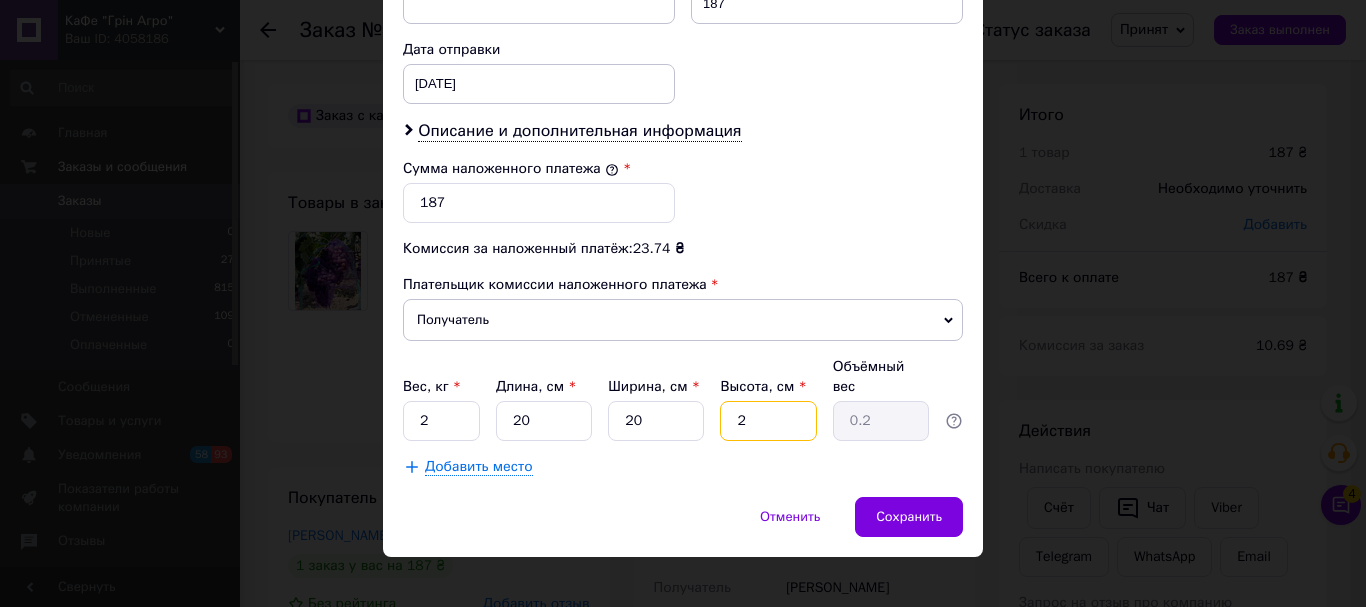 type on "20" 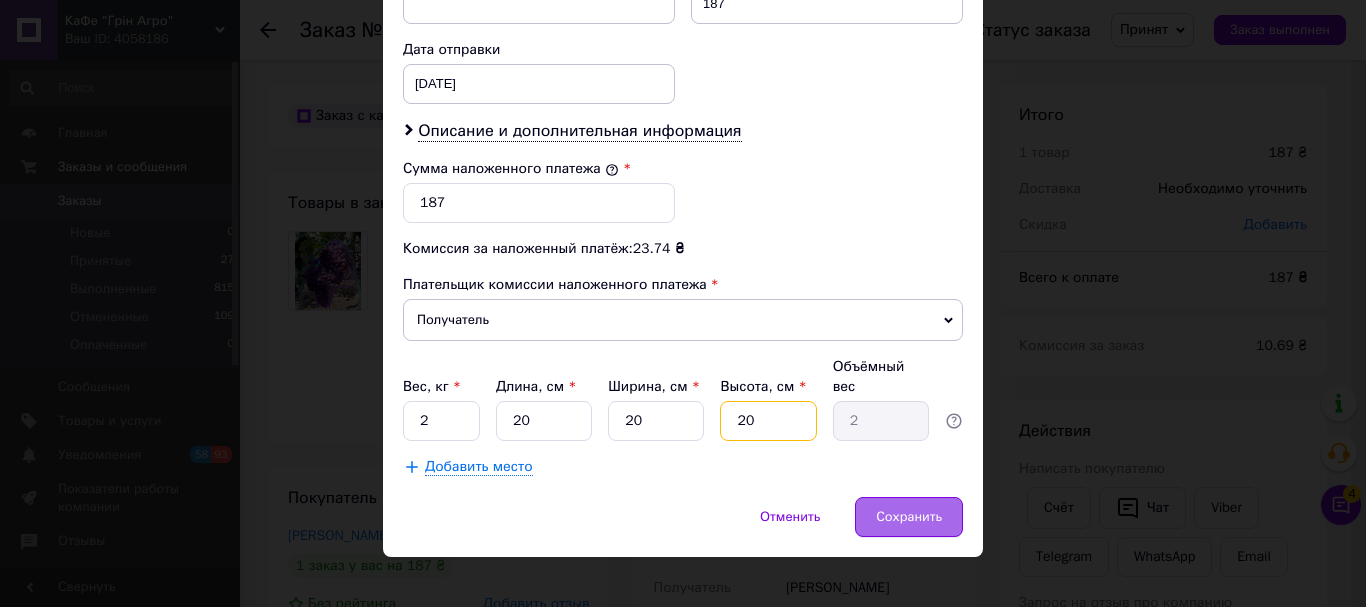 type on "20" 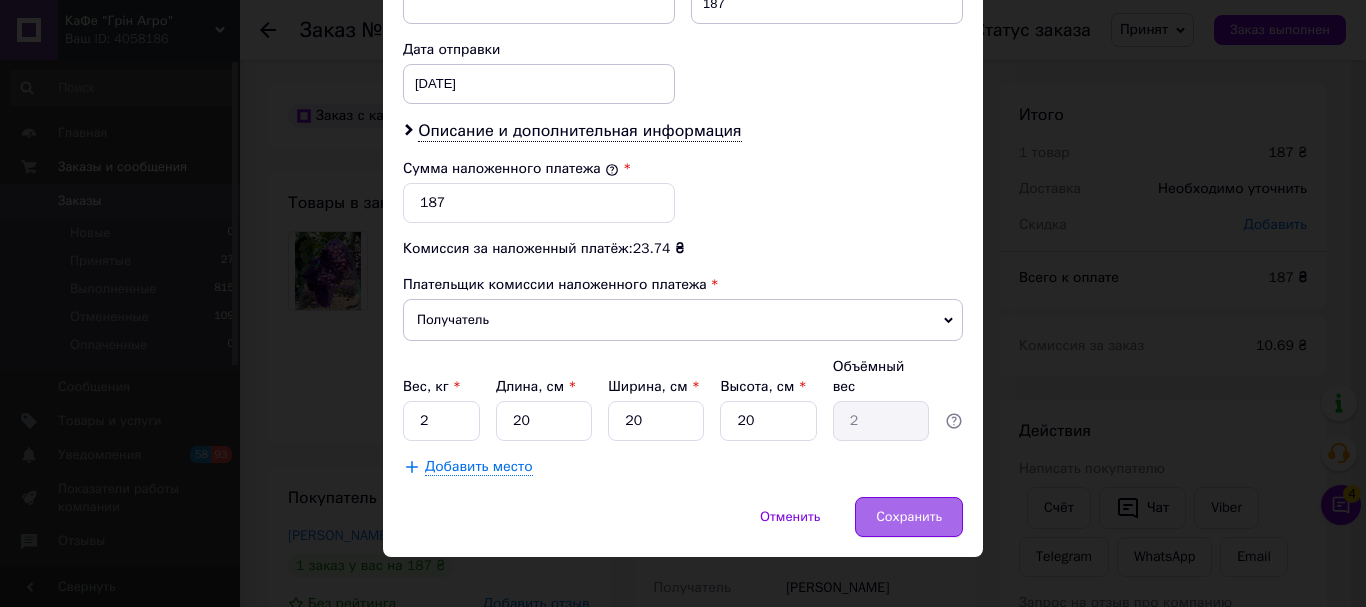 click on "Сохранить" at bounding box center (909, 517) 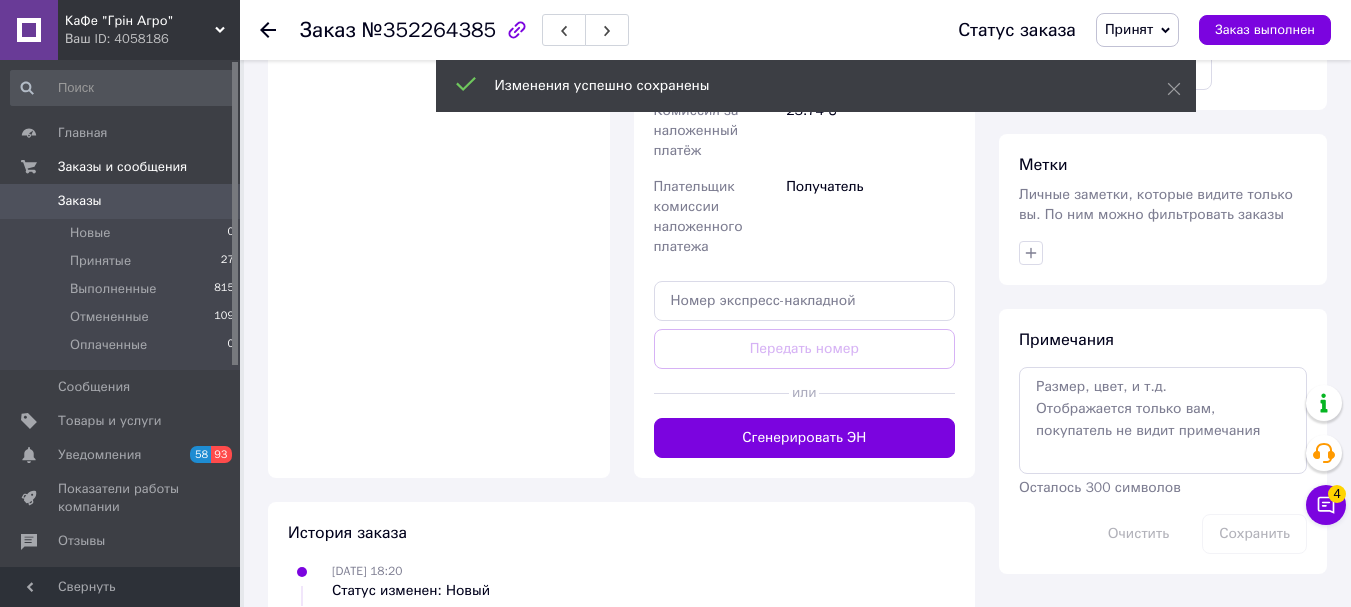scroll, scrollTop: 900, scrollLeft: 0, axis: vertical 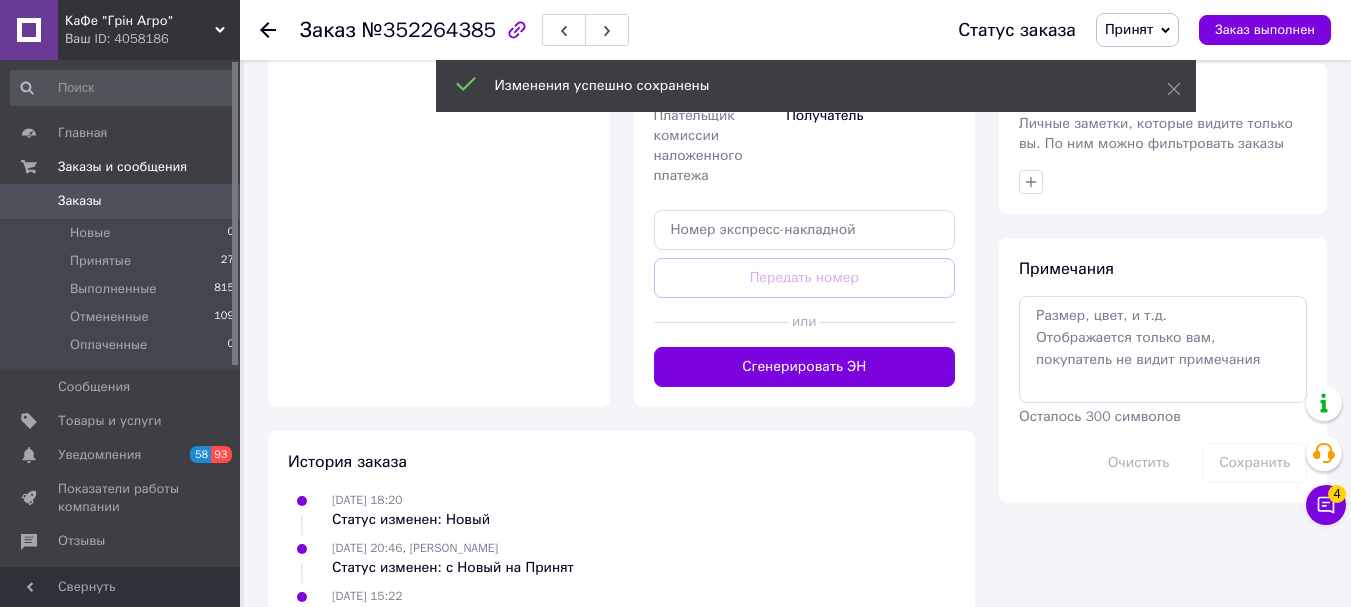 click on "Доставка Редактировать Нова Пошта (платная) Получатель Кибкало Людмила Телефон получателя +380958199258 Адрес пгт. Новые Санжары, №1: ул. Центральная, 76 Дата отправки 12.07.2025 Плательщик Получатель Оценочная стоимость 187 ₴ Сумма наложенного платежа 187 ₴ Комиссия за наложенный платёж 23.74 ₴ Плательщик комиссии наложенного платежа Получатель Передать номер или Сгенерировать ЭН Плательщик Получатель Отправитель Фамилия получателя Кибкало Имя получателя Людмила Отчество получателя Телефон получателя +380958199258 Тип доставки В отделении Курьером В почтомате Город" at bounding box center (805, -13) 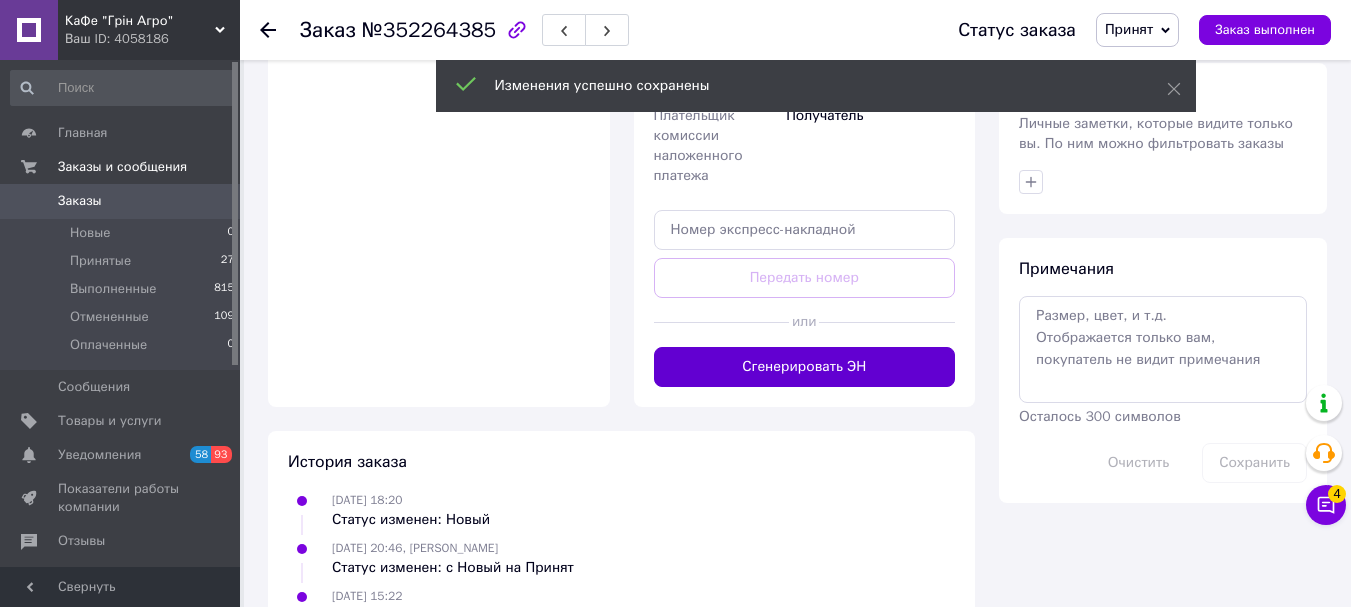 click on "Сгенерировать ЭН" at bounding box center (805, 367) 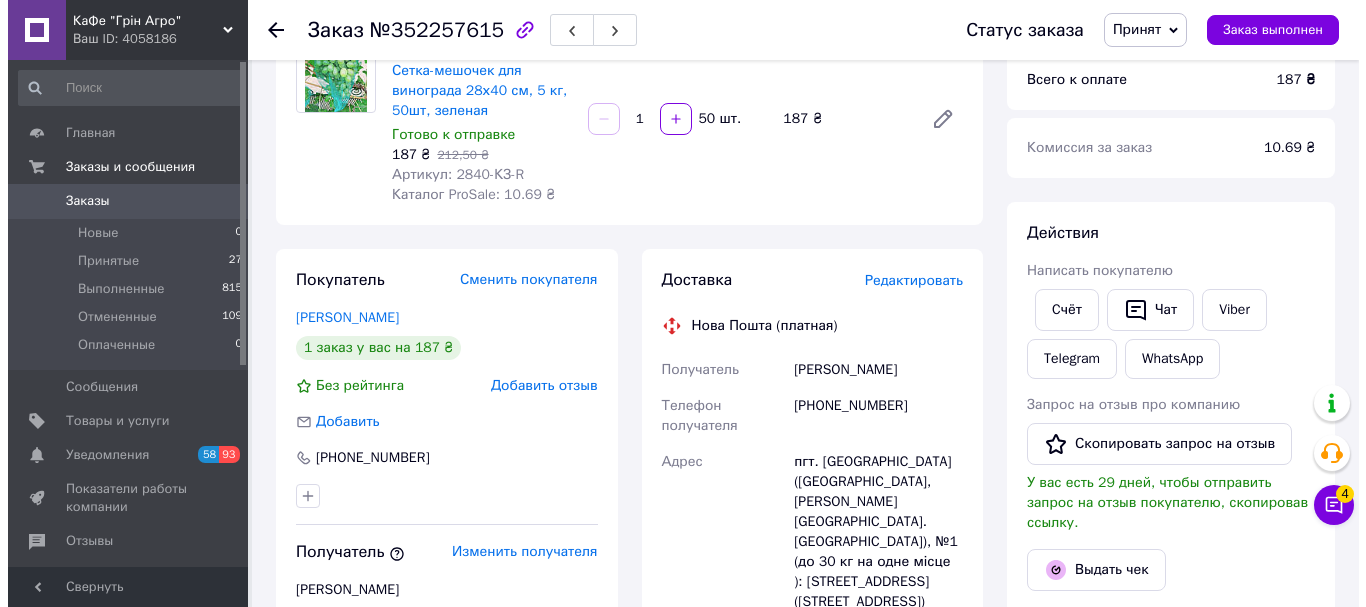 scroll, scrollTop: 200, scrollLeft: 0, axis: vertical 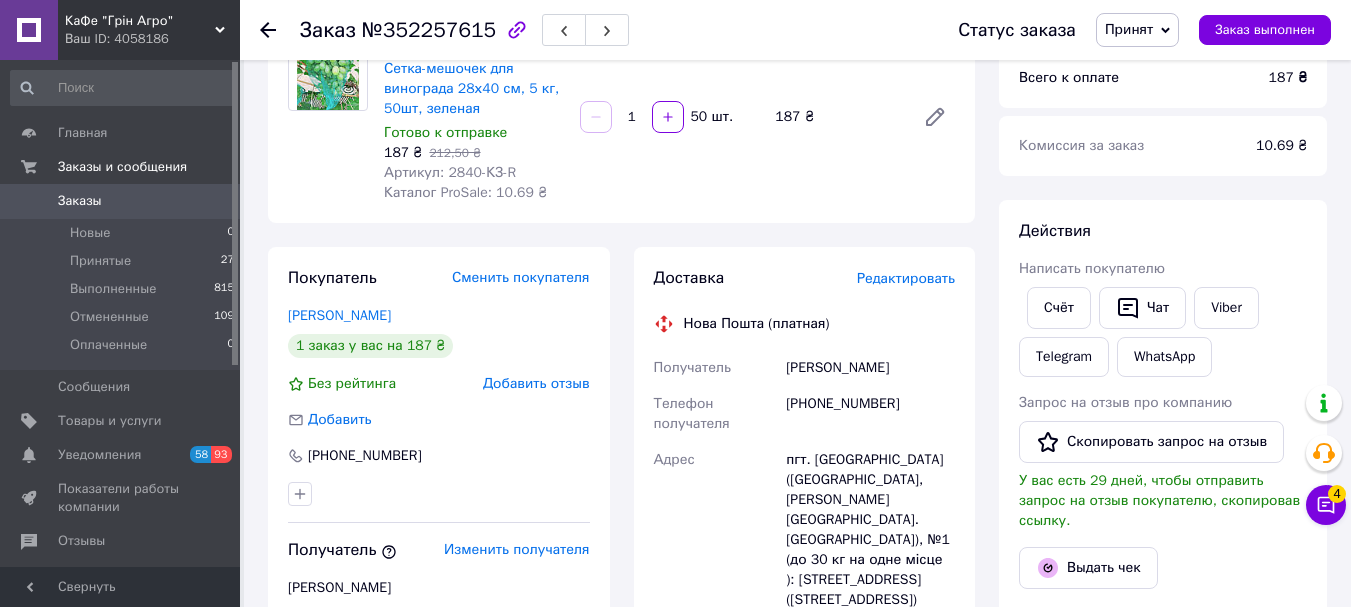 click on "Редактировать" at bounding box center [906, 278] 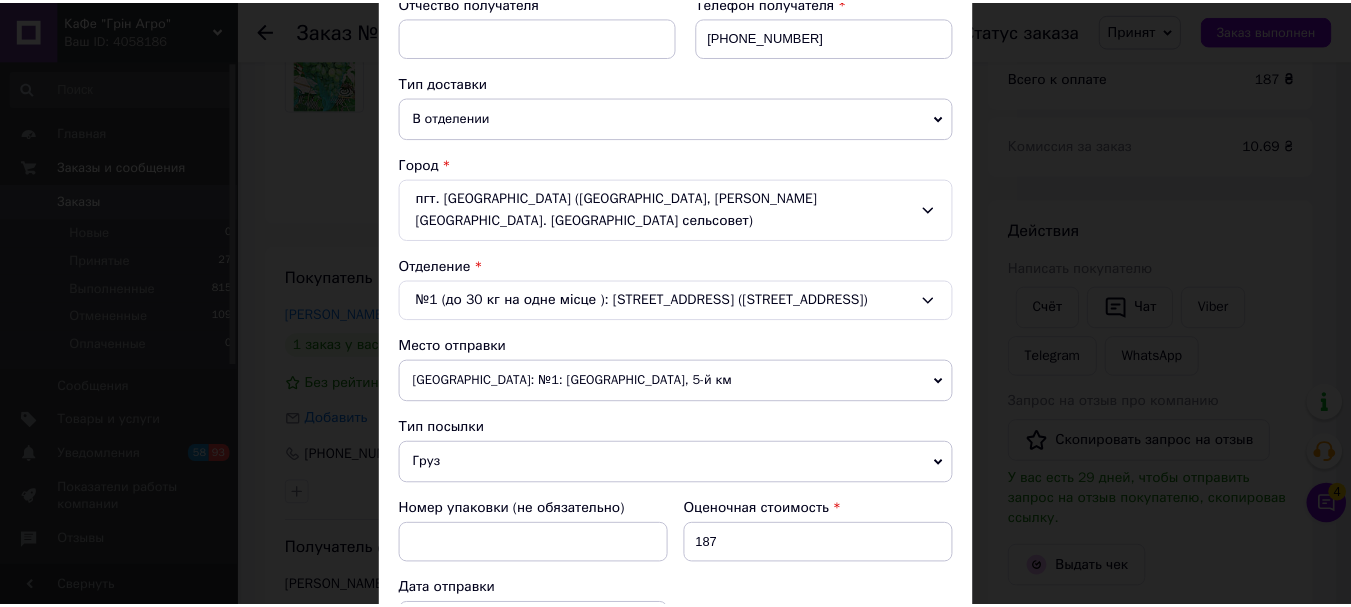 scroll, scrollTop: 779, scrollLeft: 0, axis: vertical 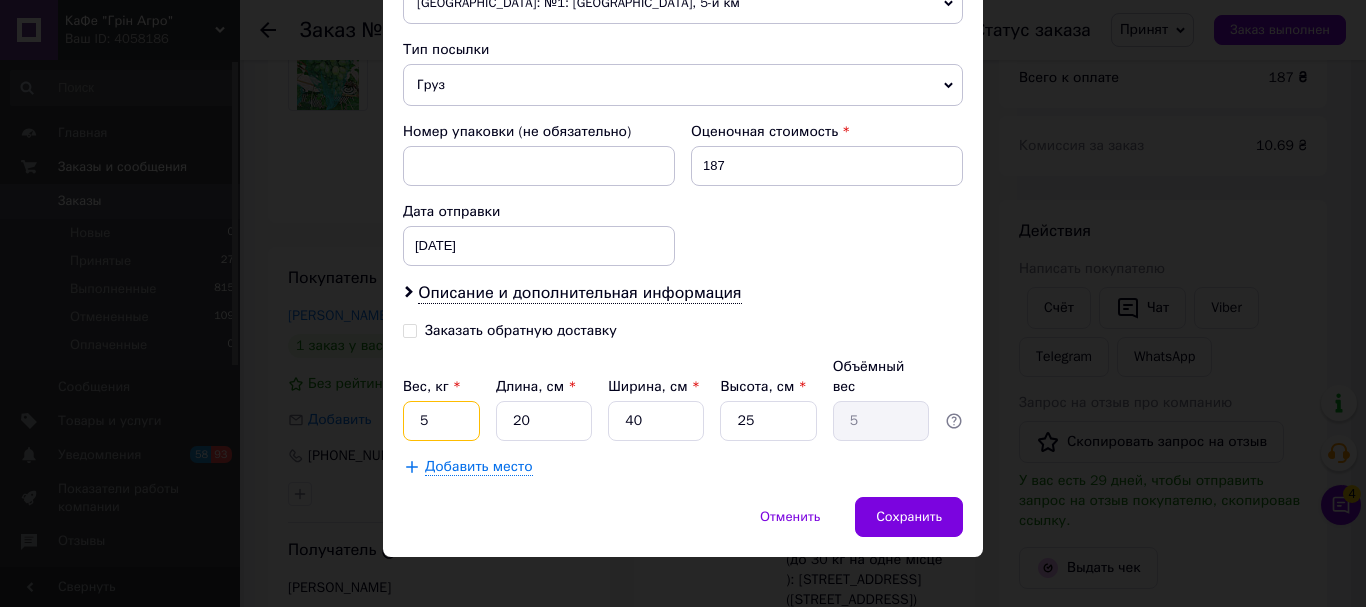 click on "5" at bounding box center [441, 421] 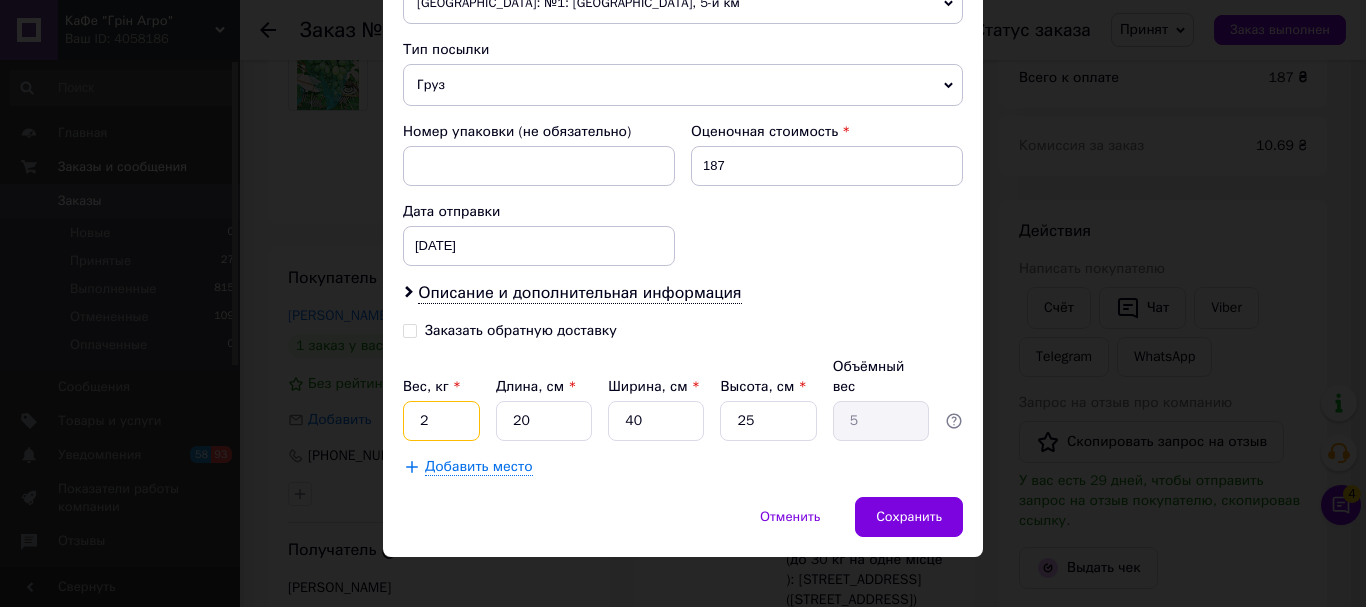 type on "2" 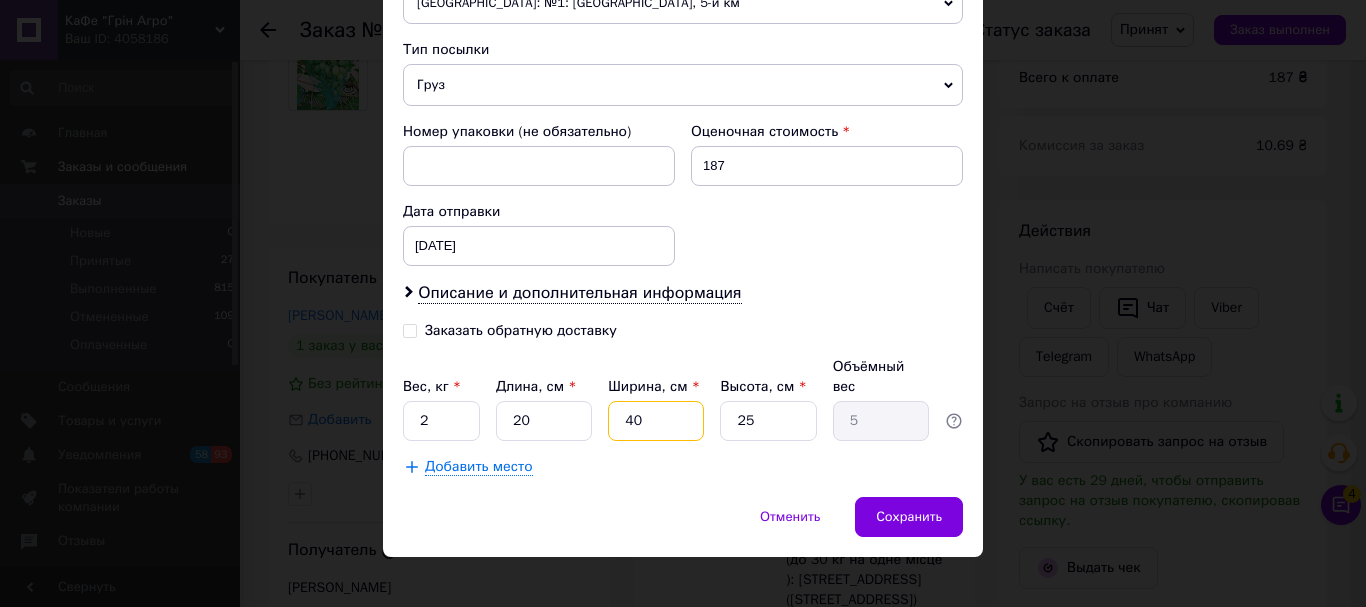 click on "40" at bounding box center [656, 421] 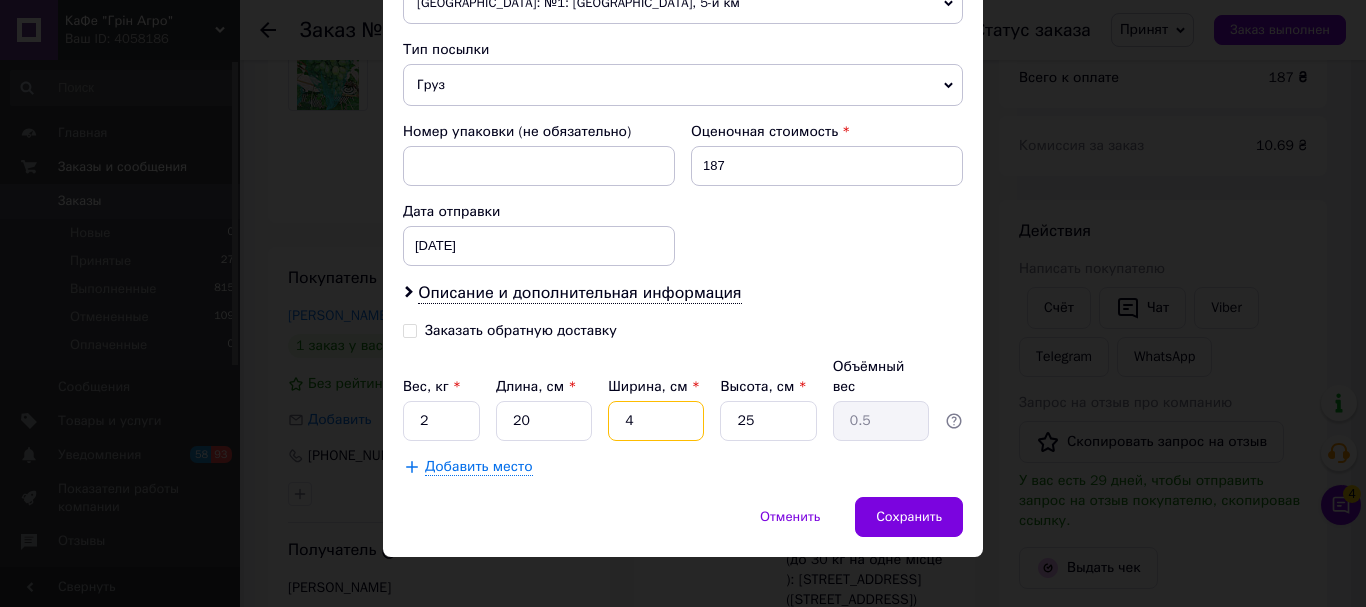 type 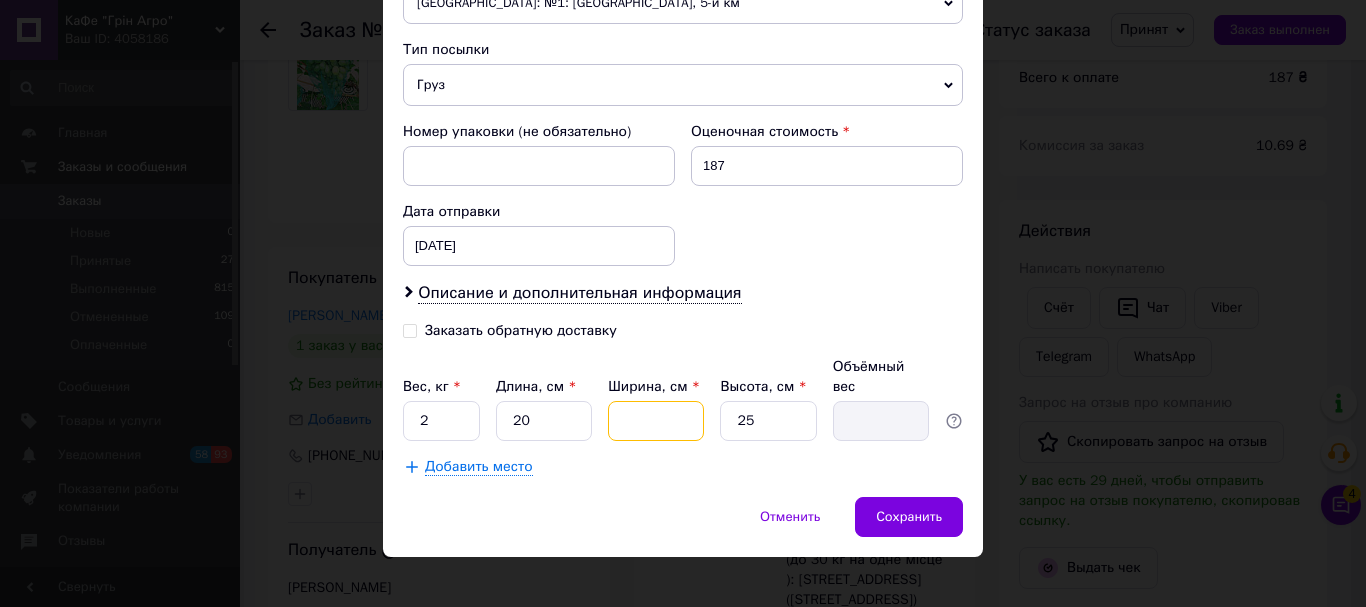 type on "2" 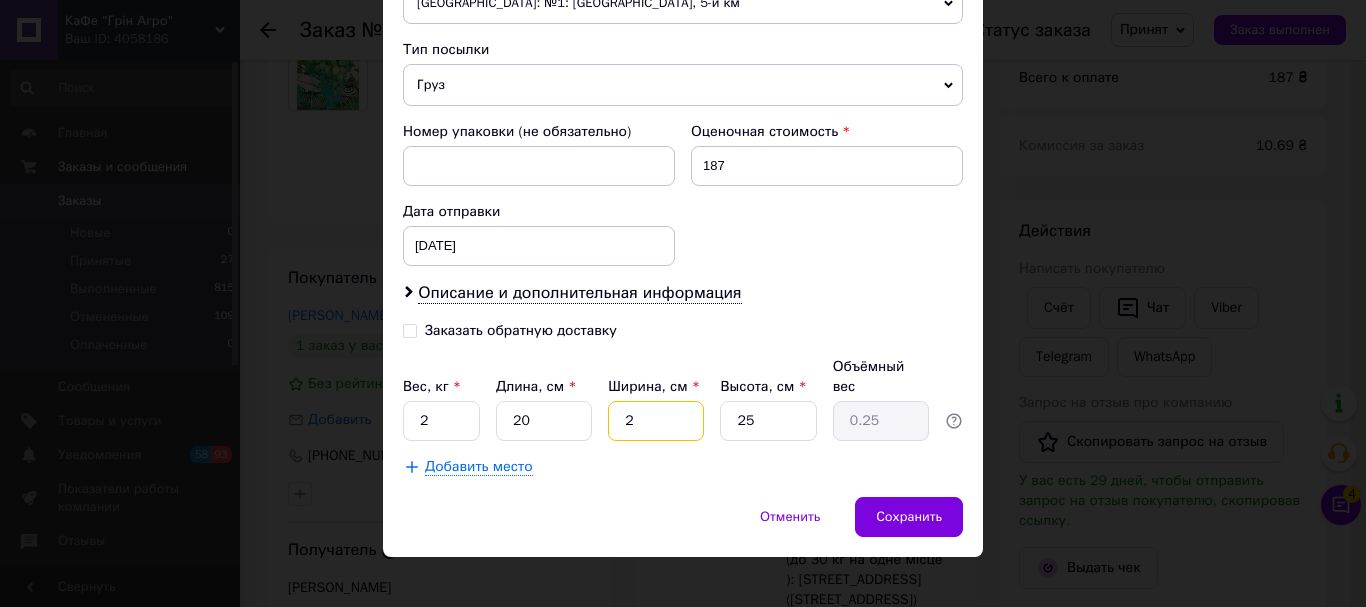 type on "20" 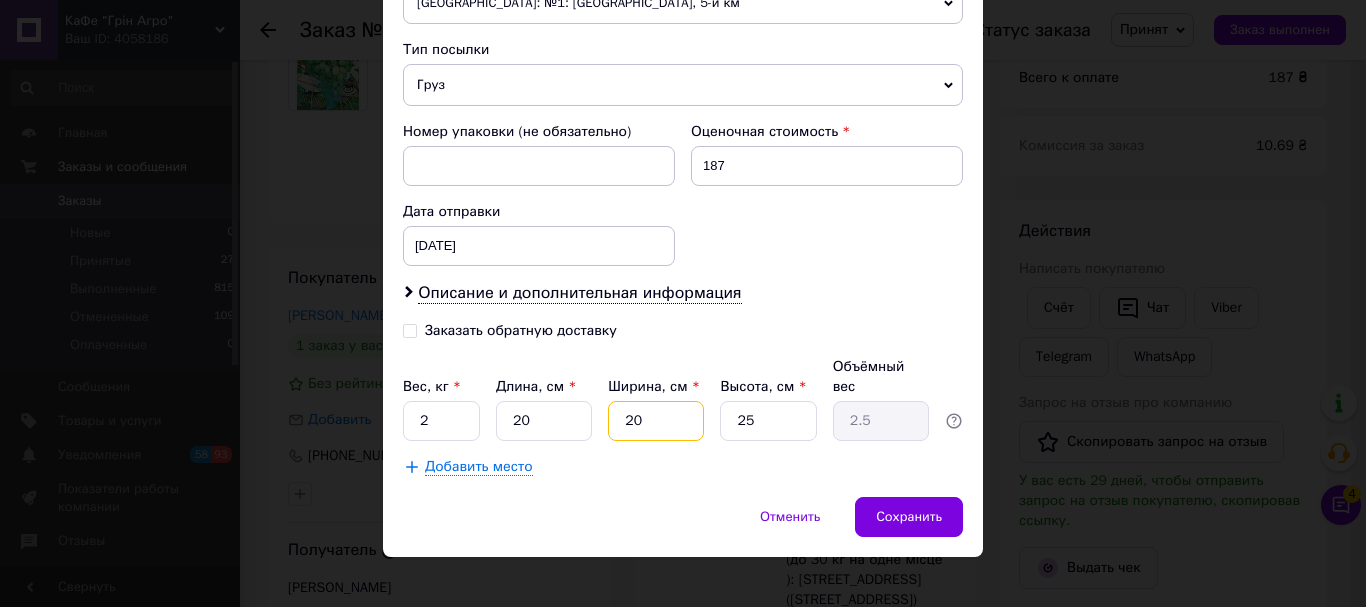 type on "20" 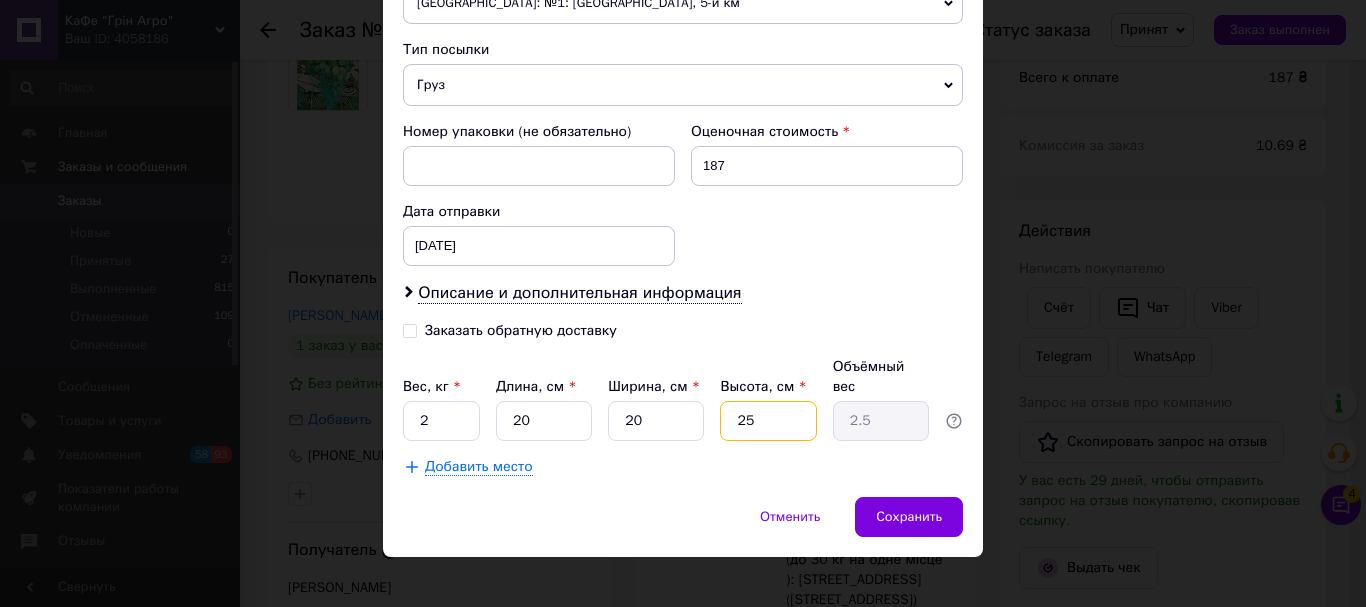click on "25" at bounding box center (768, 421) 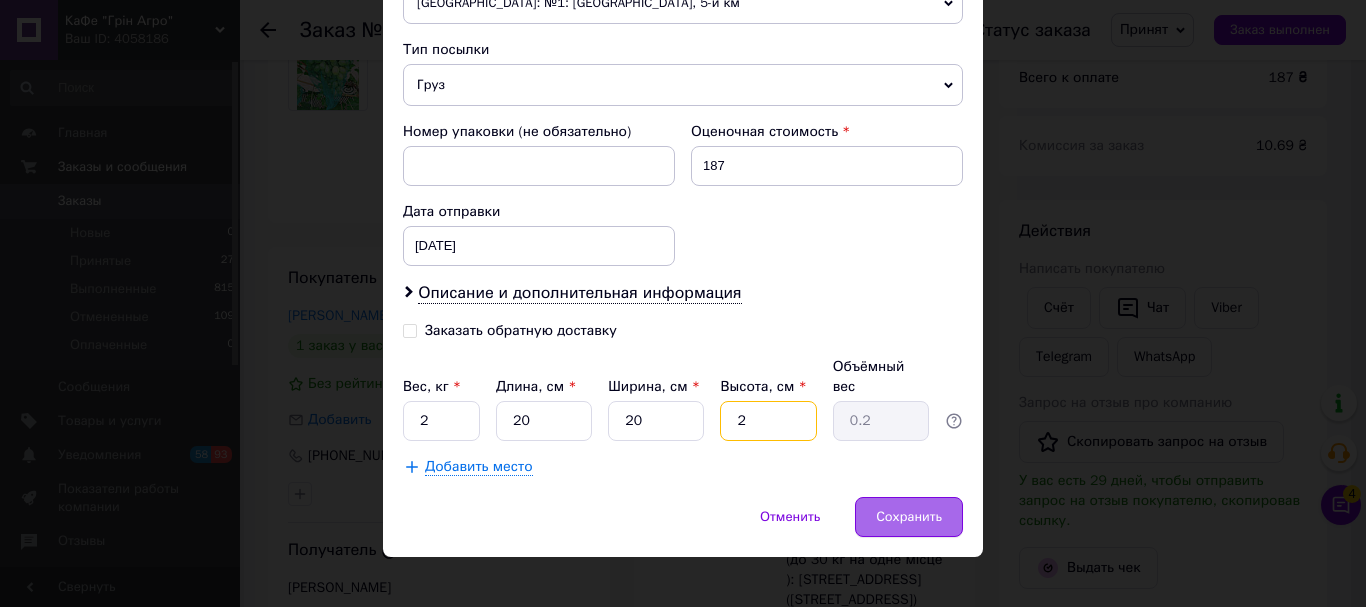 type on "20" 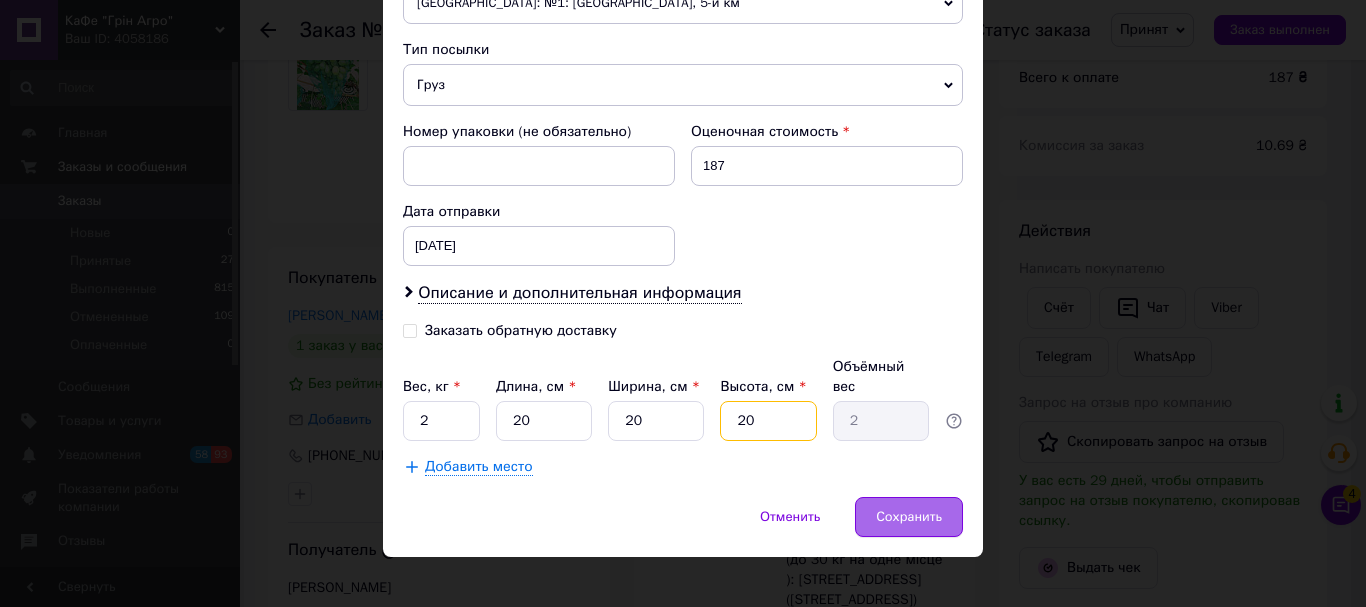 type on "20" 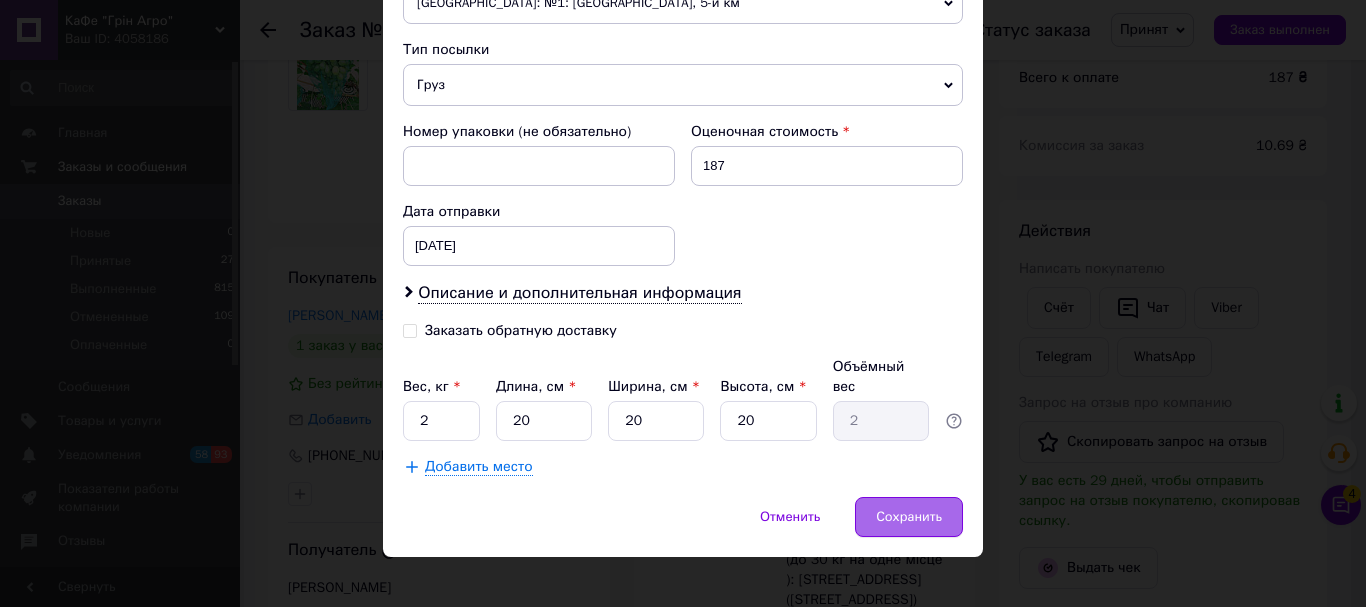 click on "Сохранить" at bounding box center [909, 517] 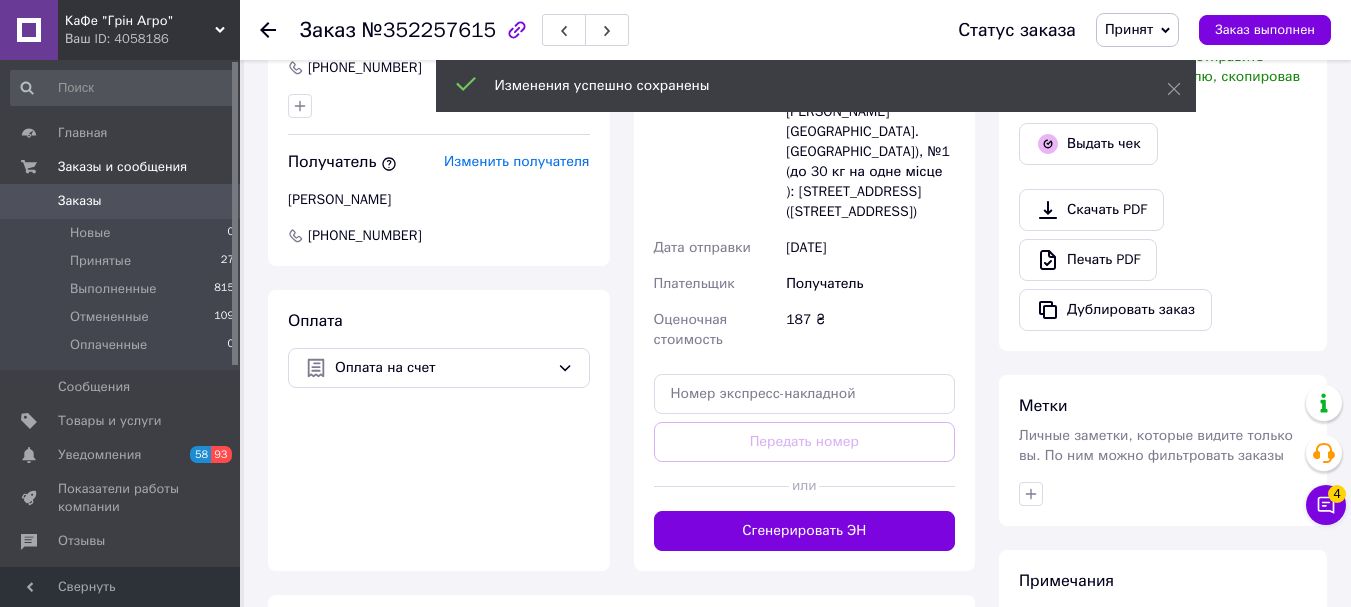 scroll, scrollTop: 700, scrollLeft: 0, axis: vertical 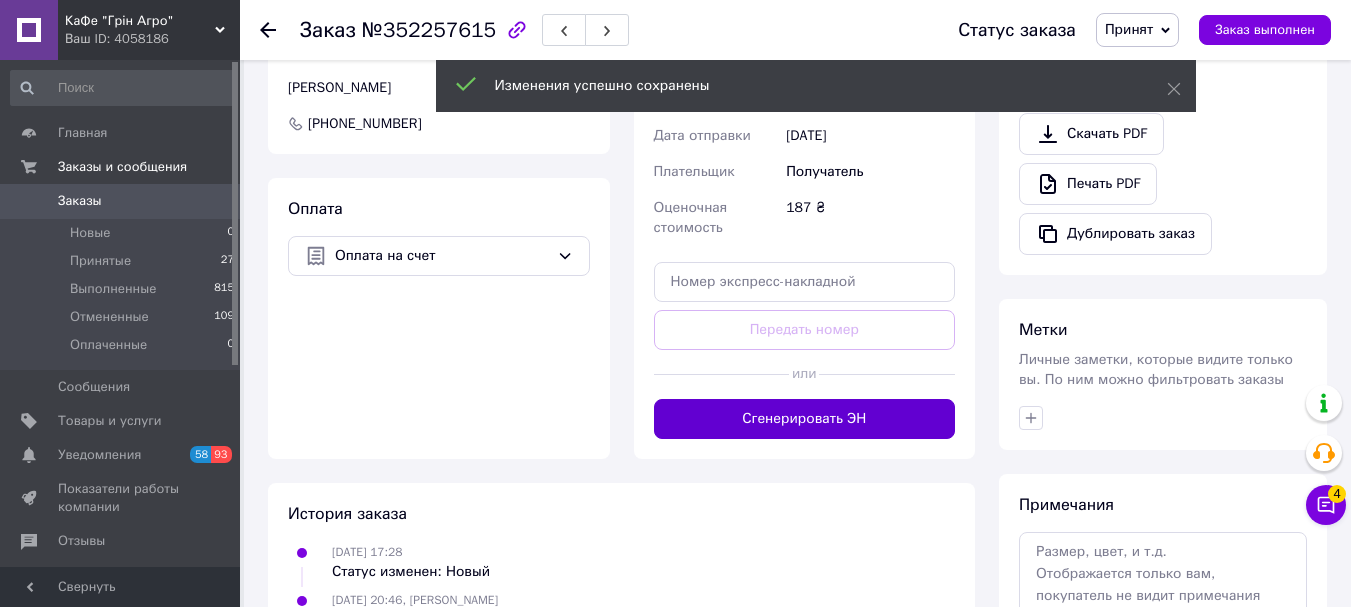 click on "Сгенерировать ЭН" at bounding box center (805, 419) 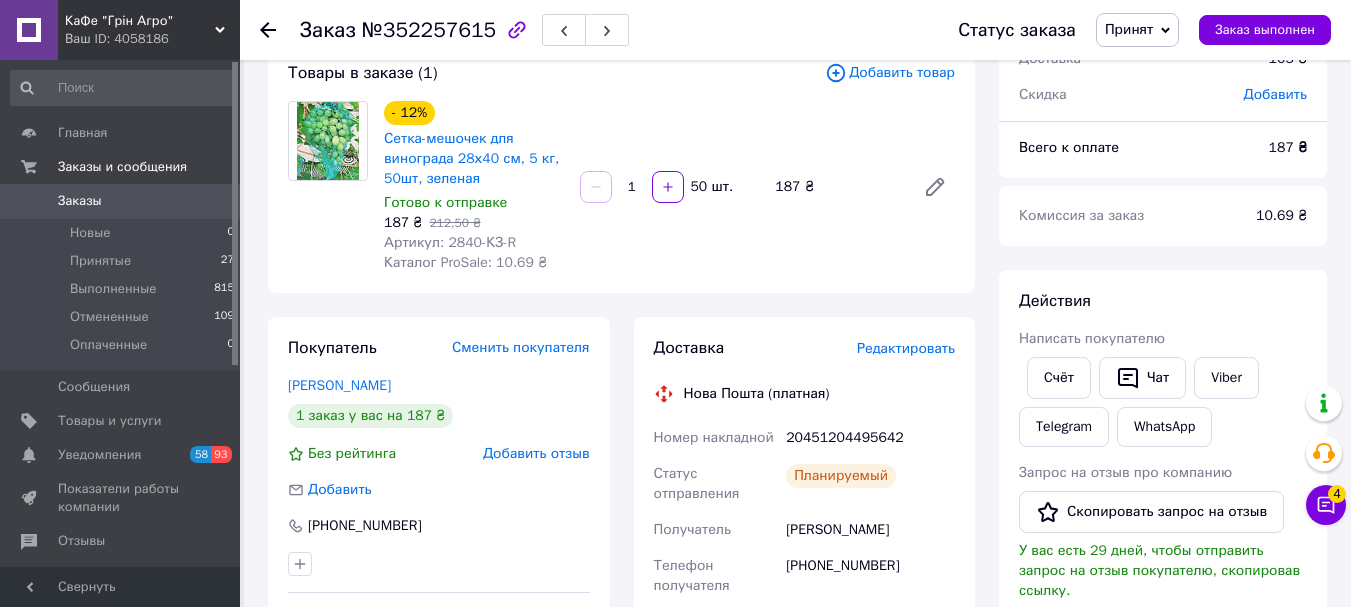 scroll, scrollTop: 0, scrollLeft: 0, axis: both 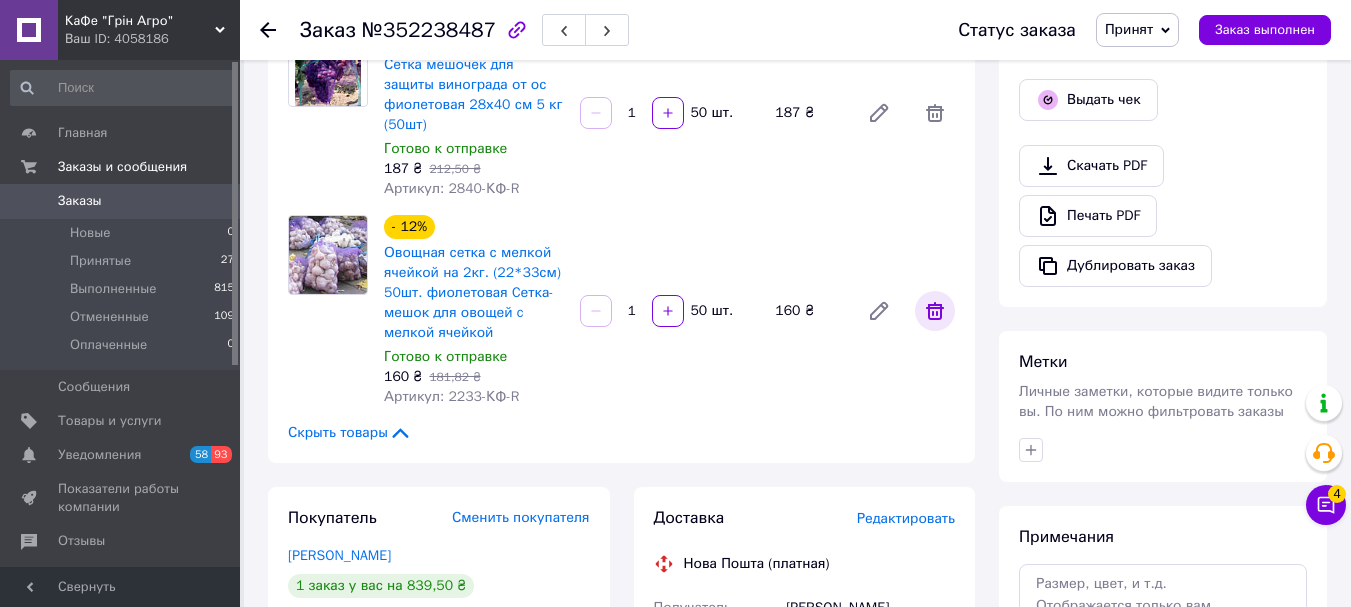 click 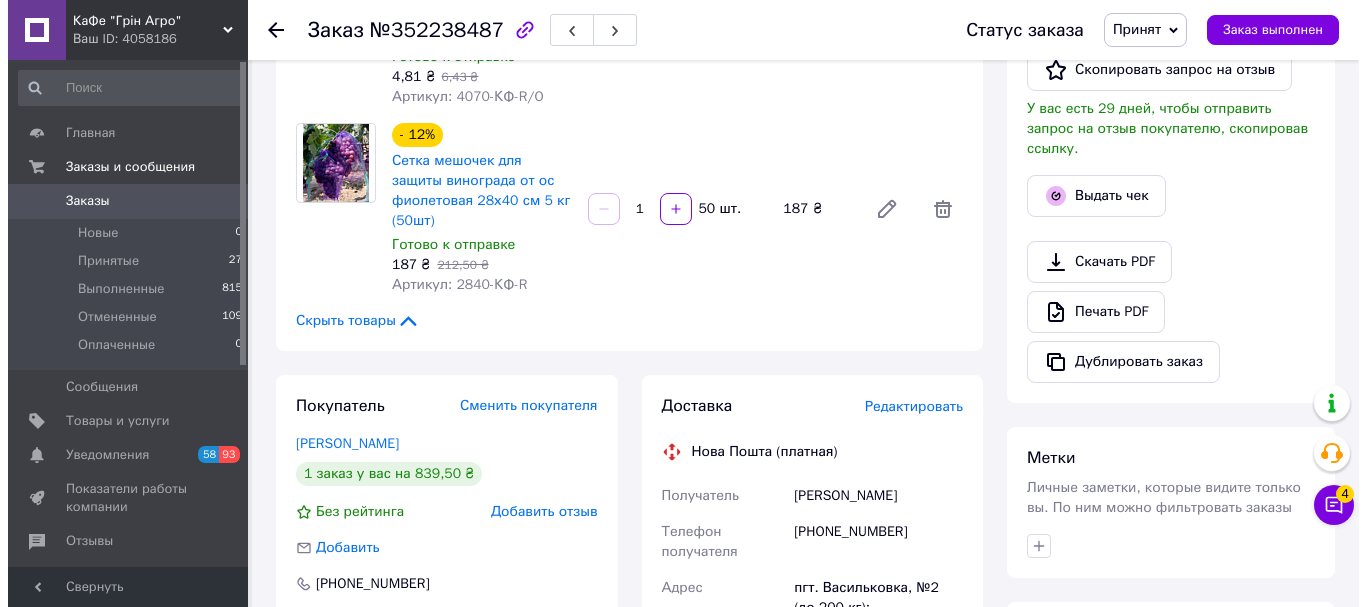 scroll, scrollTop: 600, scrollLeft: 0, axis: vertical 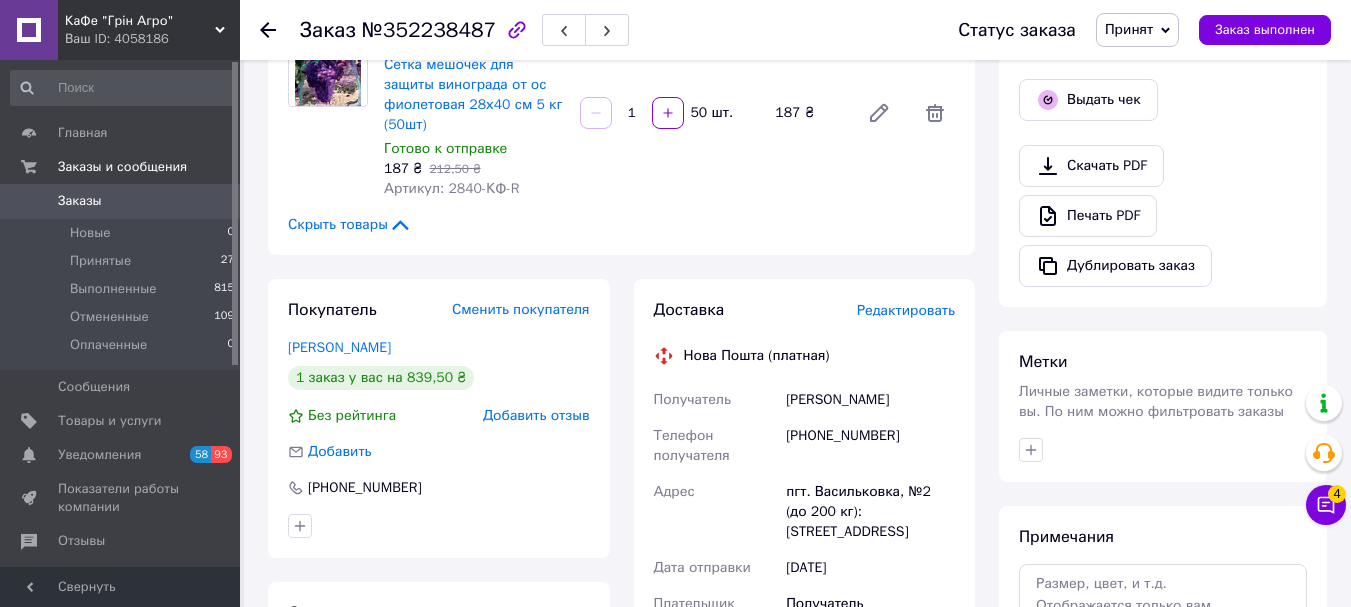 click on "Редактировать" at bounding box center (906, 310) 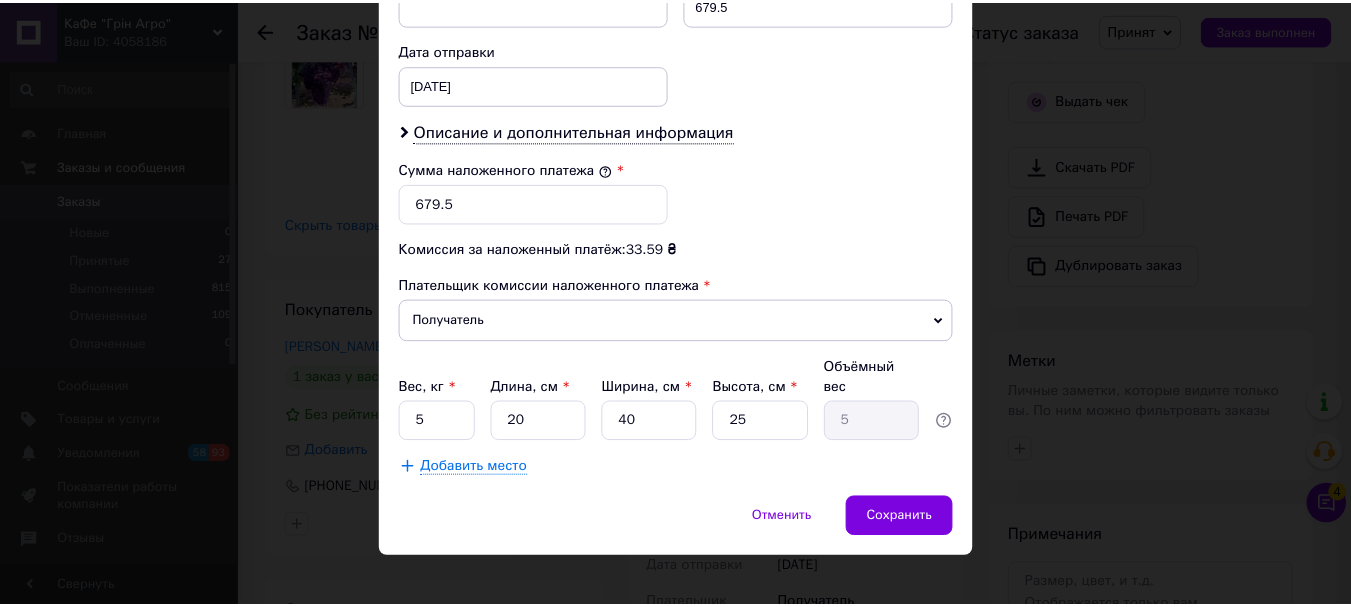 scroll, scrollTop: 919, scrollLeft: 0, axis: vertical 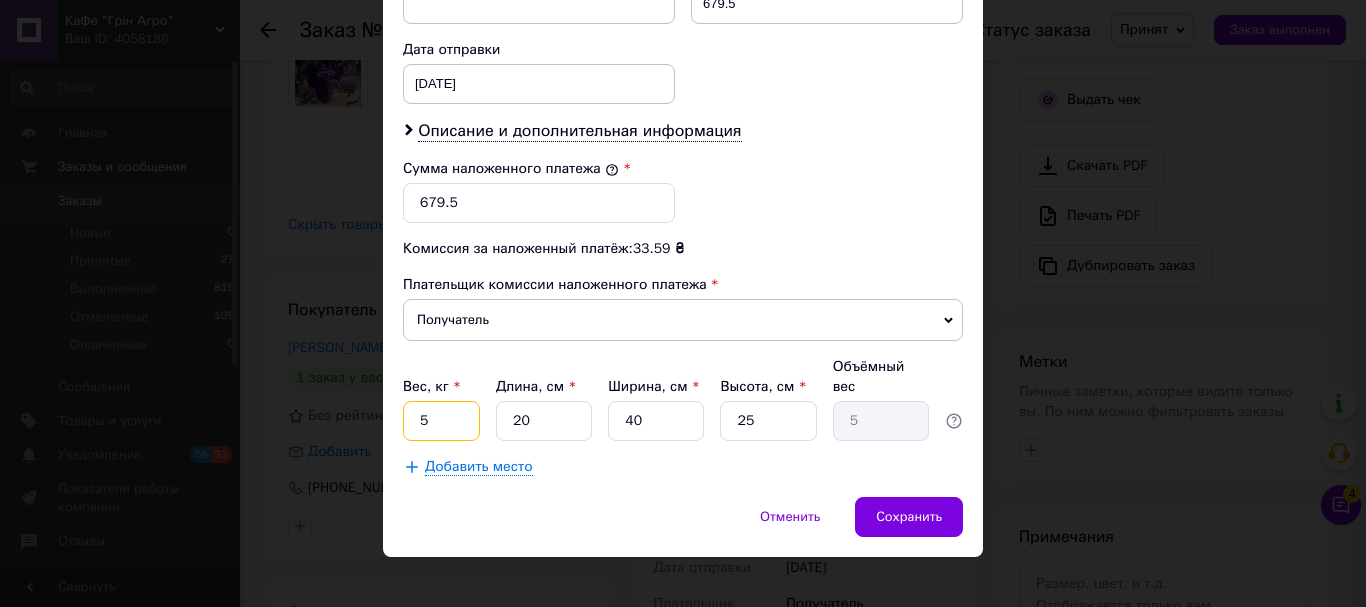 click on "5" at bounding box center [441, 421] 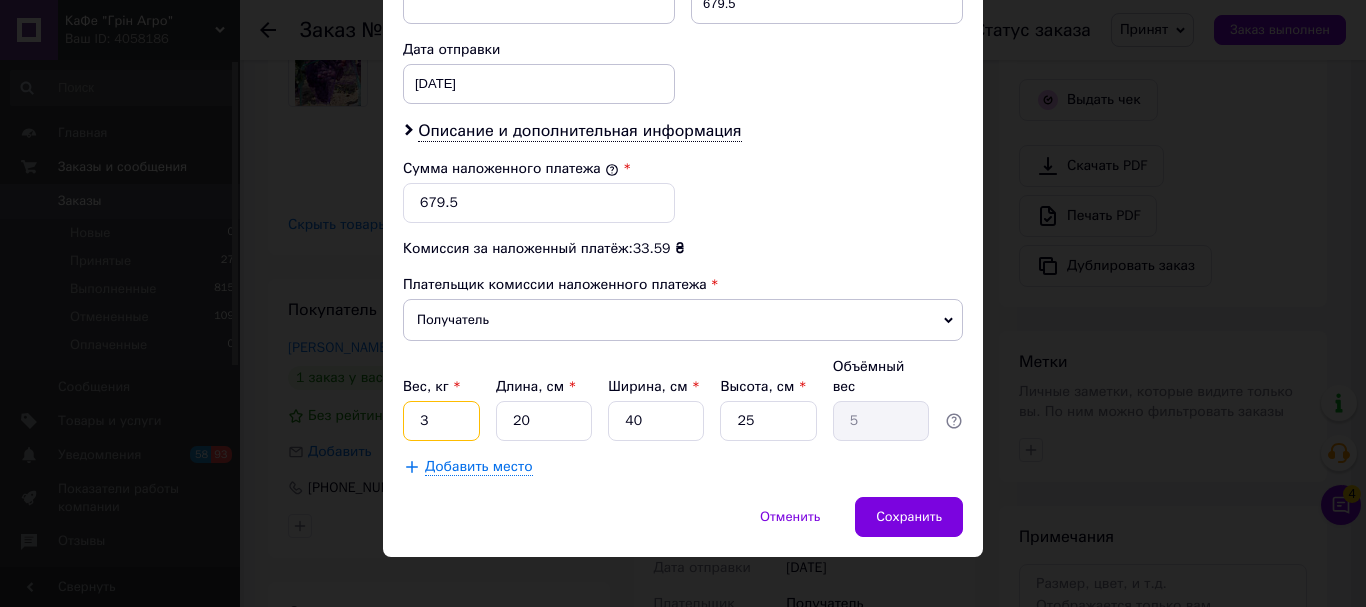 type on "3" 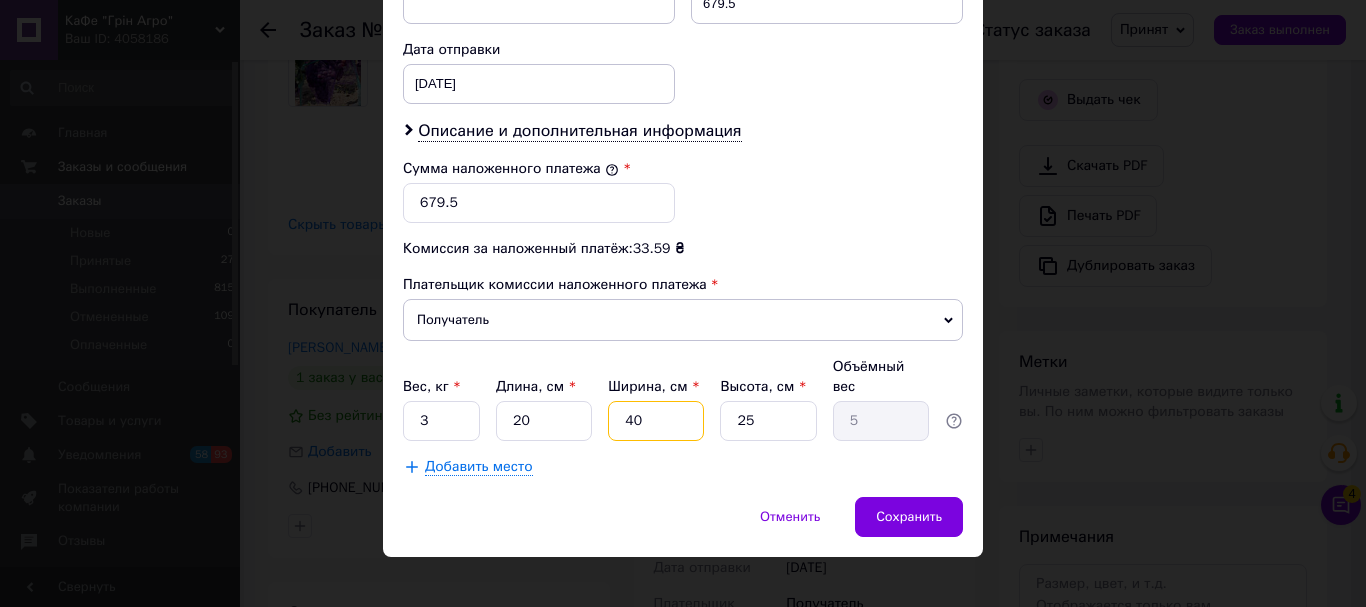 click on "40" at bounding box center [656, 421] 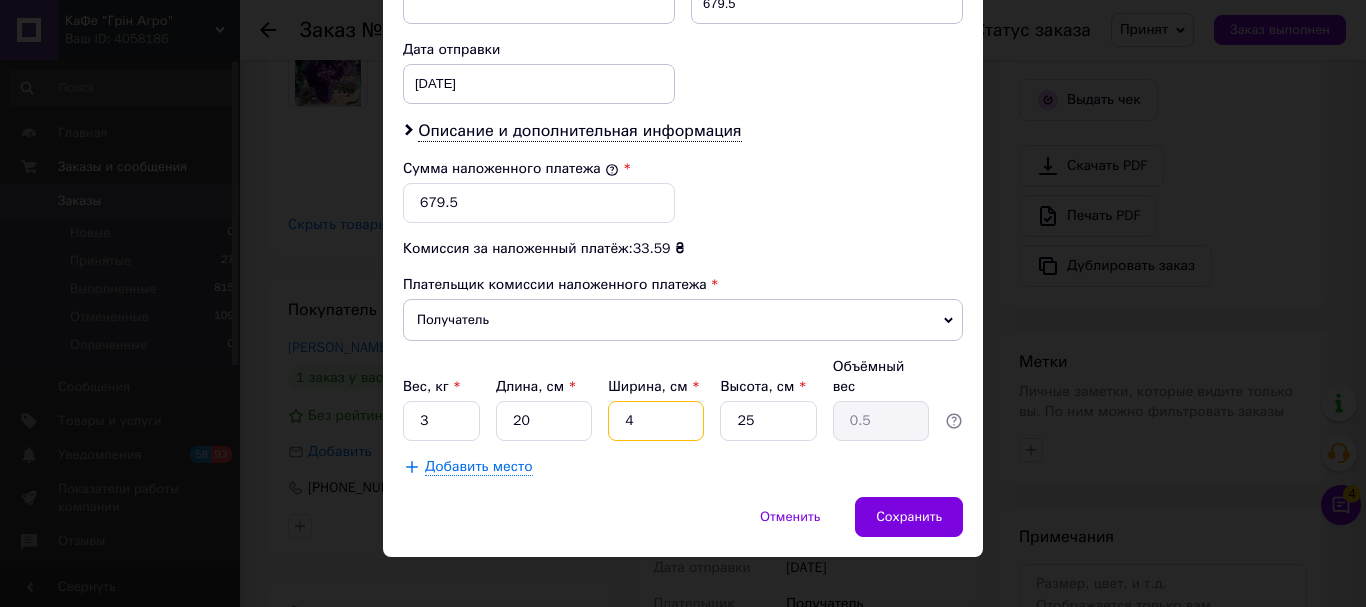 type 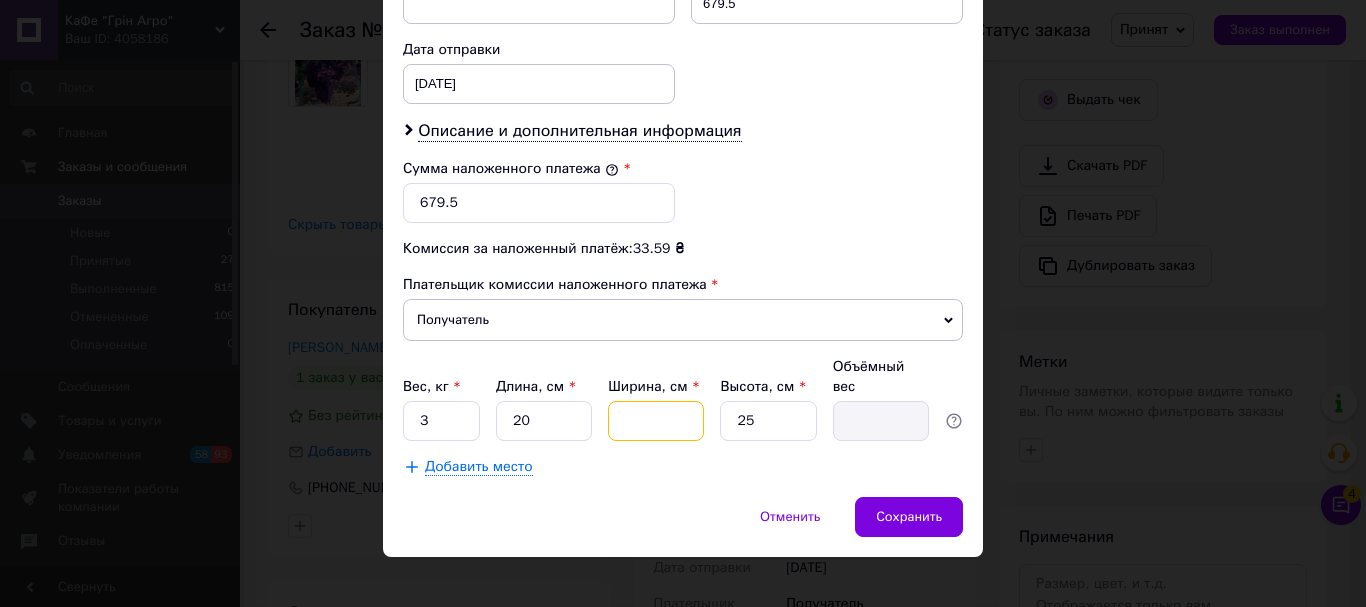 type on "6" 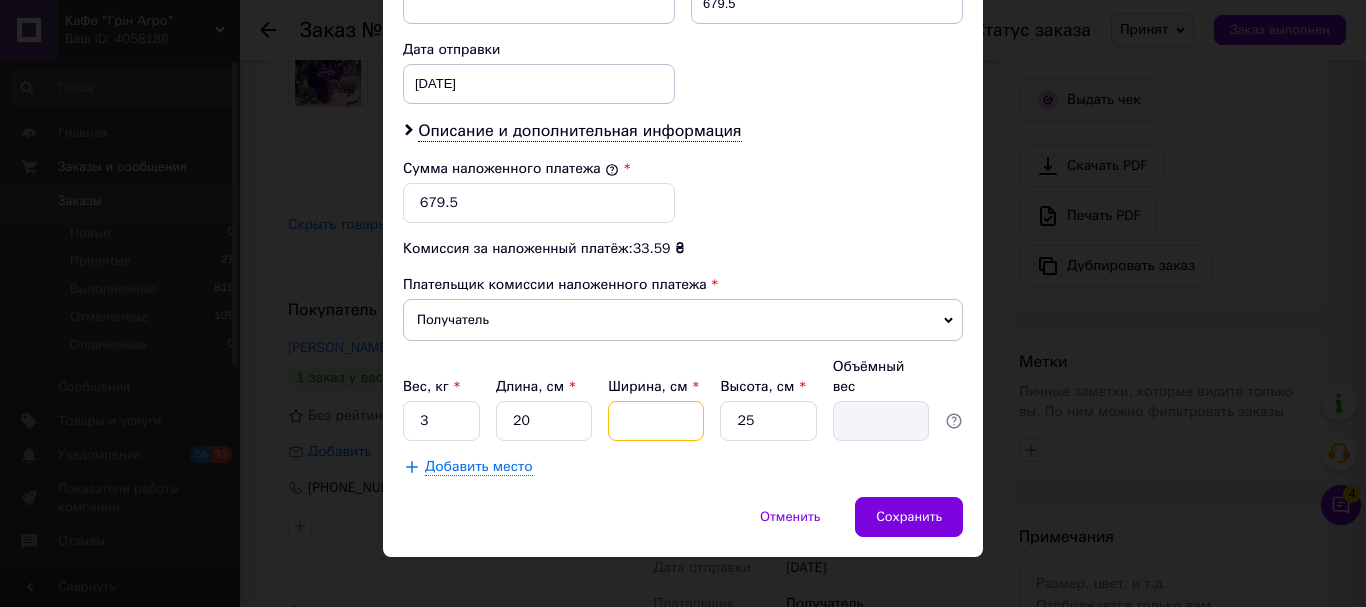 type on "0.75" 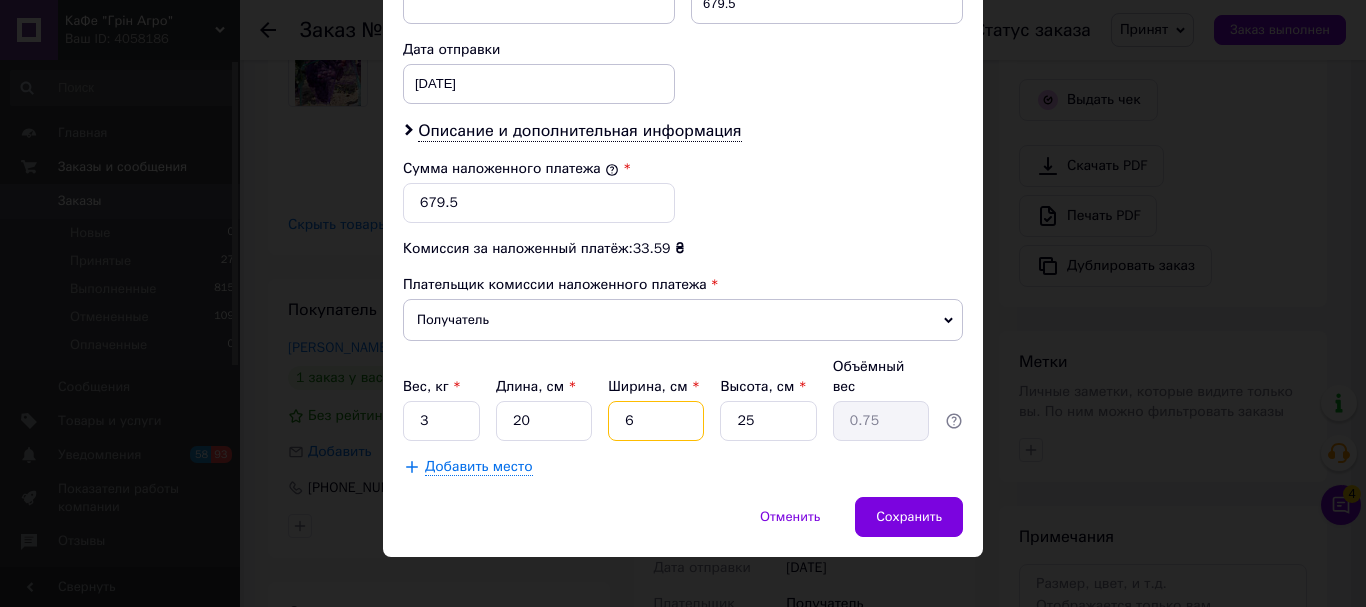 type on "60" 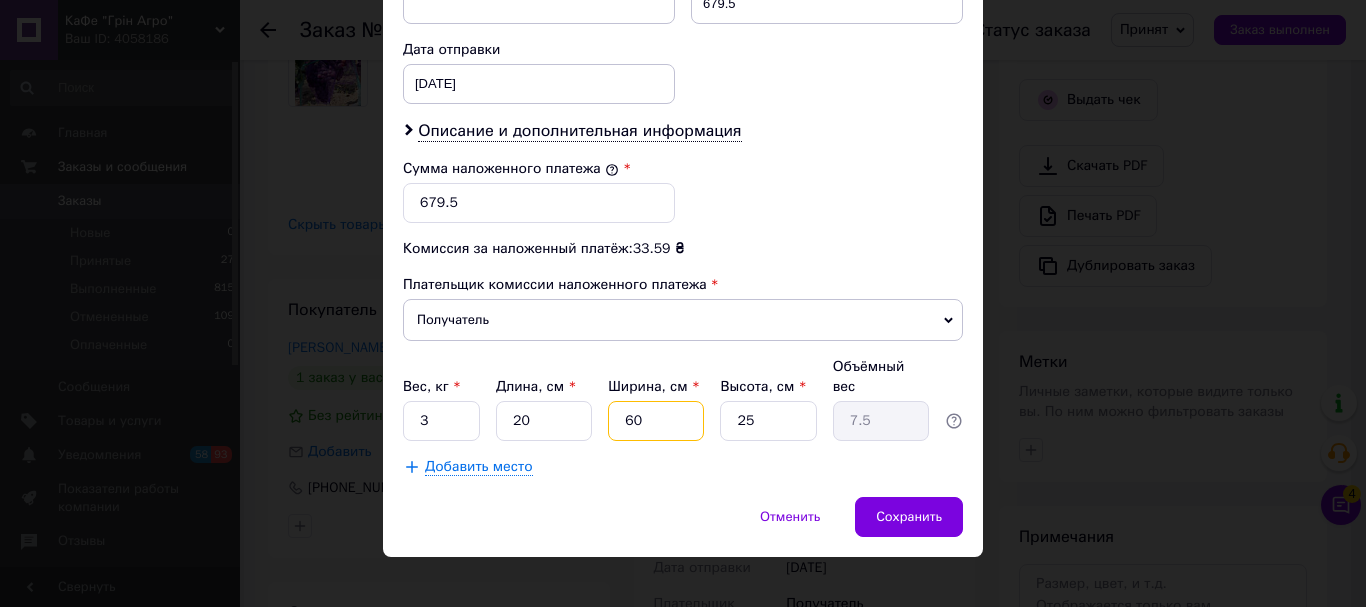 type on "60" 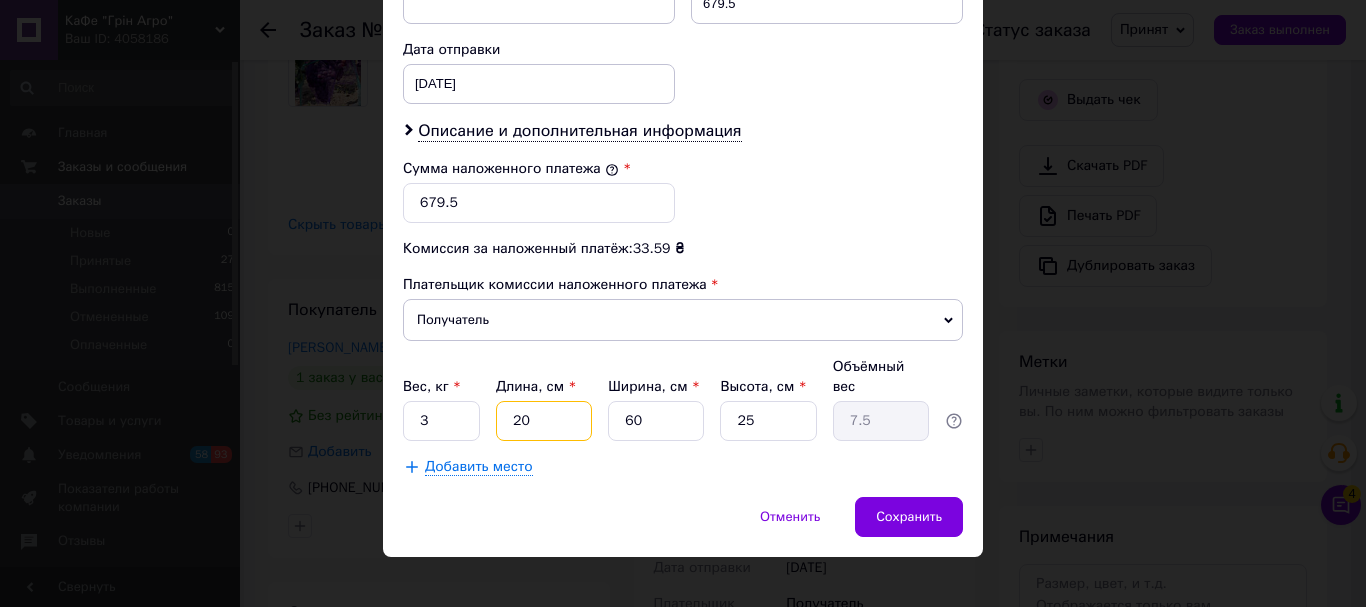 click on "20" at bounding box center [544, 421] 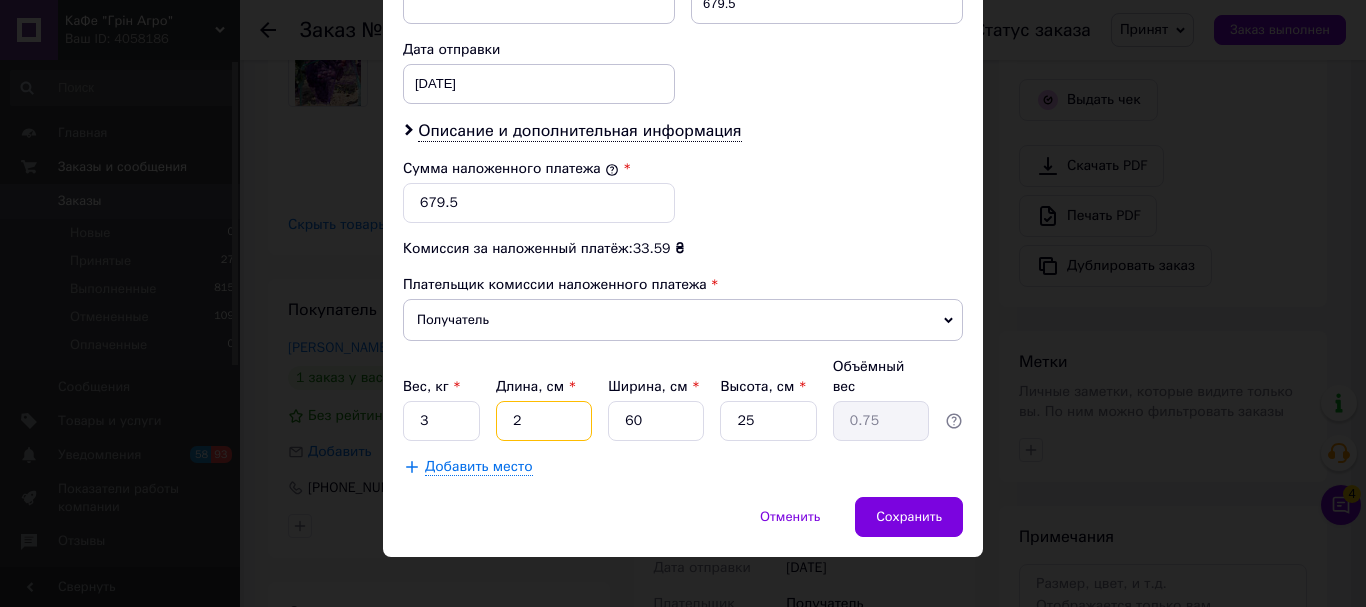 type on "25" 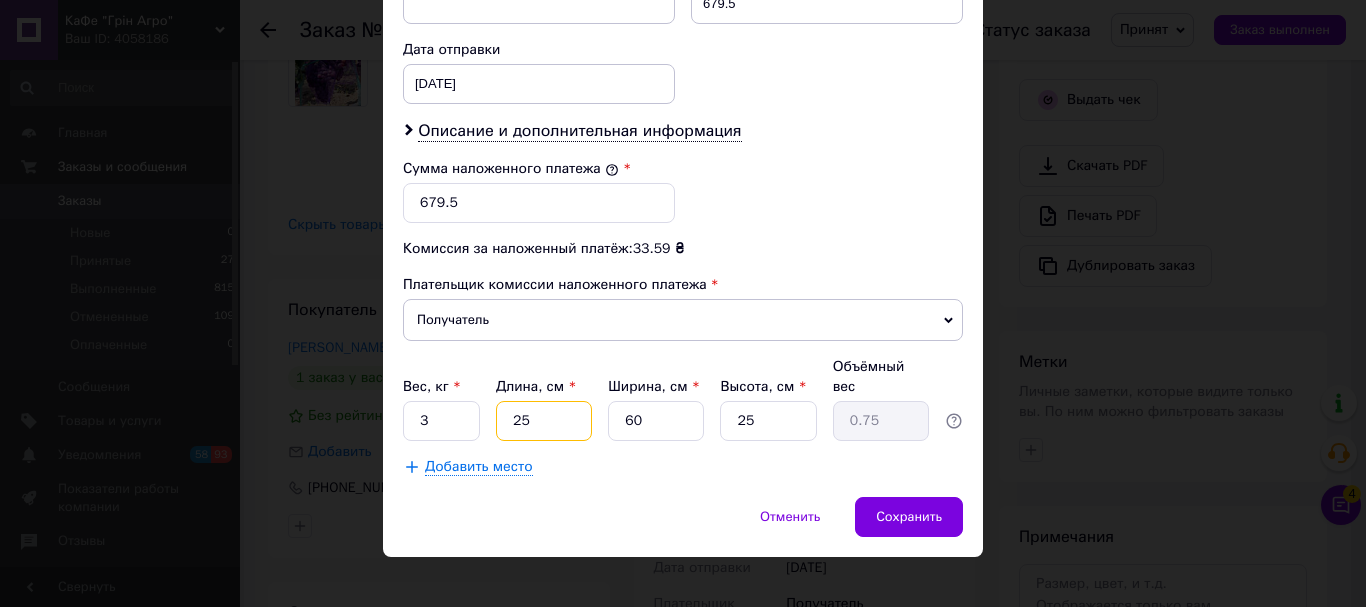 type on "9.38" 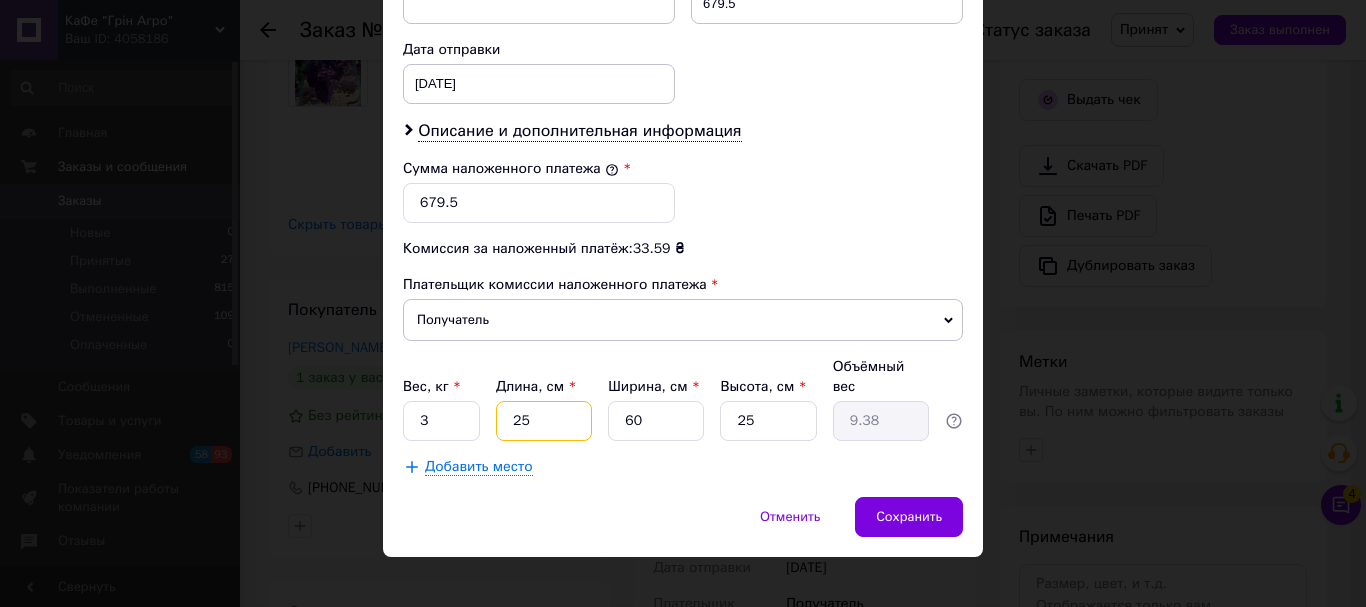 type on "25" 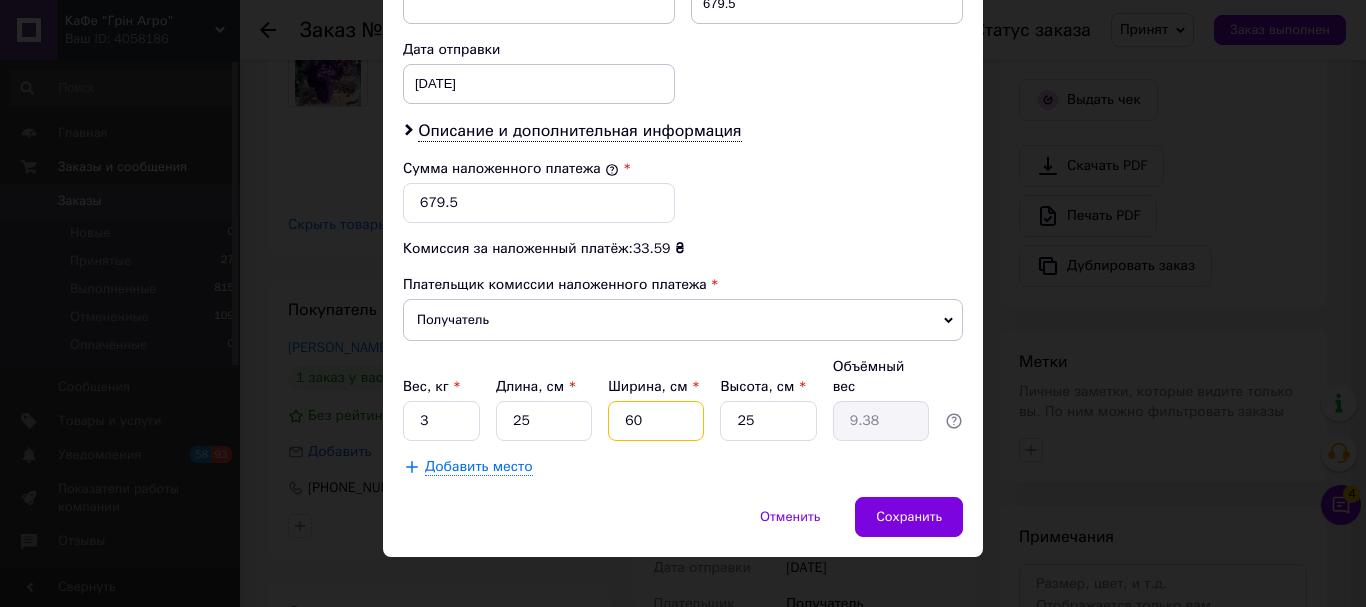 click on "60" at bounding box center [656, 421] 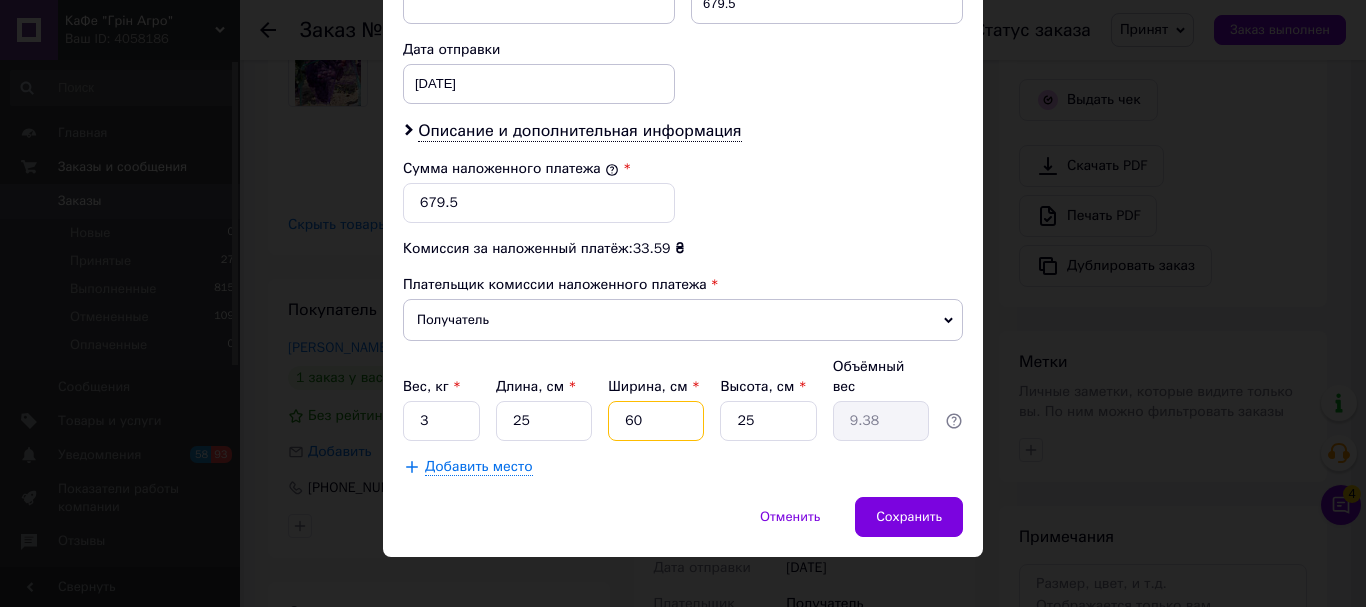 type on "6" 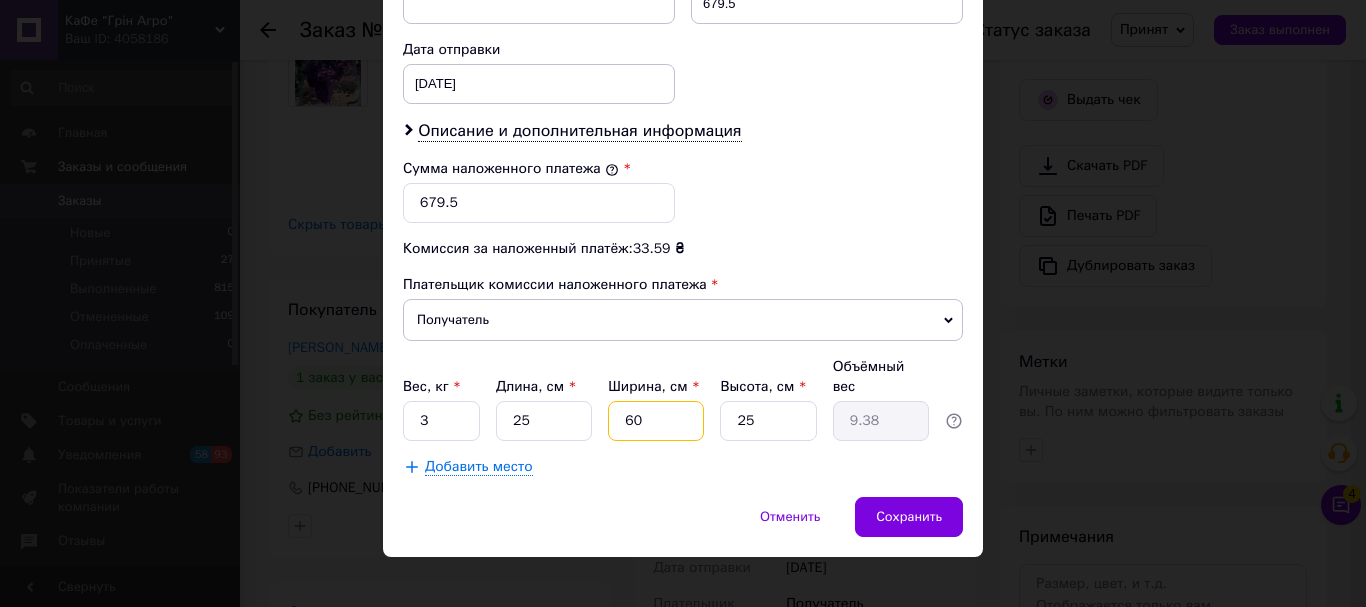 type on "0.94" 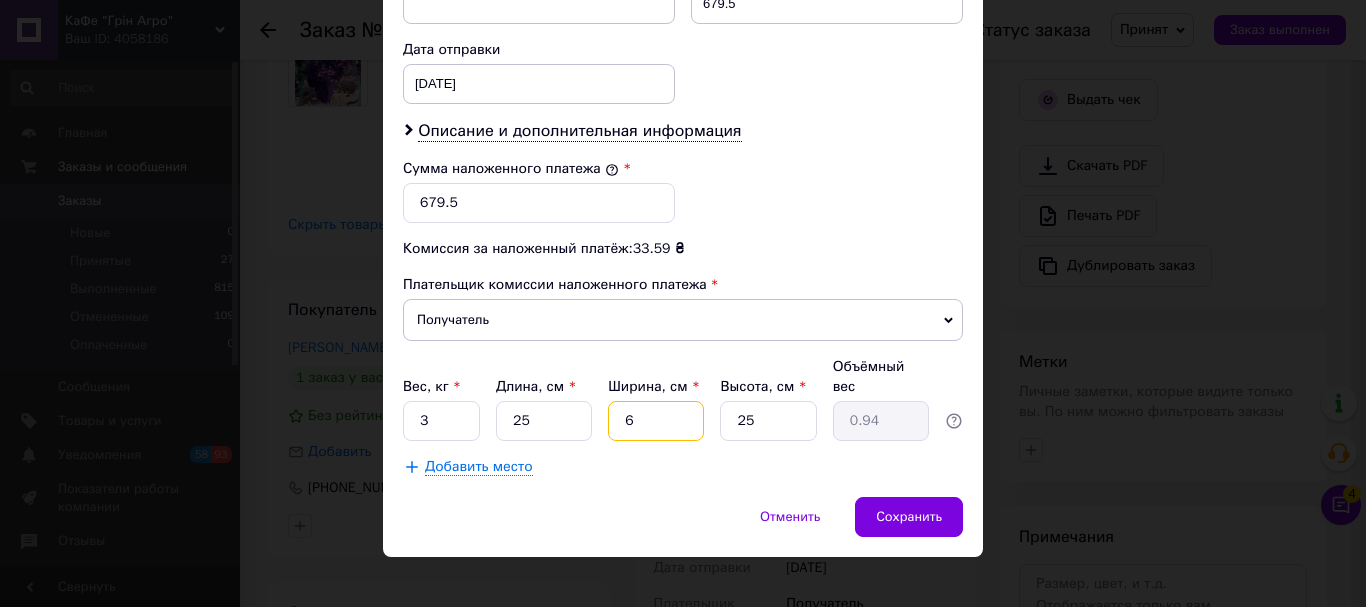 type 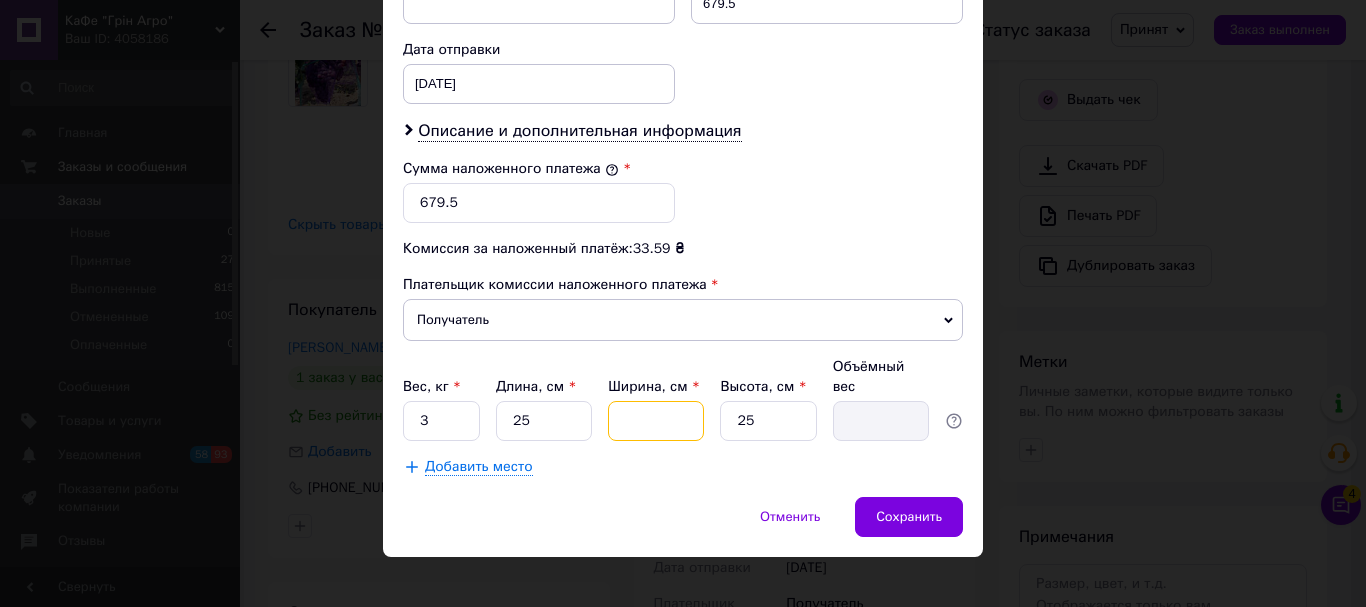 type on "5" 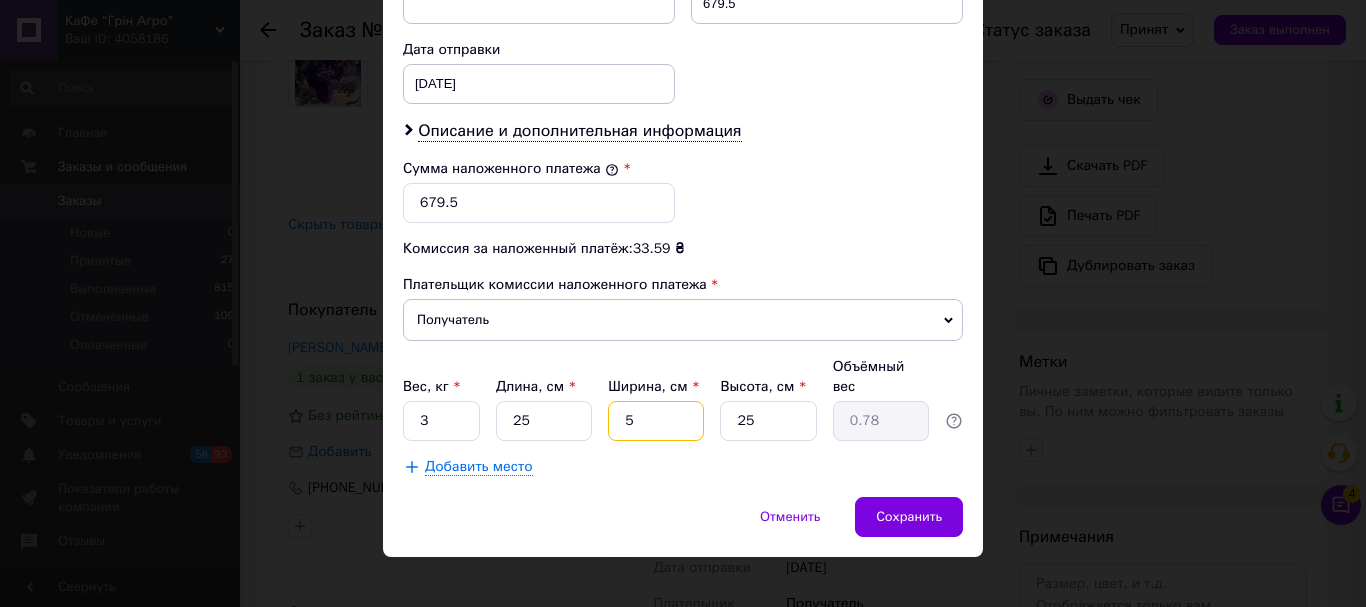 type on "50" 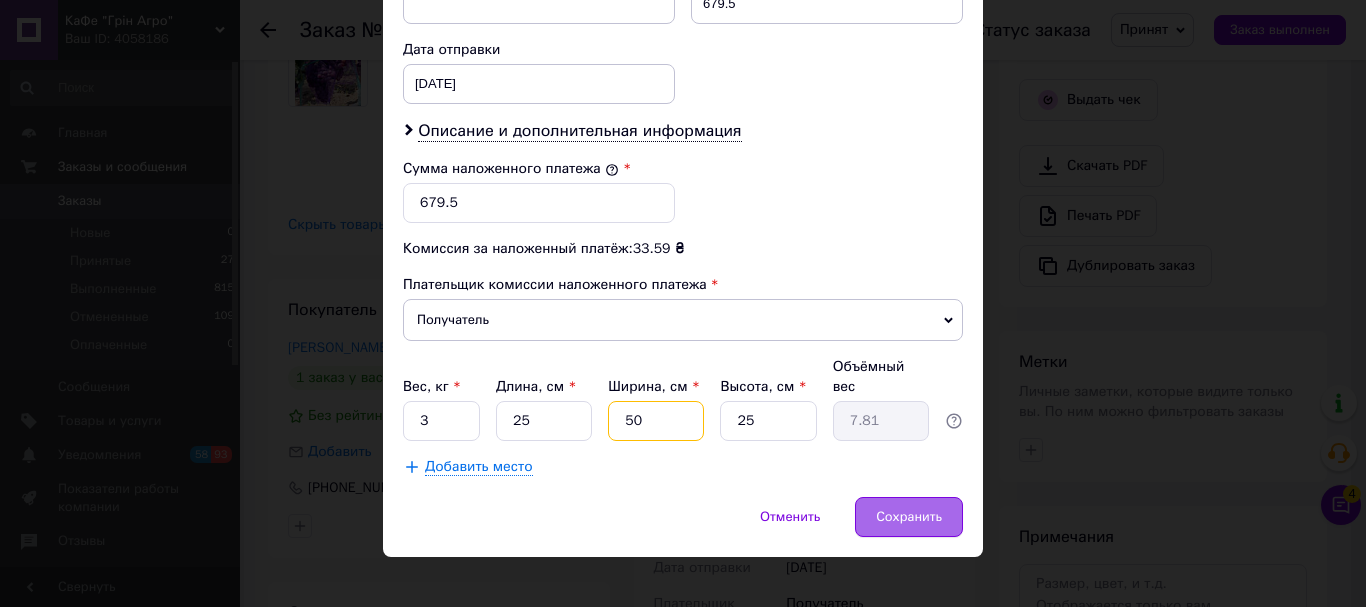 type on "50" 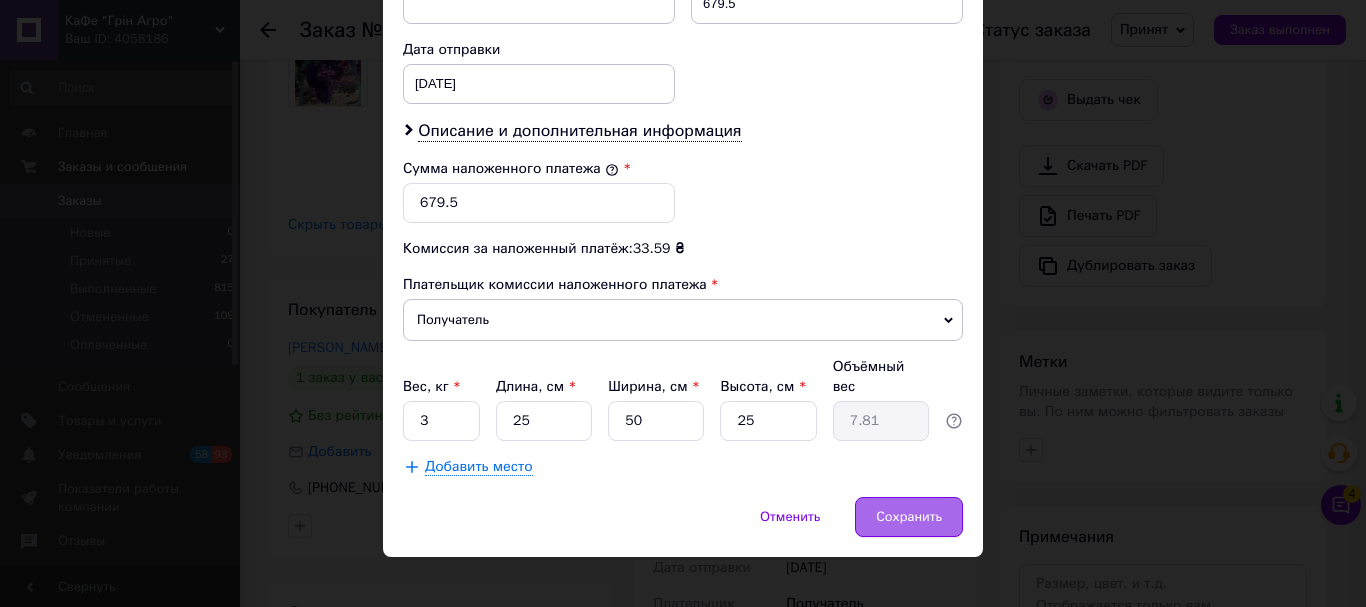 click on "Сохранить" at bounding box center [909, 517] 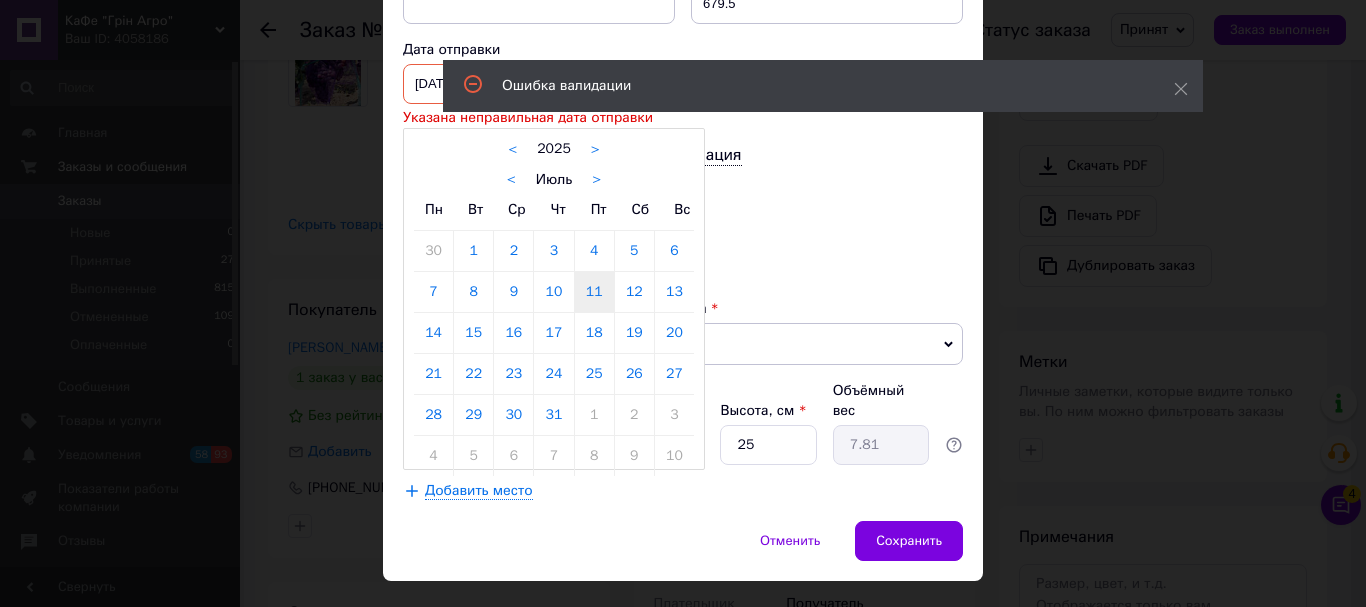 click on "11.07.2025 < 2025 > < Июль > Пн Вт Ср Чт Пт Сб Вс 30 1 2 3 4 5 6 7 8 9 10 11 12 13 14 15 16 17 18 19 20 21 22 23 24 25 26 27 28 29 30 31 1 2 3 4 5 6 7 8 9 10" at bounding box center [539, 84] 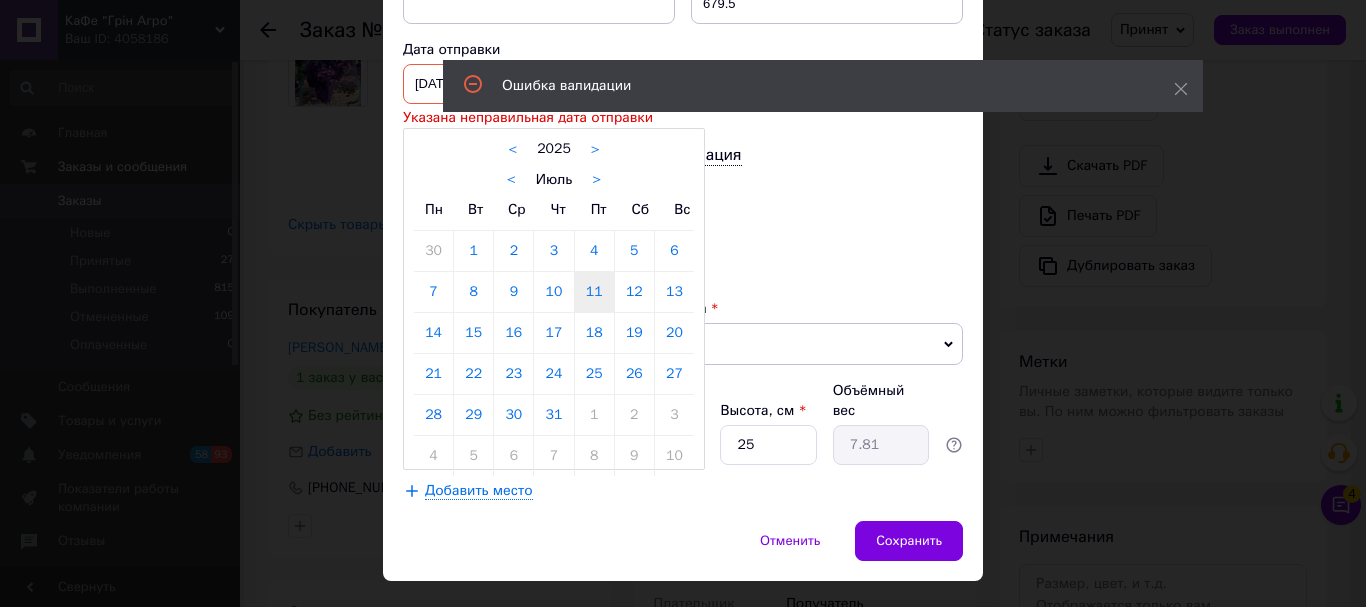 click on "11.07.2025 < 2025 > < Июль > Пн Вт Ср Чт Пт Сб Вс 30 1 2 3 4 5 6 7 8 9 10 11 12 13 14 15 16 17 18 19 20 21 22 23 24 25 26 27 28 29 30 31 1 2 3 4 5 6 7 8 9 10" at bounding box center [539, 84] 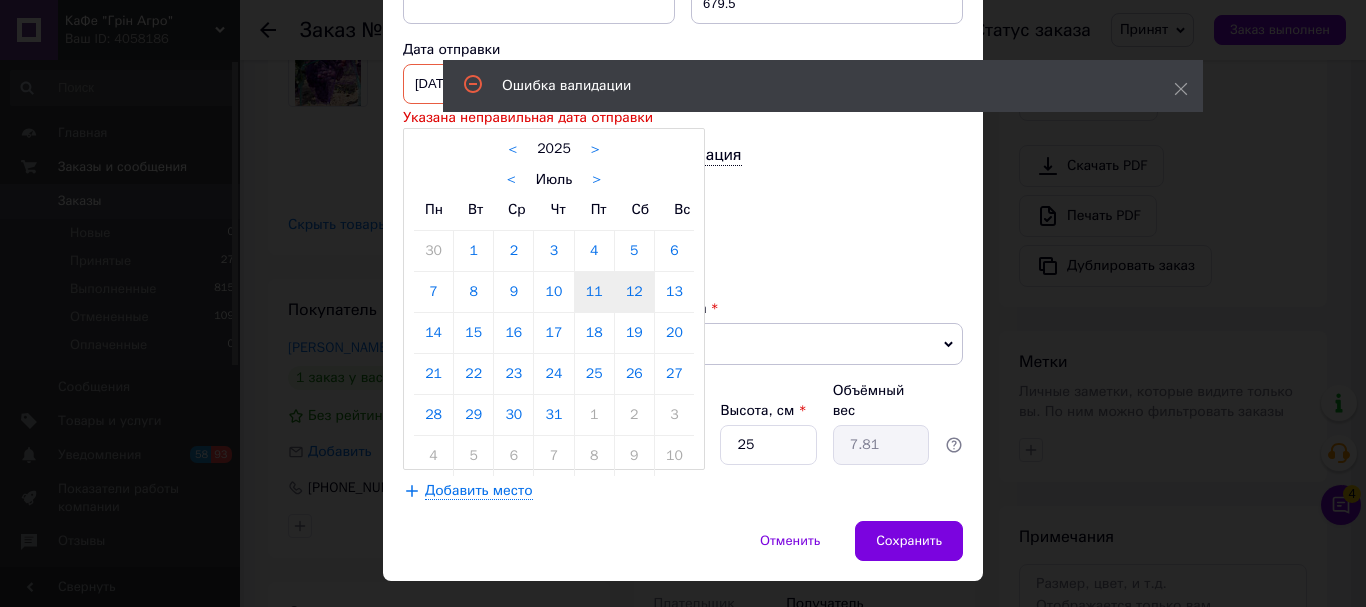 click on "12" at bounding box center (634, 292) 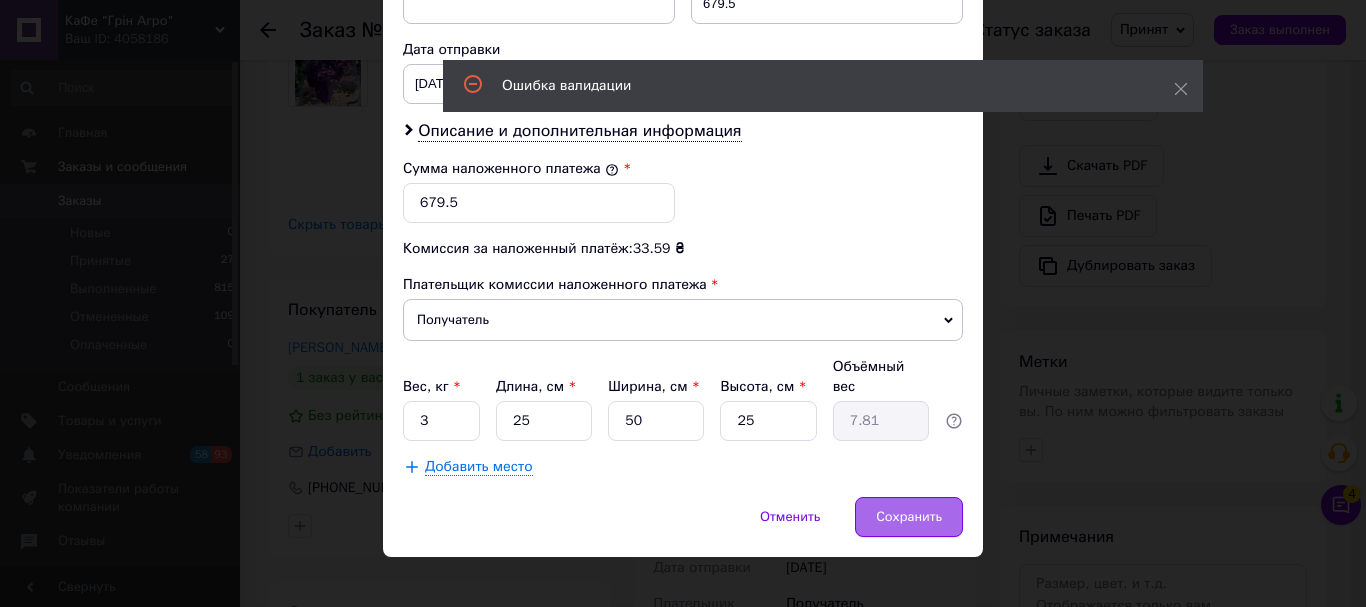 click on "Сохранить" at bounding box center [909, 517] 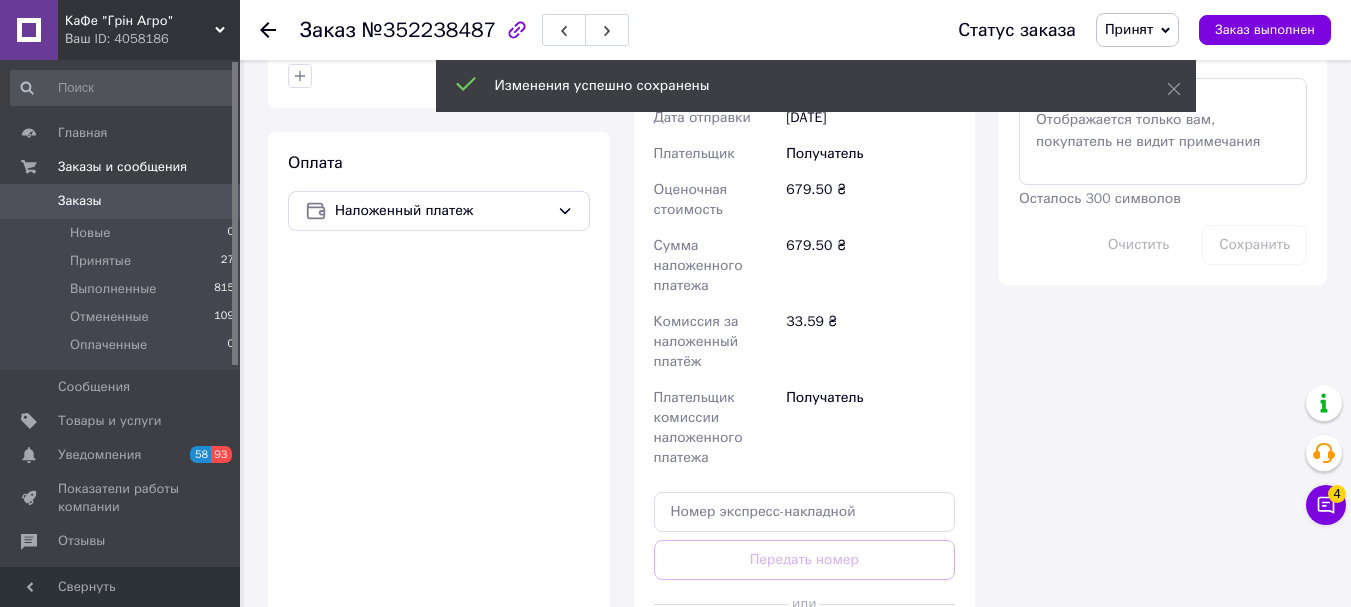 scroll, scrollTop: 1200, scrollLeft: 0, axis: vertical 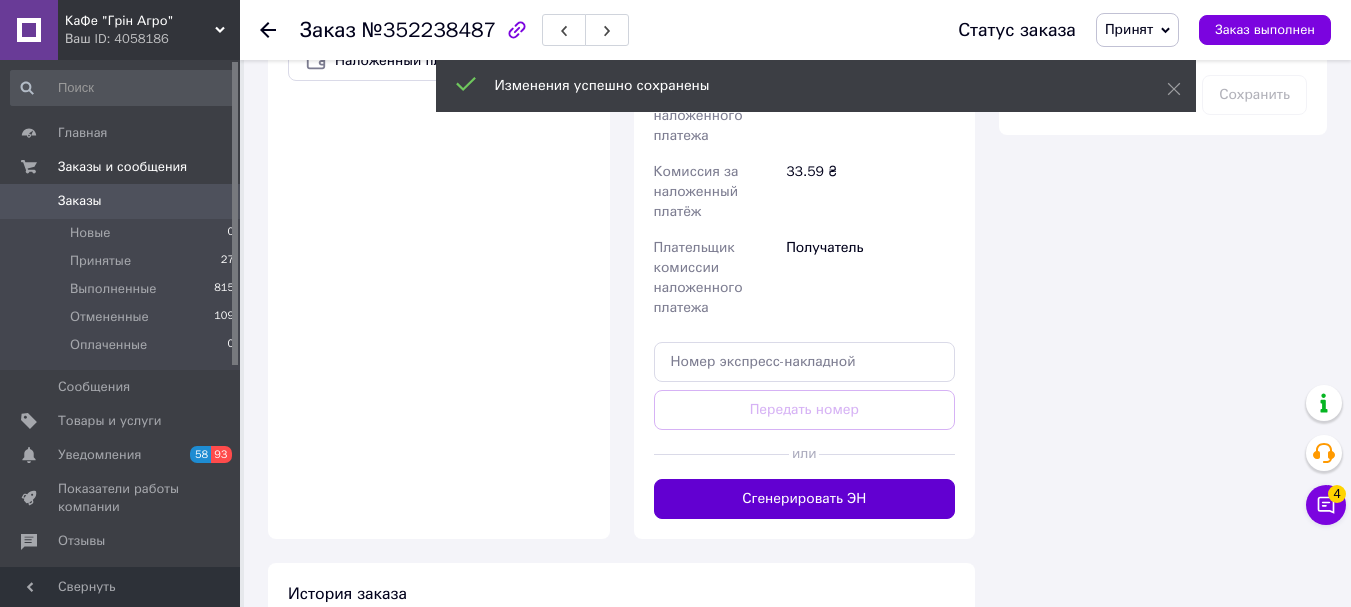 click on "Сгенерировать ЭН" at bounding box center (805, 499) 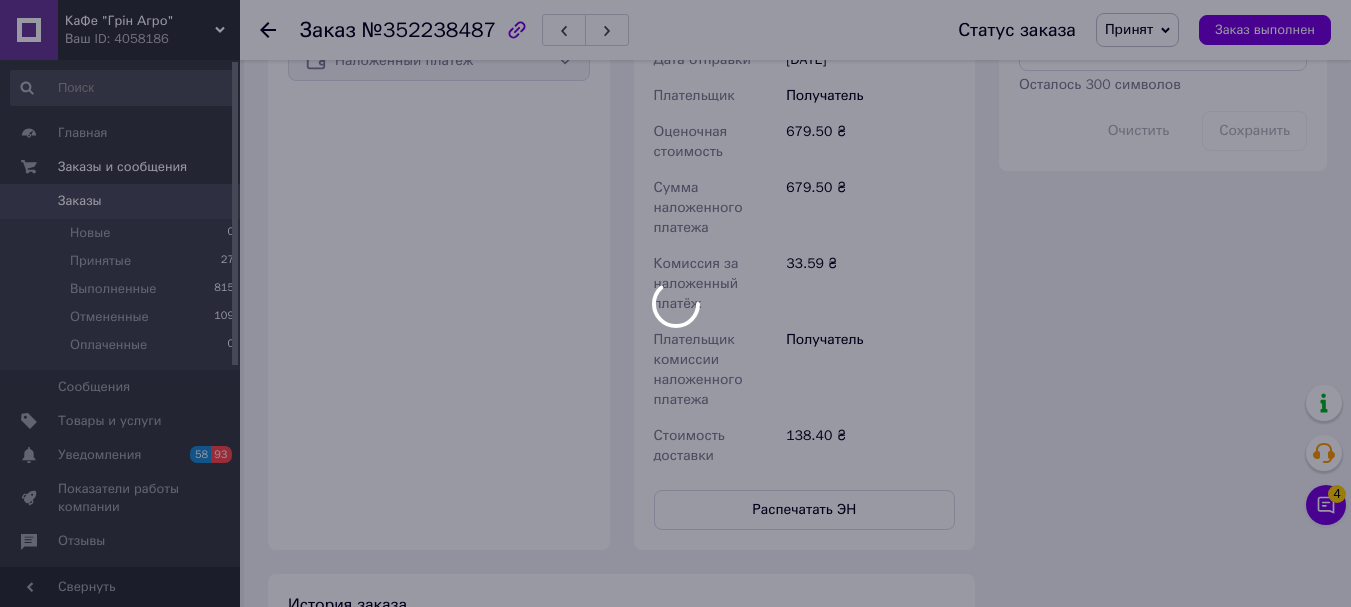 scroll, scrollTop: 24, scrollLeft: 0, axis: vertical 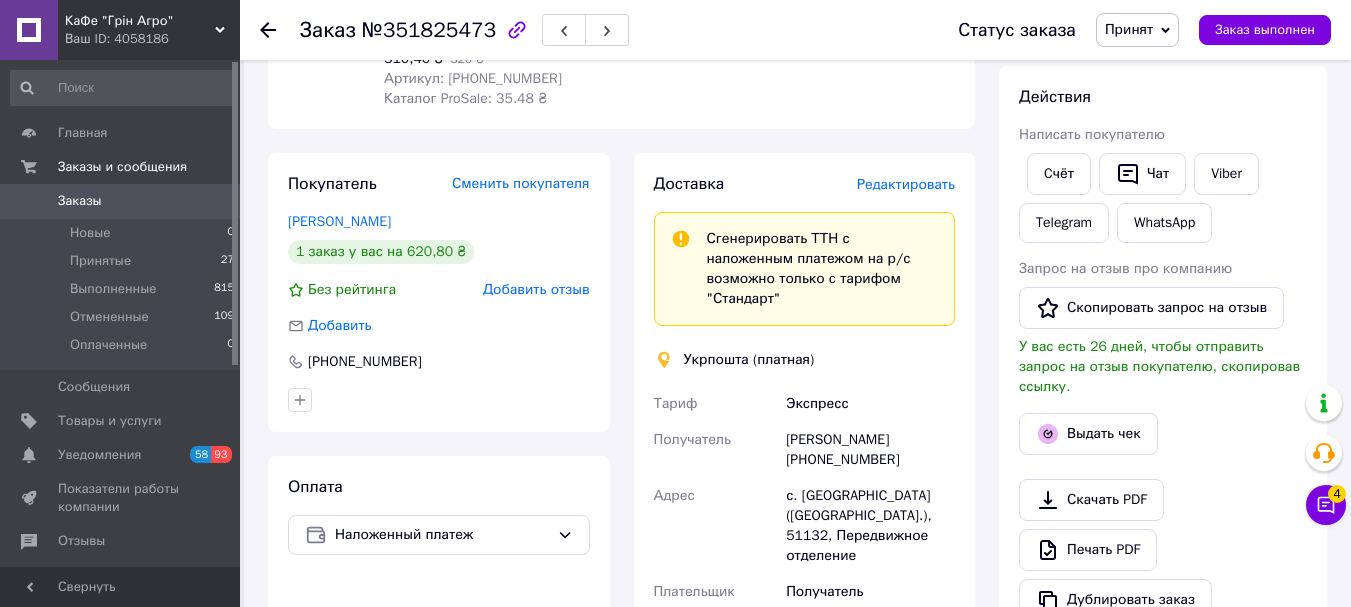 click on "Редактировать" at bounding box center [906, 184] 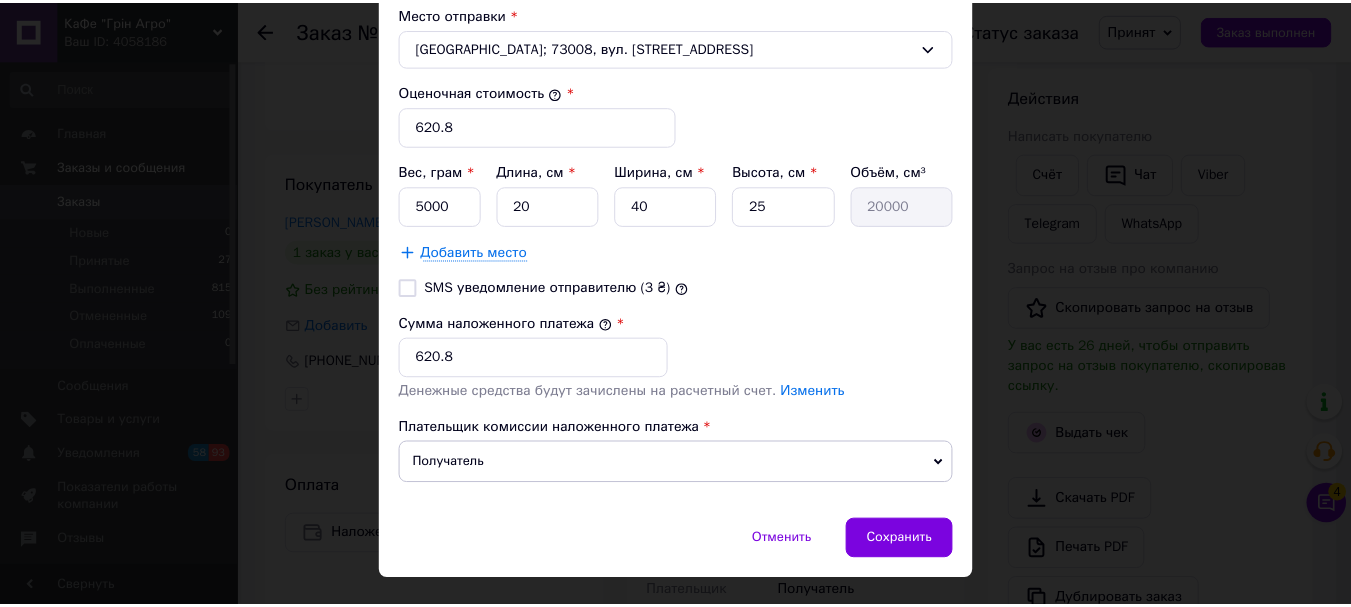 scroll, scrollTop: 830, scrollLeft: 0, axis: vertical 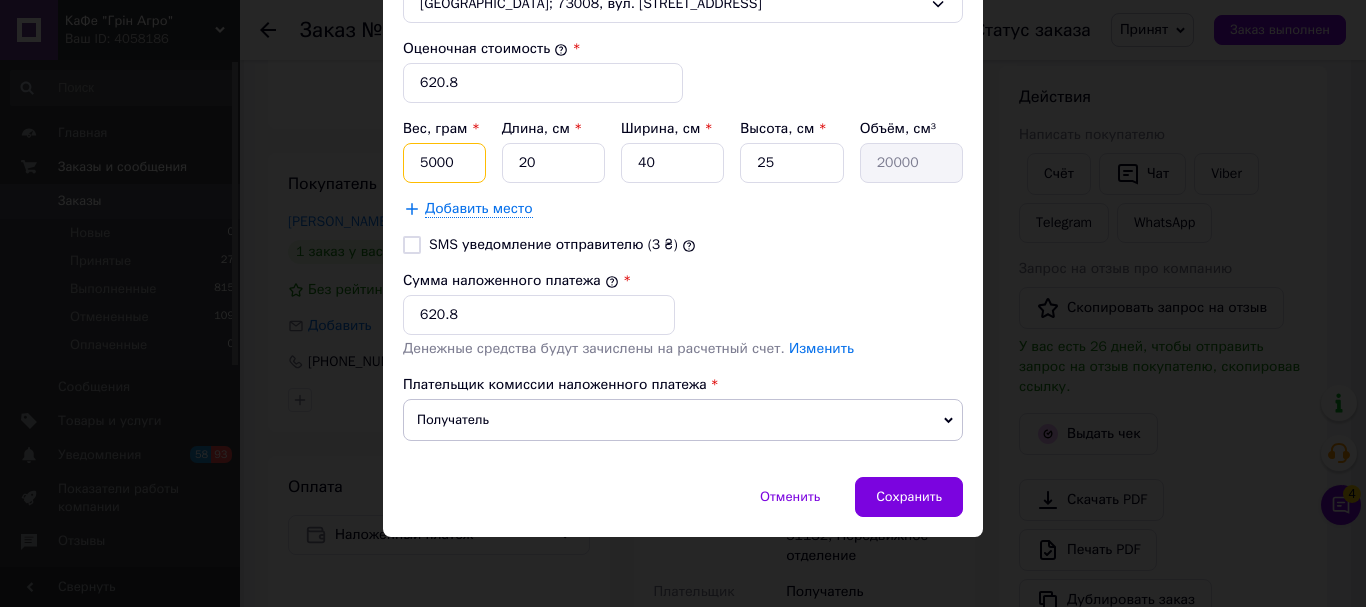 click on "5000" at bounding box center [444, 163] 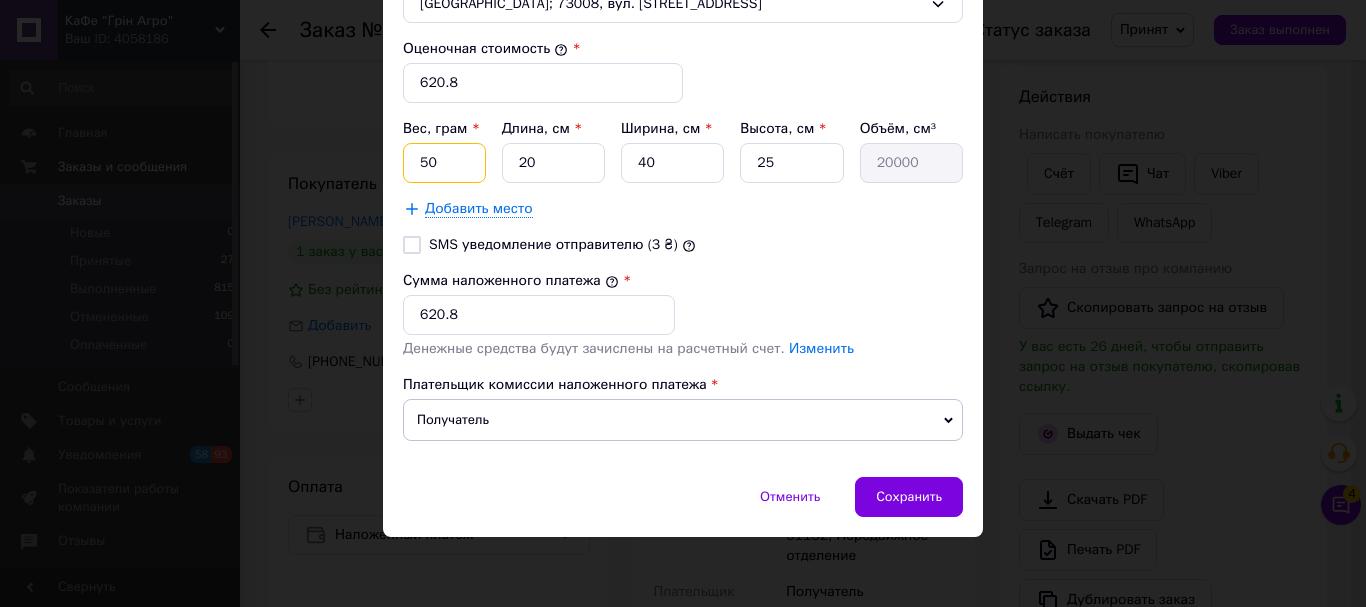 type on "5" 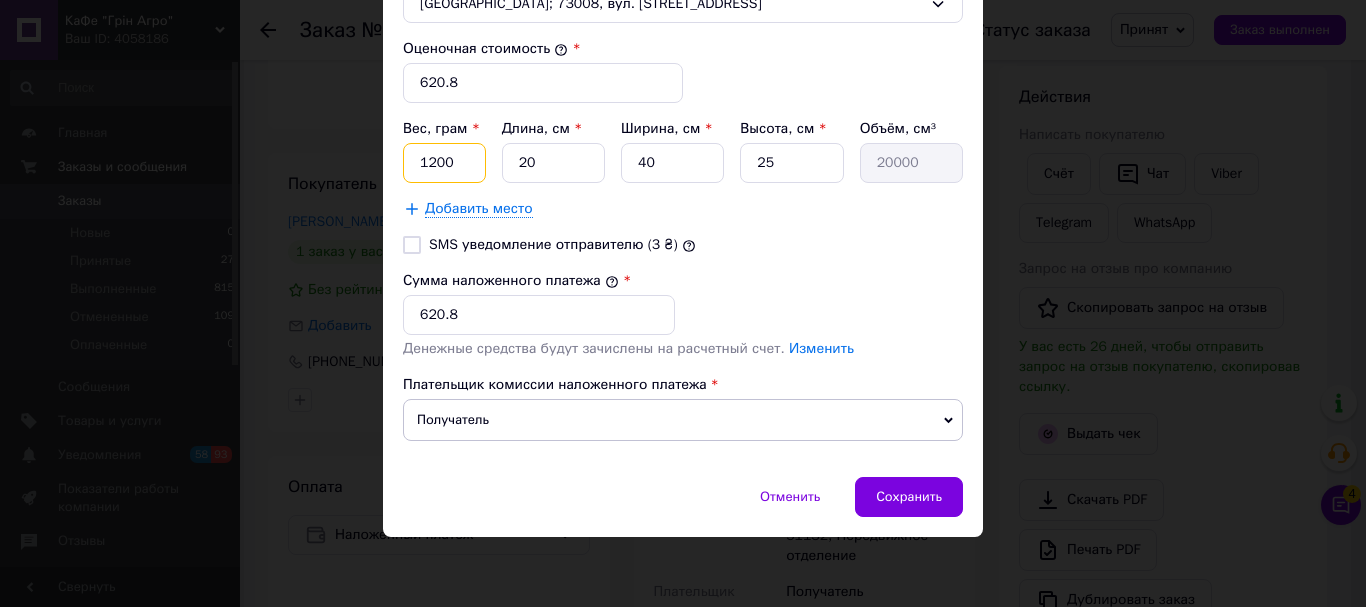 type on "1200" 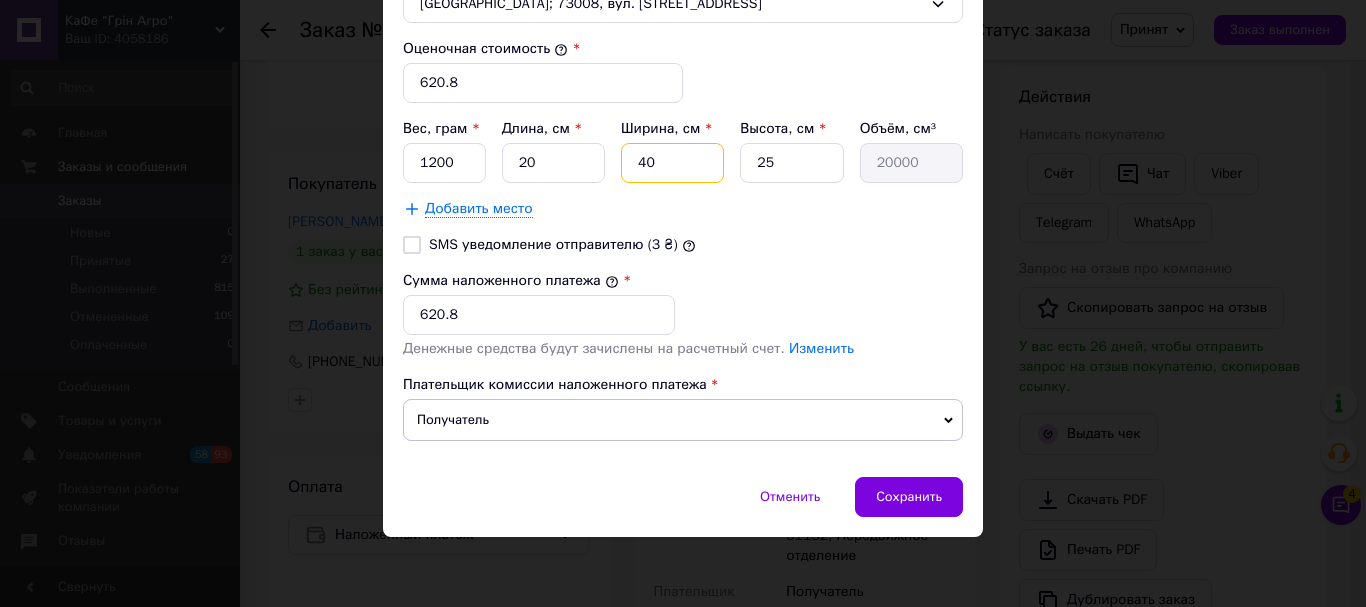 click on "40" at bounding box center [672, 163] 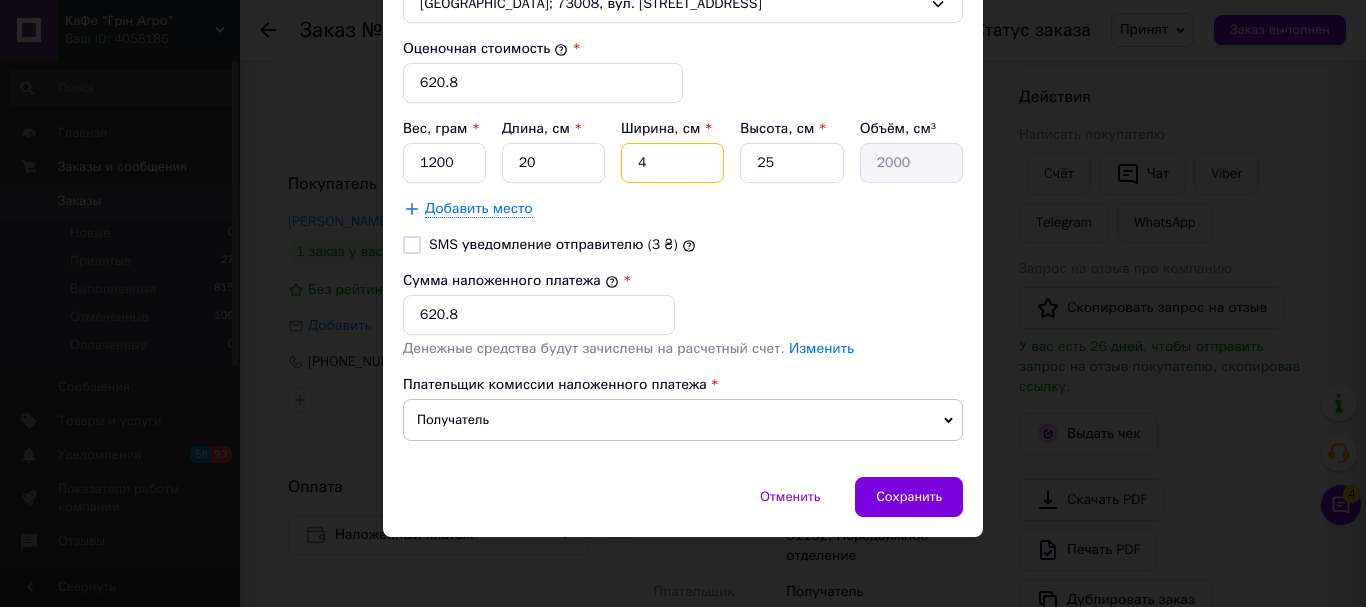type 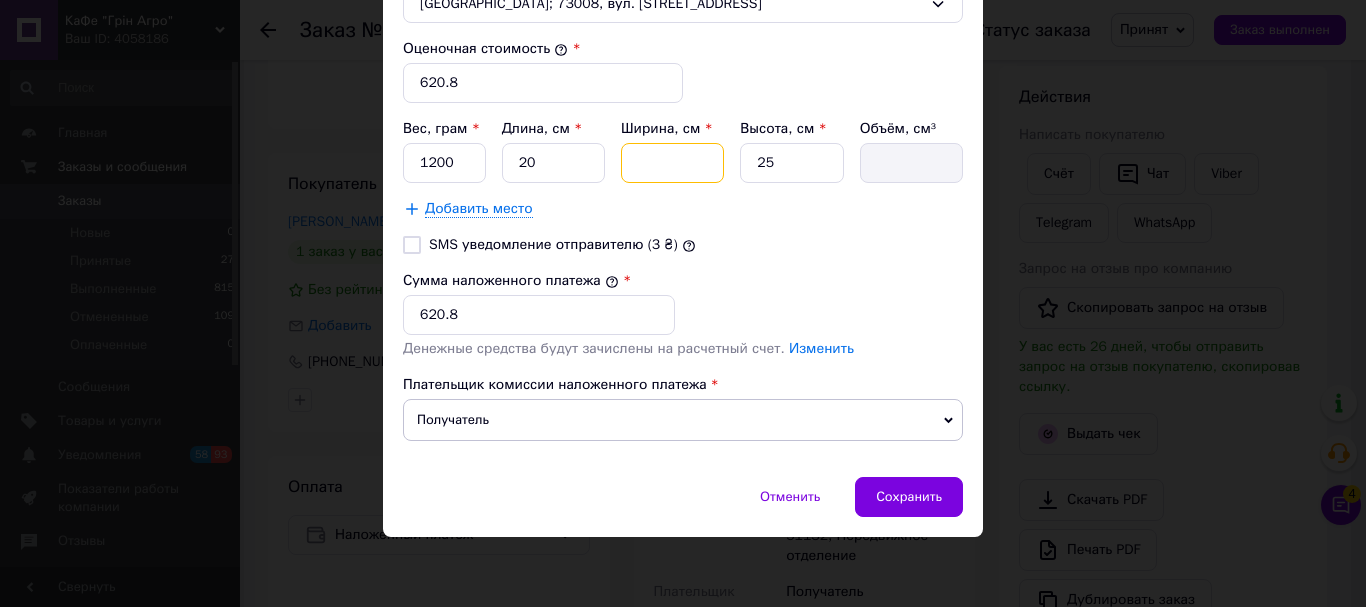 type on "4" 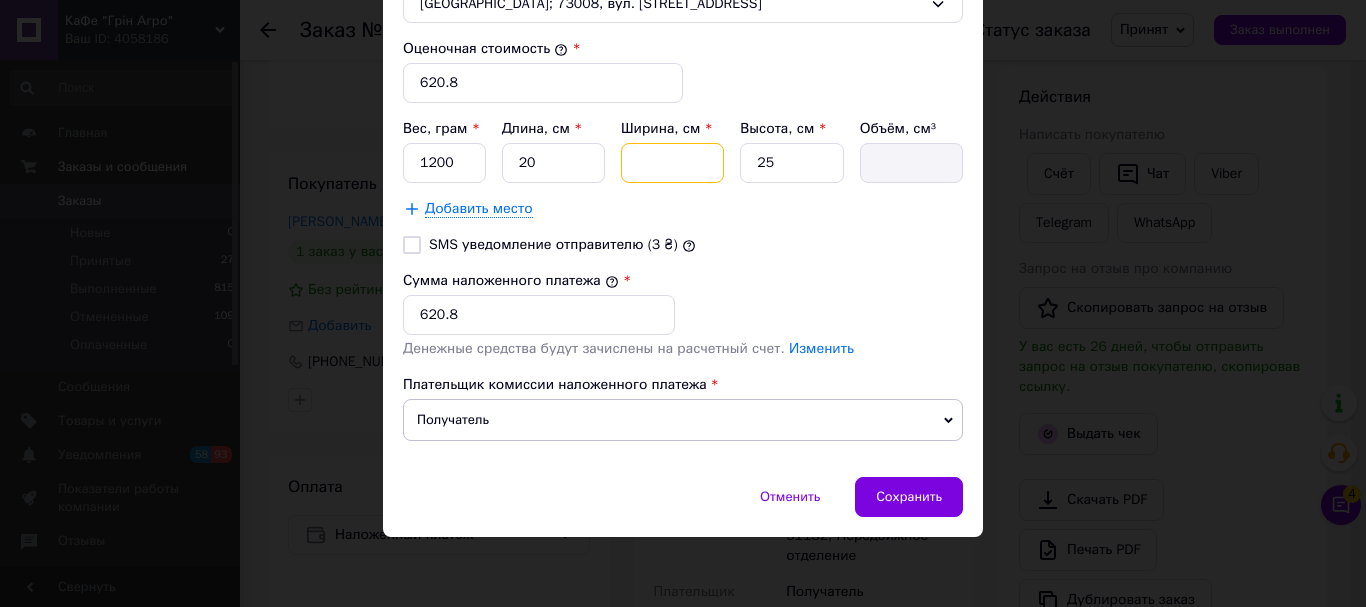 type on "2000" 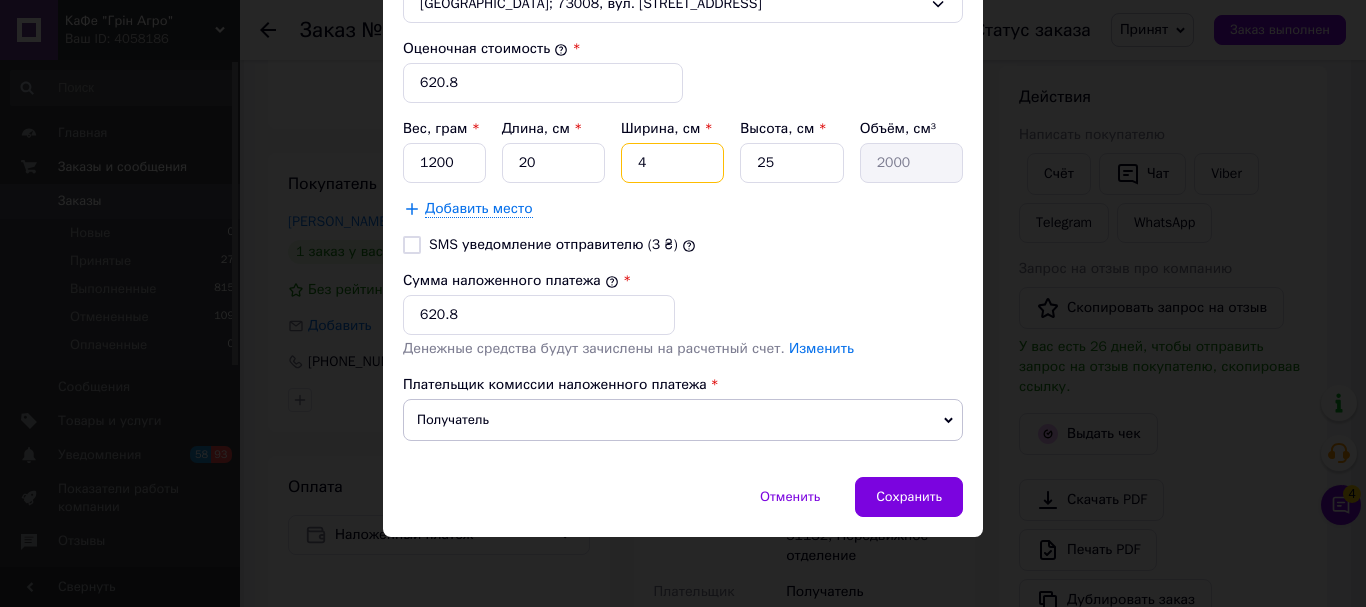 type on "47" 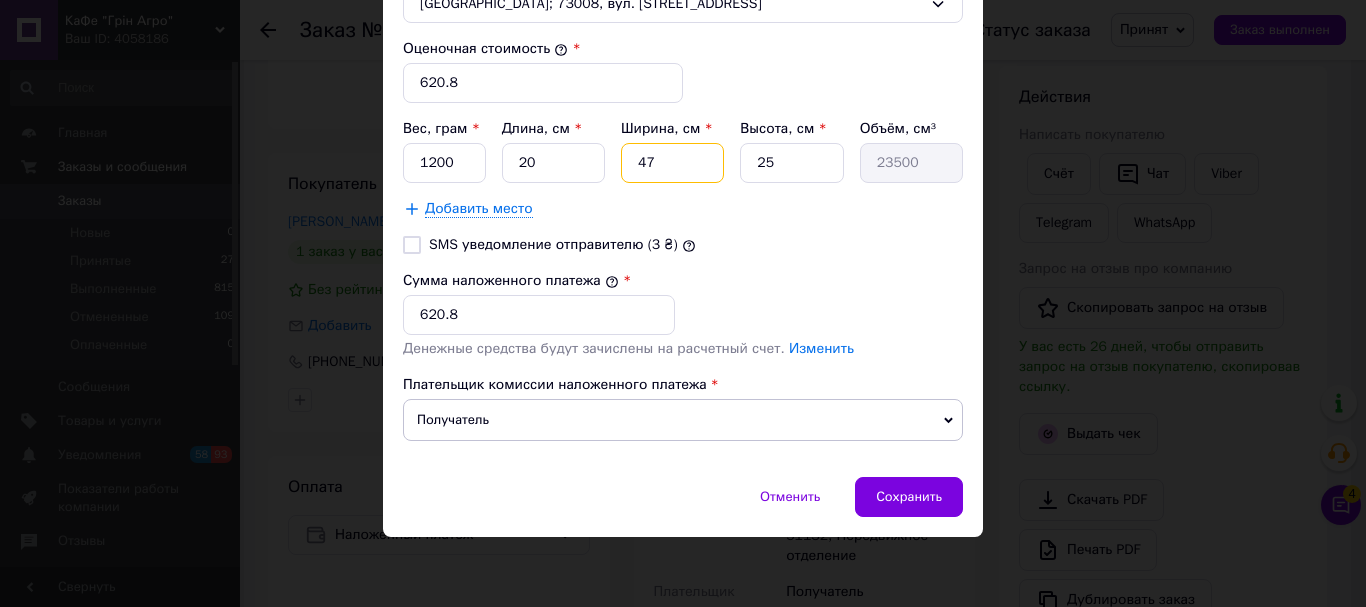 type on "47" 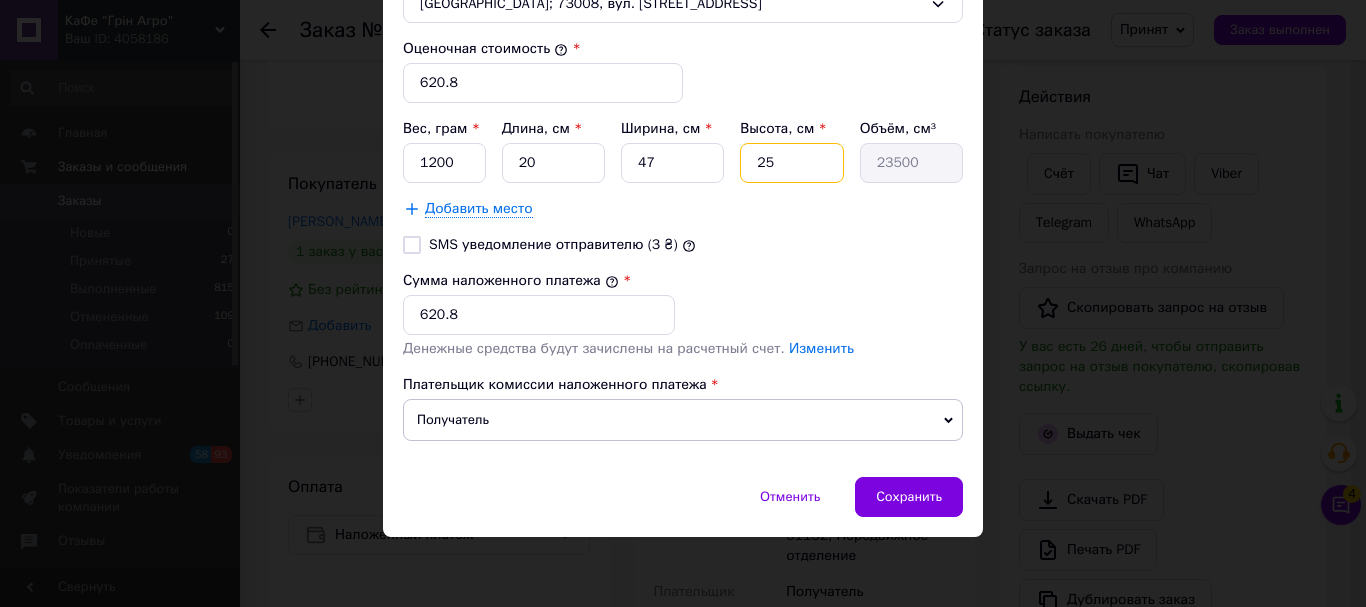click on "25" at bounding box center (791, 163) 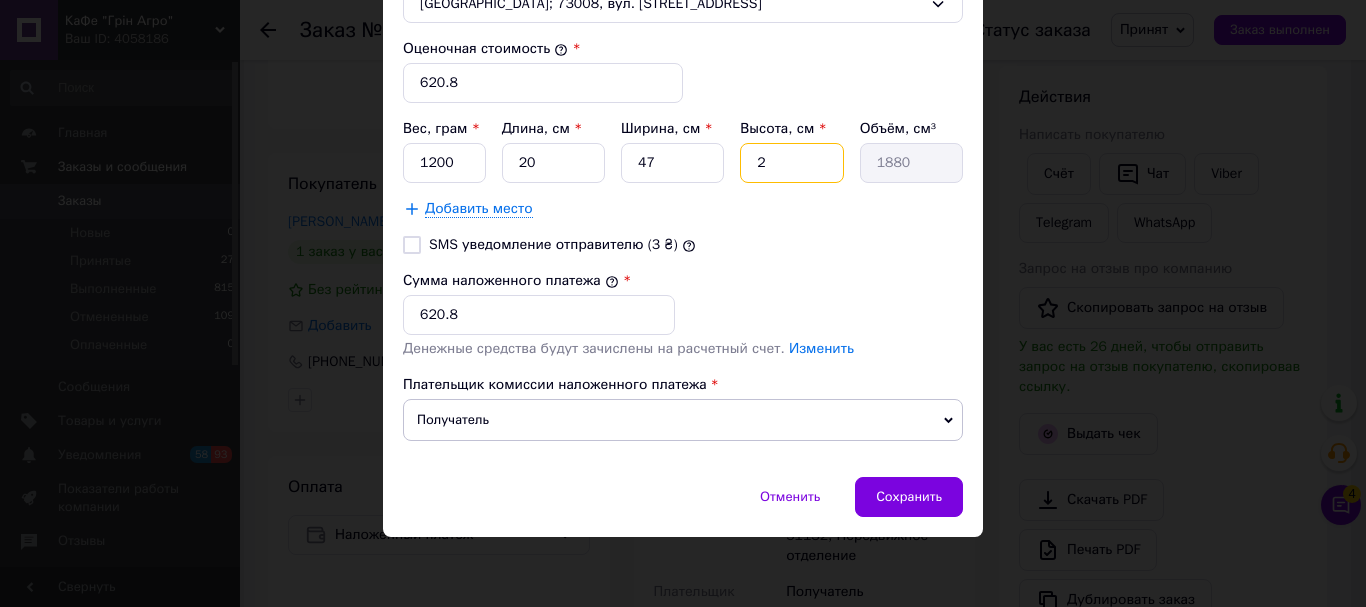 type 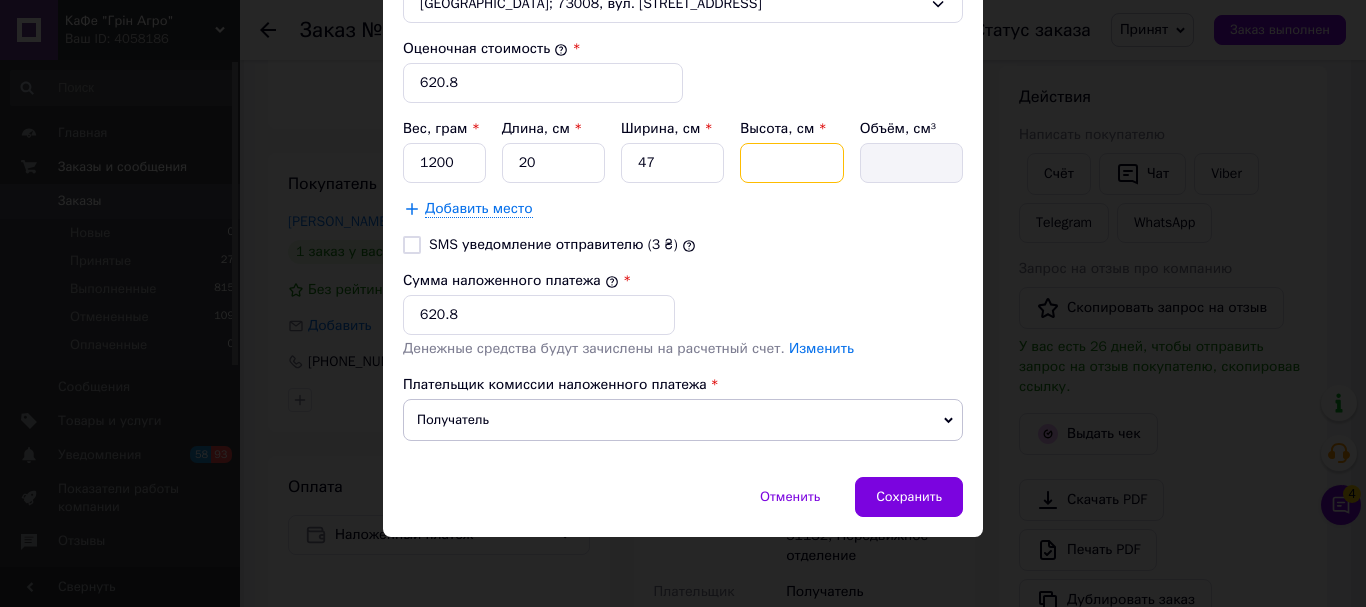 type on "1" 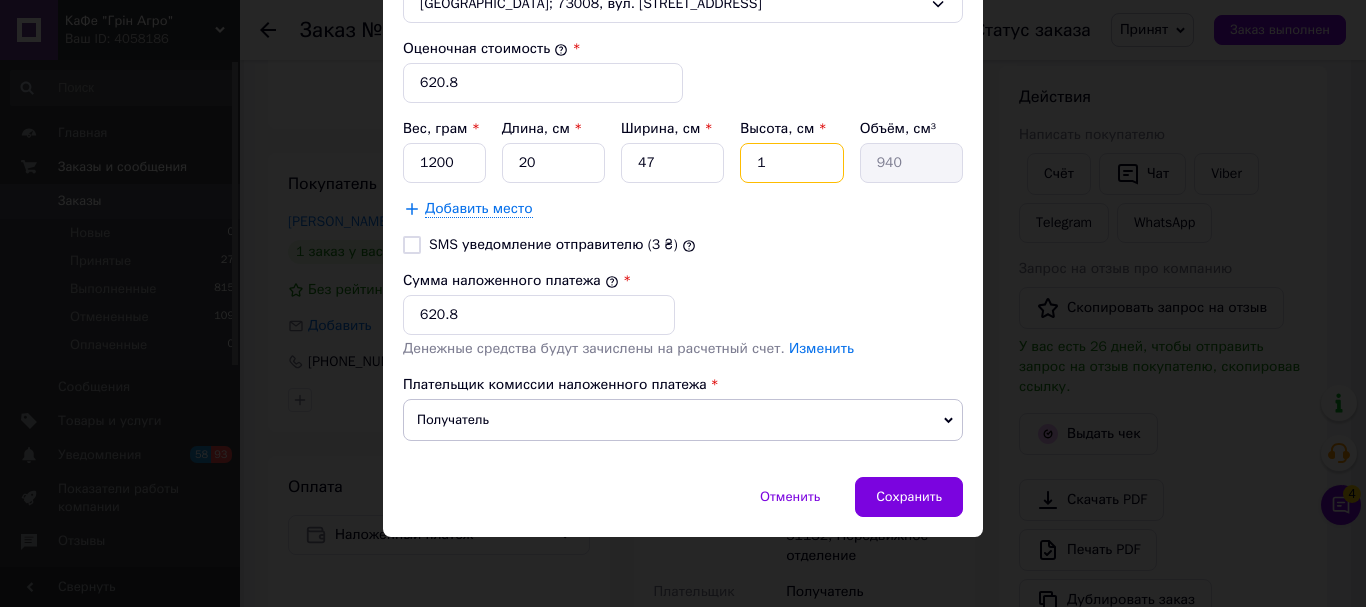 type on "10" 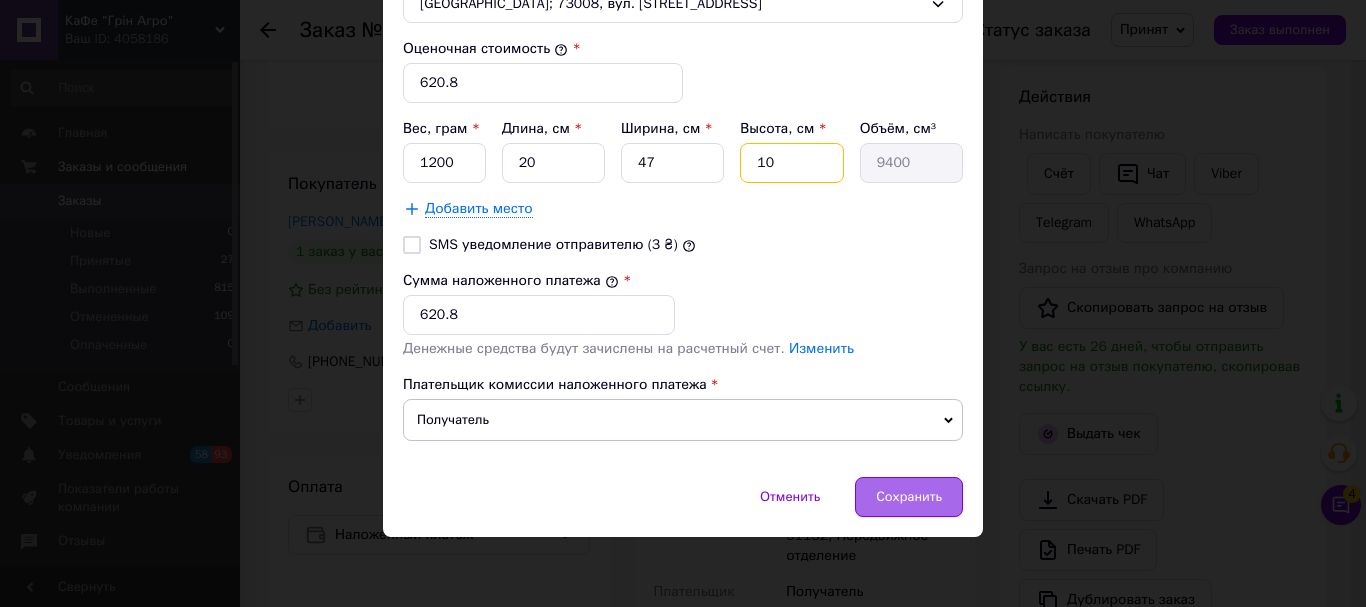 type on "10" 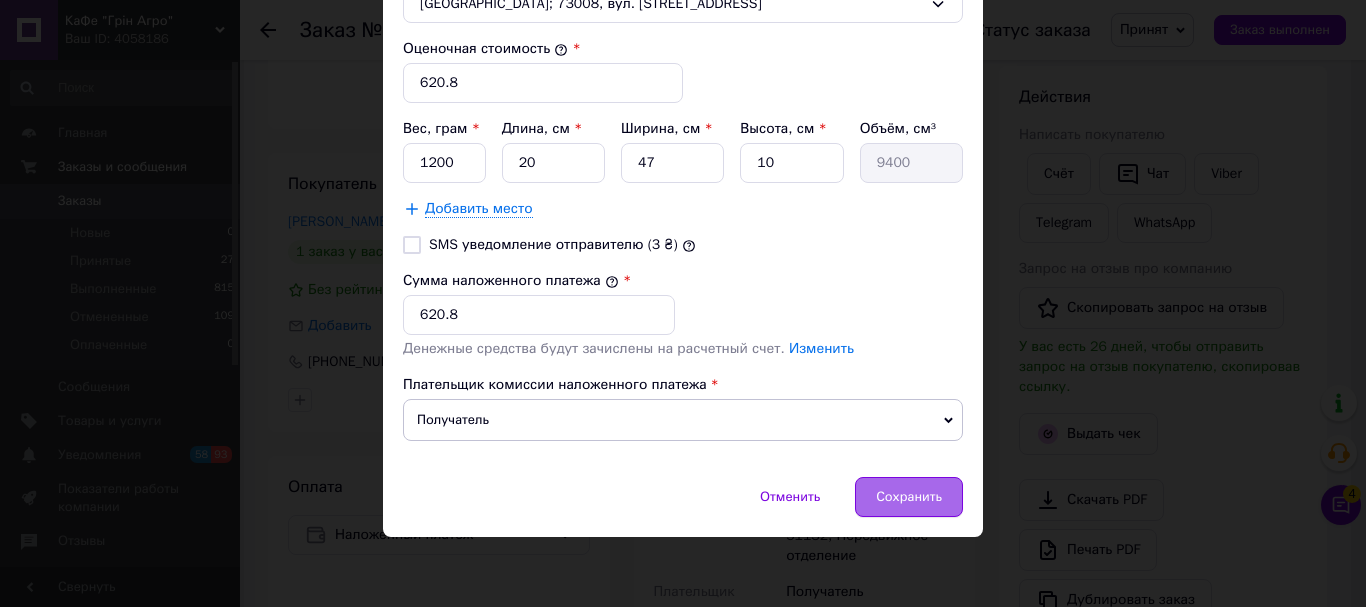 click on "Сохранить" at bounding box center (909, 497) 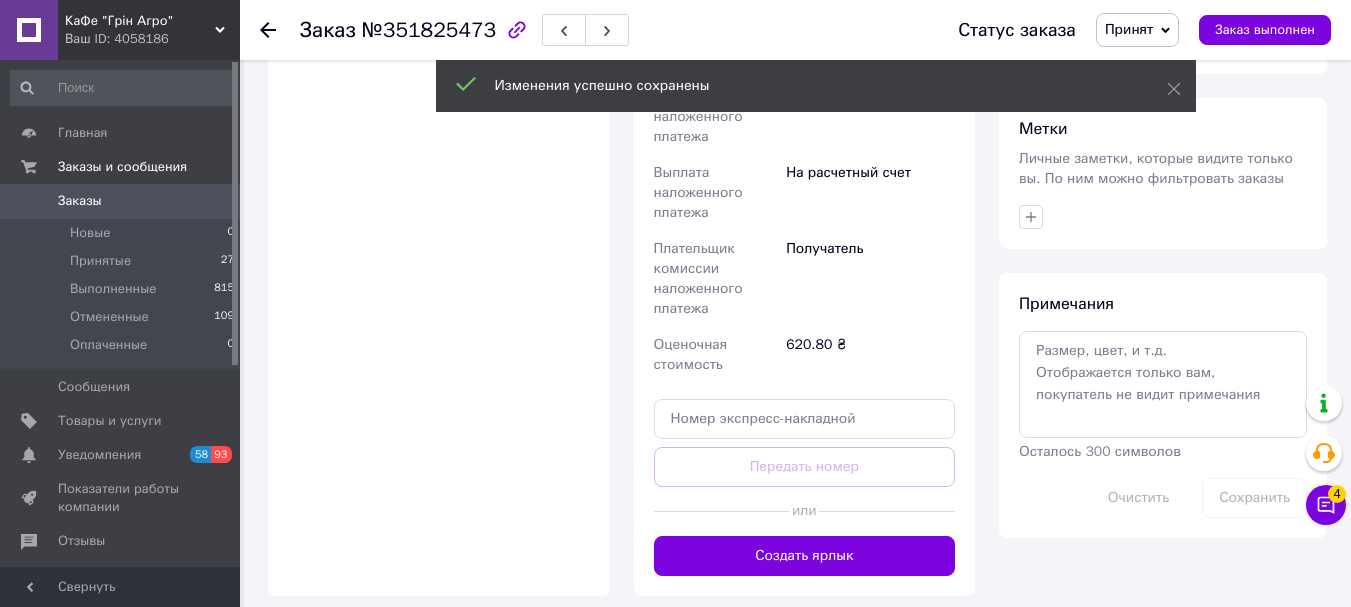scroll, scrollTop: 1034, scrollLeft: 0, axis: vertical 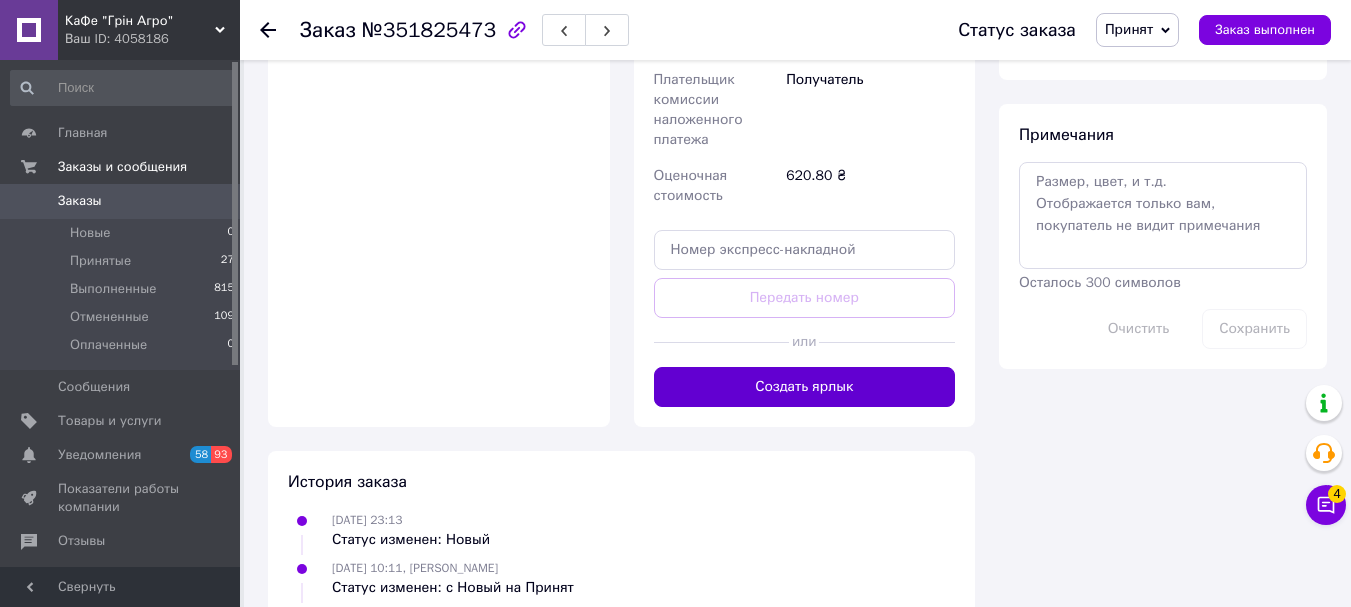 click on "Создать ярлык" at bounding box center (805, 387) 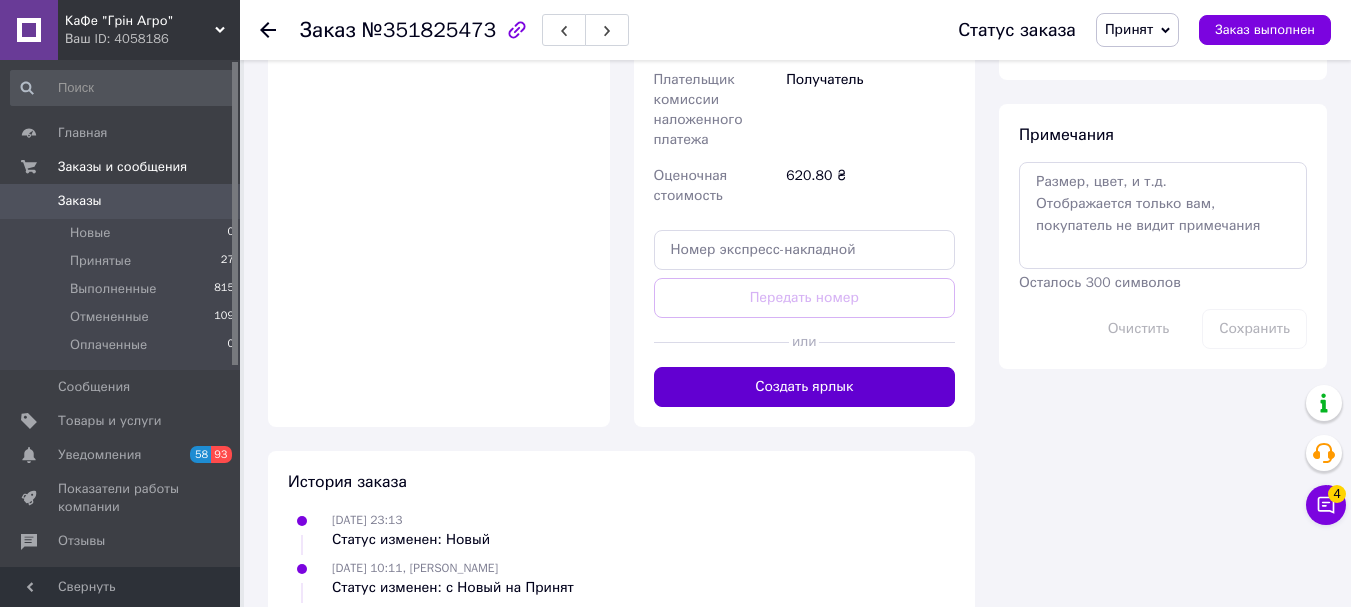 click on "Создать ярлык" at bounding box center [805, 387] 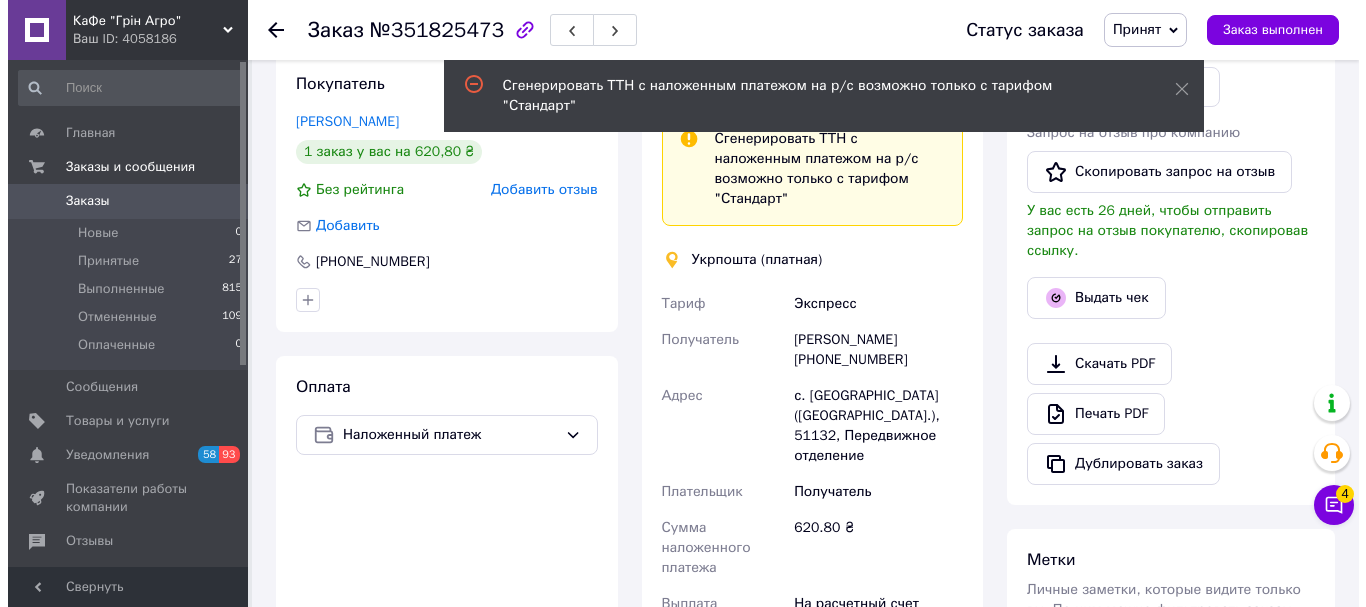 scroll, scrollTop: 234, scrollLeft: 0, axis: vertical 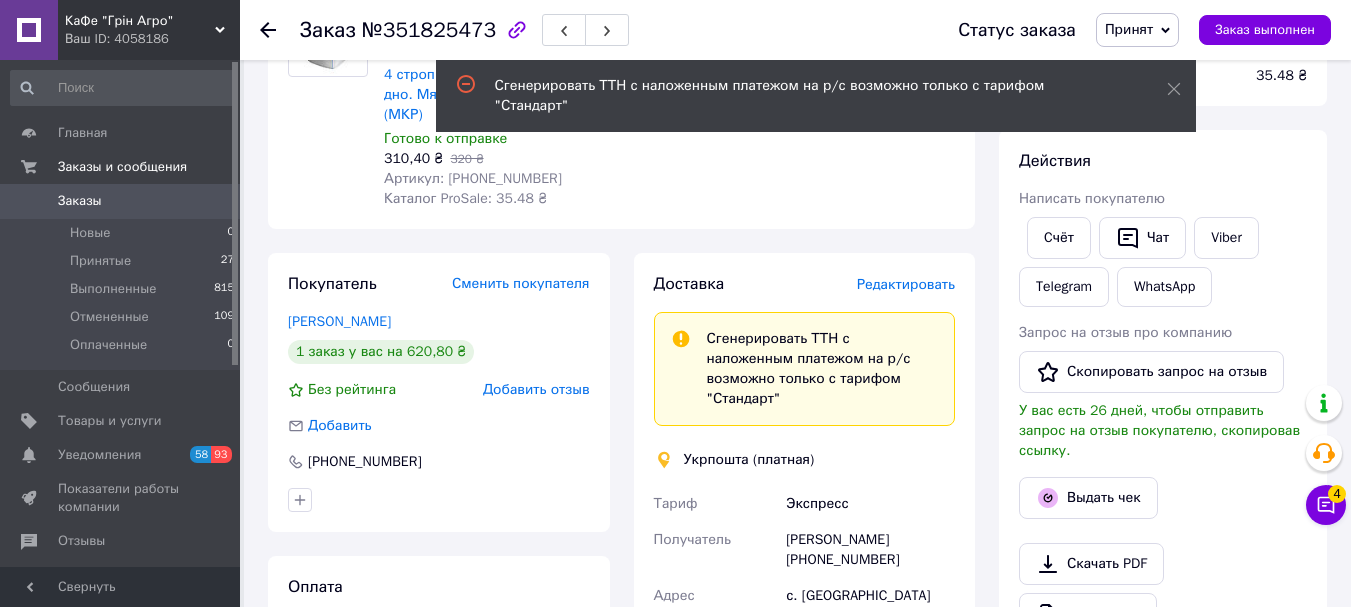 click on "Редактировать" at bounding box center [906, 284] 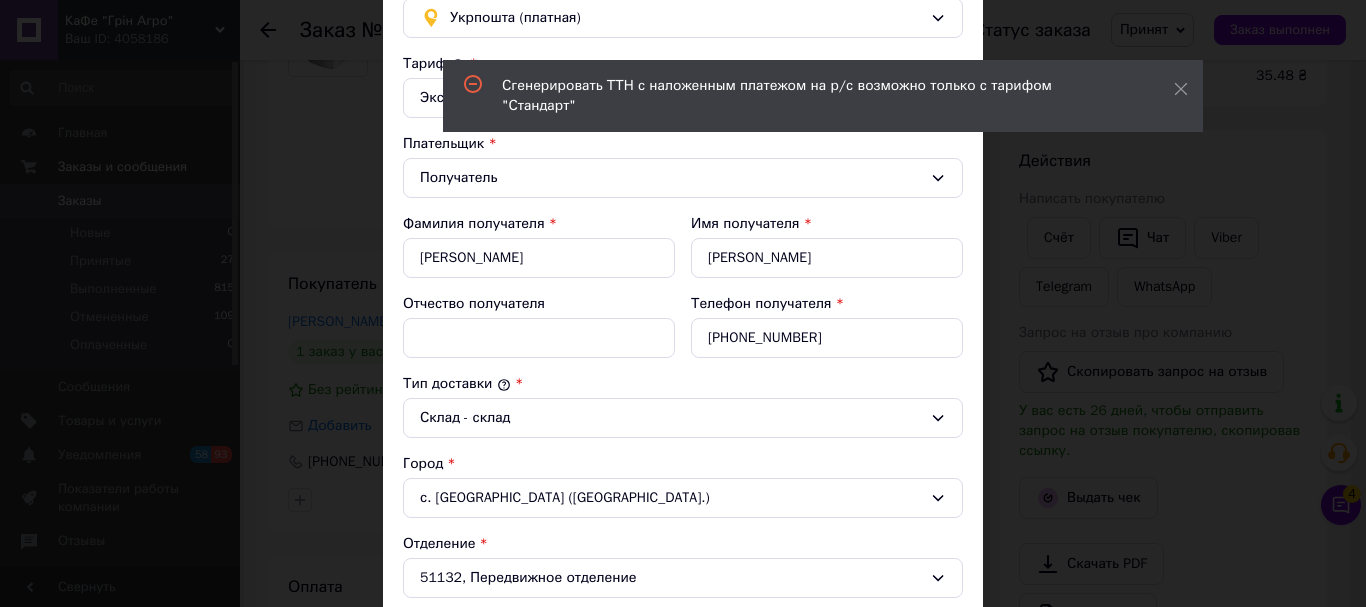 scroll, scrollTop: 0, scrollLeft: 0, axis: both 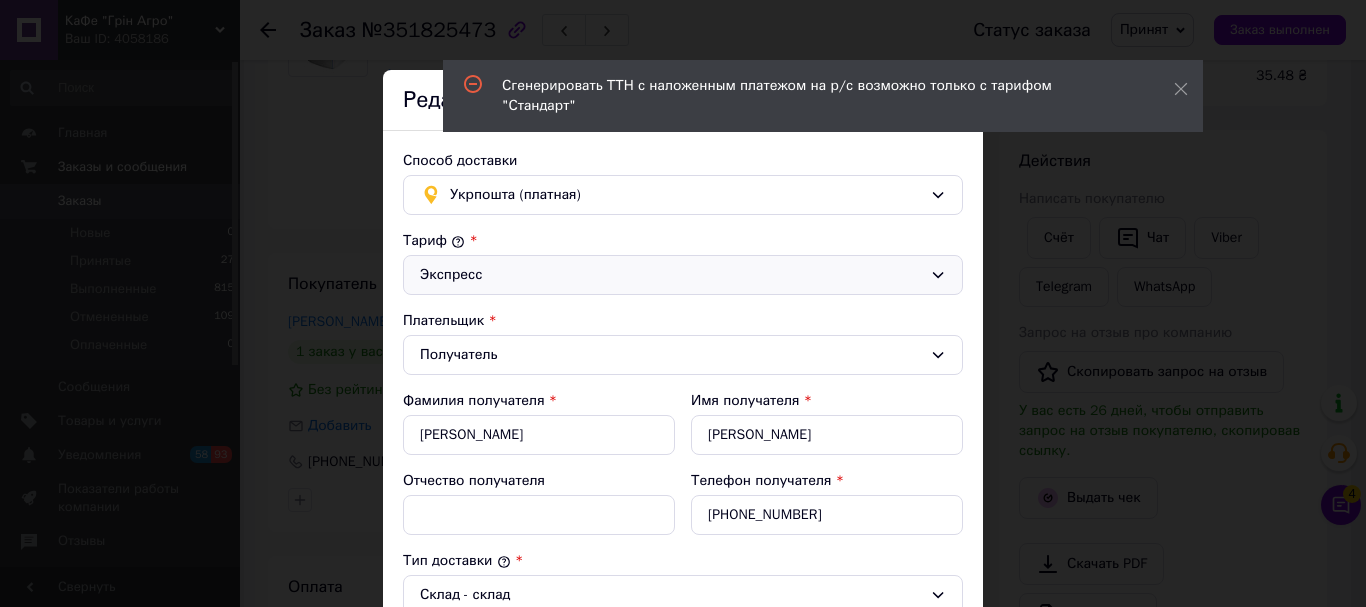 click on "Экспресс" at bounding box center (671, 275) 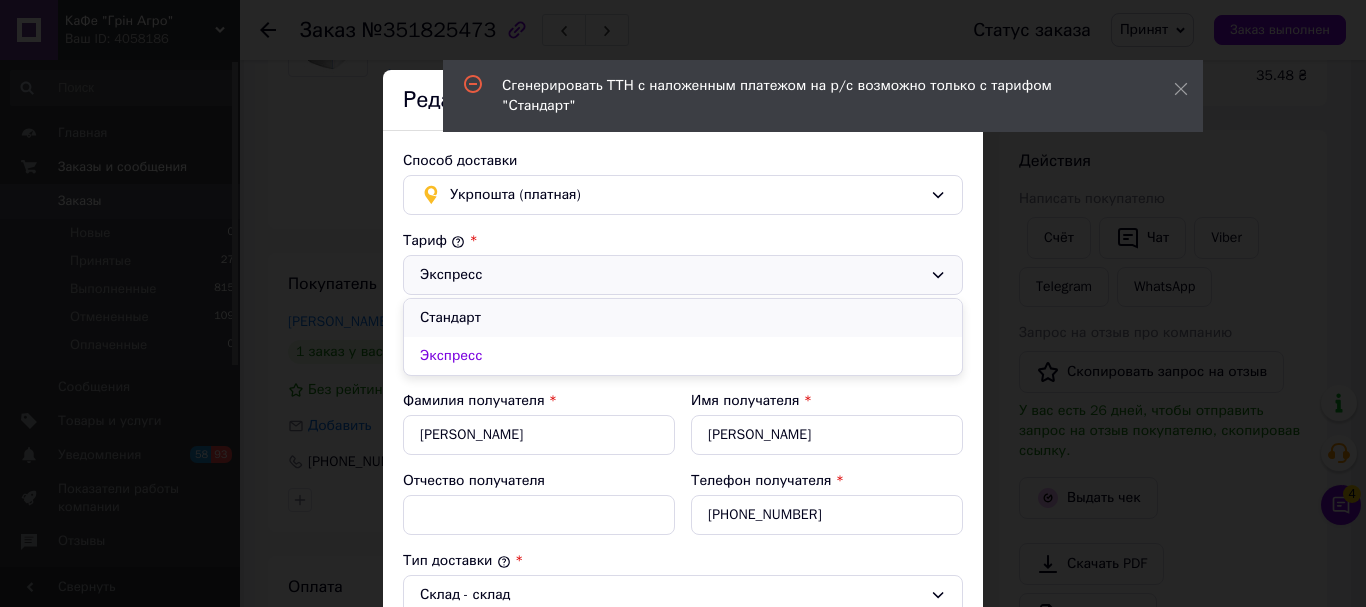 click on "Стандарт" at bounding box center [683, 318] 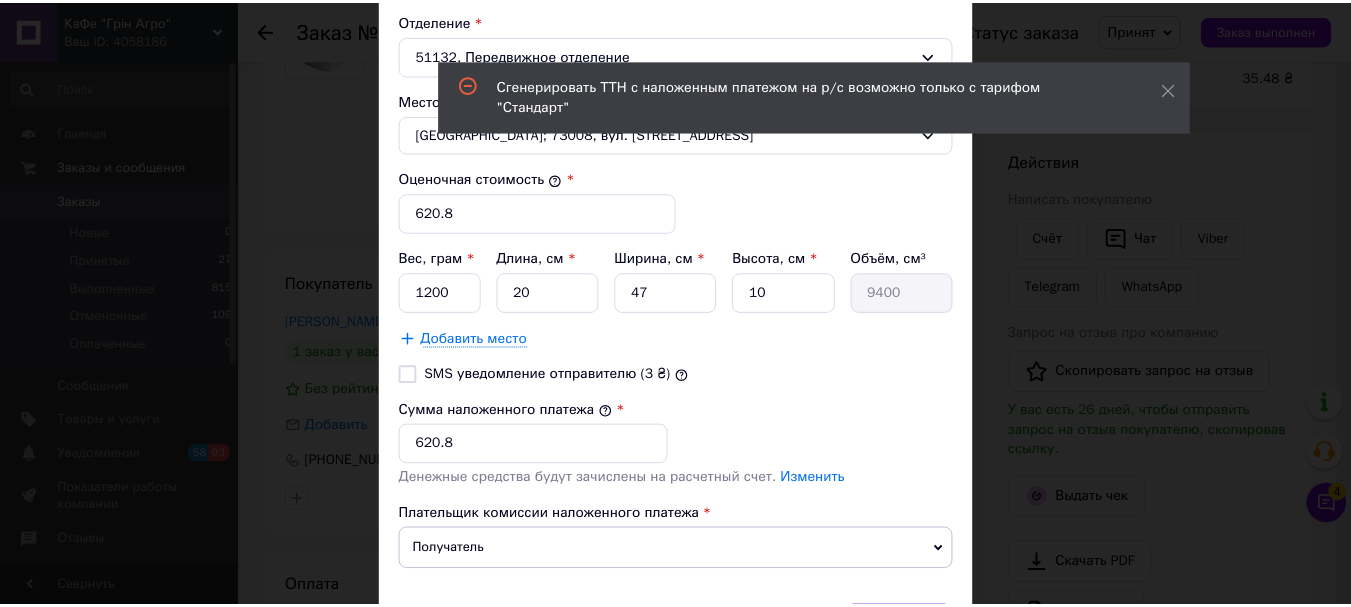 scroll, scrollTop: 830, scrollLeft: 0, axis: vertical 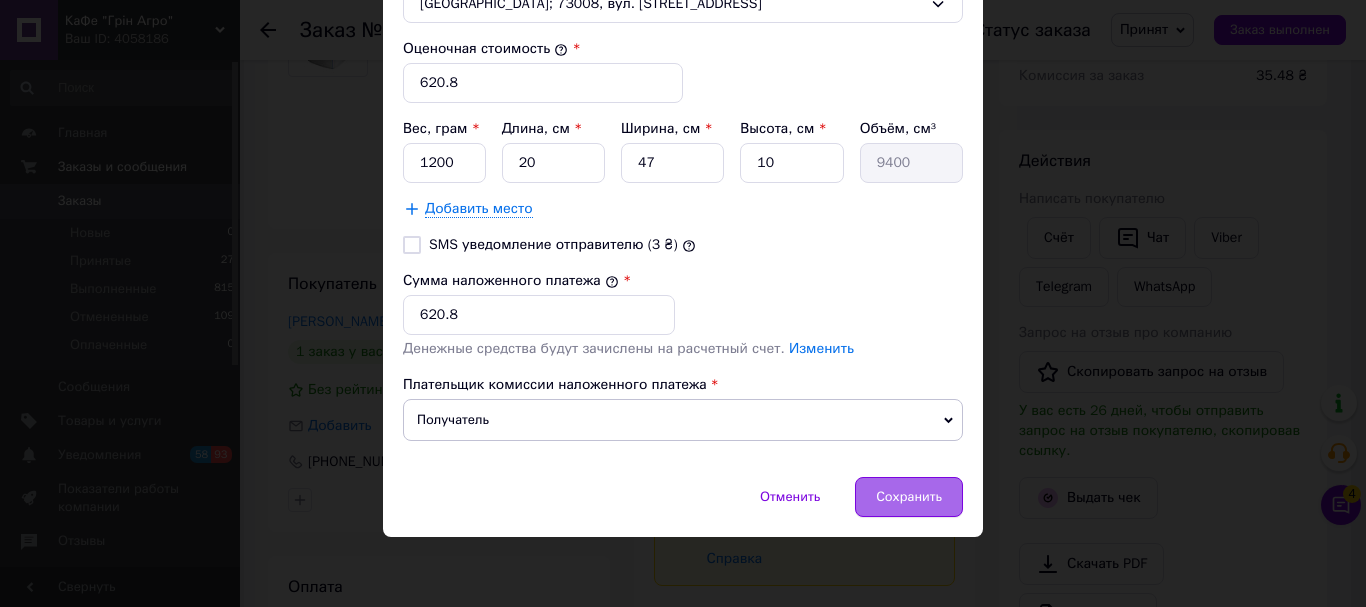 click on "Сохранить" at bounding box center (909, 497) 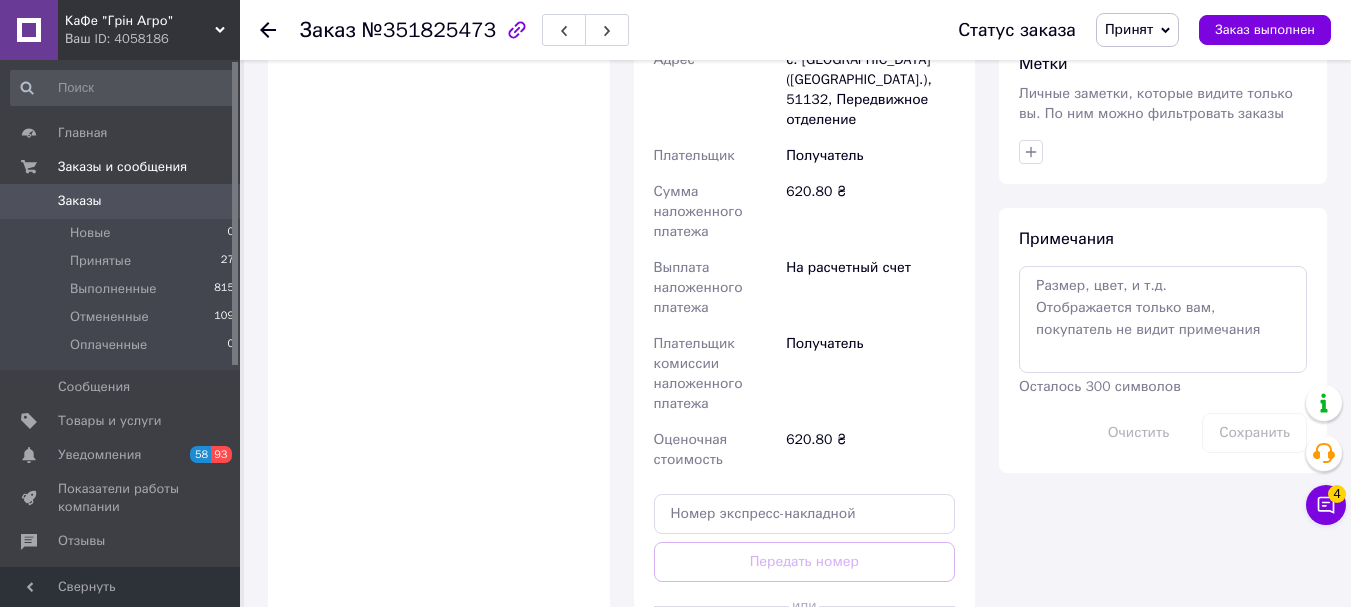 scroll, scrollTop: 1034, scrollLeft: 0, axis: vertical 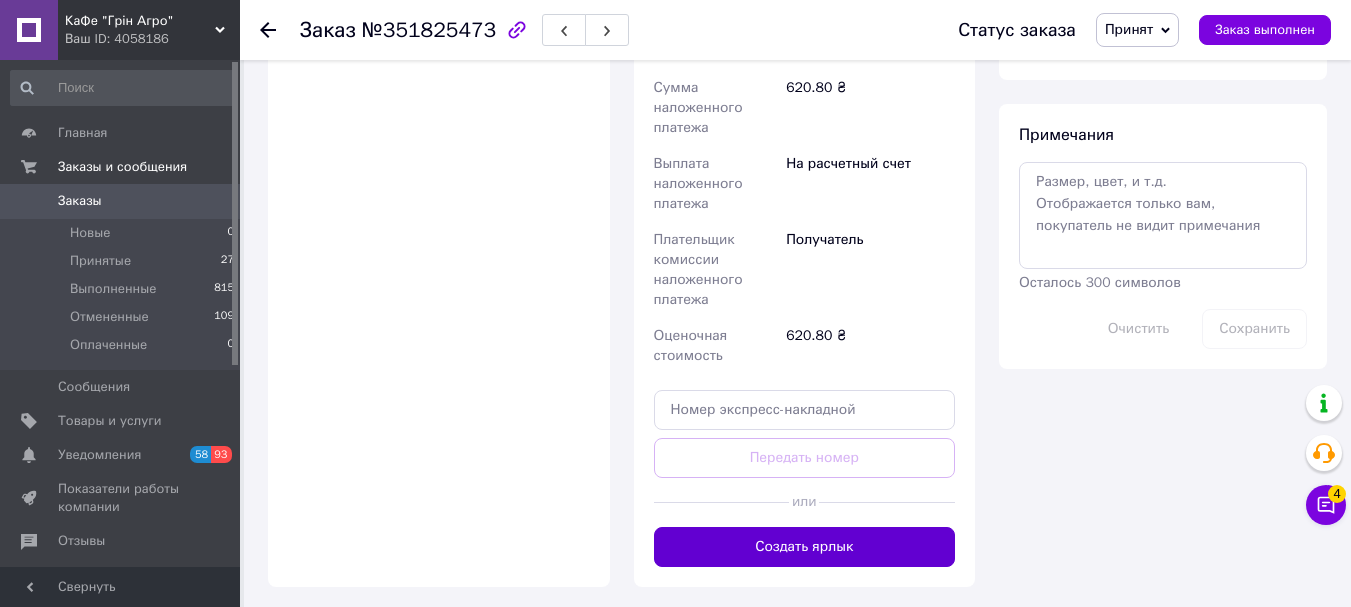 click on "Создать ярлык" at bounding box center (805, 547) 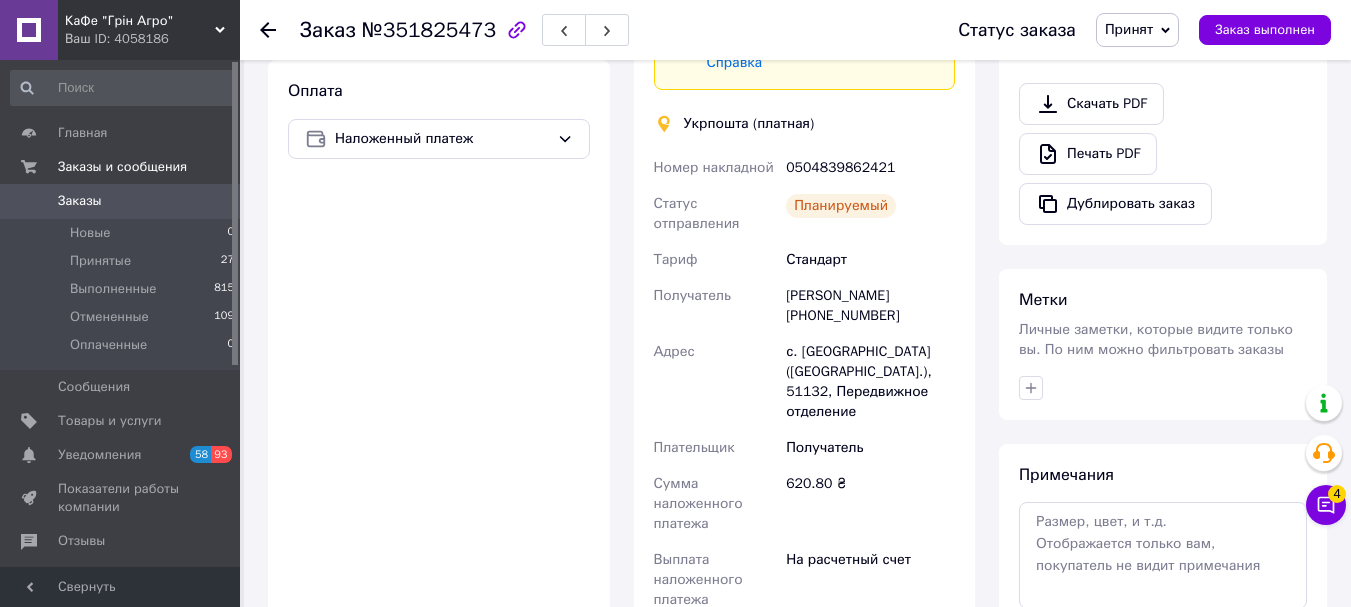 scroll, scrollTop: 634, scrollLeft: 0, axis: vertical 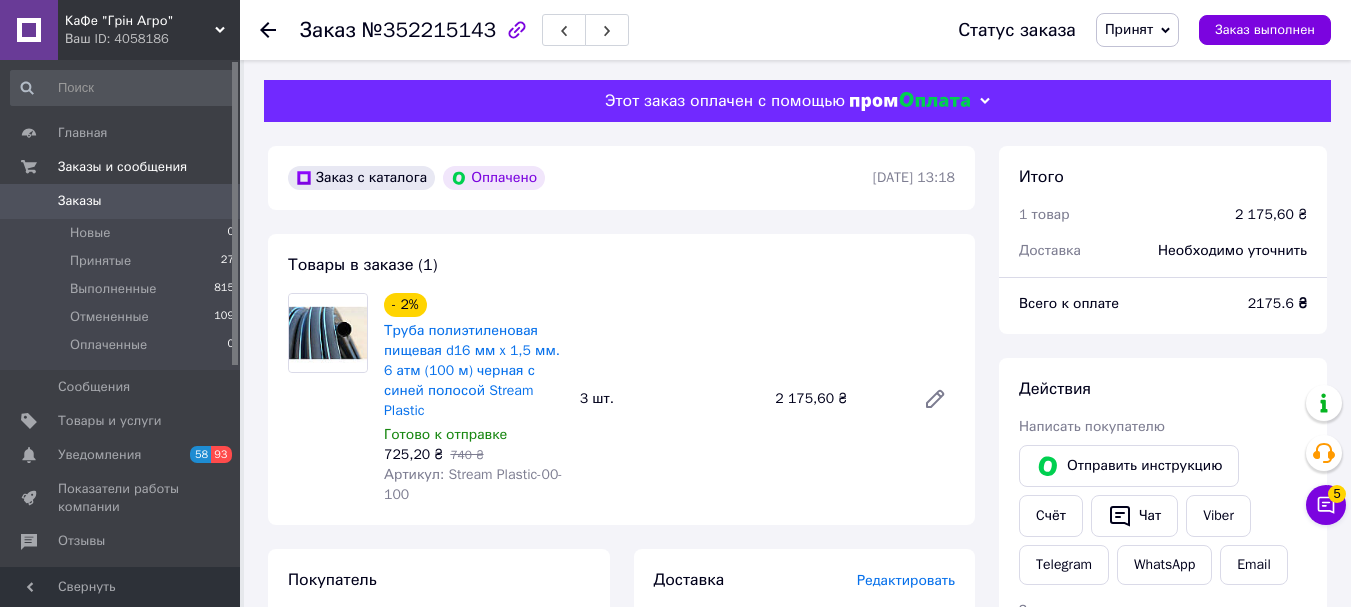 click on "Редактировать" at bounding box center (906, 580) 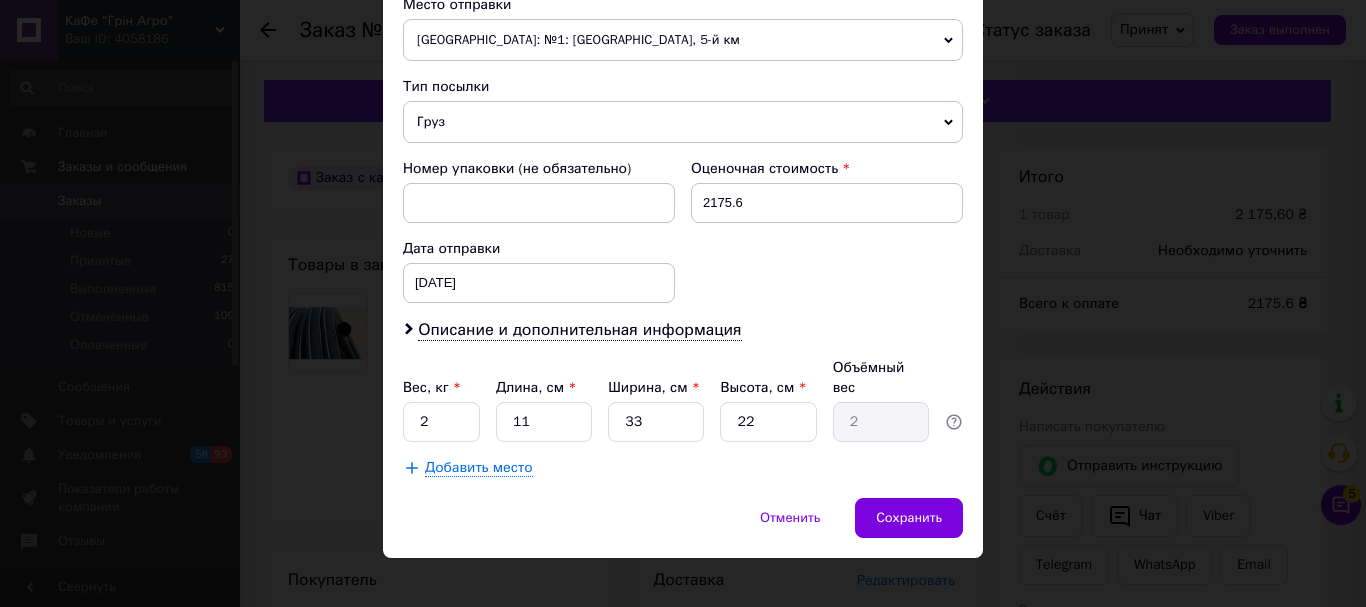 scroll, scrollTop: 721, scrollLeft: 0, axis: vertical 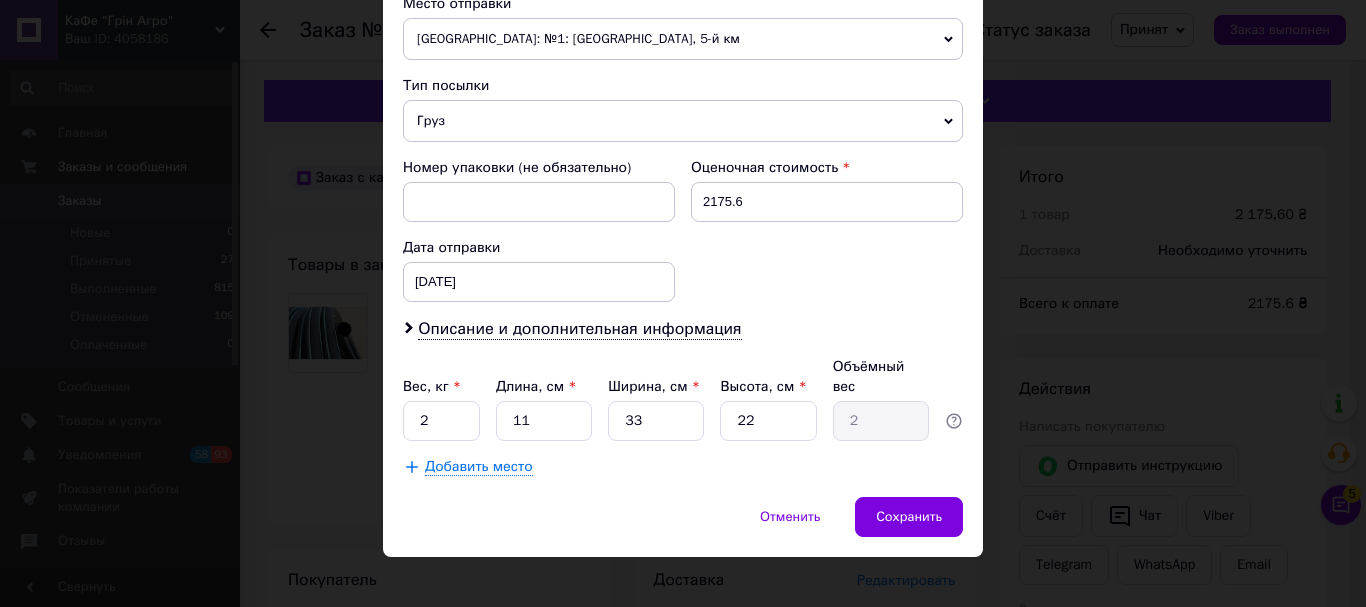 click on "Добавить место" at bounding box center (479, 467) 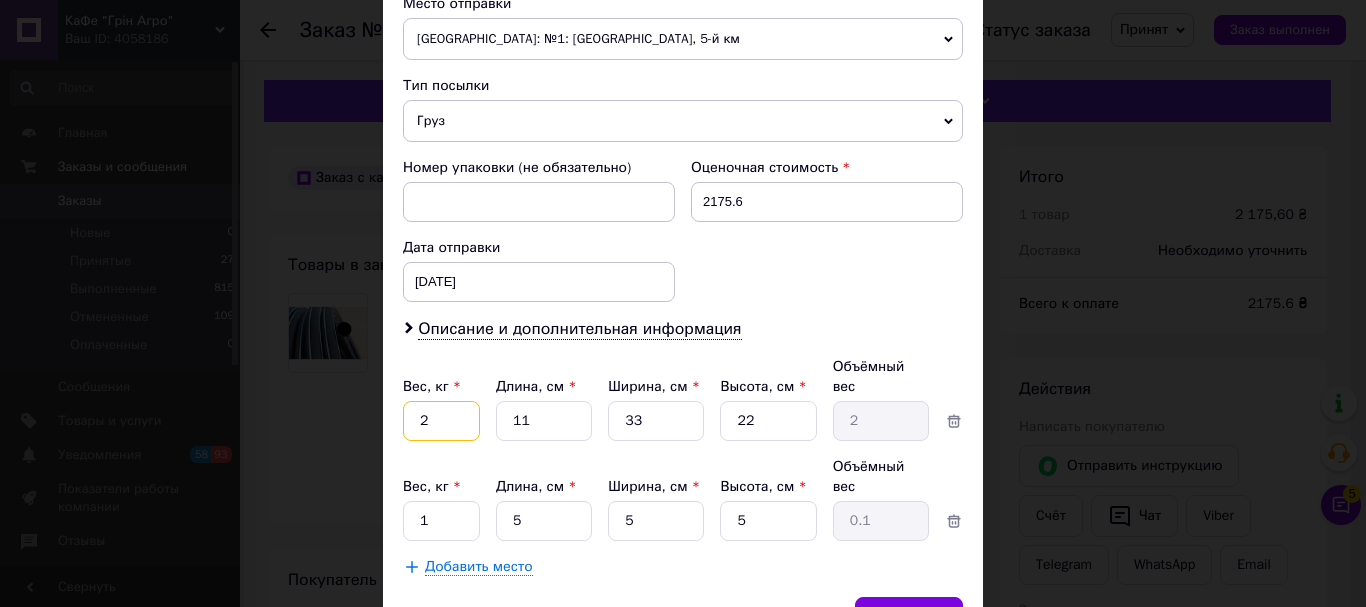 click on "2" at bounding box center [441, 421] 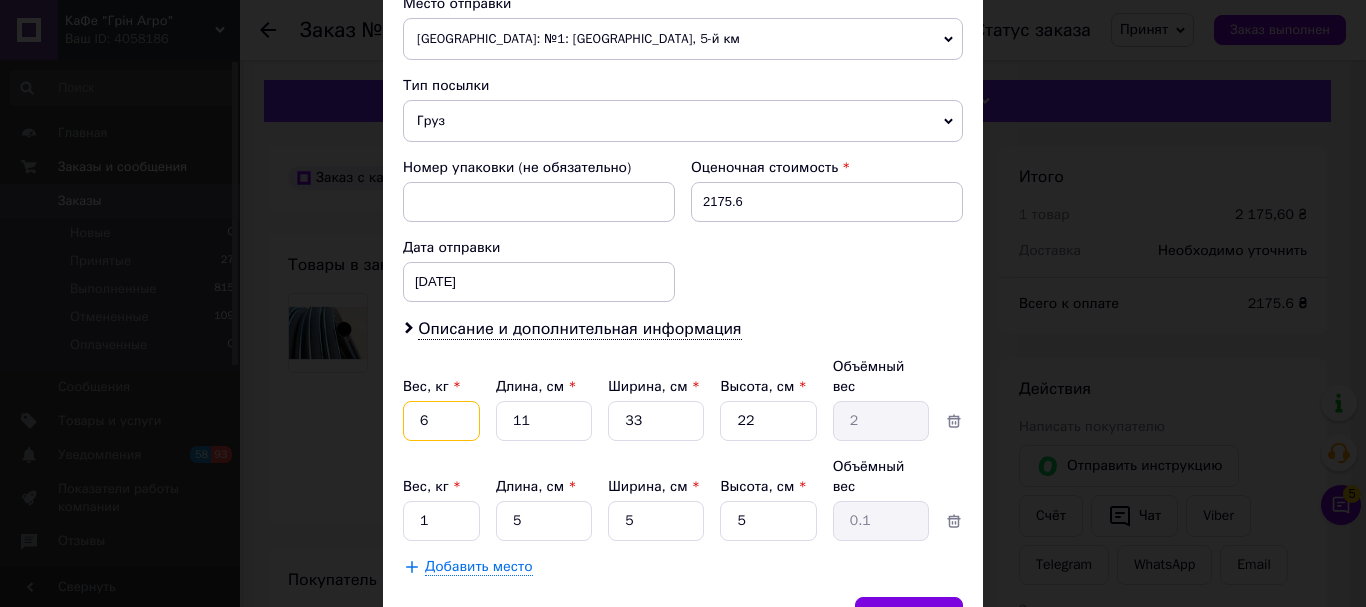 type on "6" 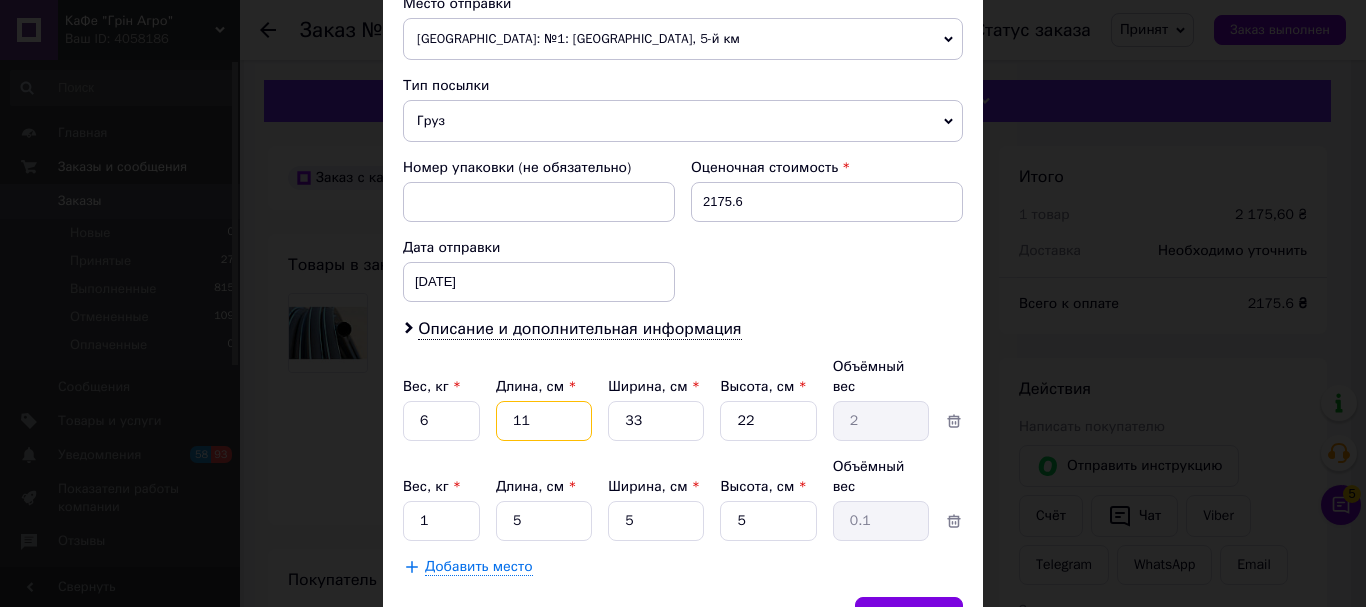click on "11" at bounding box center [544, 421] 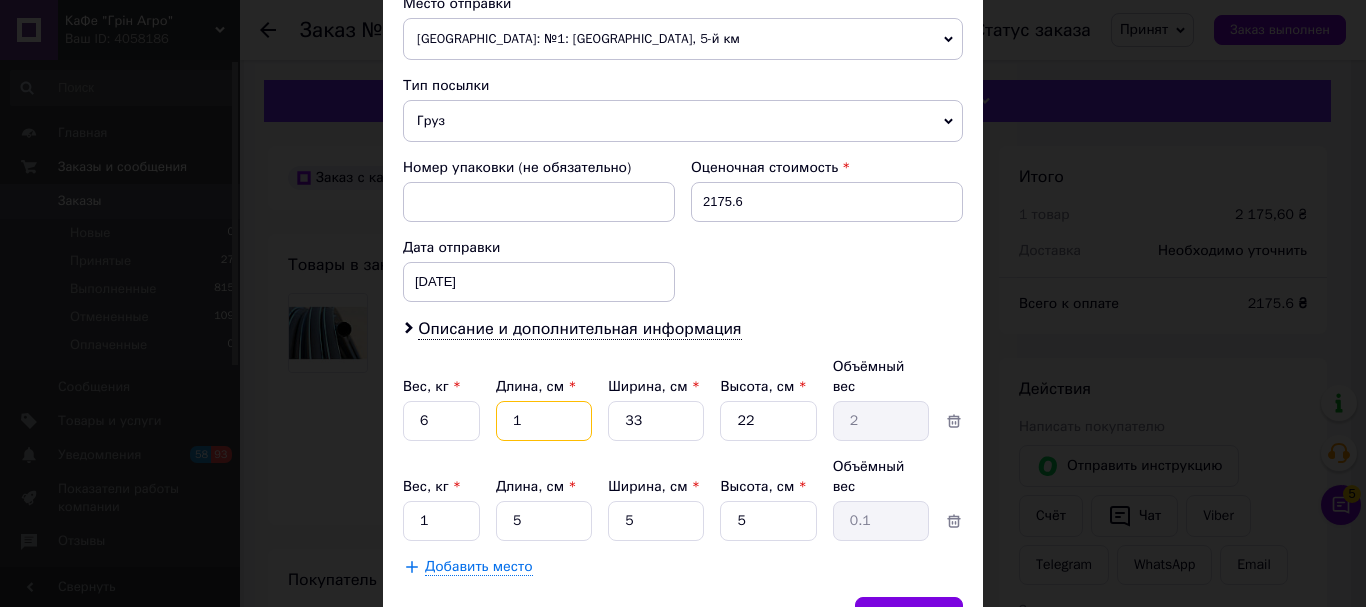 type on "0.18" 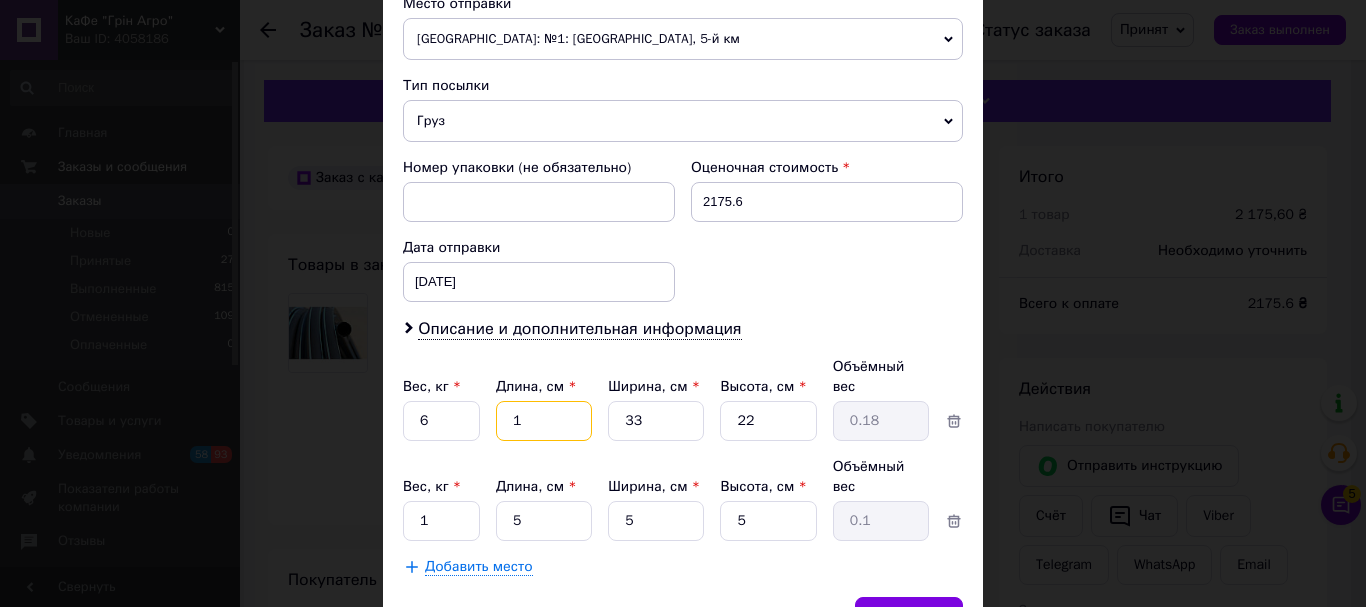 type 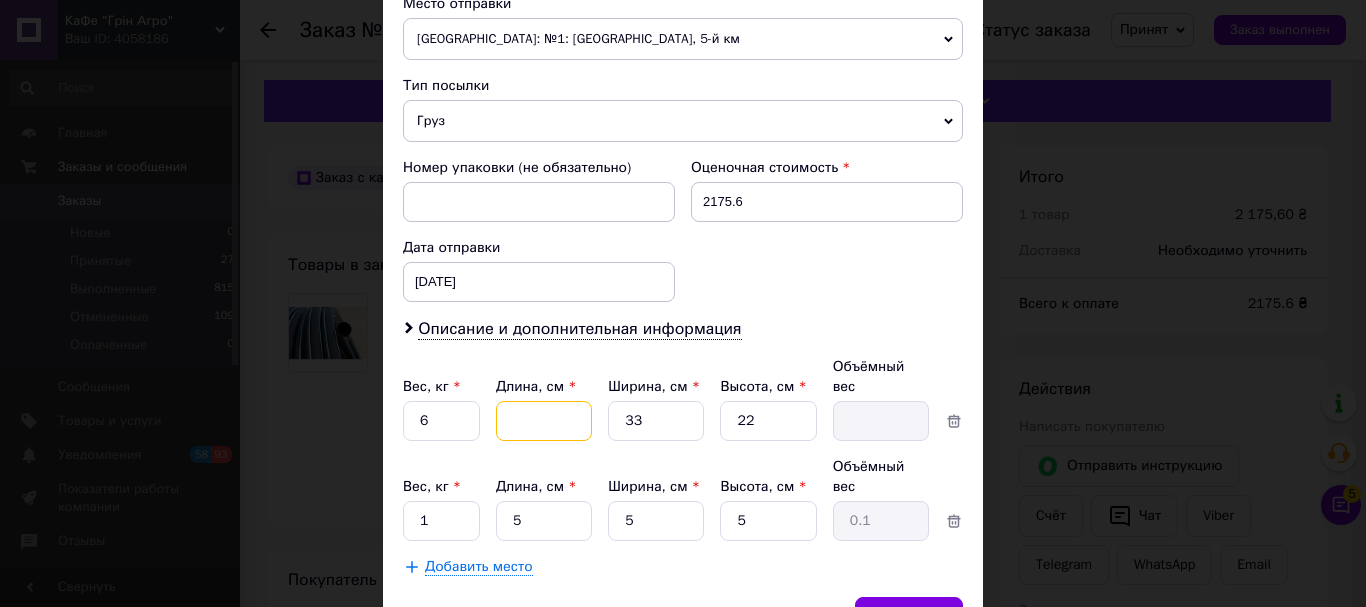 type on "8" 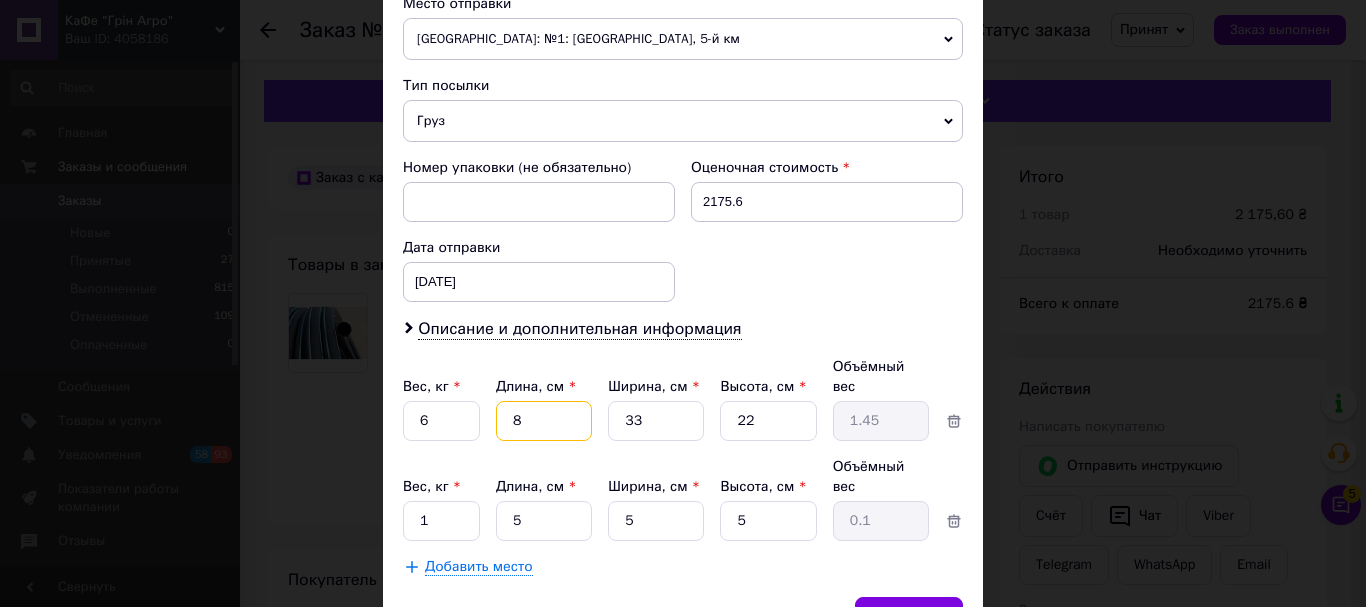 type on "87" 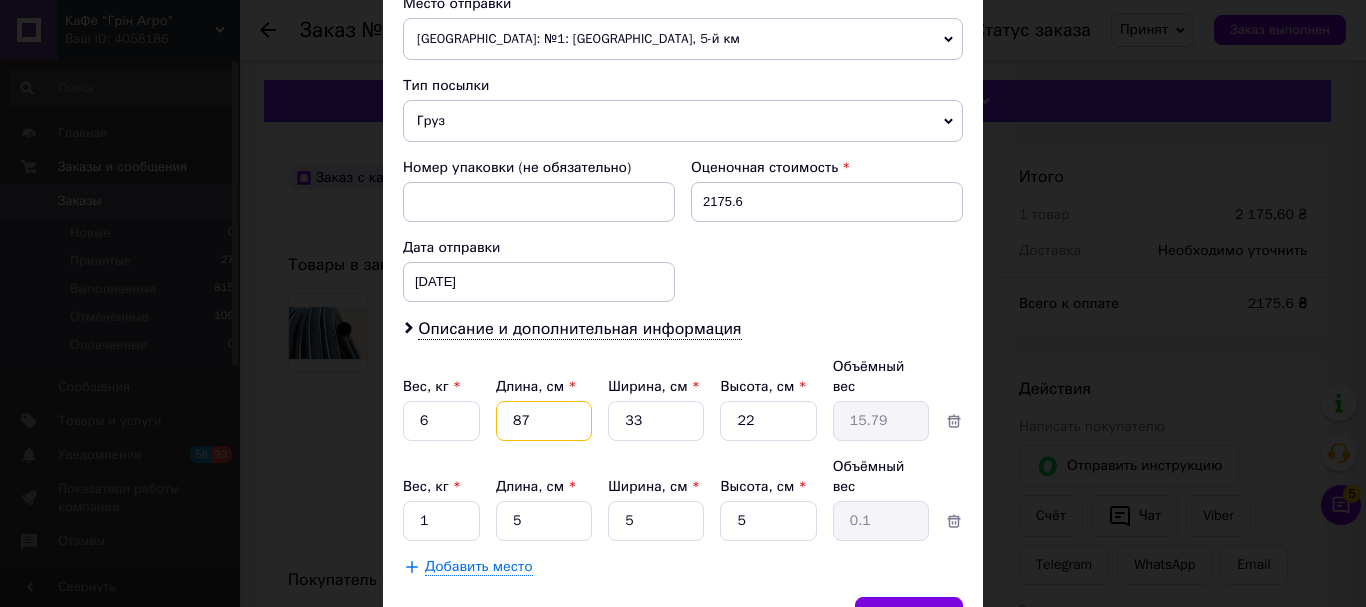 type on "87" 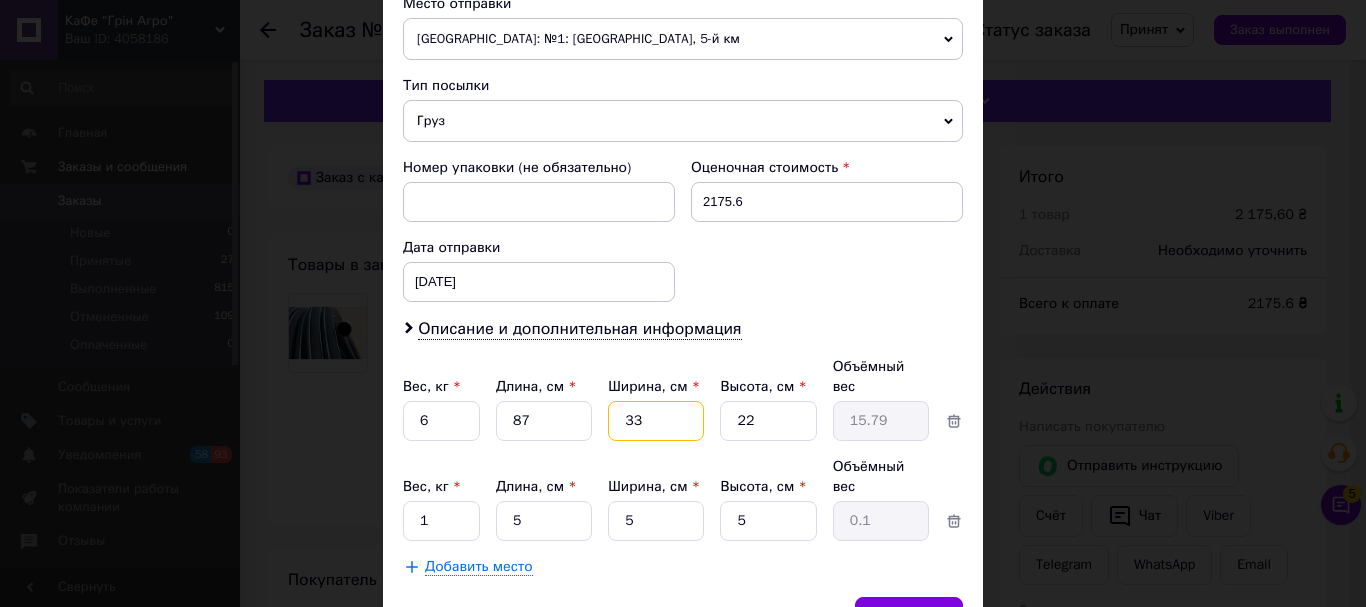 click on "33" at bounding box center (656, 421) 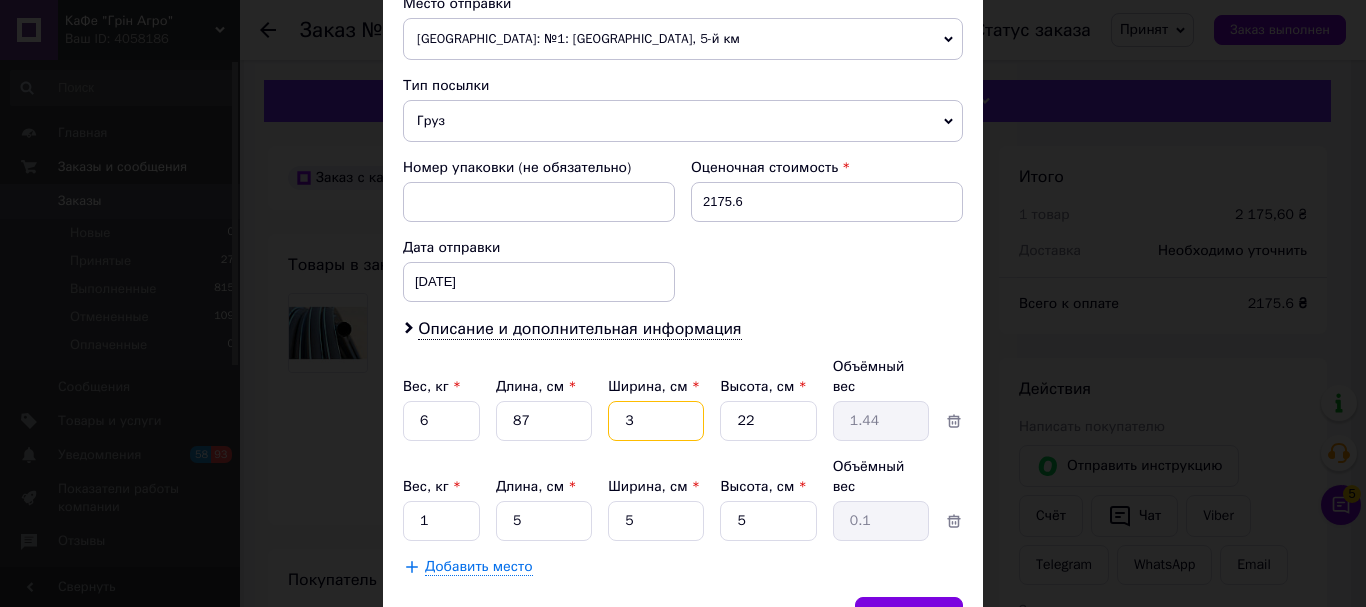 type 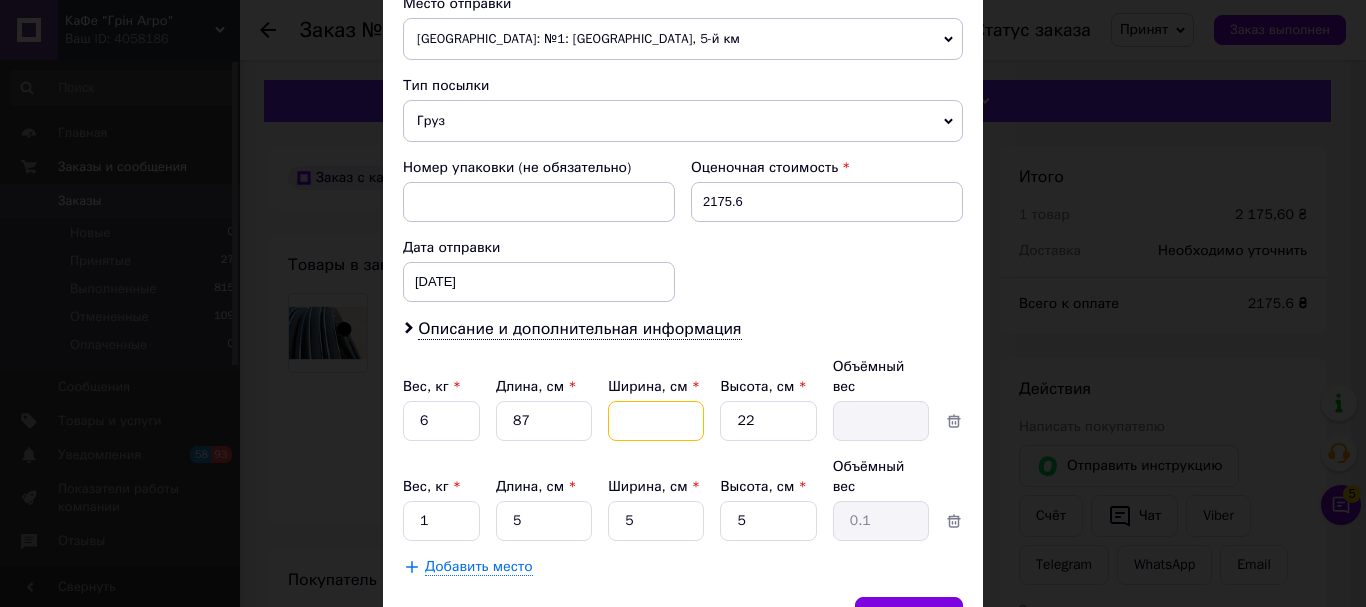 type on "2" 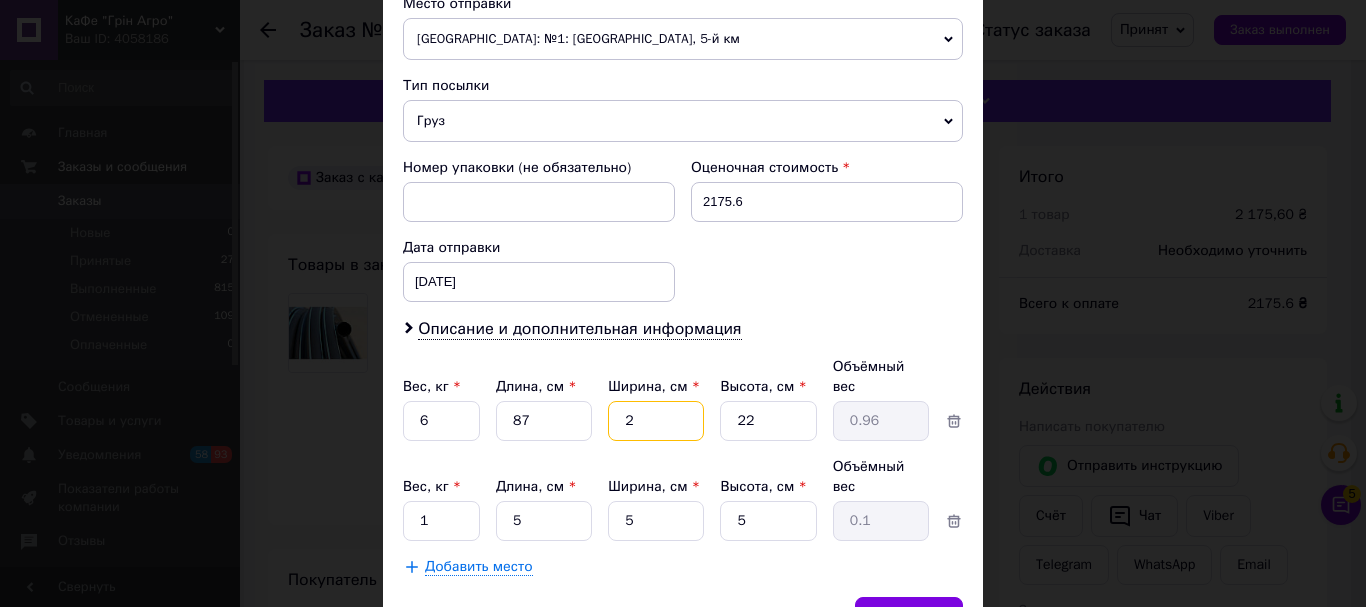 type on "20" 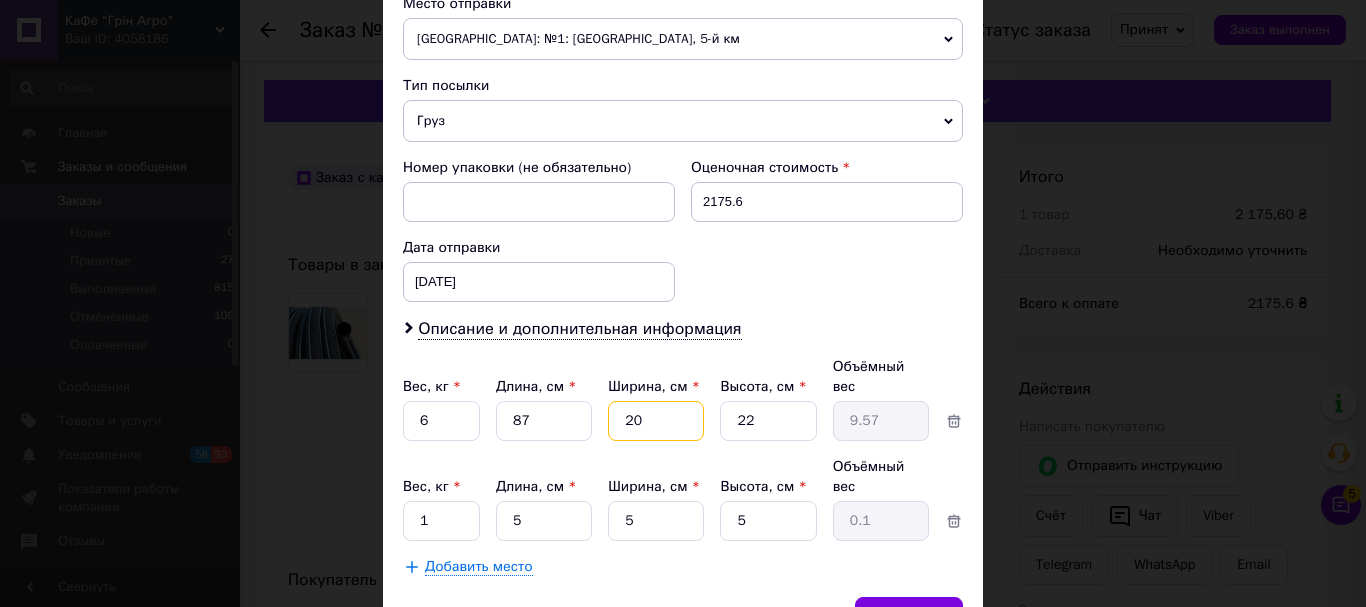 type on "20" 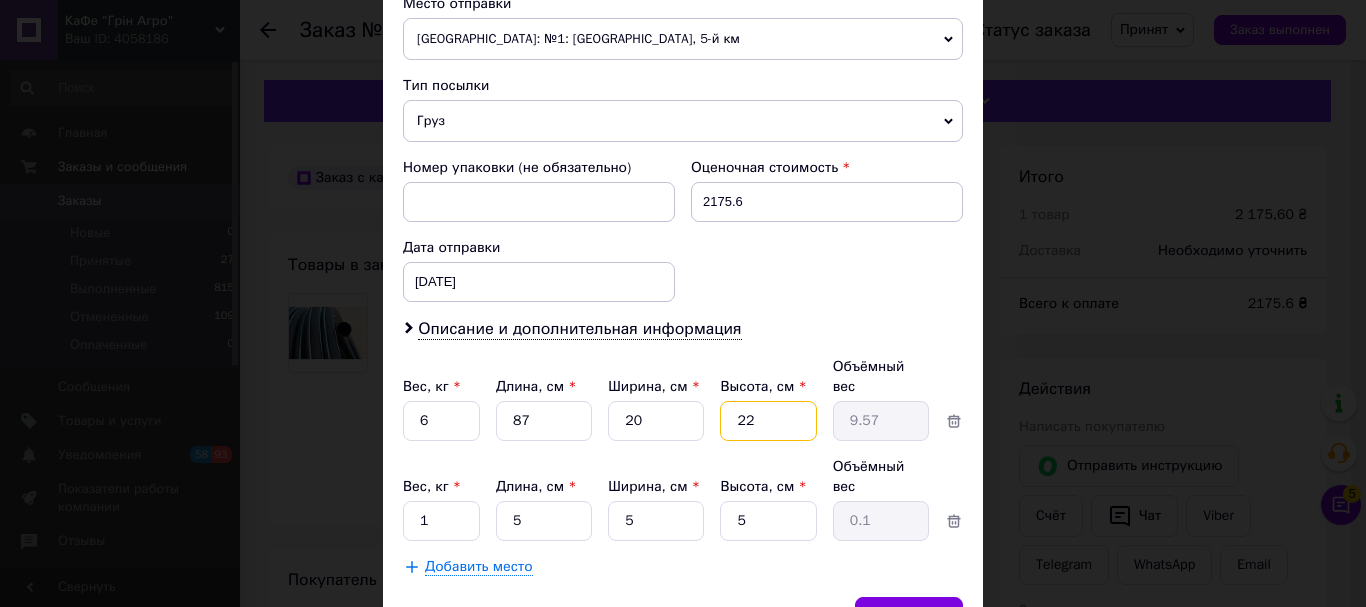 click on "22" at bounding box center [768, 421] 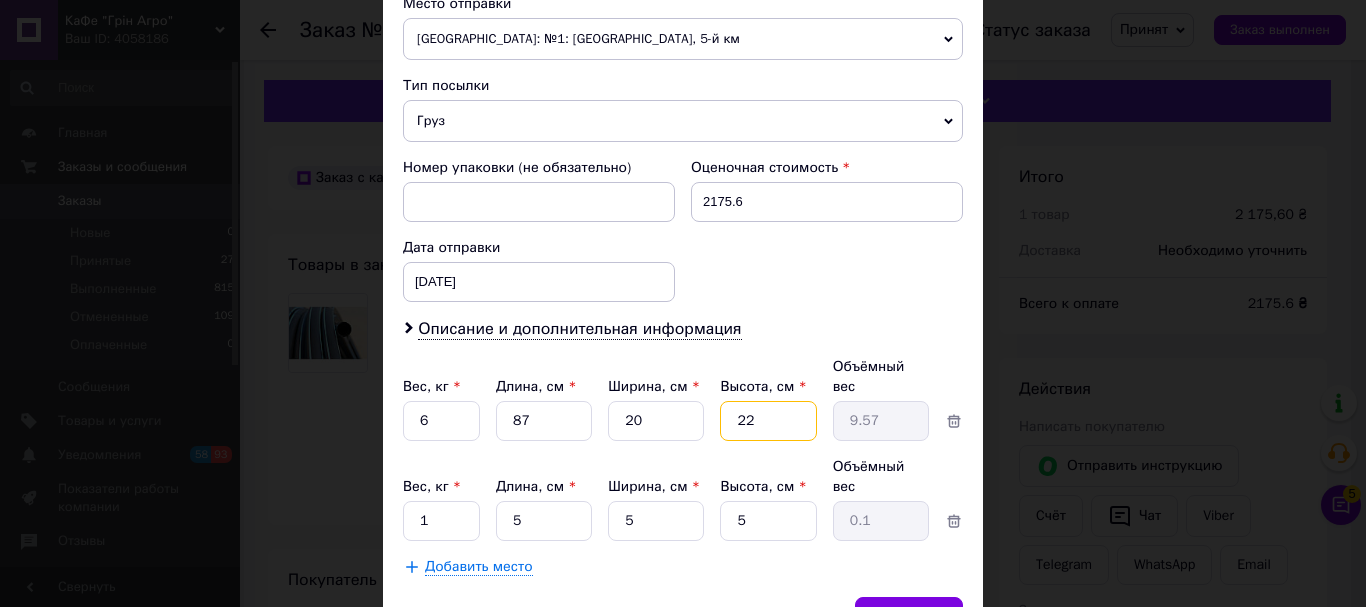 type on "2" 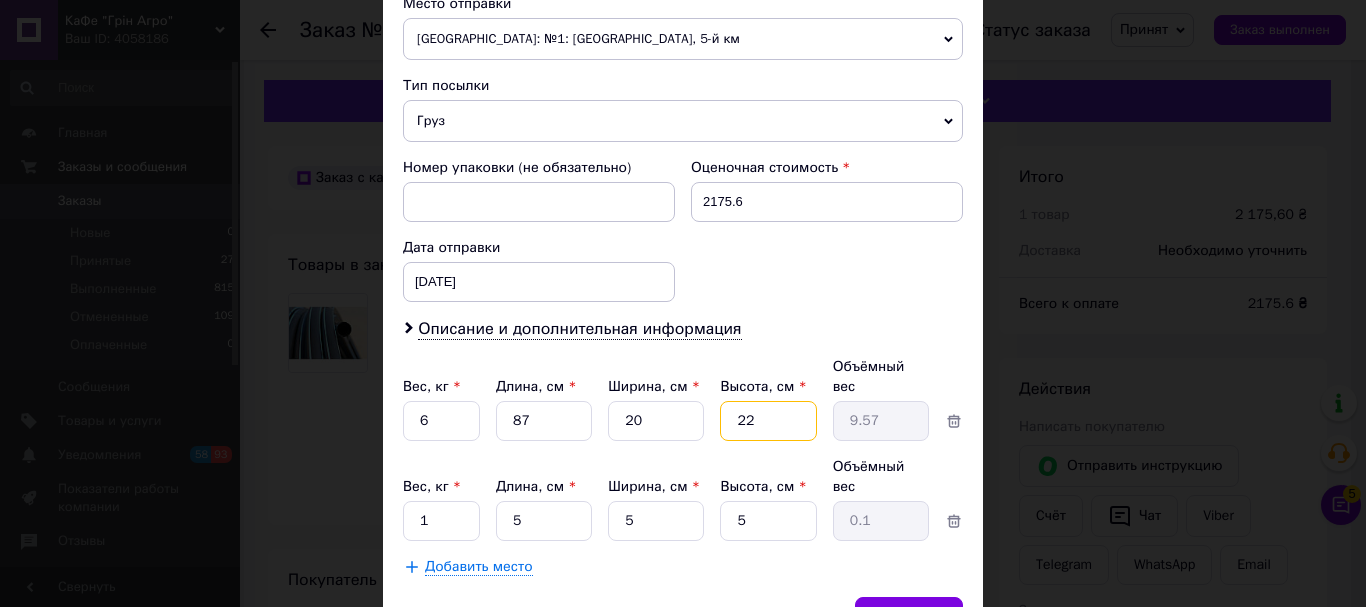 type on "0.87" 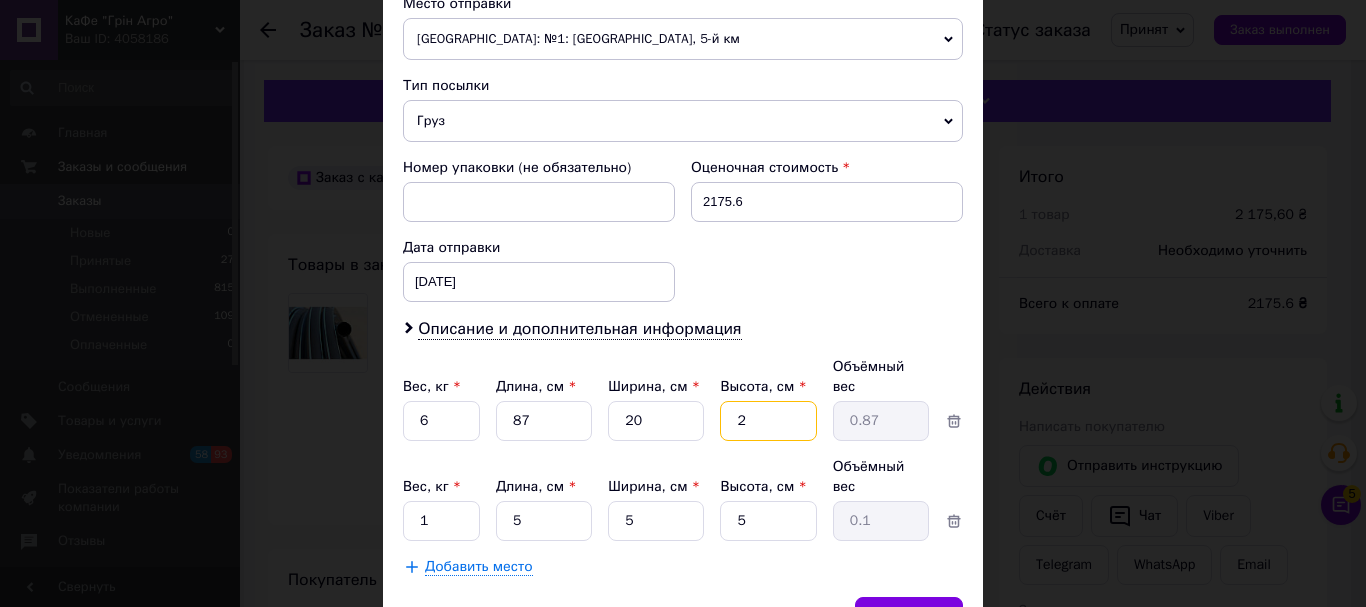 type 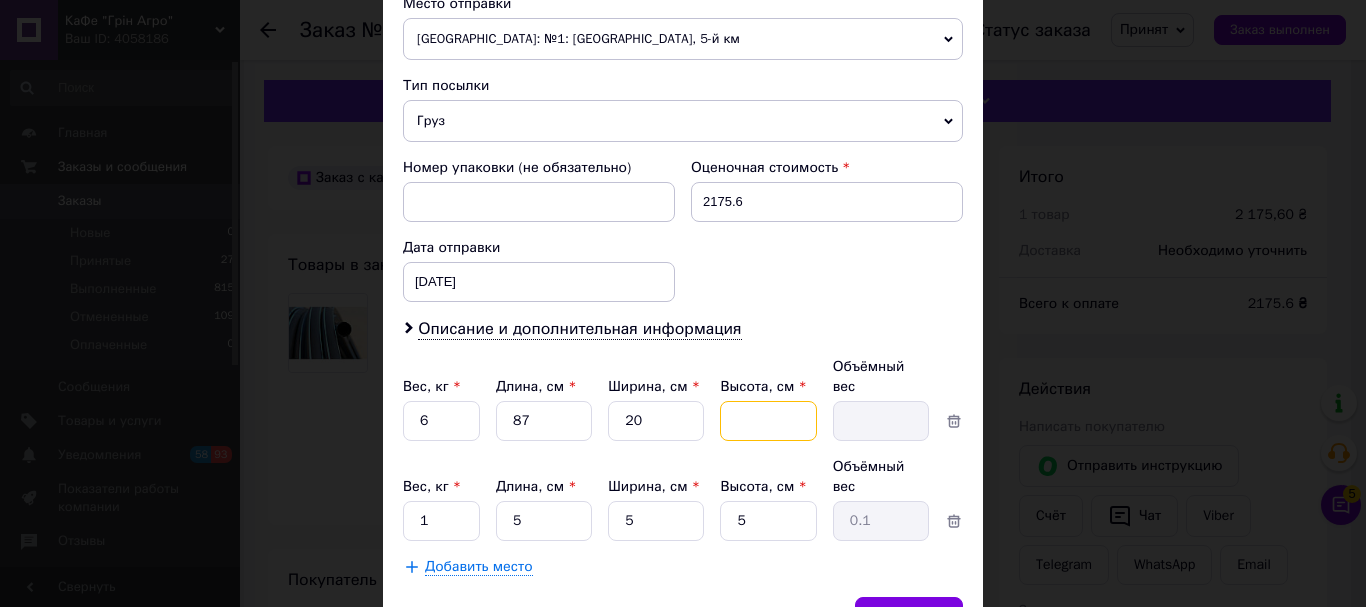 type on "8" 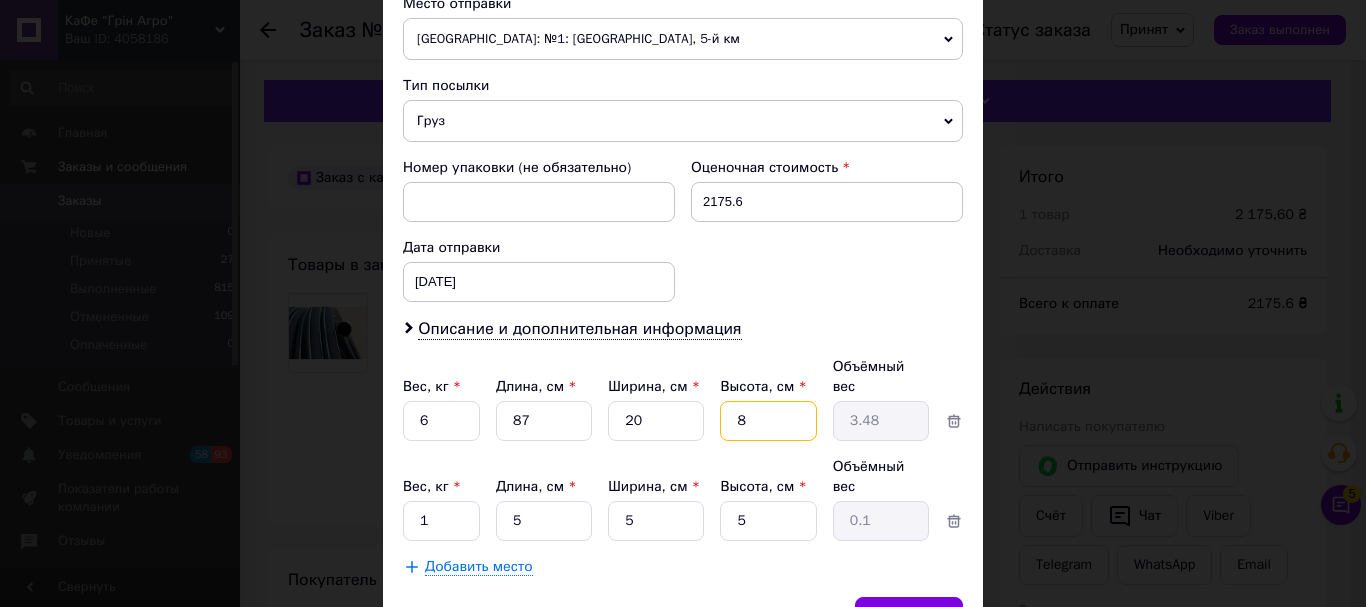 type on "87" 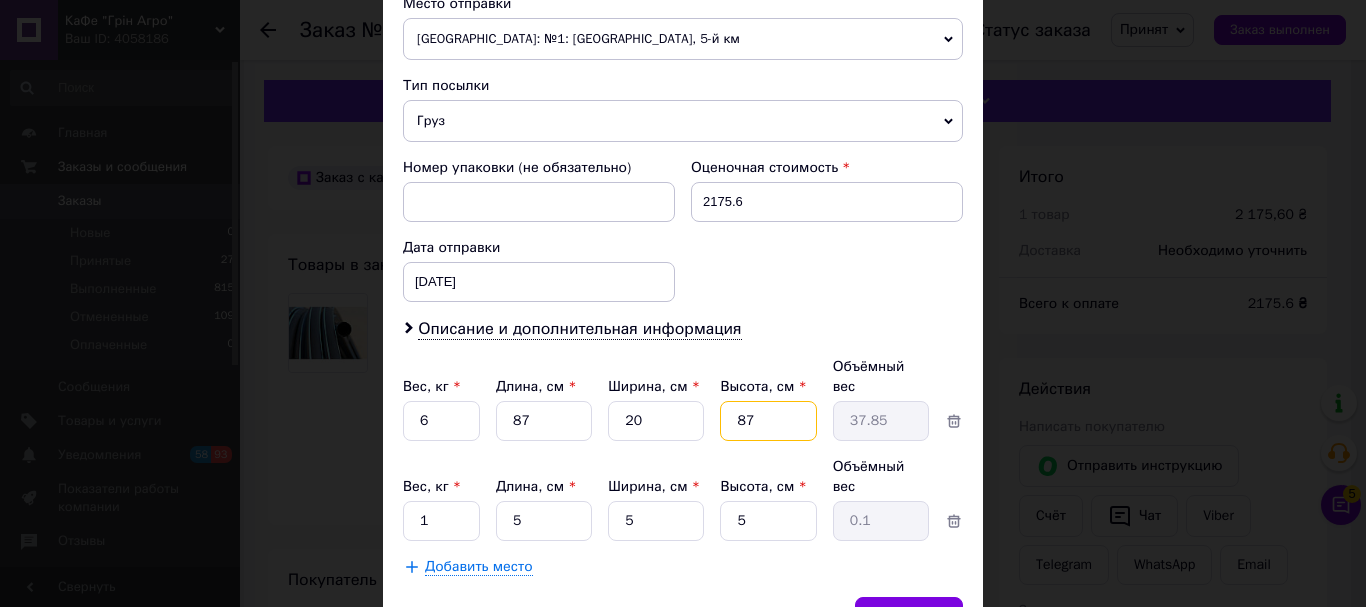 type on "87" 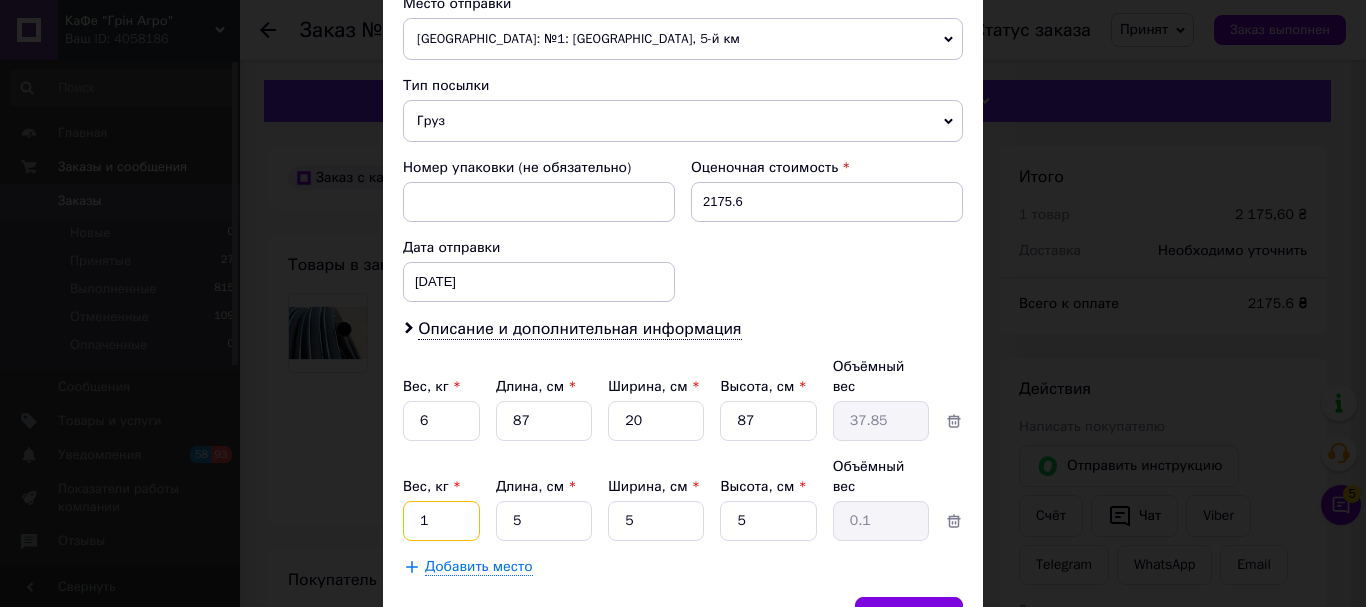 click on "1" at bounding box center (441, 421) 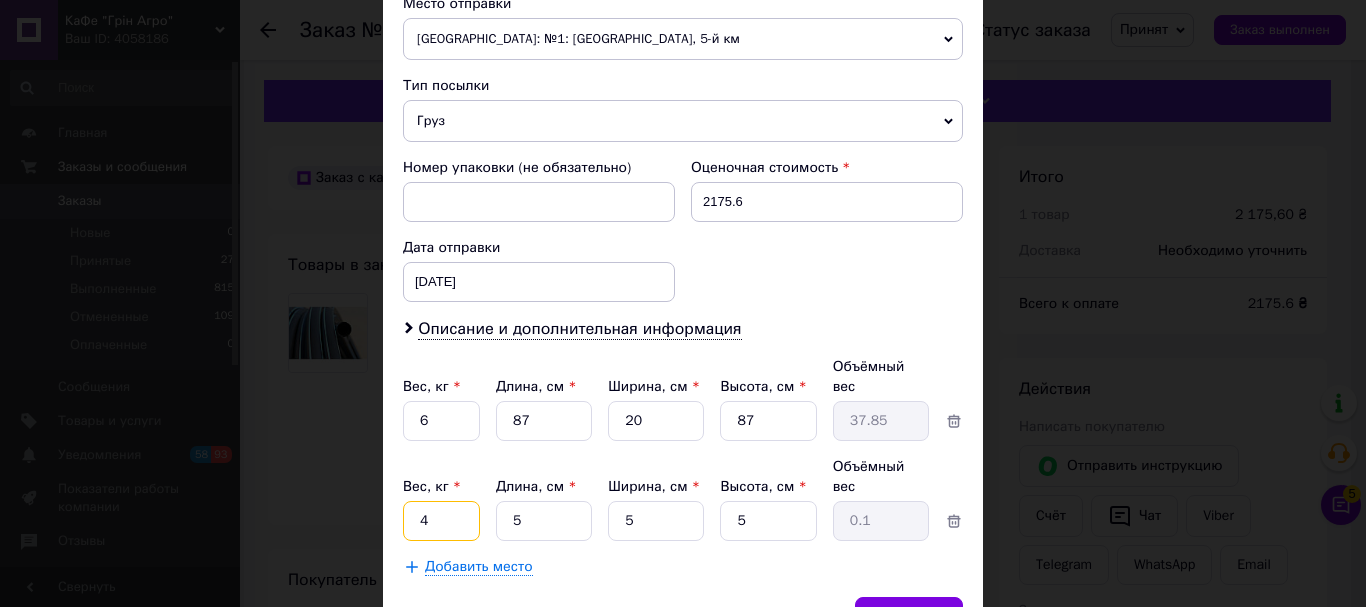 type on "4" 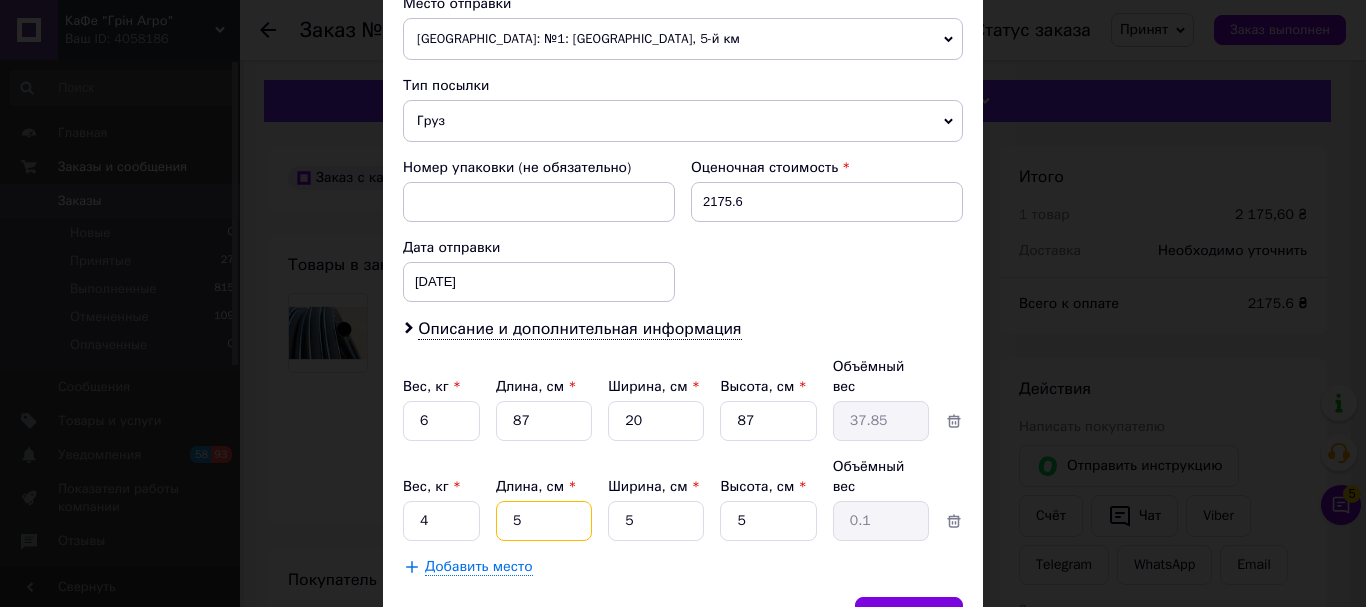 click on "5" at bounding box center (544, 421) 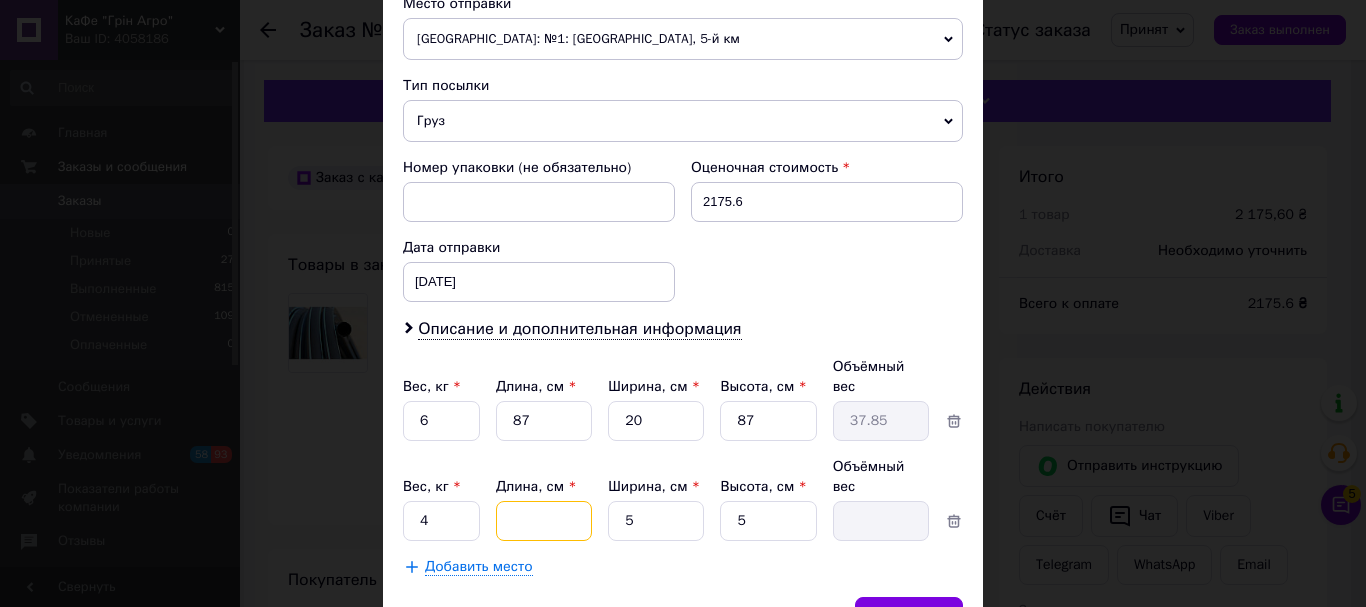 type on "8" 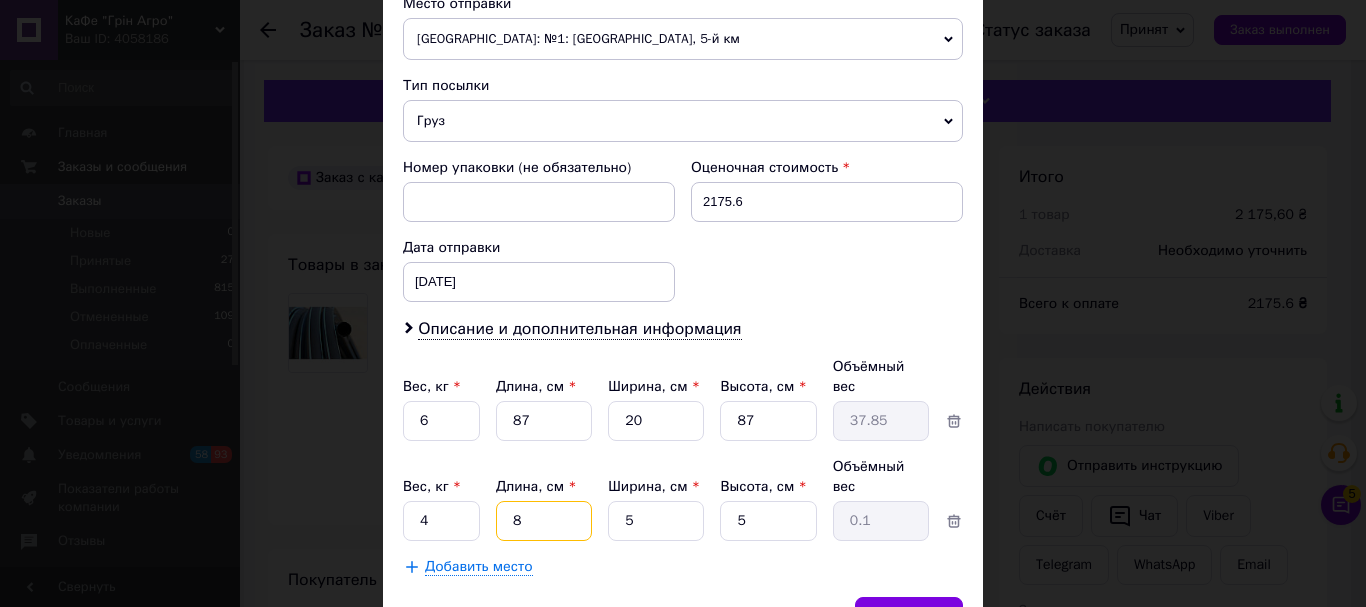 type on "87" 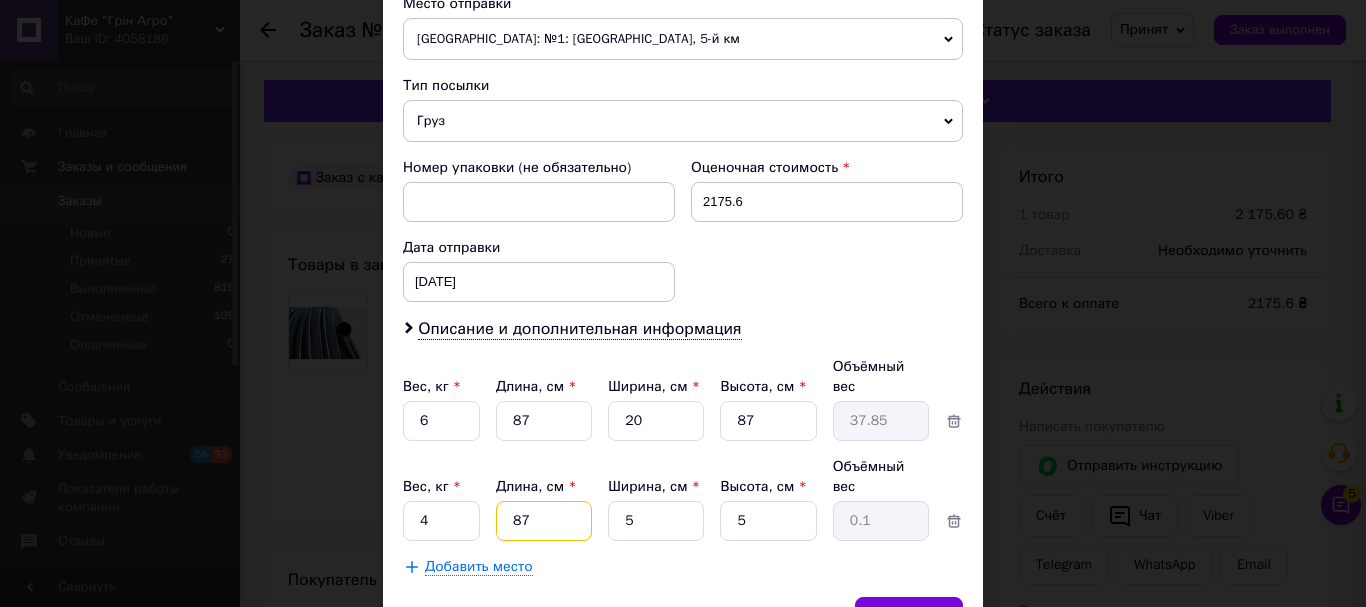 type on "0.54" 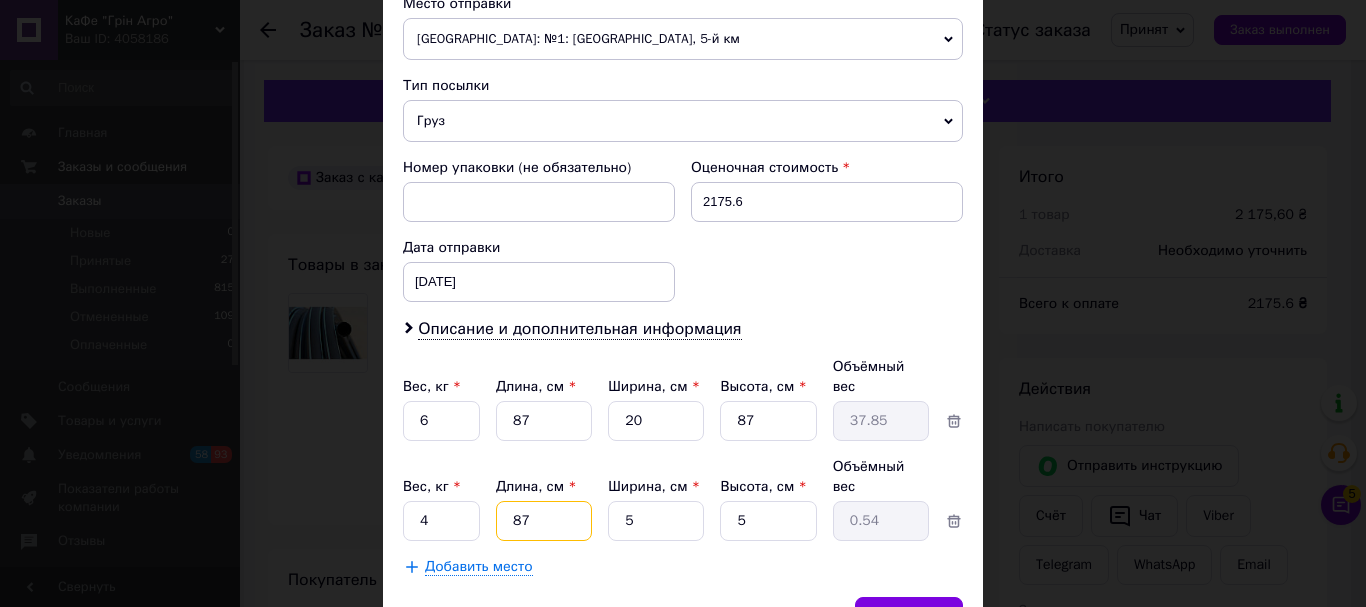 type on "87" 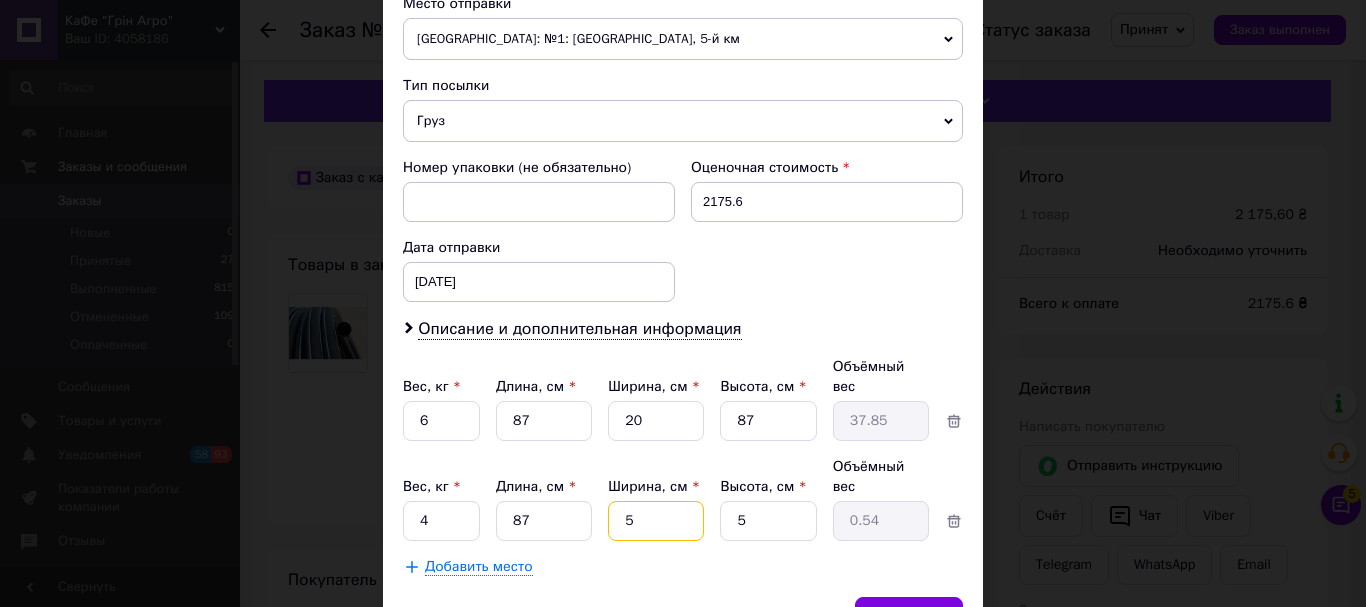 click on "5" at bounding box center [656, 421] 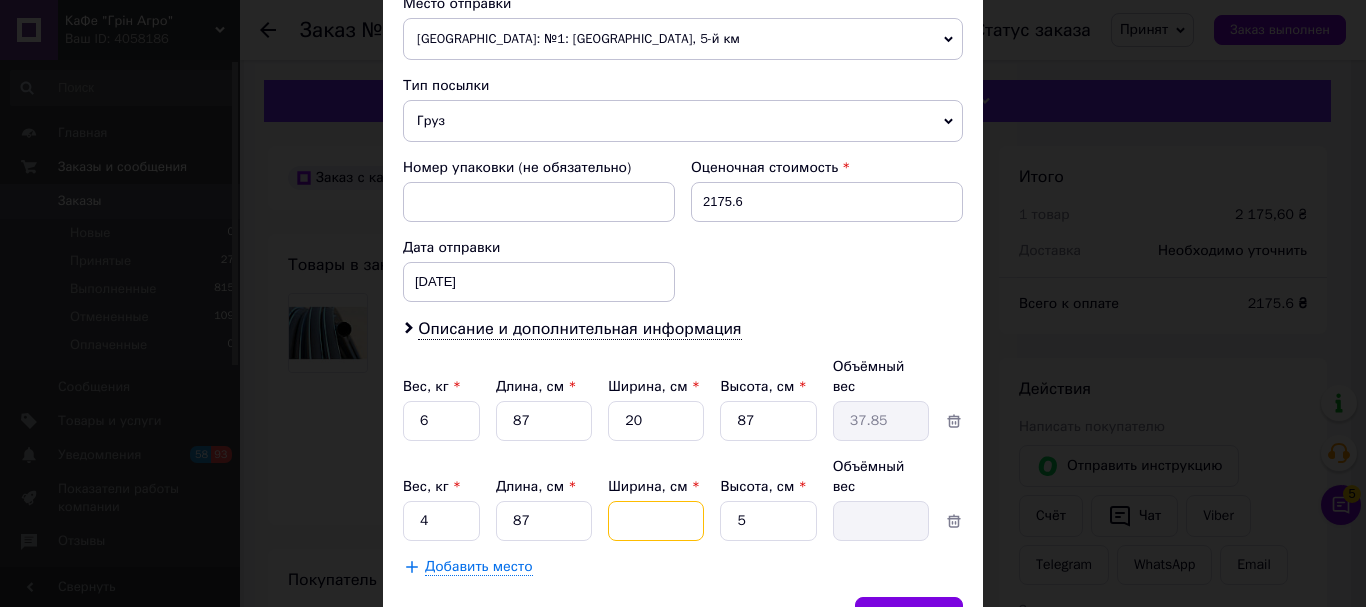 type on "1" 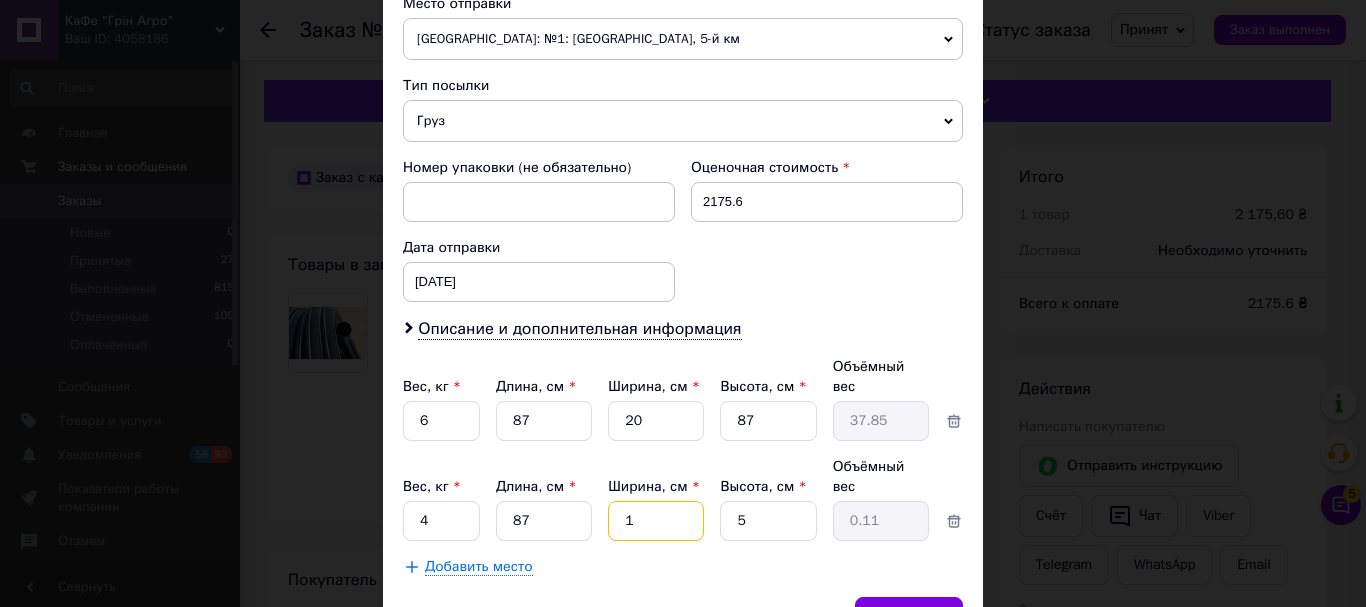 type on "12" 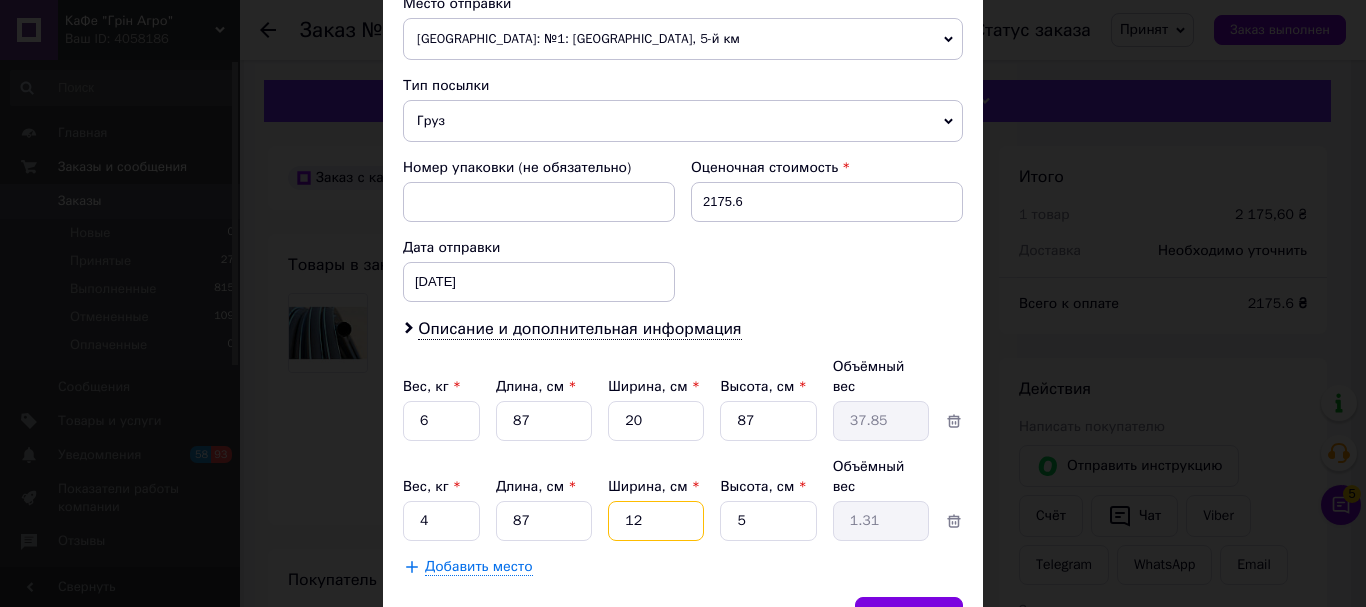 type on "12" 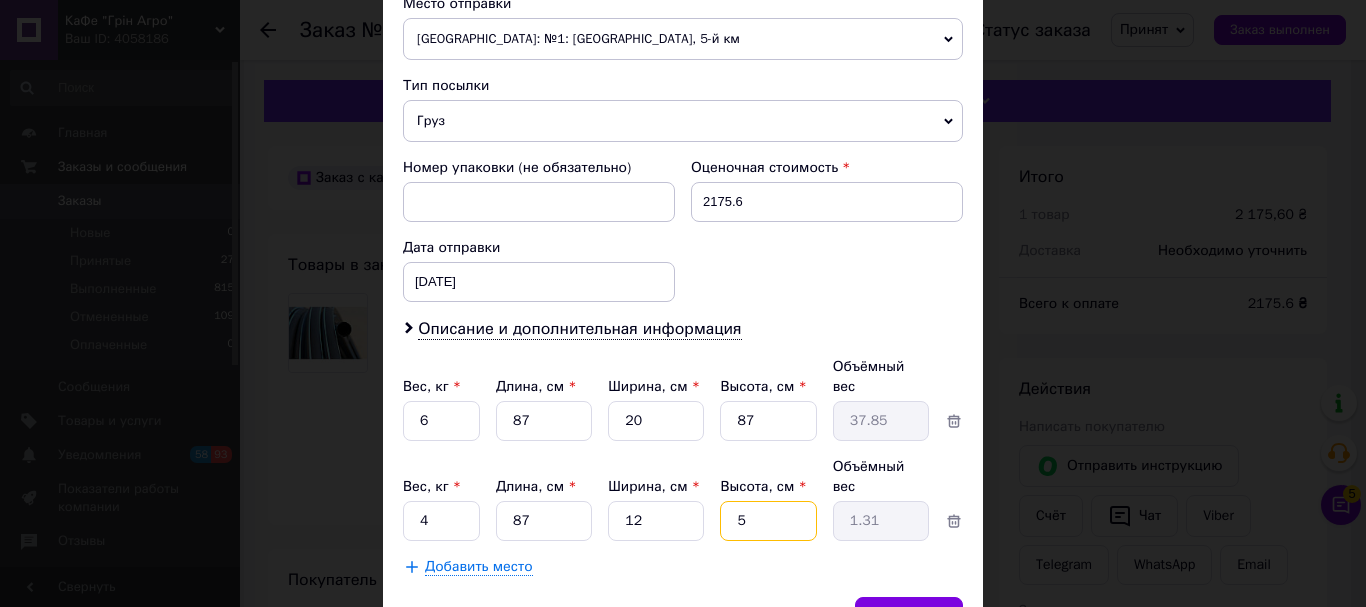 click on "5" at bounding box center (768, 421) 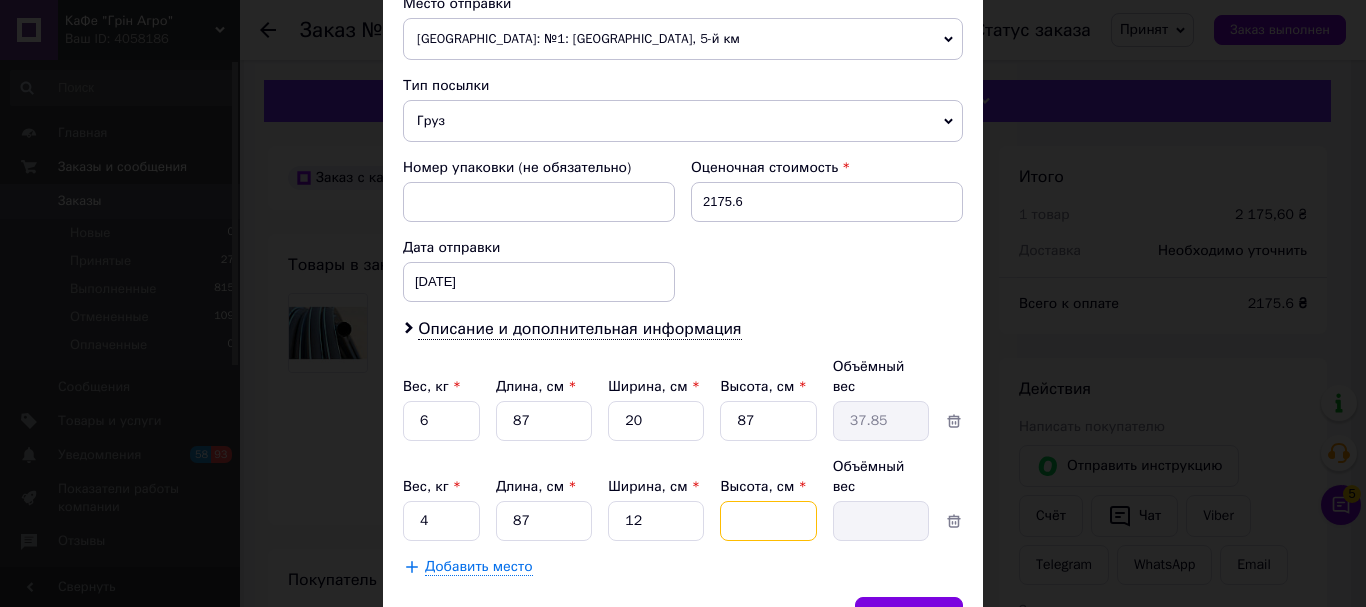 type on "8" 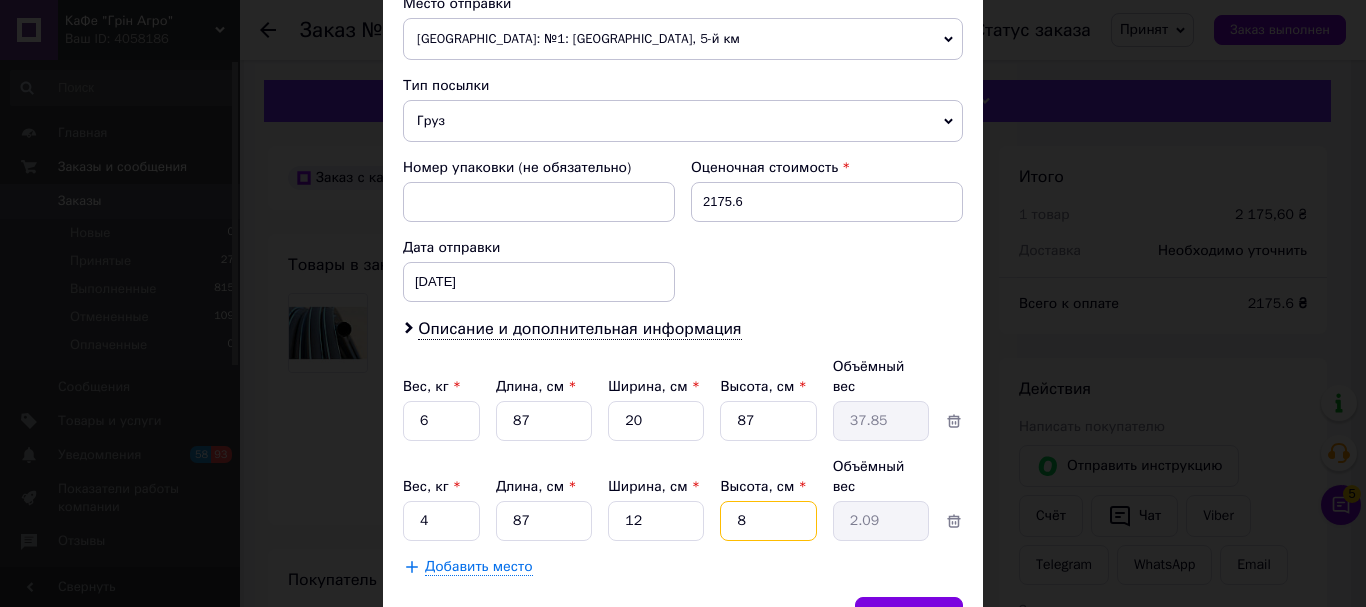 type on "87" 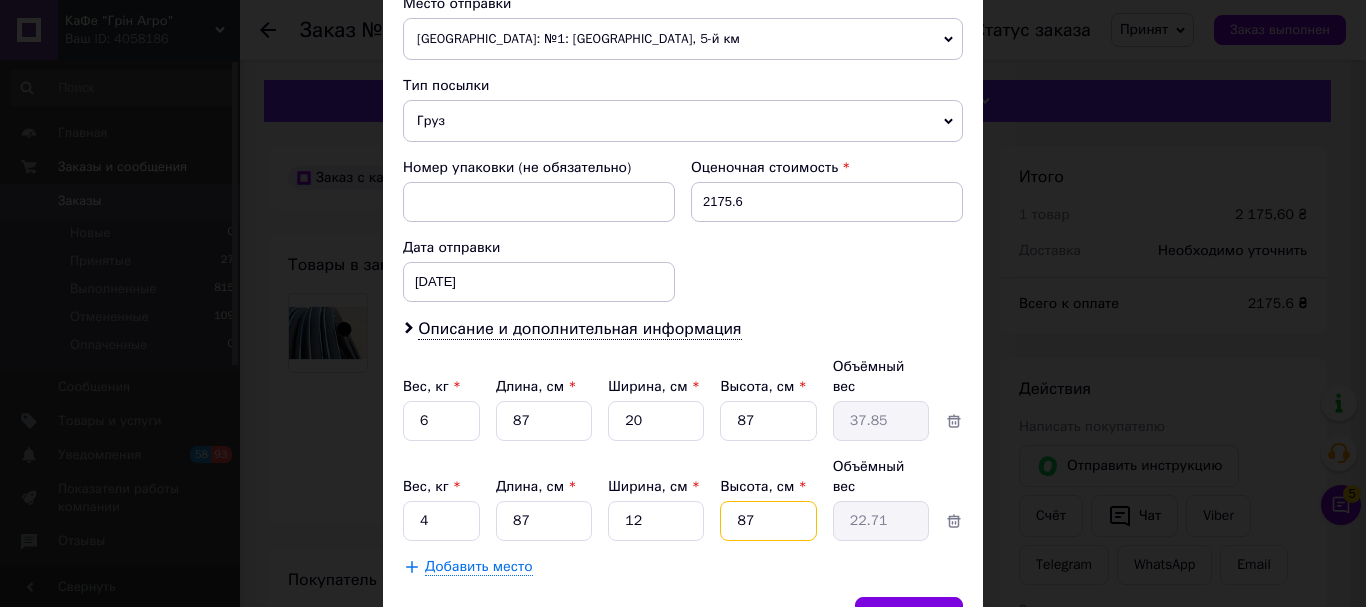 type on "87" 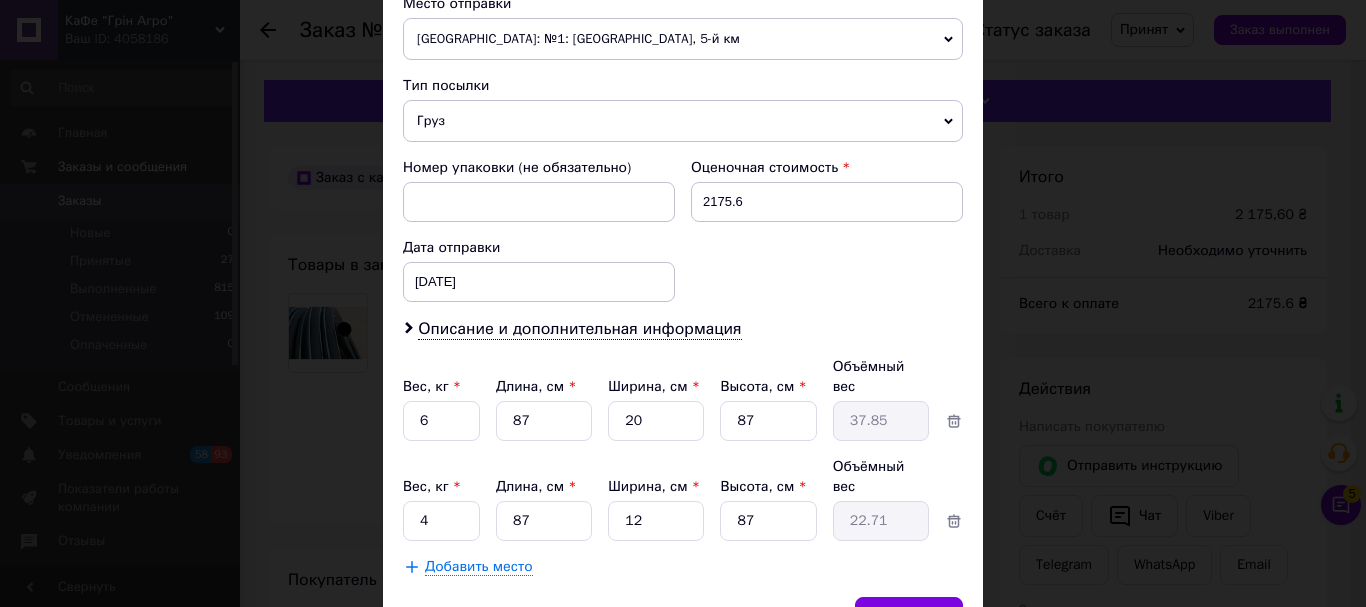 click on "Добавить место" at bounding box center [683, 567] 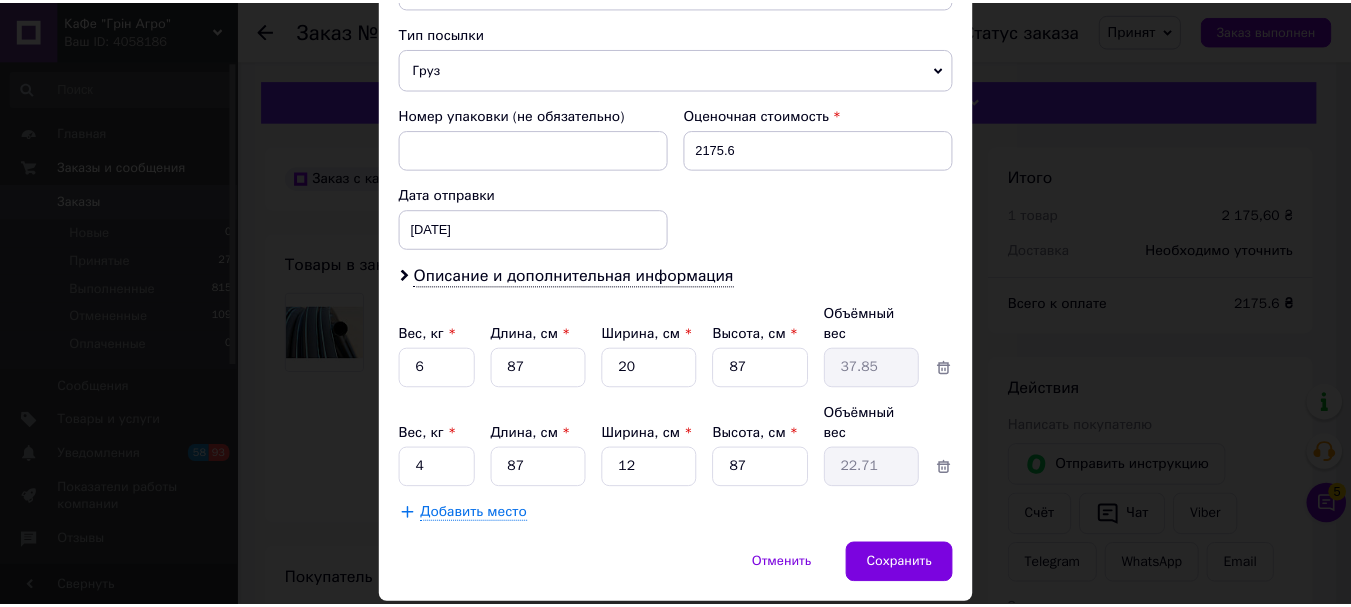 scroll, scrollTop: 801, scrollLeft: 0, axis: vertical 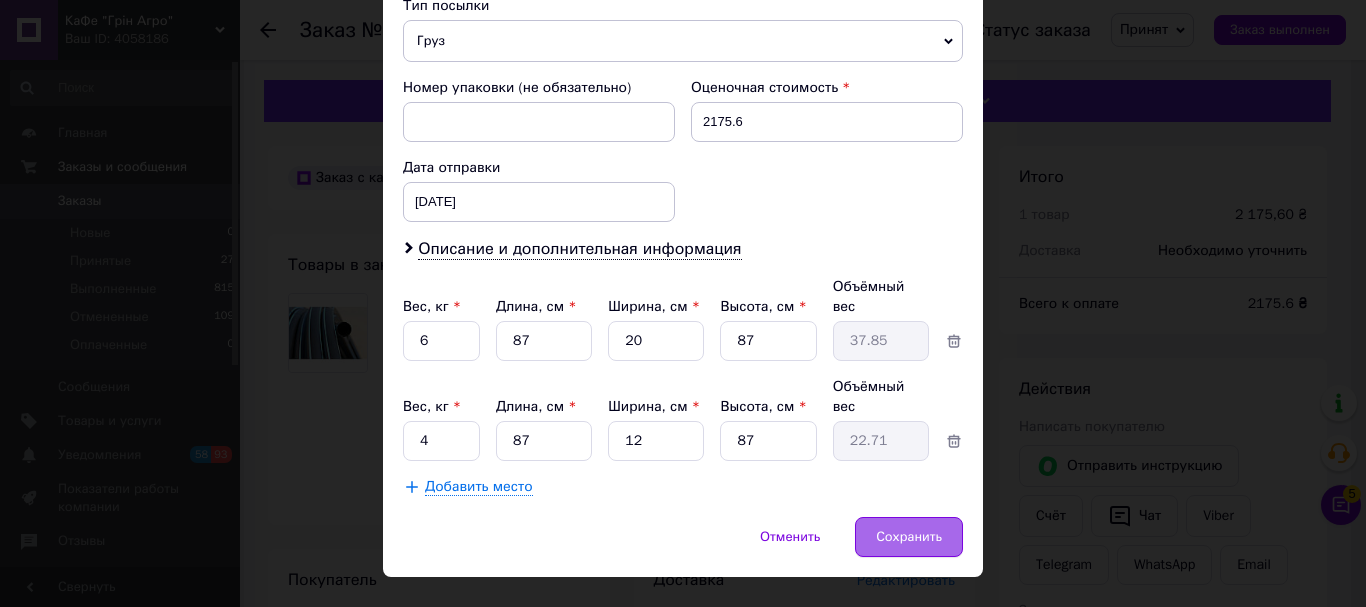 click on "Сохранить" at bounding box center [909, 537] 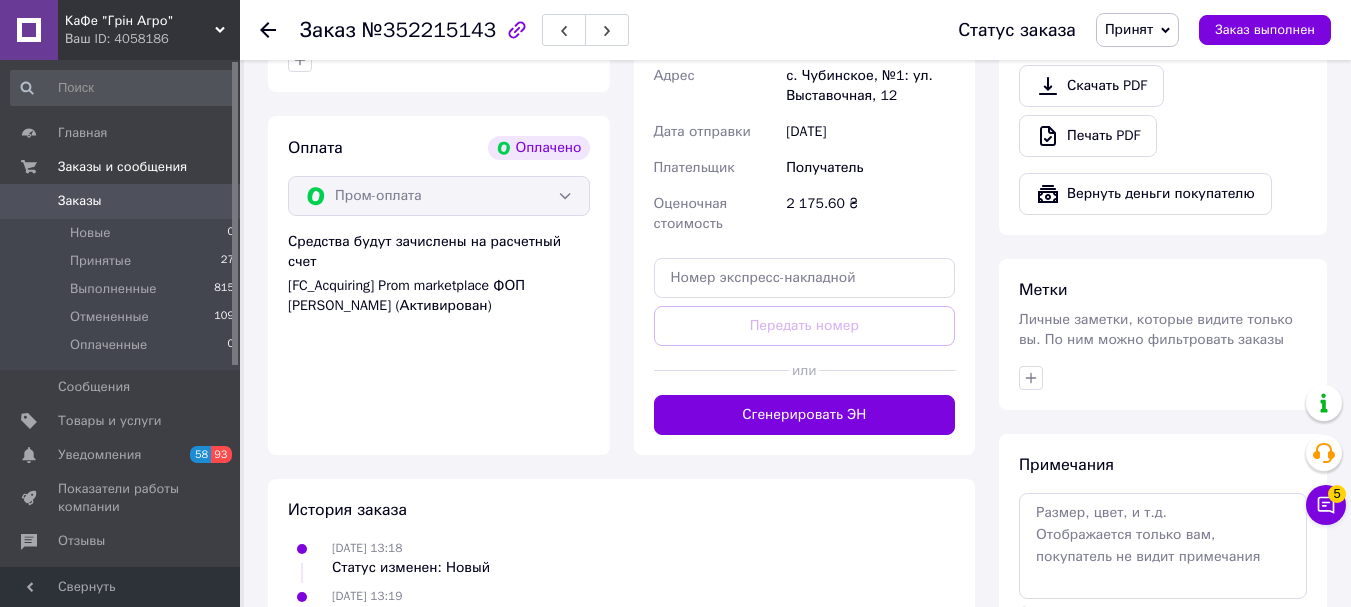 scroll, scrollTop: 900, scrollLeft: 0, axis: vertical 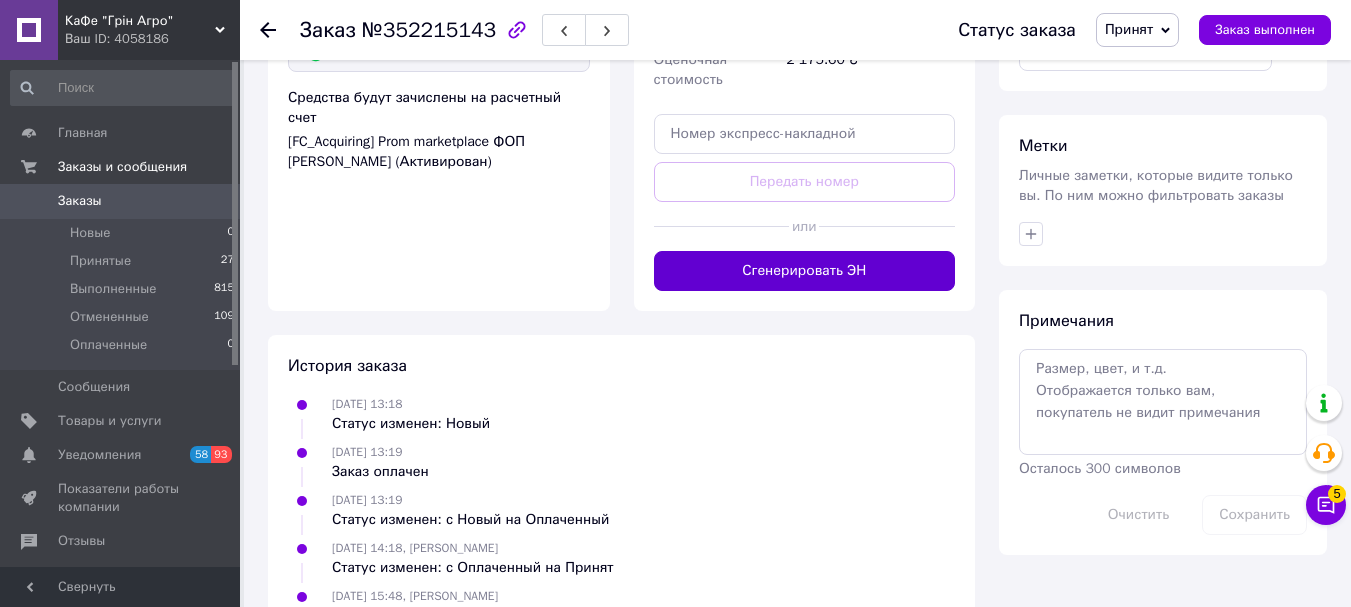 click on "Сгенерировать ЭН" at bounding box center [805, 271] 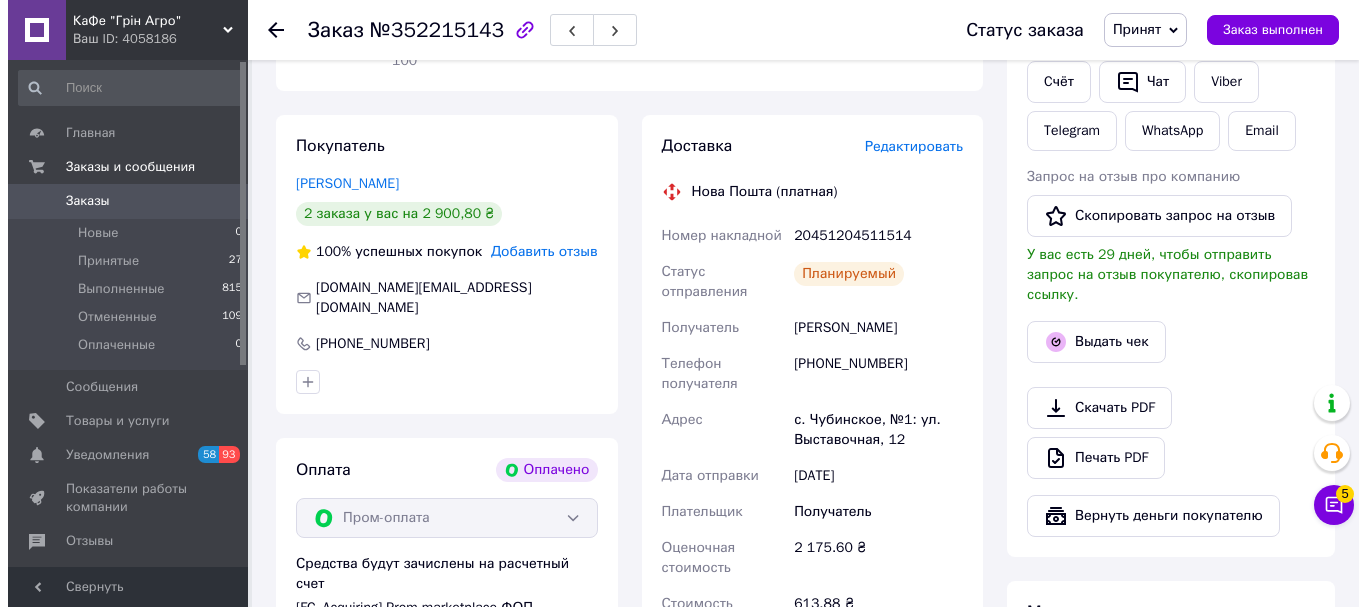 scroll, scrollTop: 400, scrollLeft: 0, axis: vertical 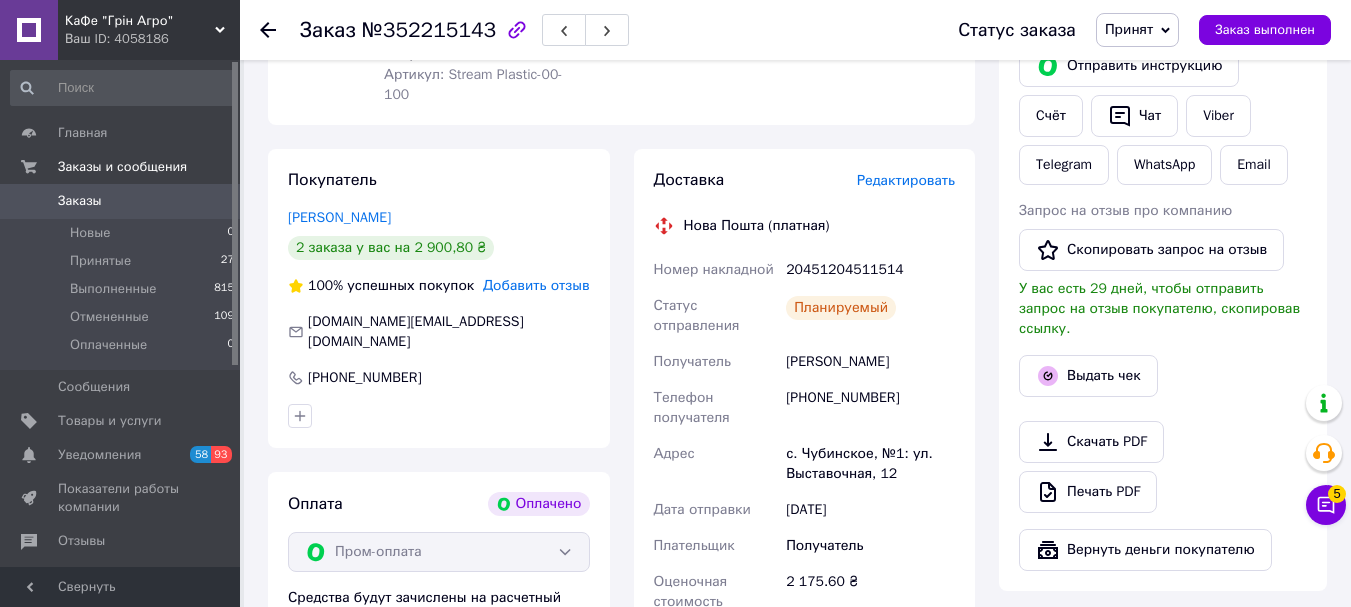 click on "Редактировать" at bounding box center [906, 180] 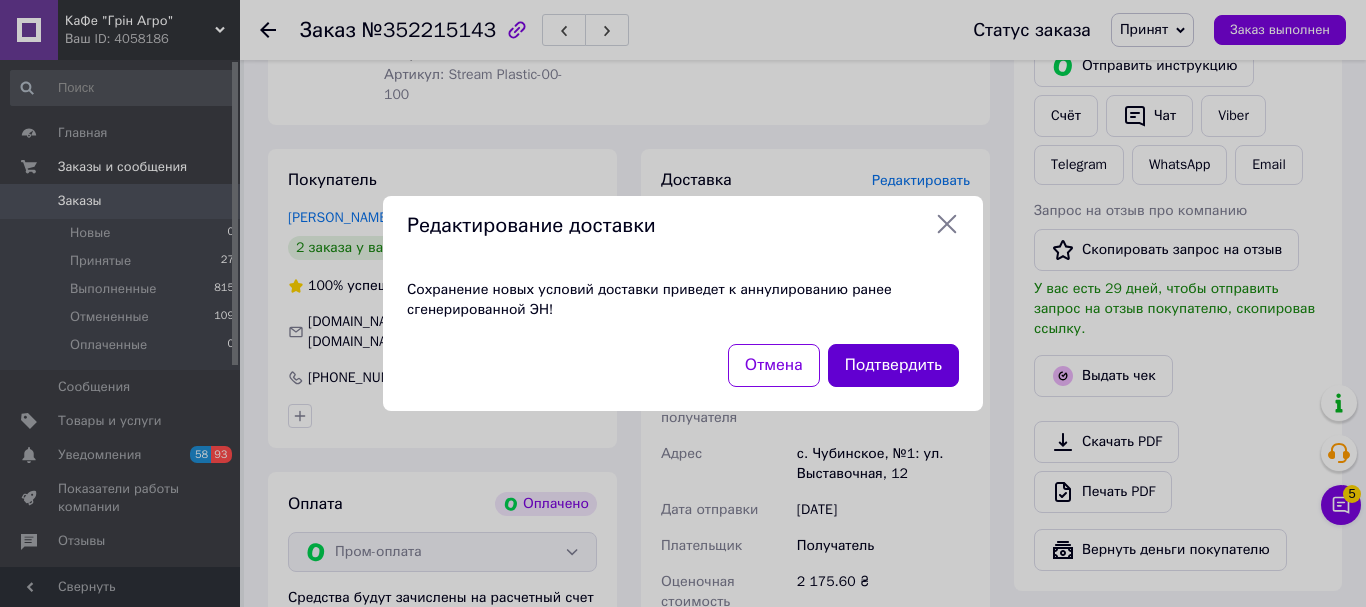 click on "Подтвердить" at bounding box center (893, 365) 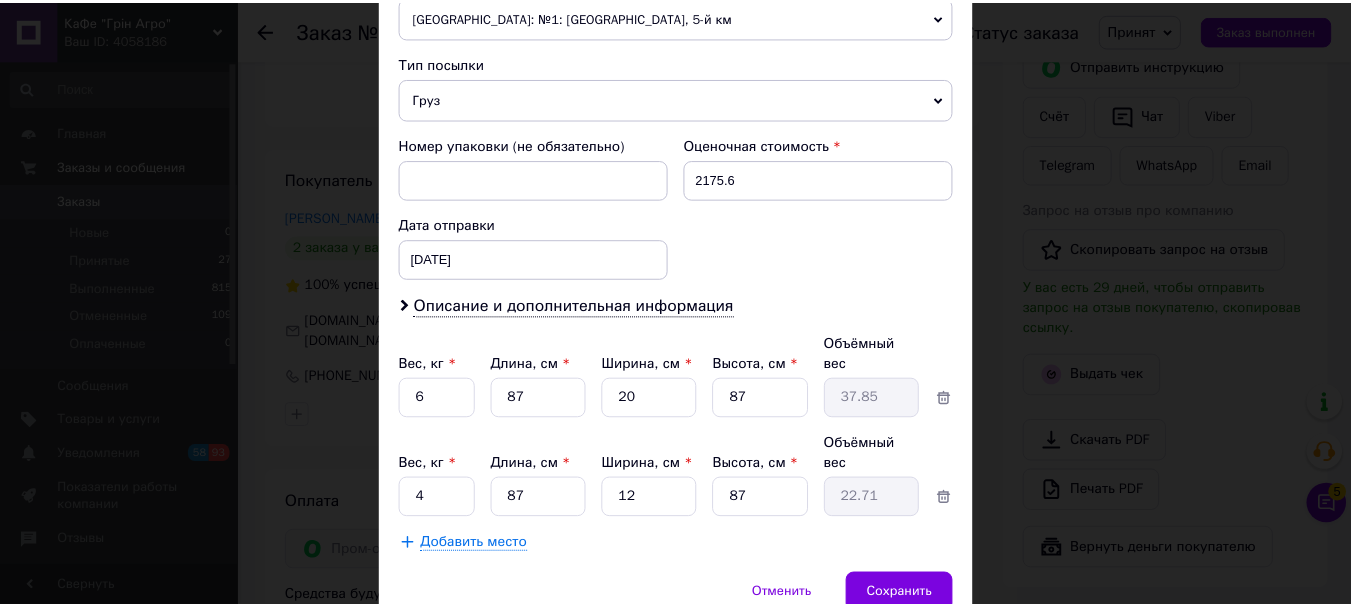 scroll, scrollTop: 801, scrollLeft: 0, axis: vertical 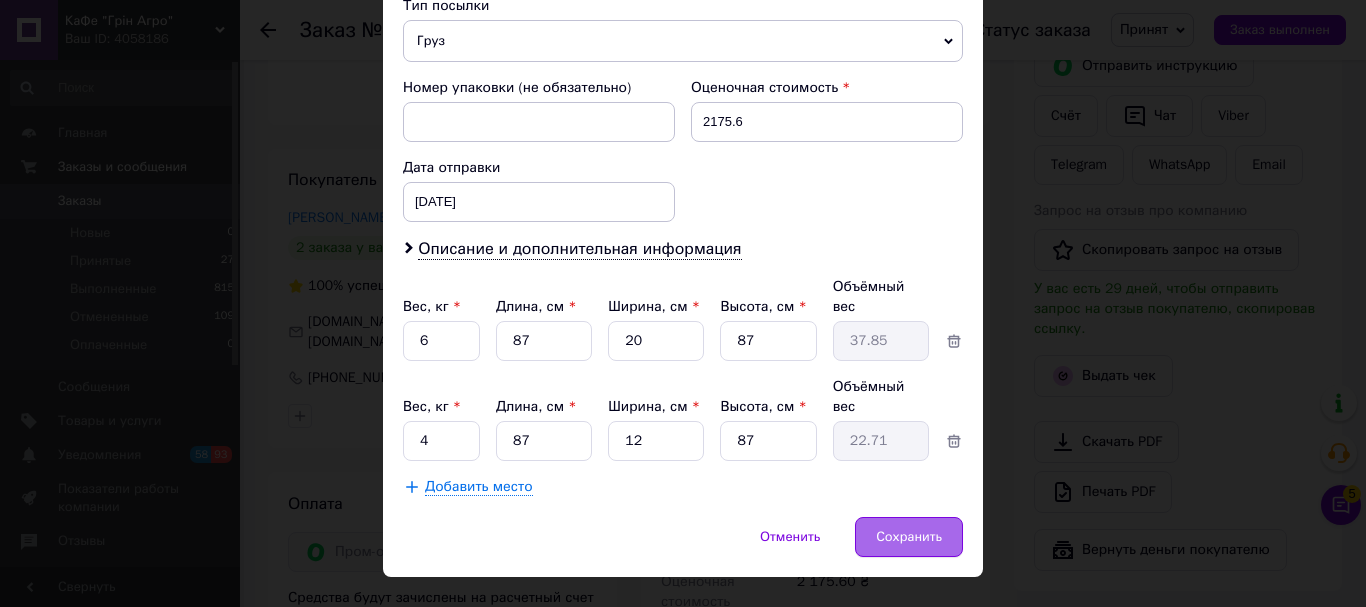 click on "Сохранить" at bounding box center [909, 537] 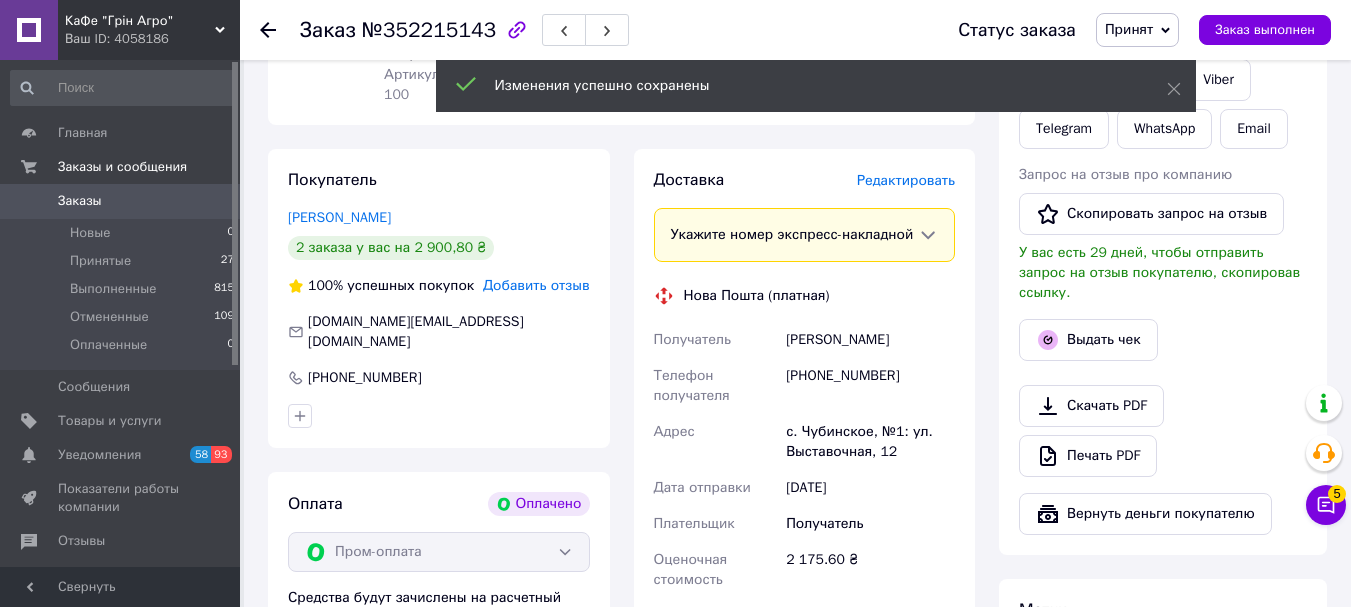 scroll, scrollTop: 900, scrollLeft: 0, axis: vertical 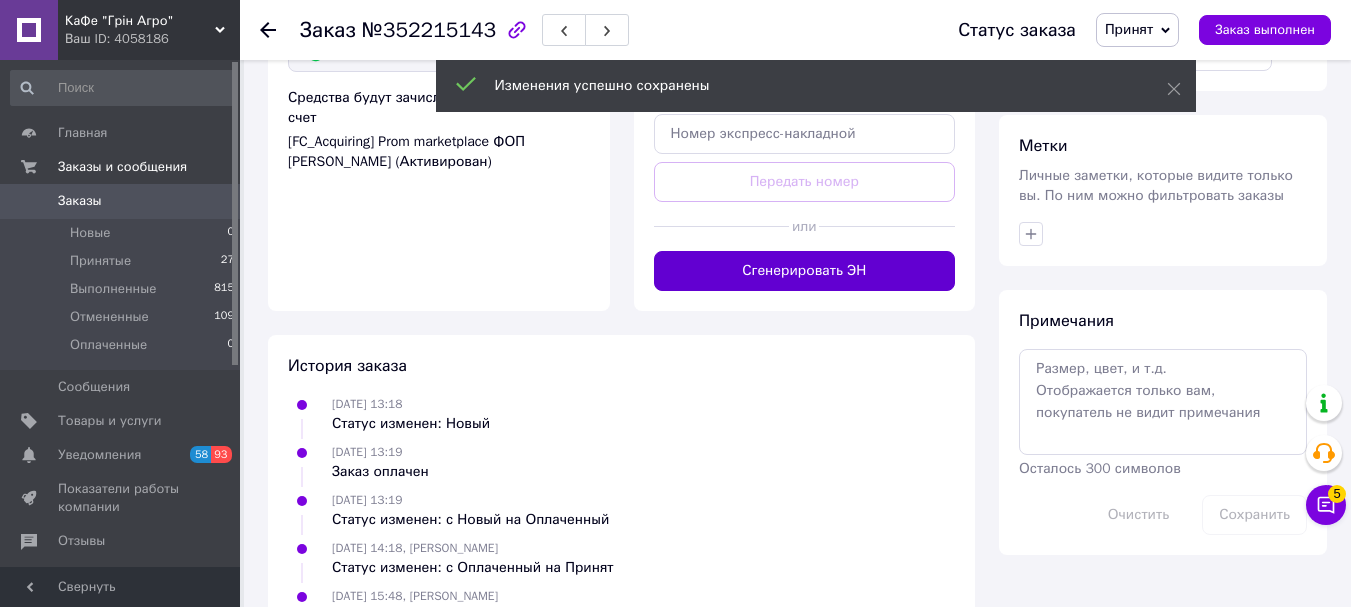 click on "Сгенерировать ЭН" at bounding box center [805, 271] 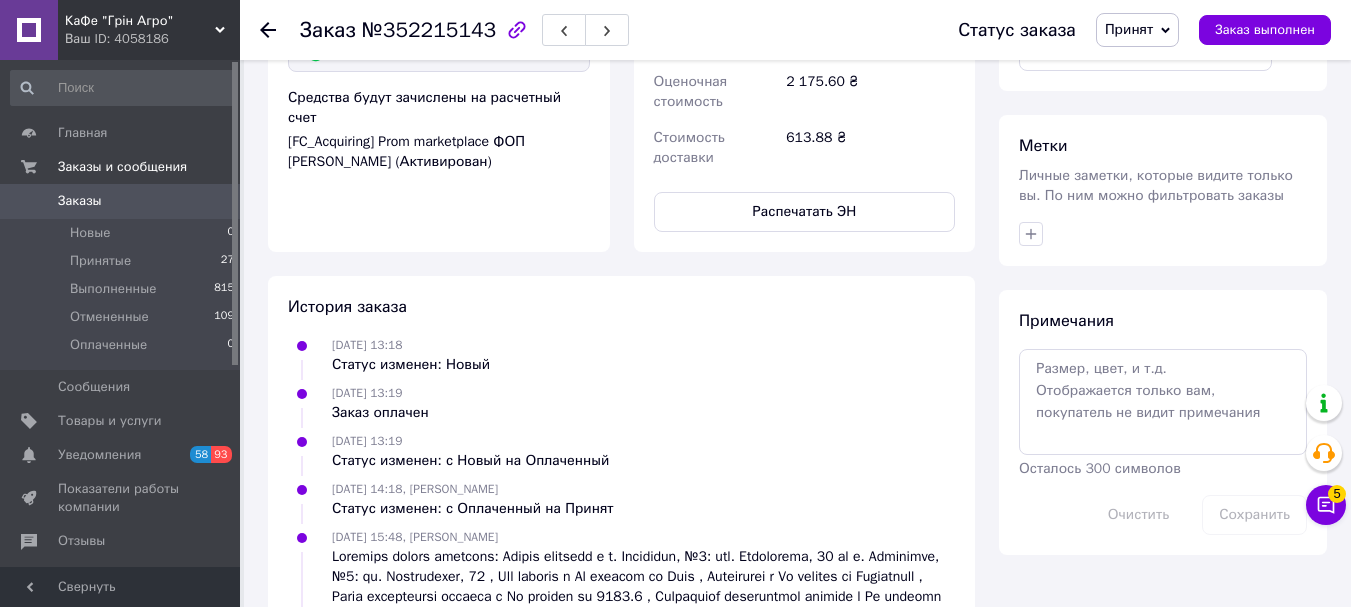 scroll, scrollTop: 600, scrollLeft: 0, axis: vertical 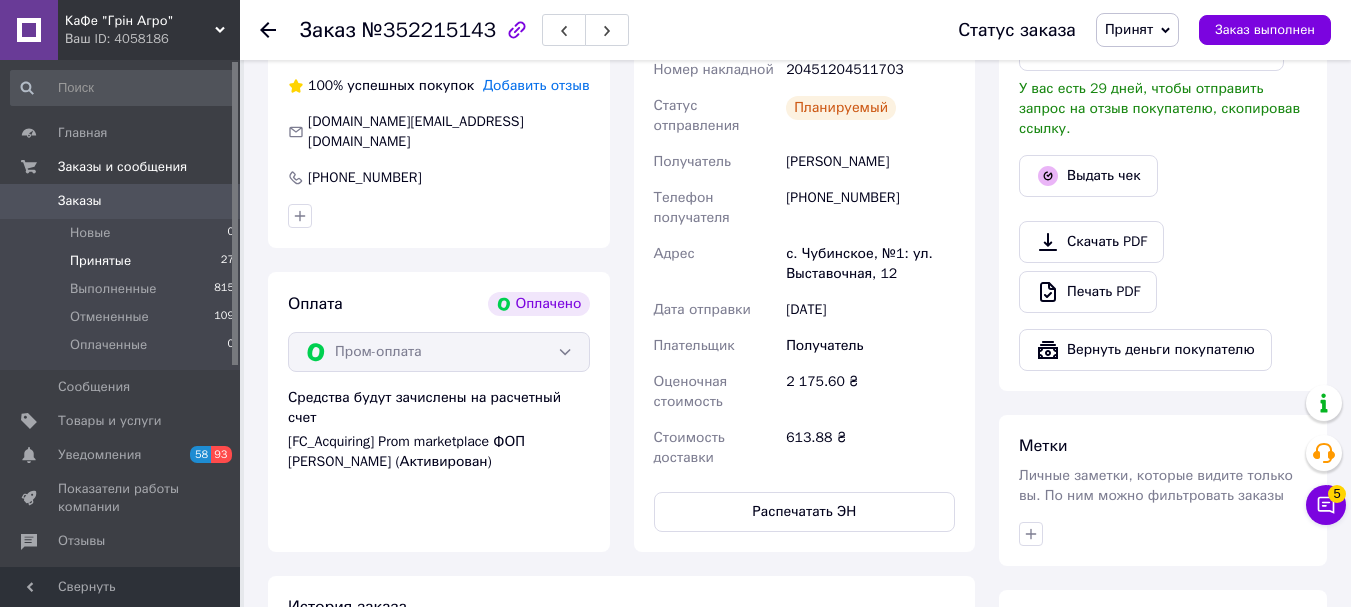 click on "Принятые 27" at bounding box center [123, 261] 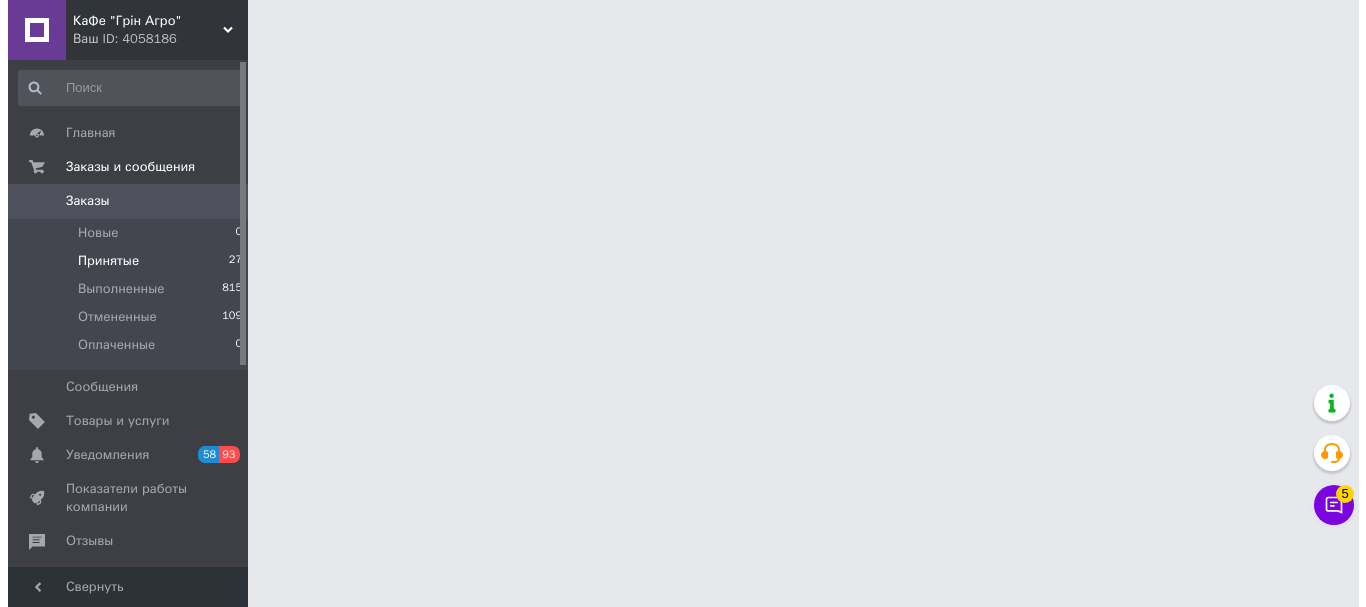 scroll, scrollTop: 0, scrollLeft: 0, axis: both 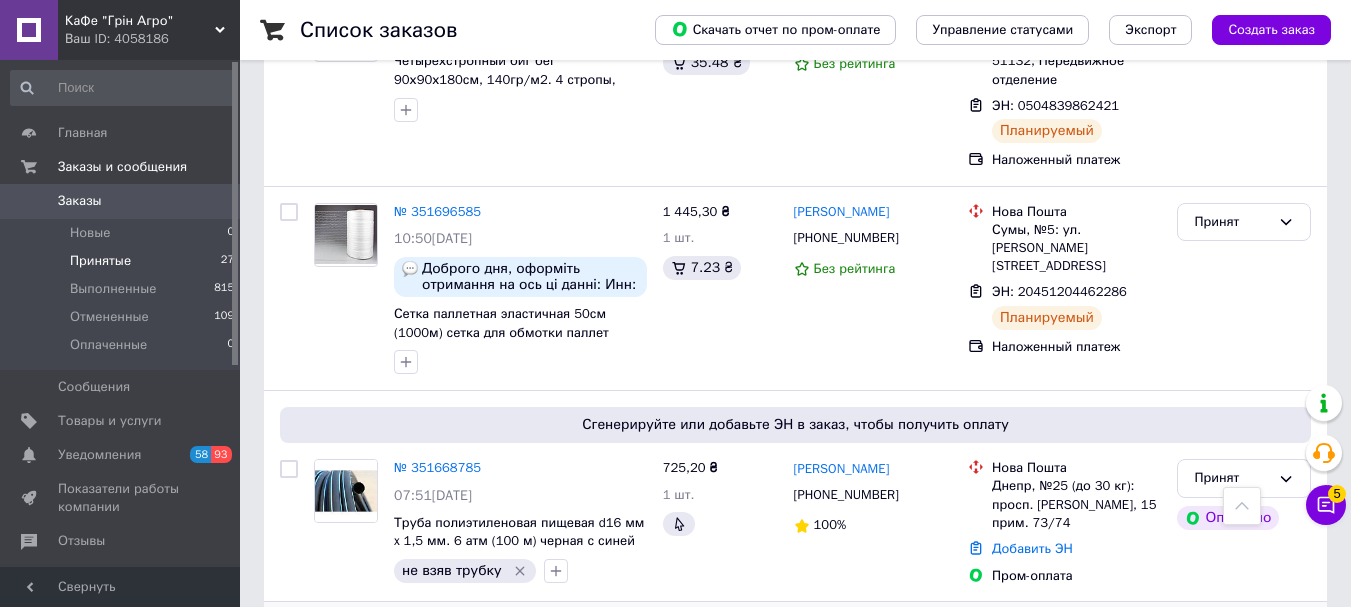 click on "№ 351613860" at bounding box center [437, 626] 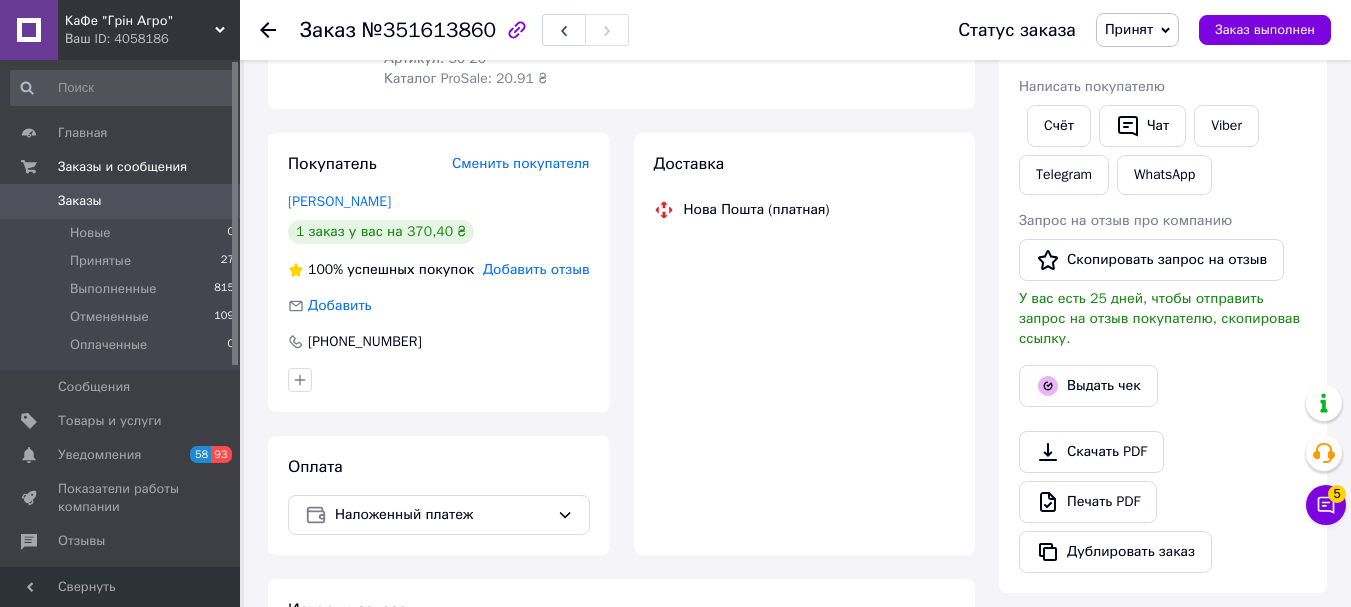 scroll, scrollTop: 800, scrollLeft: 0, axis: vertical 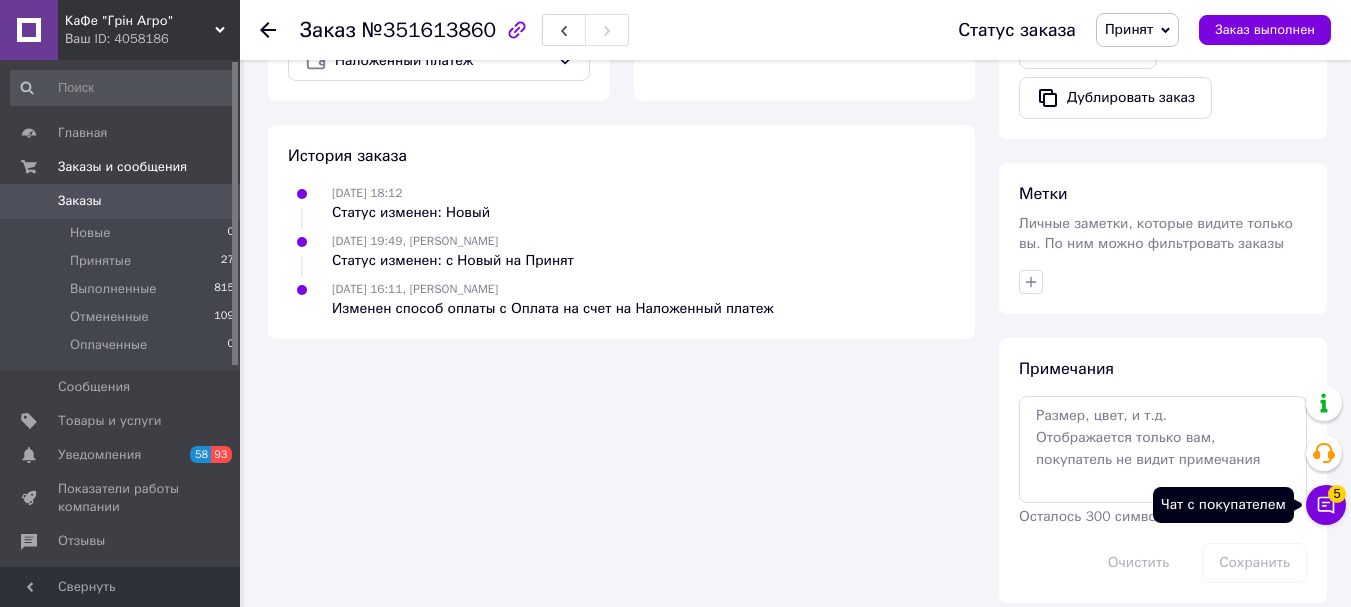 click on "Чат с покупателем 5" at bounding box center [1326, 505] 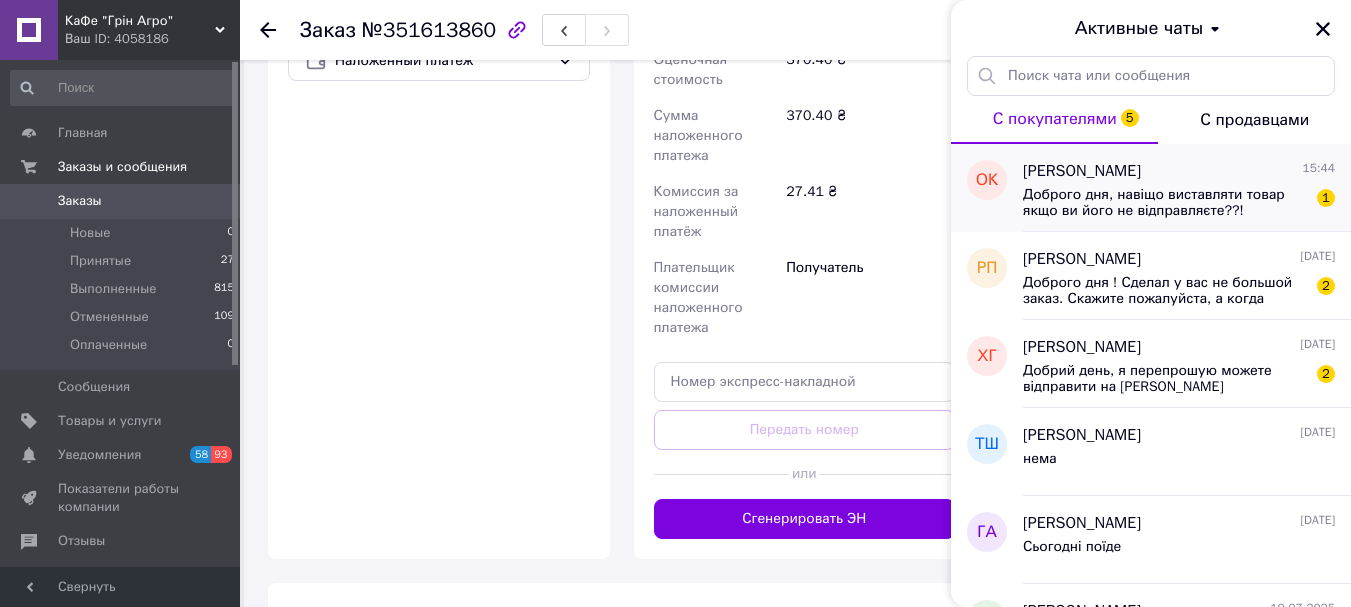 click on "Доброго дня, навіщо виставляти товар якщо ви його не відправляєте??!" at bounding box center [1165, 203] 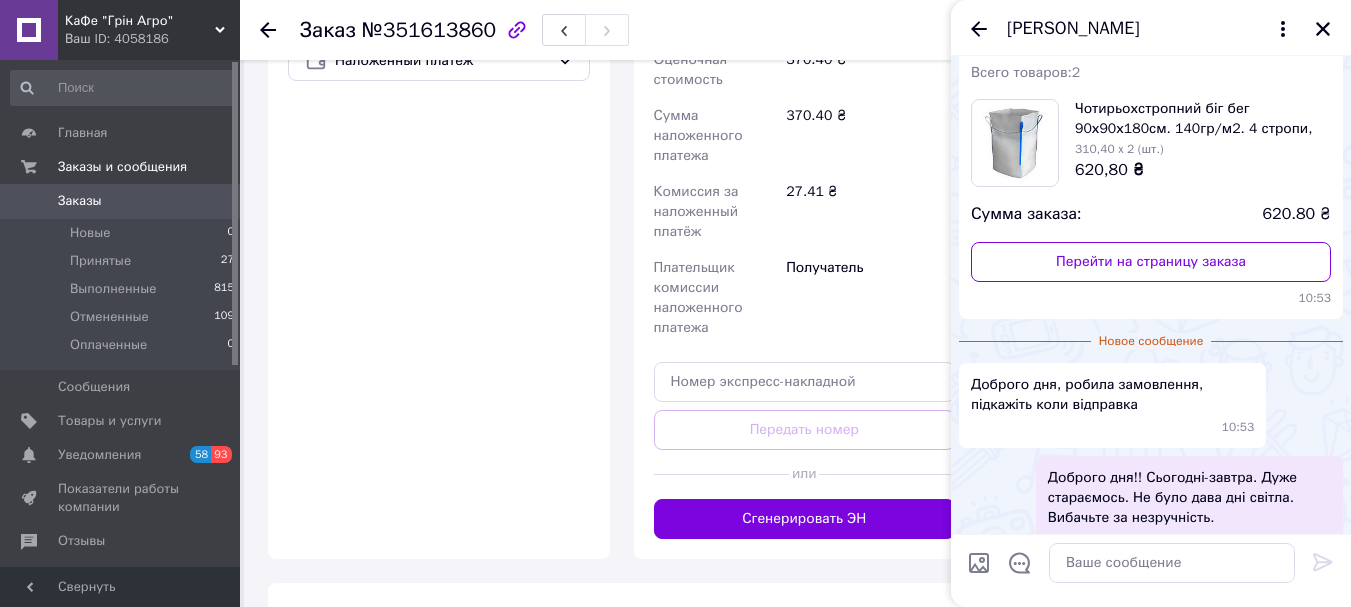 scroll, scrollTop: 0, scrollLeft: 0, axis: both 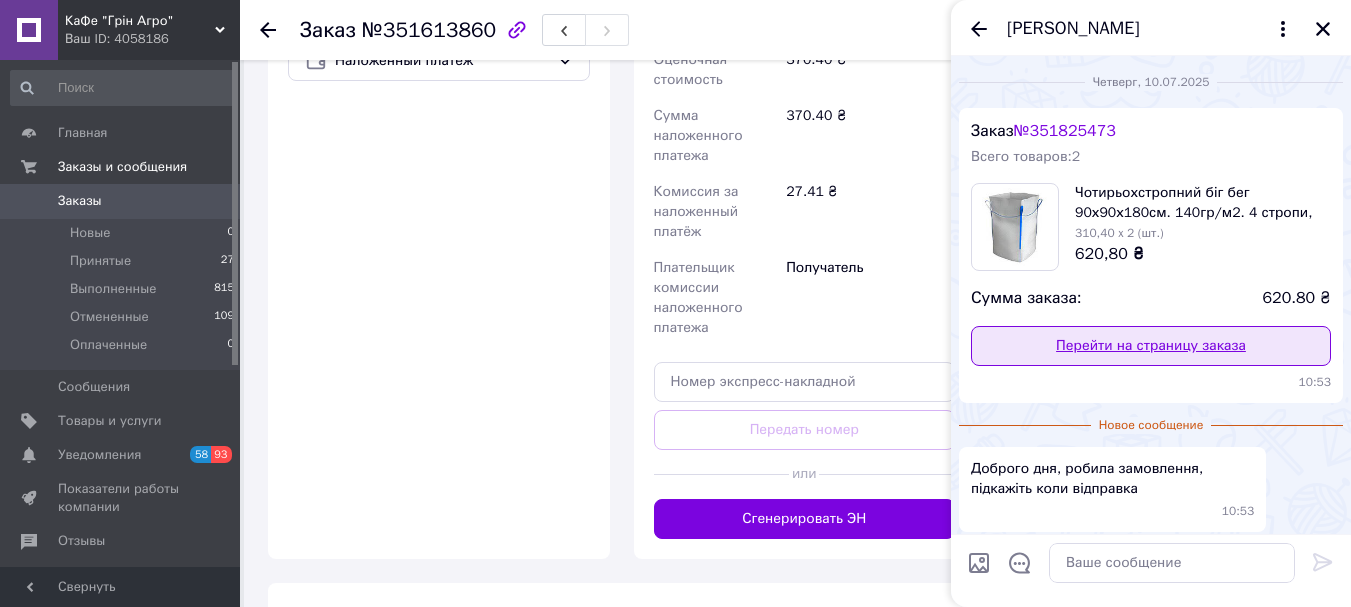 click on "Перейти на страницу заказа" at bounding box center [1151, 346] 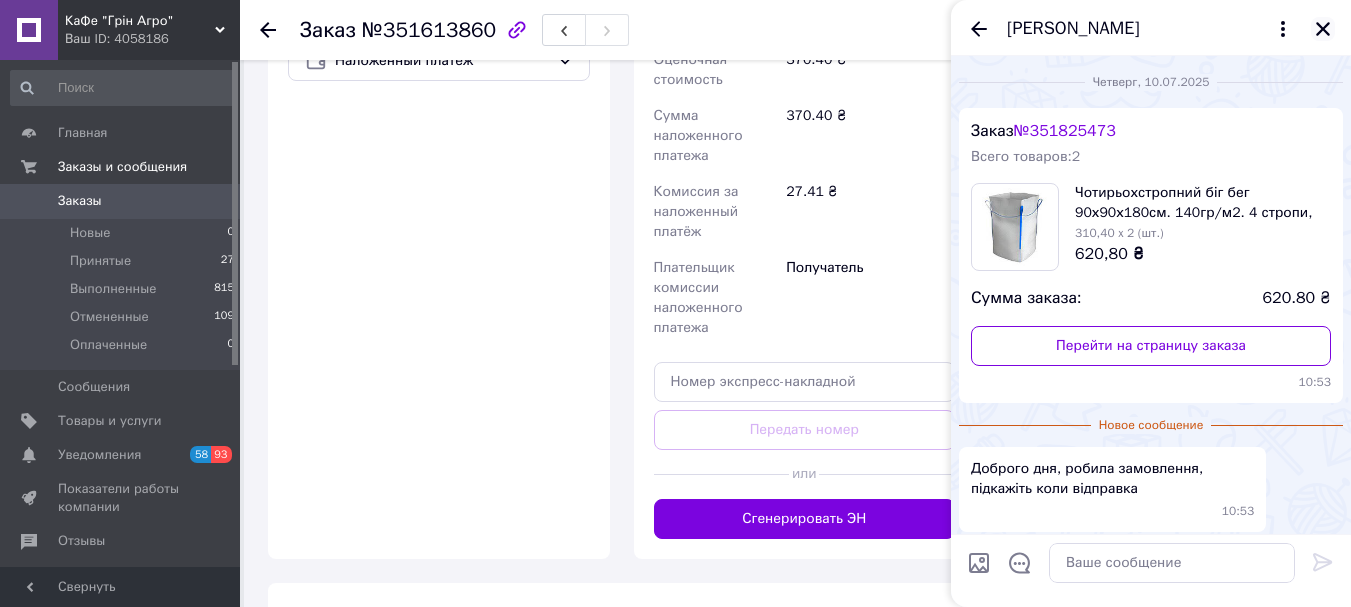 click 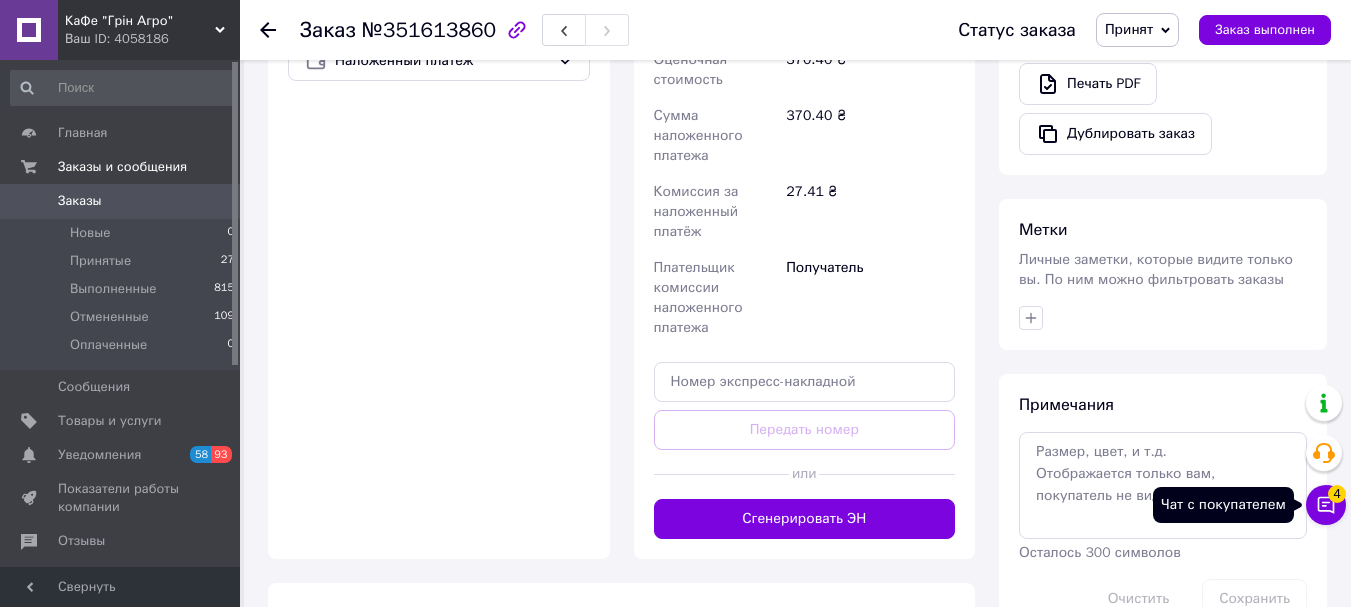 click 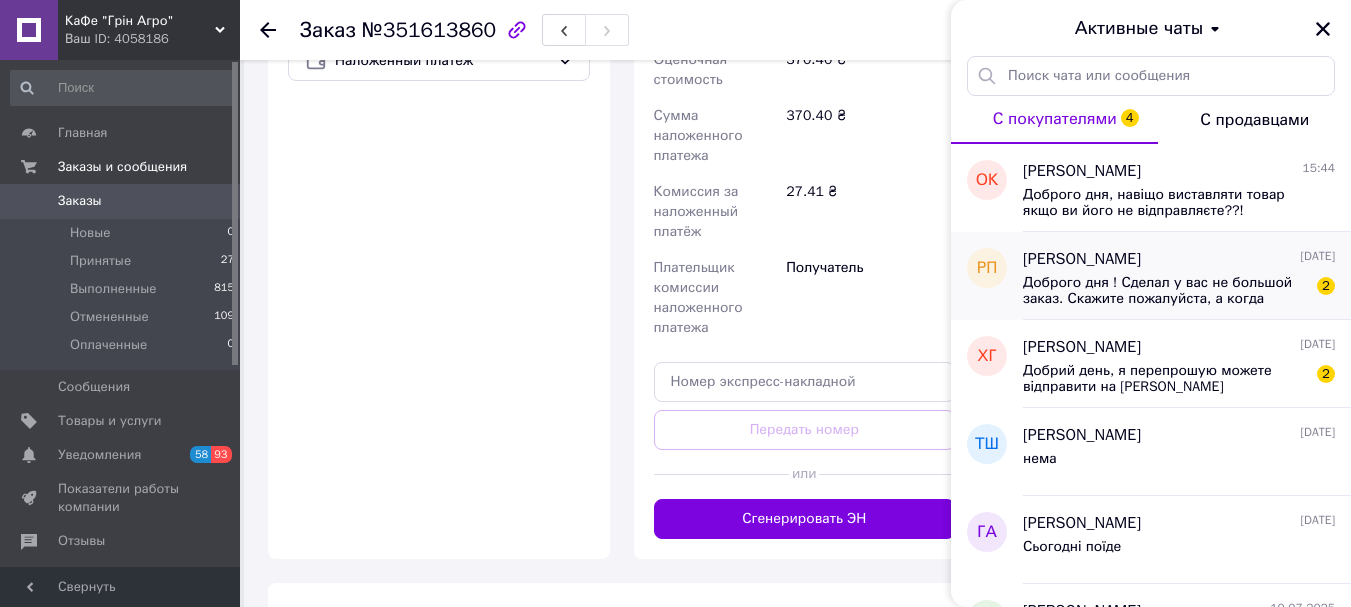 click on "Доброго дня  !
Сделал у вас не большой заказ.
Скажите пожалуйста, а когда сможете отправить ?
Спасибо  !" at bounding box center [1165, 291] 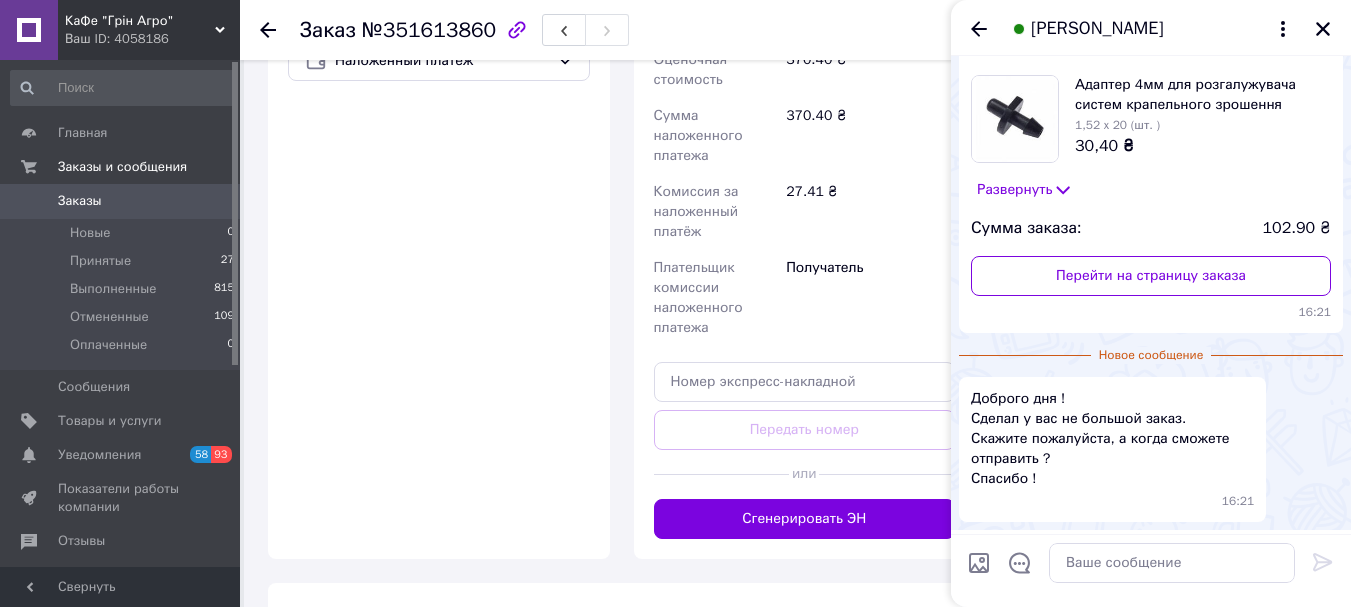 scroll, scrollTop: 0, scrollLeft: 0, axis: both 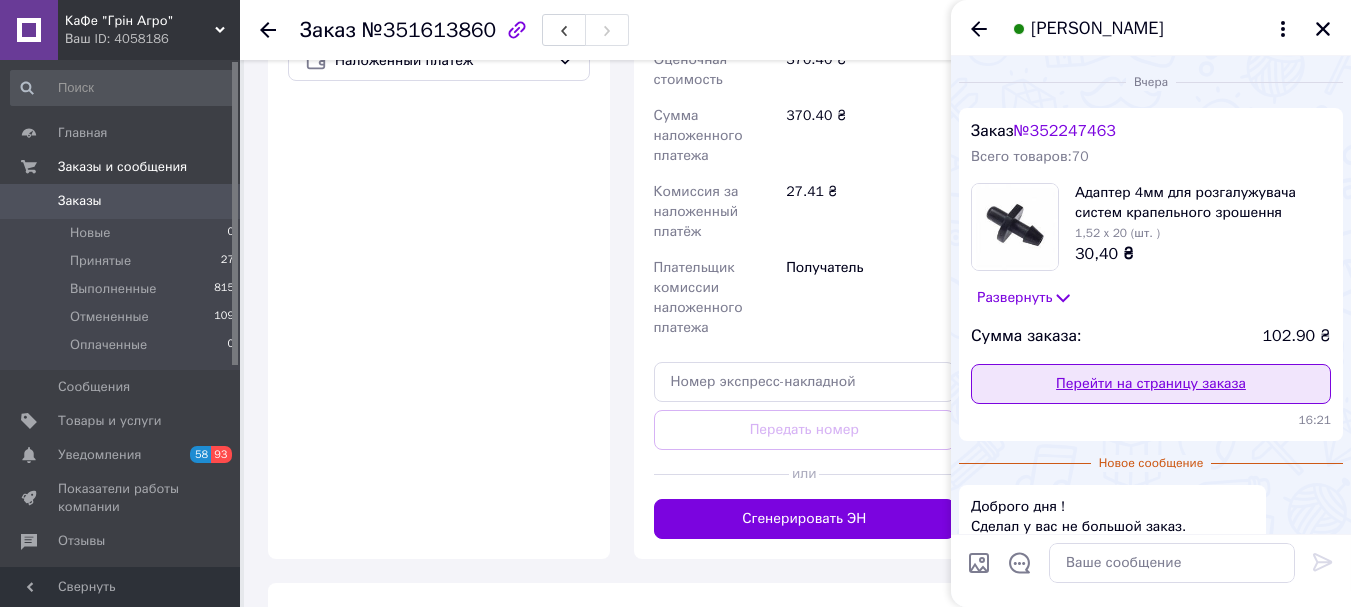 click on "Перейти на страницу заказа" at bounding box center (1151, 384) 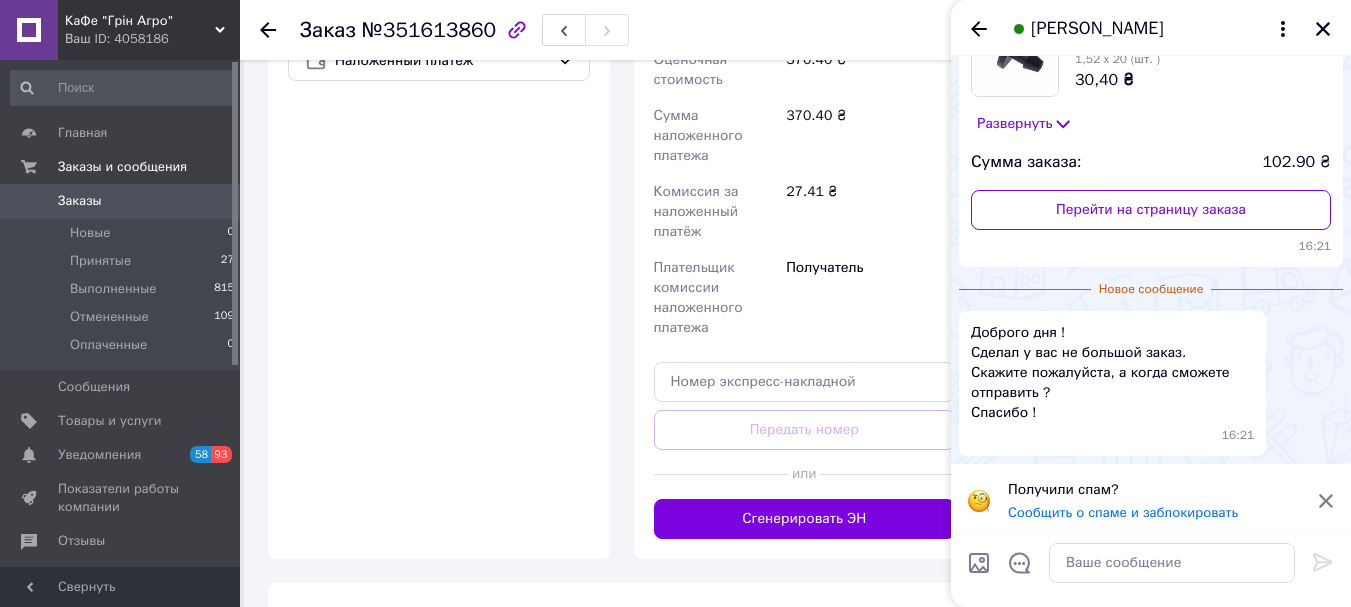 scroll, scrollTop: 177, scrollLeft: 0, axis: vertical 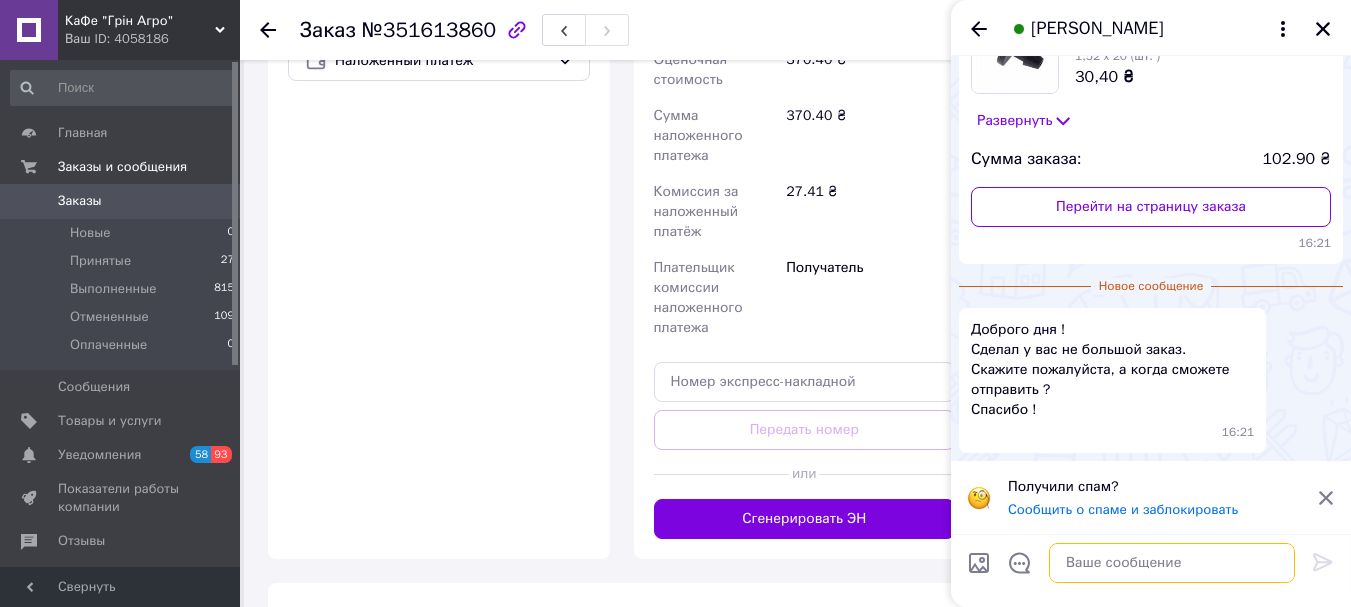 click at bounding box center [1172, 563] 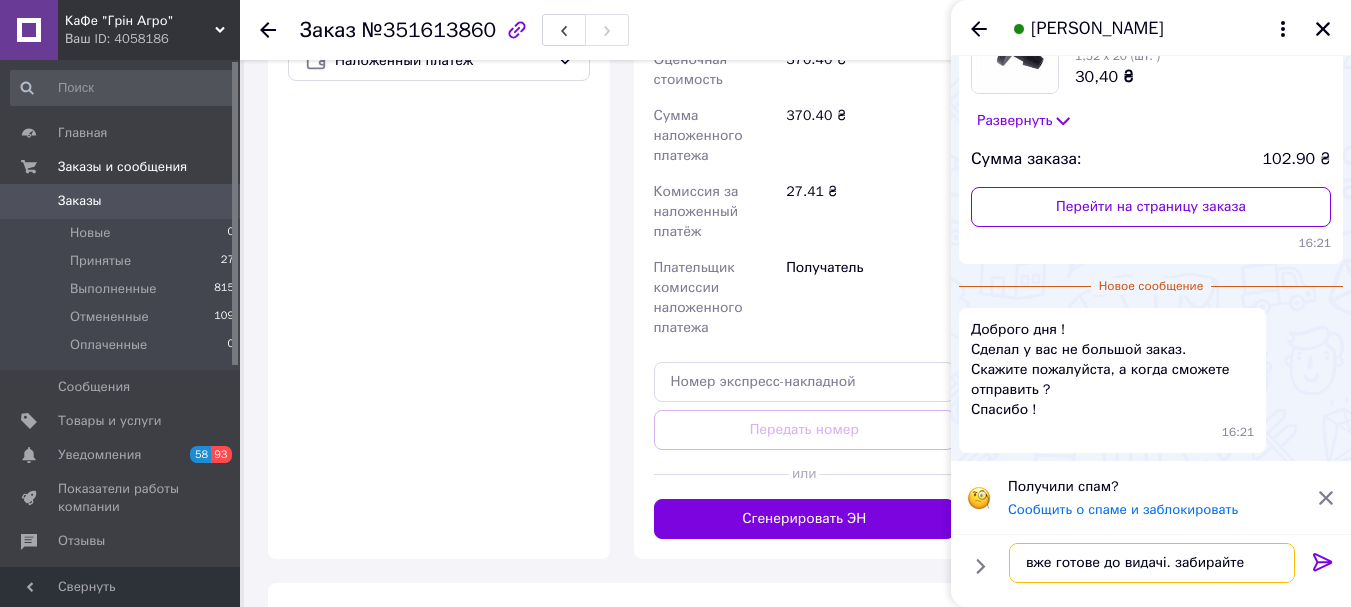 type on "вже готове до видачі. забирайте" 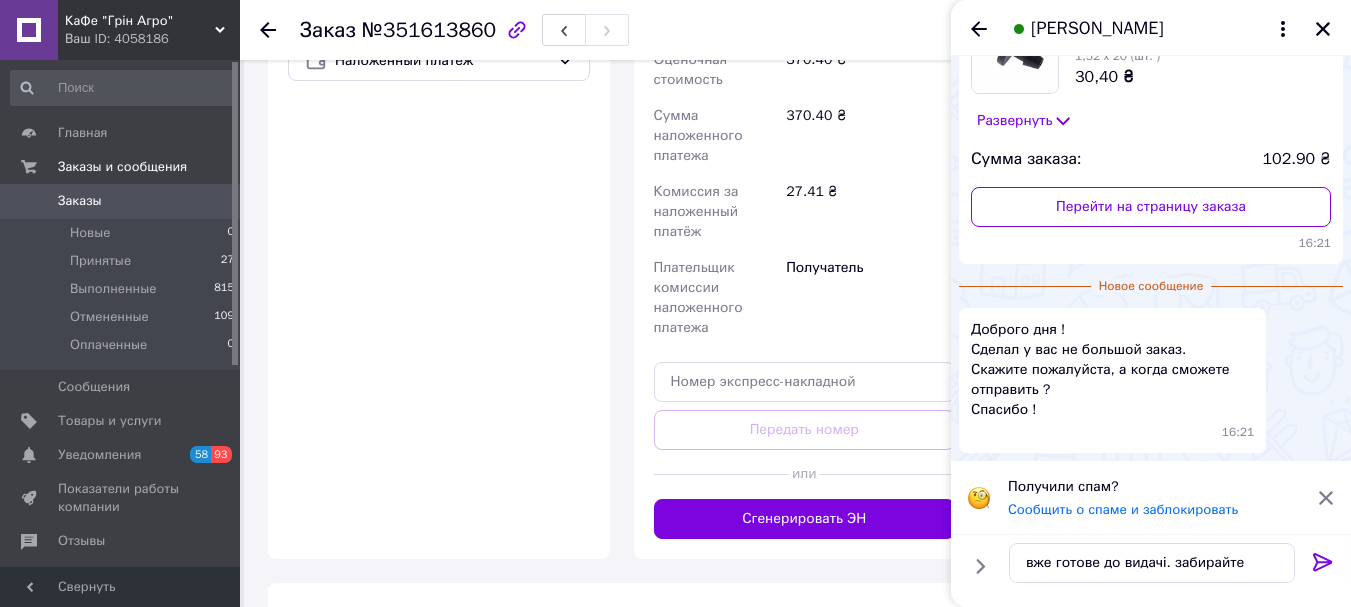 click 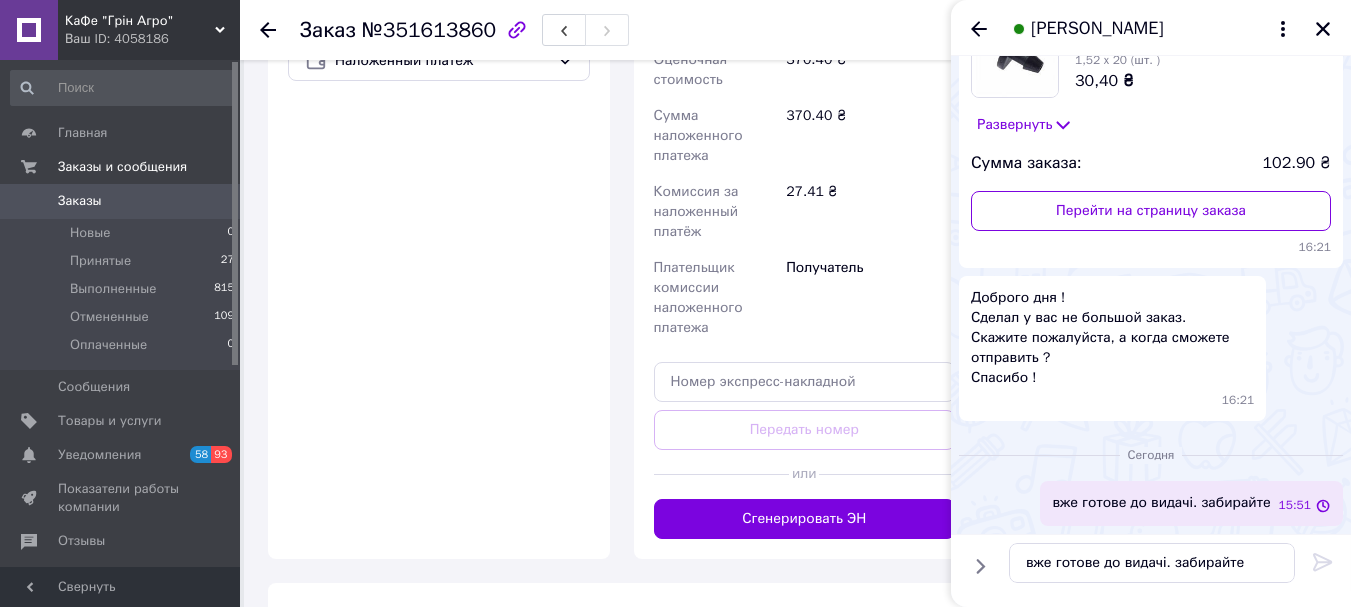 type 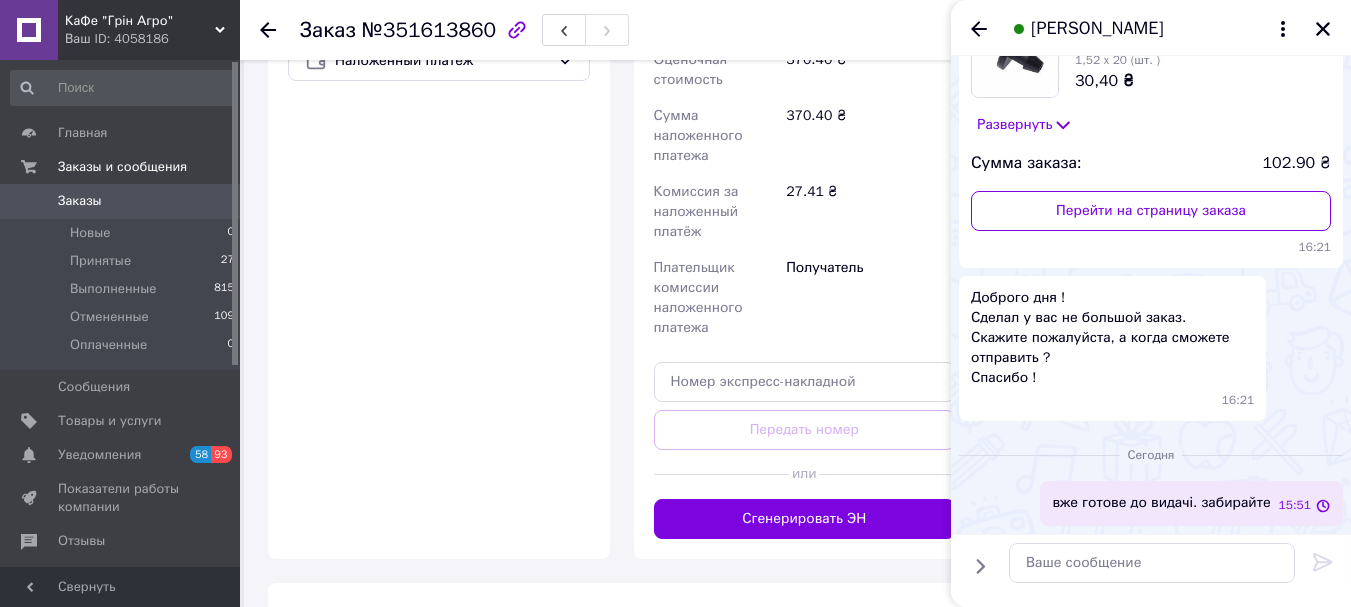 scroll, scrollTop: 173, scrollLeft: 0, axis: vertical 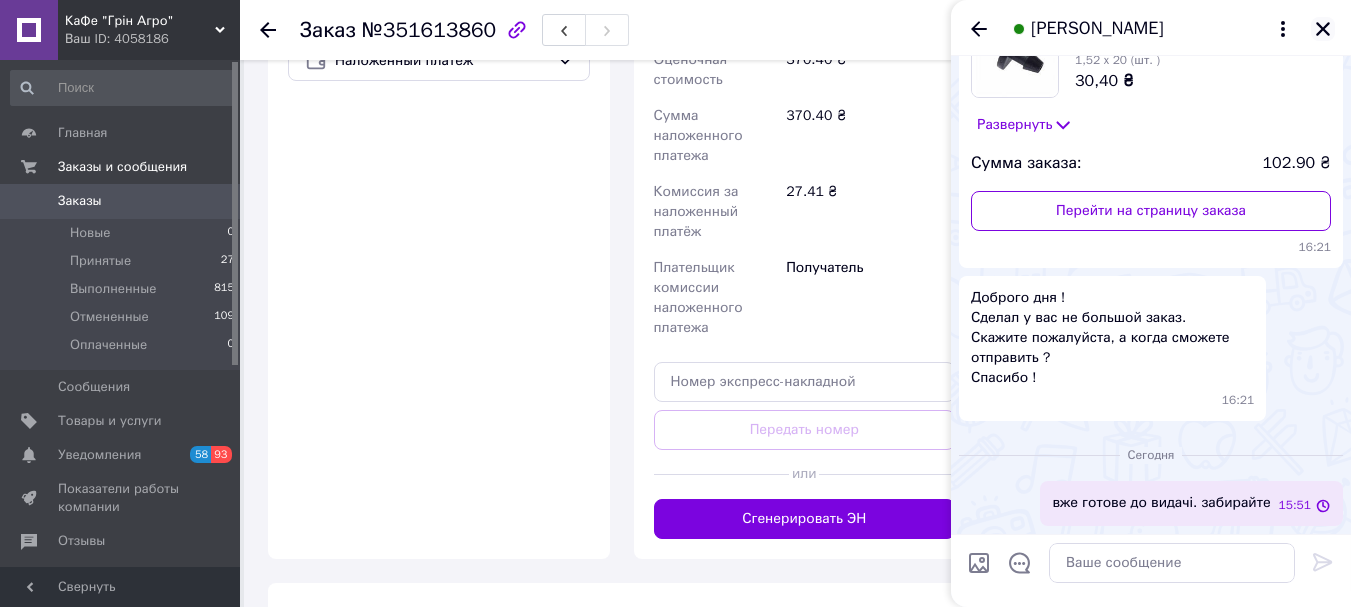 click 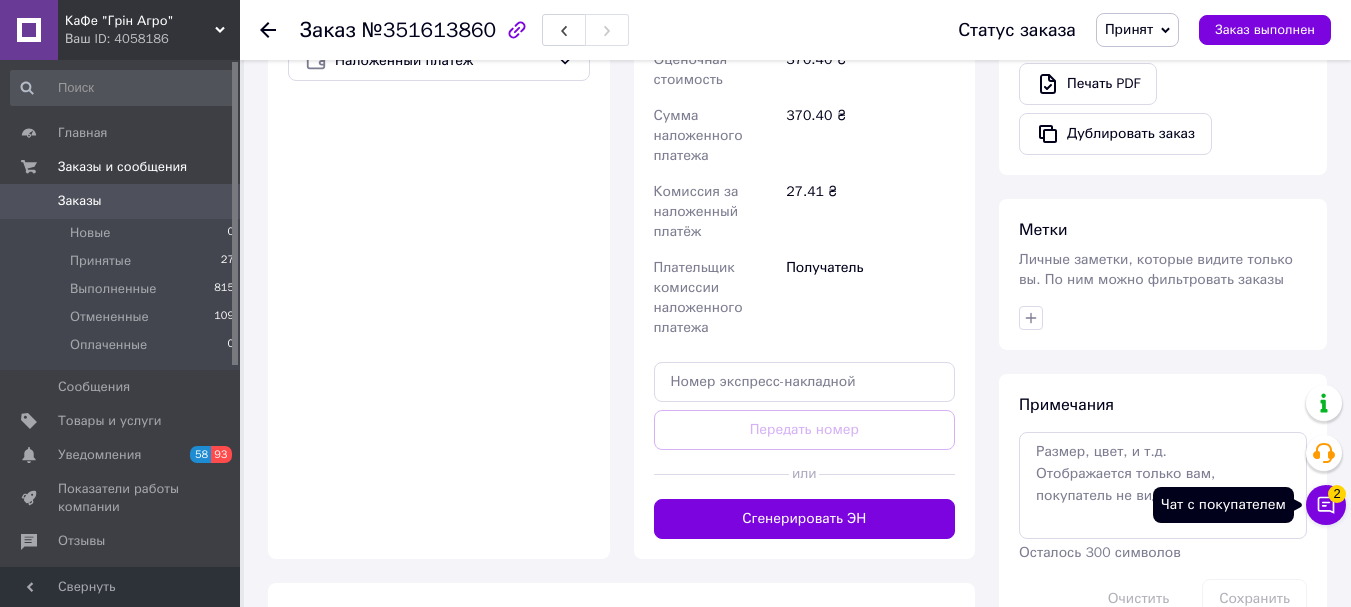 click on "2" at bounding box center [1337, 494] 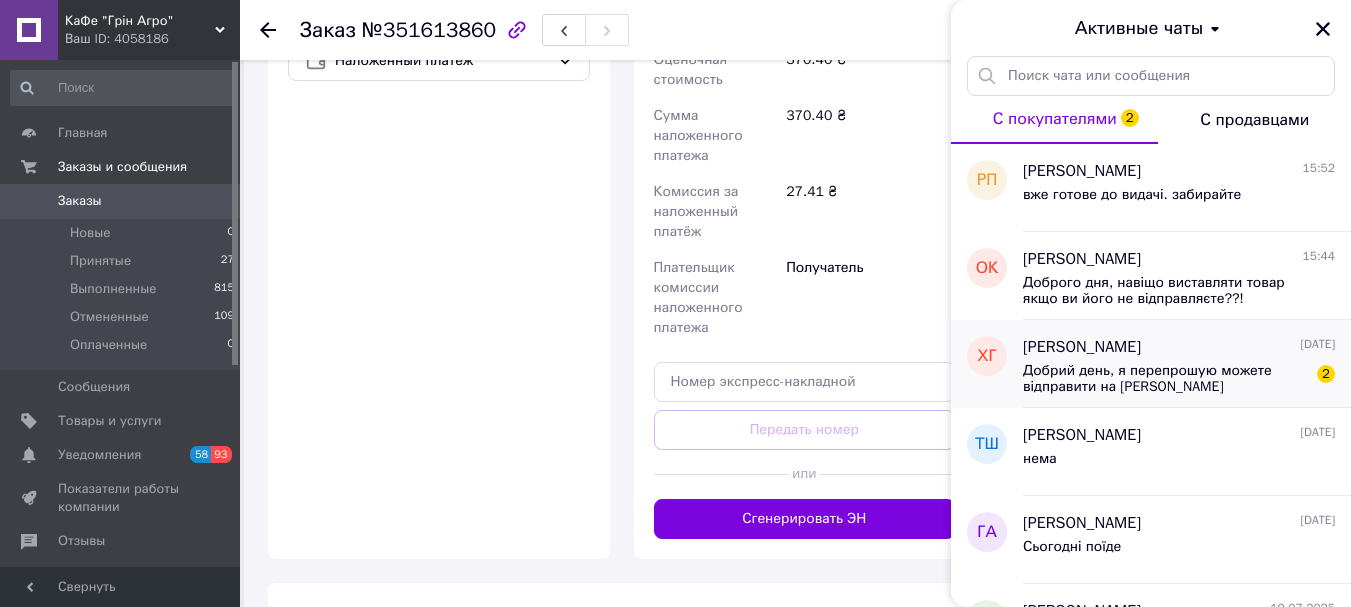 click on "Добрий день, я перепрошую можете відправити на Христина Гаран +380983584780
Адреса нової пошти та сама що і вказана" at bounding box center [1165, 379] 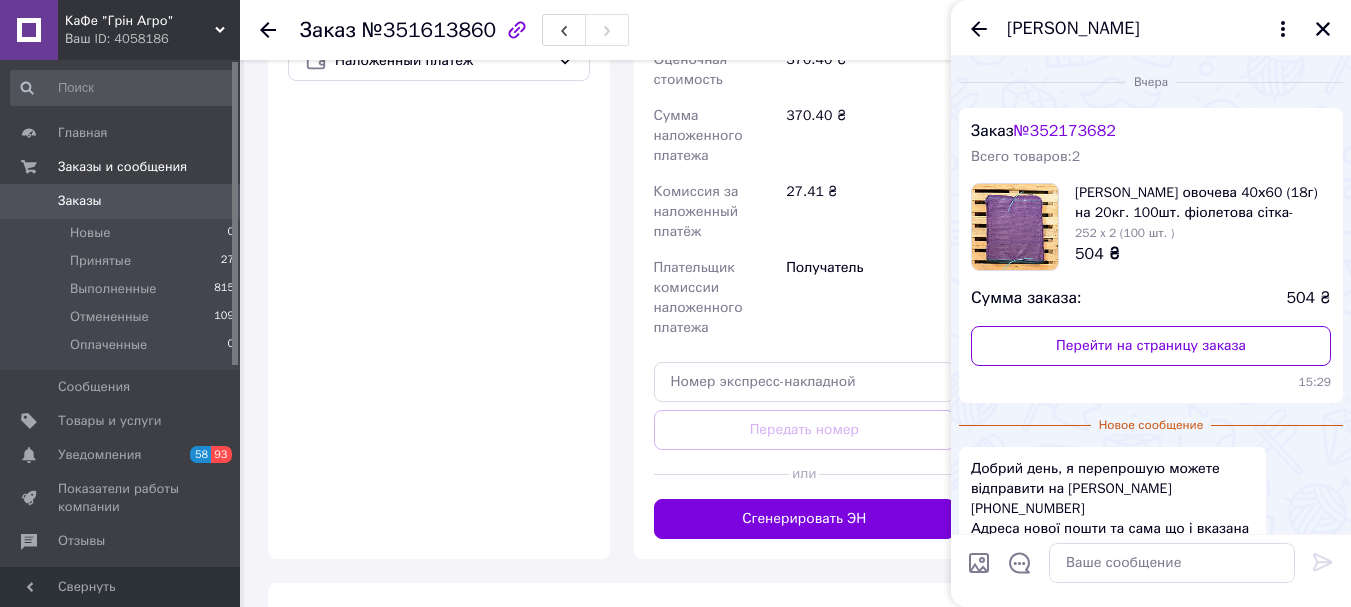 scroll, scrollTop: 119, scrollLeft: 0, axis: vertical 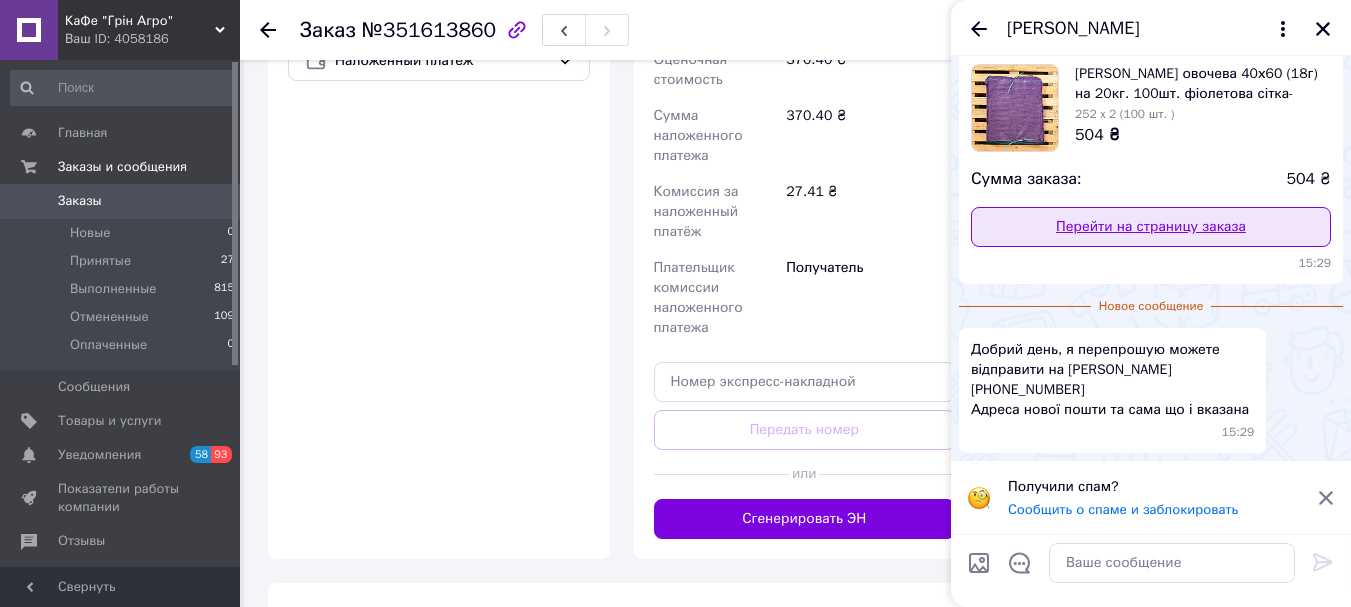 click on "Перейти на страницу заказа" at bounding box center (1151, 227) 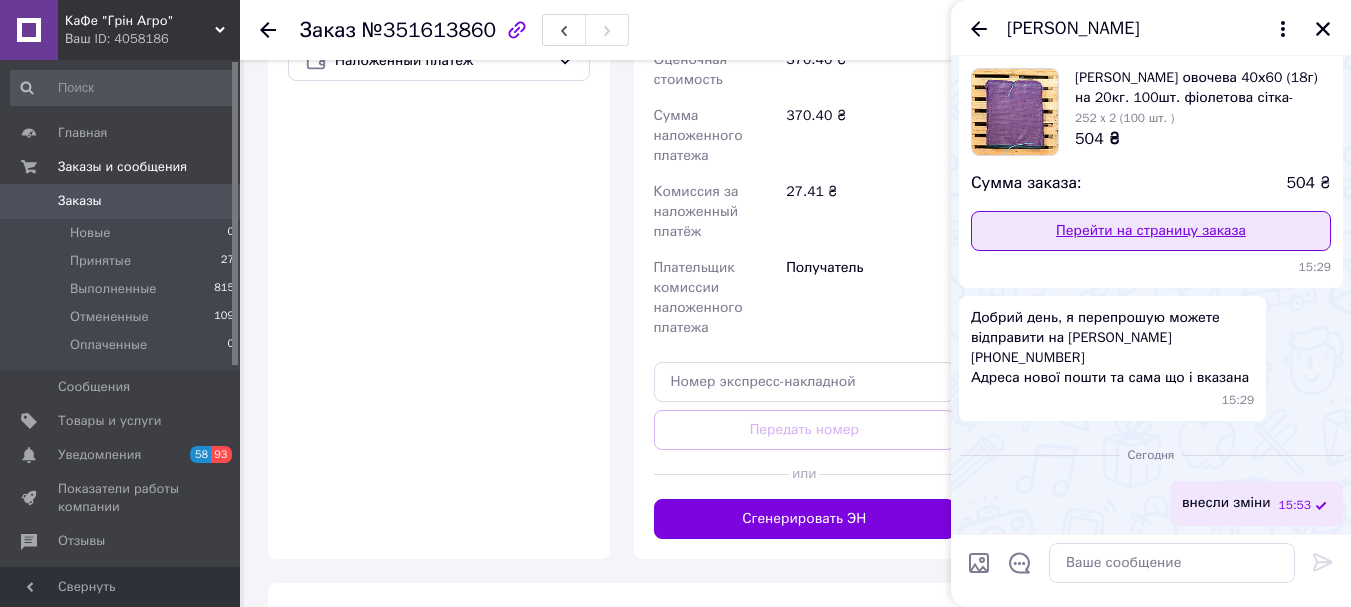 scroll, scrollTop: 115, scrollLeft: 0, axis: vertical 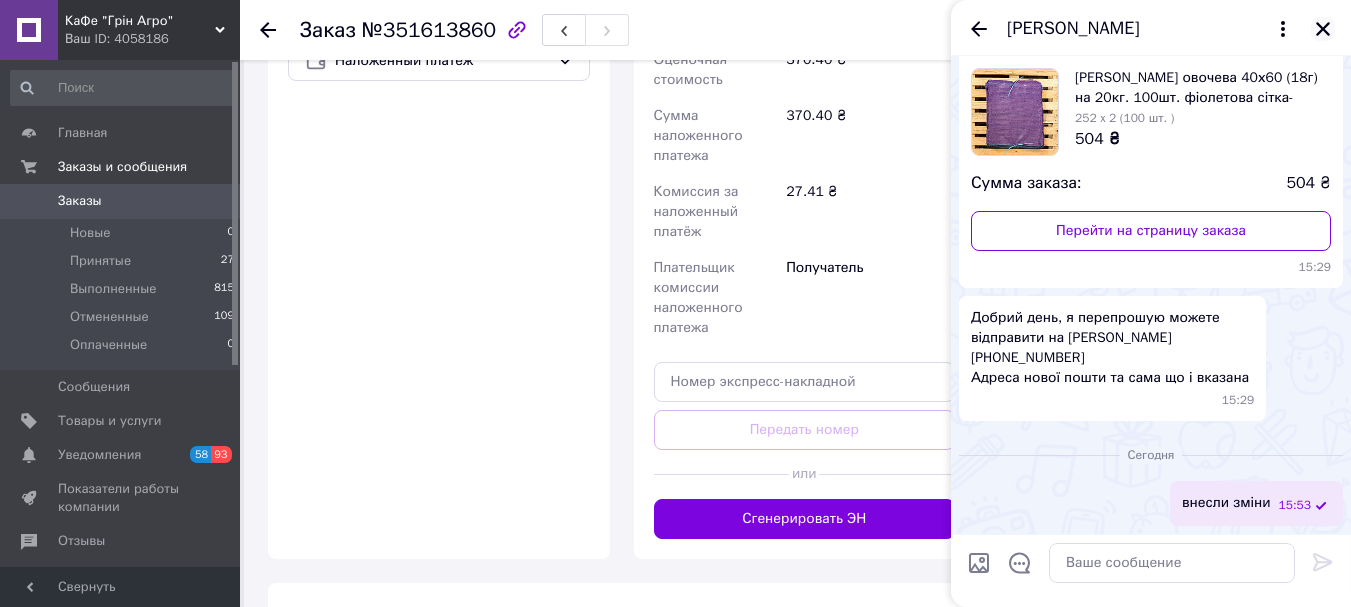 click 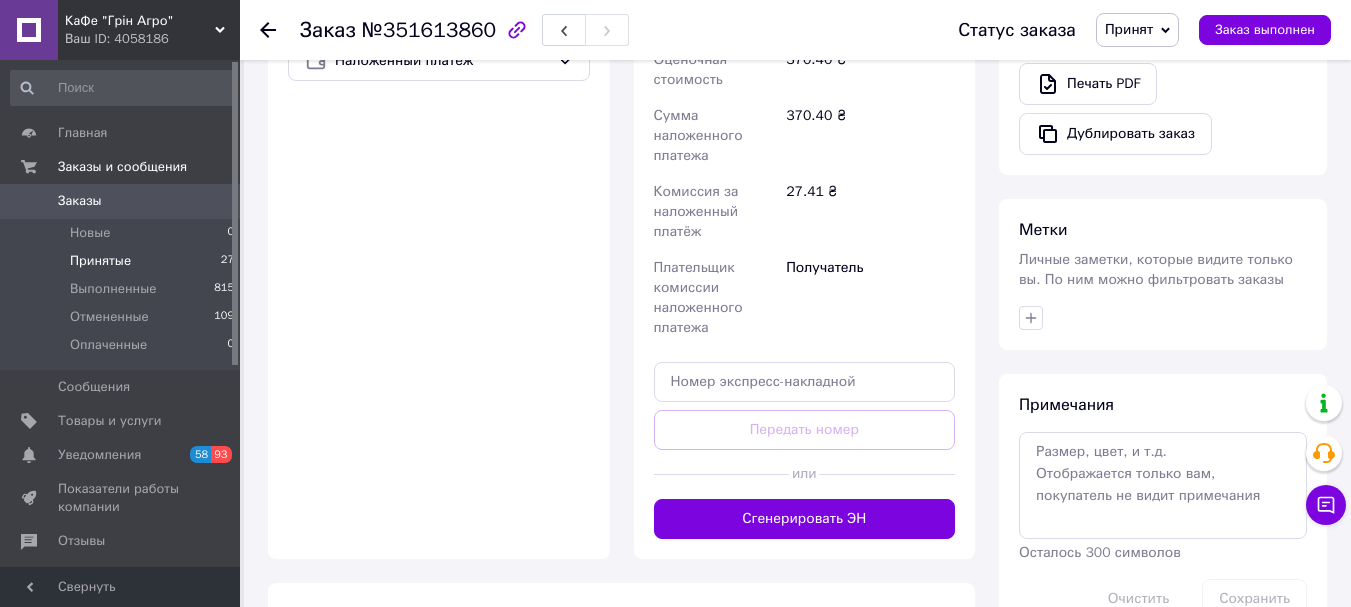 click on "Принятые" at bounding box center [100, 261] 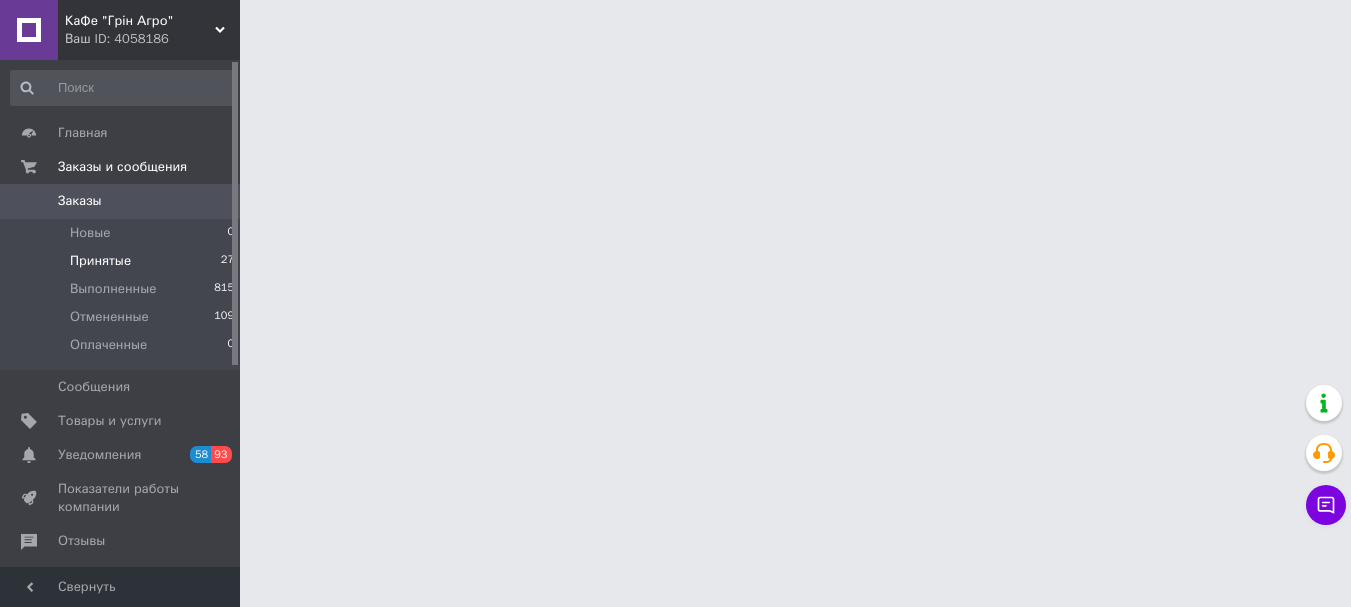 scroll, scrollTop: 0, scrollLeft: 0, axis: both 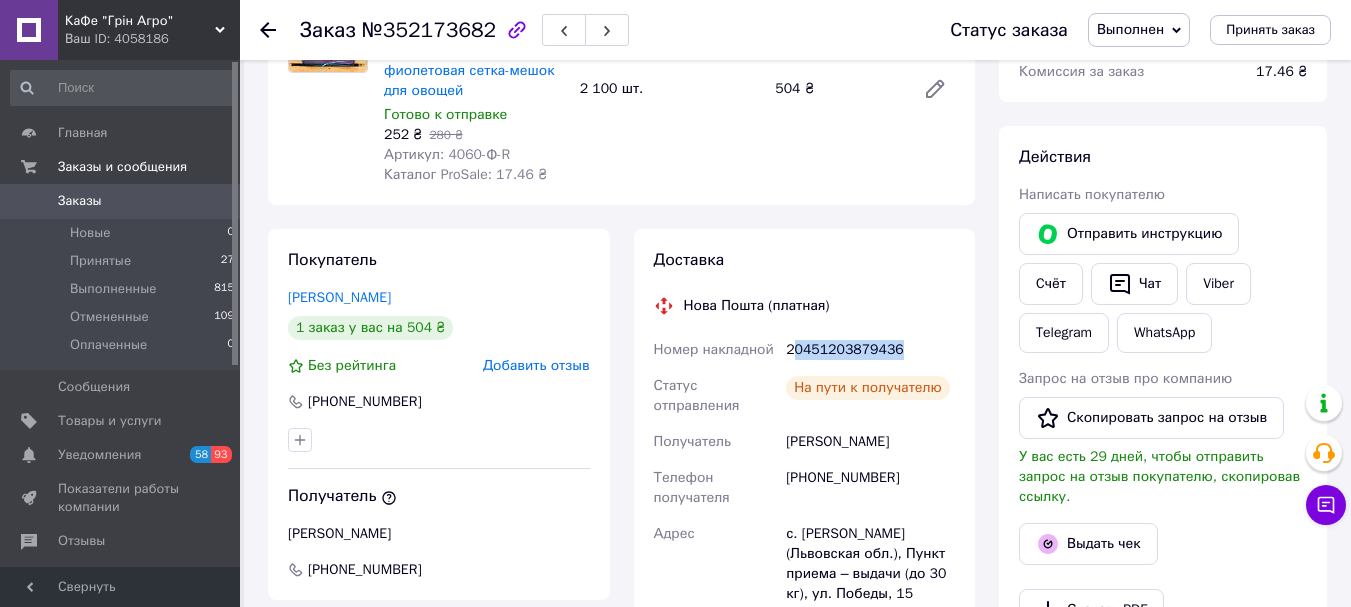 drag, startPoint x: 790, startPoint y: 331, endPoint x: 926, endPoint y: 331, distance: 136 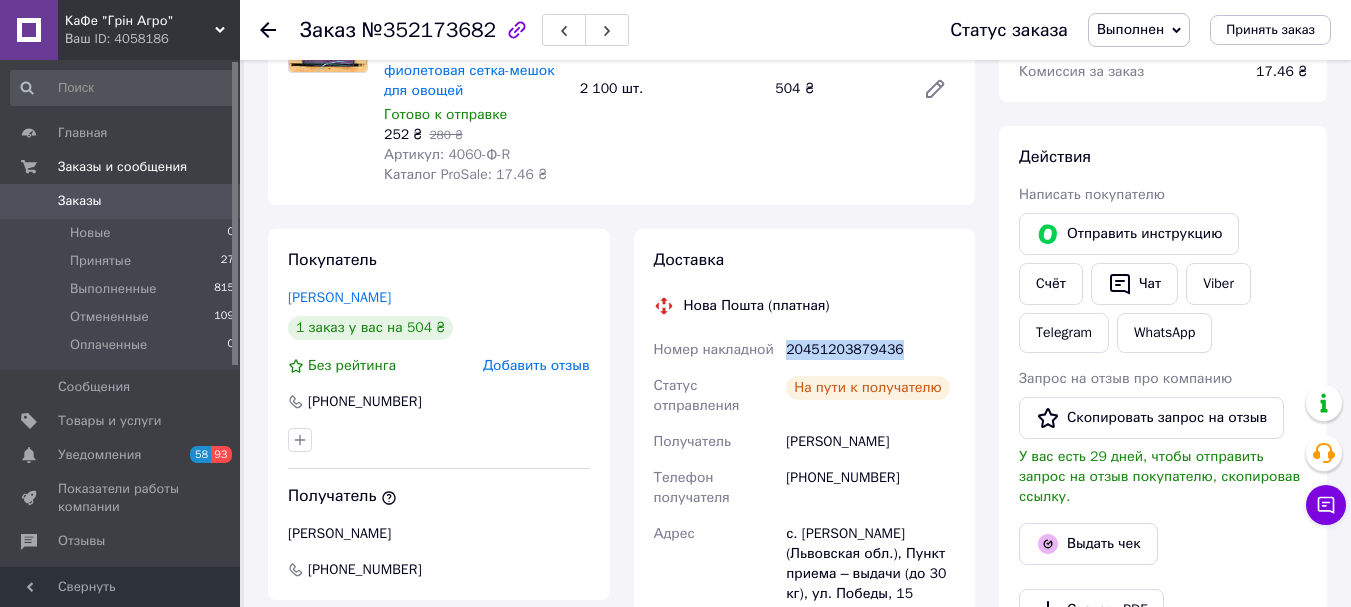 drag, startPoint x: 787, startPoint y: 331, endPoint x: 902, endPoint y: 333, distance: 115.01739 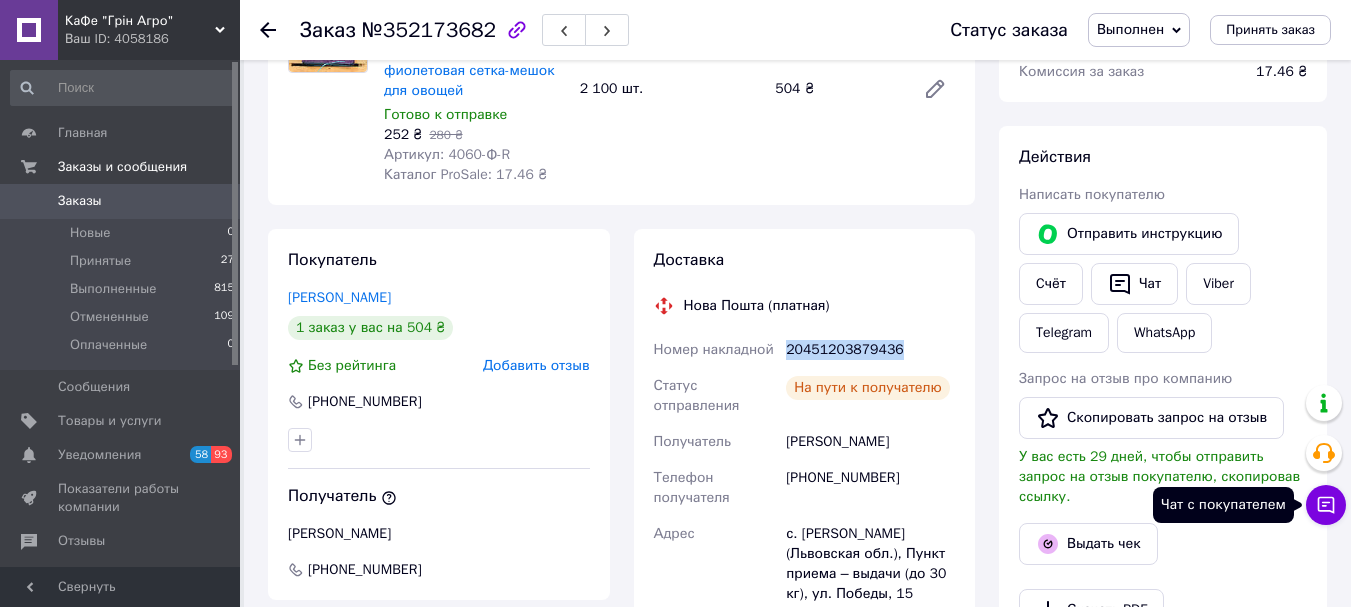 click 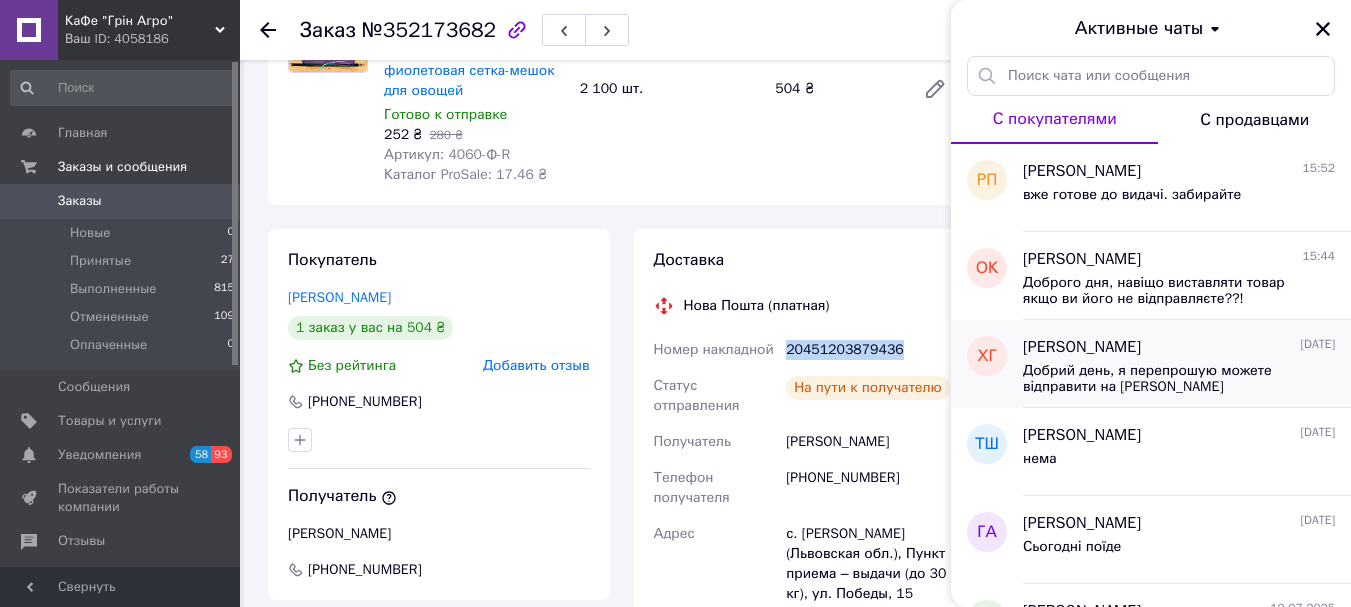 click on "Добрий день, я перепрошую можете відправити на Христина Гаран +380983584780
Адреса нової пошти та сама що і вказана" at bounding box center [1165, 379] 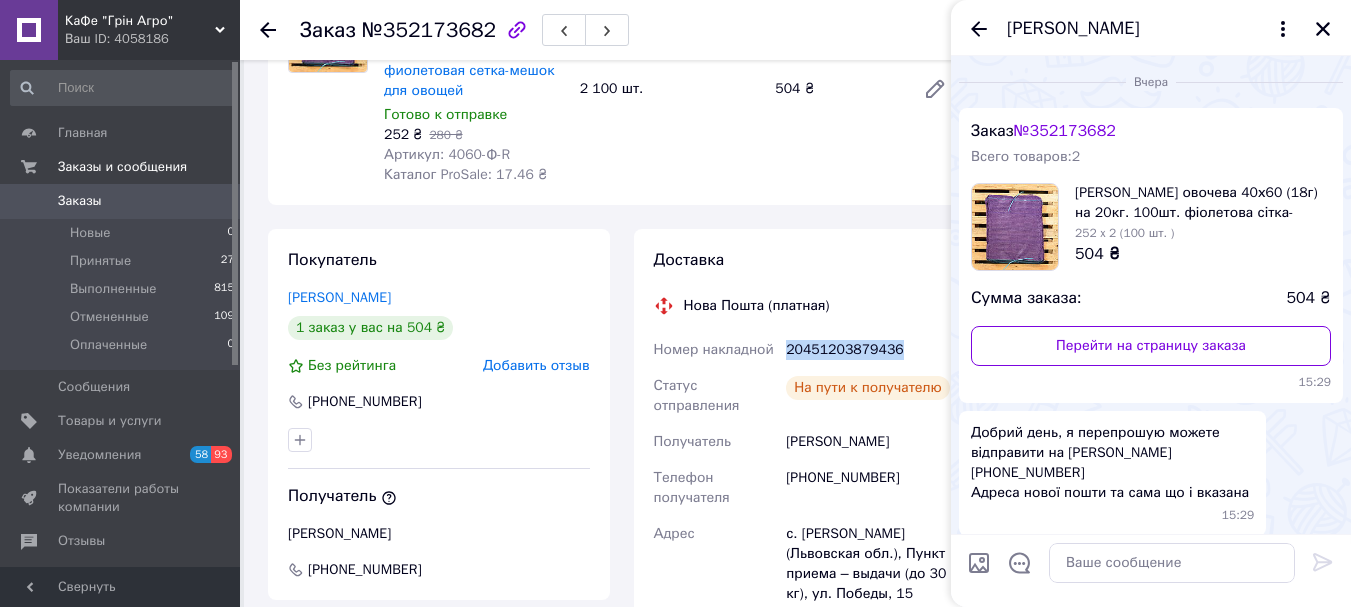 scroll, scrollTop: 83, scrollLeft: 0, axis: vertical 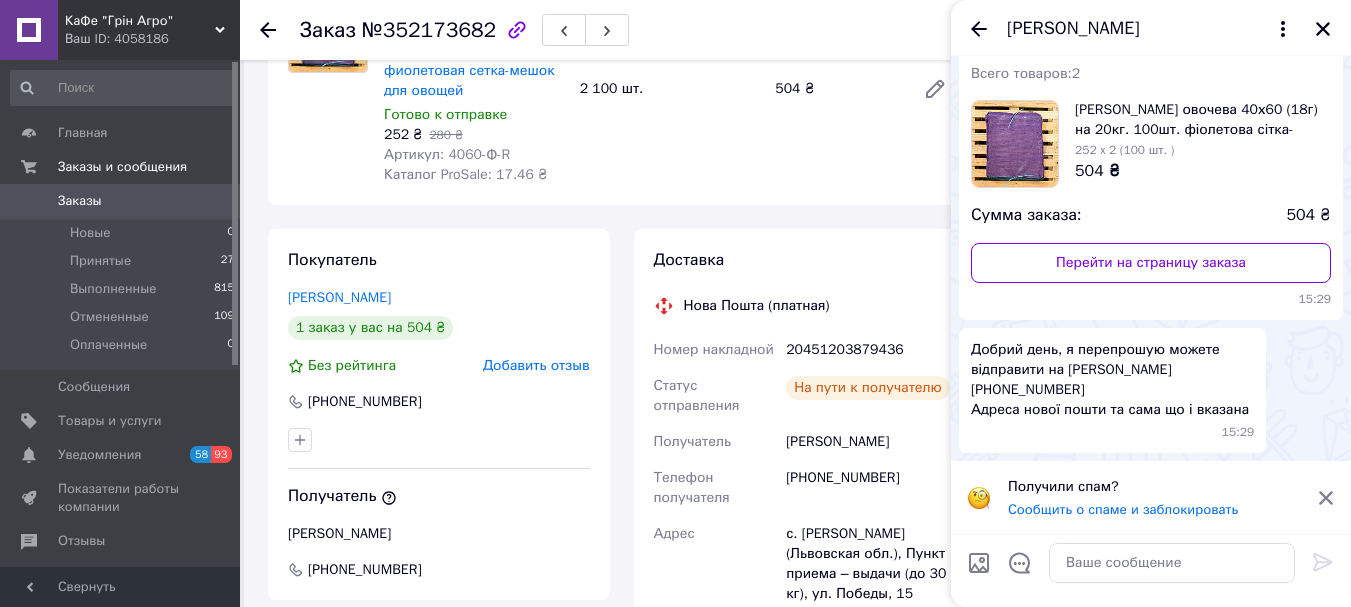 click on "Добрий день, я перепрошую можете відправити на Христина Гаран +380983584780 Адреса нової пошти та сама що і вказана" at bounding box center (1112, 380) 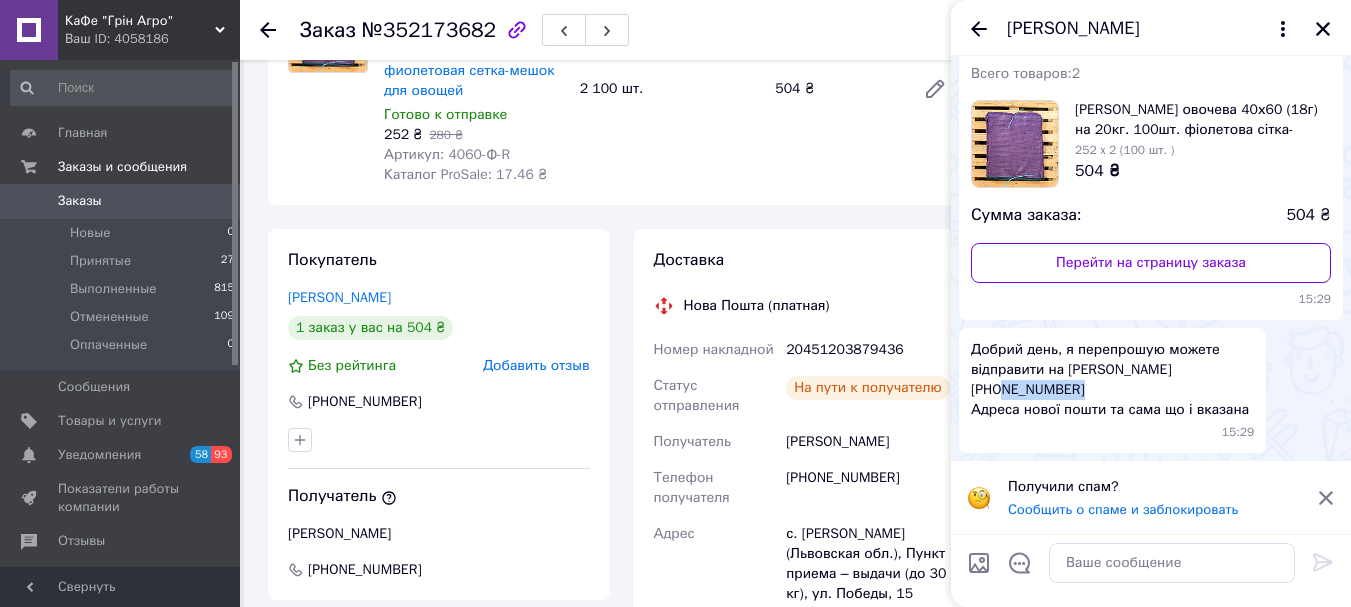 drag, startPoint x: 1068, startPoint y: 390, endPoint x: 998, endPoint y: 393, distance: 70.064255 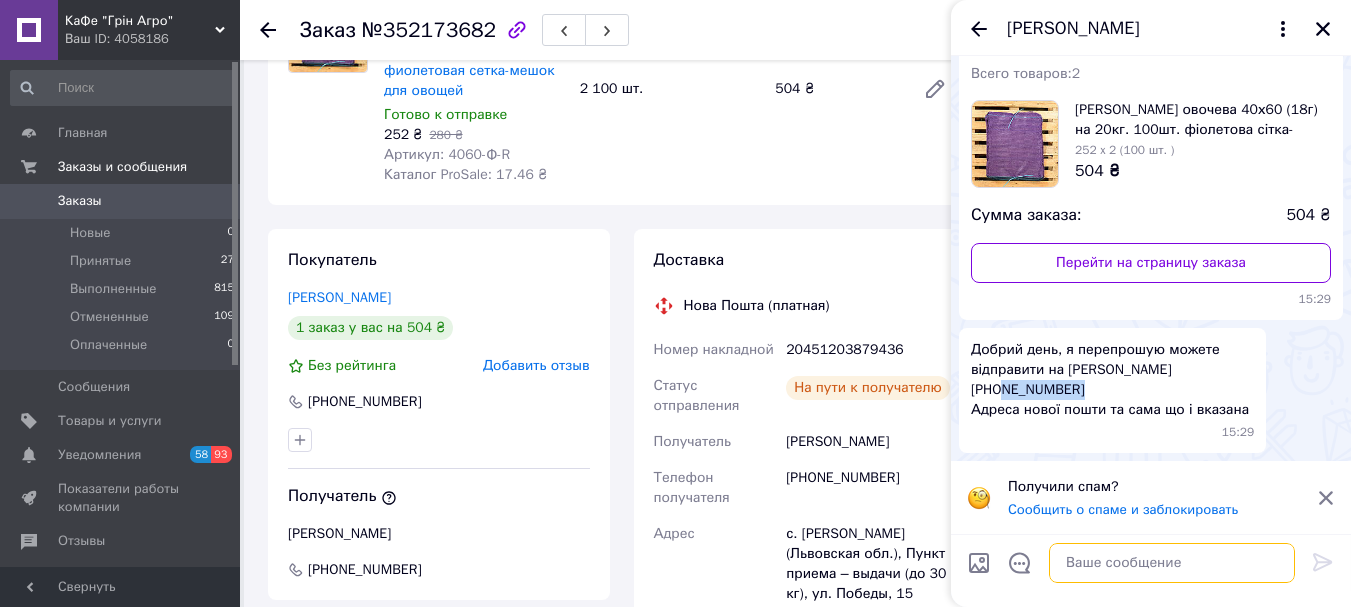 click at bounding box center (1172, 563) 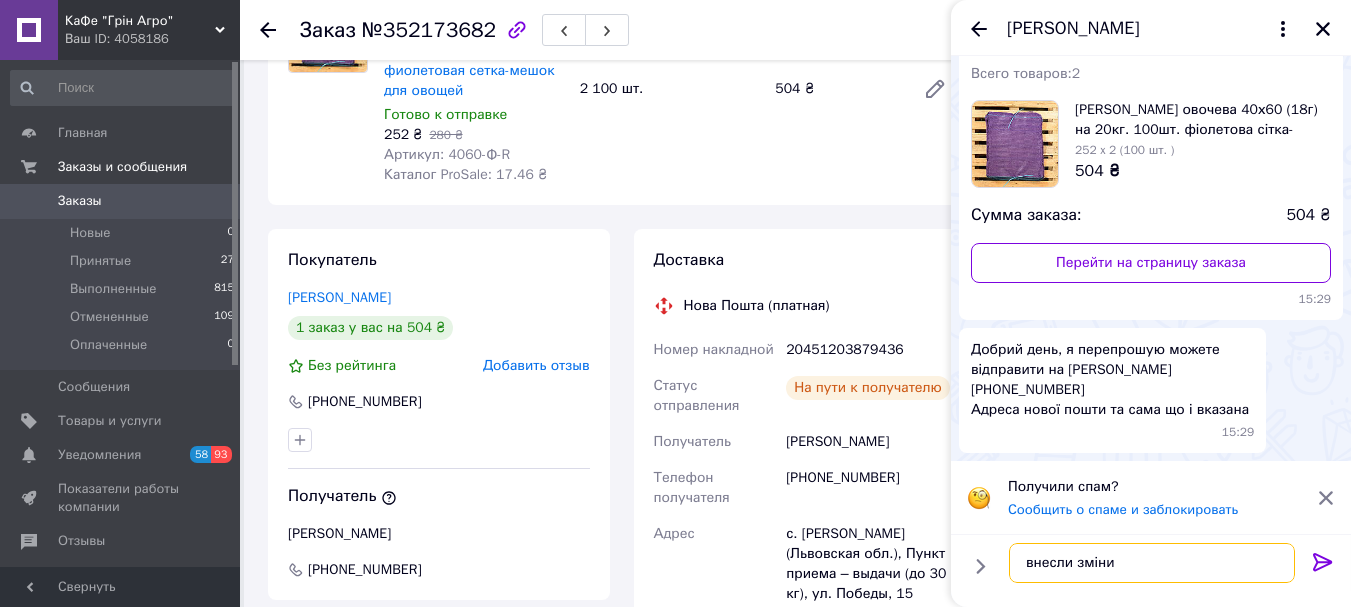 type on "внесли зміни" 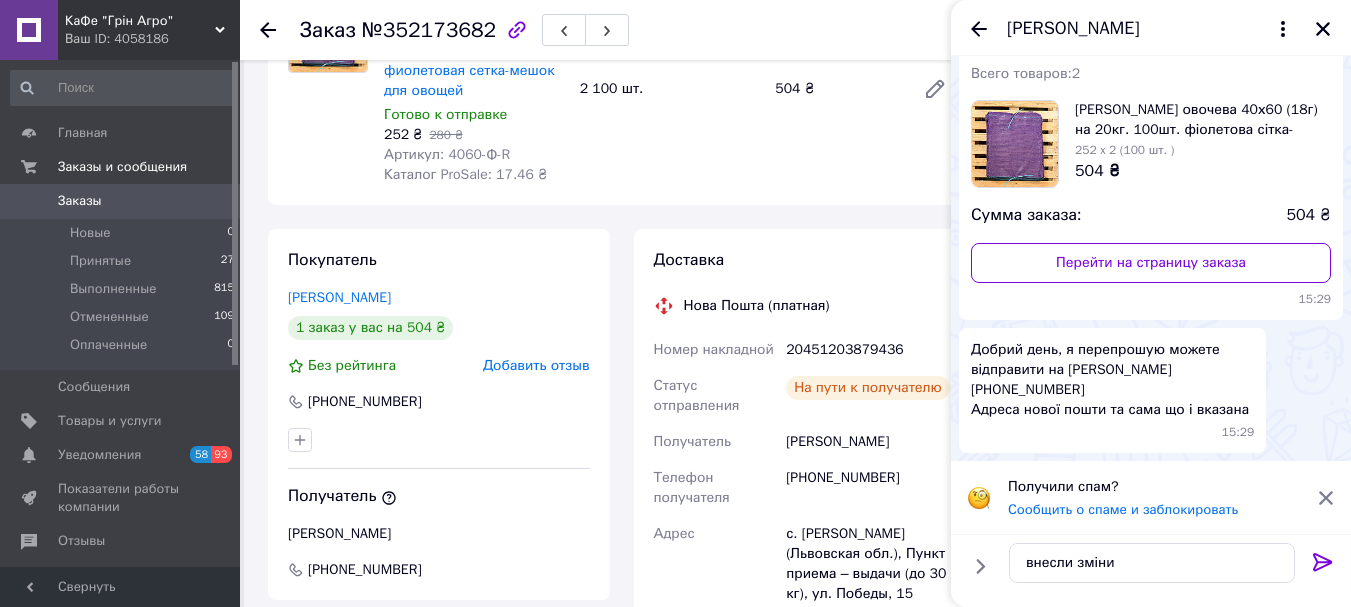click 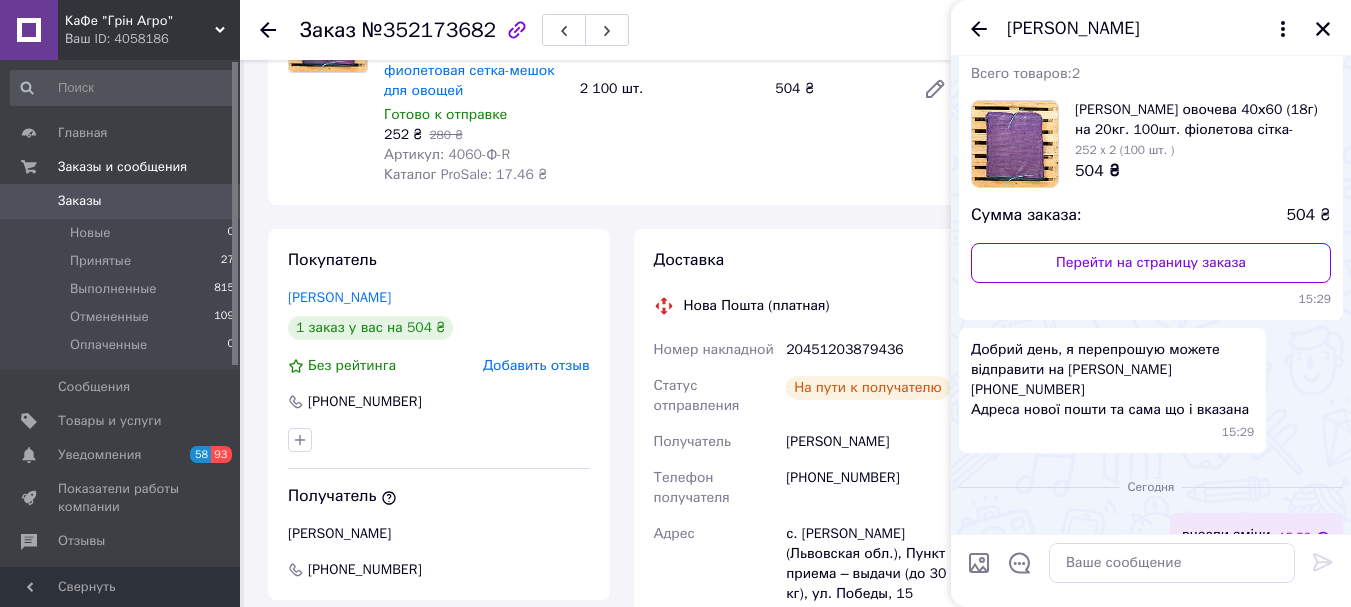 scroll, scrollTop: 115, scrollLeft: 0, axis: vertical 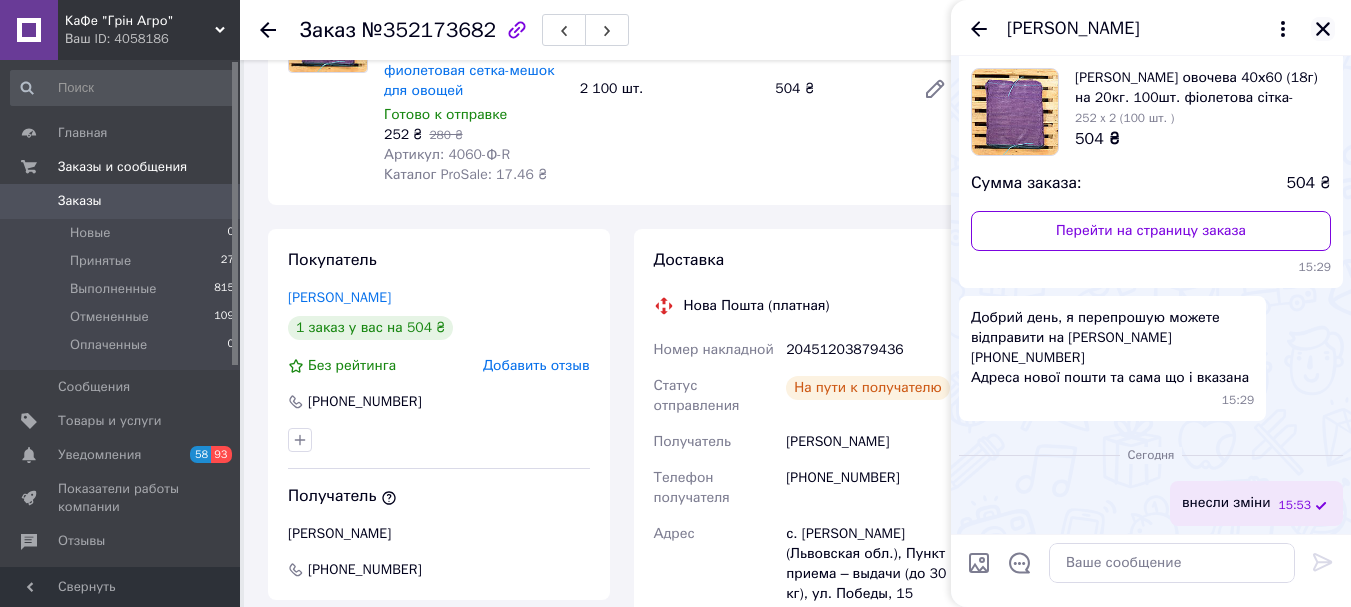click 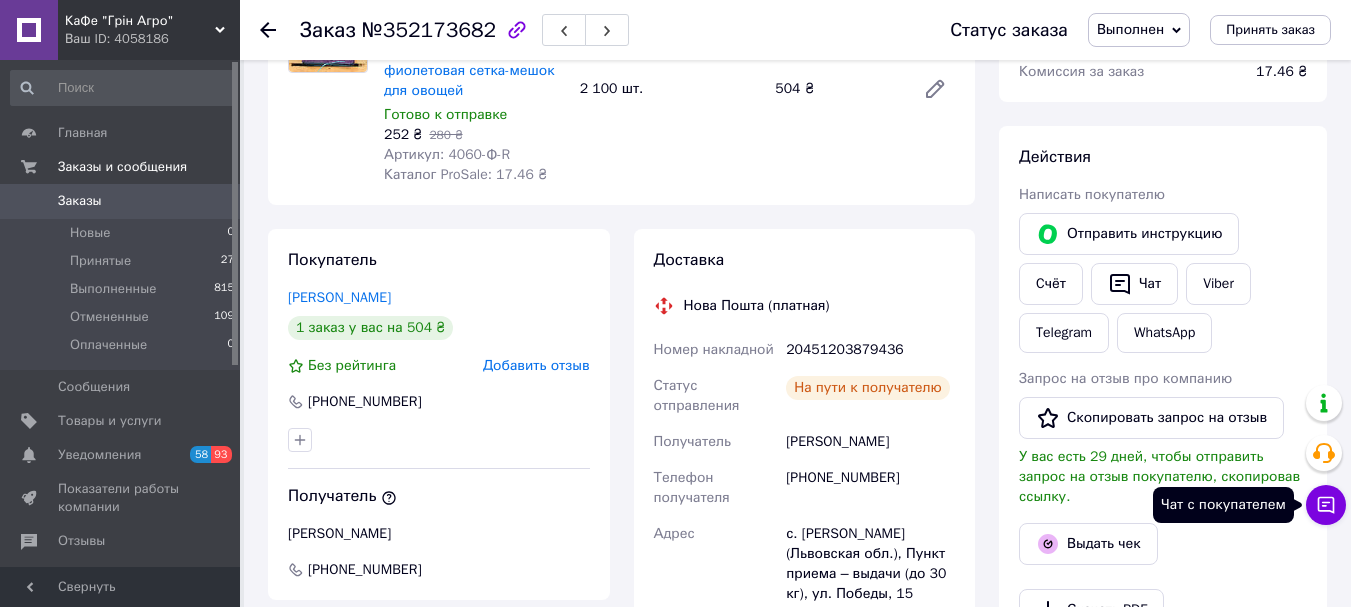 click 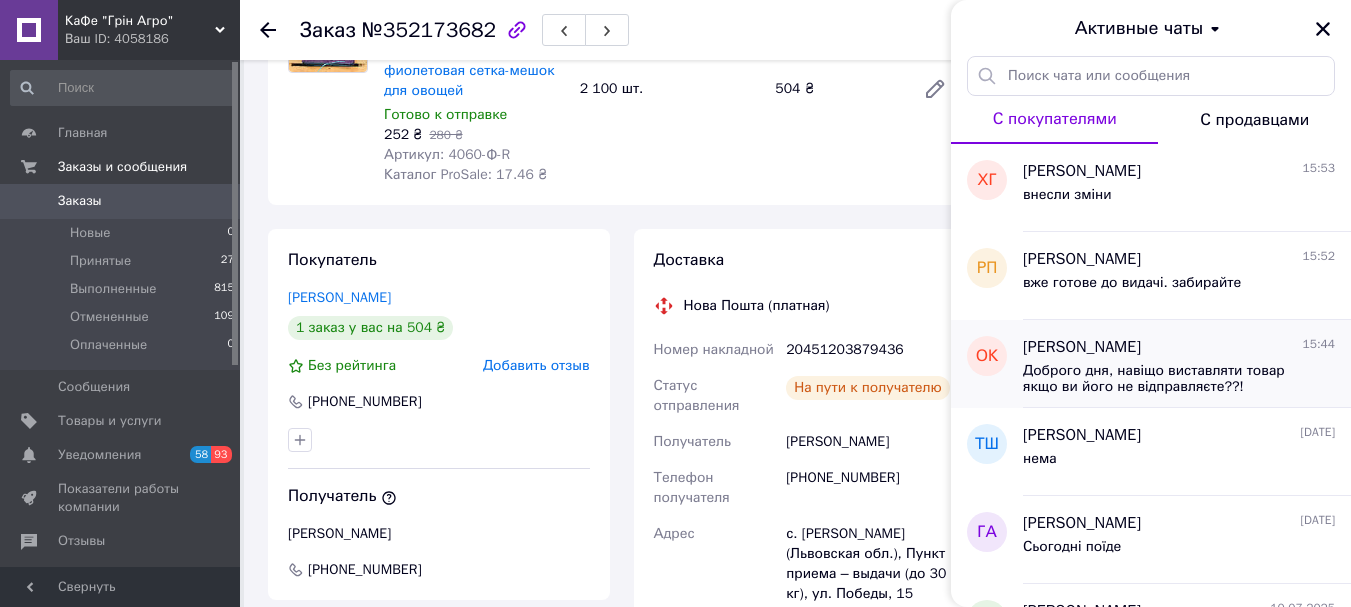 click on "Олександра Корнієнко" at bounding box center [1082, 347] 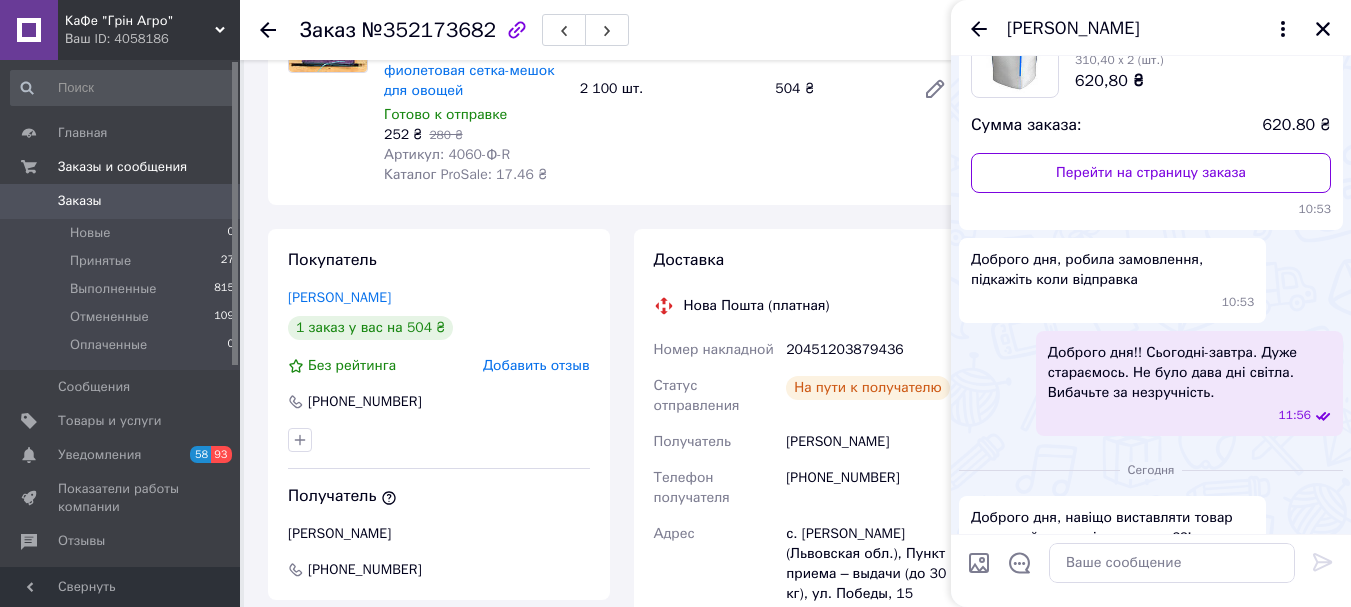scroll, scrollTop: 128, scrollLeft: 0, axis: vertical 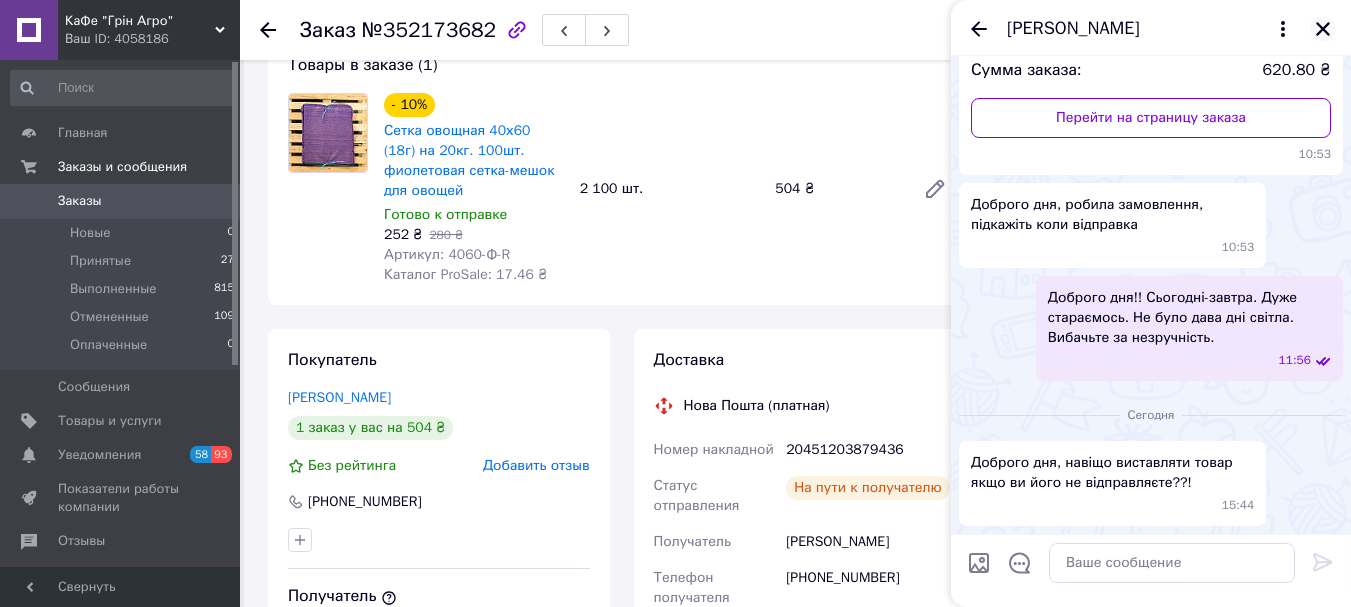 click 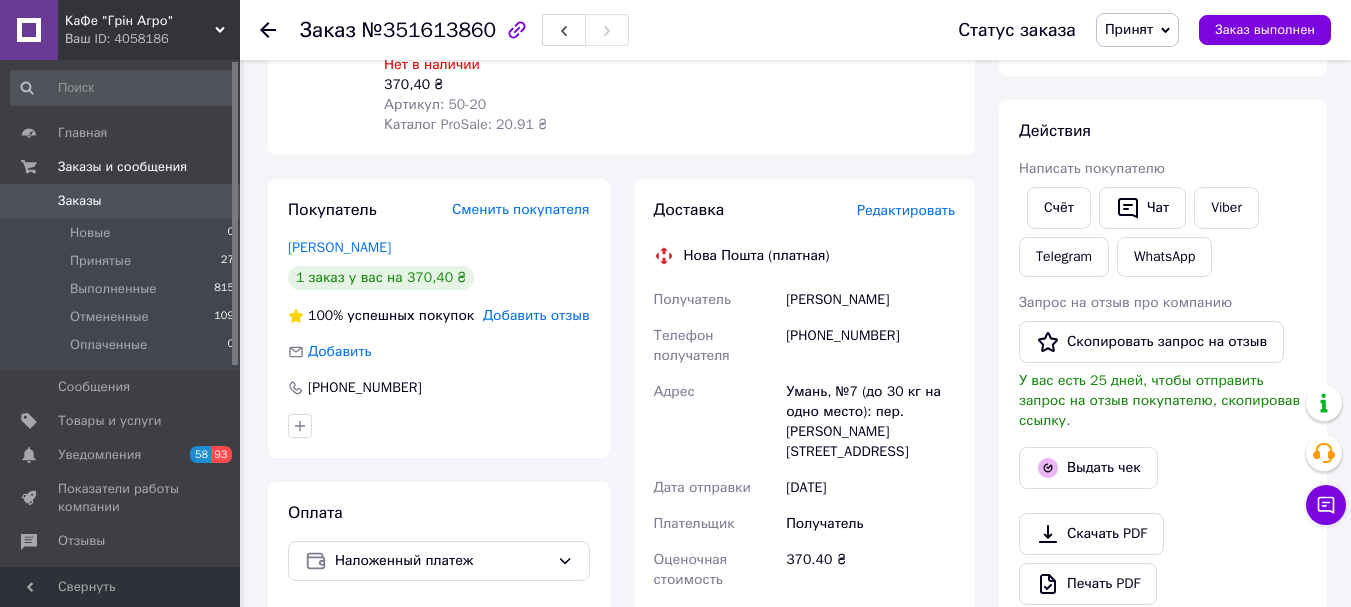 scroll, scrollTop: 0, scrollLeft: 0, axis: both 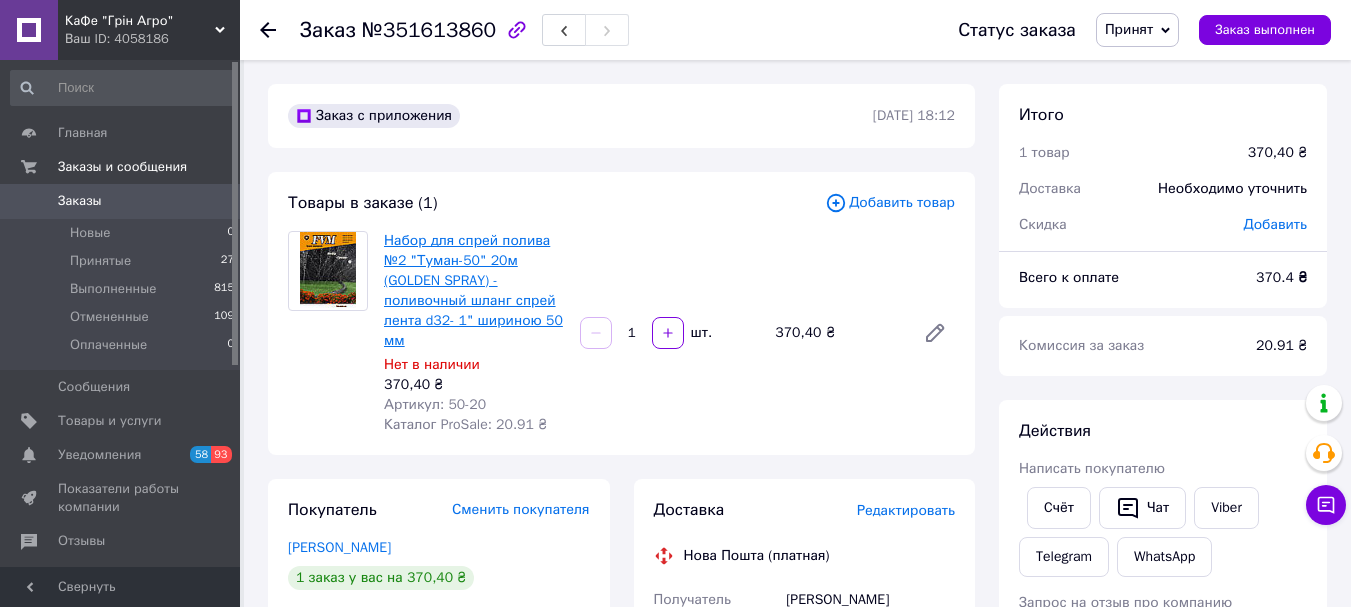 click on "Набор для спрей полива №2 "Туман-50" 20м (GOLDEN SPRAY) - поливочный шланг спрей лента d32- 1" шириною 50 мм" at bounding box center [473, 290] 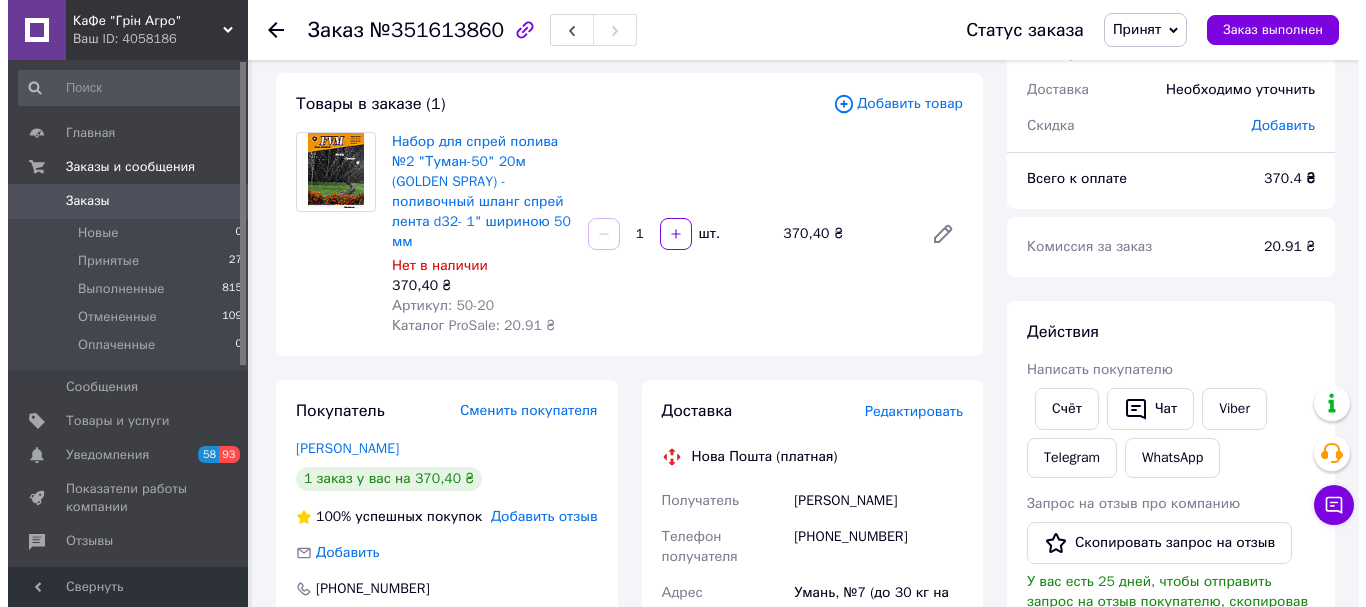 scroll, scrollTop: 100, scrollLeft: 0, axis: vertical 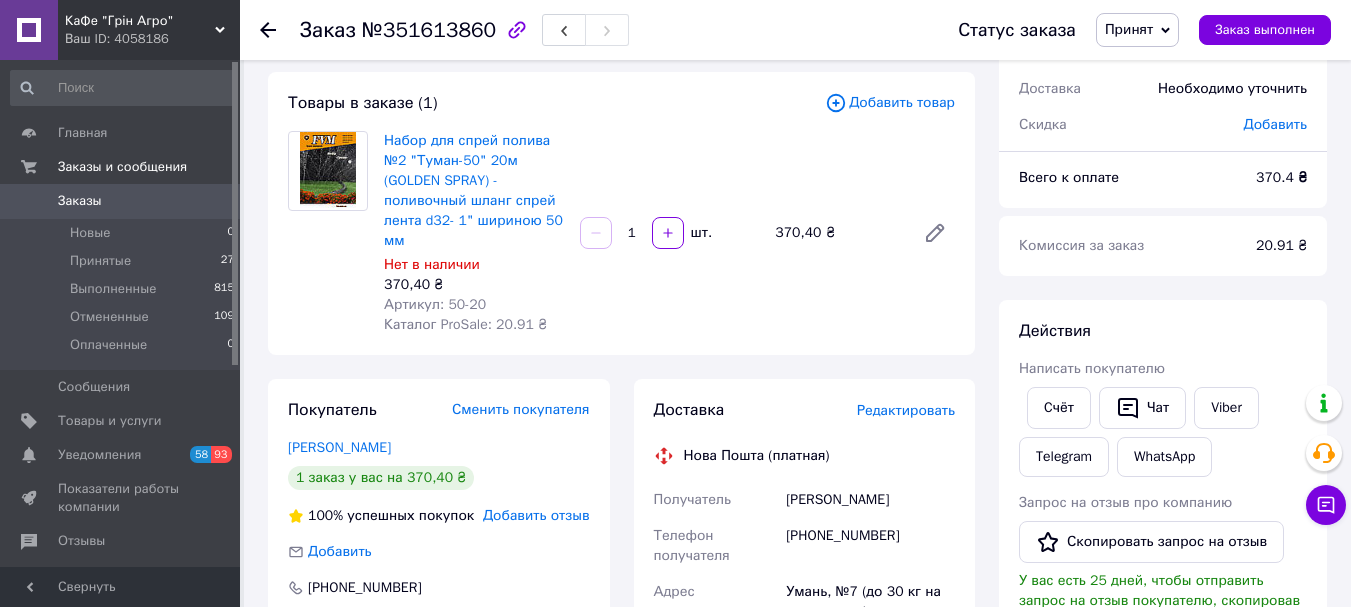 click on "Редактировать" at bounding box center [906, 410] 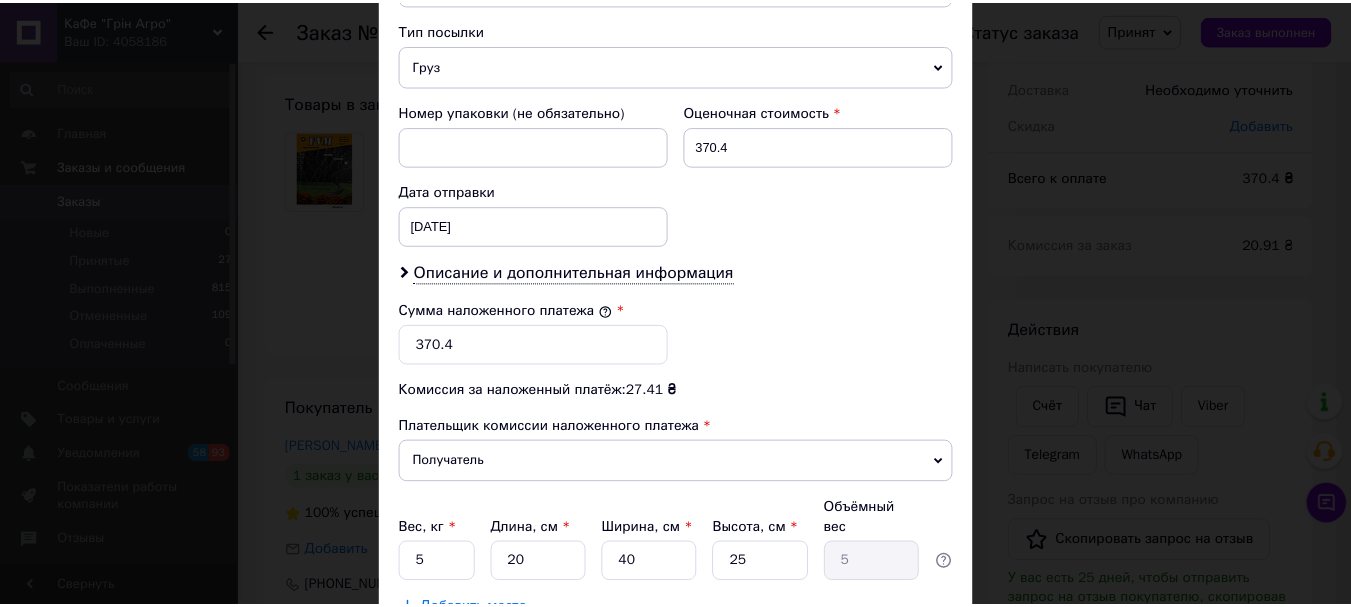 scroll, scrollTop: 919, scrollLeft: 0, axis: vertical 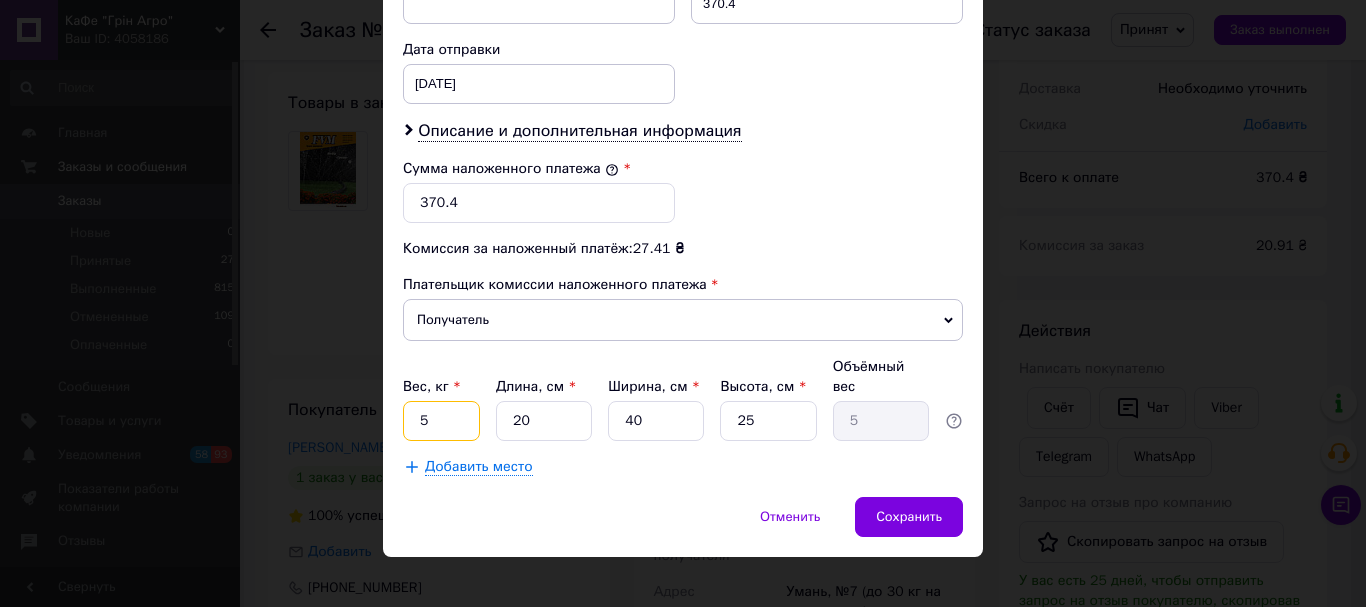 click on "5" at bounding box center [441, 421] 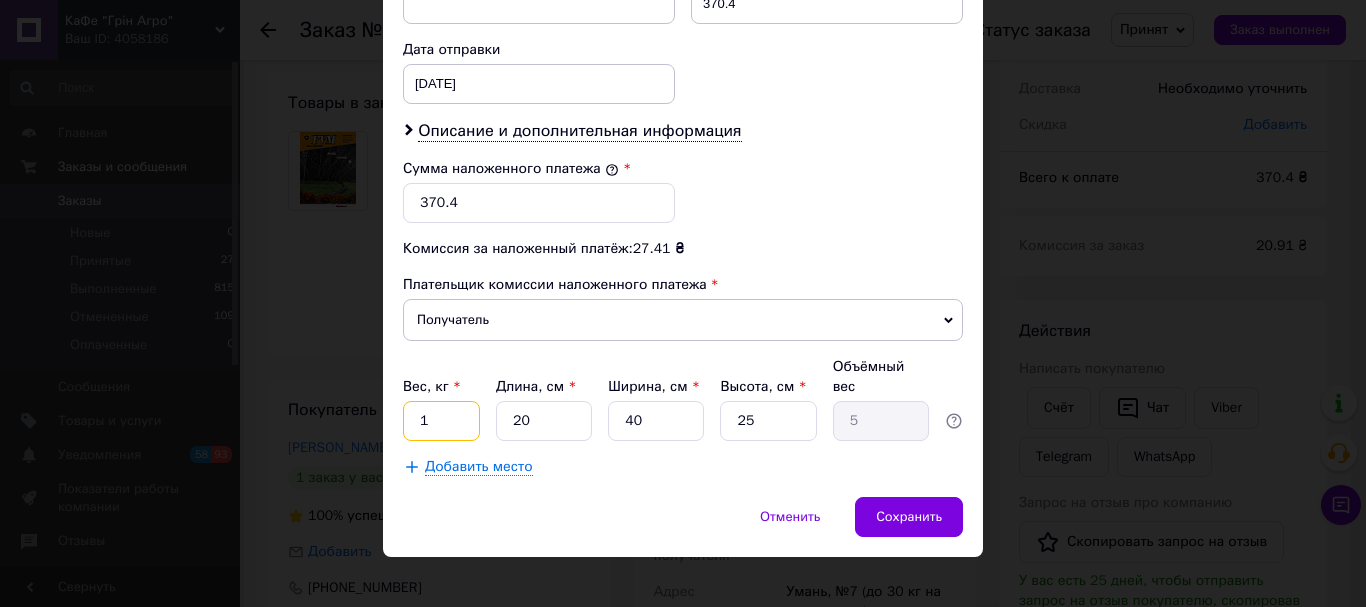 type on "1" 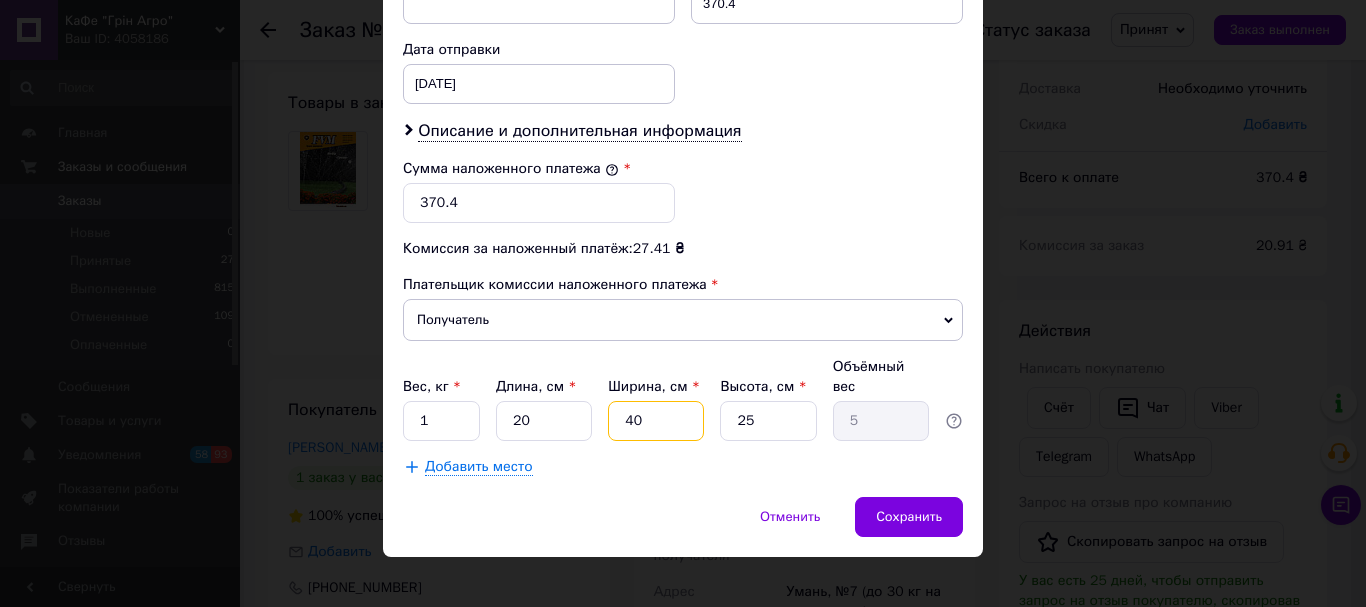 click on "40" at bounding box center [656, 421] 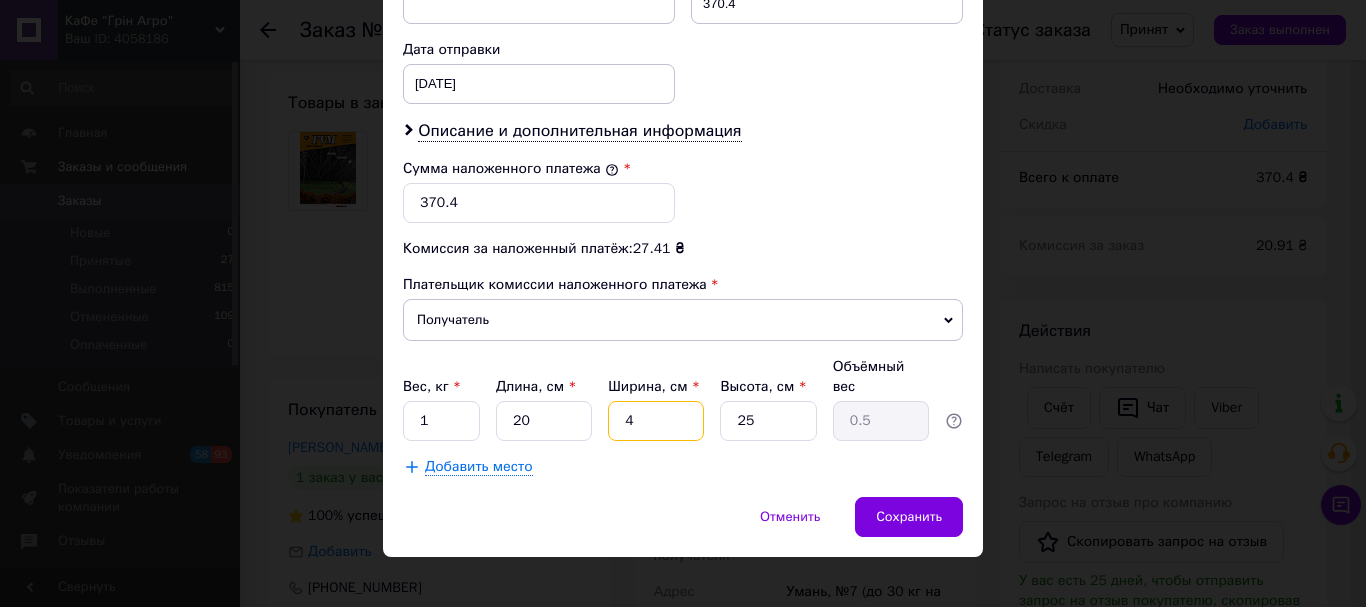 type 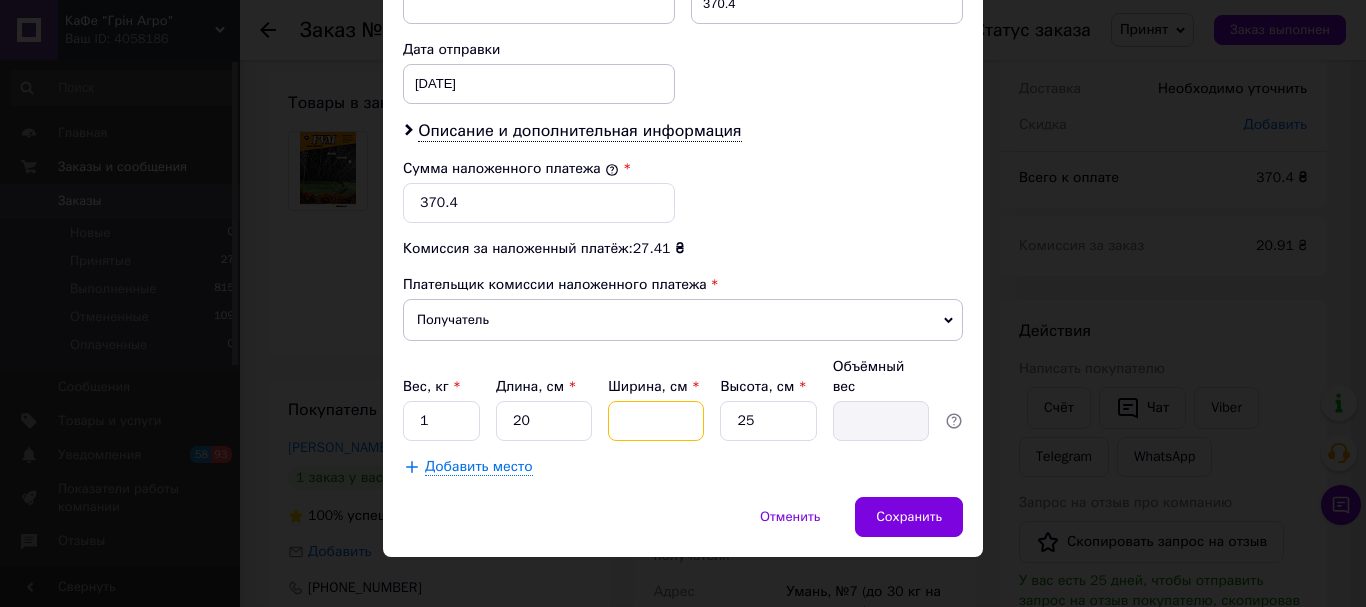 type on "1" 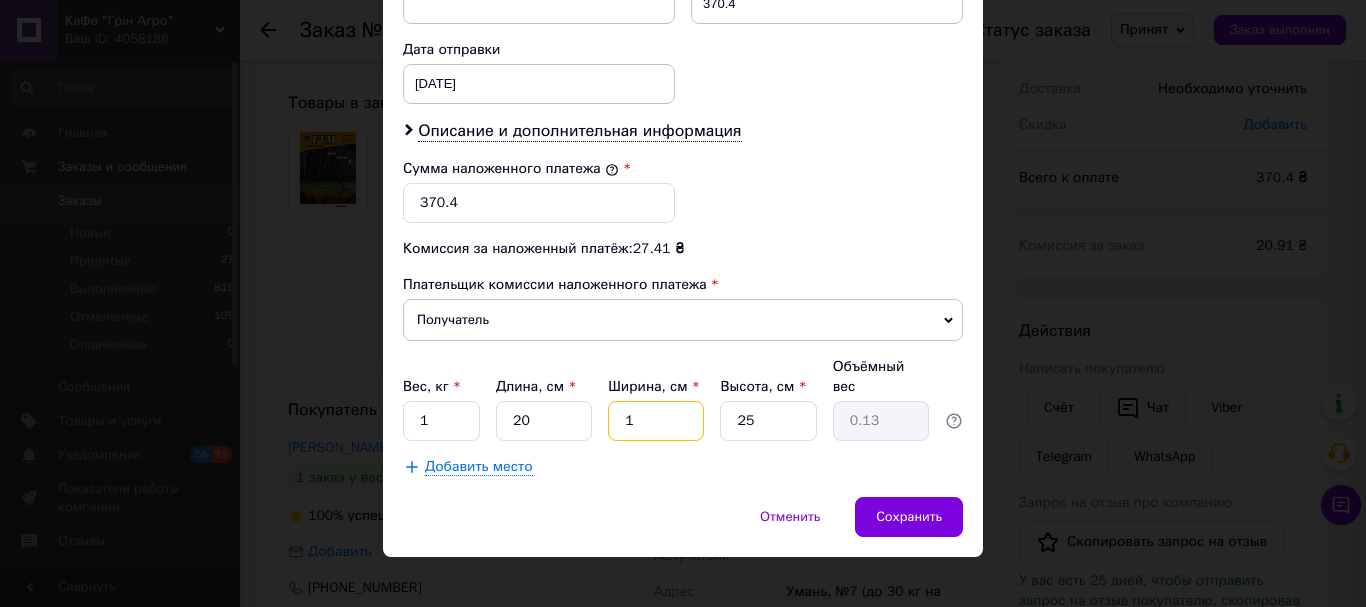 type on "10" 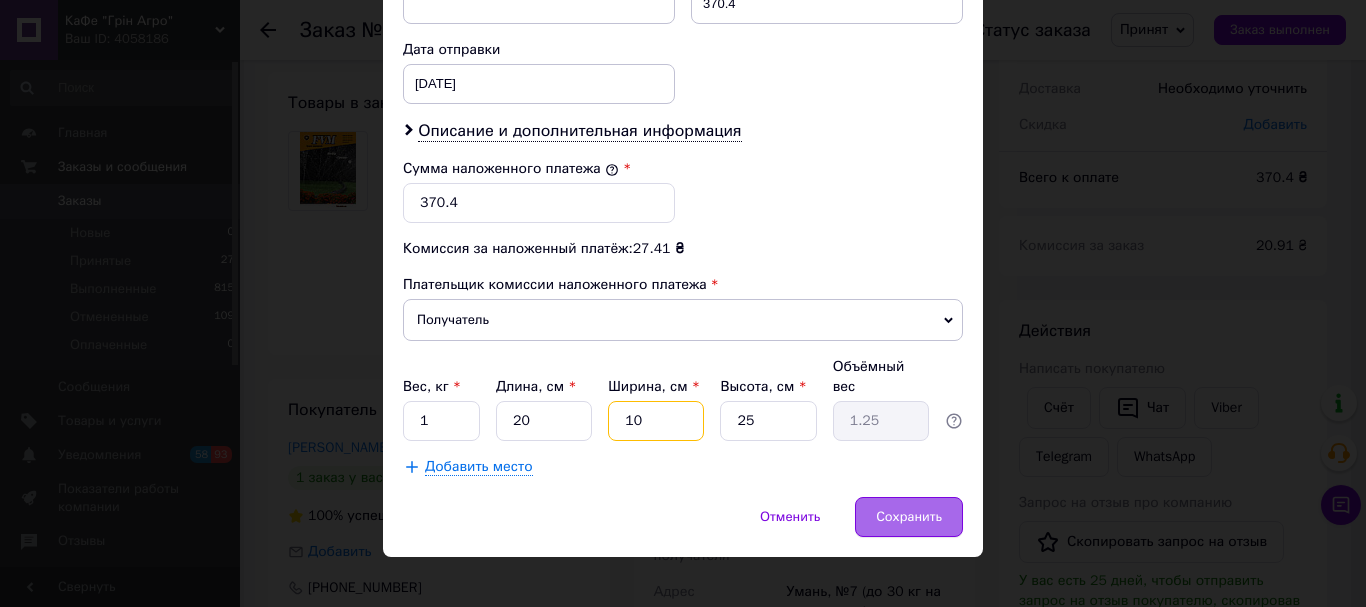 type on "10" 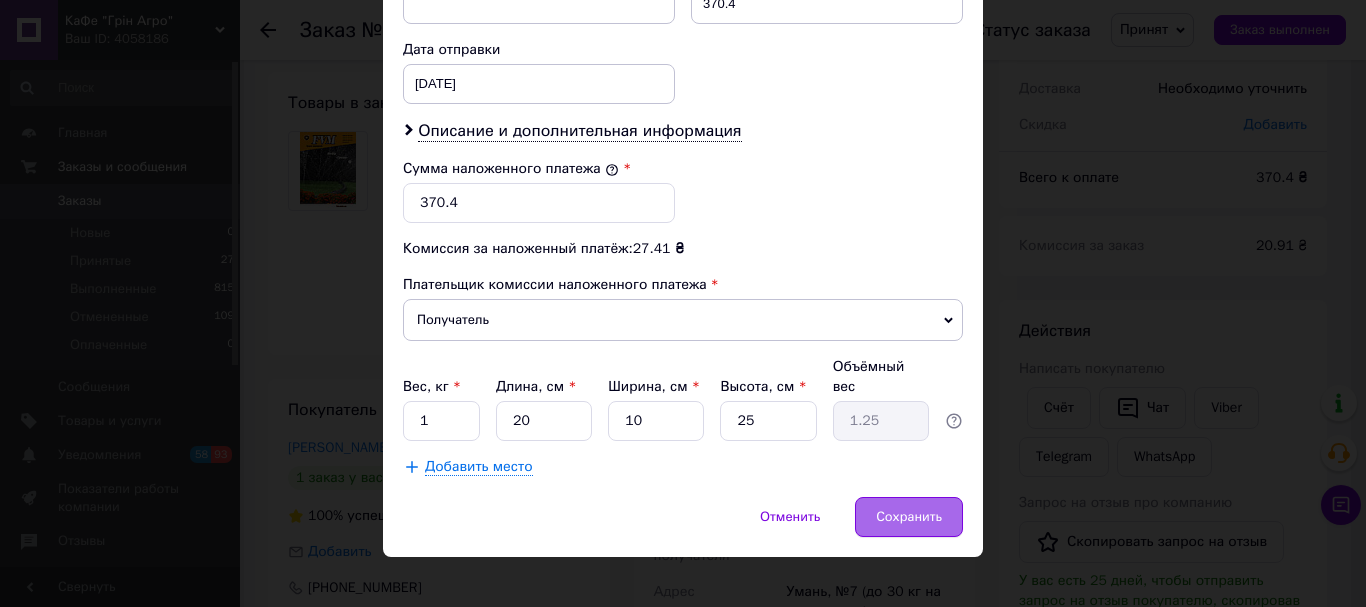 click on "Сохранить" at bounding box center (909, 517) 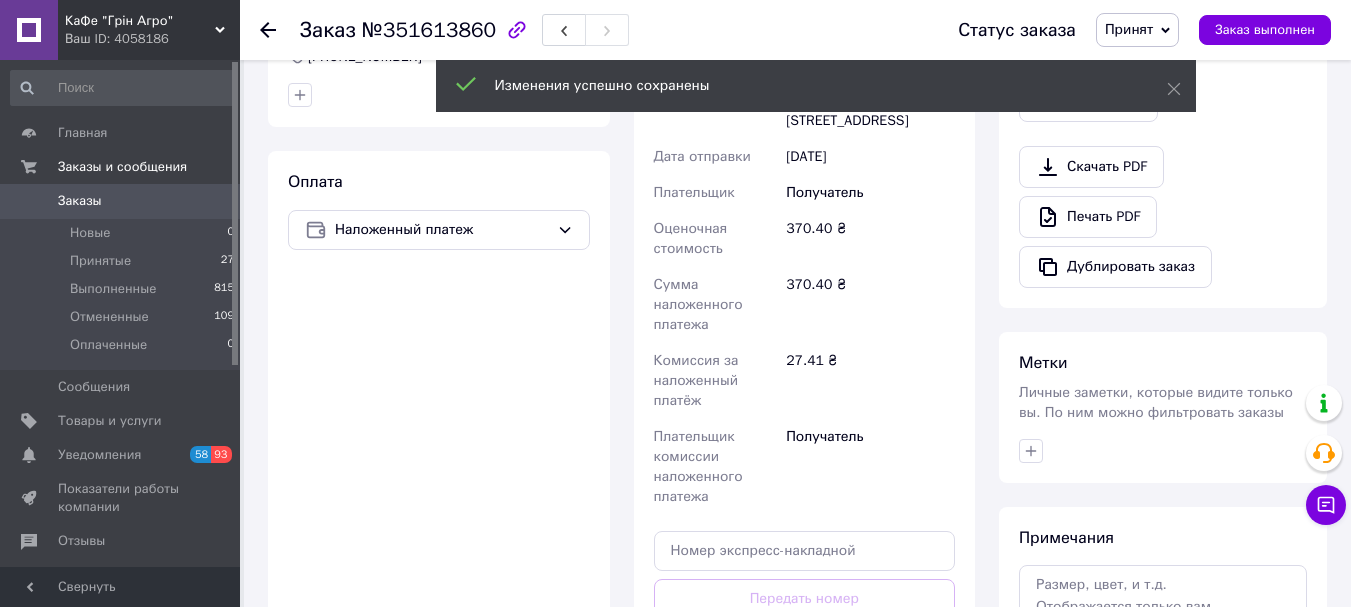 scroll, scrollTop: 800, scrollLeft: 0, axis: vertical 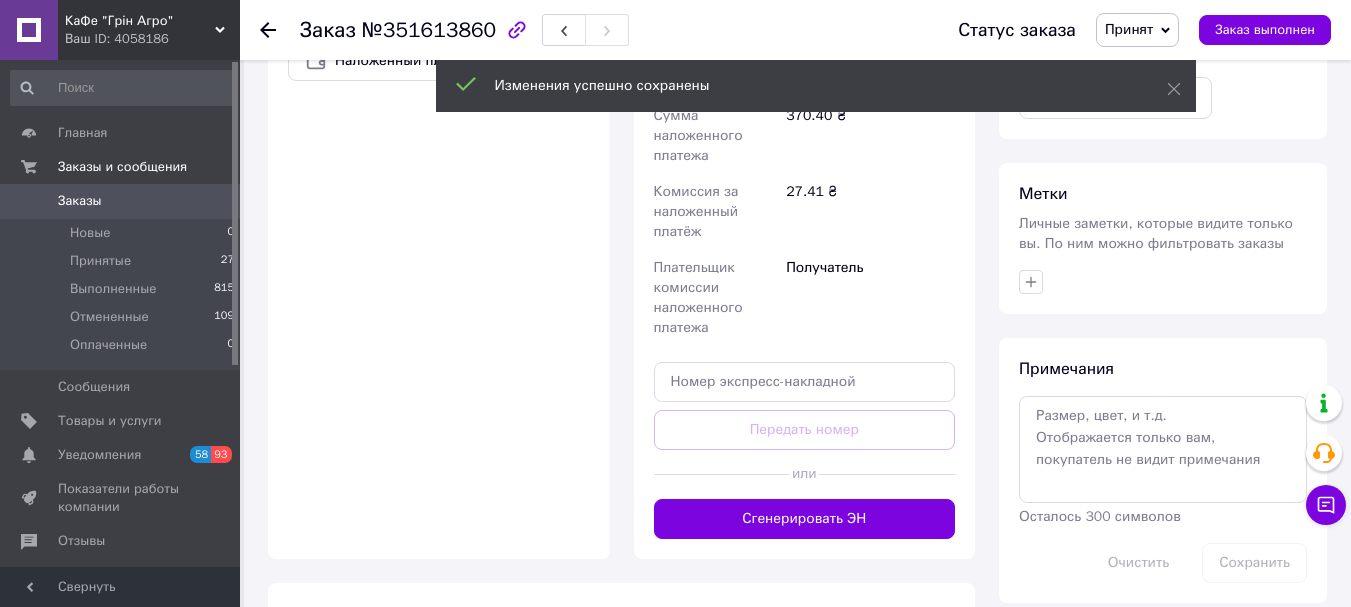 click at bounding box center (887, 474) 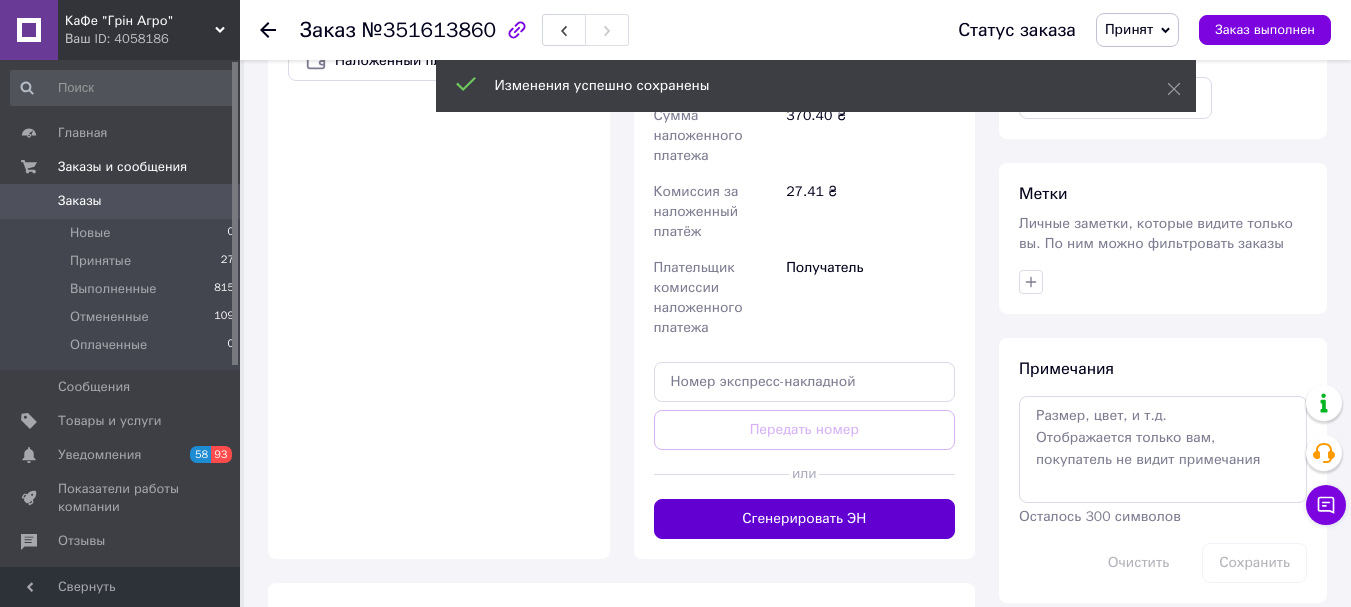 click on "Сгенерировать ЭН" at bounding box center (805, 519) 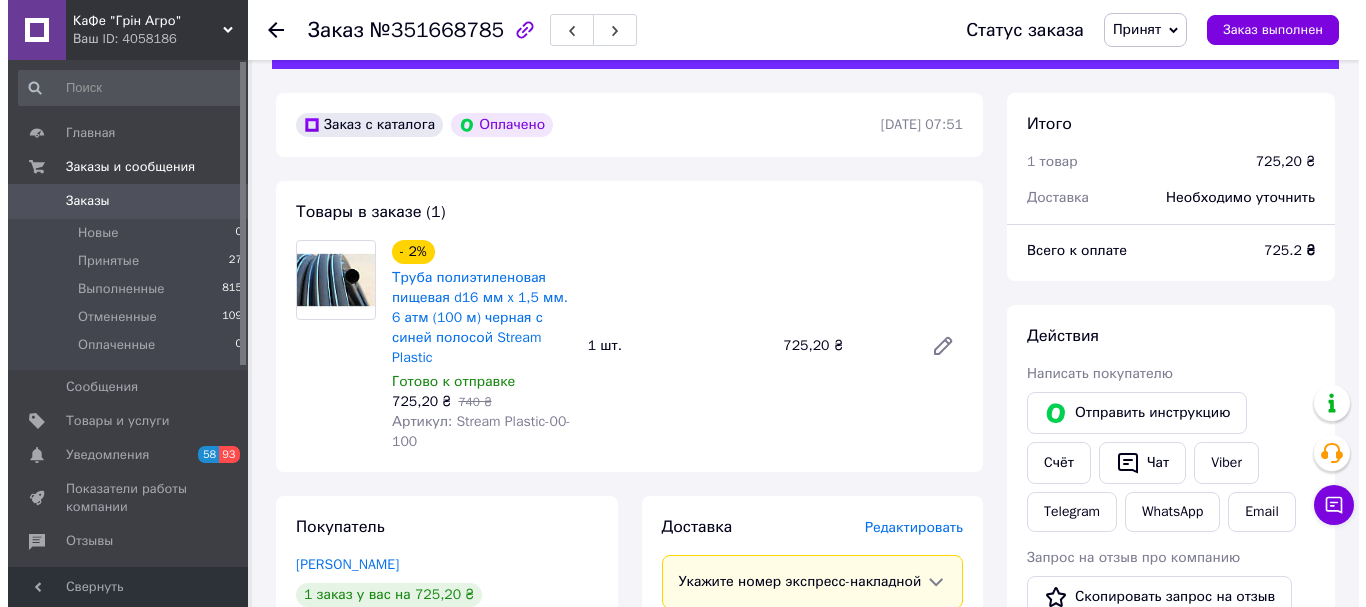 scroll, scrollTop: 100, scrollLeft: 0, axis: vertical 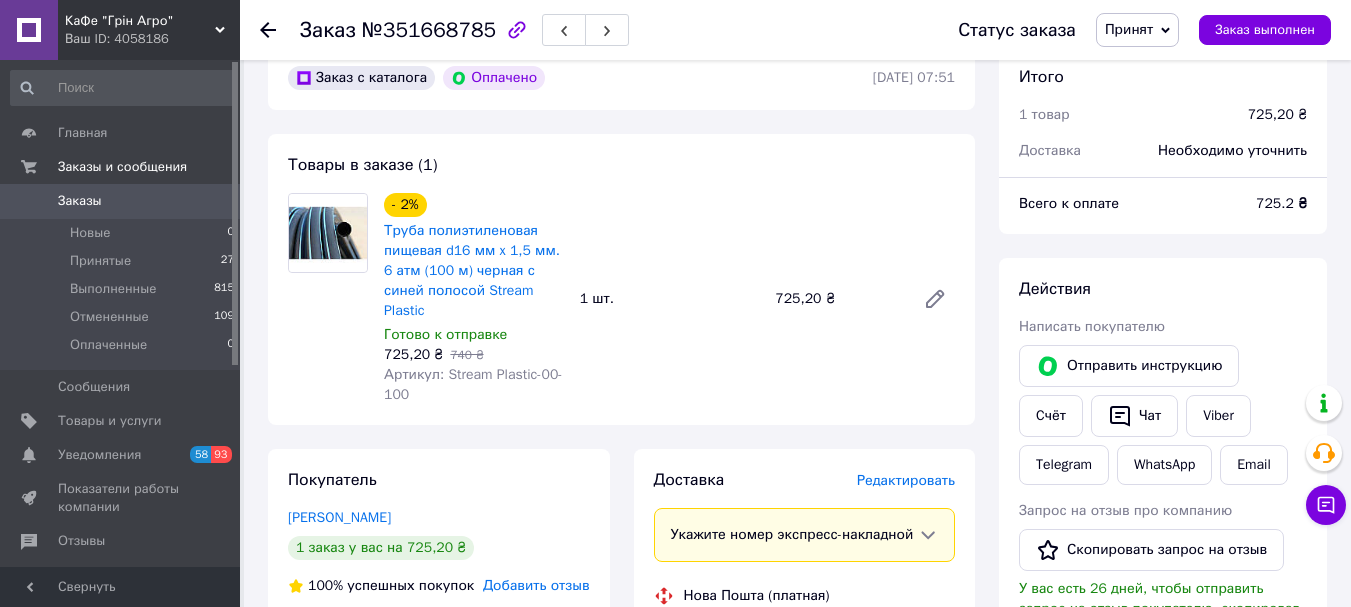 click on "Редактировать" at bounding box center (906, 480) 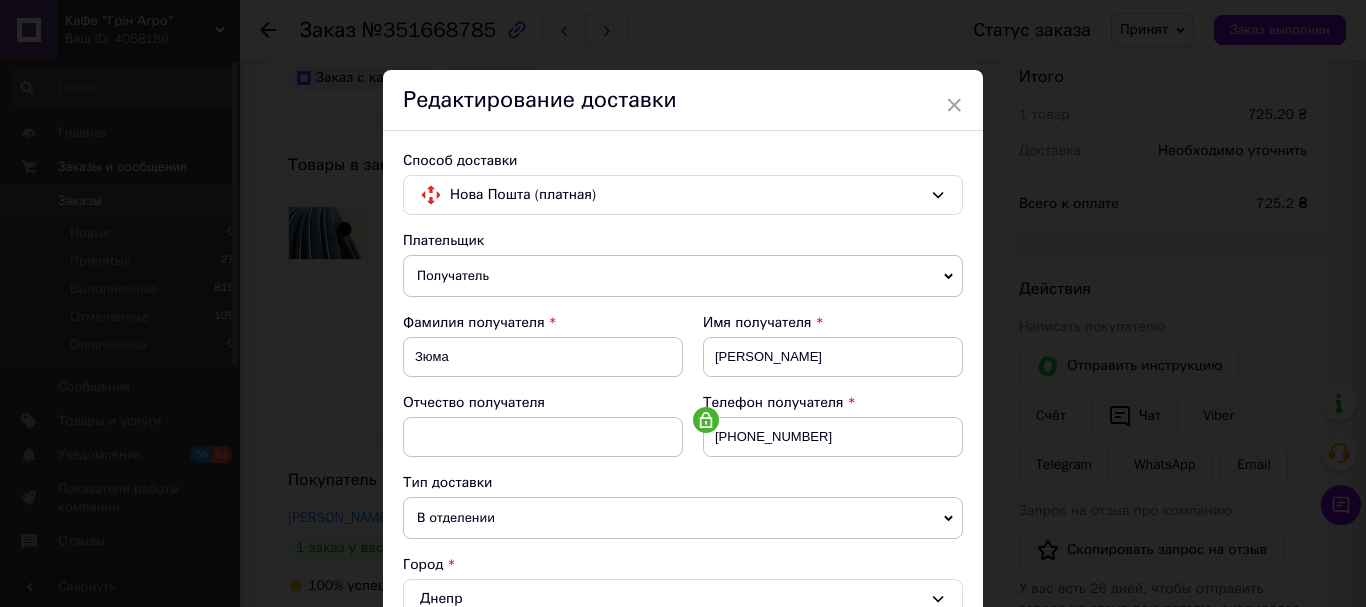 scroll, scrollTop: 200, scrollLeft: 0, axis: vertical 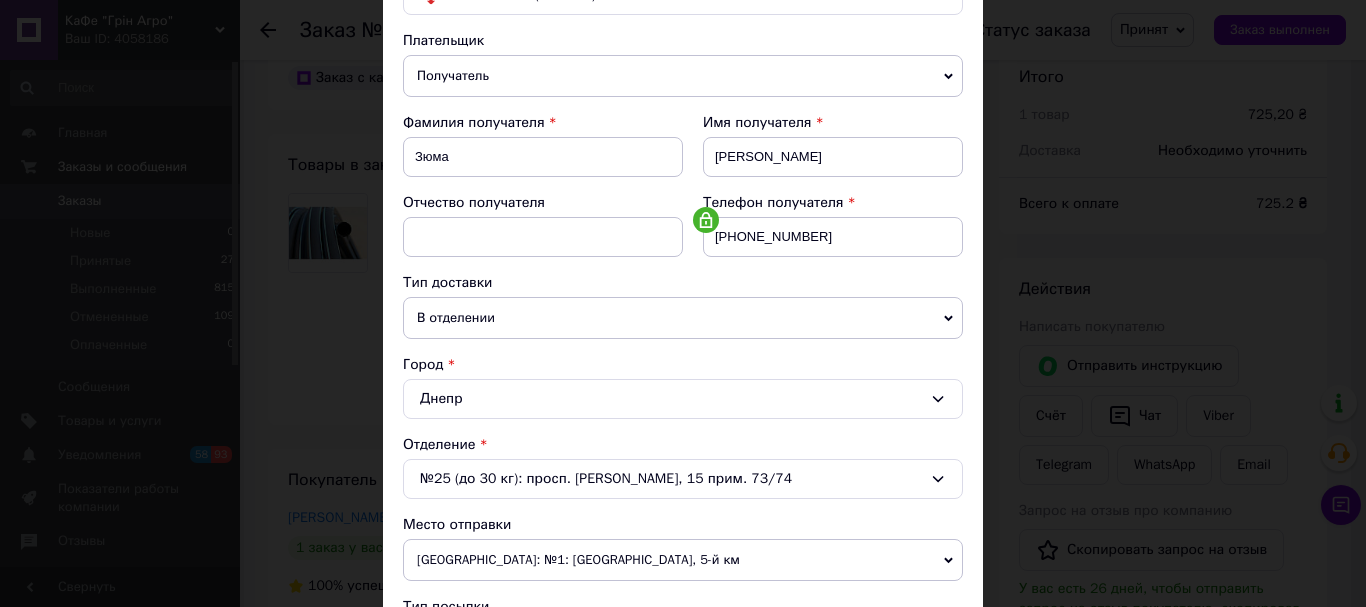 click on "В отделении" at bounding box center (683, 318) 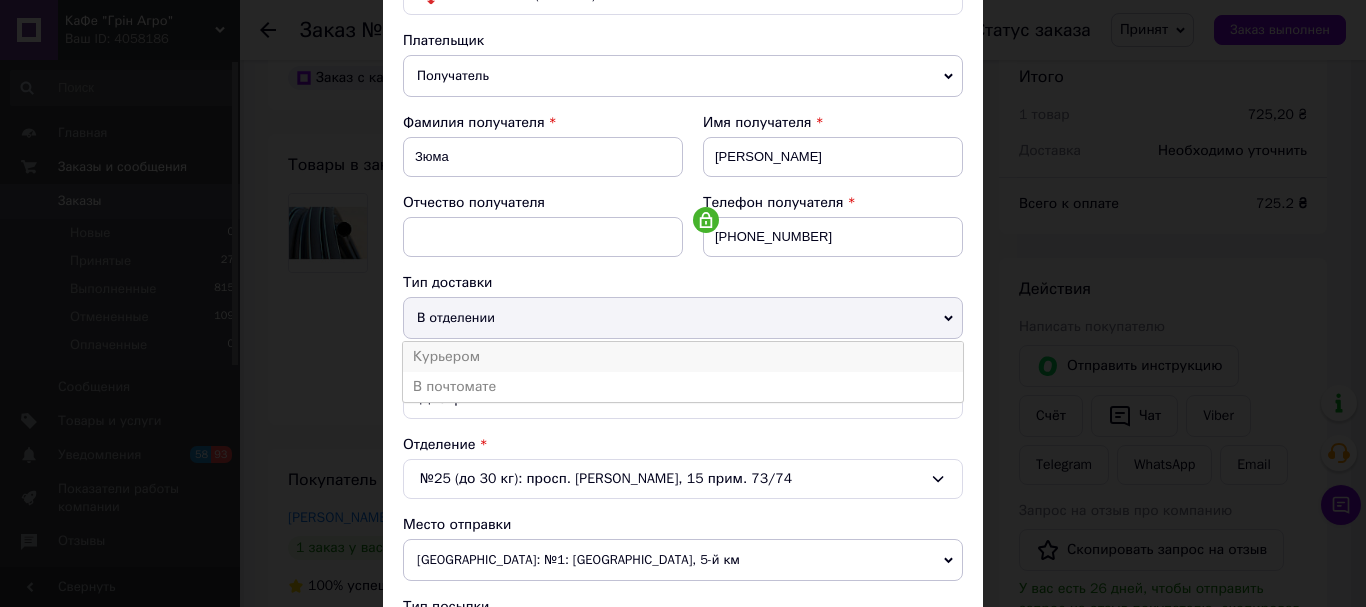 click on "Курьером" at bounding box center (683, 357) 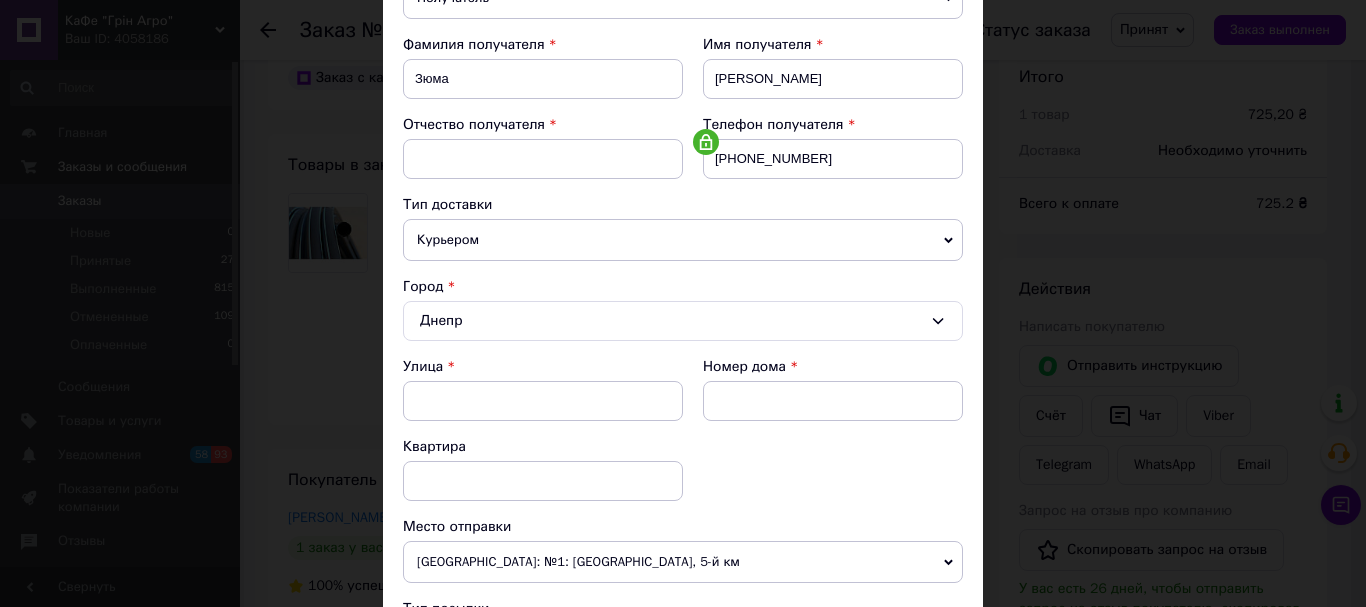 scroll, scrollTop: 400, scrollLeft: 0, axis: vertical 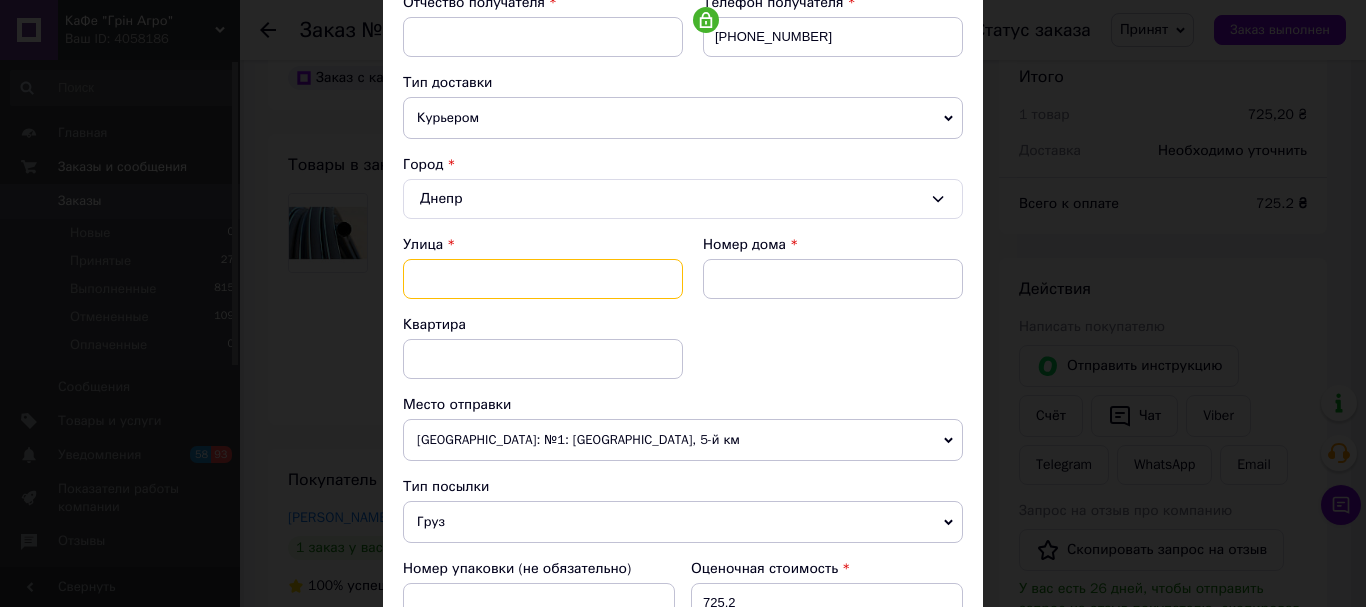 click at bounding box center (543, 279) 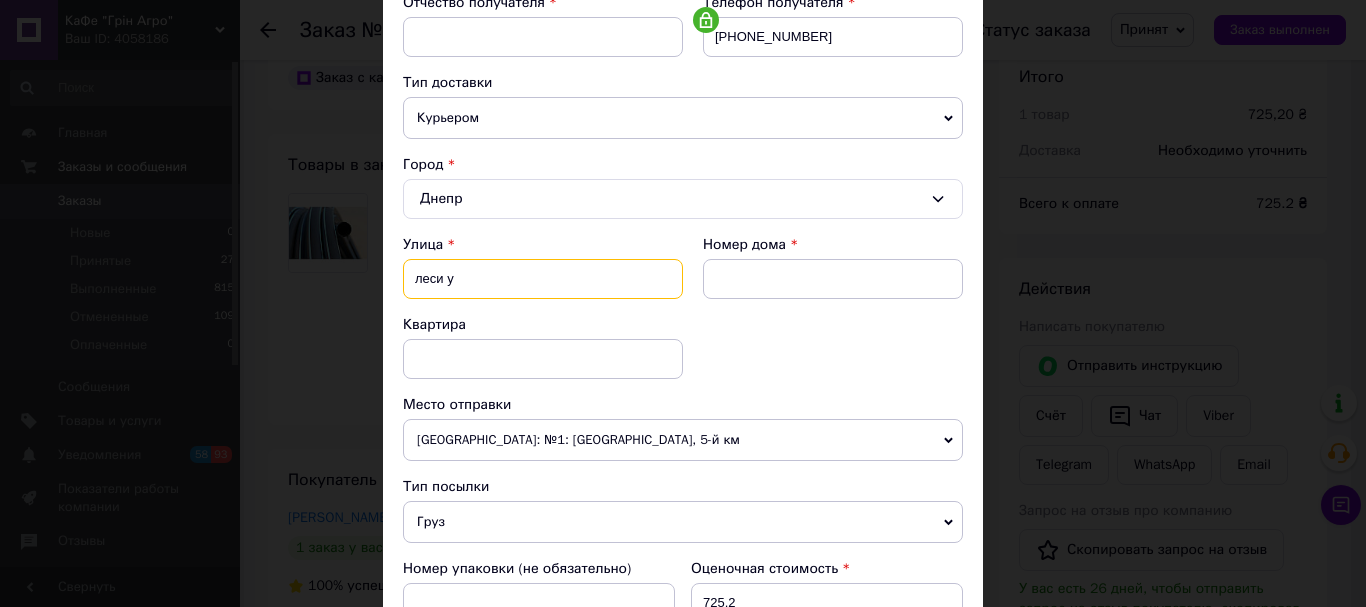 type on "леси ук" 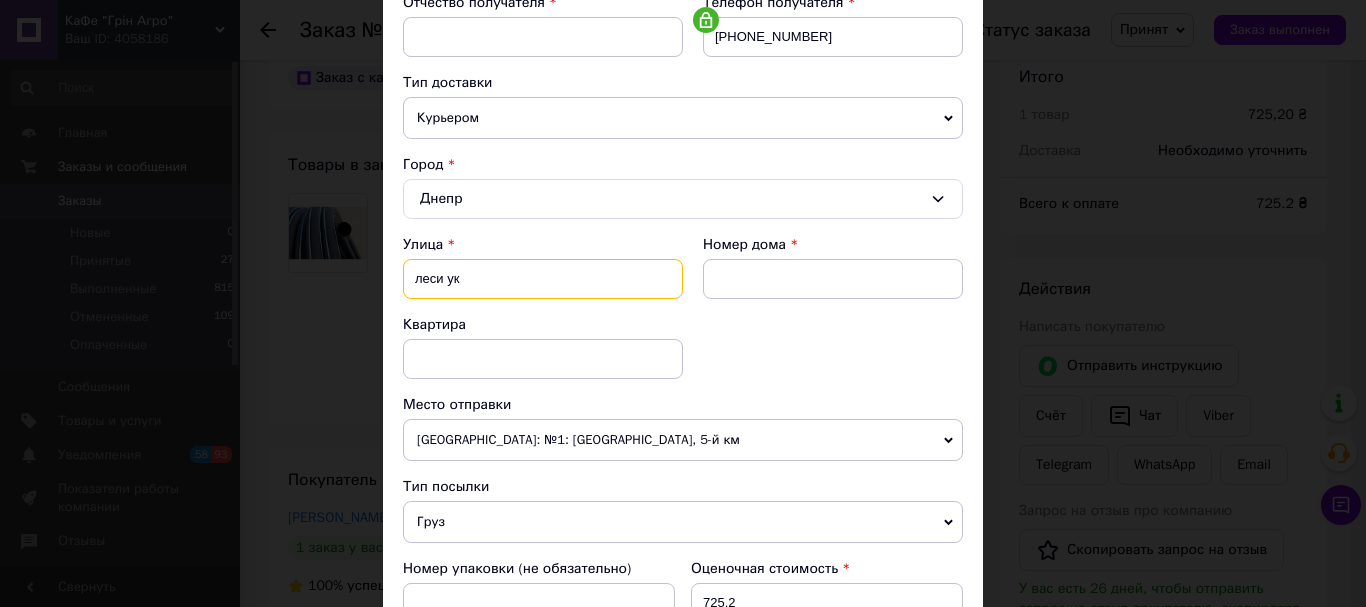 click on "леси ук" at bounding box center [543, 279] 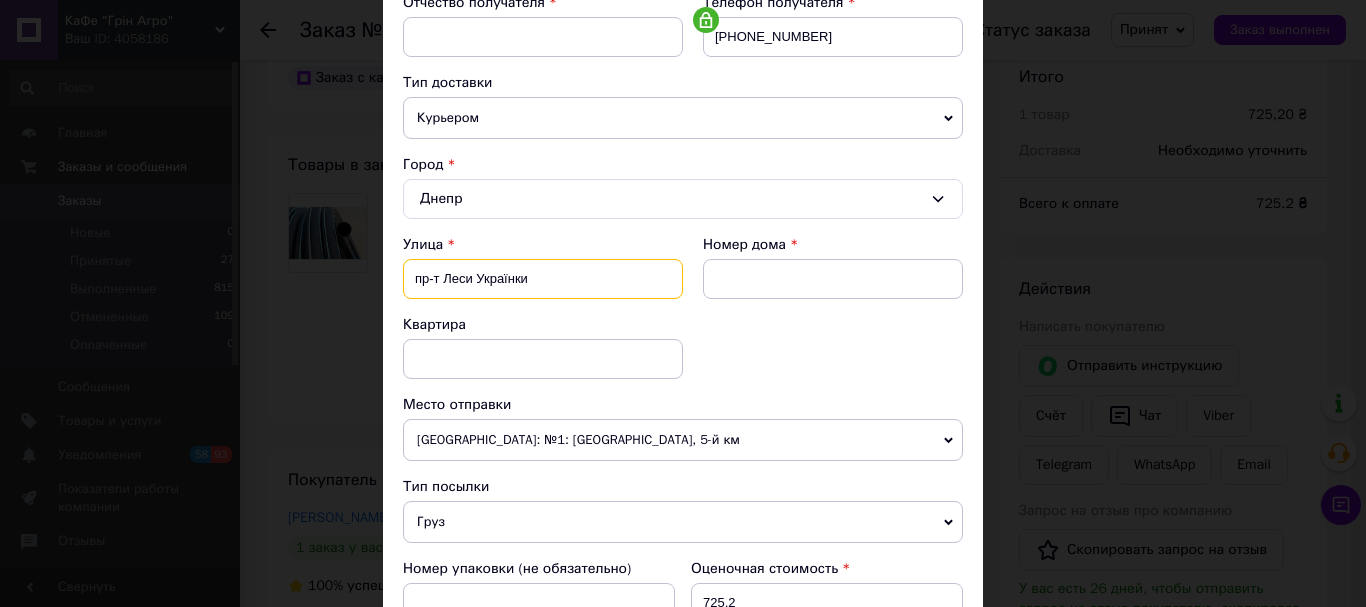 type on "пр-т Леси Українки" 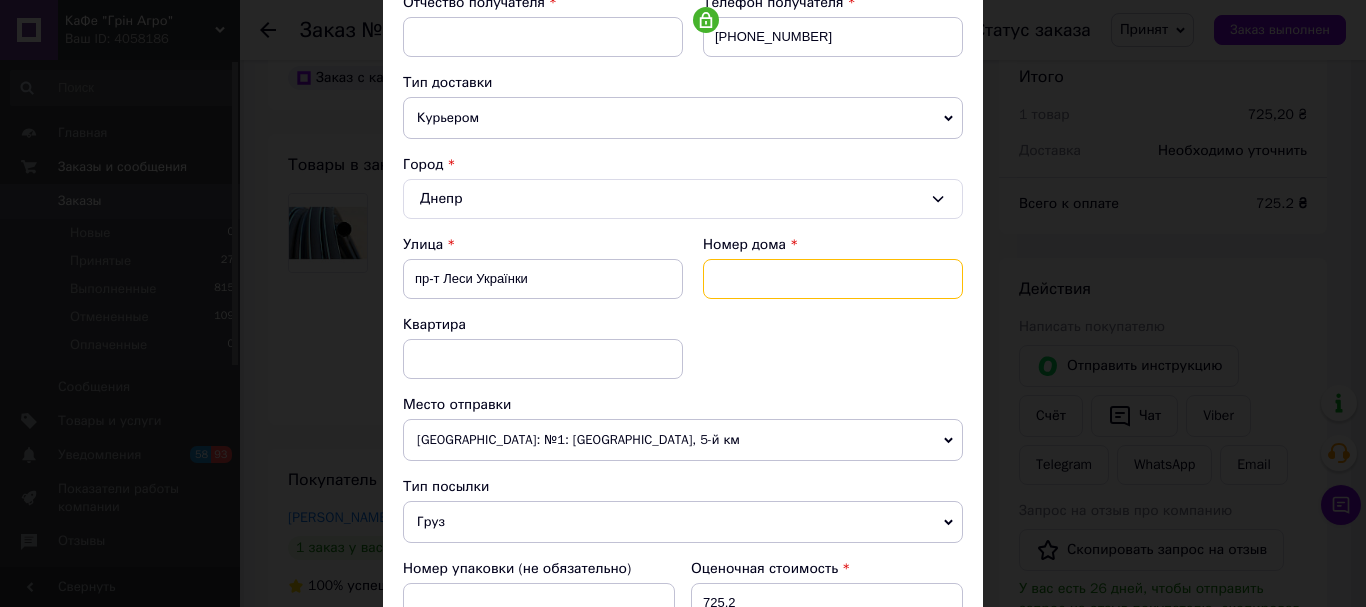 click at bounding box center [833, 279] 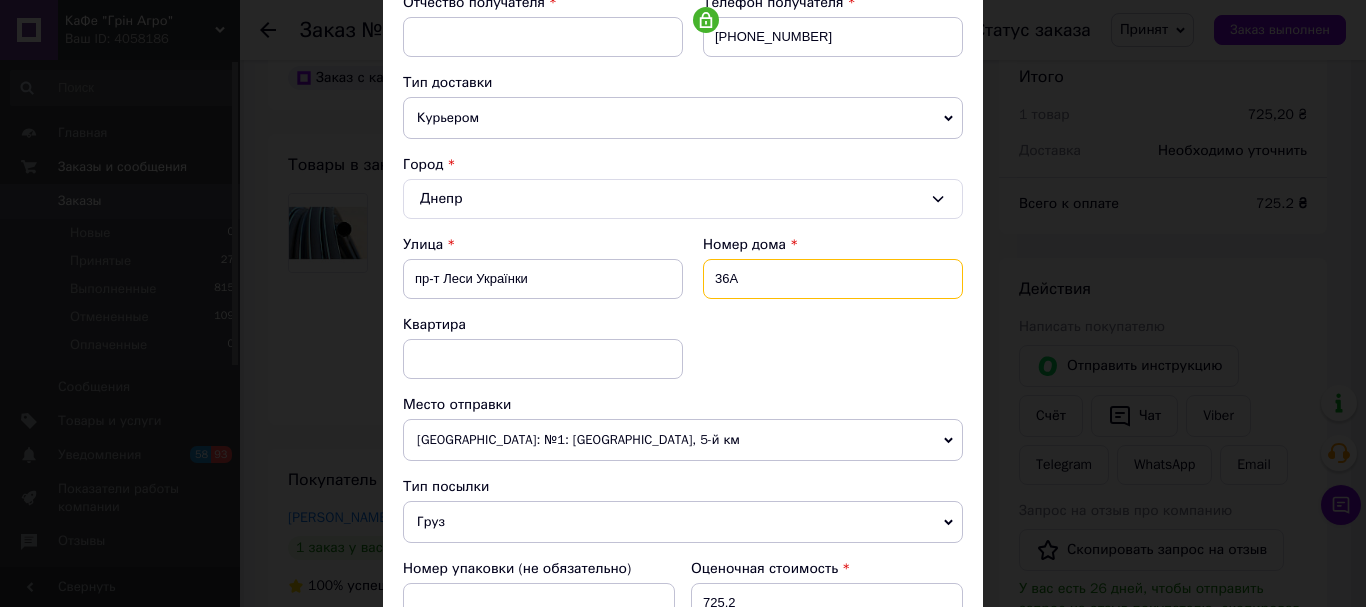 type on "36А" 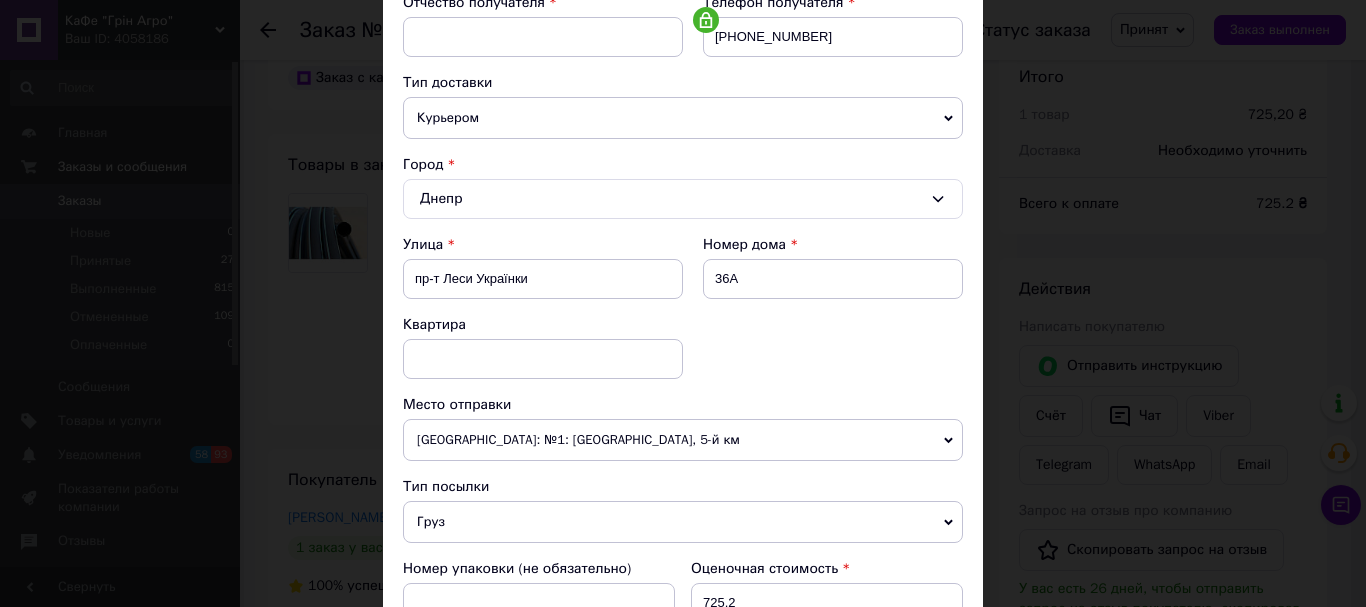 click on "Улица пр-т Леси Українки Номер дома 36А Квартира" at bounding box center [683, 315] 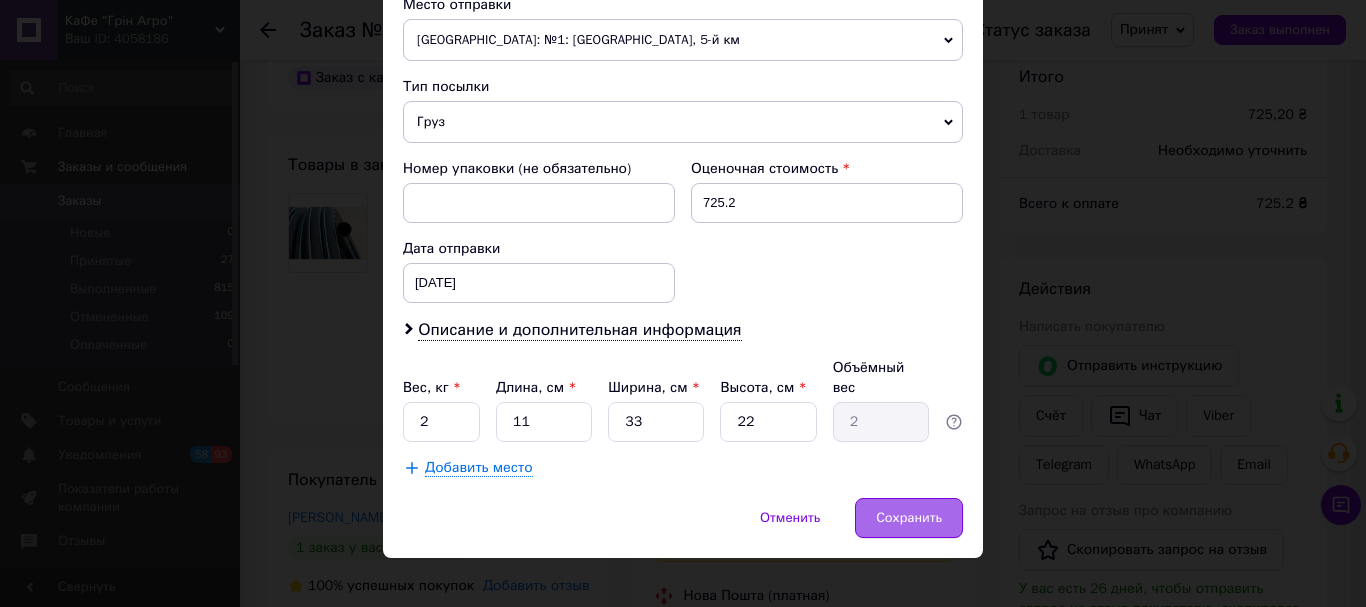 scroll, scrollTop: 801, scrollLeft: 0, axis: vertical 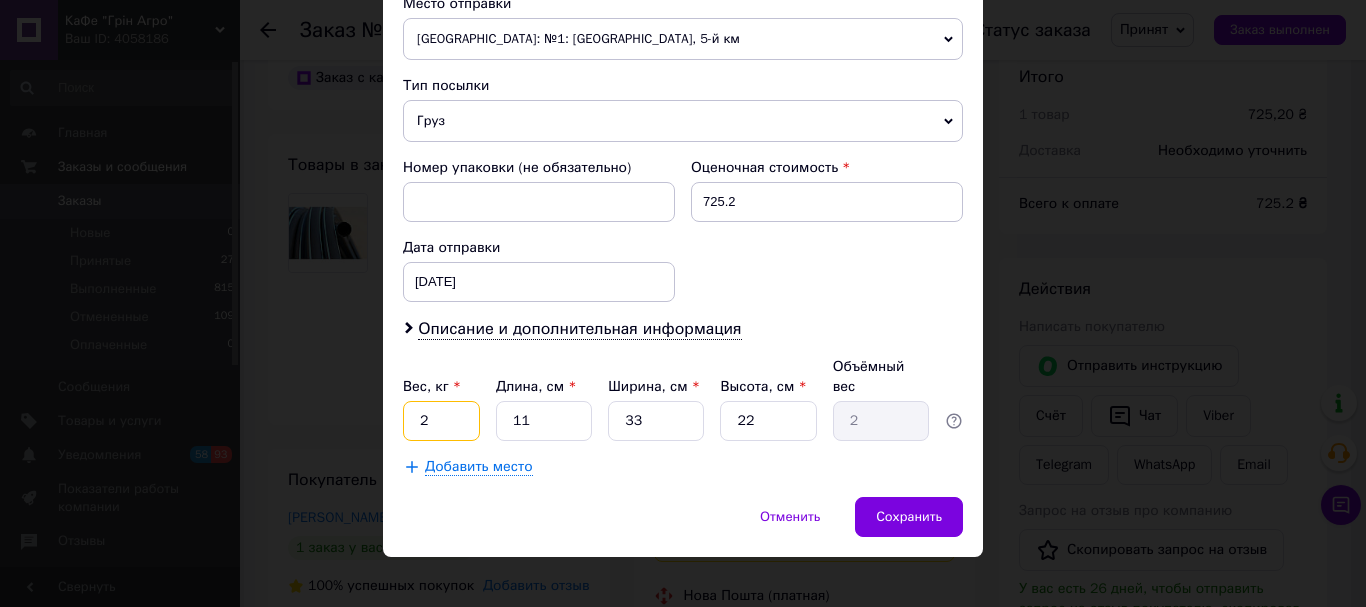 click on "2" at bounding box center [441, 421] 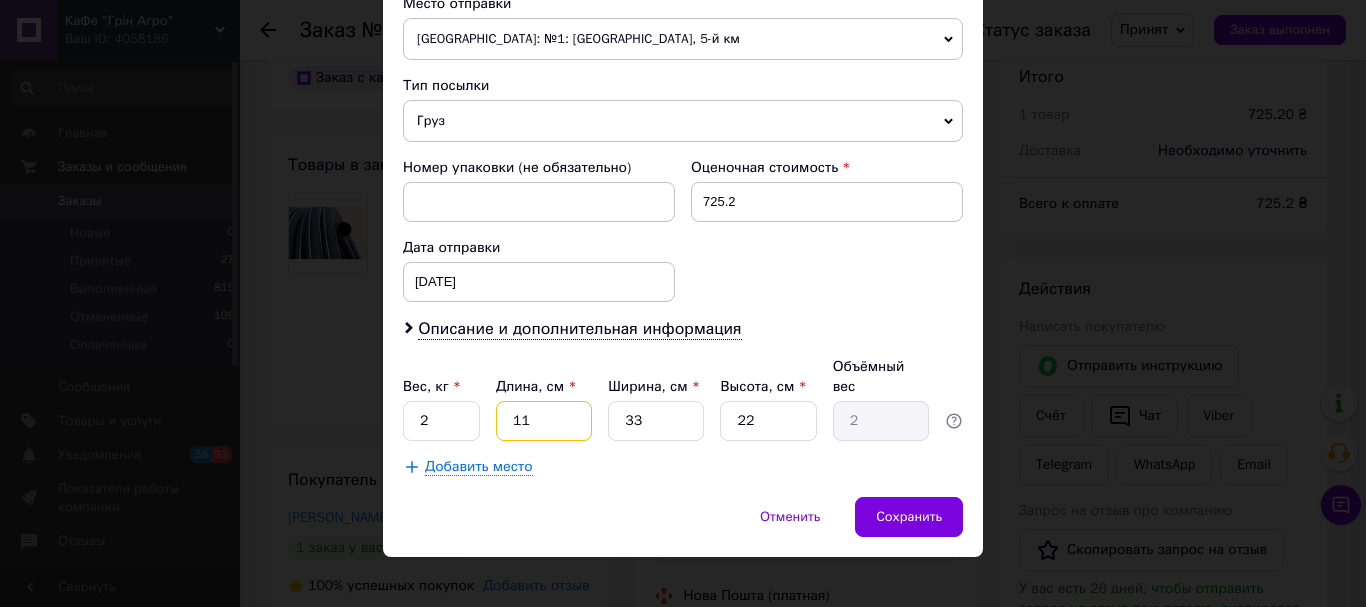 click on "11" at bounding box center (544, 421) 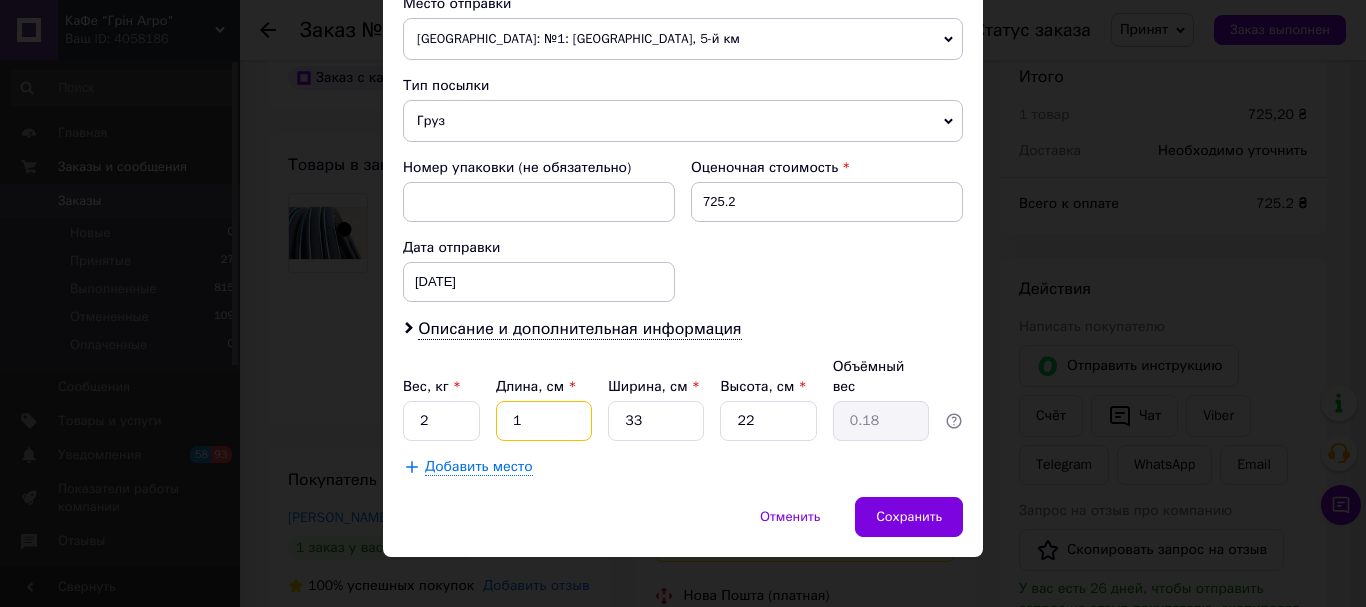 type 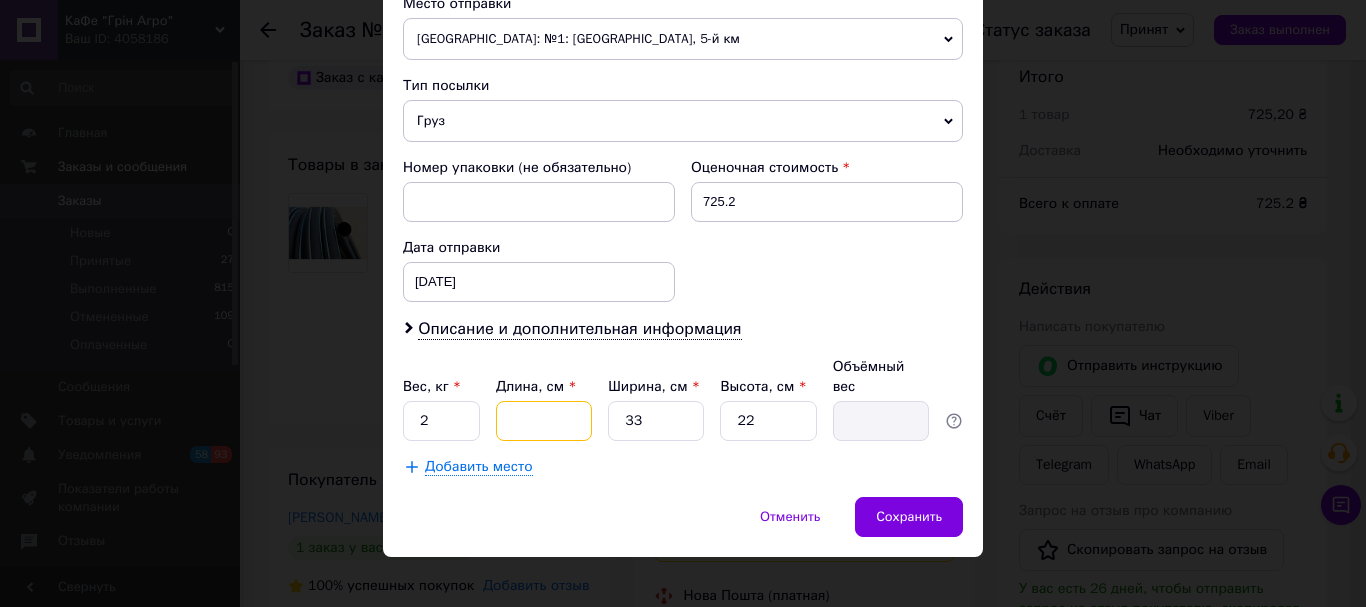 type on "7" 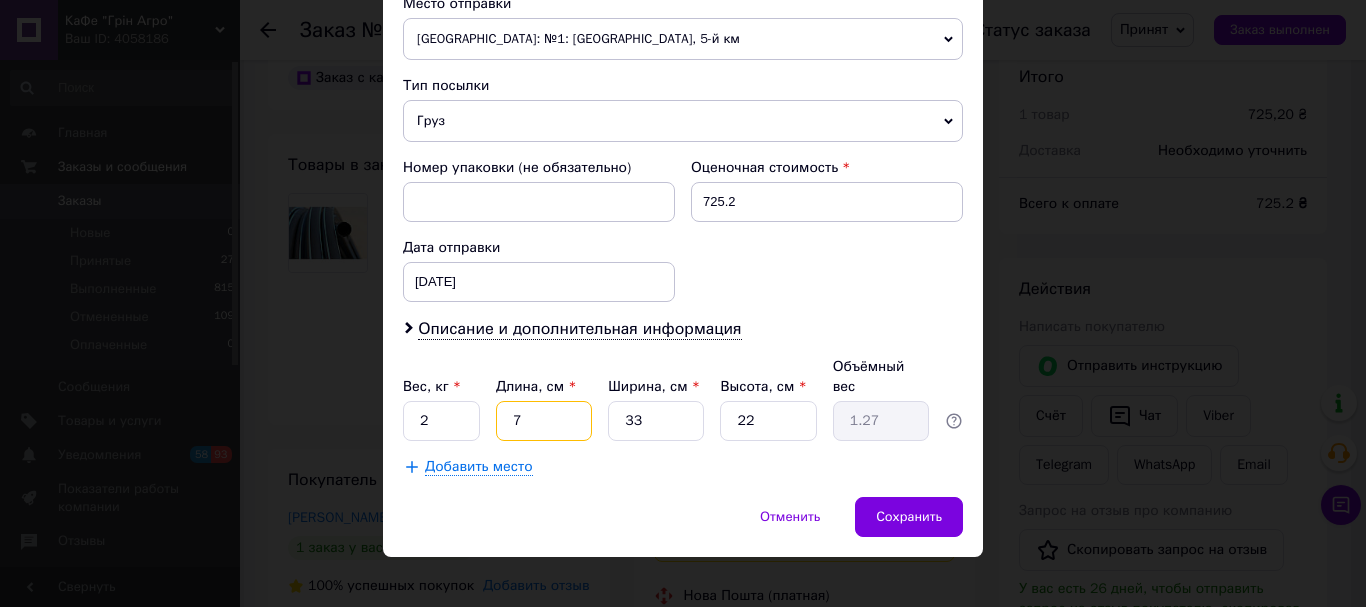 type on "75" 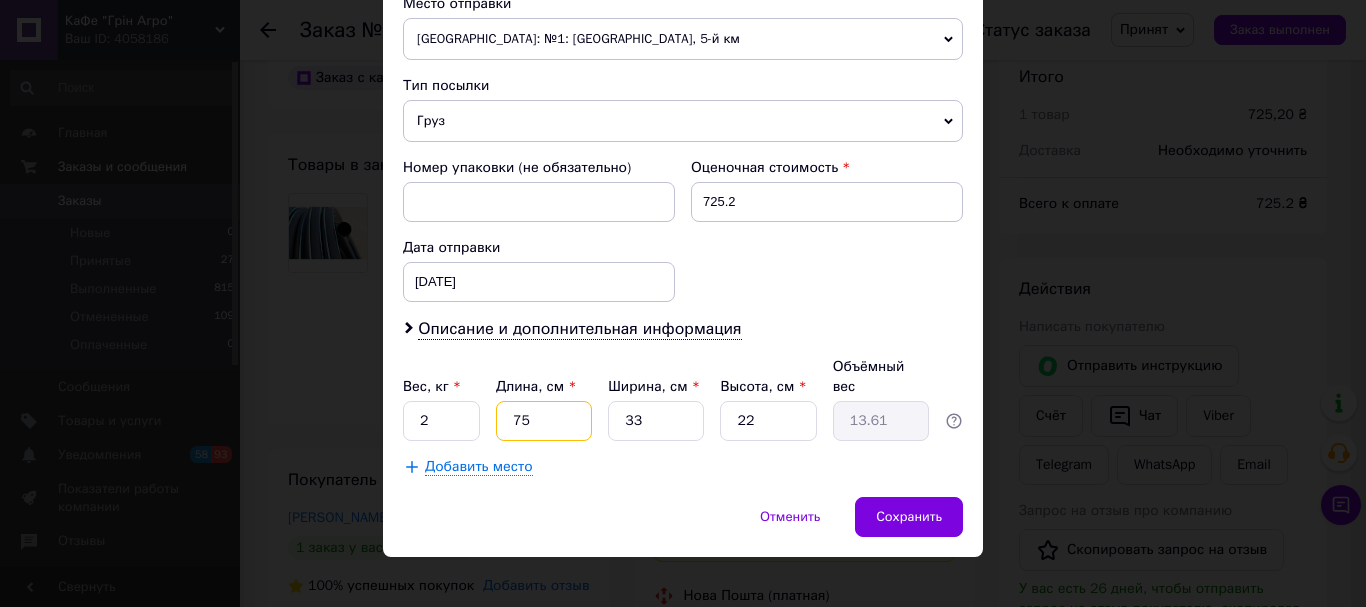 type on "75" 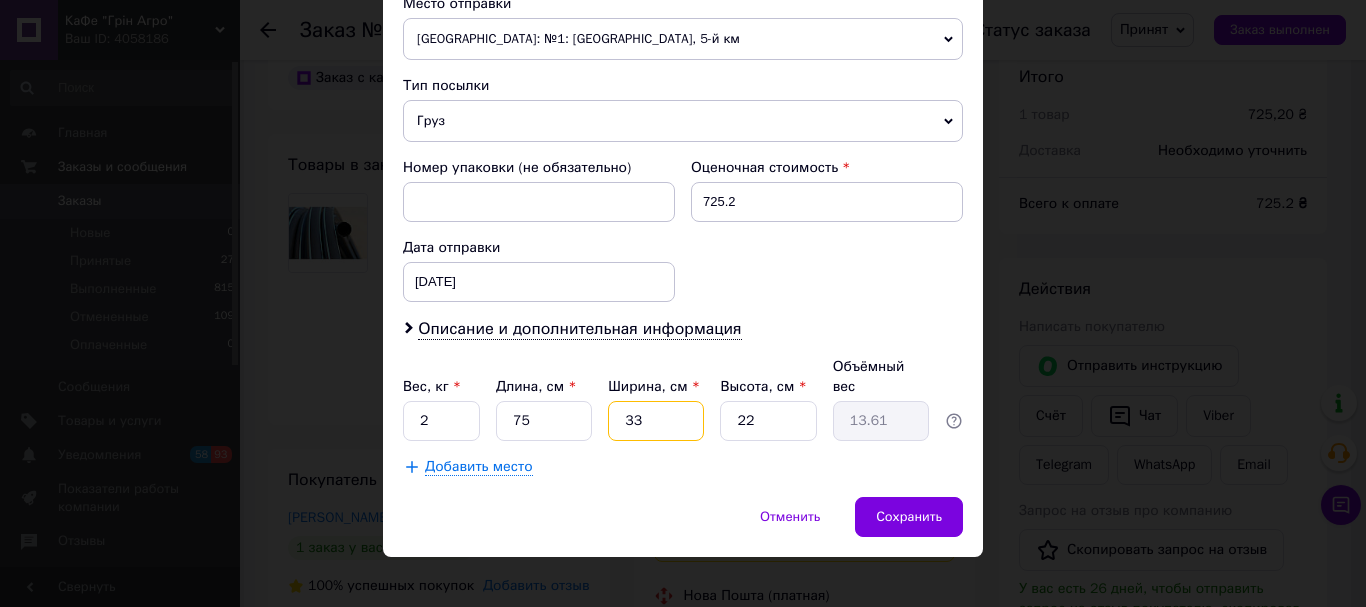 click on "33" at bounding box center [656, 421] 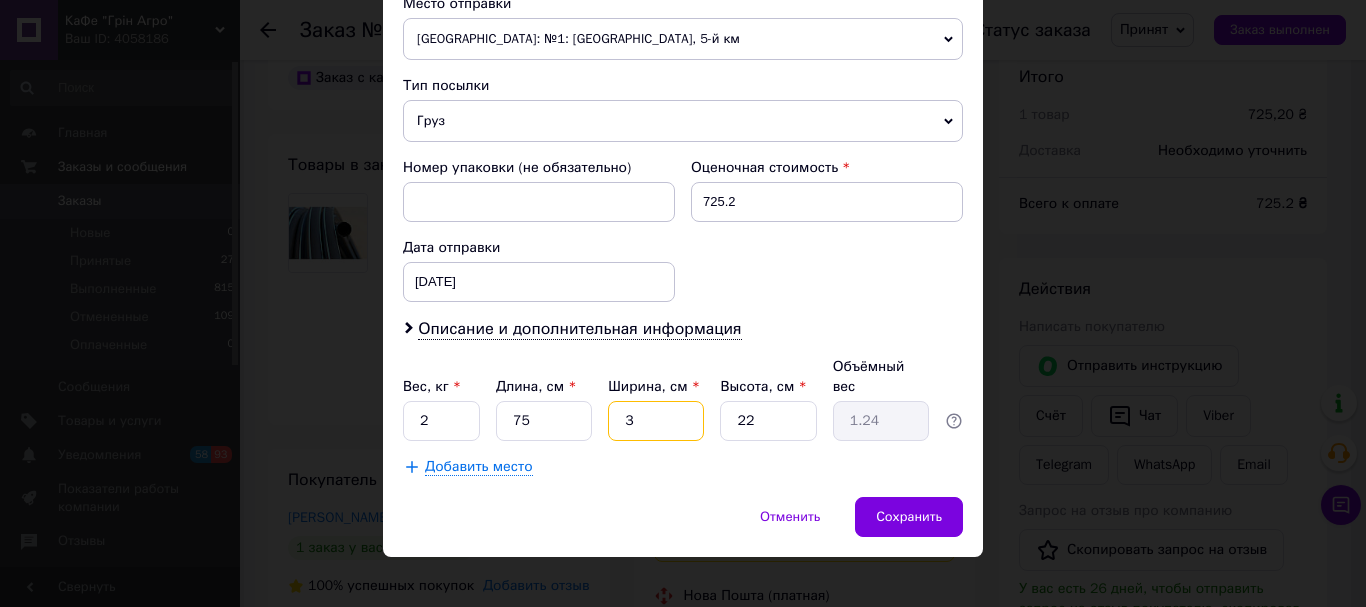 type 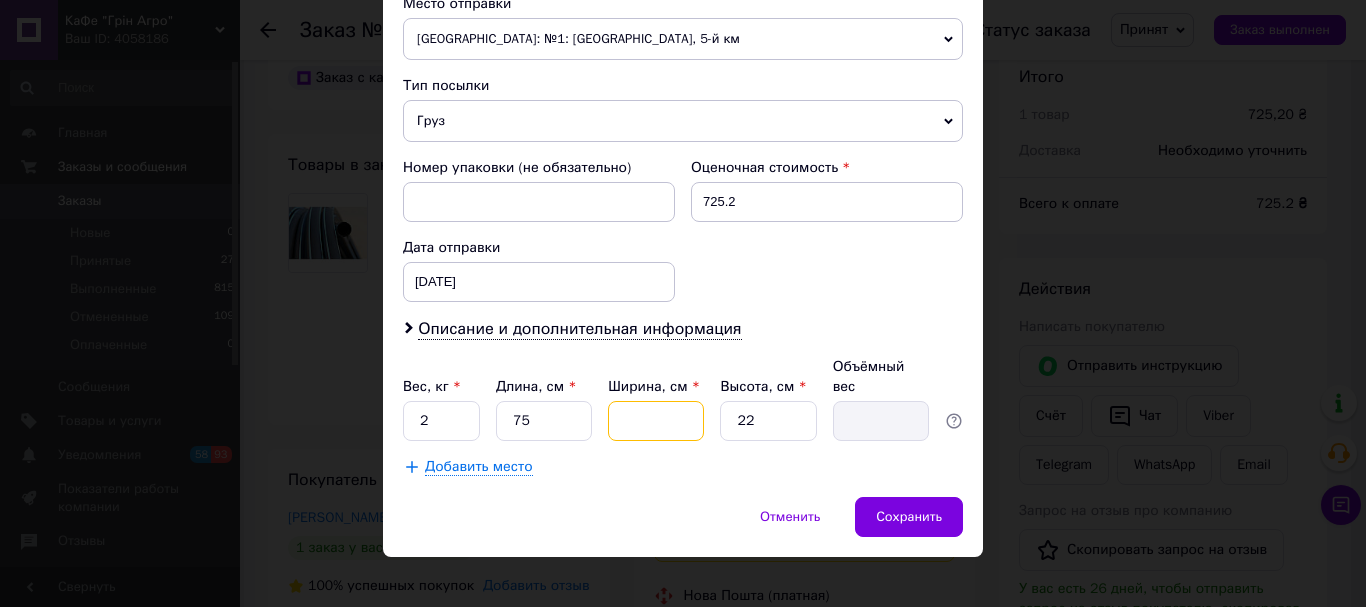 type on "1" 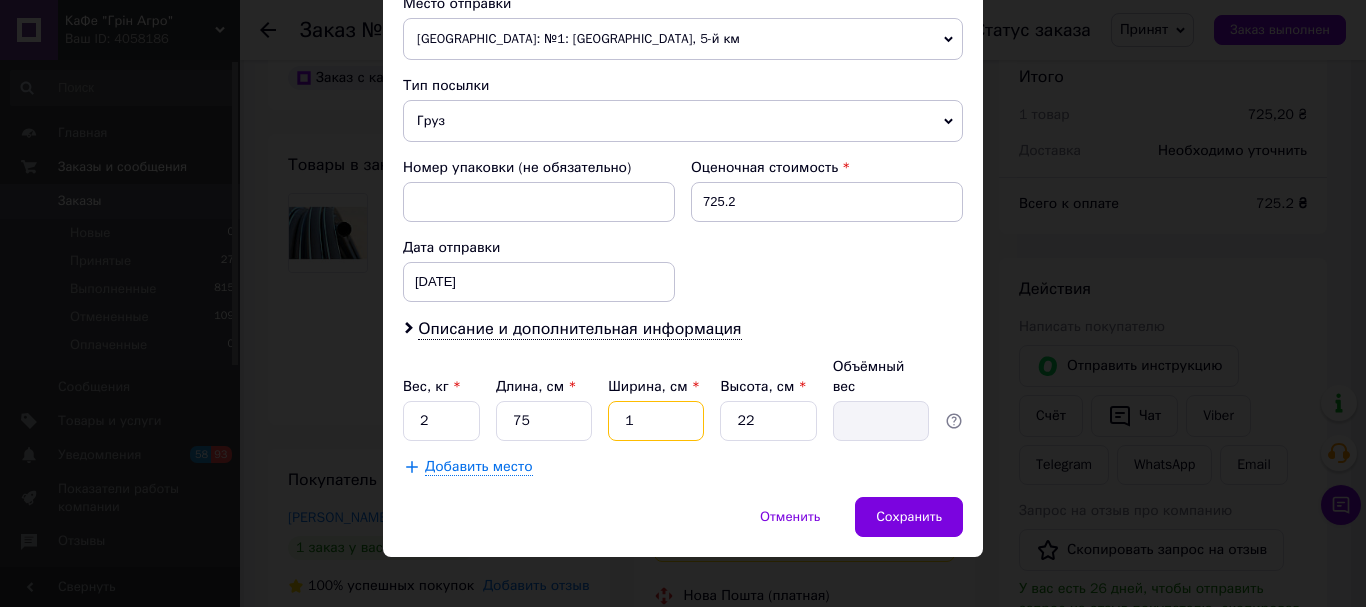 type on "0.41" 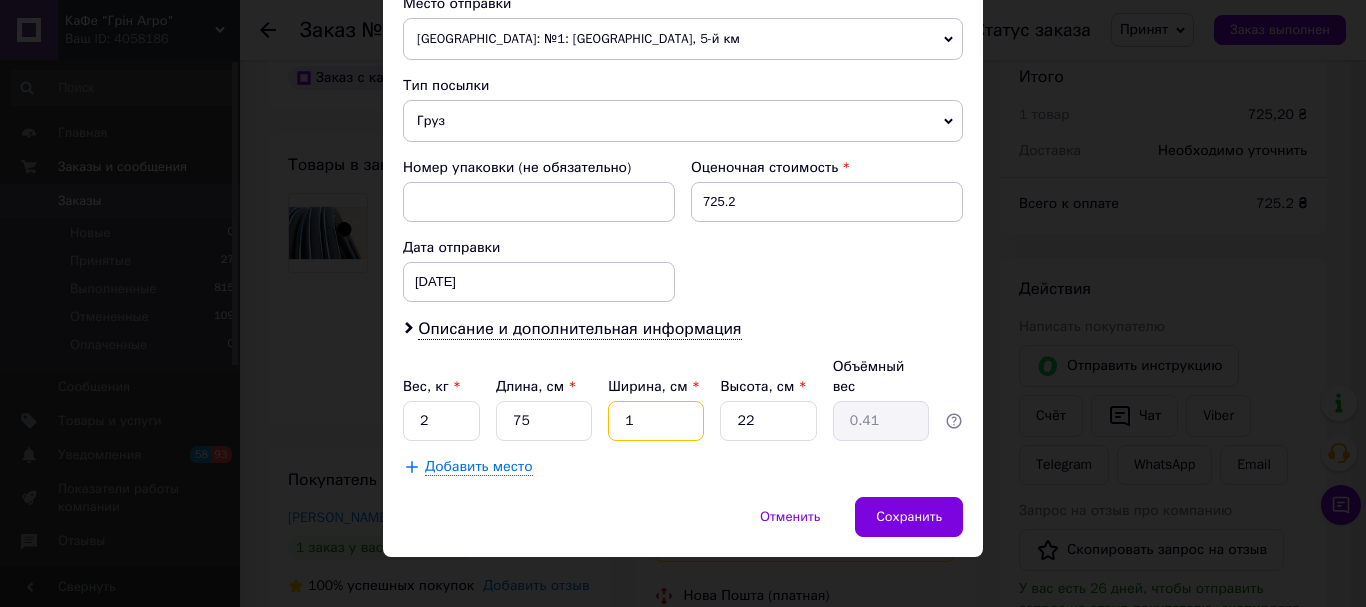 type on "10" 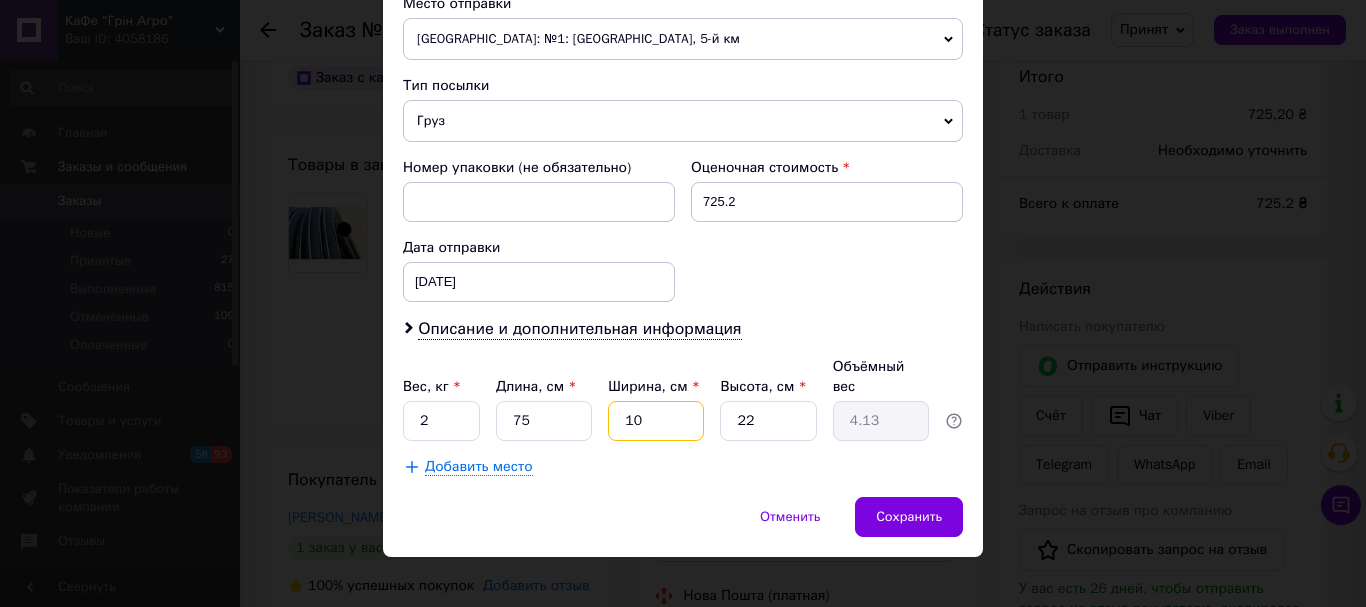 type on "10" 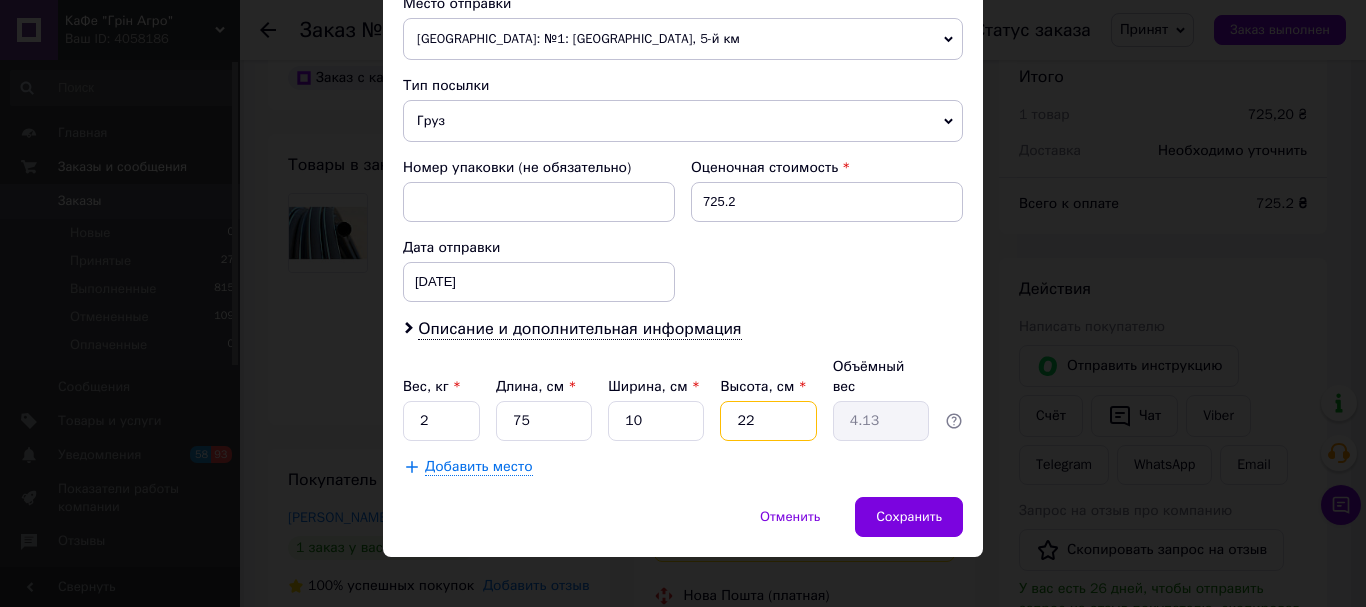click on "22" at bounding box center (768, 421) 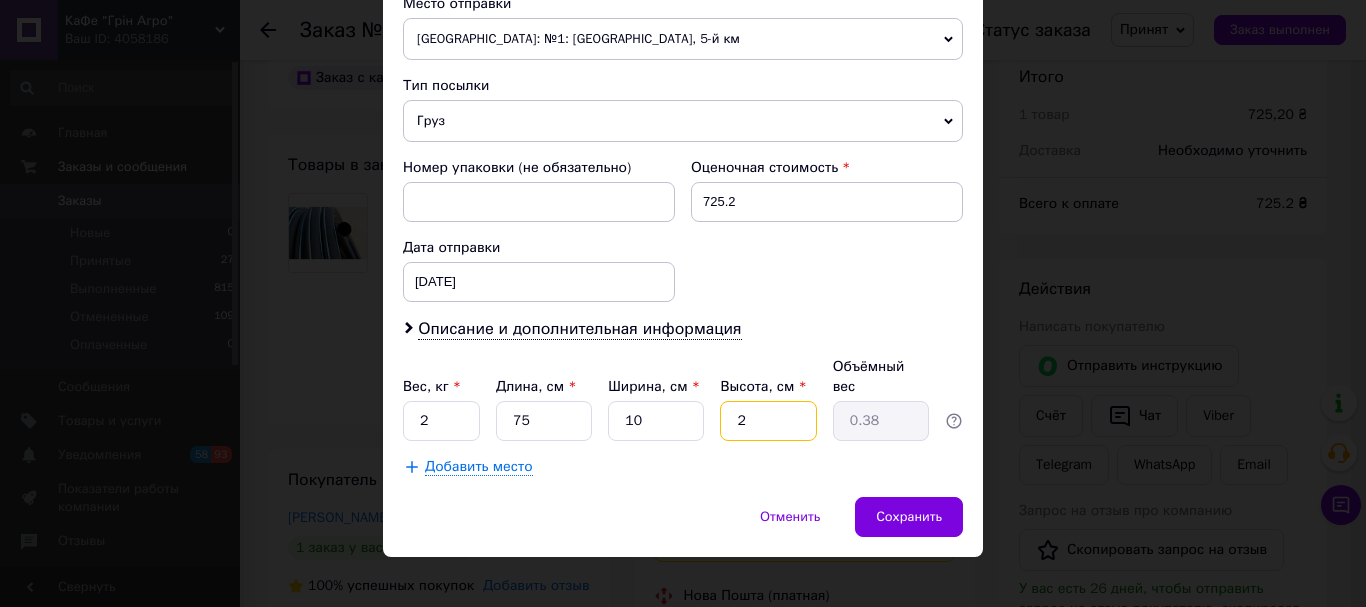 type 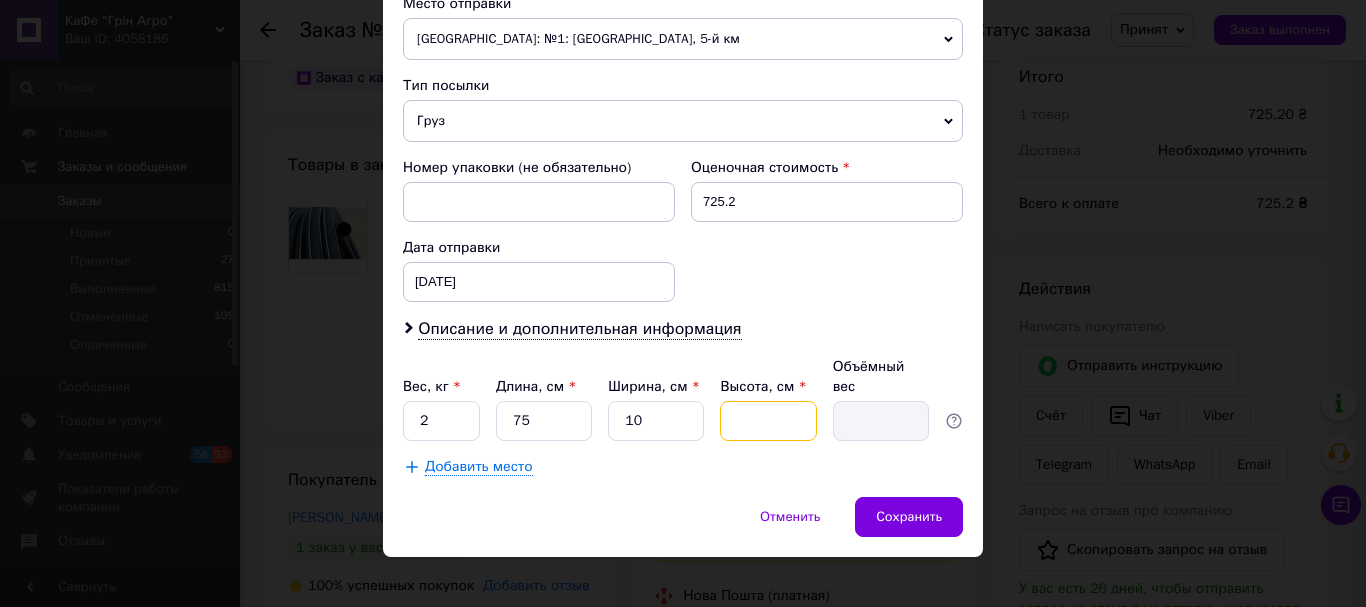 type on "7" 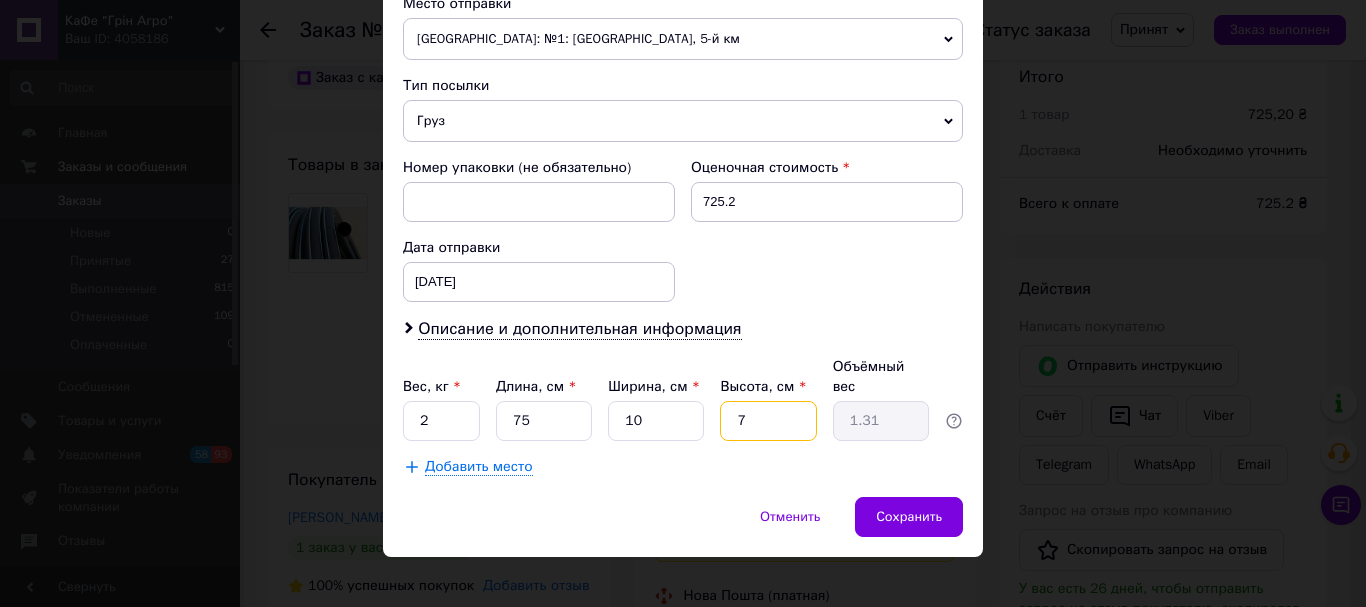 type on "75" 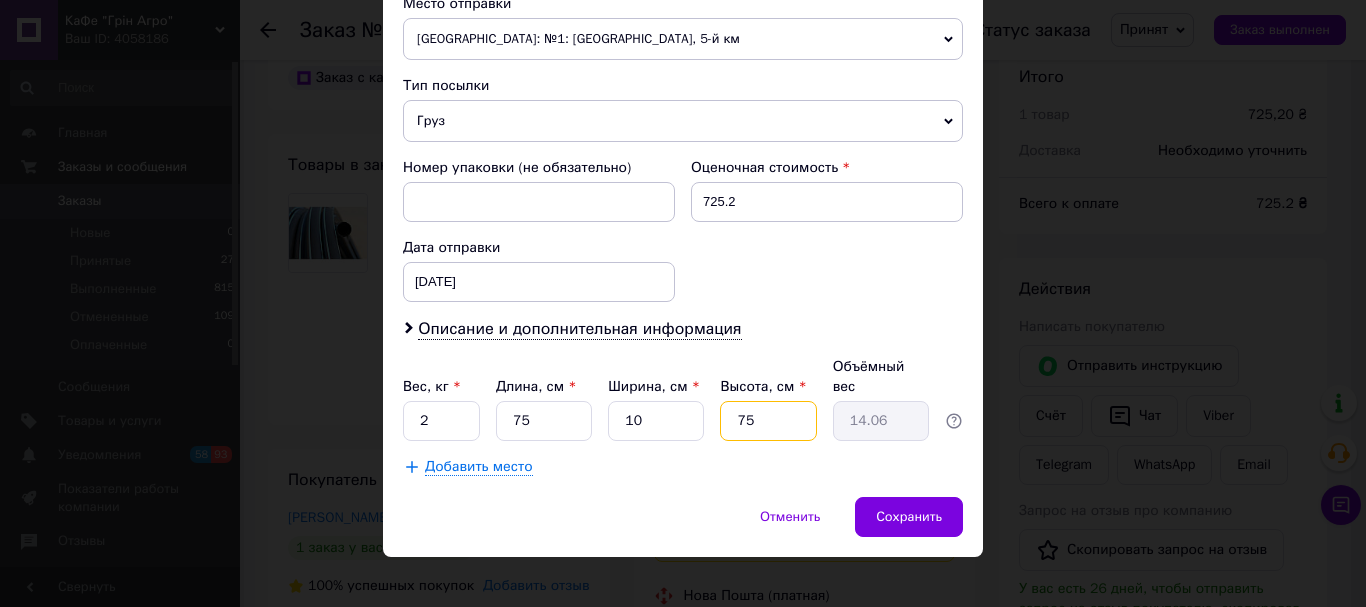 type on "75" 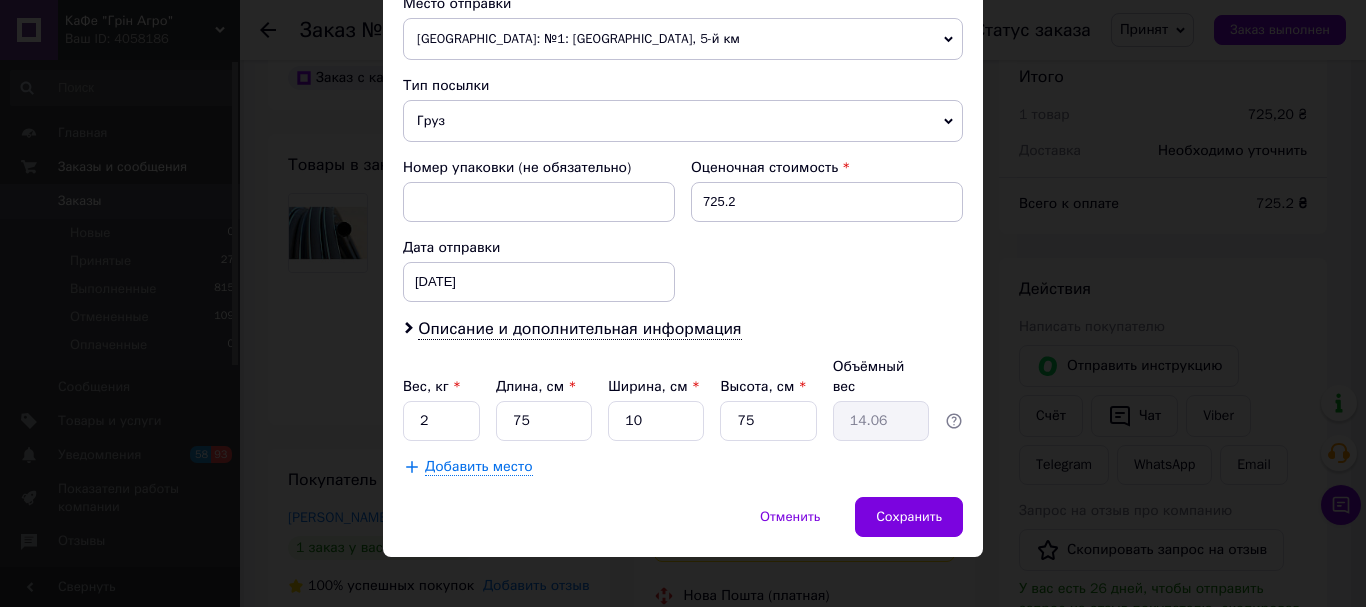 click on "Способ доставки Нова Пошта (платная) Плательщик Получатель Отправитель Фамилия получателя Зюма Имя получателя Эдуард Отчество получателя Телефон получателя +380503201707 Тип доставки Курьером В отделении В почтомате Город Днепр Улица пр-т Леси Українки Номер дома 36А Квартира Место отправки Херсон: №1: Миколаївське шосе, 5-й км Кременчук: №1: вул. Флотська, 2 Одеса: №12 (до 30 кг на одне місце): вул. Софіївська, 34 Добавить еще место отправки Тип посылки Груз Документы Номер упаковки (не обязательно) Оценочная стоимость 725.2 Дата отправки 12.07.2025 < 2025 > < Июль > Пн Вт Ср Чт 30" at bounding box center (683, -87) 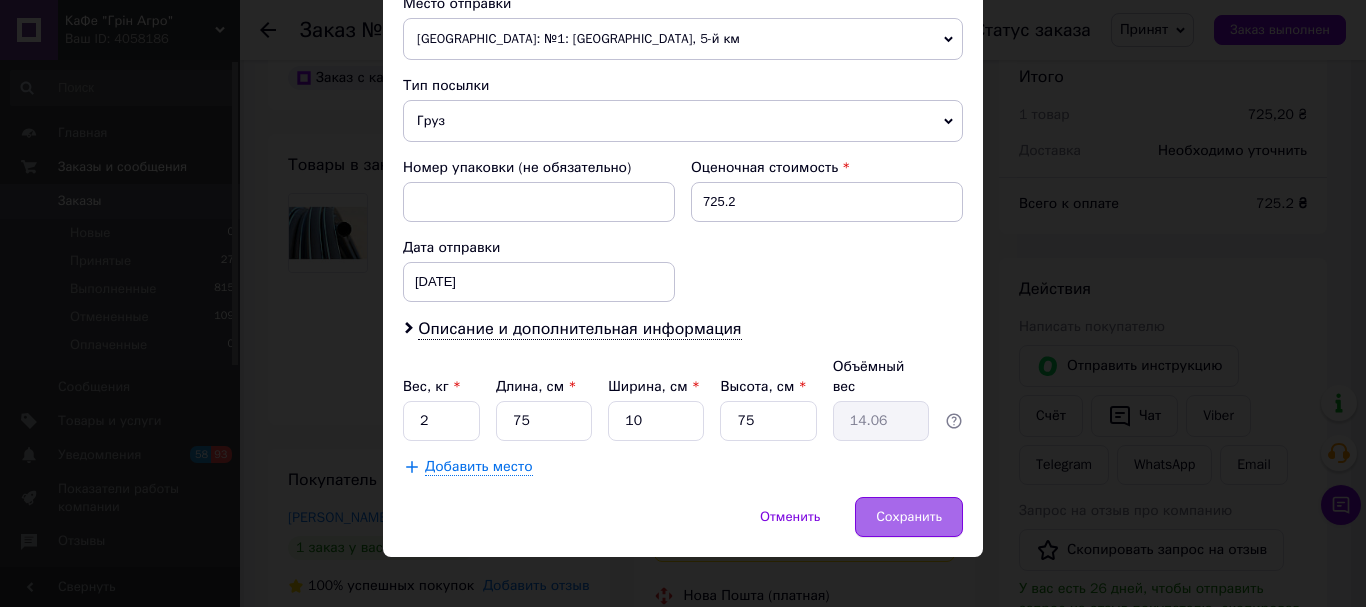 click on "Сохранить" at bounding box center (909, 517) 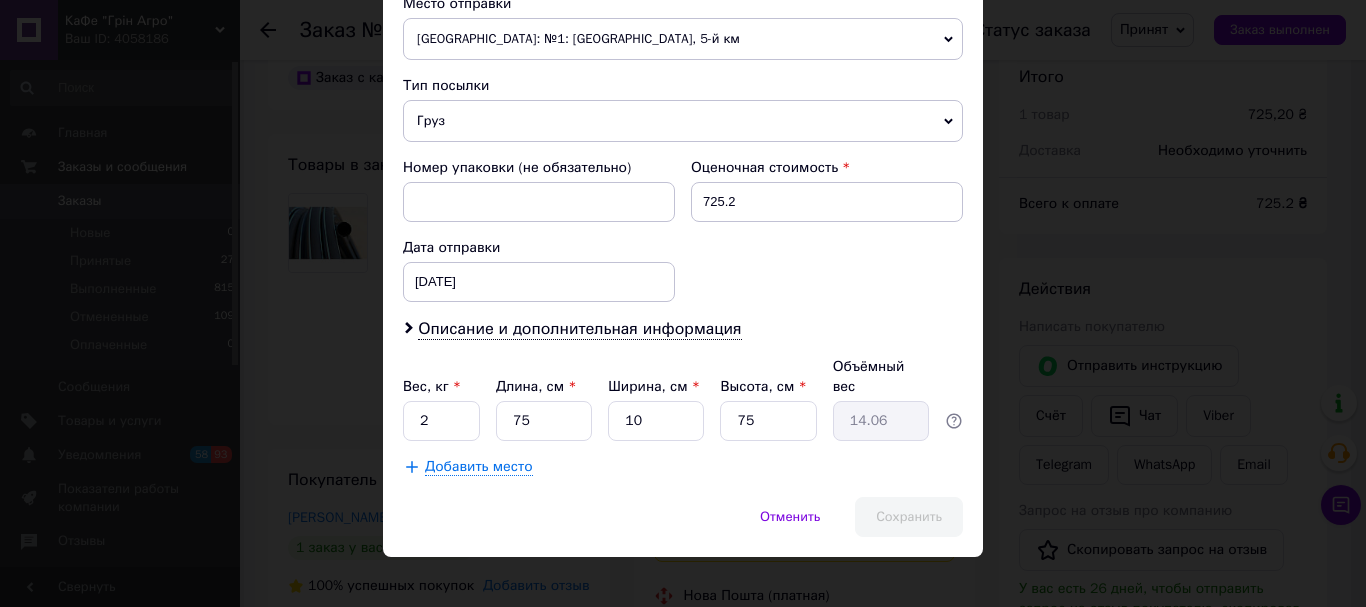 scroll, scrollTop: 134, scrollLeft: 0, axis: vertical 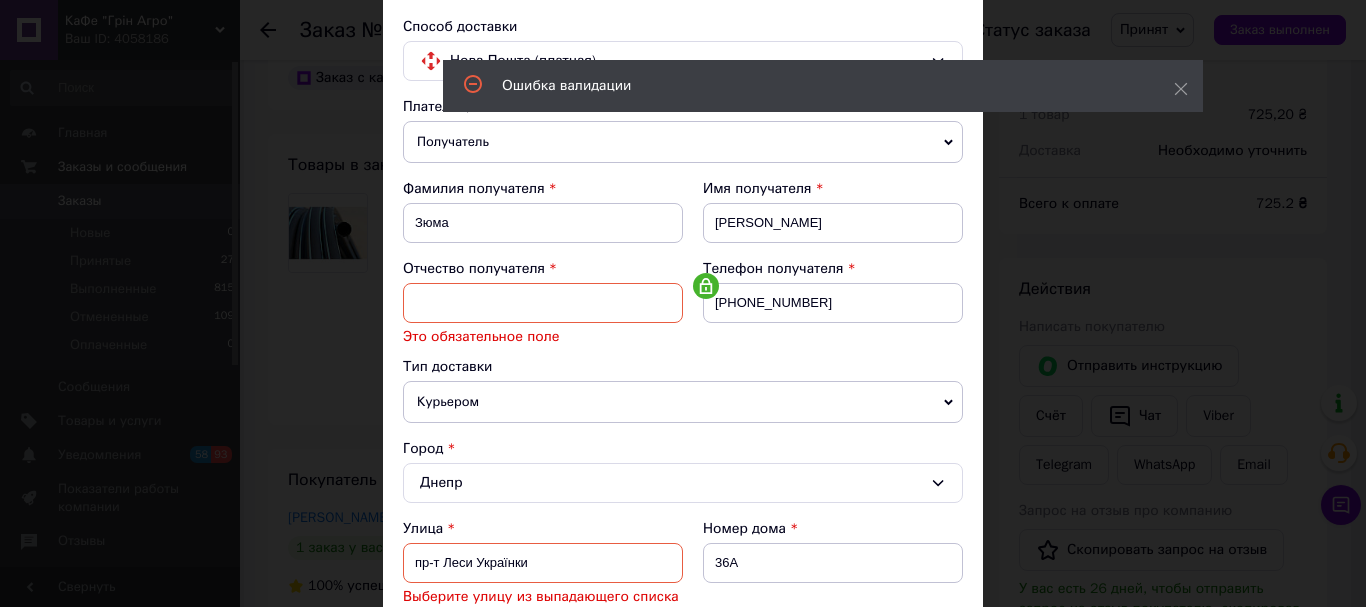 click at bounding box center (543, 303) 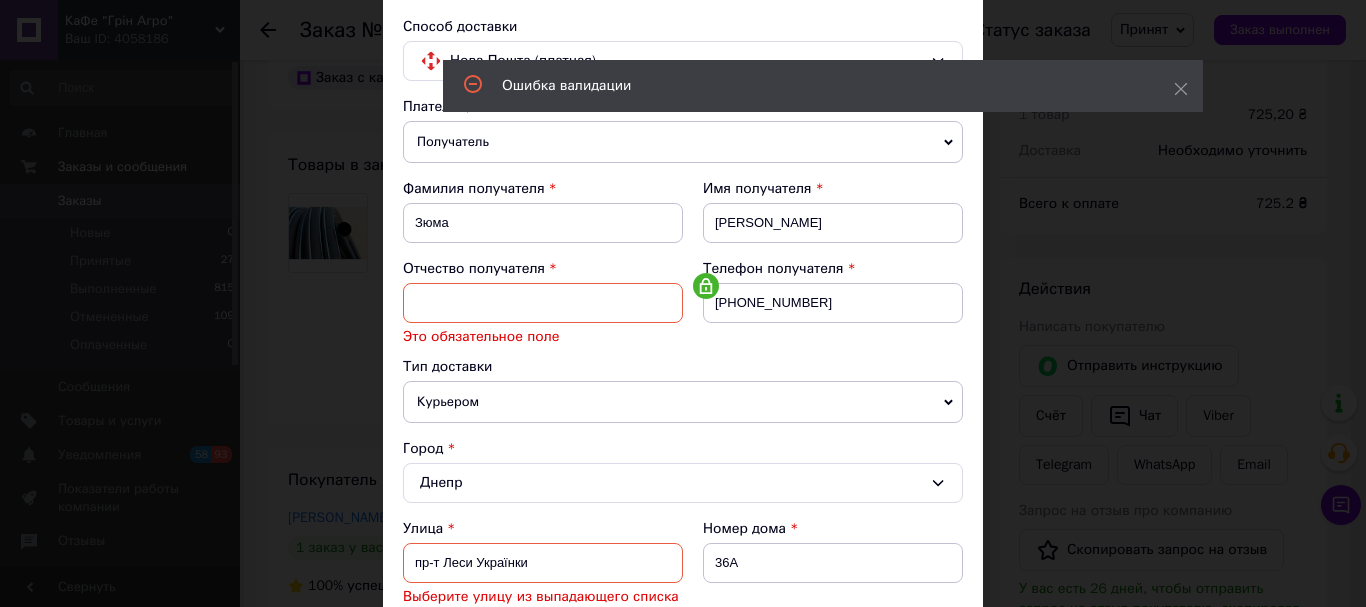 type on "Мик" 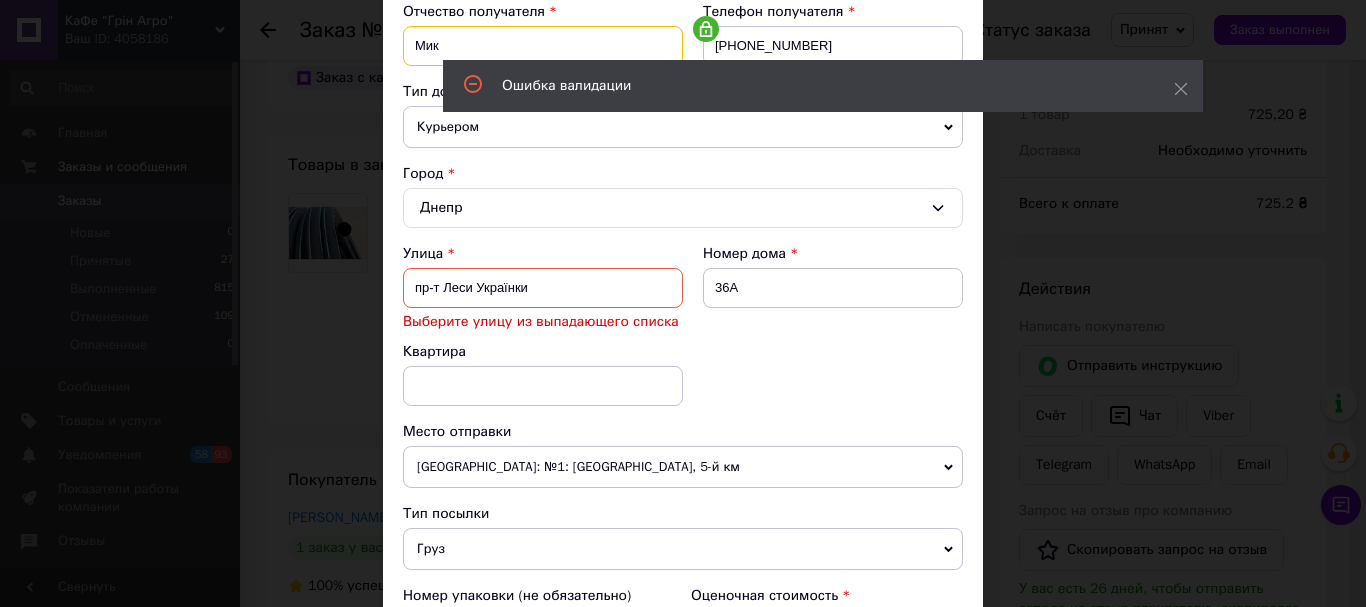 scroll, scrollTop: 434, scrollLeft: 0, axis: vertical 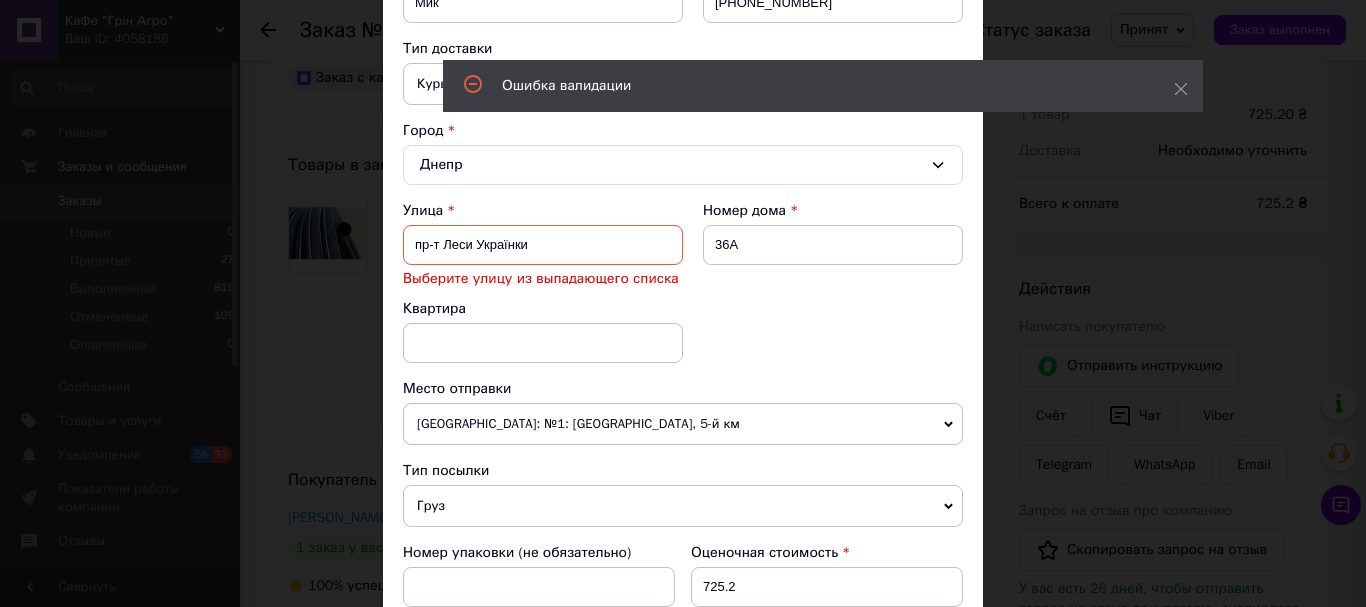click on "пр-т Леси Українки" at bounding box center (543, 245) 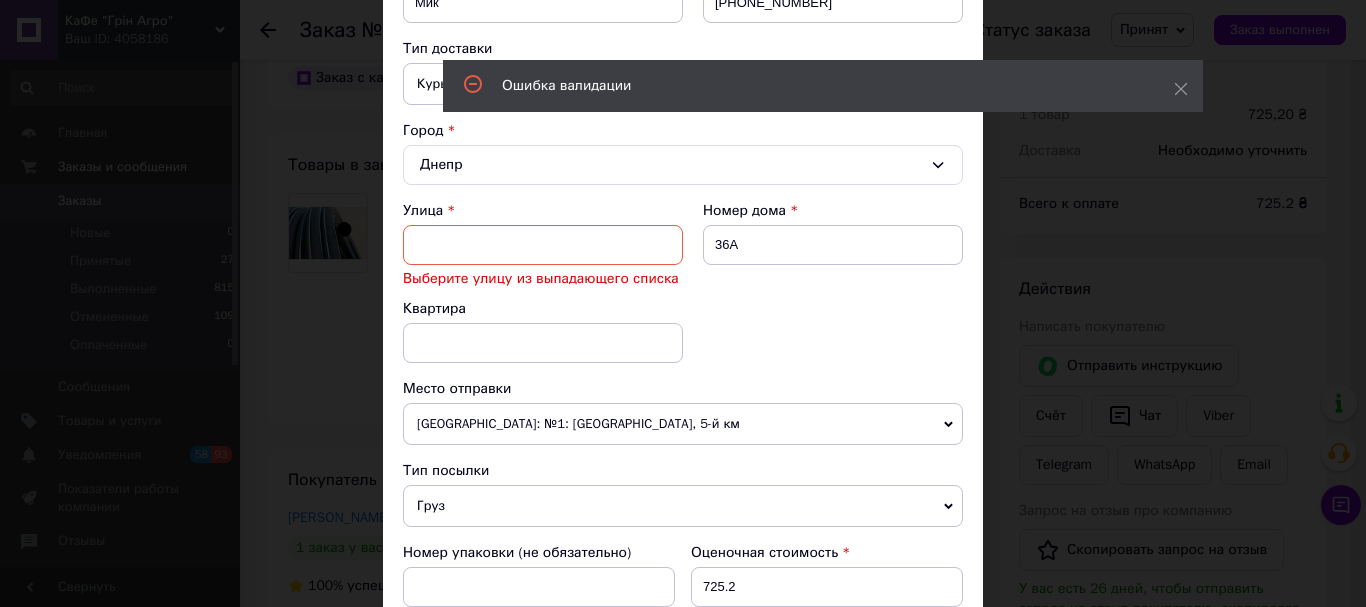 type 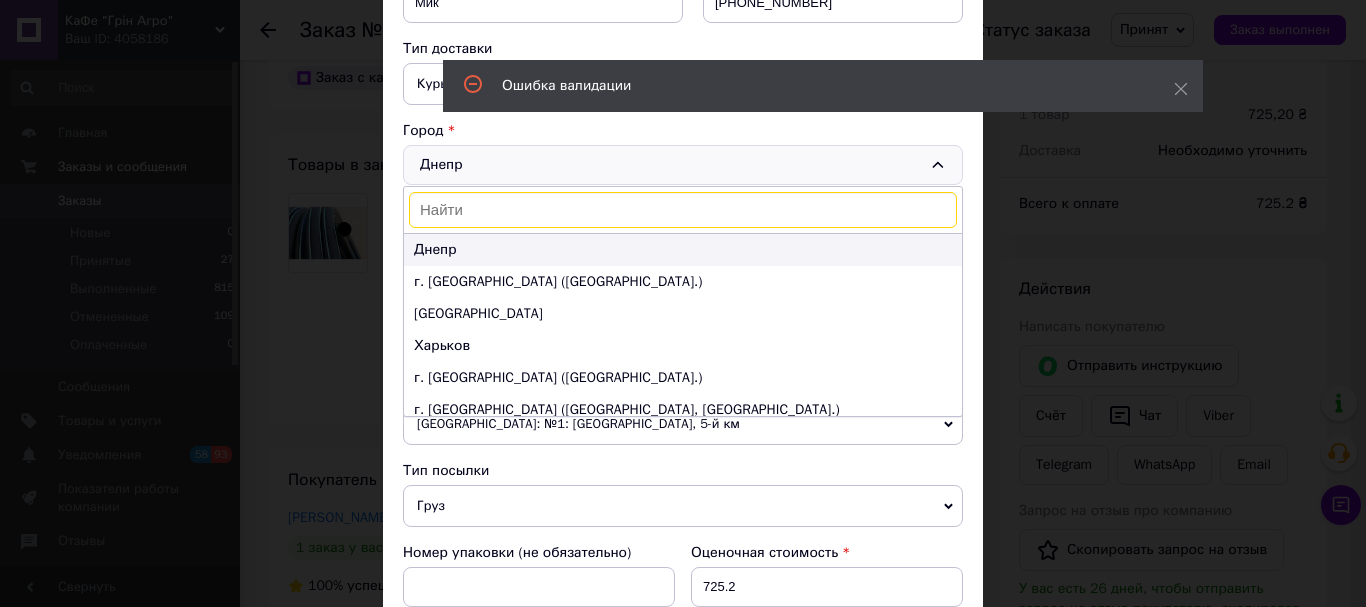 click on "Днепр" at bounding box center [683, 250] 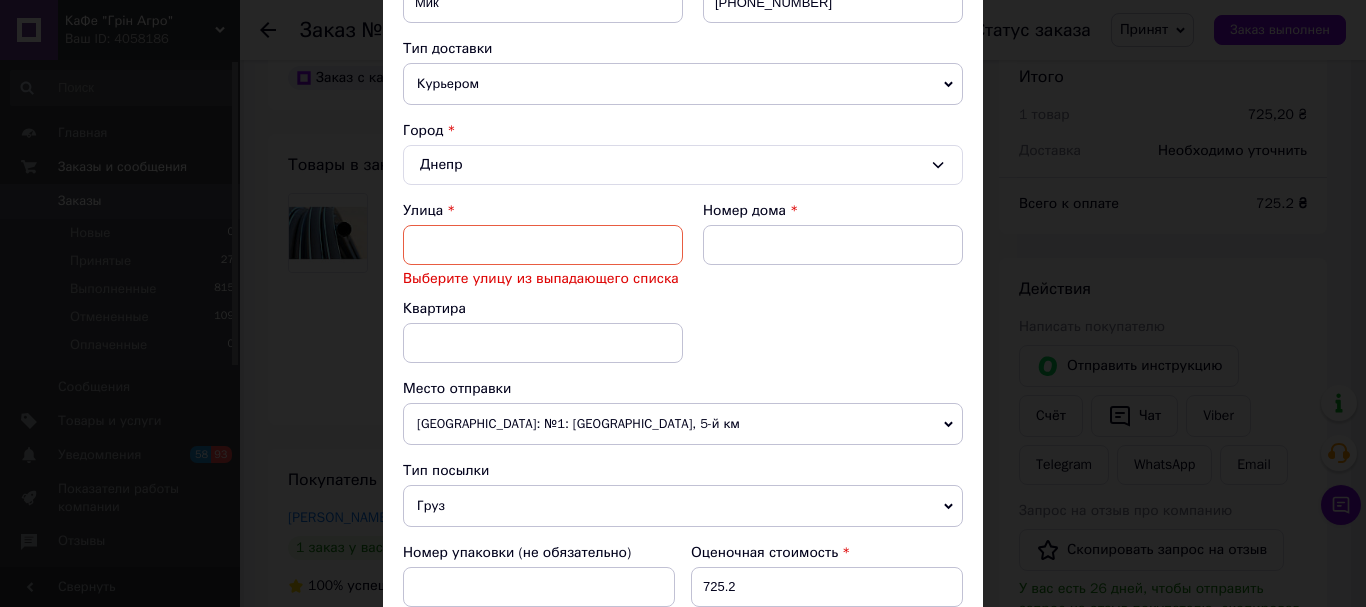 click at bounding box center [543, 245] 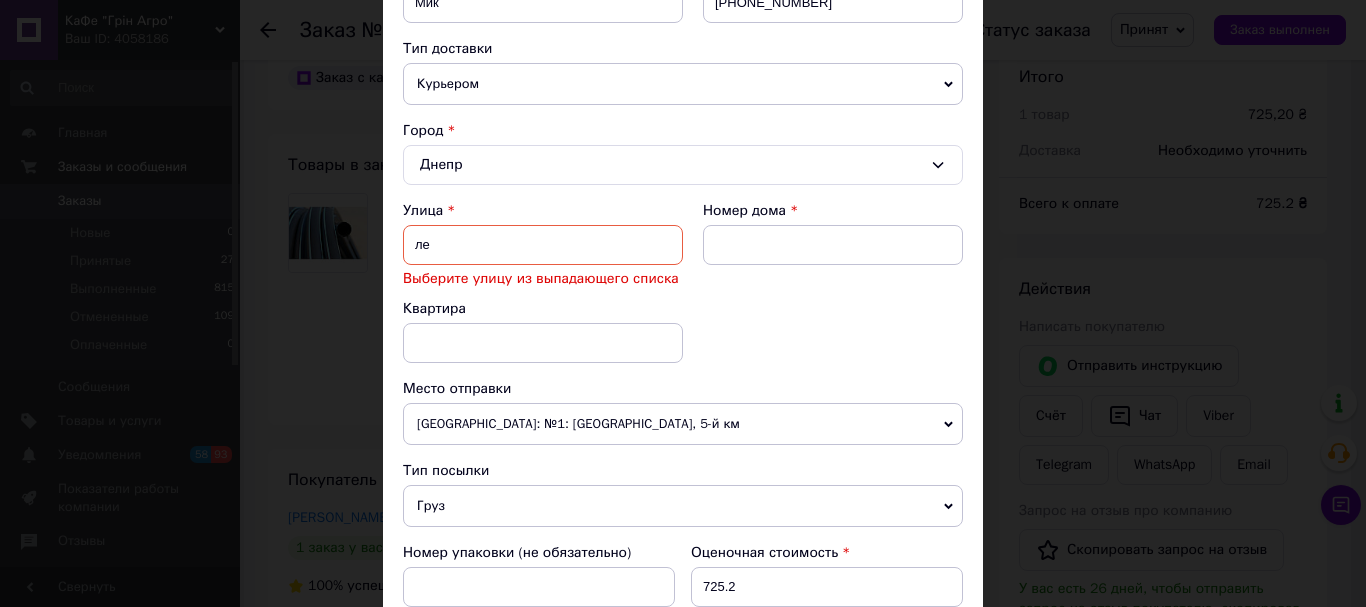 type on "л" 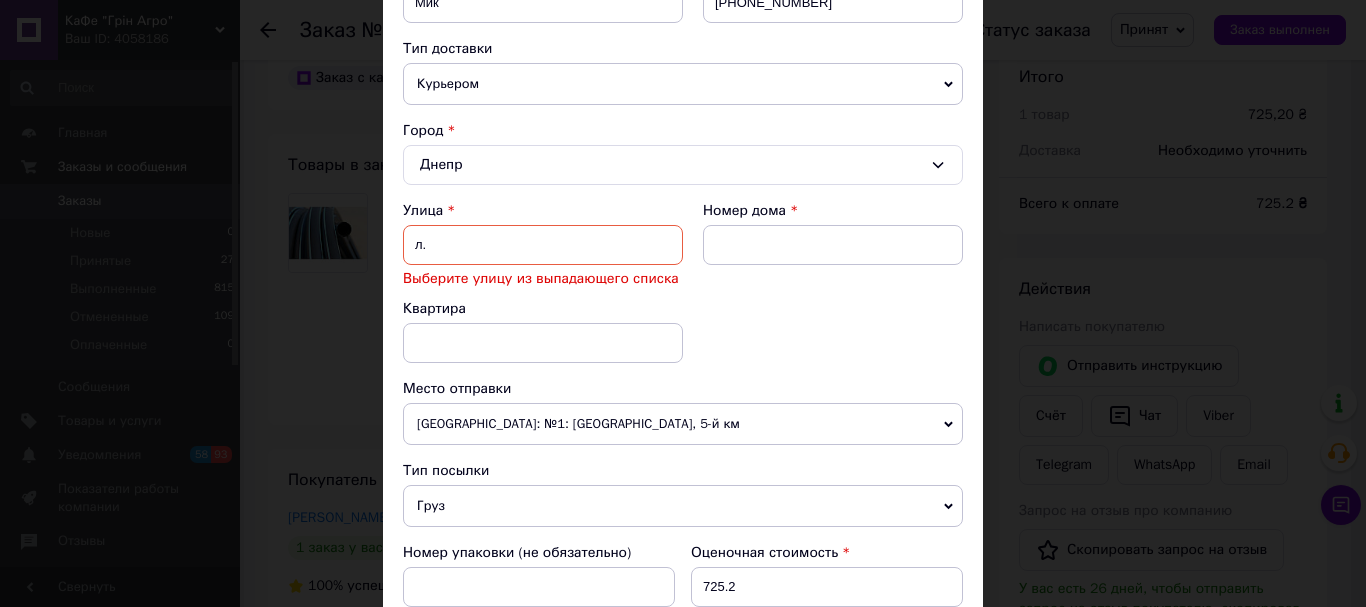 type on "л" 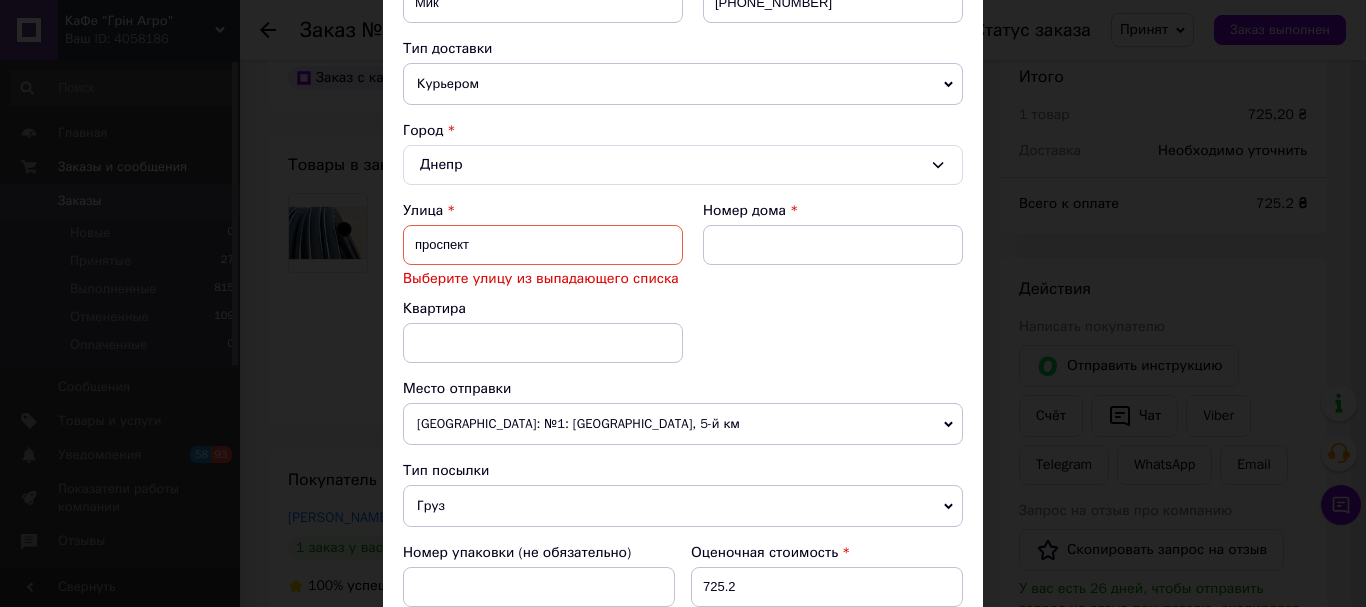 click on "проспект" at bounding box center (543, 245) 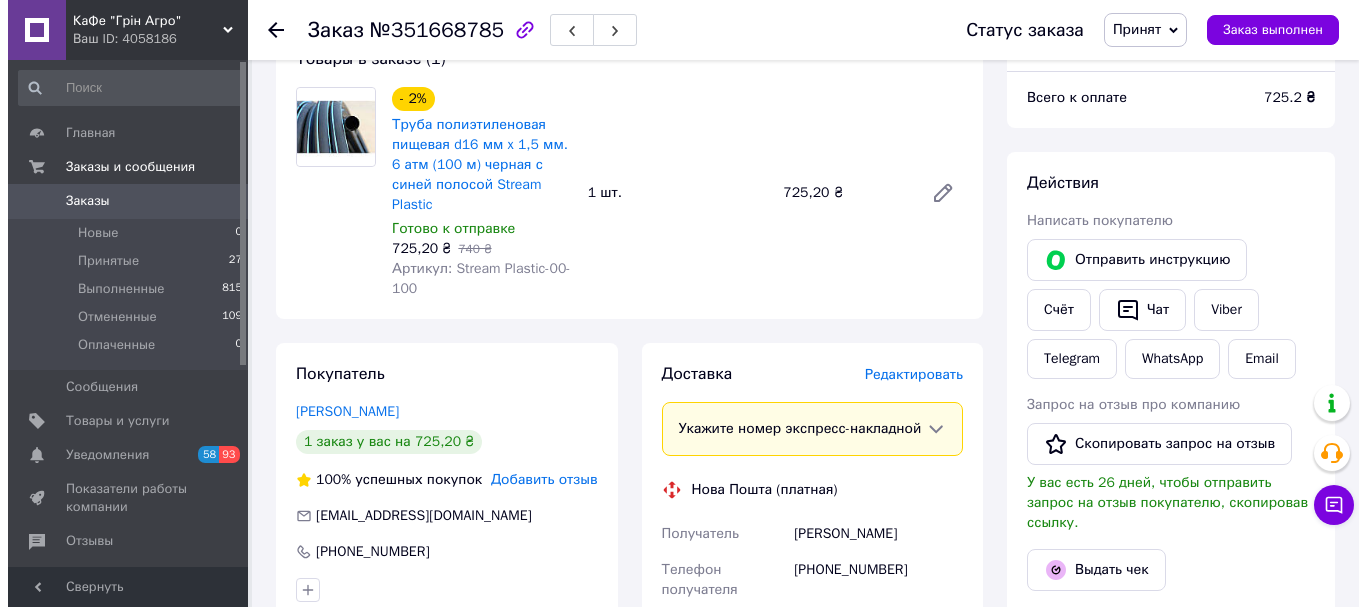 scroll, scrollTop: 300, scrollLeft: 0, axis: vertical 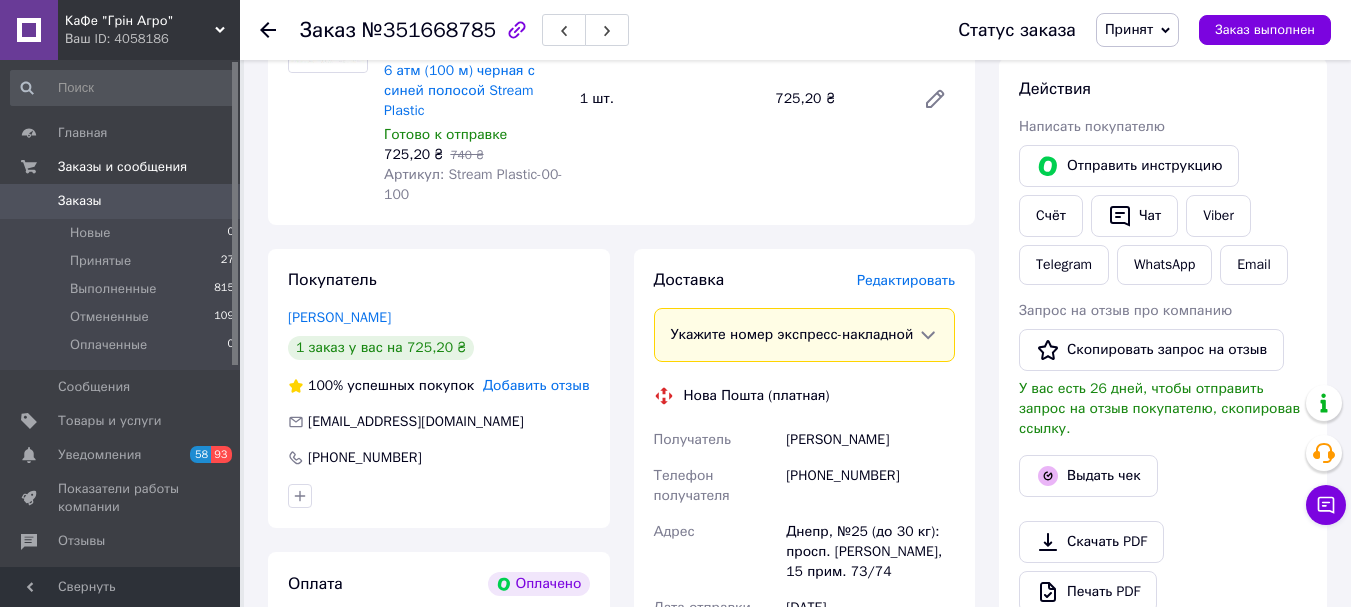 click on "Редактировать" at bounding box center (906, 280) 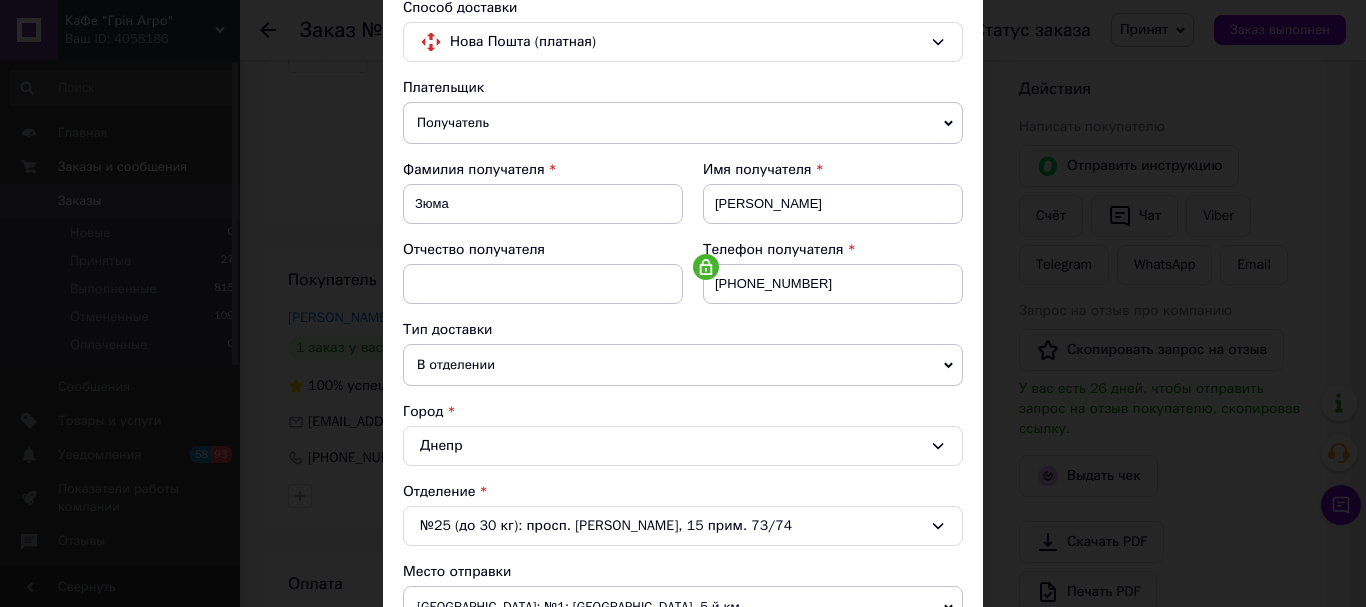 scroll, scrollTop: 200, scrollLeft: 0, axis: vertical 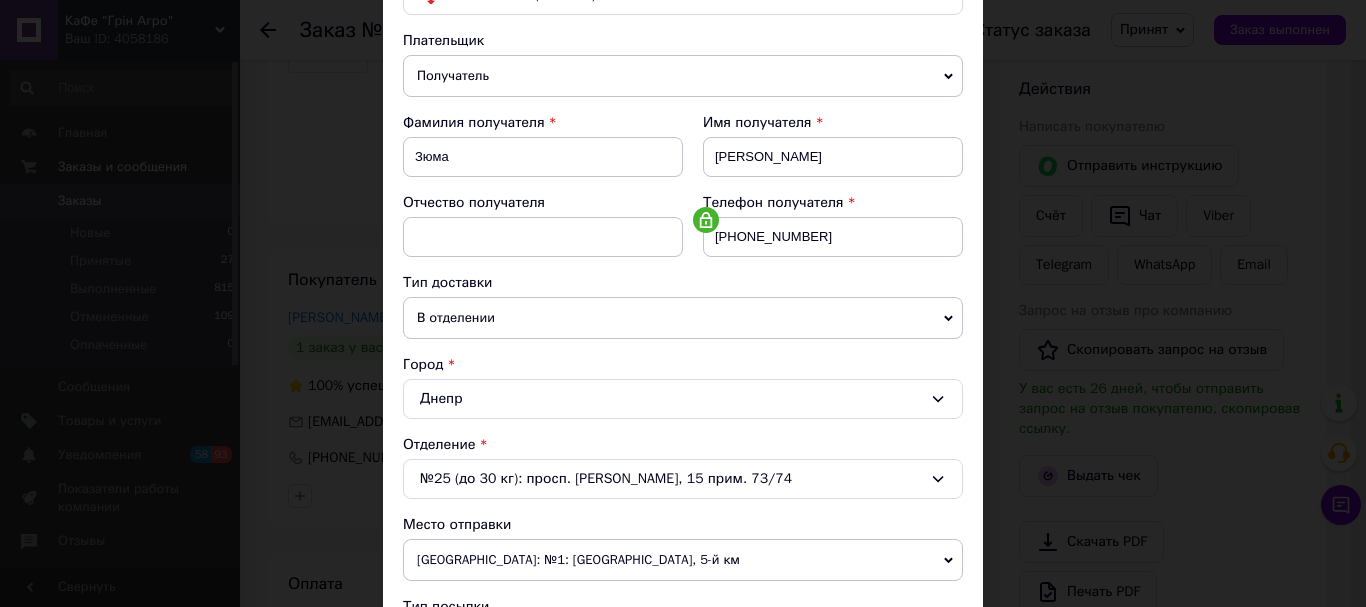 click on "В отделении" at bounding box center [683, 318] 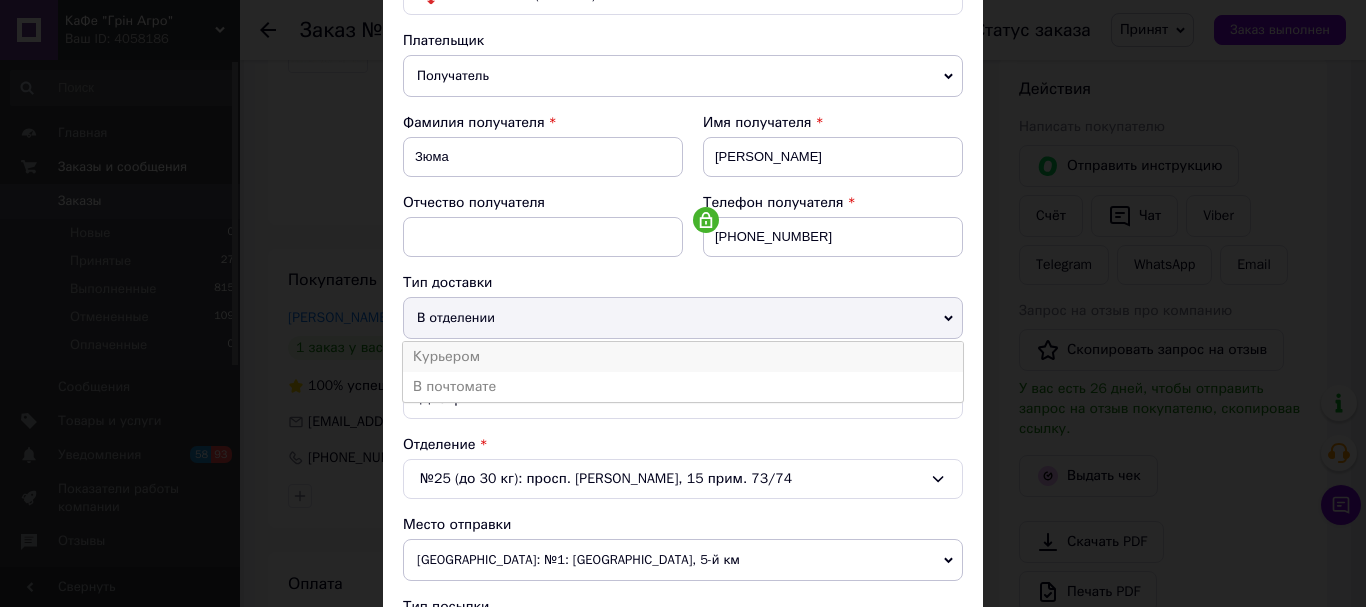 click on "Курьером" at bounding box center [683, 357] 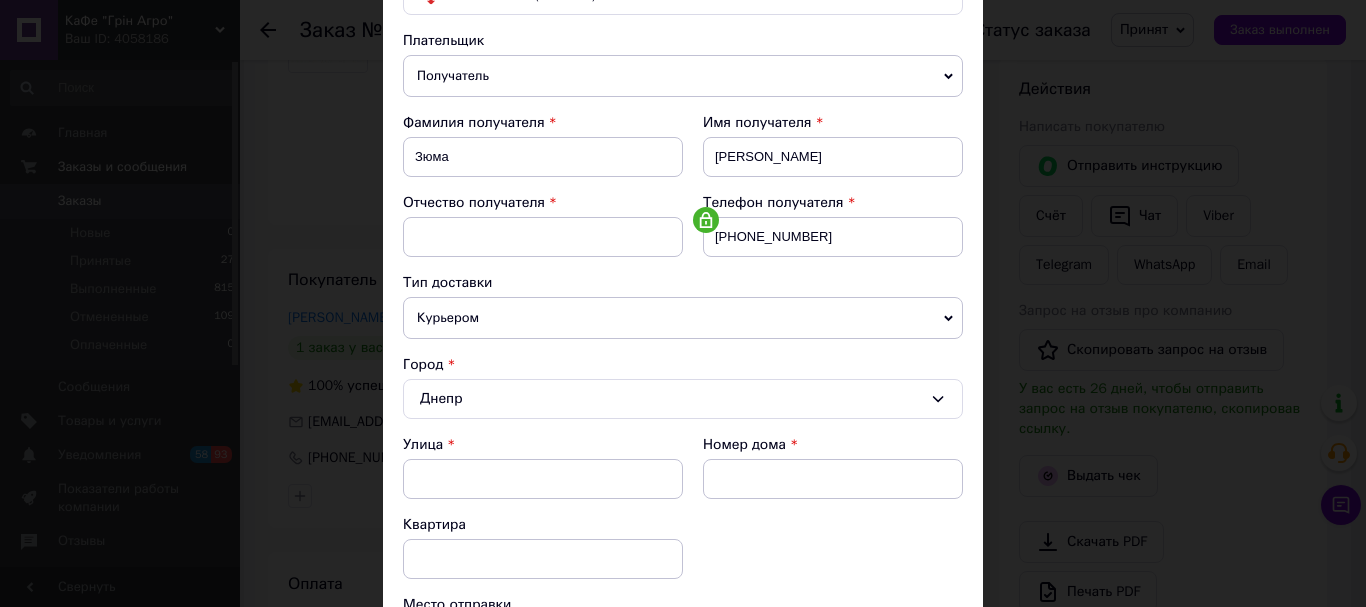 click on "Днепр" at bounding box center [683, 399] 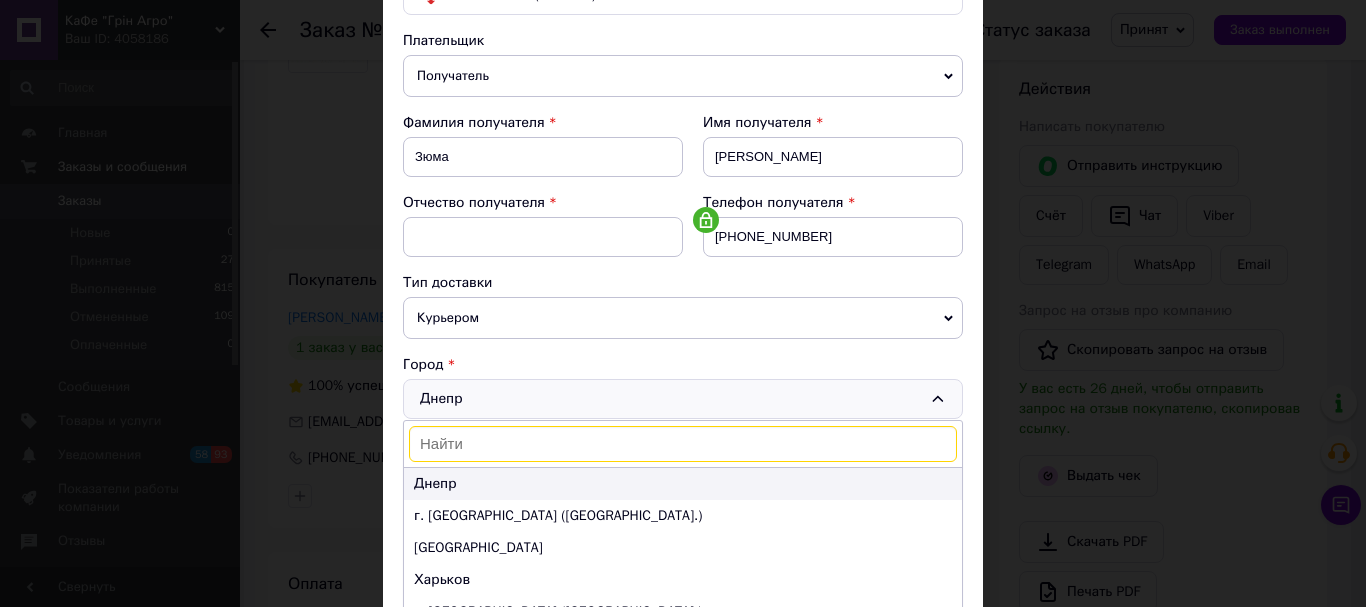 click on "Днепр" at bounding box center (435, 483) 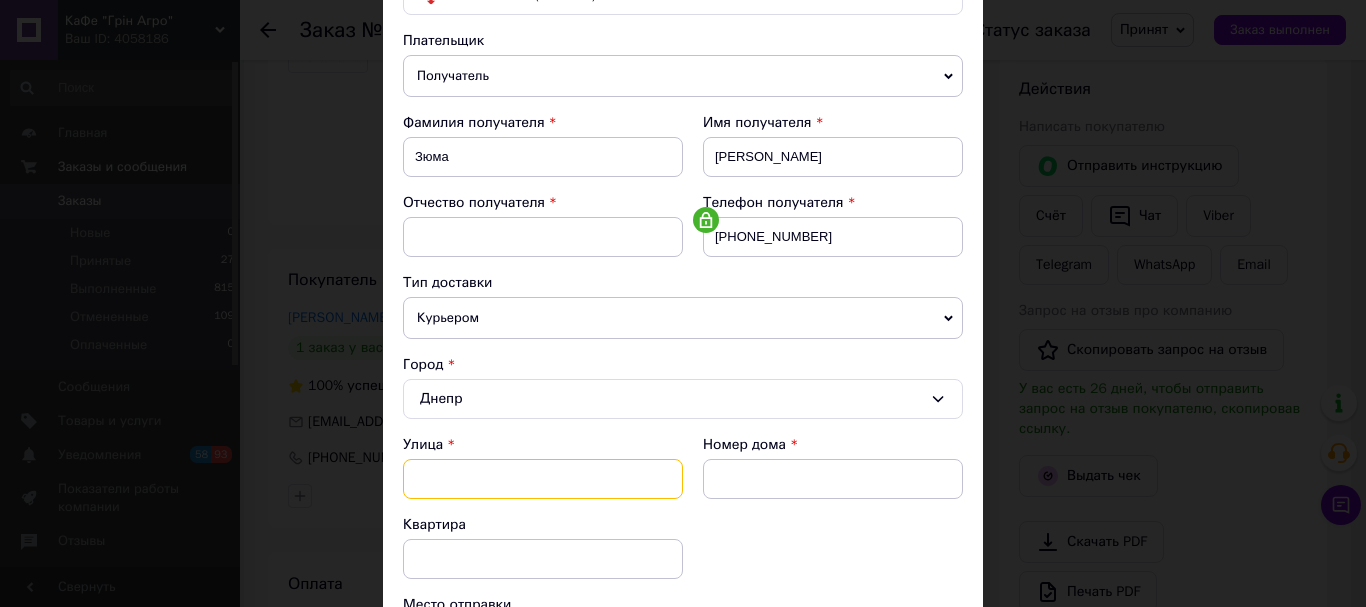 click at bounding box center [543, 479] 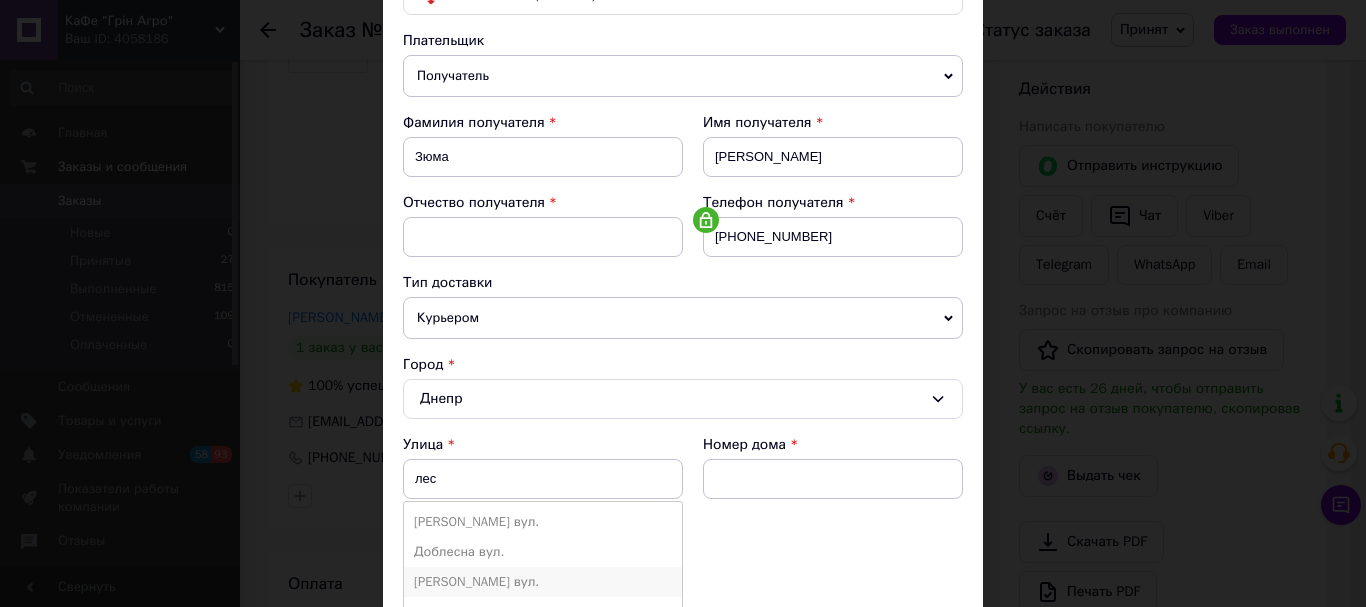 click on "[PERSON_NAME] вул." at bounding box center [543, 582] 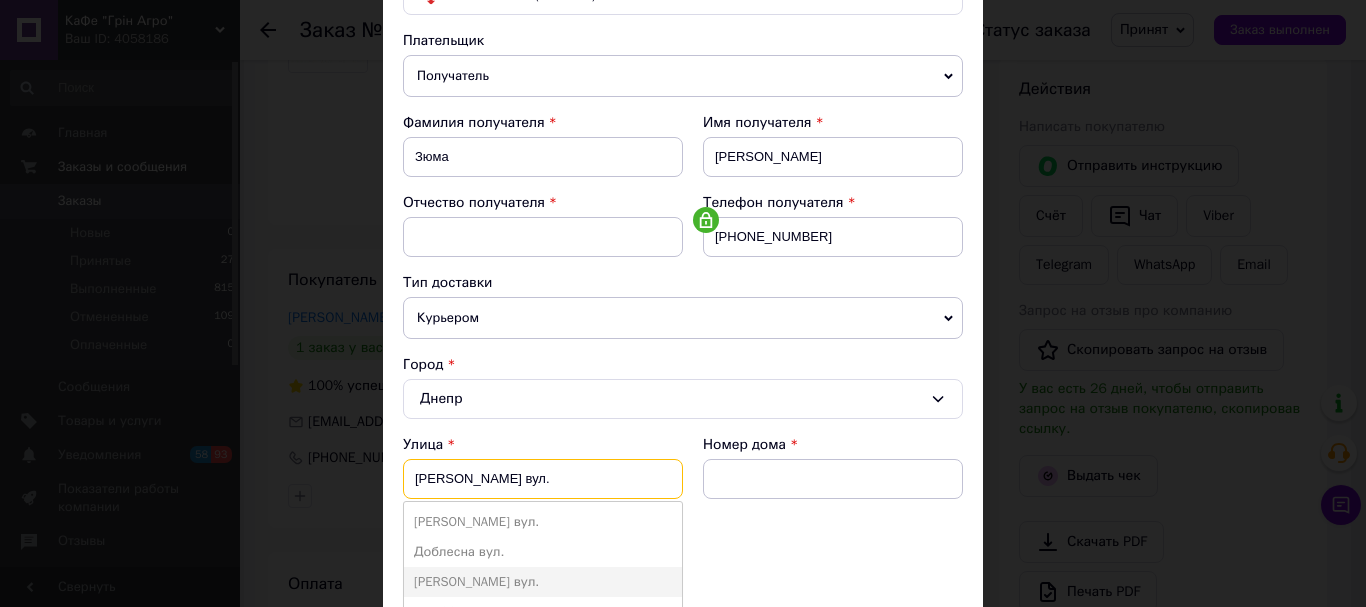 click on "[PERSON_NAME] вул." at bounding box center [543, 479] 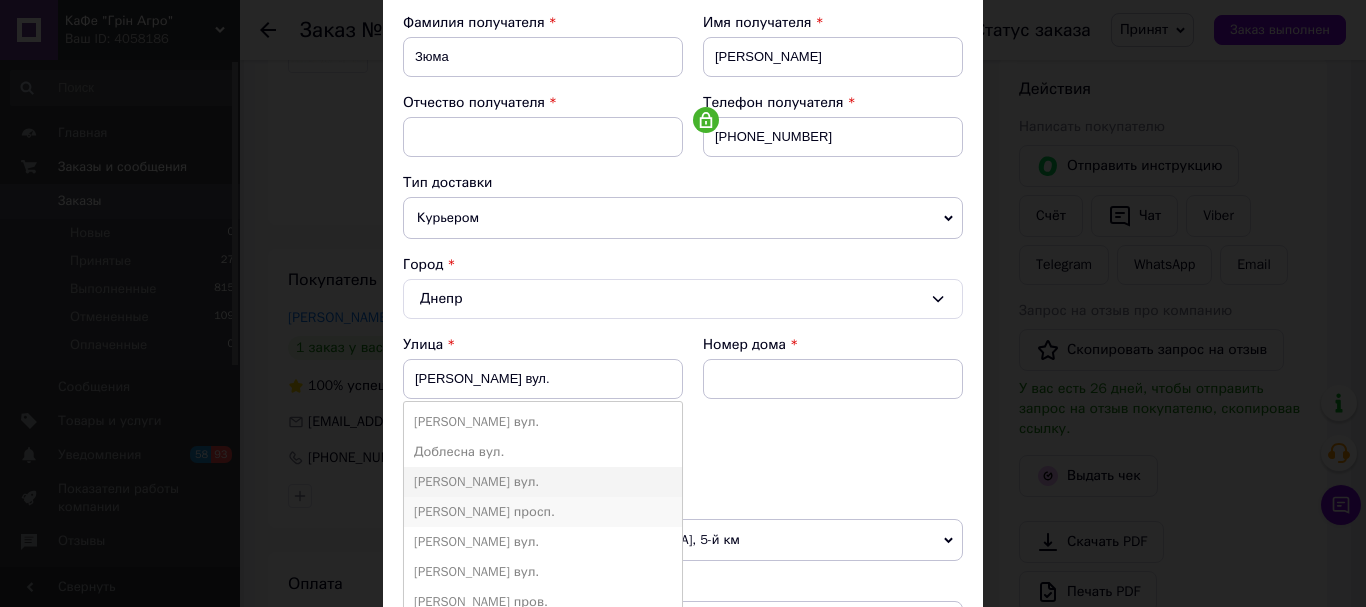 click on "[PERSON_NAME] просп." at bounding box center [543, 512] 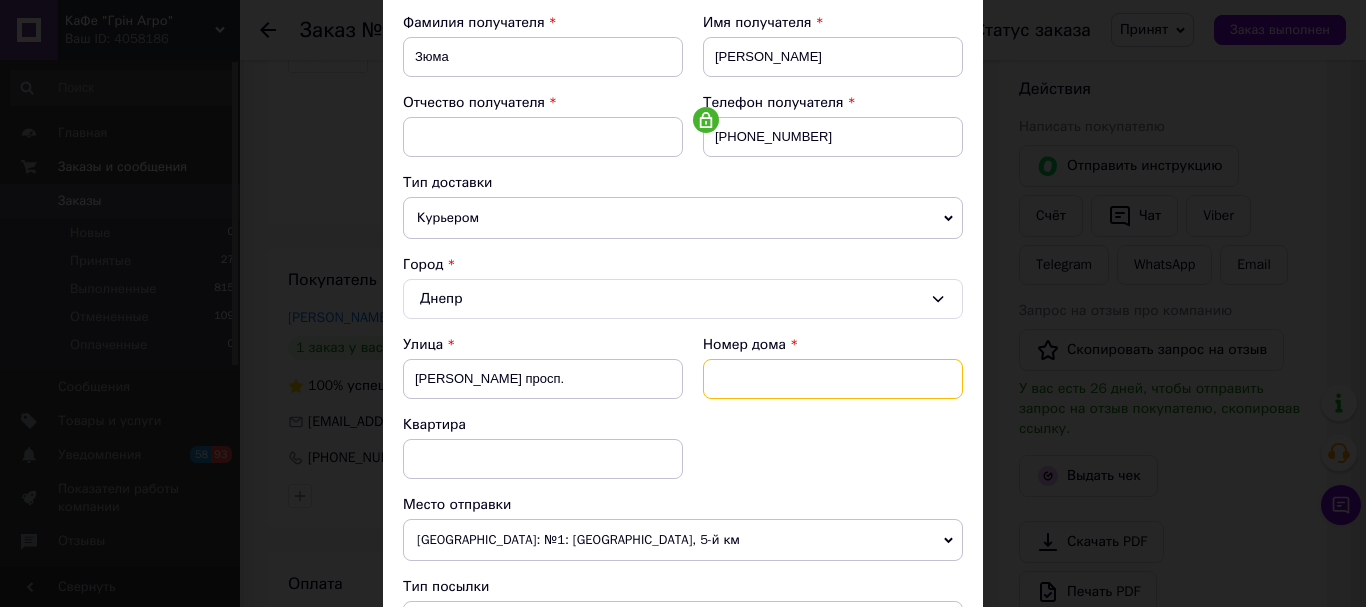 click at bounding box center [833, 379] 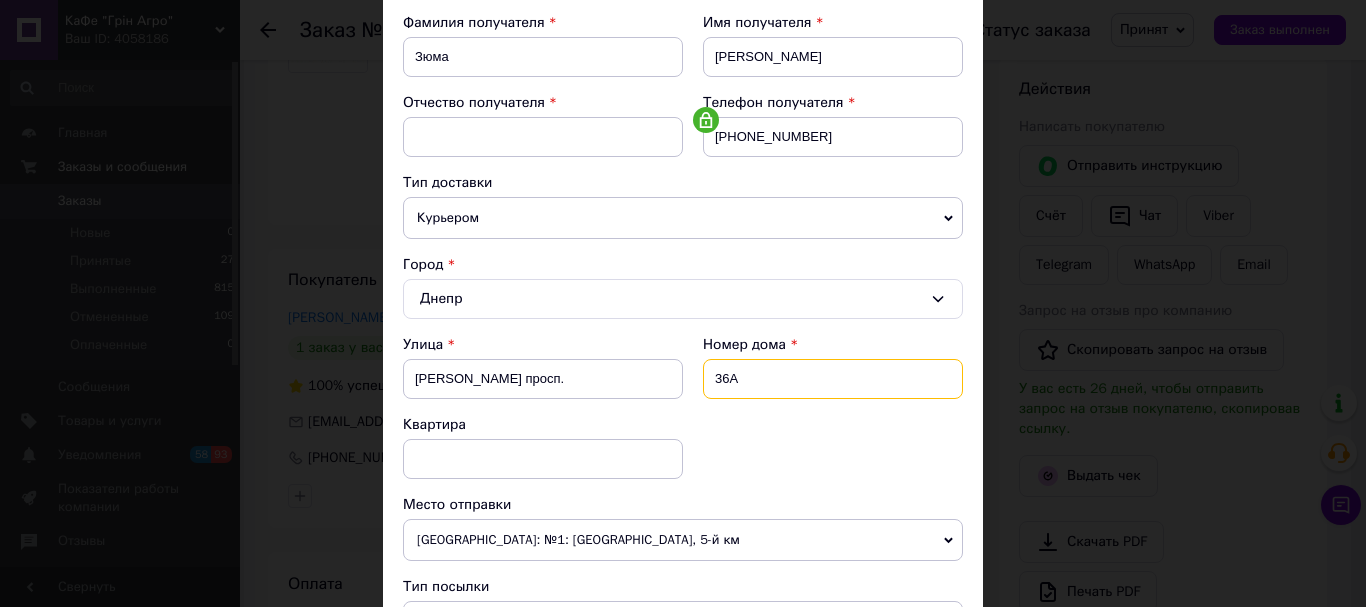 type on "36А" 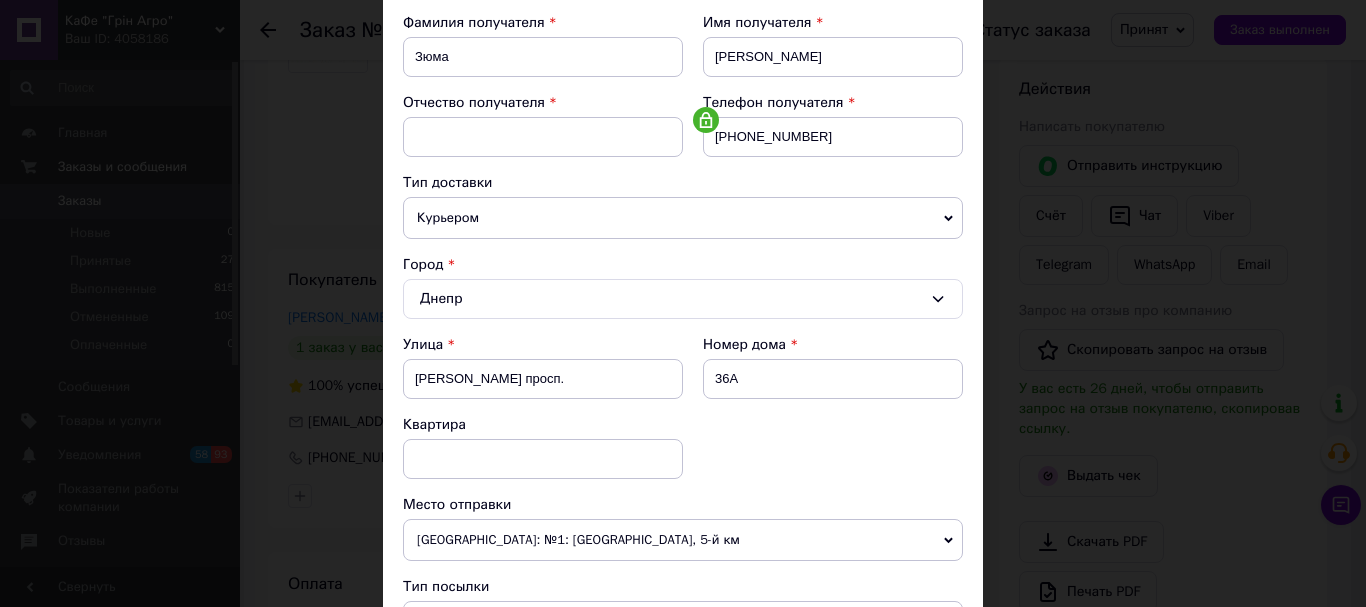 click on "Улица [PERSON_NAME] просп. Номер дома 36А Квартира" at bounding box center (683, 415) 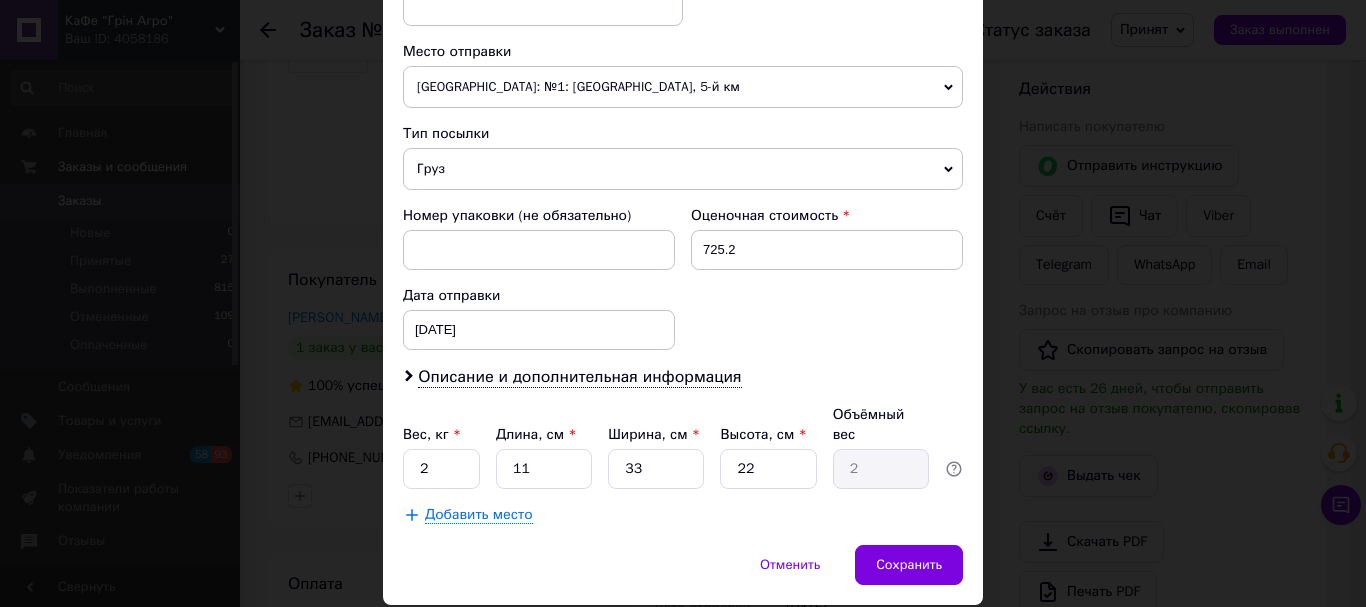 scroll, scrollTop: 801, scrollLeft: 0, axis: vertical 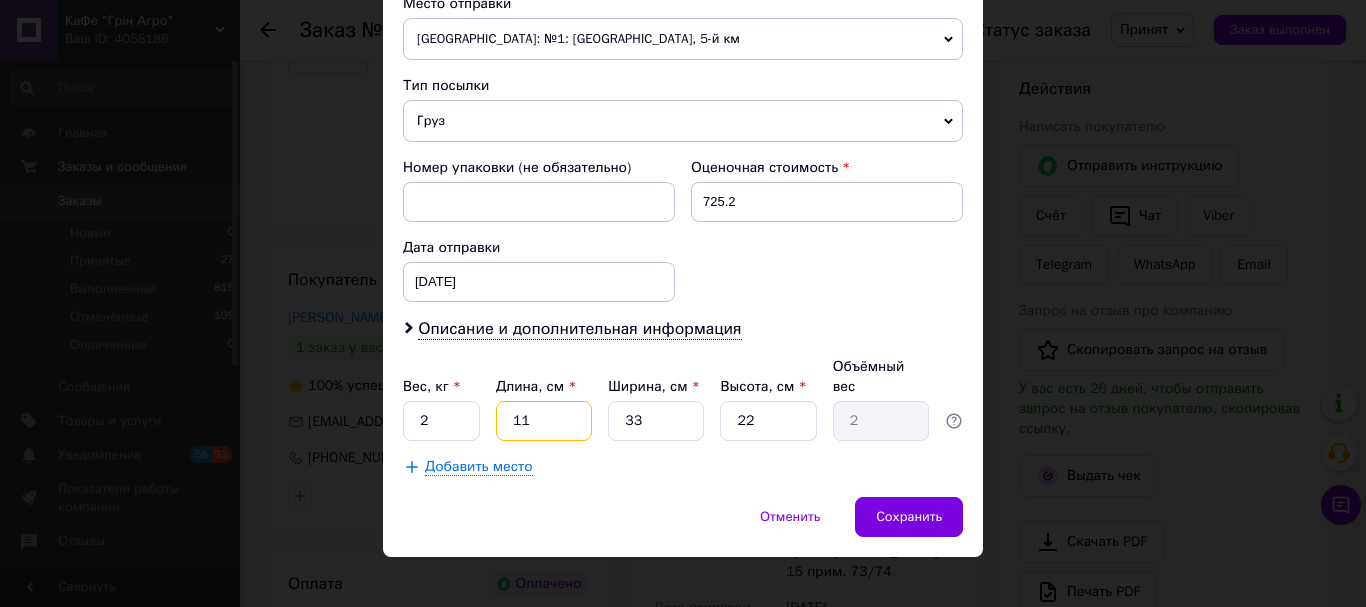 click on "11" at bounding box center (544, 421) 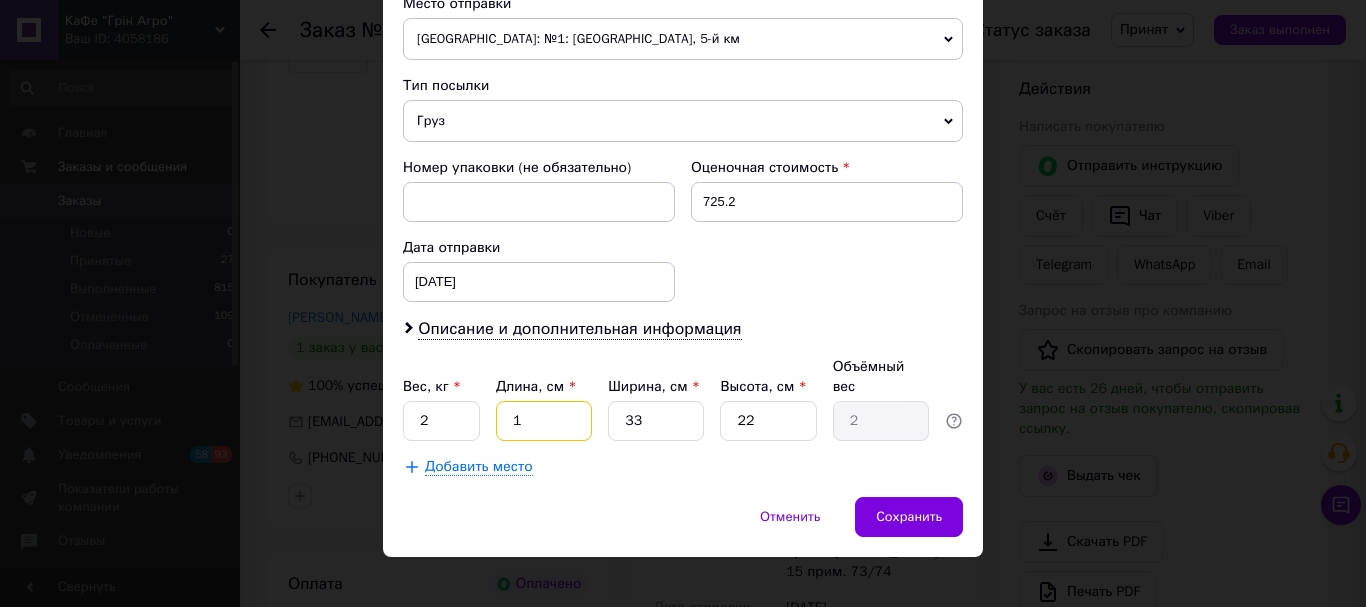 type on "0.18" 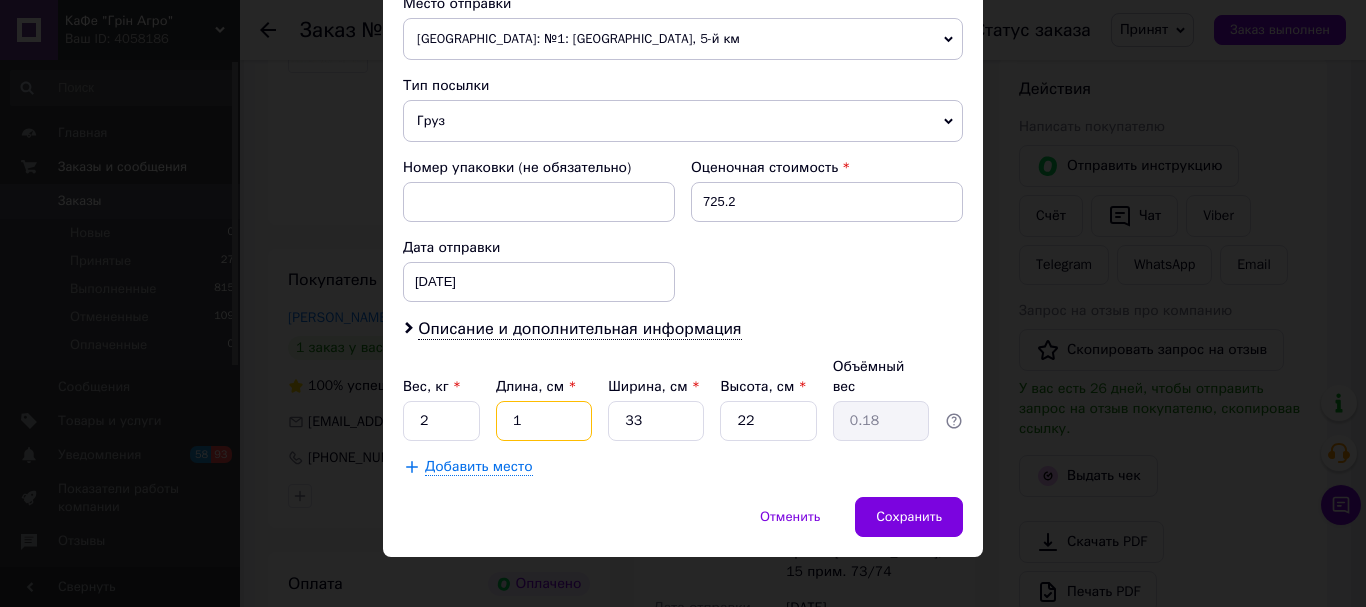 type 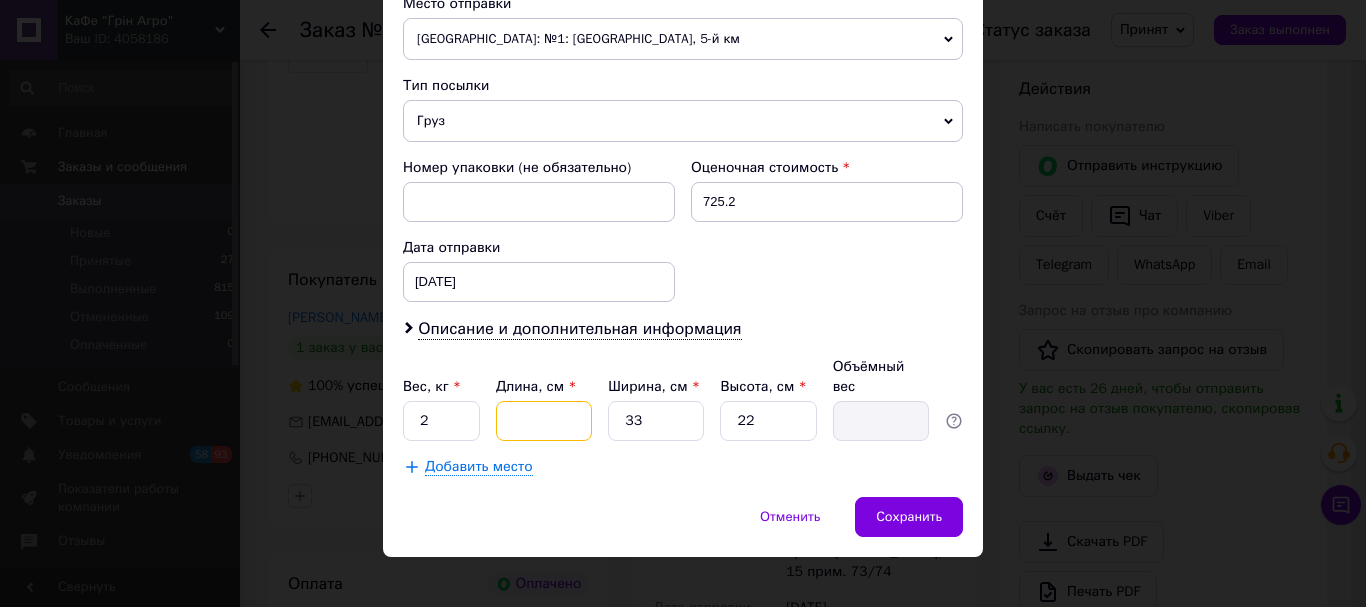 type on "7" 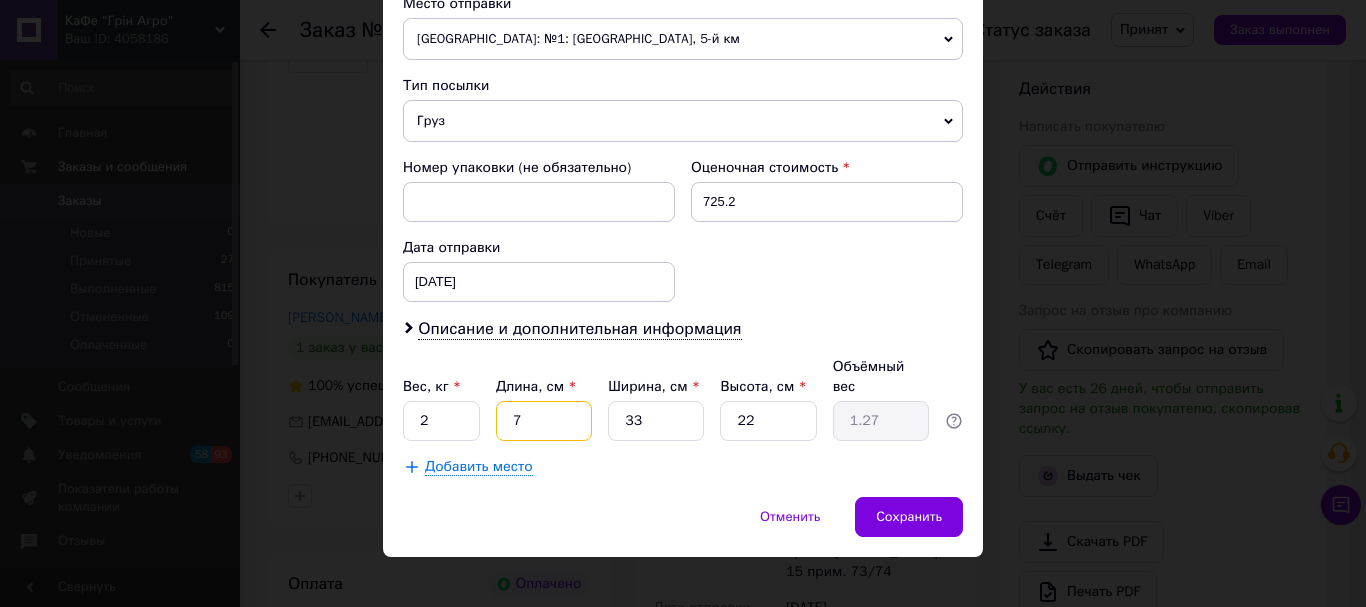 type on "75" 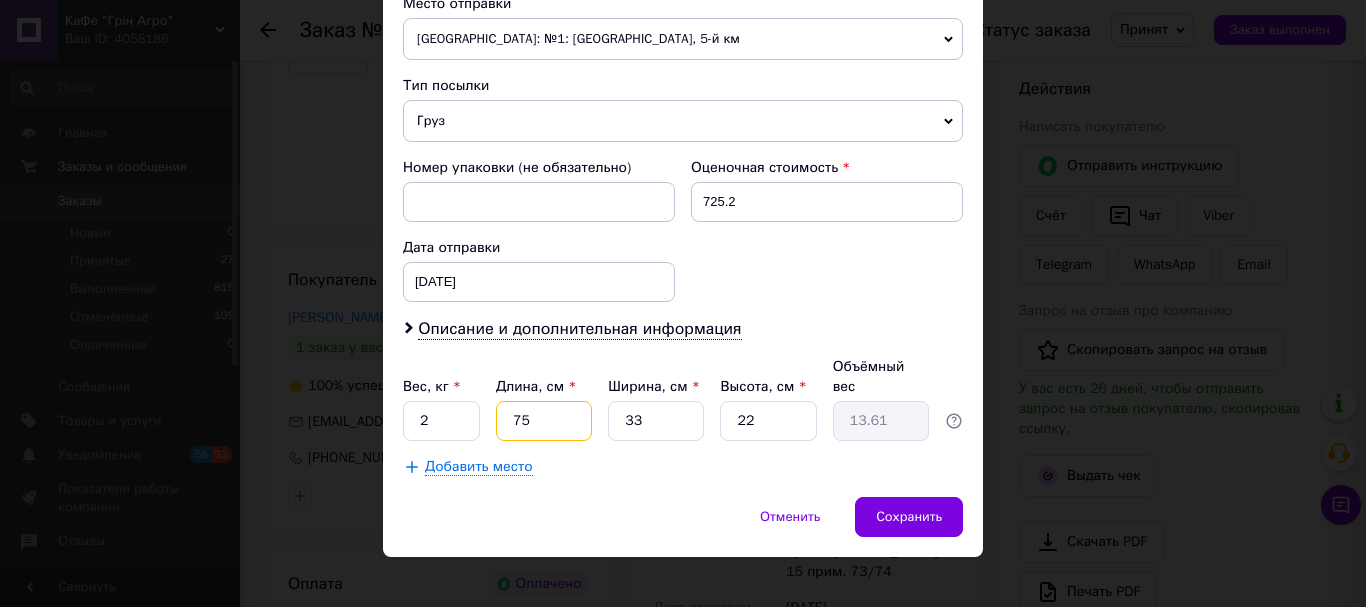 type on "75" 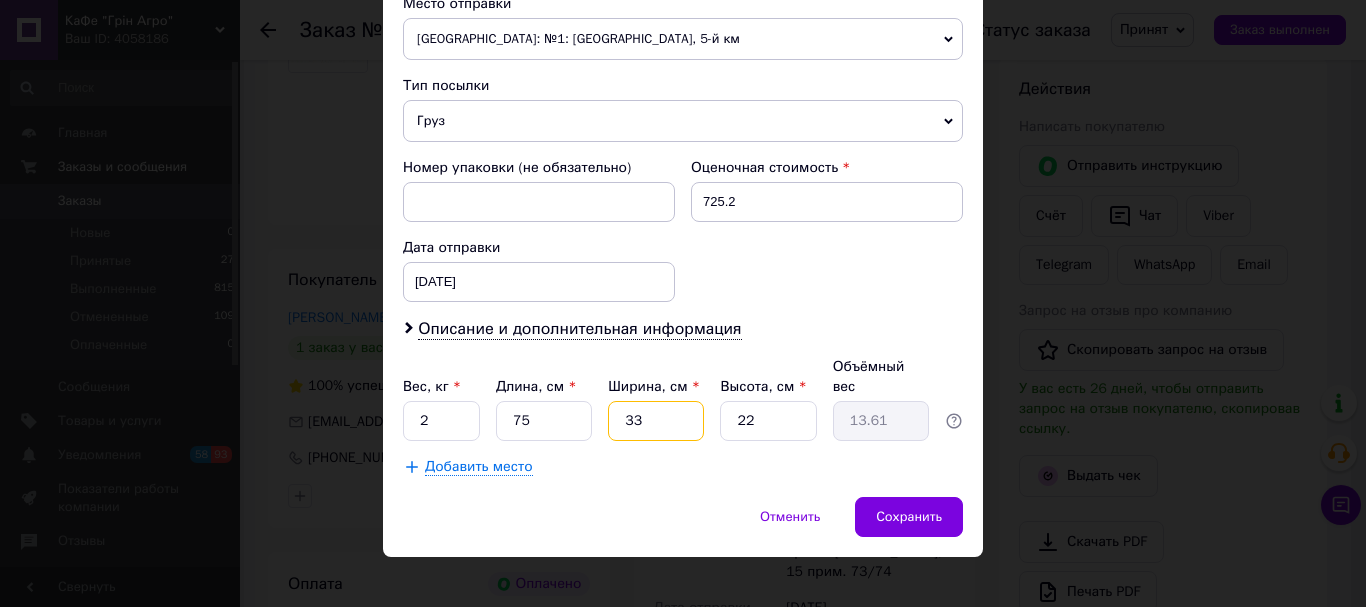 click on "33" at bounding box center [656, 421] 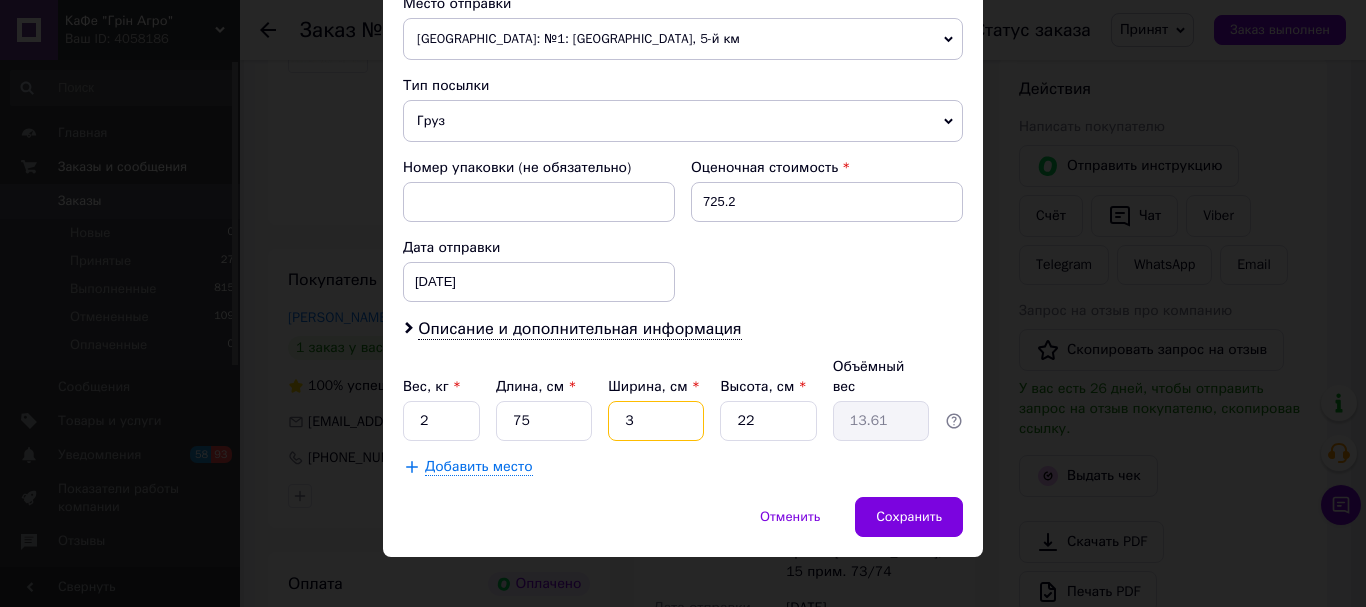 type on "1.24" 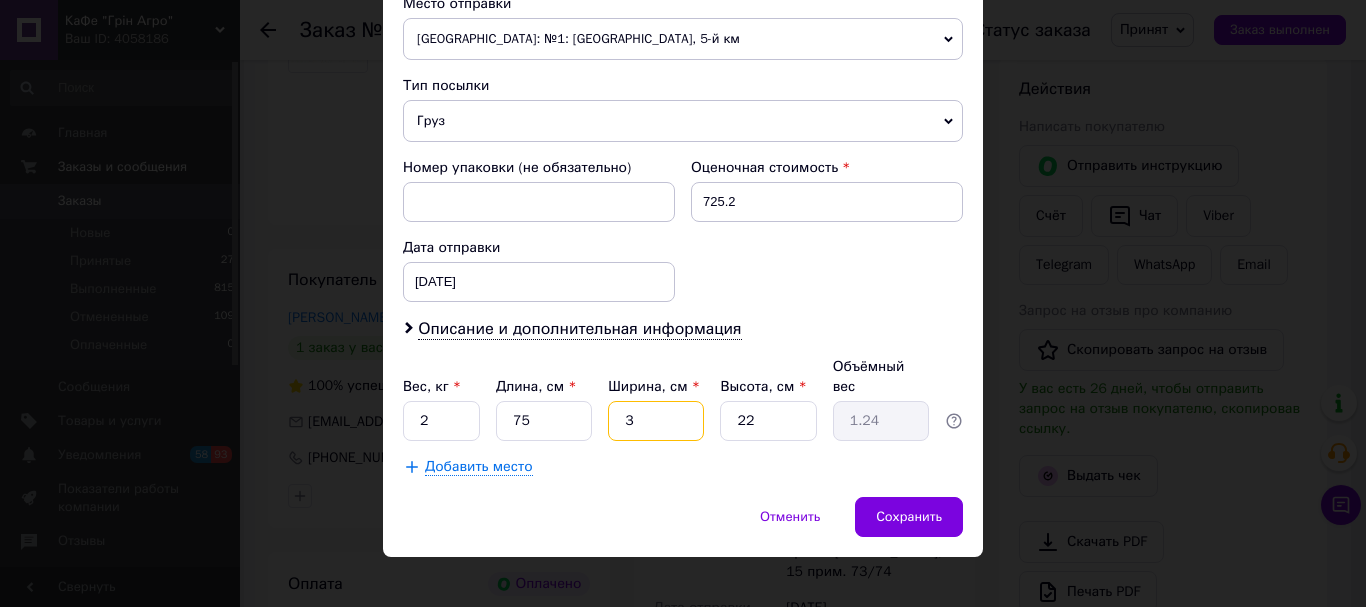 type 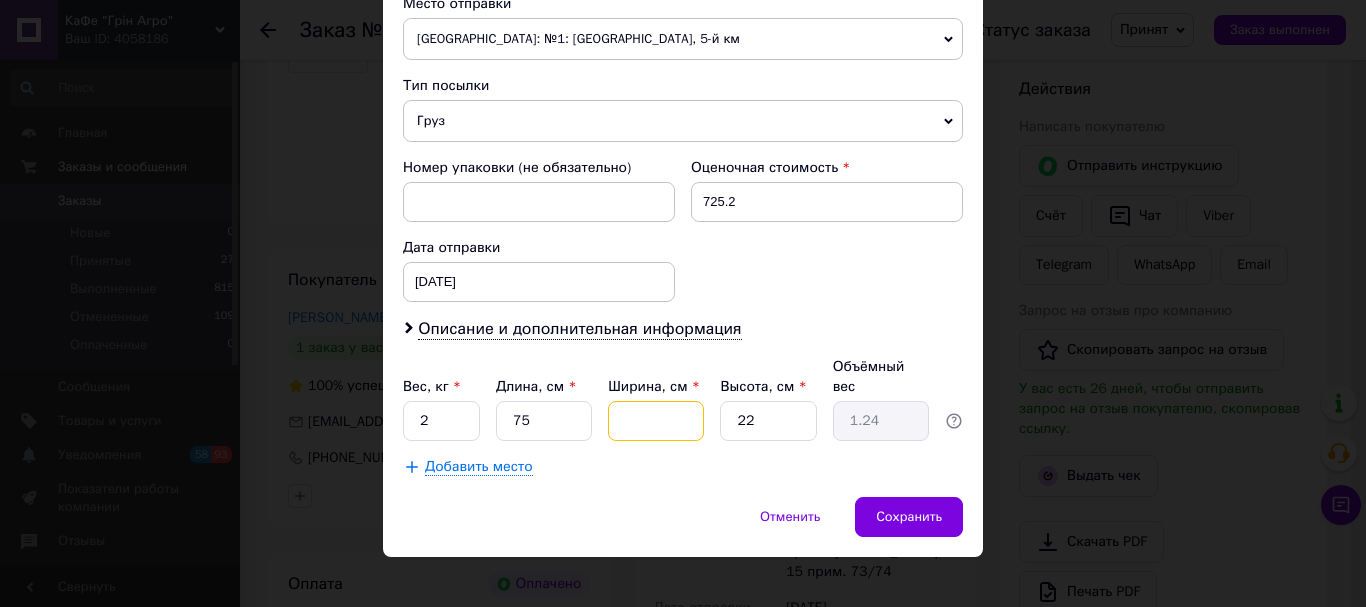 type 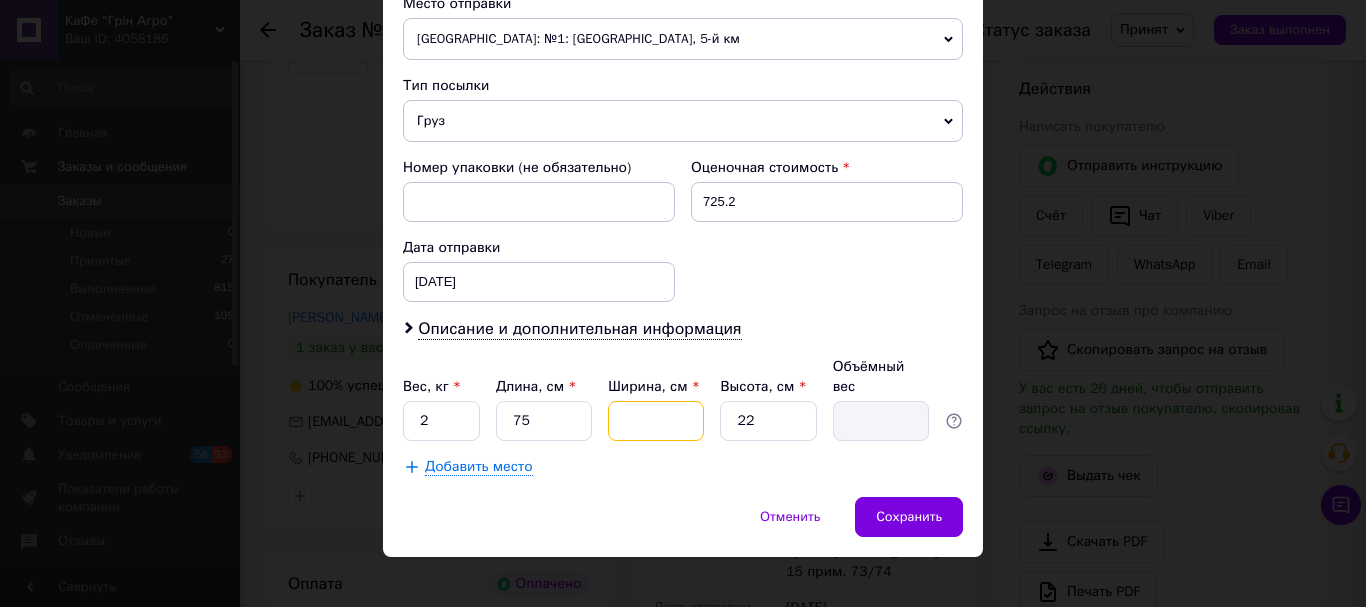 type on "1" 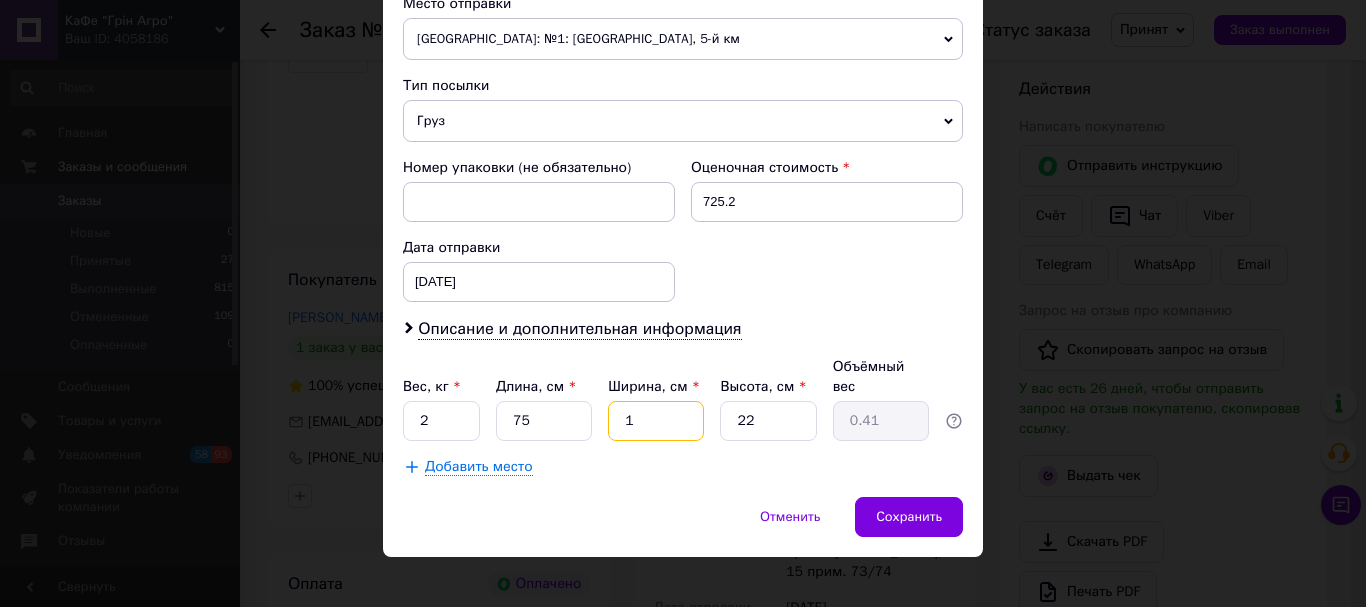 type on "10" 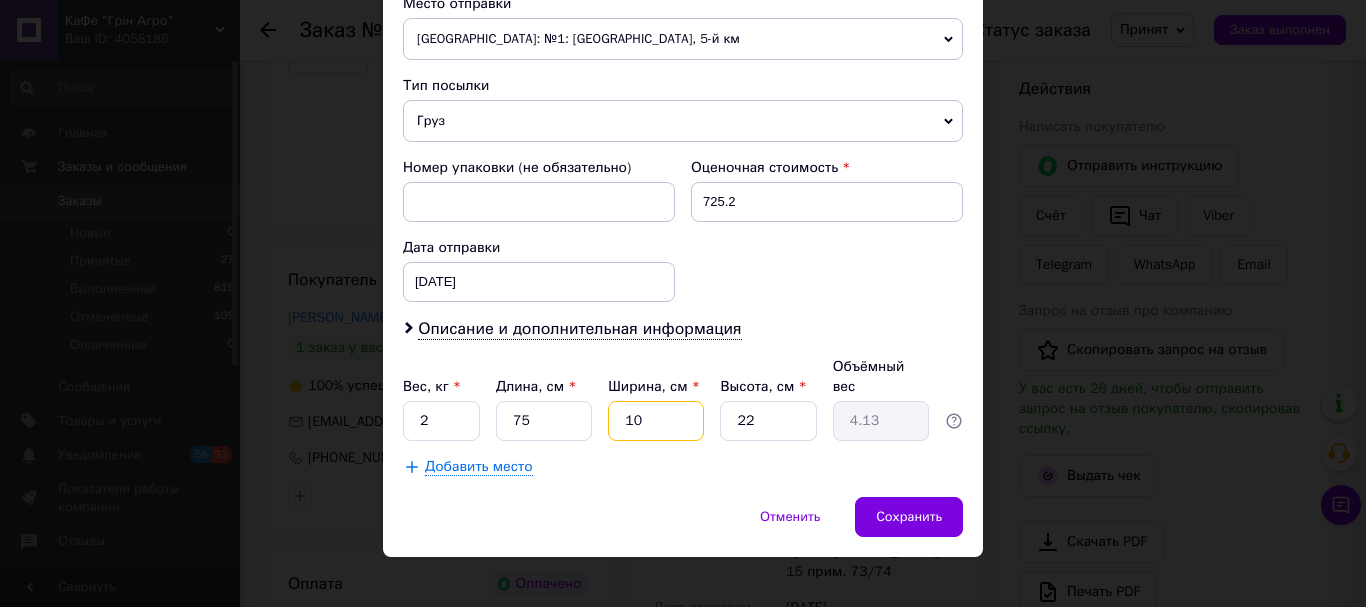 type on "10" 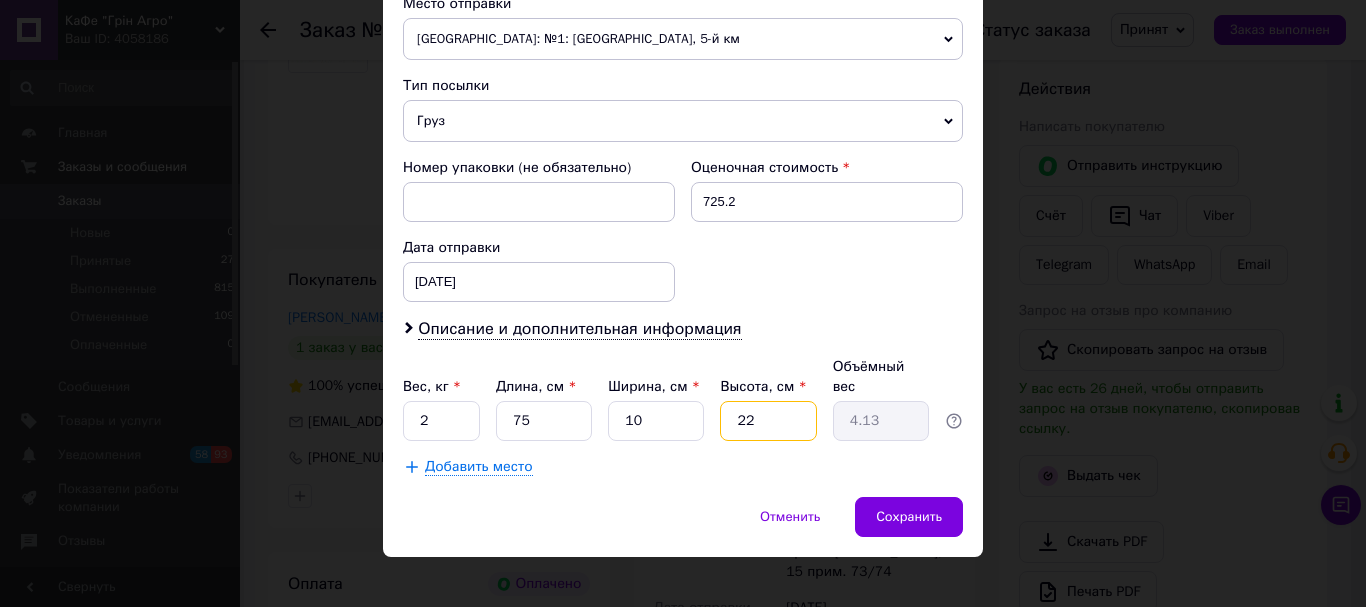 click on "22" at bounding box center (768, 421) 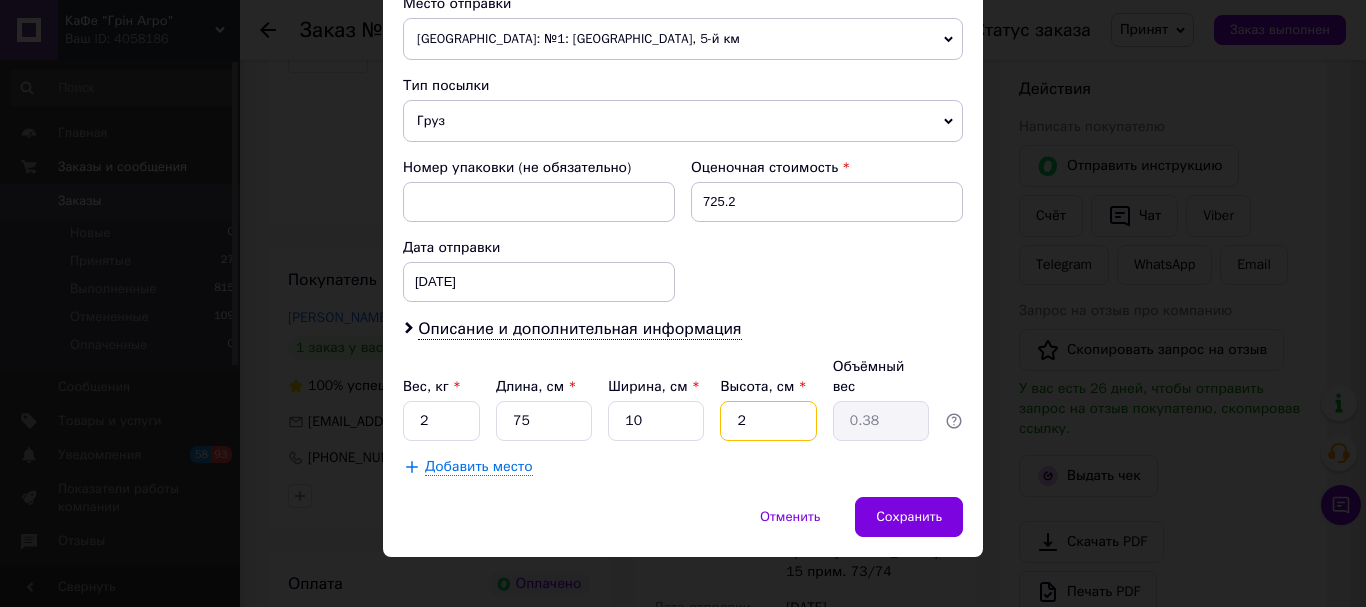 type 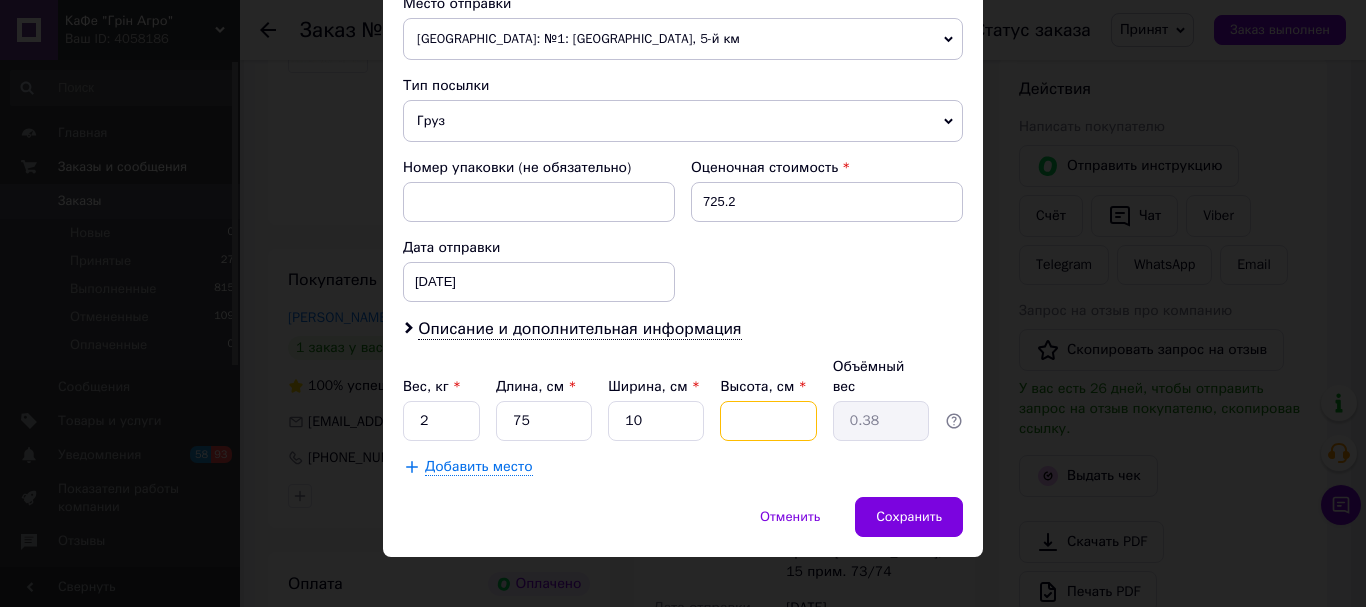 type 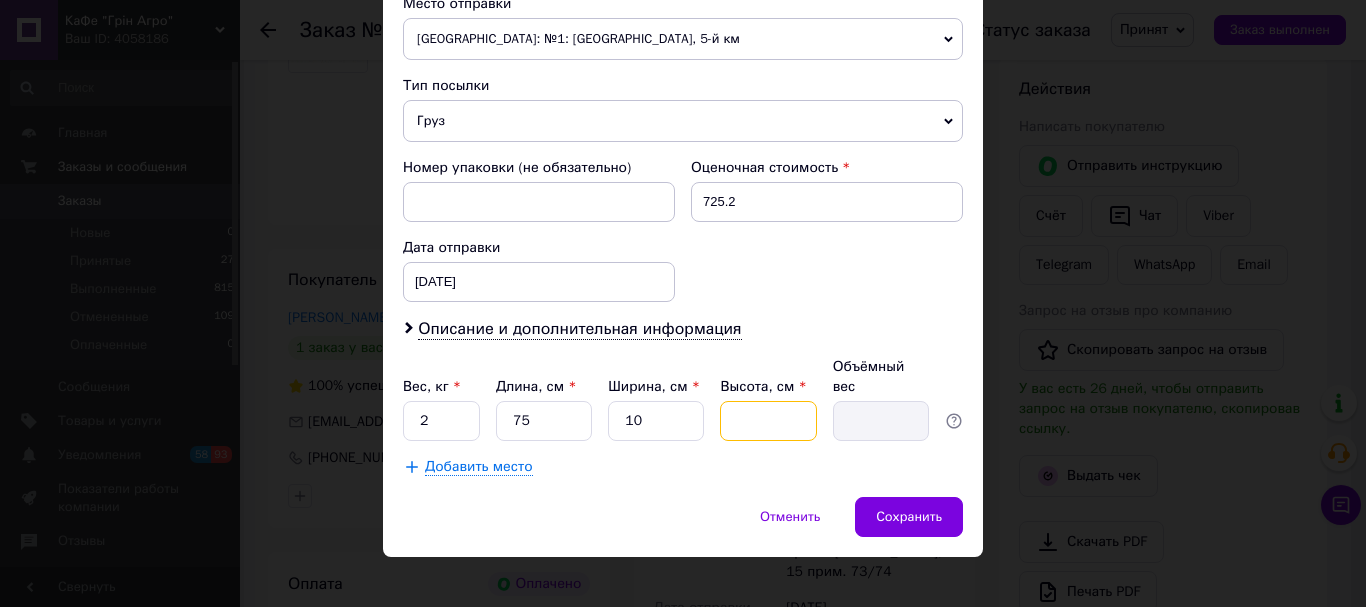 type on "7" 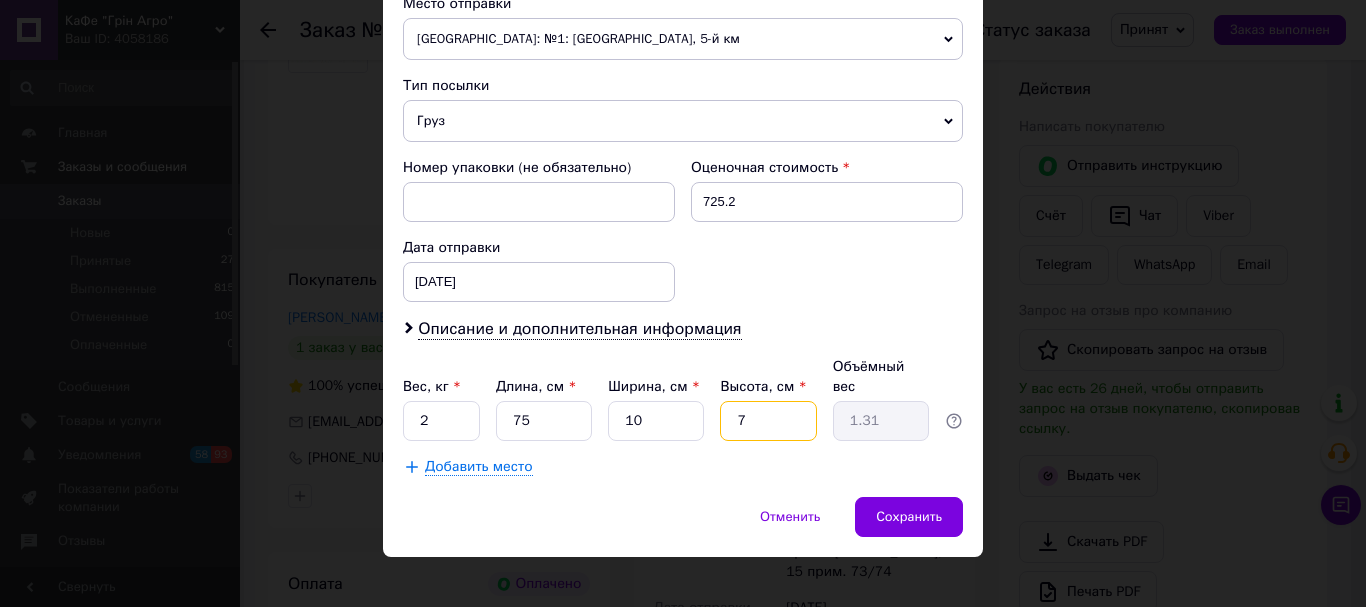 type on "75" 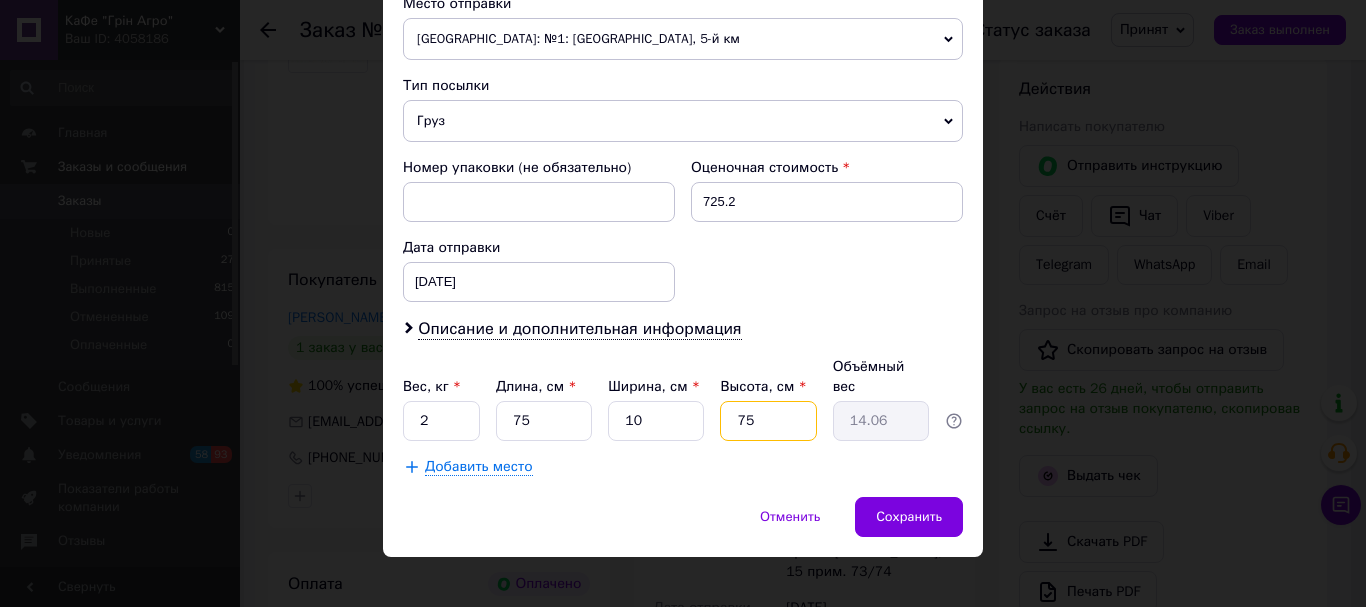 type on "75" 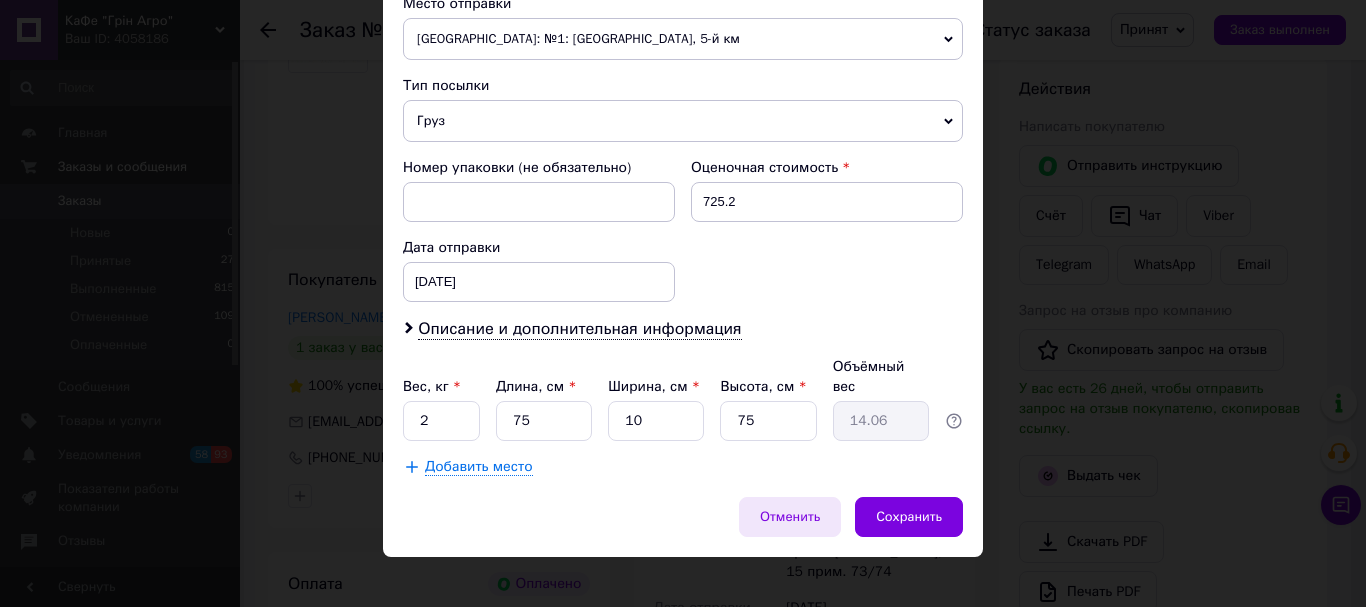 drag, startPoint x: 665, startPoint y: 492, endPoint x: 831, endPoint y: 515, distance: 167.5858 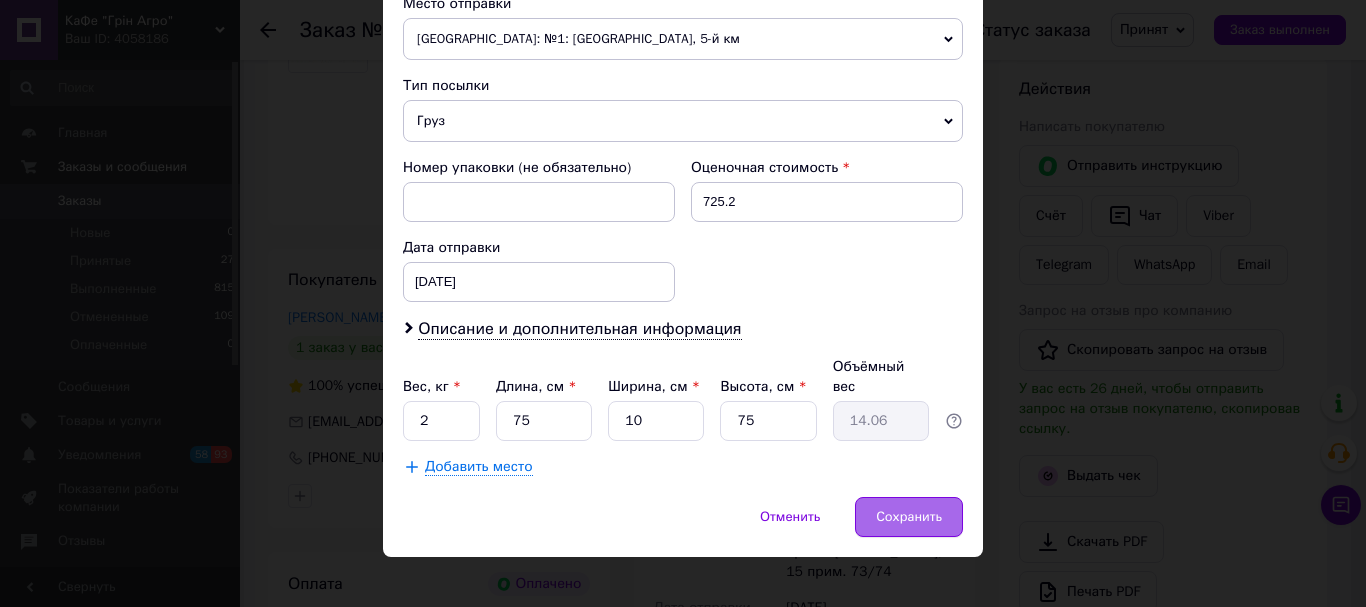 click on "Сохранить" at bounding box center [909, 517] 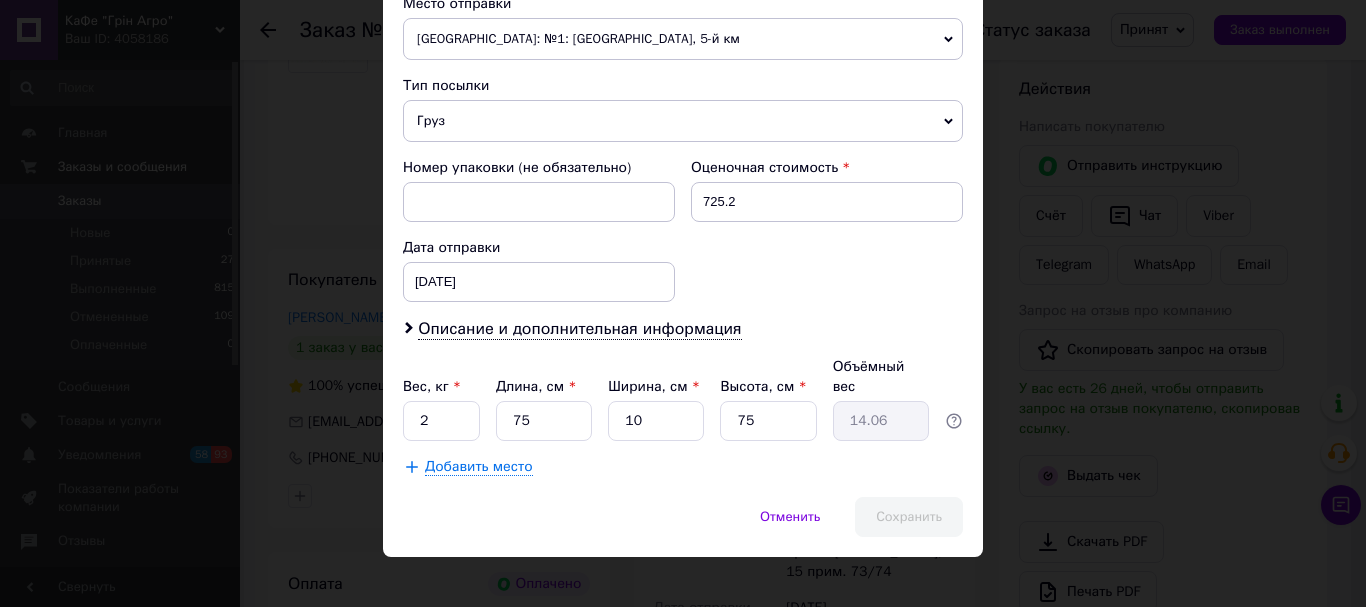 scroll, scrollTop: 134, scrollLeft: 0, axis: vertical 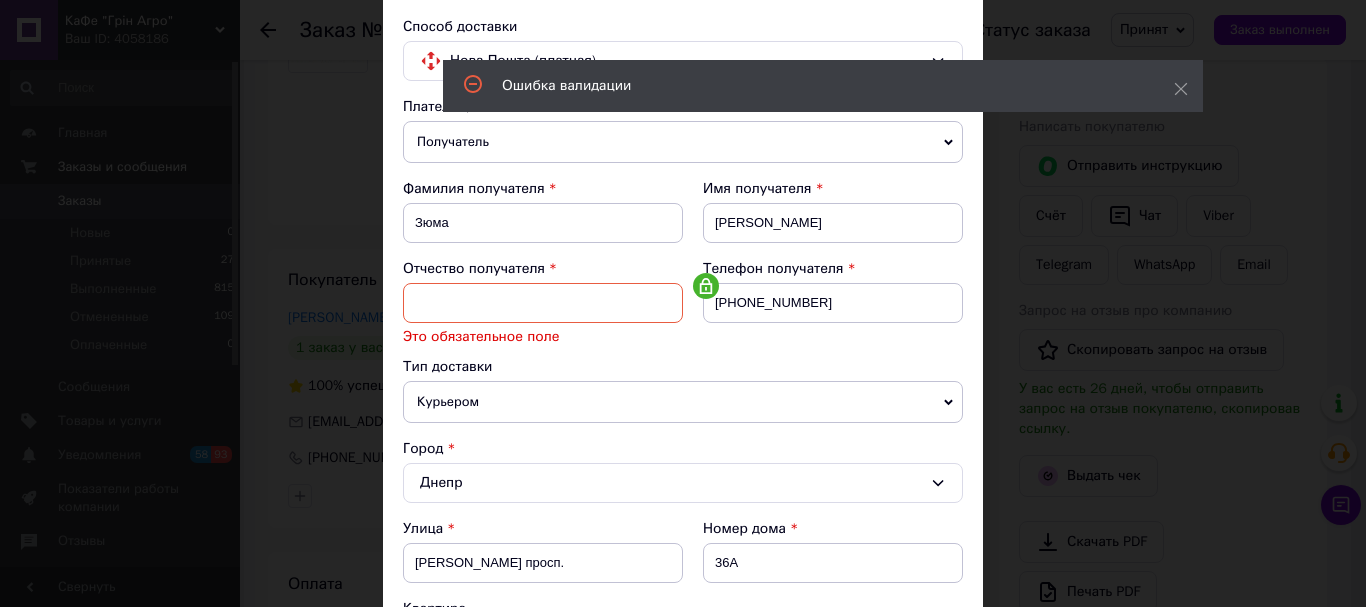click at bounding box center (543, 303) 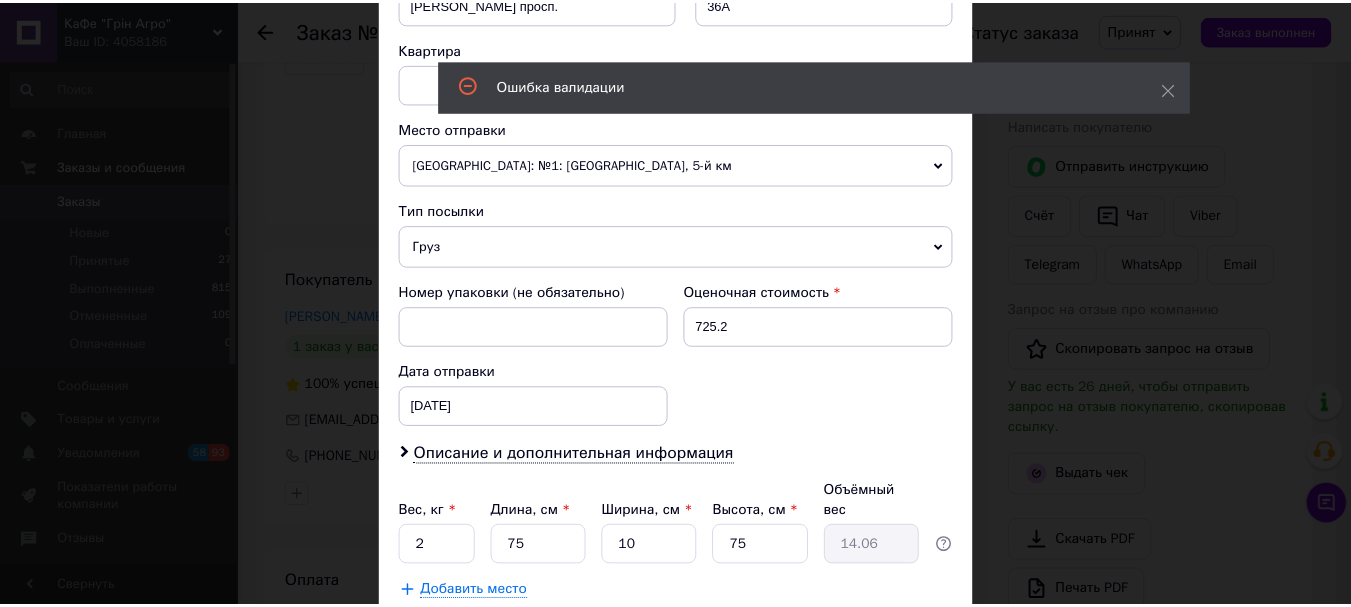 scroll, scrollTop: 801, scrollLeft: 0, axis: vertical 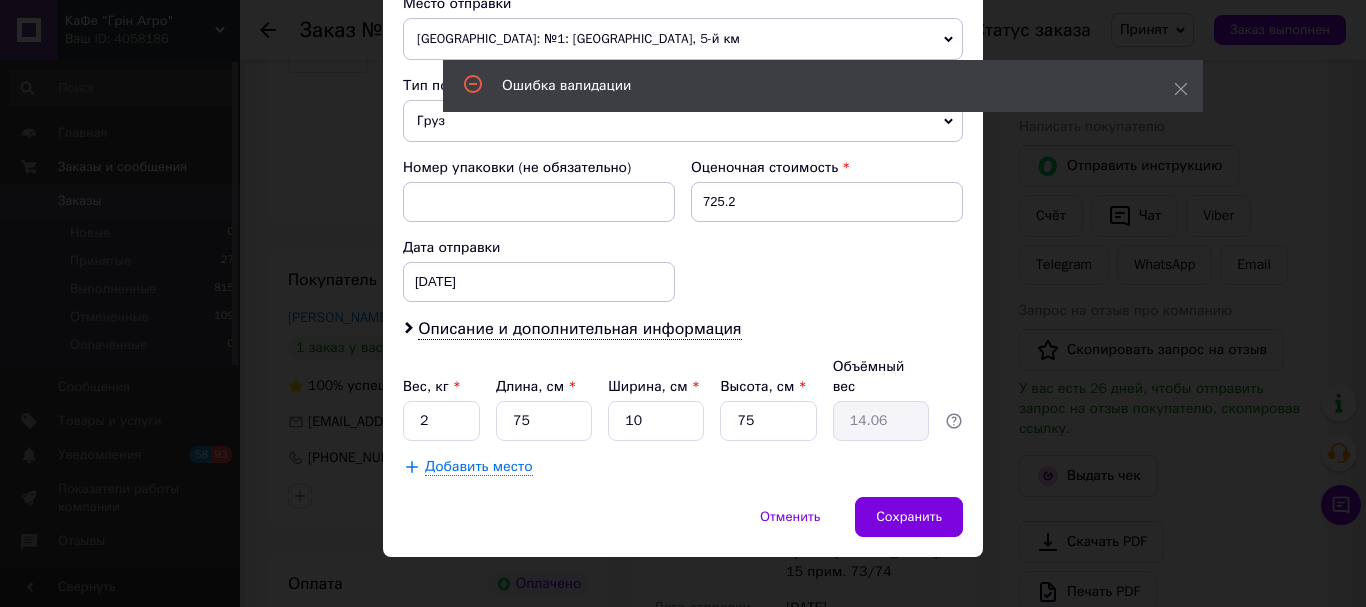 click on "Способ доставки Нова Пошта (платная) Плательщик Получатель Отправитель Фамилия получателя Зюма Имя получателя Эдуард Отчество получателя Мик Телефон получателя +380503201707 Тип доставки Курьером В отделении В почтомате Город Днепр Улица Лесі Українки просп. Номер дома 36А Квартира Место отправки Херсон: №1: Миколаївське шосе, 5-й км Кременчук: №1: вул. Флотська, 2 Одеса: №12 (до 30 кг на одне місце): вул. Софіївська, 34 Добавить еще место отправки Тип посылки Груз Документы Номер упаковки (не обязательно) Оценочная стоимость 725.2 Дата отправки 12.07.2025 < 2025 > < Июль > Пн Вт 1" at bounding box center [683, -87] 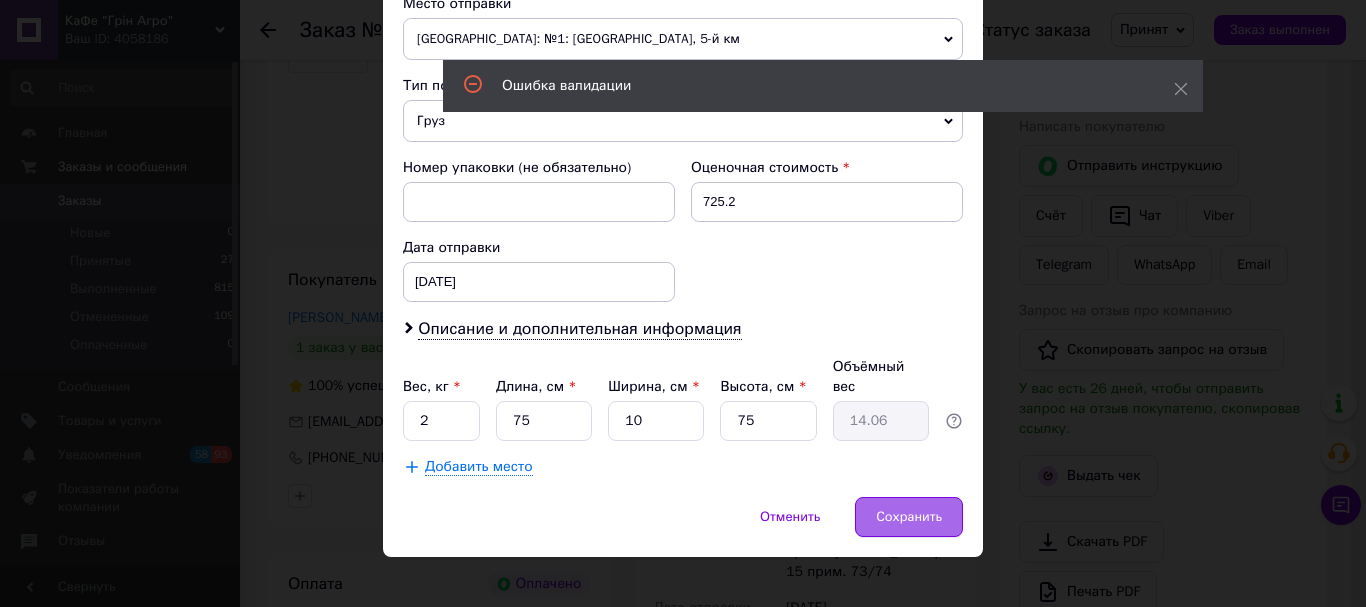 click on "Сохранить" at bounding box center (909, 517) 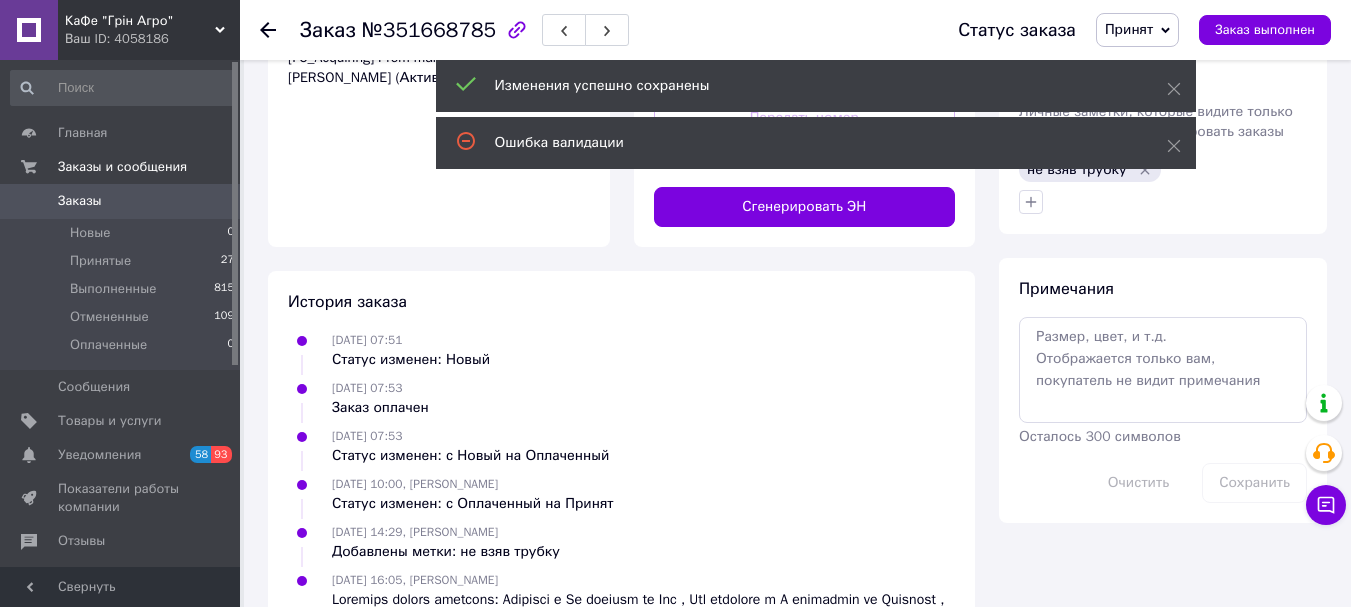 scroll, scrollTop: 800, scrollLeft: 0, axis: vertical 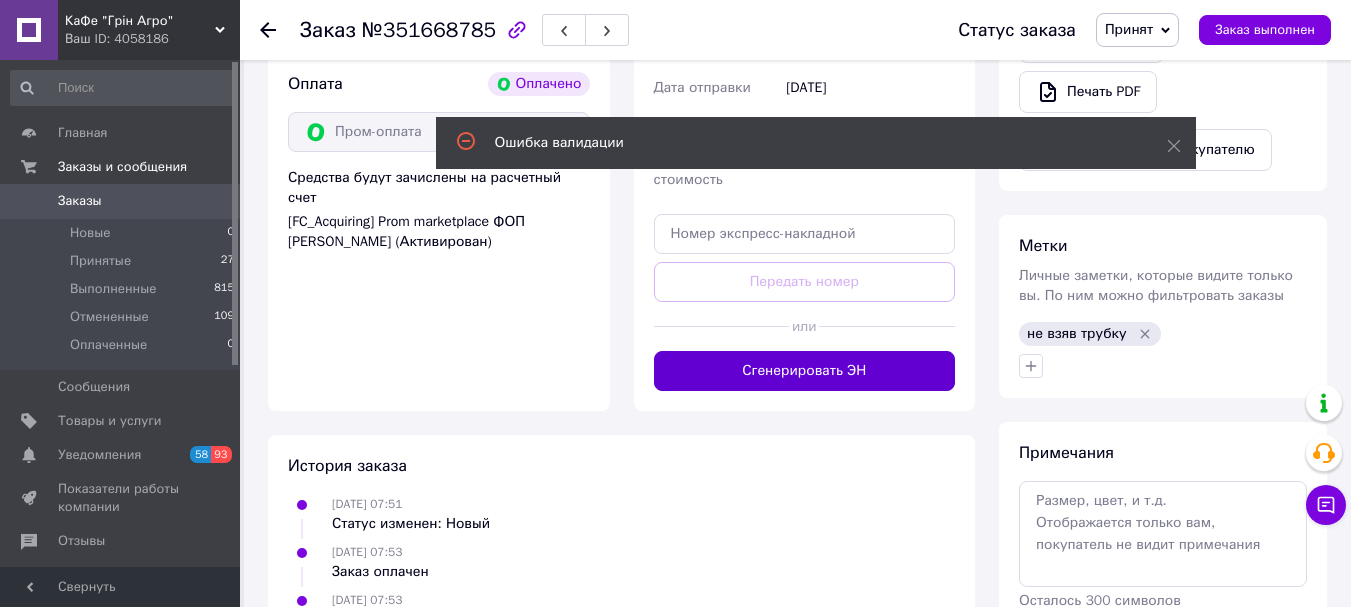 click on "Сгенерировать ЭН" at bounding box center [805, 371] 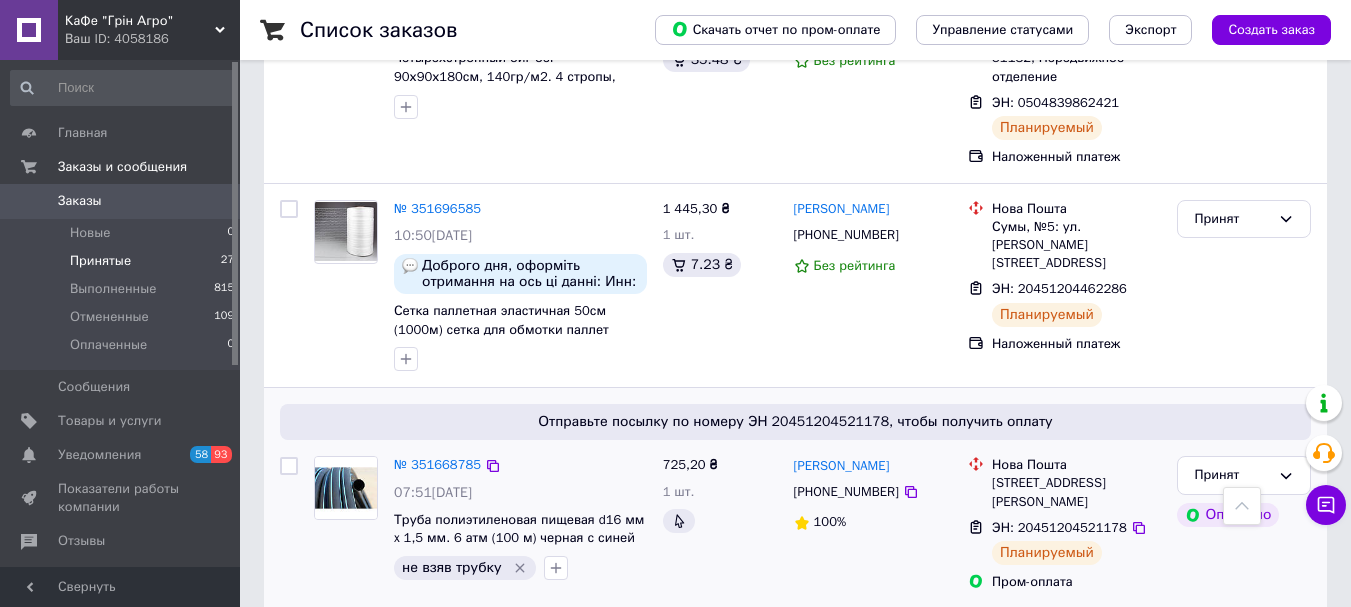 scroll, scrollTop: 5285, scrollLeft: 0, axis: vertical 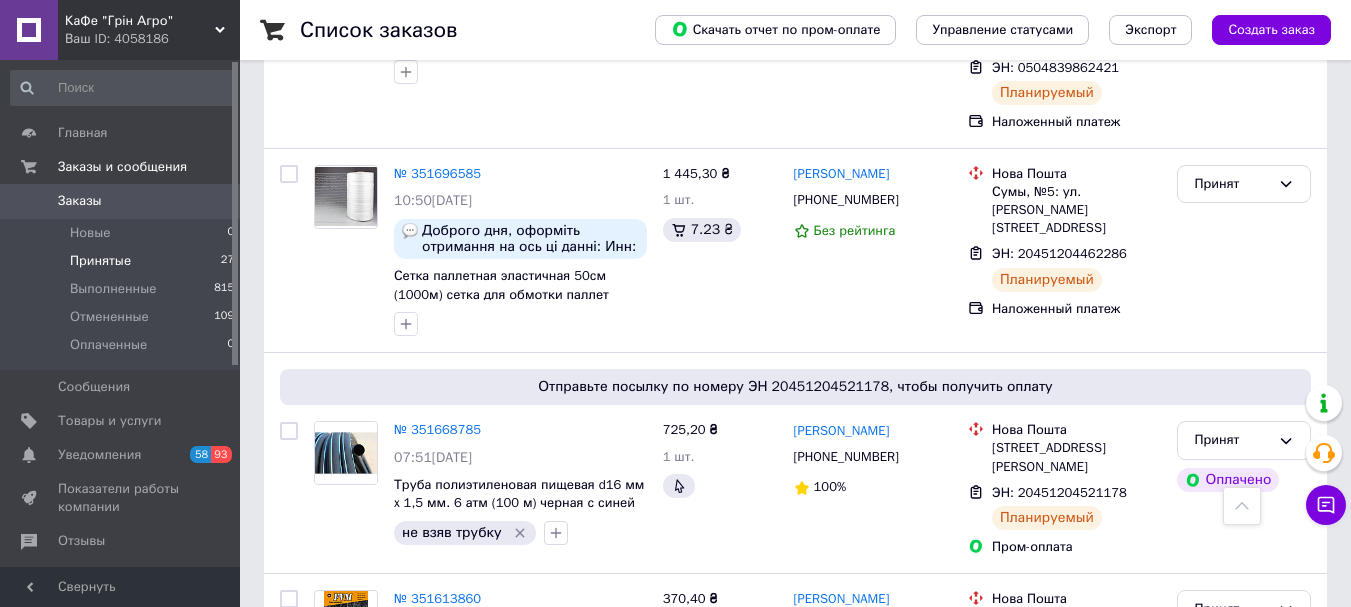 click on "КаФе "Грін Агро"" at bounding box center (140, 21) 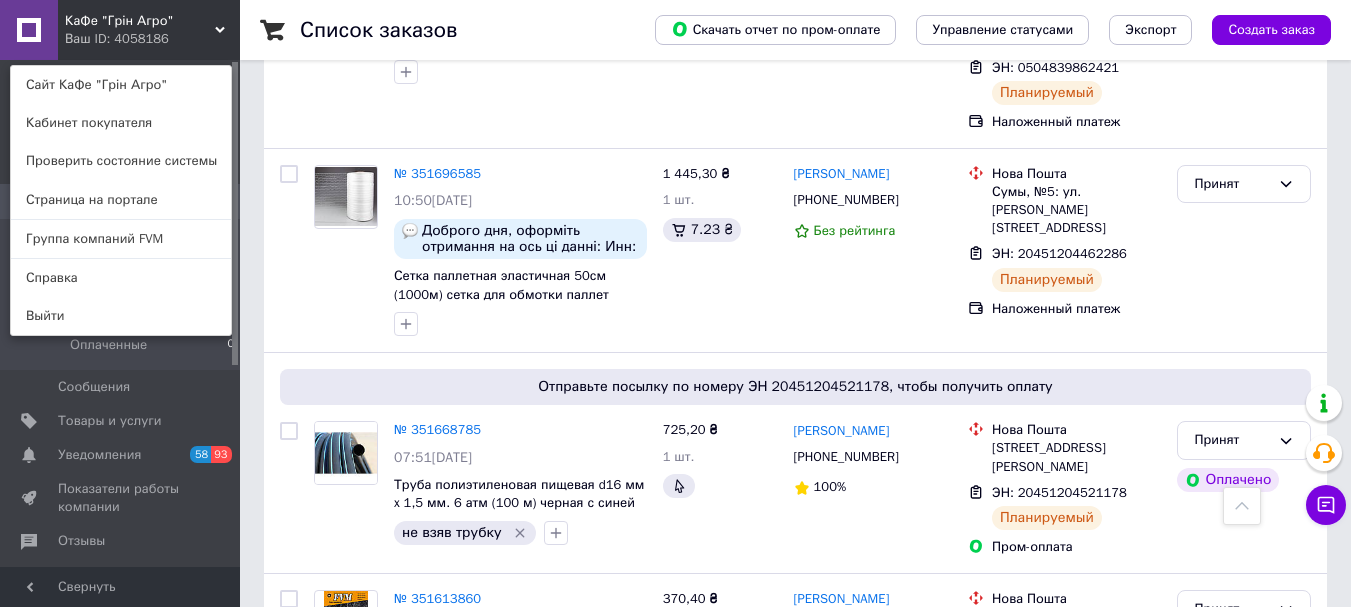 click on "КаФе "Грін Агро" Ваш ID: 4058186 Сайт КаФе "Грін Агро" Кабинет покупателя Проверить состояние системы Страница на портале Группа компаний FVM Справка Выйти" at bounding box center (120, 30) 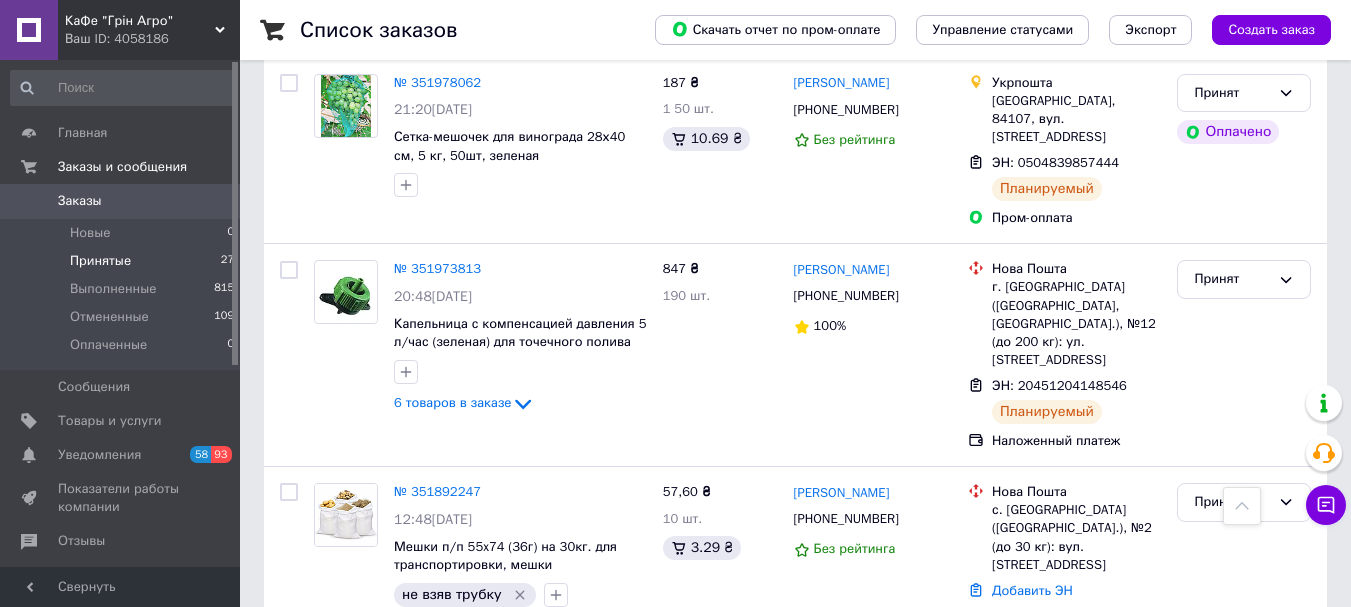 scroll, scrollTop: 4685, scrollLeft: 0, axis: vertical 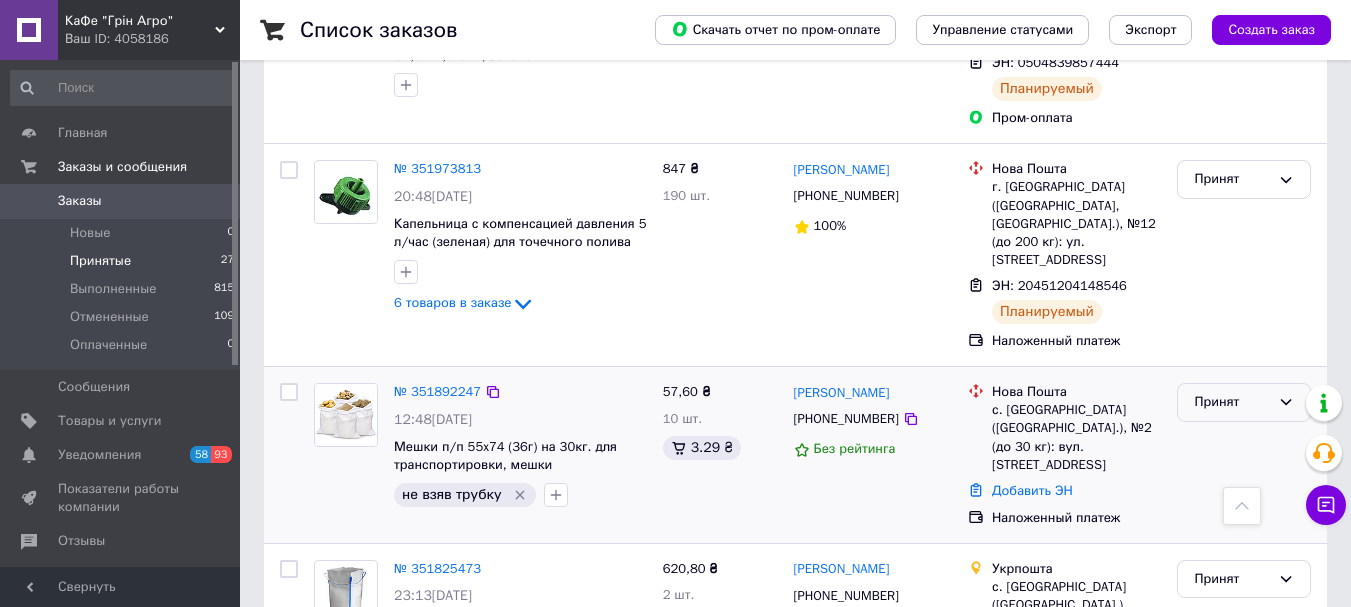 click 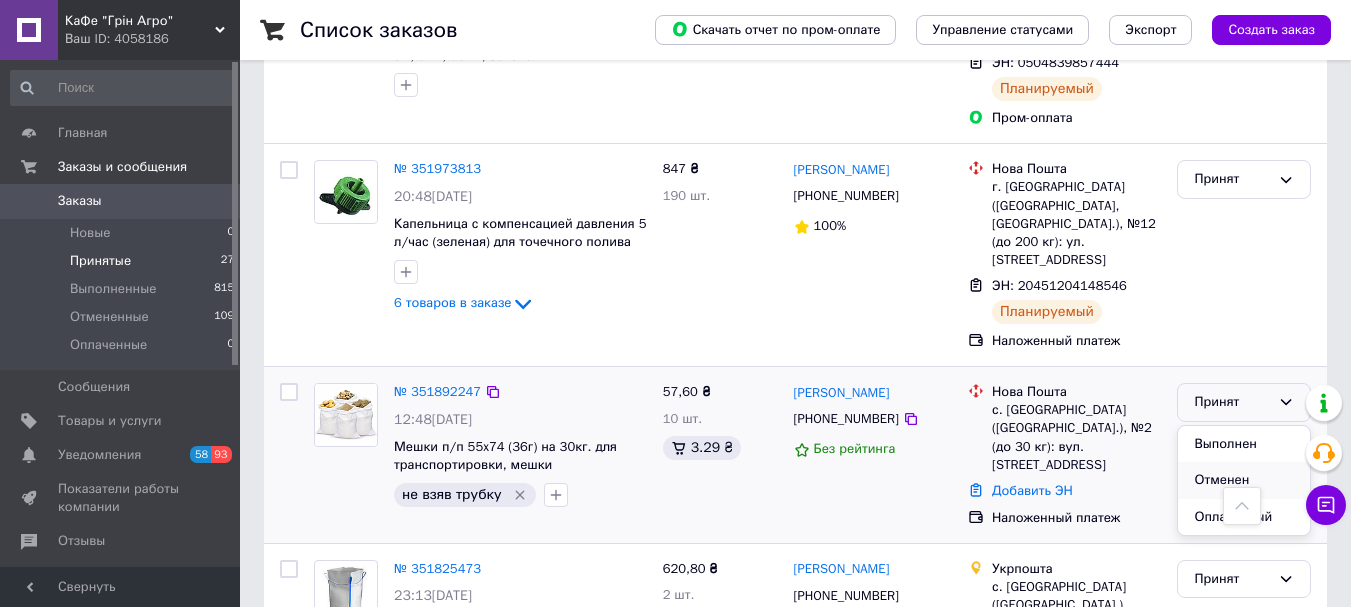 click on "Отменен" at bounding box center (1244, 480) 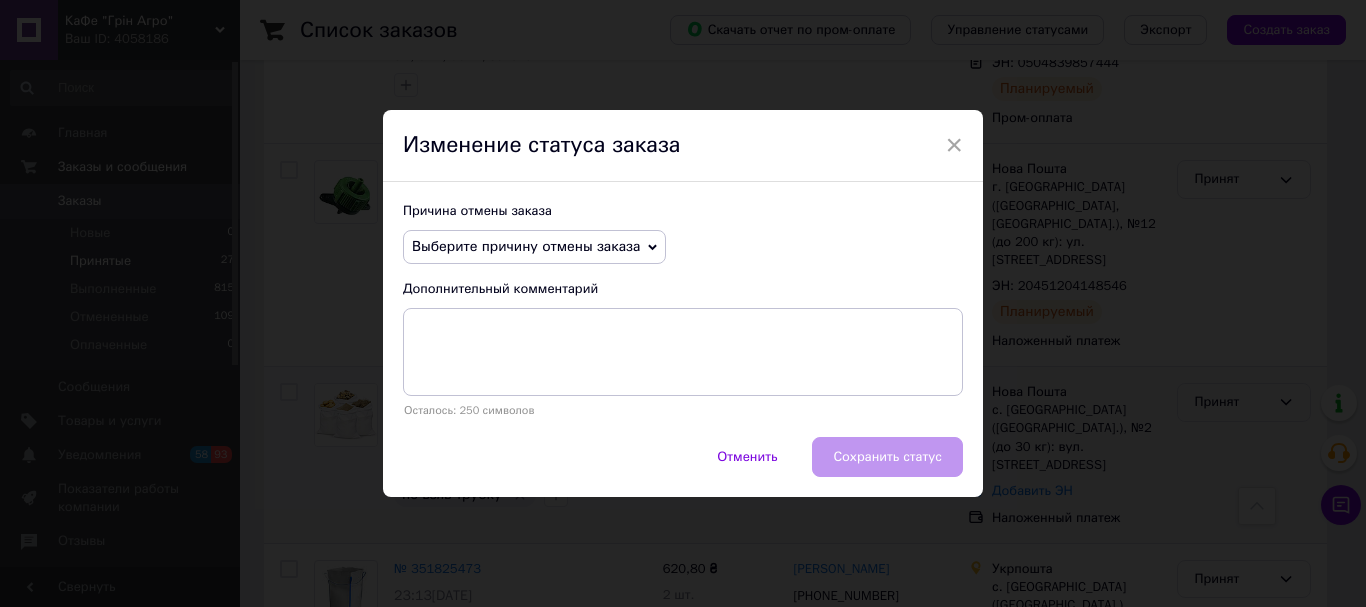 click on "Выберите причину отмены заказа" at bounding box center (526, 246) 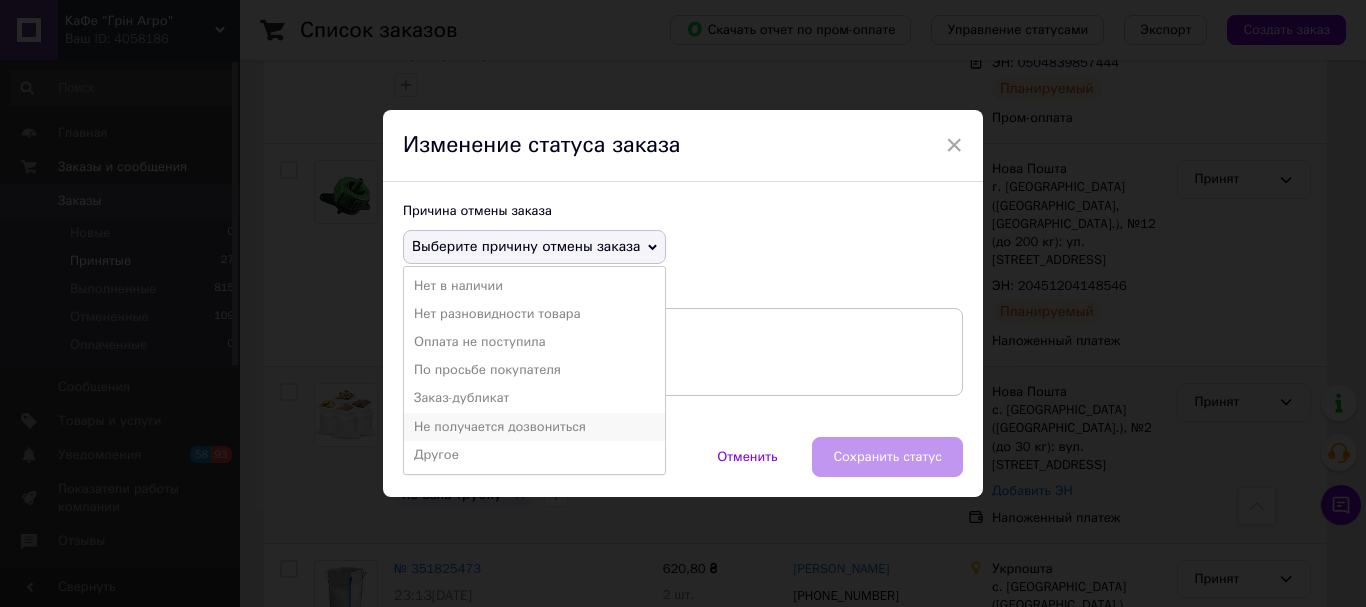 click on "Не получается дозвониться" at bounding box center (534, 427) 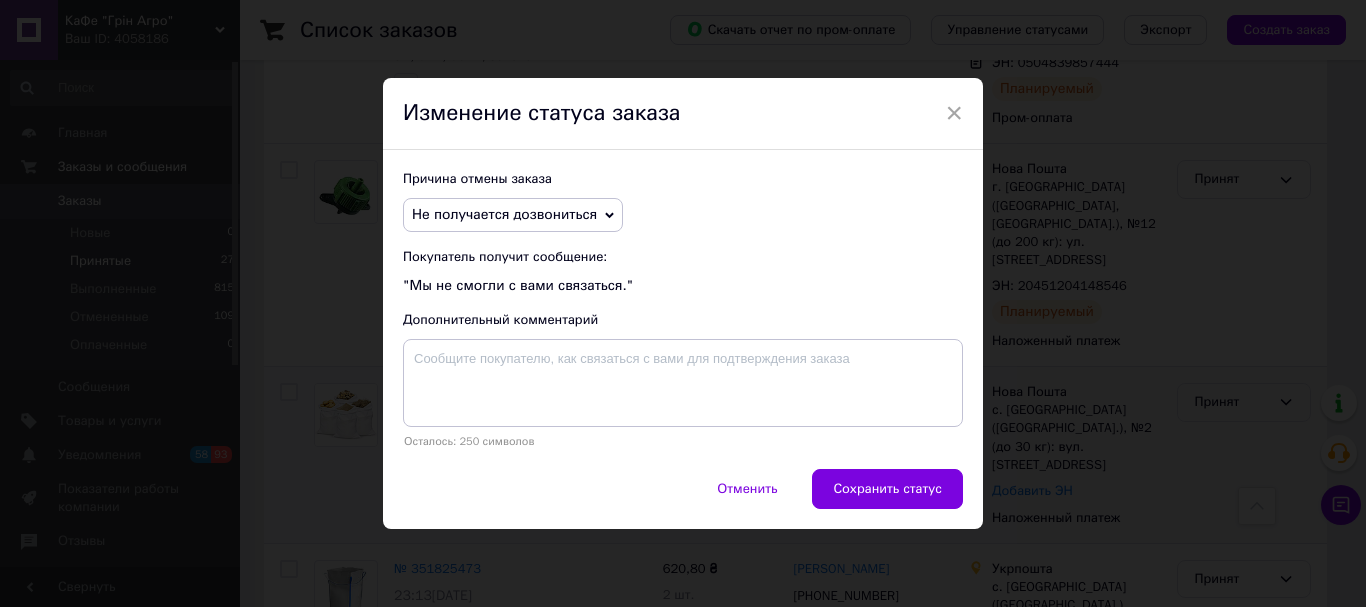 click on "Сохранить статус" at bounding box center (887, 489) 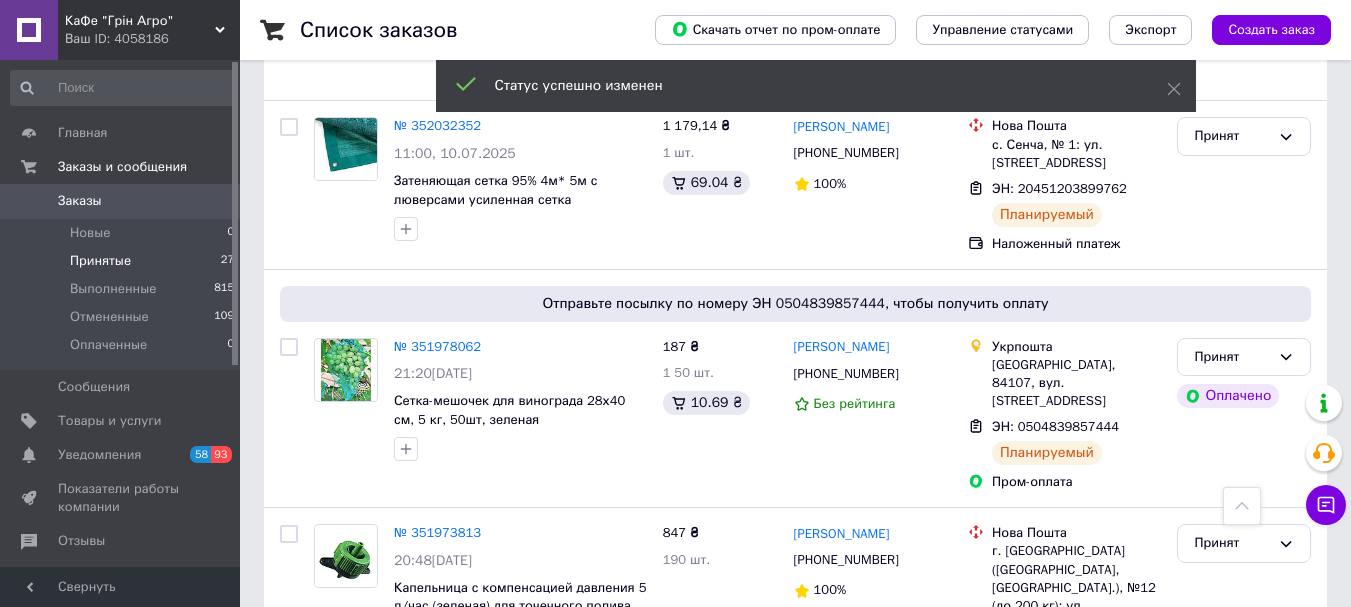 scroll, scrollTop: 4685, scrollLeft: 0, axis: vertical 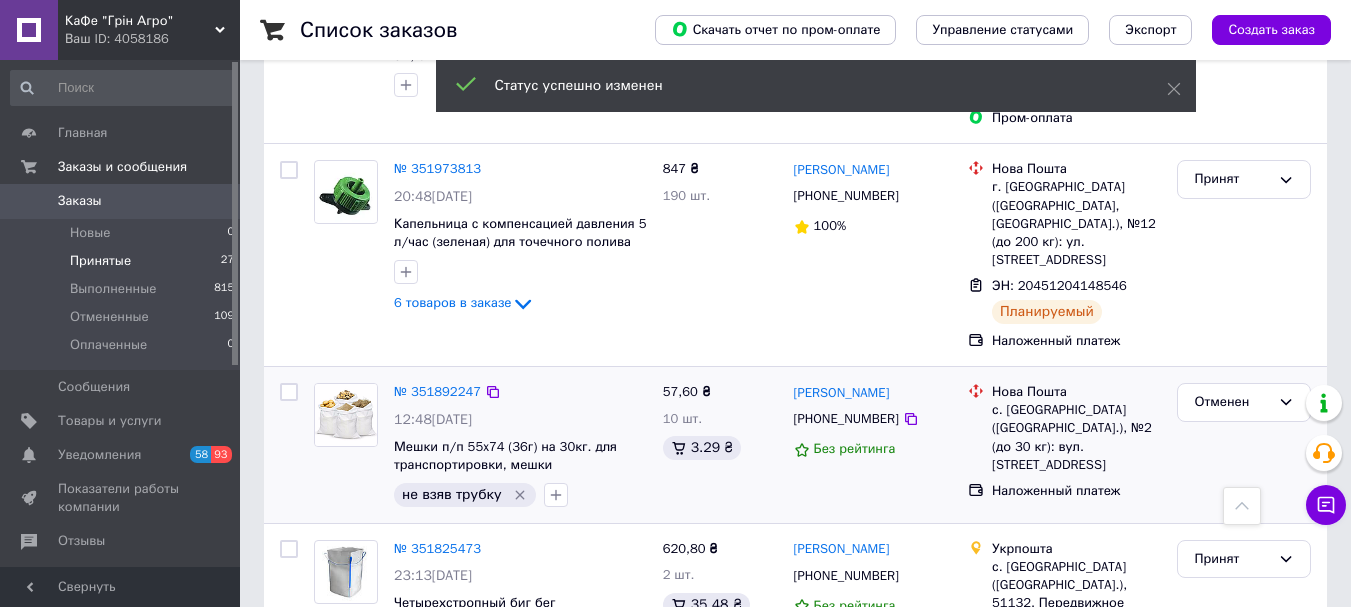 click on "КаФе "Грін Агро"" at bounding box center [140, 21] 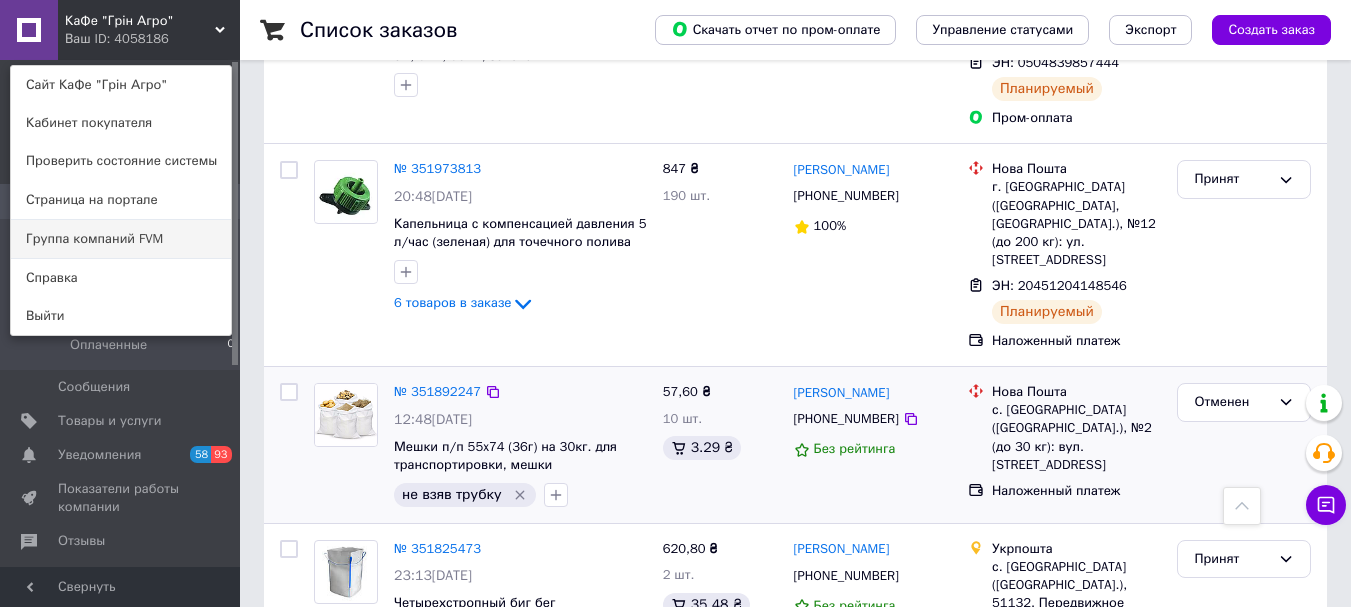 click on "Группа компаний FVM" at bounding box center (121, 239) 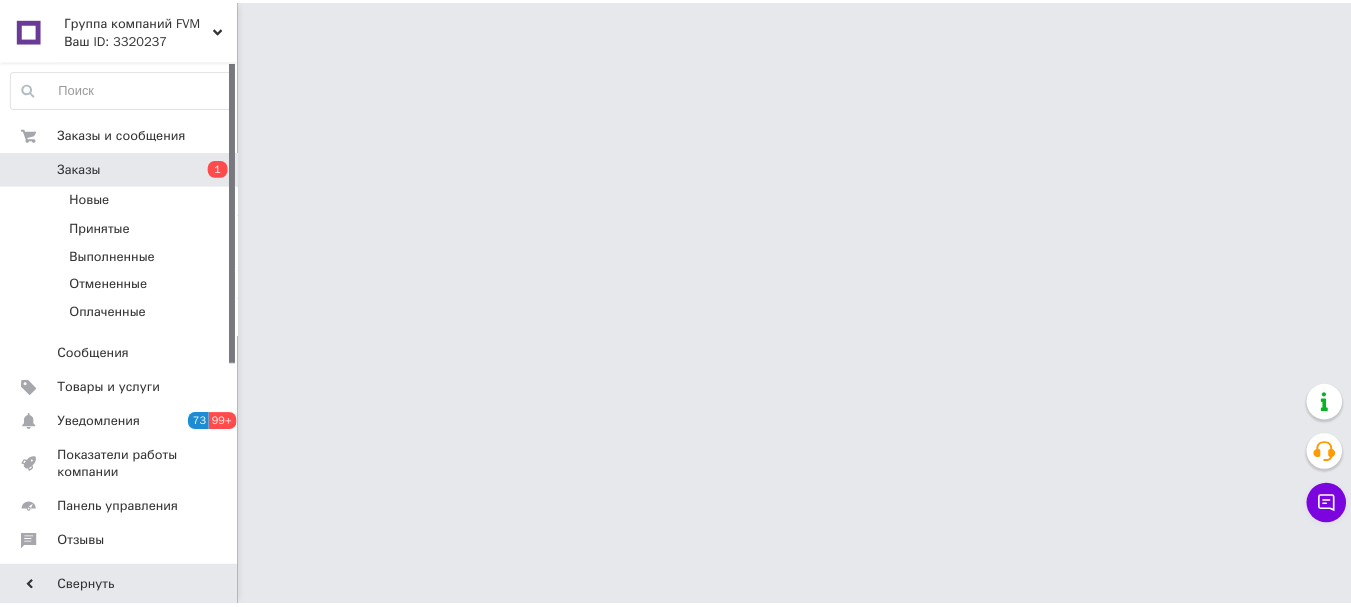 scroll, scrollTop: 0, scrollLeft: 0, axis: both 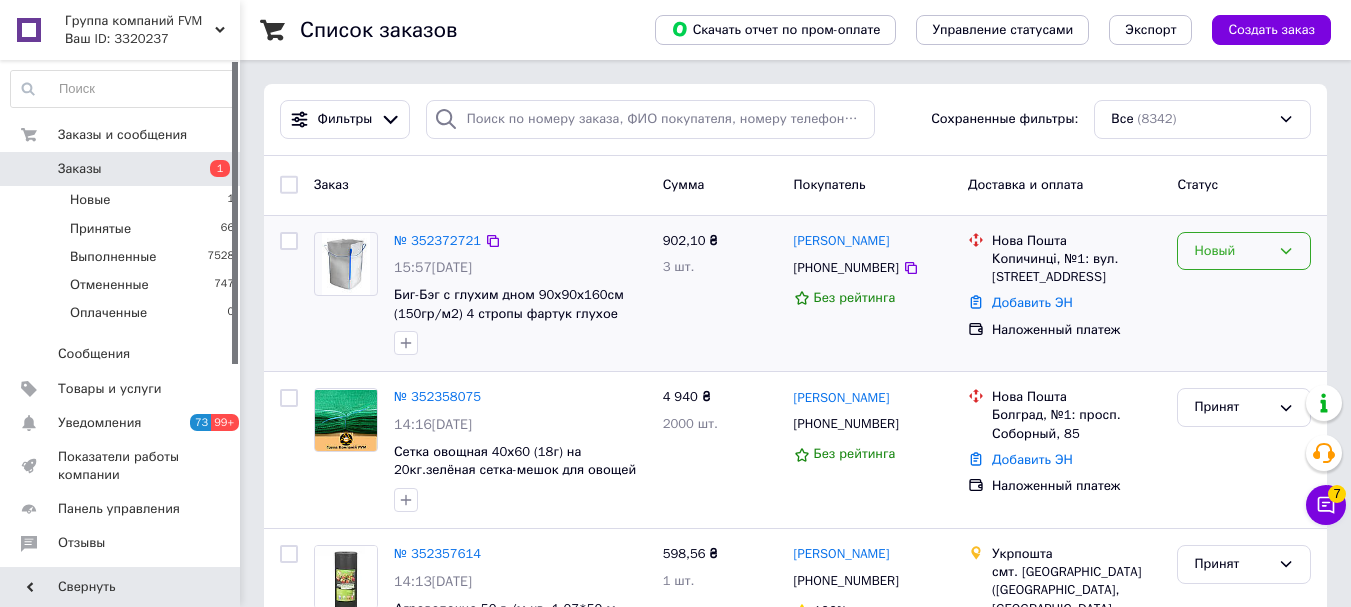 click on "Новый" at bounding box center (1244, 251) 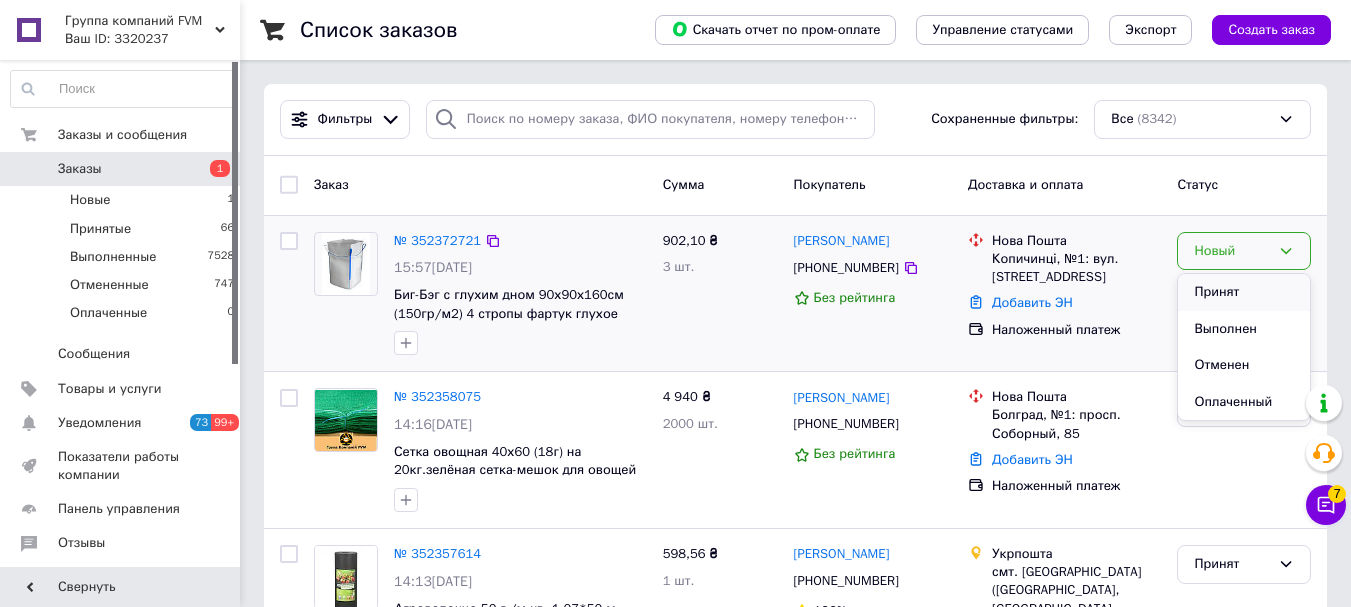 click on "Принят" at bounding box center (1244, 292) 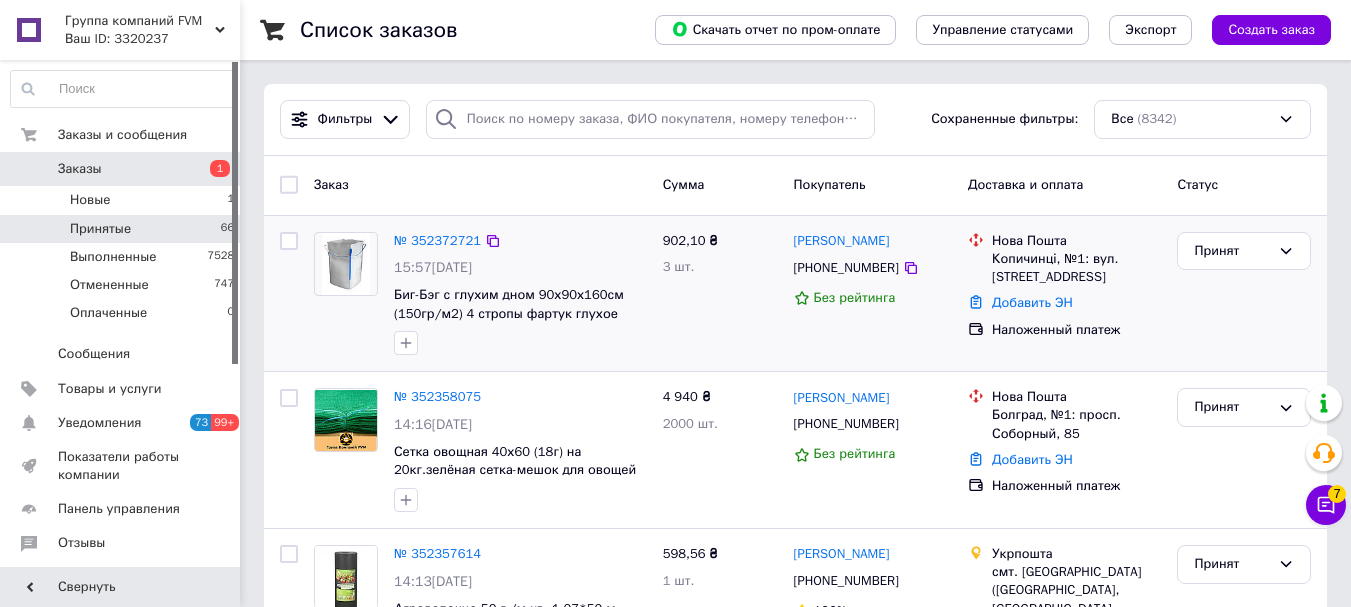 click on "Принятые" at bounding box center [100, 229] 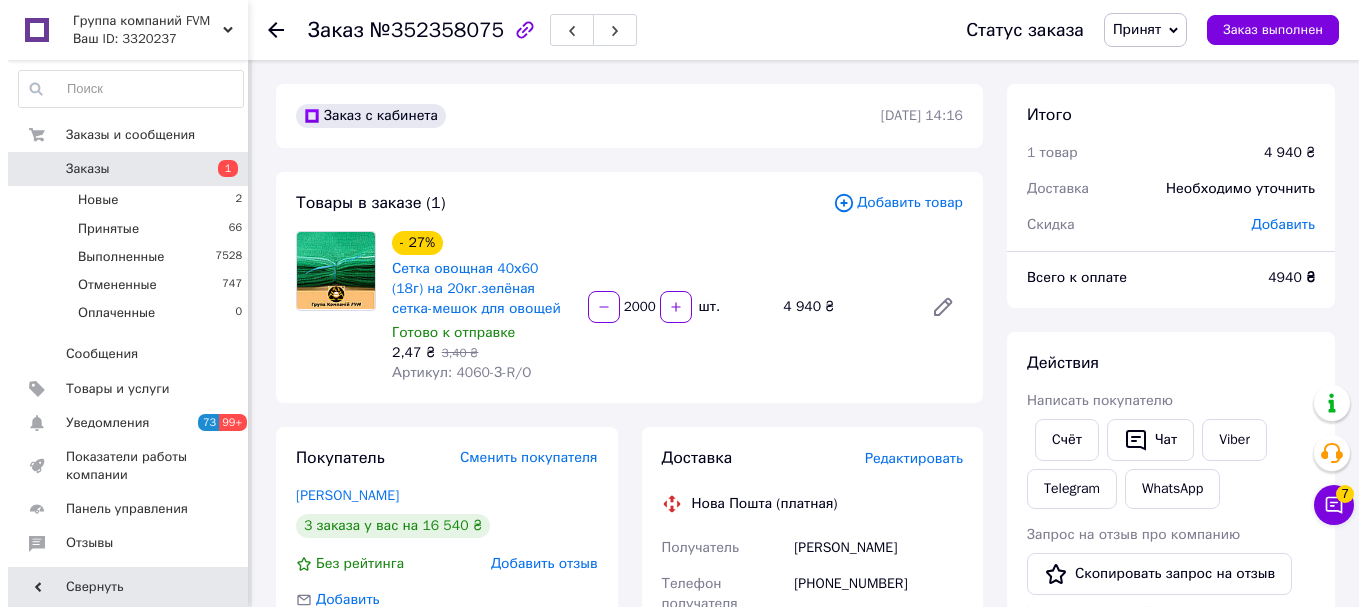 scroll, scrollTop: 0, scrollLeft: 0, axis: both 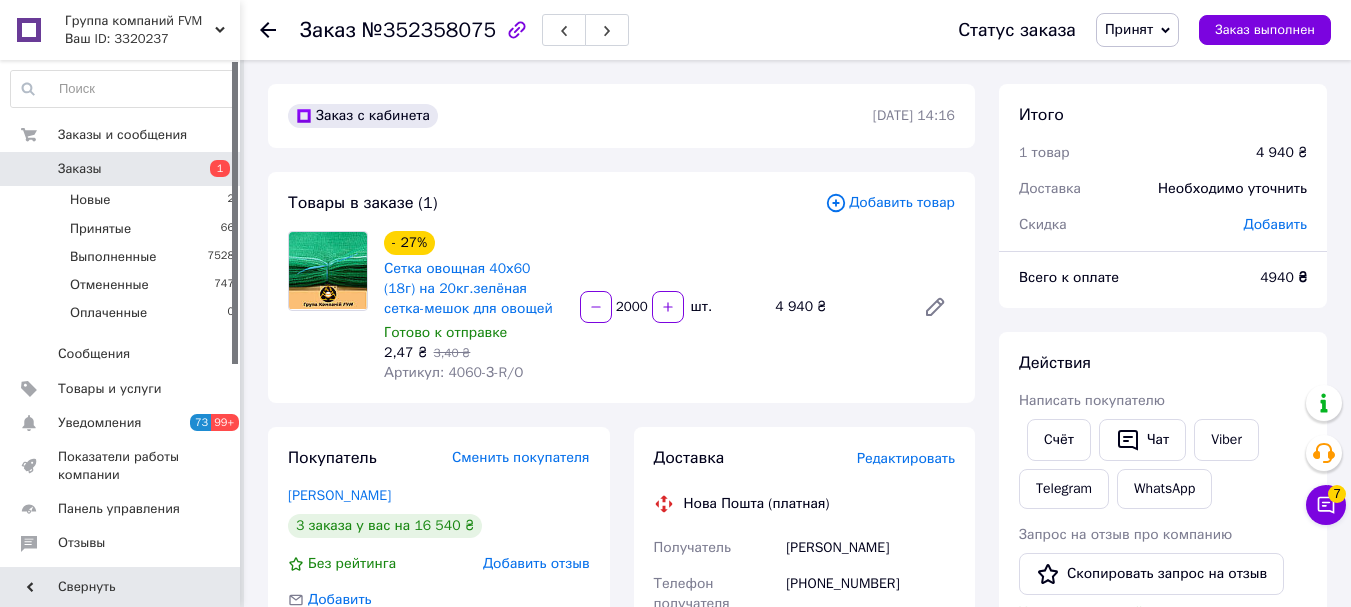 click on "Редактировать" at bounding box center (906, 458) 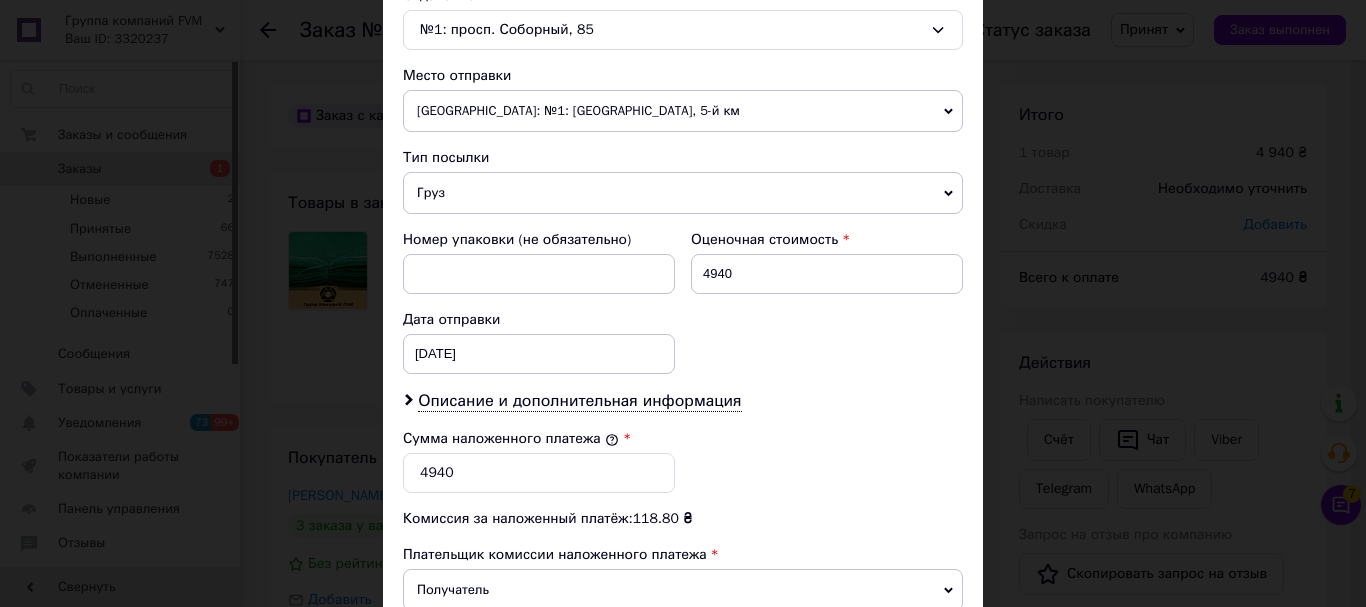 scroll, scrollTop: 800, scrollLeft: 0, axis: vertical 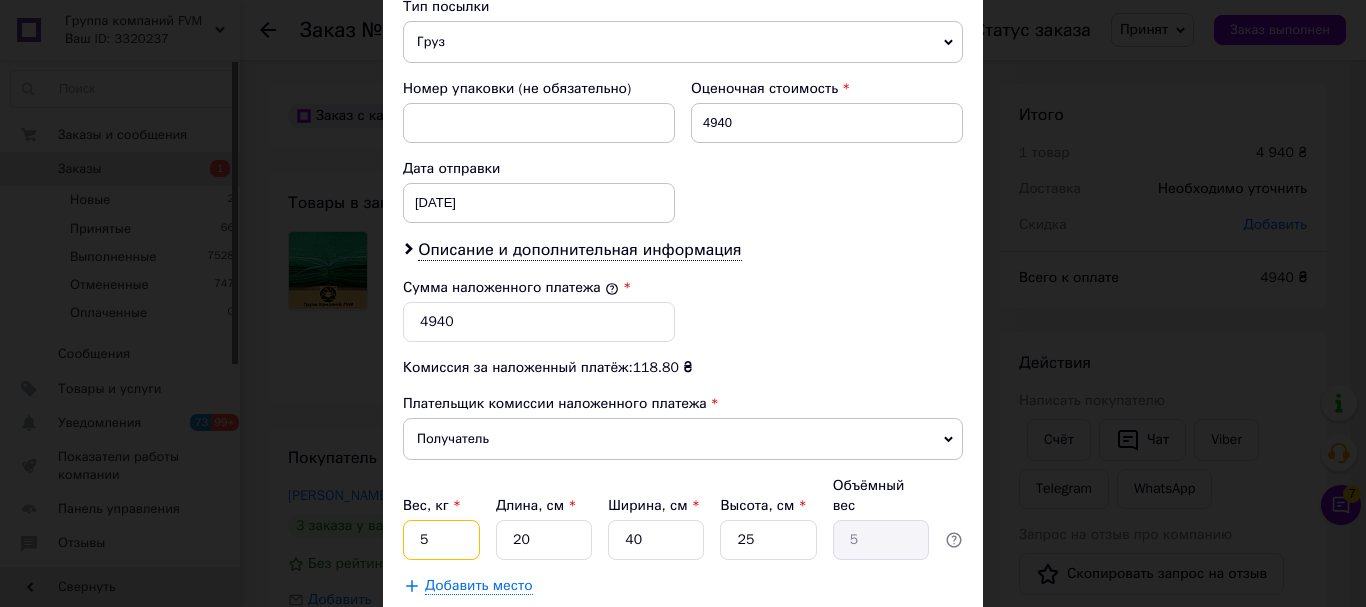 click on "5" at bounding box center (441, 540) 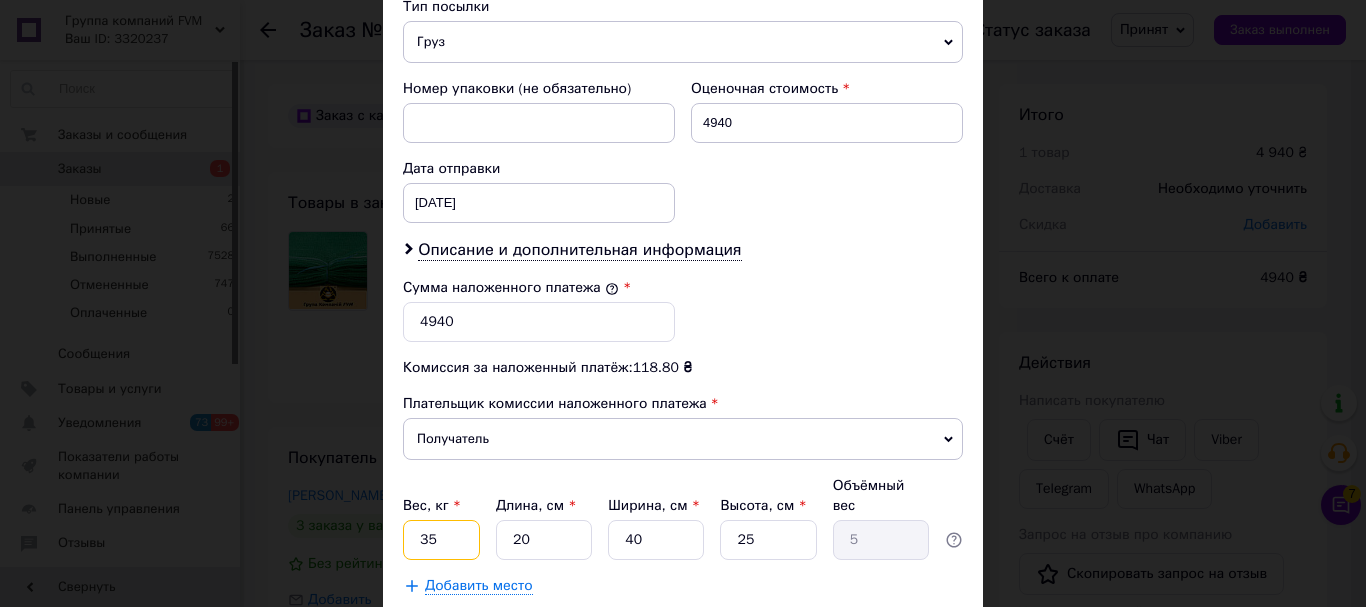 type on "35" 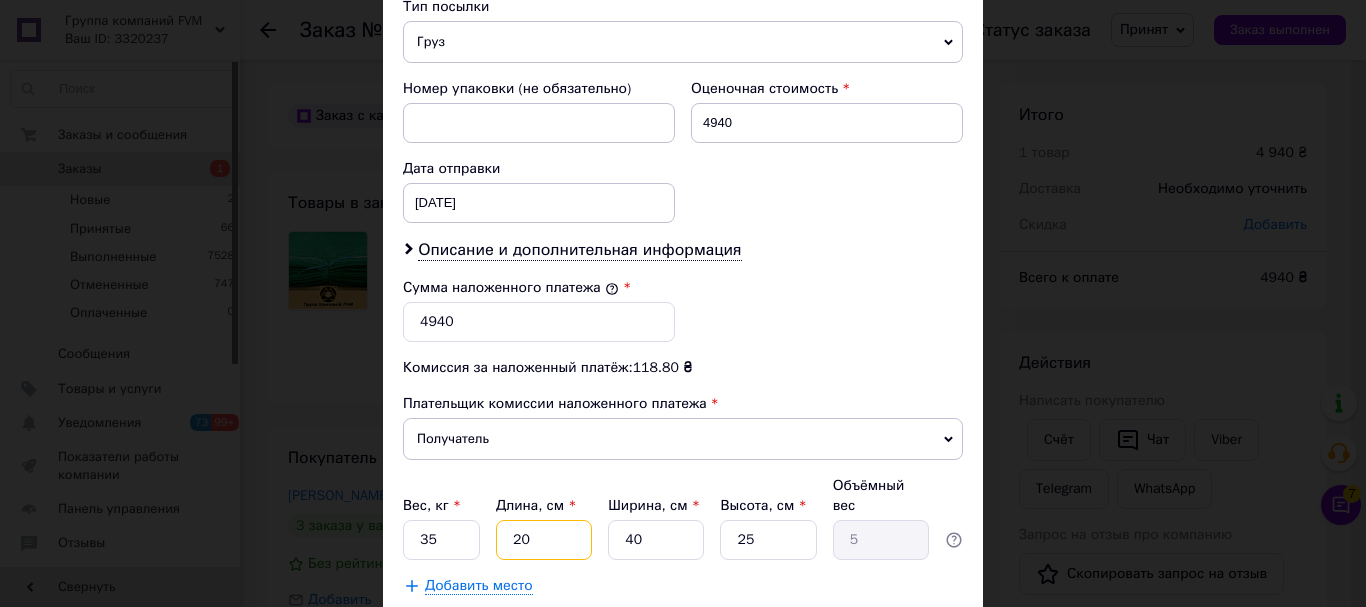 click on "20" at bounding box center (544, 540) 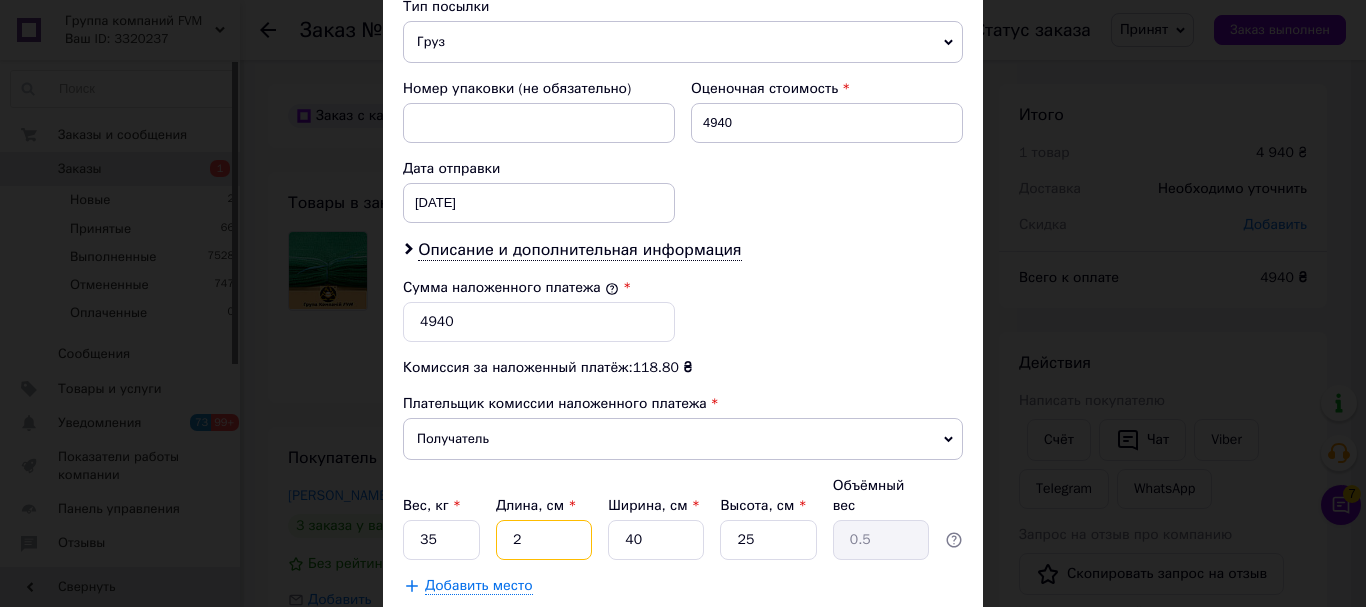 type 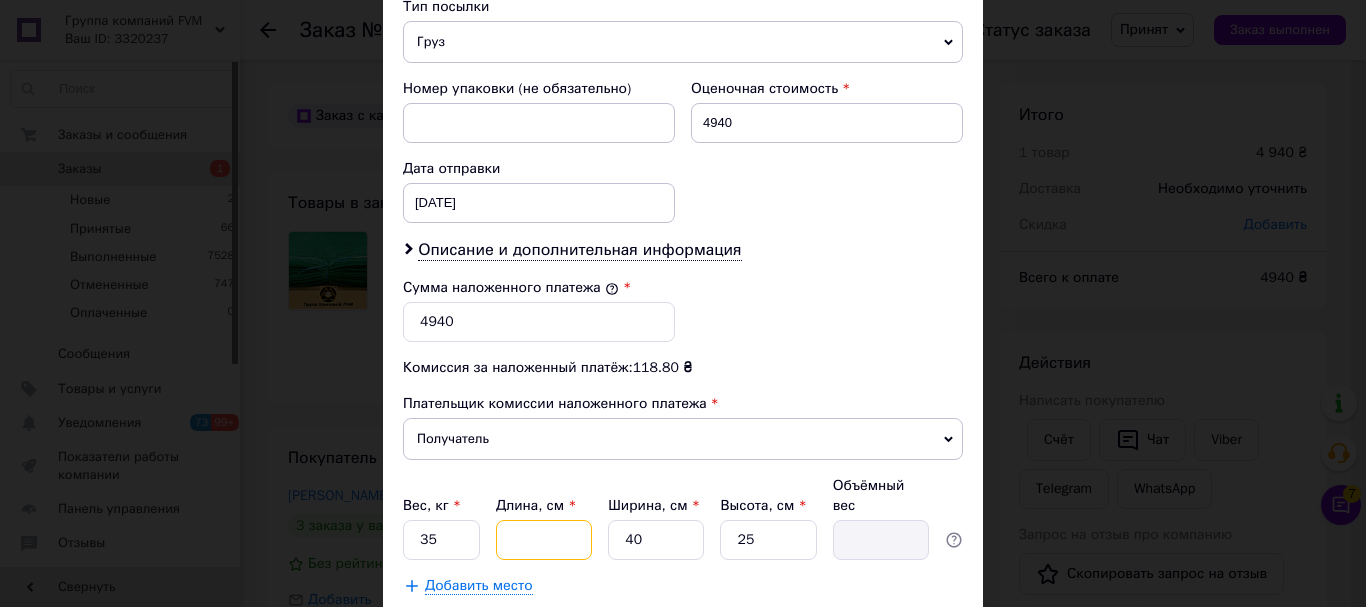 type on "5" 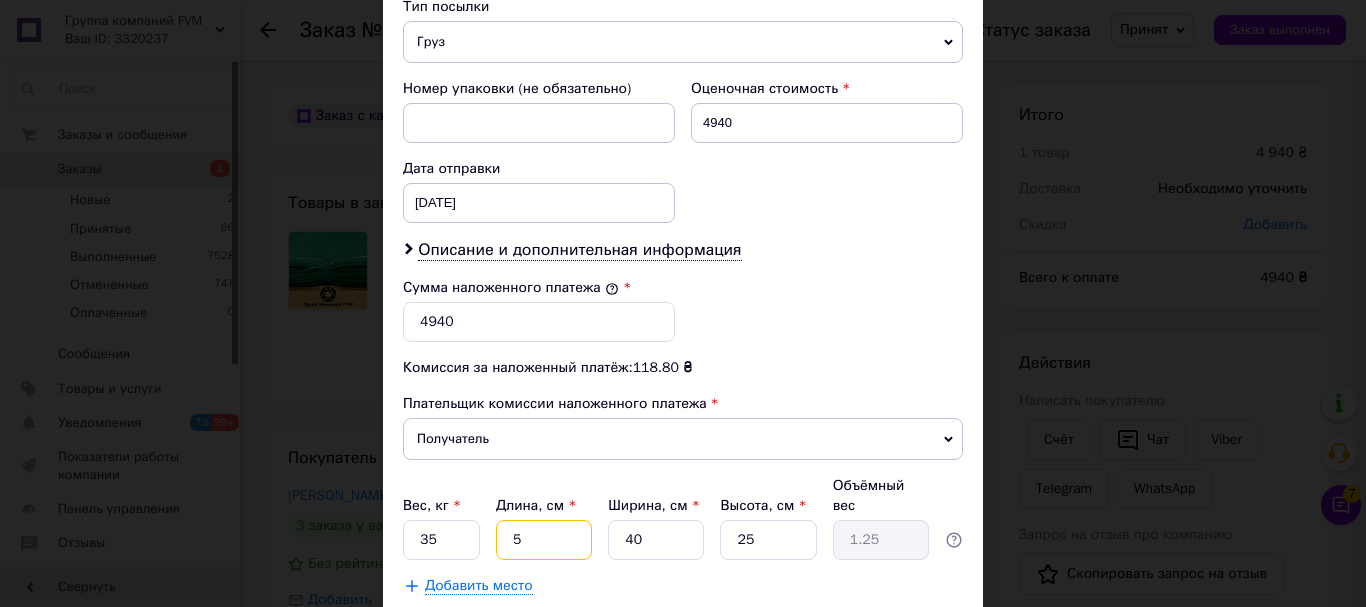 type on "50" 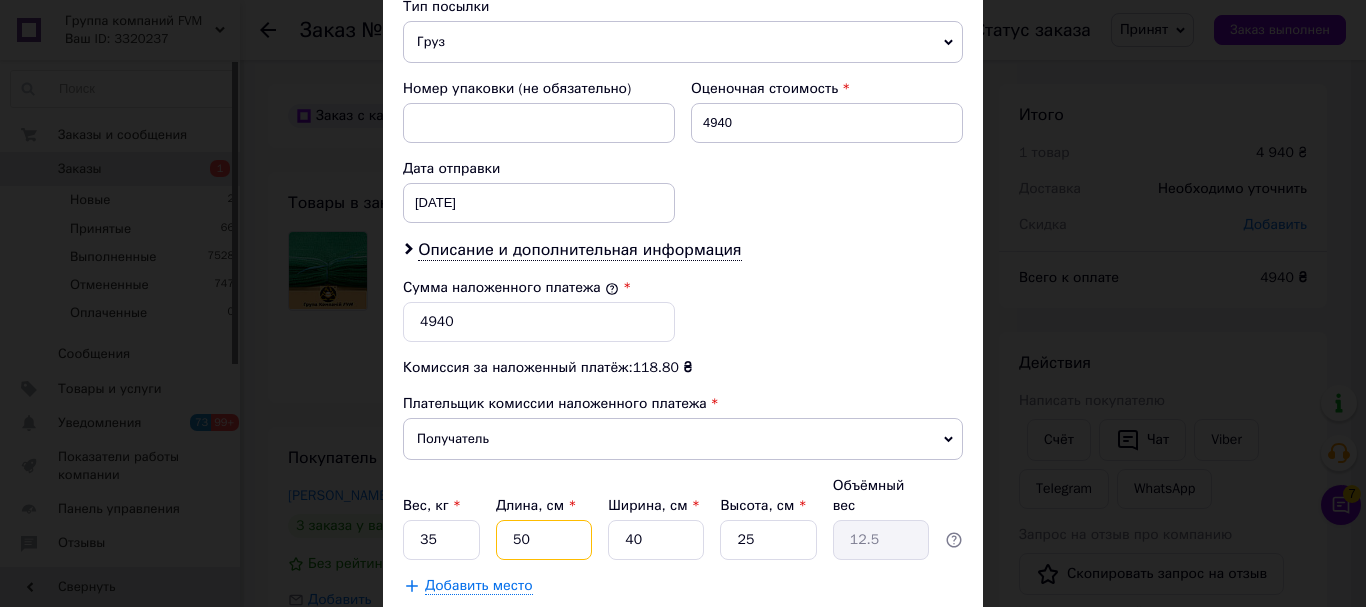 type on "50" 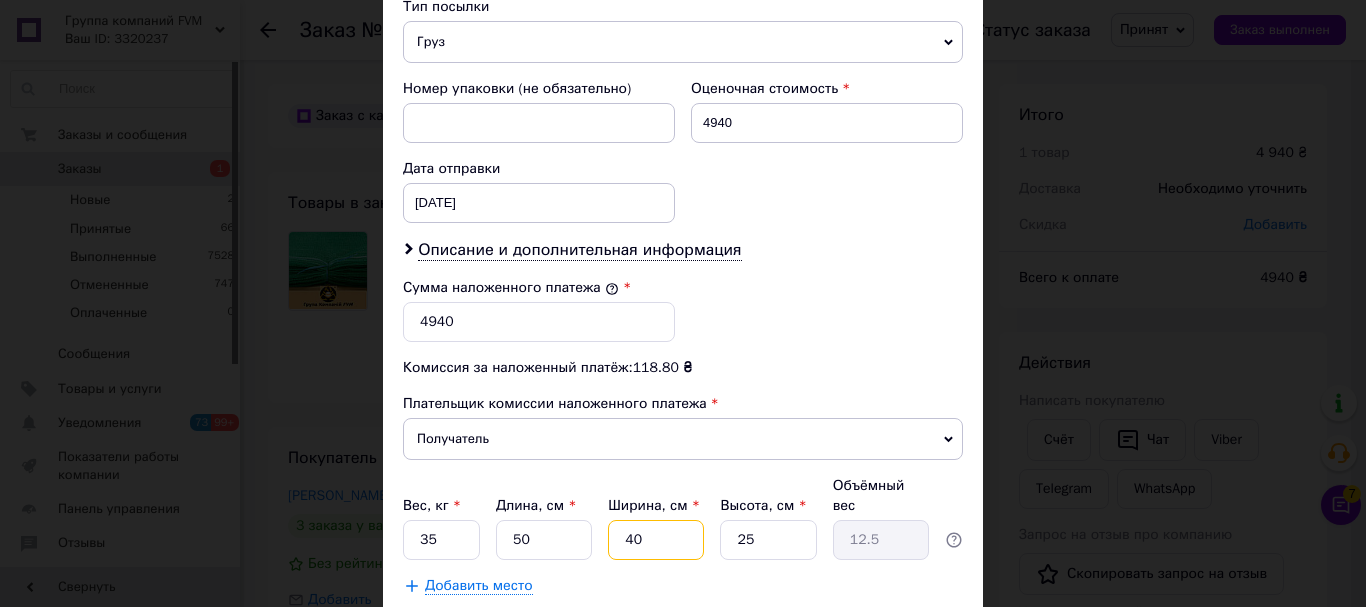 click on "40" at bounding box center (656, 540) 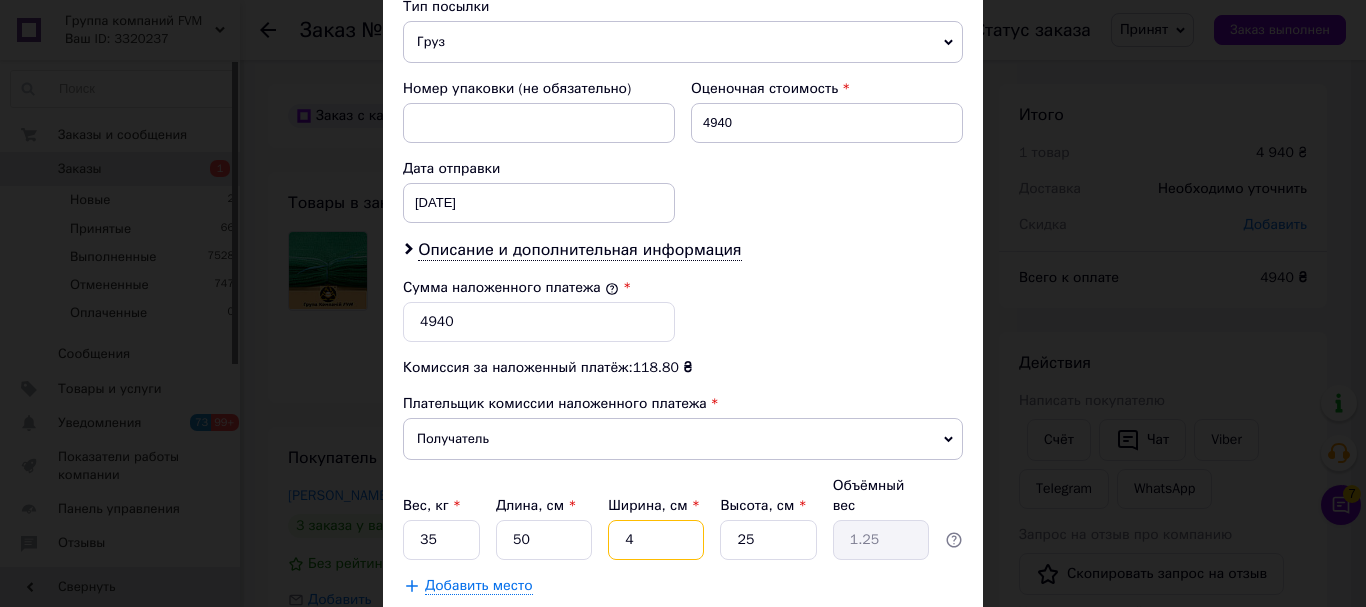 type 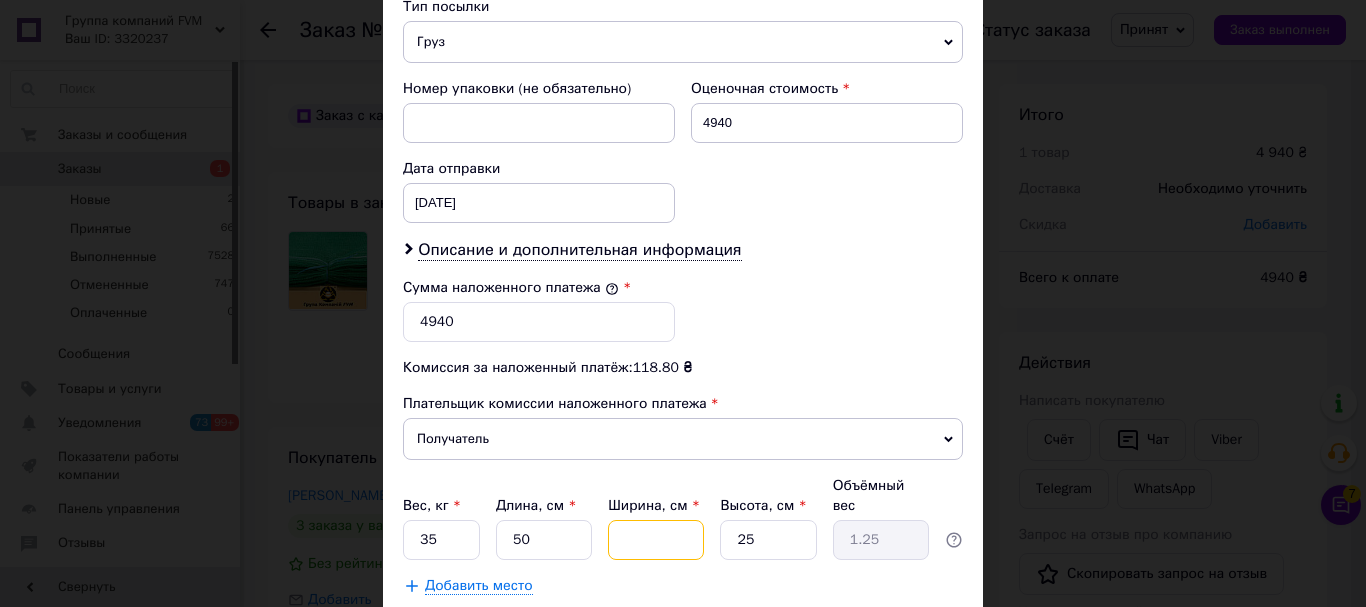 type 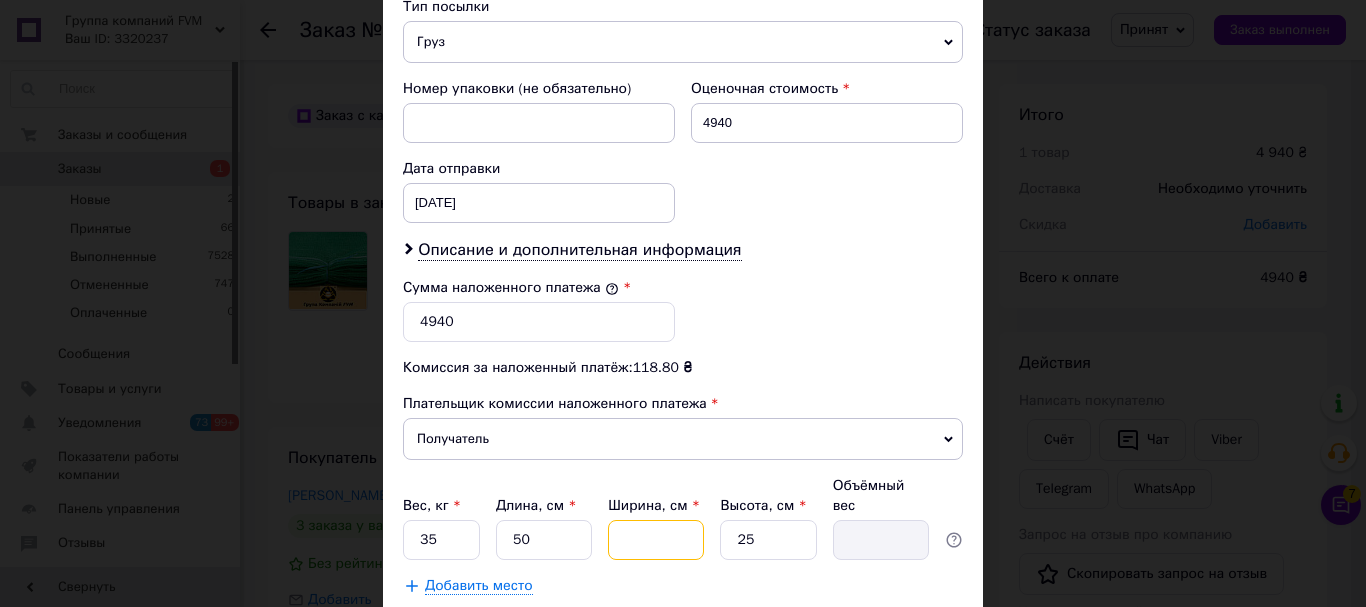 type on "7" 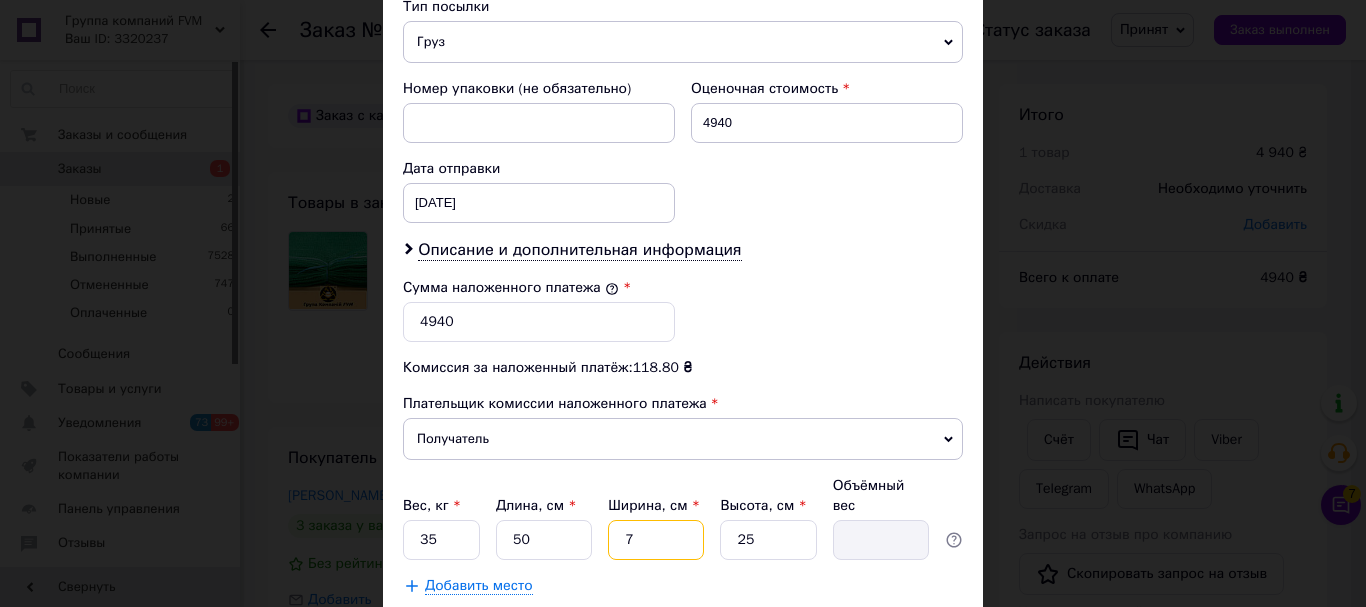 type on "2.19" 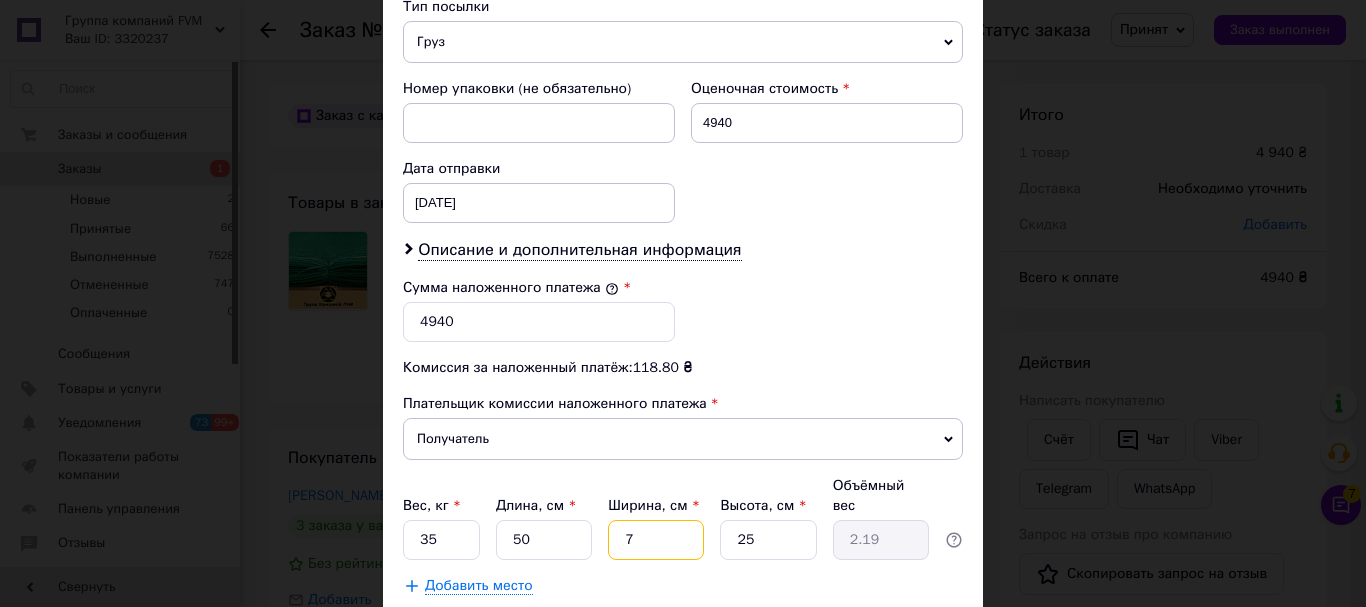 type on "70" 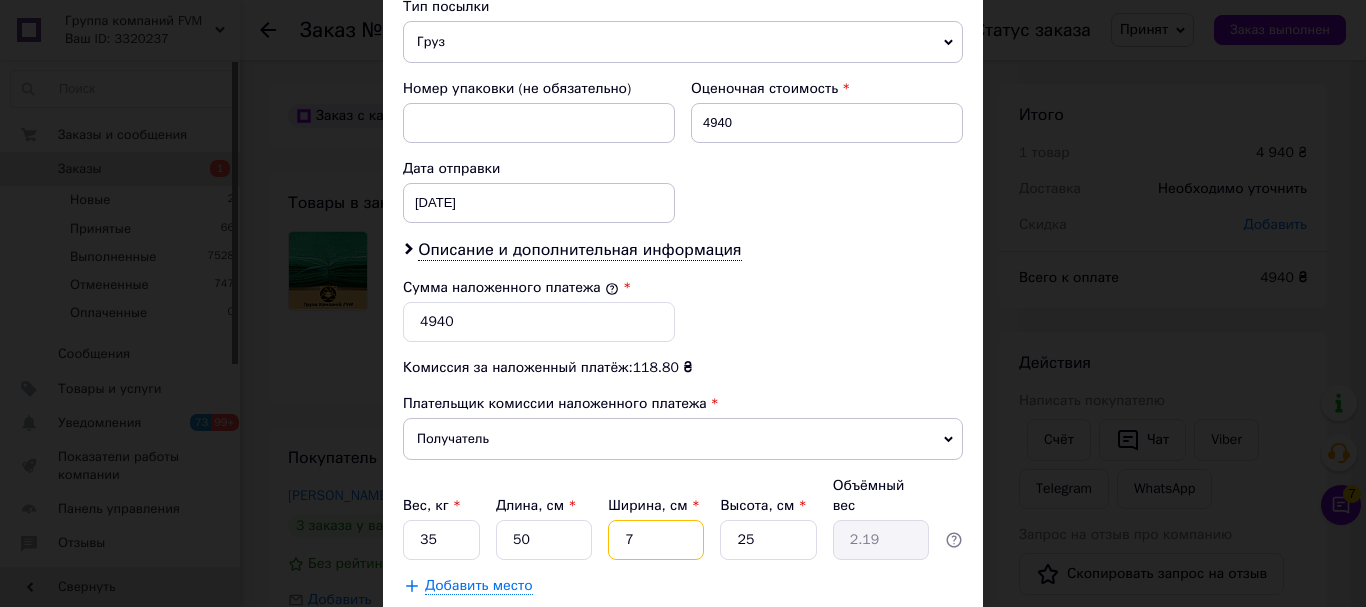 type on "21.88" 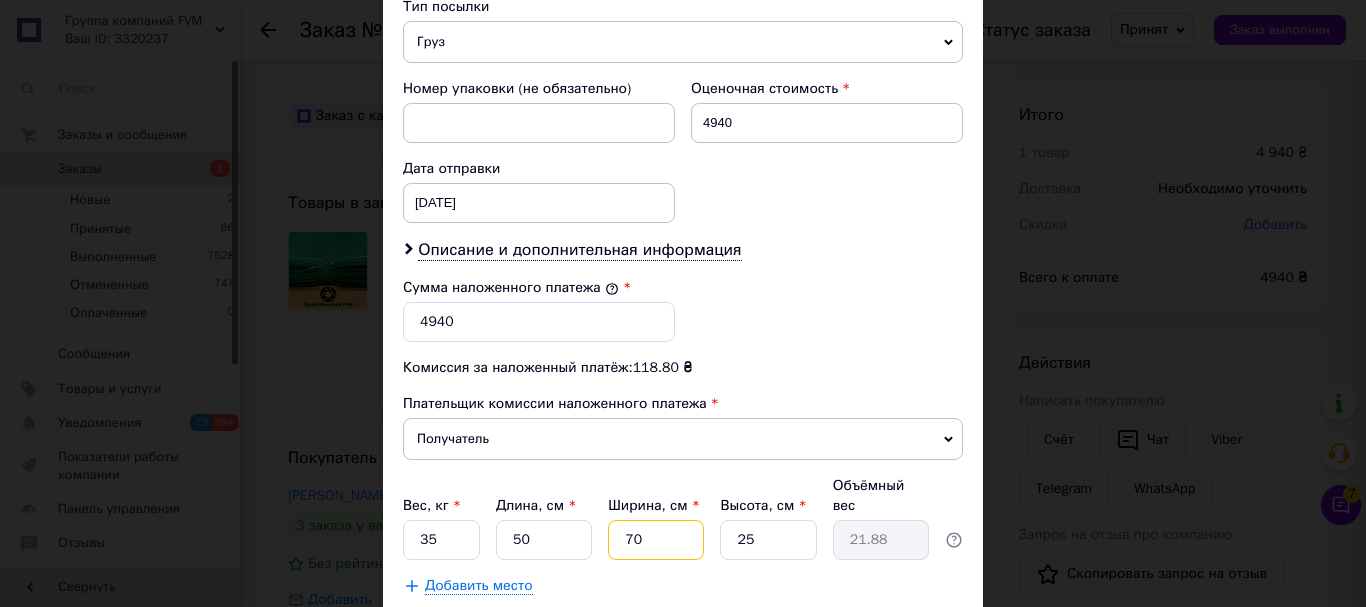 type on "70" 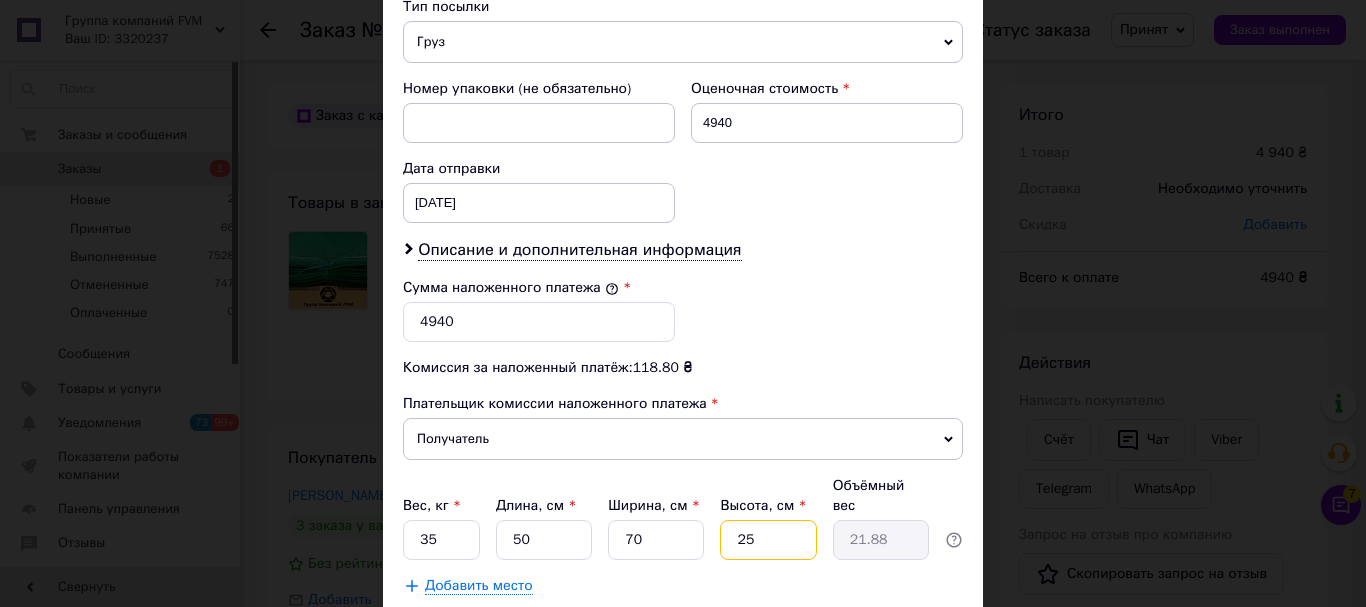 click on "25" at bounding box center (768, 540) 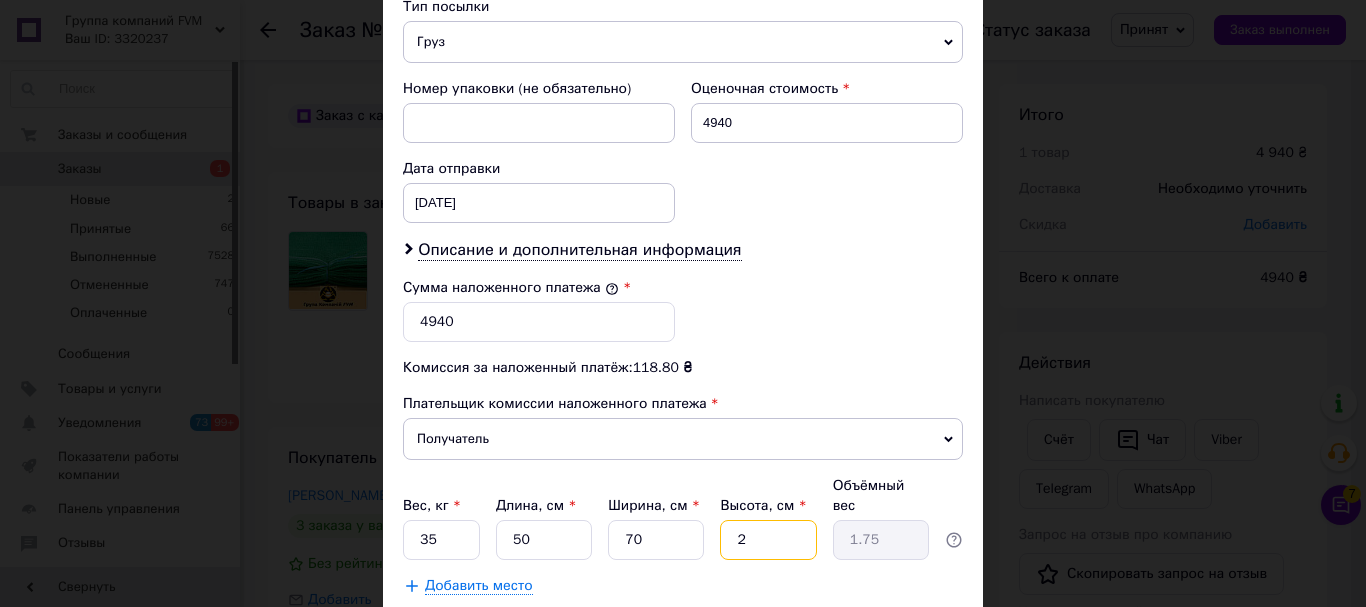 type 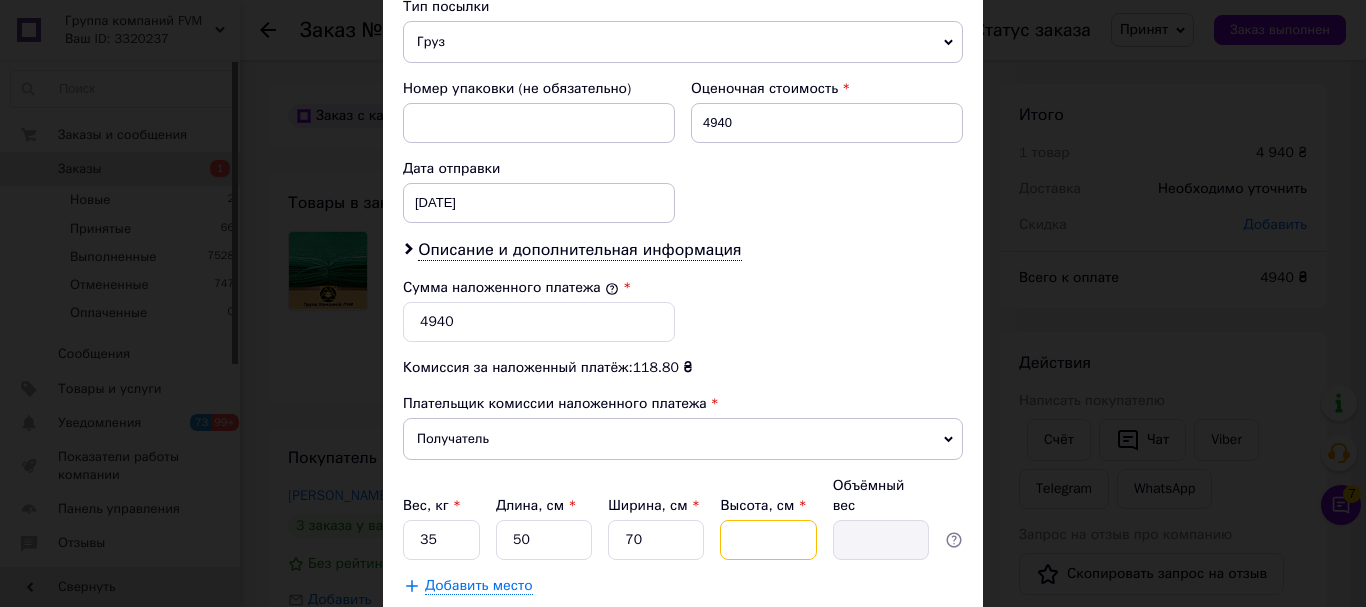 type on "6" 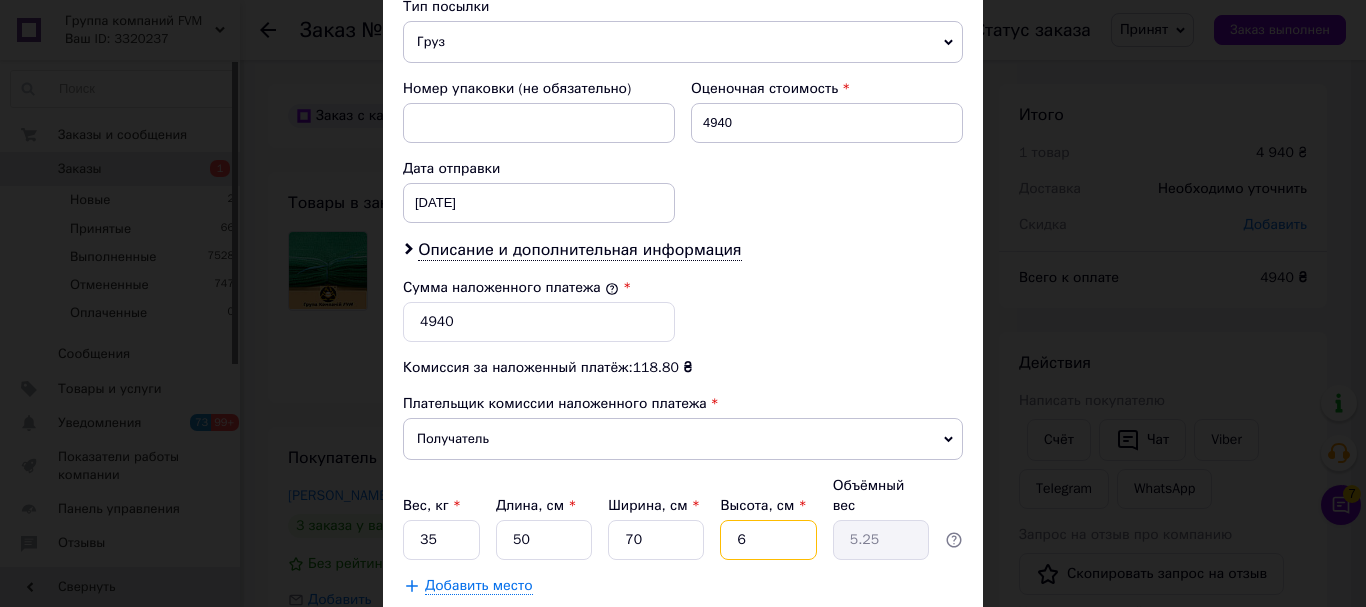type on "60" 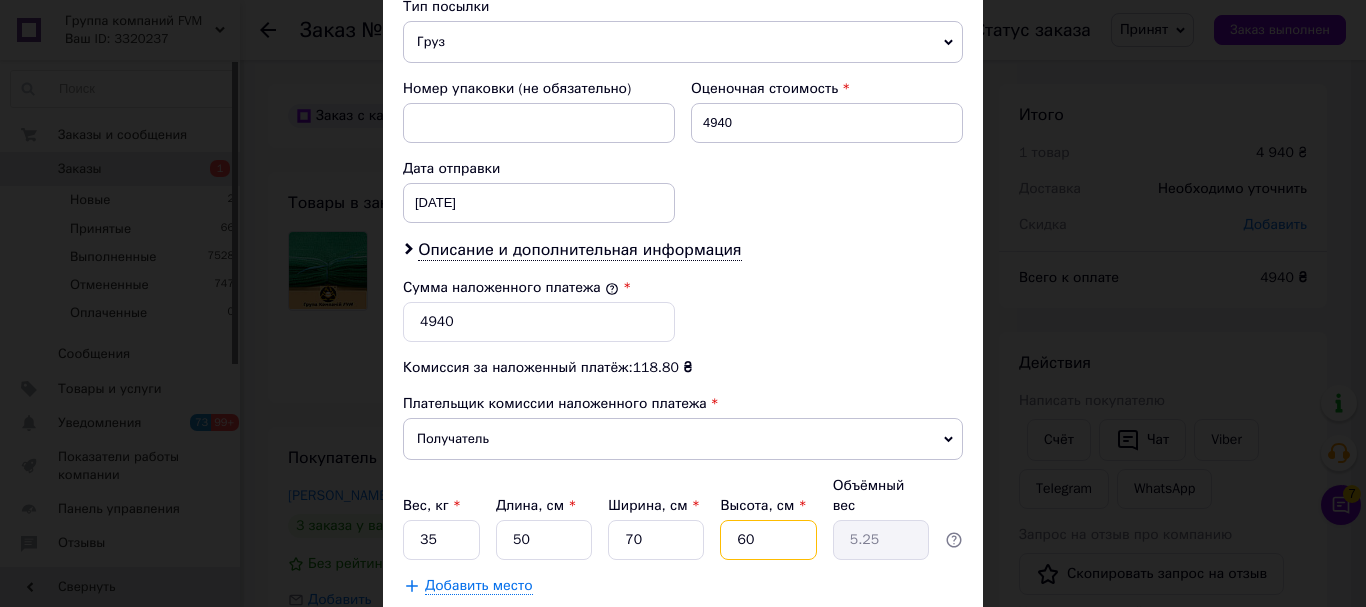 type on "52.5" 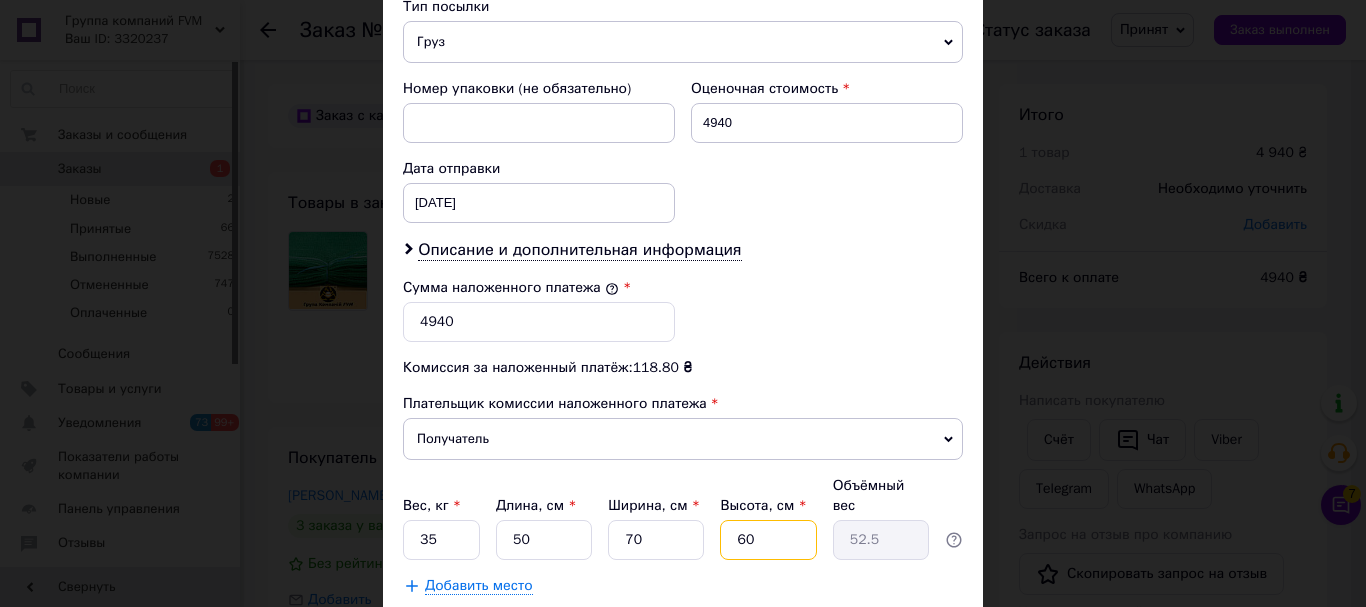 type on "60" 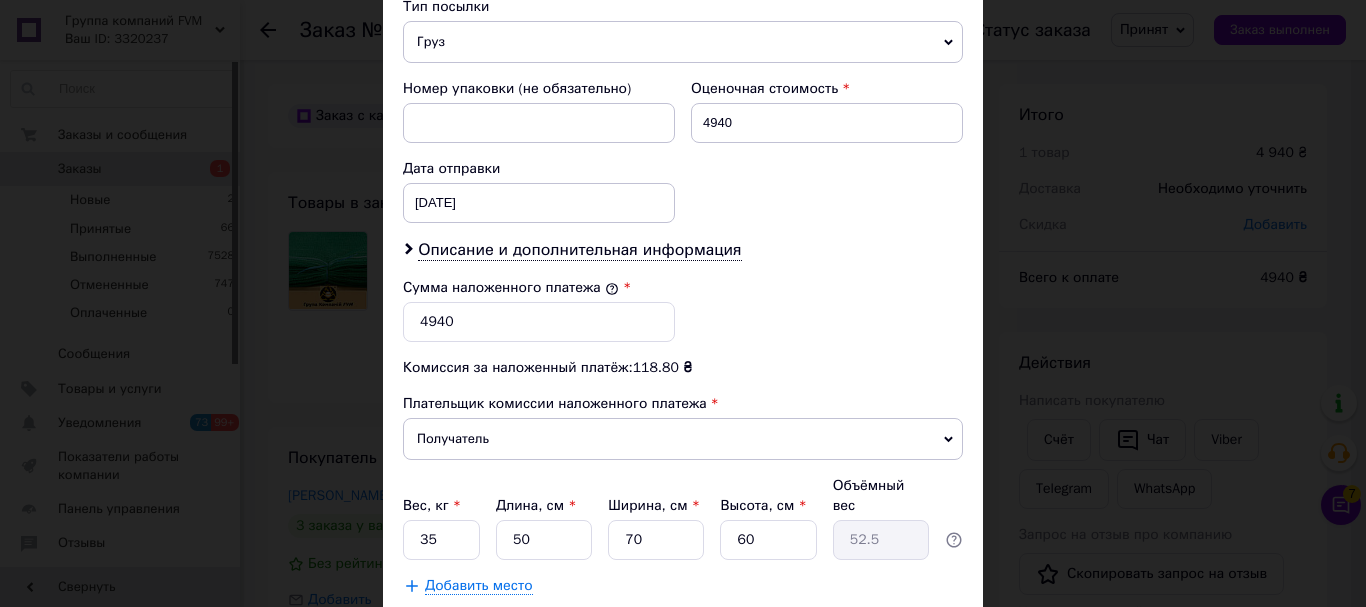 click on "Добавить место" at bounding box center [683, 586] 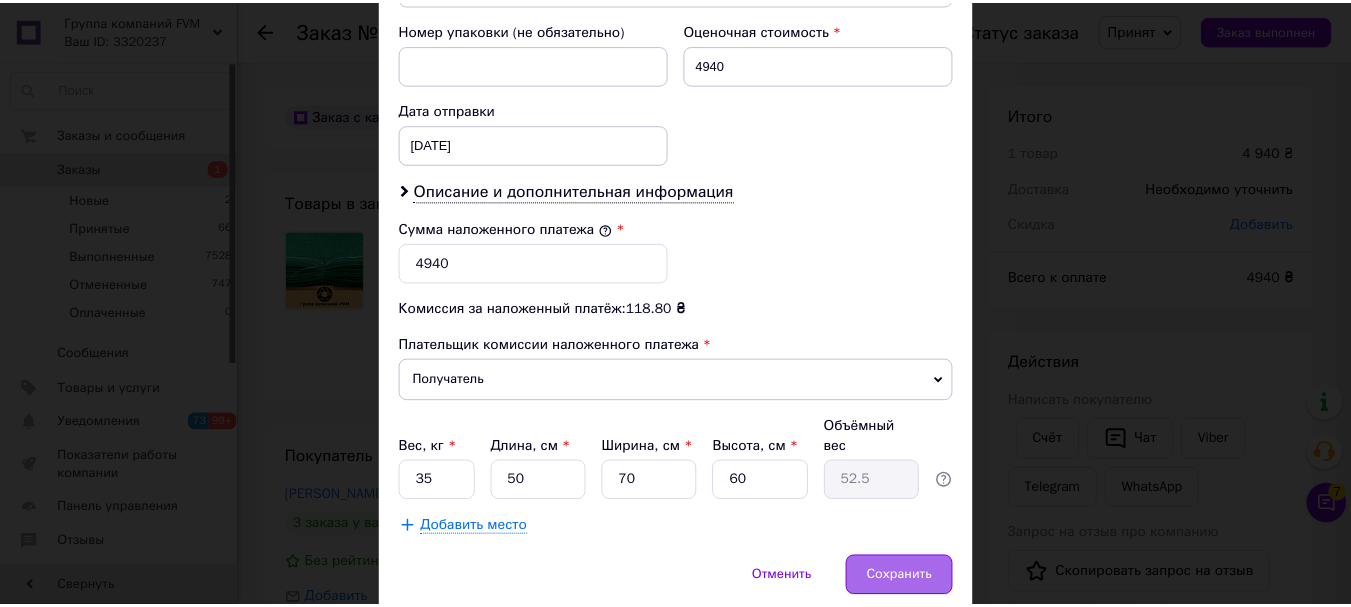 scroll, scrollTop: 919, scrollLeft: 0, axis: vertical 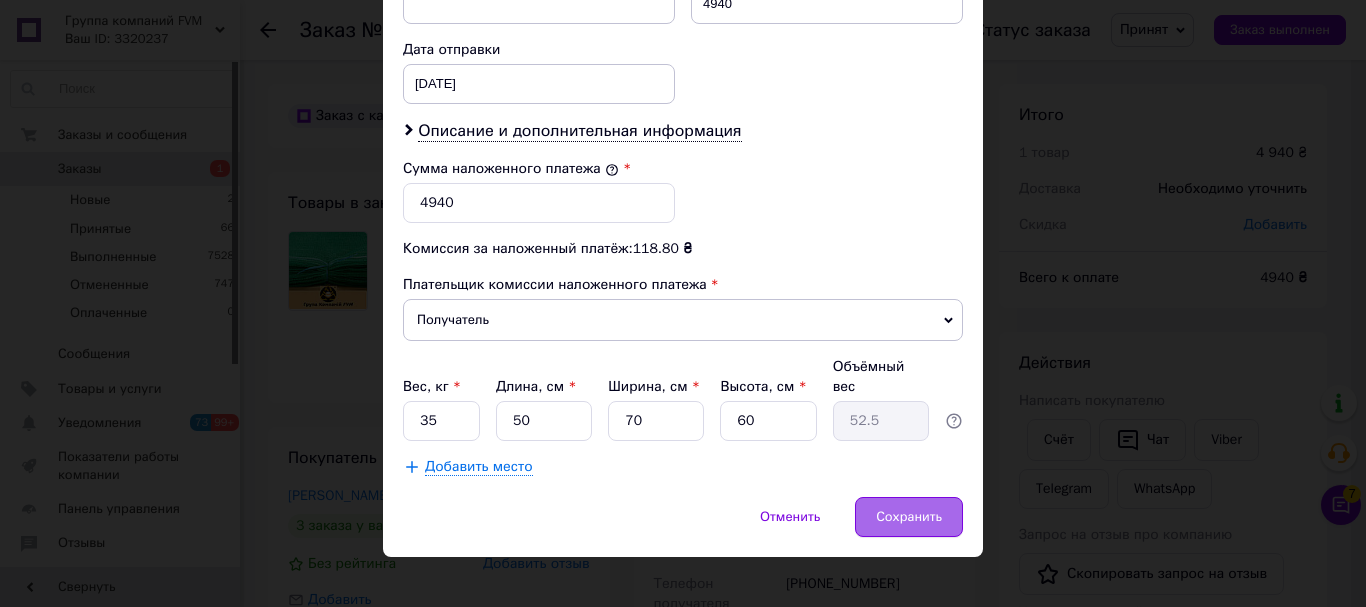 click on "Сохранить" at bounding box center (909, 517) 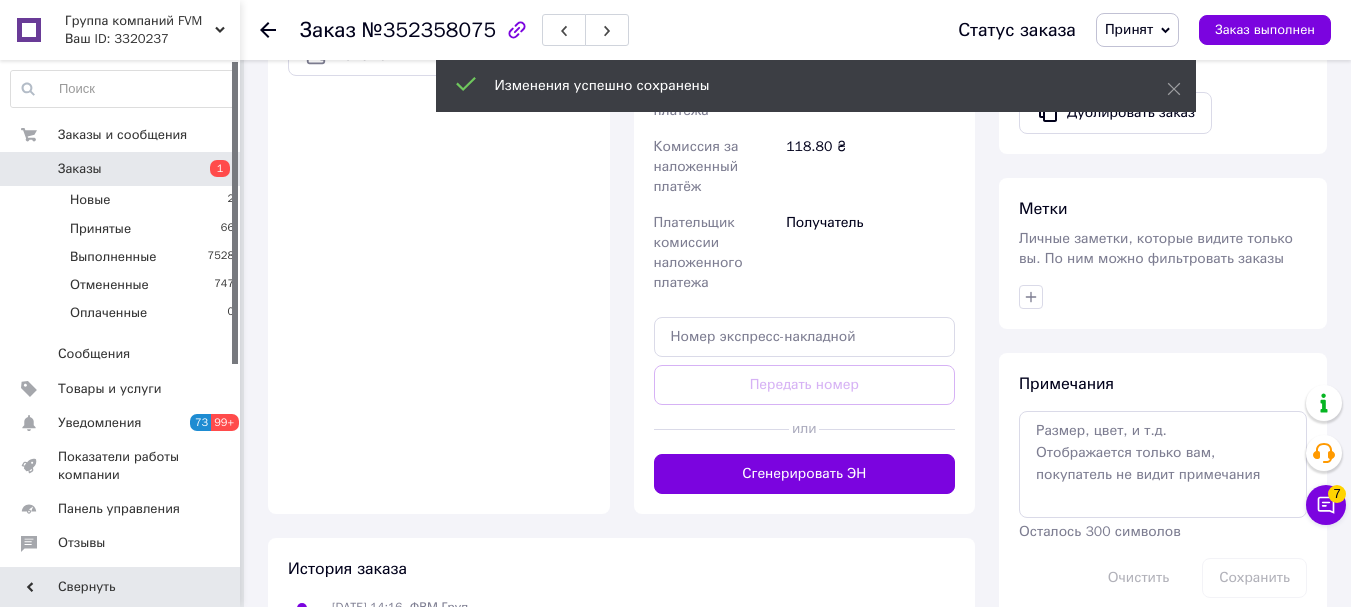 scroll, scrollTop: 800, scrollLeft: 0, axis: vertical 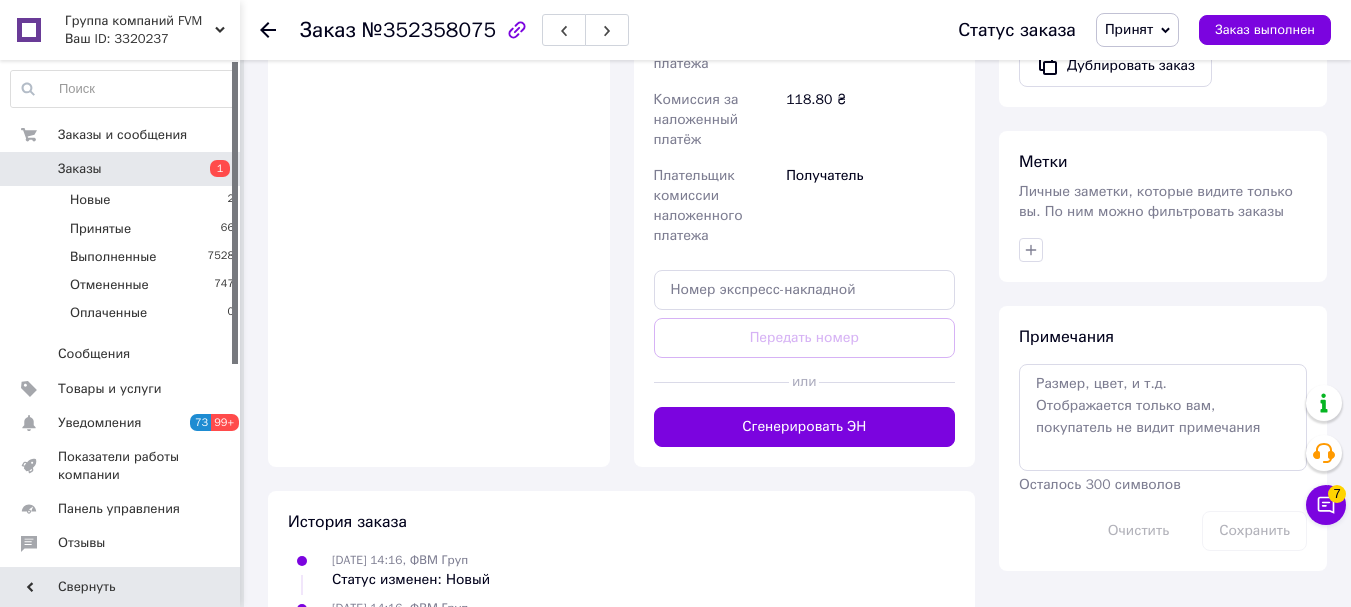 click on "Доставка Редактировать Нова Пошта (платная) Получатель Червенков Олександр Телефон получателя +380973866458 Адрес Болград, №1: просп. Соборный, 85 Дата отправки 12.07.2025 Плательщик Получатель Оценочная стоимость 4 940 ₴ Сумма наложенного платежа 4 940 ₴ Комиссия за наложенный платёж 118.80 ₴ Плательщик комиссии наложенного платежа Получатель Передать номер или Сгенерировать ЭН Плательщик Получатель Отправитель Фамилия получателя Червенков Имя получателя Олександр Отчество получателя Телефон получателя +380973866458 Тип доставки В отделении Курьером В почтомате 4940 <" at bounding box center [805, 47] 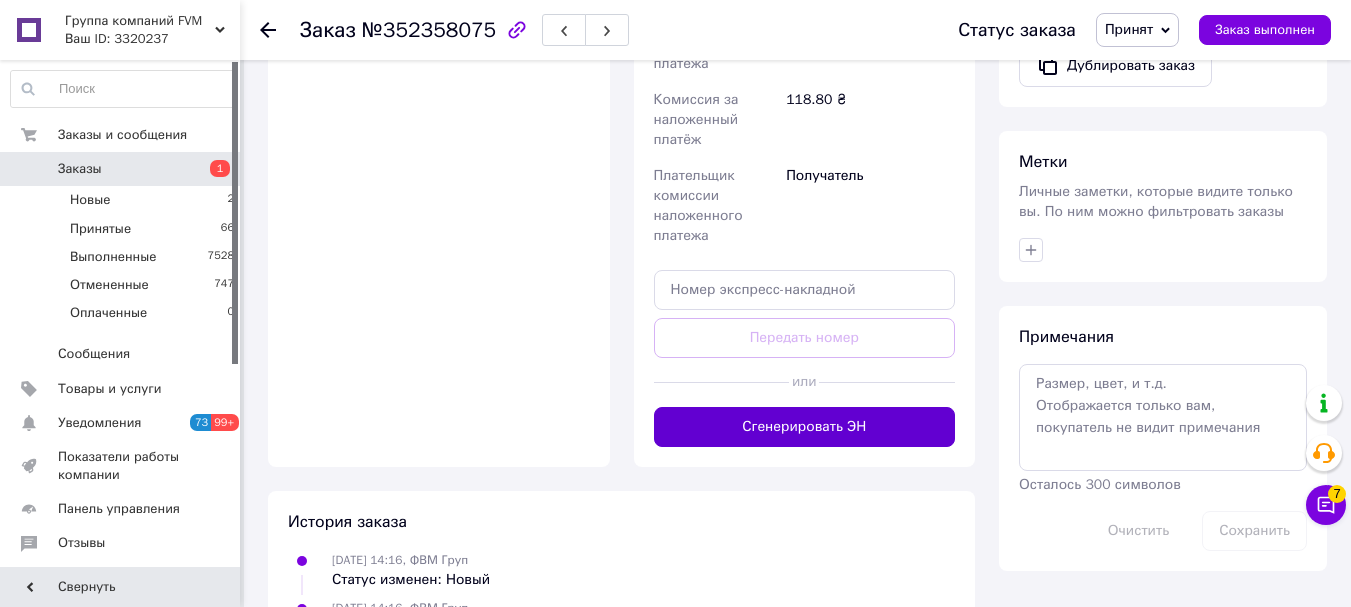 click on "Сгенерировать ЭН" at bounding box center (805, 427) 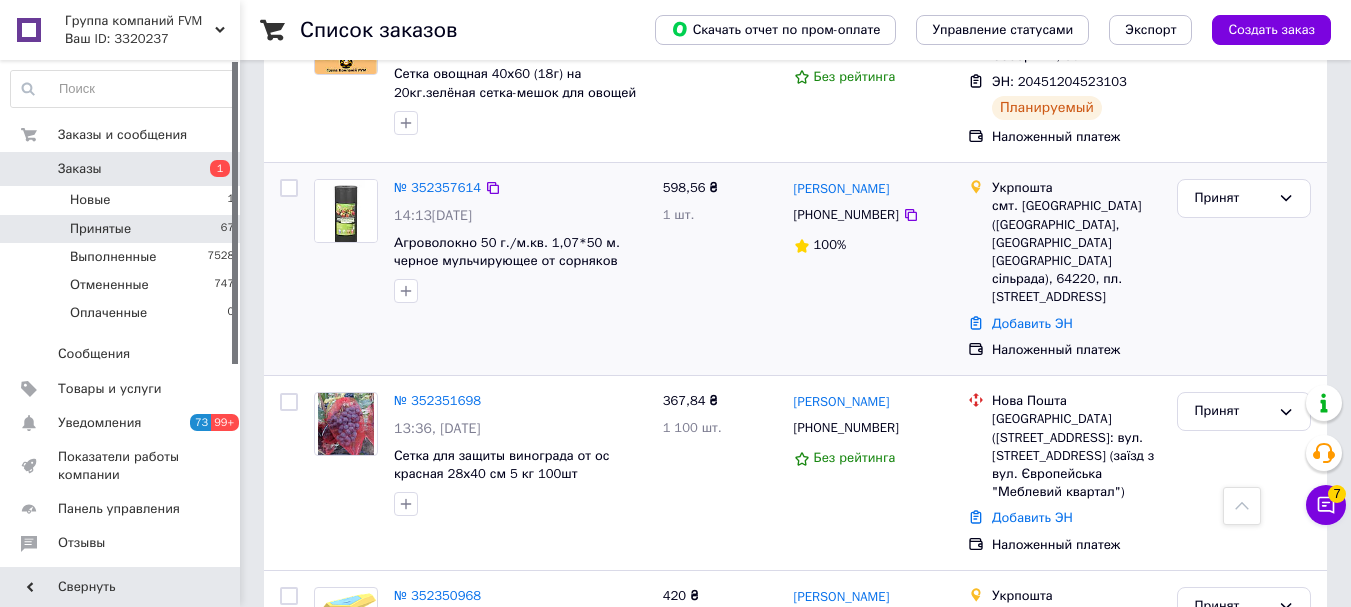 scroll, scrollTop: 500, scrollLeft: 0, axis: vertical 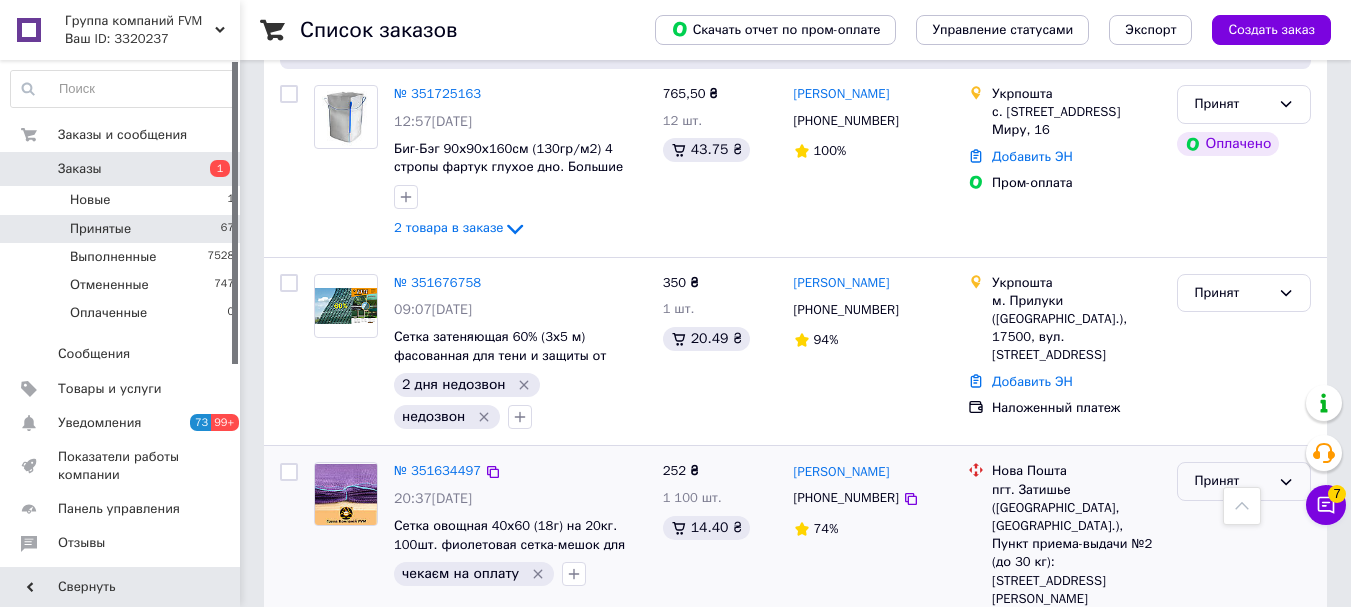click on "Принят" at bounding box center [1232, 481] 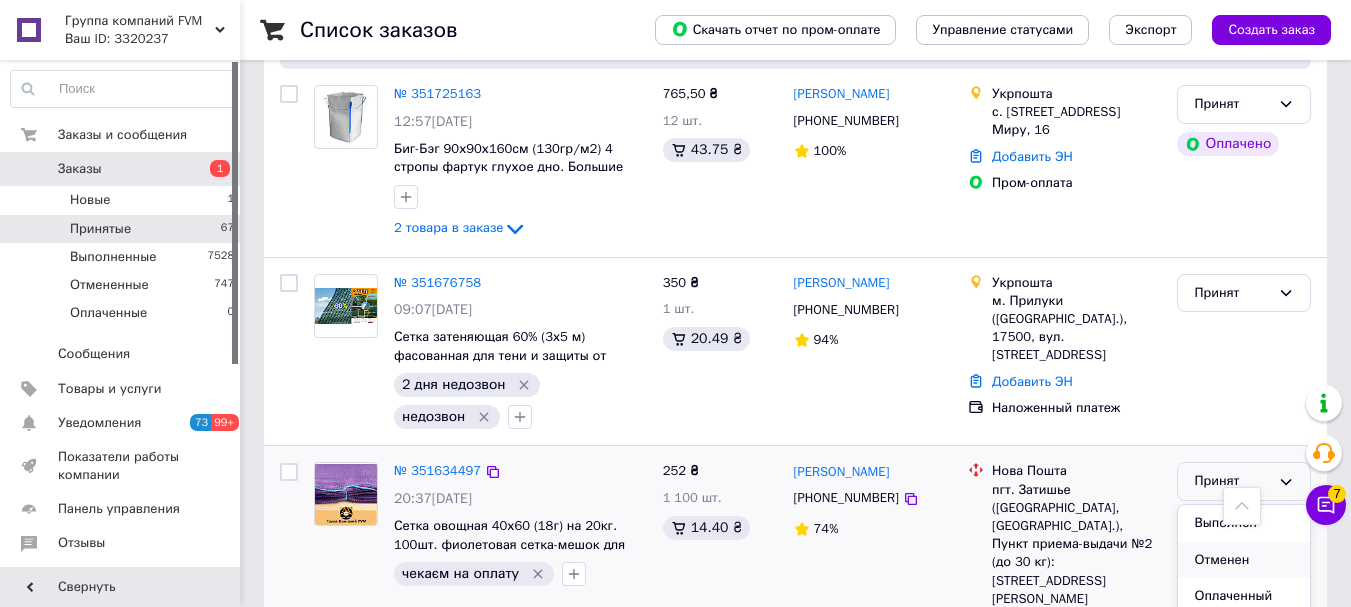 click on "Отменен" at bounding box center (1244, 560) 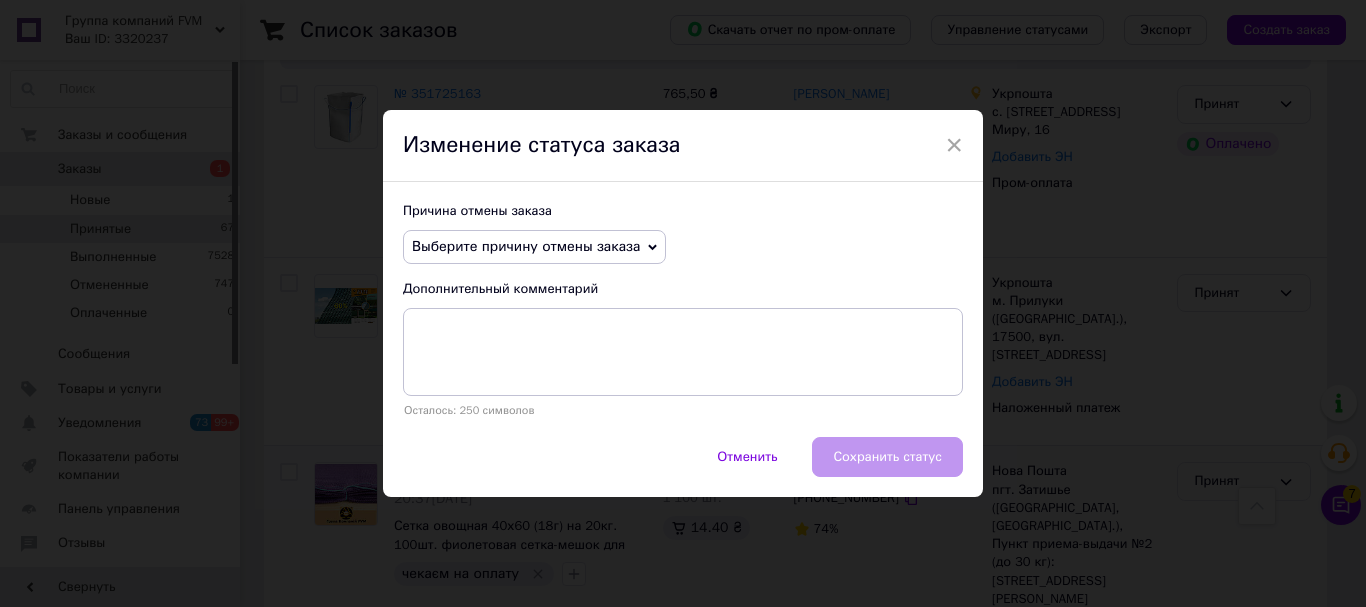 click on "Причина отмены заказа Выберите причину отмены заказа Нет в наличии Нет разновидности товара Оплата не поступила По просьбе покупателя Заказ-дубликат Не получается дозвониться Другое Дополнительный комментарий Осталось: 250 символов" at bounding box center [683, 309] 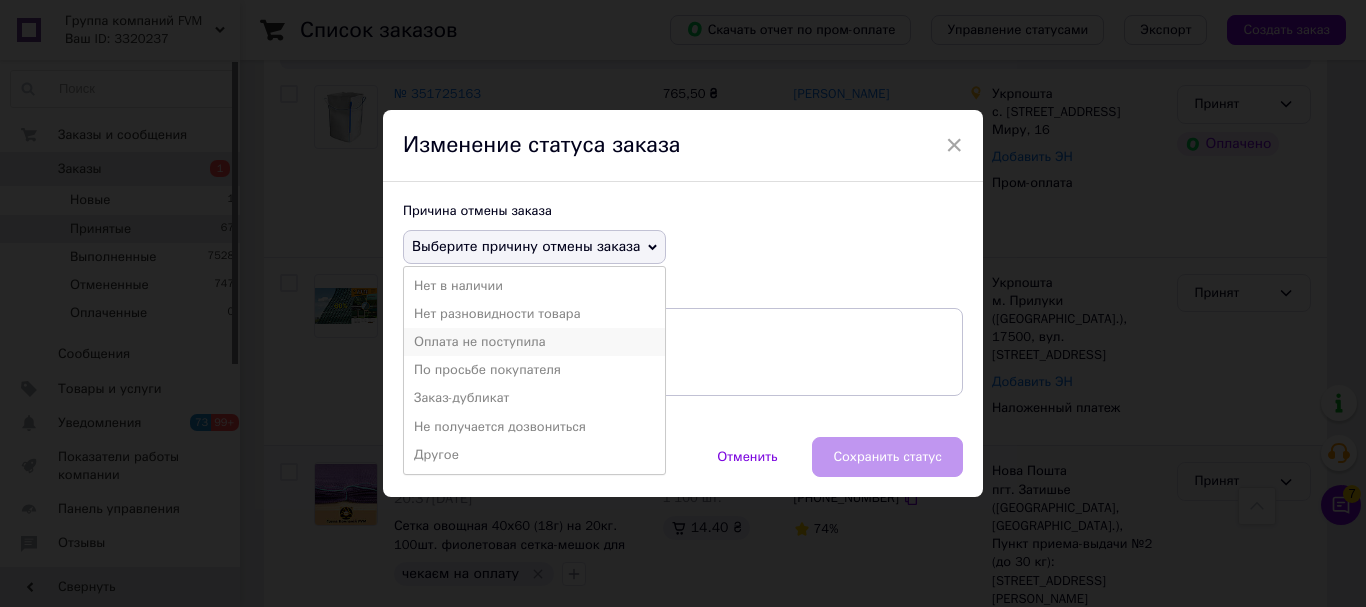 click on "Оплата не поступила" at bounding box center (534, 342) 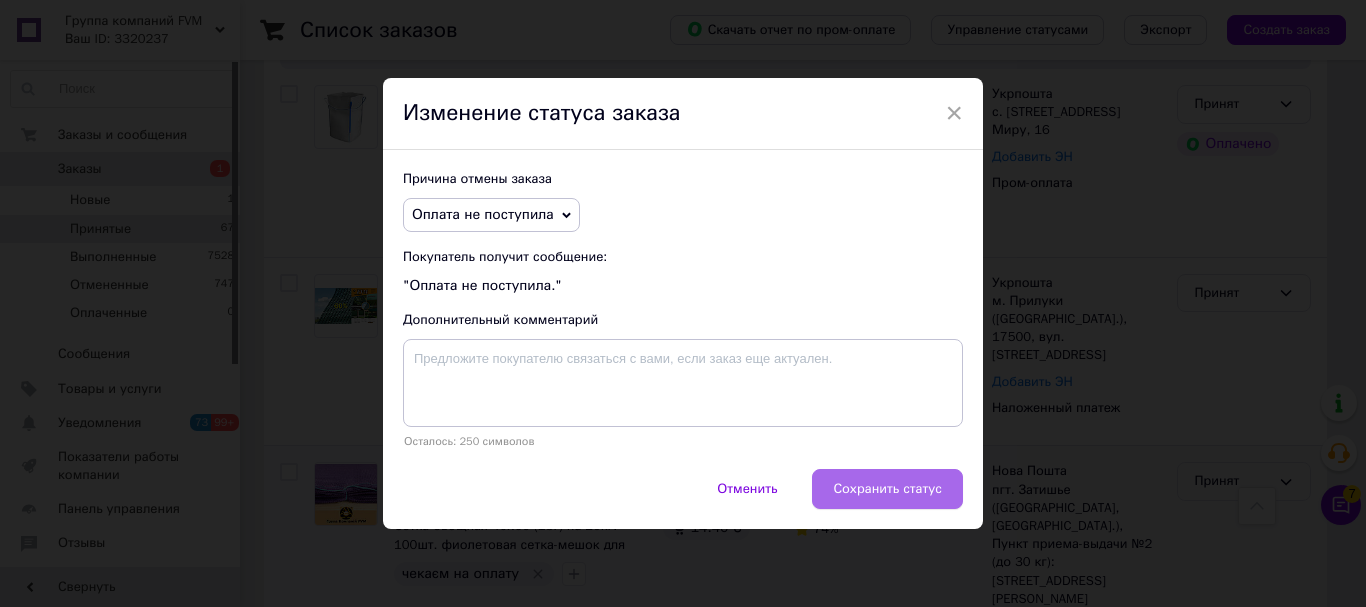 click on "Сохранить статус" at bounding box center (887, 489) 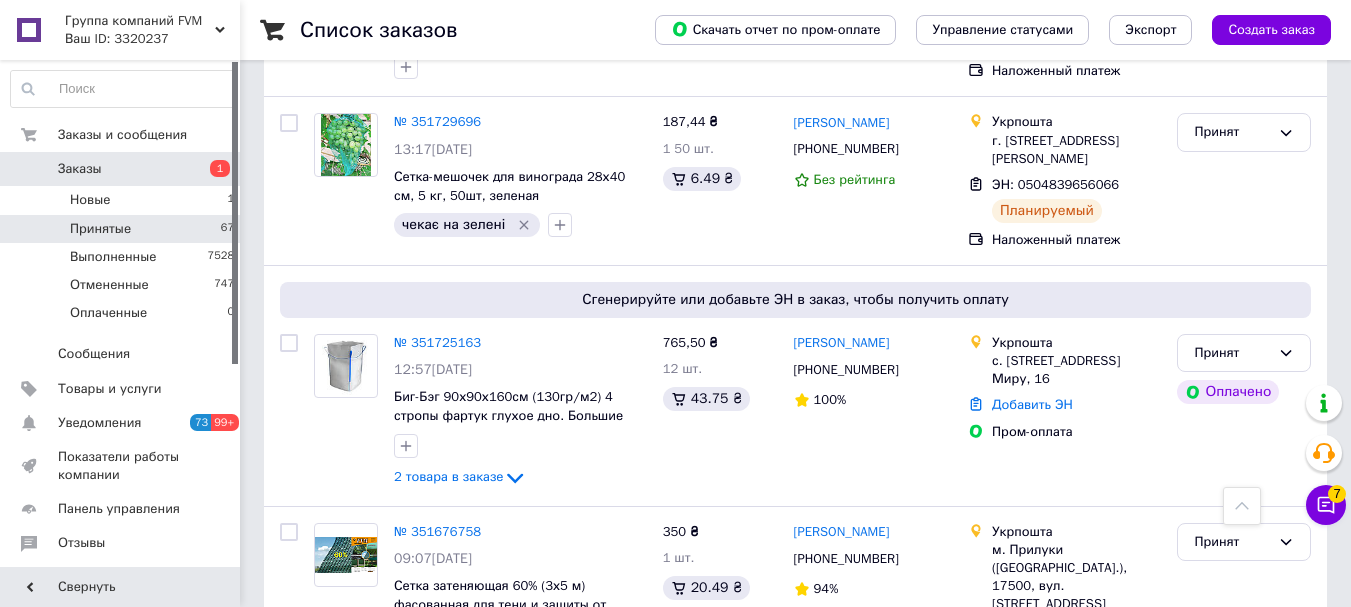 scroll, scrollTop: 11294, scrollLeft: 0, axis: vertical 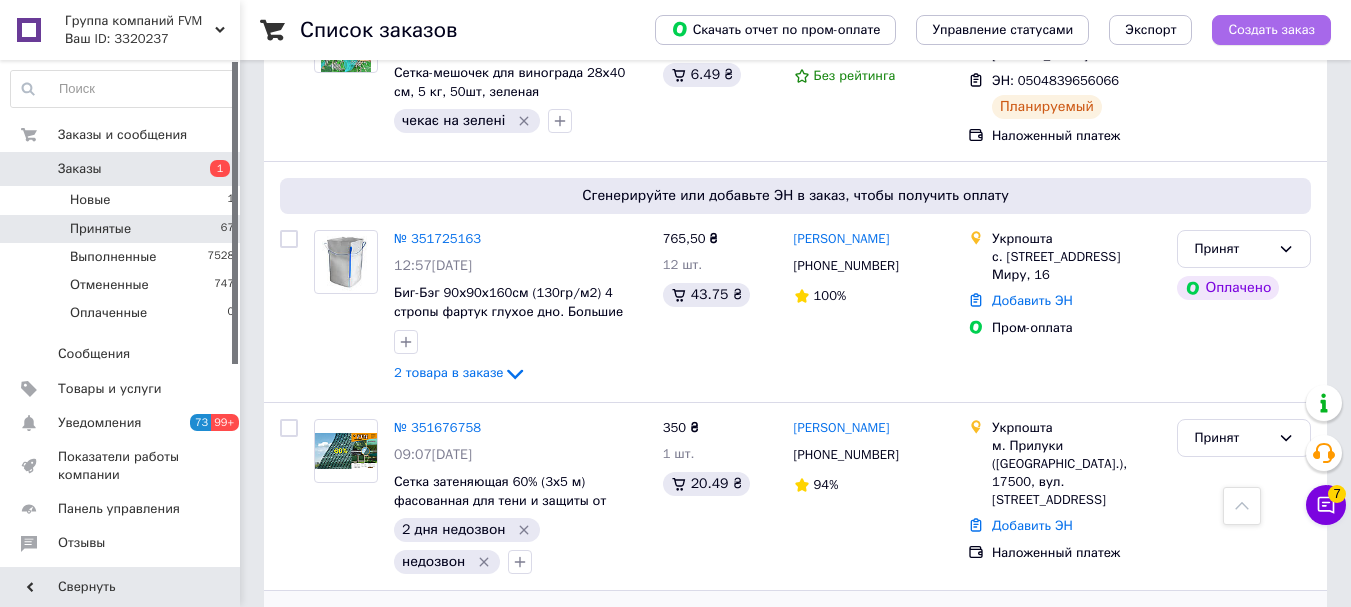 click on "Создать заказ" at bounding box center (1271, 30) 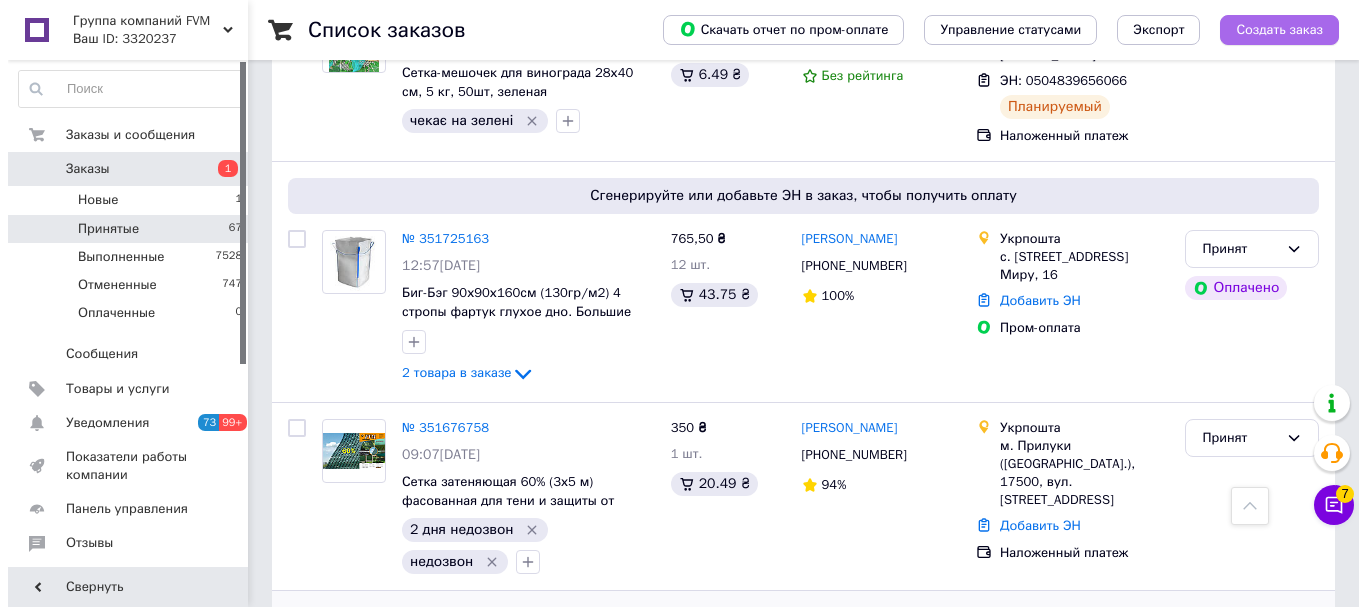 scroll, scrollTop: 0, scrollLeft: 0, axis: both 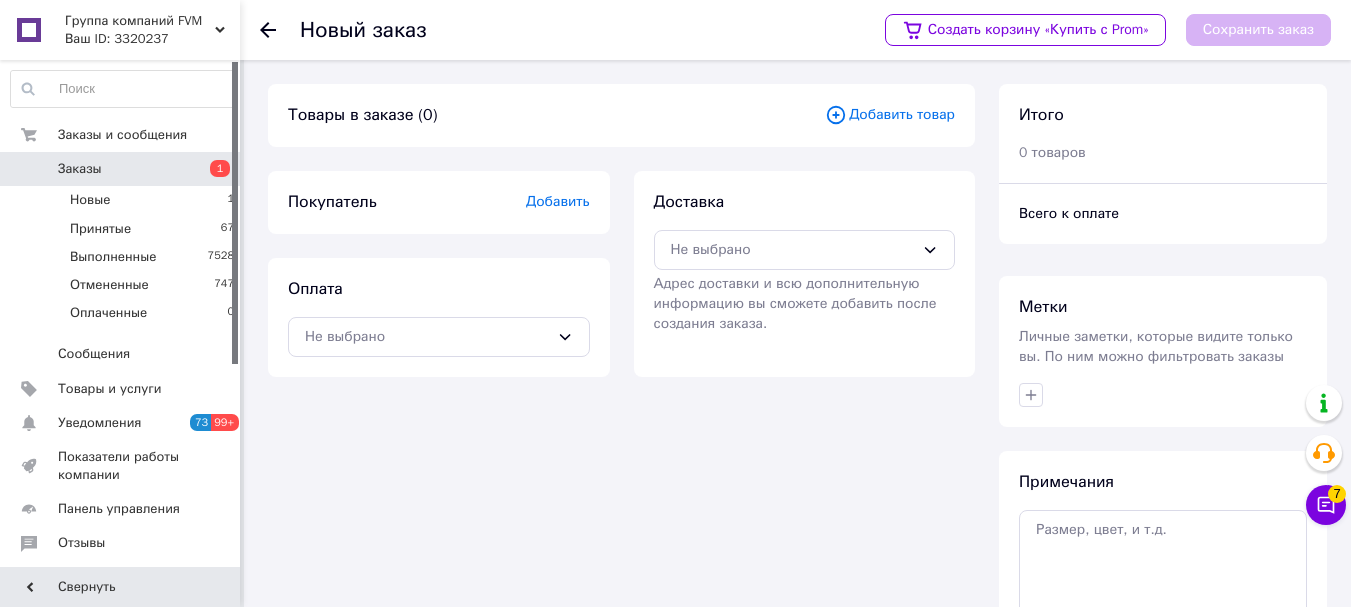 click on "Добавить товар" at bounding box center (890, 115) 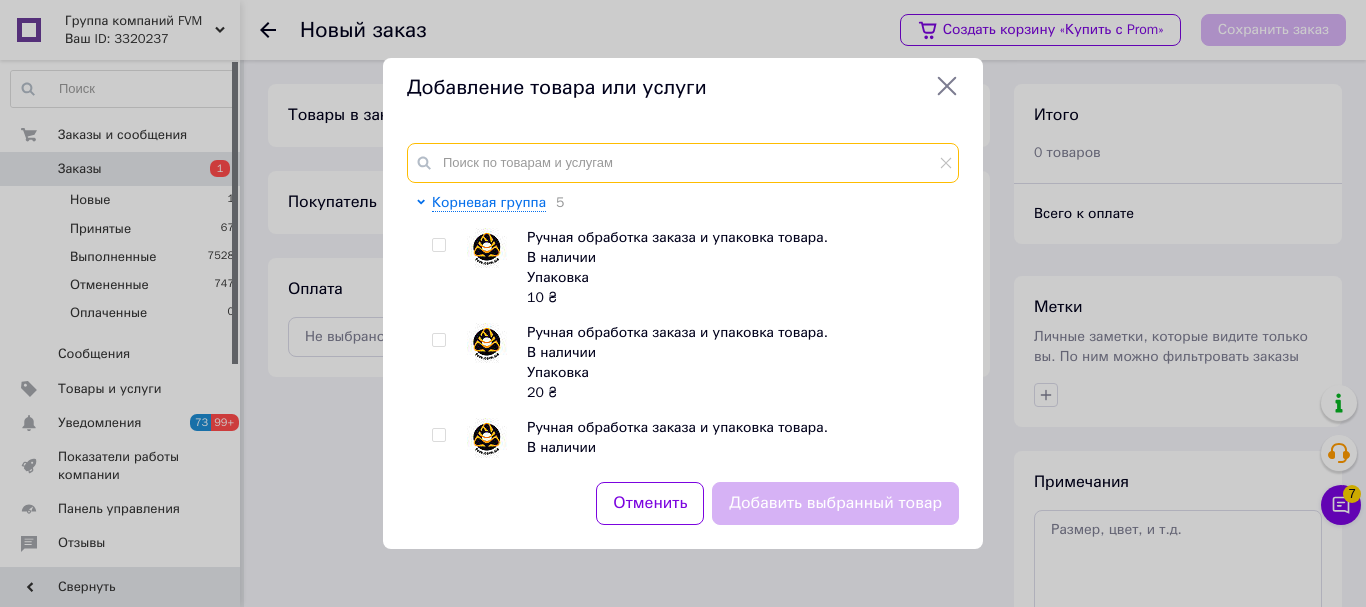 click at bounding box center [683, 163] 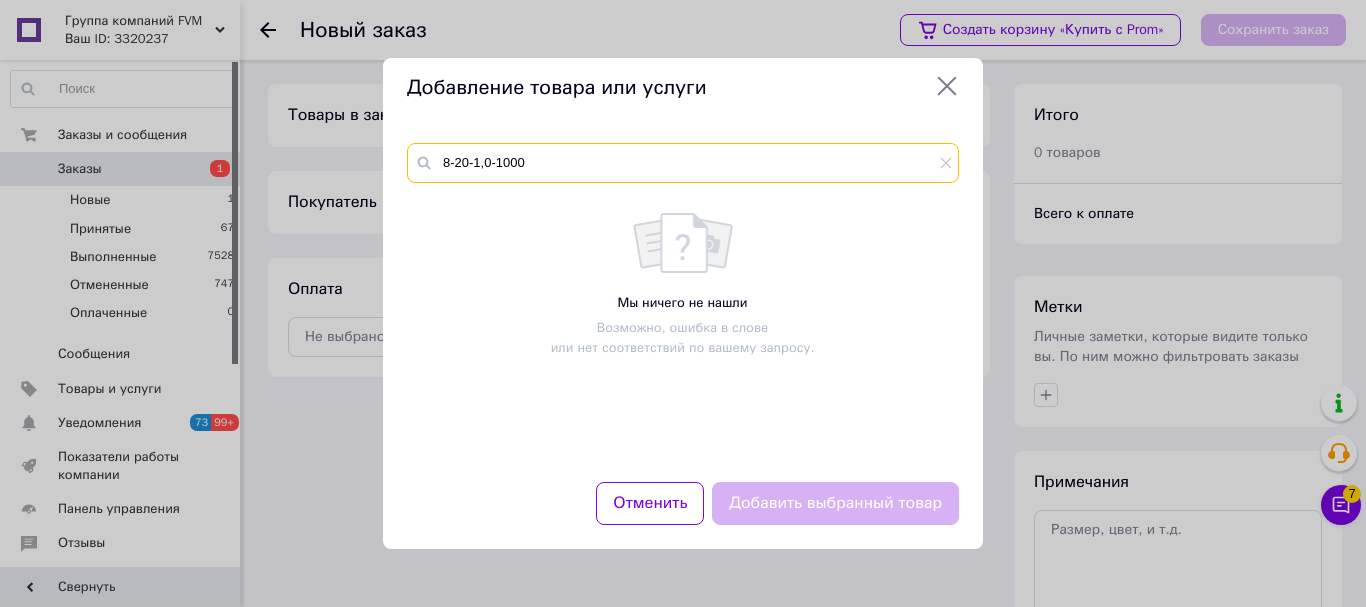 click on "8-20-1,0-1000" at bounding box center (683, 163) 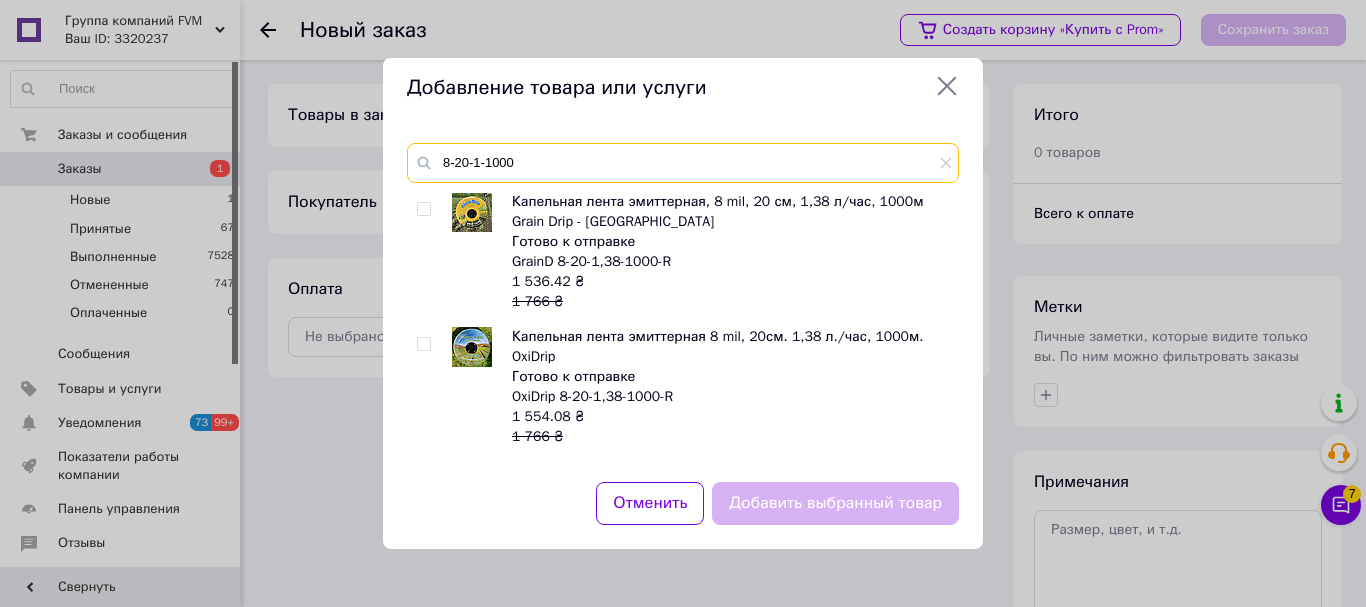 scroll, scrollTop: 0, scrollLeft: 0, axis: both 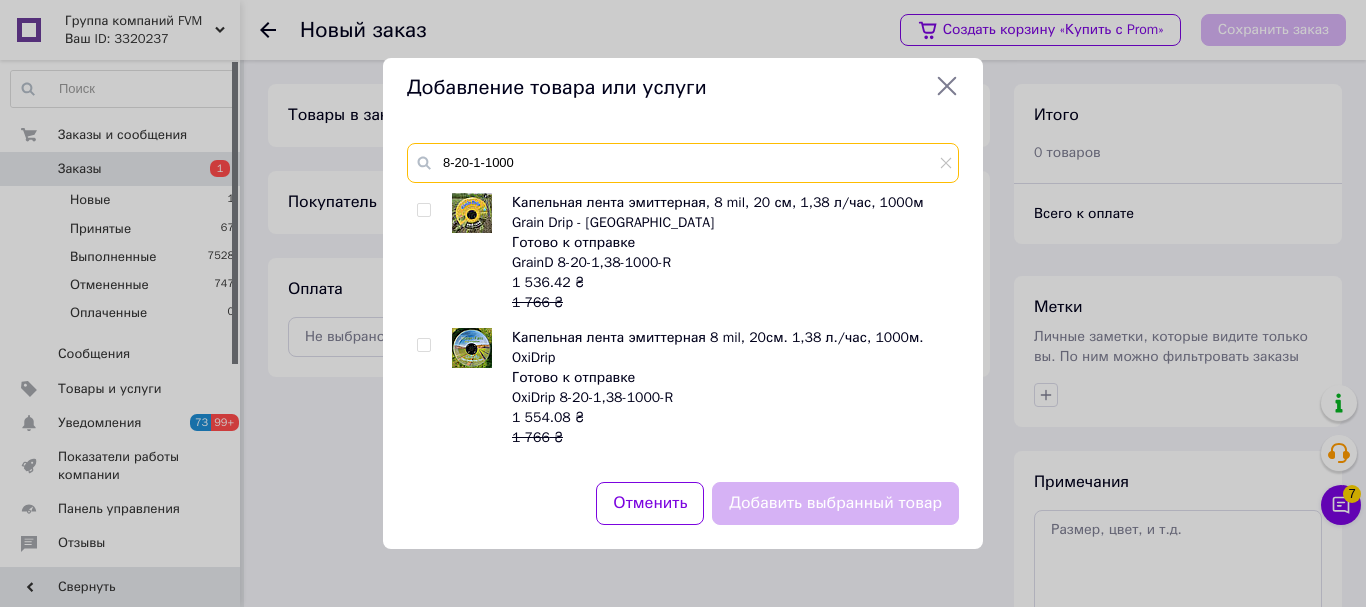drag, startPoint x: 544, startPoint y: 155, endPoint x: 396, endPoint y: 154, distance: 148.00337 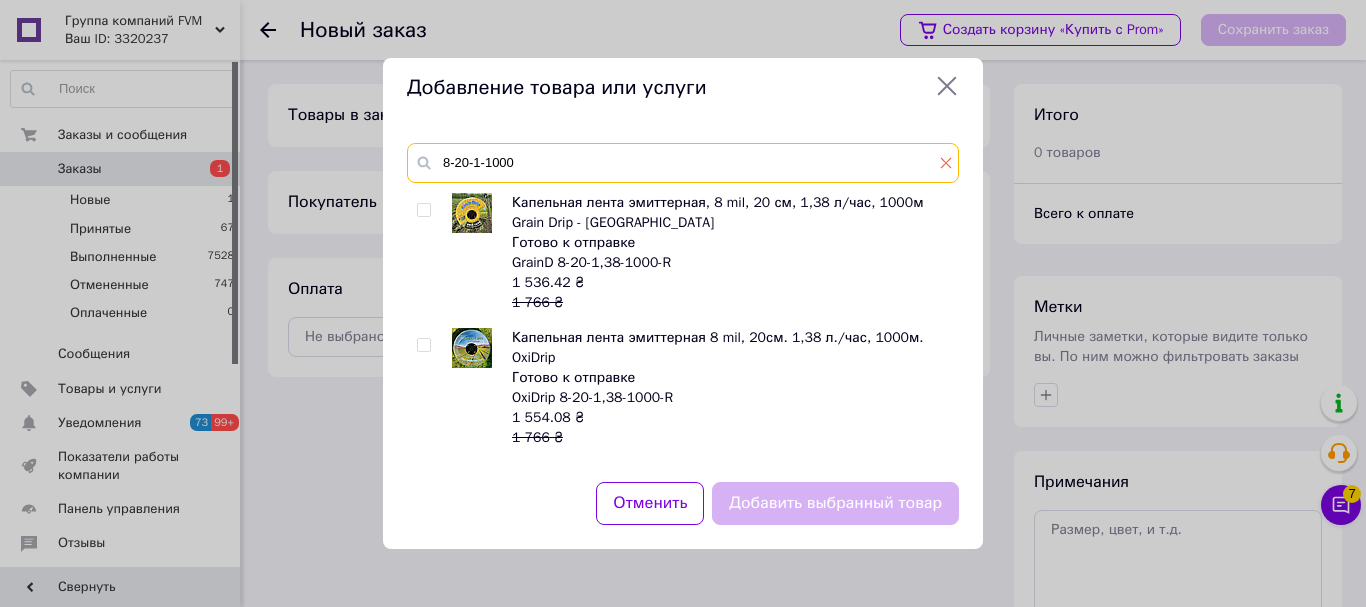 type on "8-20-1-1000" 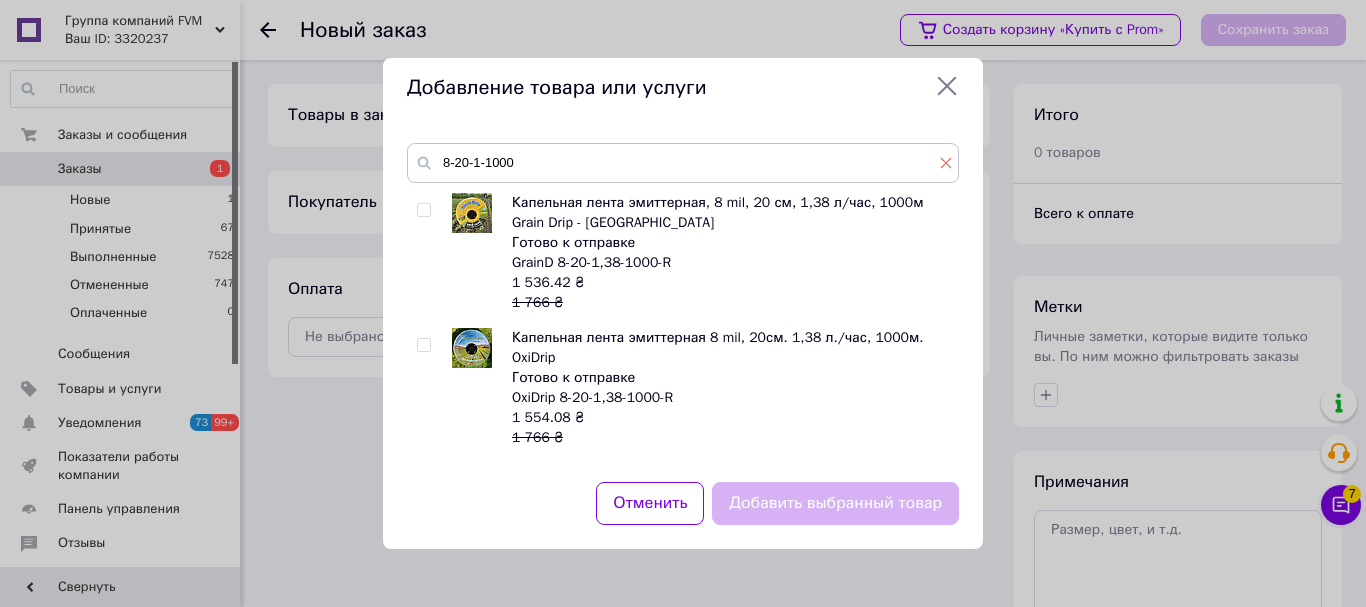 click 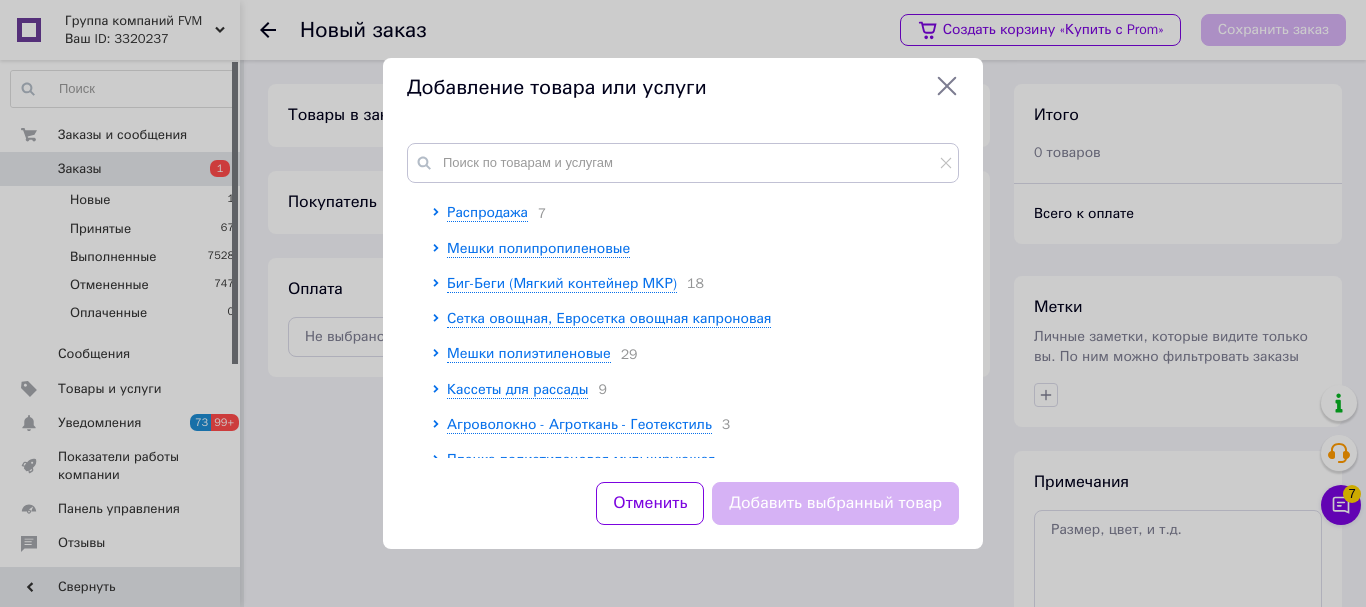 scroll, scrollTop: 600, scrollLeft: 0, axis: vertical 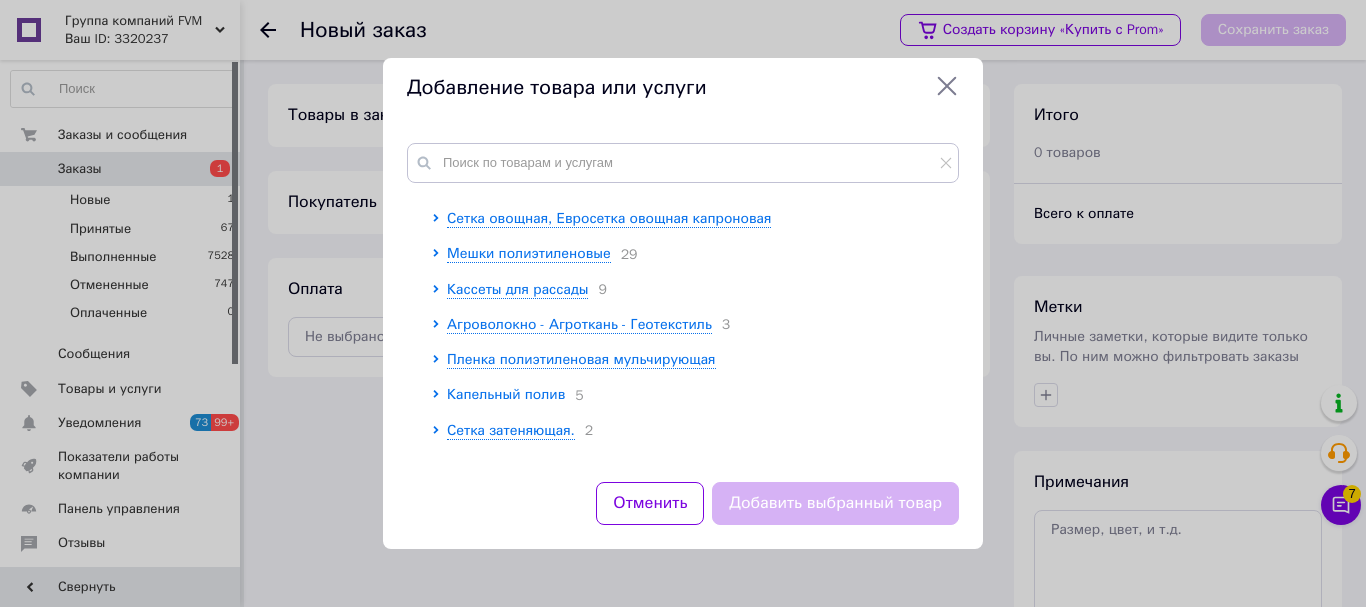 click on "Капельный полив" at bounding box center (506, 394) 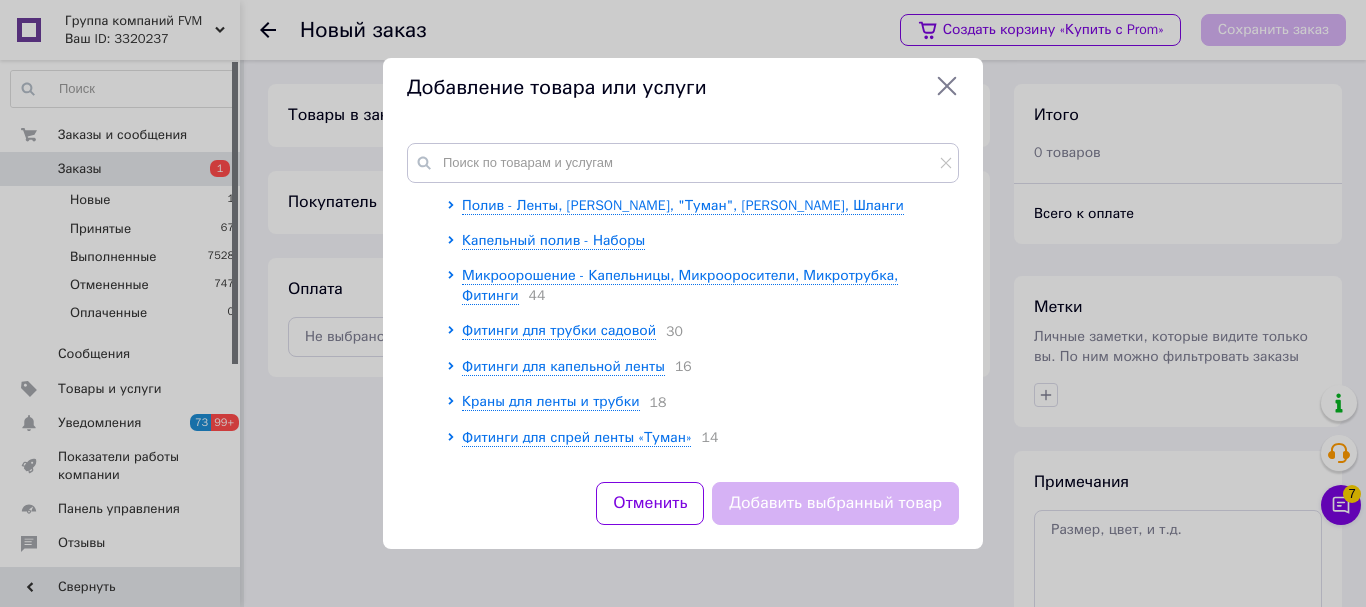 scroll, scrollTop: 1300, scrollLeft: 0, axis: vertical 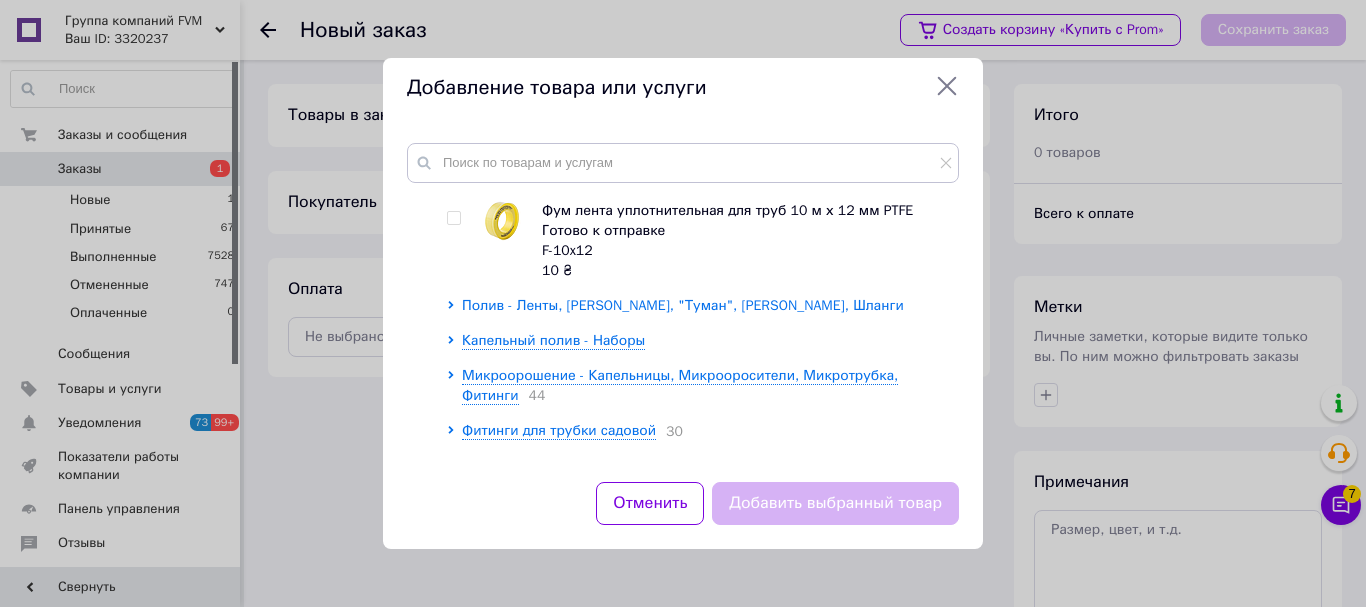 click on "Полив - Ленты, Трубки, "Туман", Лейфлет, Шланги" at bounding box center [683, 305] 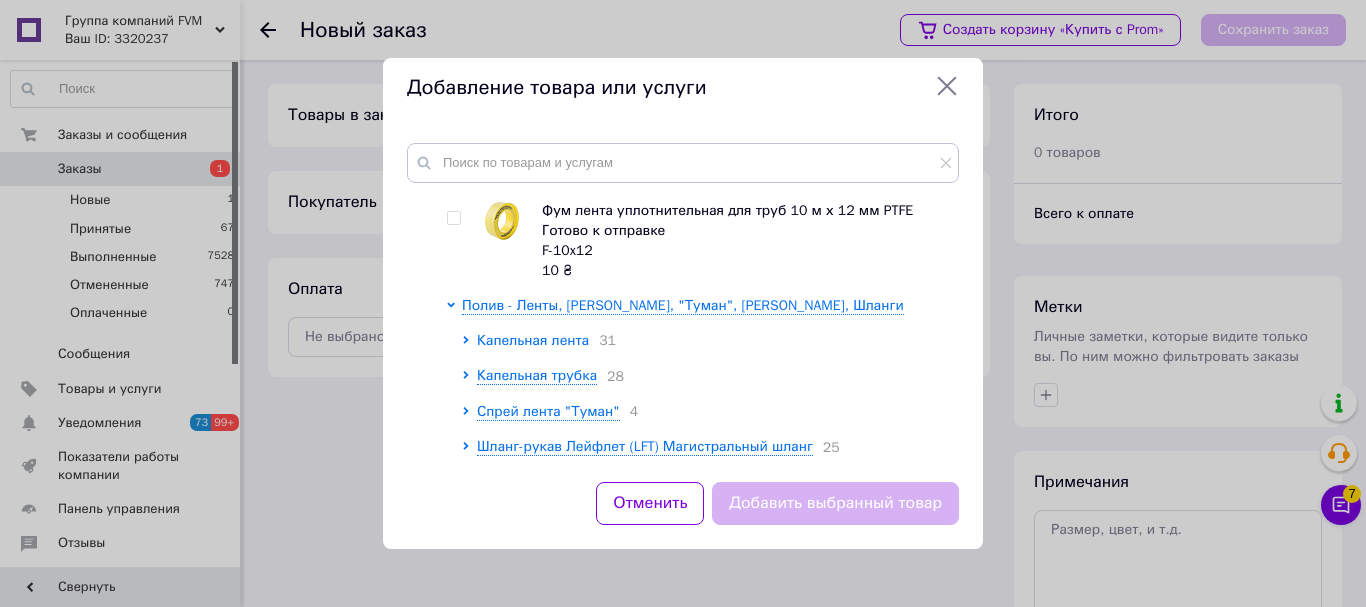 click on "Капельная лента" at bounding box center (533, 340) 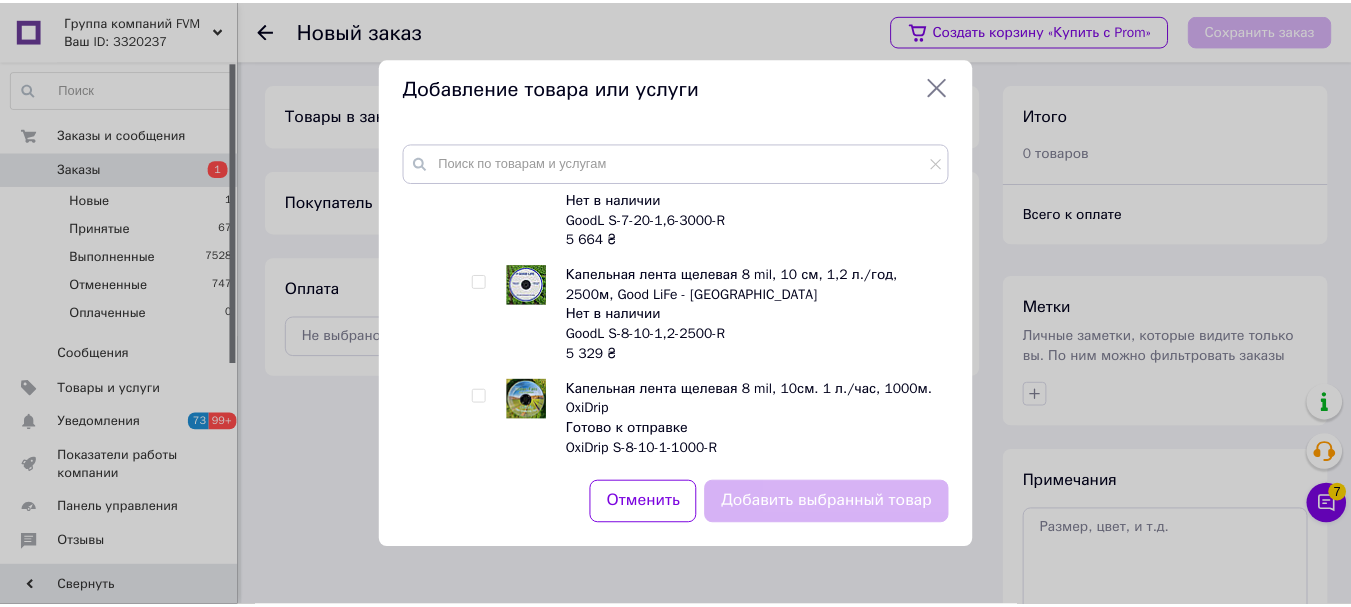 scroll, scrollTop: 1800, scrollLeft: 0, axis: vertical 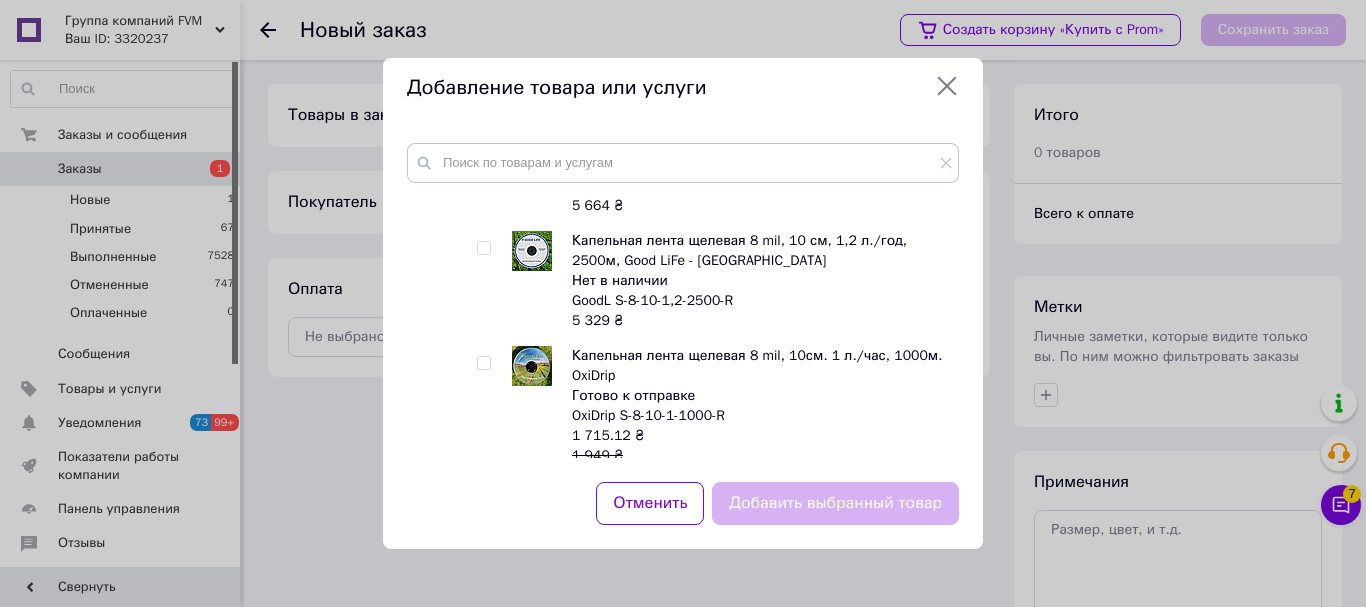 click at bounding box center (483, 363) 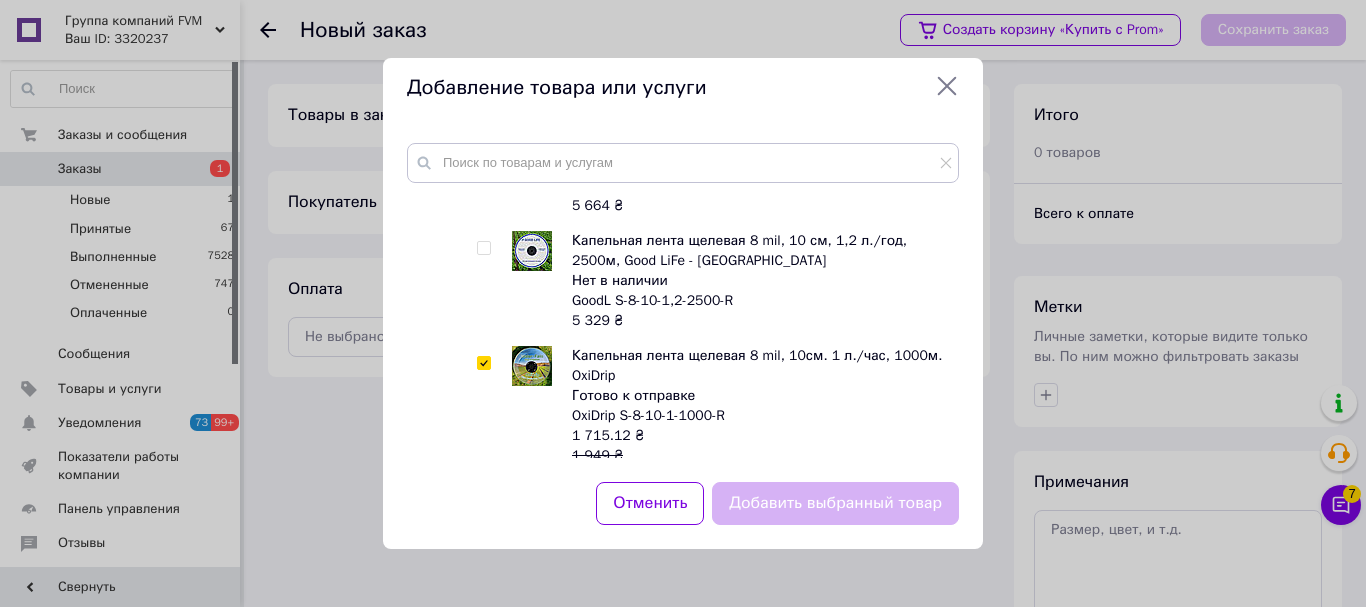 checkbox on "true" 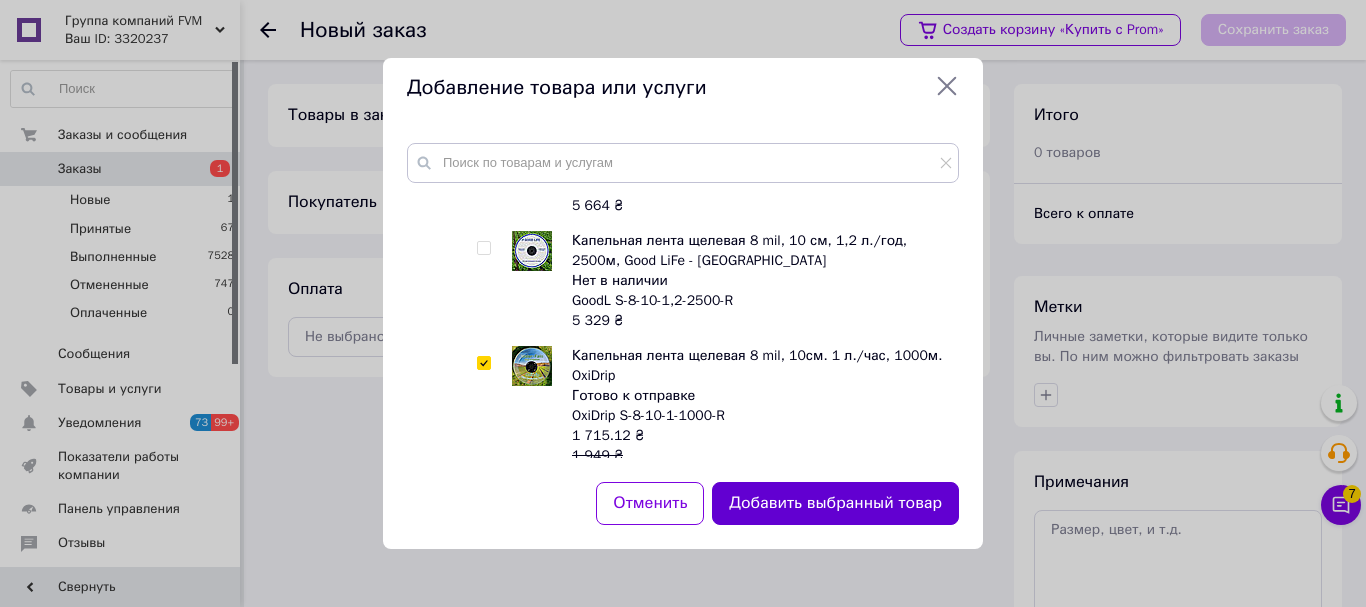click on "Добавить выбранный товар" at bounding box center (835, 503) 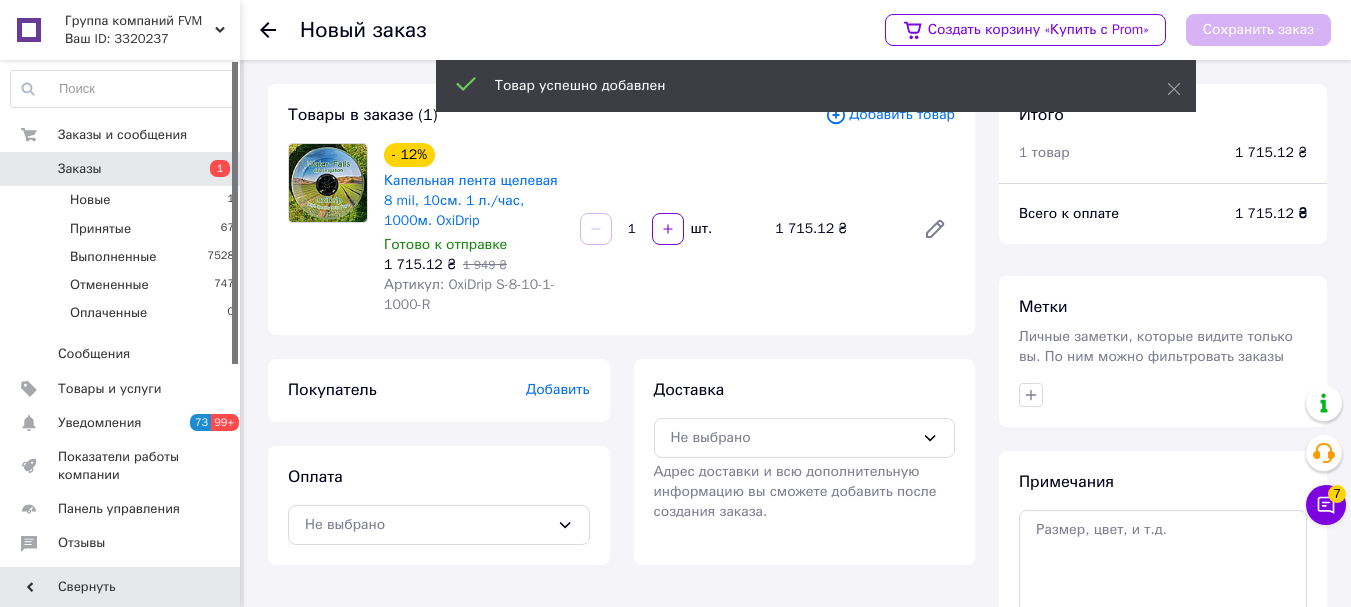 click on "Добавить" at bounding box center [558, 389] 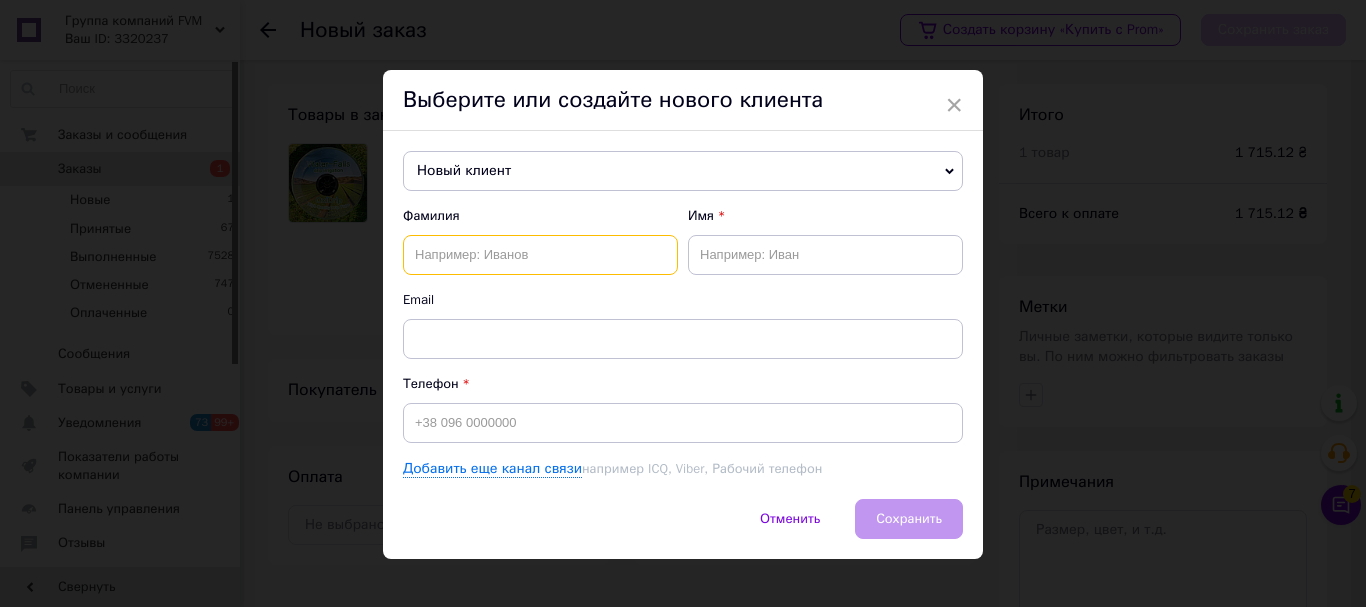 click at bounding box center [540, 255] 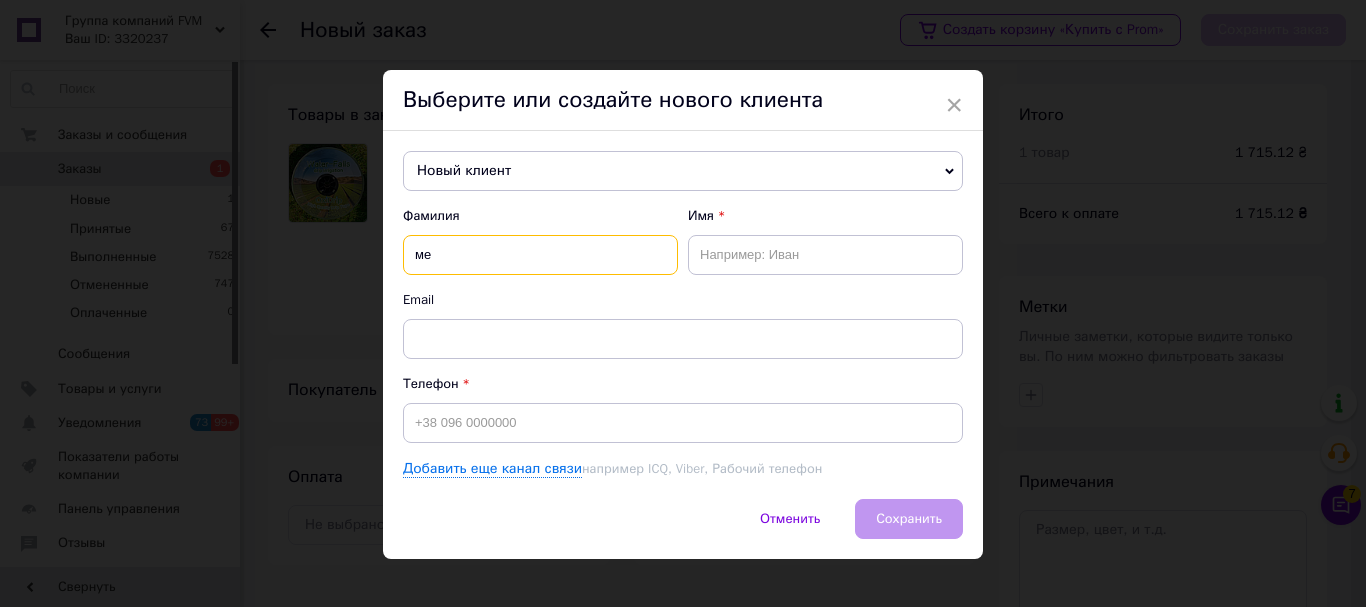 type on "м" 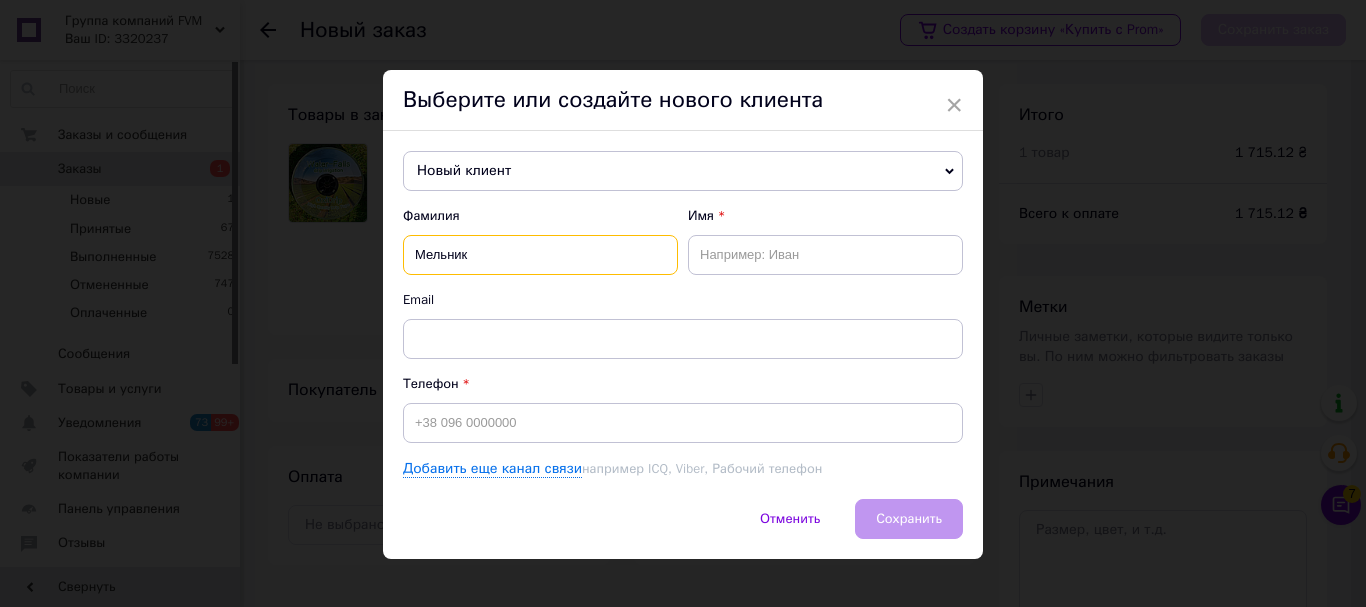 type on "Мельник" 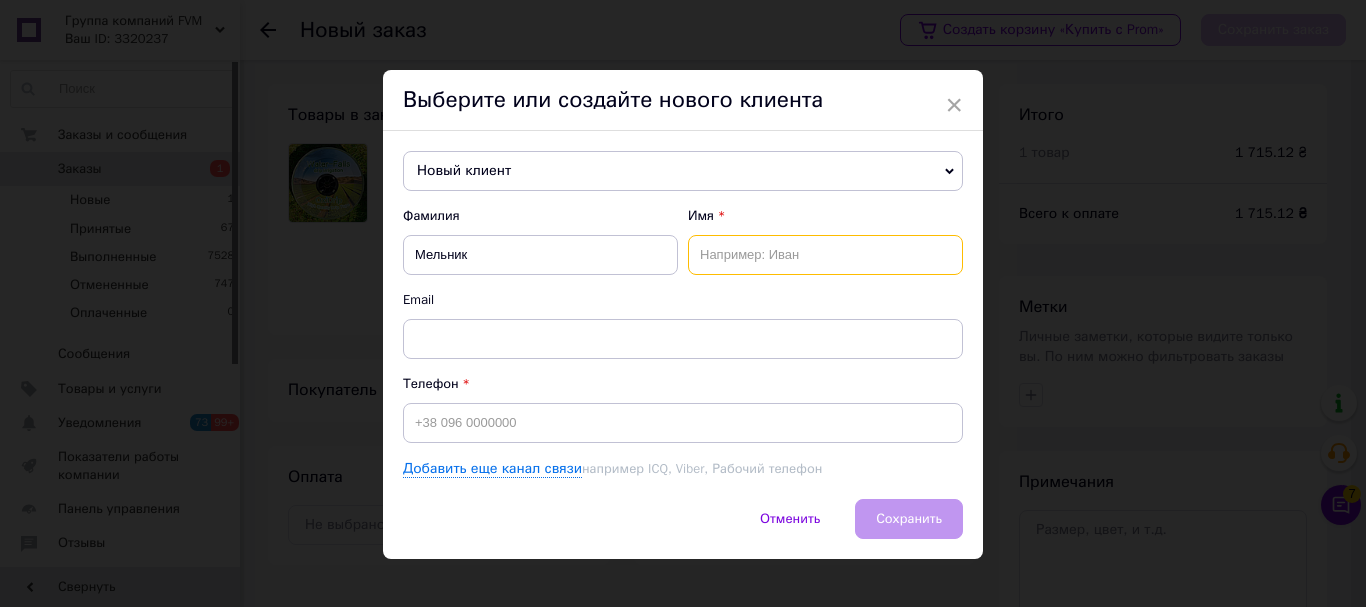 click at bounding box center (825, 255) 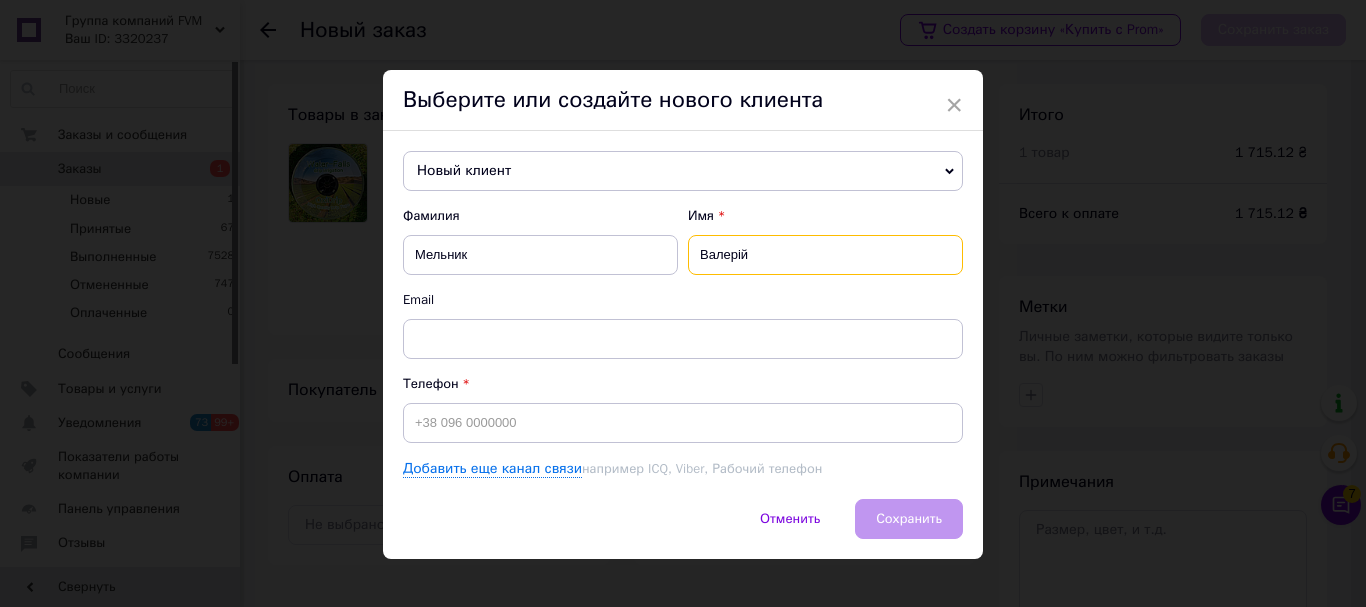type on "Валерій" 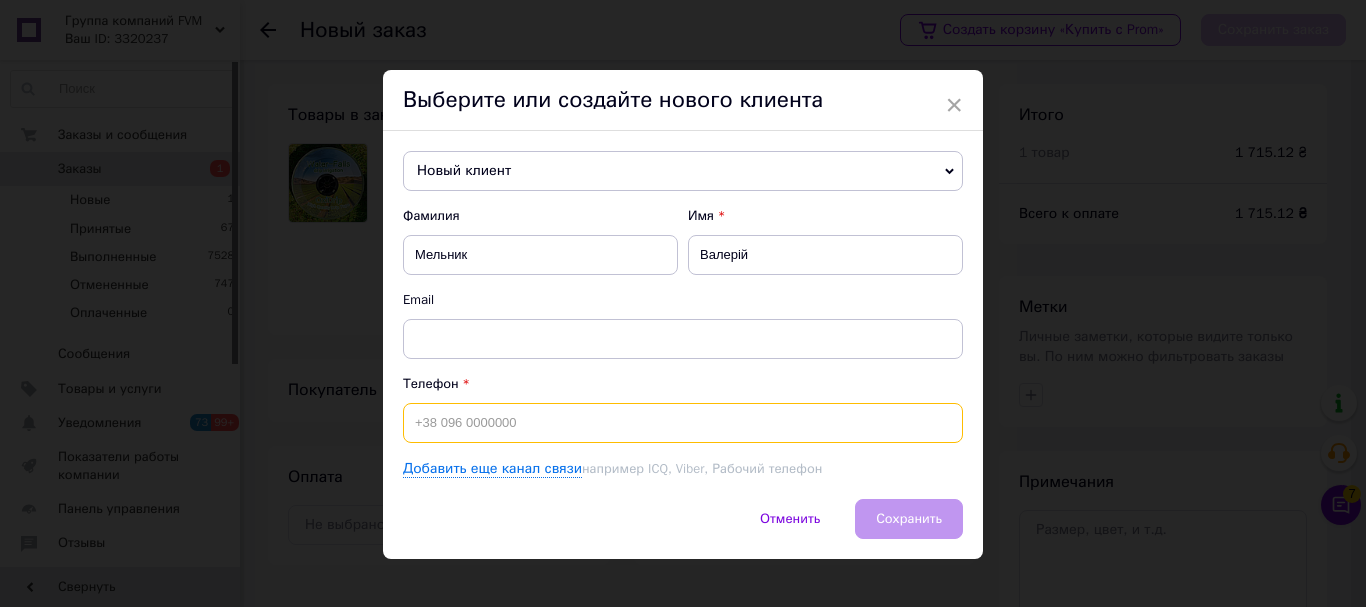 click at bounding box center (683, 423) 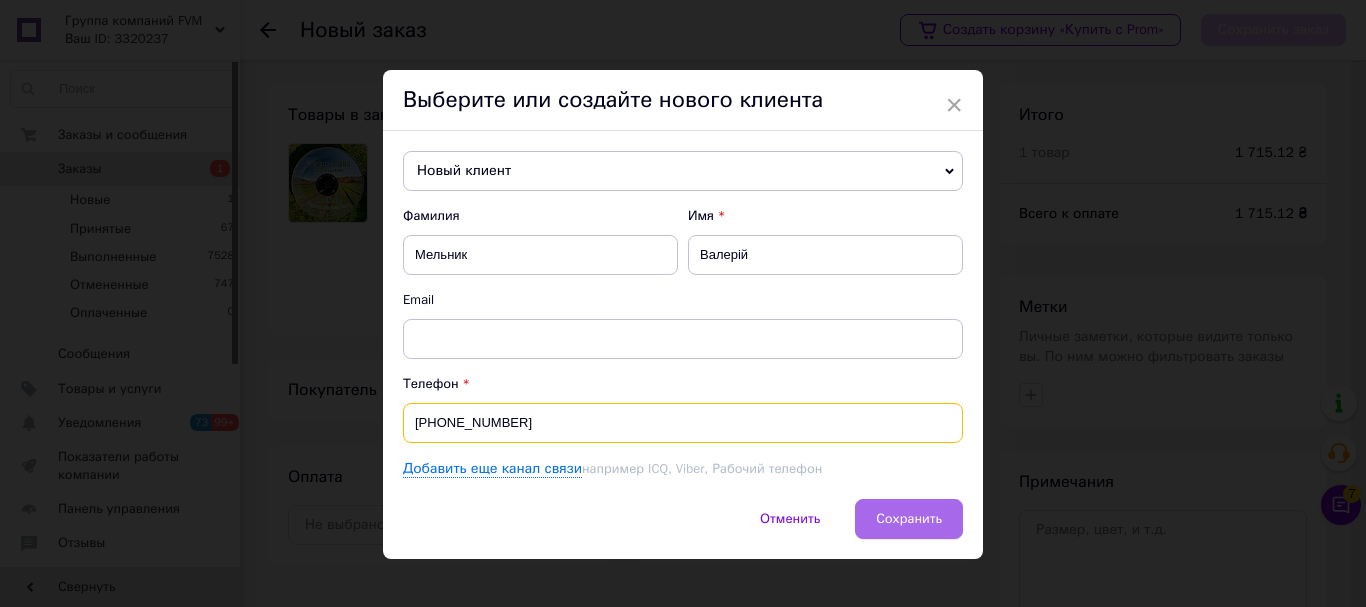 type on "+380688504298" 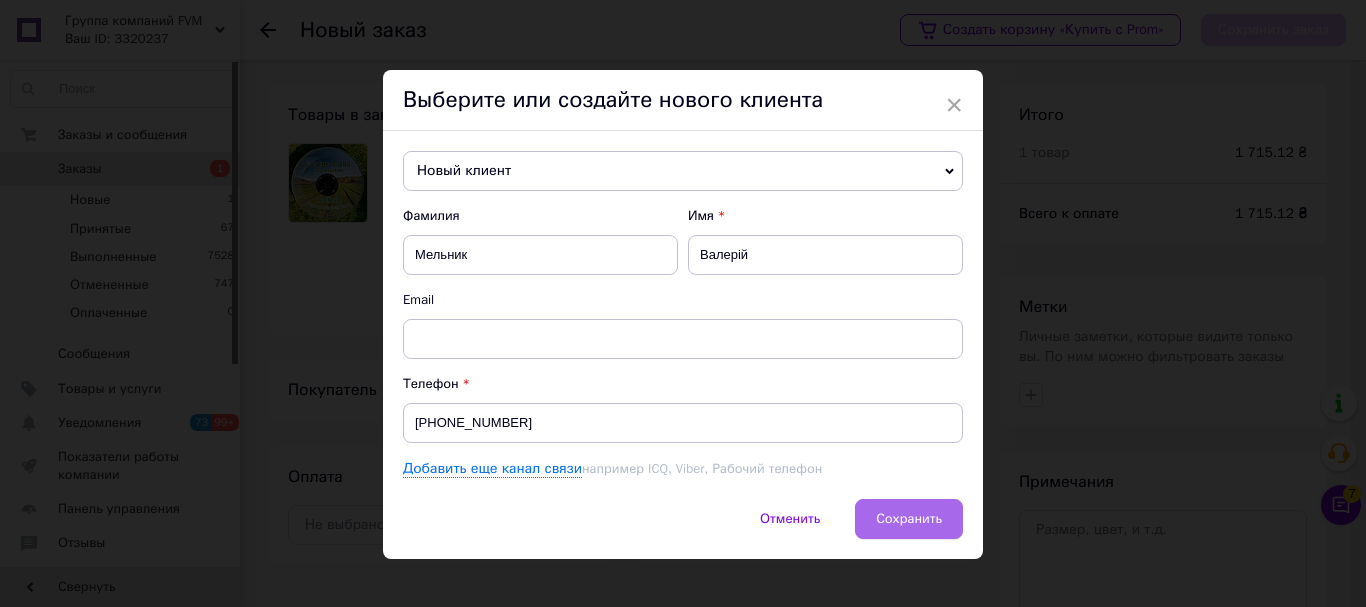 click on "Сохранить" at bounding box center [909, 519] 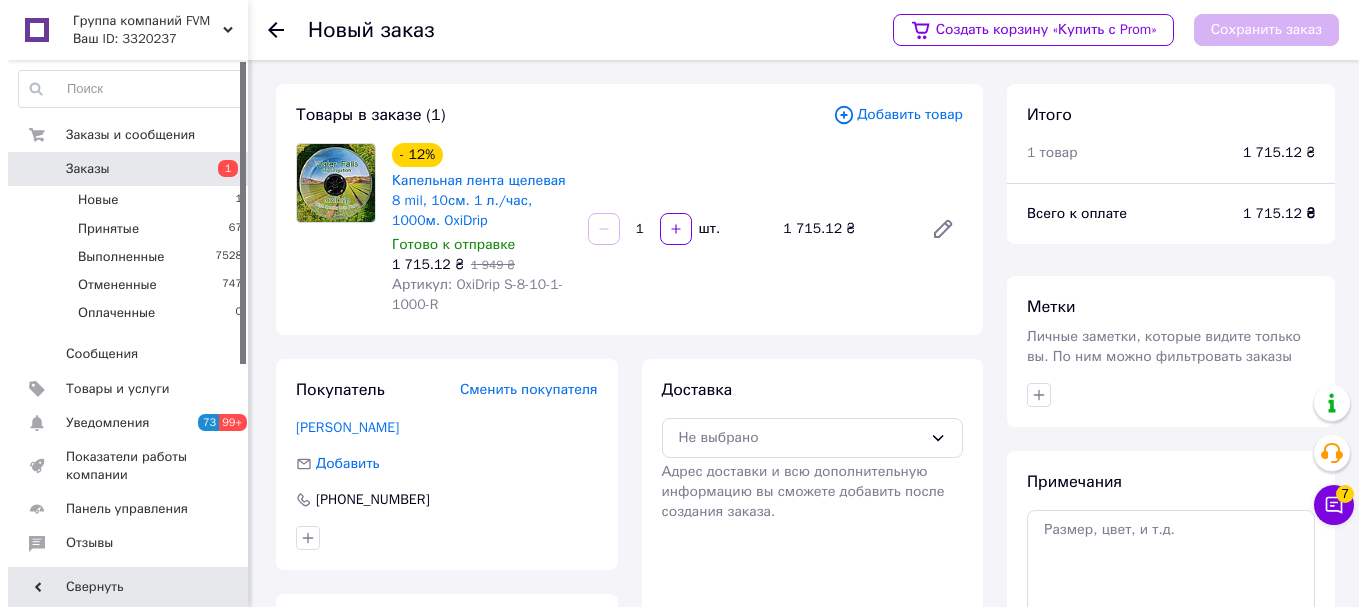 scroll, scrollTop: 217, scrollLeft: 0, axis: vertical 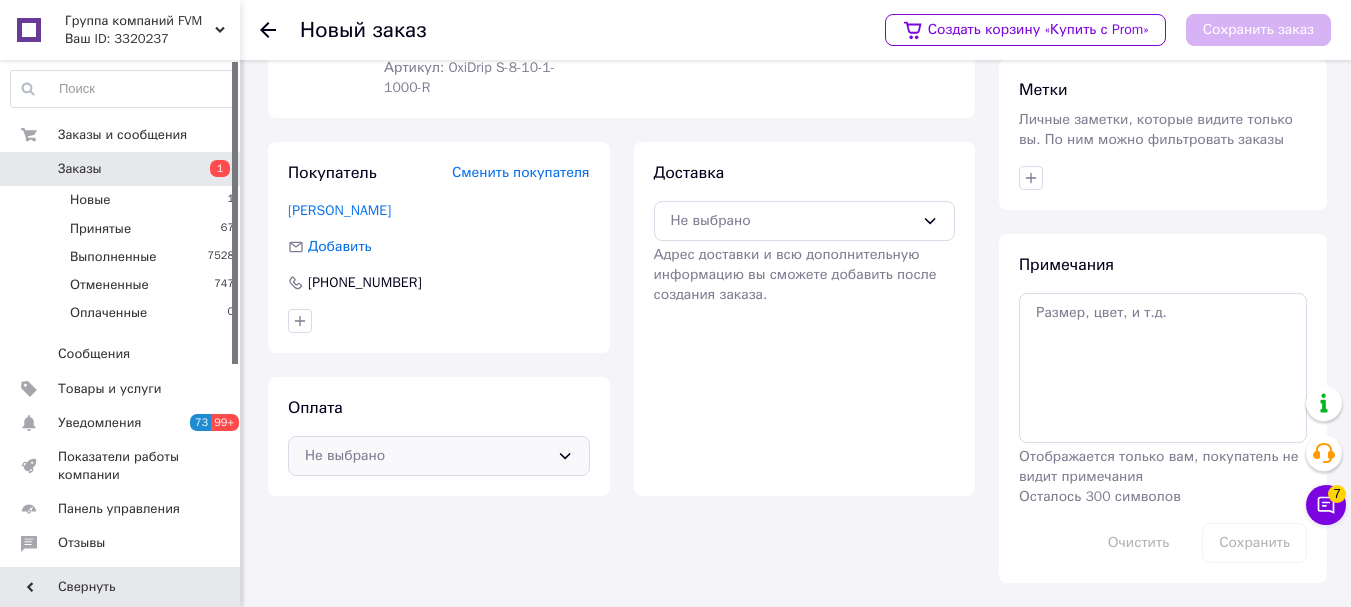 click on "Не выбрано" at bounding box center [427, 456] 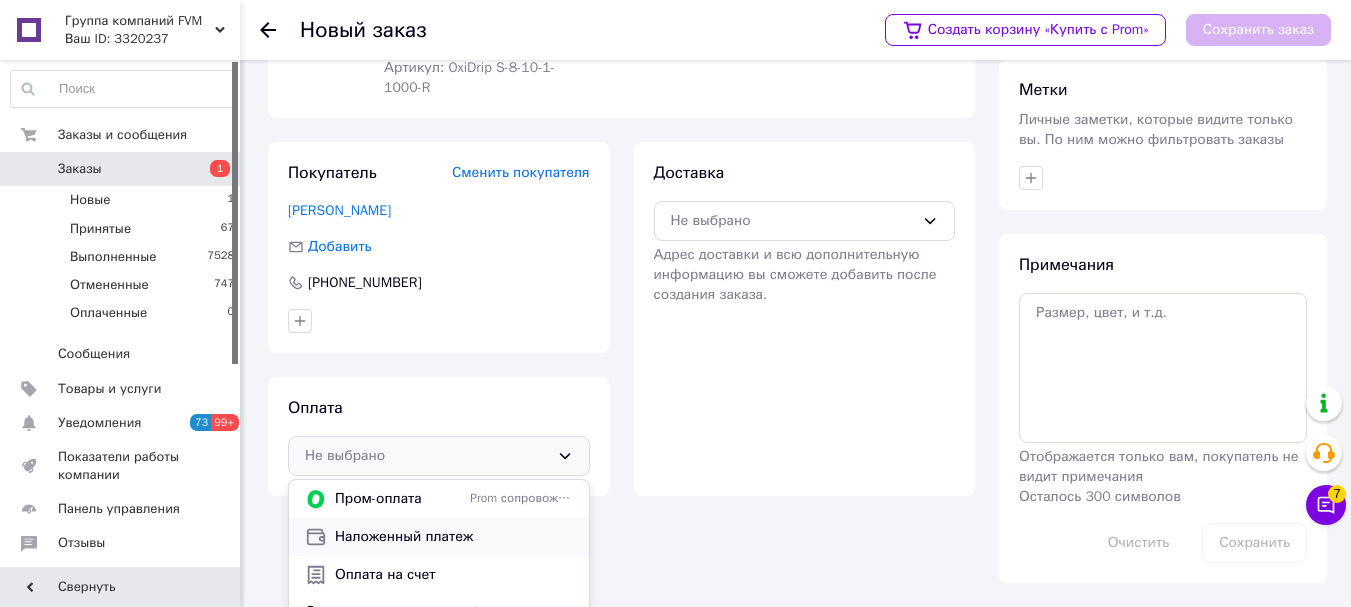 click on "Наложенный платеж" at bounding box center [454, 537] 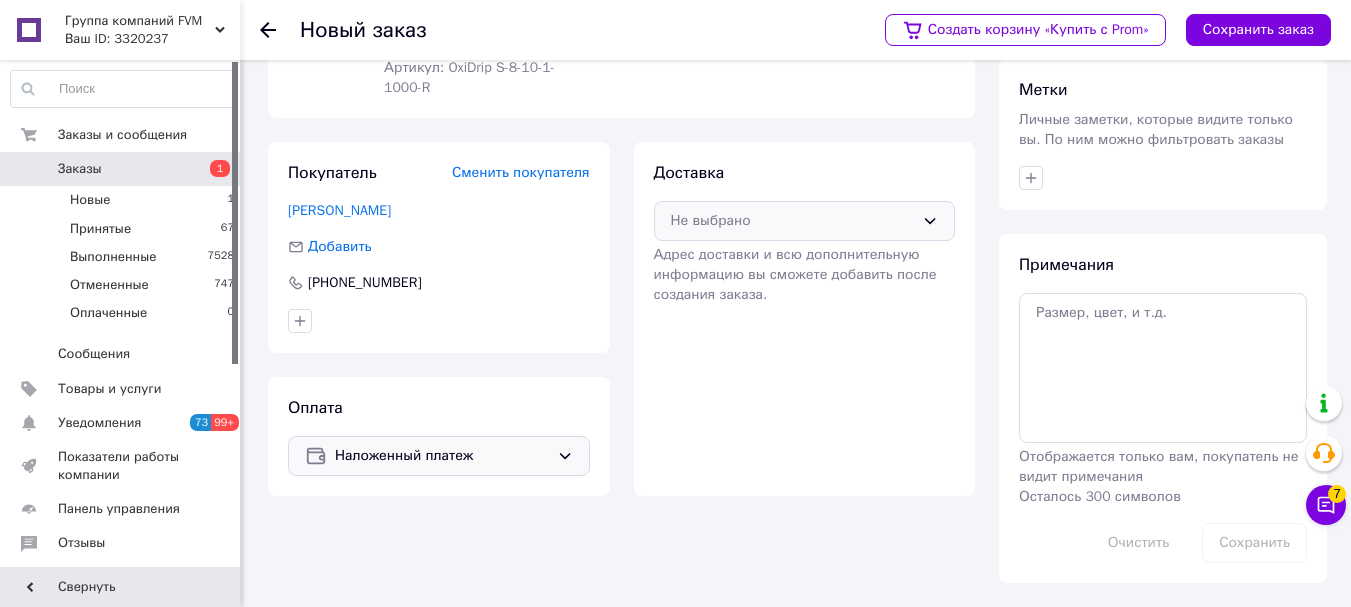 click on "Не выбрано" at bounding box center (805, 221) 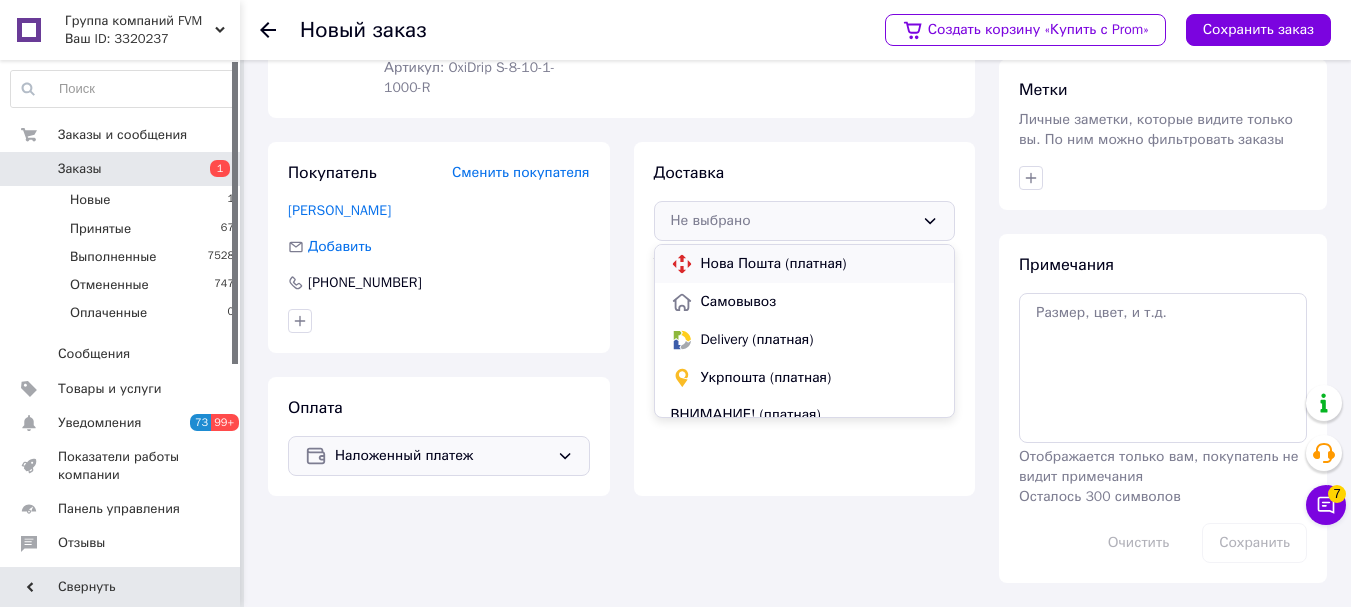 click on "Нова Пошта (платная)" at bounding box center [820, 264] 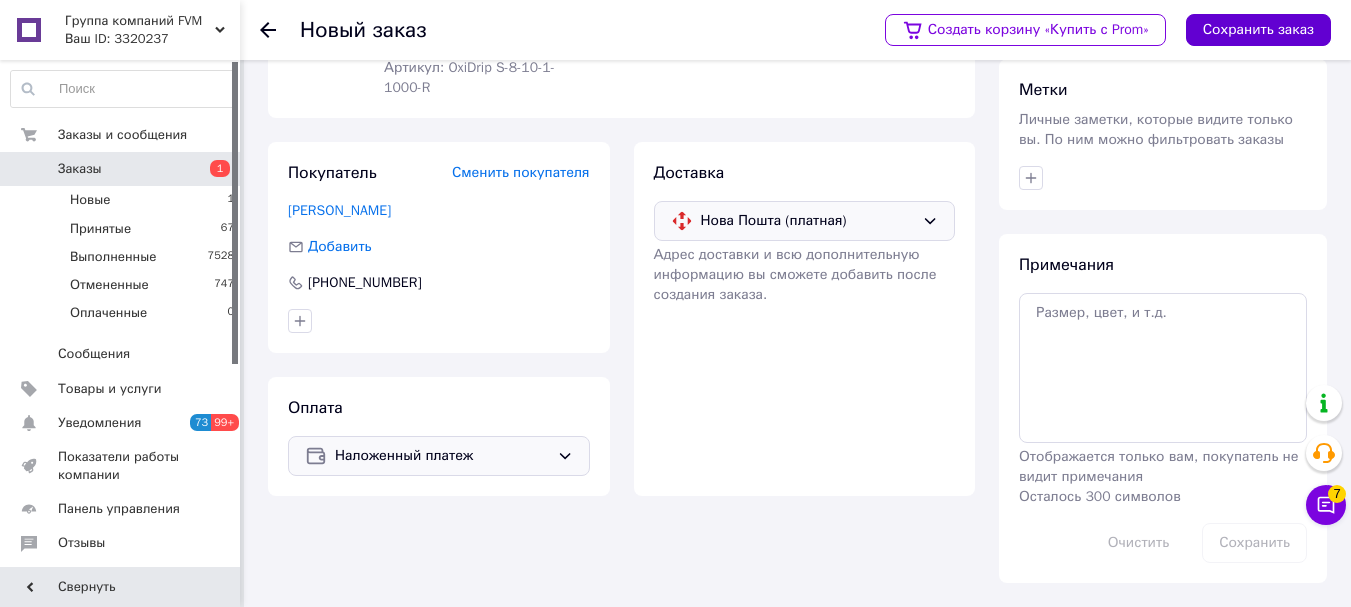 click on "Сохранить заказ" at bounding box center (1258, 30) 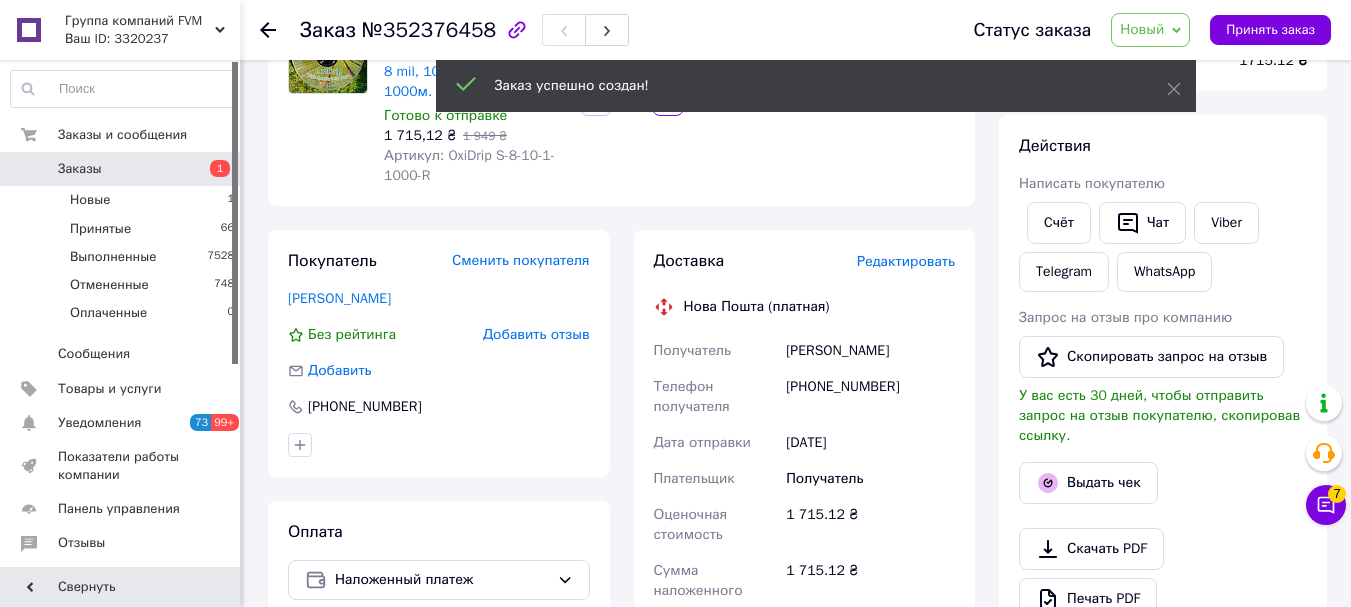 click on "Принять заказ" at bounding box center (1270, 30) 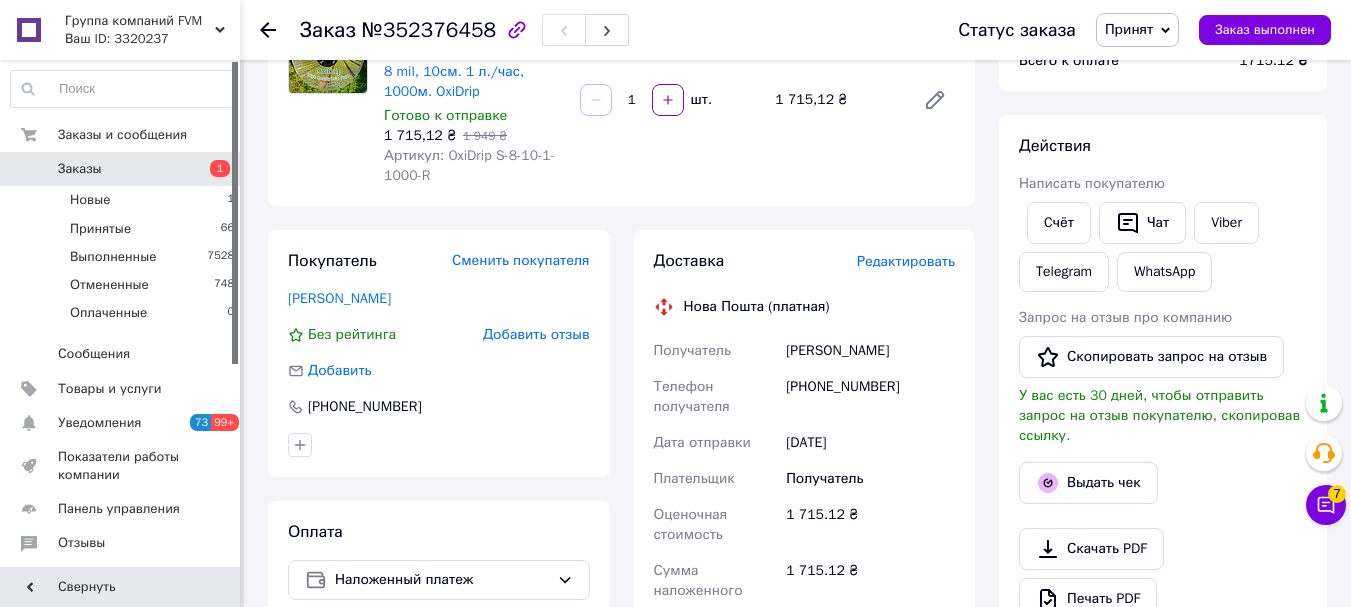 click on "Редактировать" at bounding box center [906, 261] 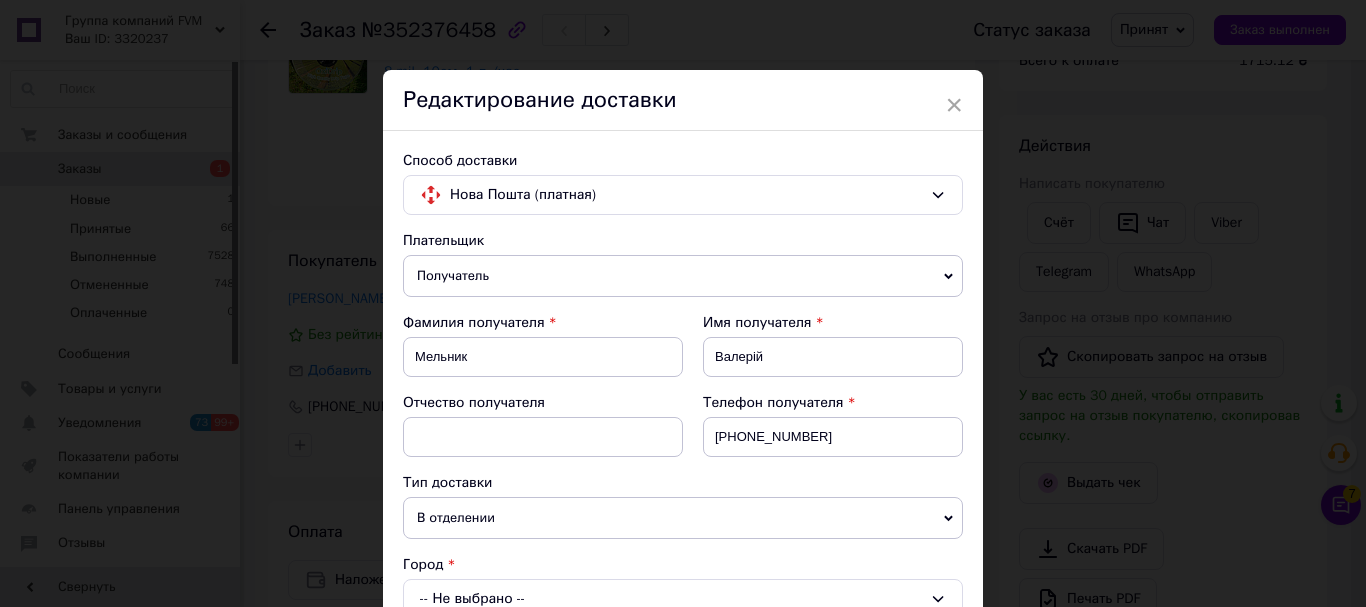 scroll, scrollTop: 200, scrollLeft: 0, axis: vertical 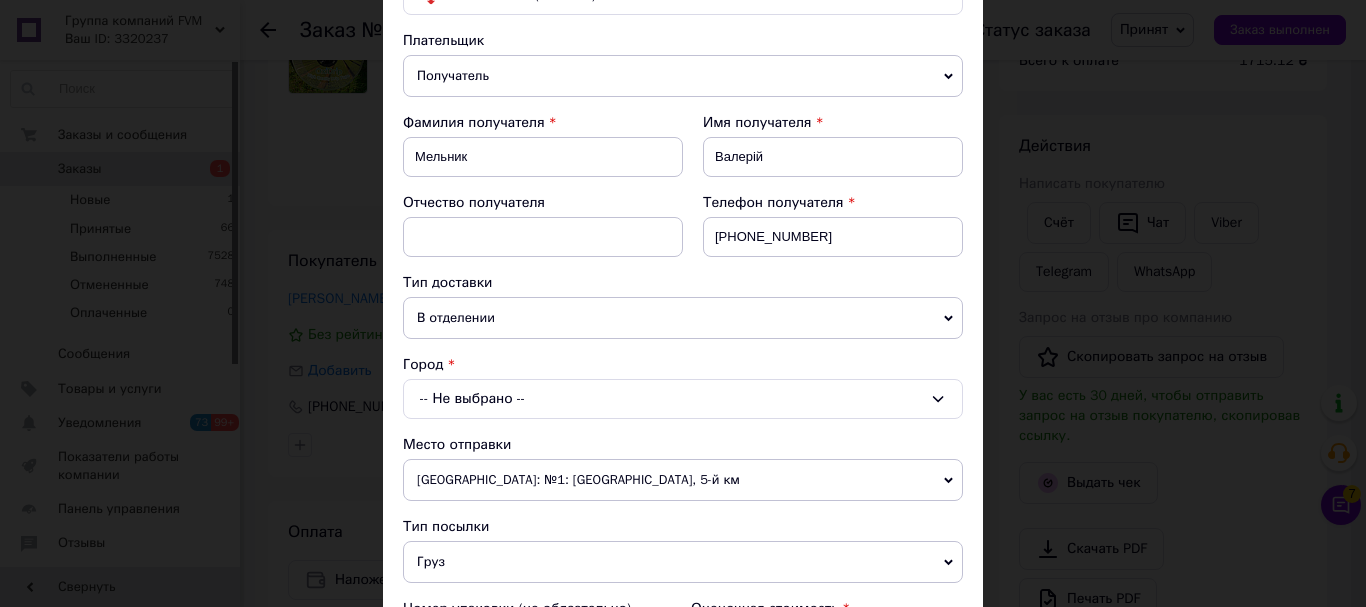 click on "-- Не выбрано --" at bounding box center (683, 399) 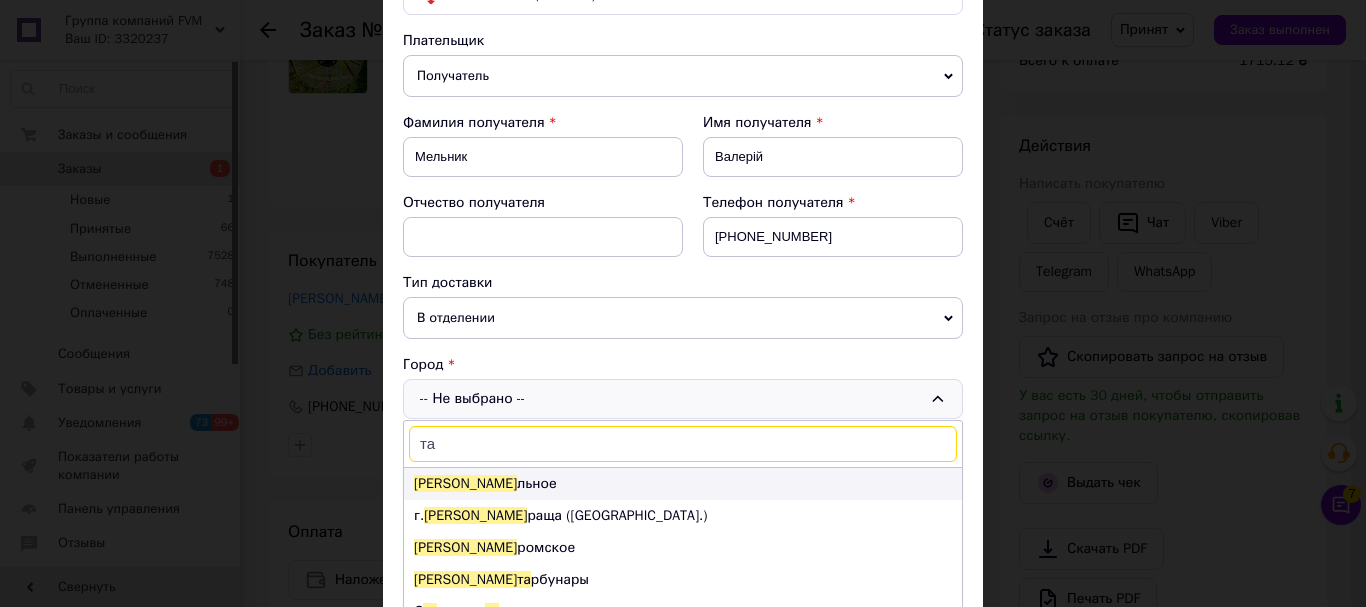 type on "та" 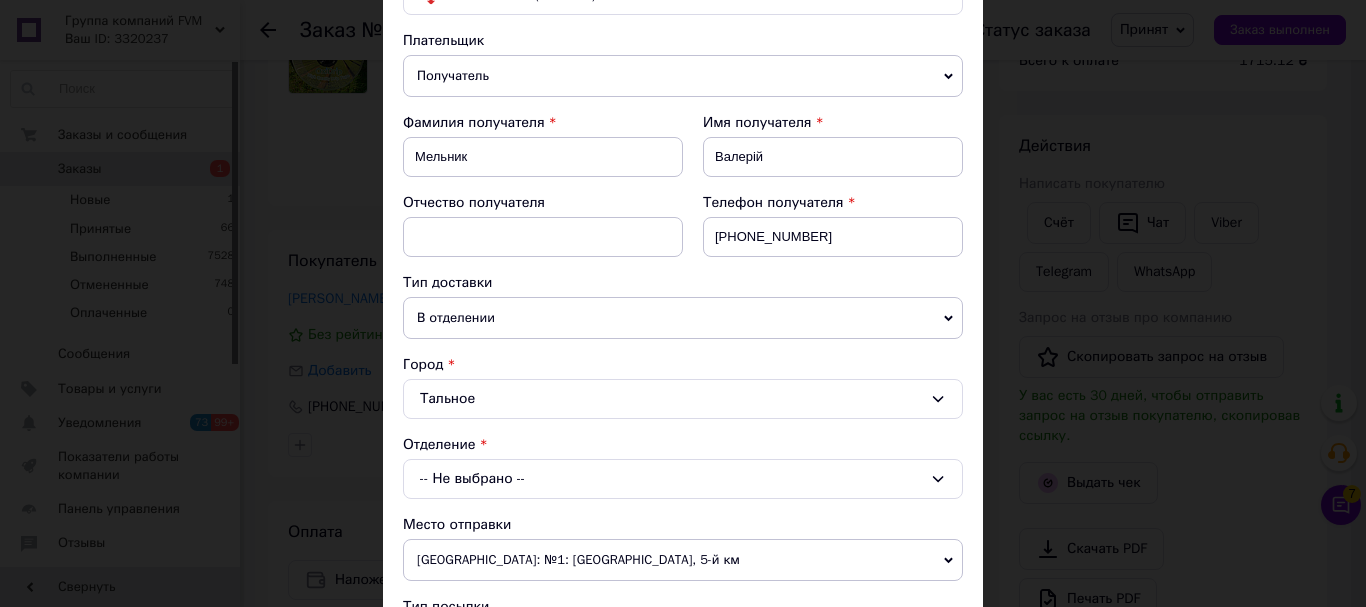 click on "-- Не выбрано --" at bounding box center (683, 479) 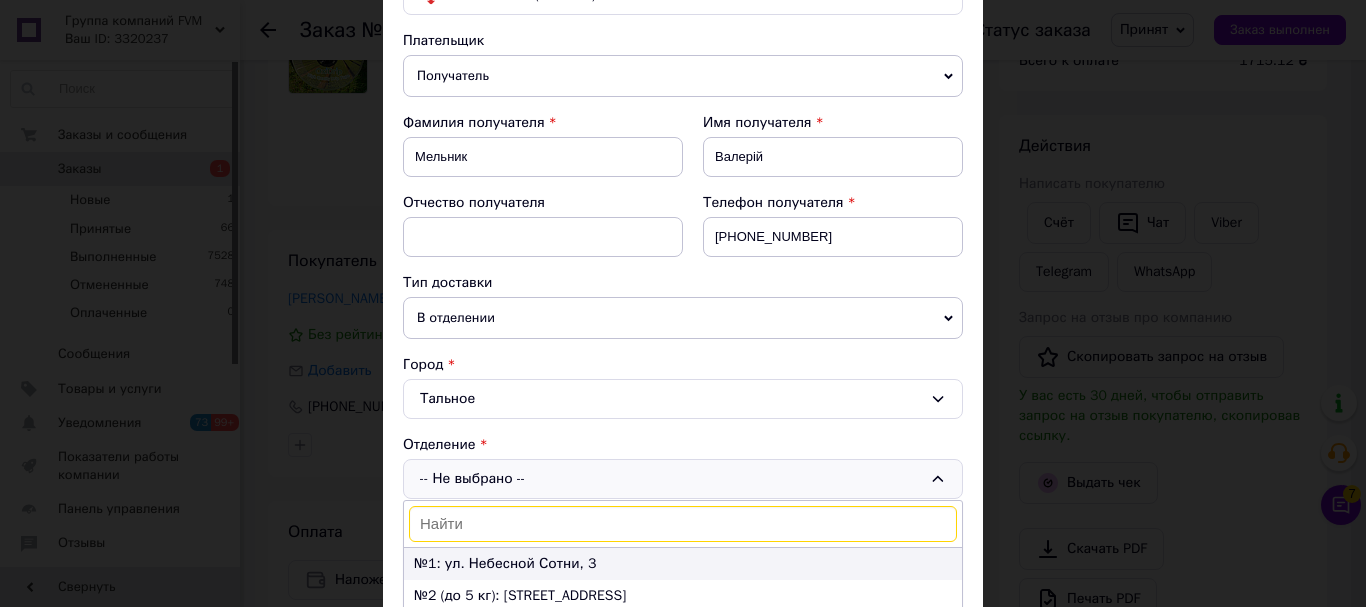 click on "№1: ул. Небесной Сотни, 3" at bounding box center [683, 564] 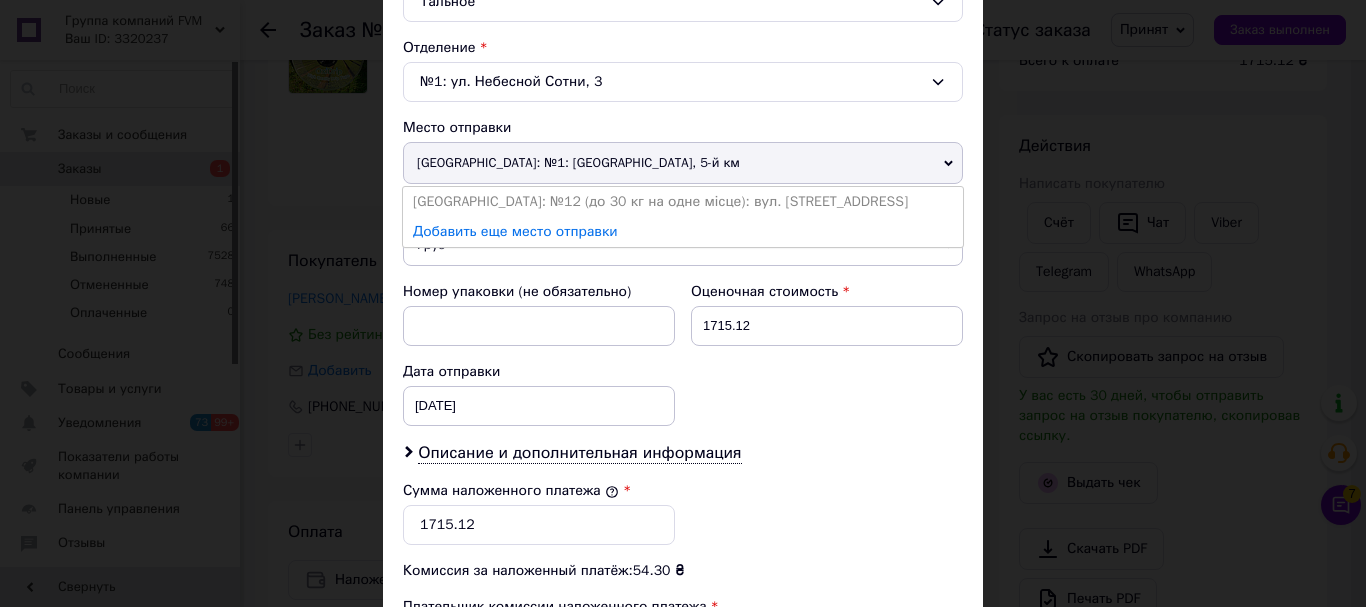 scroll, scrollTop: 600, scrollLeft: 0, axis: vertical 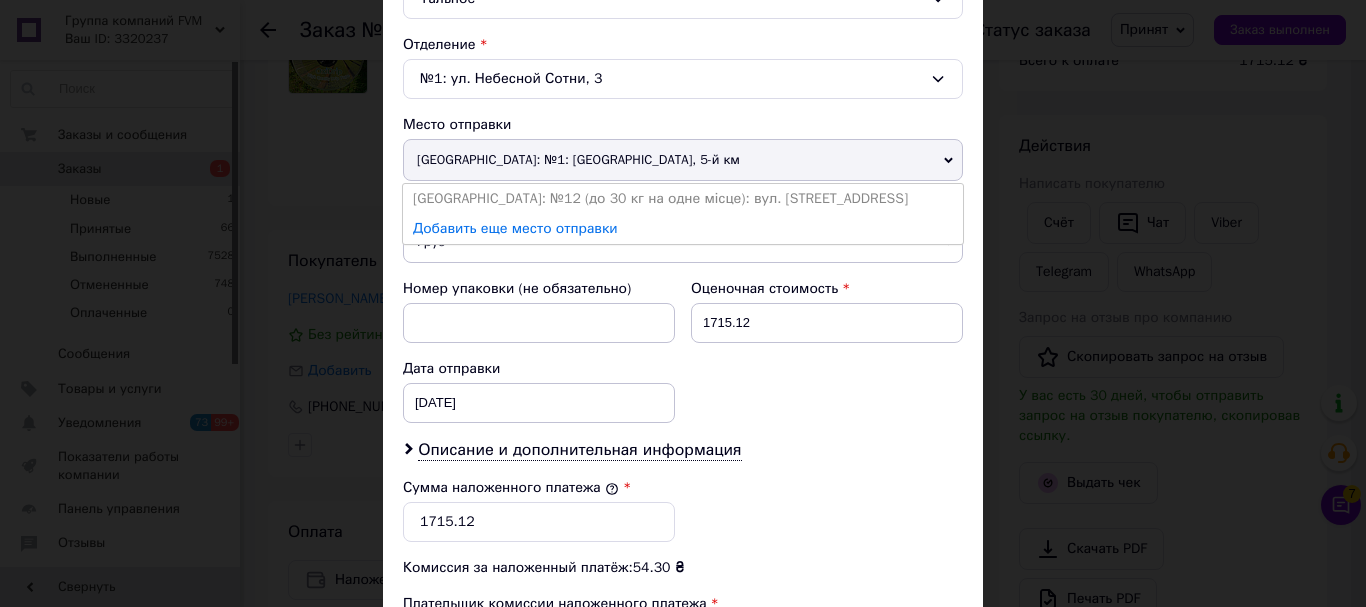 click on "[GEOGRAPHIC_DATA]: №1: [GEOGRAPHIC_DATA], 5-й км" at bounding box center [683, 160] 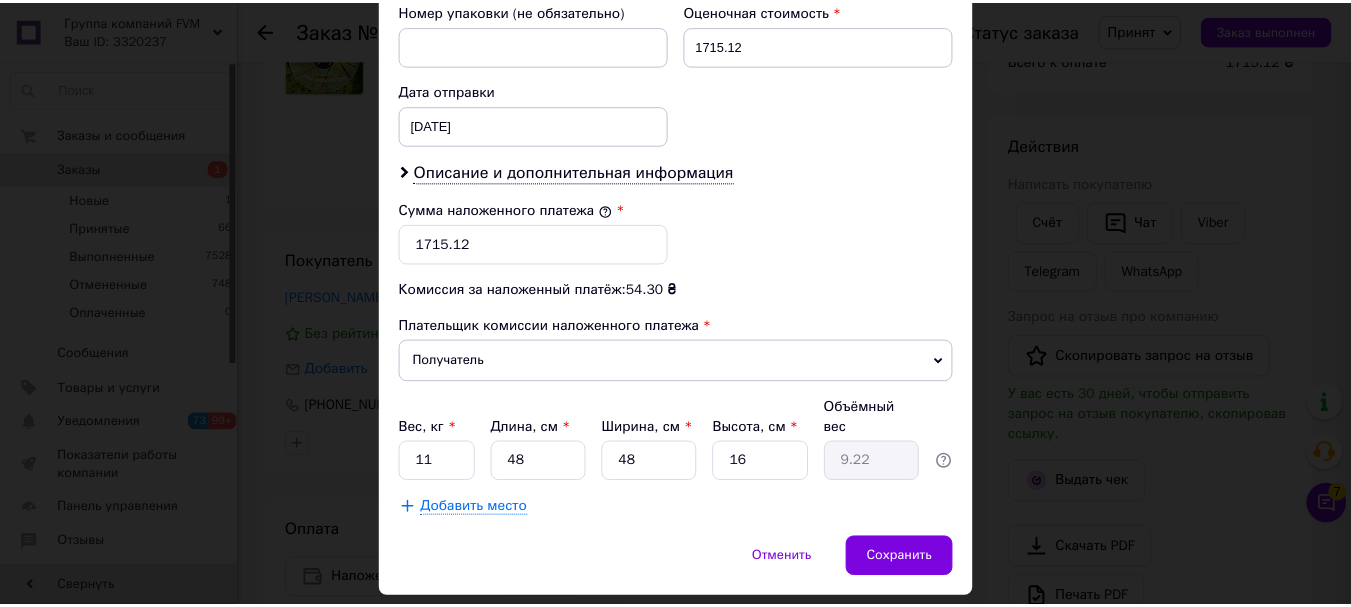 scroll, scrollTop: 919, scrollLeft: 0, axis: vertical 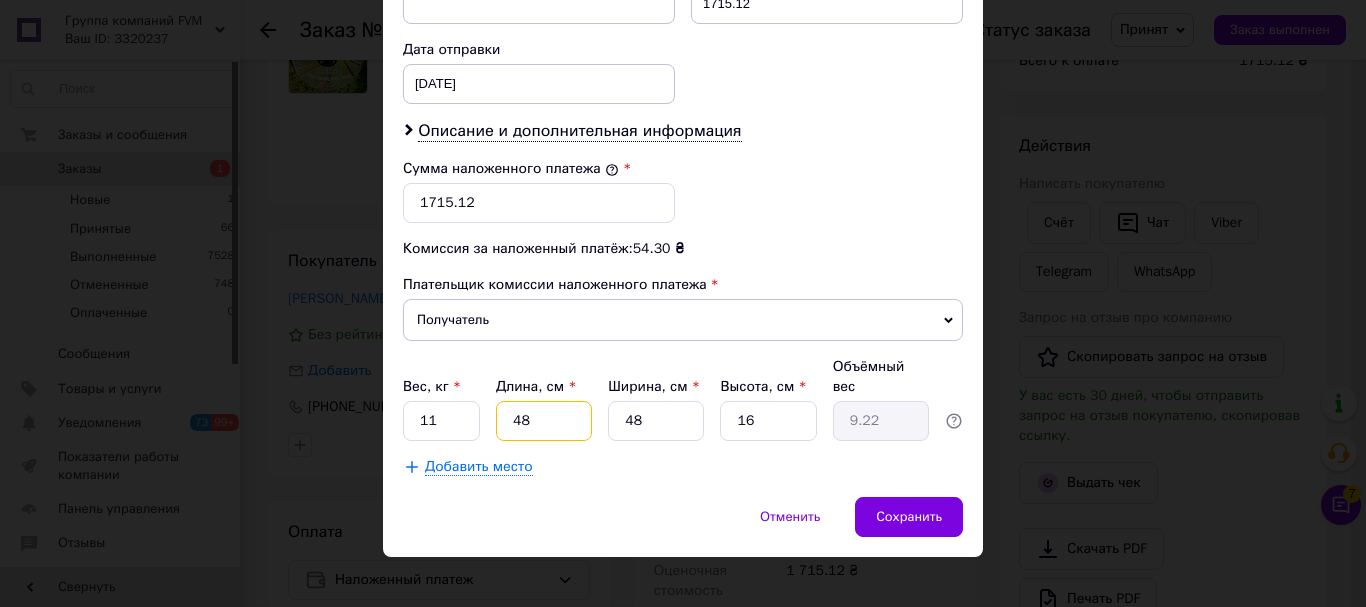 click on "48" at bounding box center [544, 421] 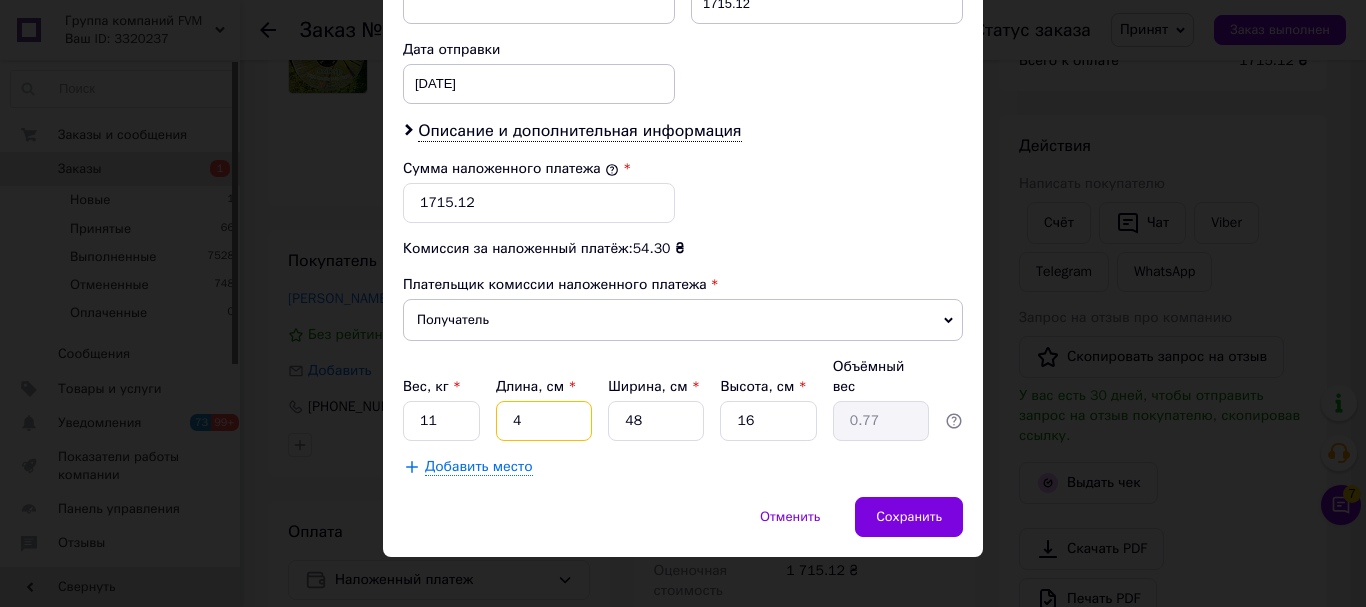 type 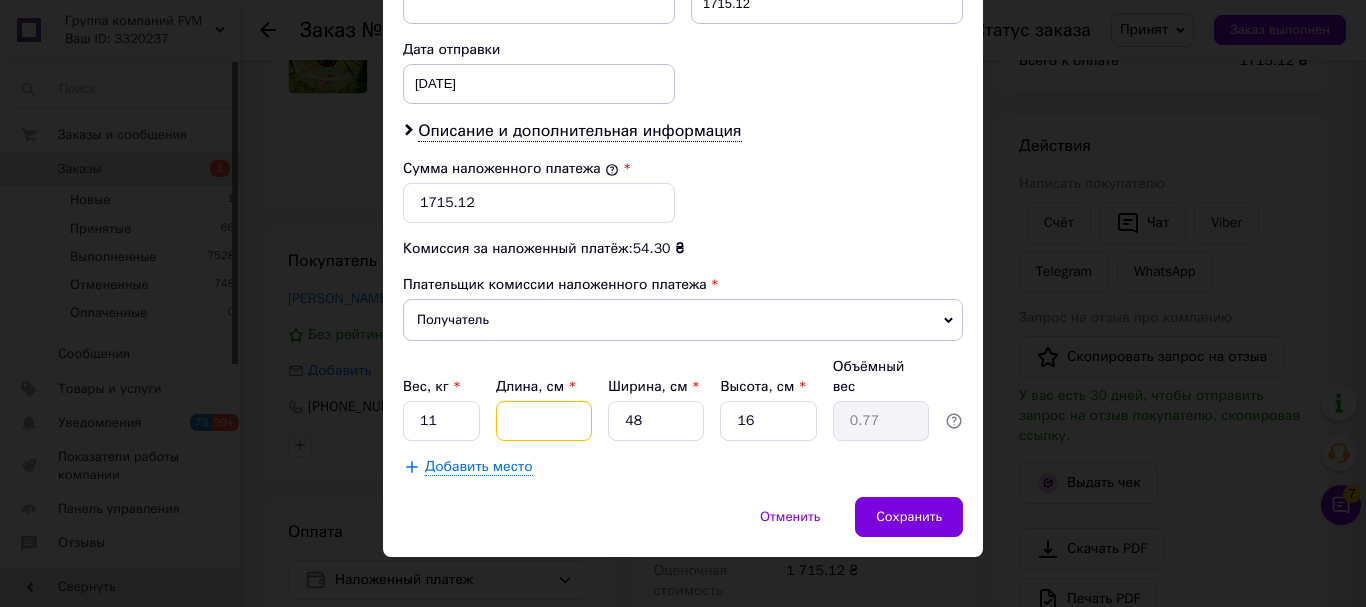 type 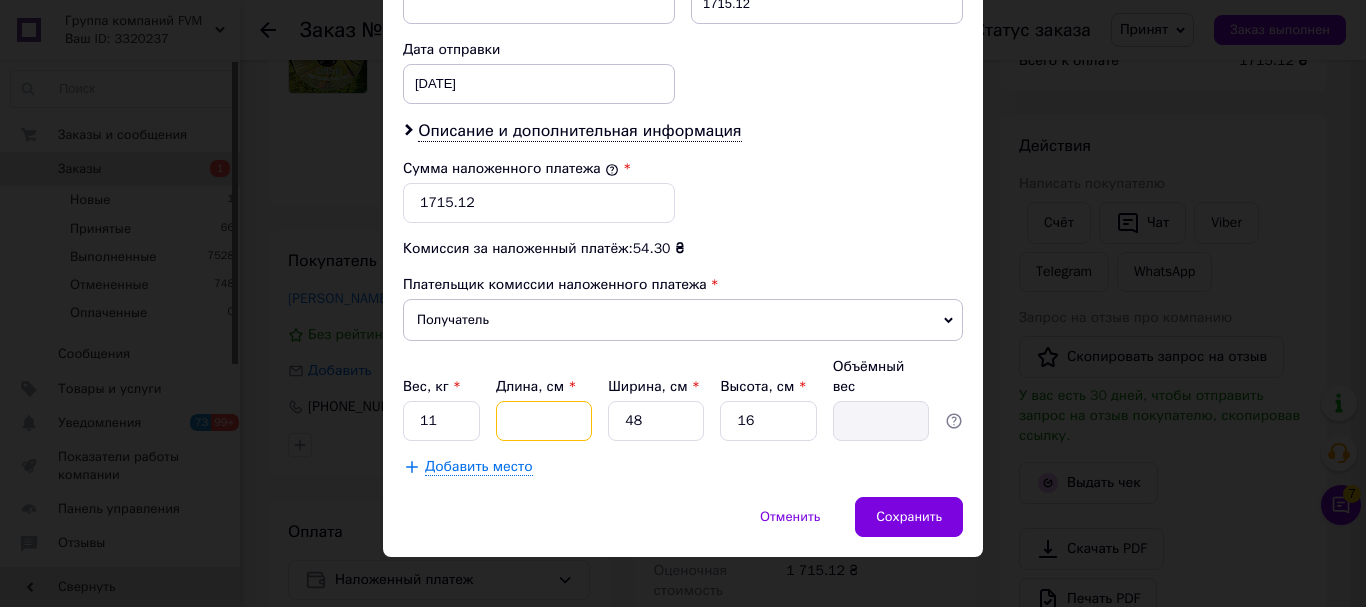 type on "7" 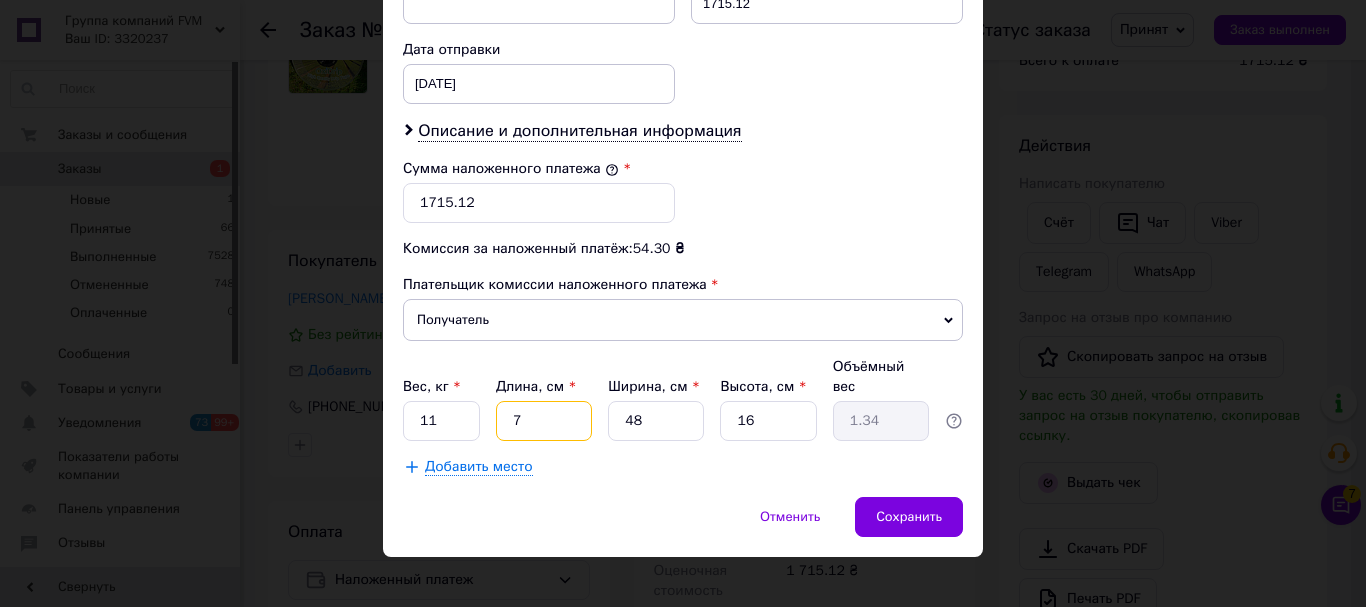 type on "75" 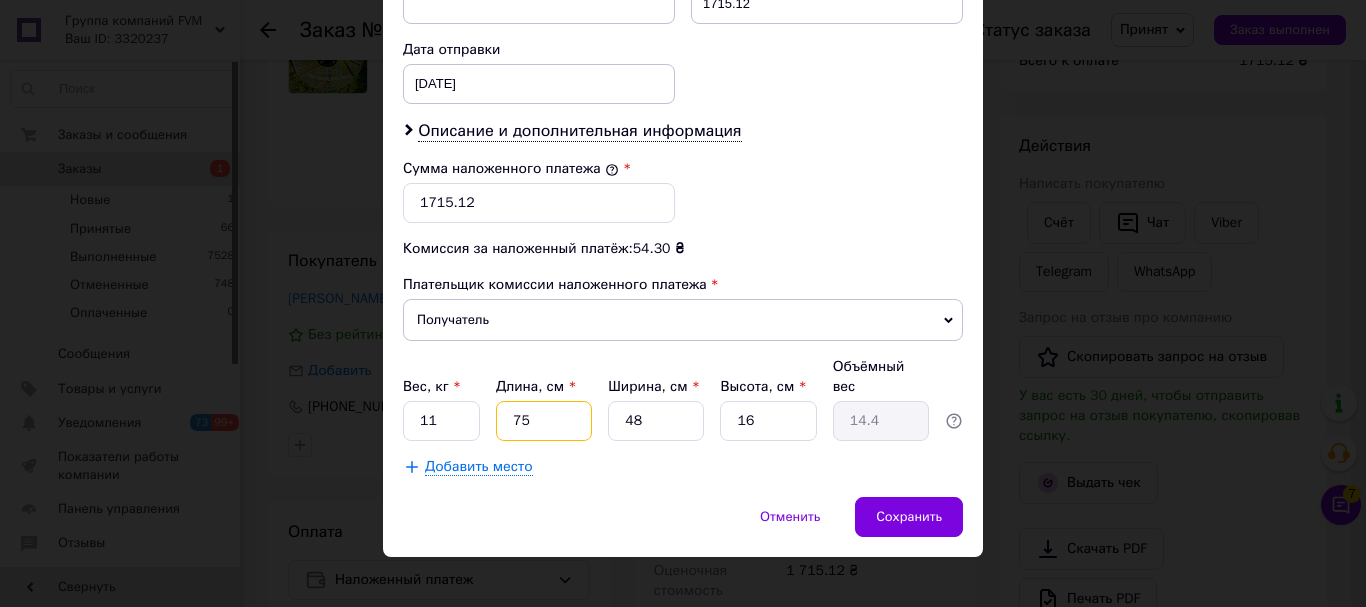 type on "75" 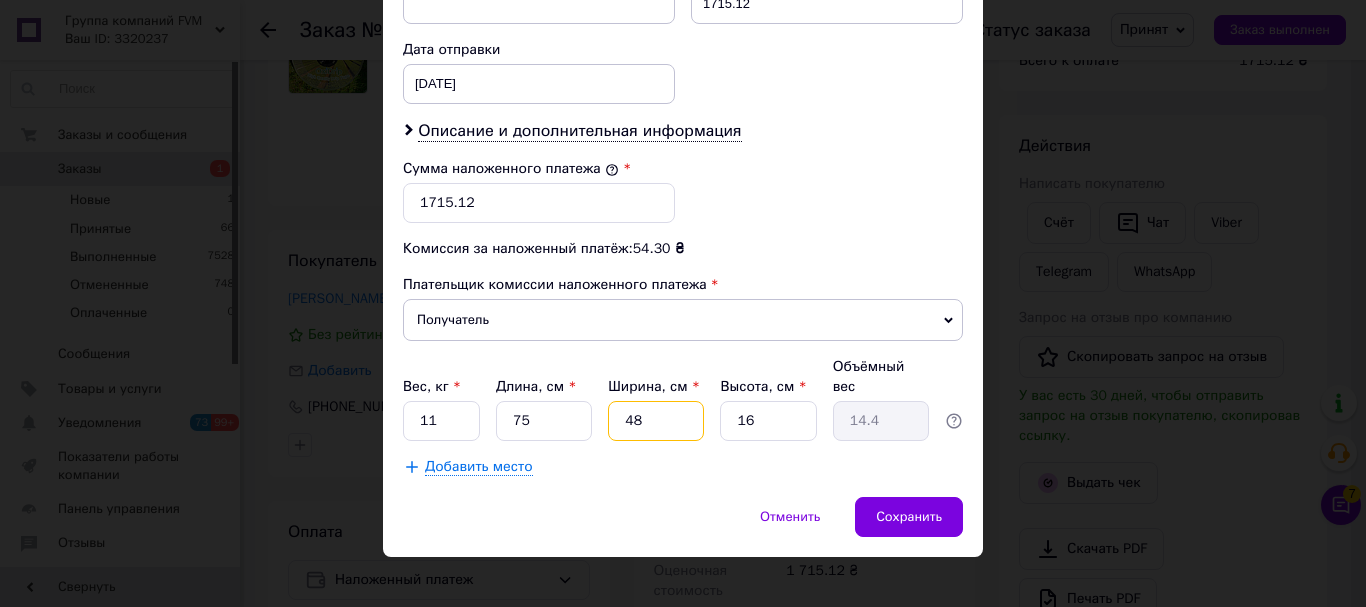 click on "48" at bounding box center [656, 421] 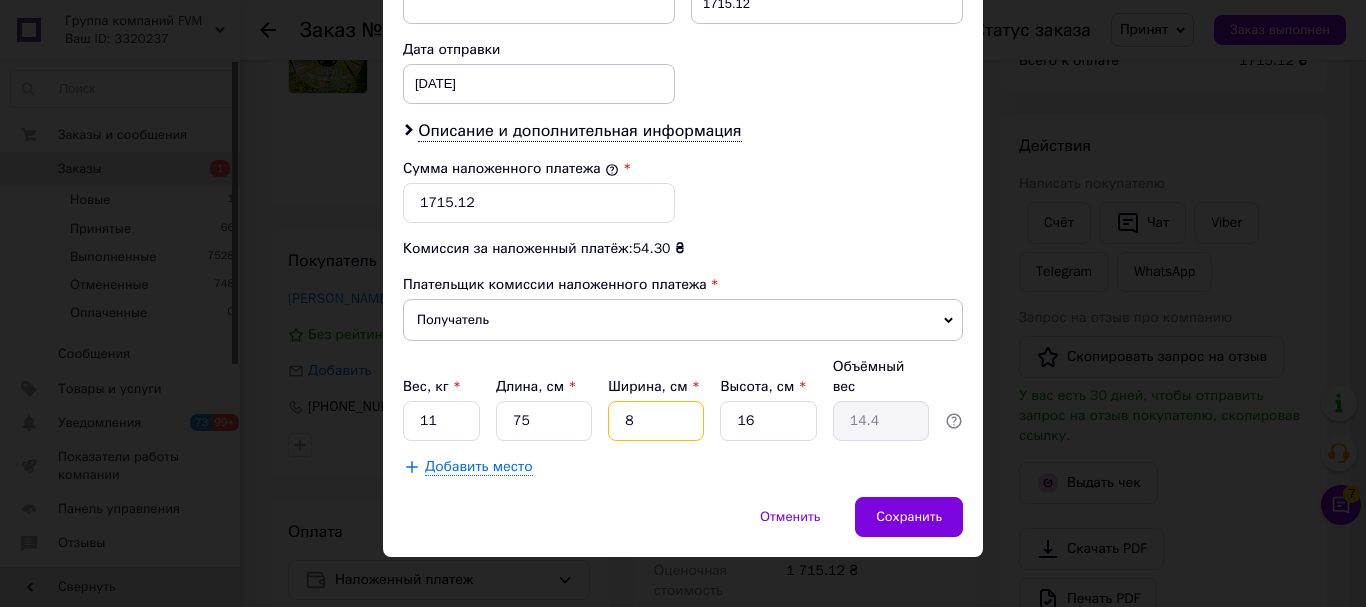 type on "2.4" 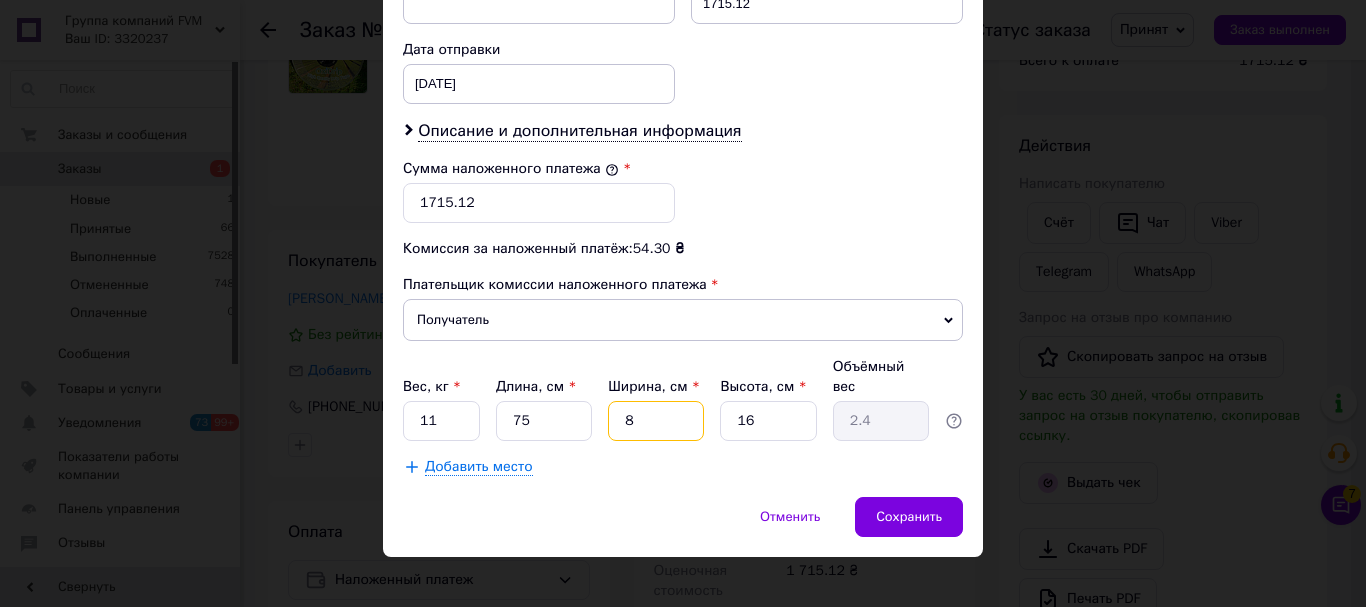 type on "8" 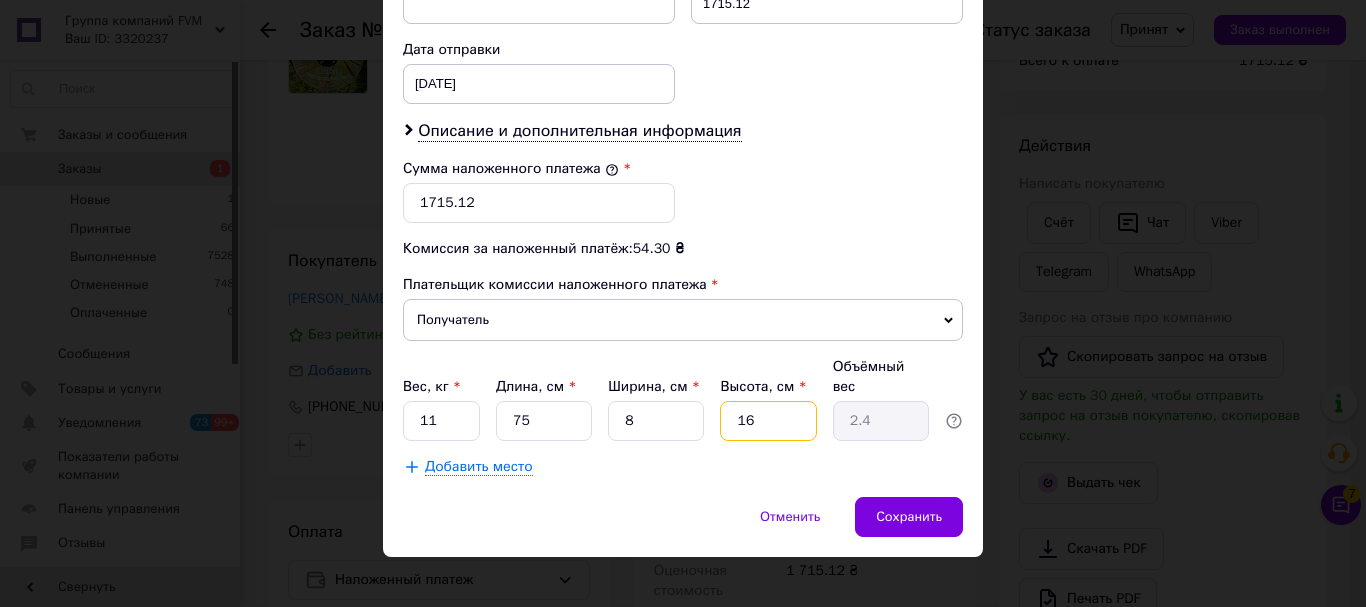 click on "16" at bounding box center [768, 421] 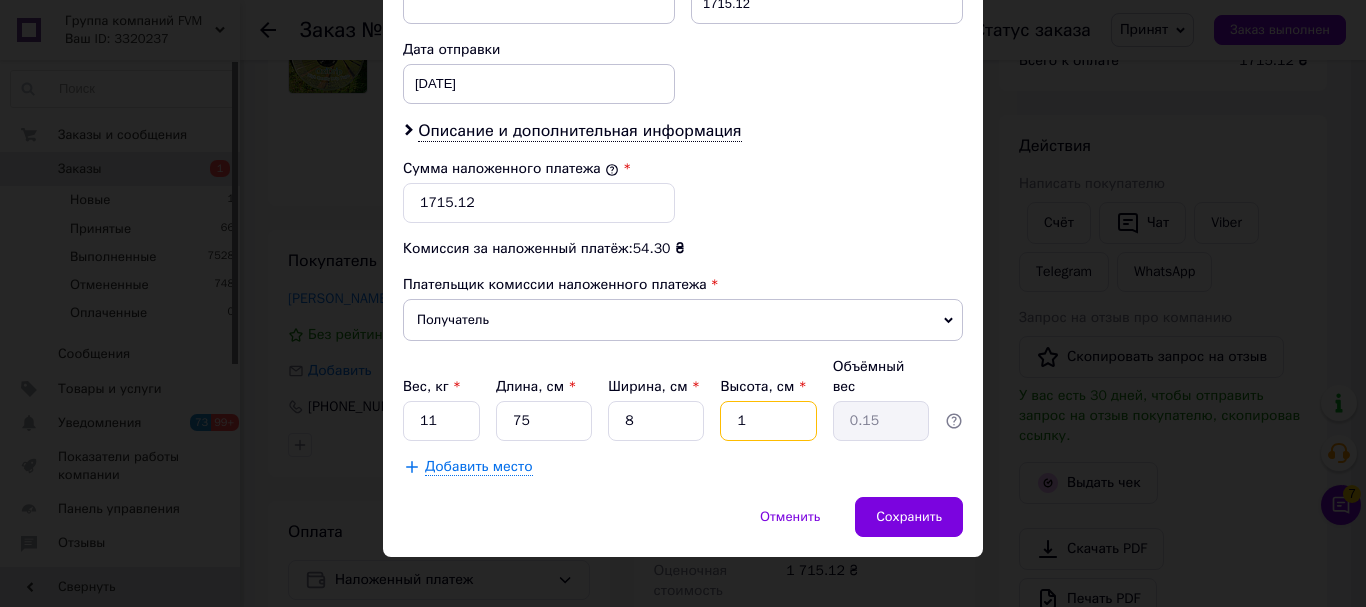 type 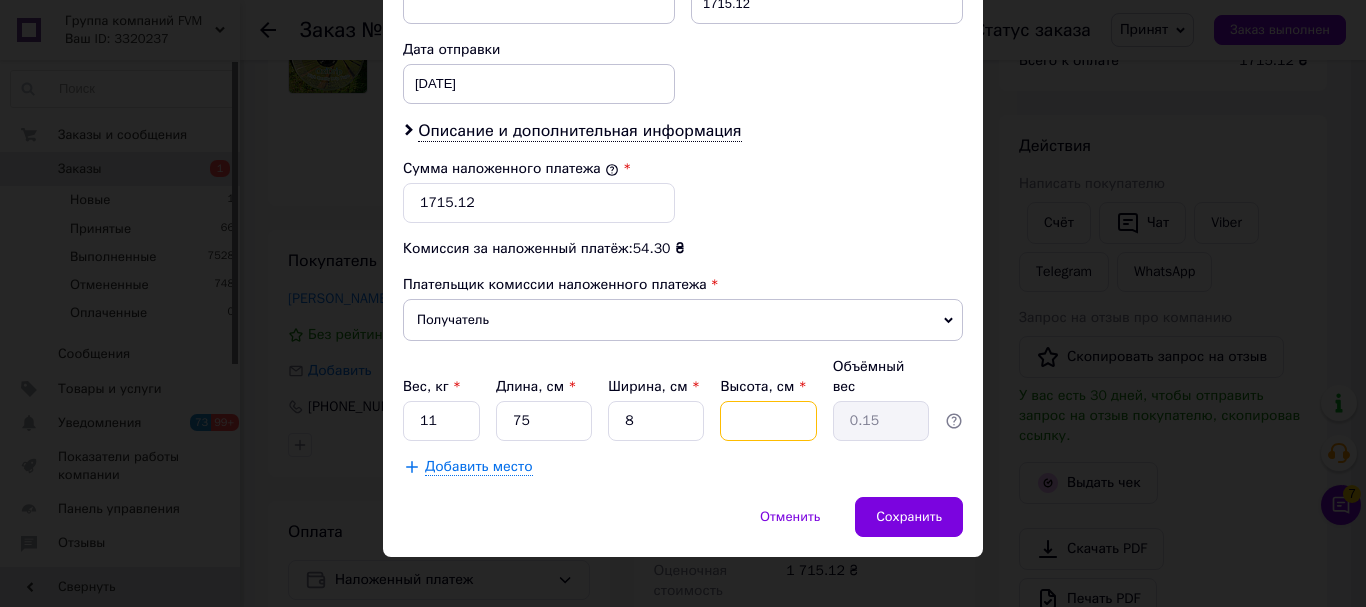 type 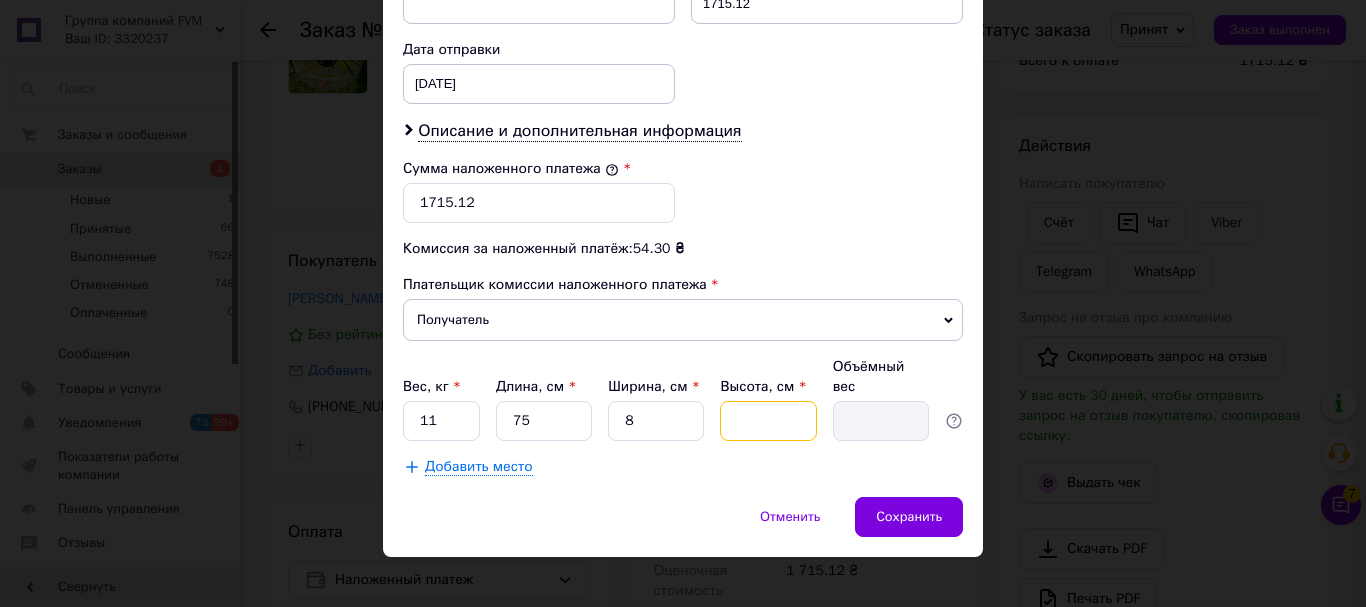 type on "7" 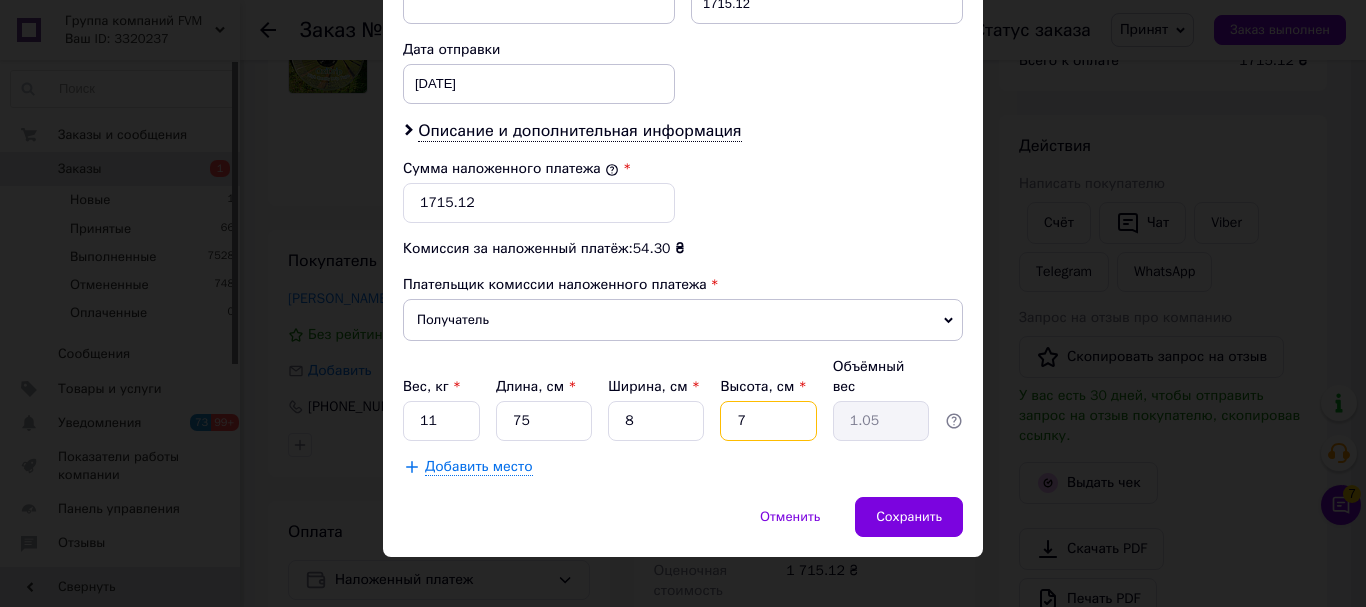 type on "75" 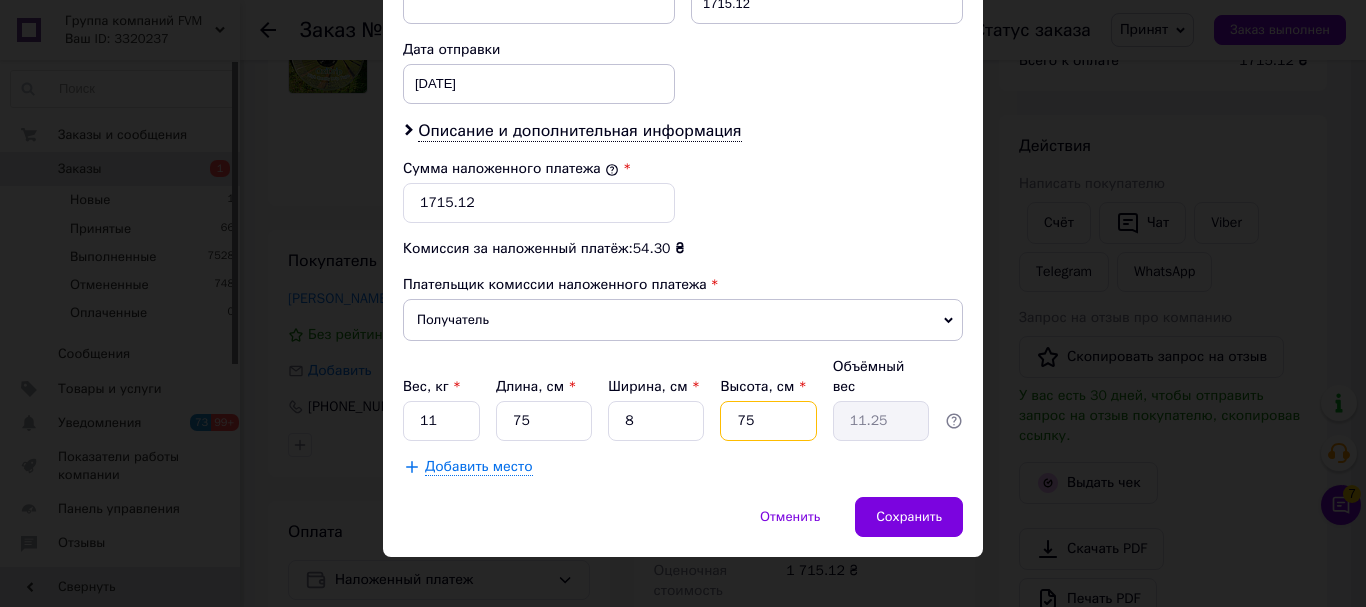 type on "75" 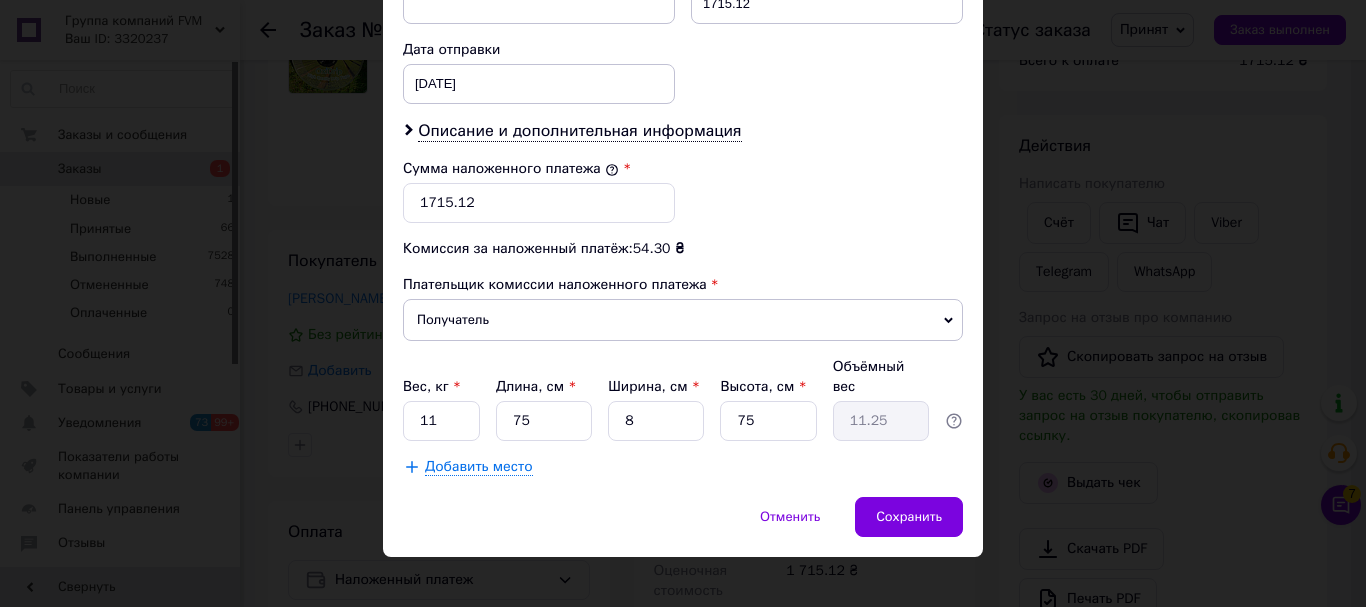 click on "Отменить   Сохранить" at bounding box center [683, 527] 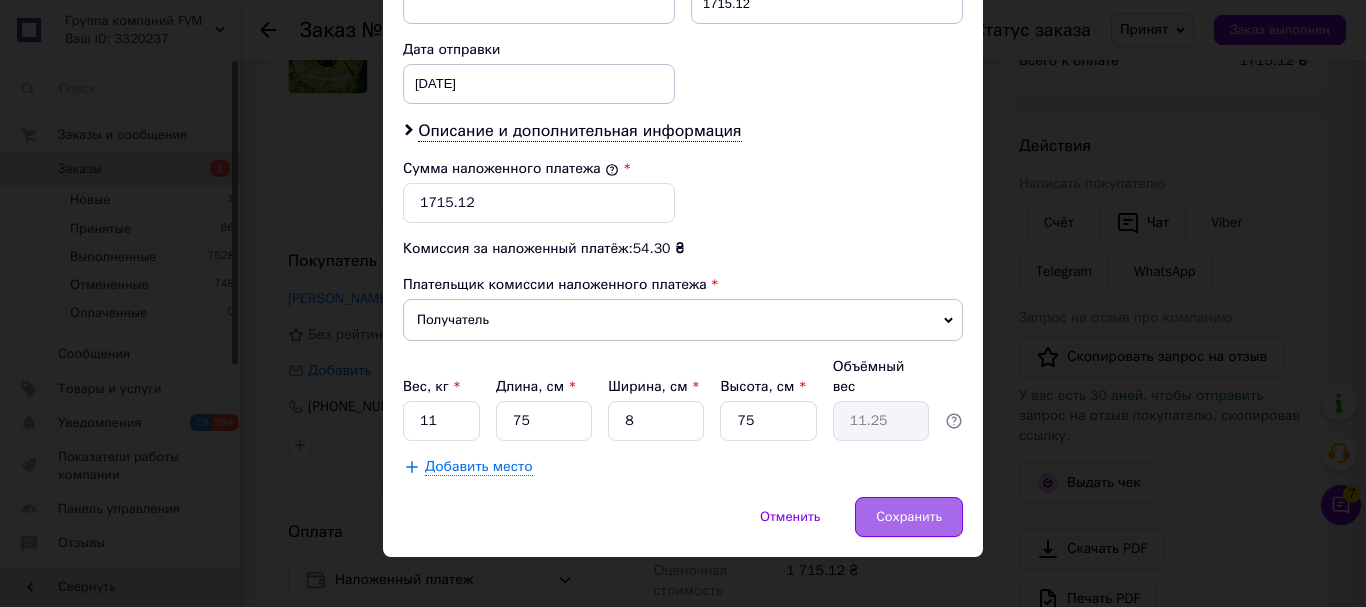 click on "Сохранить" at bounding box center (909, 517) 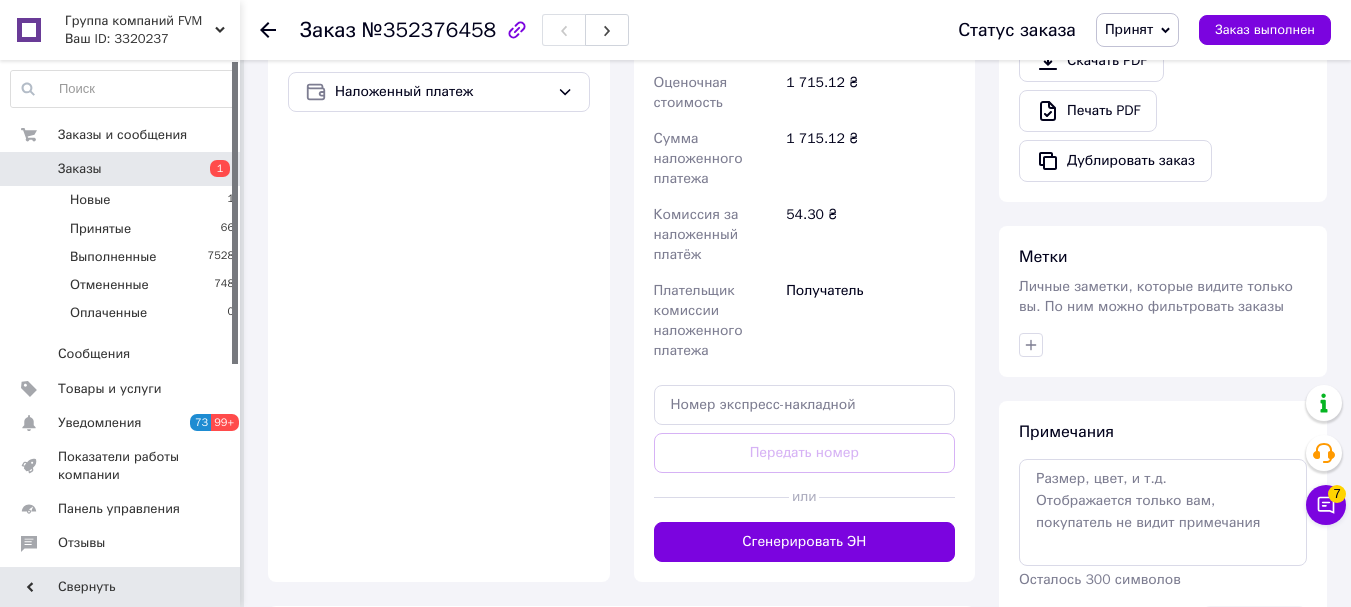 scroll, scrollTop: 817, scrollLeft: 0, axis: vertical 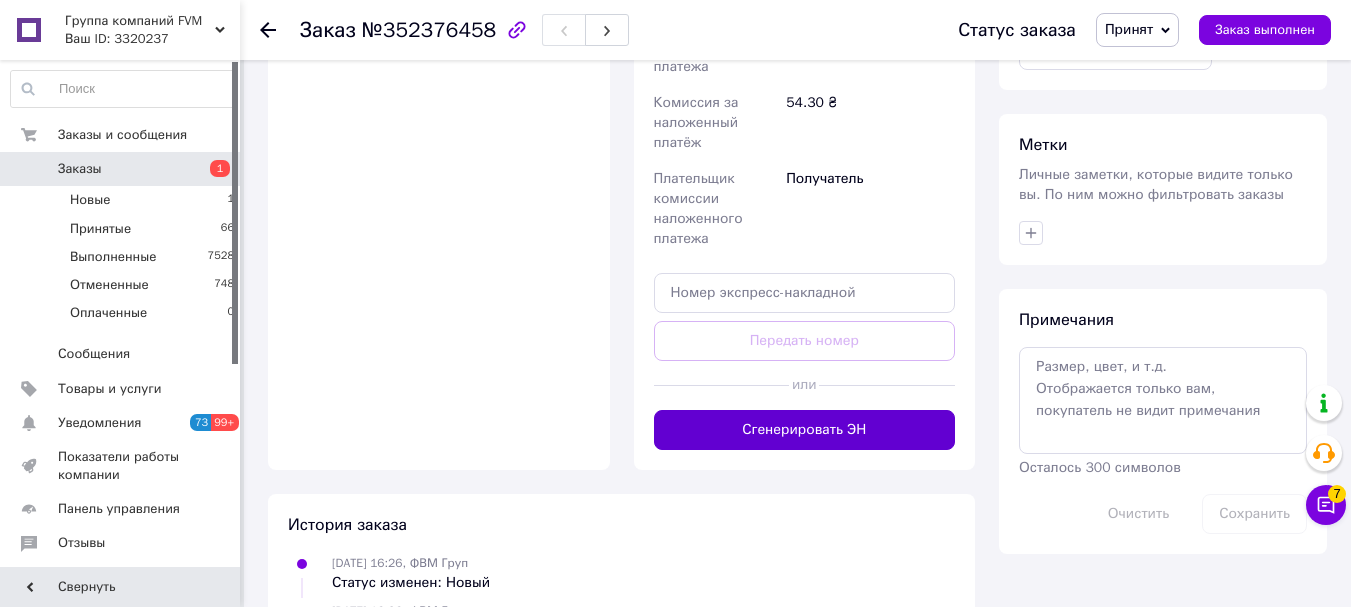 click on "Сгенерировать ЭН" at bounding box center [805, 430] 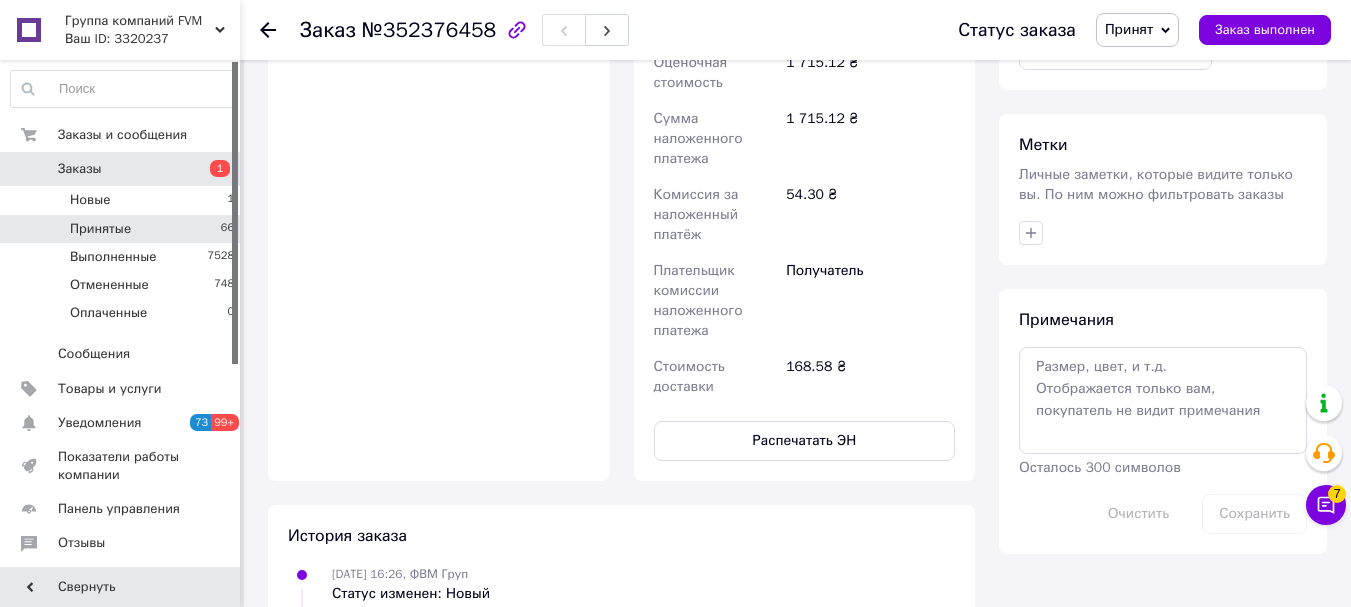 click on "Принятые 66" at bounding box center [123, 229] 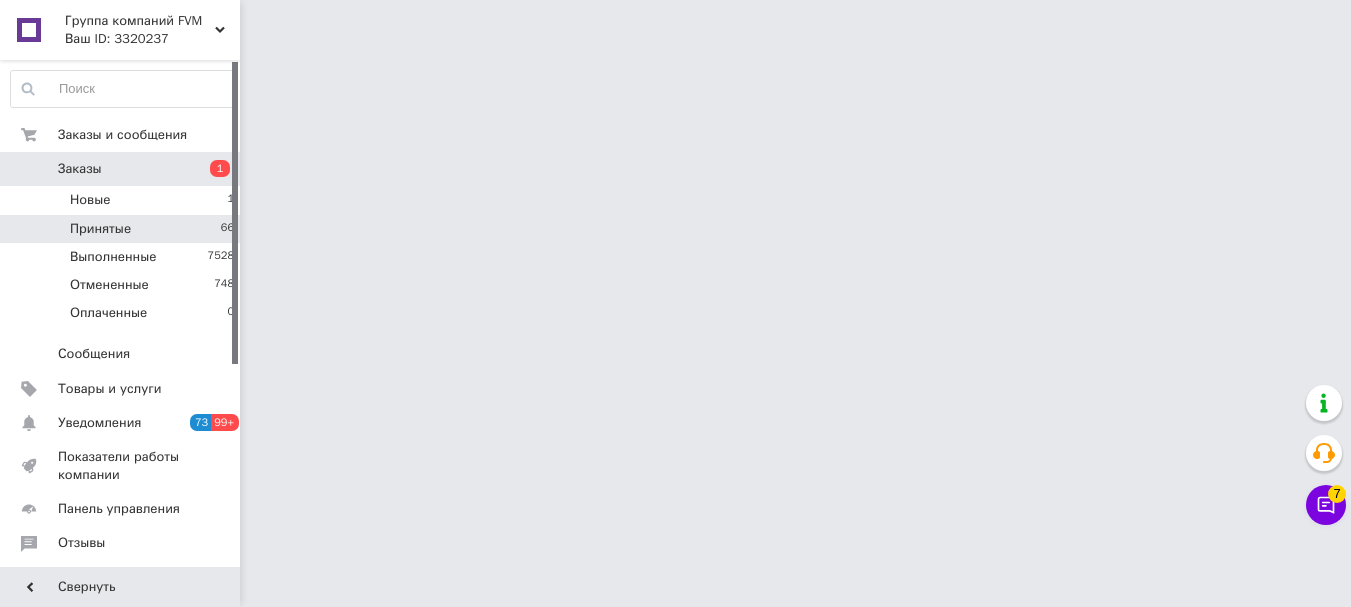 scroll, scrollTop: 0, scrollLeft: 0, axis: both 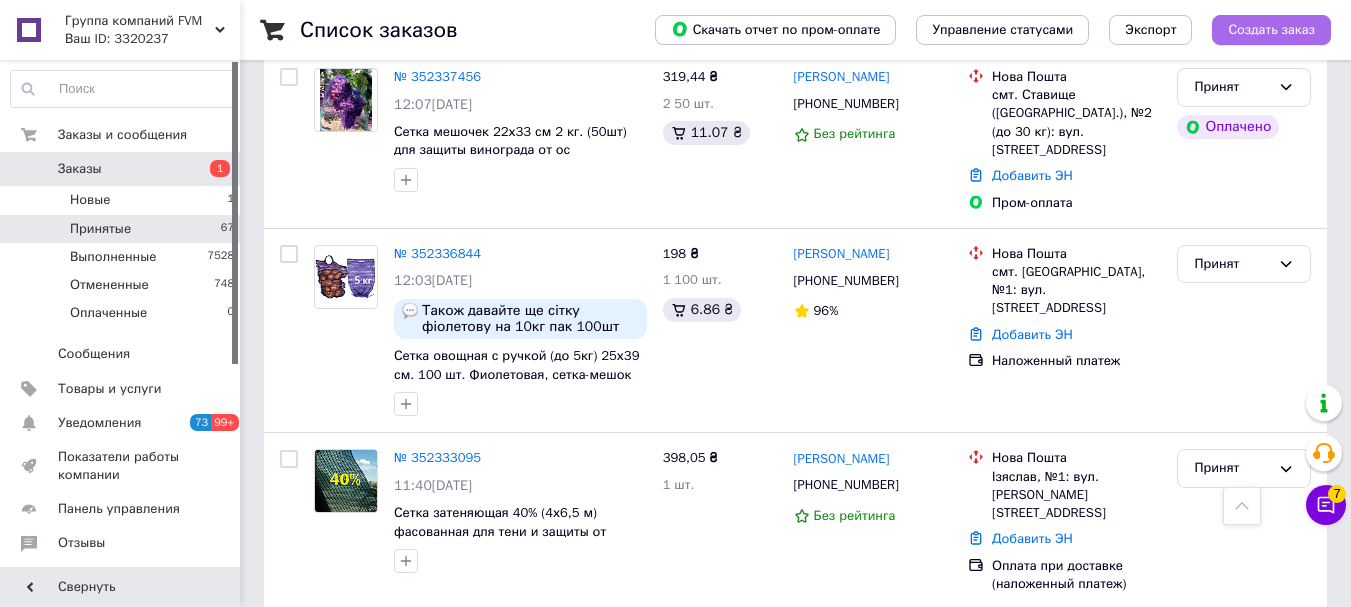 click on "Создать заказ" at bounding box center [1271, 30] 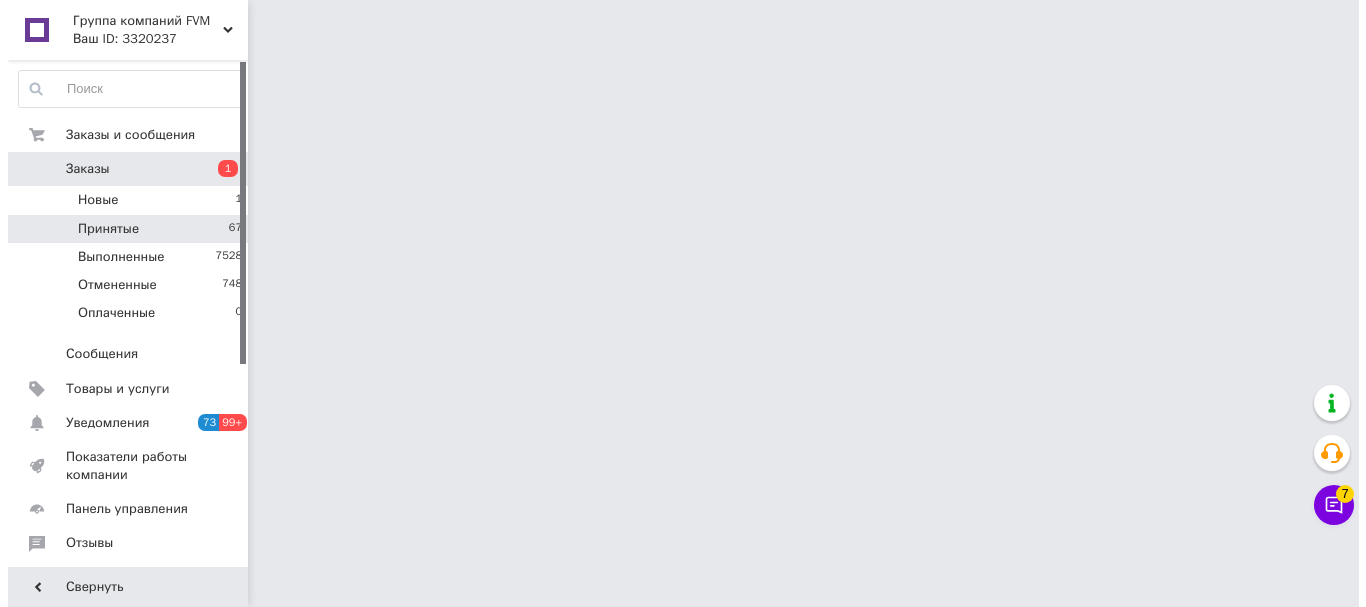 scroll, scrollTop: 0, scrollLeft: 0, axis: both 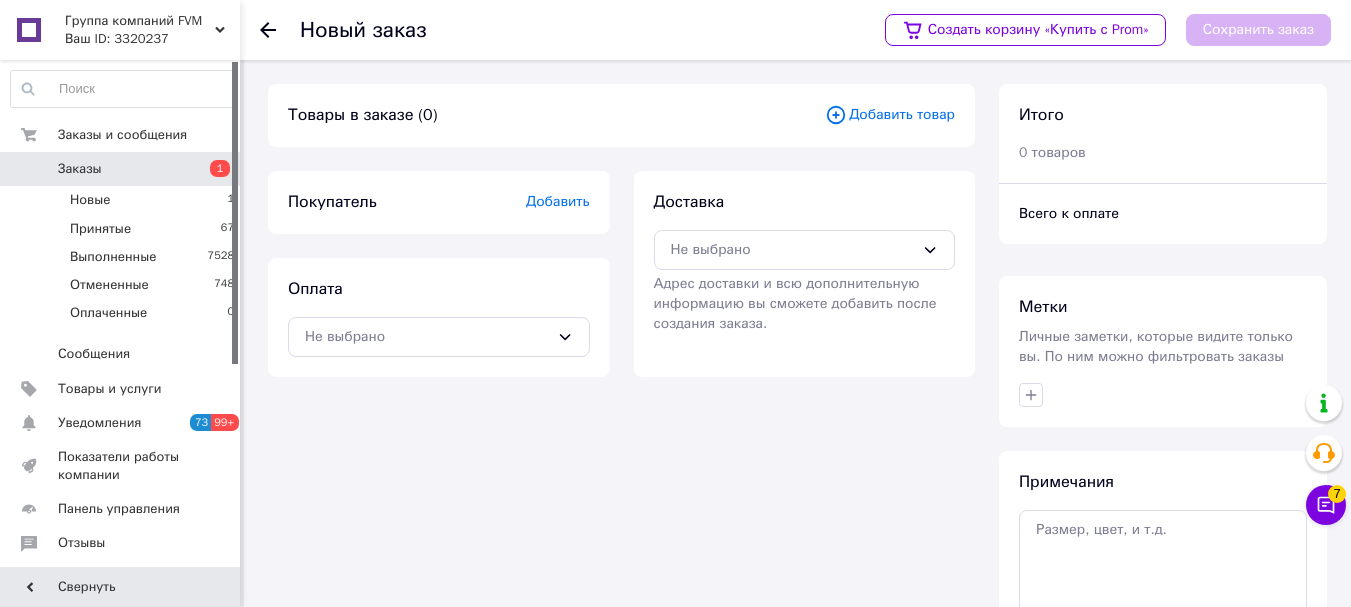 click on "Добавить товар" at bounding box center [890, 115] 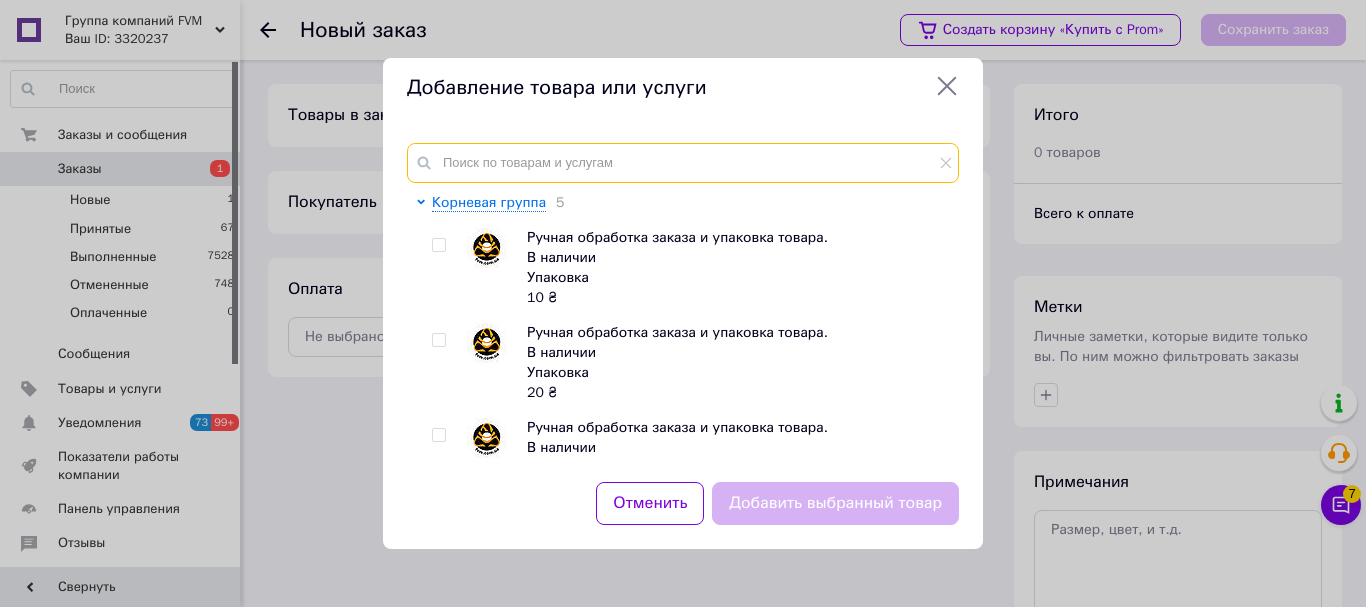 click at bounding box center [683, 163] 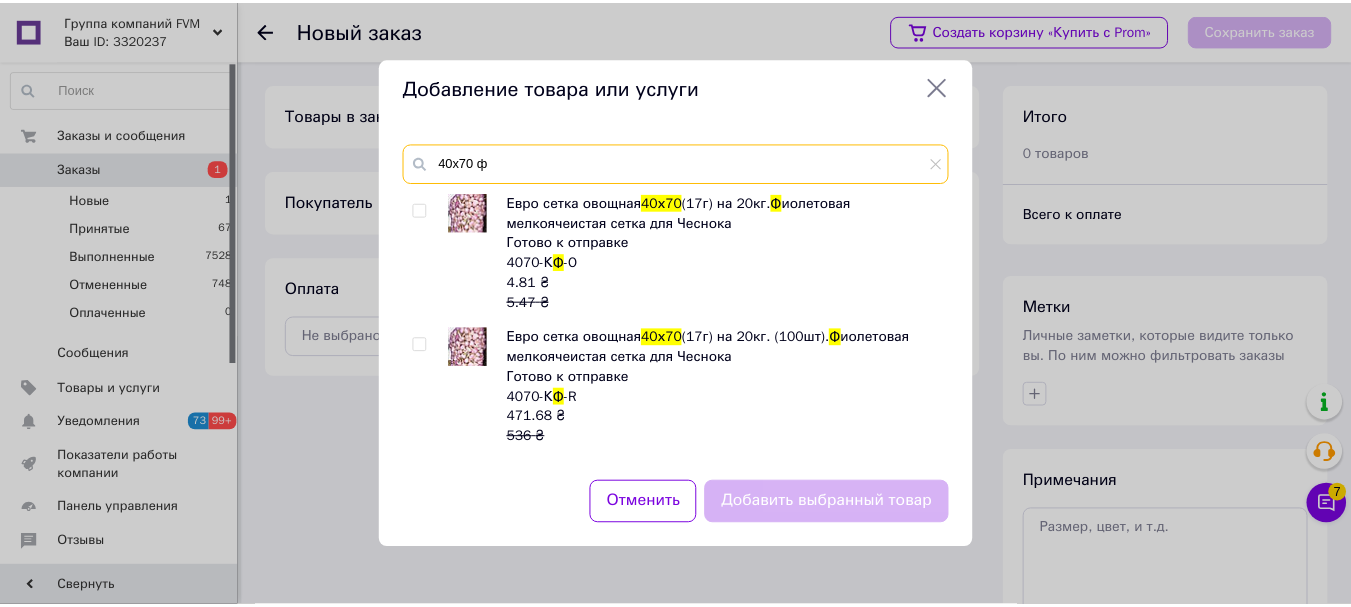scroll, scrollTop: 100, scrollLeft: 0, axis: vertical 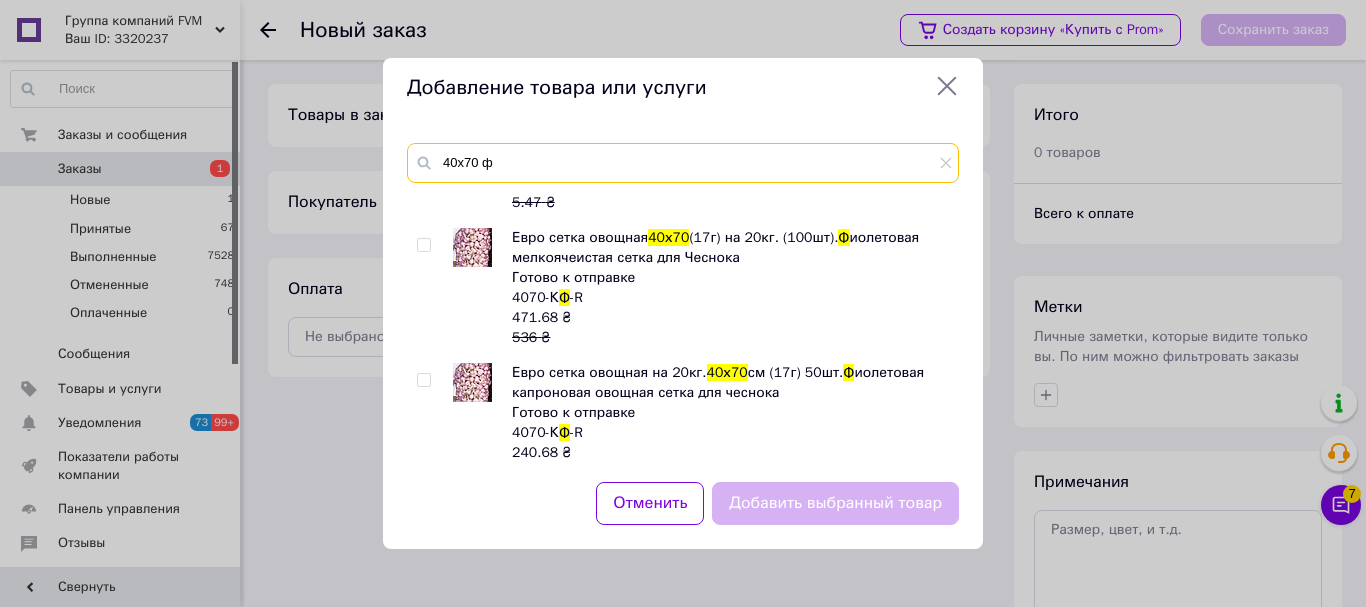 type on "40х70 ф" 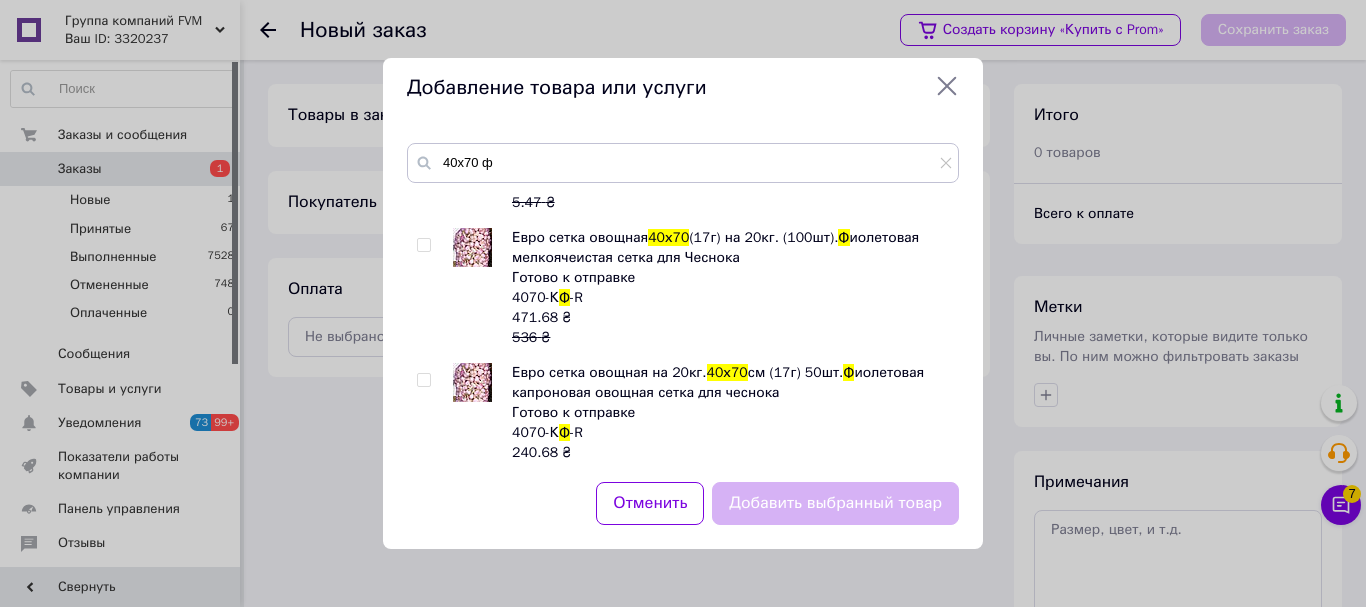 click at bounding box center [423, 380] 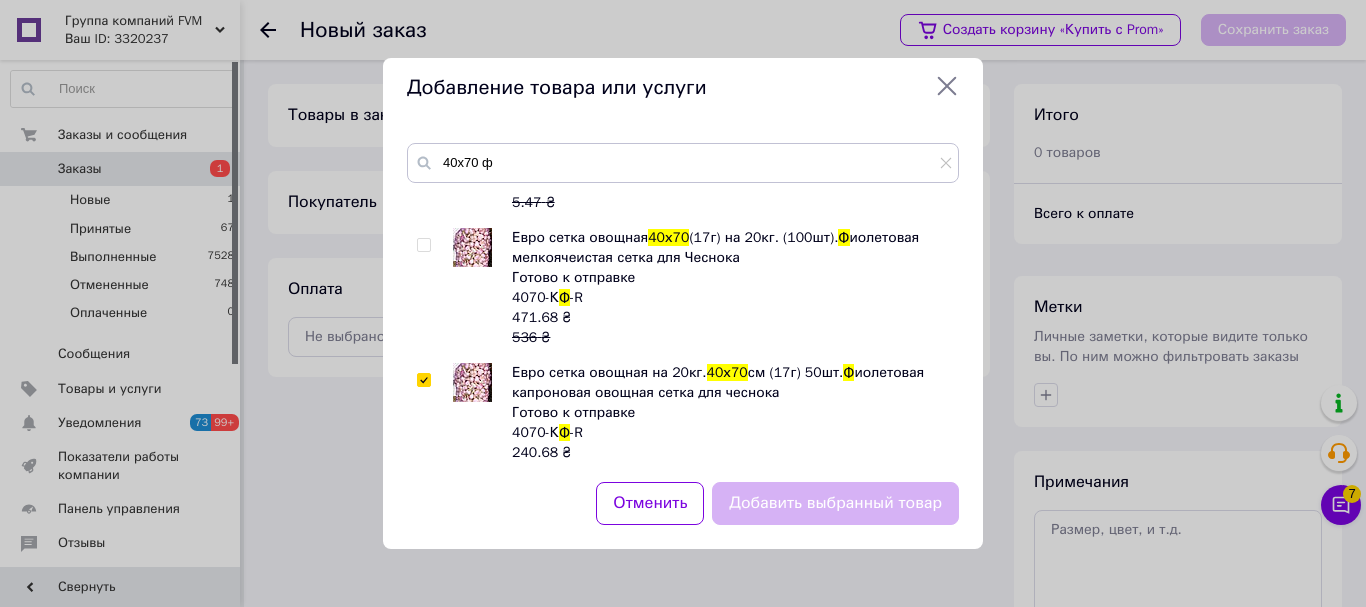 checkbox on "true" 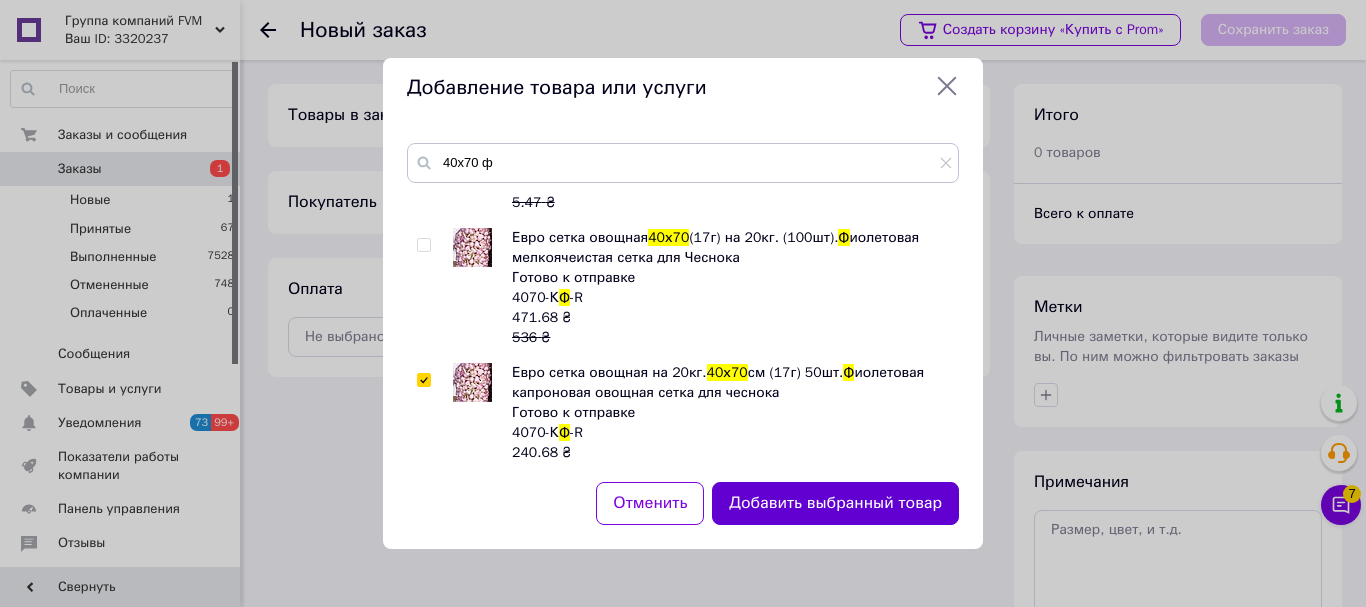 click on "Добавить выбранный товар" at bounding box center [835, 503] 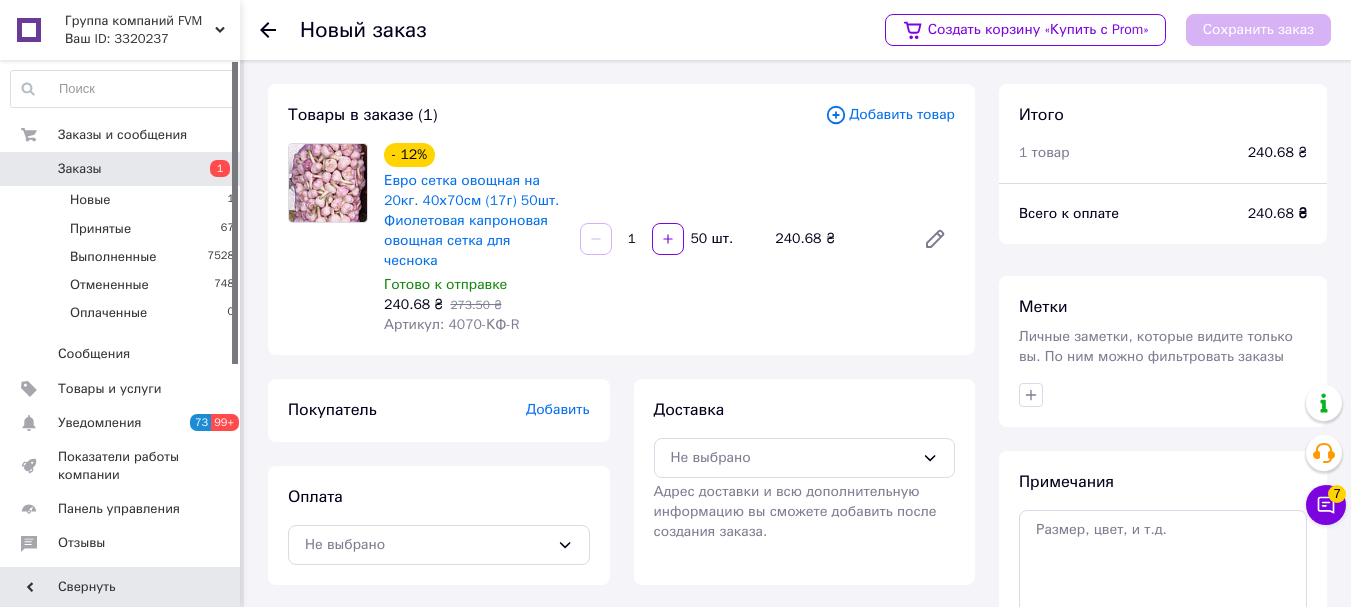 click on "Добавить" at bounding box center (558, 409) 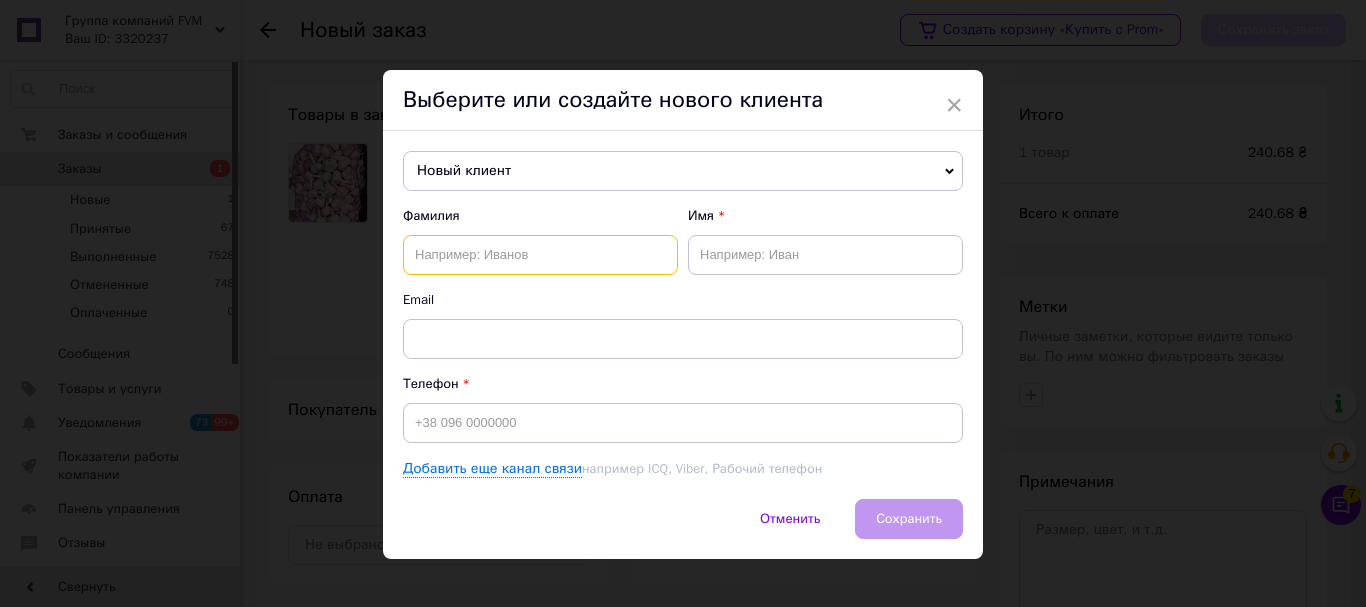 click at bounding box center (540, 255) 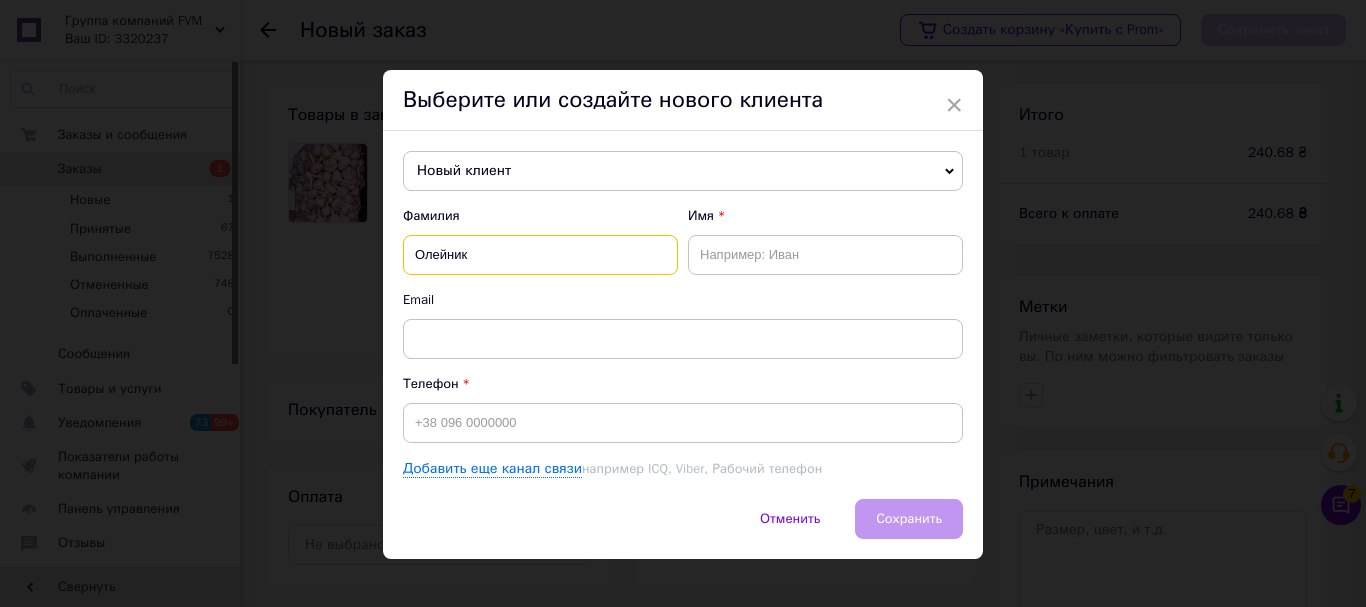 type on "Олейник" 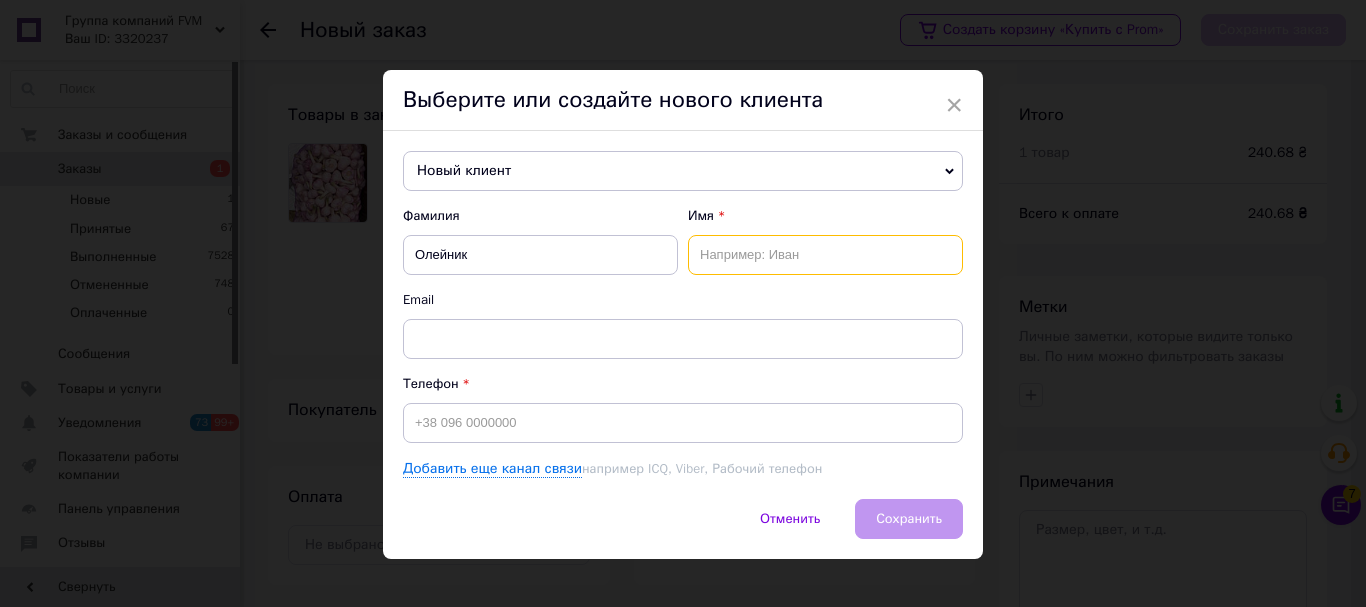 click at bounding box center [825, 255] 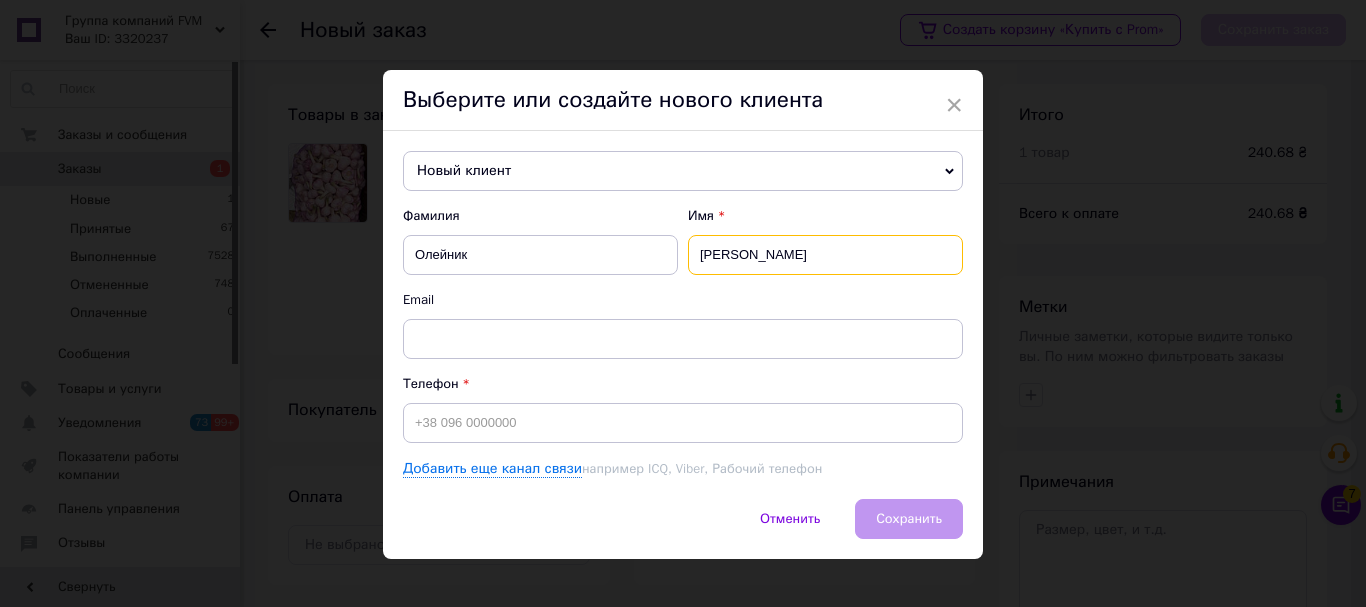 type on "Анна" 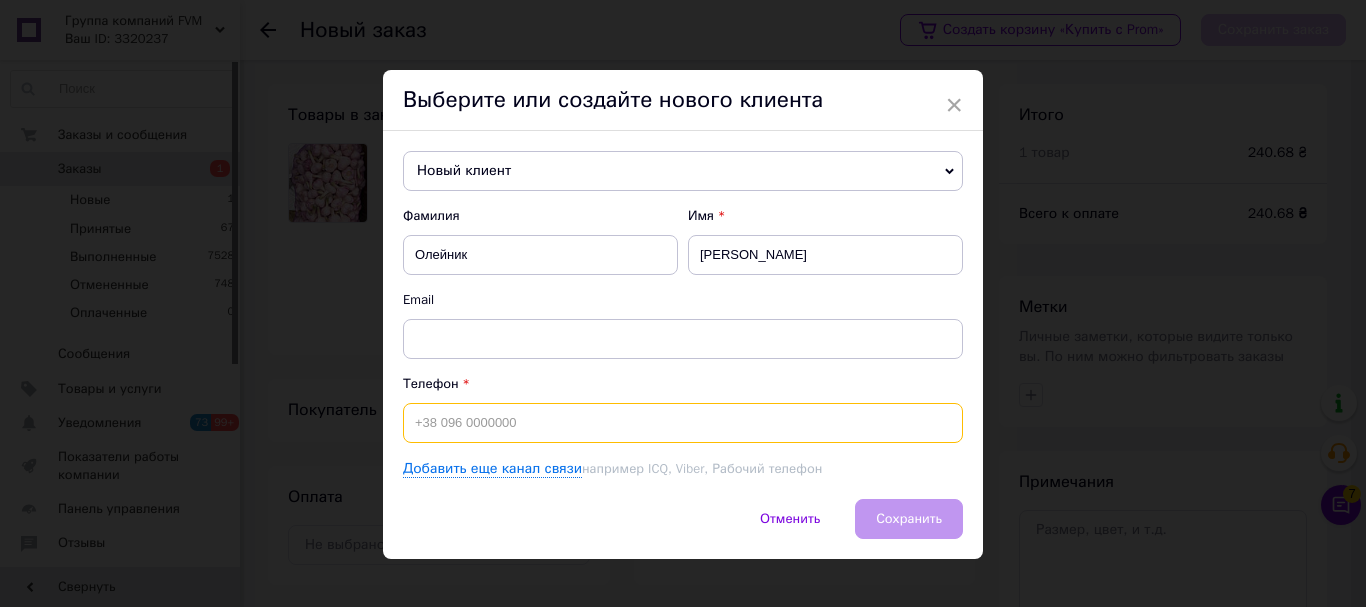 click at bounding box center (683, 423) 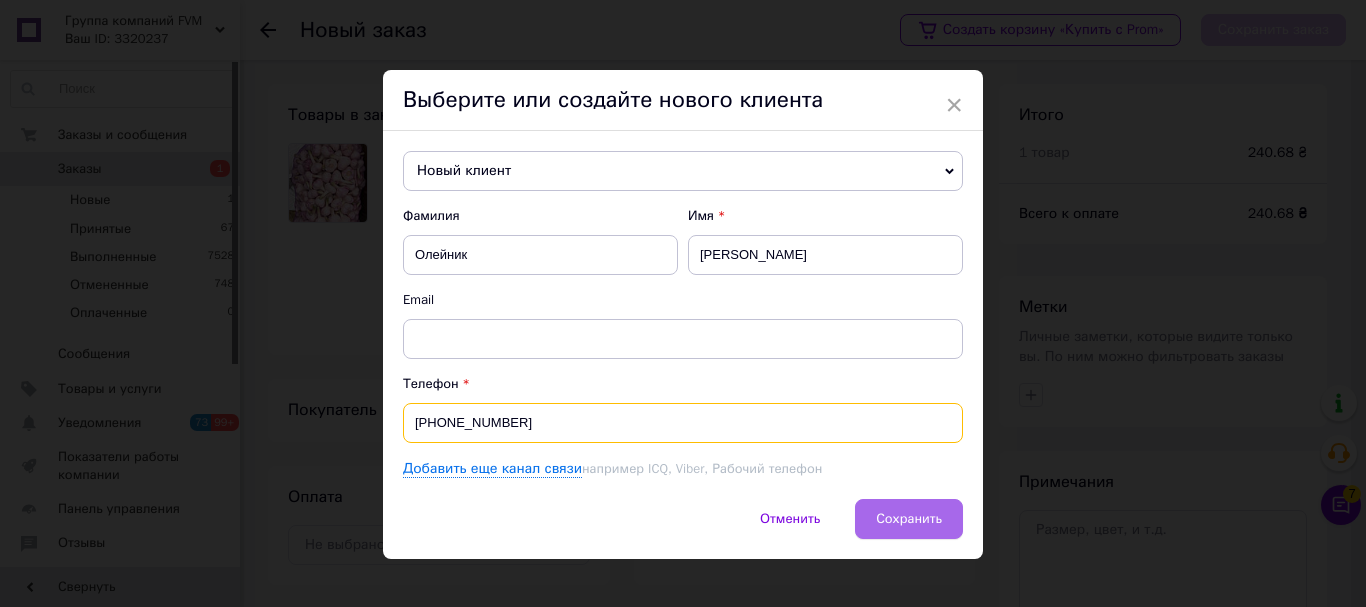 type on "+380966017426" 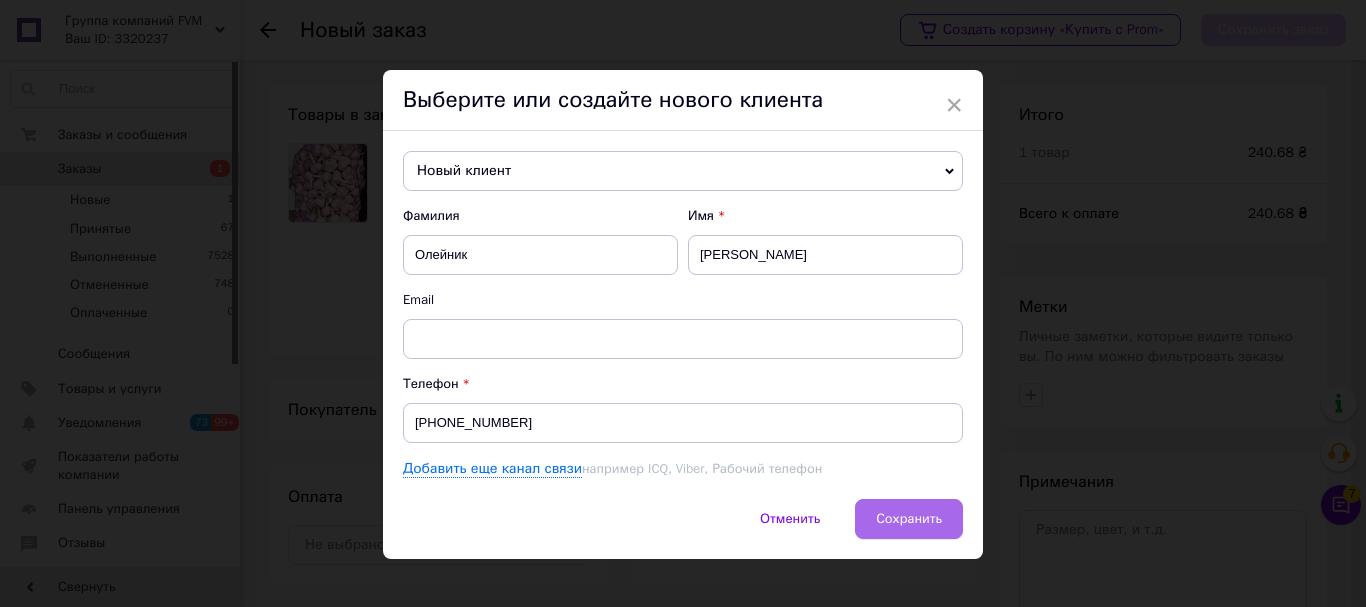 click on "Сохранить" at bounding box center [909, 518] 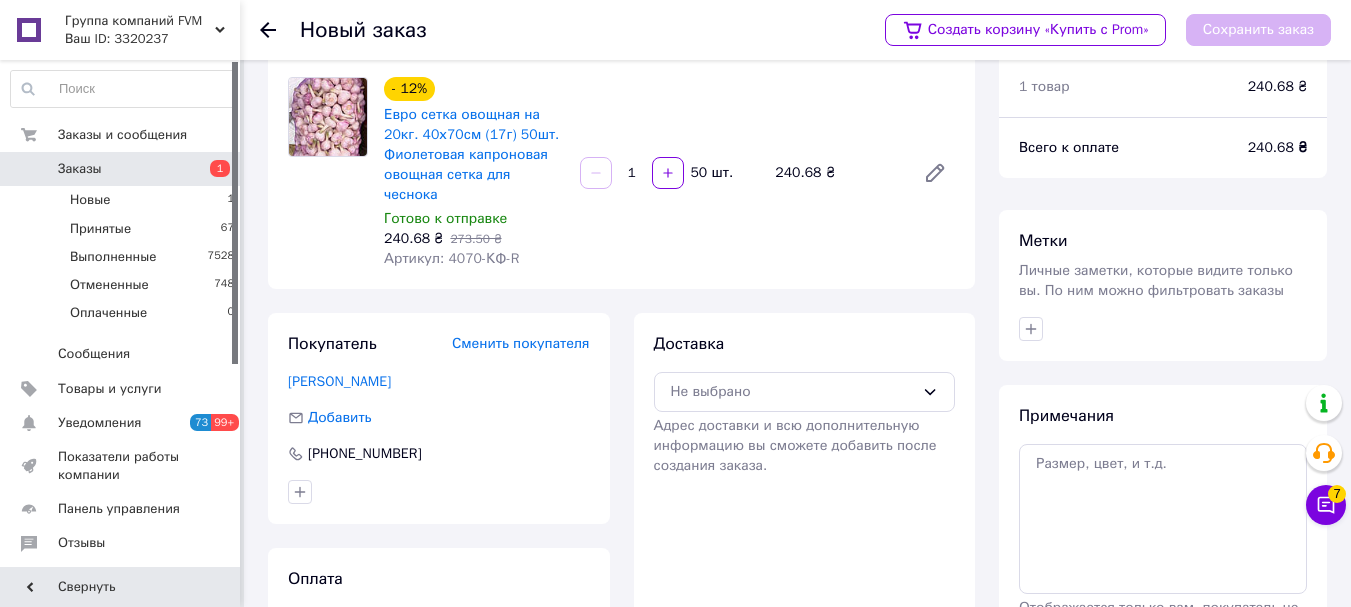 scroll, scrollTop: 100, scrollLeft: 0, axis: vertical 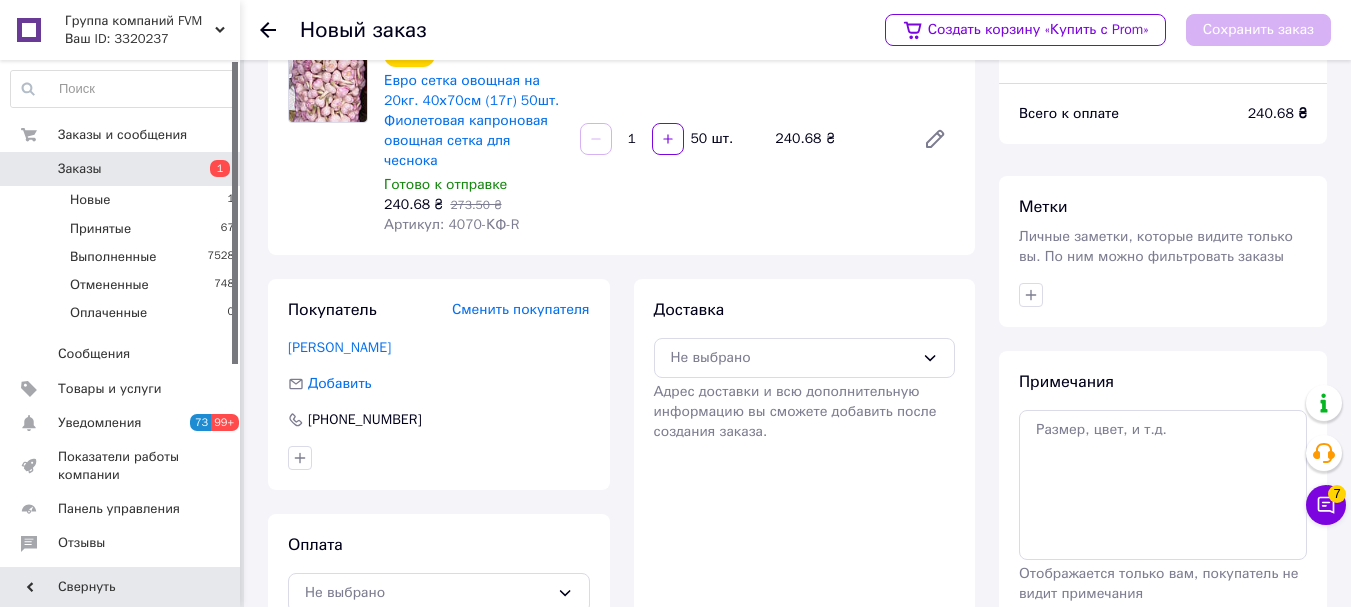 click on "Сменить покупателя" at bounding box center [521, 309] 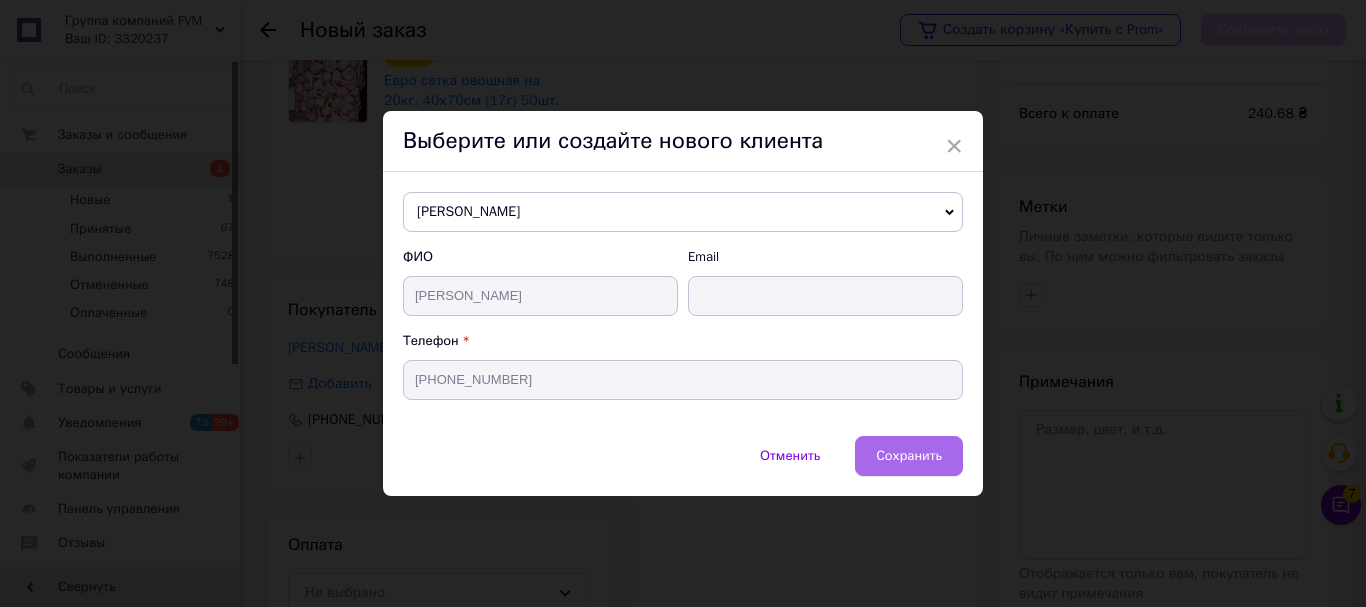 click on "Сохранить" at bounding box center [909, 456] 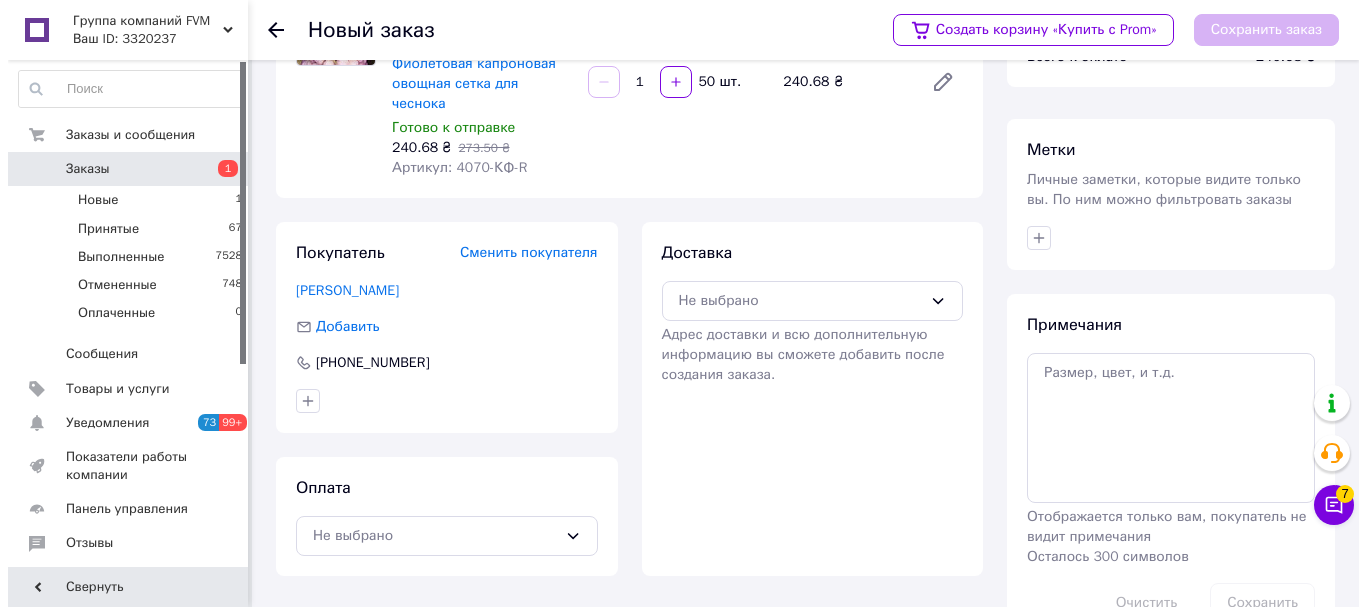 scroll, scrollTop: 217, scrollLeft: 0, axis: vertical 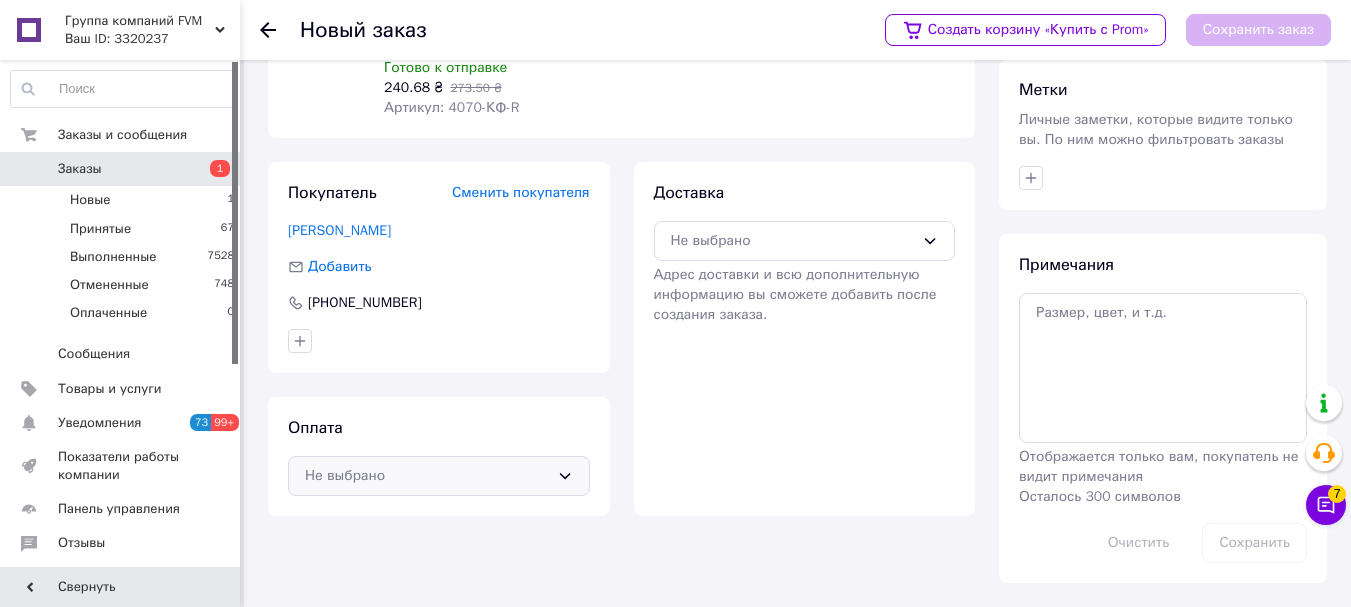 click on "Не выбрано" at bounding box center (427, 476) 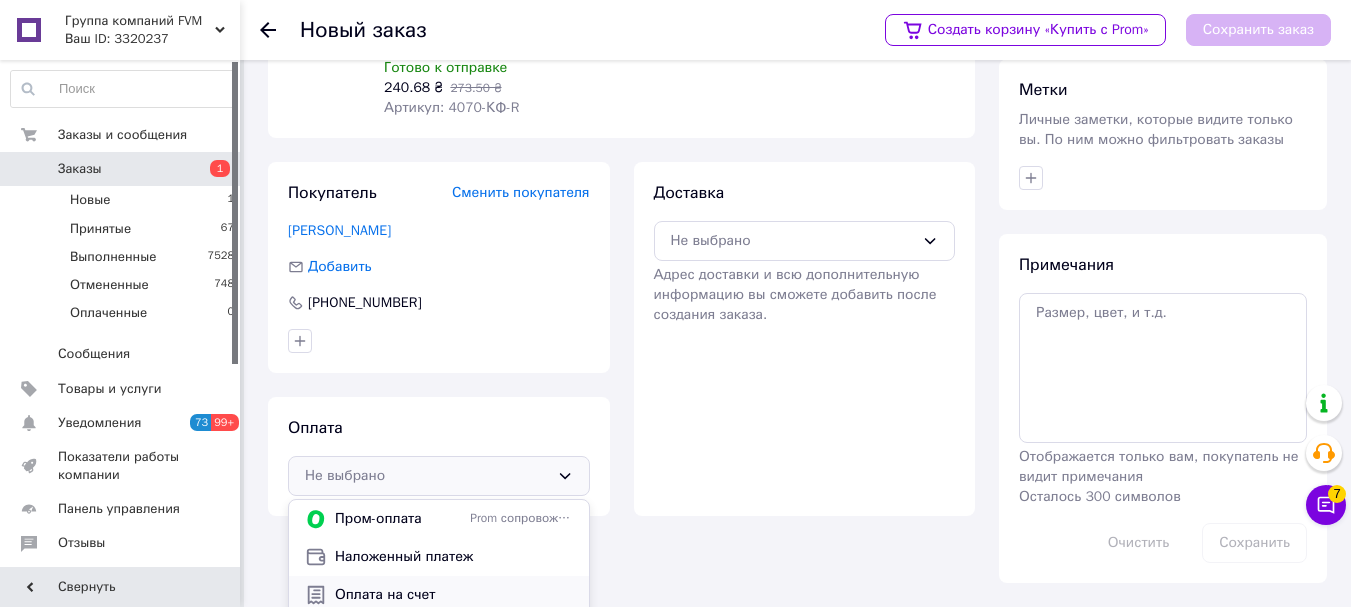 click on "Оплата на счет" at bounding box center [454, 595] 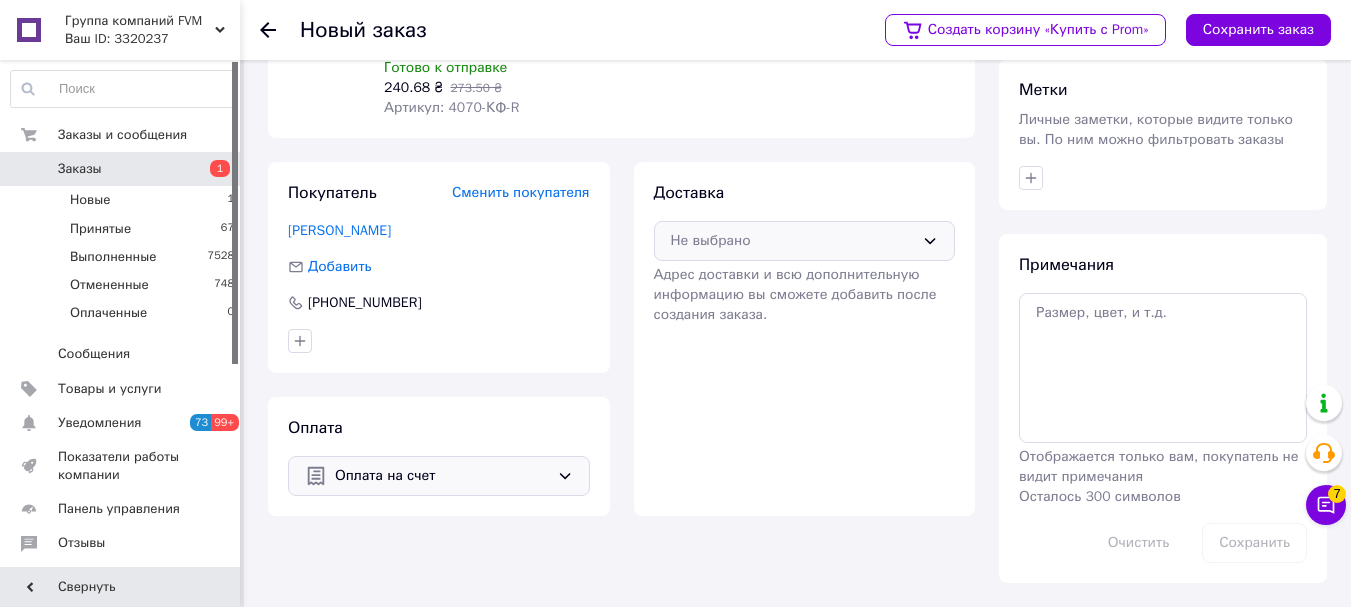 click on "Не выбрано" at bounding box center [805, 241] 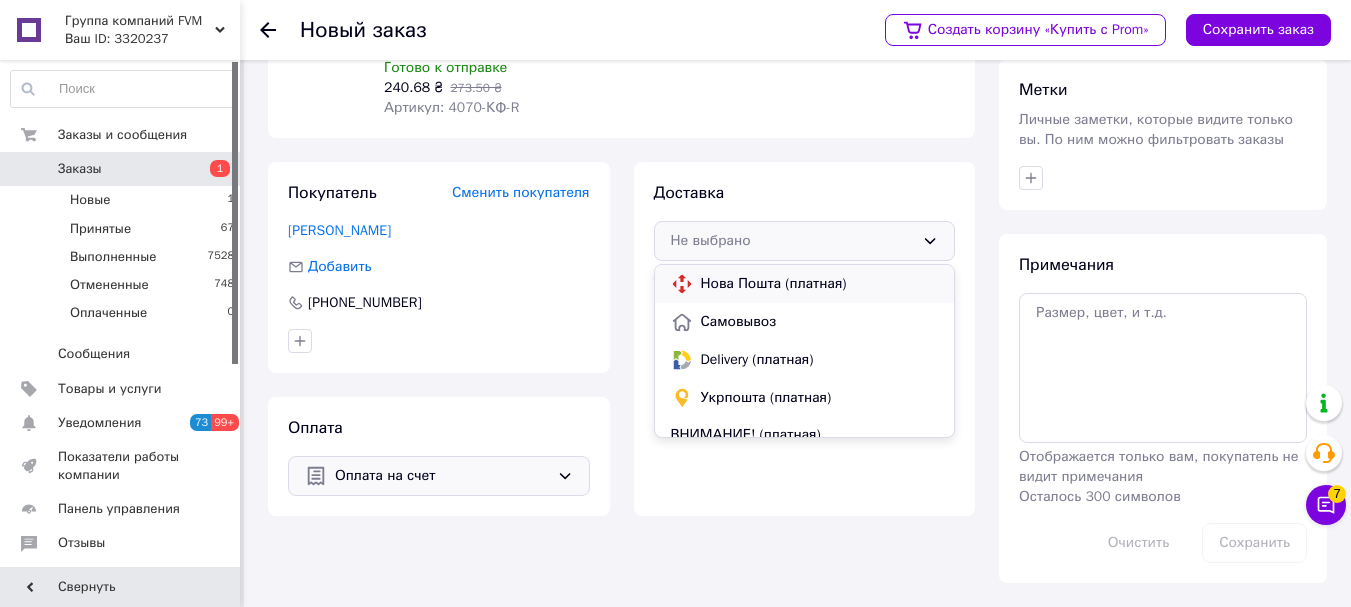 click on "Нова Пошта (платная)" at bounding box center [820, 284] 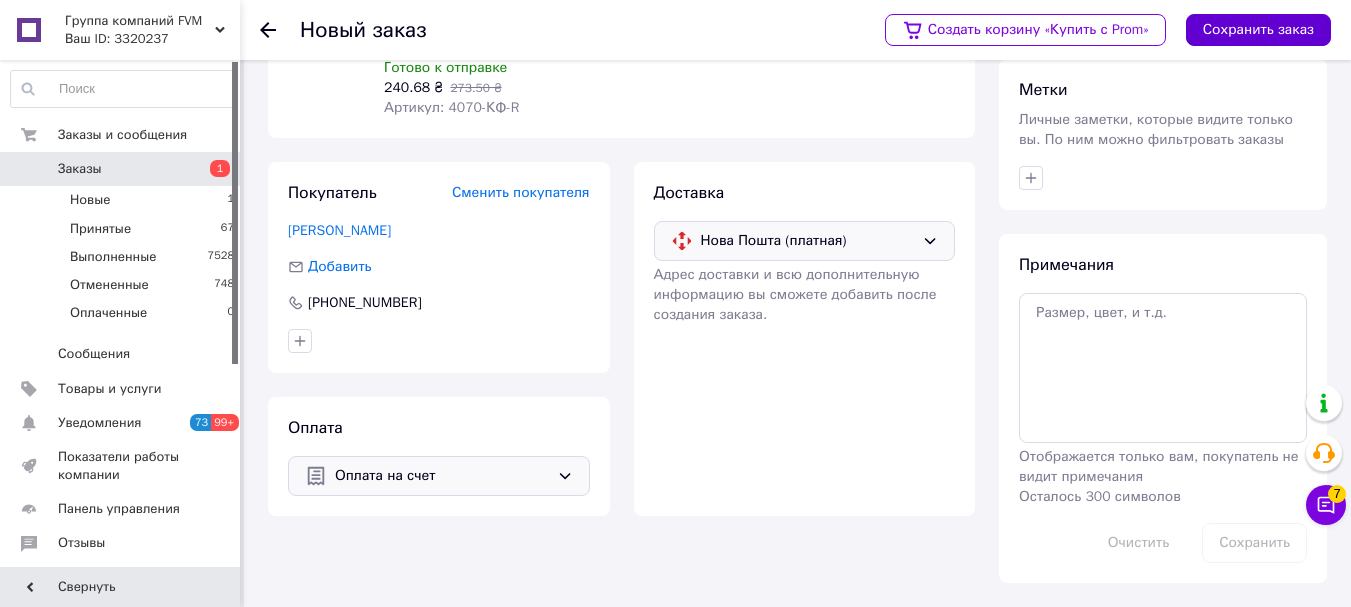 click on "Сохранить заказ" at bounding box center [1258, 30] 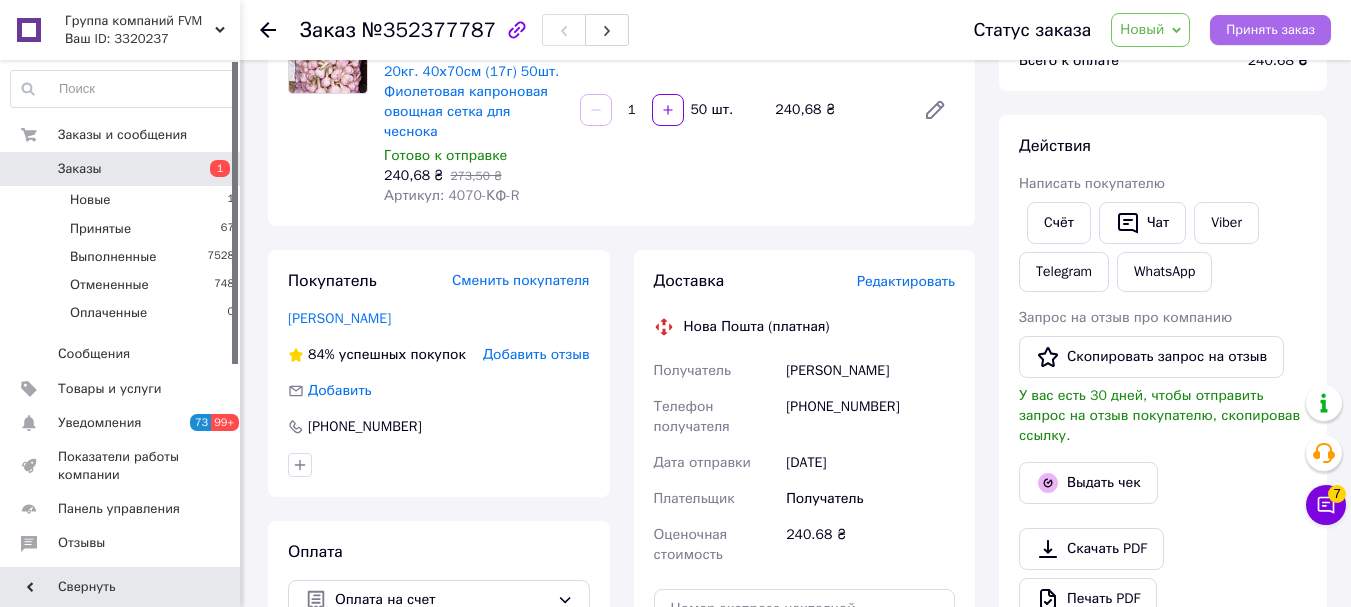 click on "Принять заказ" at bounding box center (1270, 30) 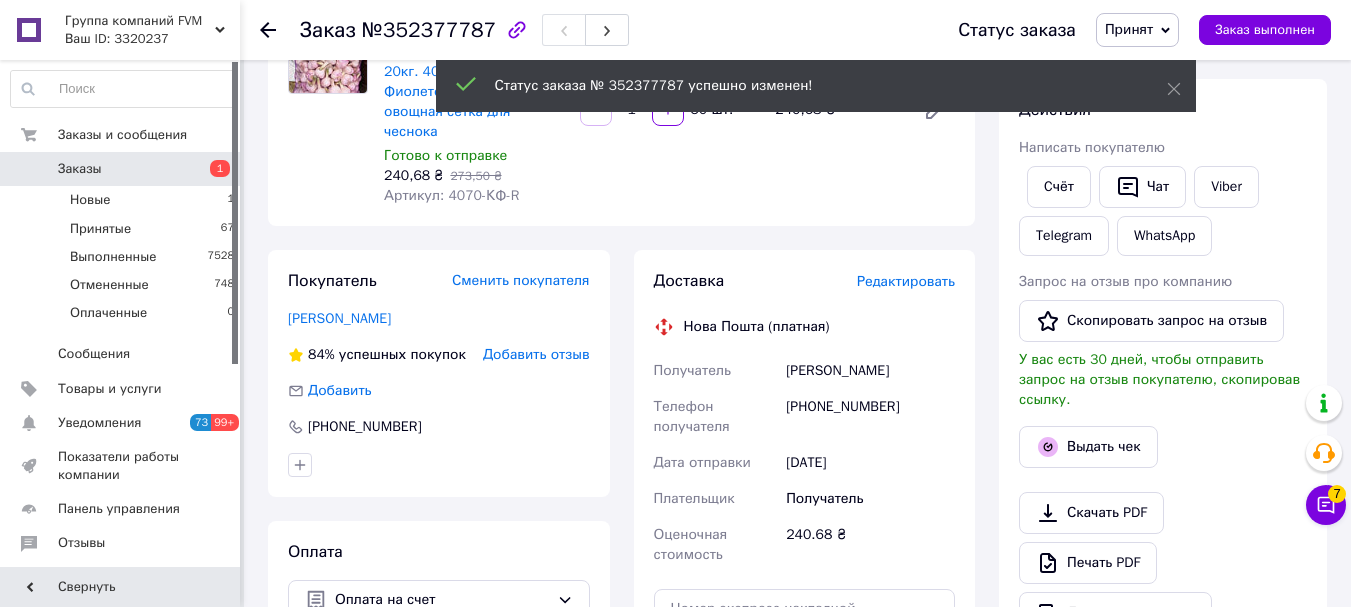 click on "Редактировать" at bounding box center [906, 281] 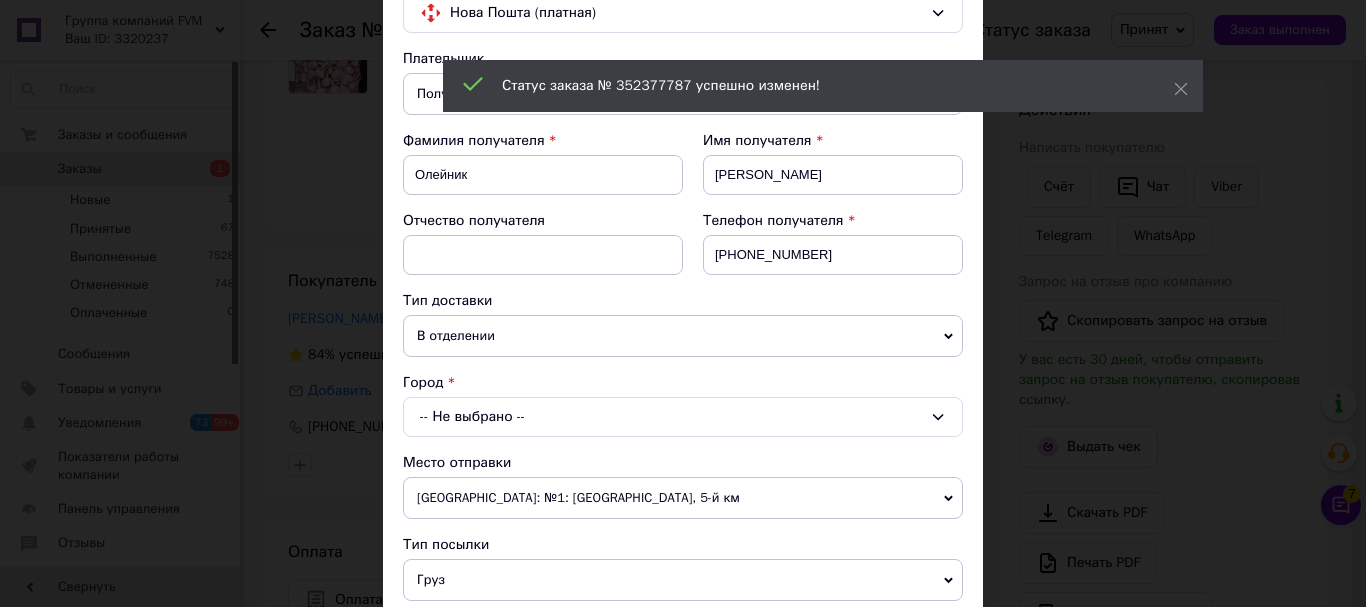 scroll, scrollTop: 400, scrollLeft: 0, axis: vertical 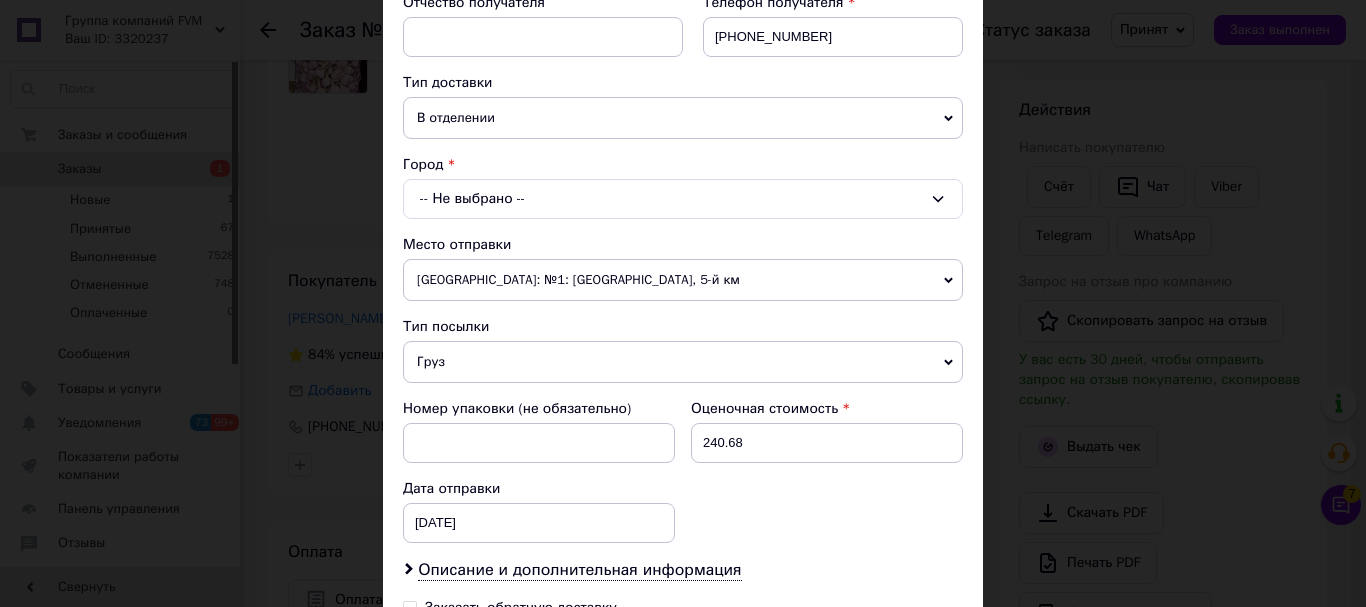 click on "-- Не выбрано --" at bounding box center (683, 199) 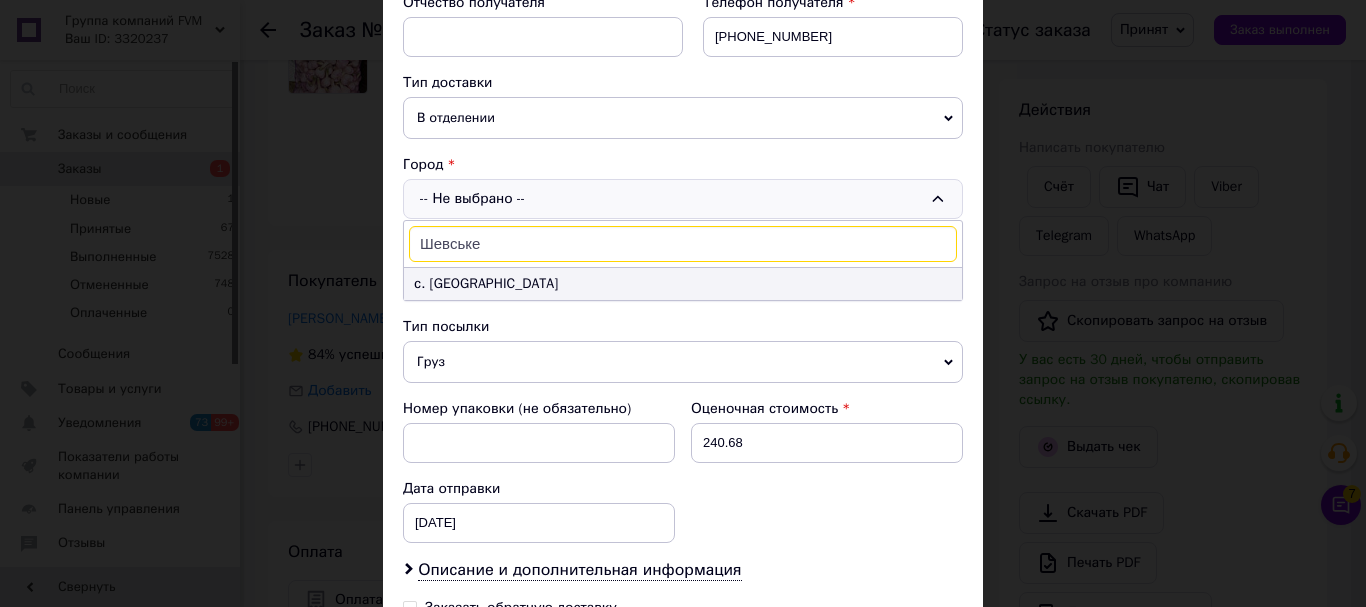 type on "Шевське" 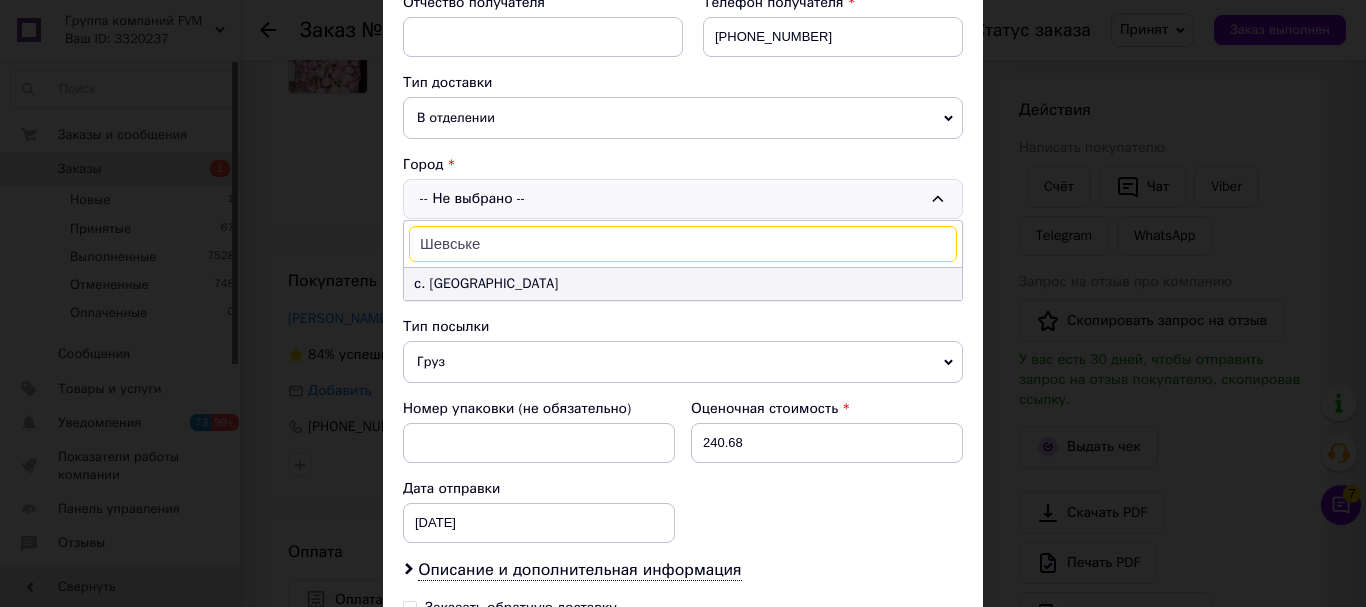 click on "с. Шевское" at bounding box center [683, 284] 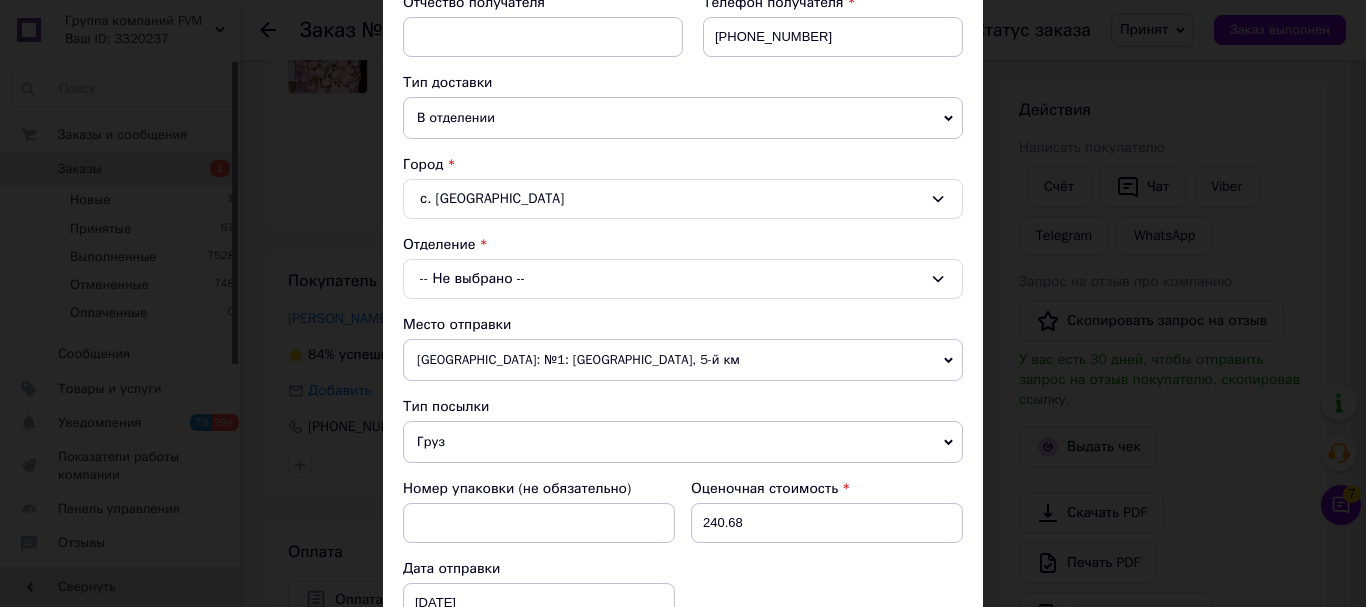 click on "-- Не выбрано --" at bounding box center [683, 279] 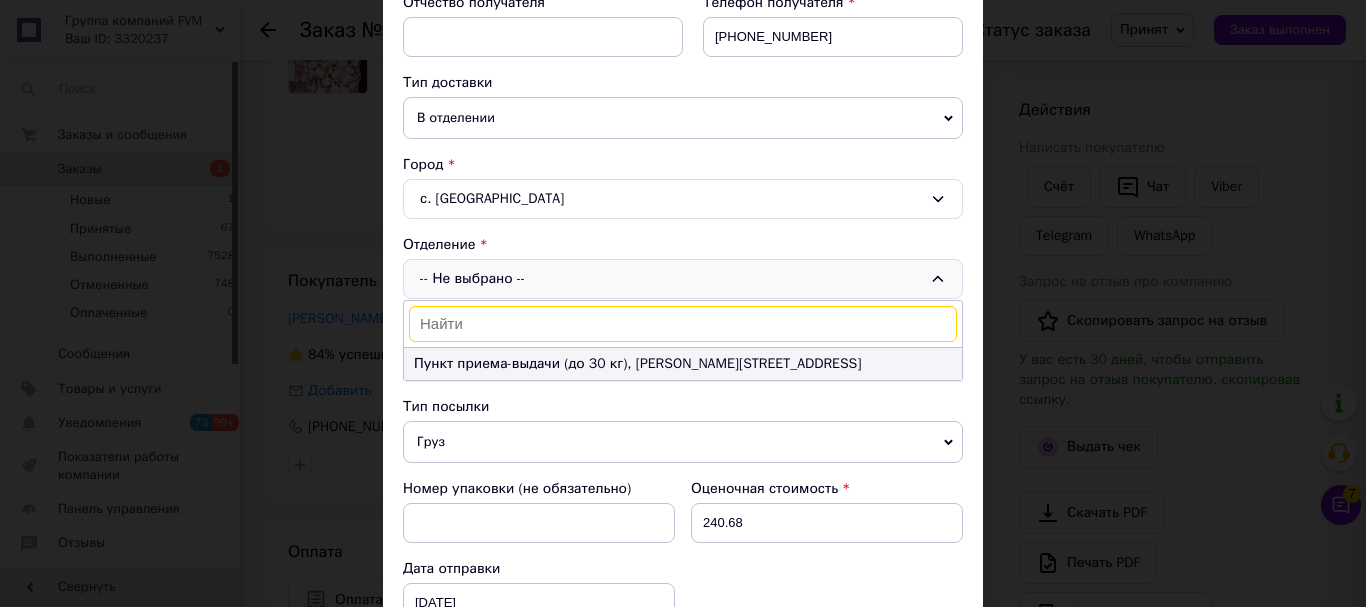 click on "Пункт приема-выдачи (до 30 кг), Гагарина, 37" at bounding box center (683, 364) 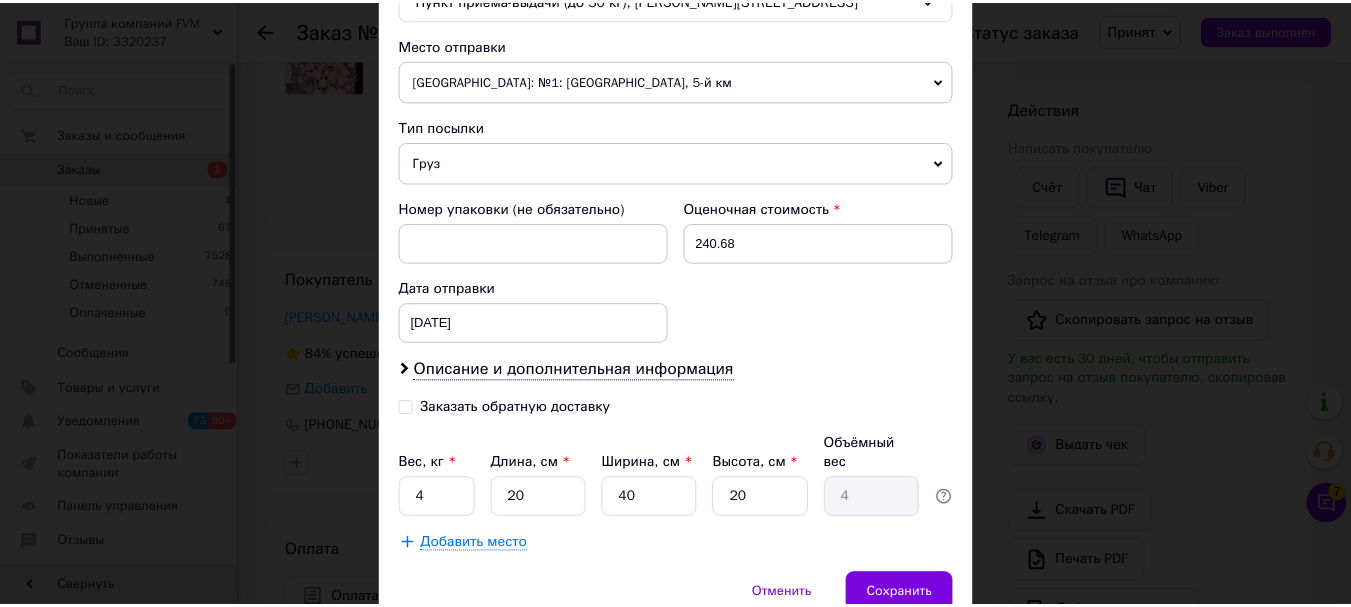 scroll, scrollTop: 700, scrollLeft: 0, axis: vertical 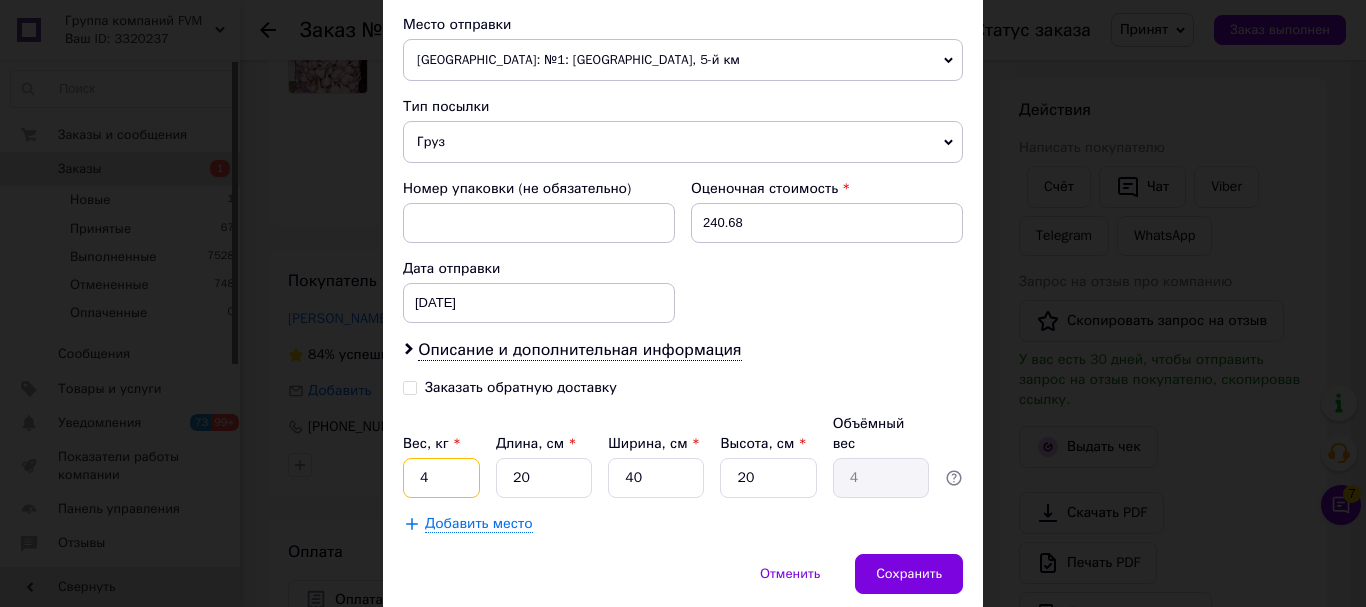 click on "4" at bounding box center [441, 478] 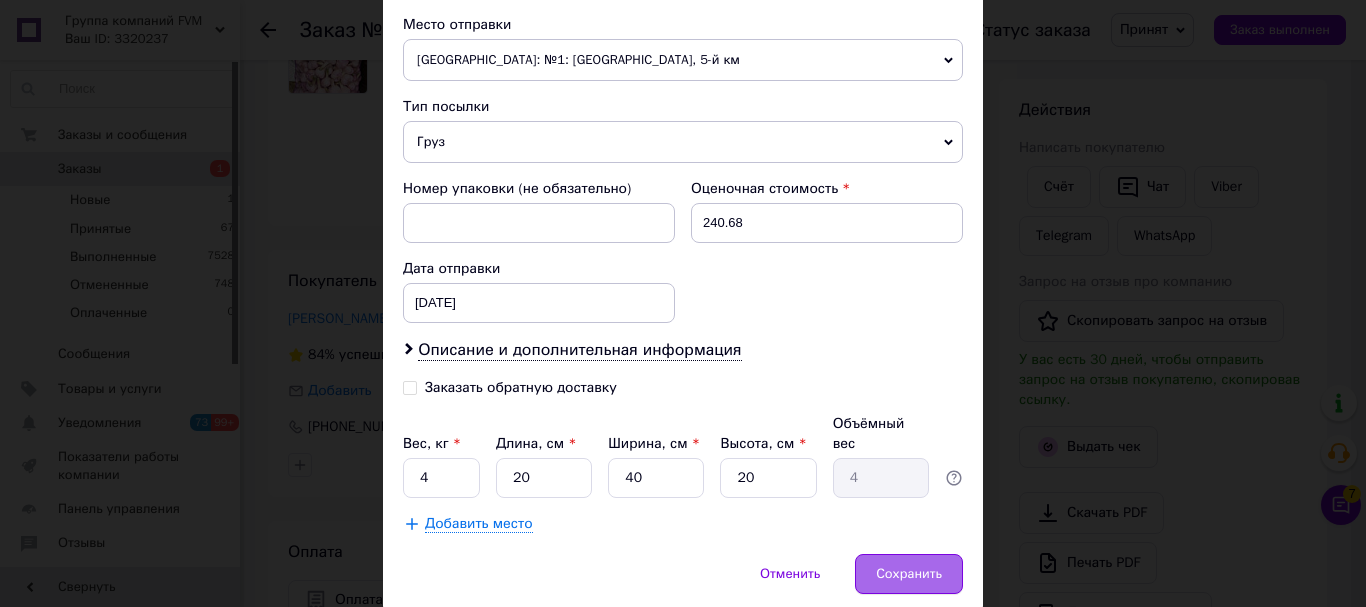 click on "Сохранить" at bounding box center [909, 574] 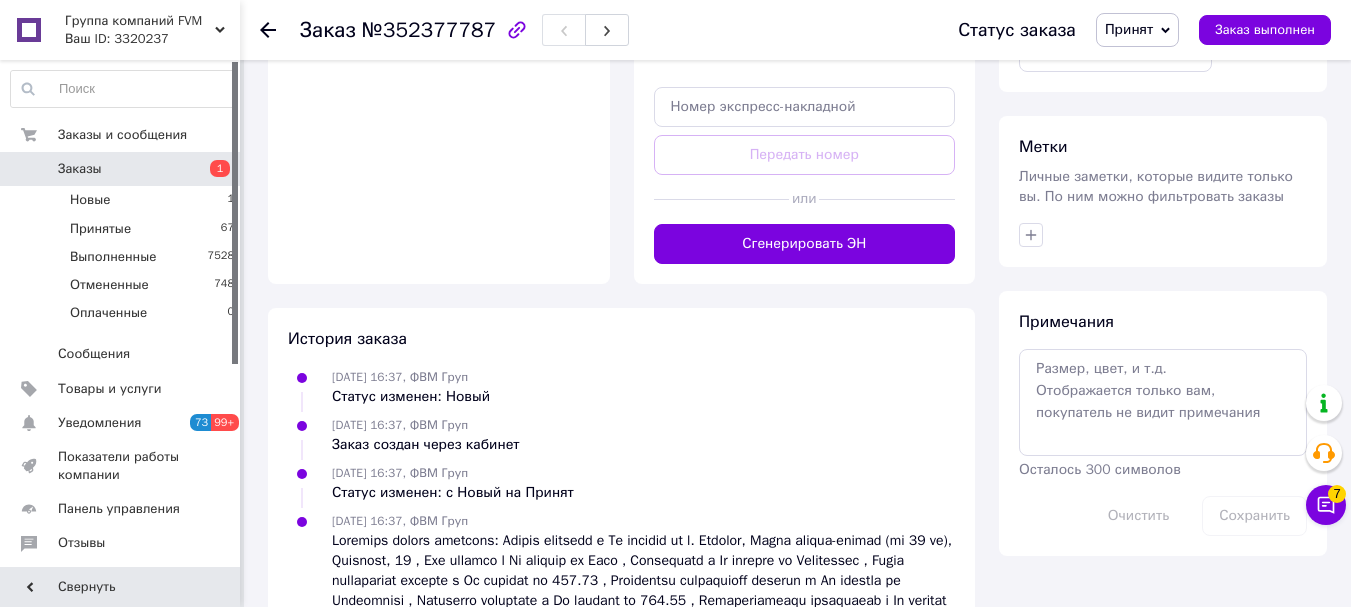 scroll, scrollTop: 817, scrollLeft: 0, axis: vertical 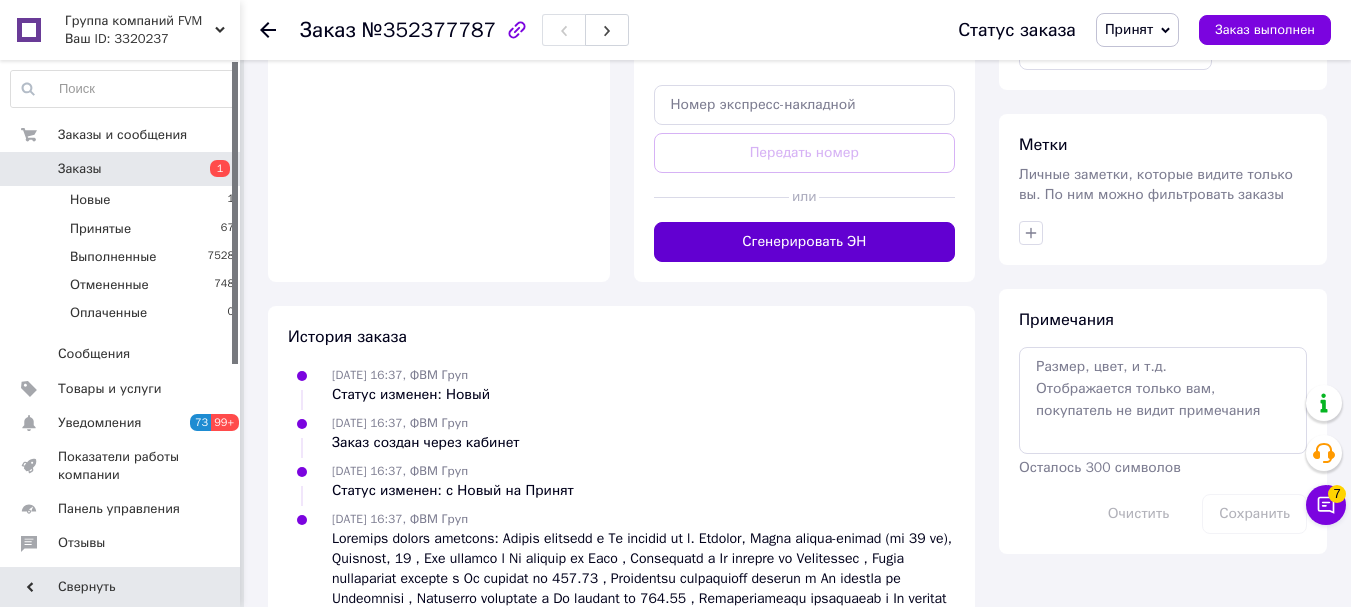drag, startPoint x: 775, startPoint y: 175, endPoint x: 797, endPoint y: 186, distance: 24.596748 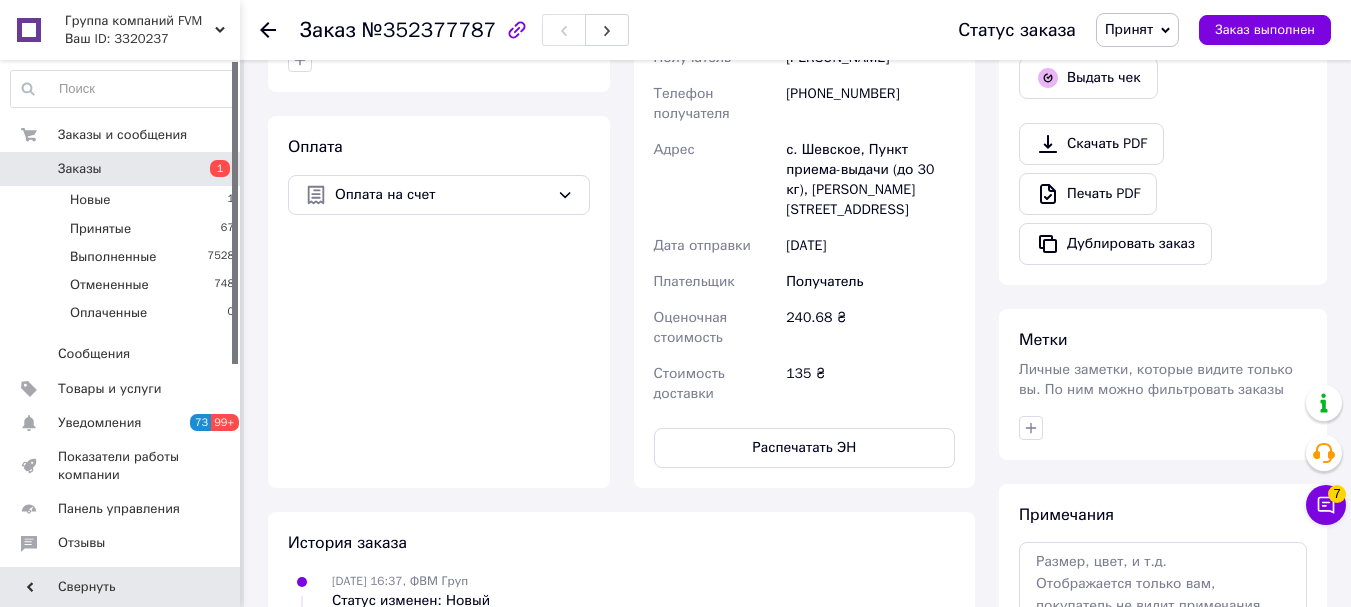 scroll, scrollTop: 417, scrollLeft: 0, axis: vertical 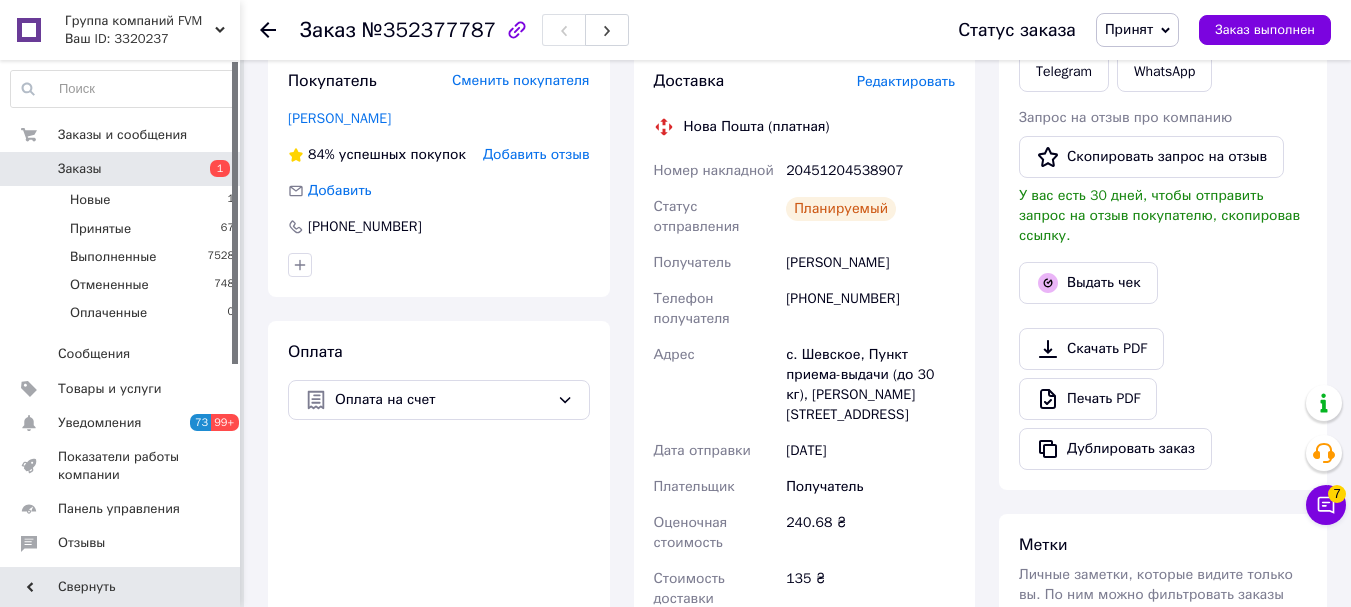 click on "Заказы 1" at bounding box center (123, 169) 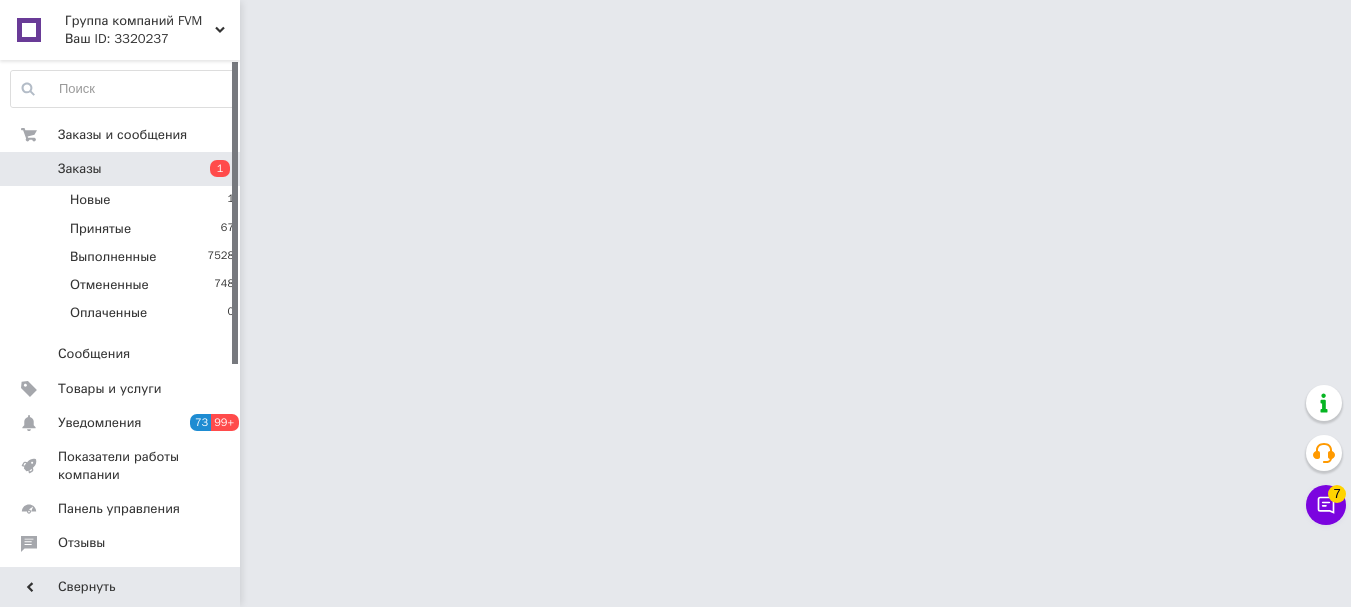 scroll, scrollTop: 0, scrollLeft: 0, axis: both 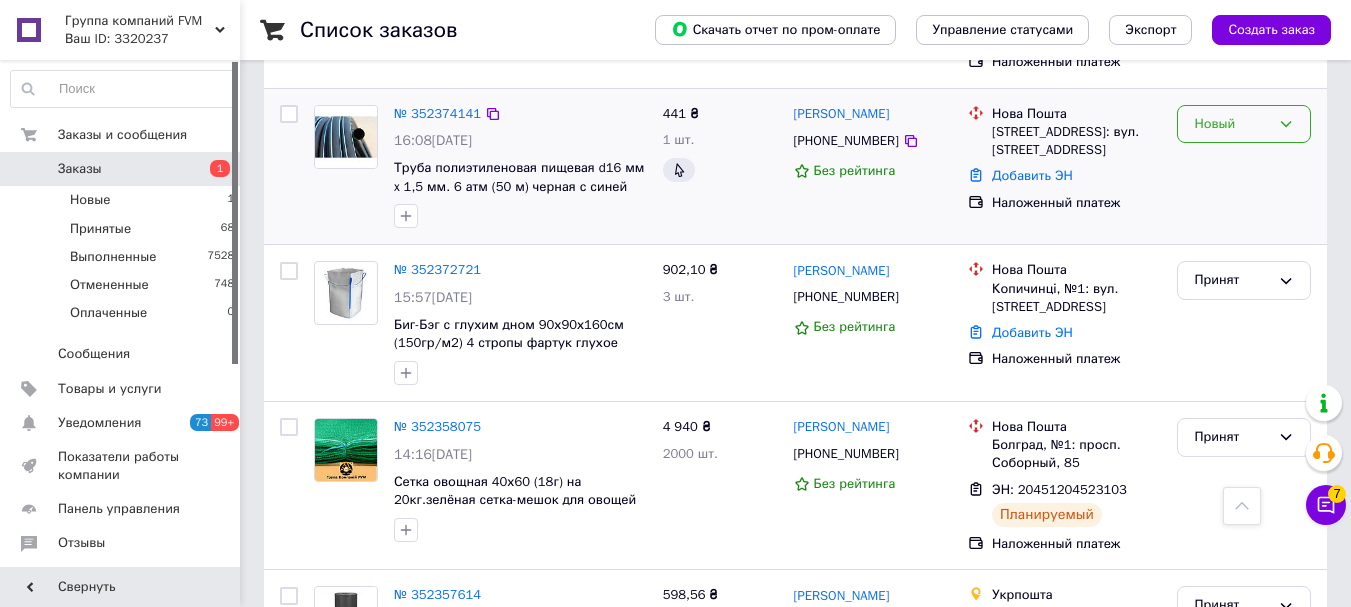 click on "Новый" at bounding box center (1244, 124) 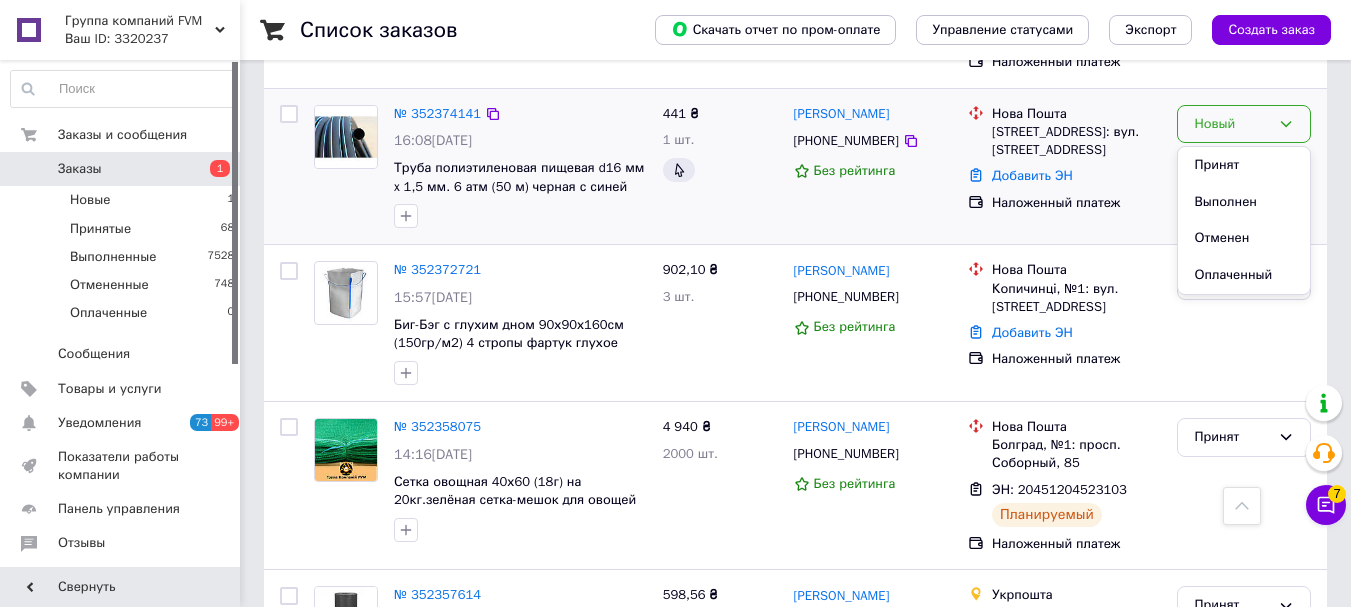 click on "Принят" at bounding box center (1244, 165) 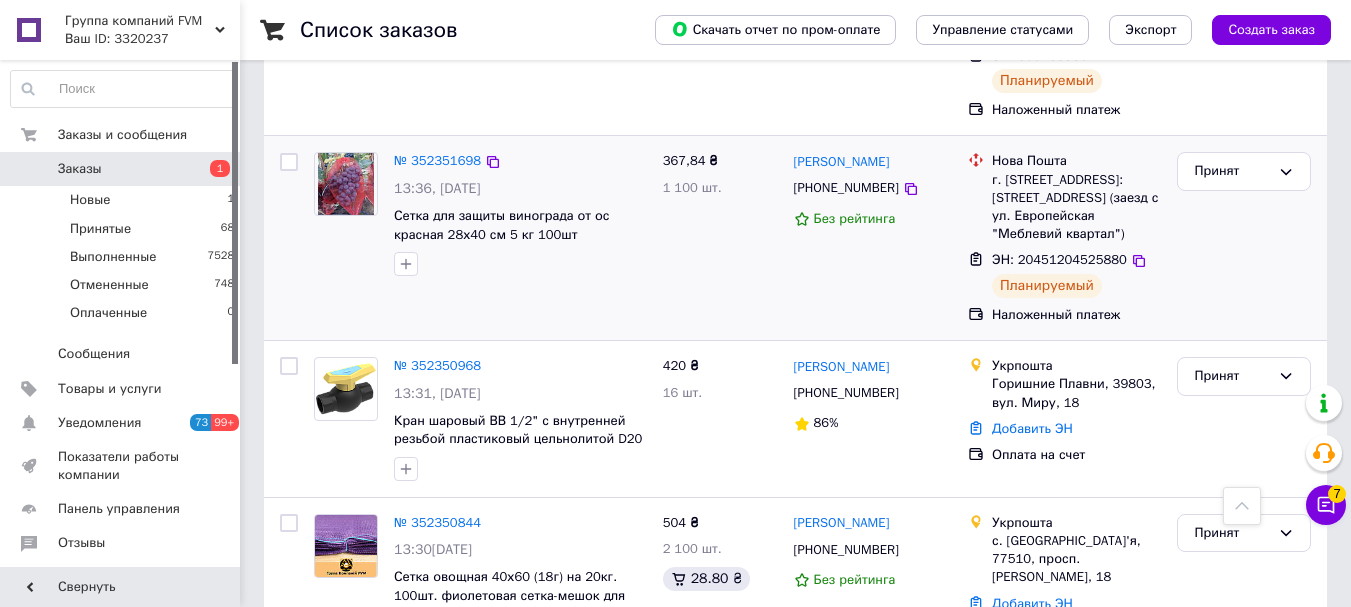 scroll, scrollTop: 1200, scrollLeft: 0, axis: vertical 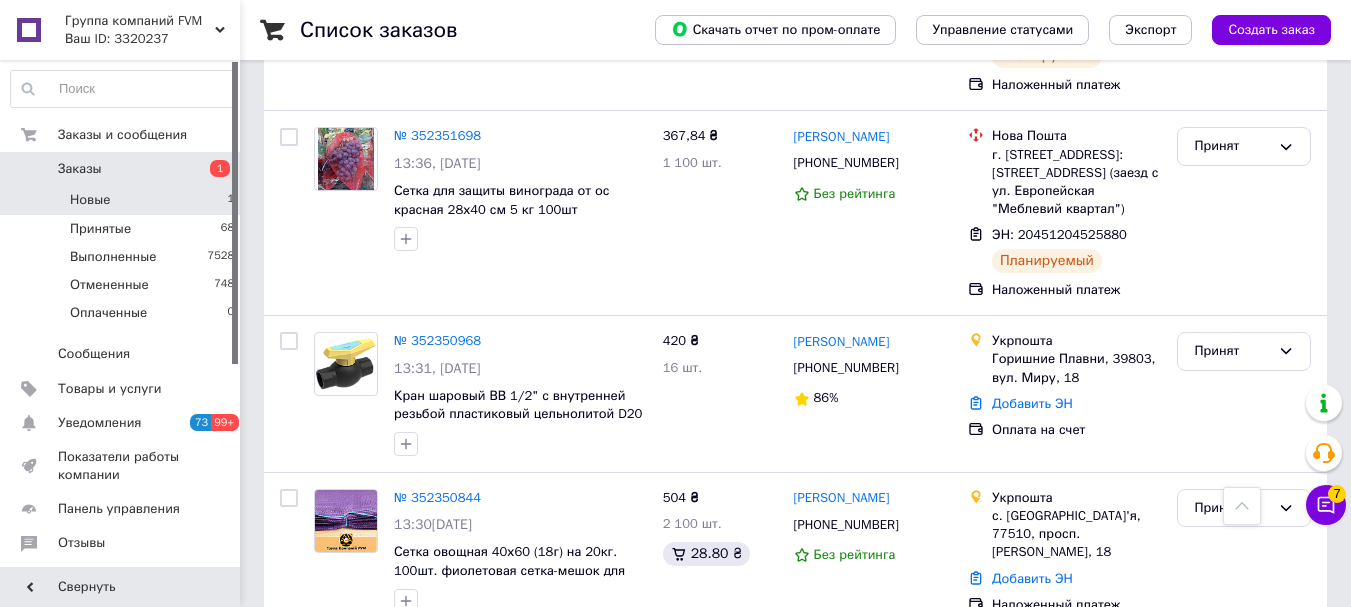 click on "Новые" at bounding box center (90, 200) 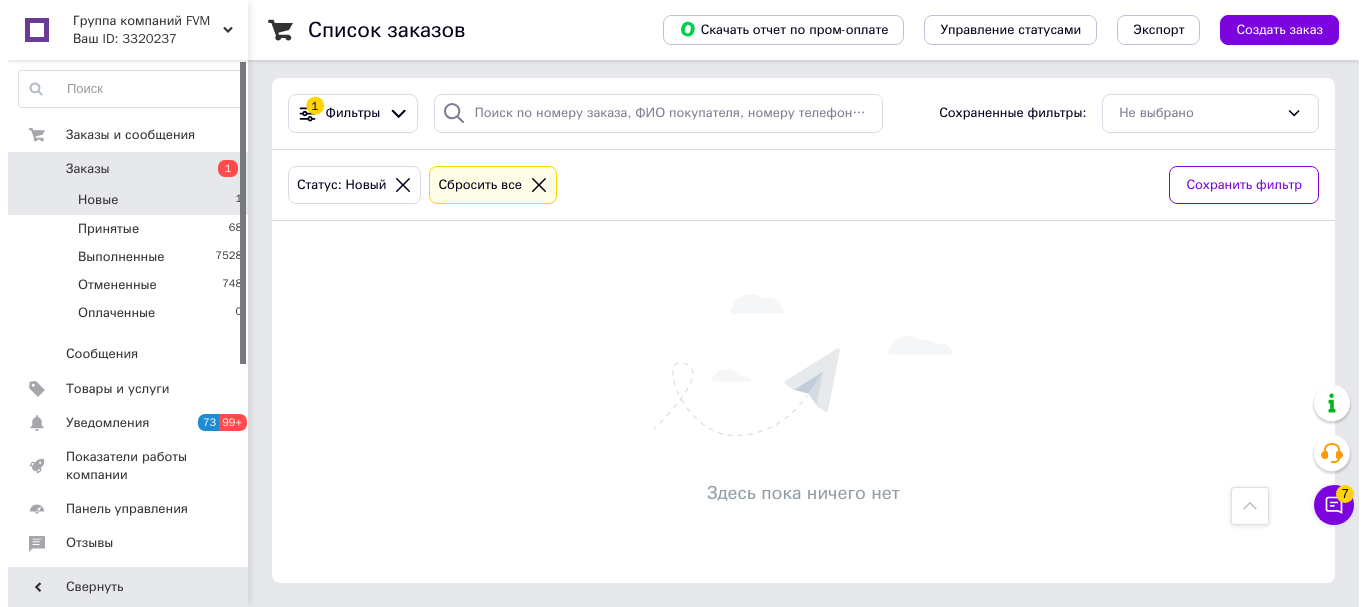 scroll, scrollTop: 0, scrollLeft: 0, axis: both 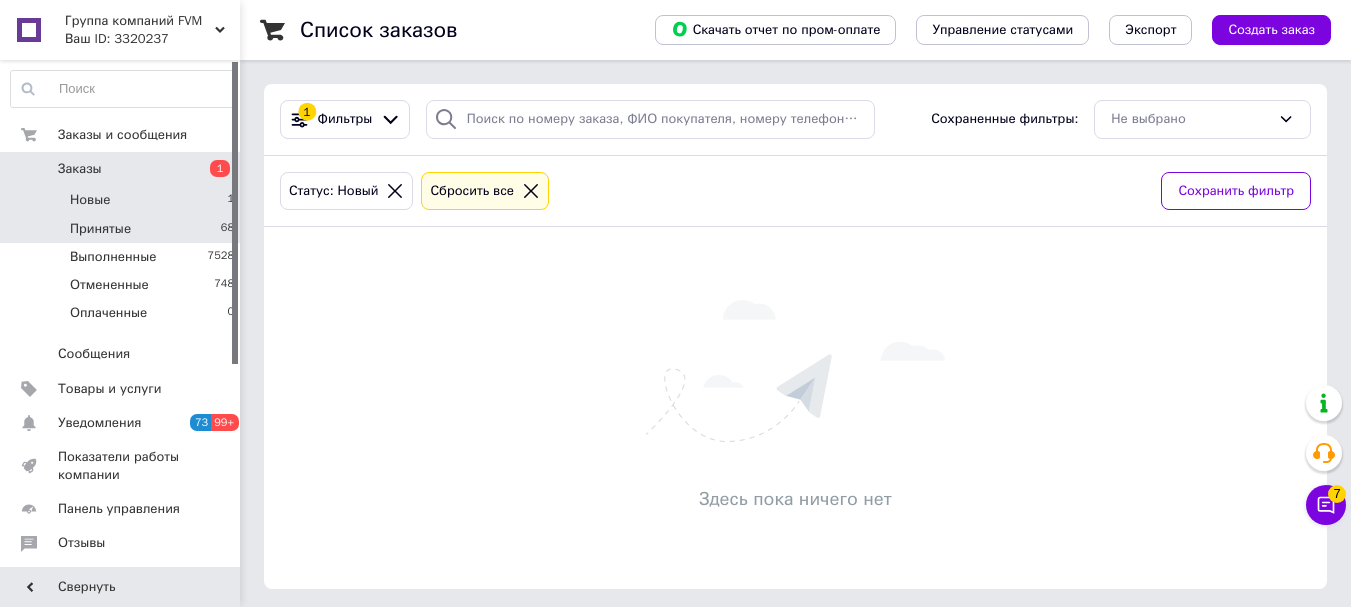 click on "Принятые" at bounding box center [100, 229] 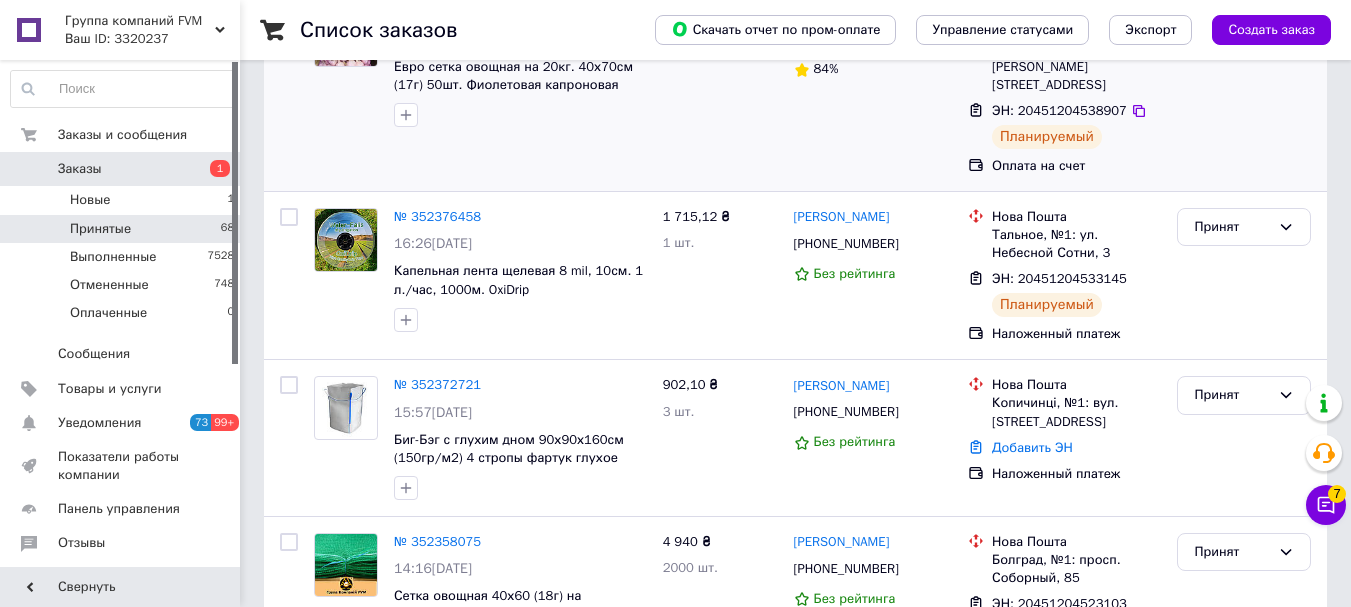 scroll, scrollTop: 400, scrollLeft: 0, axis: vertical 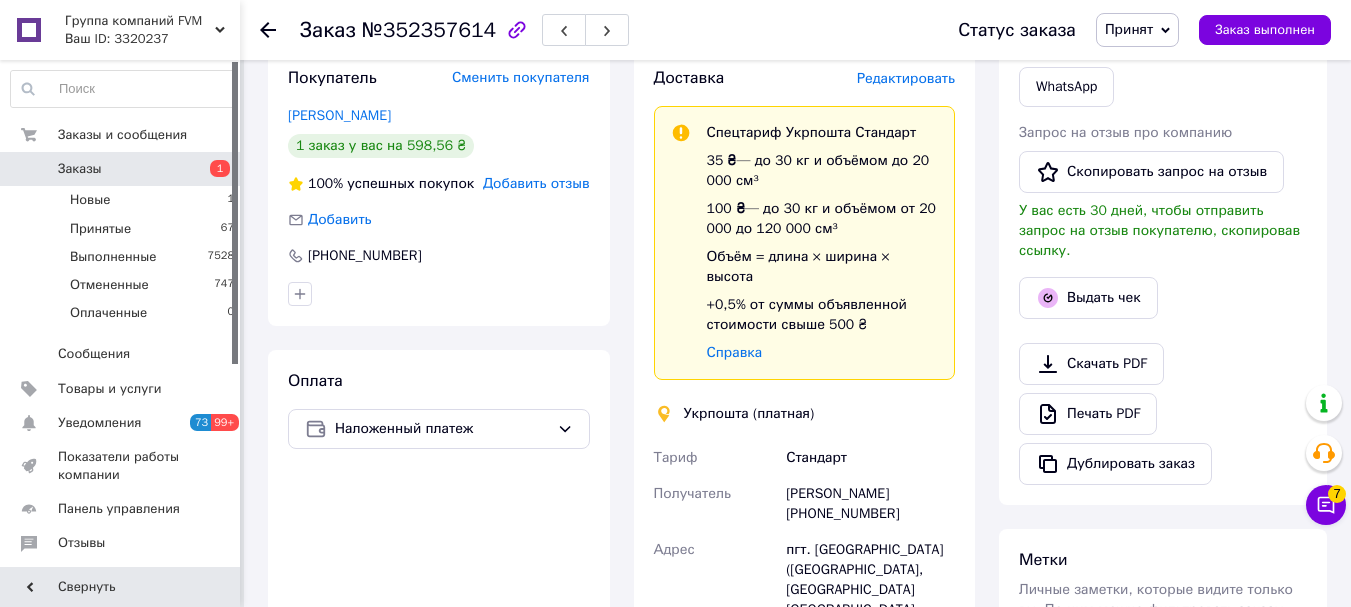 click on "Доставка Редактировать" at bounding box center (805, 78) 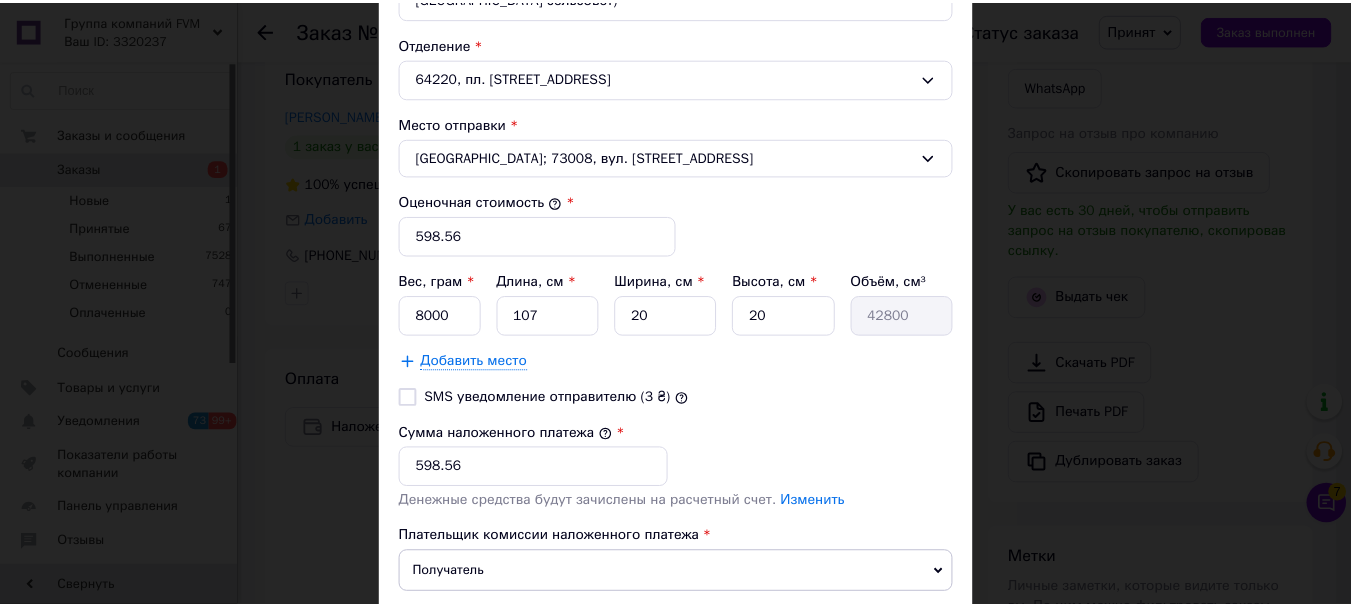 scroll, scrollTop: 800, scrollLeft: 0, axis: vertical 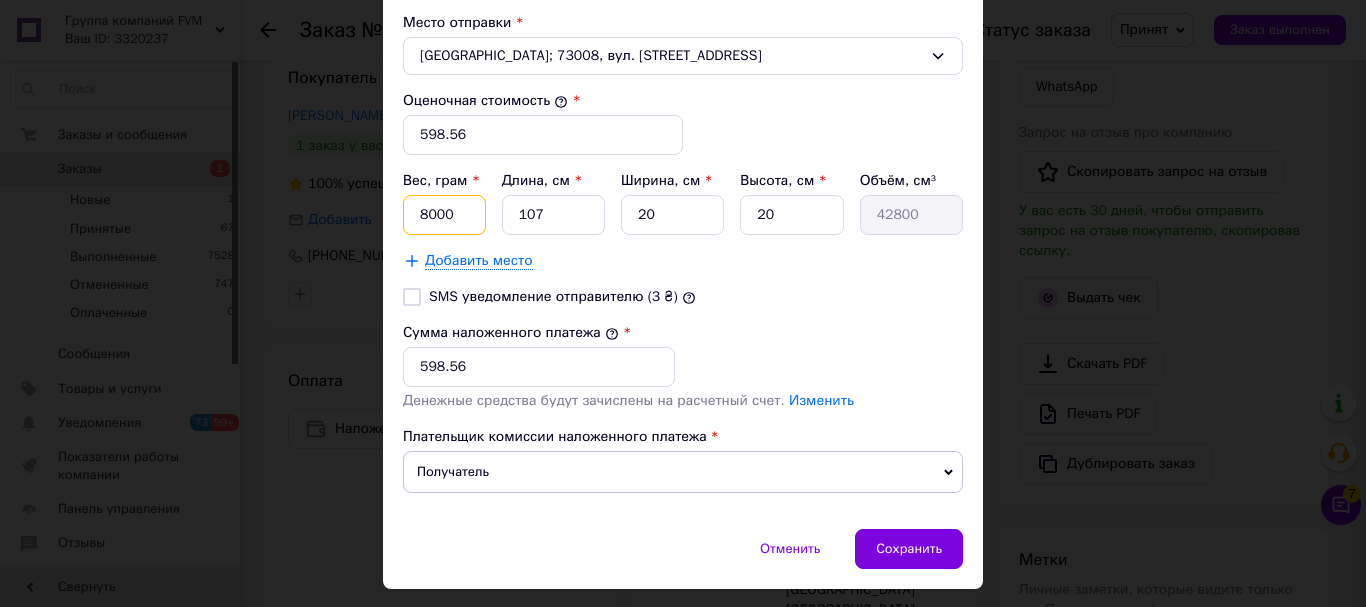 drag, startPoint x: 453, startPoint y: 190, endPoint x: 472, endPoint y: 194, distance: 19.416489 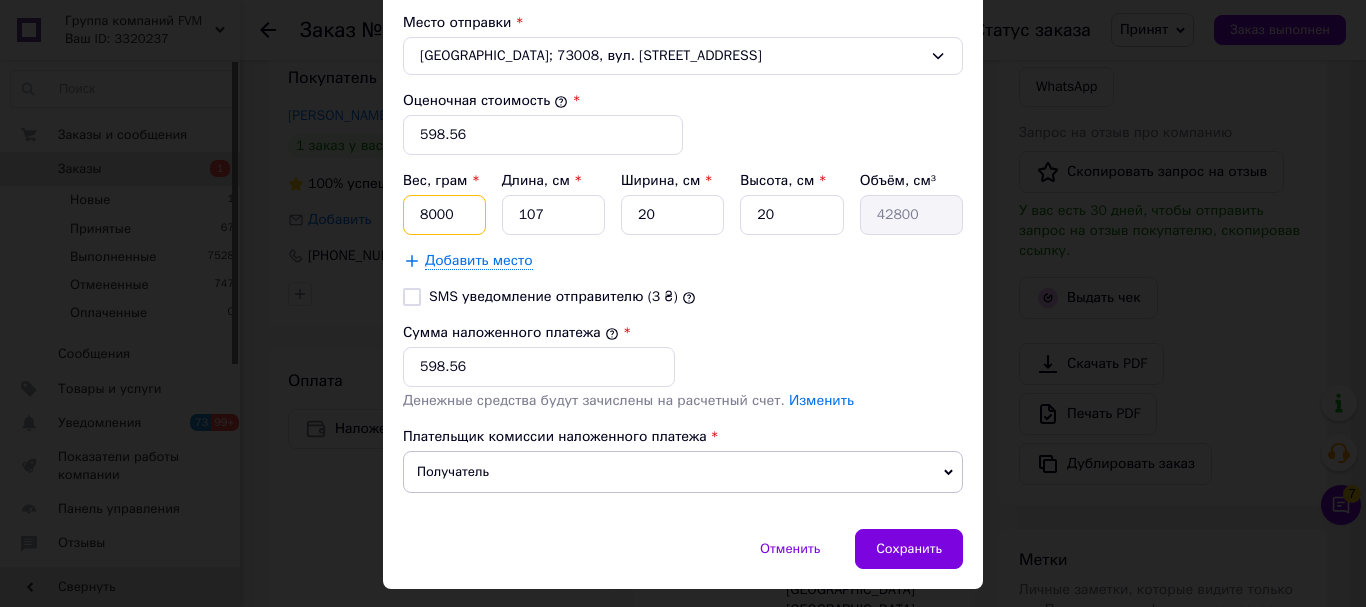 click on "8000" at bounding box center (444, 215) 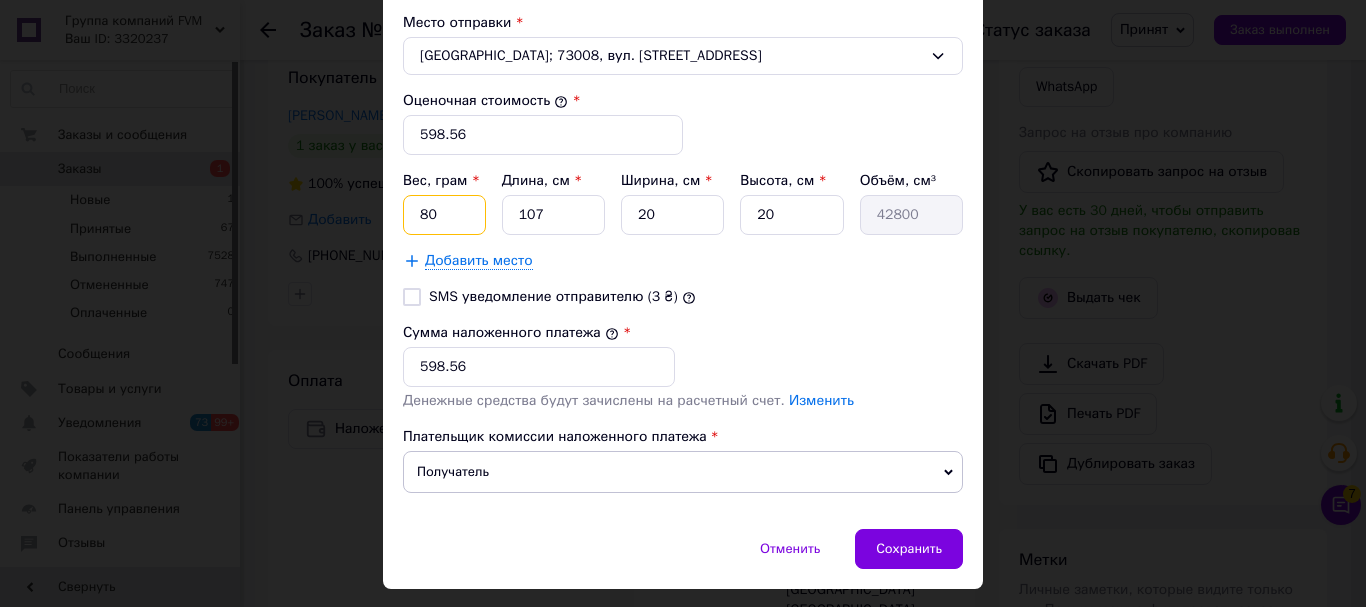 type on "8" 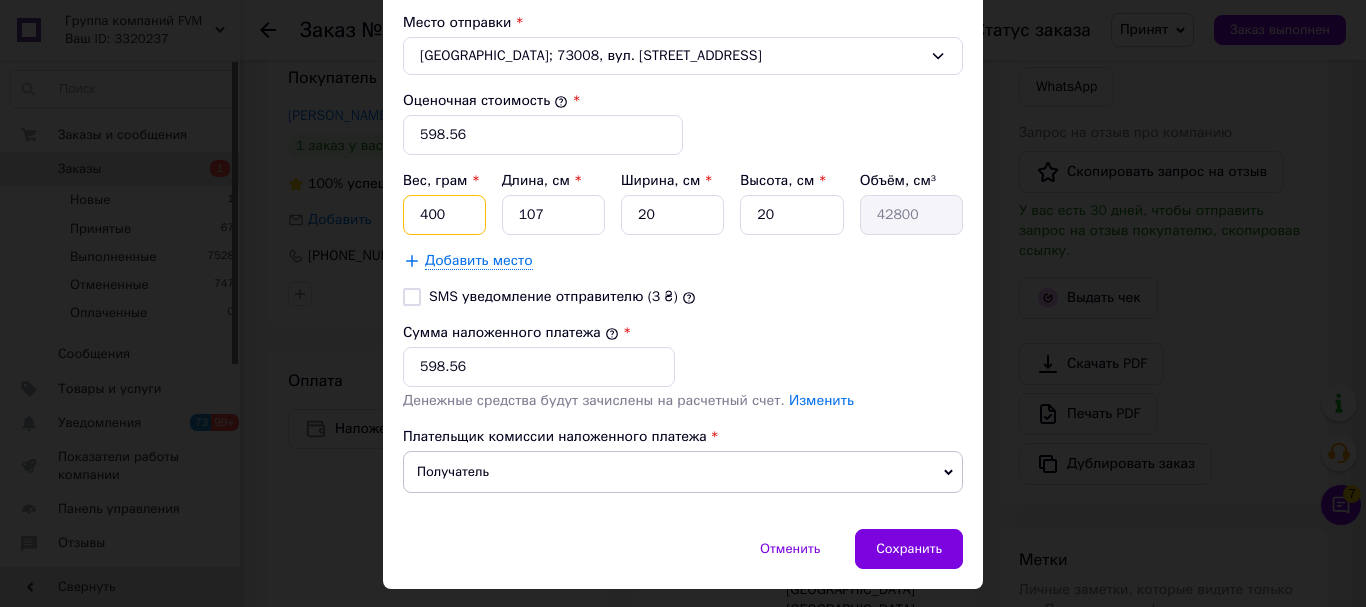 type on "400" 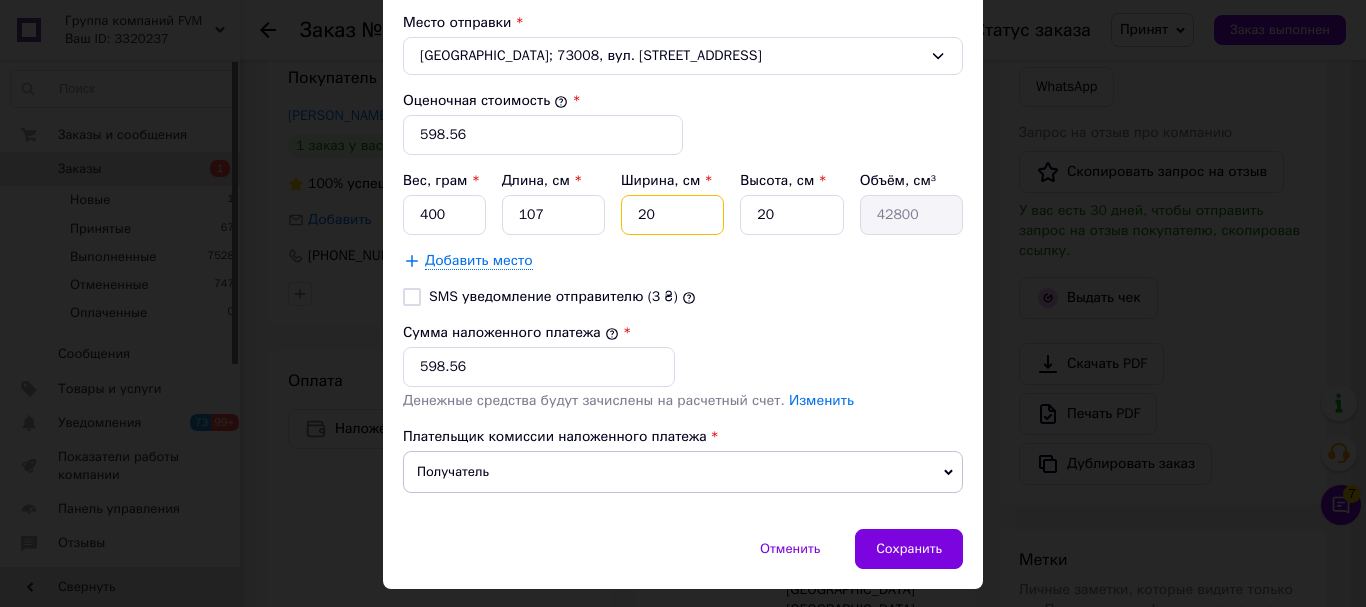 click on "20" at bounding box center (672, 215) 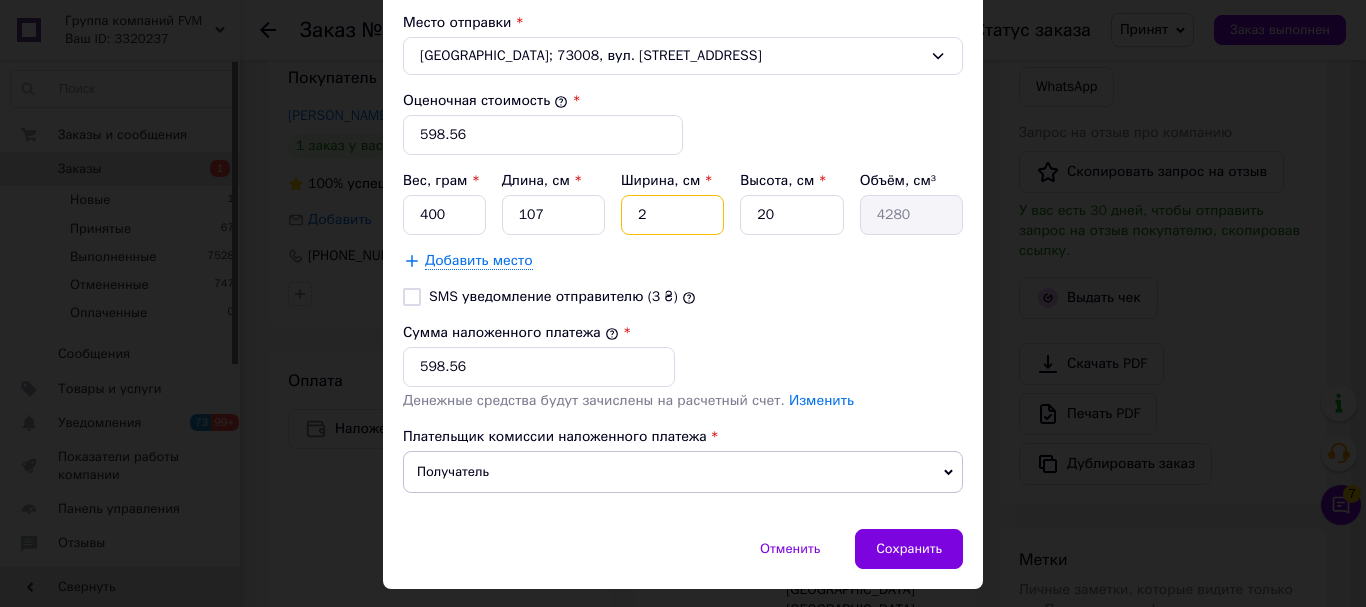 type 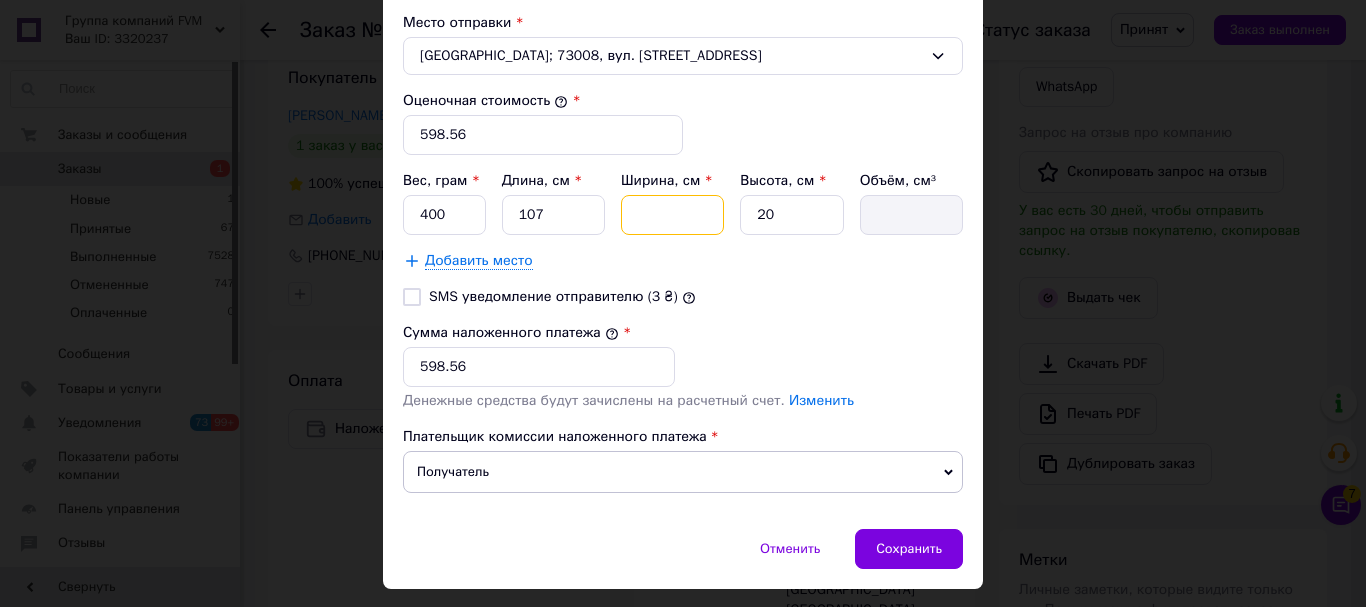 type on "1" 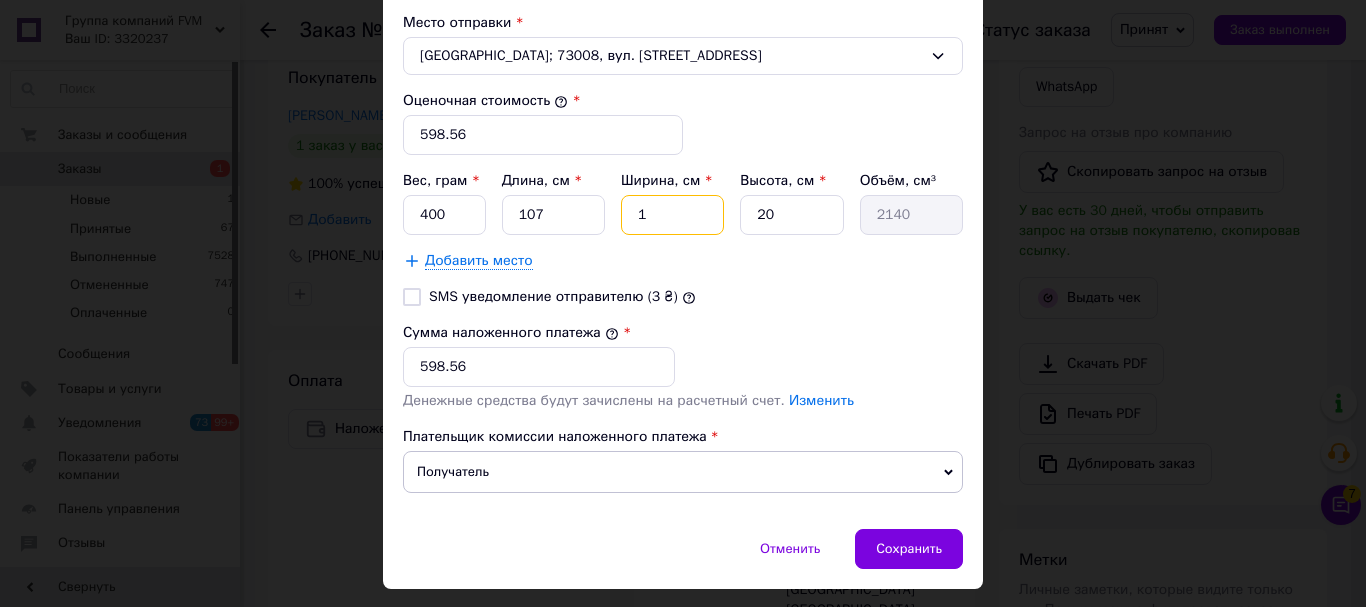 type on "15" 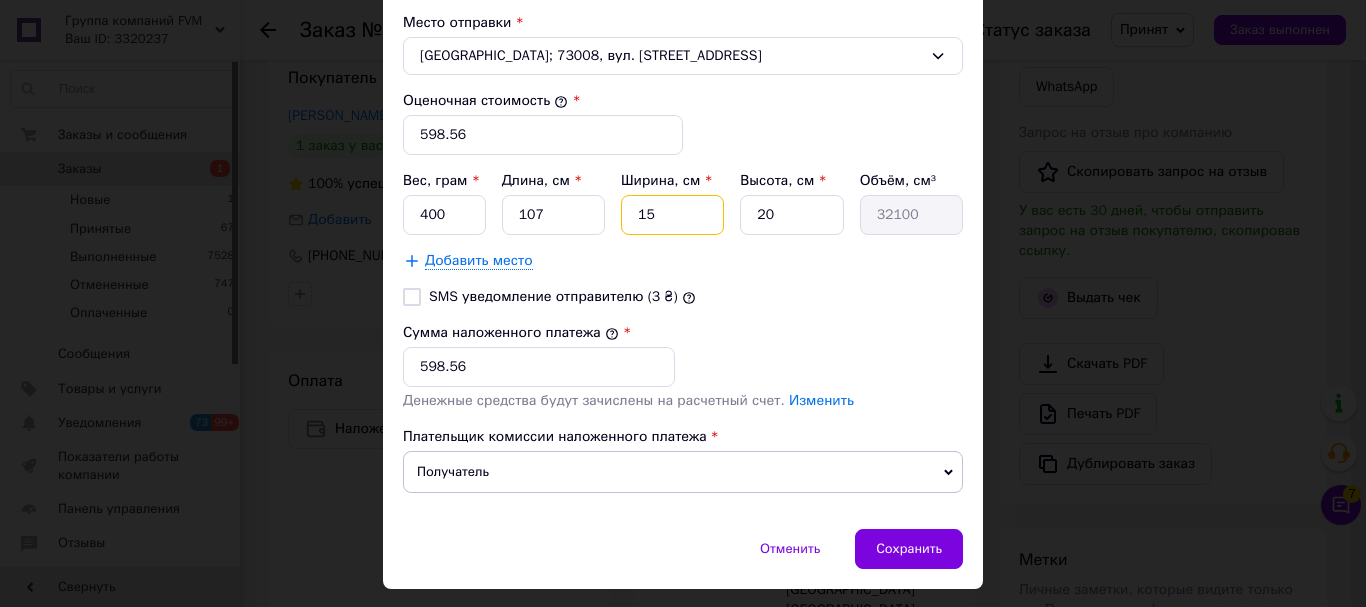 type on "15" 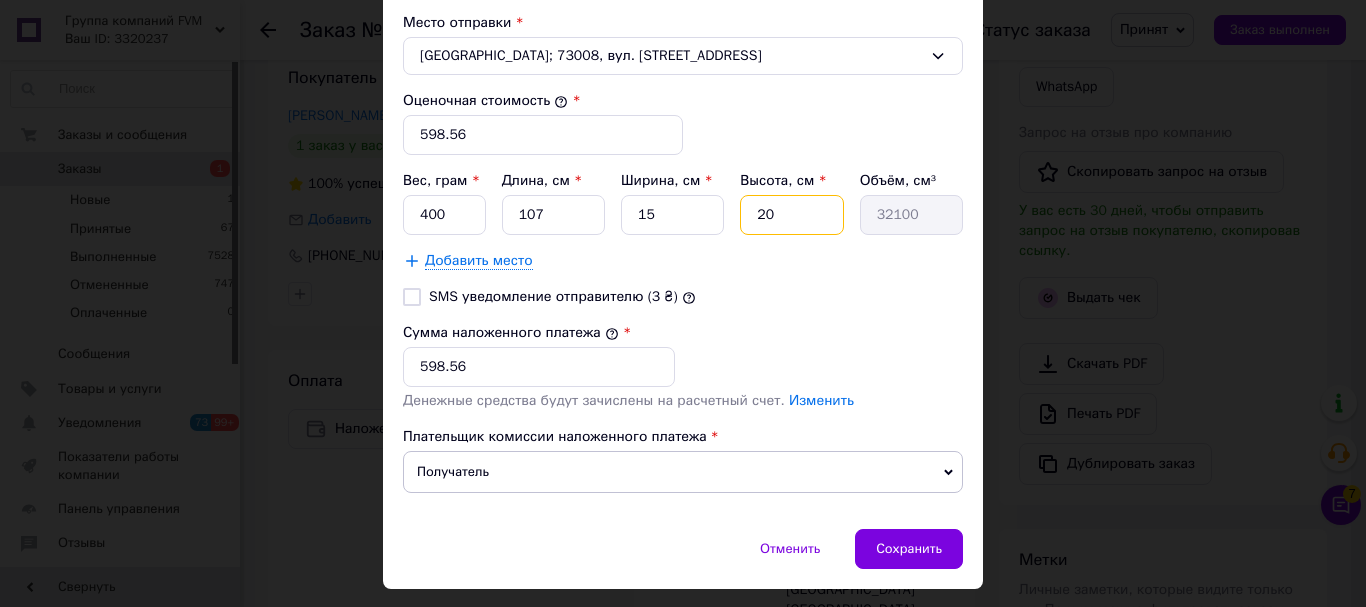 click on "20" at bounding box center (791, 215) 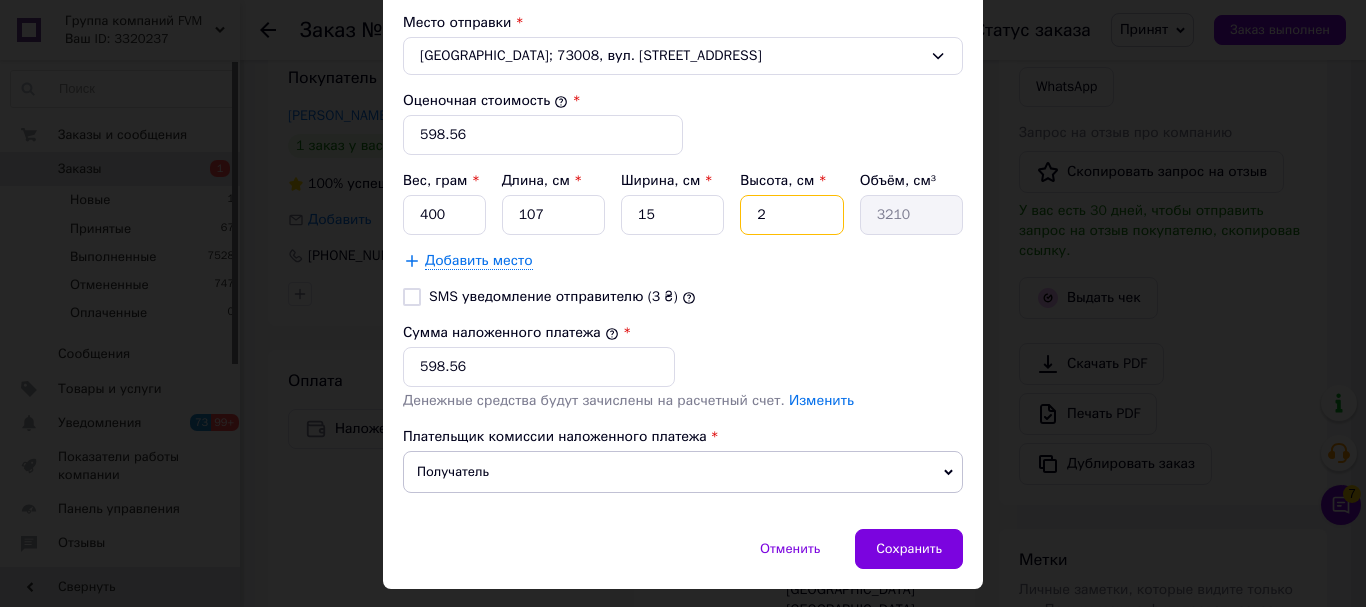 type 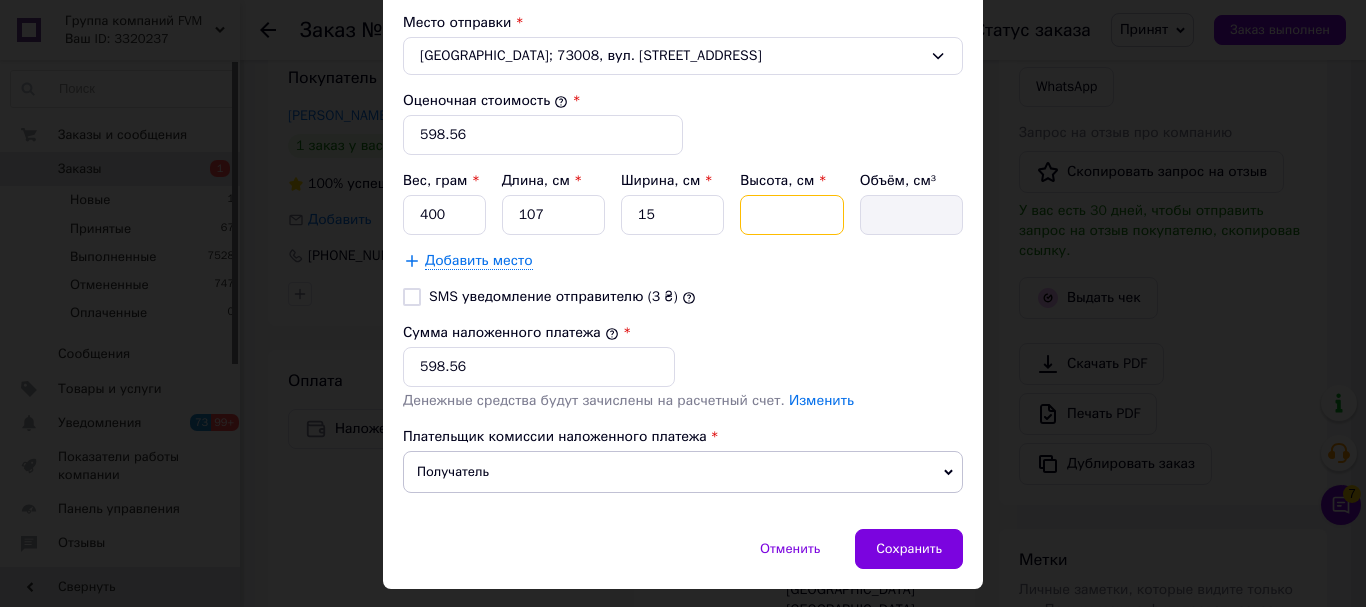 type on "1" 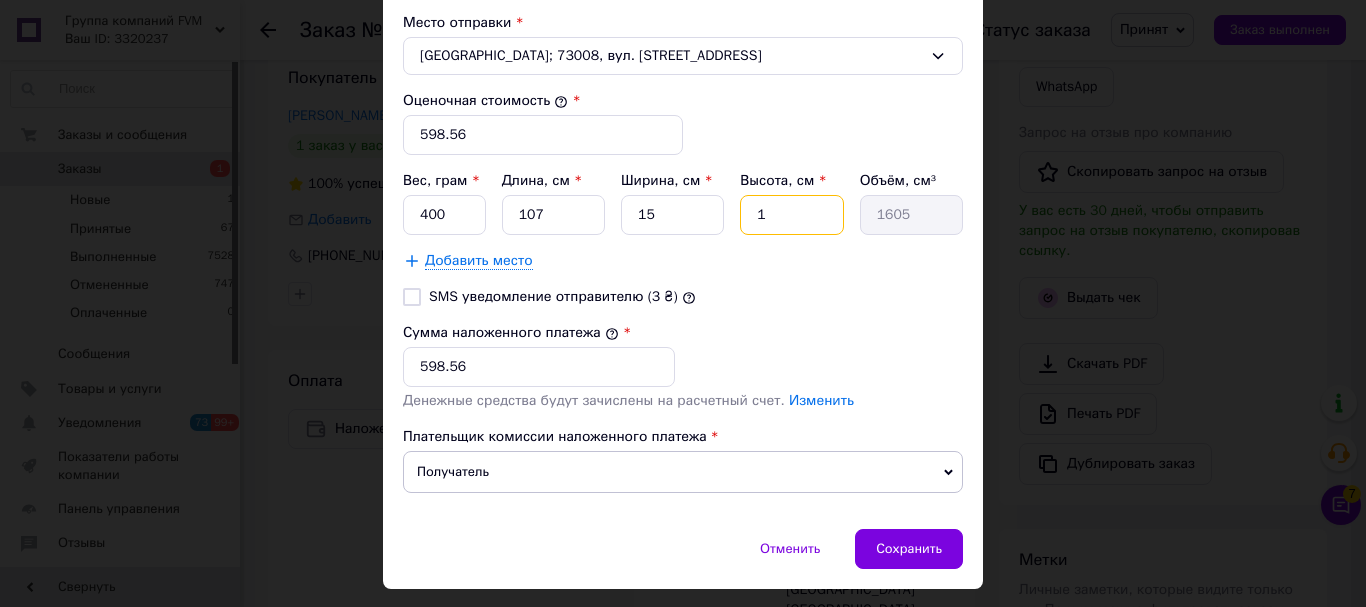 type on "15" 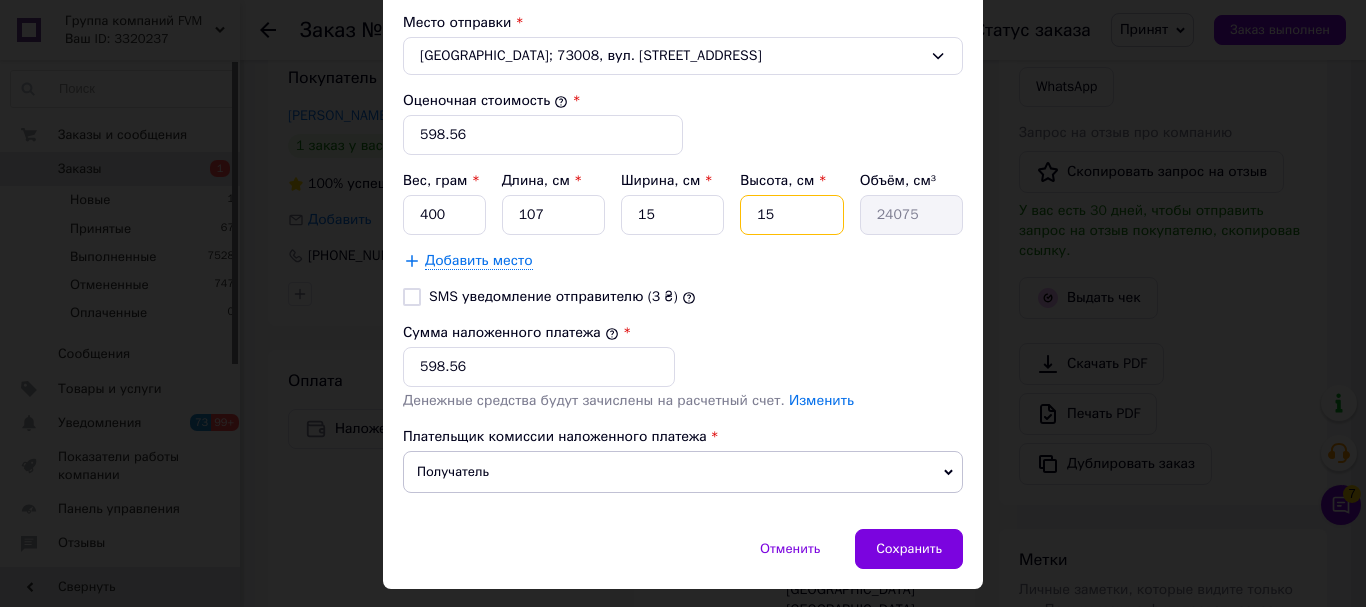 type on "15" 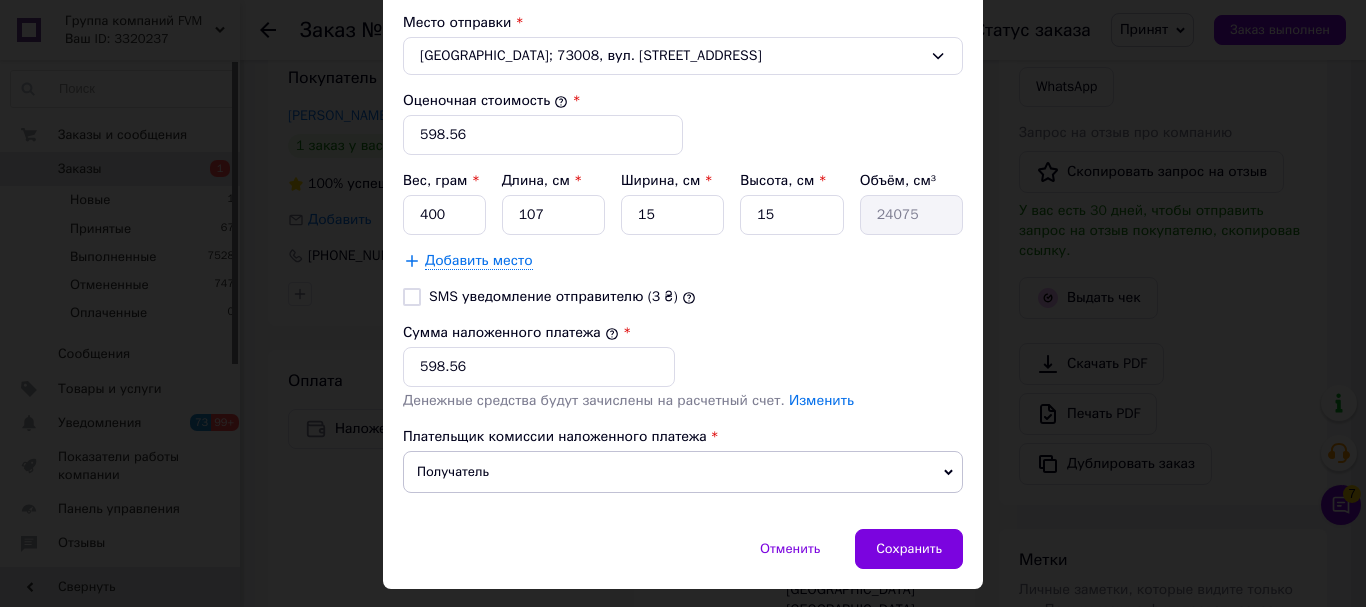 click on "Денежные средства будут зачислены на расчетный счет.   Изменить" at bounding box center (683, 401) 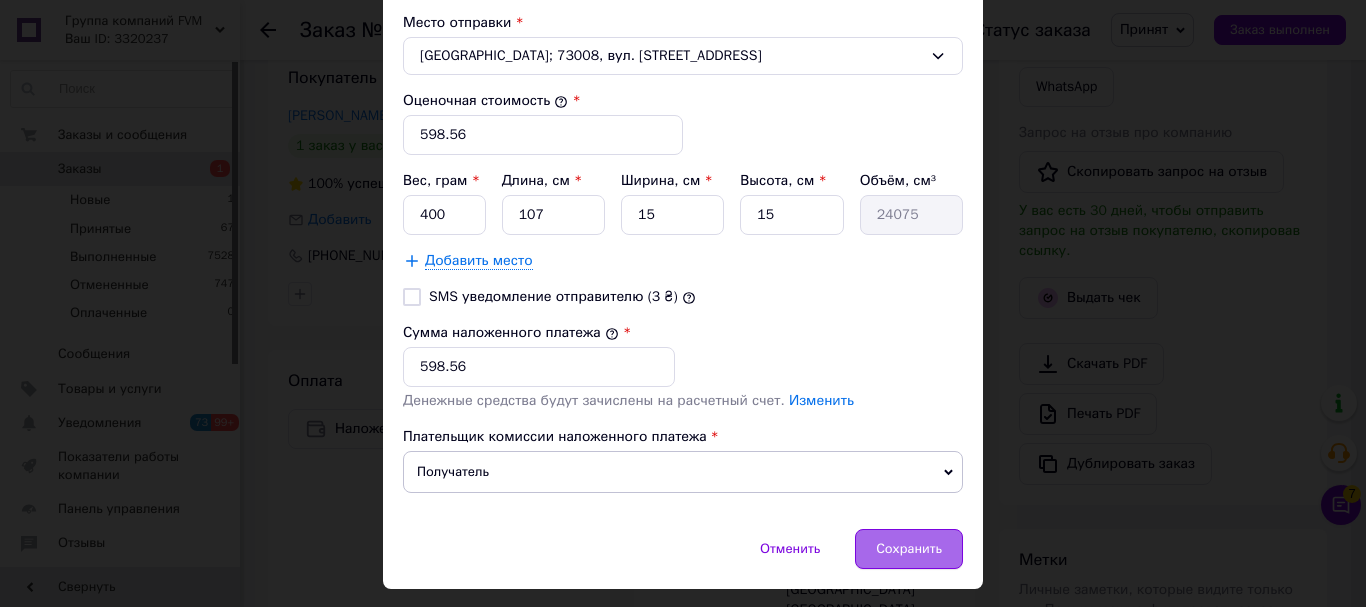 click on "Сохранить" at bounding box center [909, 549] 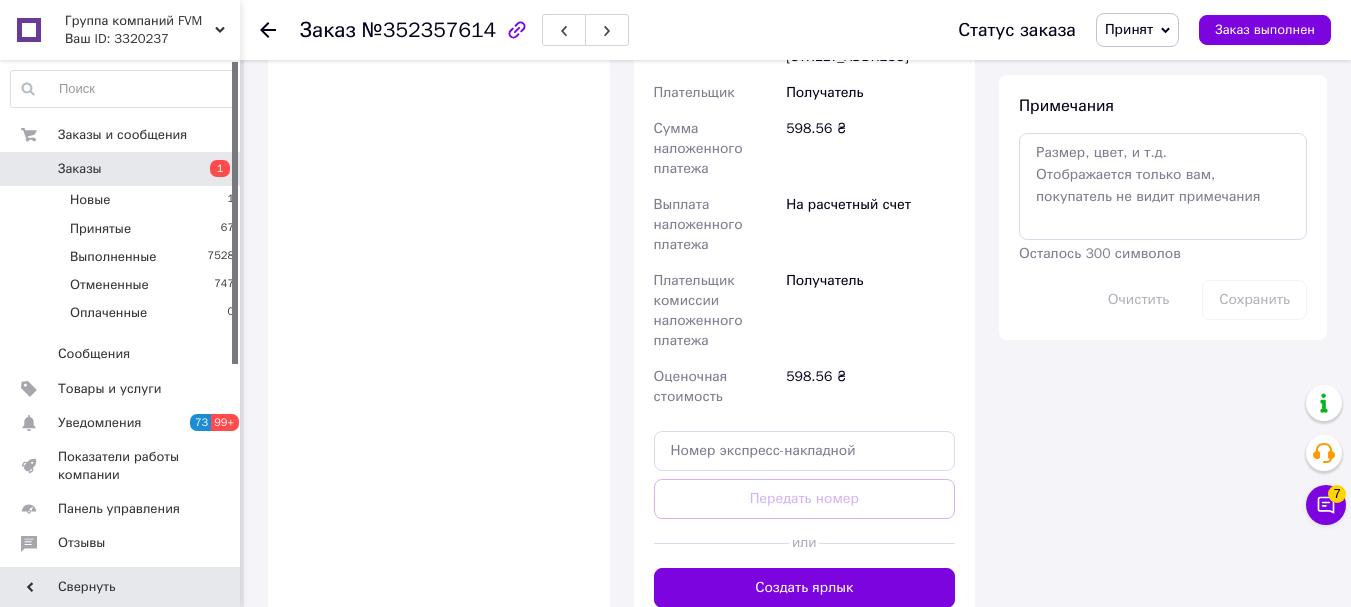 scroll, scrollTop: 1000, scrollLeft: 0, axis: vertical 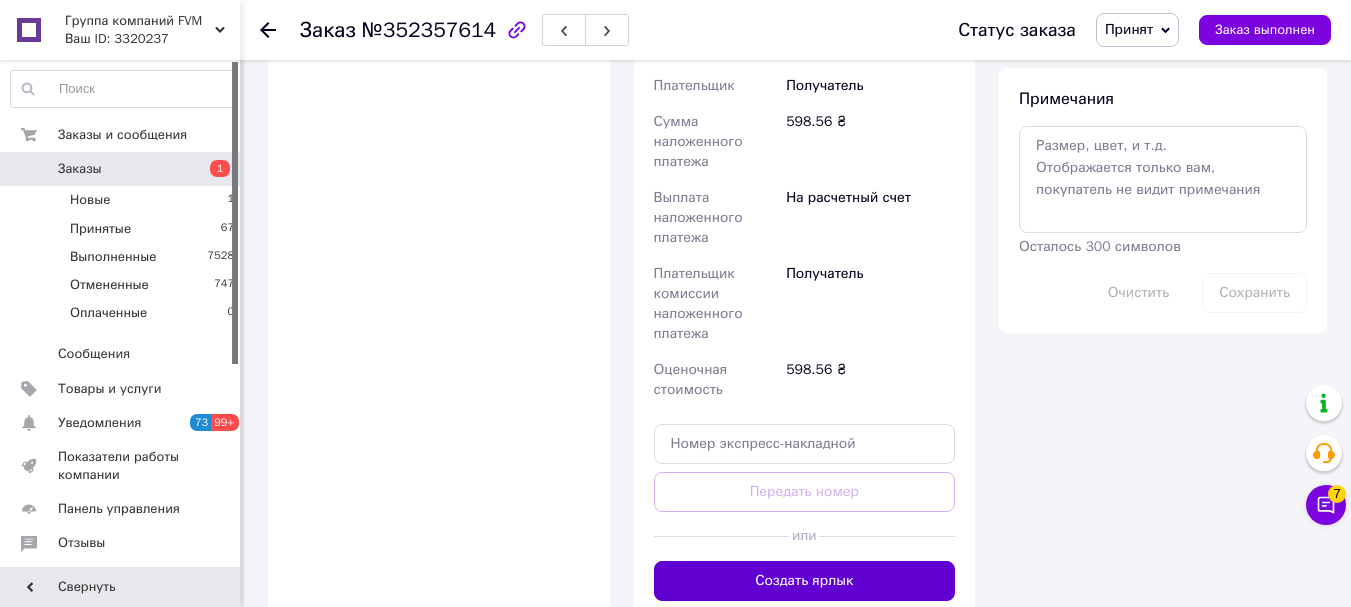 click on "Создать ярлык" at bounding box center (805, 581) 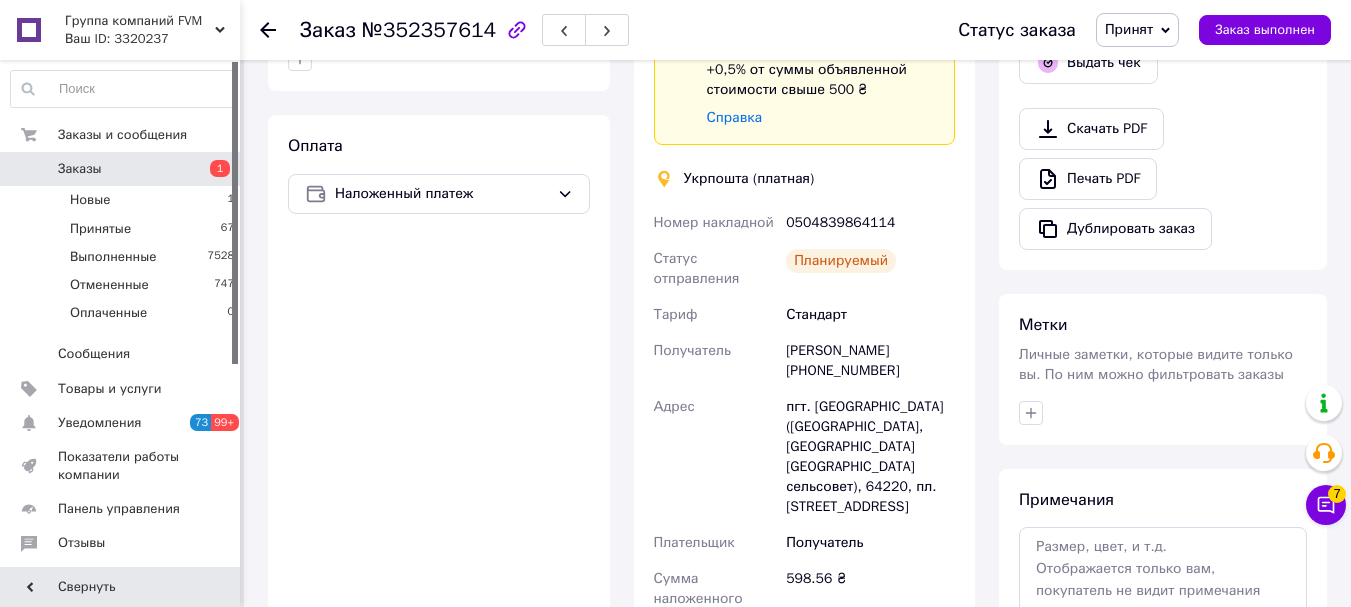 scroll, scrollTop: 600, scrollLeft: 0, axis: vertical 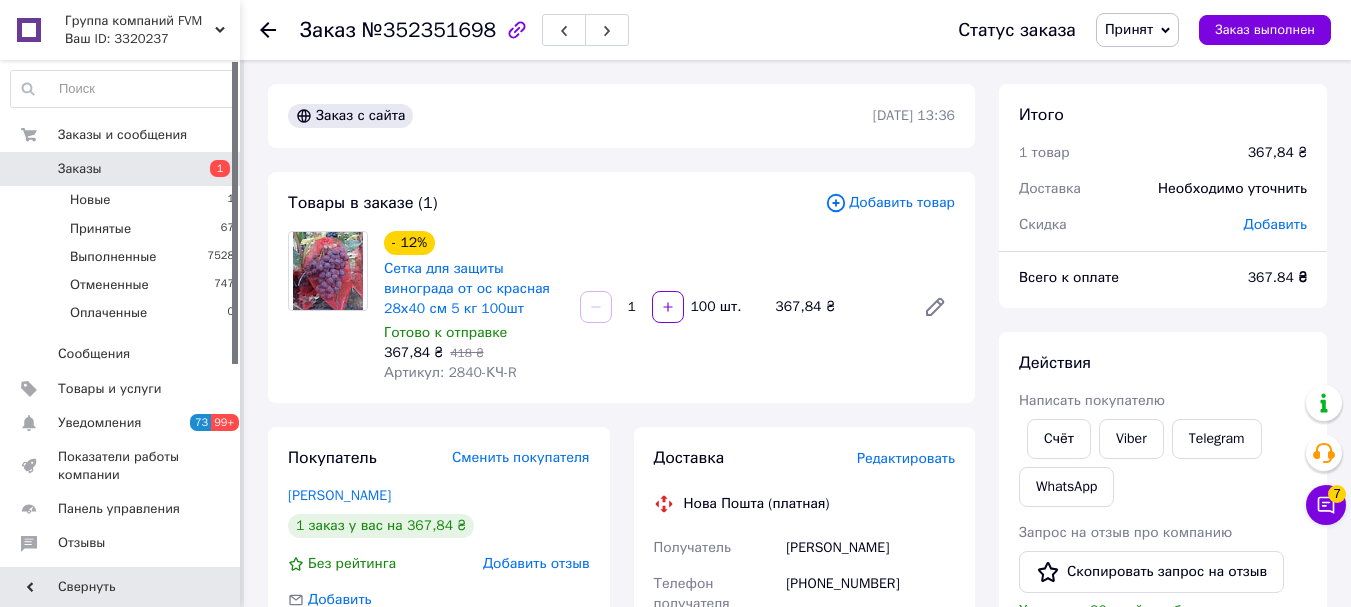 click on "Редактировать" at bounding box center [906, 458] 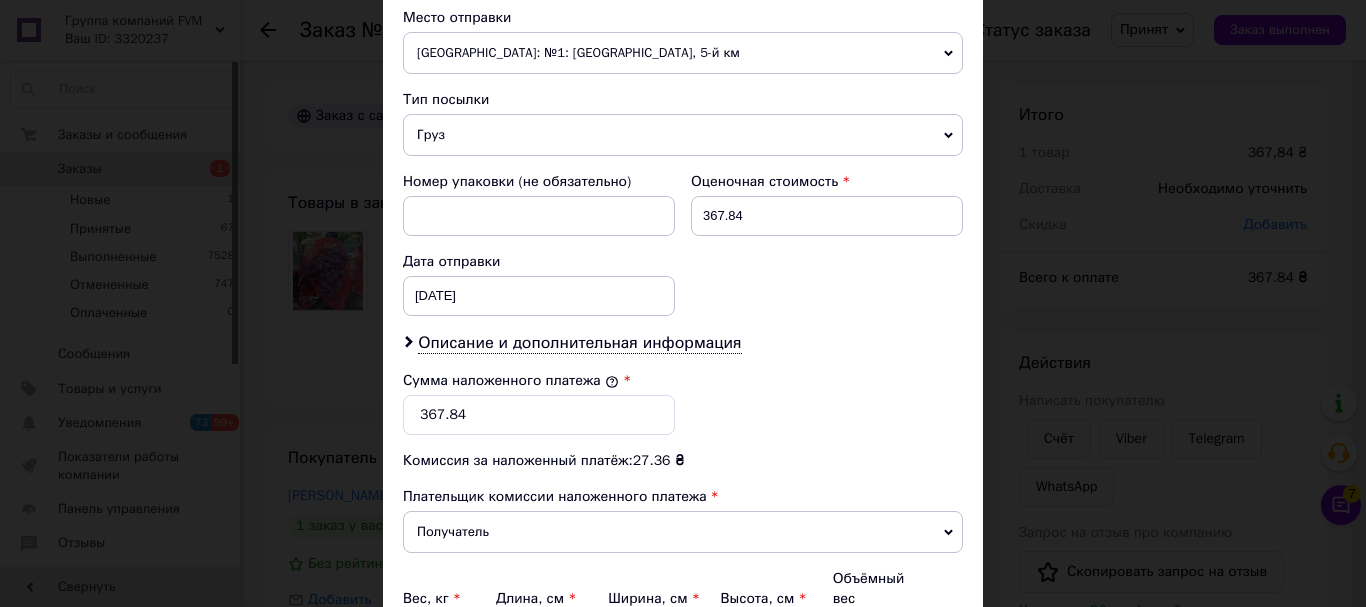 scroll, scrollTop: 800, scrollLeft: 0, axis: vertical 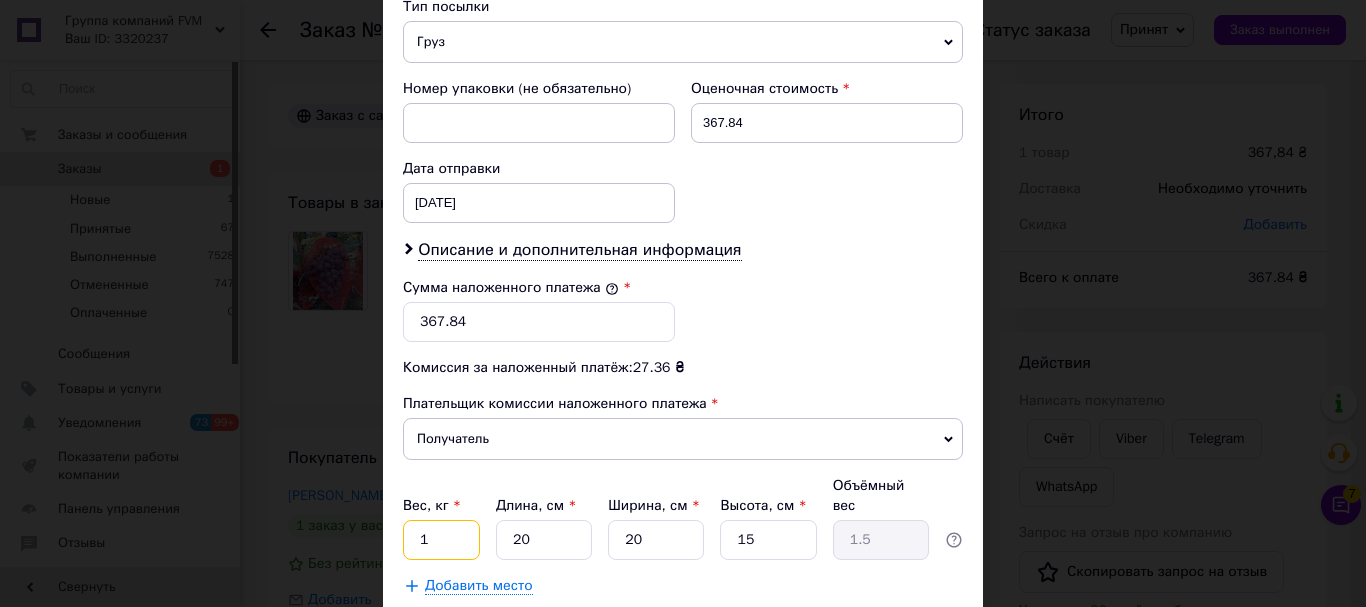 click on "1" at bounding box center [441, 540] 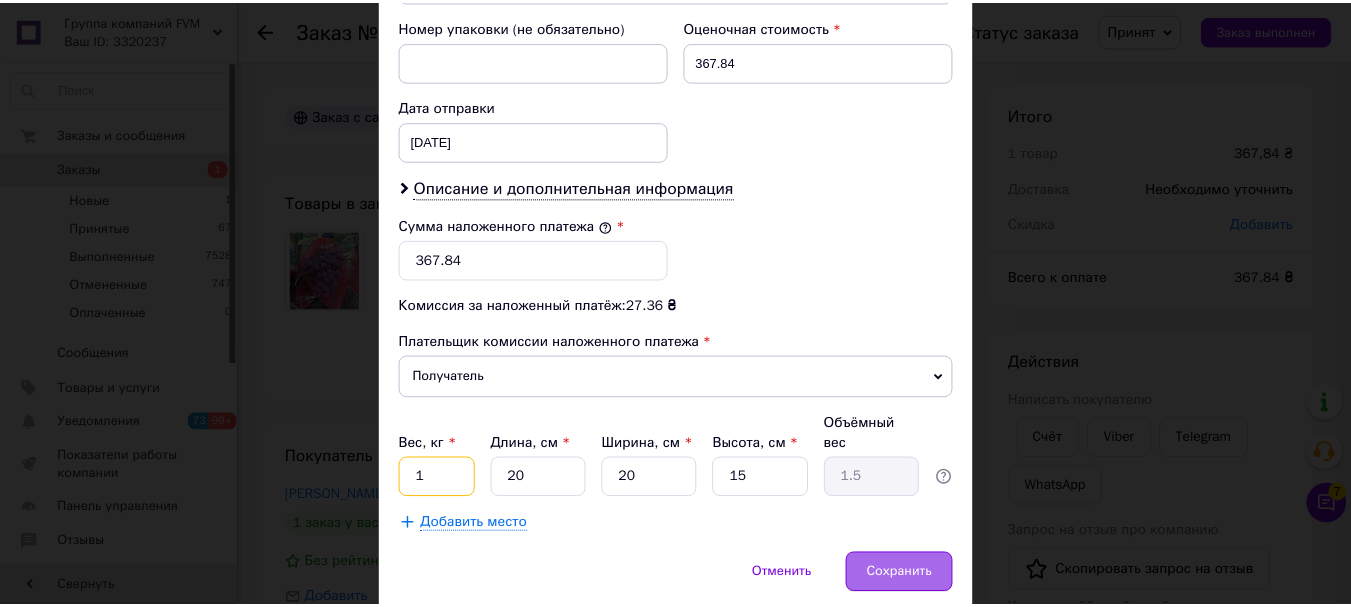 scroll, scrollTop: 919, scrollLeft: 0, axis: vertical 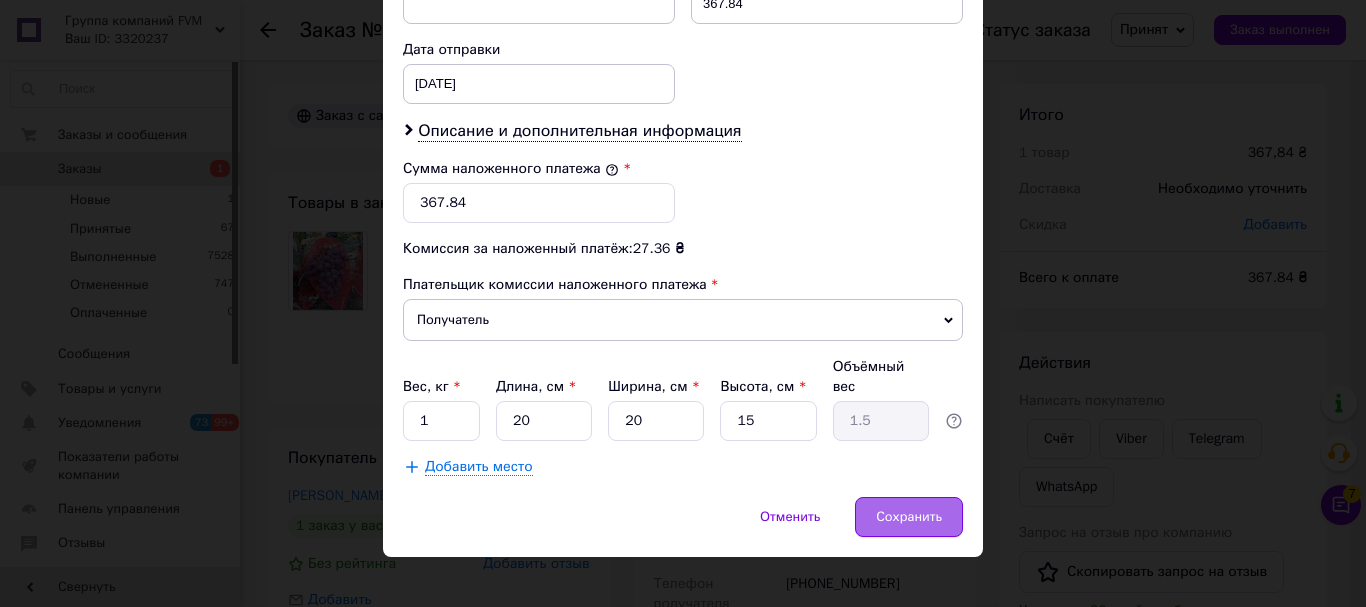 click on "Сохранить" at bounding box center (909, 517) 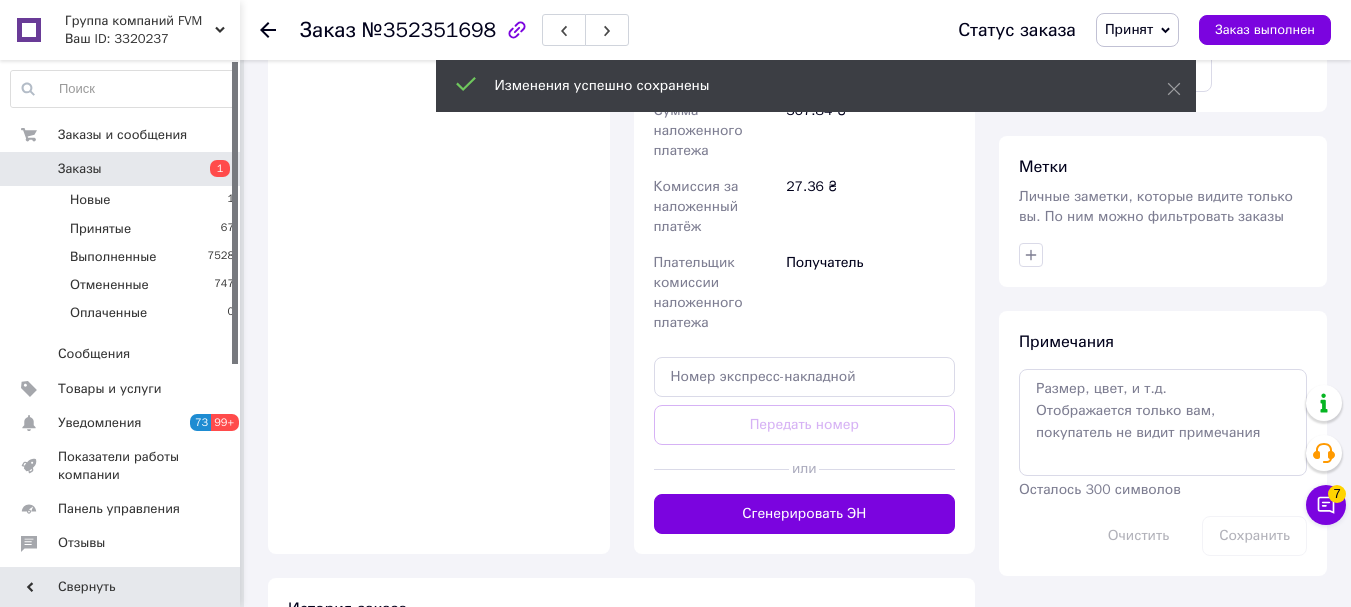 scroll, scrollTop: 900, scrollLeft: 0, axis: vertical 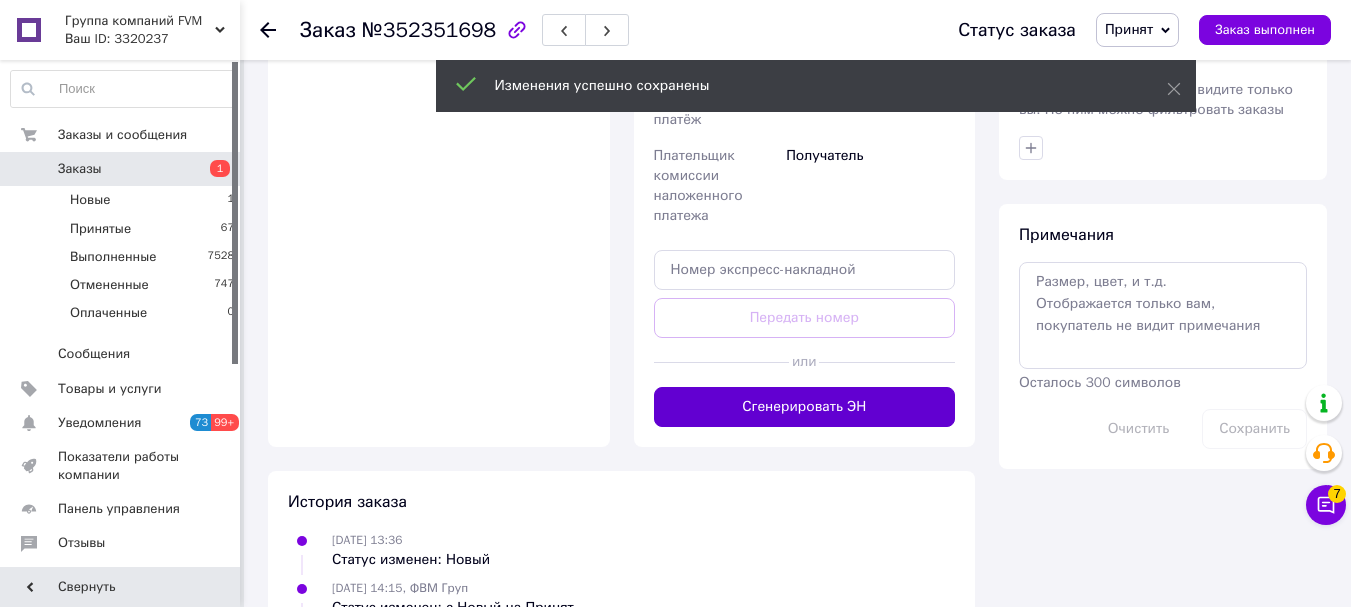 click on "Сгенерировать ЭН" at bounding box center [805, 407] 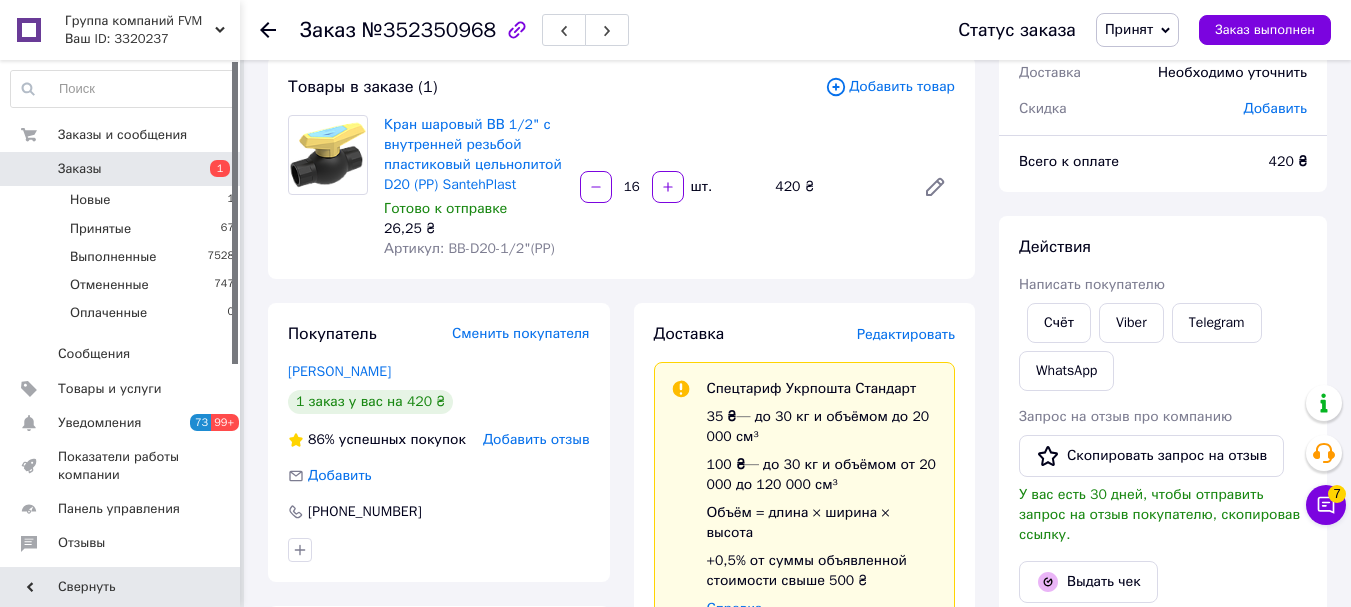 scroll, scrollTop: 0, scrollLeft: 0, axis: both 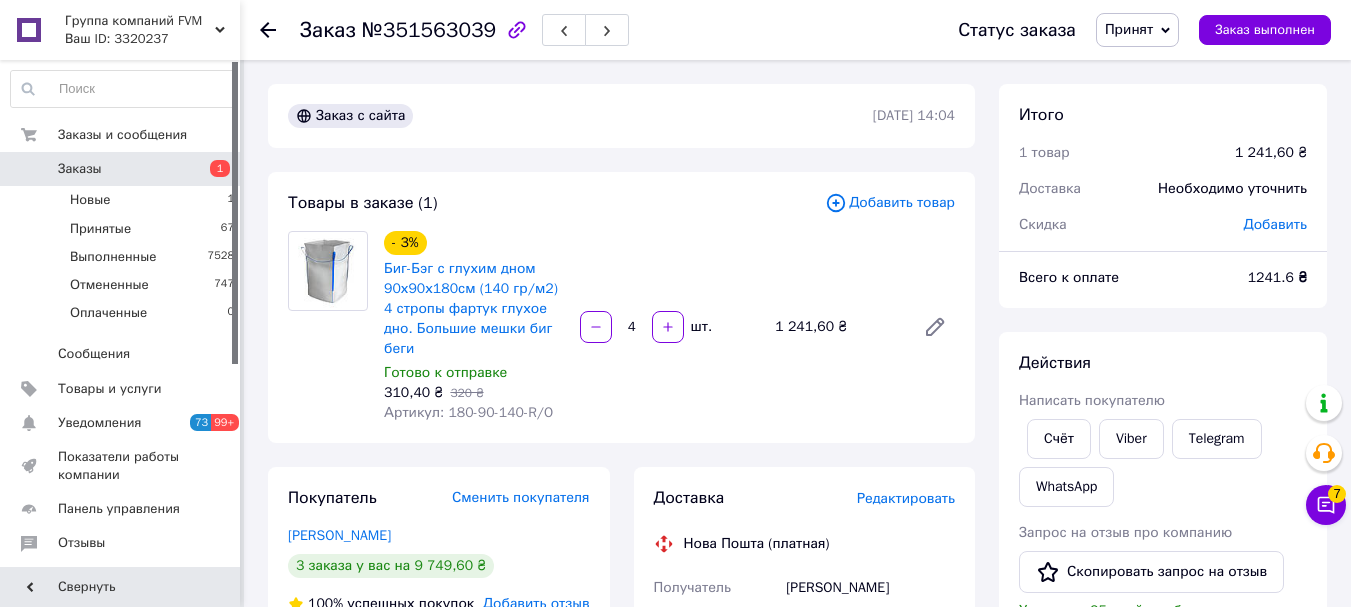 click on "Добавить товар" at bounding box center (890, 203) 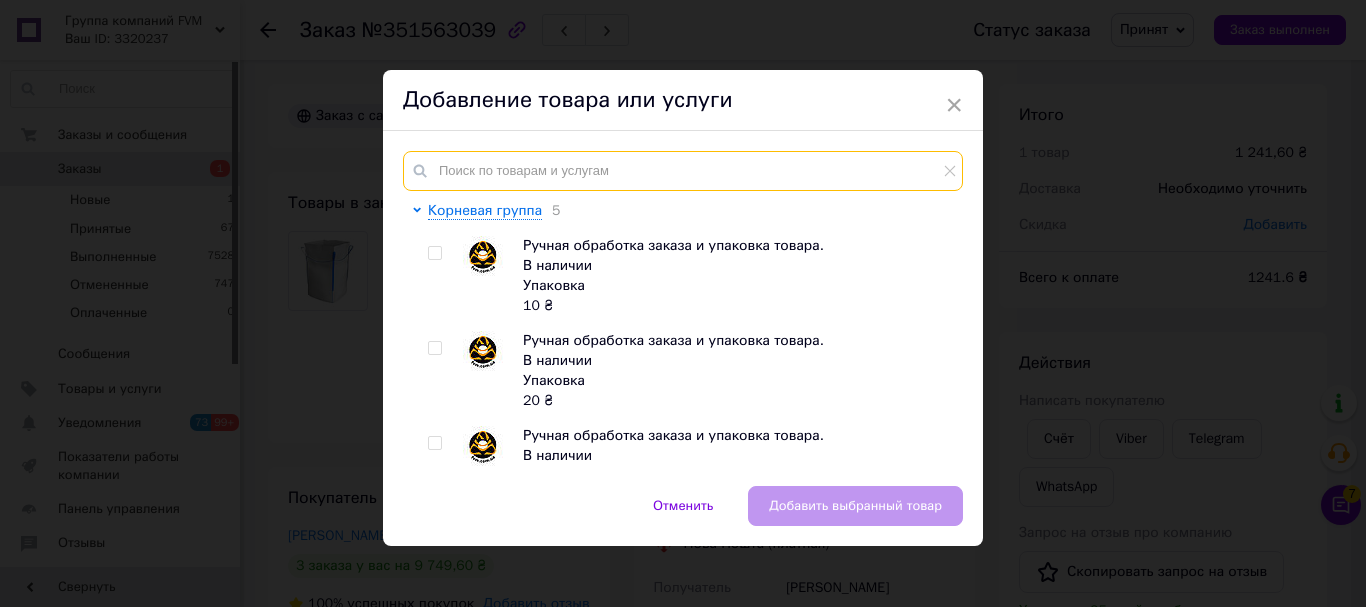 click at bounding box center (683, 171) 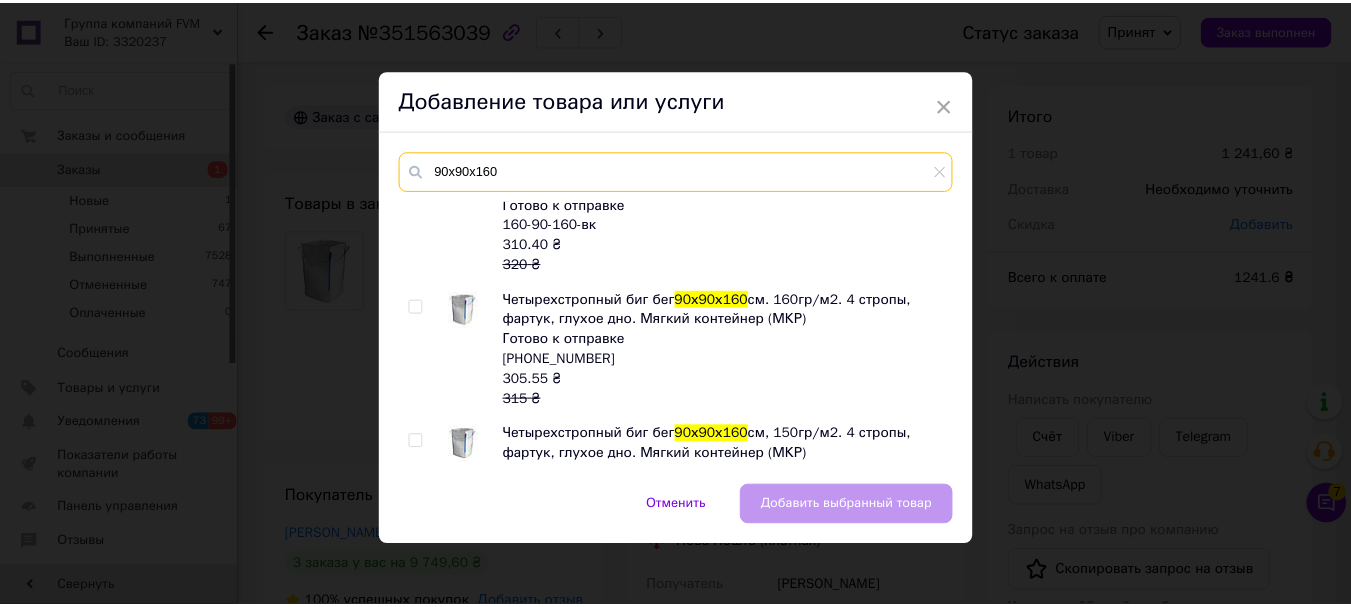 scroll, scrollTop: 200, scrollLeft: 0, axis: vertical 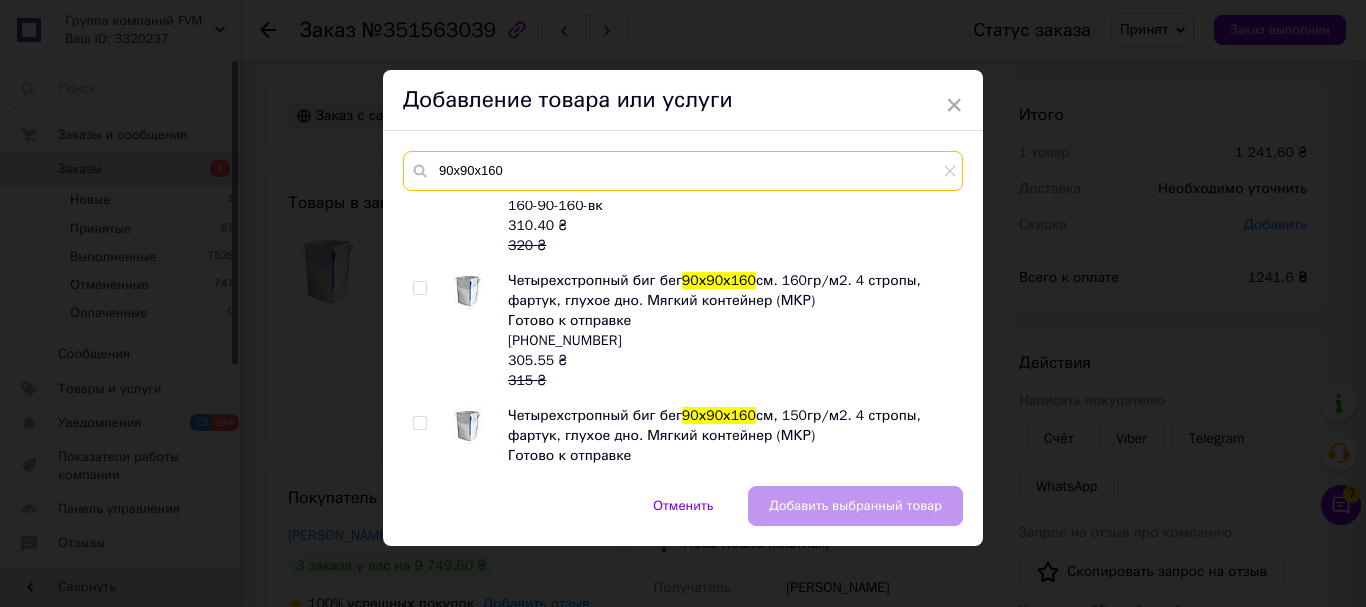 type on "90х90х160" 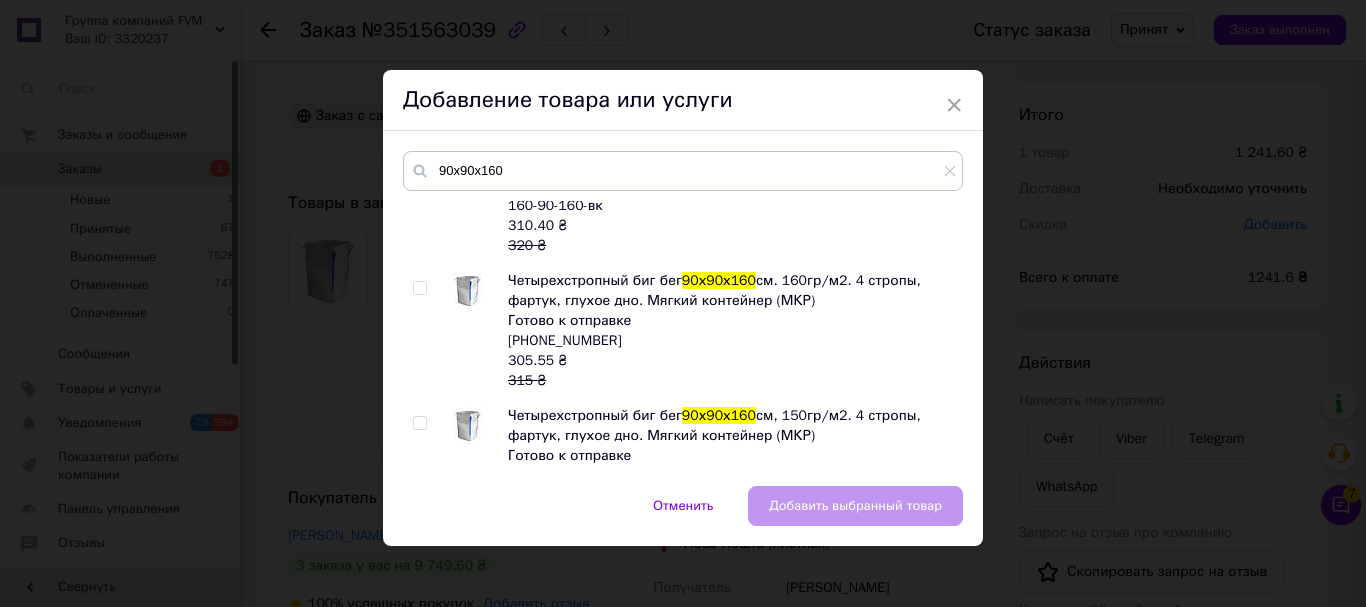 click at bounding box center (419, 288) 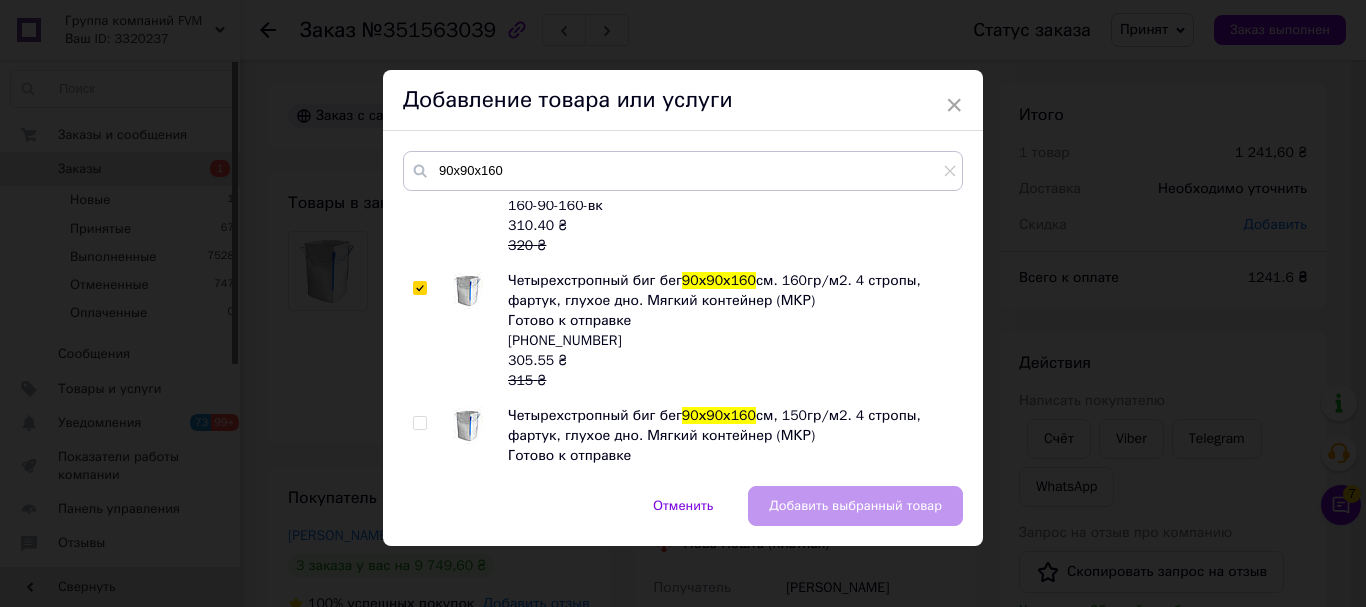checkbox on "true" 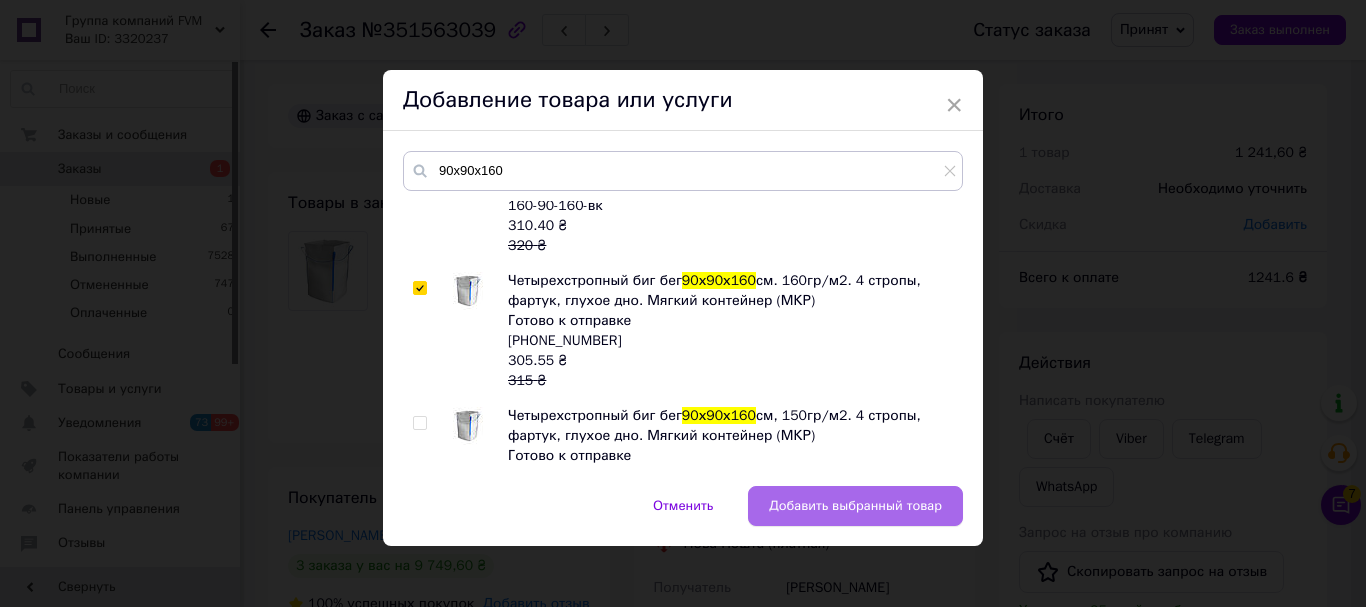 click on "Добавить выбранный товар" at bounding box center (855, 506) 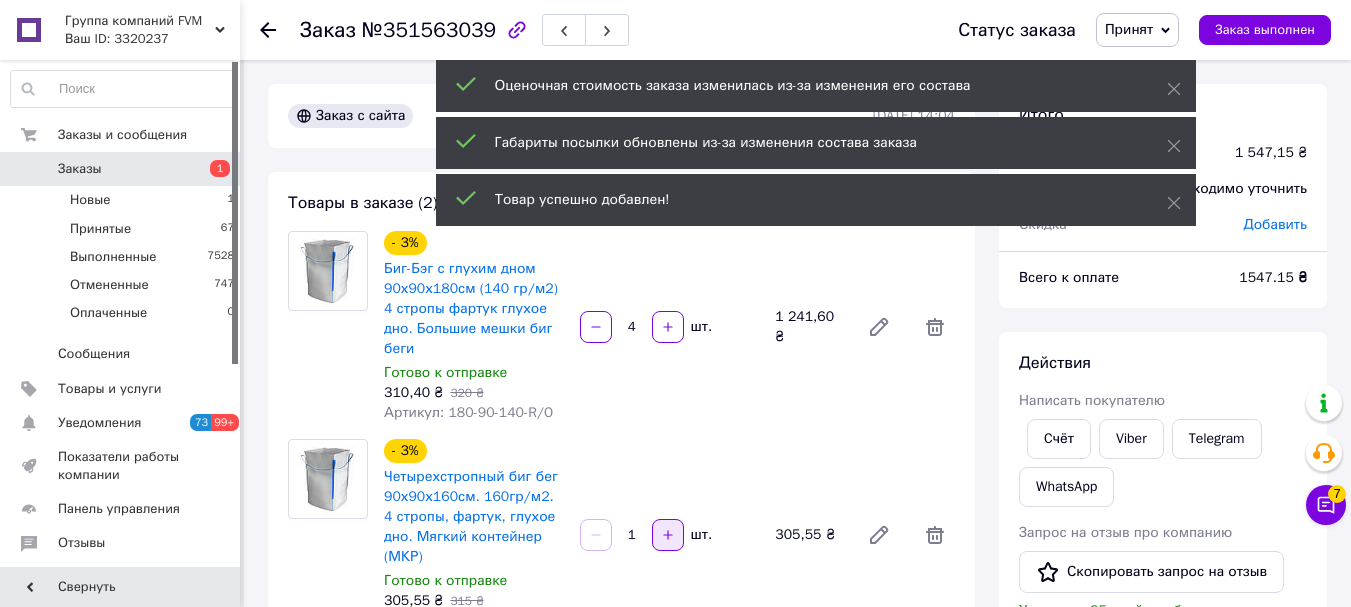 click 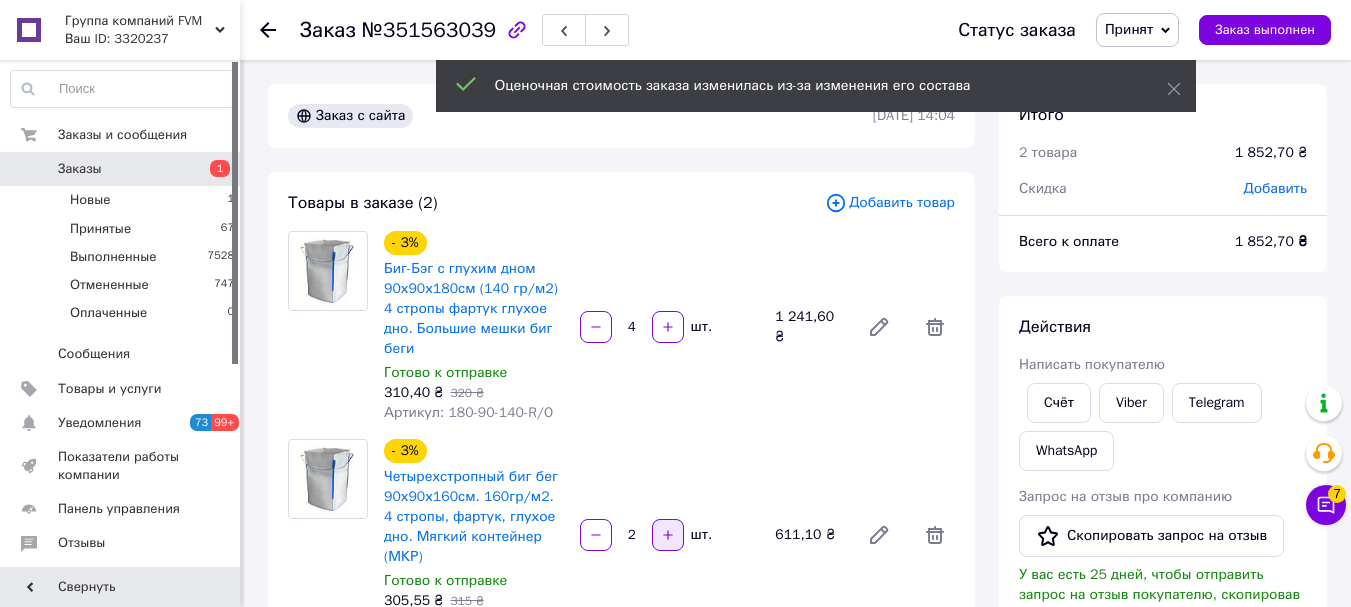 click 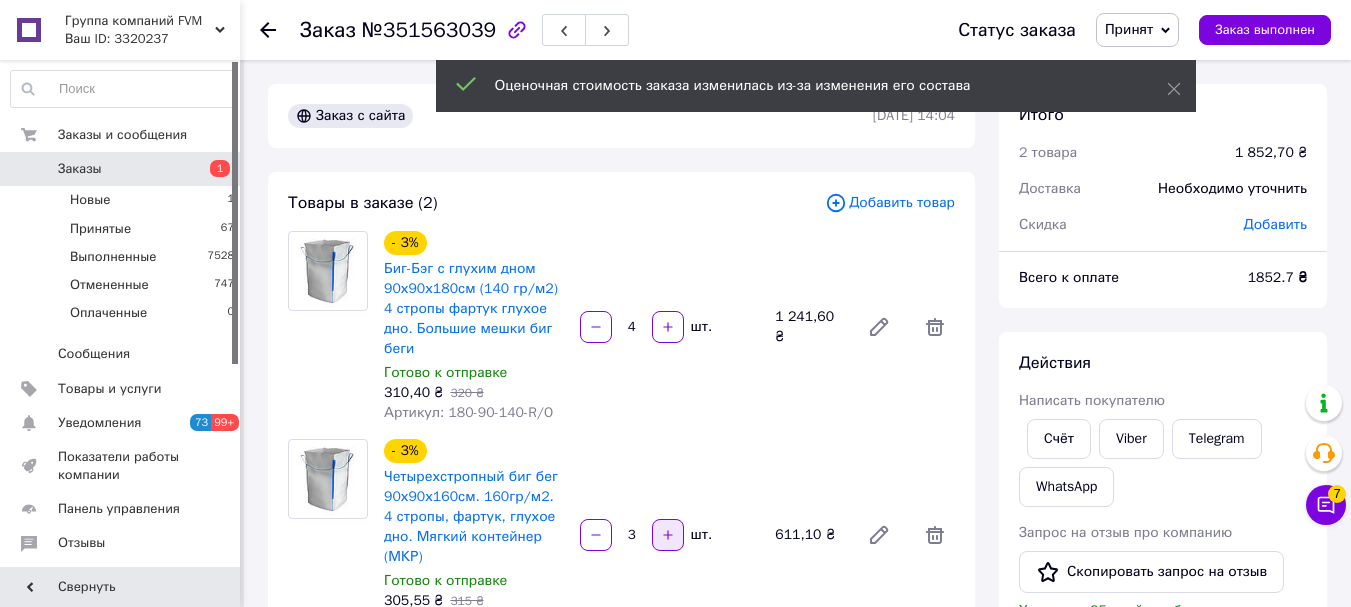 click 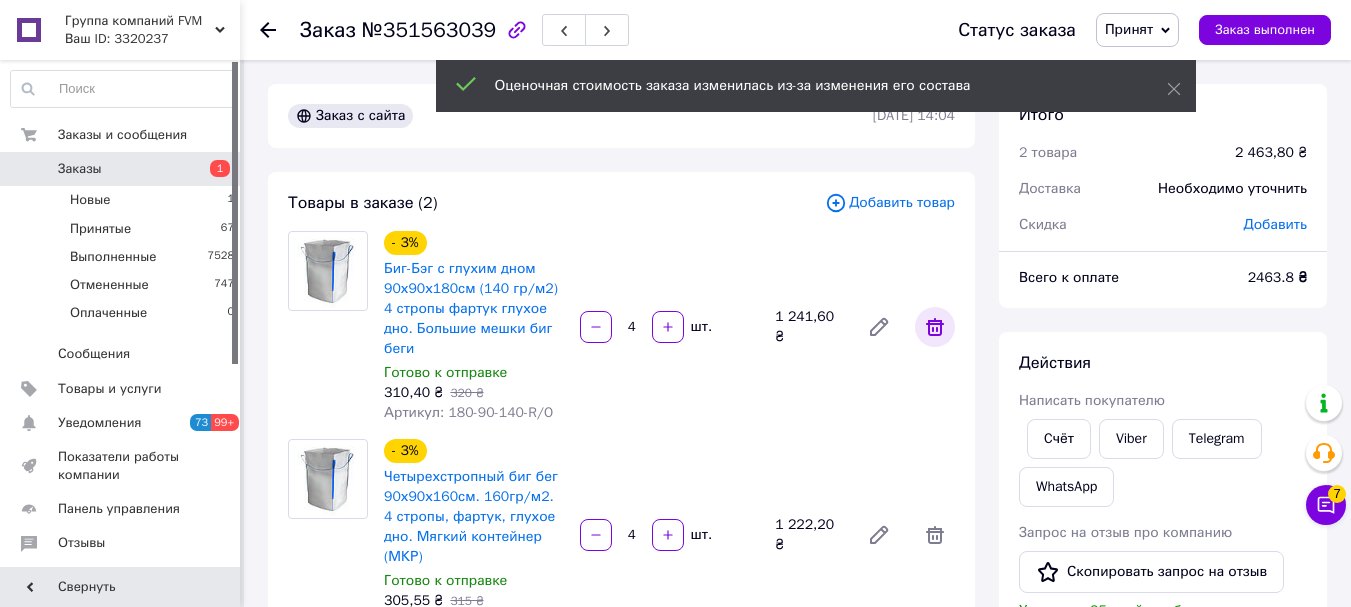 click 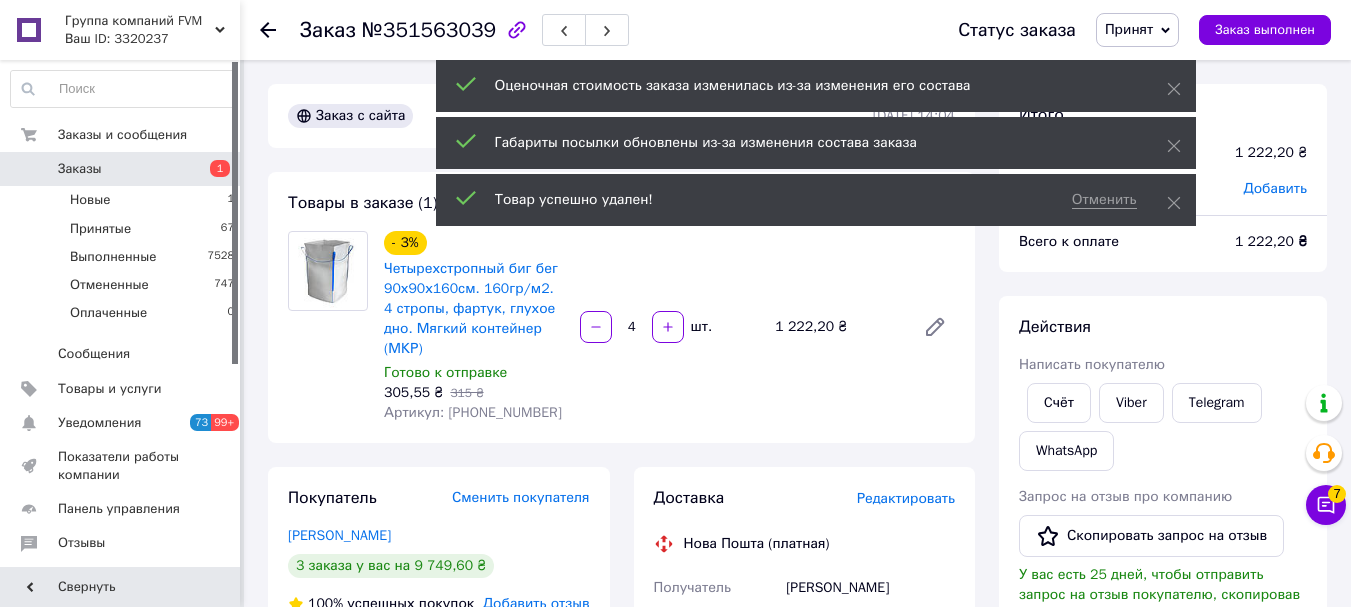 scroll, scrollTop: 20, scrollLeft: 0, axis: vertical 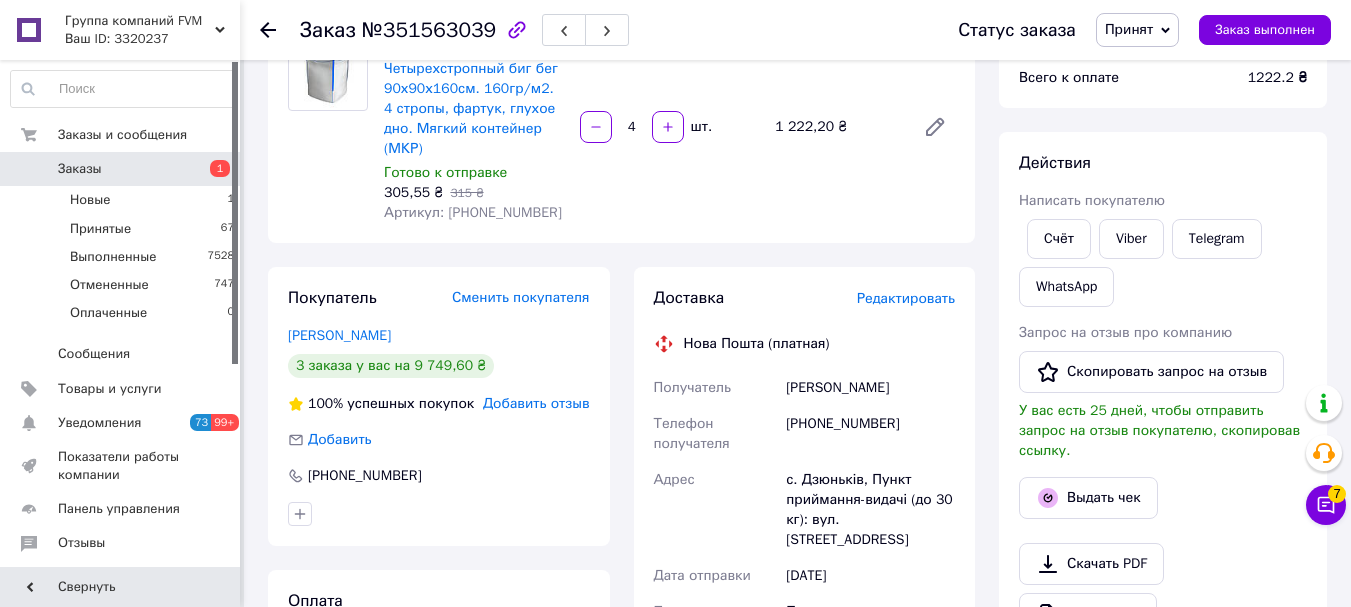click on "Редактировать" at bounding box center [906, 298] 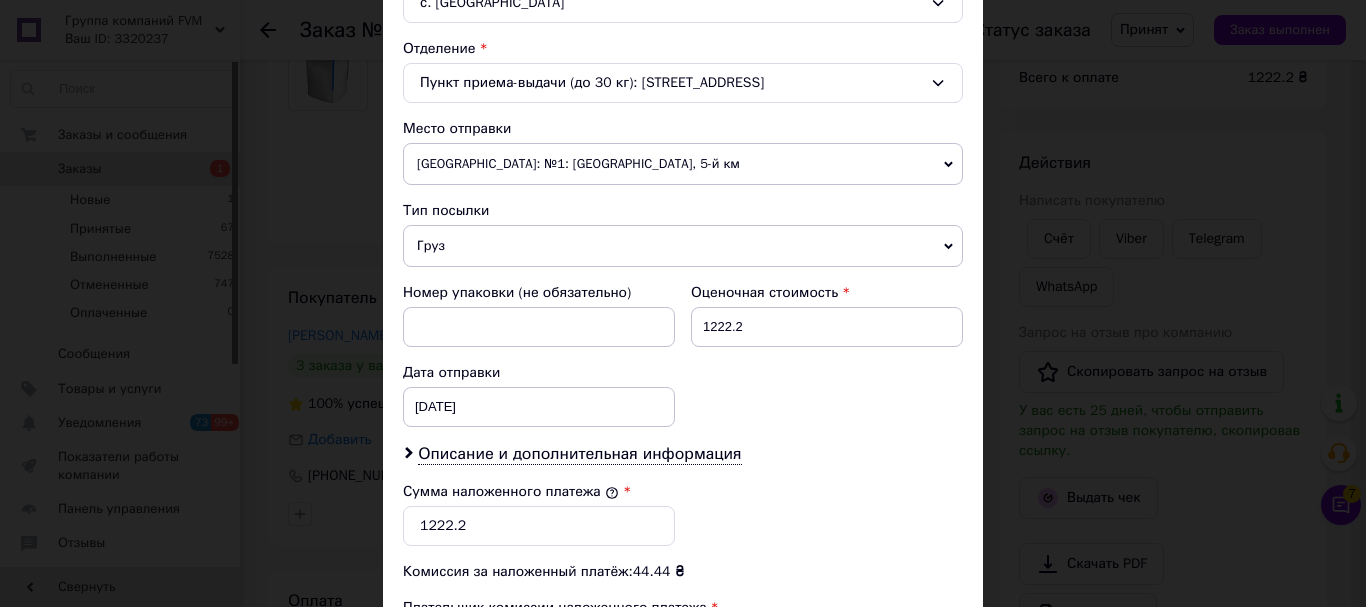 scroll, scrollTop: 800, scrollLeft: 0, axis: vertical 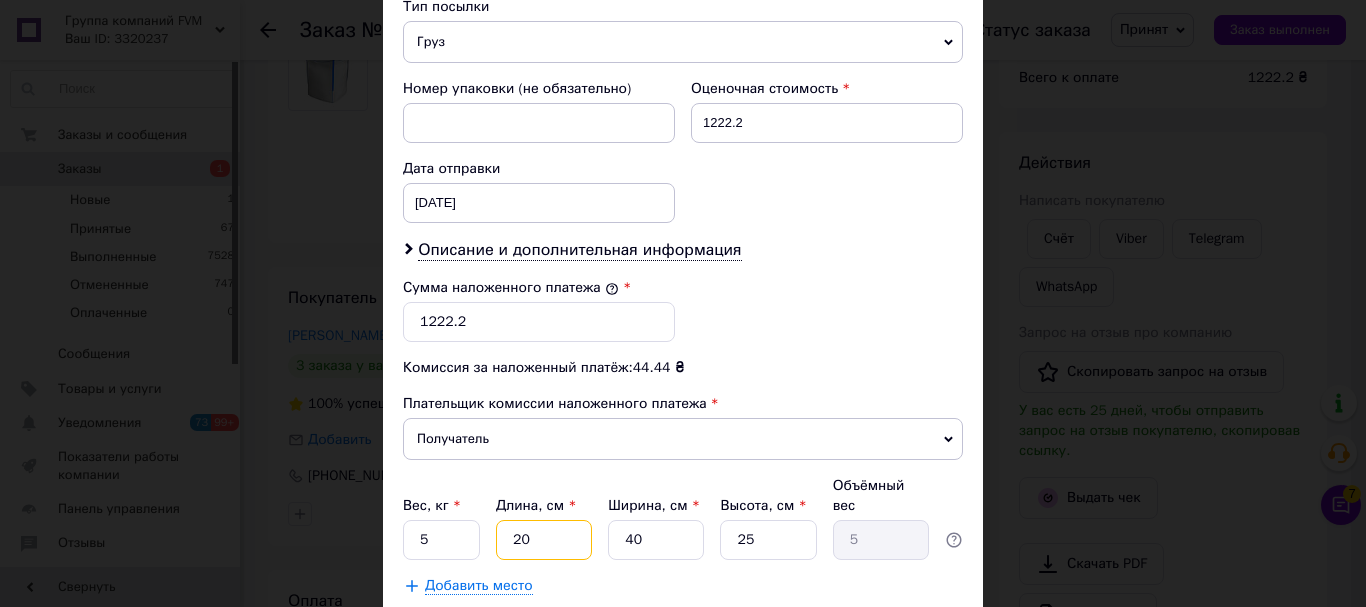 click on "20" at bounding box center [544, 540] 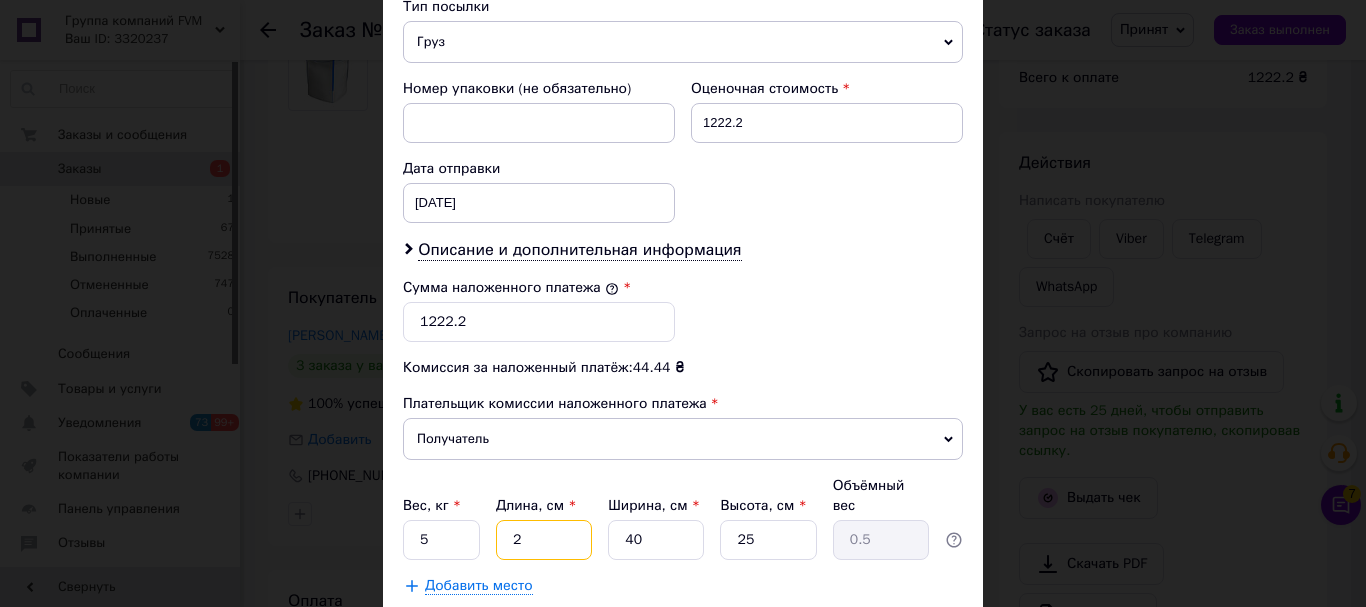 type 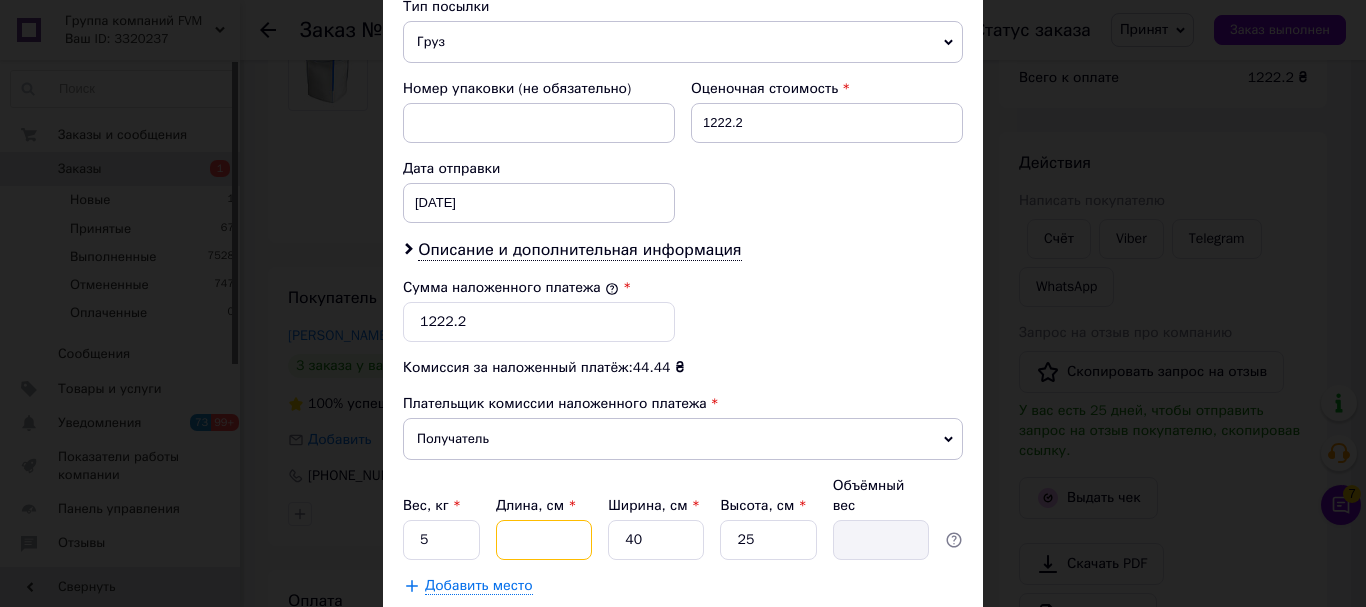 type on "6" 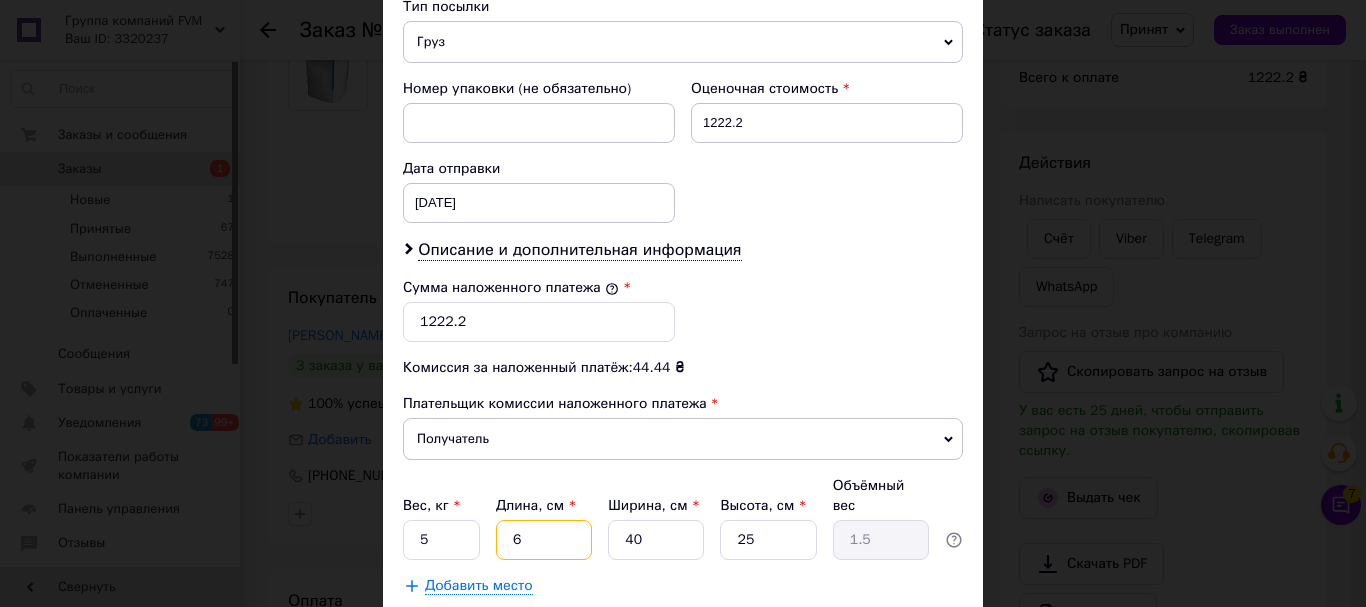 type on "60" 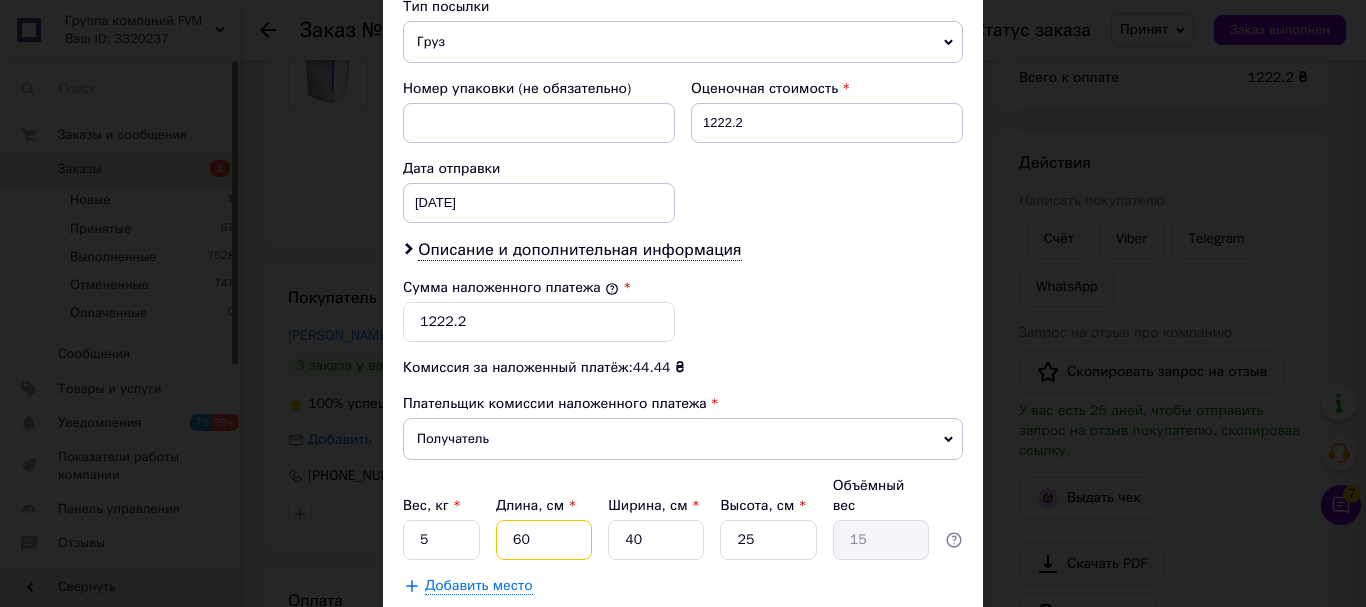 type on "60" 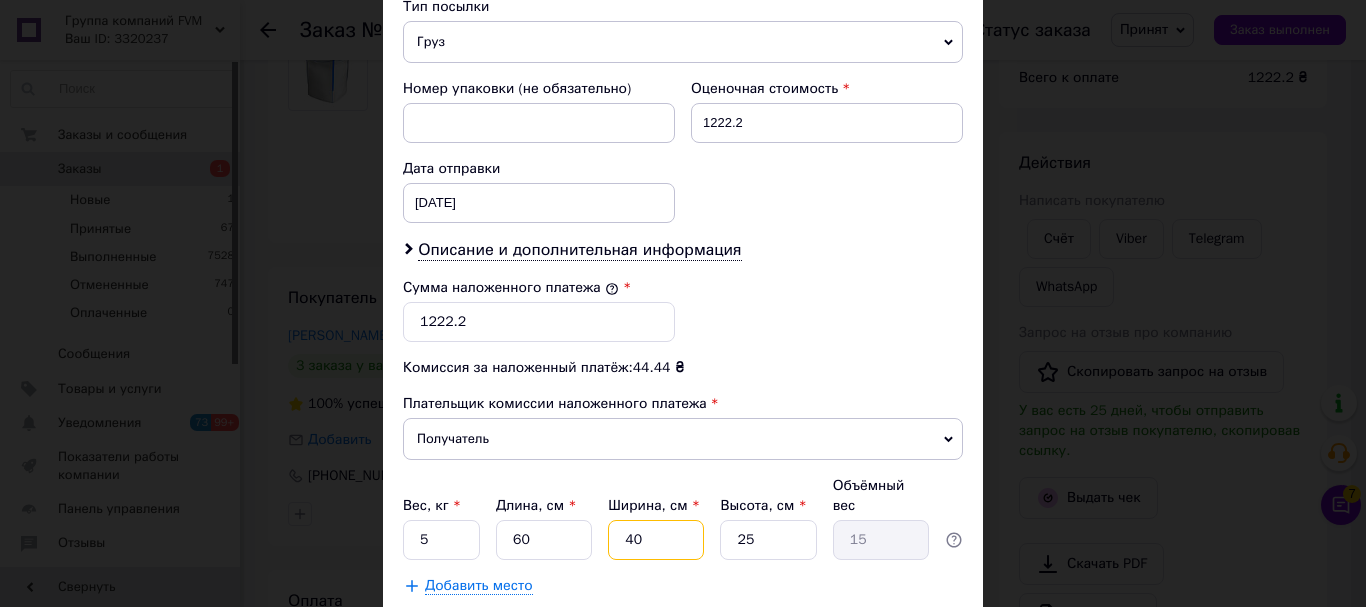 click on "40" at bounding box center [656, 540] 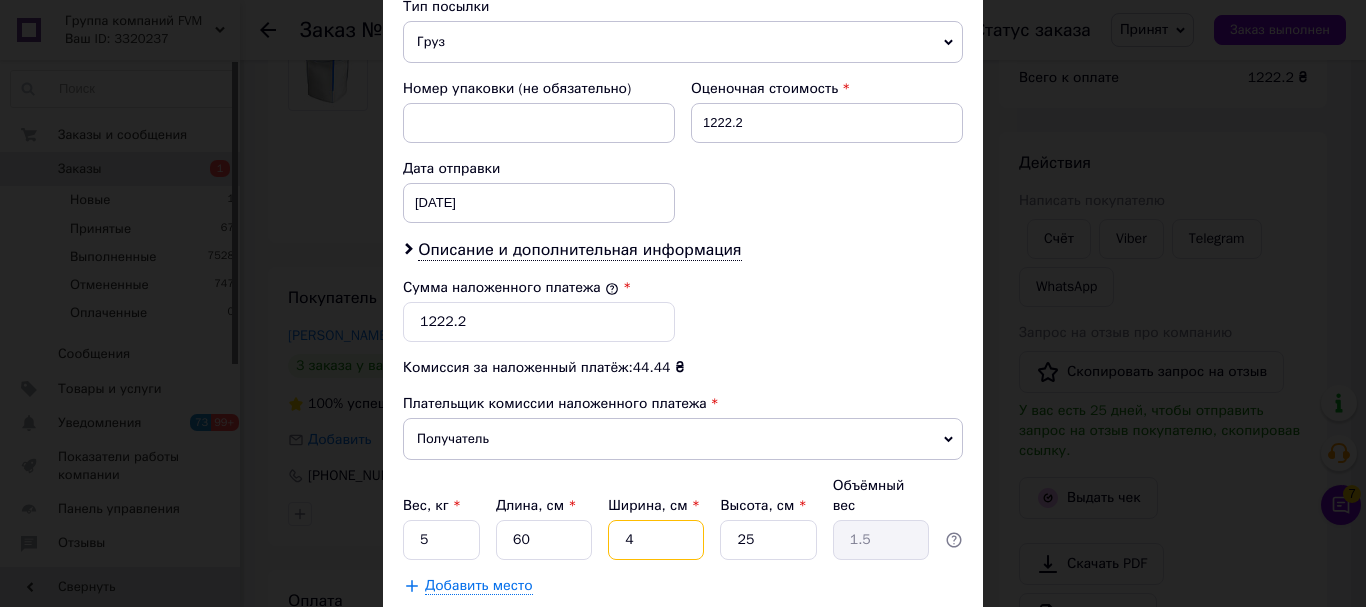 type 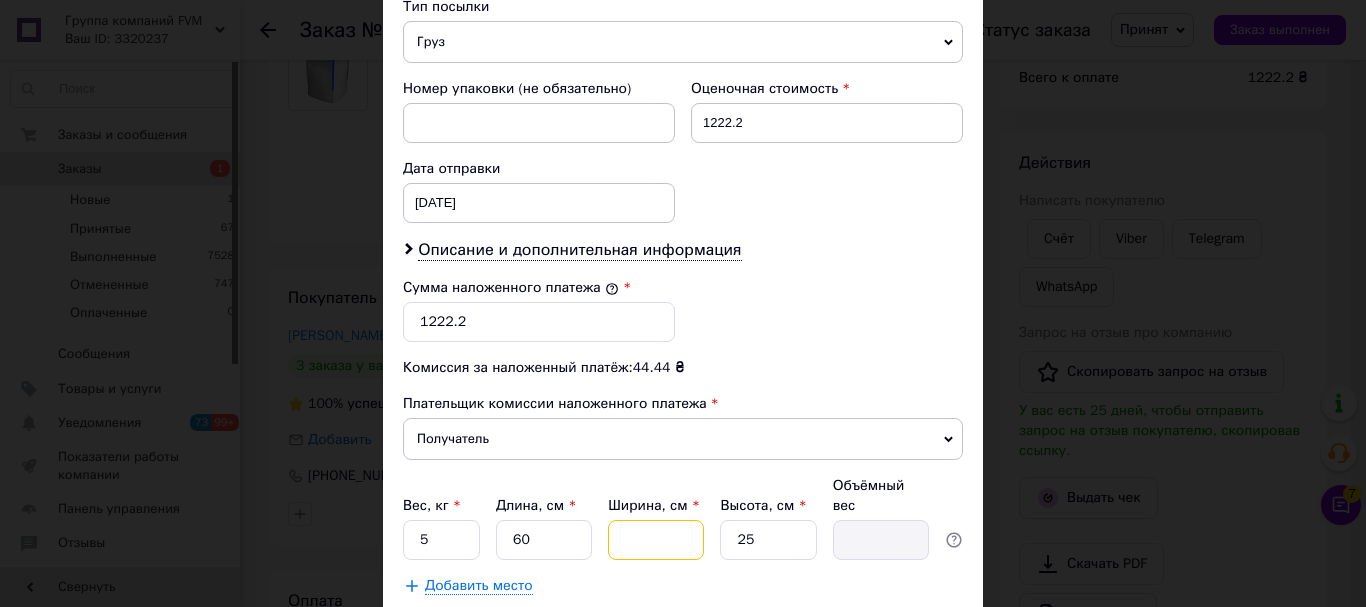 type on "3" 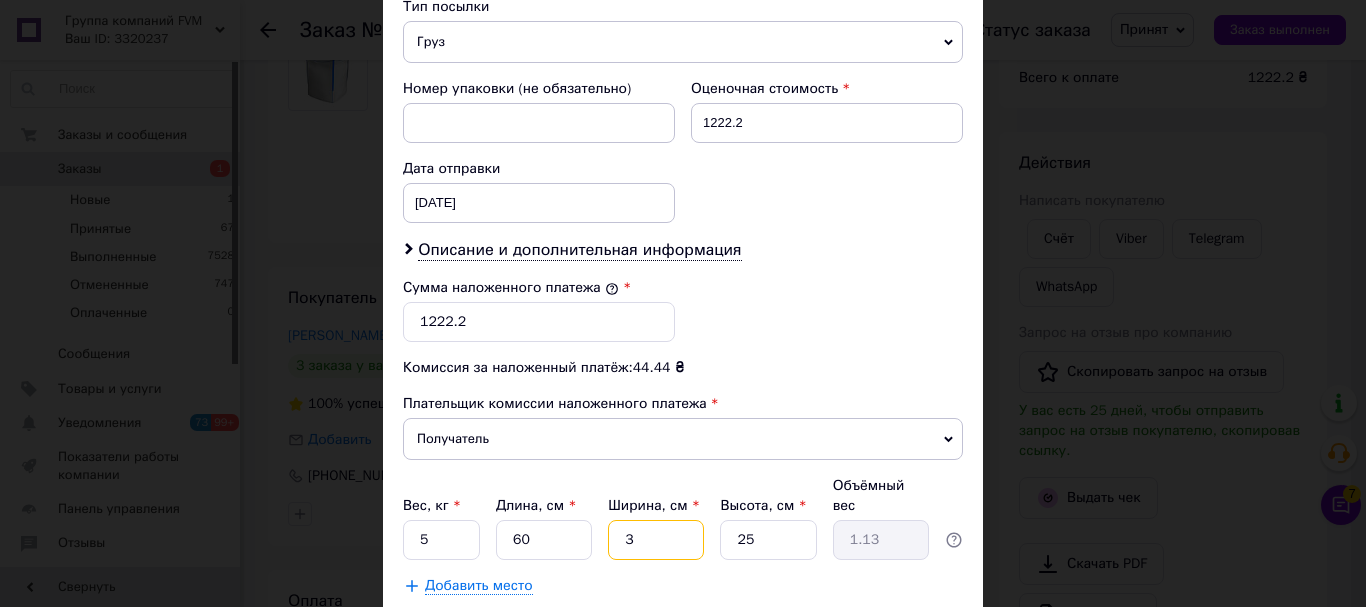type on "30" 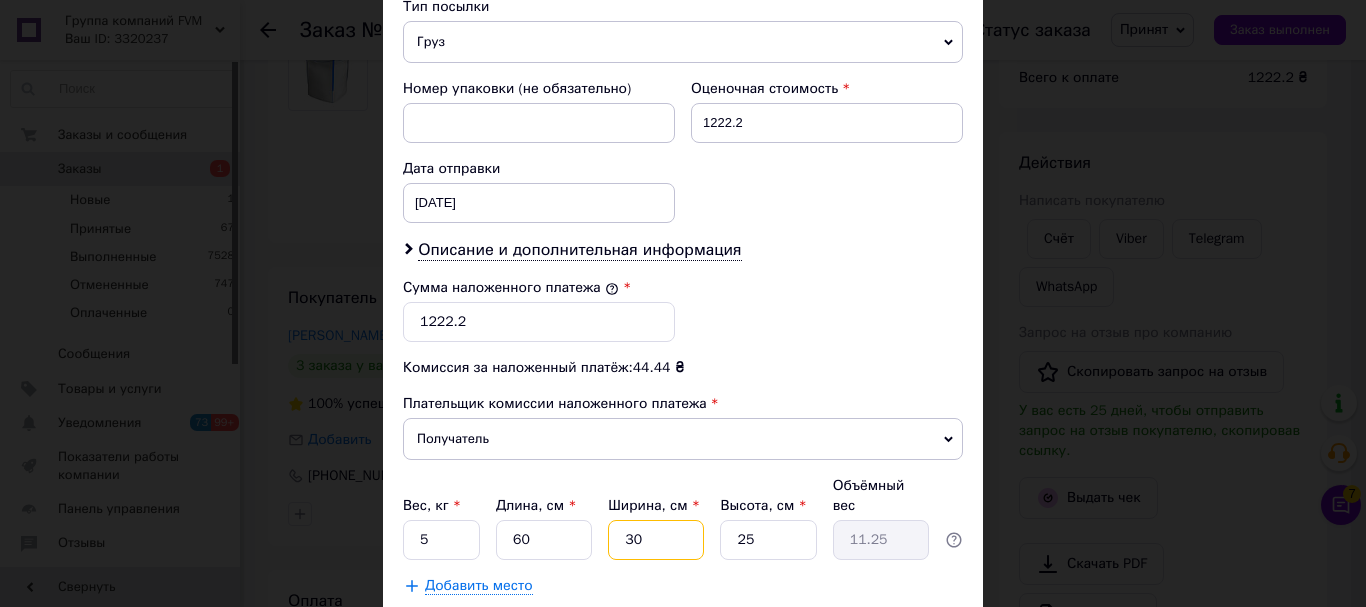 type on "30" 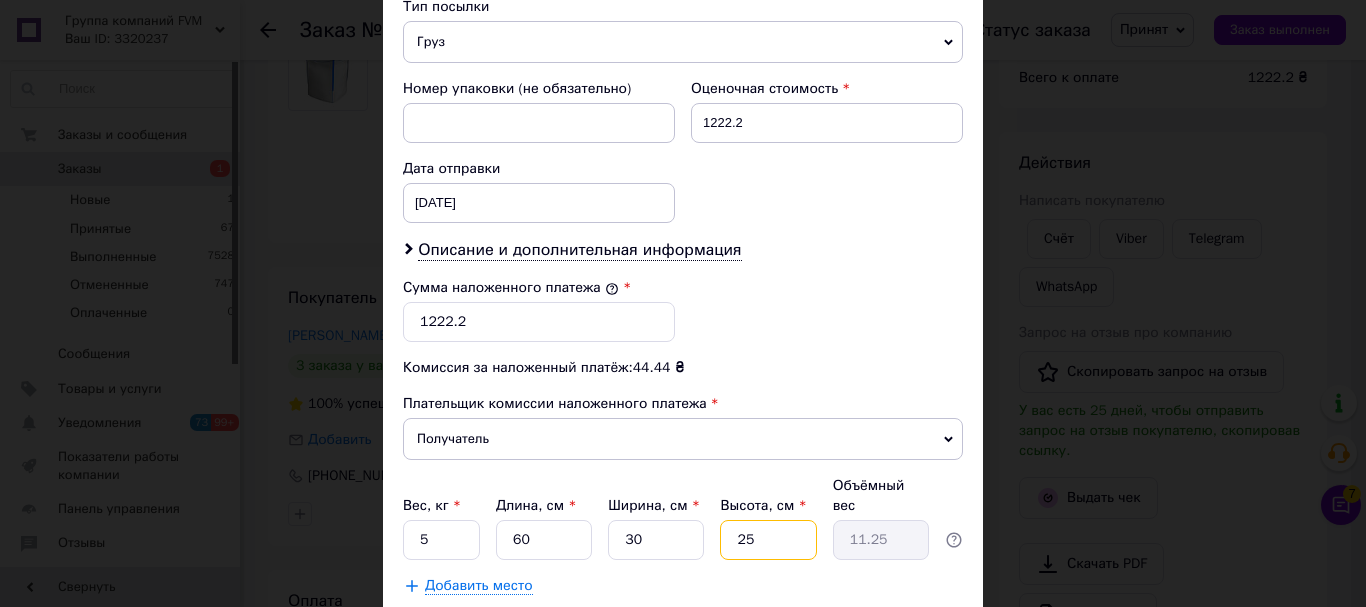 click on "25" at bounding box center (768, 540) 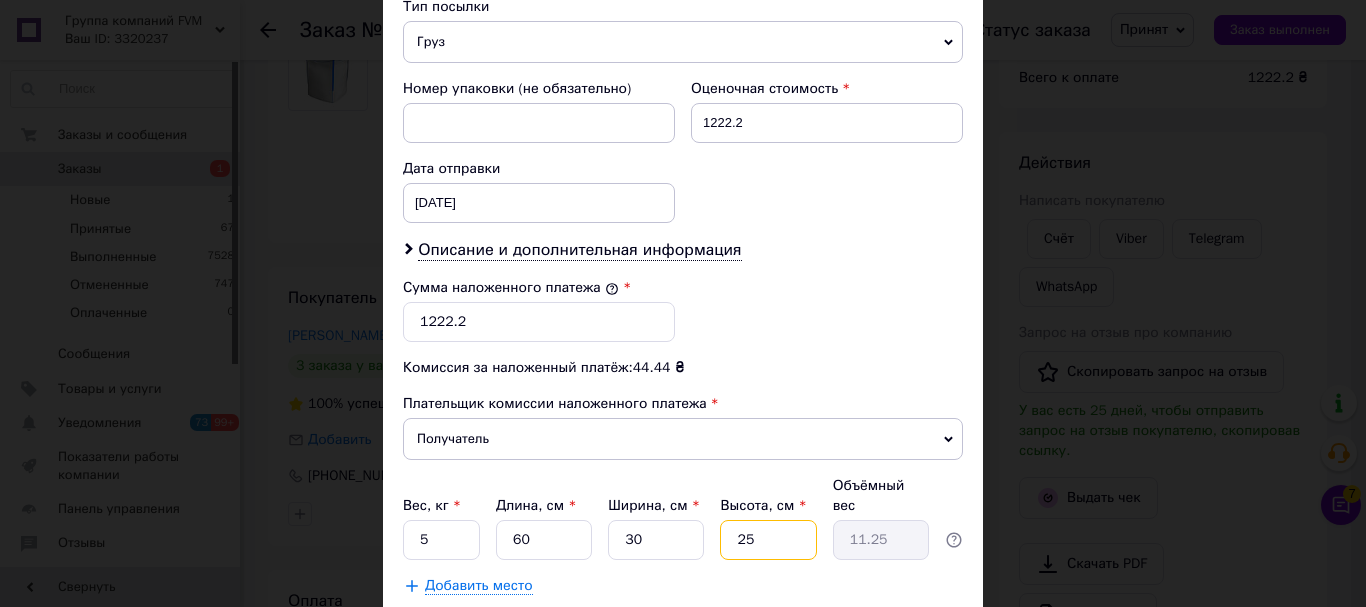 type on "2" 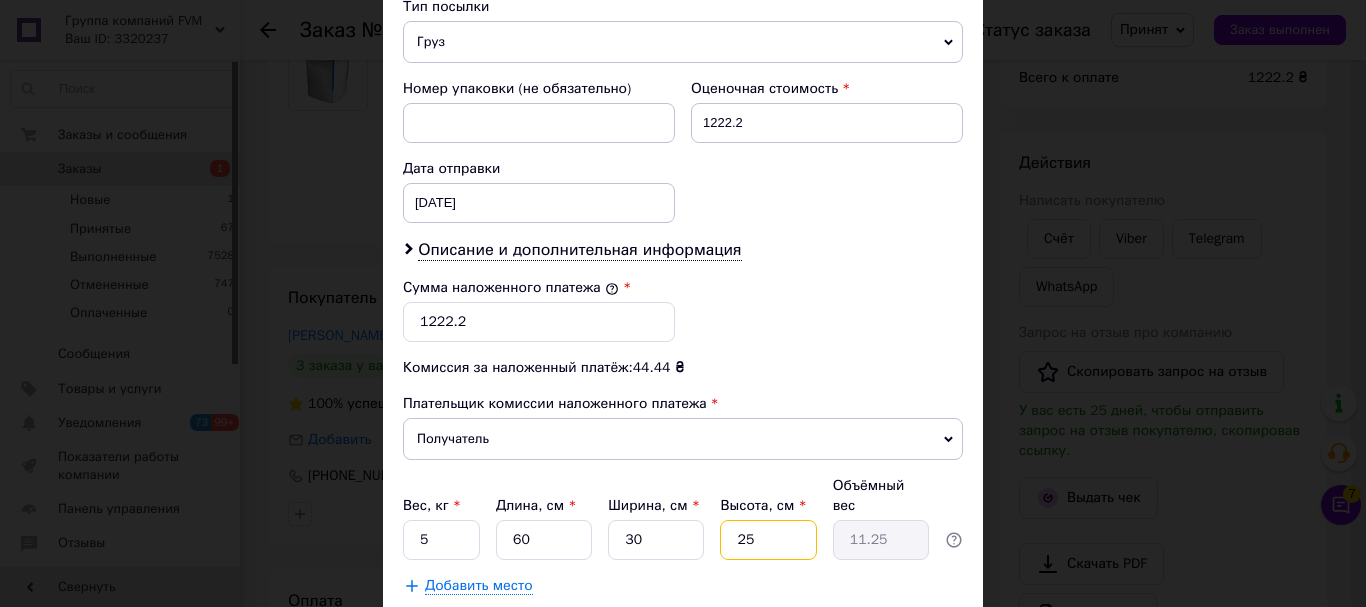type on "0.9" 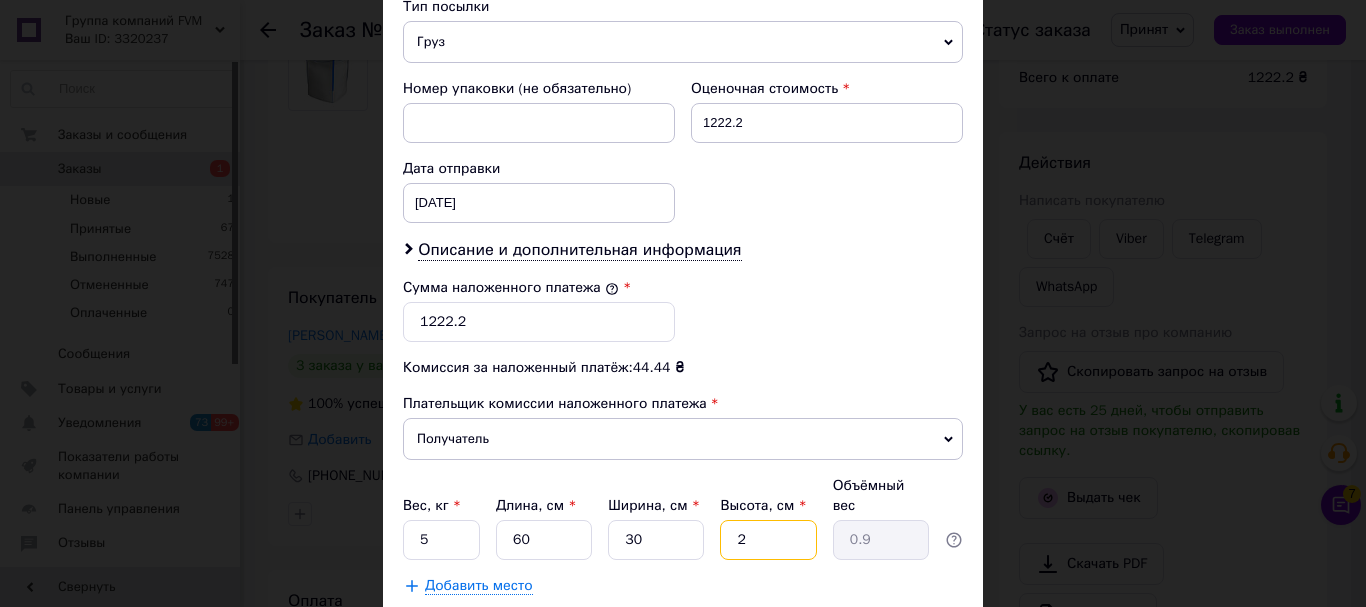type on "27" 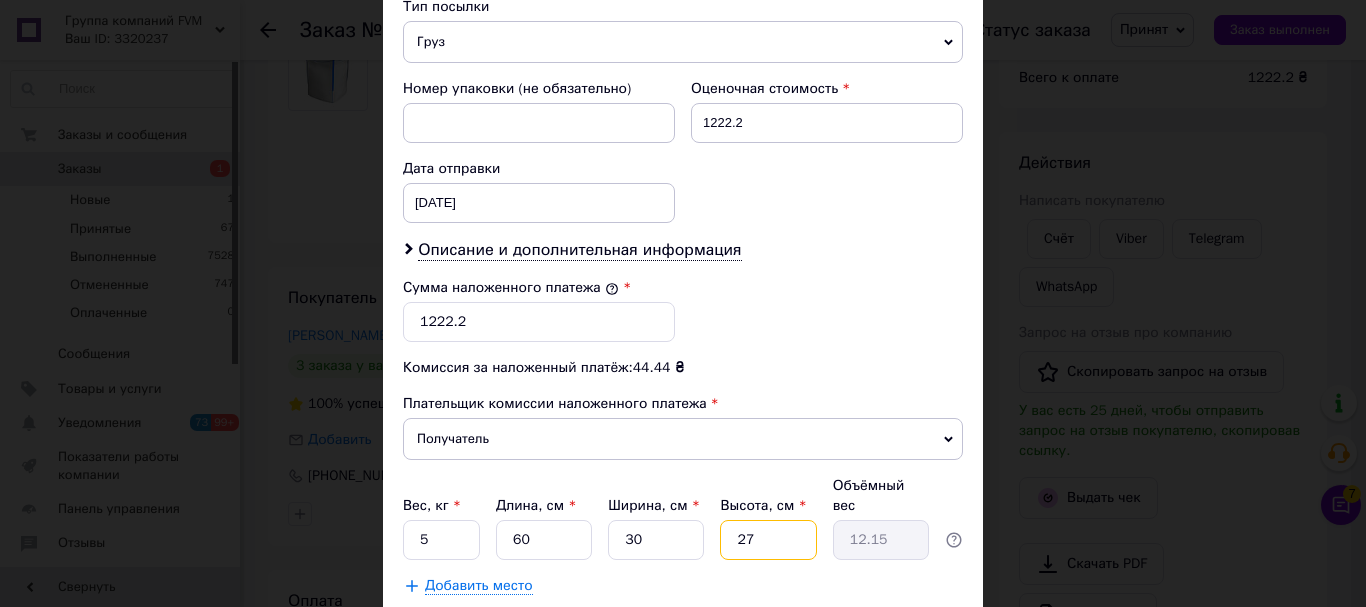 type on "27" 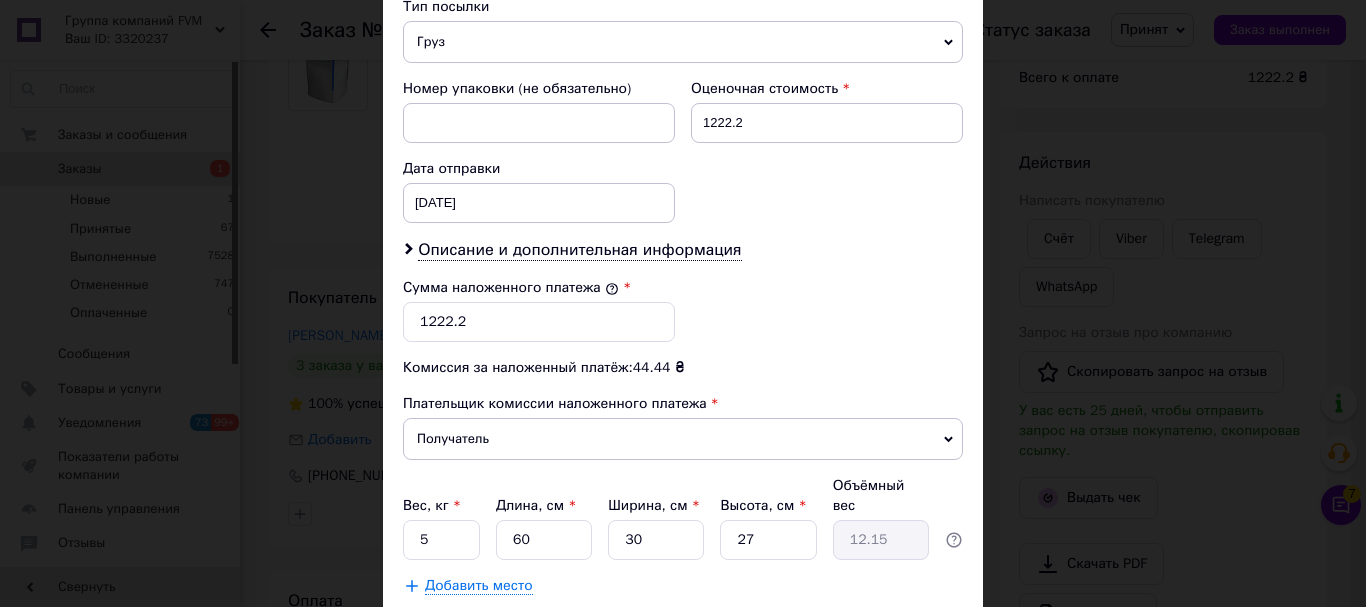 drag, startPoint x: 726, startPoint y: 579, endPoint x: 752, endPoint y: 573, distance: 26.683329 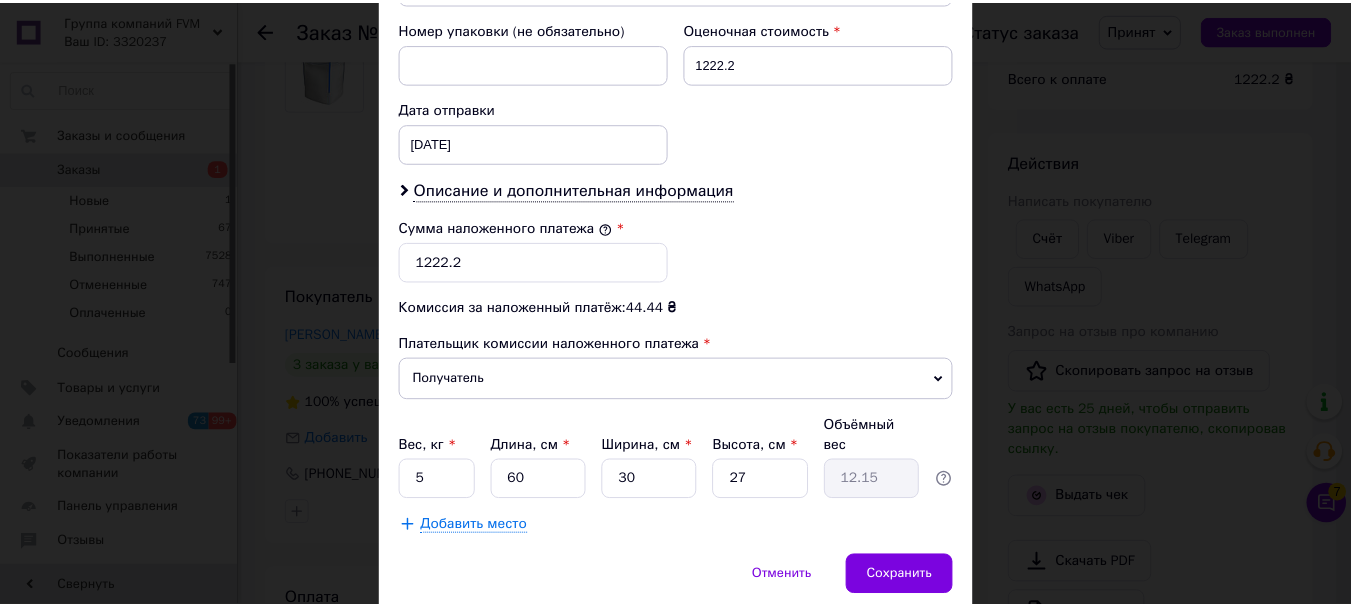scroll, scrollTop: 919, scrollLeft: 0, axis: vertical 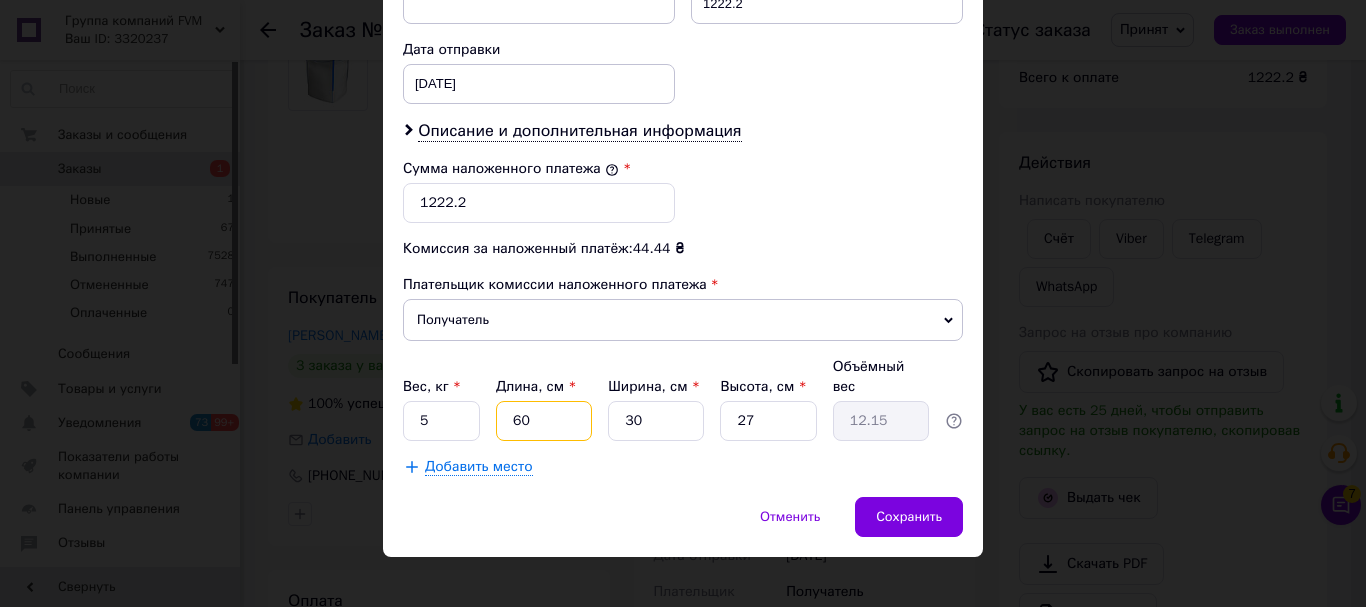 click on "60" at bounding box center (544, 421) 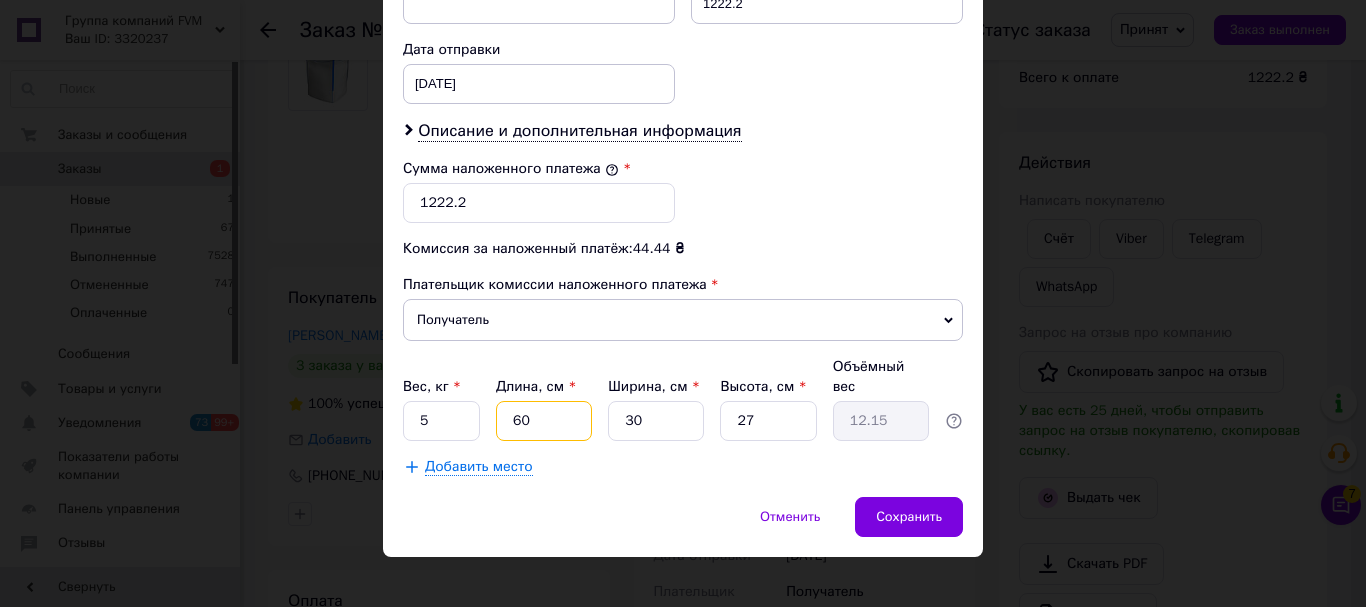 type on "6" 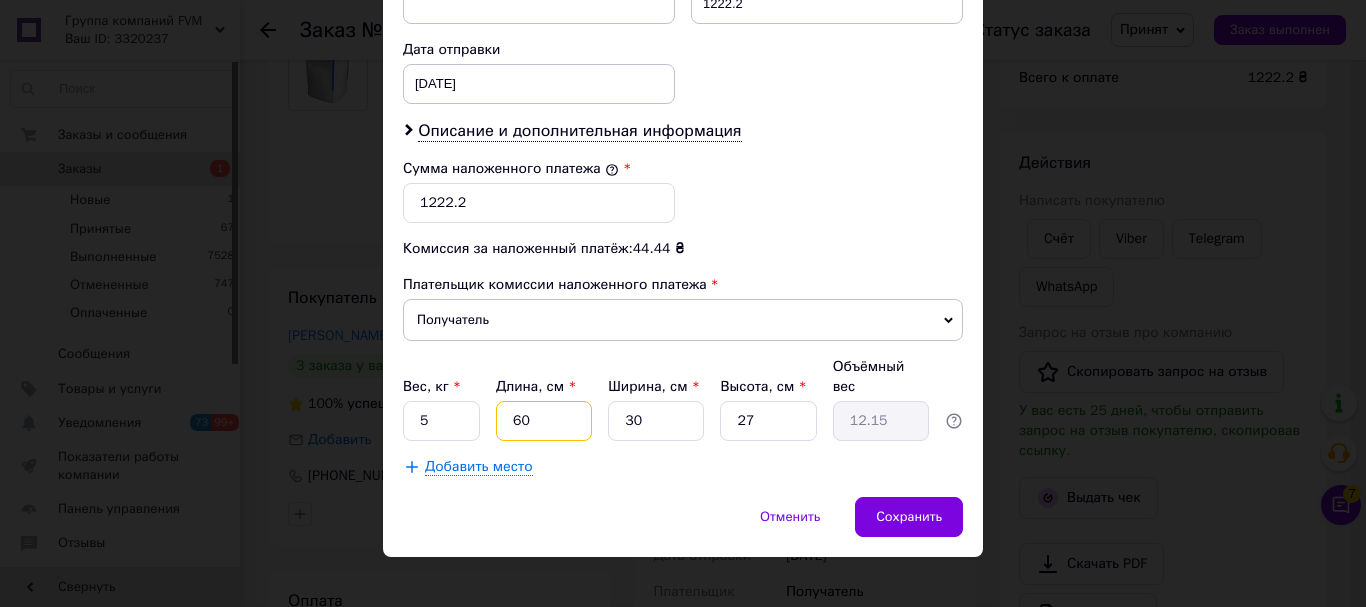 type on "1.22" 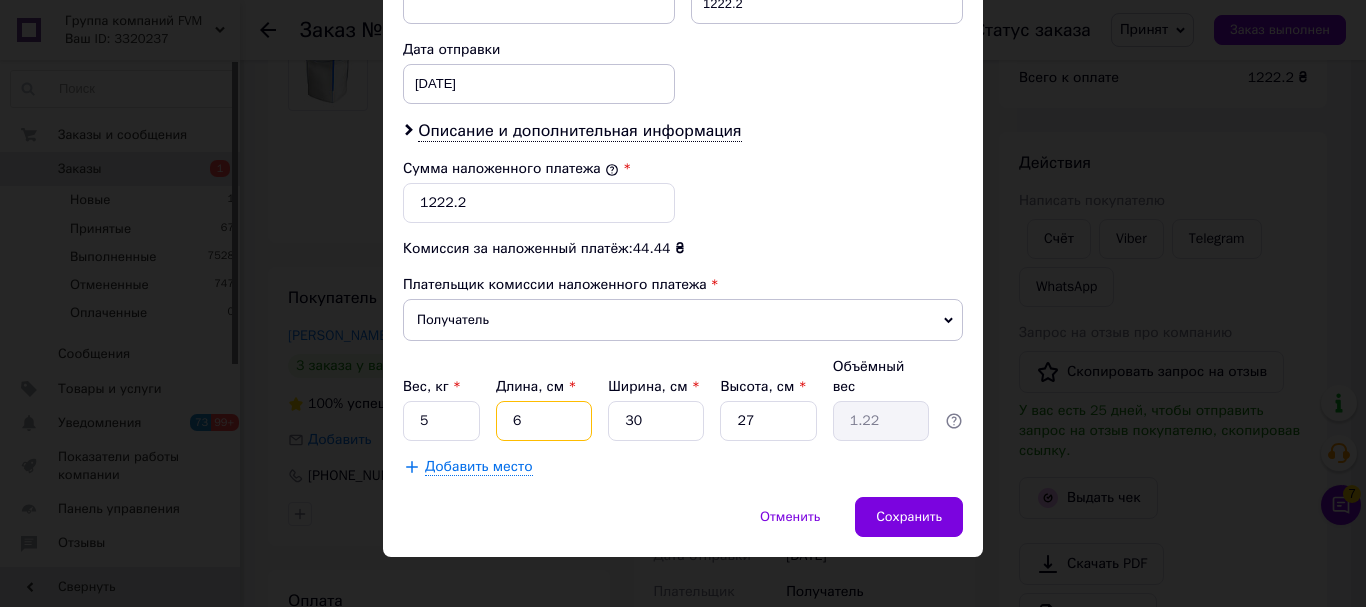 type 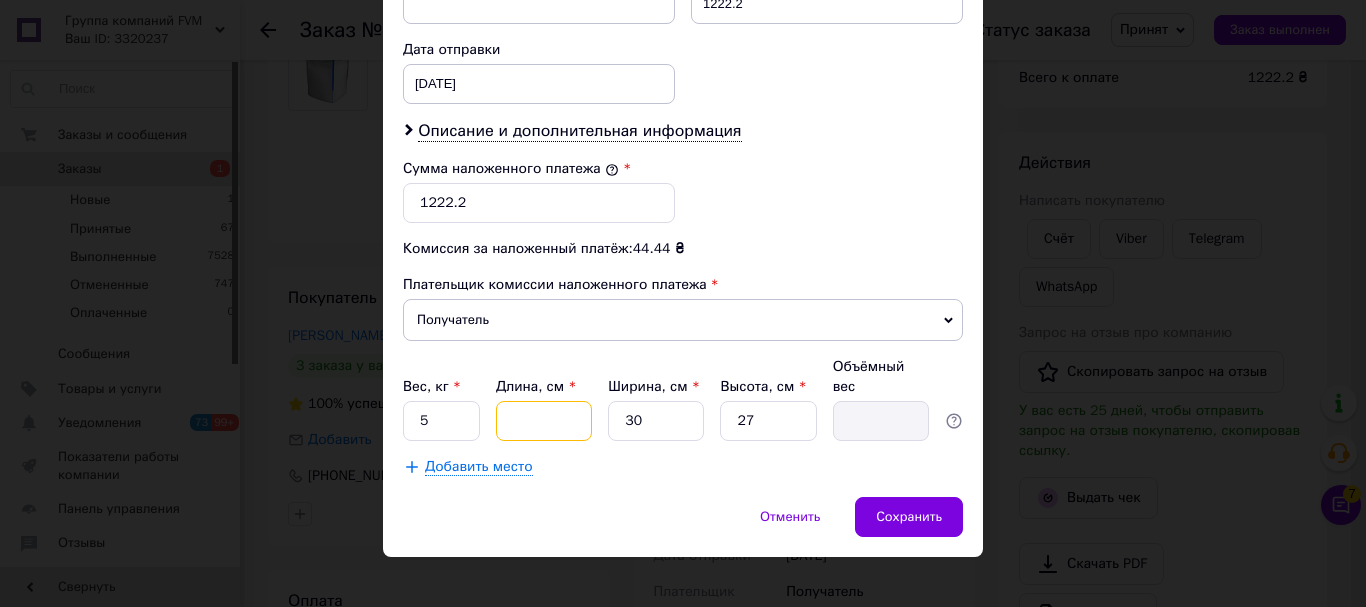 type on "4" 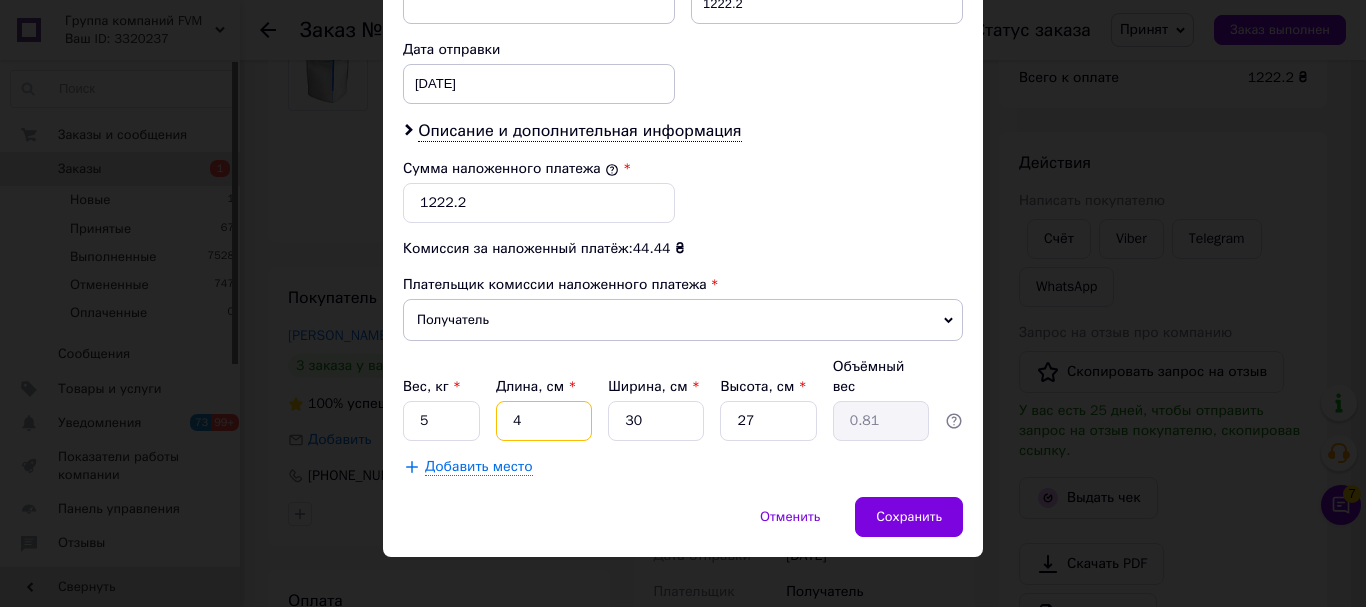 type on "48" 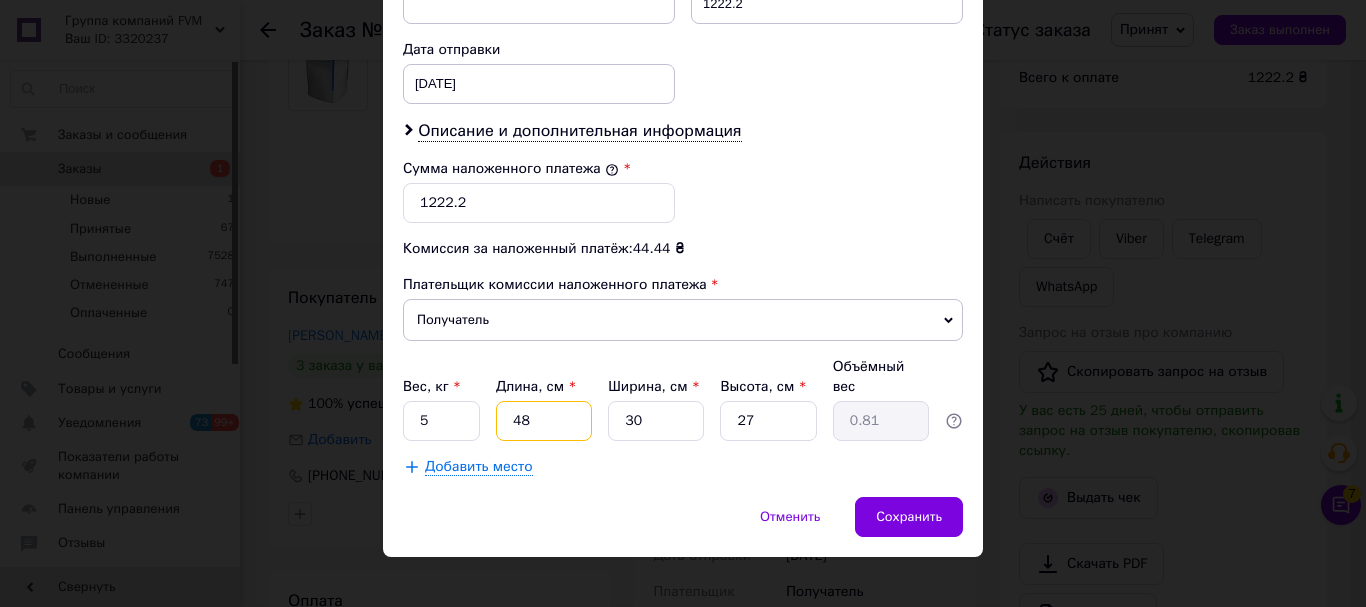 type on "9.72" 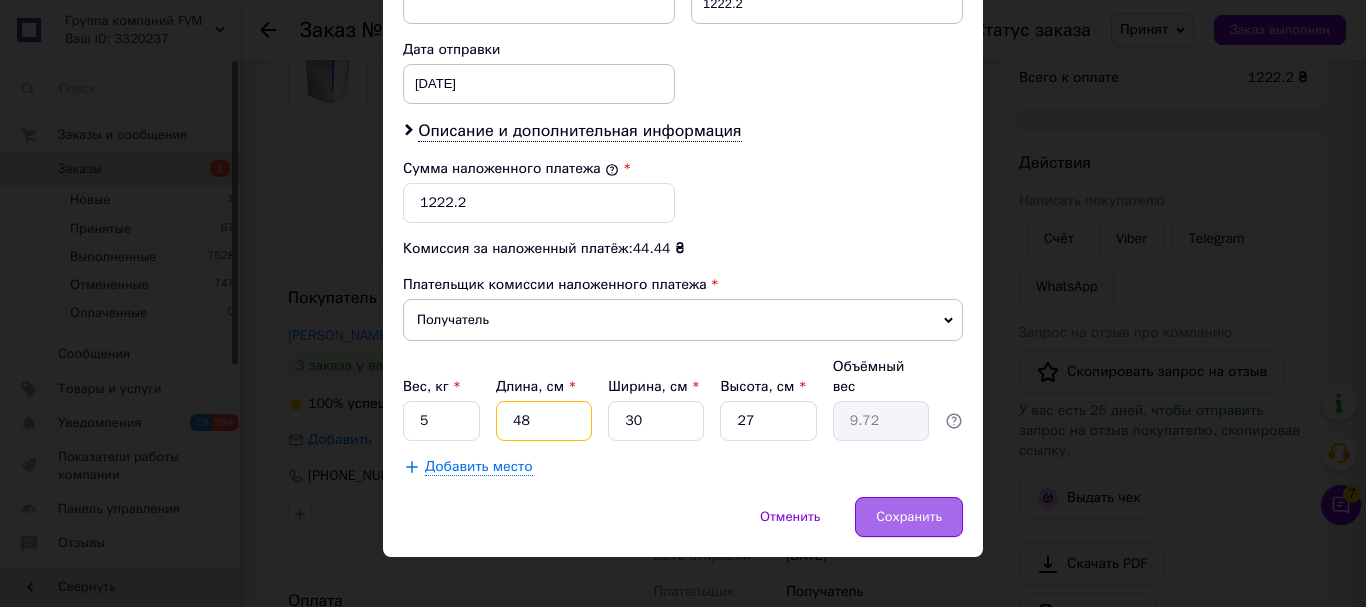 type on "48" 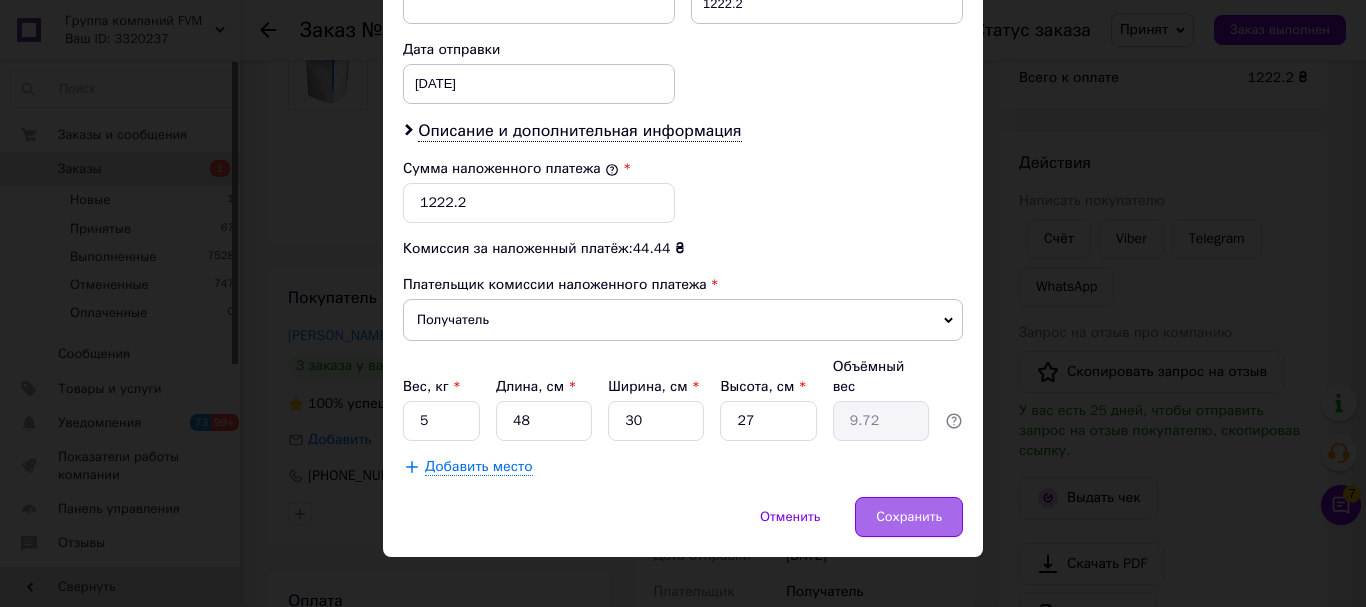 click on "Сохранить" at bounding box center (909, 517) 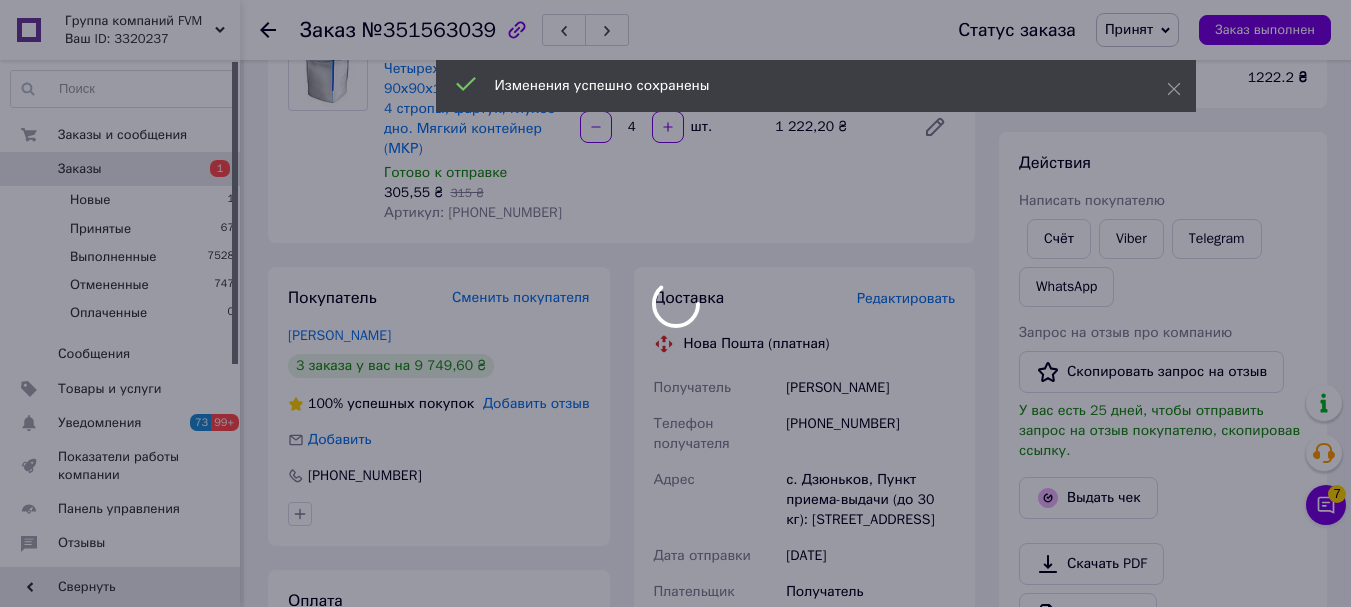 scroll, scrollTop: 208, scrollLeft: 0, axis: vertical 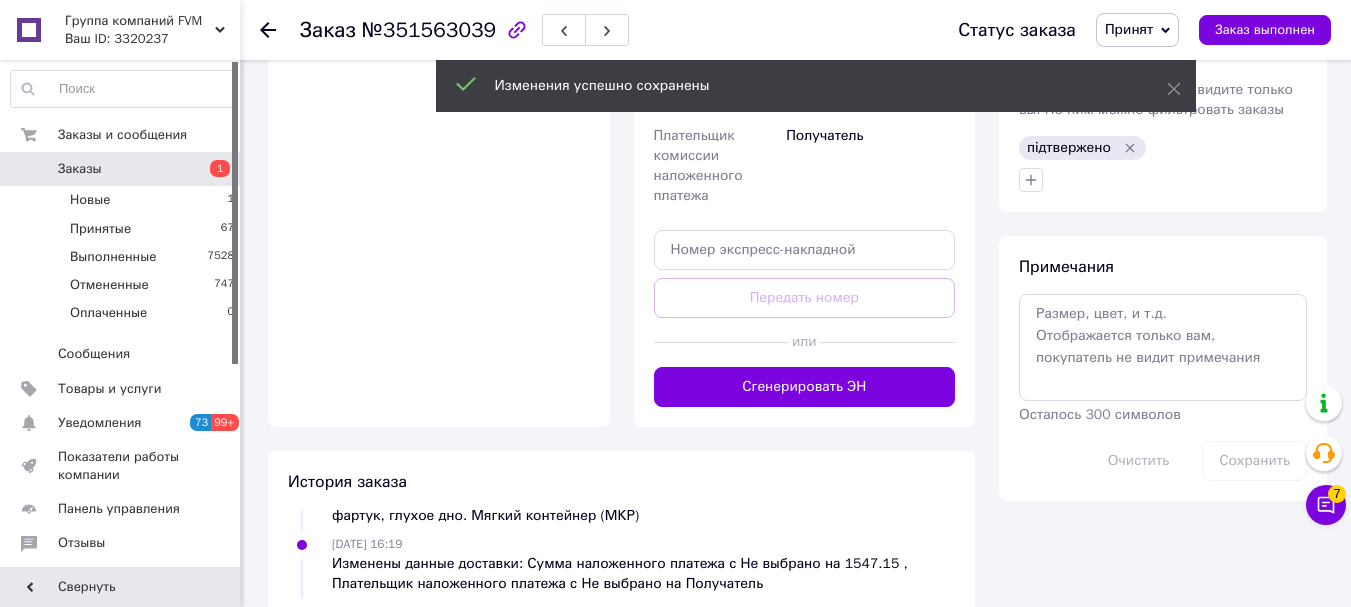click at bounding box center [887, 342] 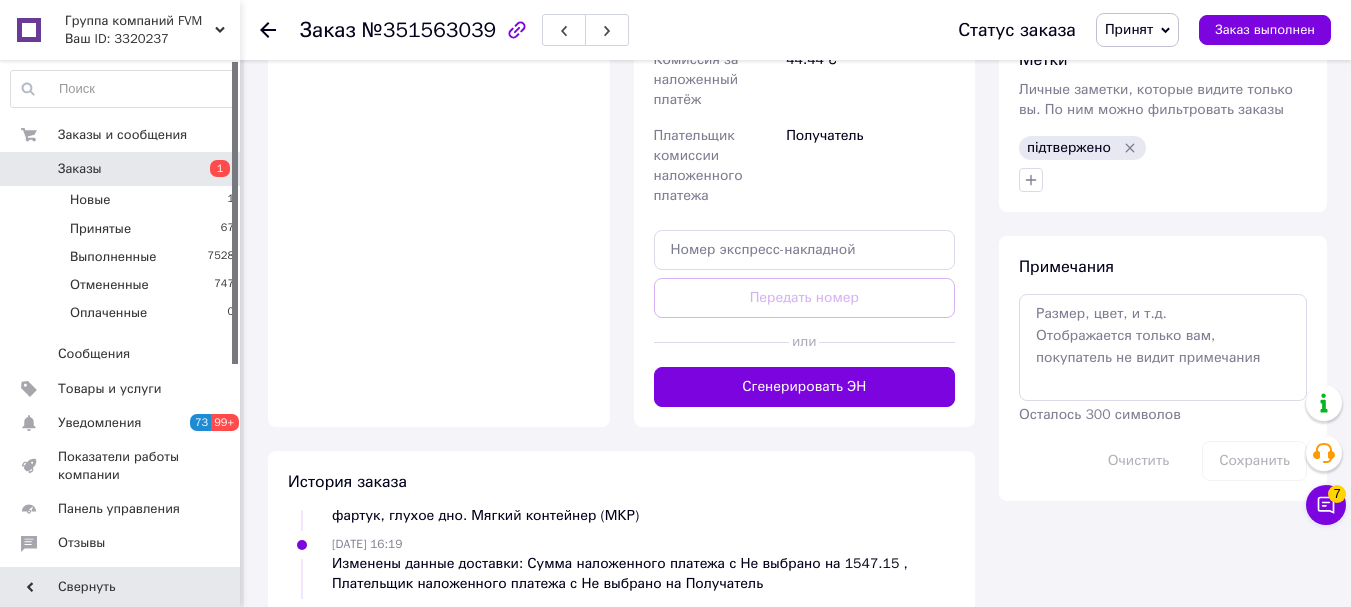 click on "Сгенерировать ЭН" at bounding box center (805, 387) 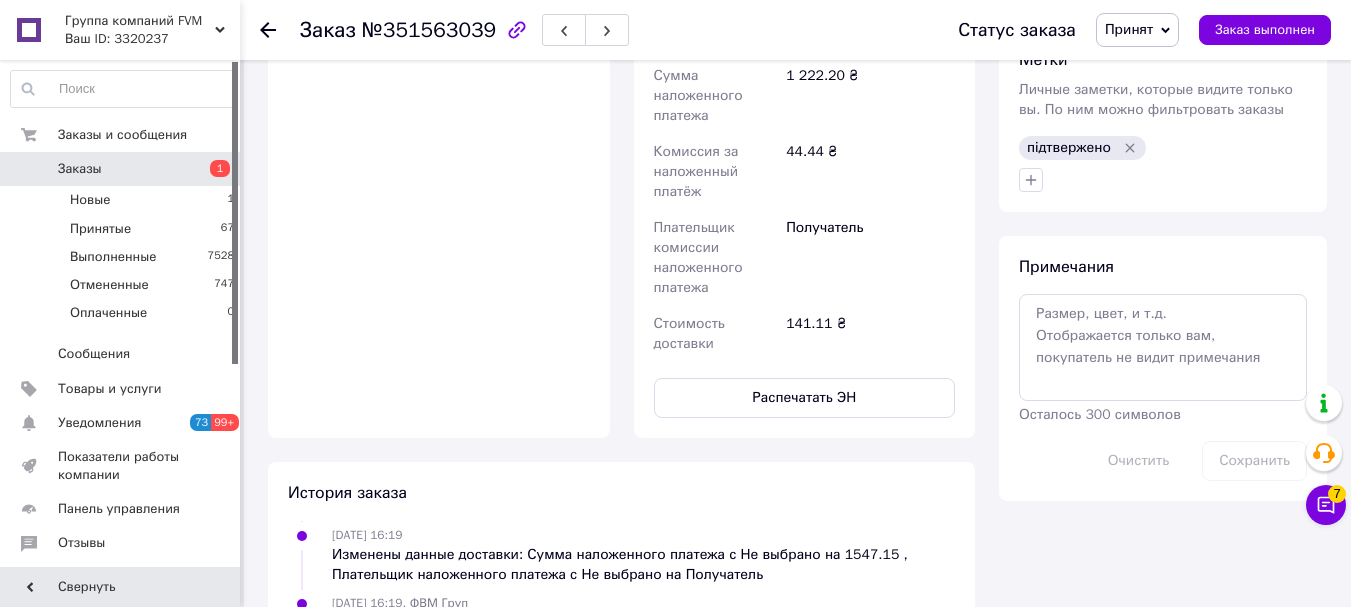 scroll, scrollTop: 256, scrollLeft: 0, axis: vertical 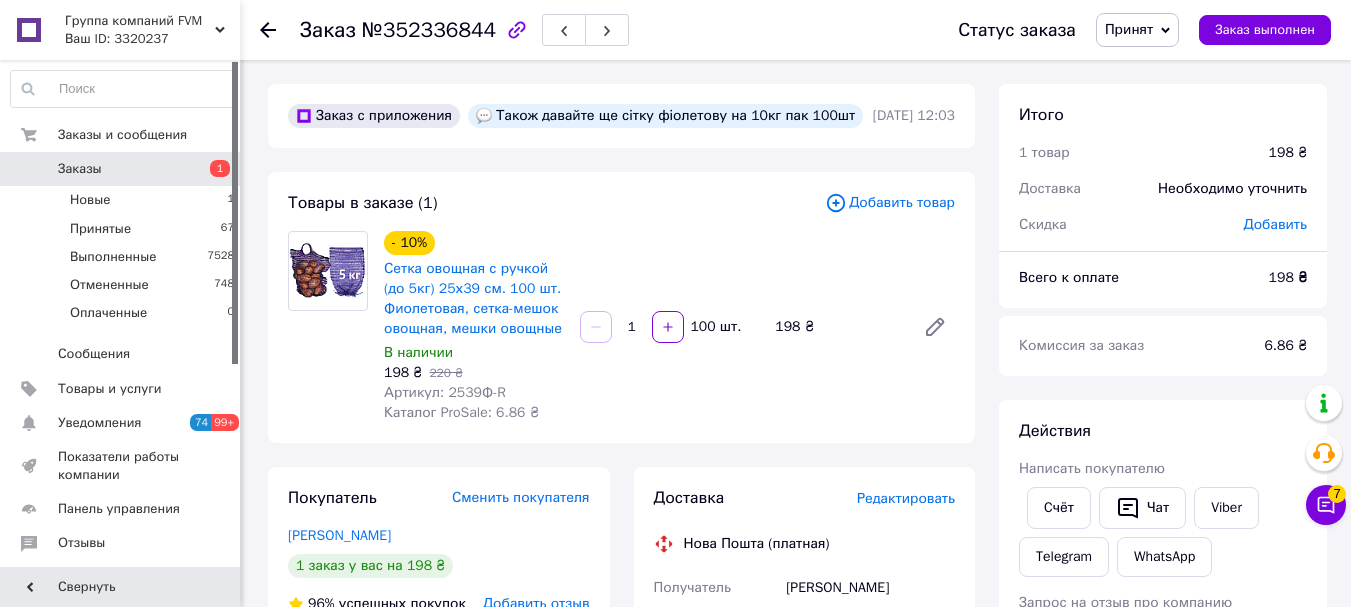 click on "Добавить товар" at bounding box center [890, 203] 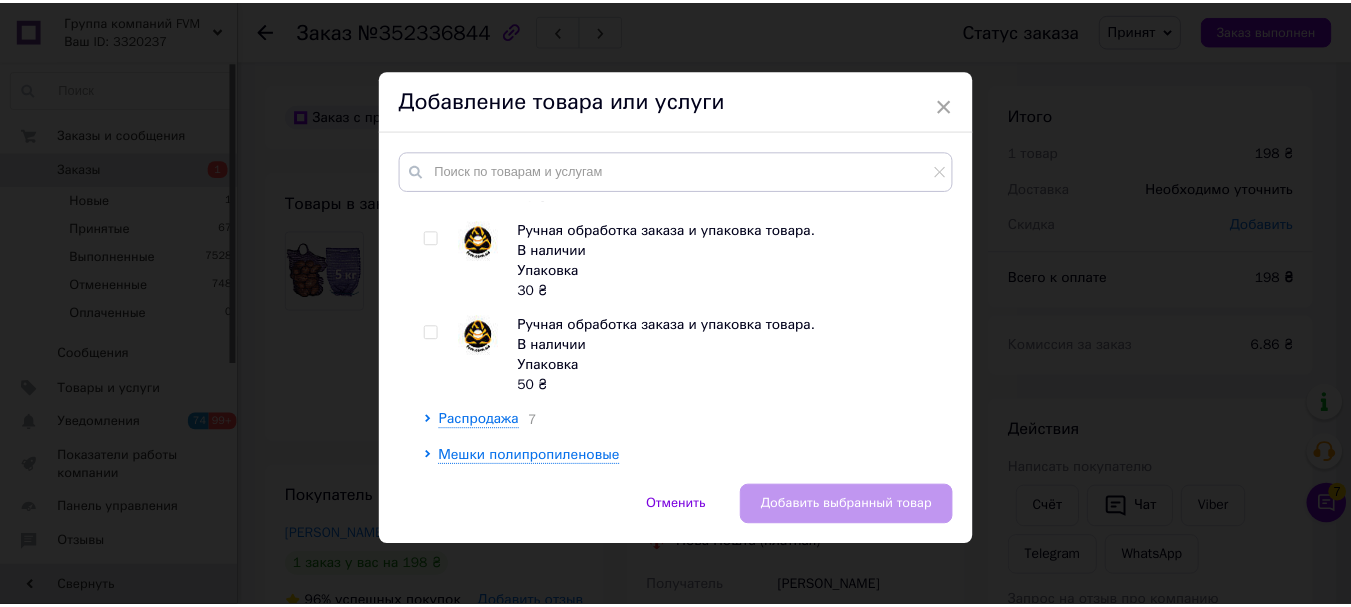 scroll, scrollTop: 600, scrollLeft: 0, axis: vertical 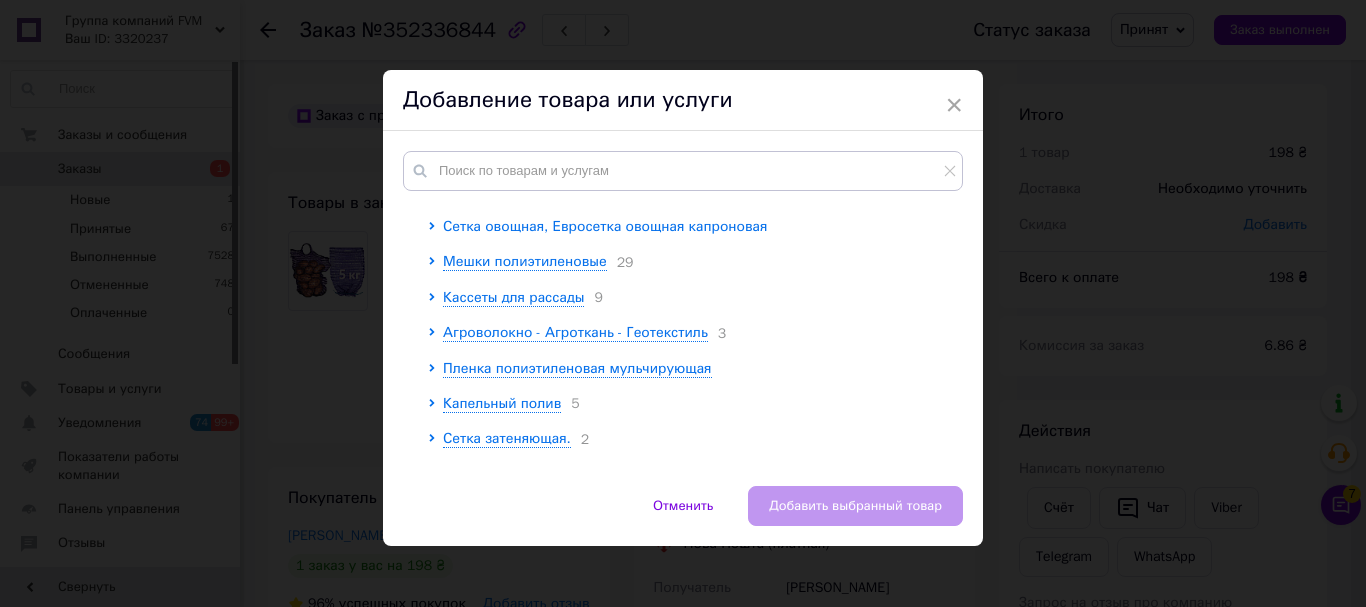 click on "Сетка овощная, Евросетка овощная капроновая" at bounding box center [605, 226] 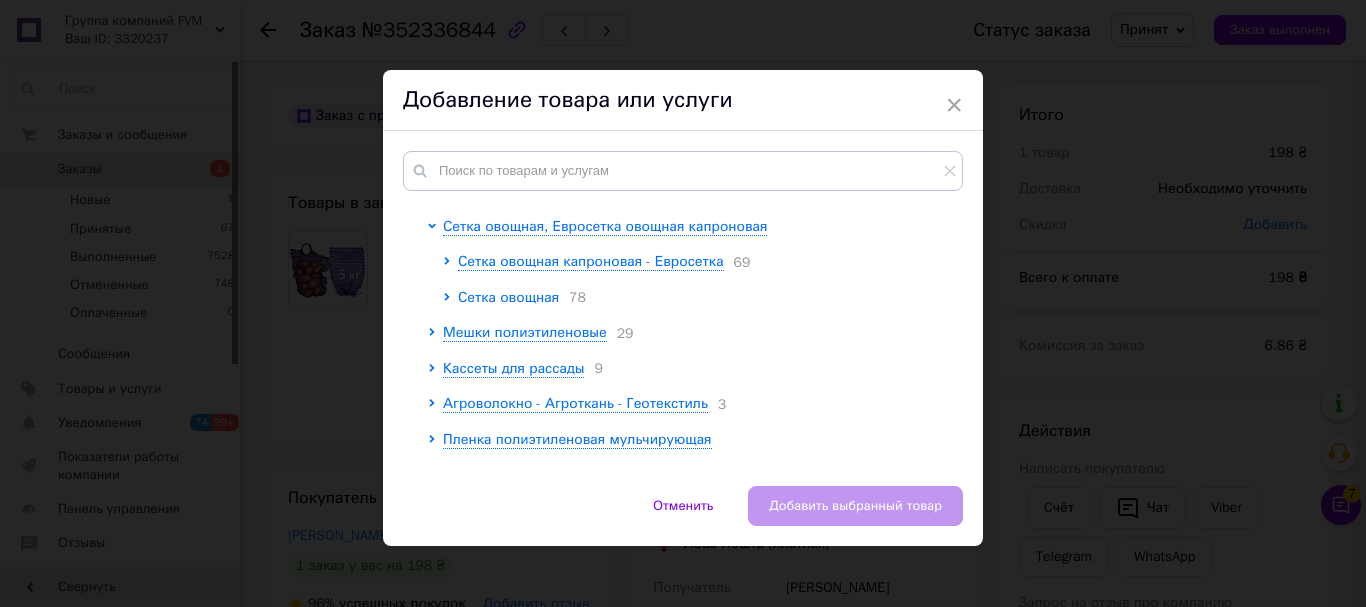 click on "Сетка овощная" at bounding box center [508, 297] 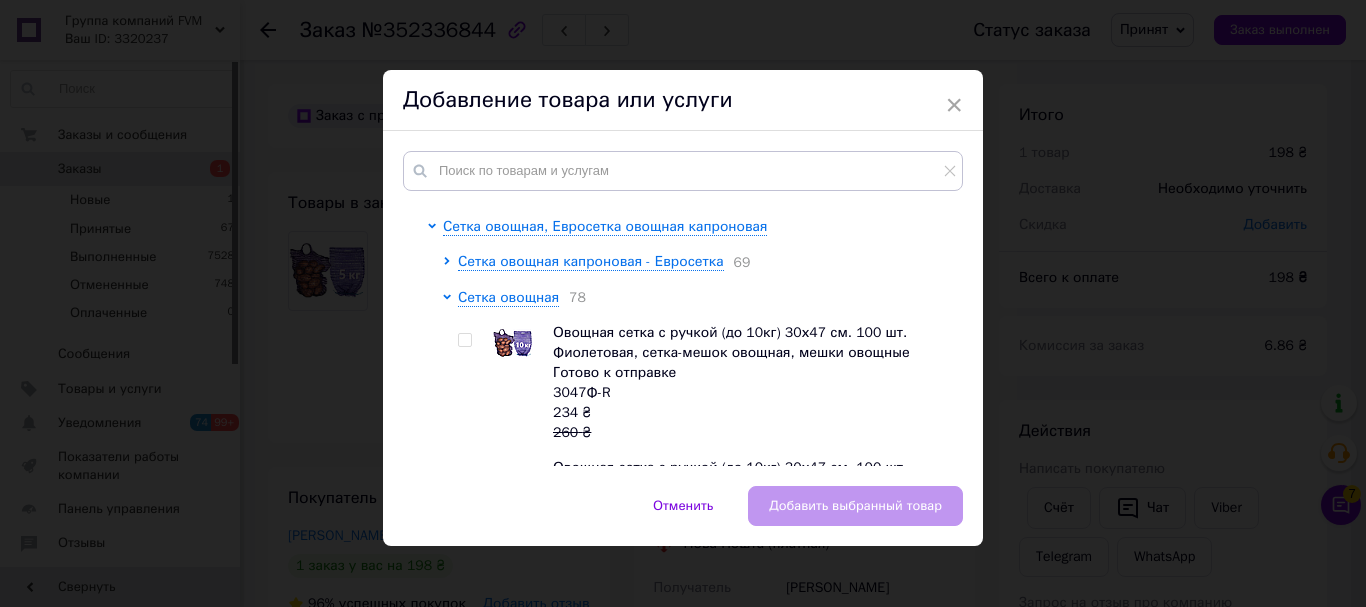 click at bounding box center [464, 340] 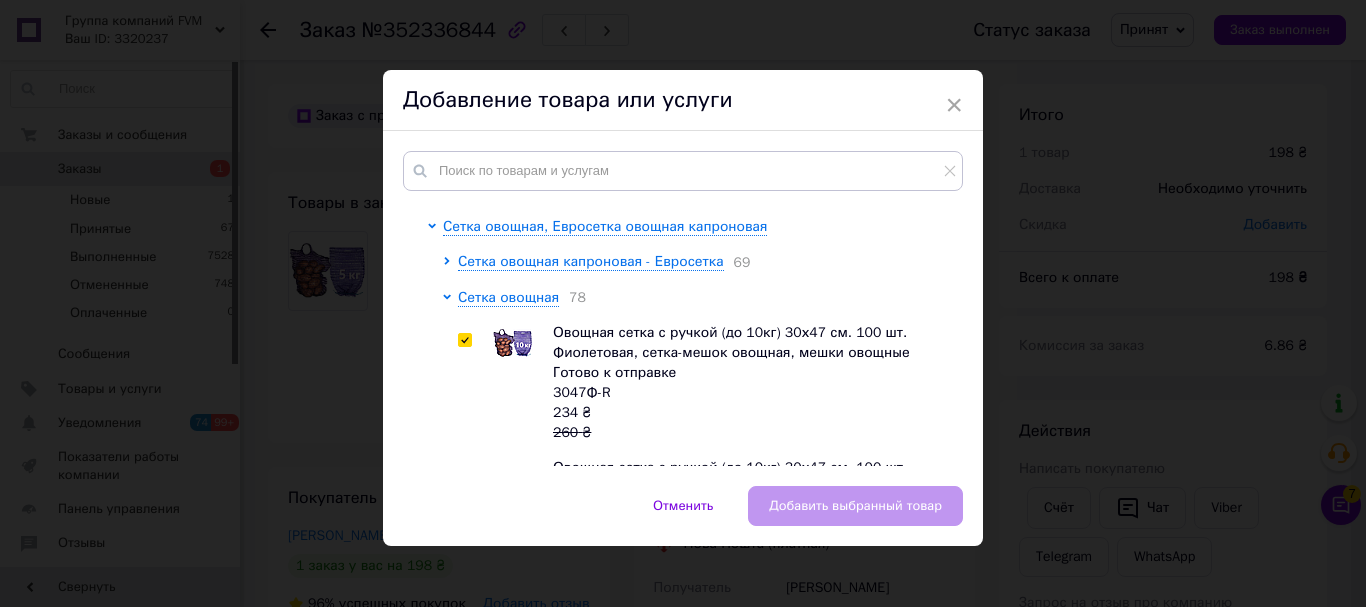 checkbox on "true" 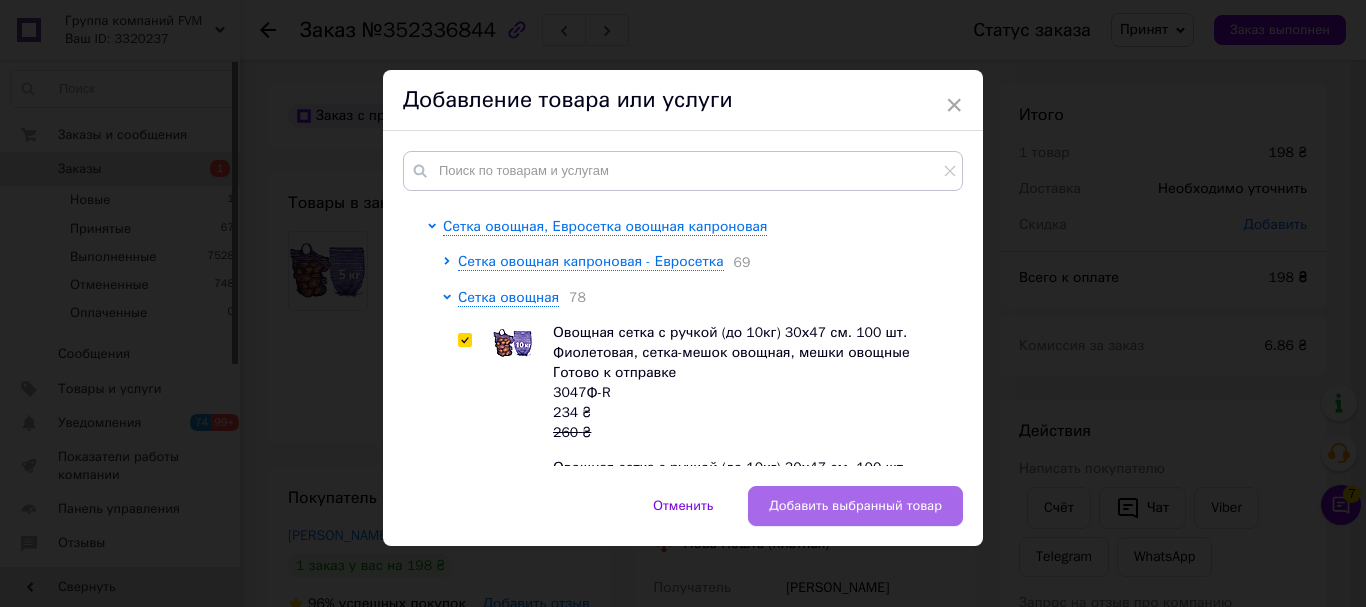 click on "Добавить выбранный товар" at bounding box center (855, 506) 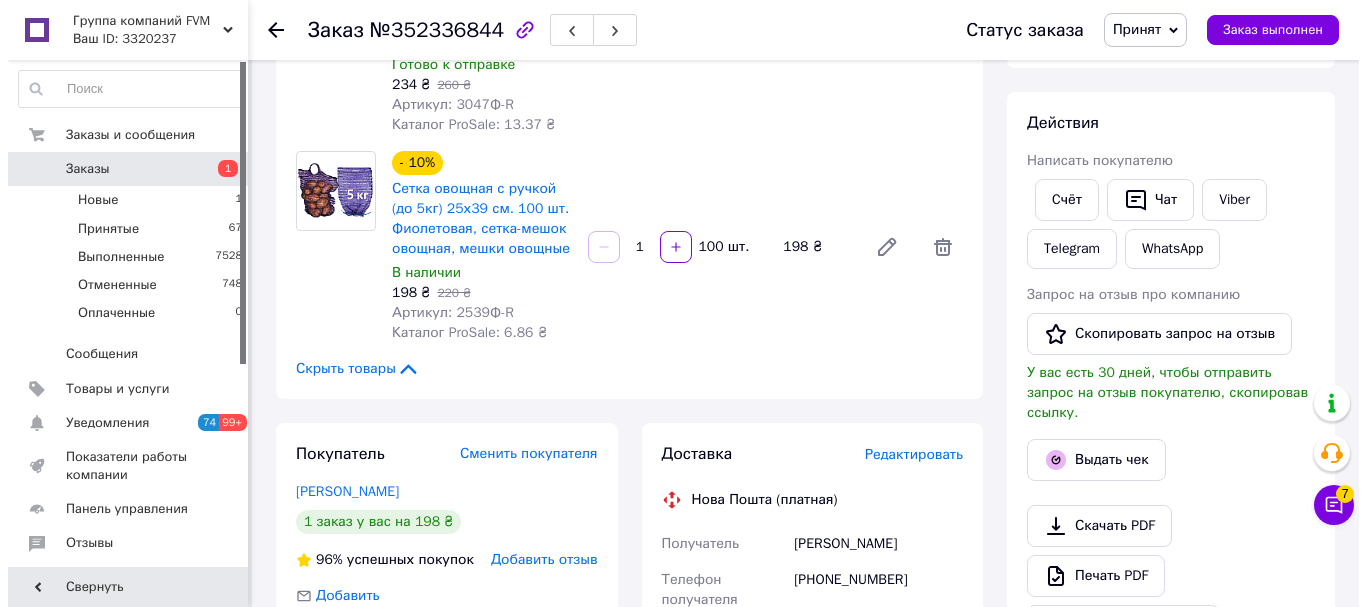 scroll, scrollTop: 400, scrollLeft: 0, axis: vertical 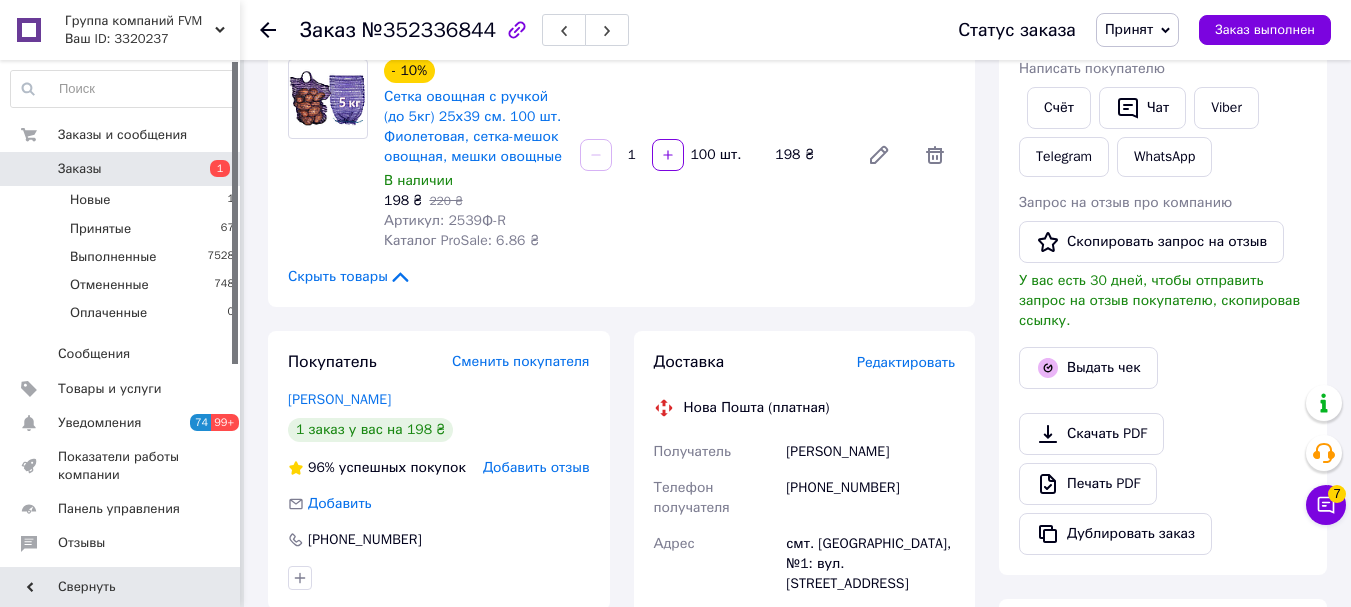 click on "Редактировать" at bounding box center (906, 362) 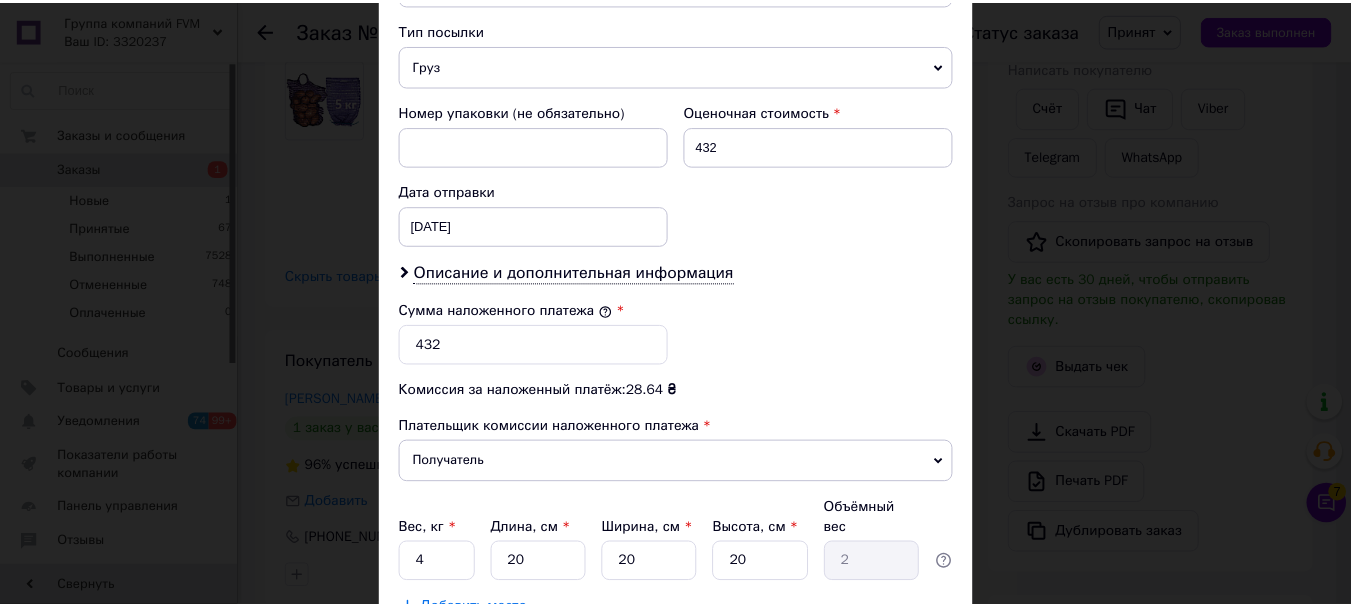 scroll, scrollTop: 919, scrollLeft: 0, axis: vertical 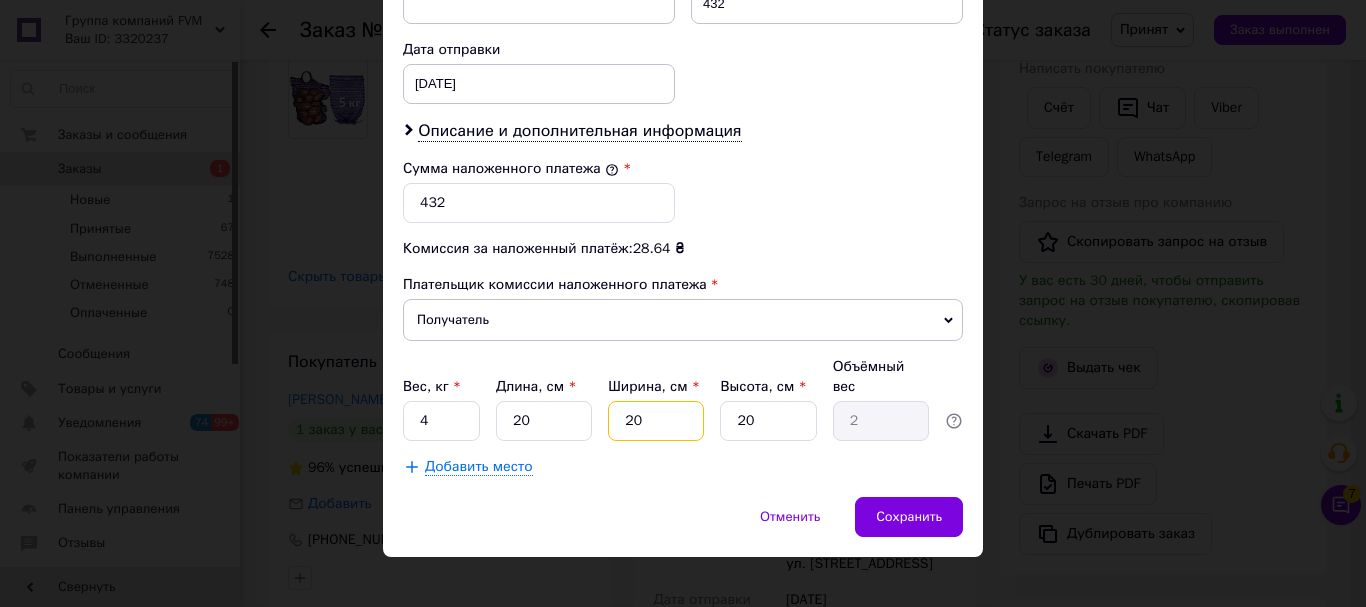 click on "20" at bounding box center (656, 421) 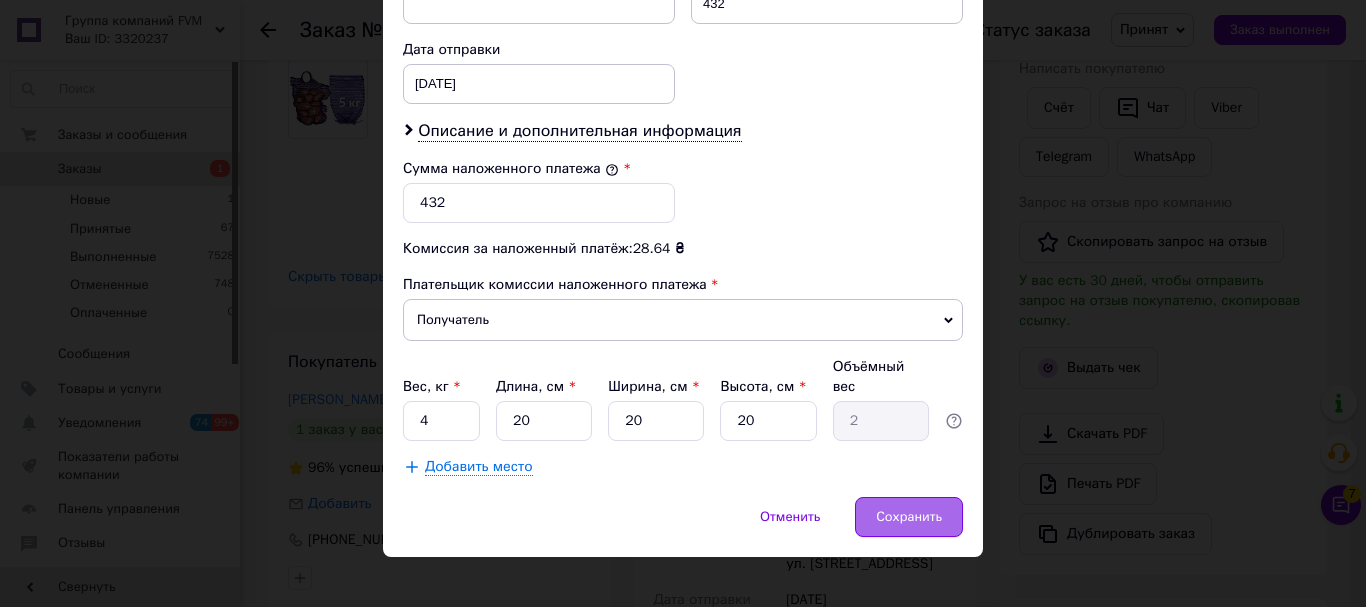 click on "Сохранить" at bounding box center (909, 517) 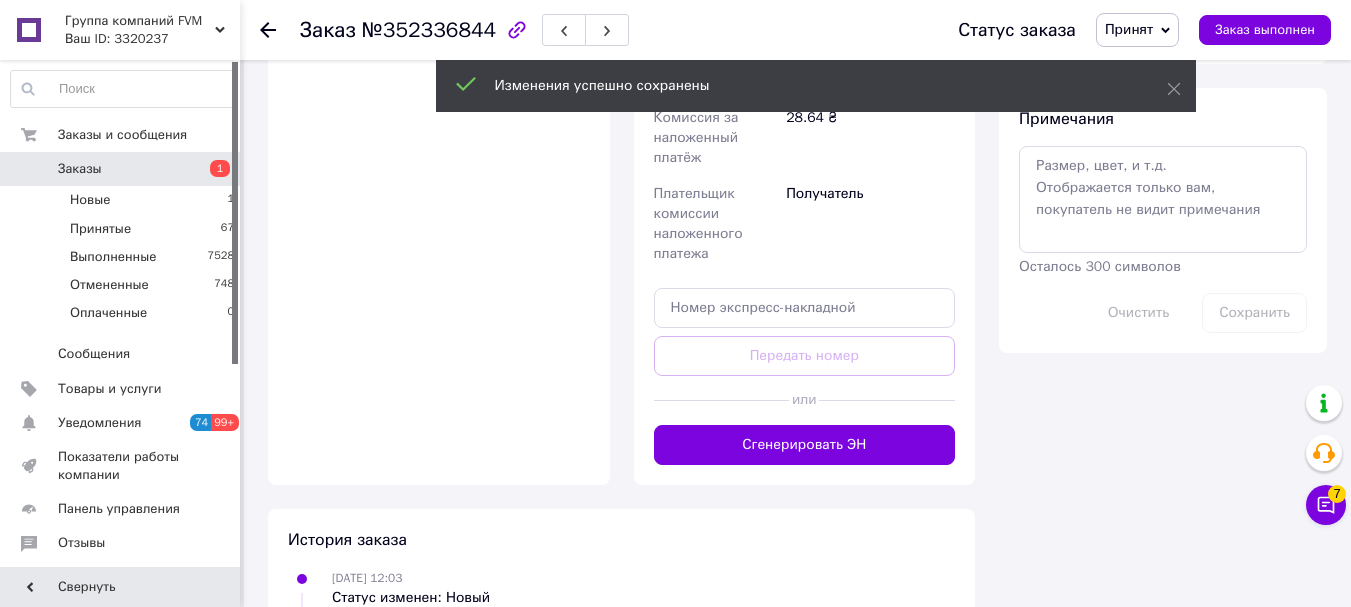scroll, scrollTop: 1100, scrollLeft: 0, axis: vertical 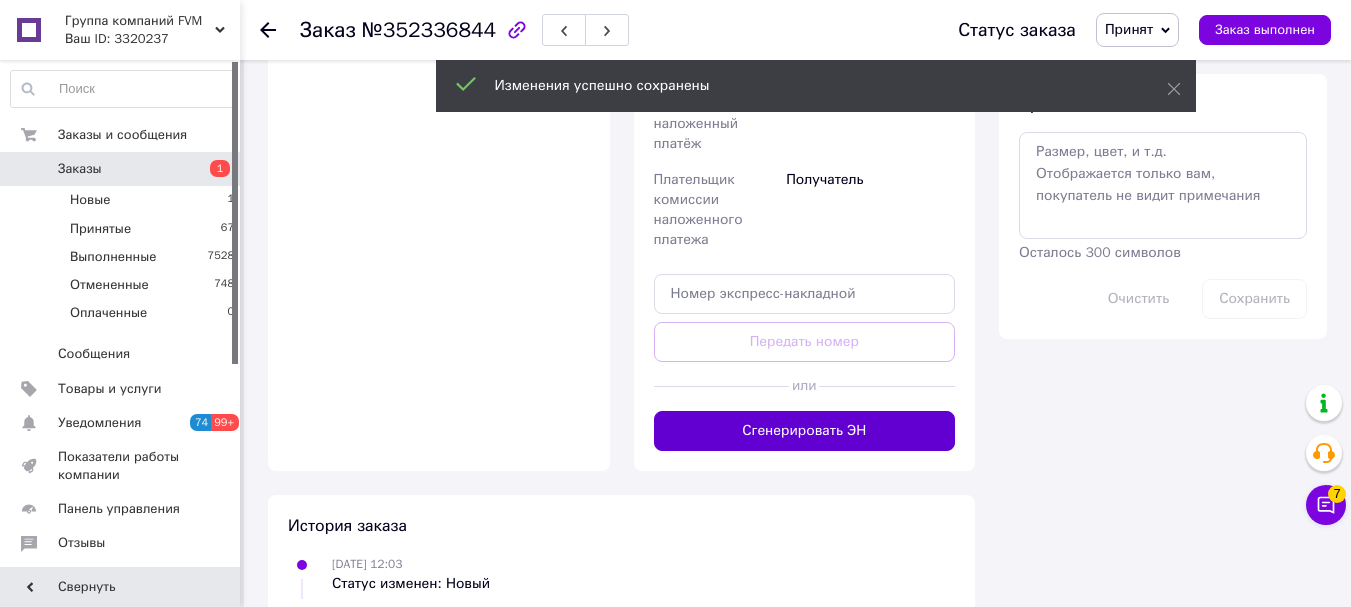 click on "Сгенерировать ЭН" at bounding box center (805, 431) 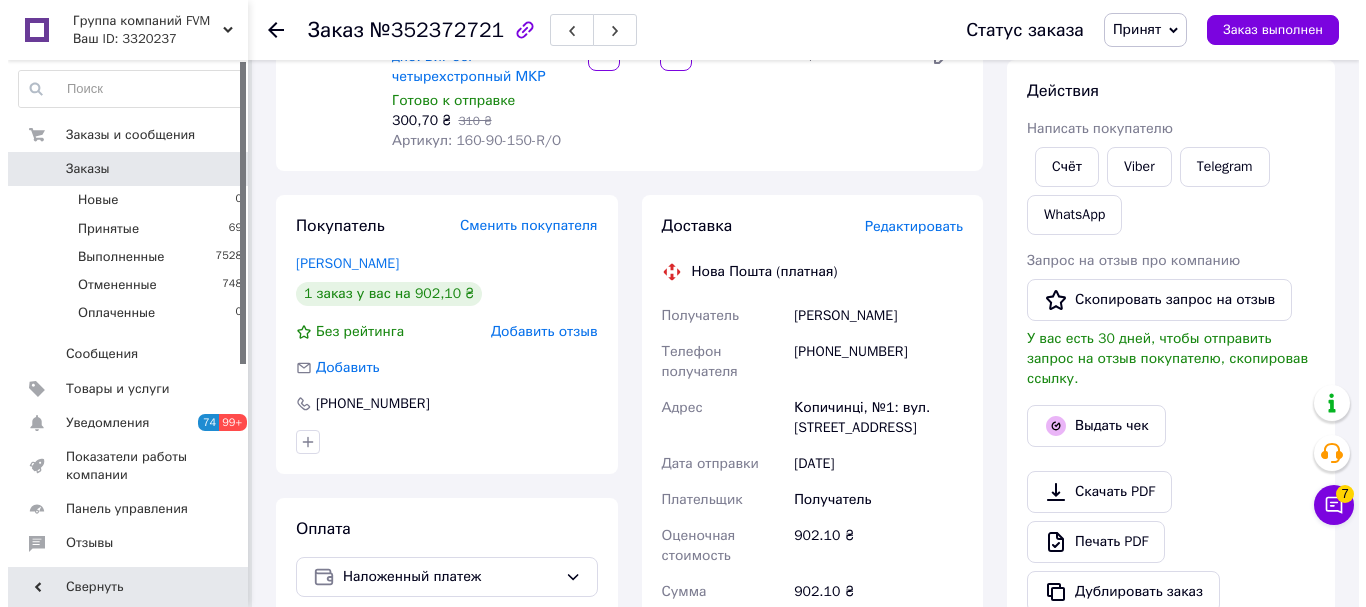 scroll, scrollTop: 300, scrollLeft: 0, axis: vertical 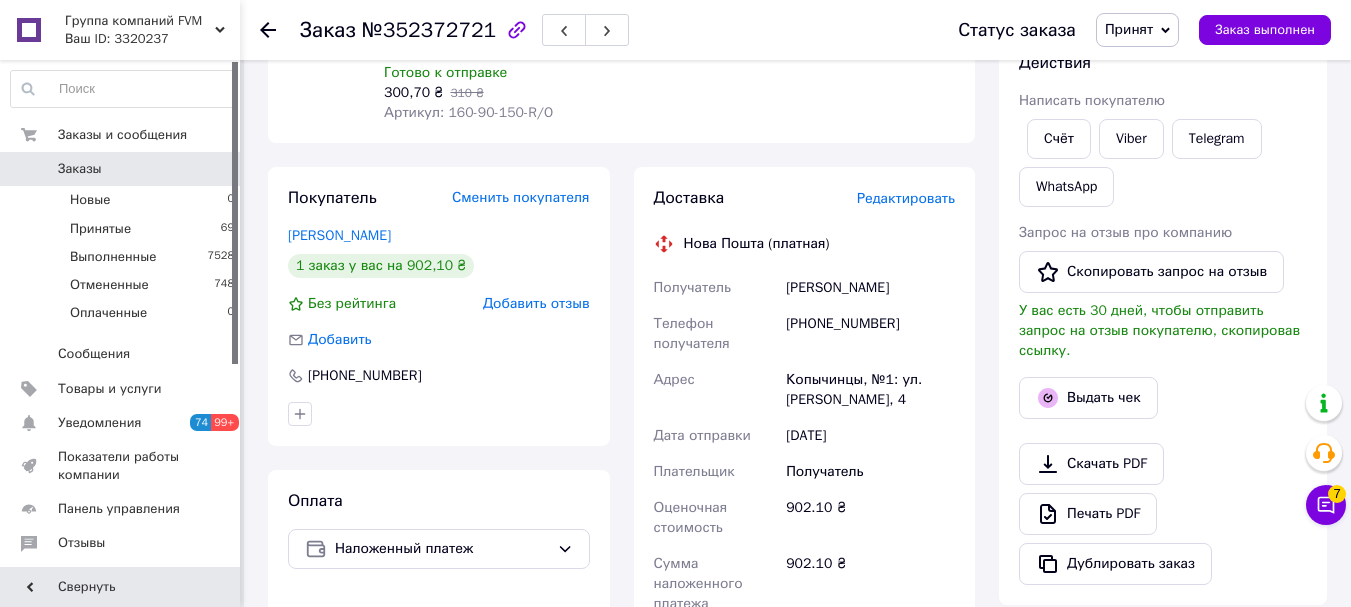 click on "Редактировать" at bounding box center [906, 198] 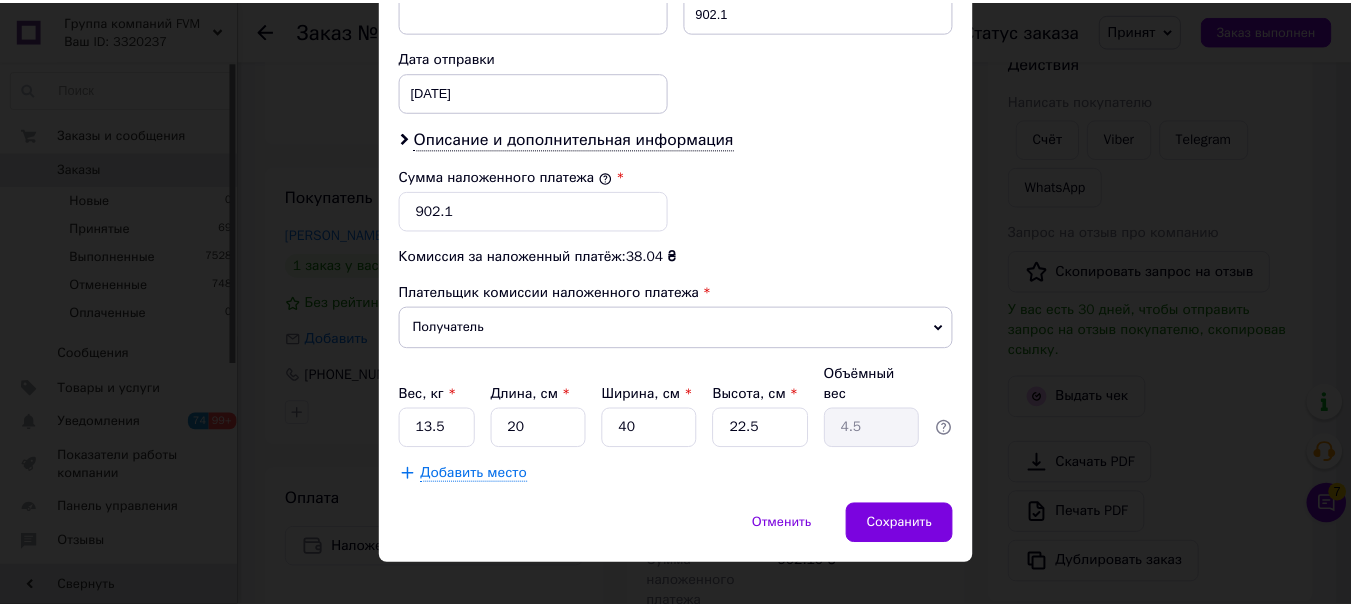 scroll, scrollTop: 919, scrollLeft: 0, axis: vertical 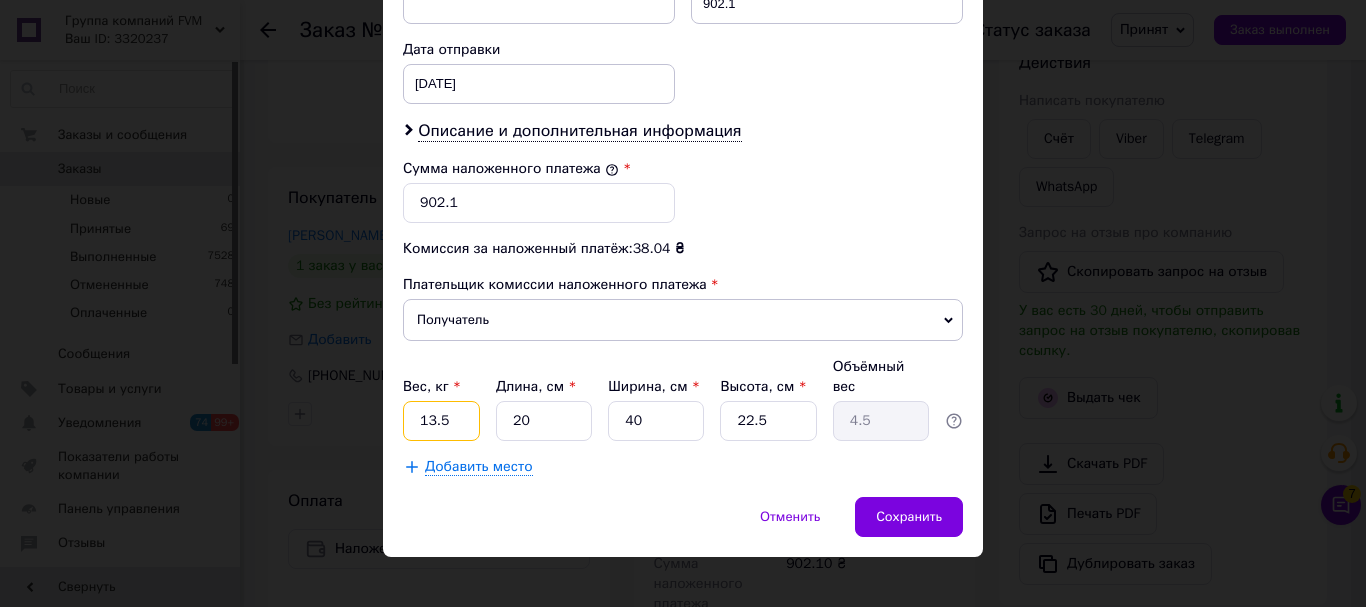 click on "13.5" at bounding box center (441, 421) 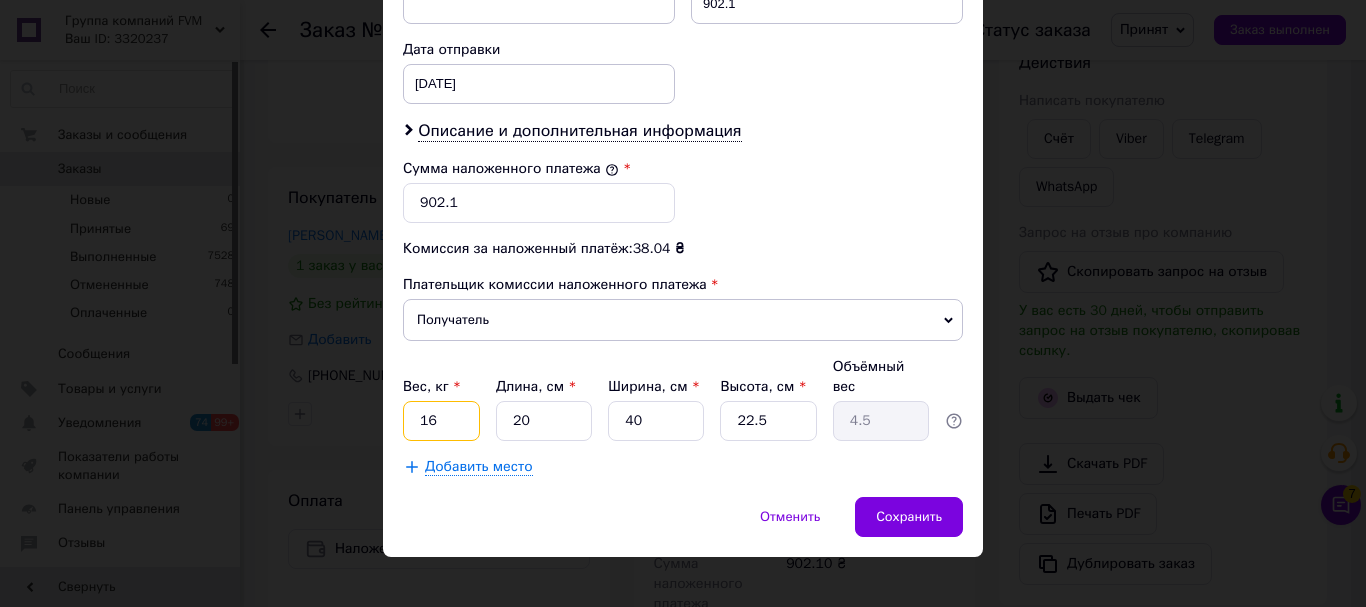 type on "16" 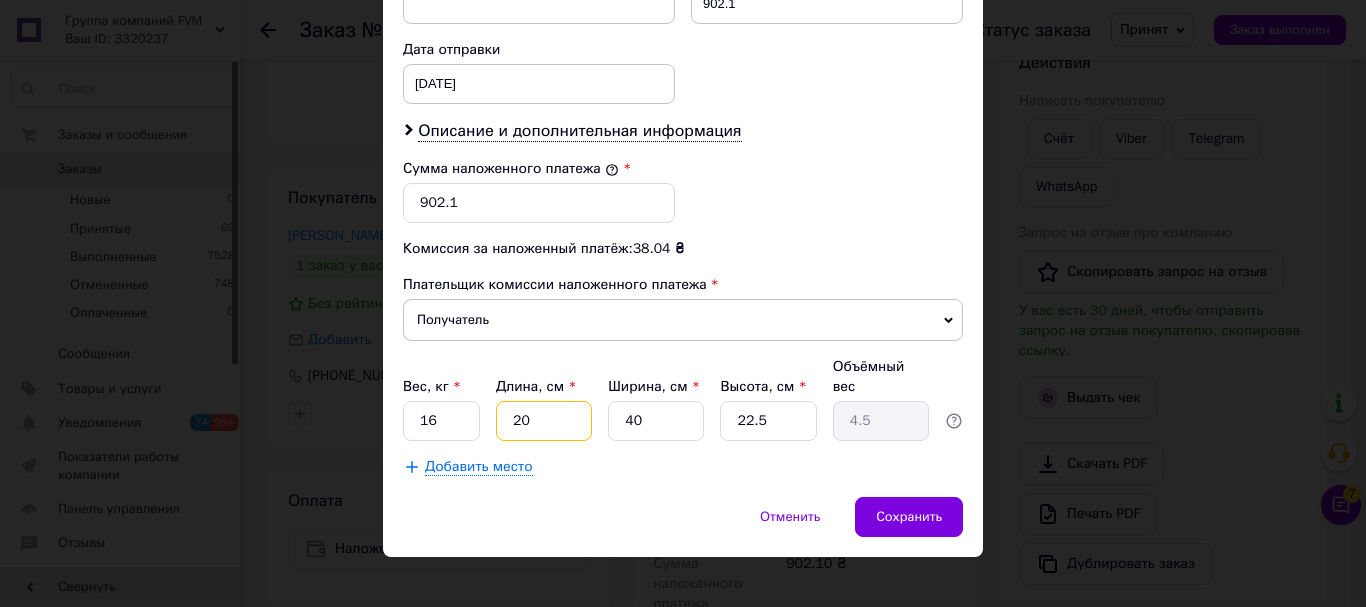 click on "20" at bounding box center [544, 421] 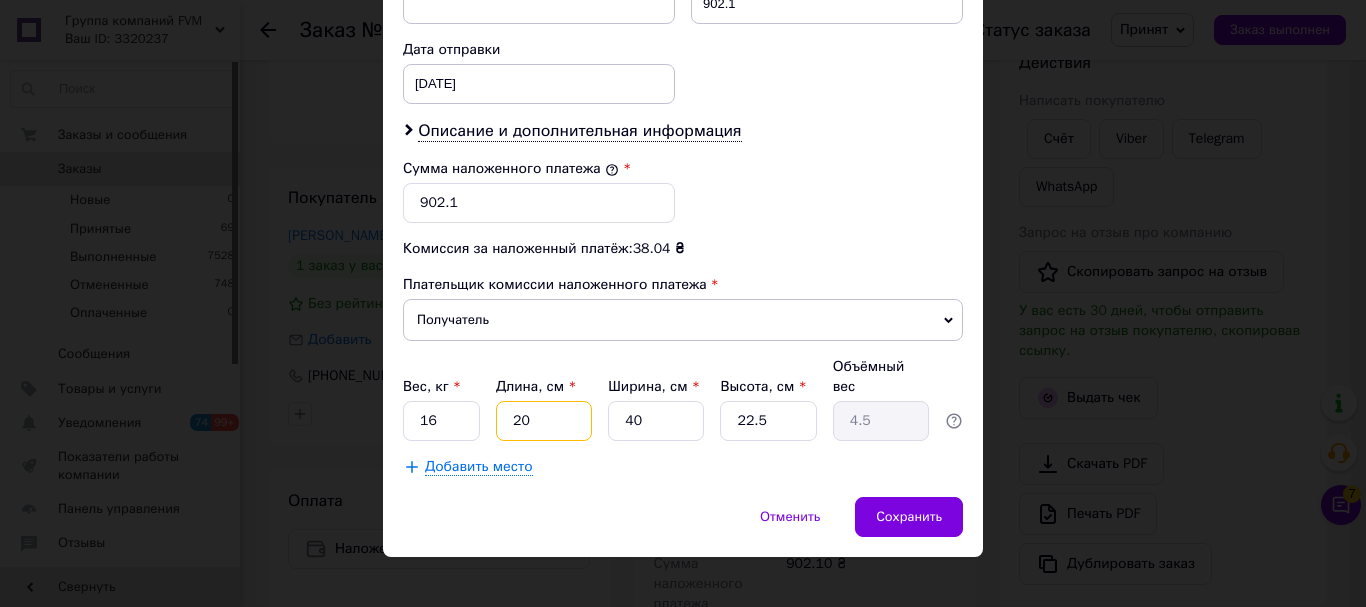 type on "2" 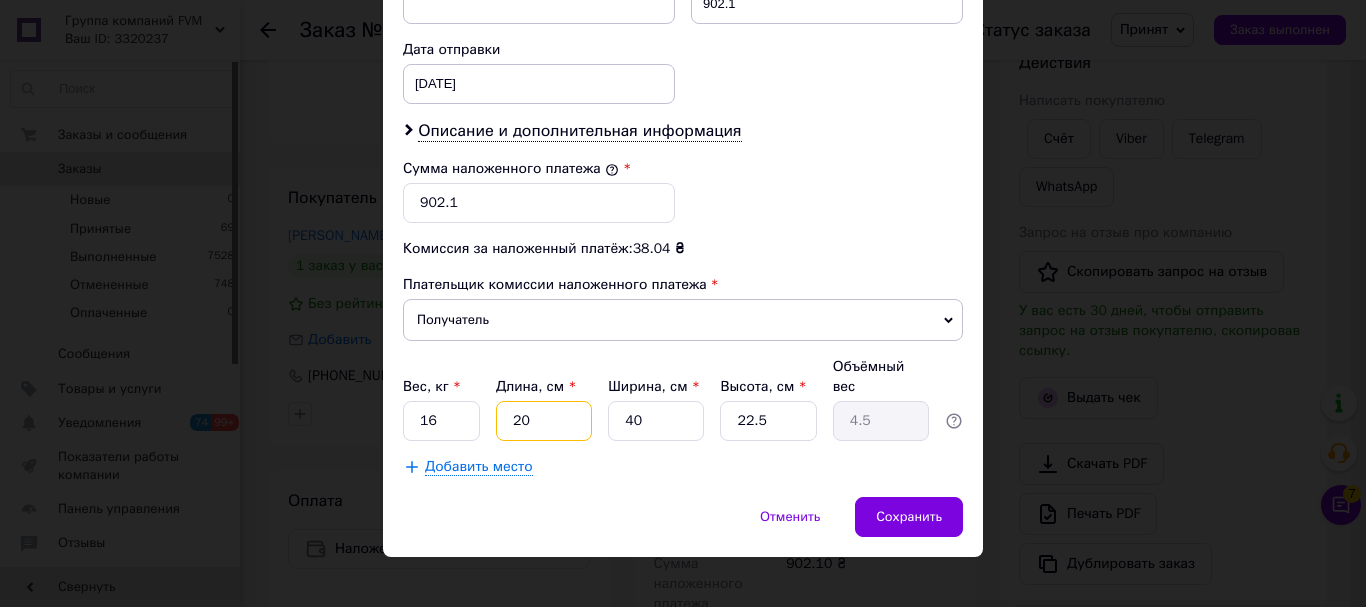 type on "0.45" 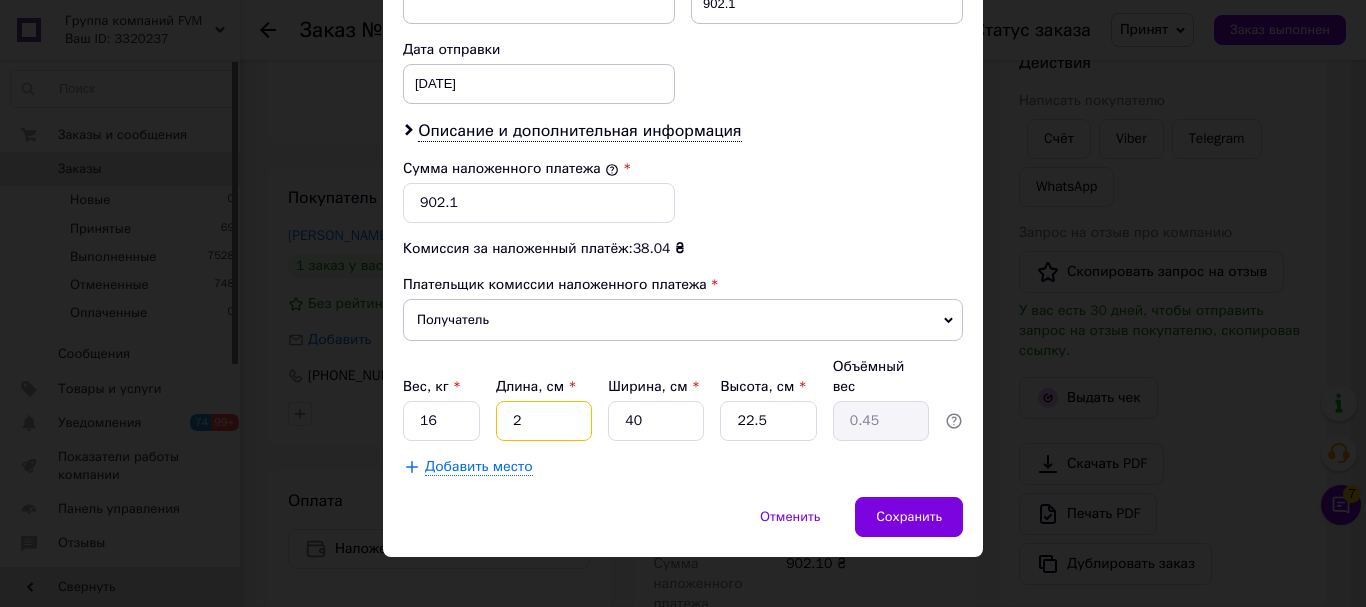 type 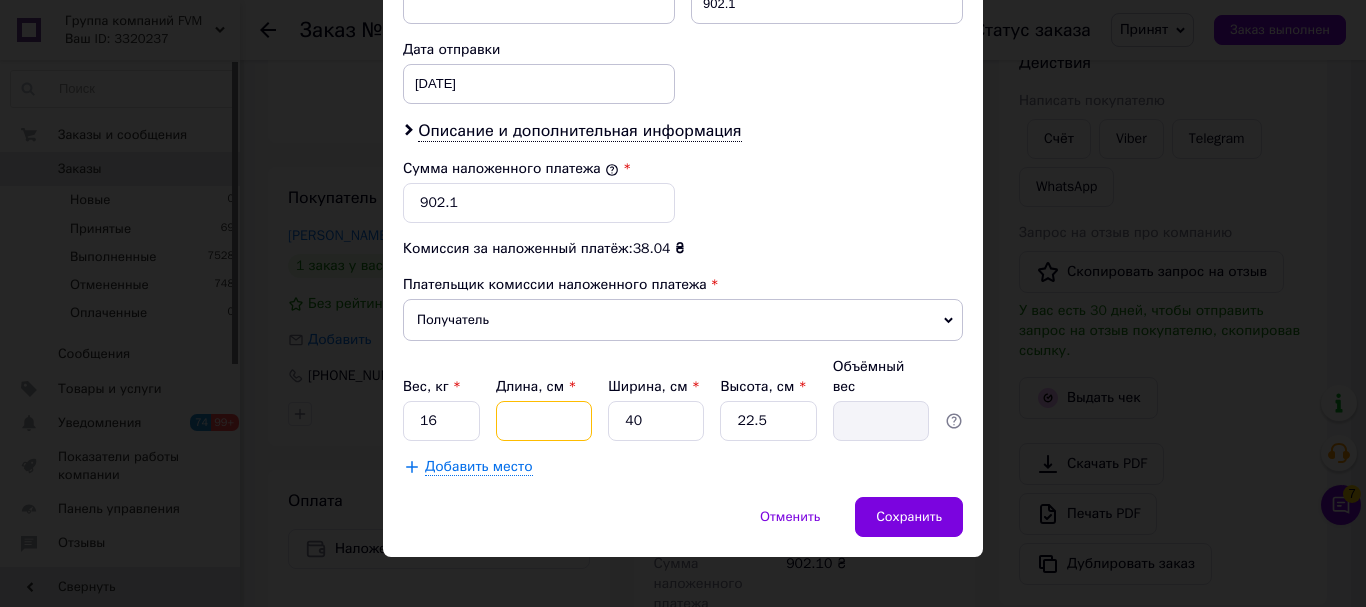 type on "2" 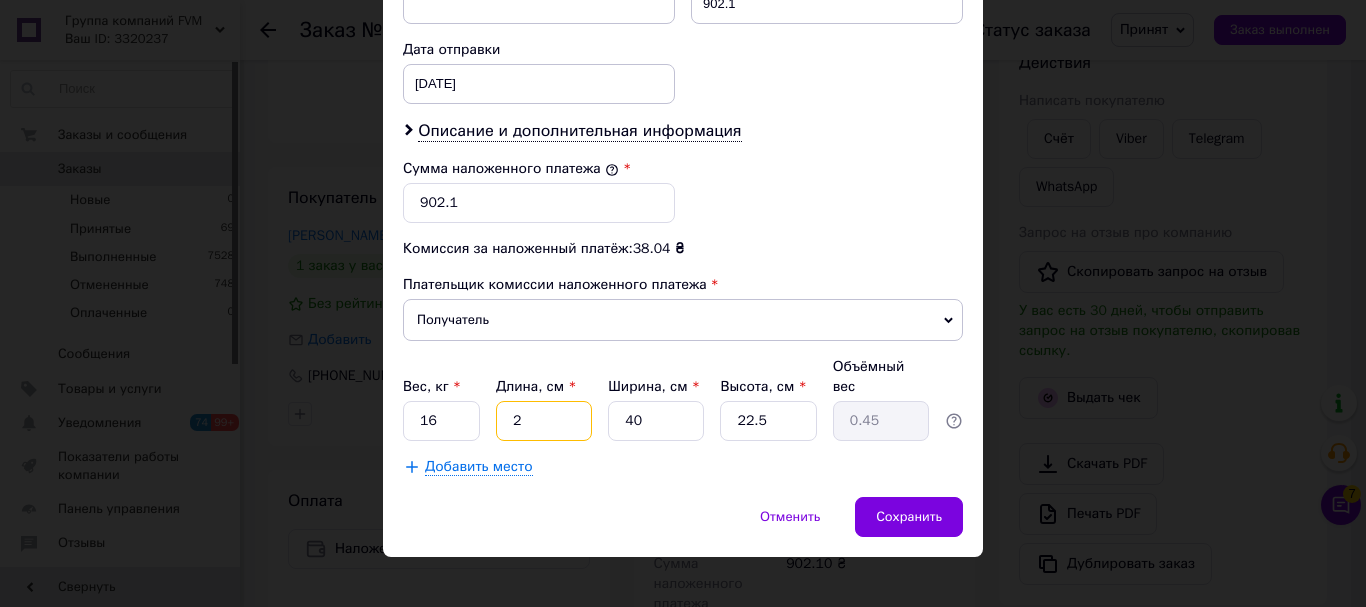 type on "25" 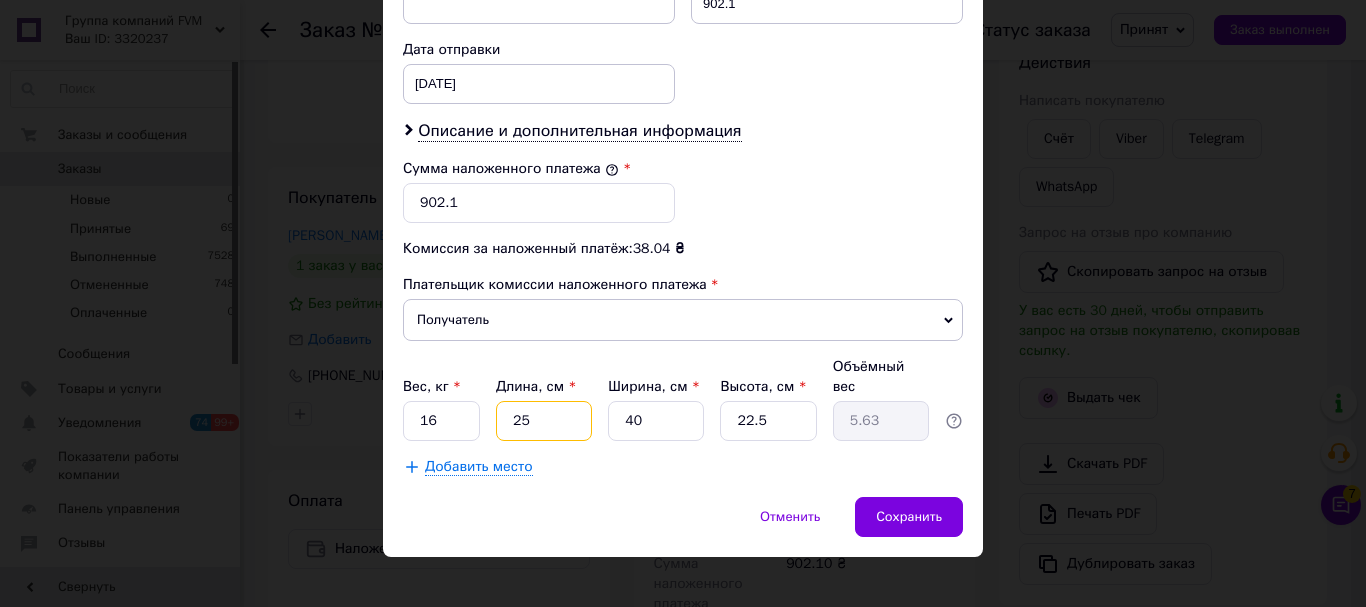 type on "25" 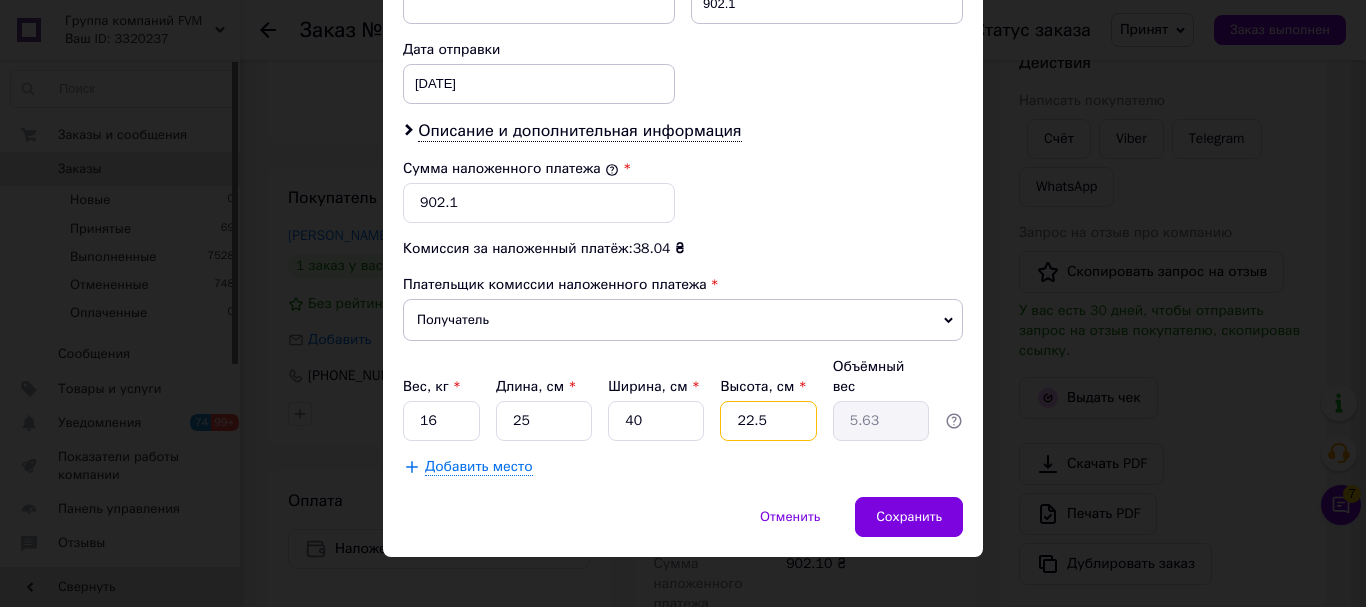 click on "22.5" at bounding box center [768, 421] 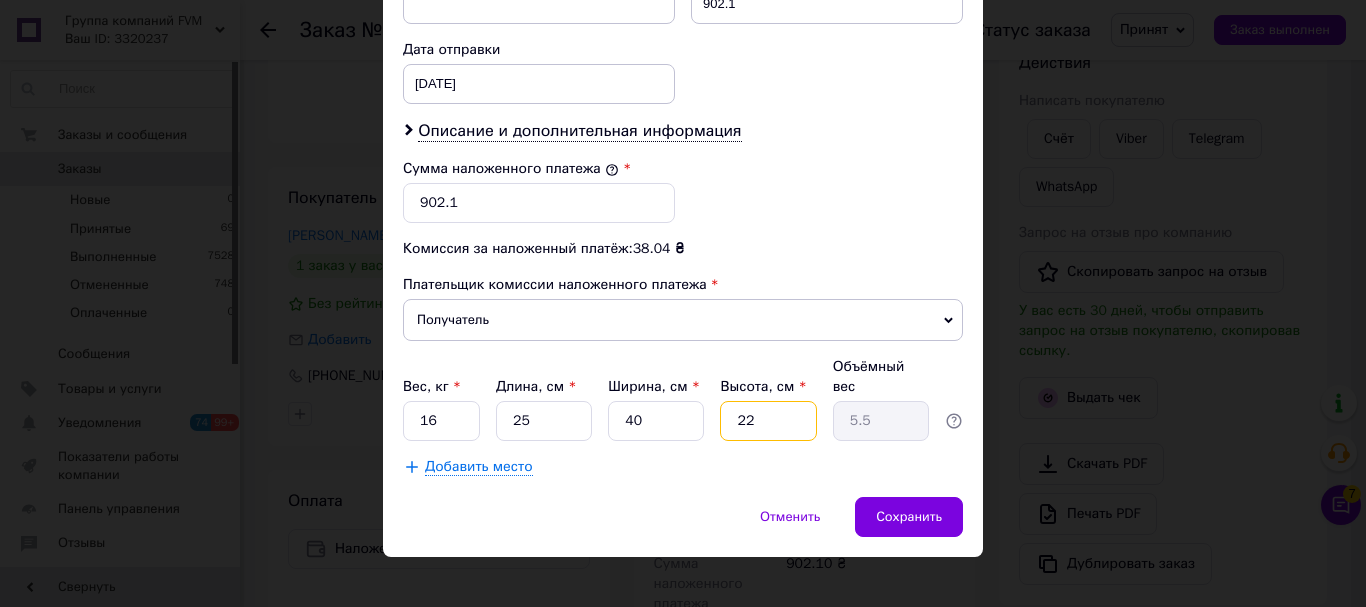 type on "2" 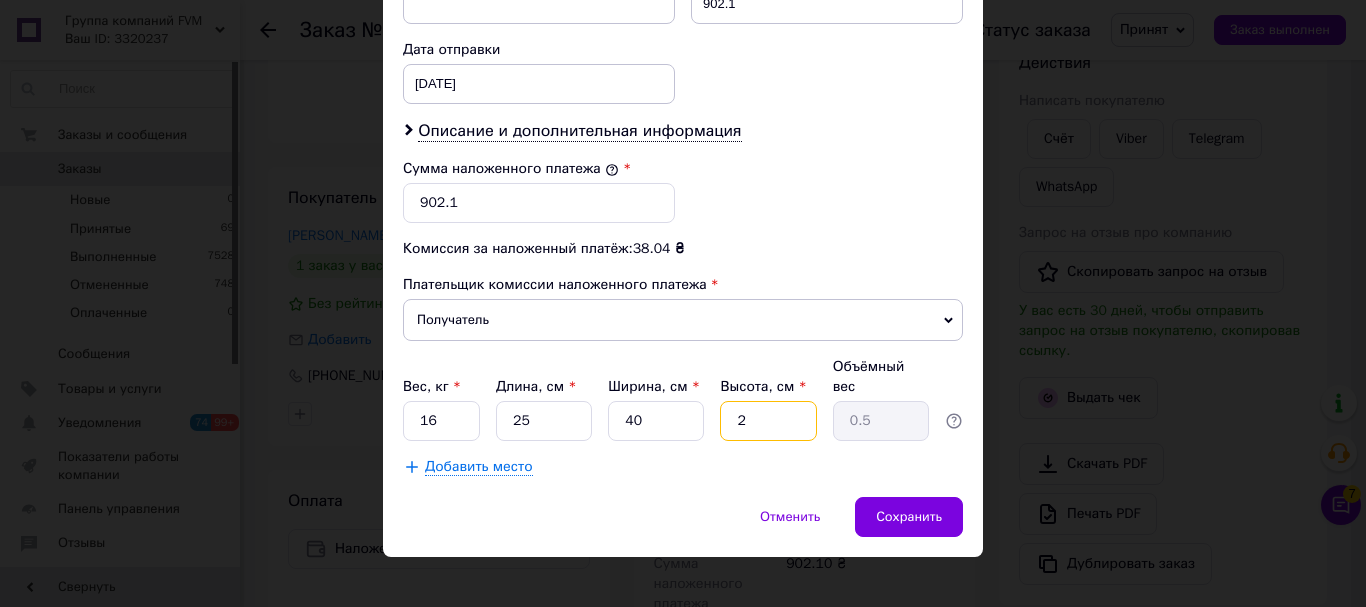 type on "25" 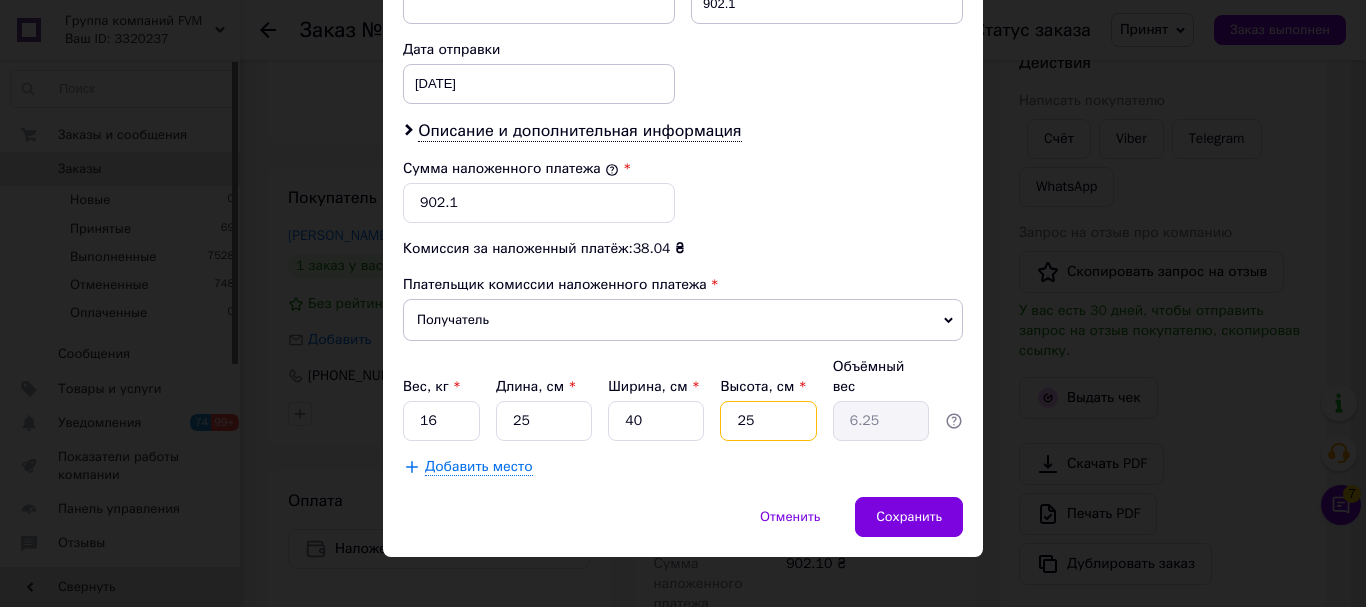 type on "25" 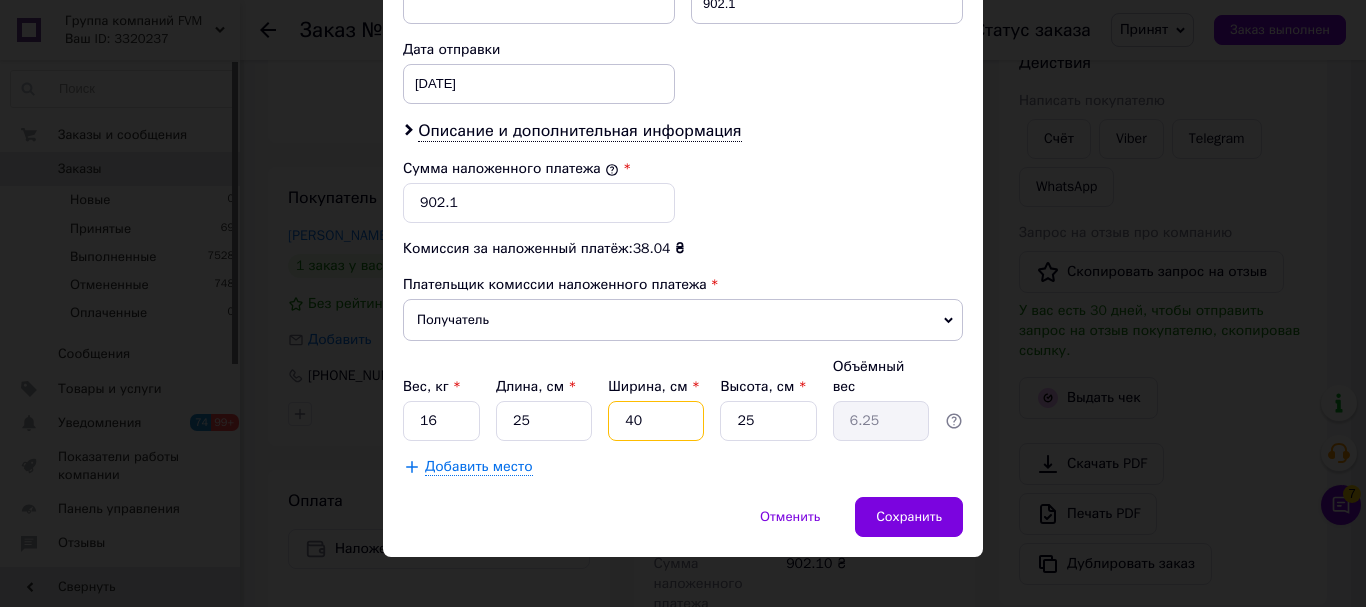 click on "40" at bounding box center (656, 421) 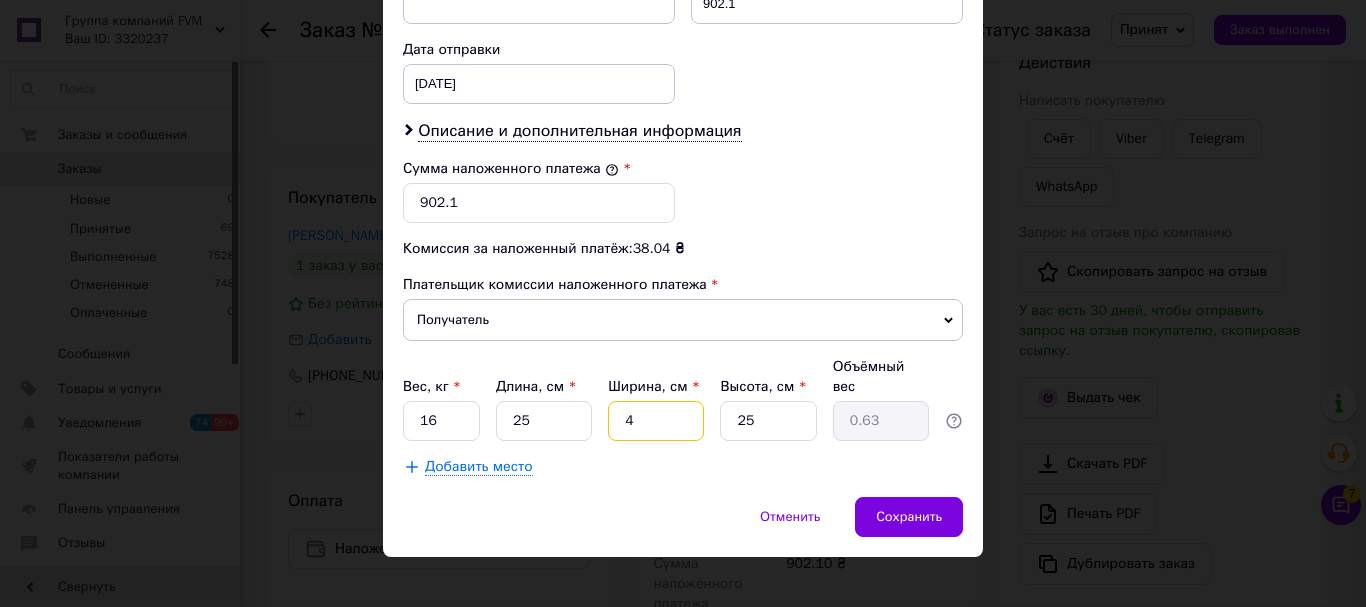 type 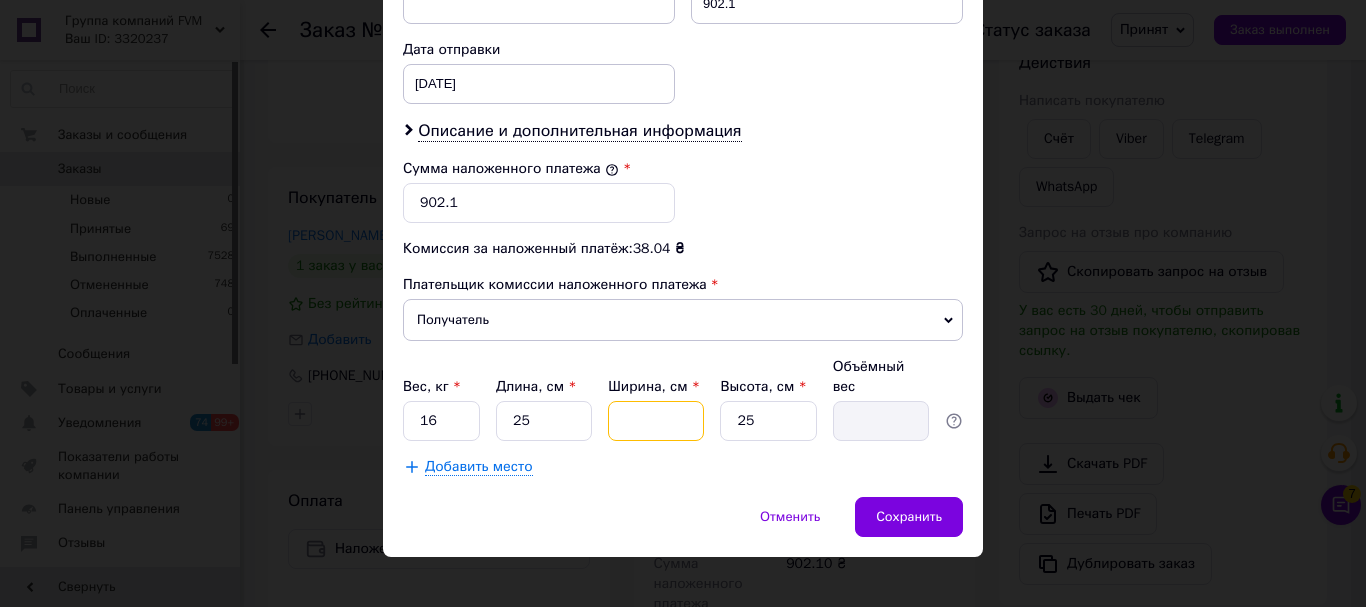 type on "5" 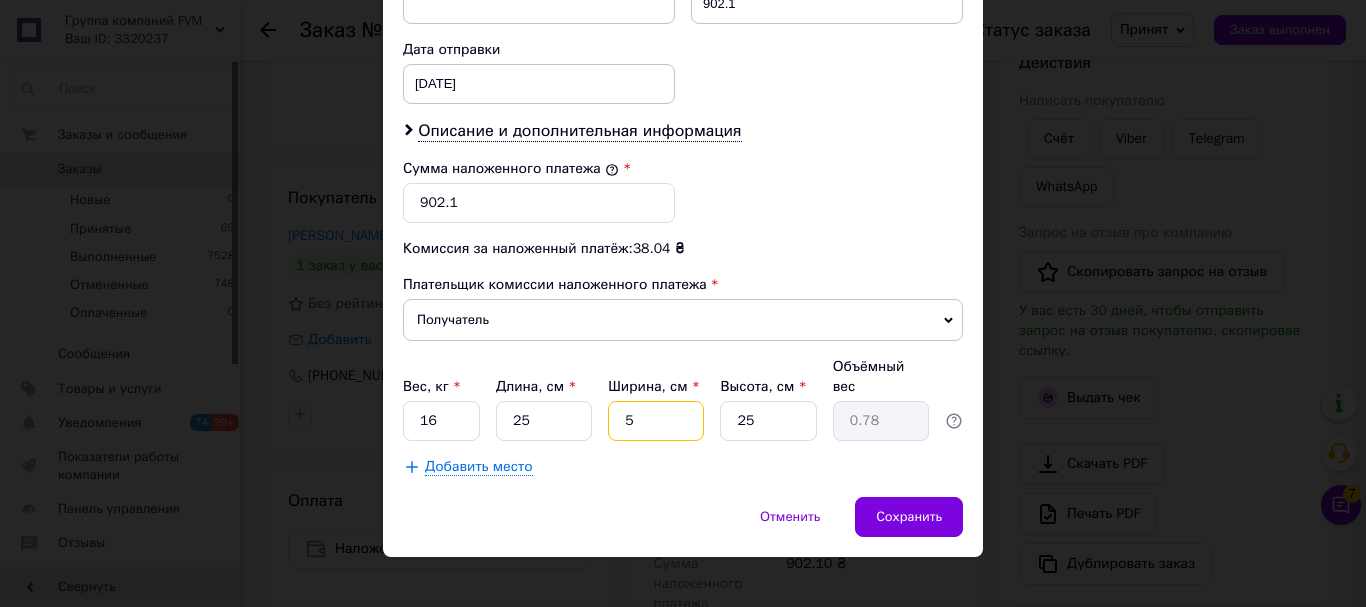type on "50" 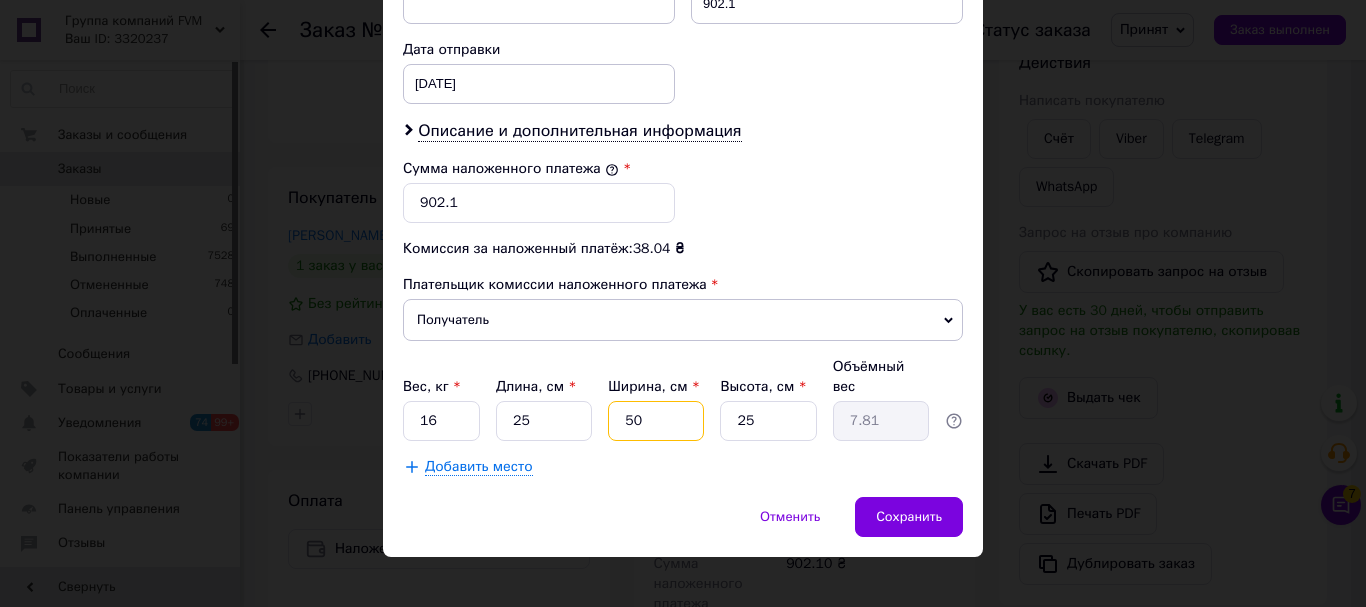 type on "50" 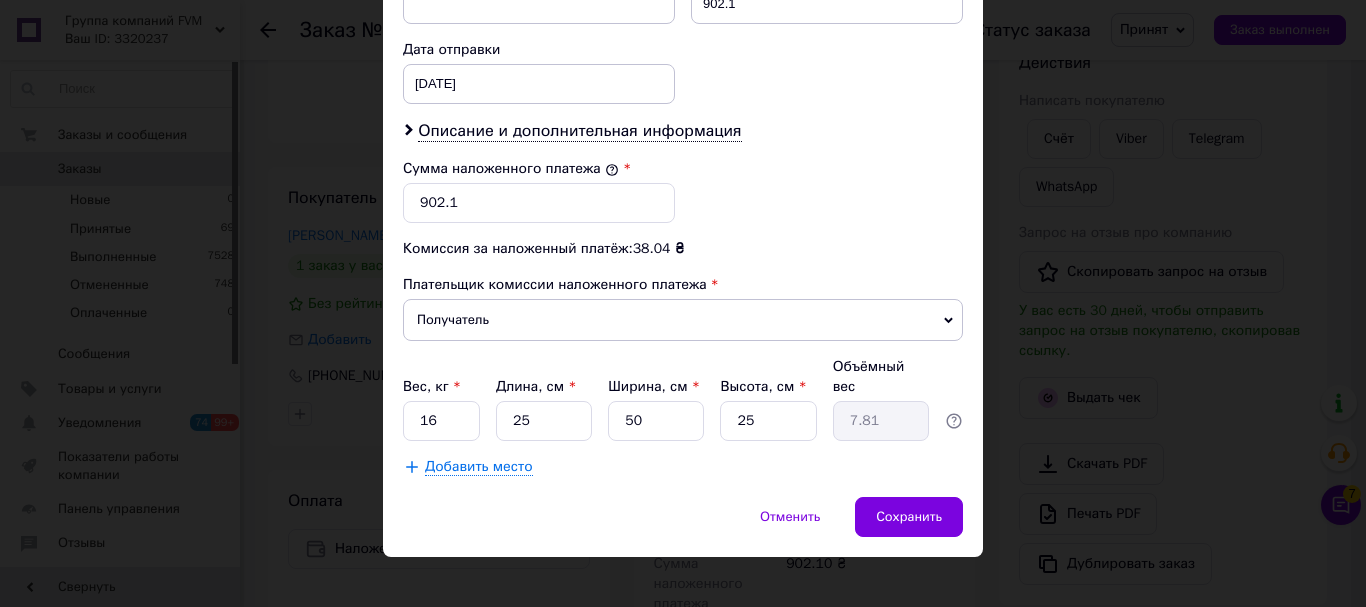 drag, startPoint x: 696, startPoint y: 491, endPoint x: 928, endPoint y: 520, distance: 233.80548 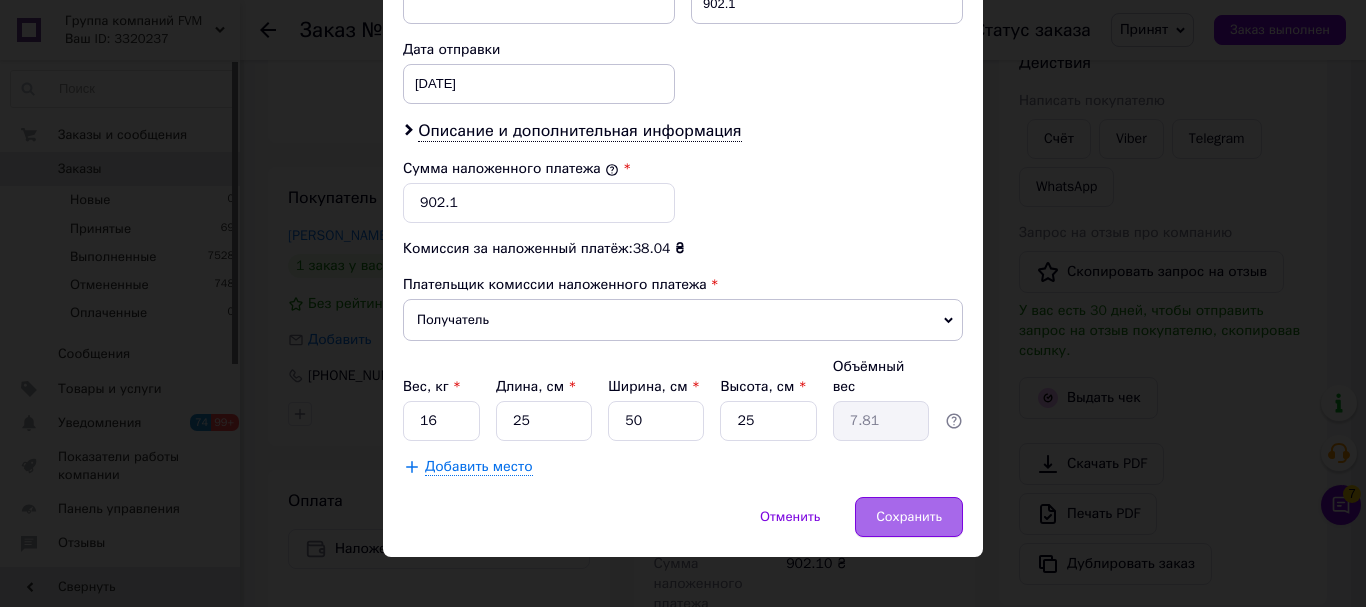 click on "Сохранить" at bounding box center [909, 517] 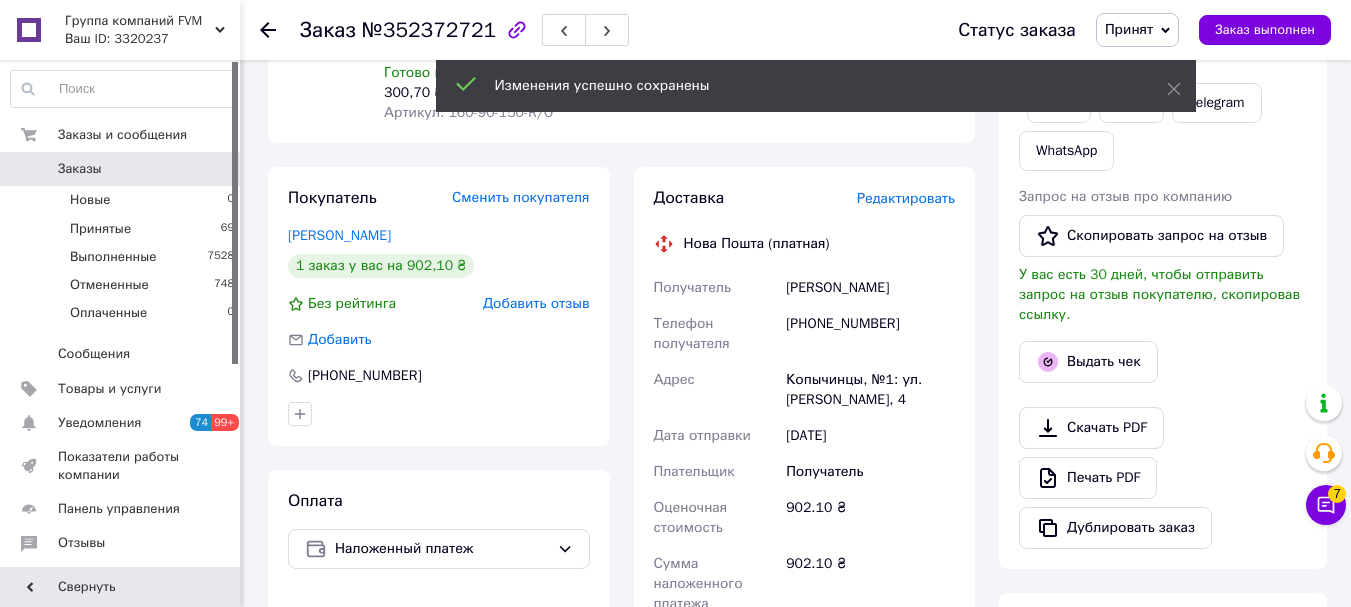 scroll, scrollTop: 800, scrollLeft: 0, axis: vertical 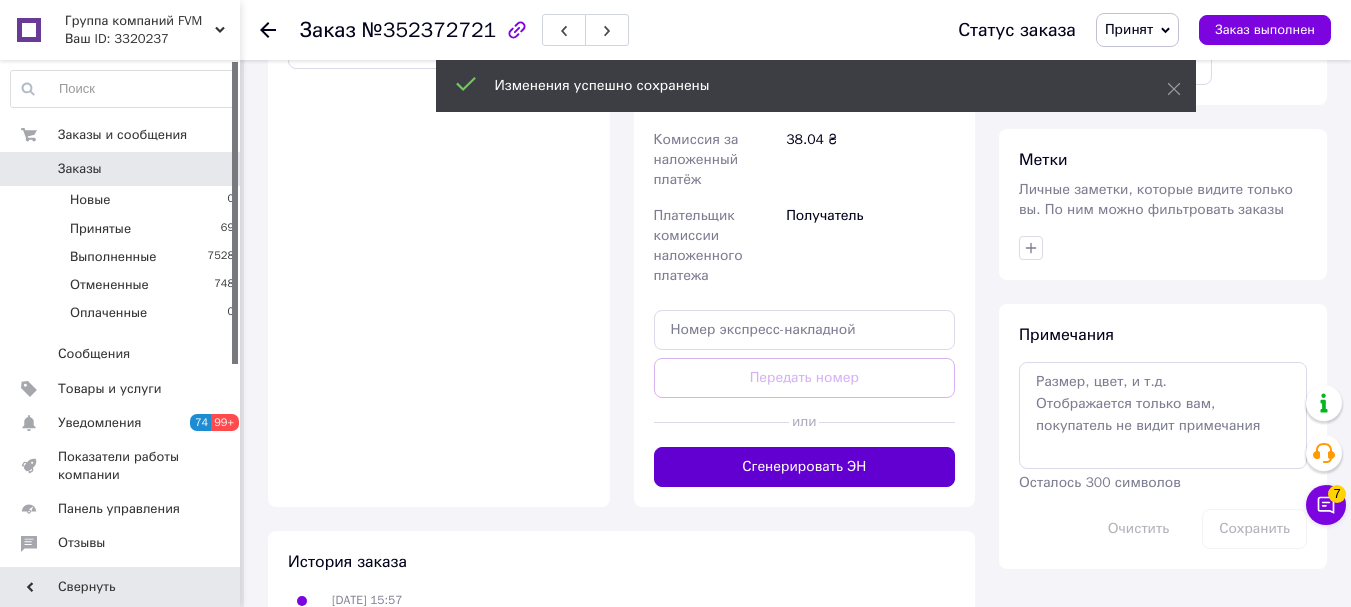 click on "Сгенерировать ЭН" at bounding box center [805, 467] 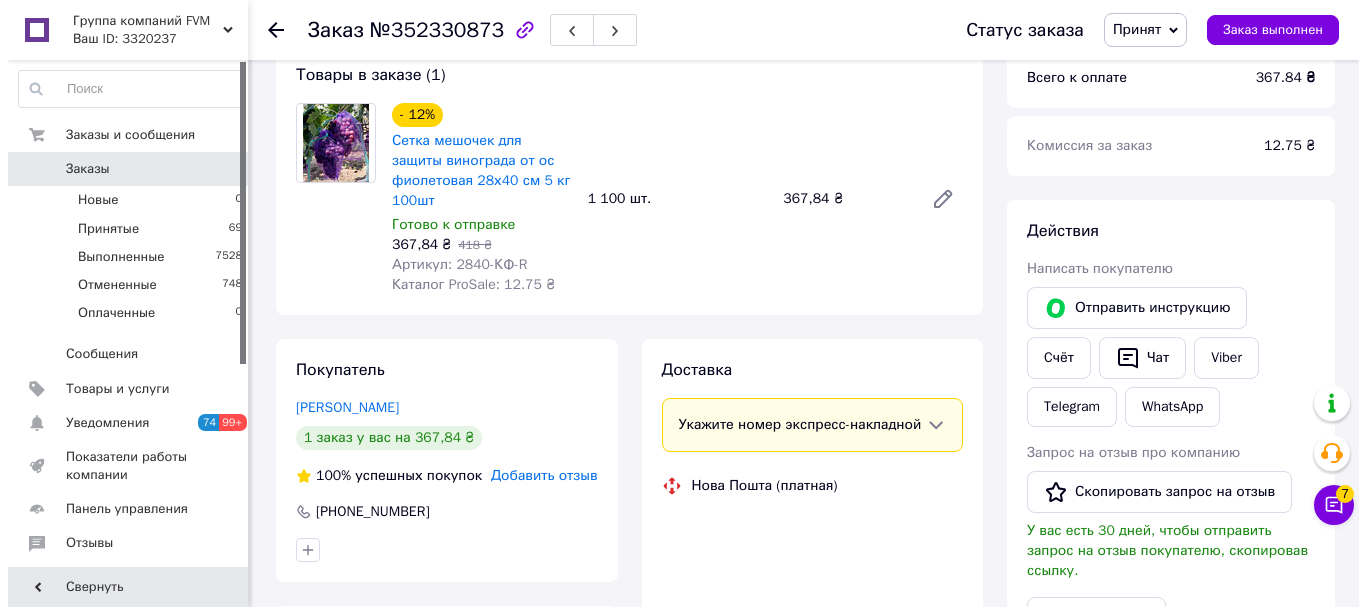 scroll, scrollTop: 200, scrollLeft: 0, axis: vertical 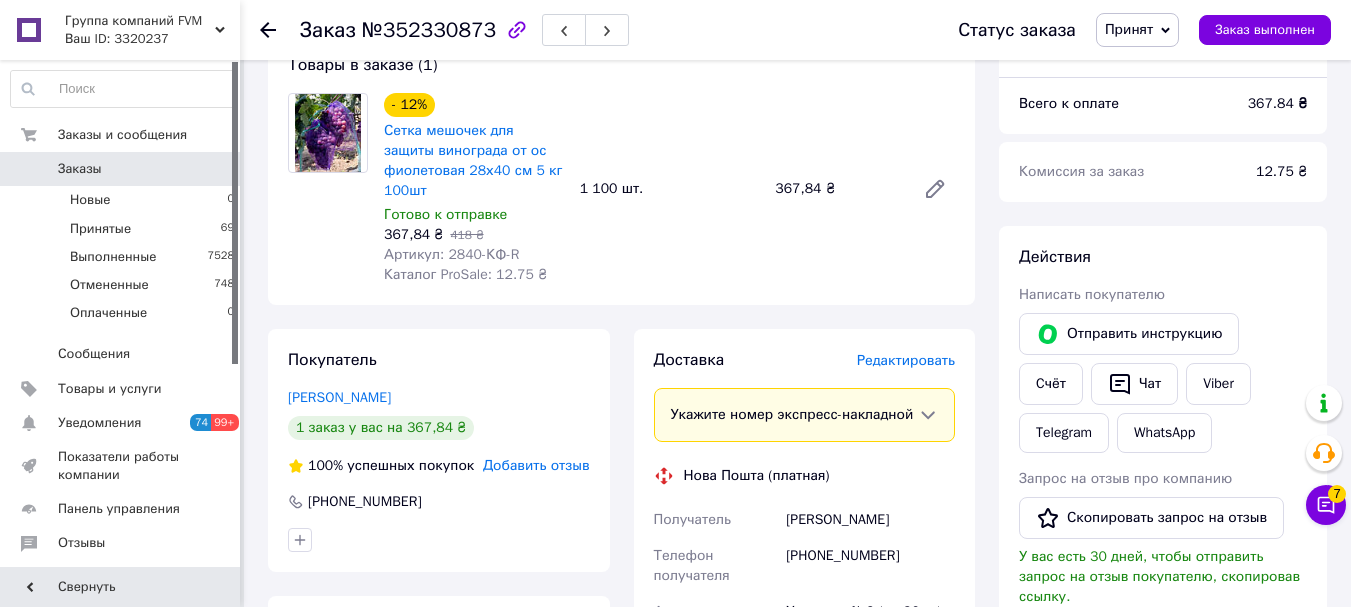 click on "Редактировать" at bounding box center (906, 360) 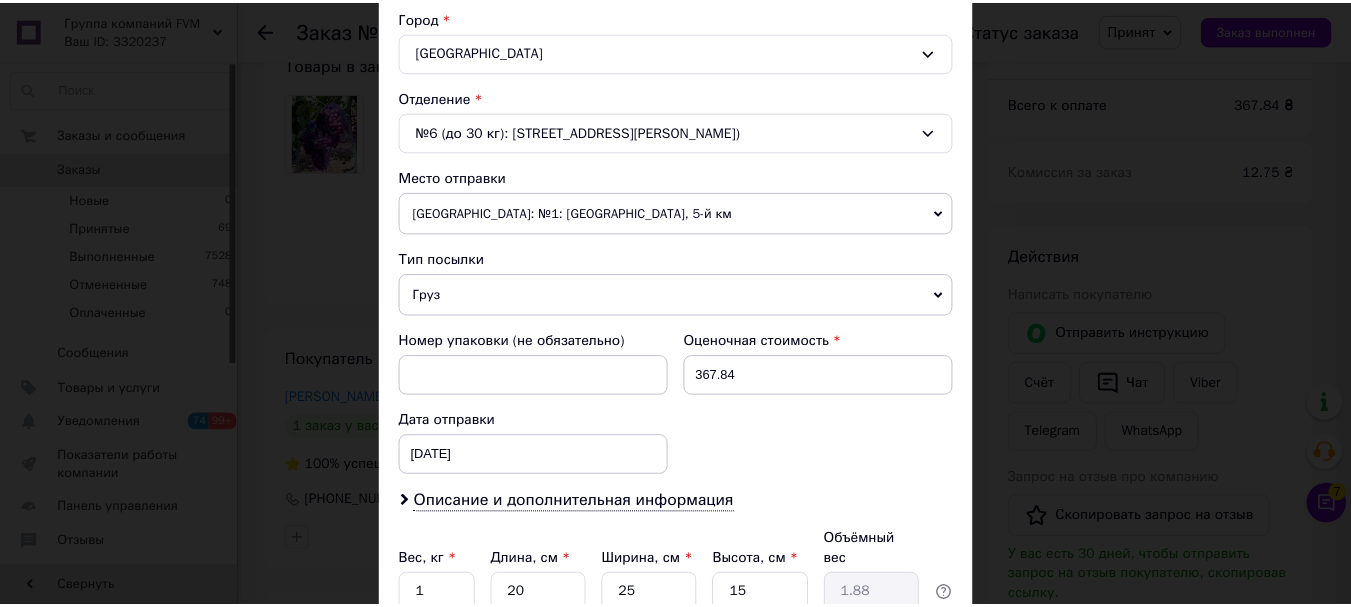 scroll, scrollTop: 700, scrollLeft: 0, axis: vertical 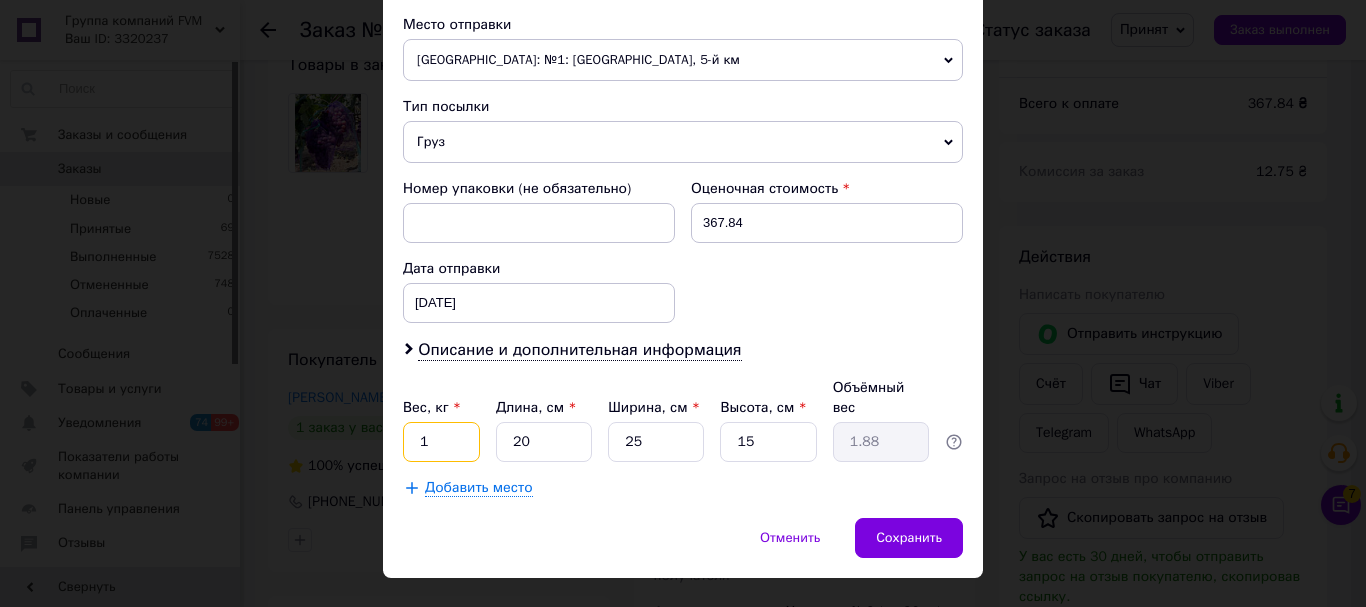 click on "1" at bounding box center (441, 442) 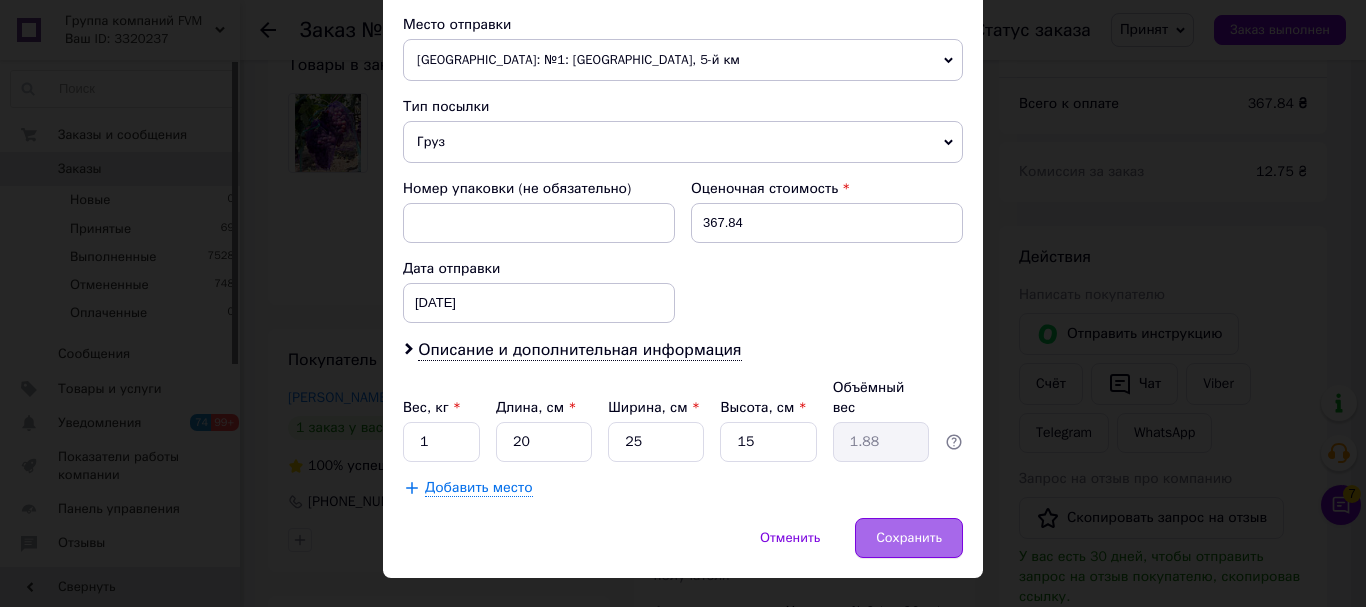 click on "Сохранить" at bounding box center (909, 538) 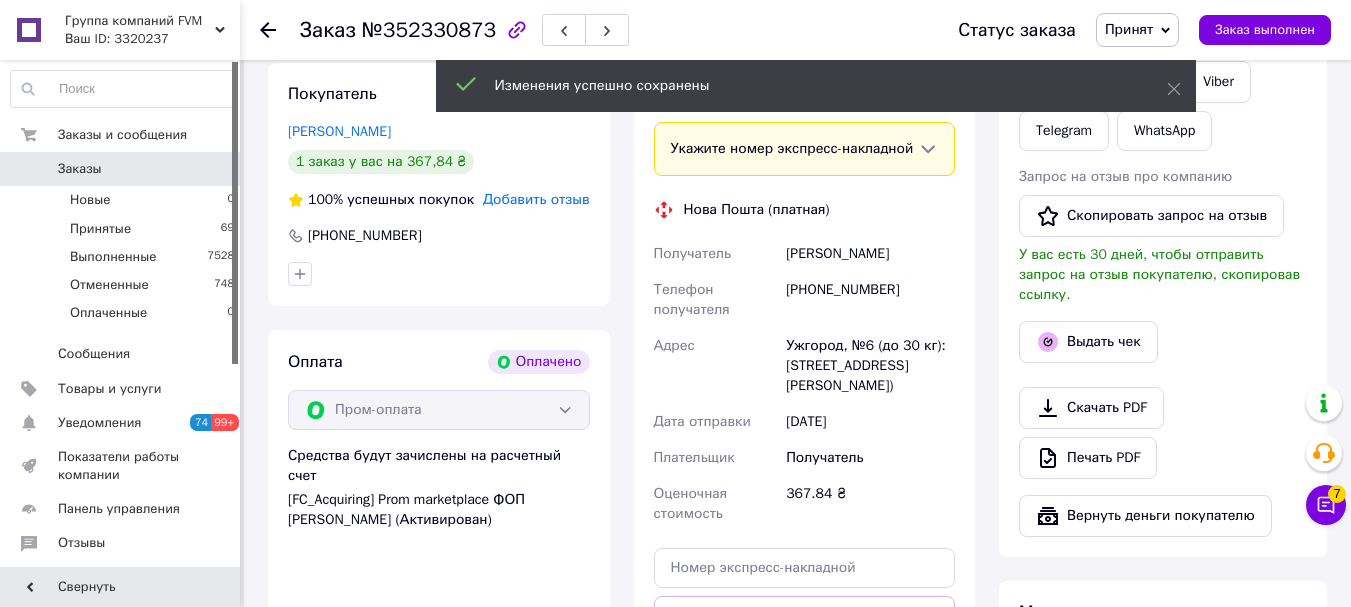 scroll, scrollTop: 900, scrollLeft: 0, axis: vertical 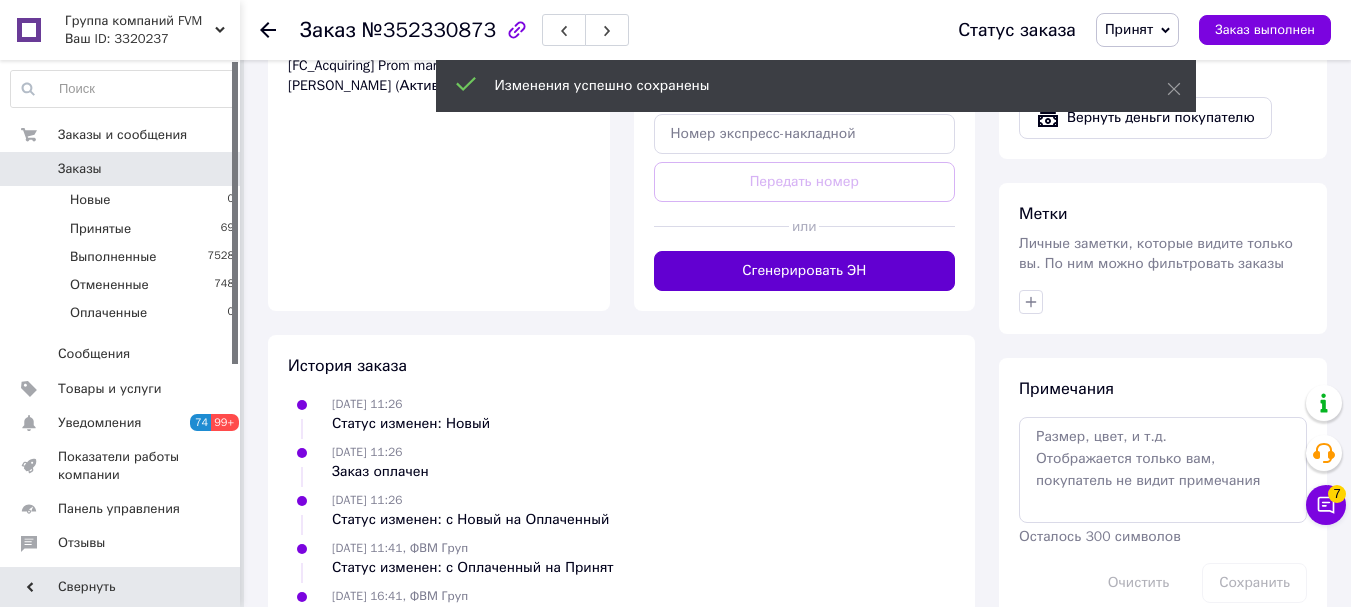 click on "Сгенерировать ЭН" at bounding box center (805, 271) 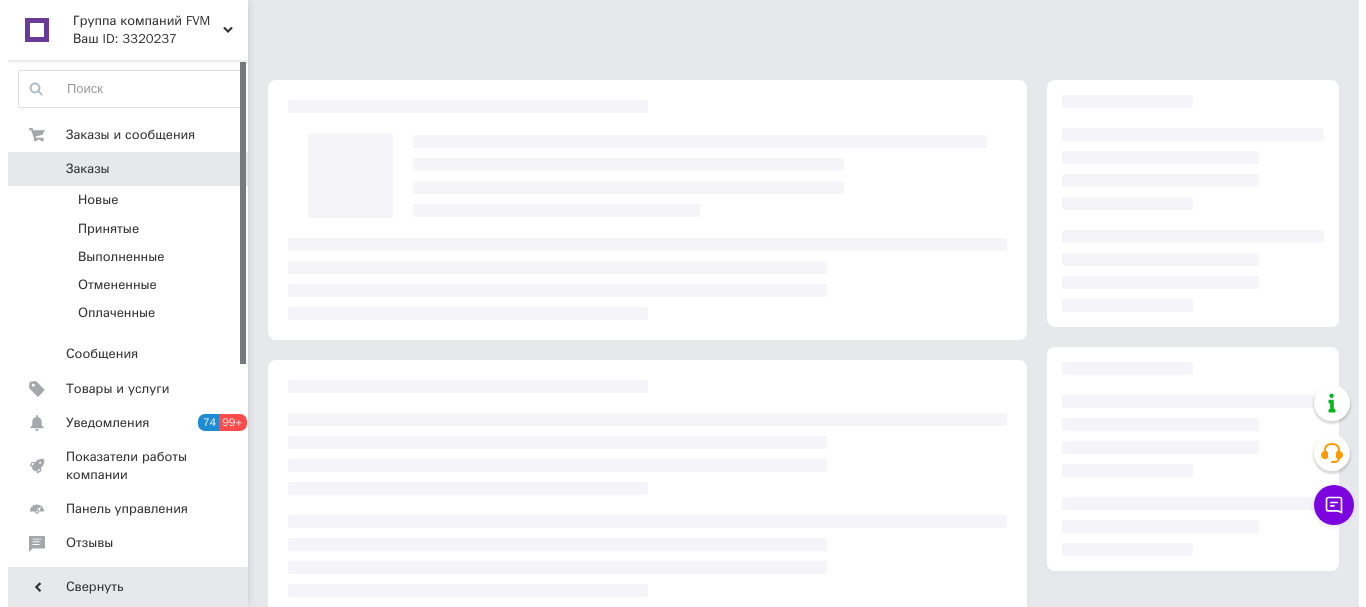 scroll, scrollTop: 0, scrollLeft: 0, axis: both 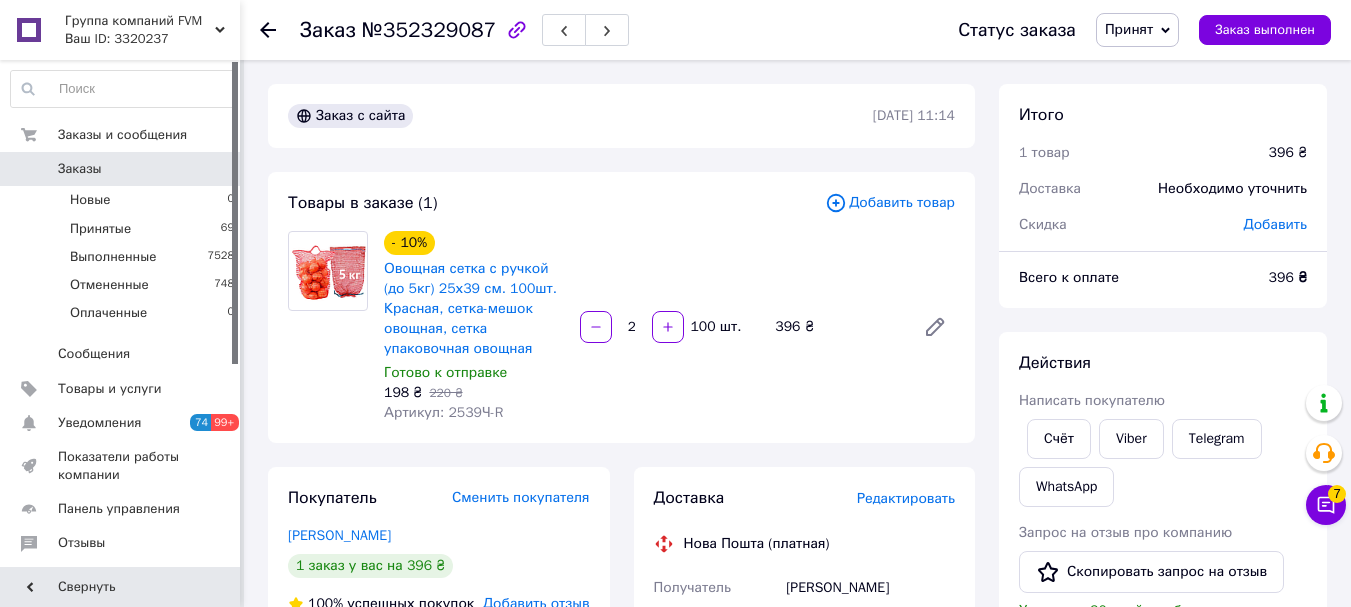 click on "Редактировать" at bounding box center (906, 498) 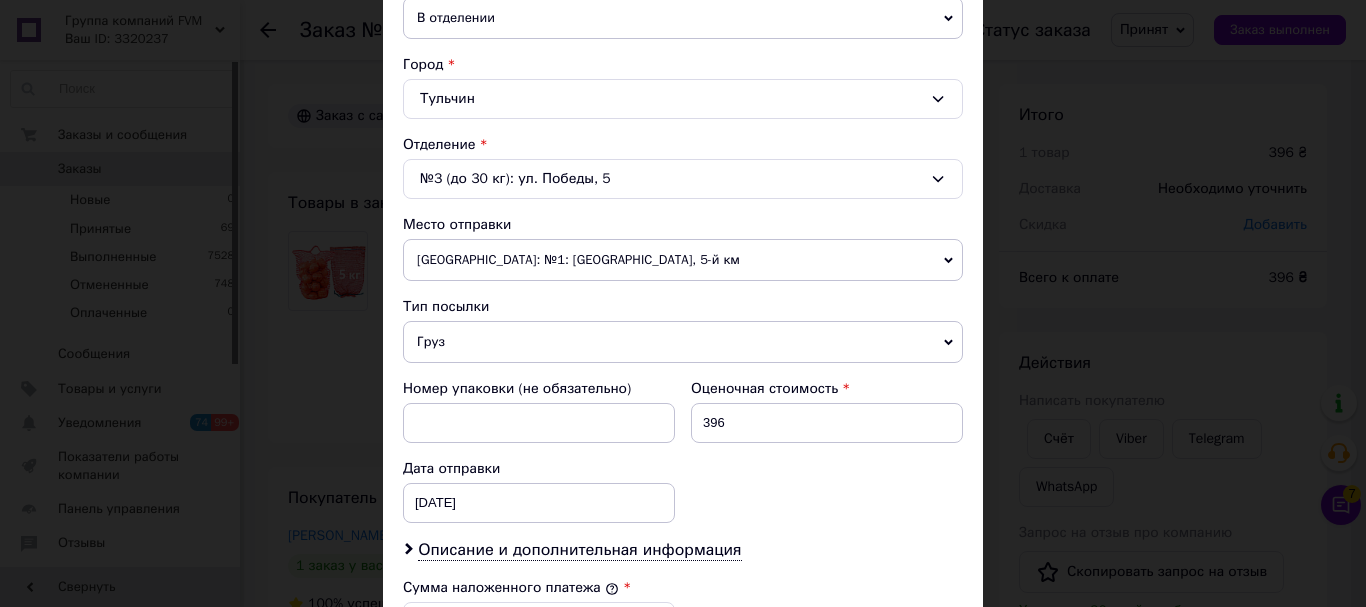 scroll, scrollTop: 800, scrollLeft: 0, axis: vertical 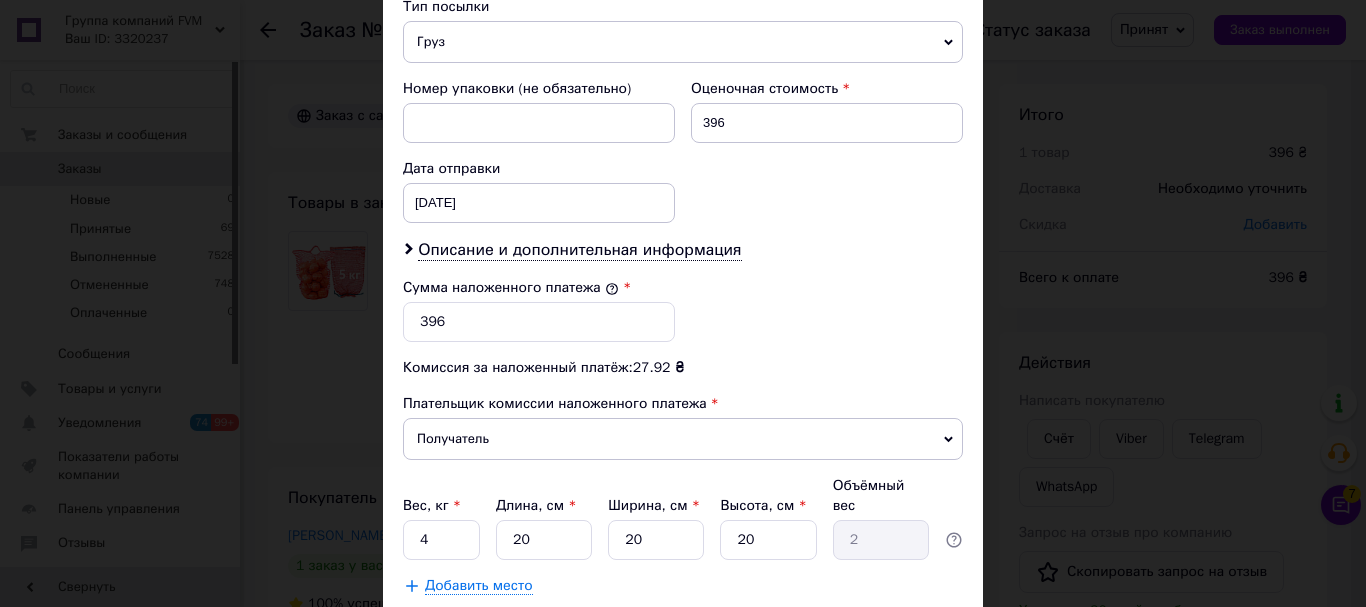 click on "Вес, кг   * 4 Длина, см   * 20 Ширина, см   * 20 Высота, см   * 20 Объёмный вес 2" at bounding box center [683, 518] 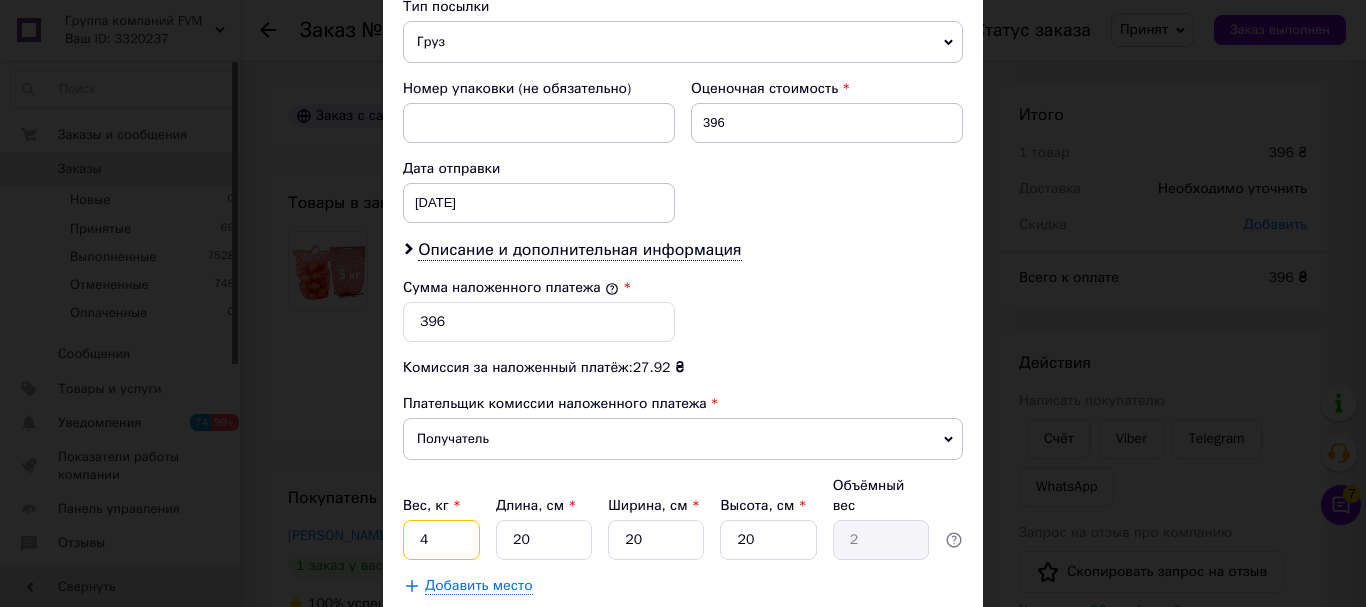 click on "4" at bounding box center [441, 540] 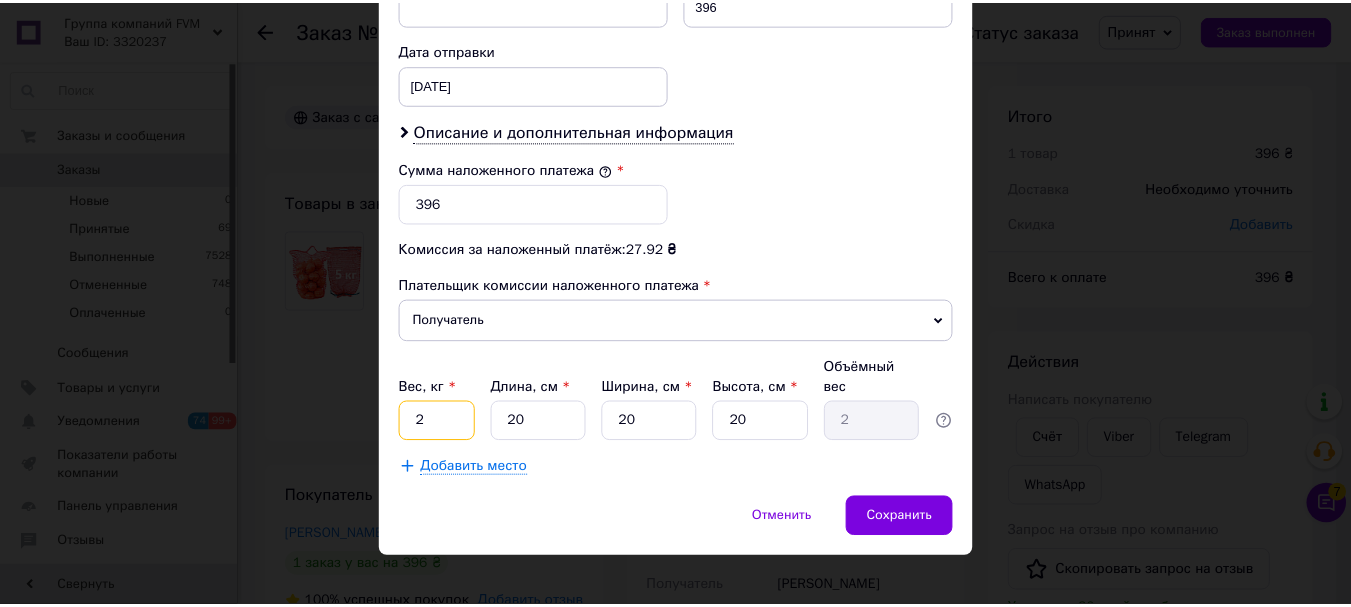 scroll, scrollTop: 919, scrollLeft: 0, axis: vertical 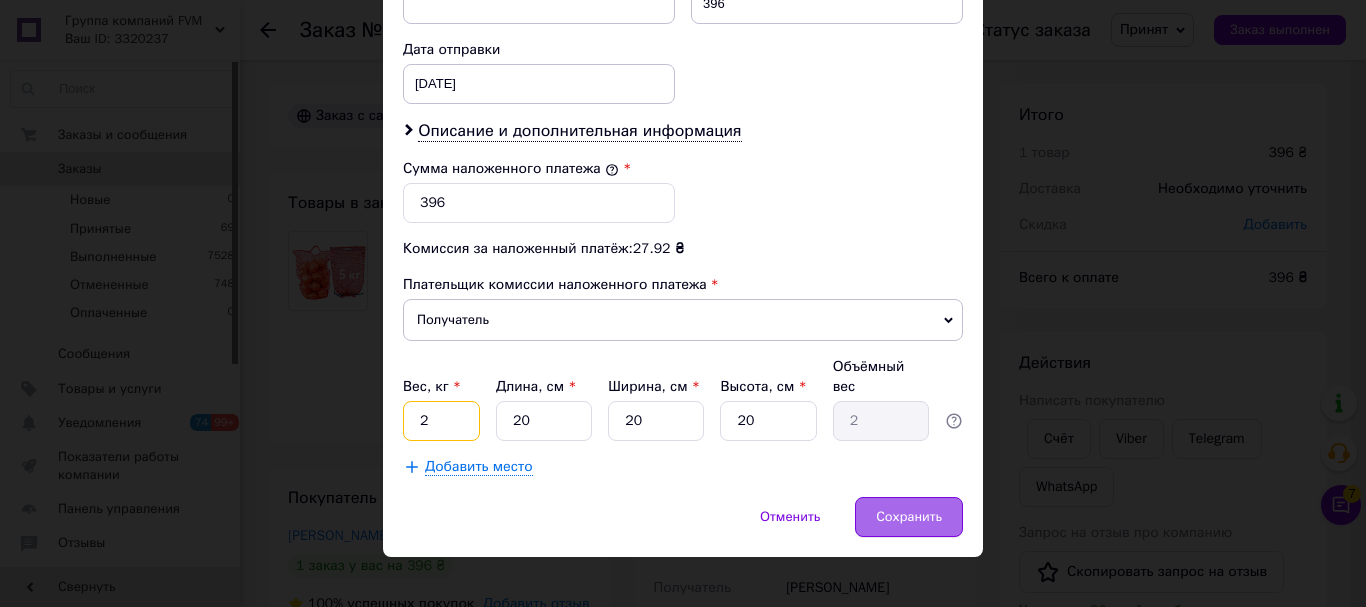 type on "2" 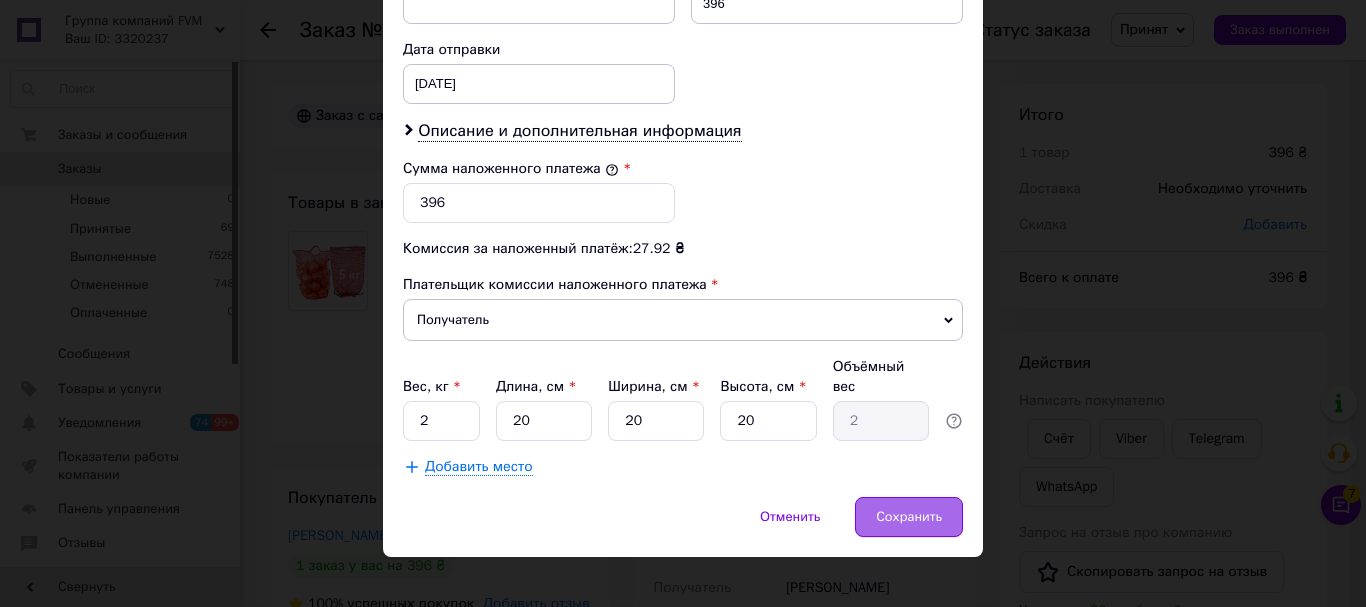 click on "Сохранить" at bounding box center (909, 517) 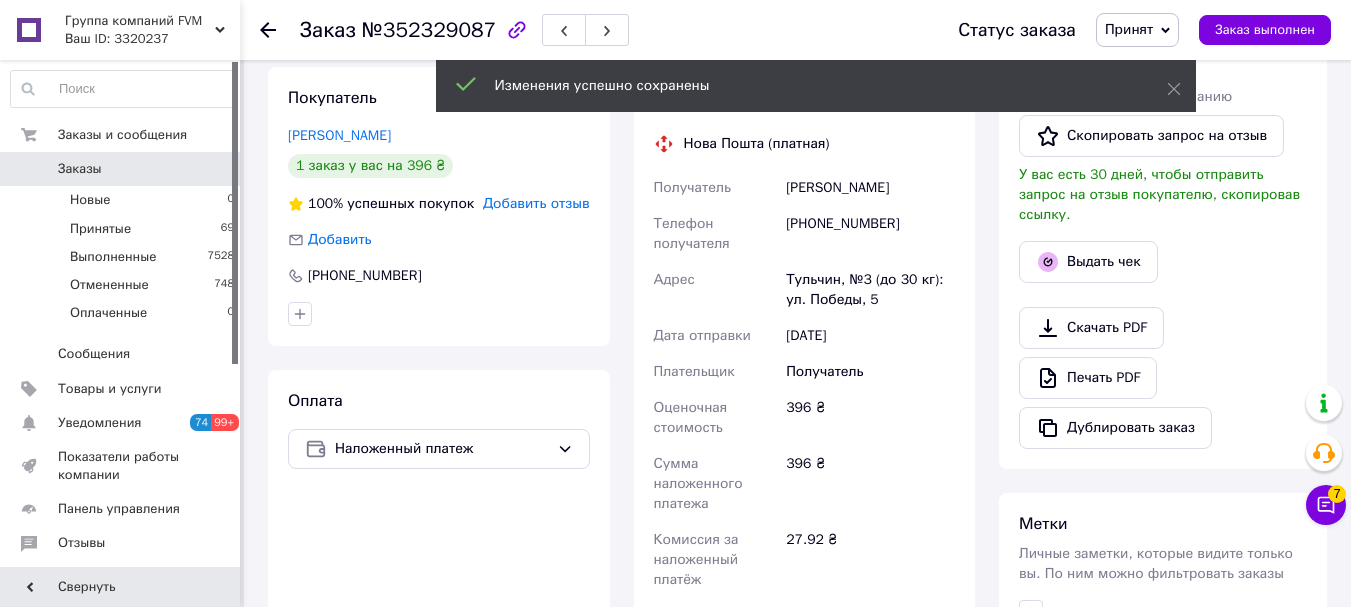 scroll, scrollTop: 700, scrollLeft: 0, axis: vertical 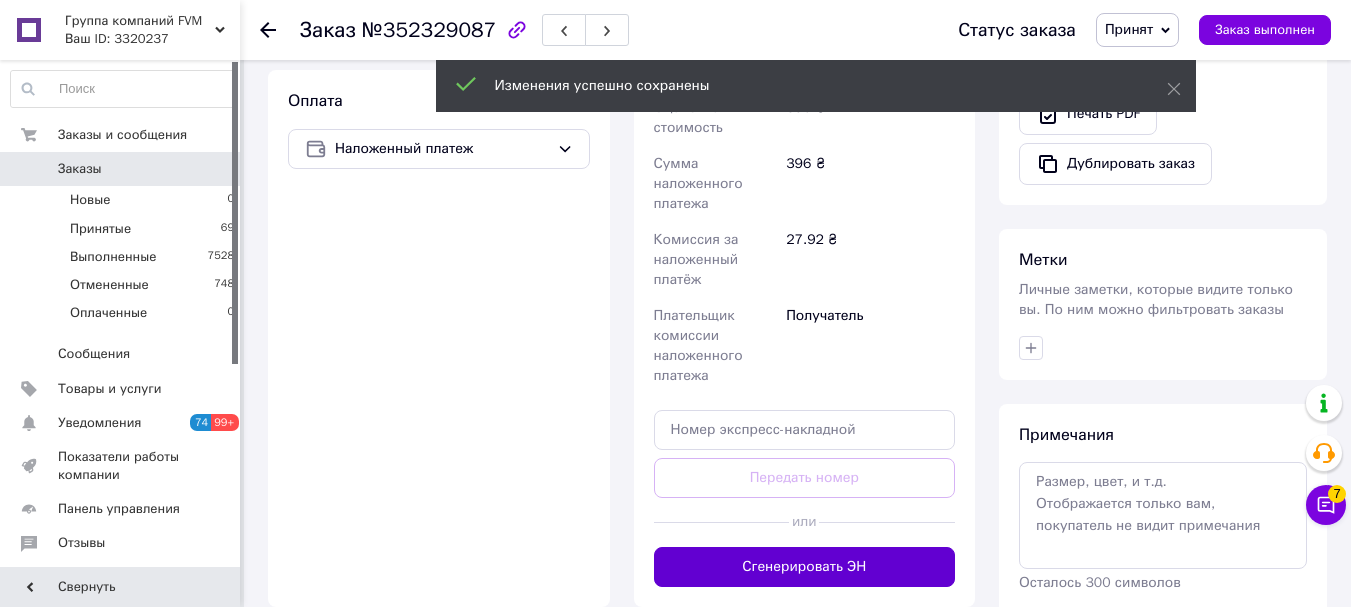 click on "Сгенерировать ЭН" at bounding box center [805, 567] 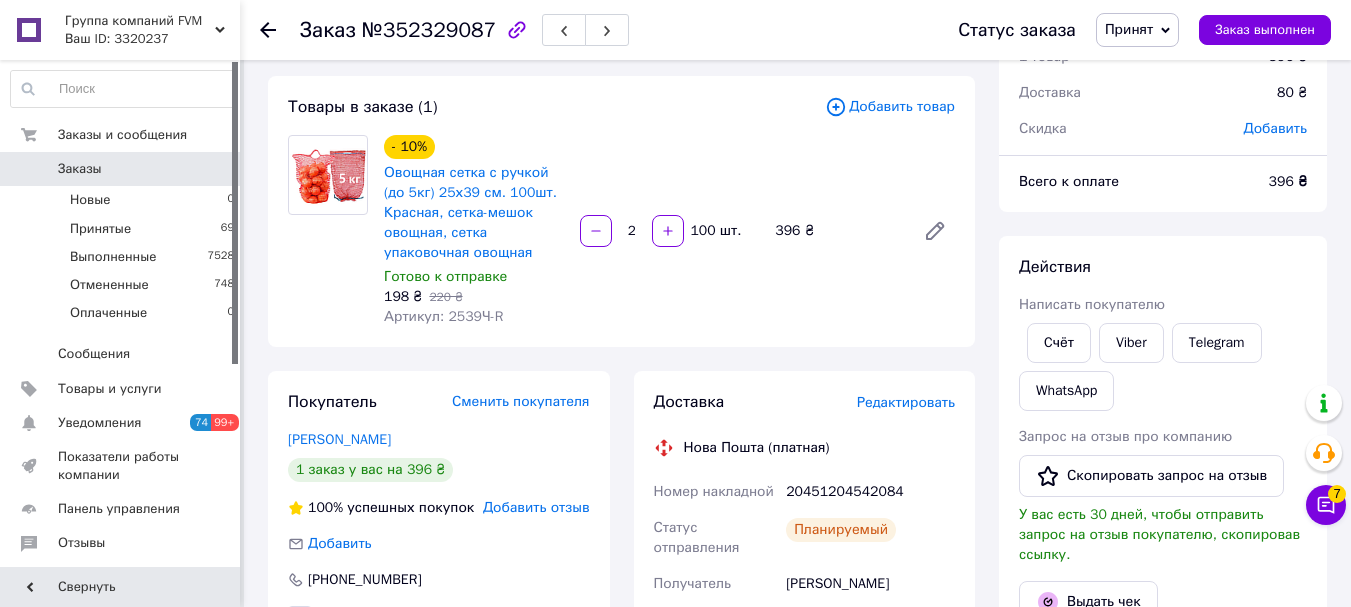scroll, scrollTop: 0, scrollLeft: 0, axis: both 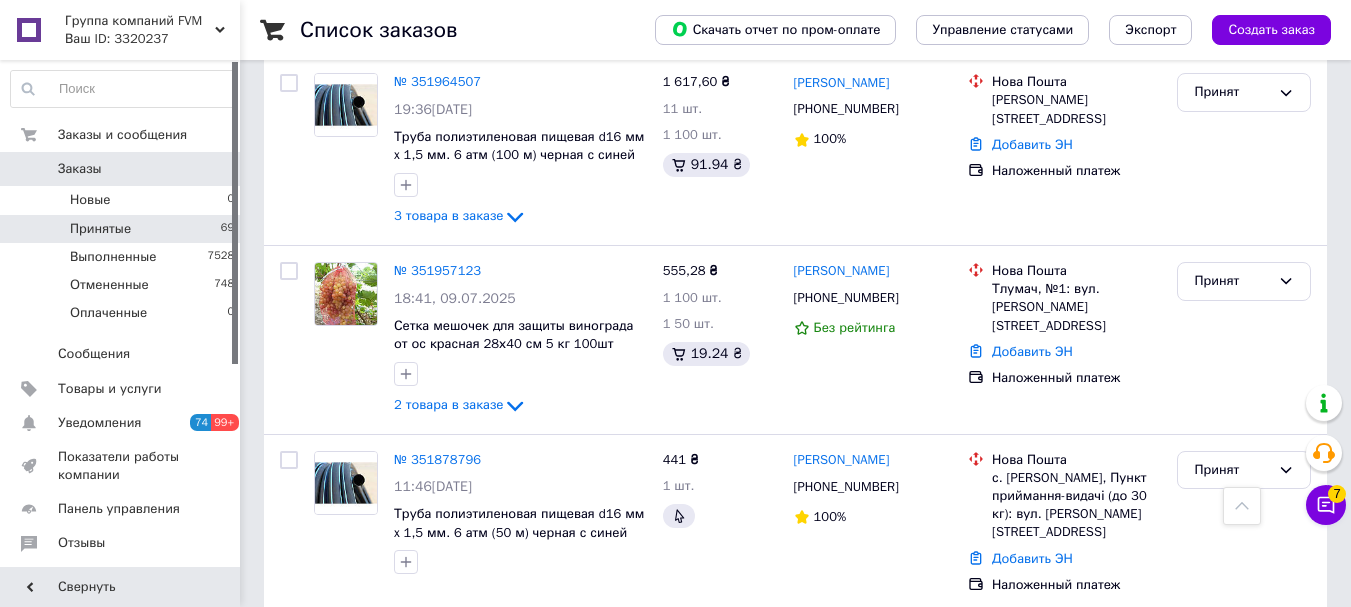 click 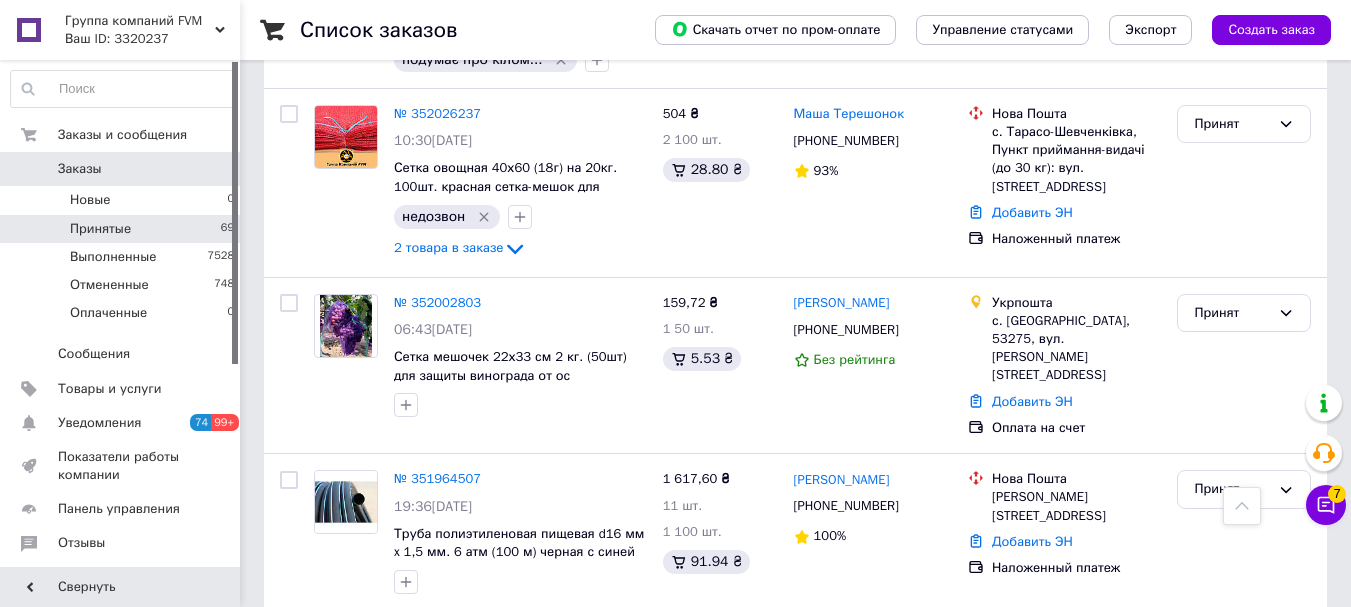 scroll, scrollTop: 10424, scrollLeft: 0, axis: vertical 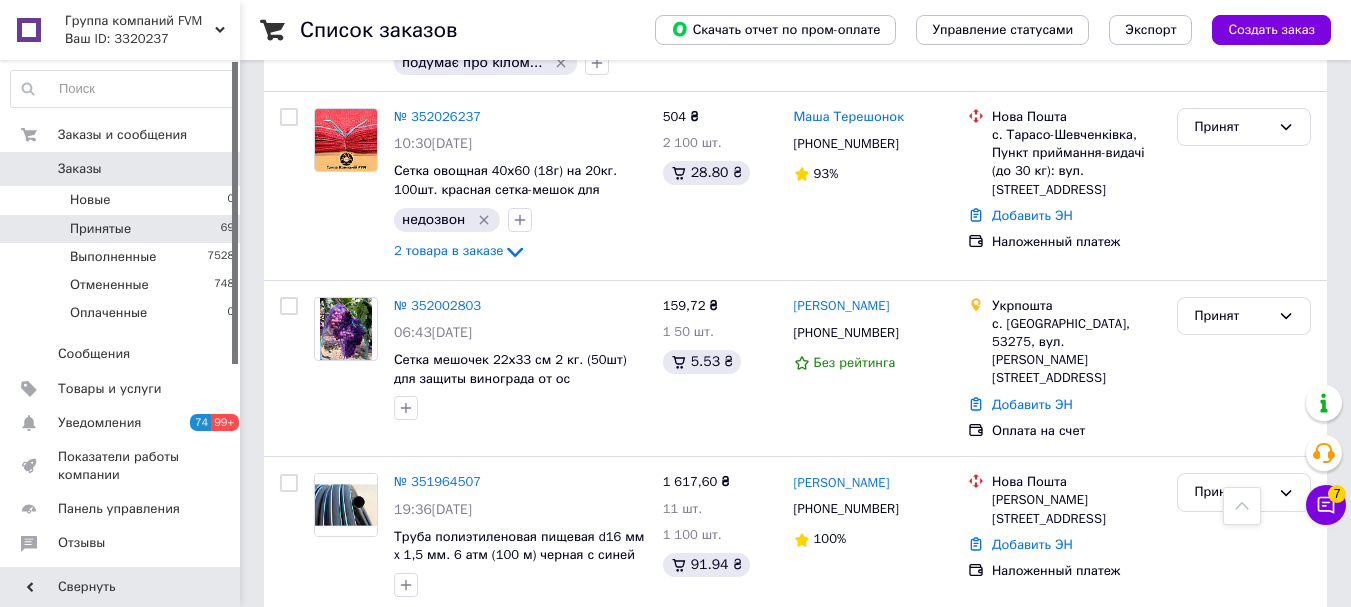 click 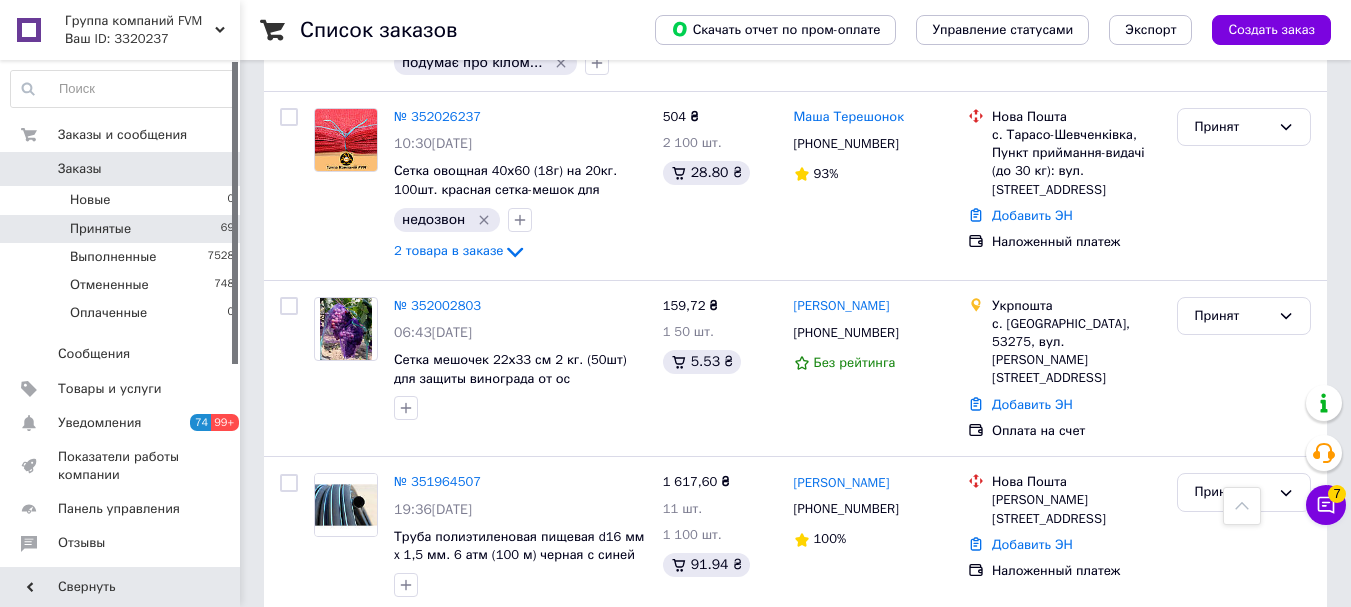 click 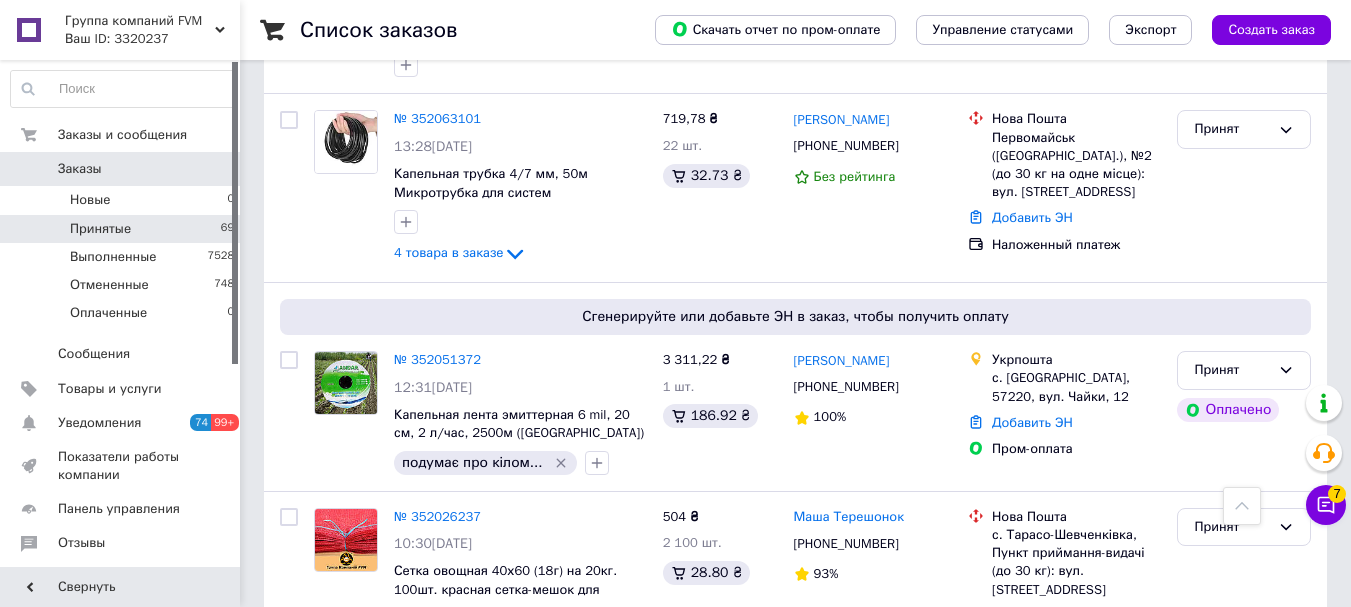 scroll, scrollTop: 9924, scrollLeft: 0, axis: vertical 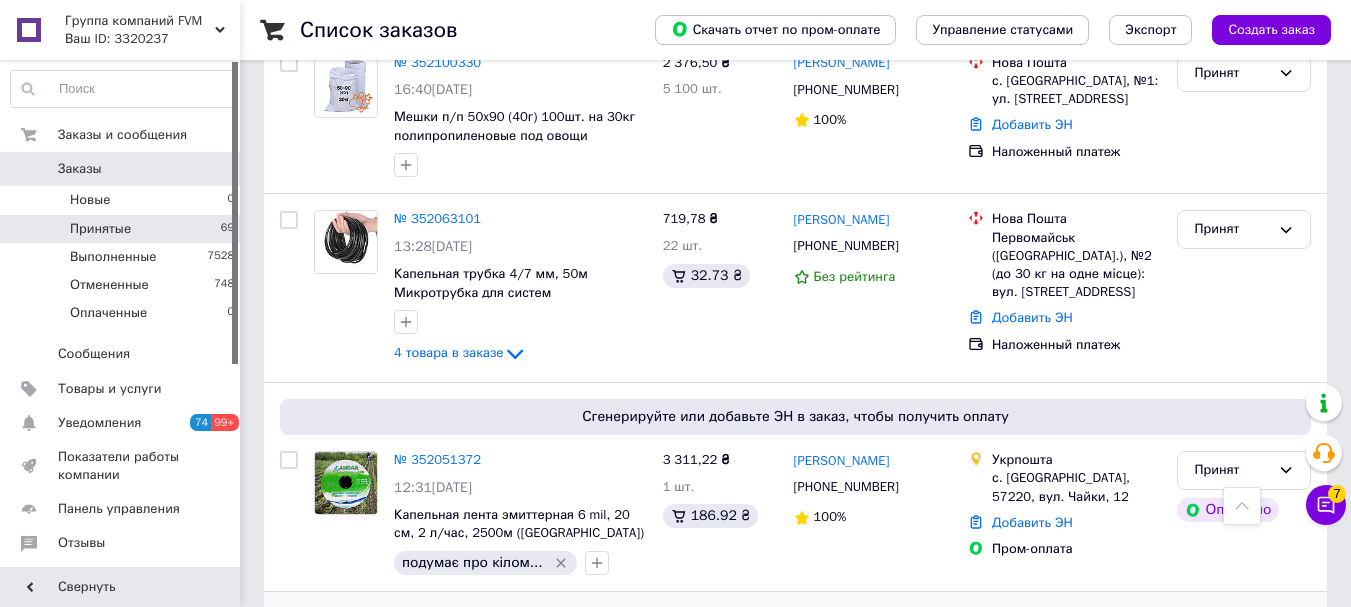 click 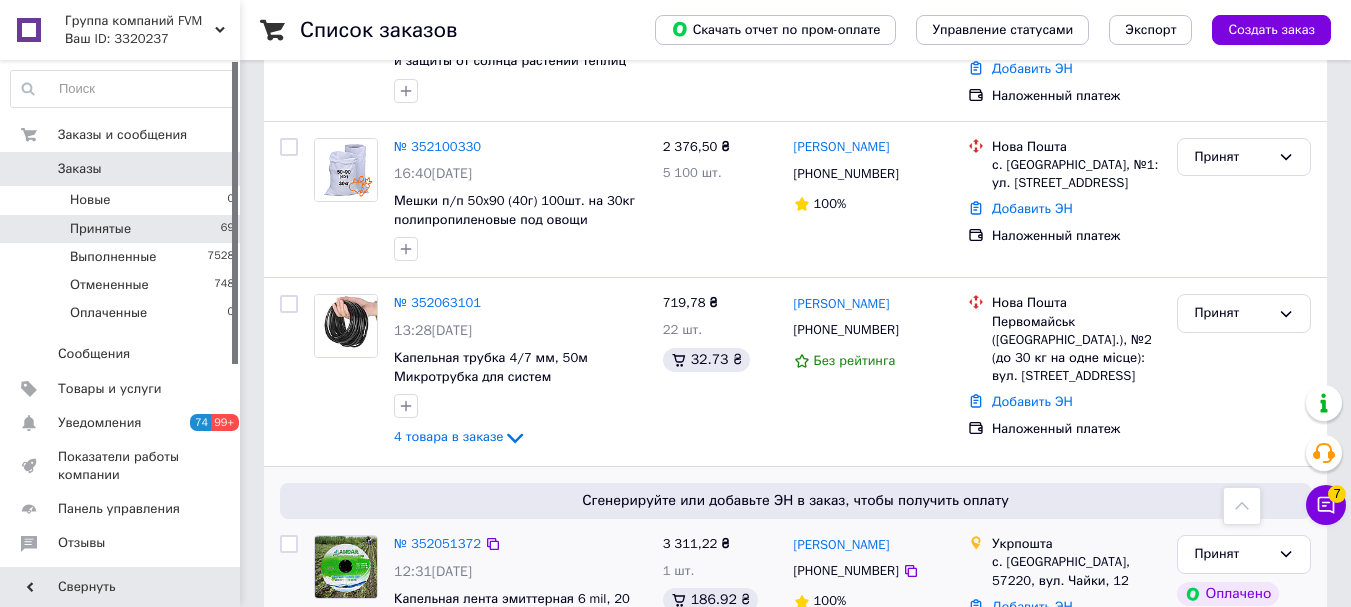 scroll, scrollTop: 9824, scrollLeft: 0, axis: vertical 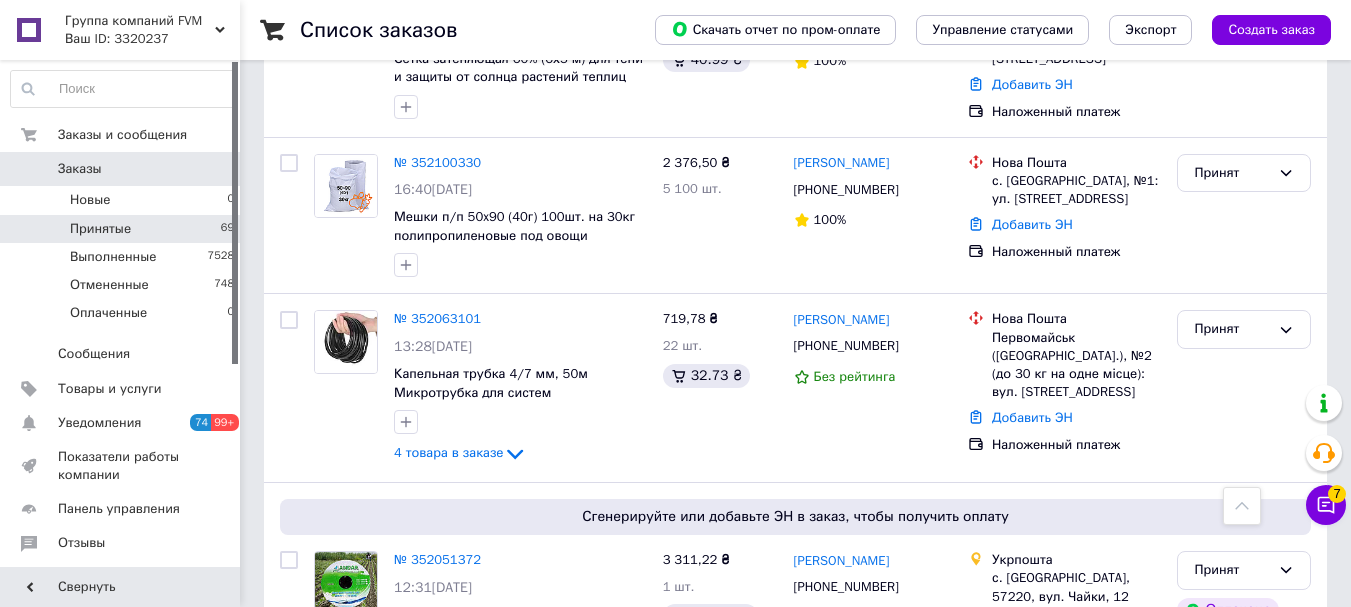 click 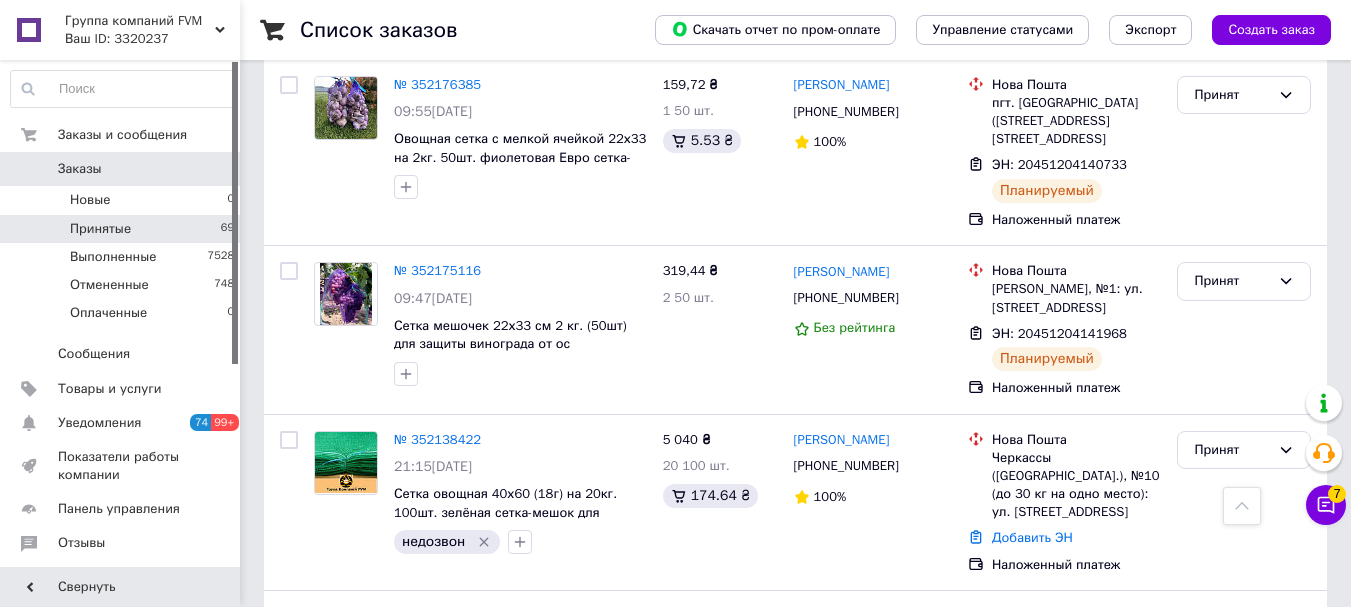 scroll, scrollTop: 9324, scrollLeft: 0, axis: vertical 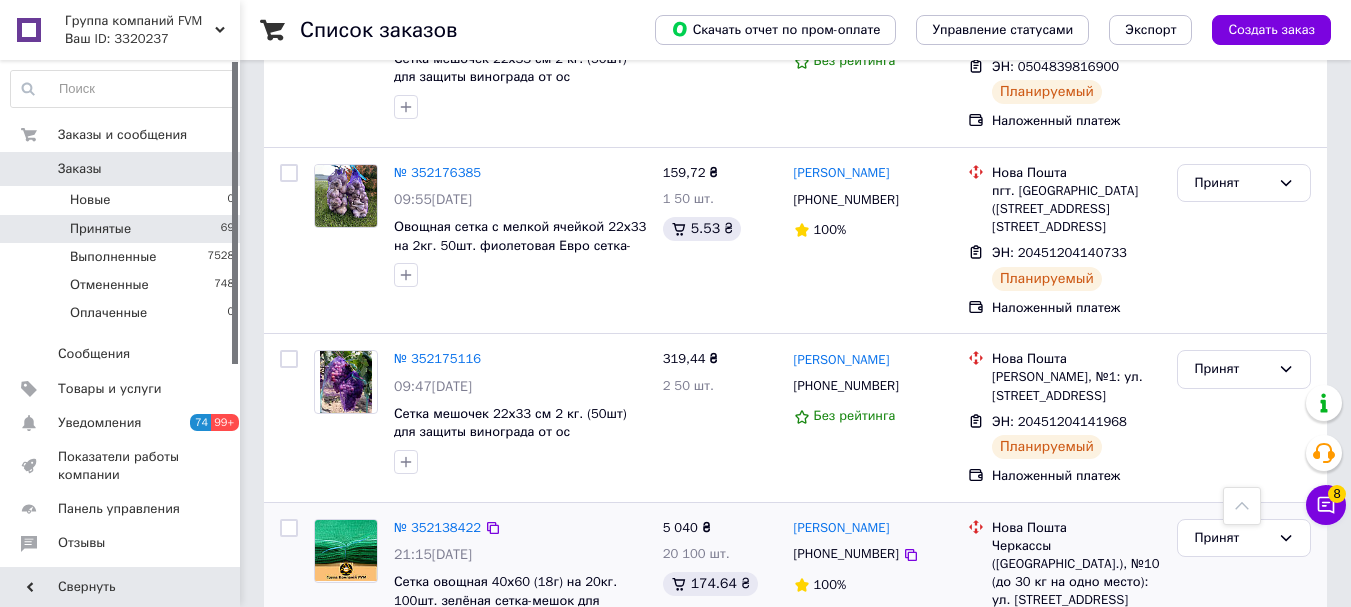 click 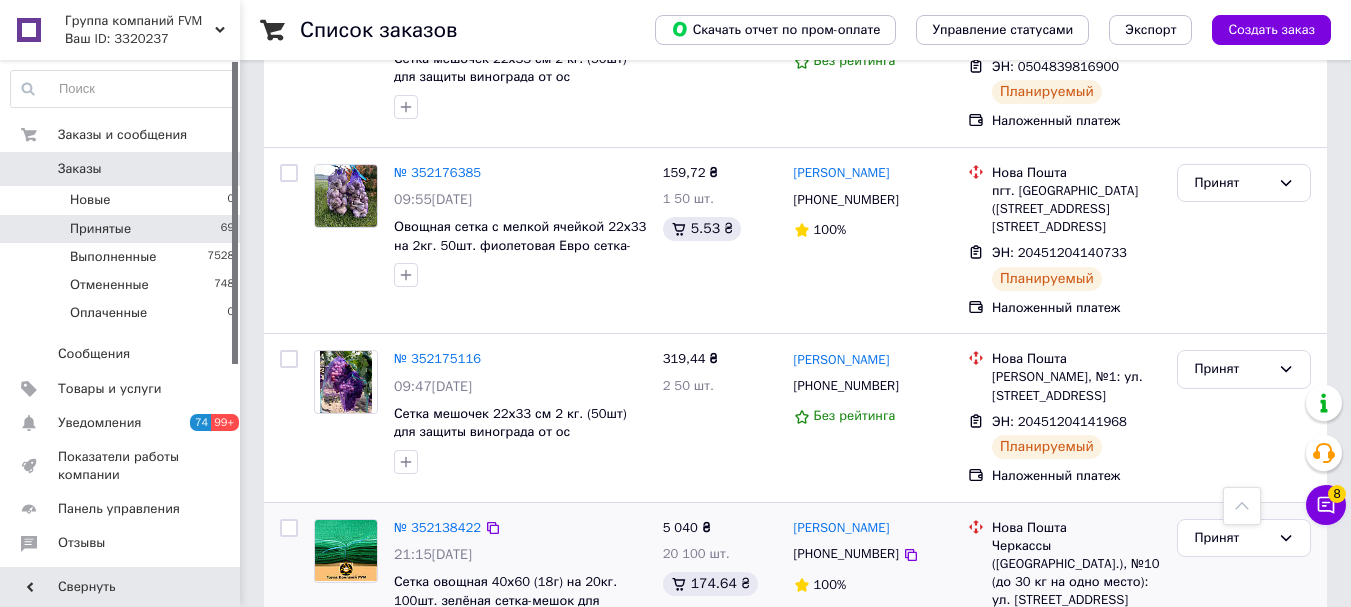 click on "недозвон" at bounding box center [520, 630] 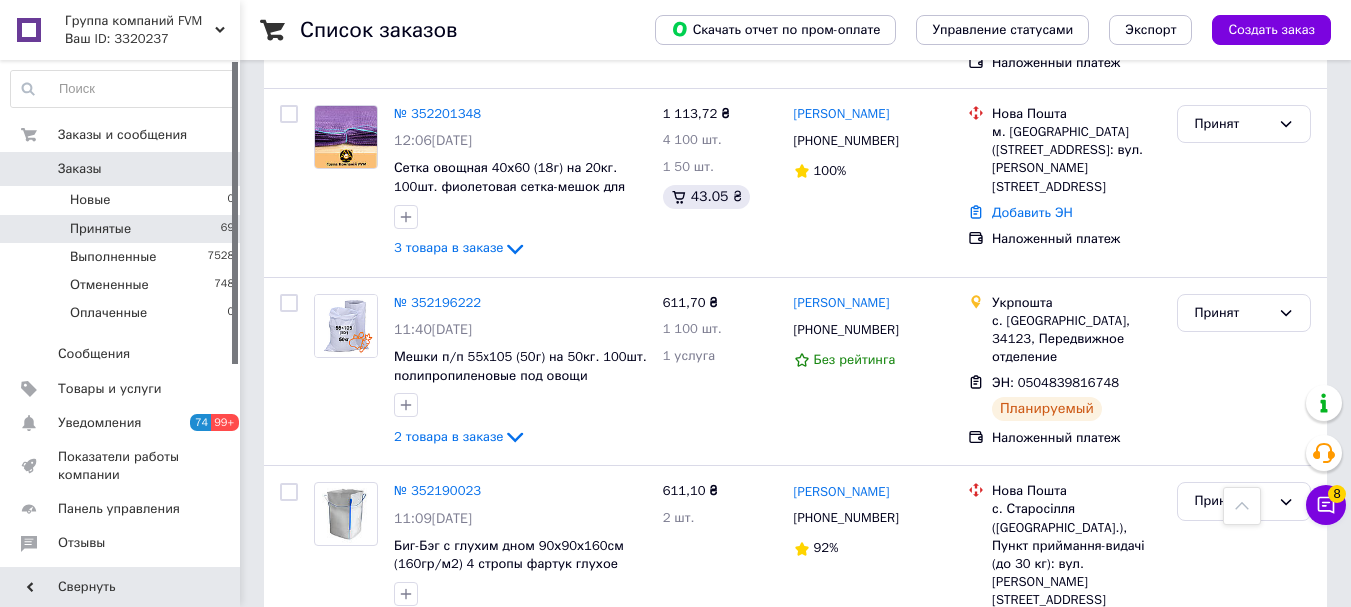 scroll, scrollTop: 8324, scrollLeft: 0, axis: vertical 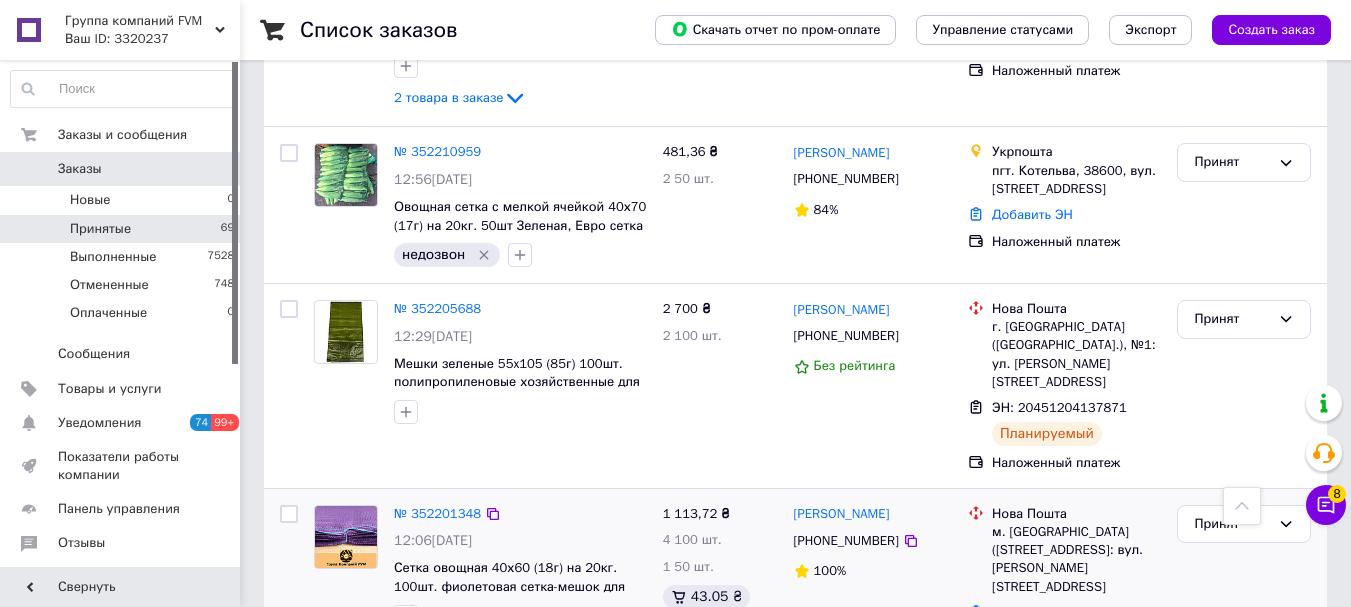 click 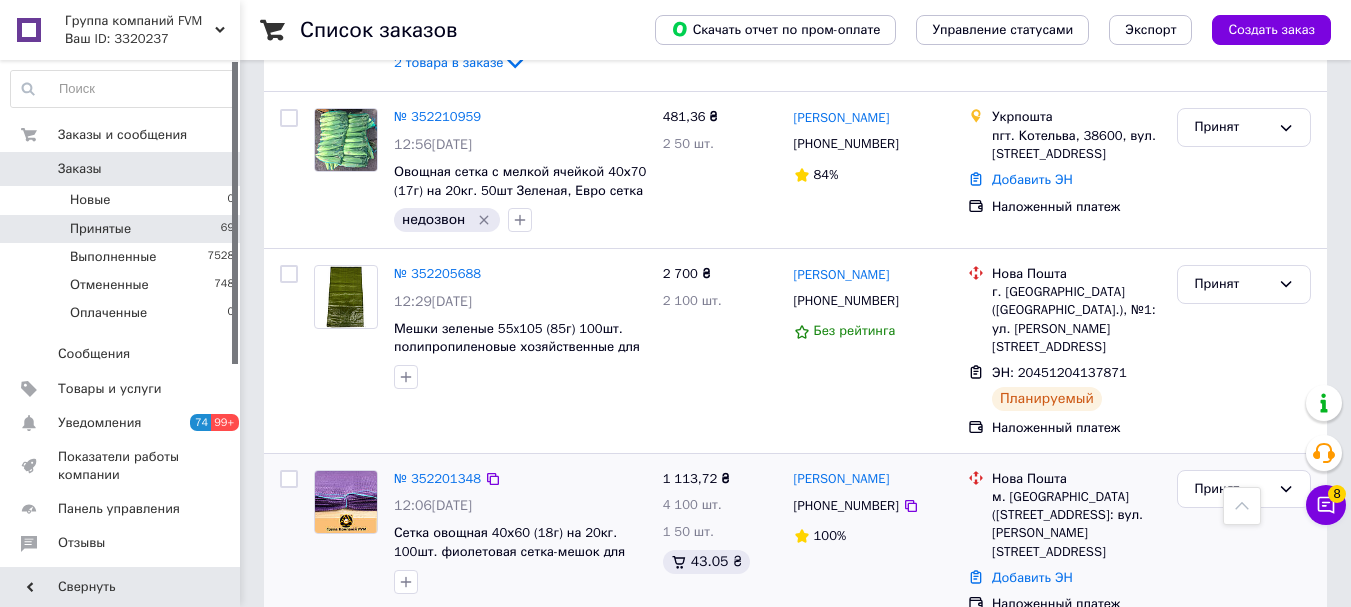 scroll, scrollTop: 8024, scrollLeft: 0, axis: vertical 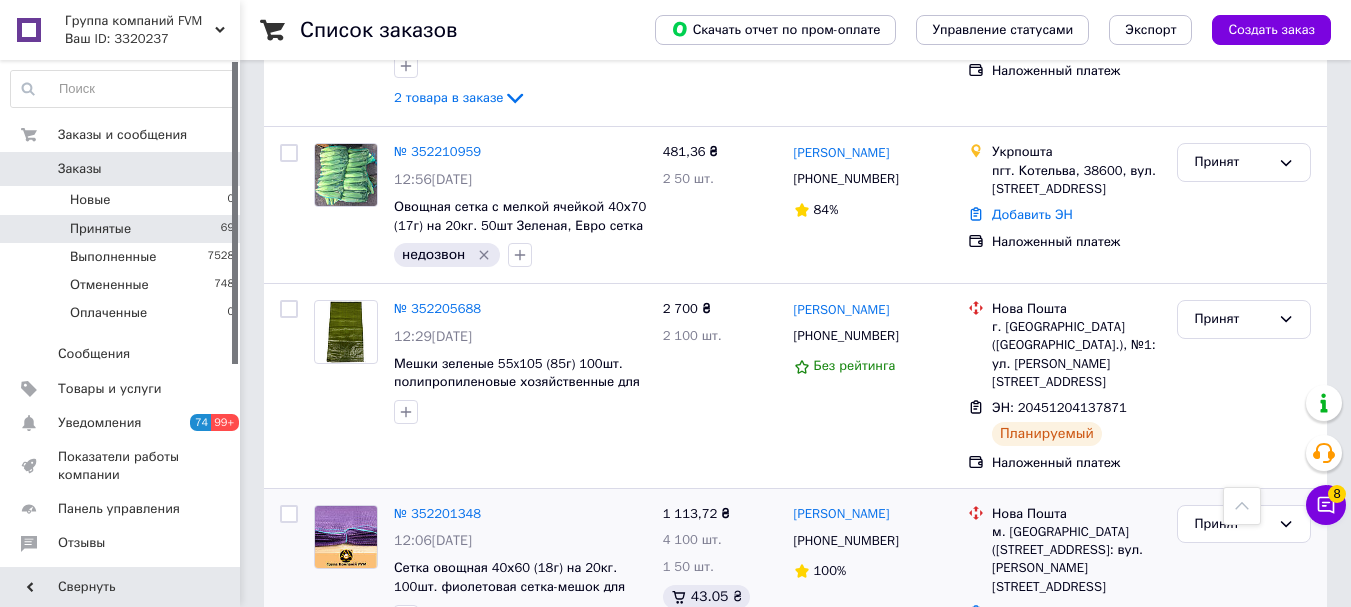 click 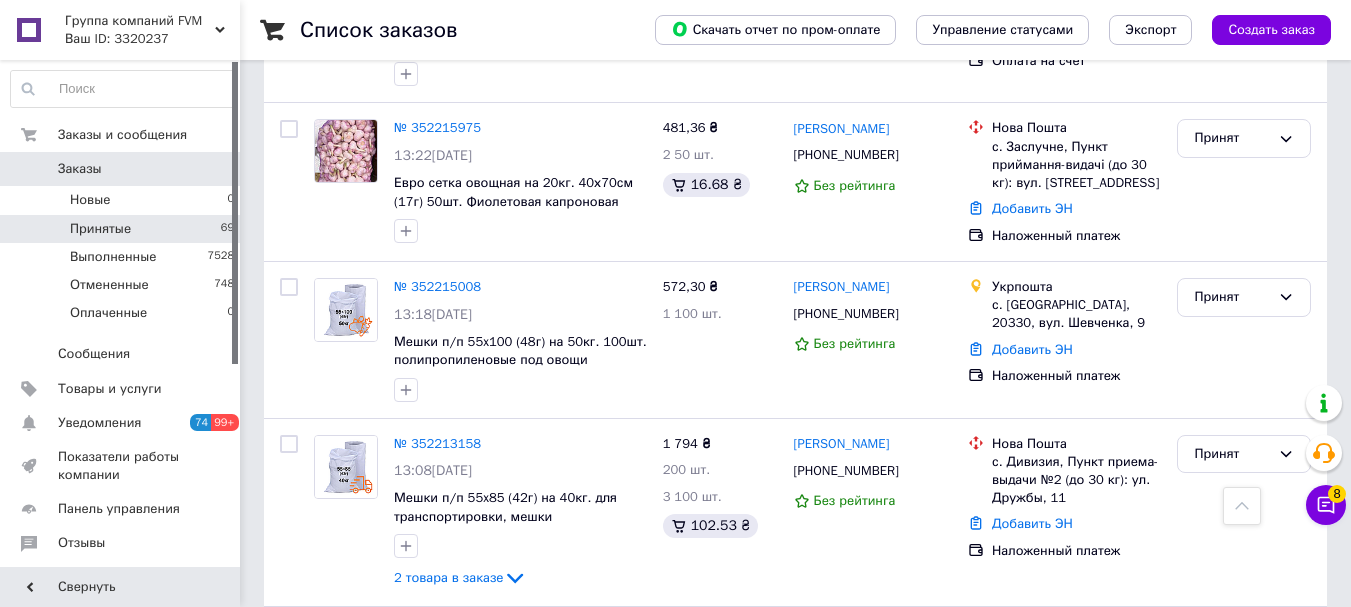 scroll, scrollTop: 7524, scrollLeft: 0, axis: vertical 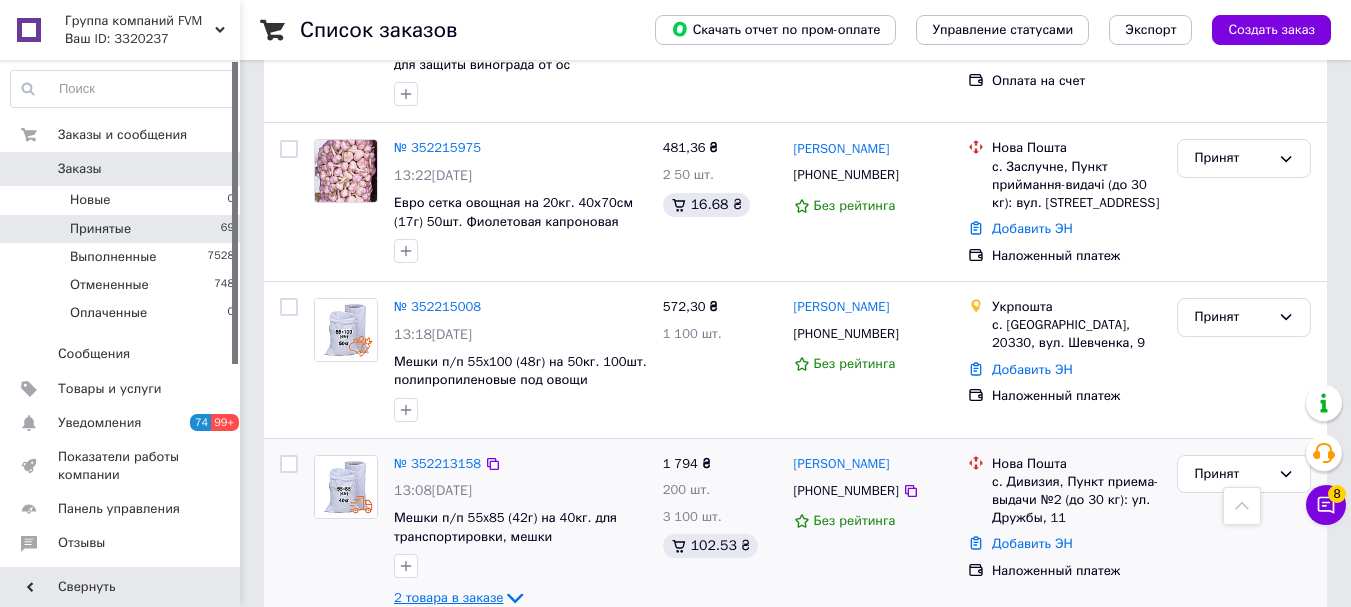 click 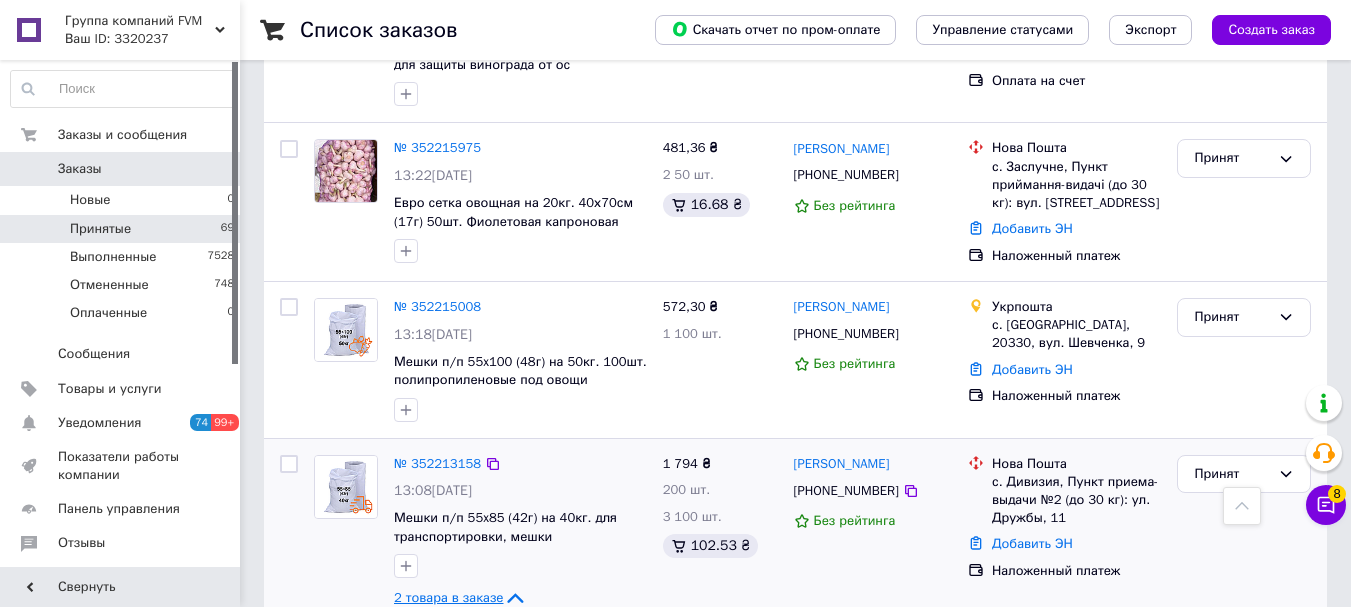 click 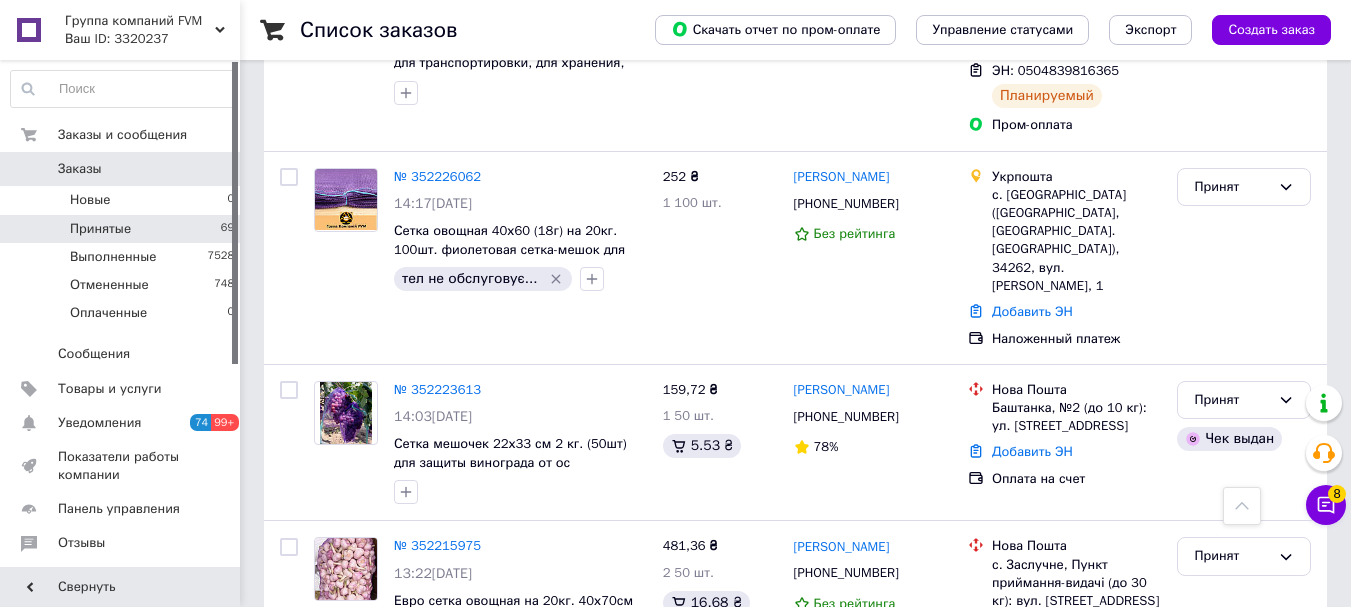 scroll, scrollTop: 7124, scrollLeft: 0, axis: vertical 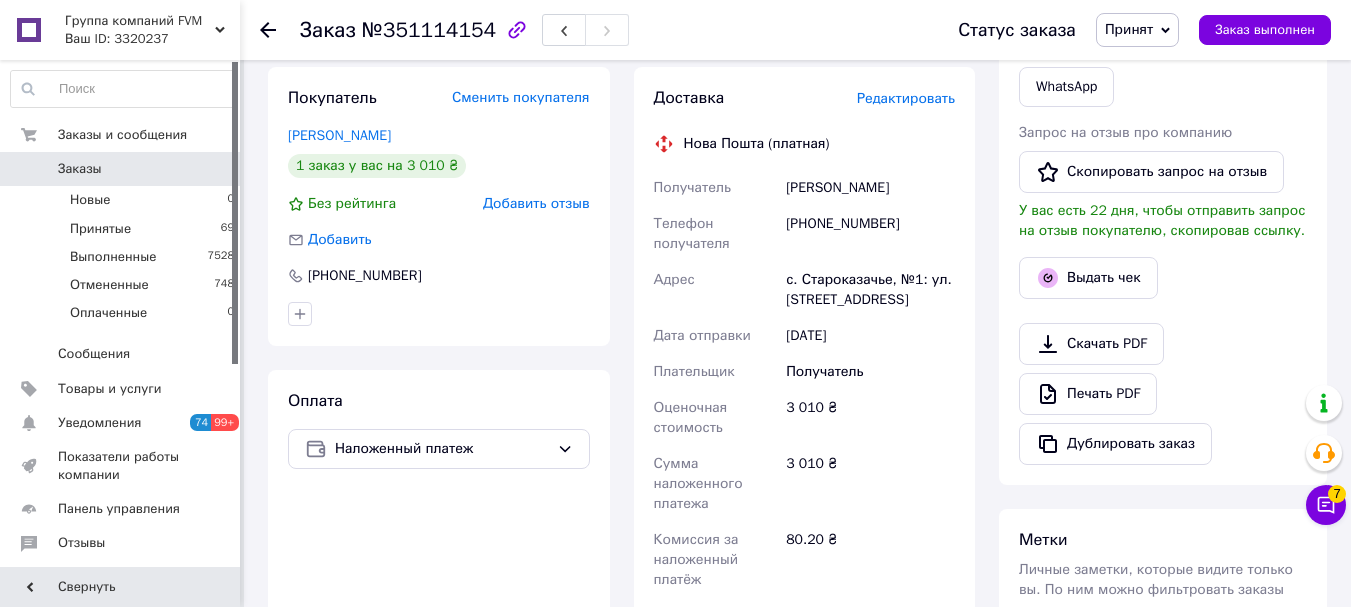 click on "Редактировать" at bounding box center (906, 98) 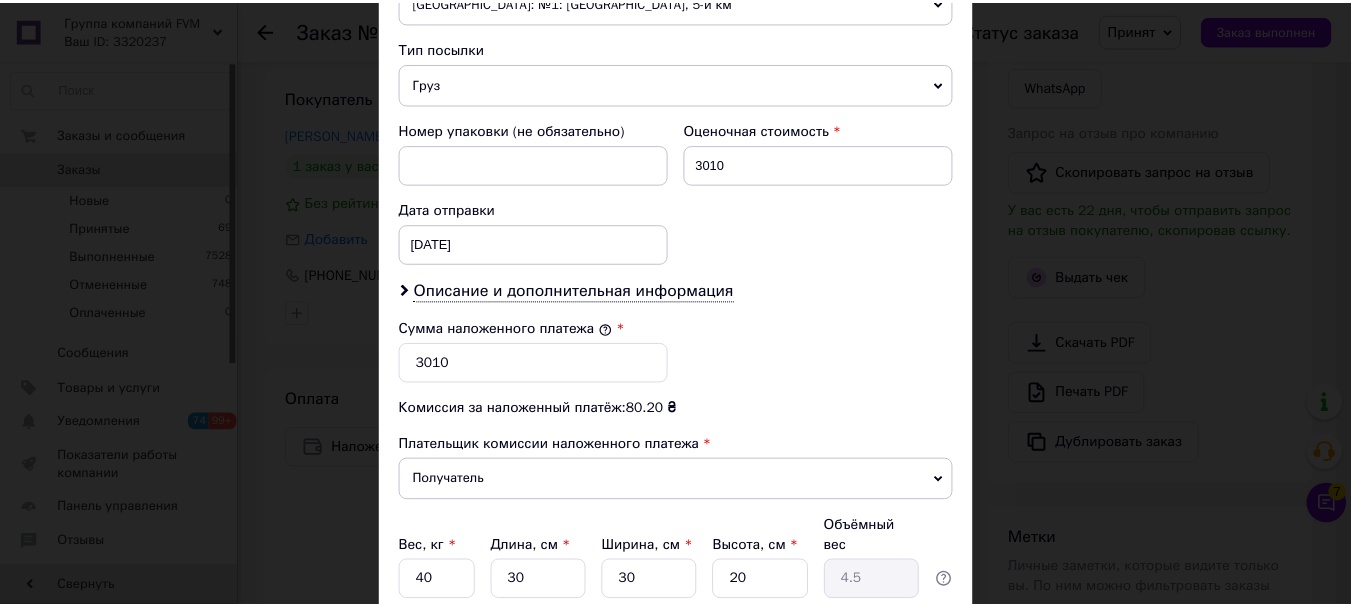 scroll, scrollTop: 900, scrollLeft: 0, axis: vertical 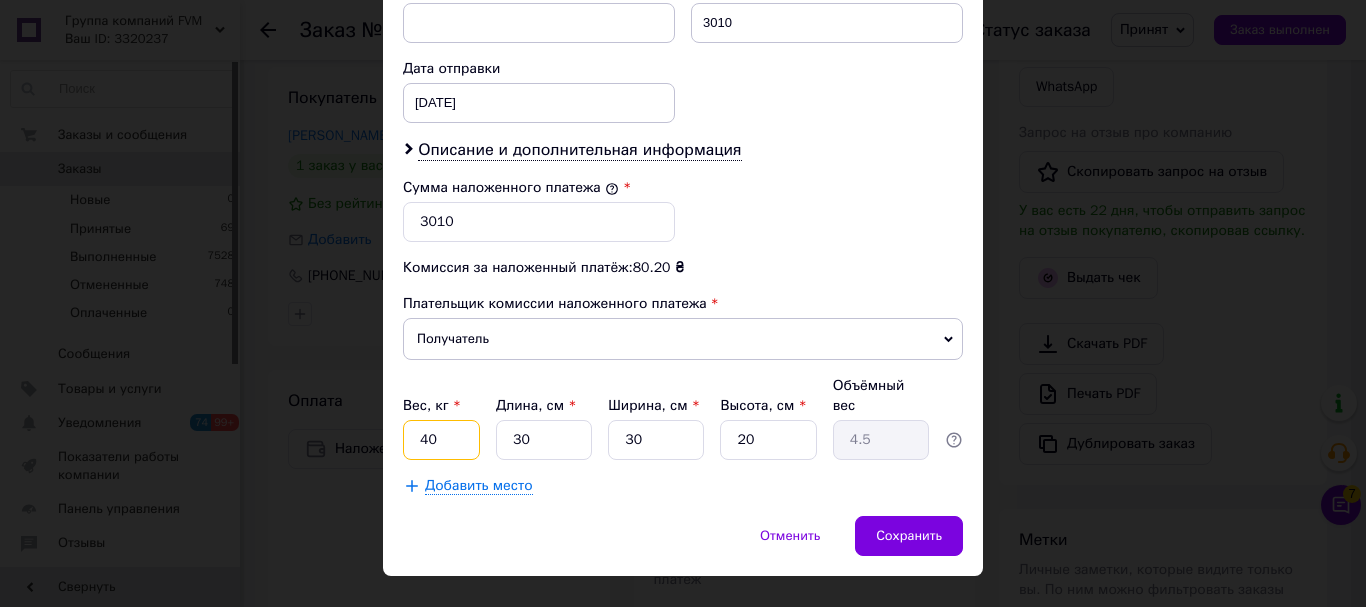 click on "40" at bounding box center [441, 440] 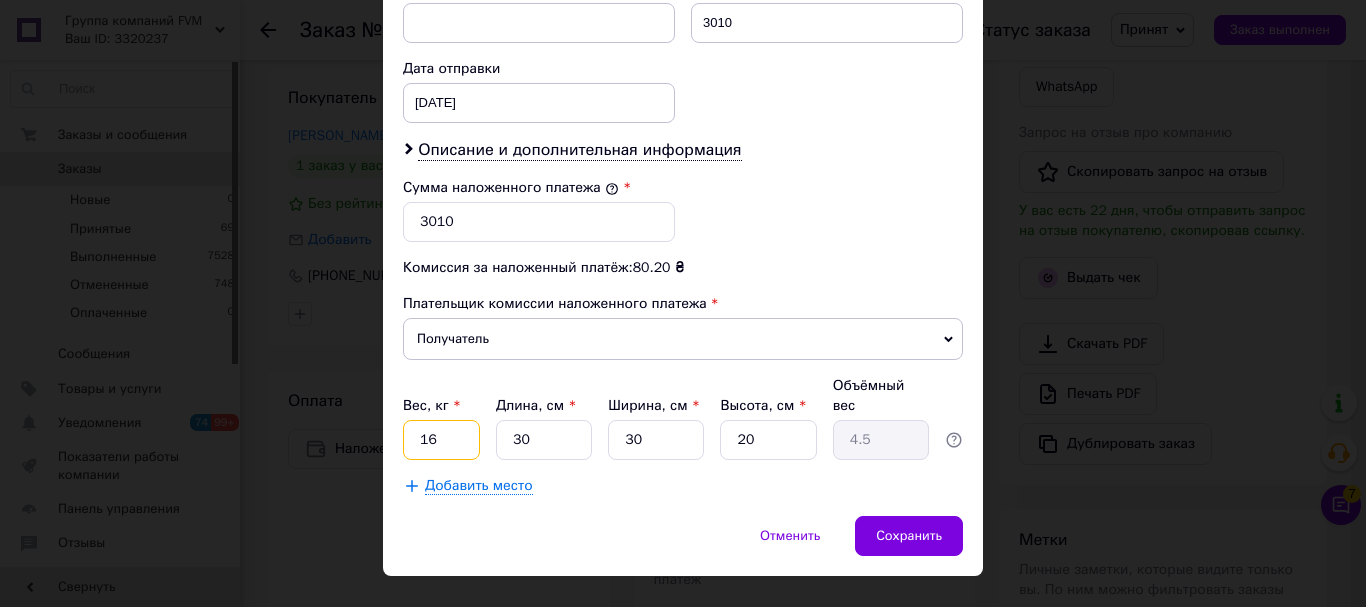 type on "16" 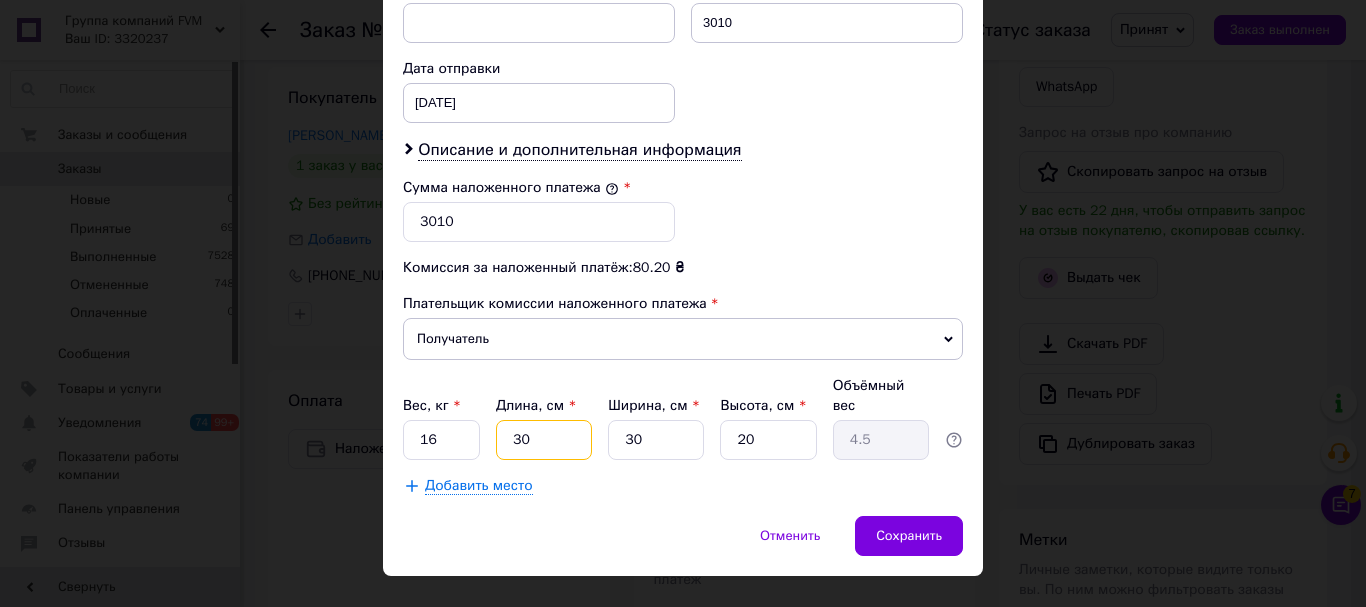 click on "30" at bounding box center [544, 440] 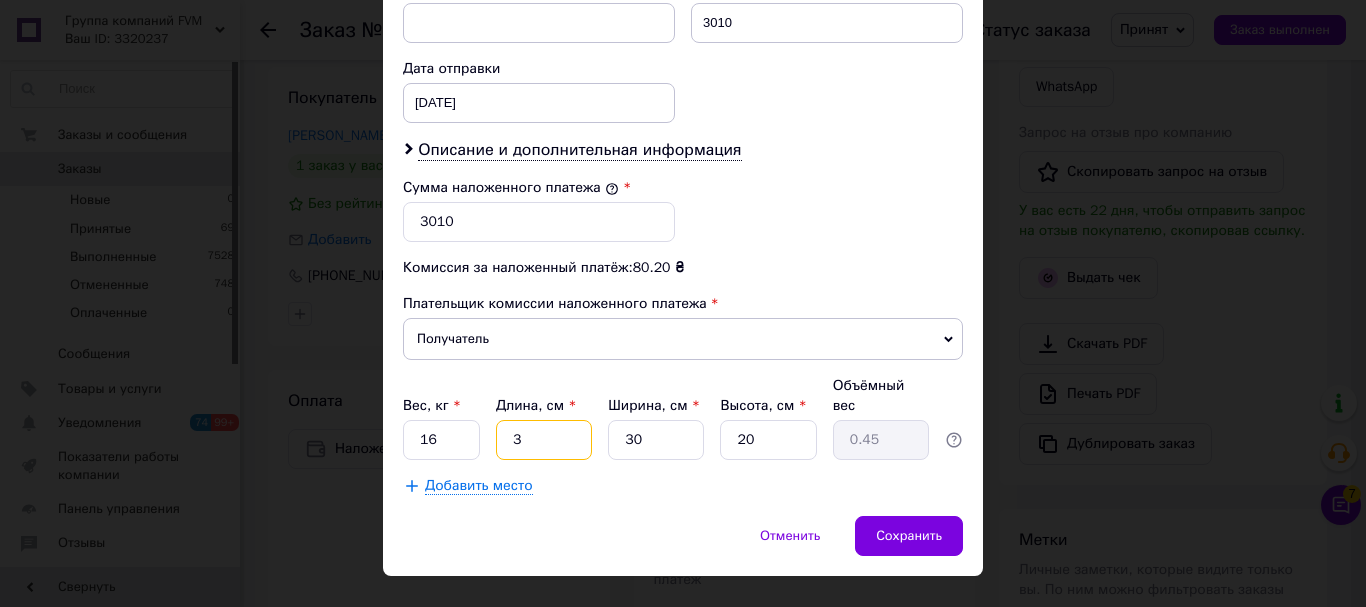 type 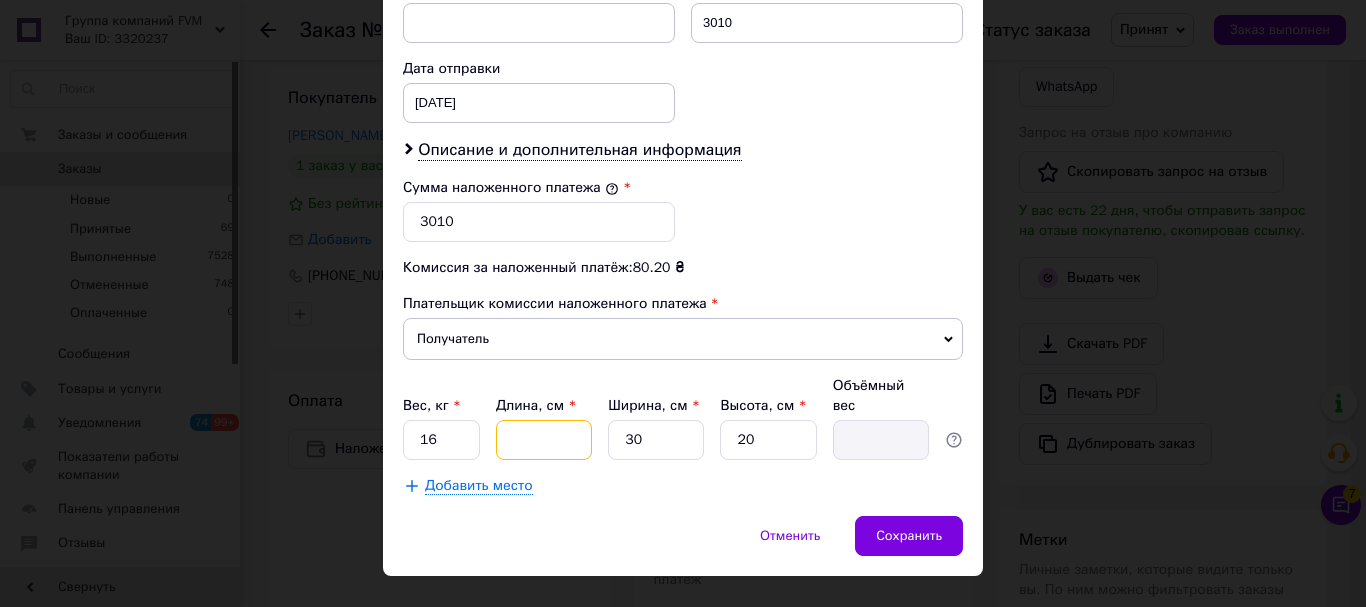 type on "9" 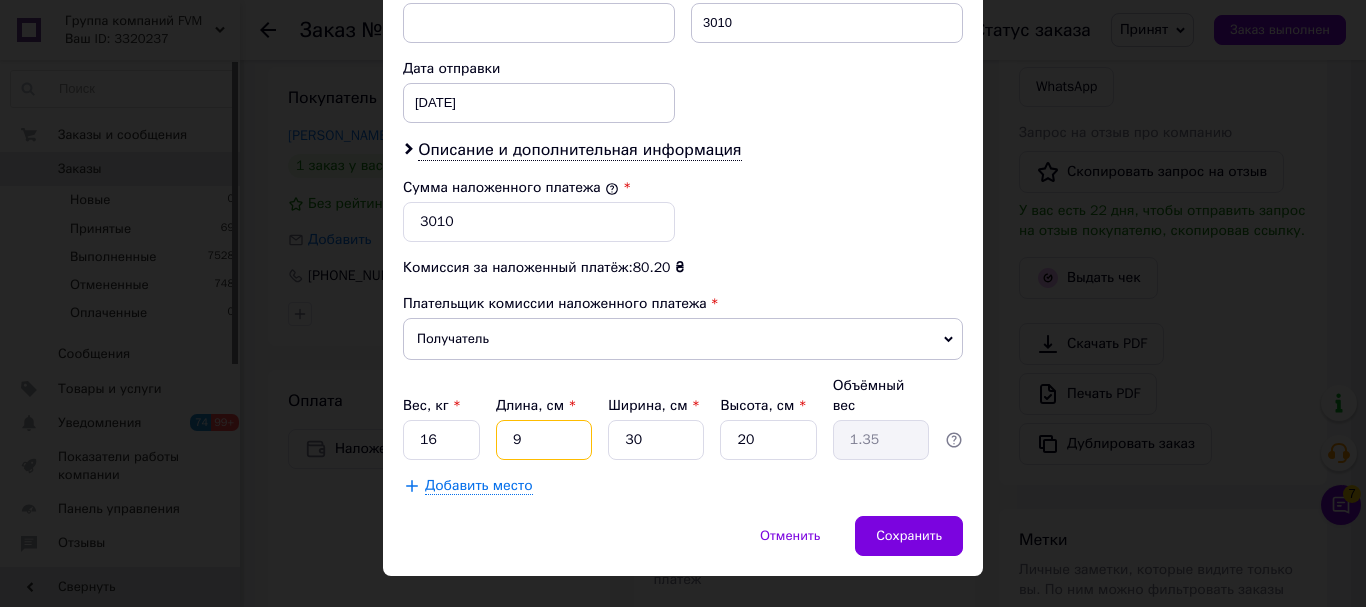 type on "90" 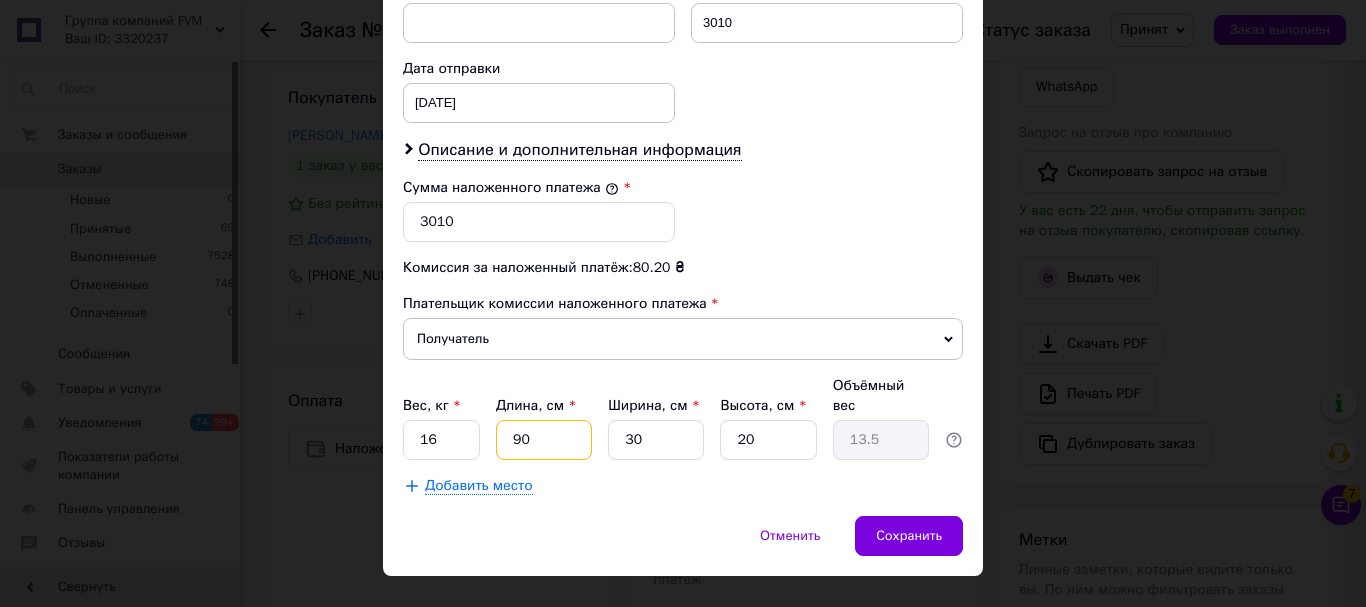 type on "90" 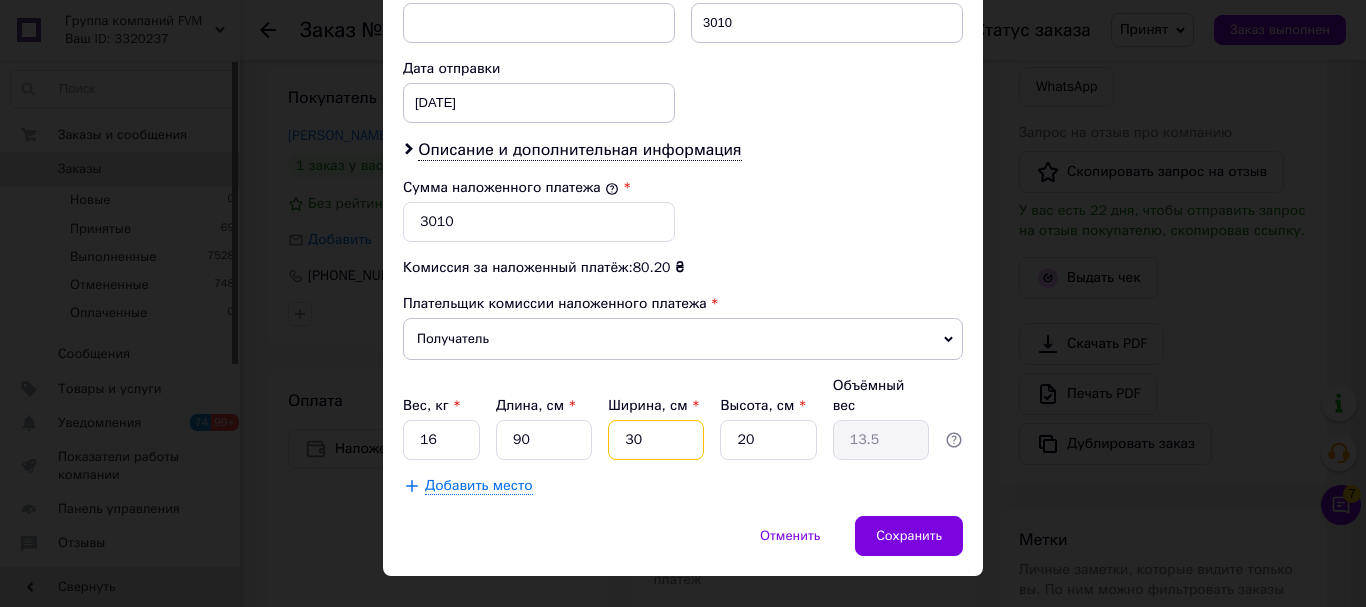 click on "30" at bounding box center [656, 440] 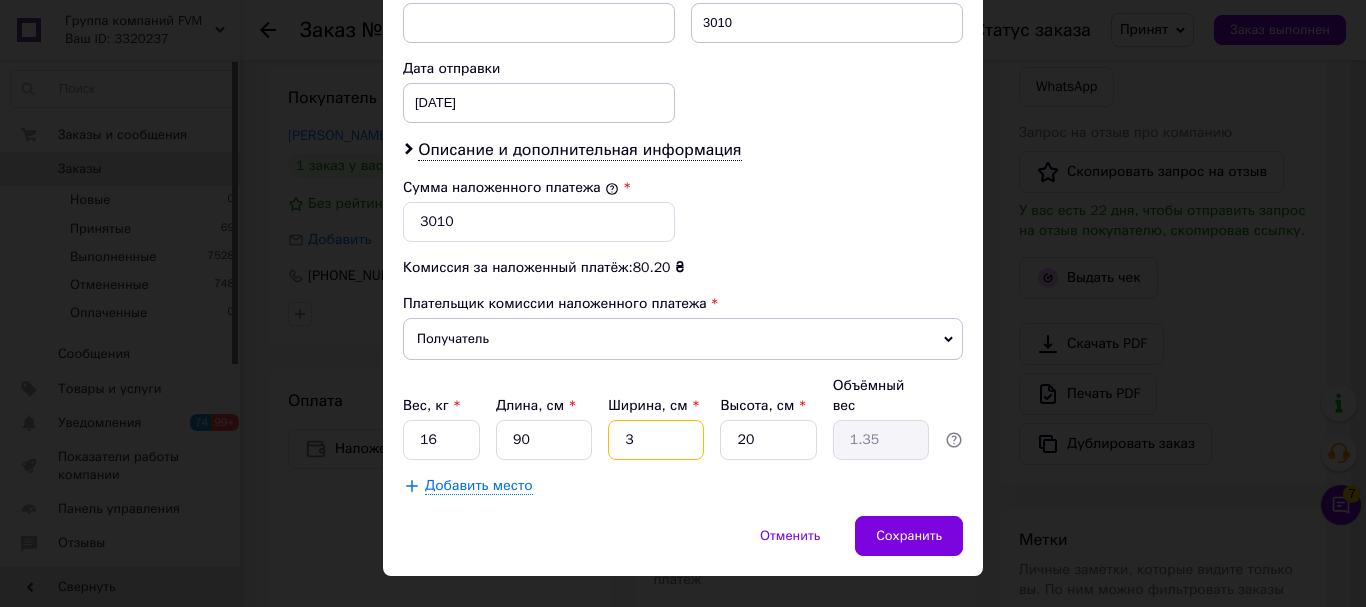 type 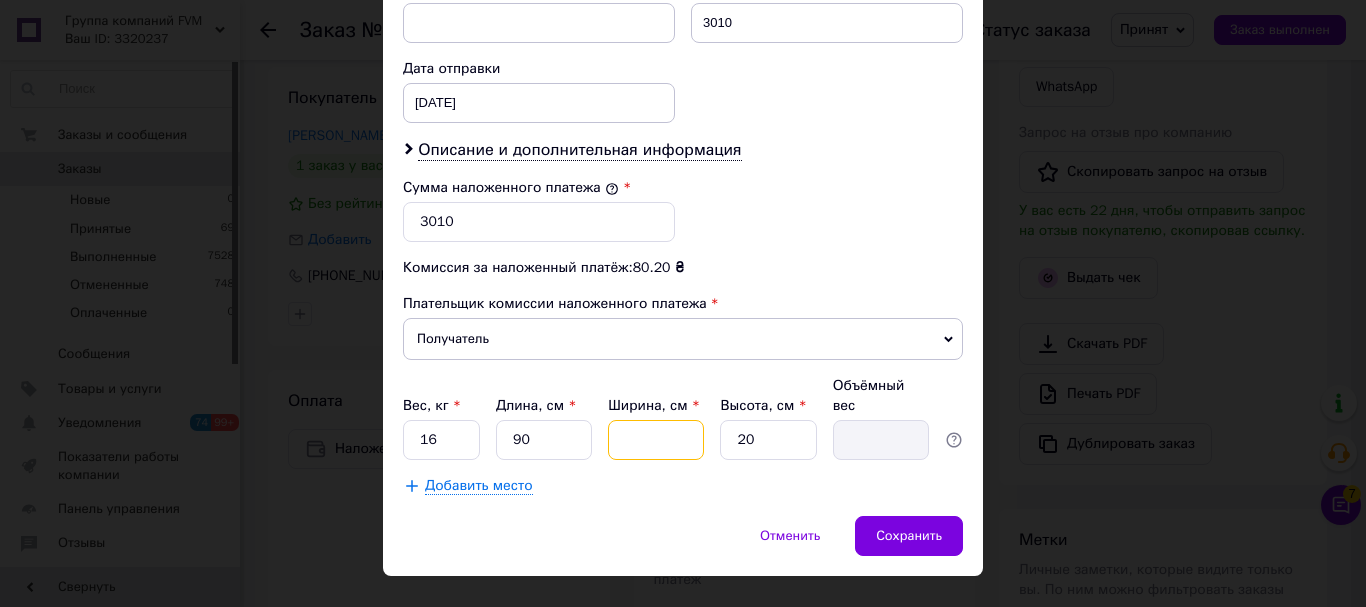 type on "5" 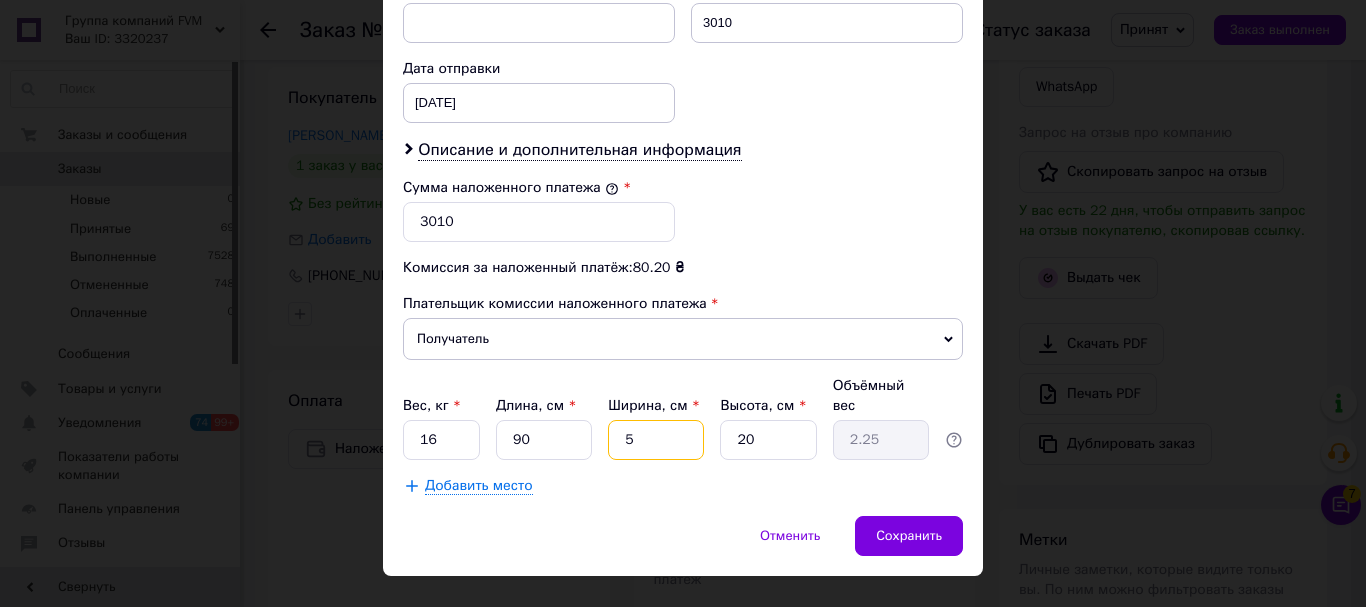 type on "50" 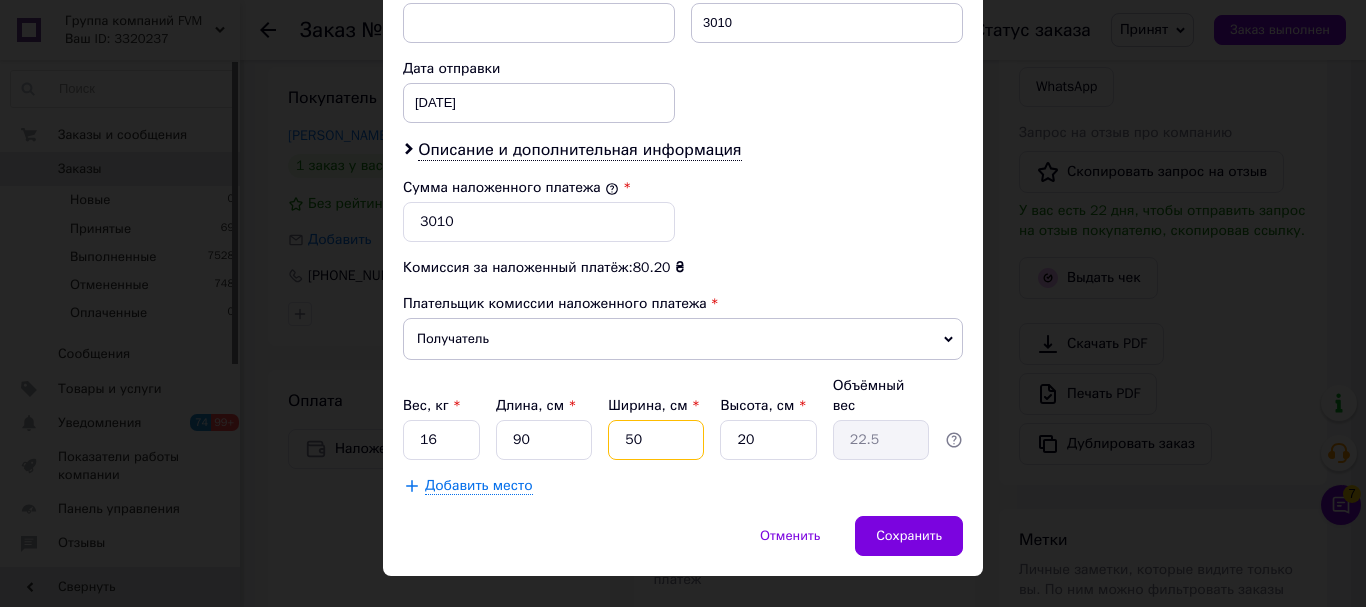 type on "50" 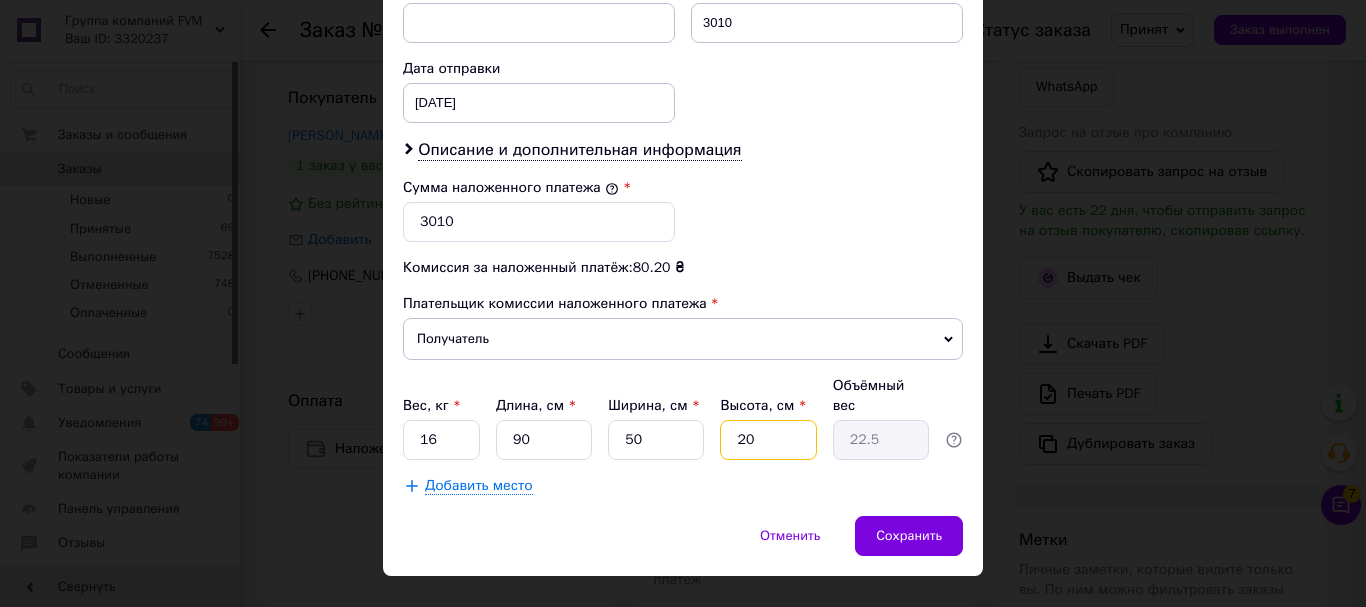 click on "20" at bounding box center (768, 440) 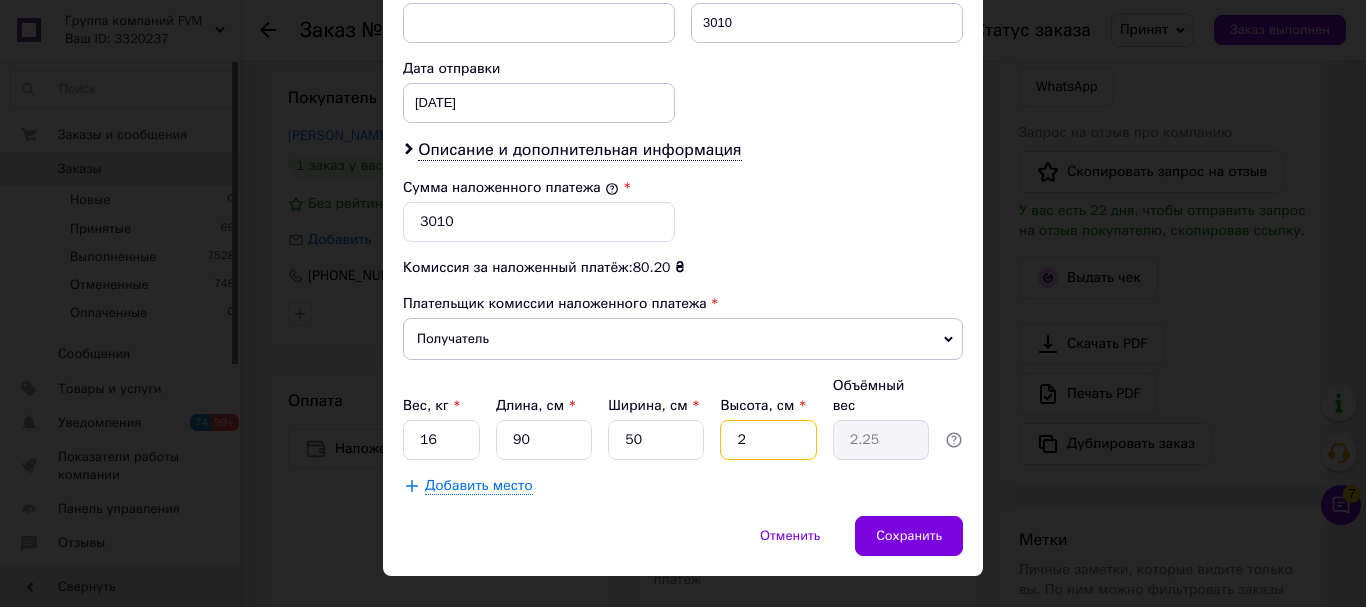 type 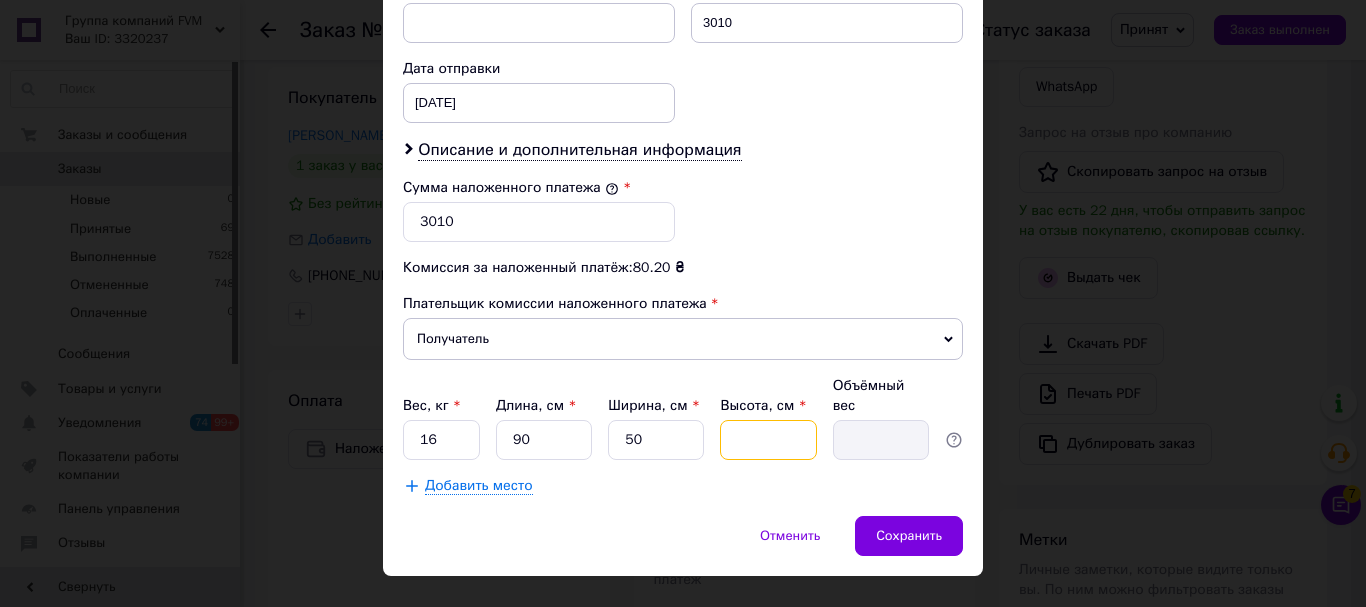 type on "3" 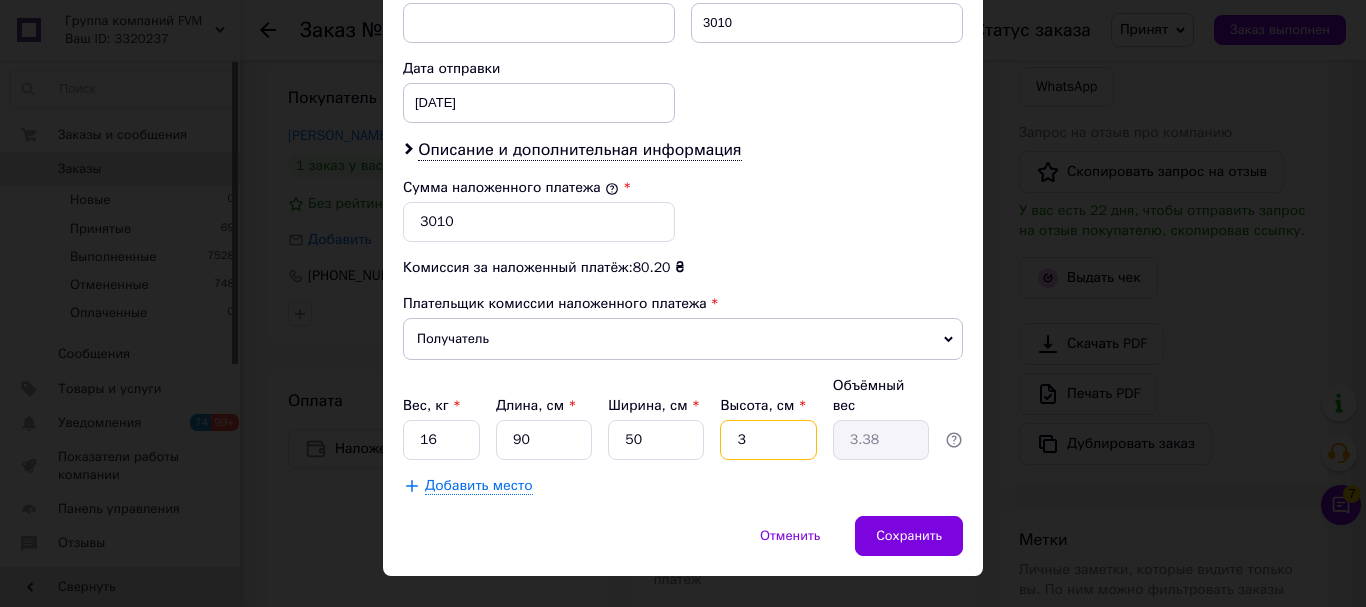 type on "30" 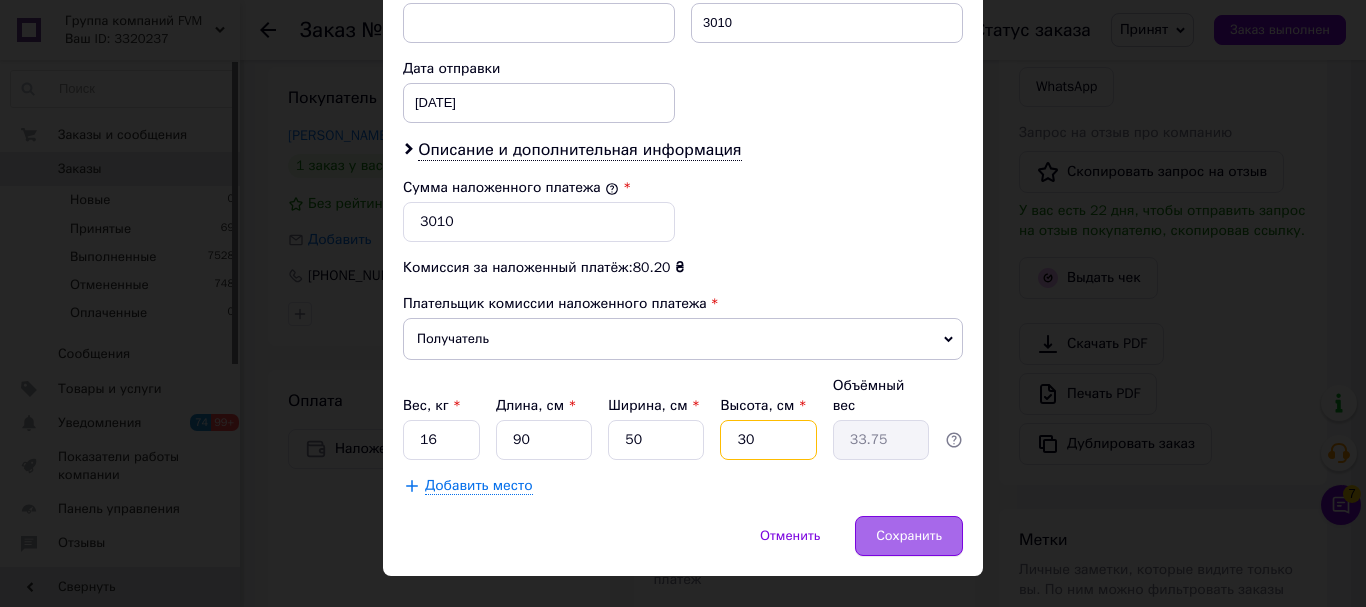 type on "30" 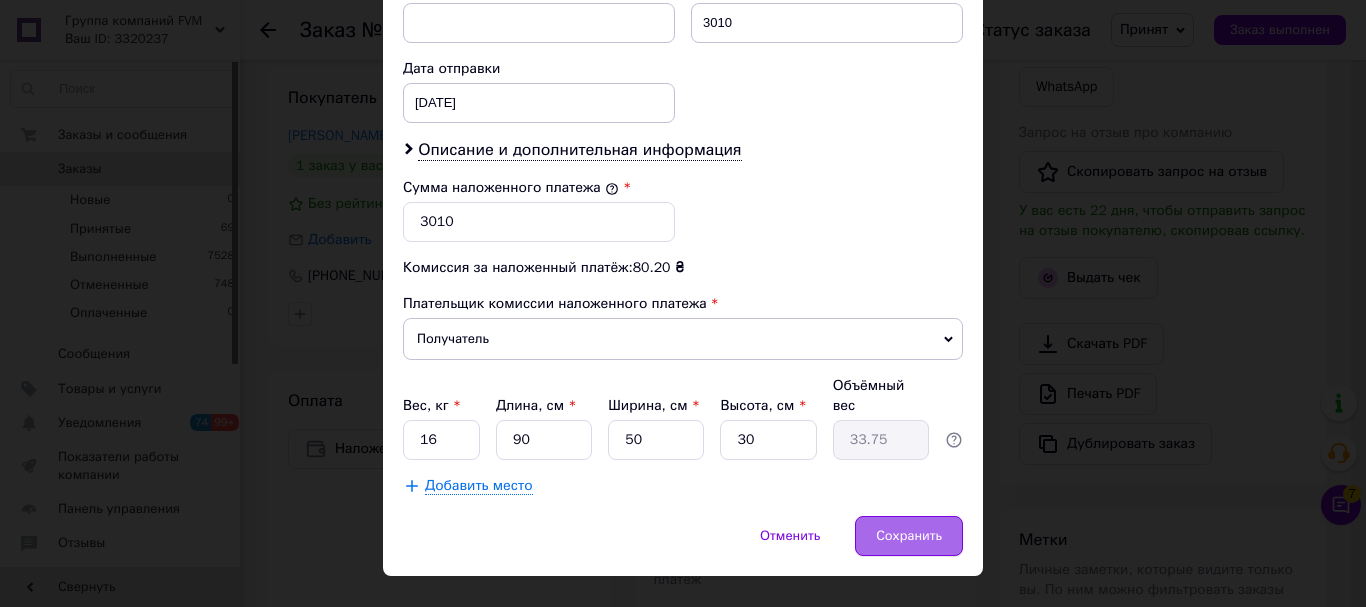 click on "Сохранить" at bounding box center (909, 536) 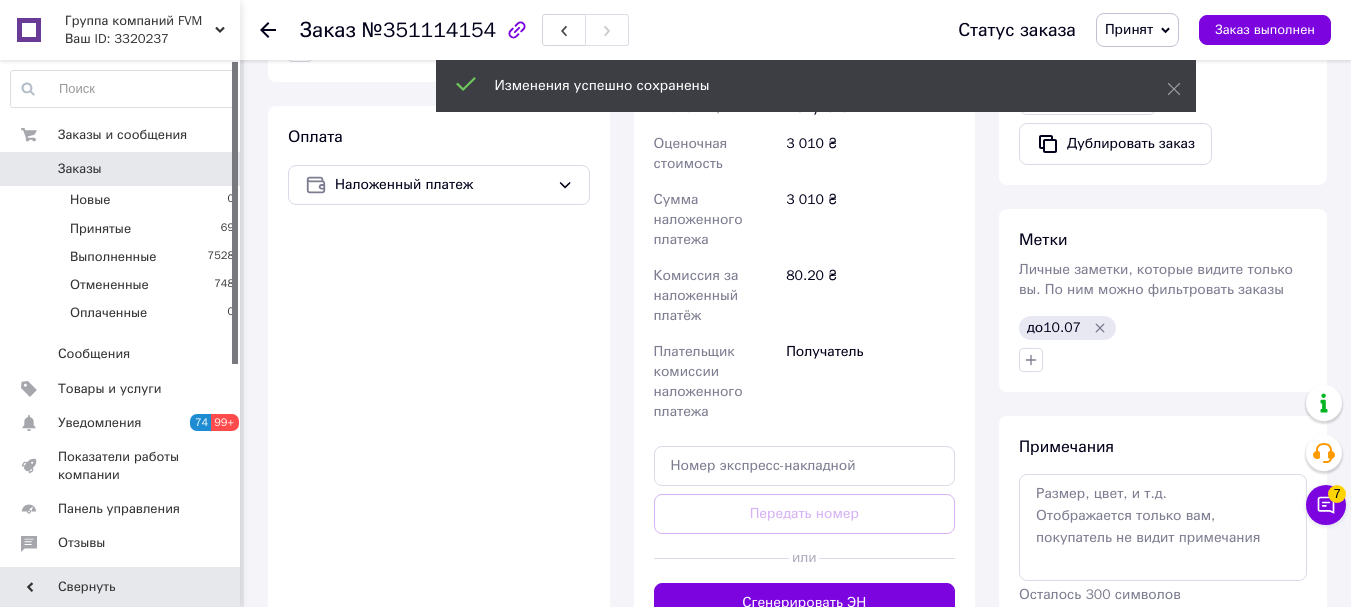 scroll, scrollTop: 1100, scrollLeft: 0, axis: vertical 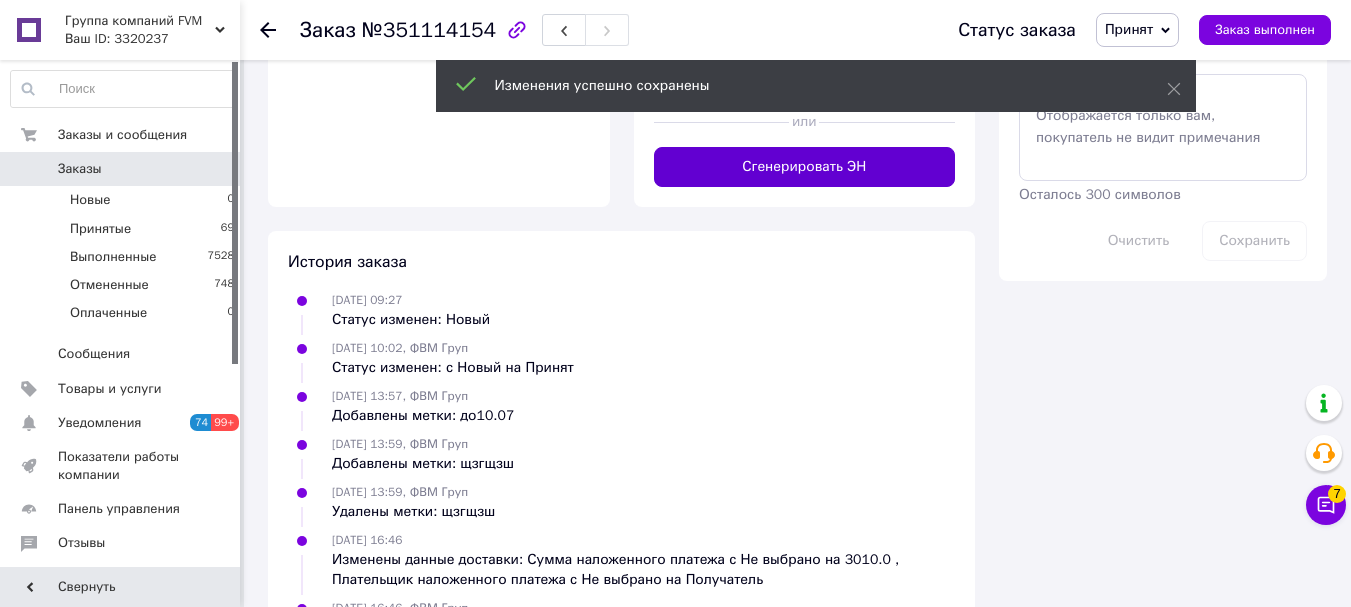 click on "Сгенерировать ЭН" at bounding box center (805, 167) 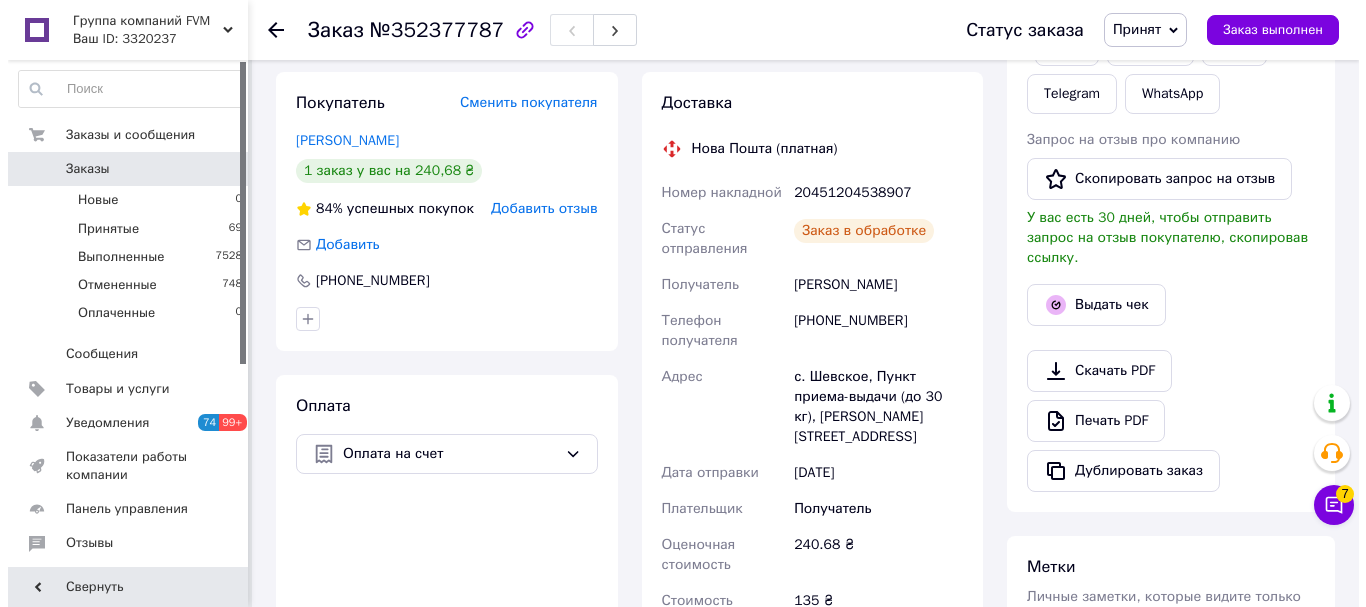 scroll, scrollTop: 400, scrollLeft: 0, axis: vertical 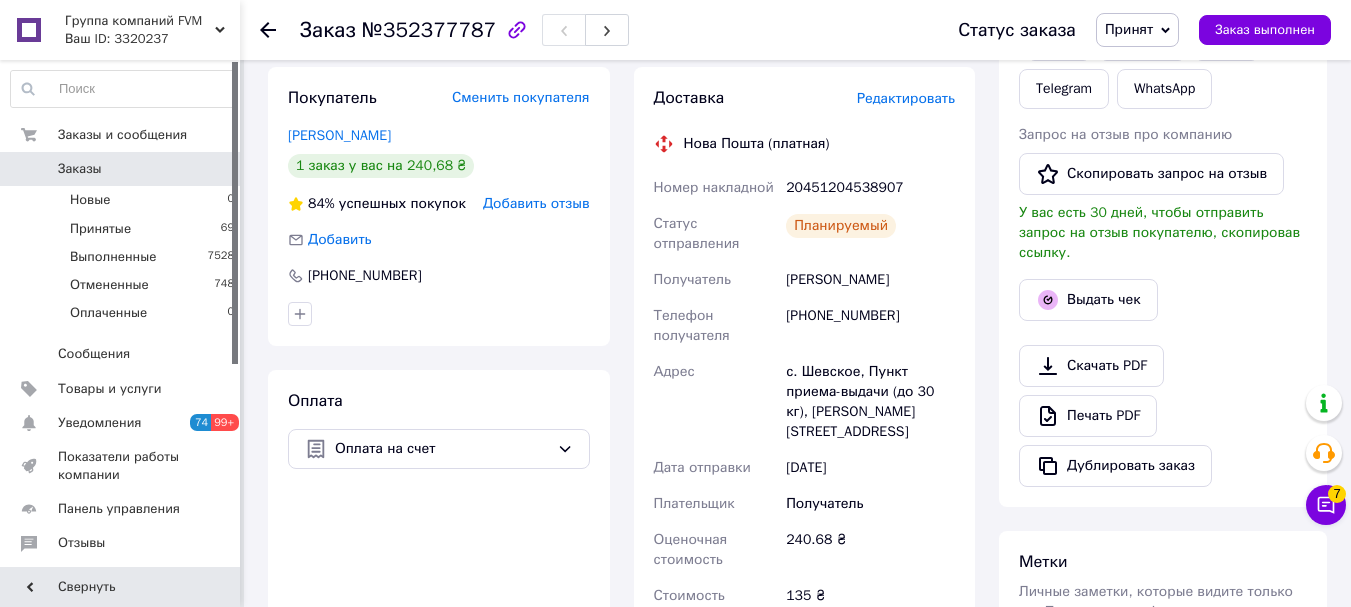 click on "Редактировать" at bounding box center [906, 98] 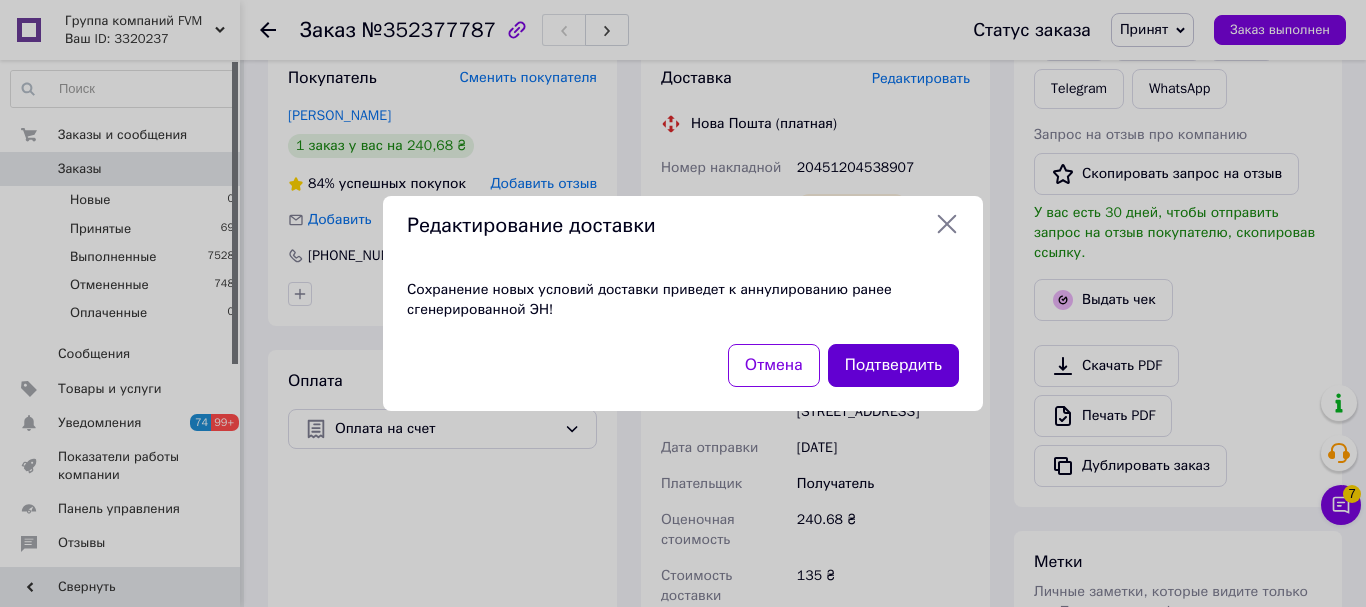 click on "Подтвердить" at bounding box center (893, 365) 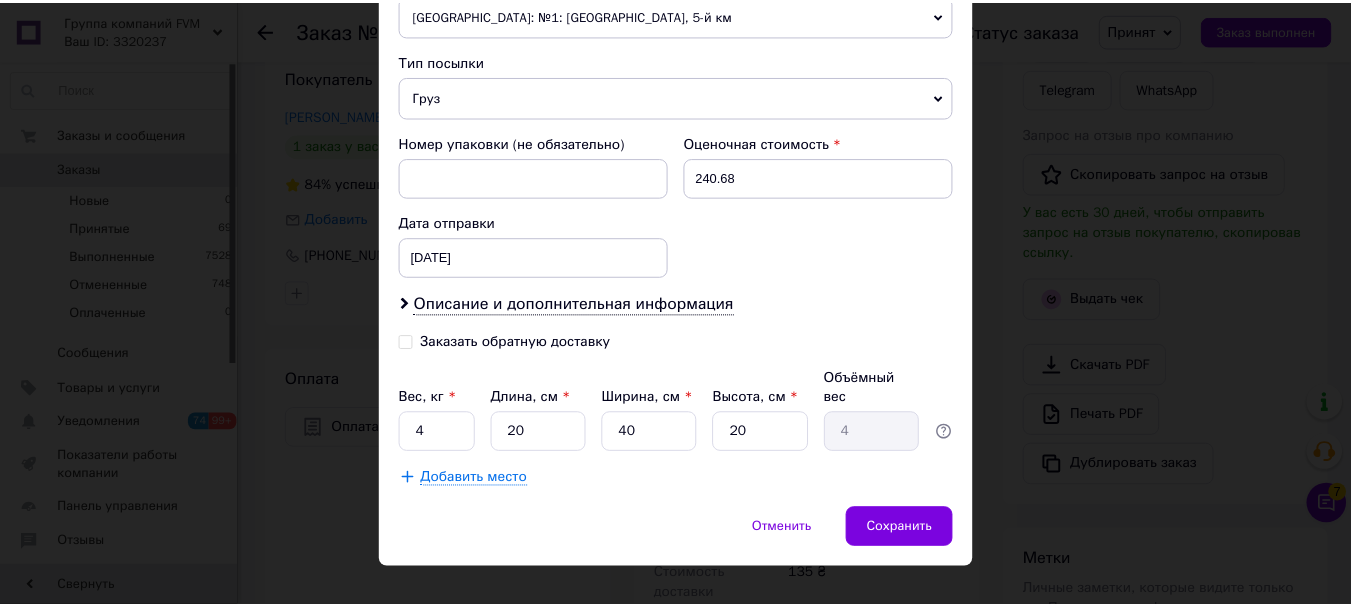 scroll, scrollTop: 757, scrollLeft: 0, axis: vertical 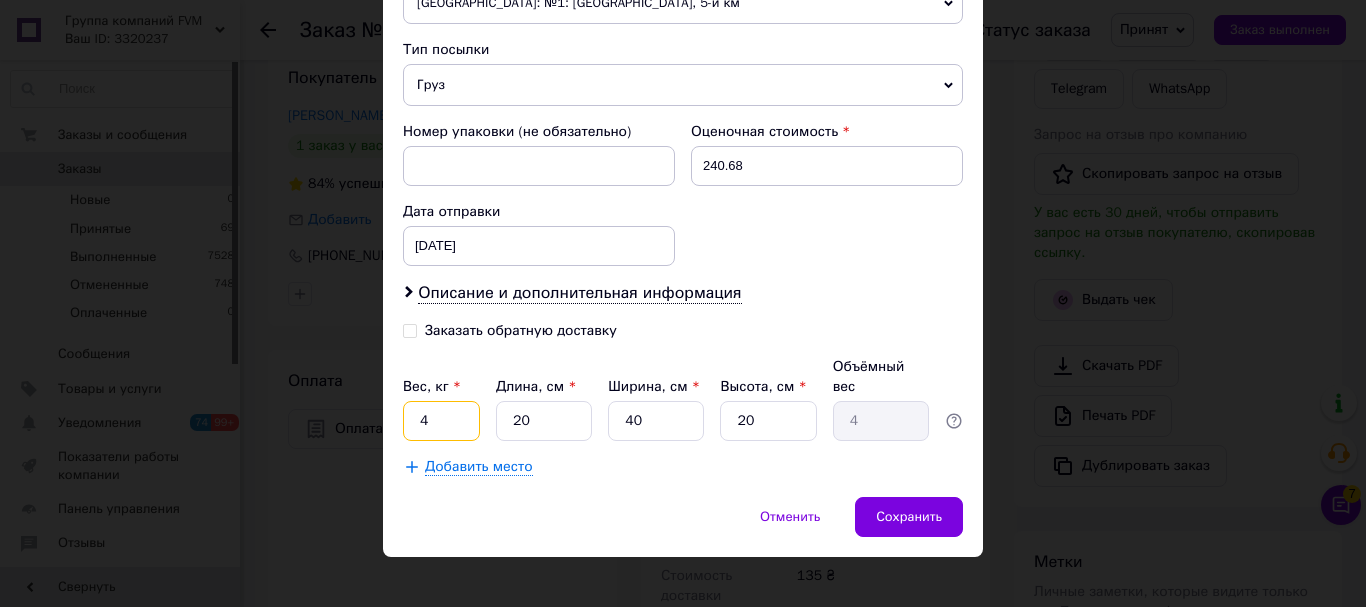click on "4" at bounding box center (441, 421) 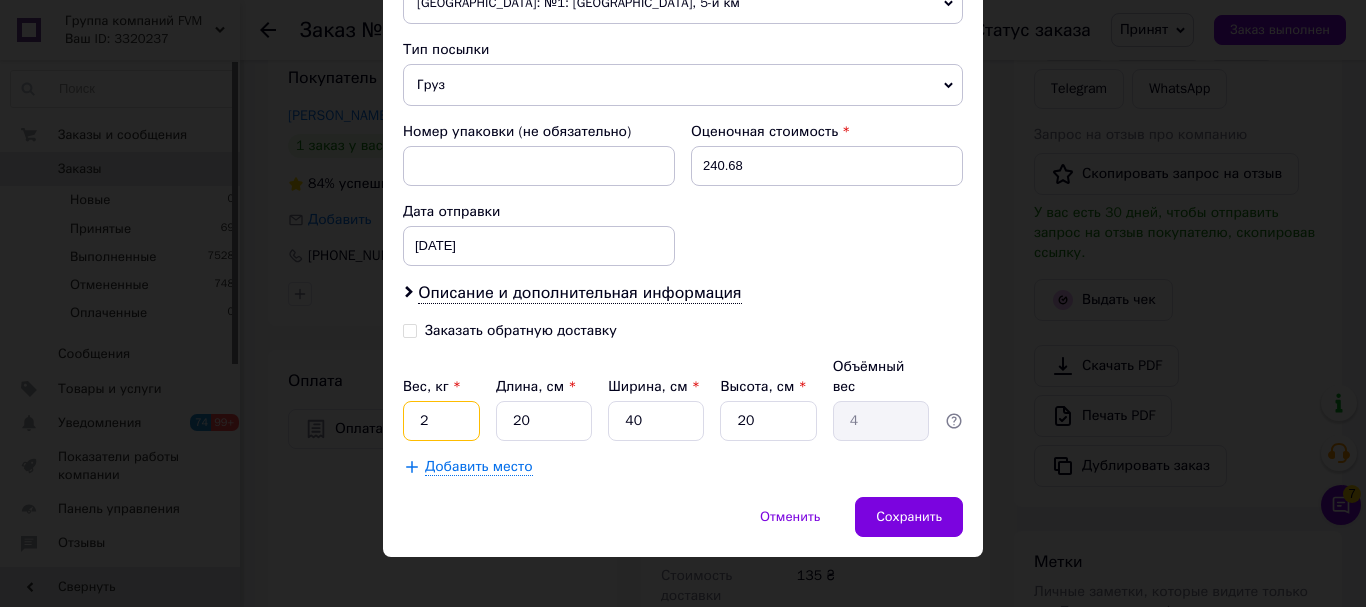 type on "2" 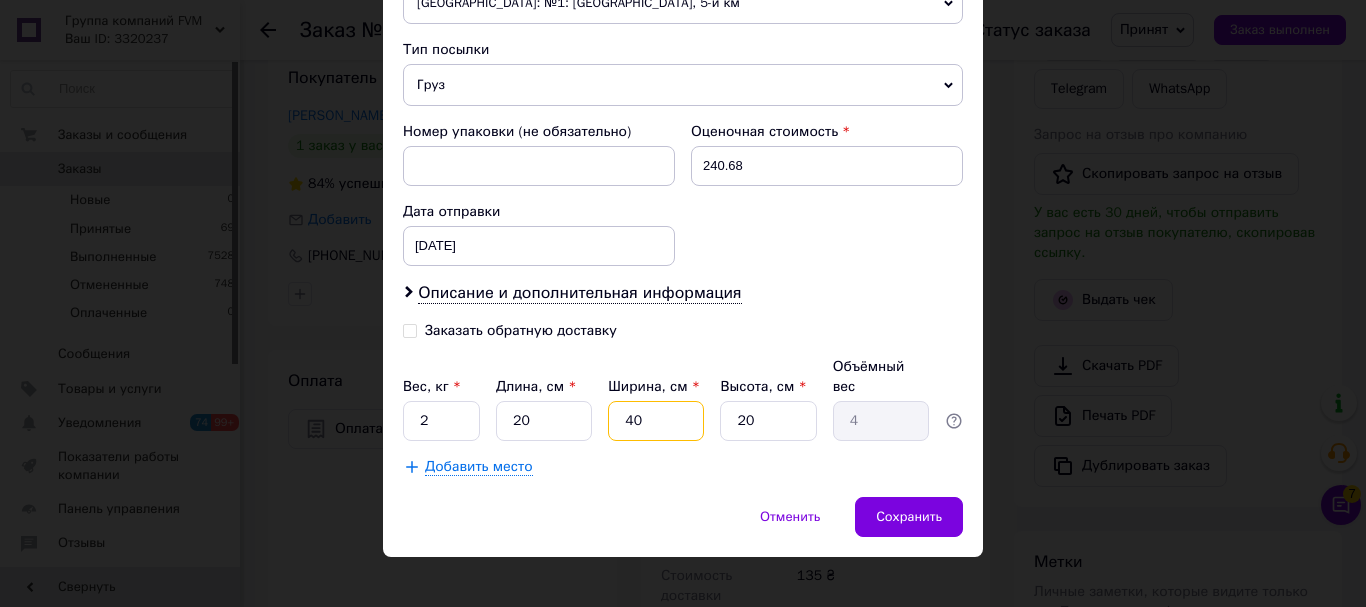 click on "40" at bounding box center [656, 421] 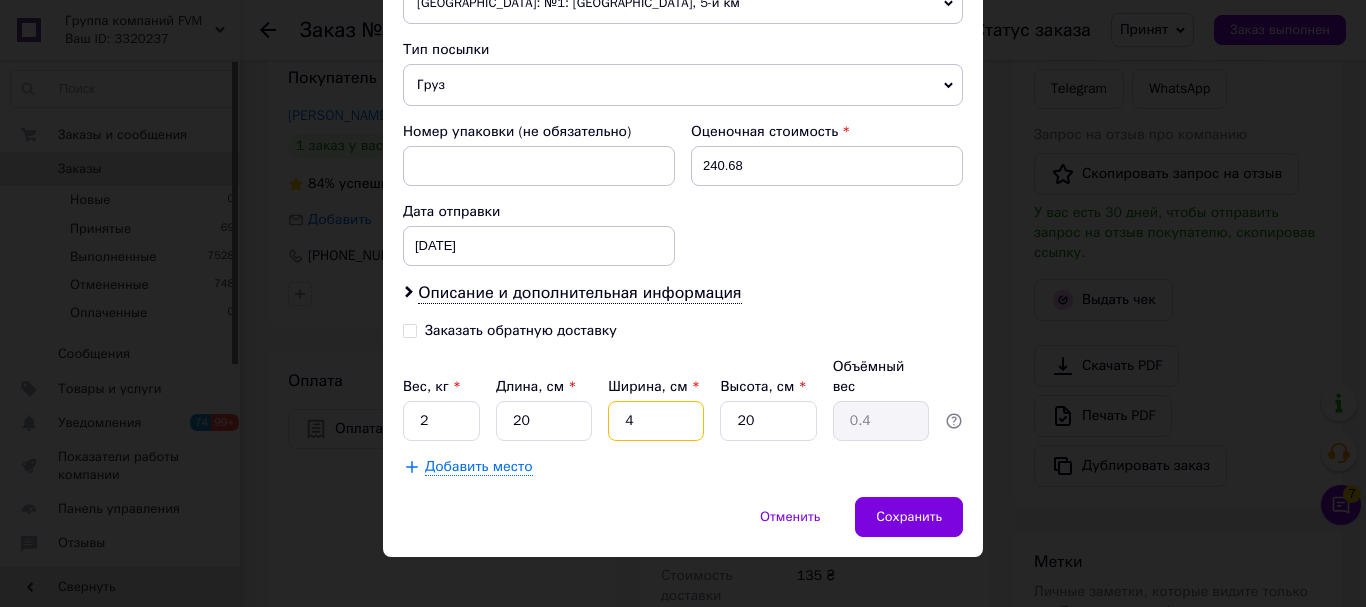 type 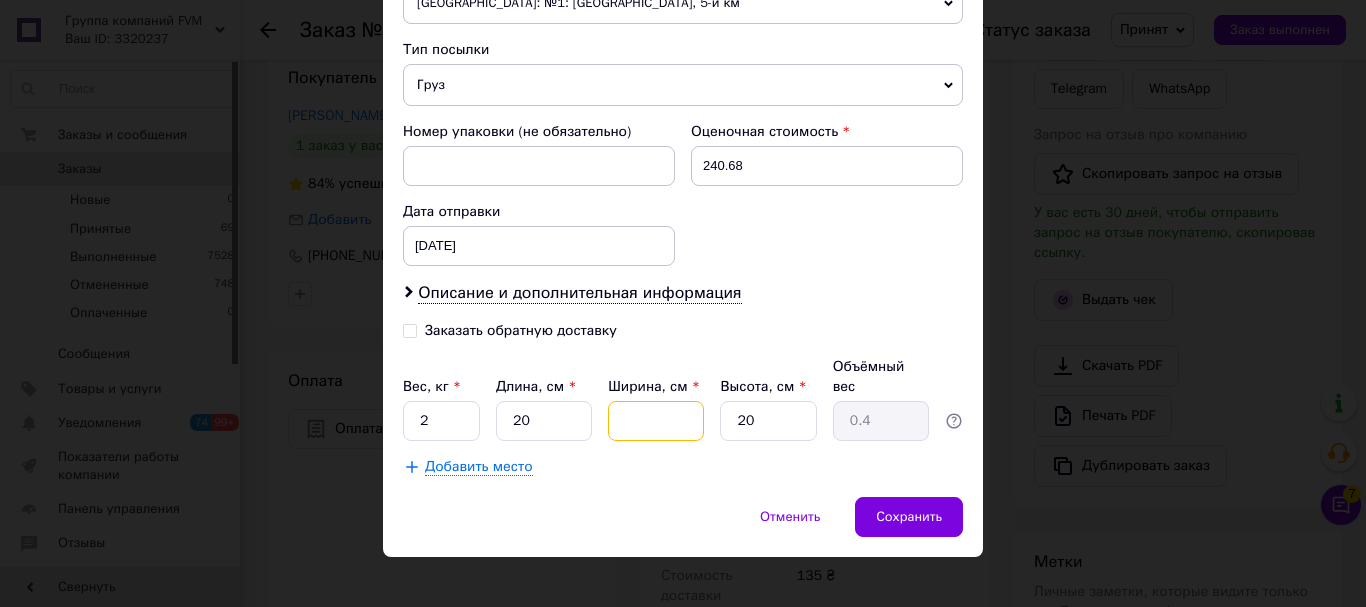 type 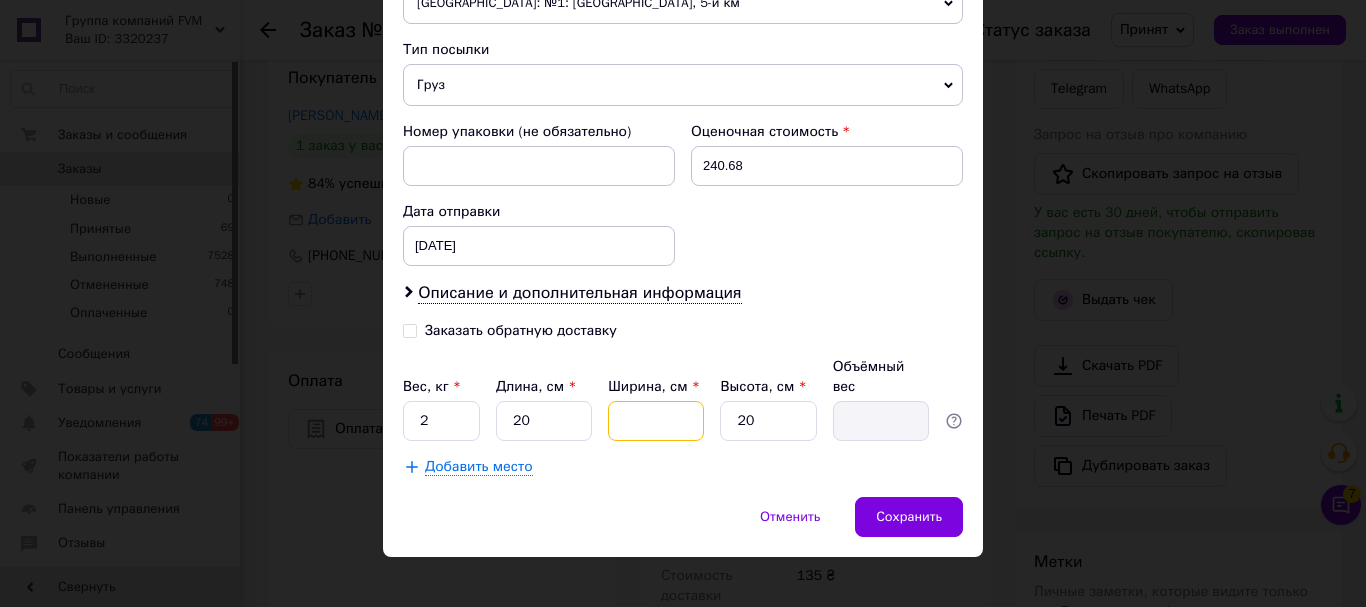 type on "2" 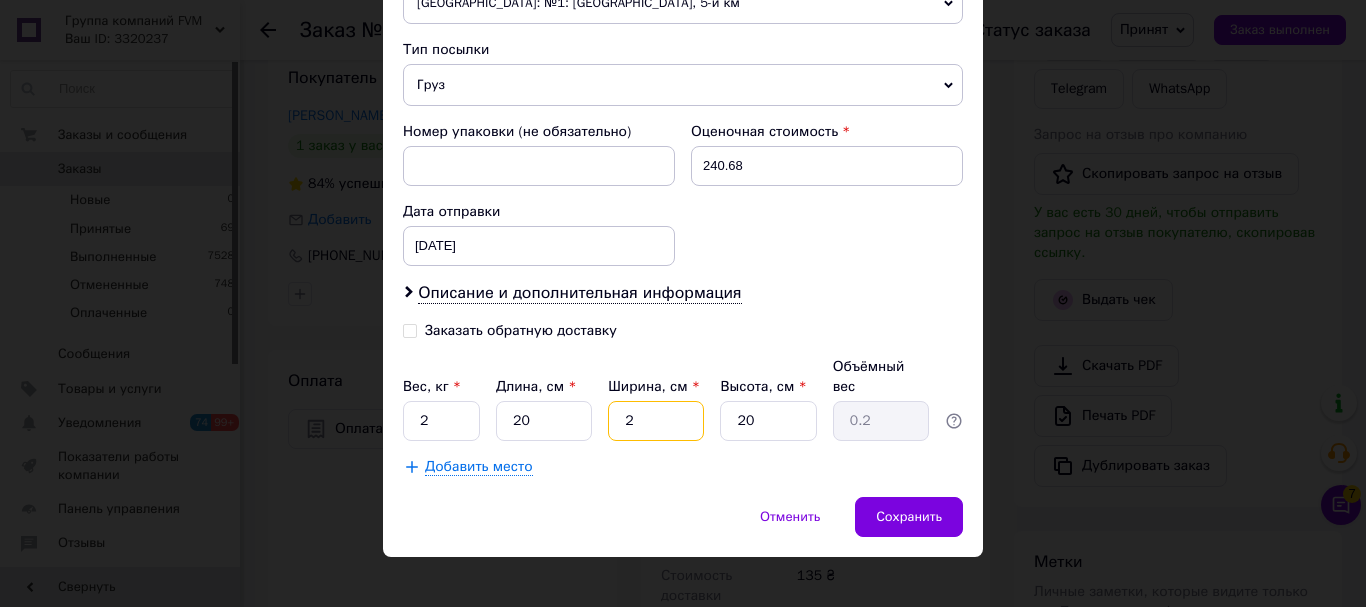 type on "20" 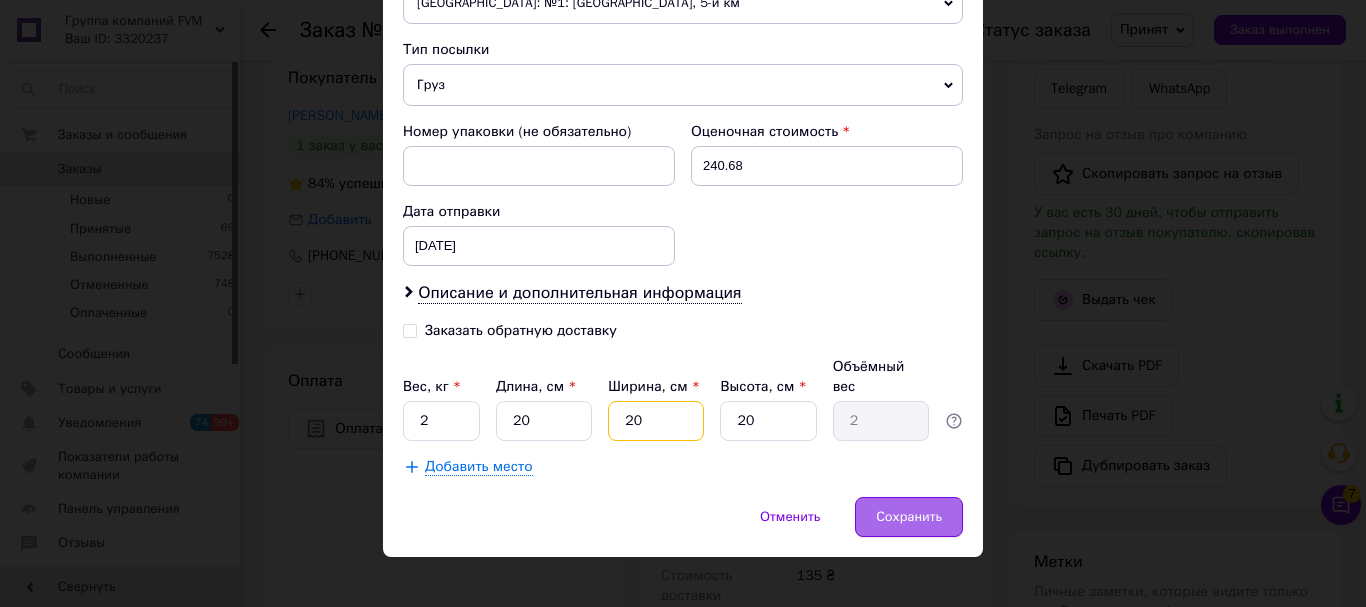type on "20" 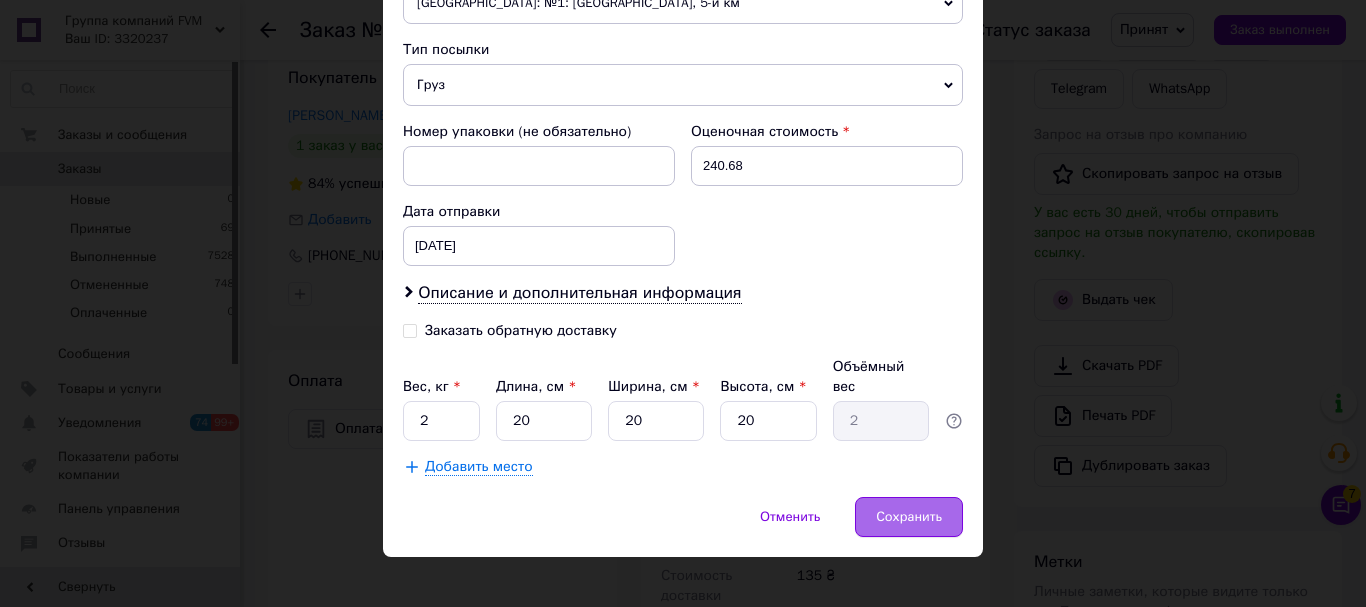 click on "Сохранить" at bounding box center (909, 517) 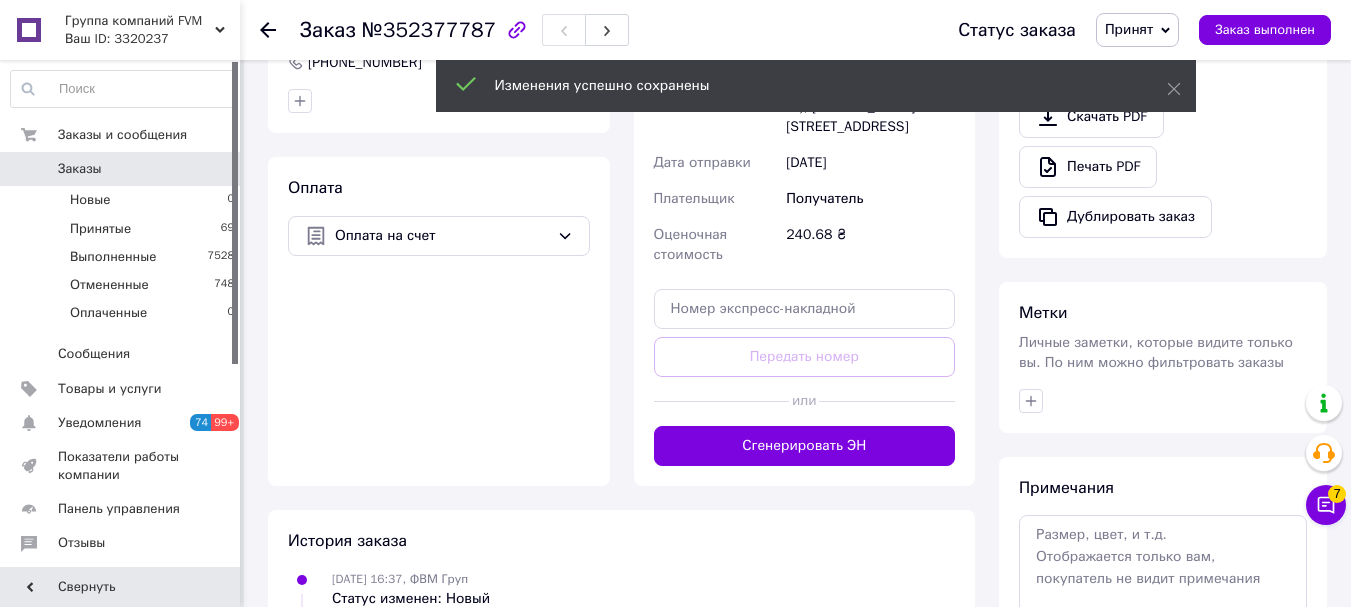 scroll, scrollTop: 900, scrollLeft: 0, axis: vertical 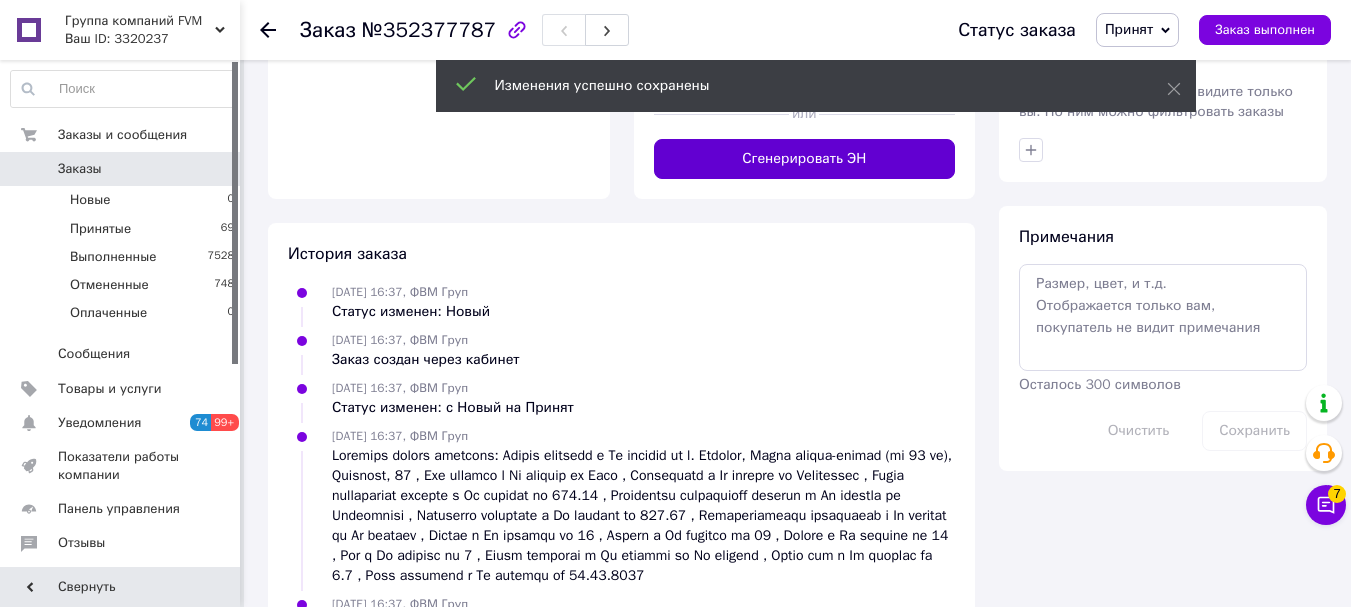 click on "Сгенерировать ЭН" at bounding box center (805, 159) 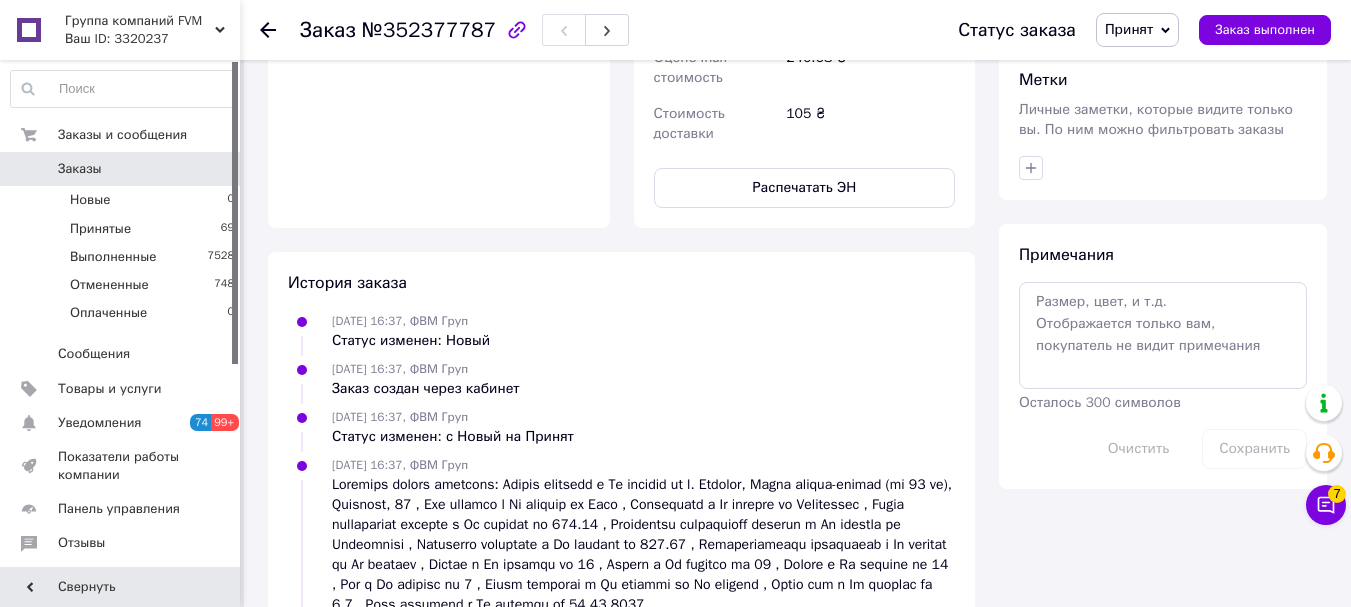 scroll, scrollTop: 500, scrollLeft: 0, axis: vertical 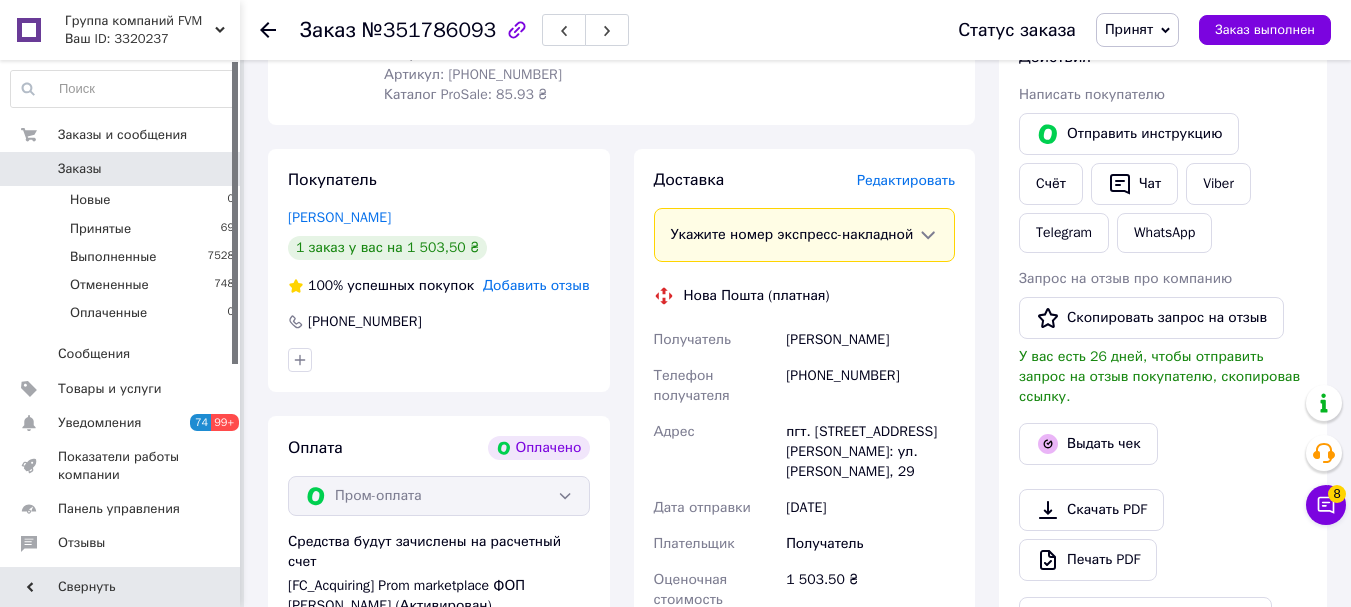 click on "Редактировать" at bounding box center [906, 180] 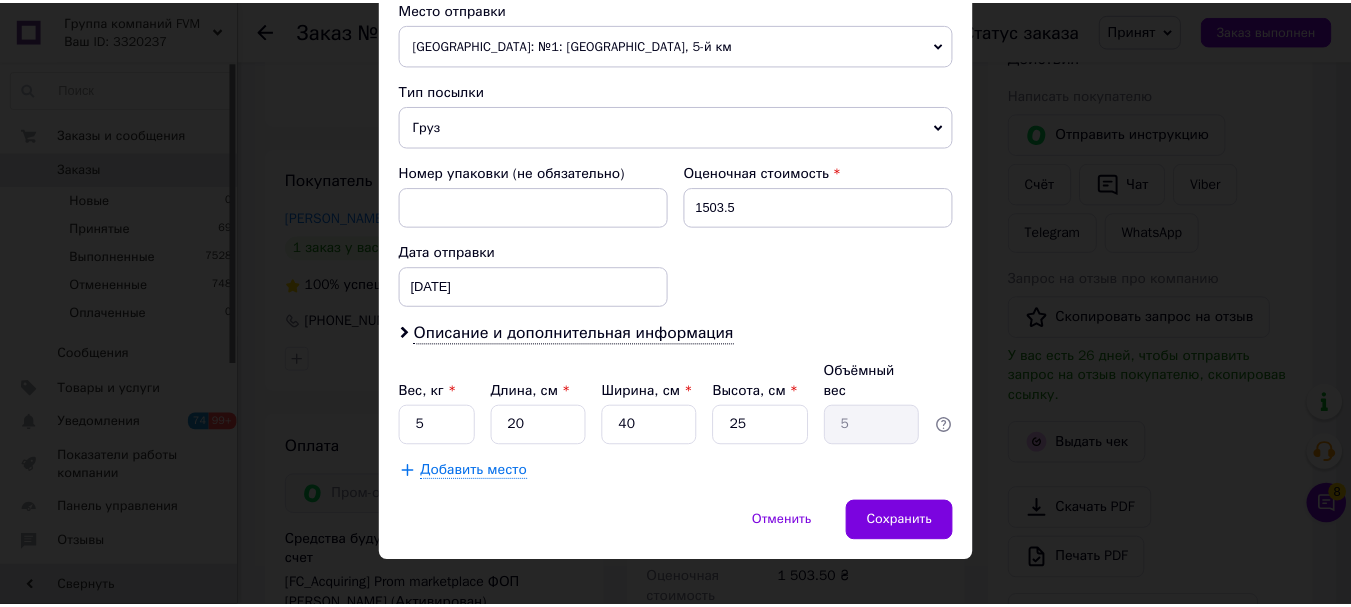 scroll, scrollTop: 721, scrollLeft: 0, axis: vertical 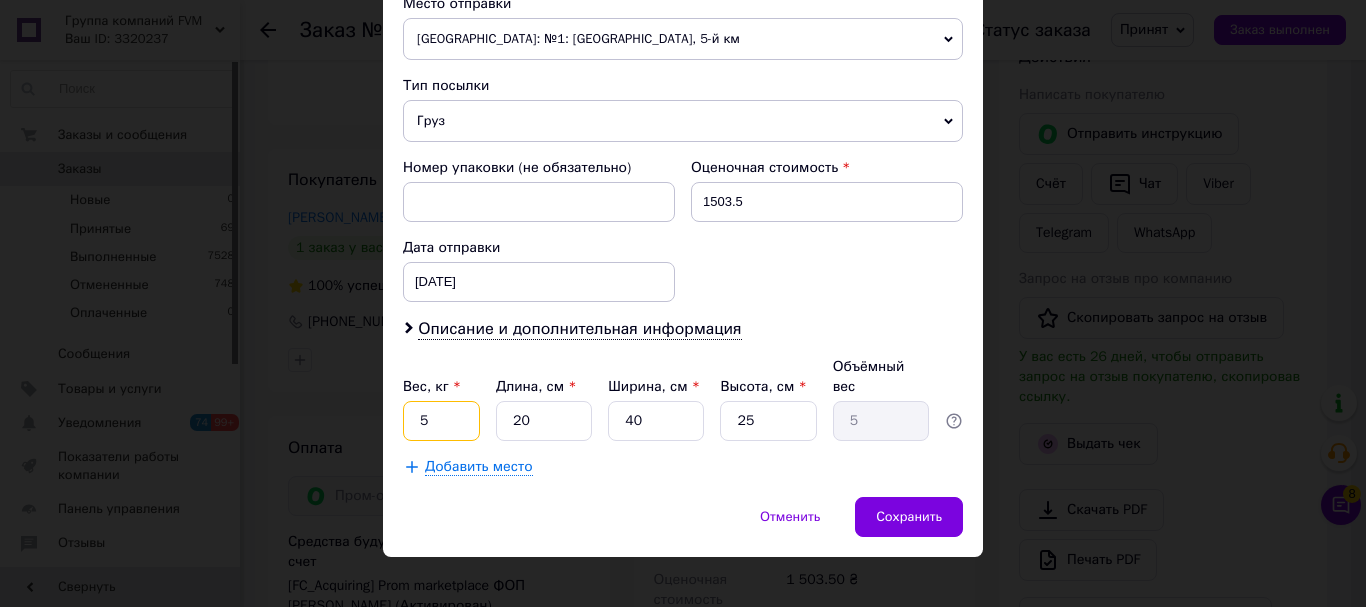 click on "5" at bounding box center (441, 421) 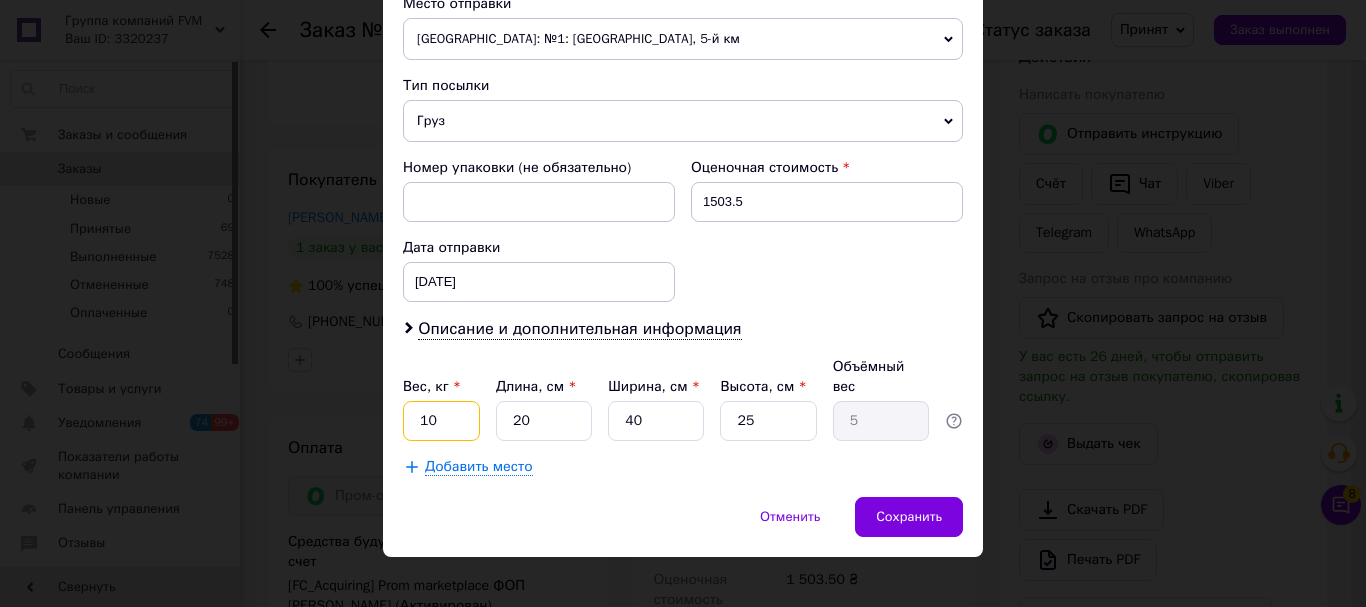 type on "10" 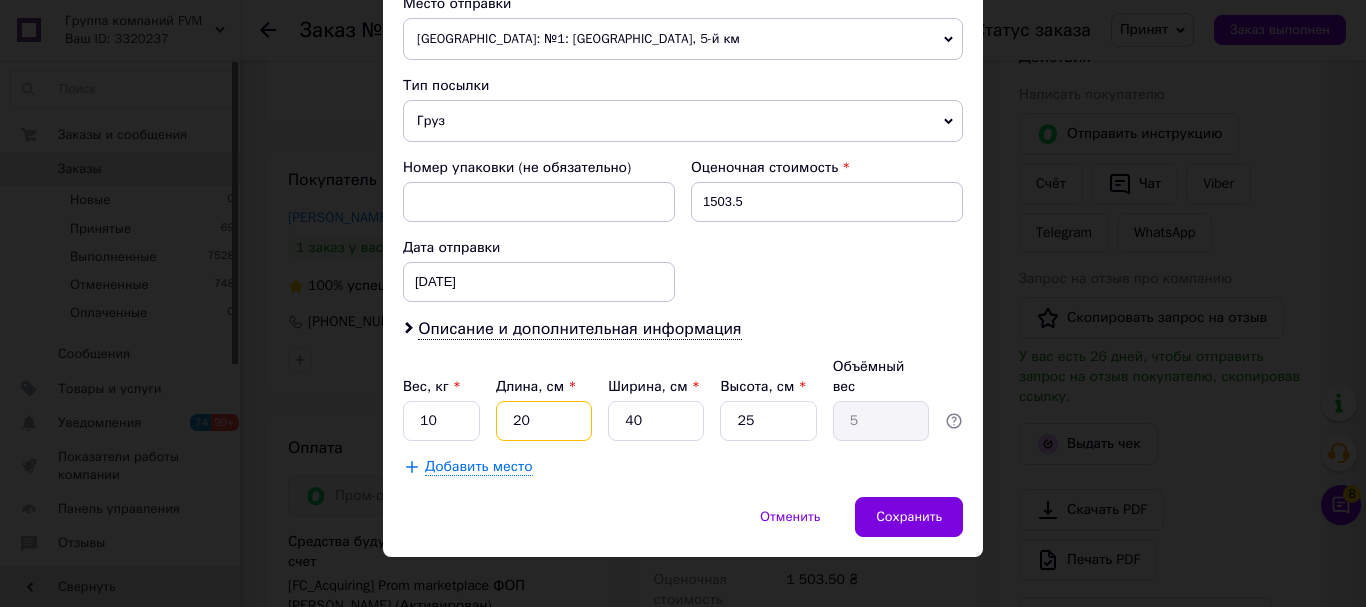 click on "20" at bounding box center (544, 421) 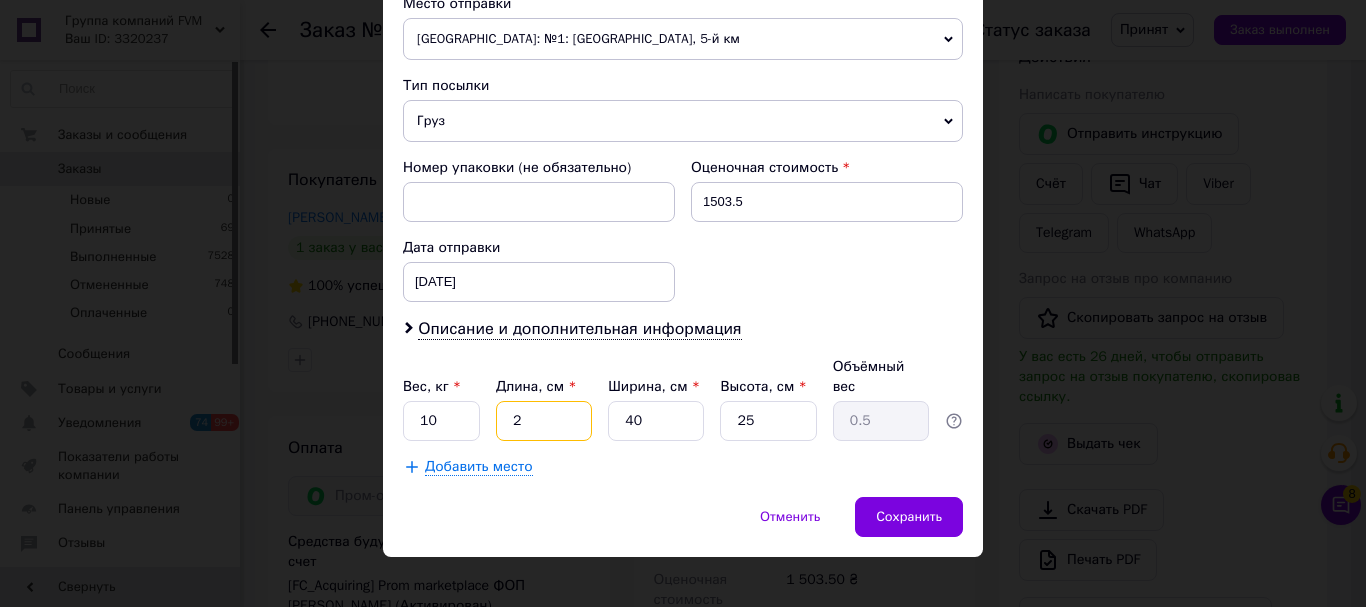 type 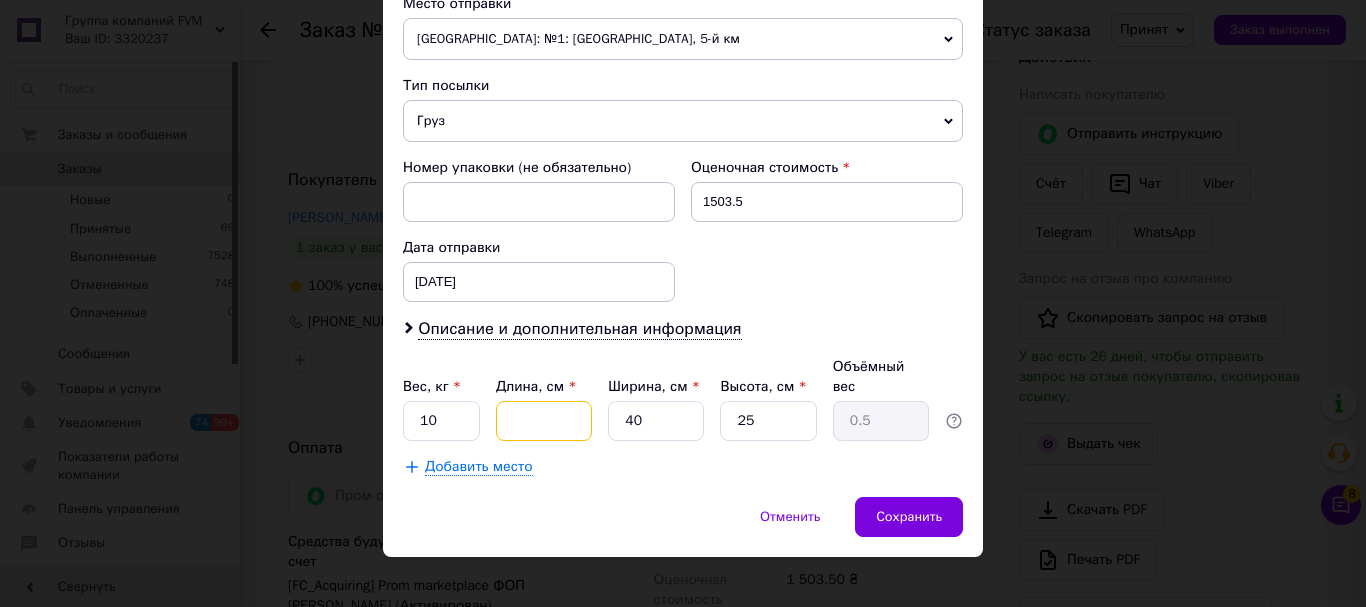 type 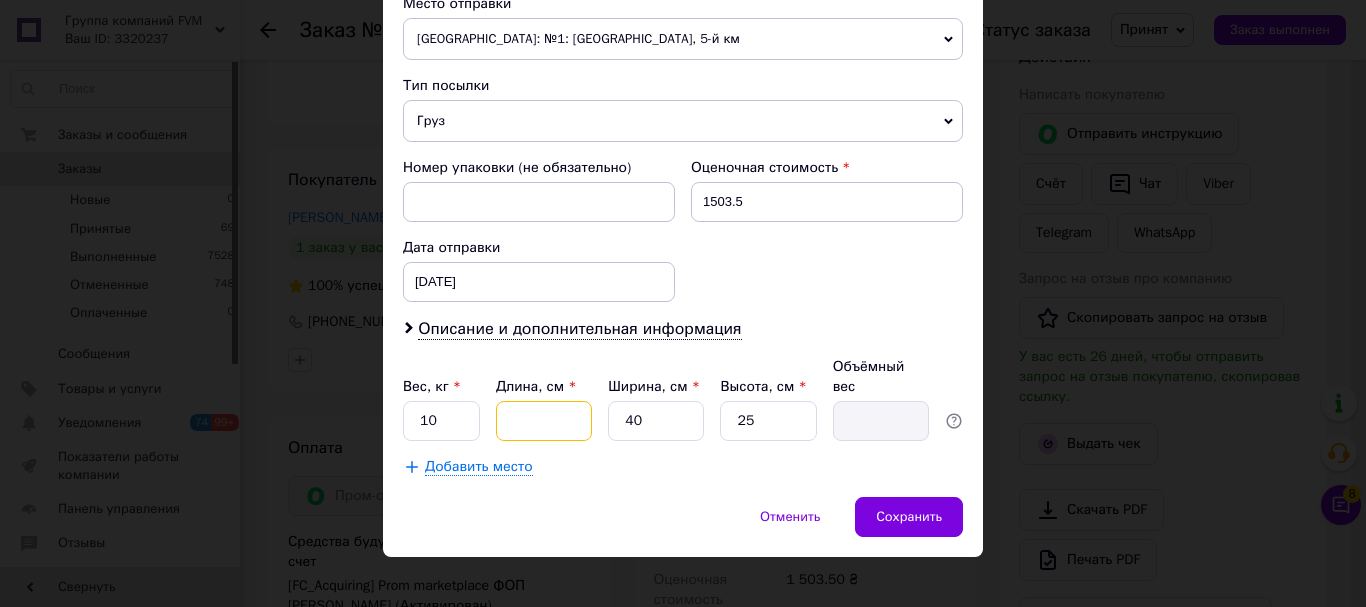 type on "7" 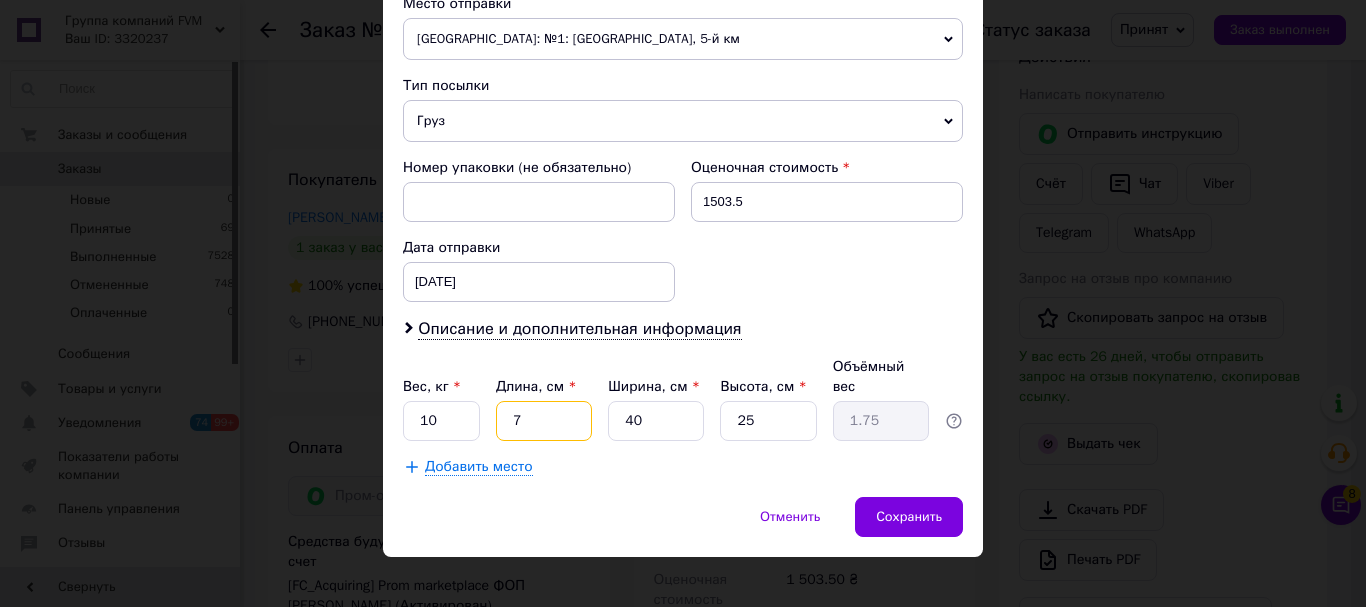 type on "75" 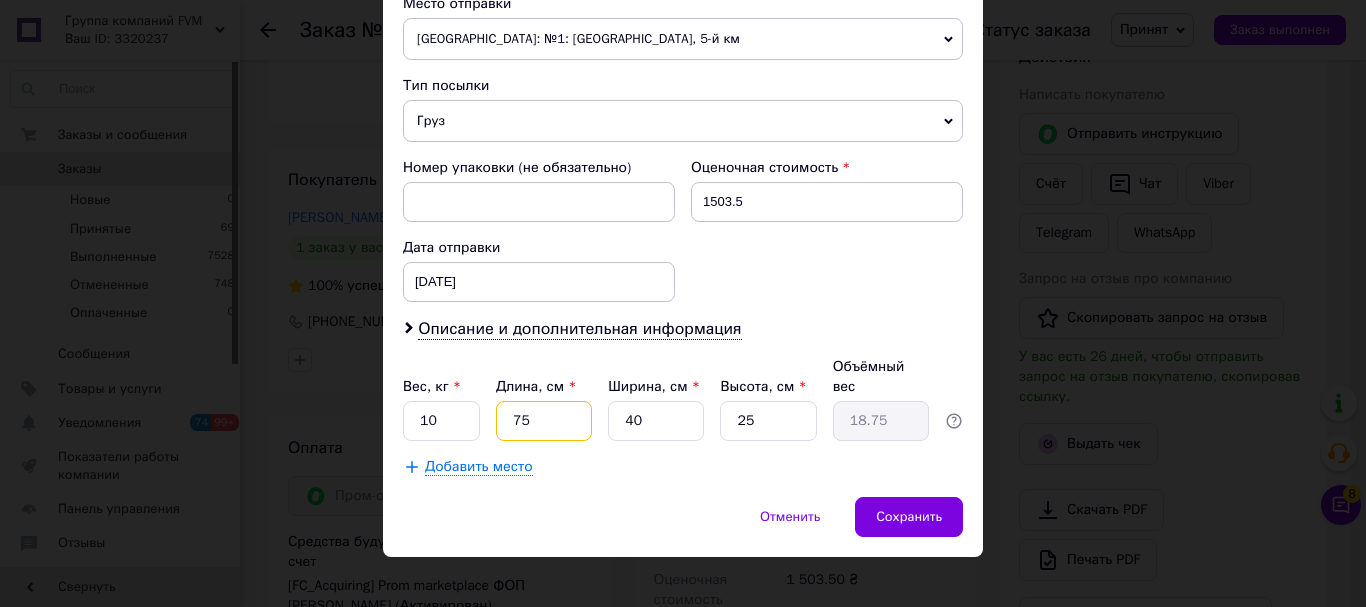 type on "75" 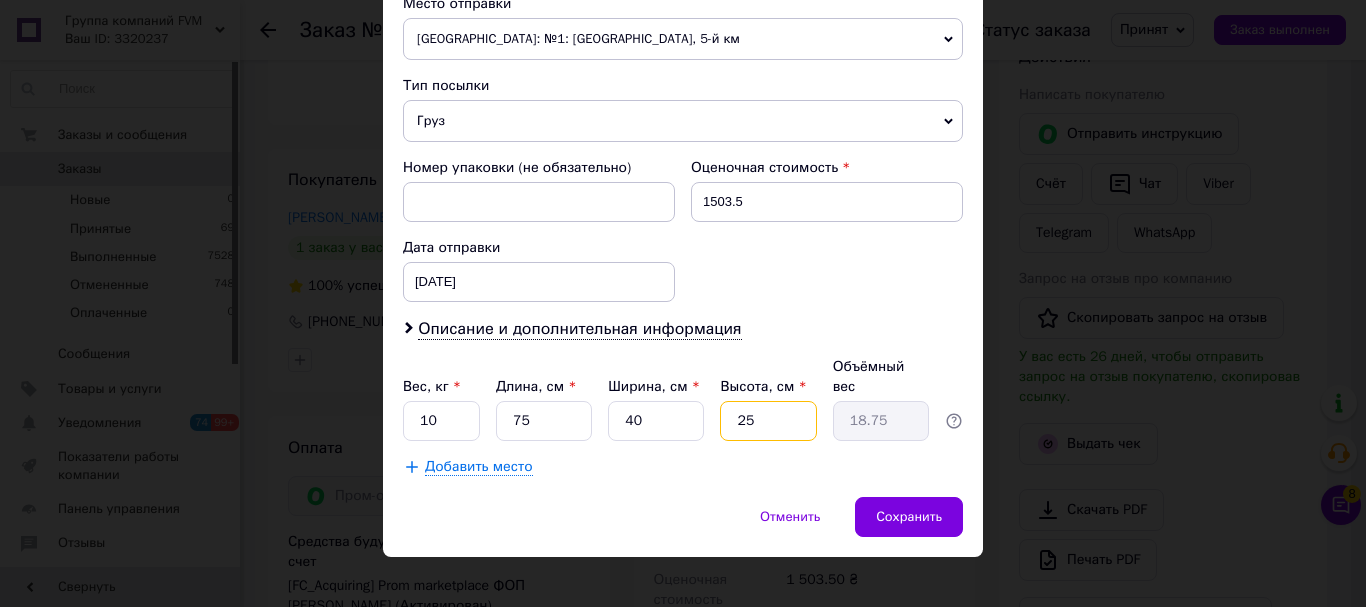 click on "25" at bounding box center (768, 421) 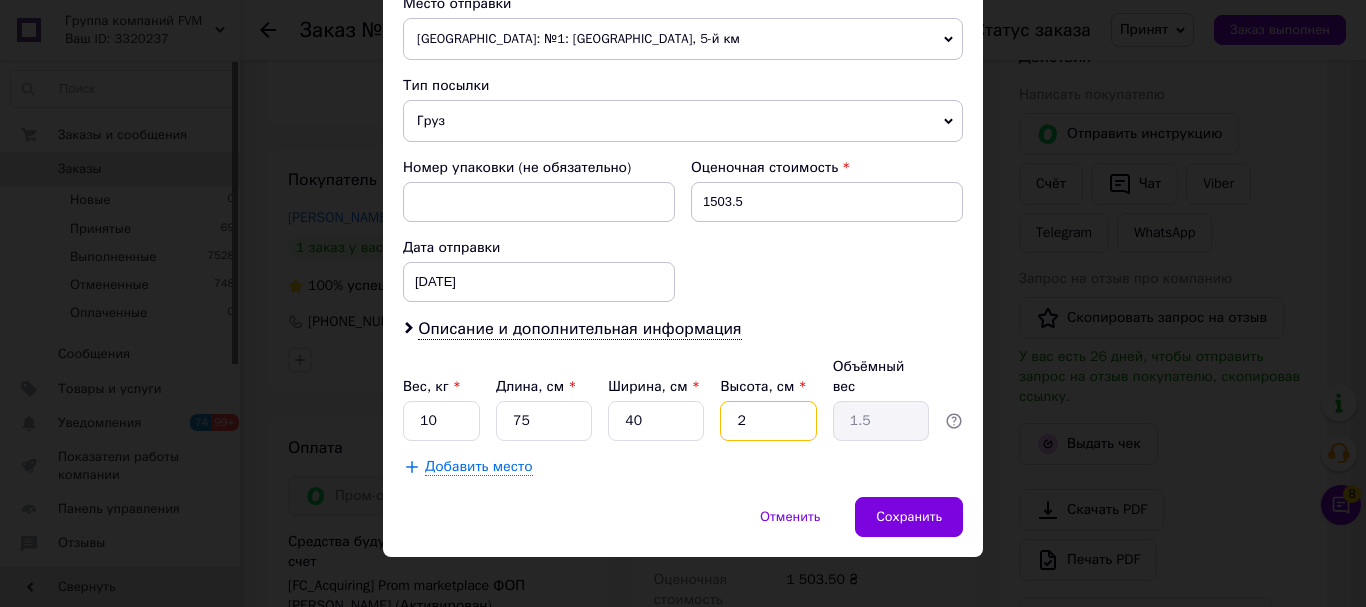 type 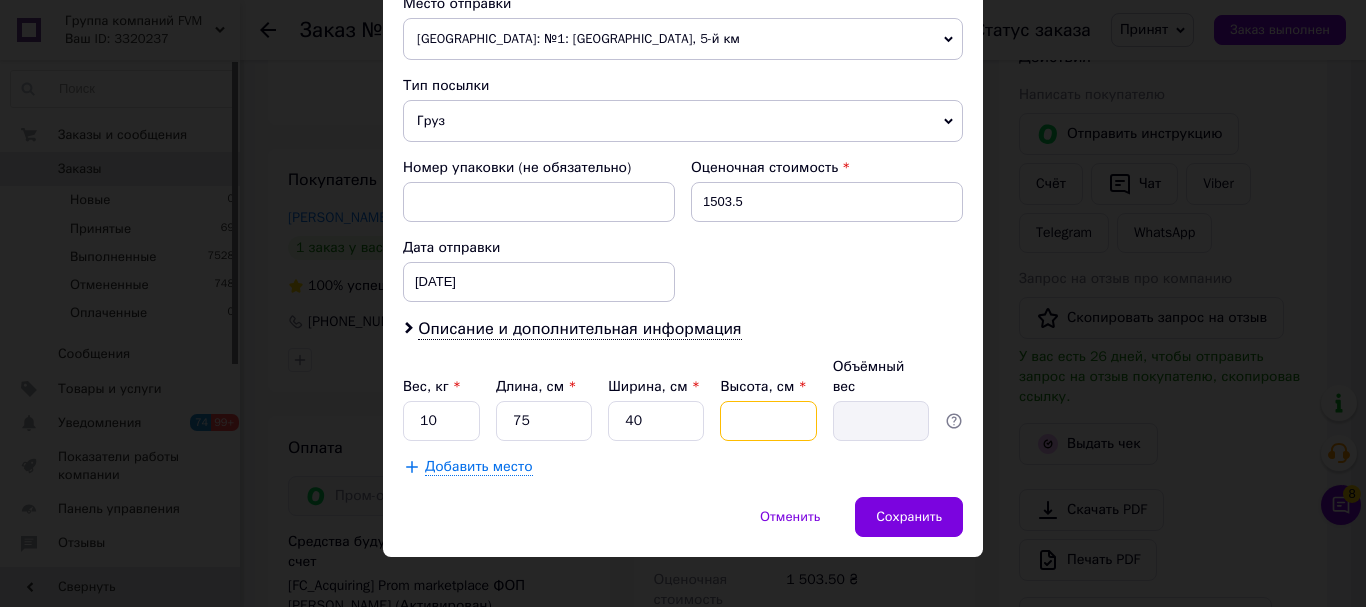type on "7" 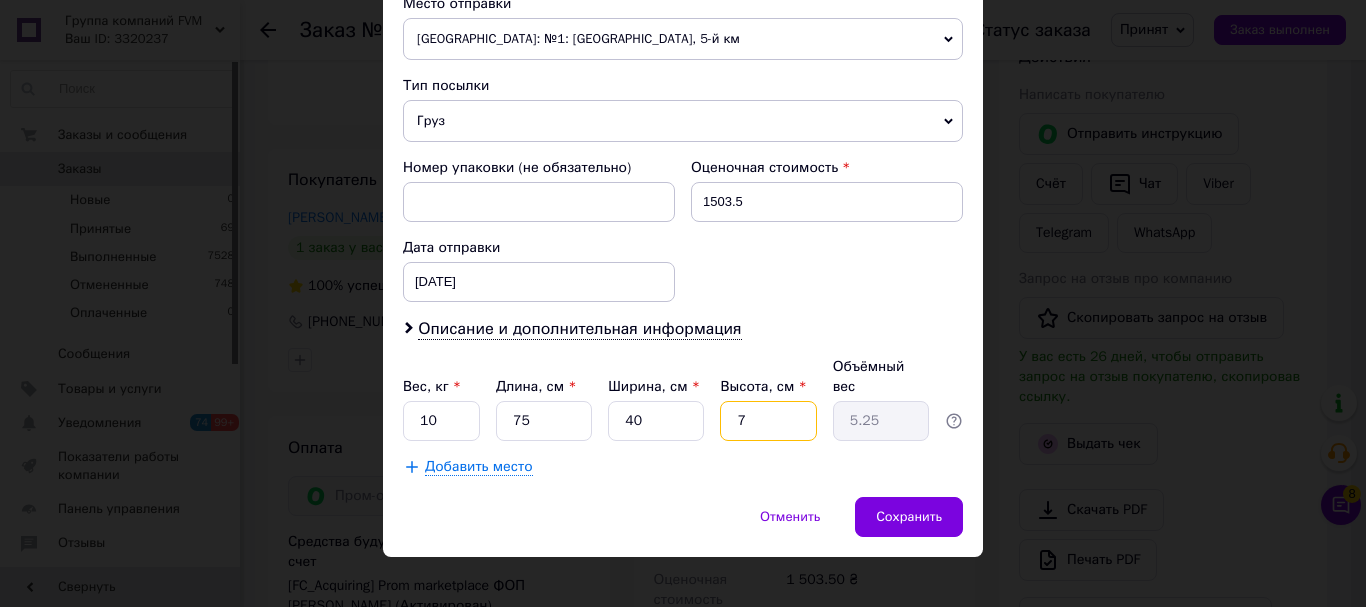 type on "75" 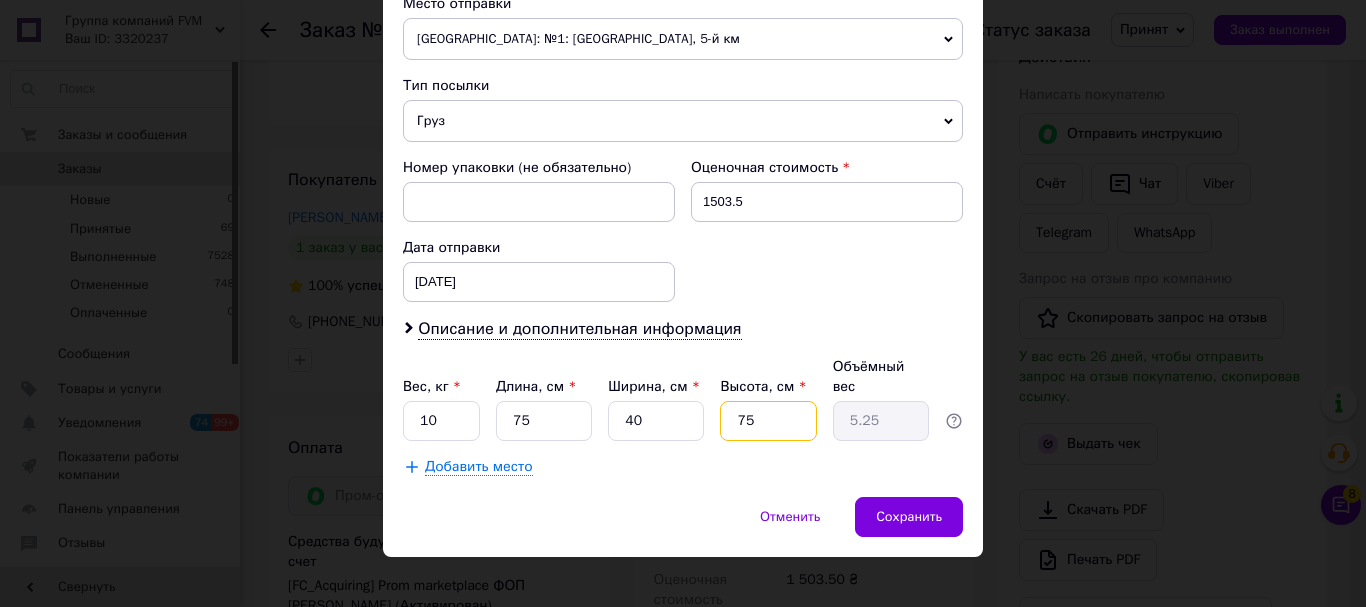 type on "56.25" 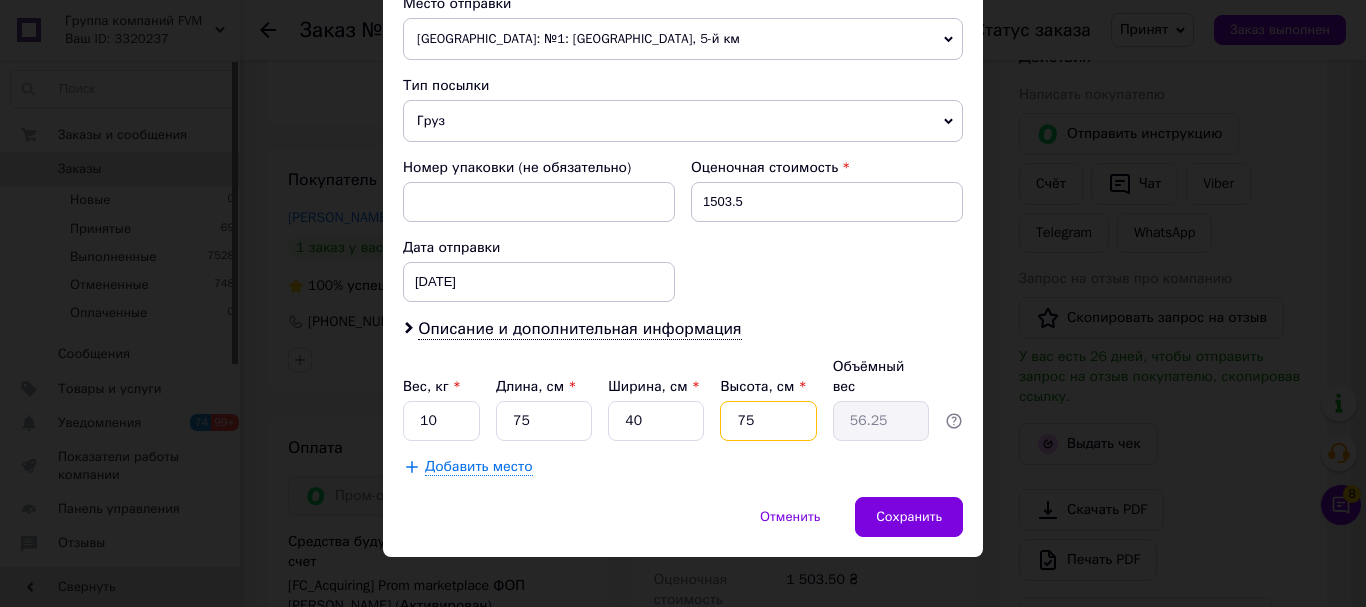 type on "75" 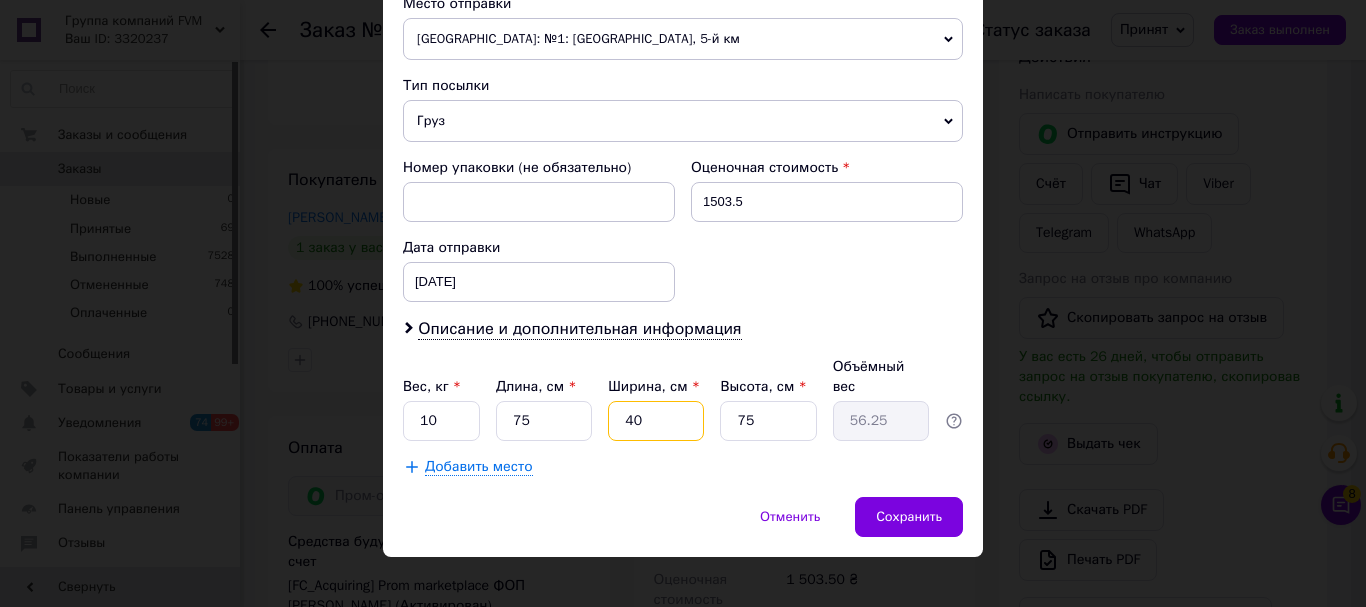 click on "40" at bounding box center [656, 421] 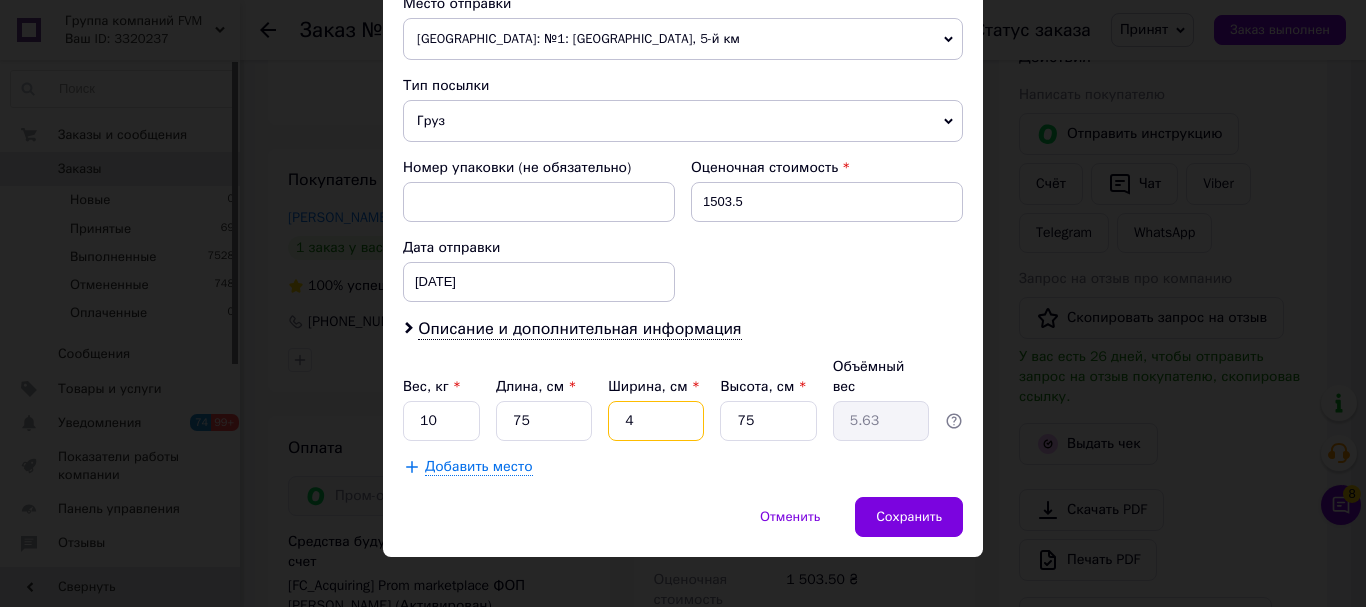 type 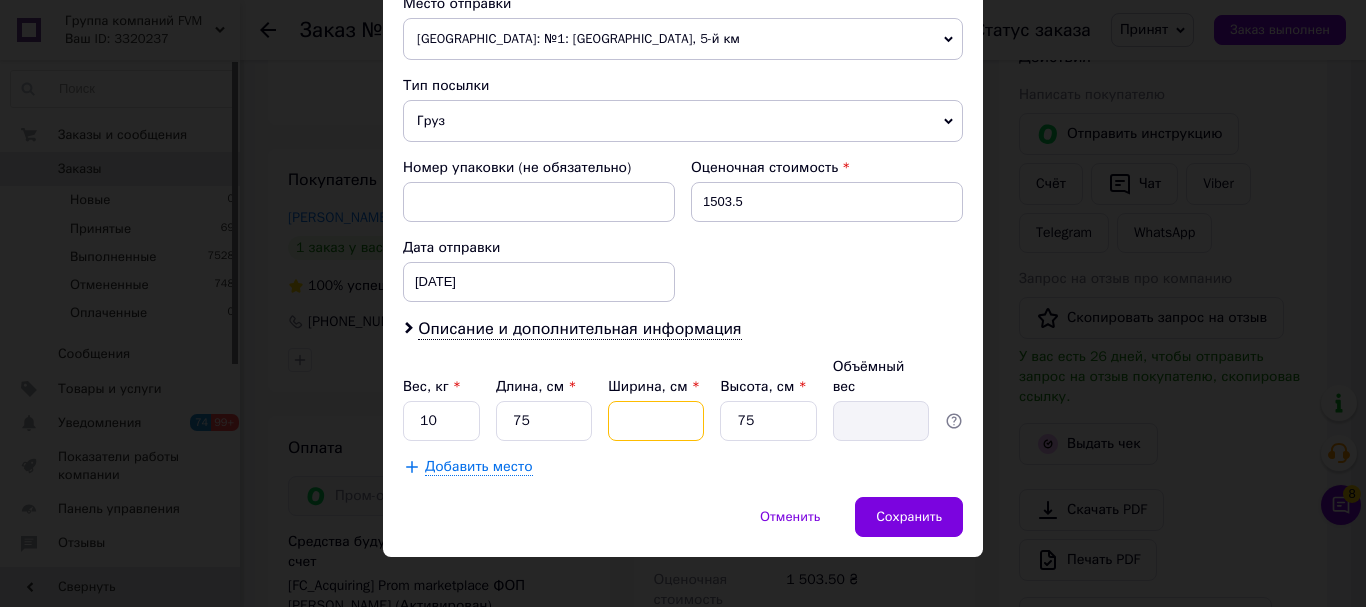 type on "1" 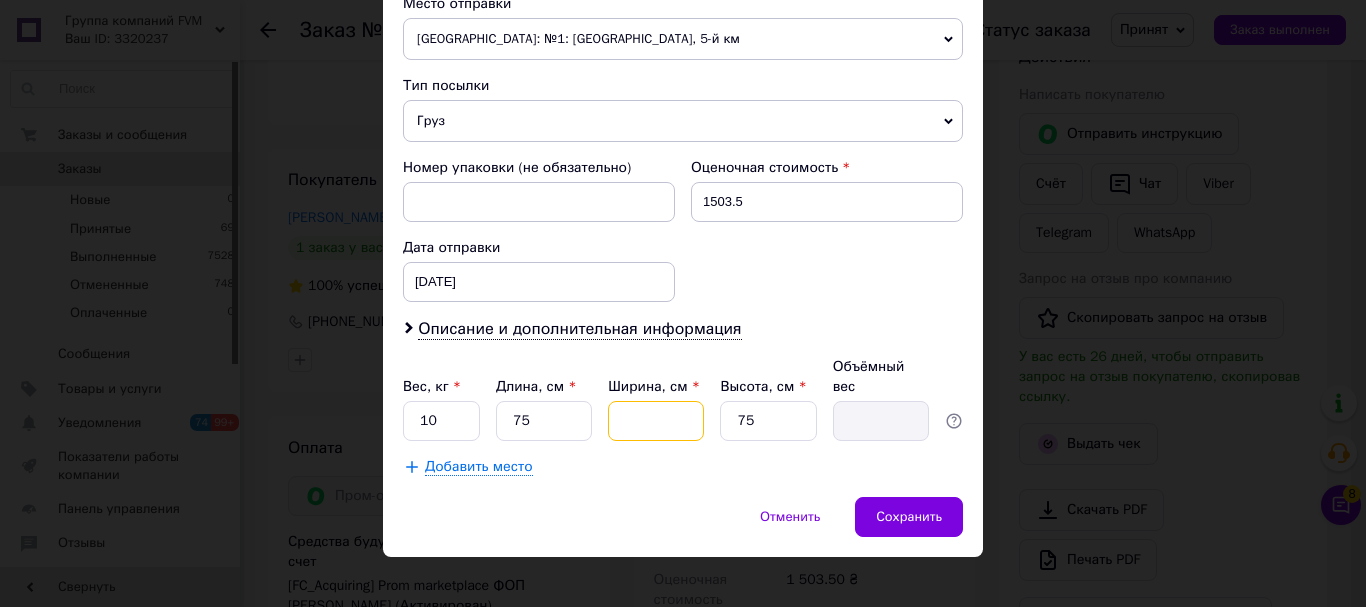 type on "1.41" 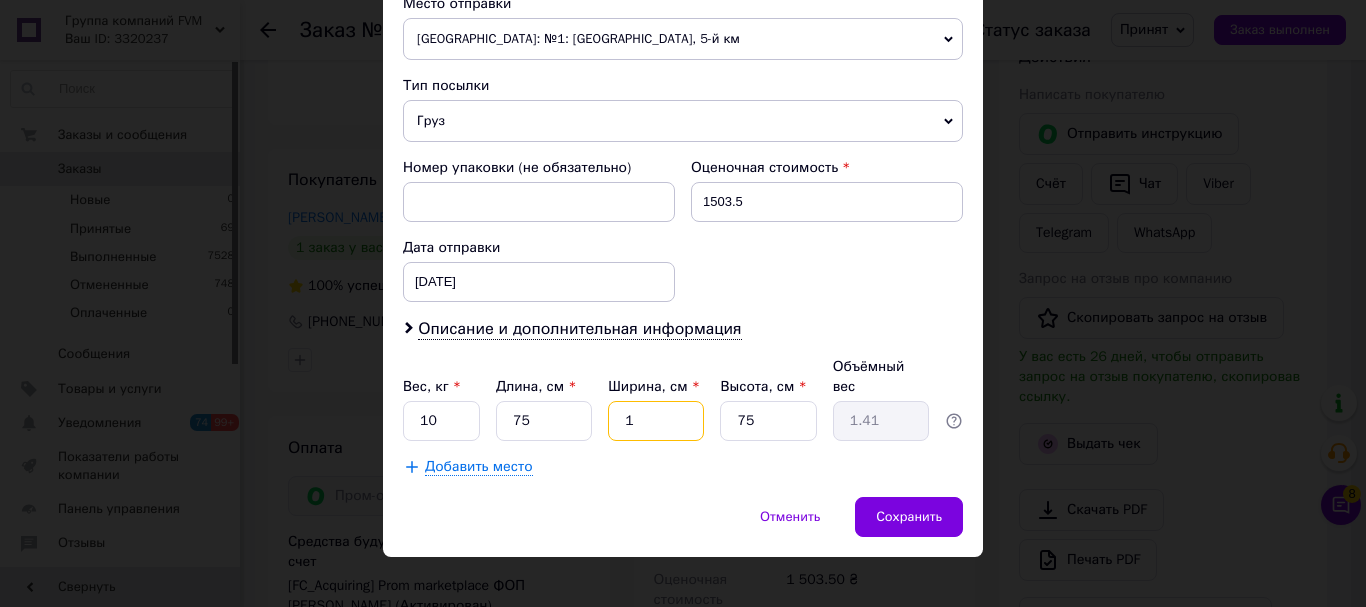 type on "14" 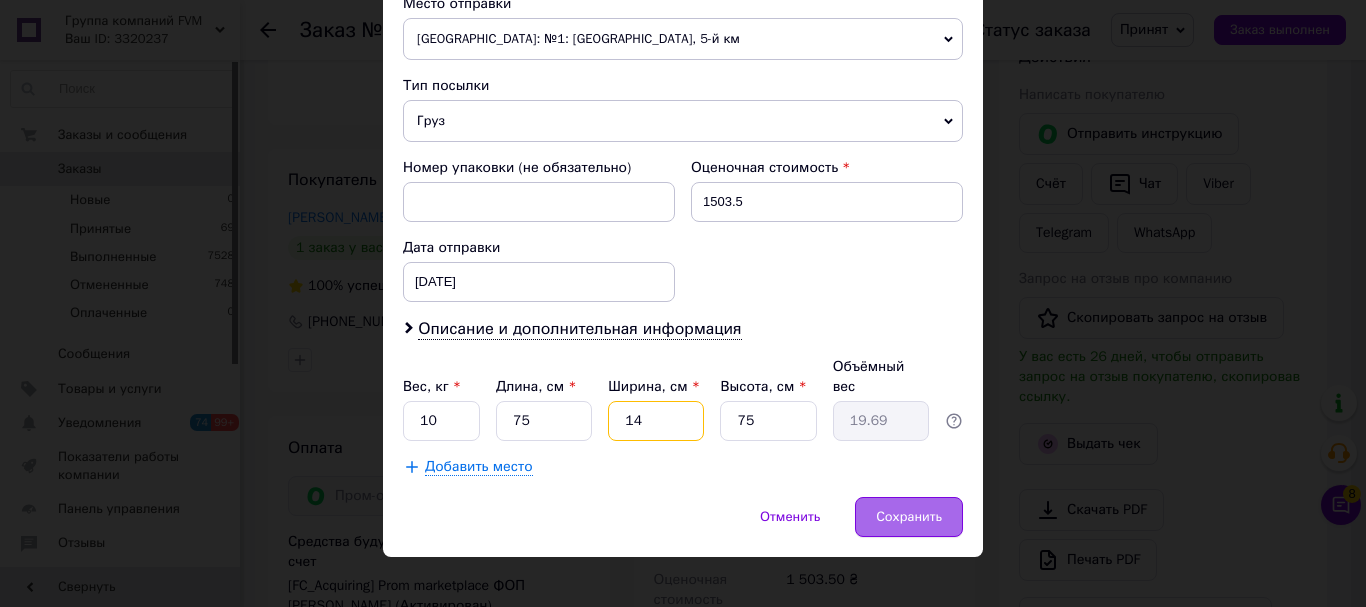 type on "14" 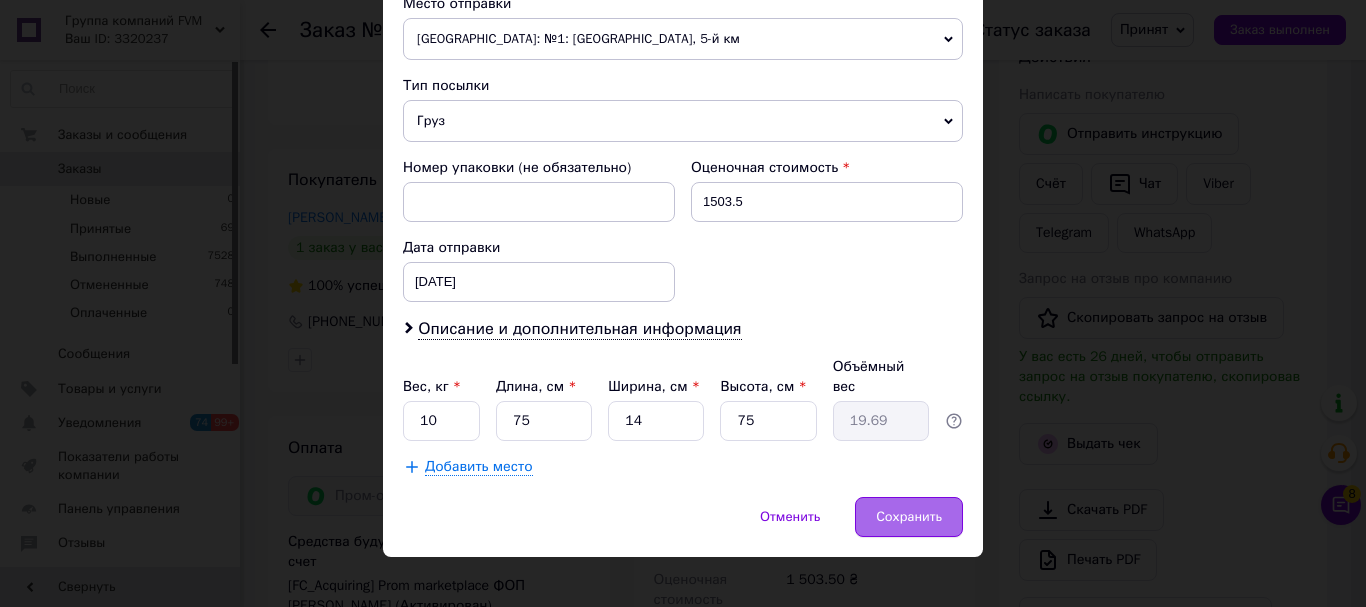 click on "Сохранить" at bounding box center [909, 517] 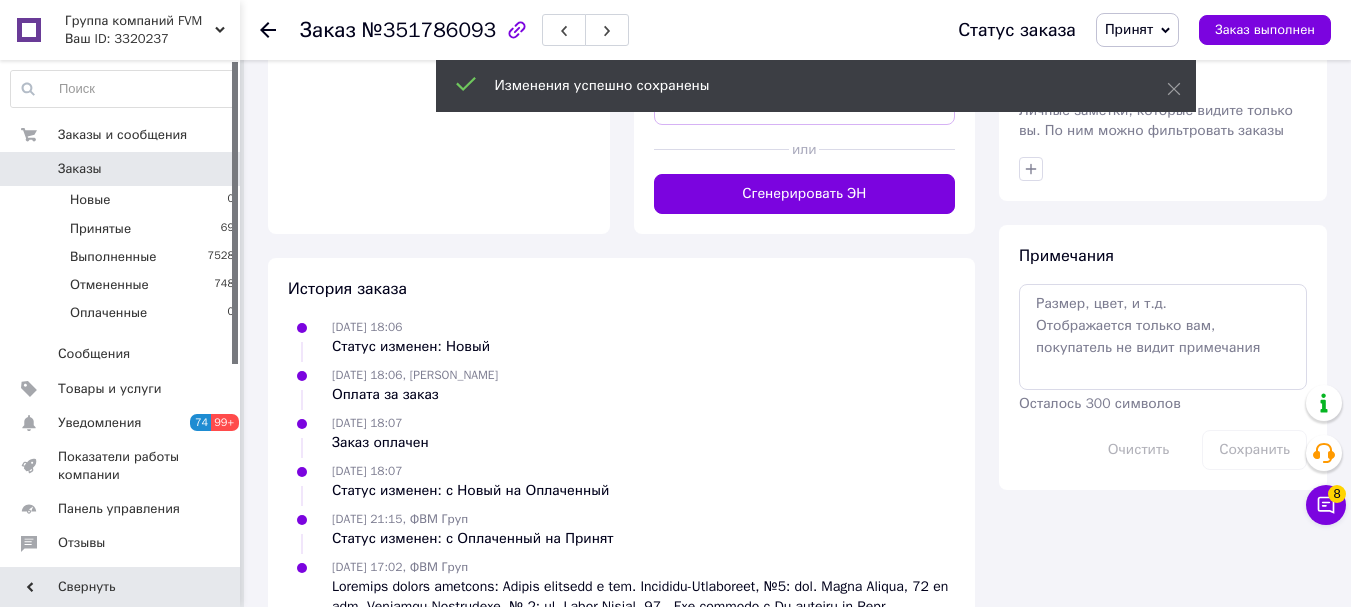 scroll, scrollTop: 1000, scrollLeft: 0, axis: vertical 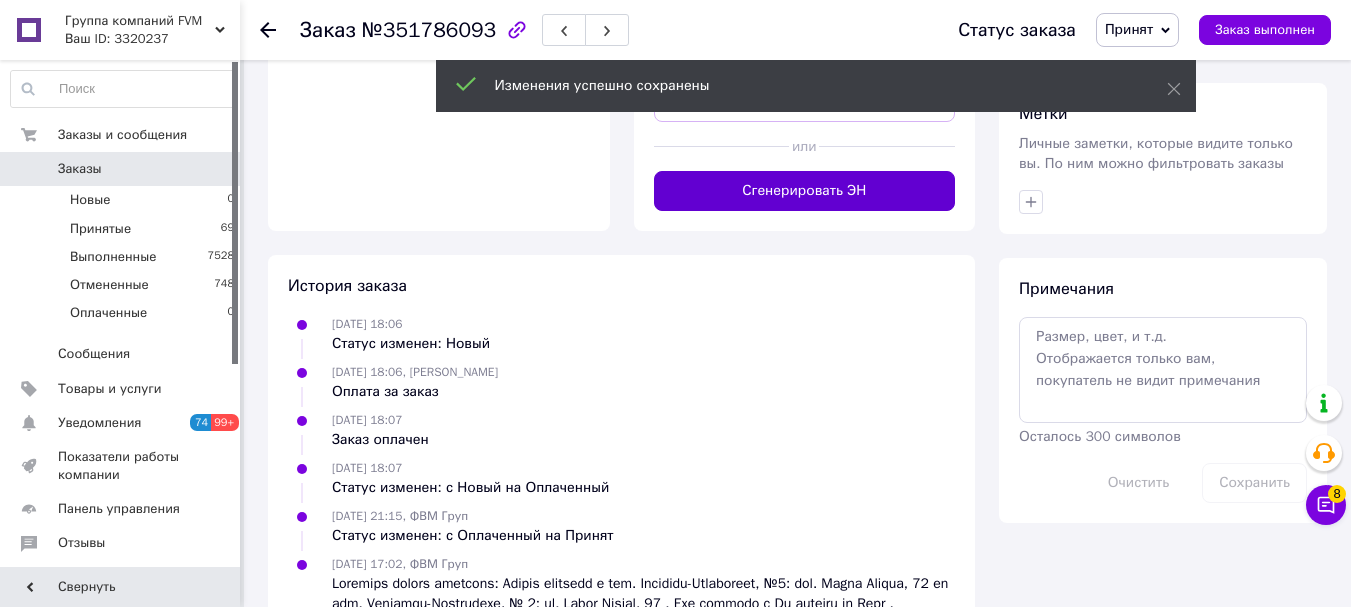 click on "Сгенерировать ЭН" at bounding box center (805, 191) 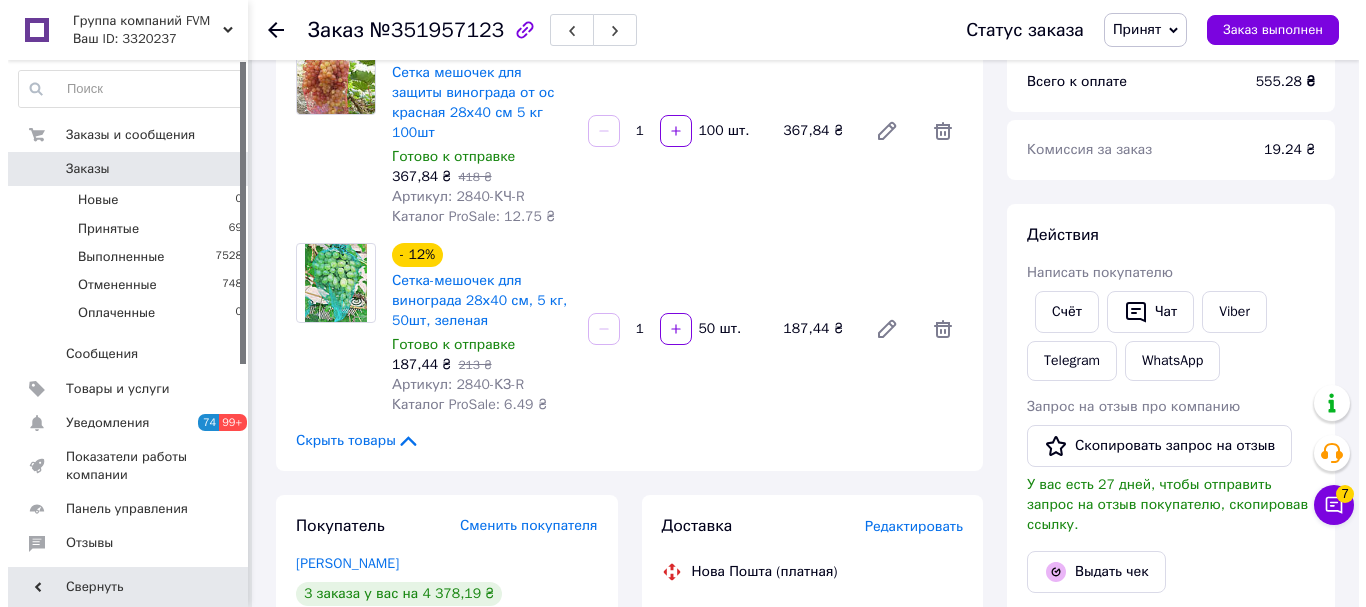 scroll, scrollTop: 200, scrollLeft: 0, axis: vertical 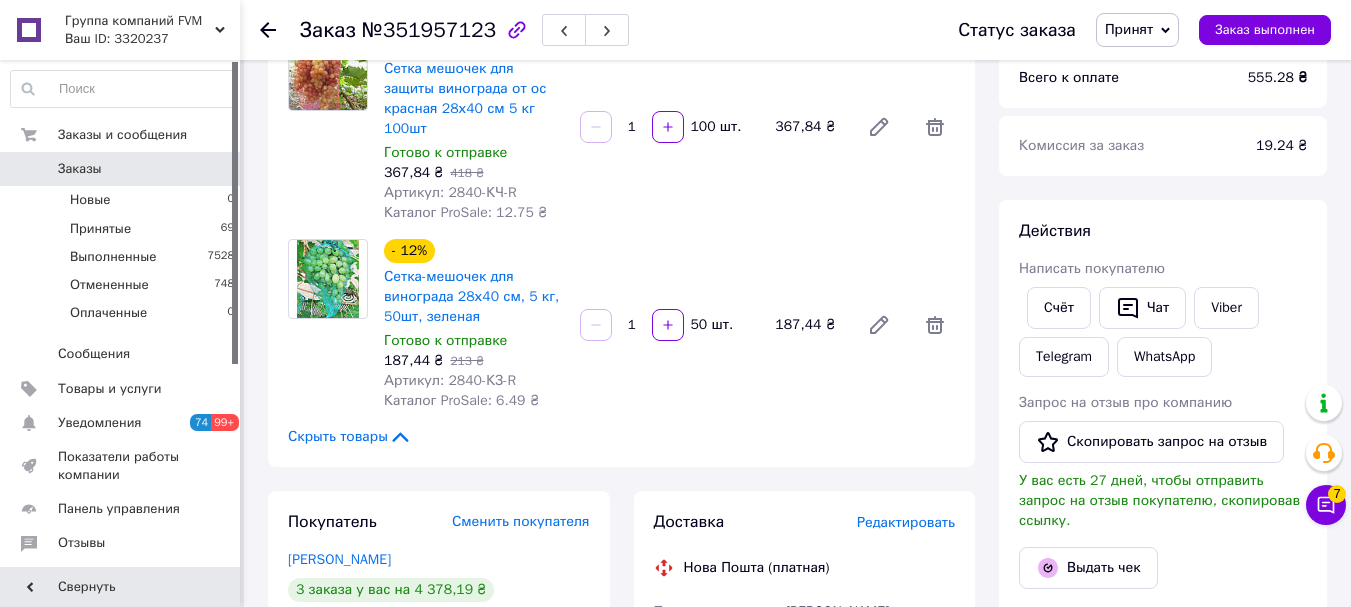 click on "Доставка Редактировать Нова Пошта (платная) Получатель [PERSON_NAME] Телефон получателя [PHONE_NUMBER] Адрес [STREET_ADDRESS]: [STREET_ADDRESS][PERSON_NAME] Дата отправки [DATE] Плательщик Получатель Оценочная стоимость 555.28 ₴ Сумма наложенного платежа 555.28 ₴ Комиссия за наложенный платёж 31.11 ₴ Плательщик комиссии наложенного платежа Получатель Передать номер или Сгенерировать ЭН Плательщик Получатель Отправитель Фамилия получателя Миринда Имя получателя [PERSON_NAME] Отчество получателя Телефон получателя [PHONE_NUMBER] Тип доставки В отделении Курьером В почтомате Город Тлумач Груз < > <" at bounding box center [805, 921] 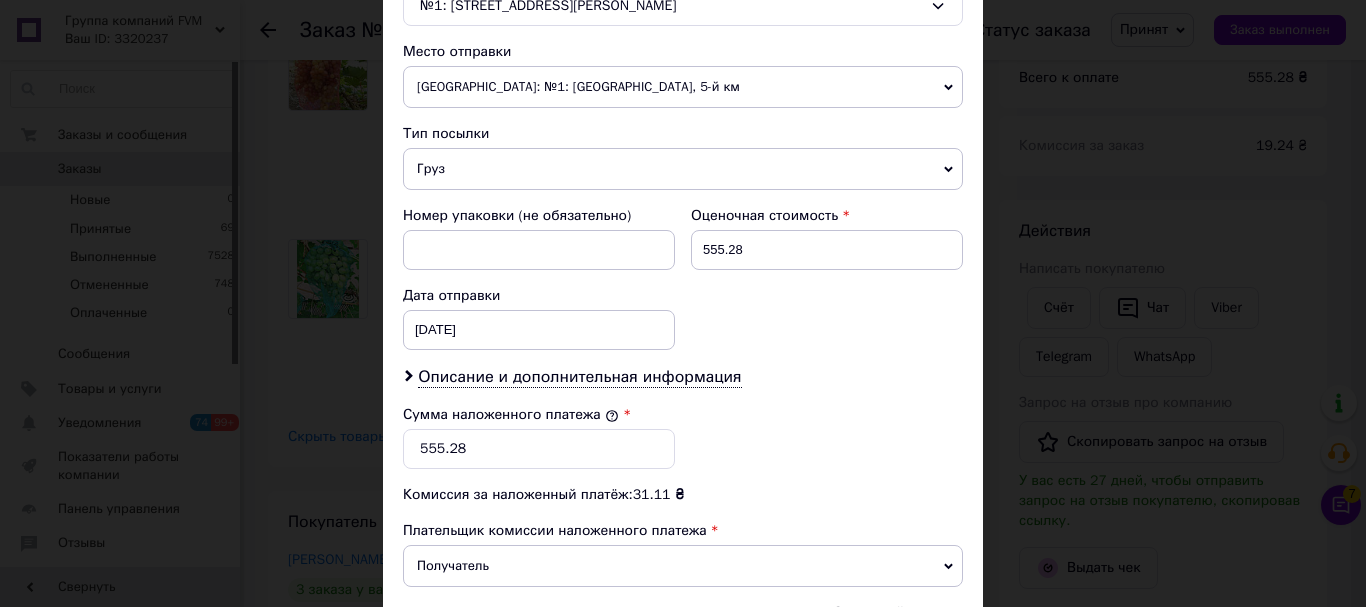scroll, scrollTop: 800, scrollLeft: 0, axis: vertical 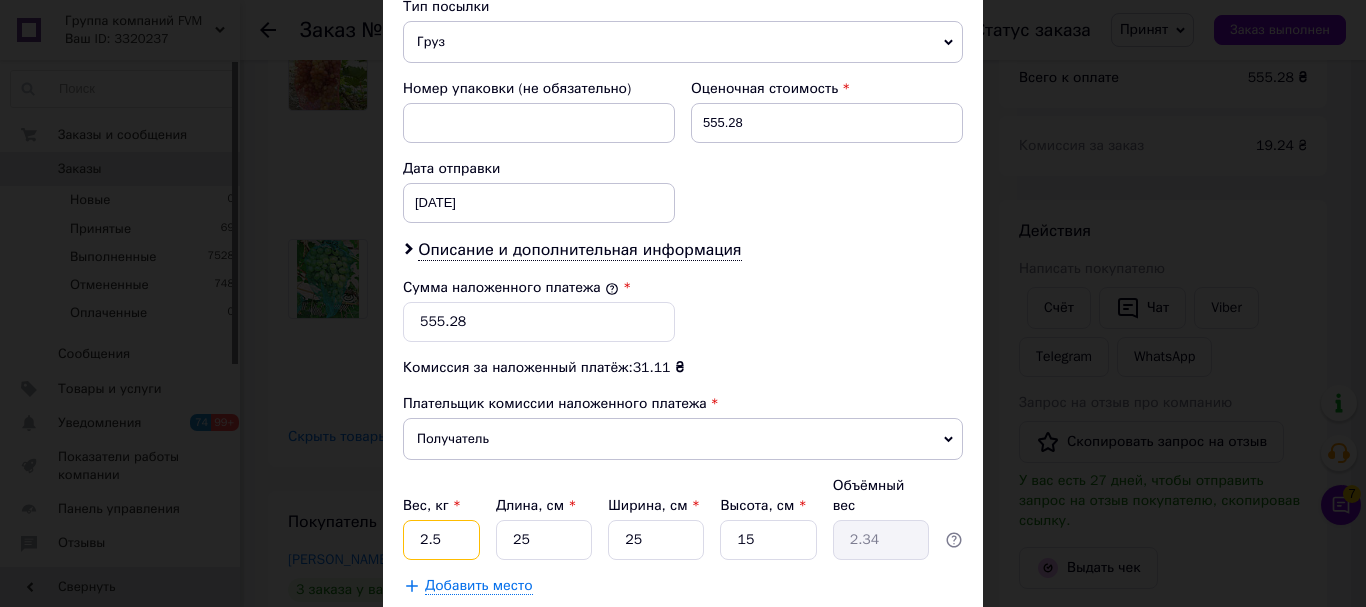 click on "2.5" at bounding box center (441, 540) 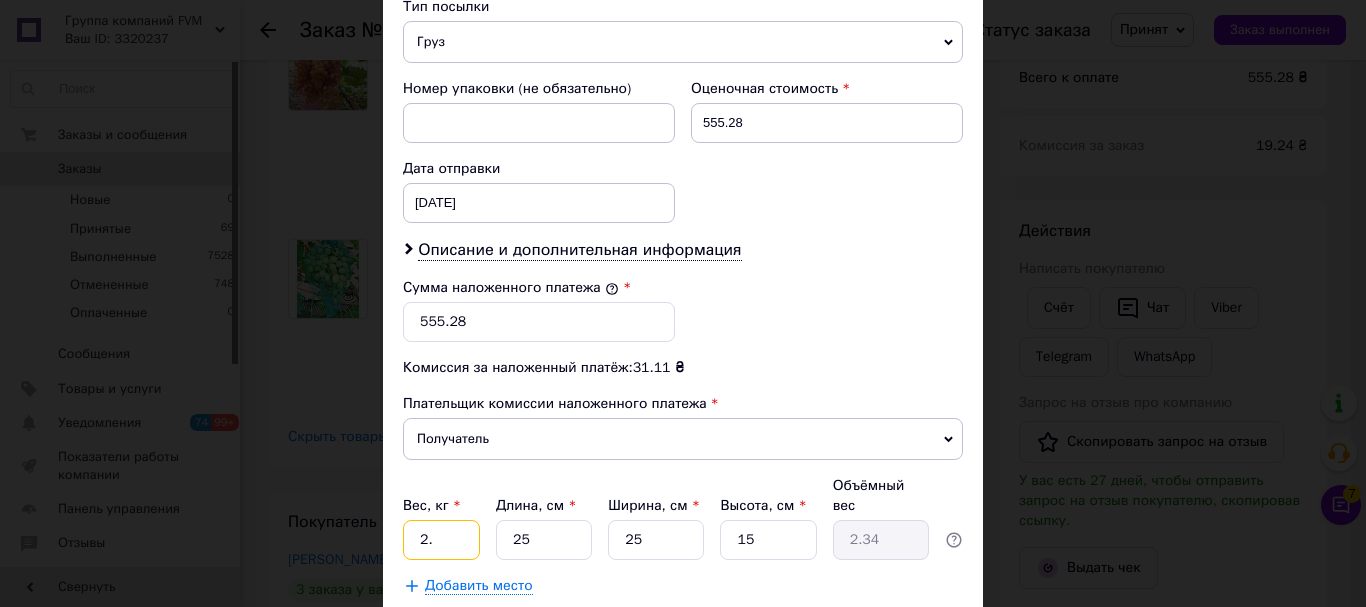 type on "2" 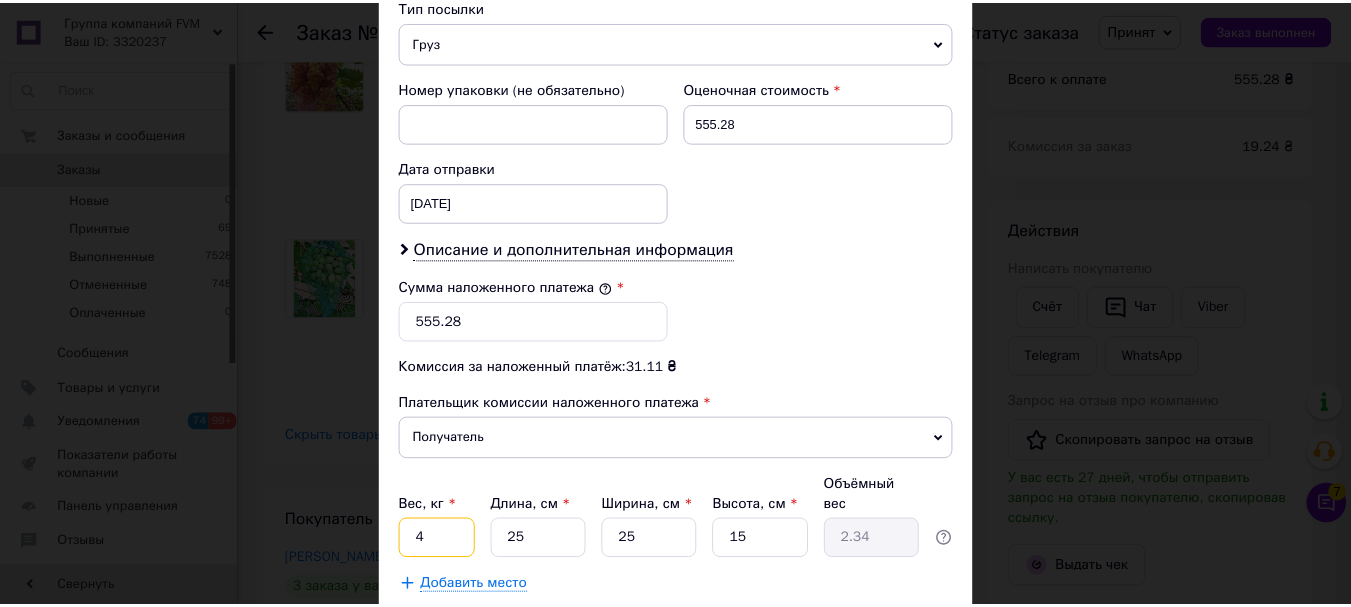 scroll, scrollTop: 919, scrollLeft: 0, axis: vertical 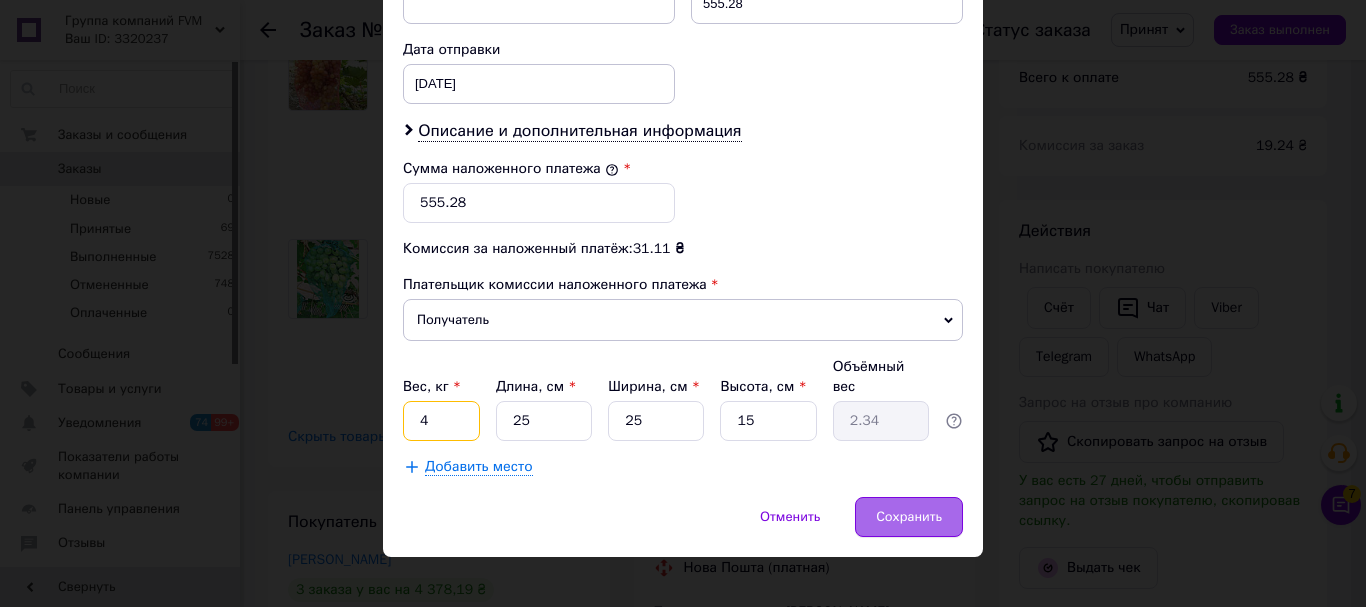 type on "4" 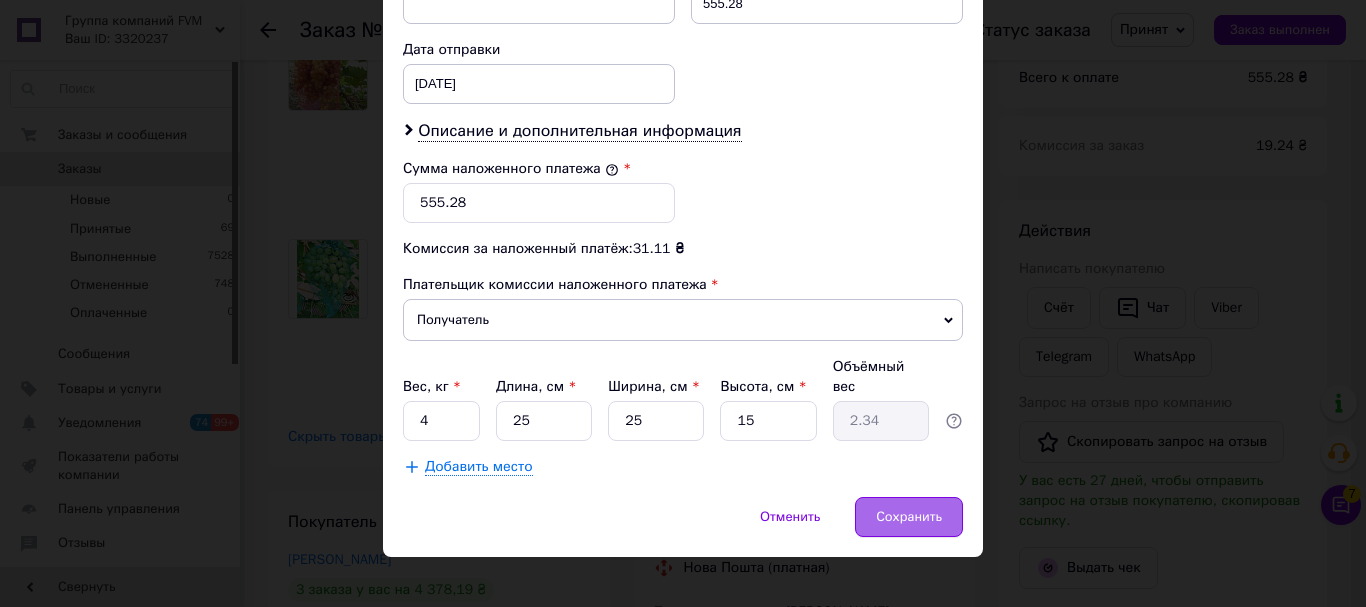 click on "Сохранить" at bounding box center (909, 517) 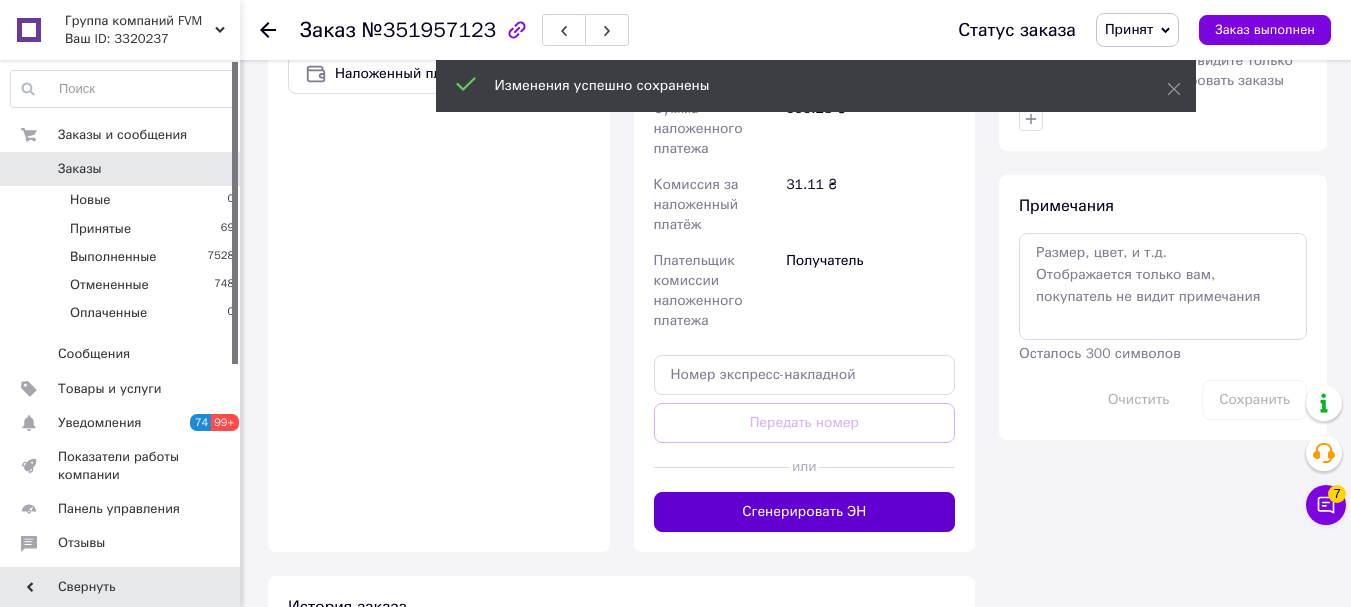 scroll, scrollTop: 1000, scrollLeft: 0, axis: vertical 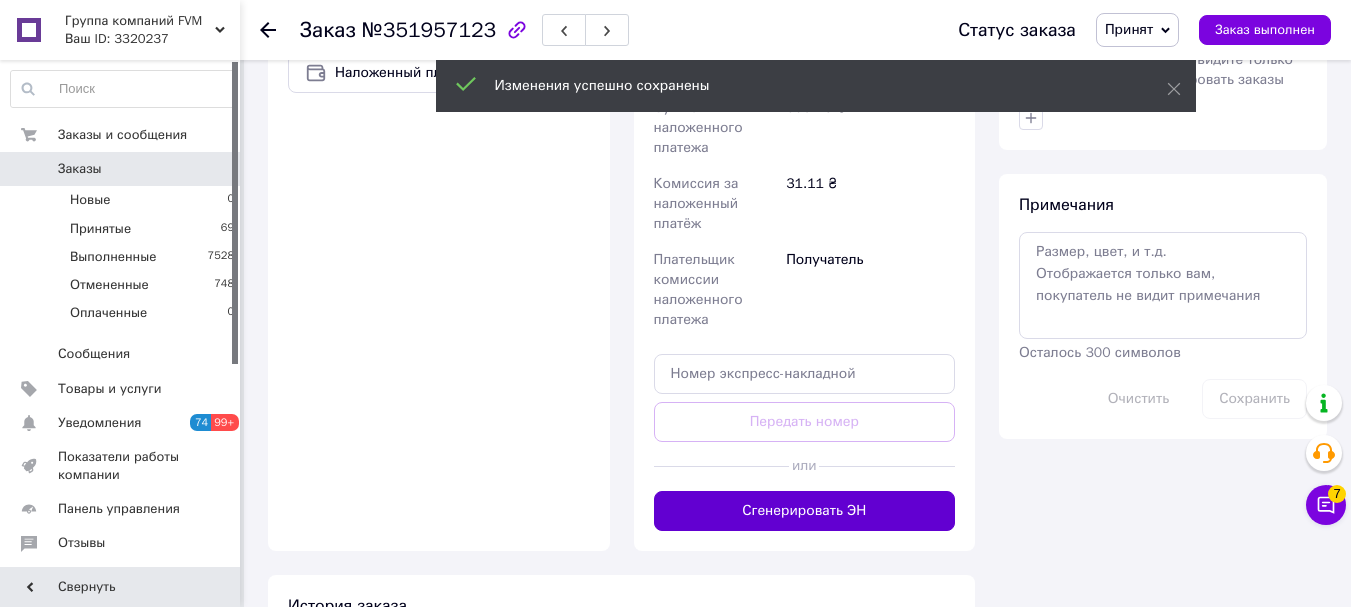 click on "Сгенерировать ЭН" at bounding box center (805, 511) 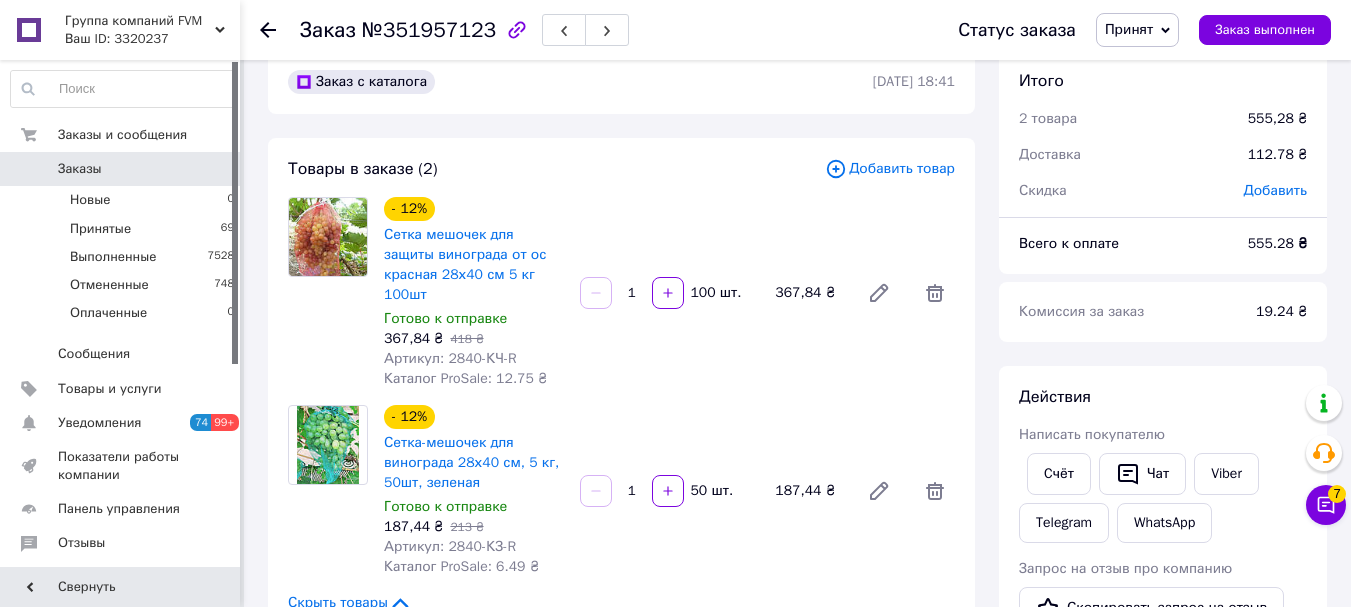 scroll, scrollTop: 0, scrollLeft: 0, axis: both 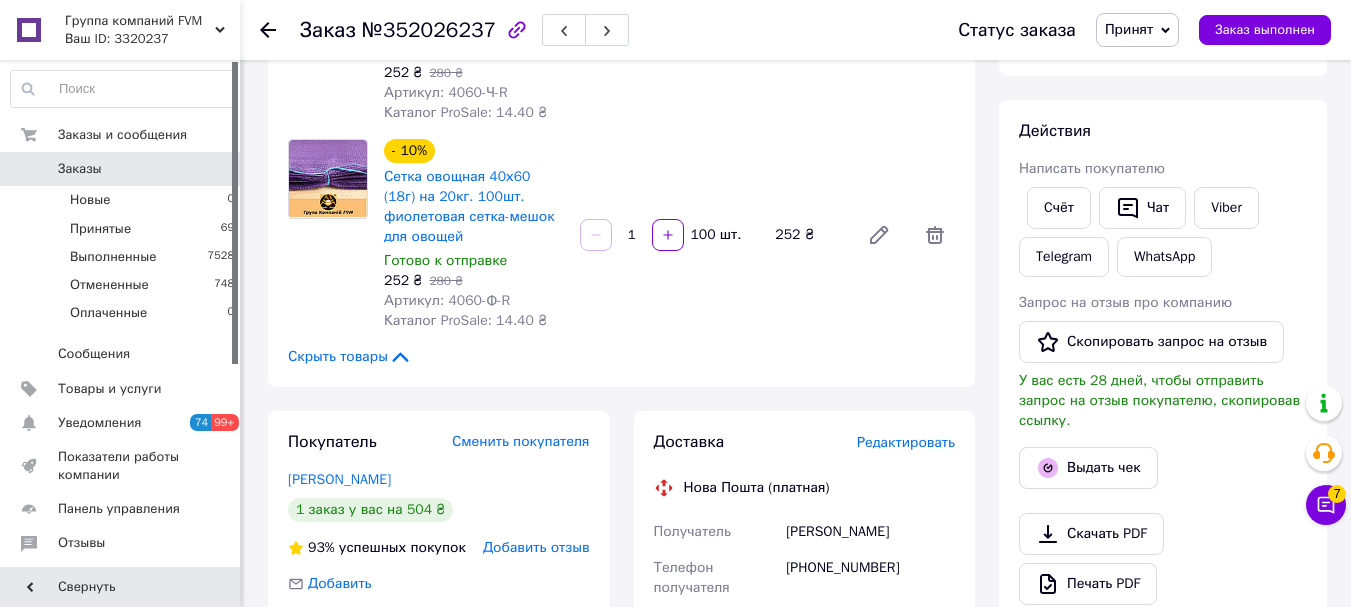 click on "Редактировать" at bounding box center [906, 442] 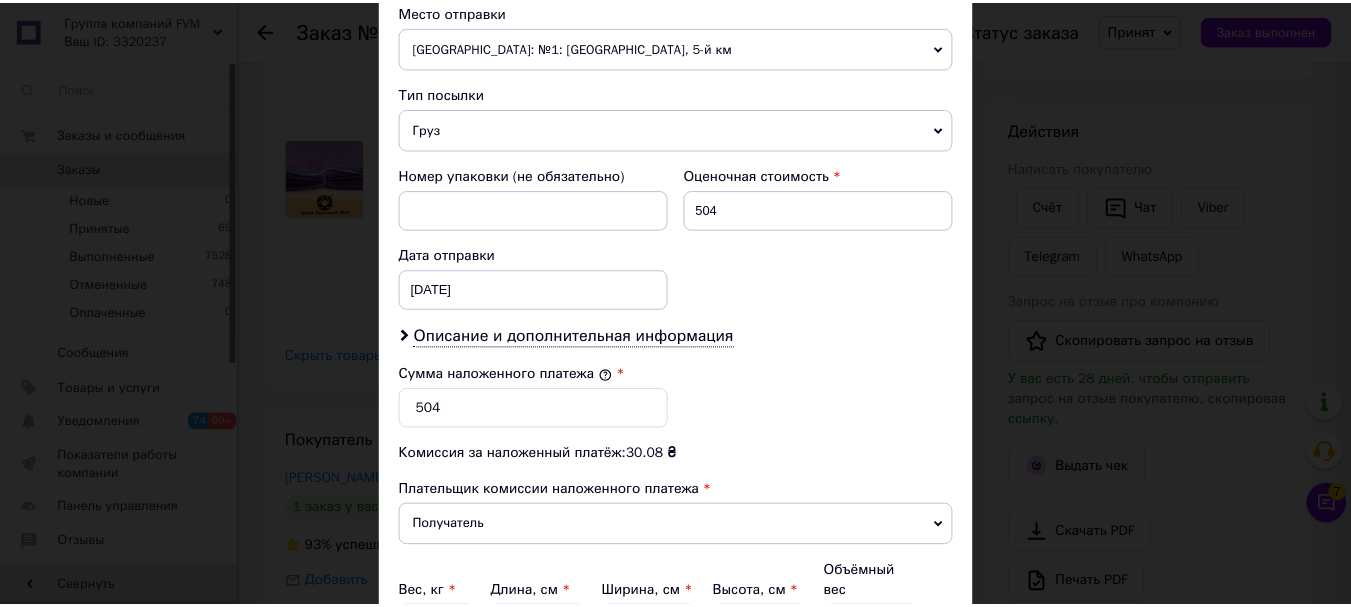 scroll, scrollTop: 900, scrollLeft: 0, axis: vertical 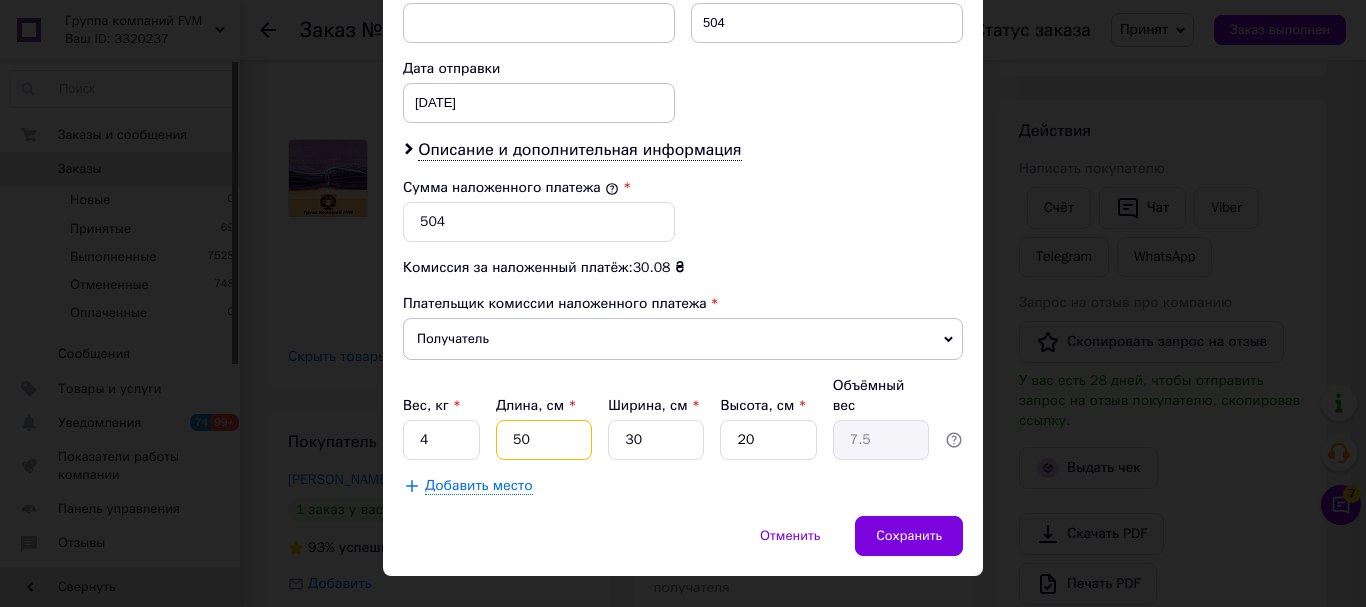 click on "50" at bounding box center (544, 440) 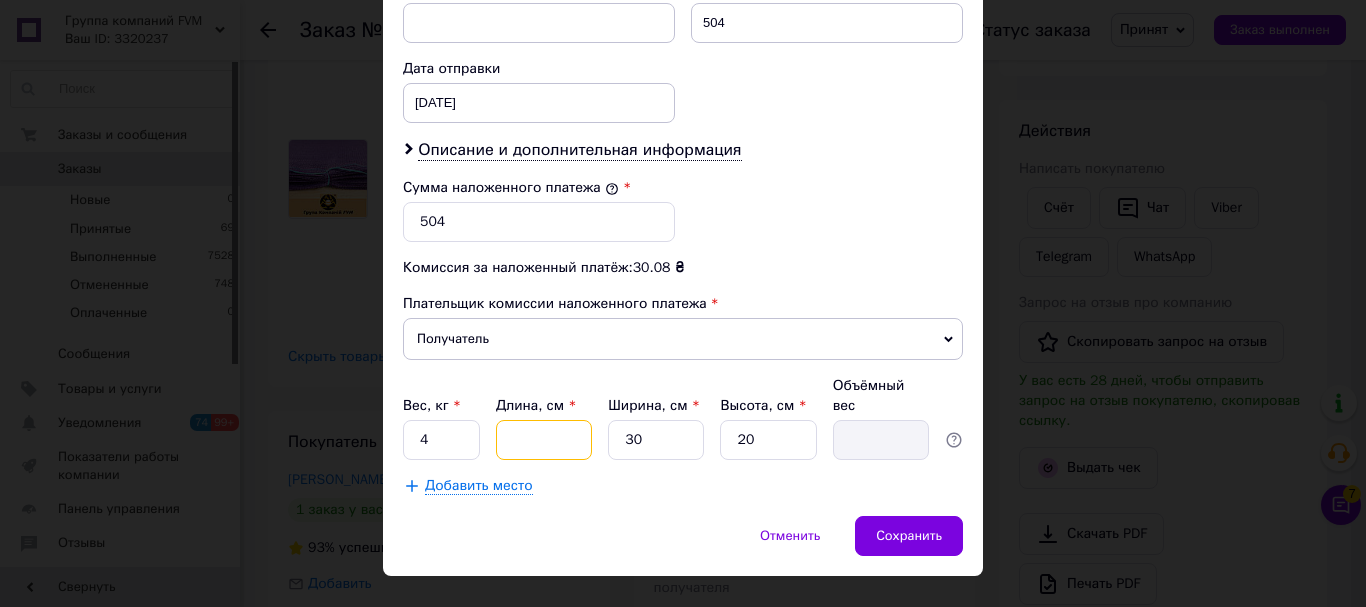 type on "6" 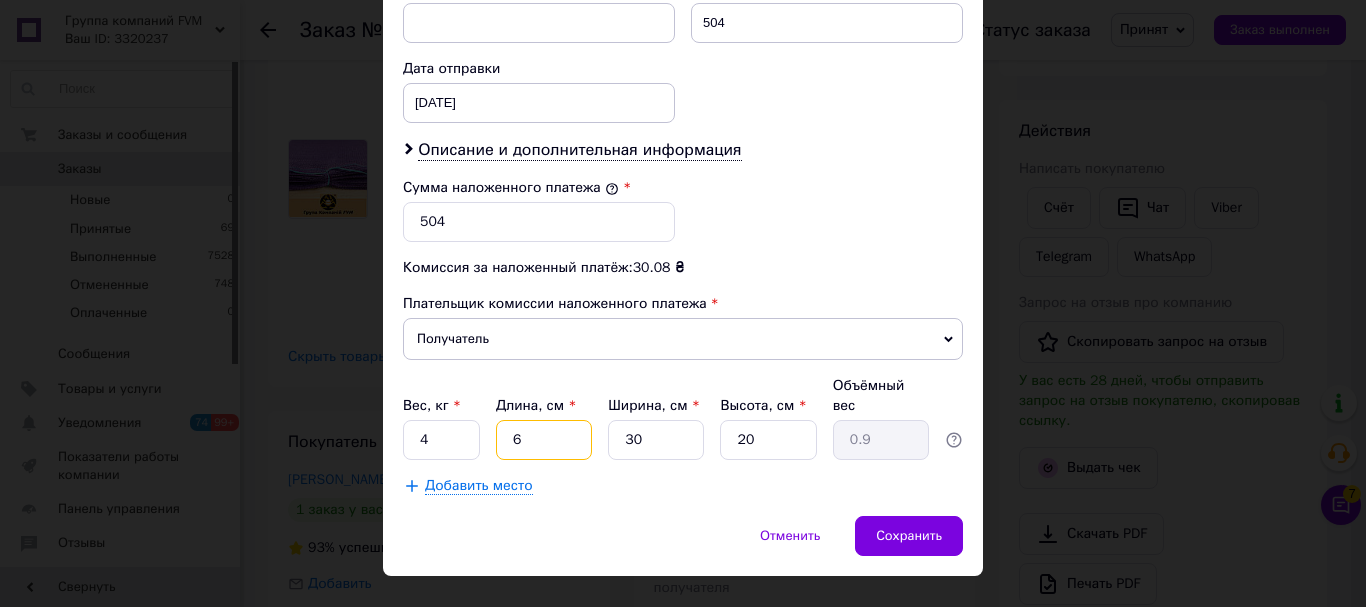 type on "60" 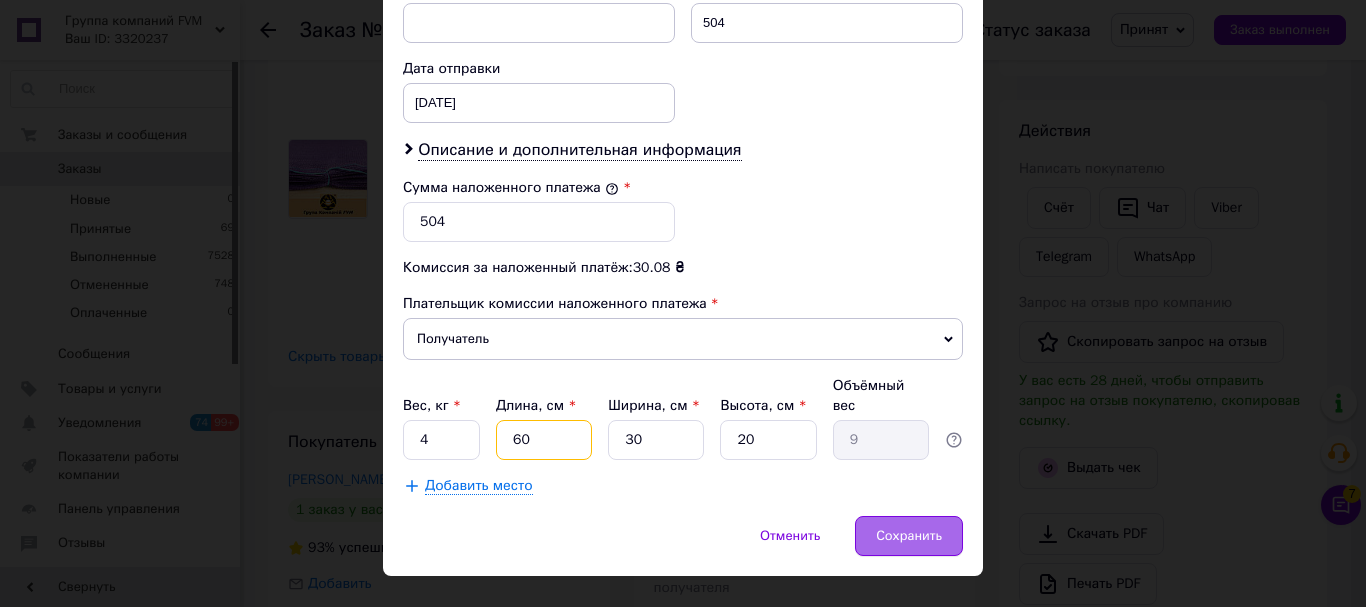 type on "60" 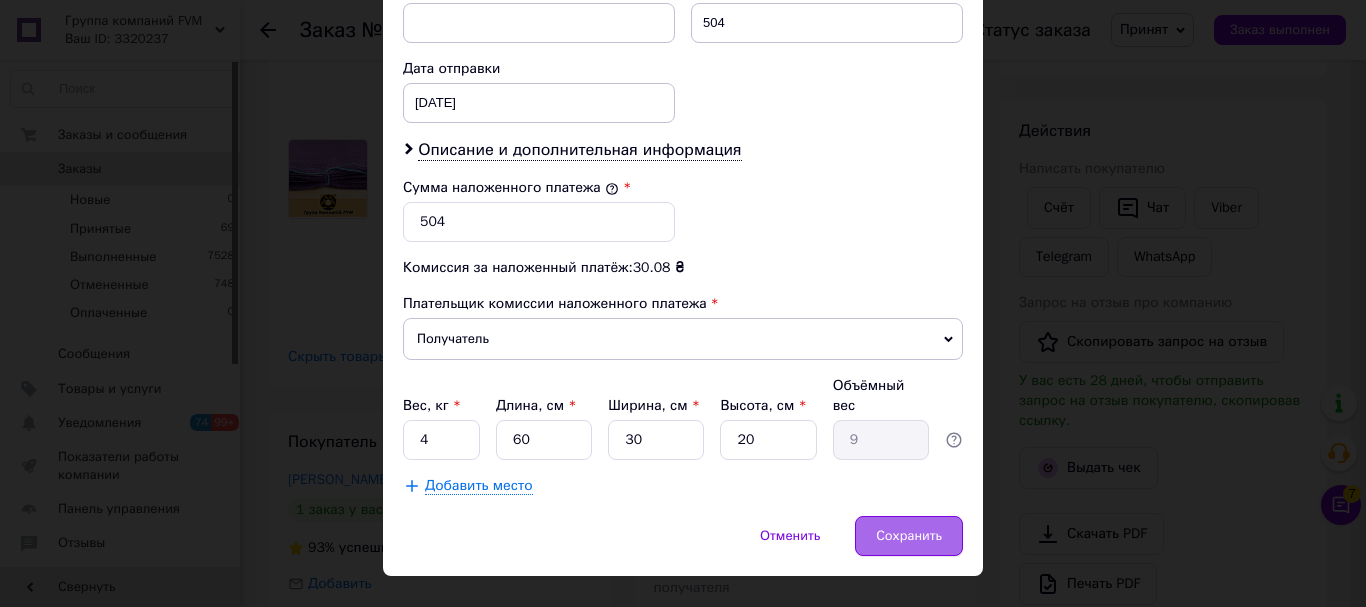 click on "Сохранить" at bounding box center (909, 536) 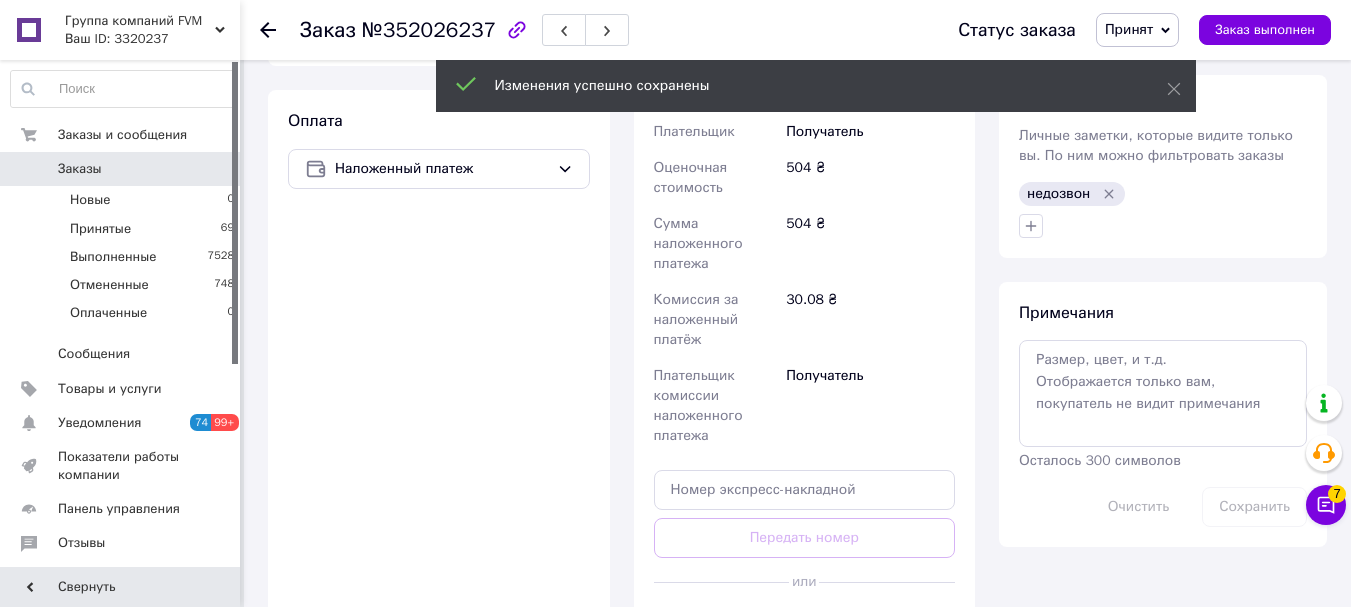 scroll, scrollTop: 1000, scrollLeft: 0, axis: vertical 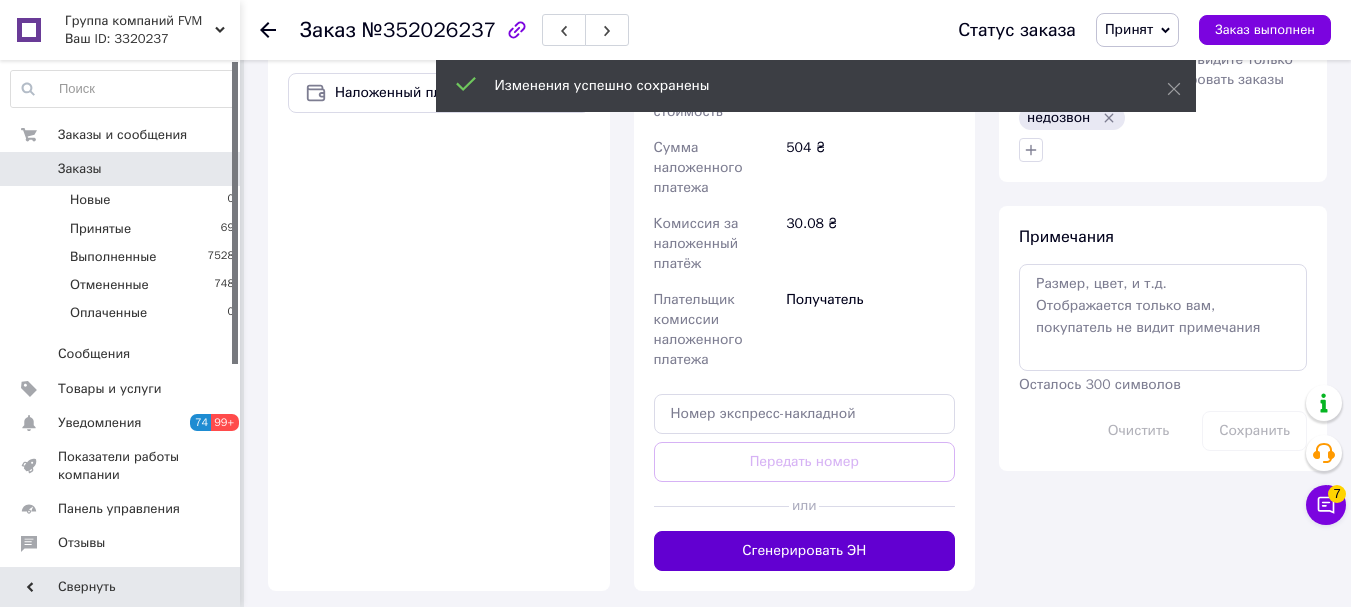 click on "Сгенерировать ЭН" at bounding box center [805, 551] 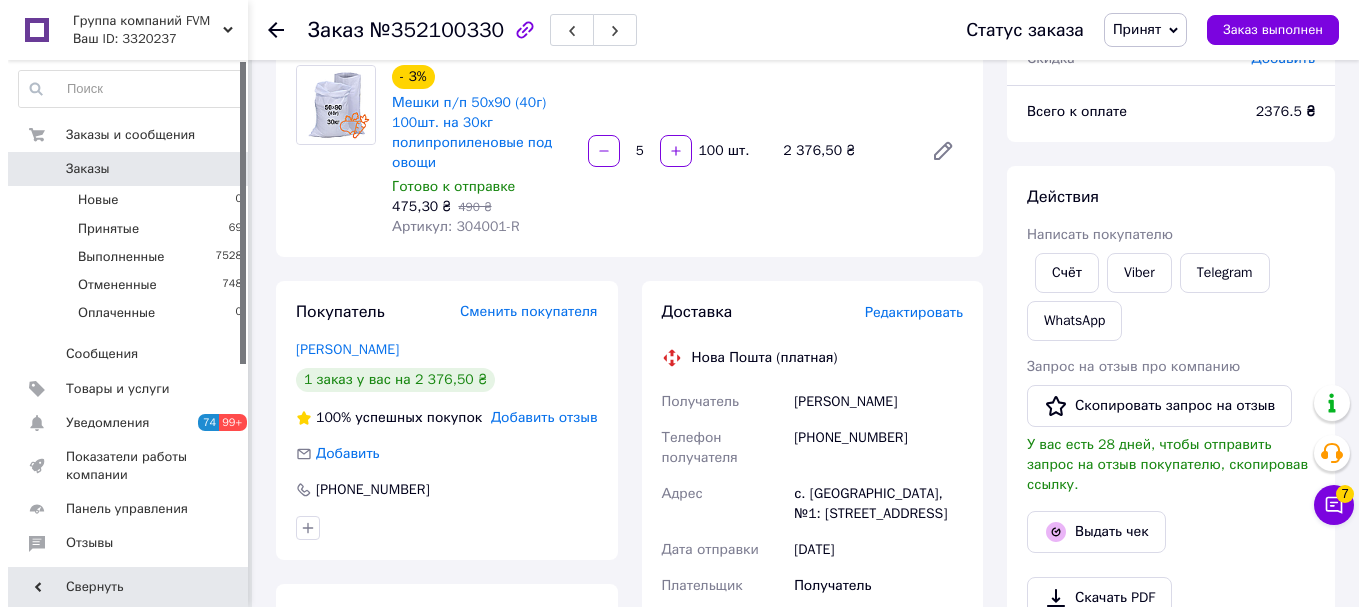 scroll, scrollTop: 200, scrollLeft: 0, axis: vertical 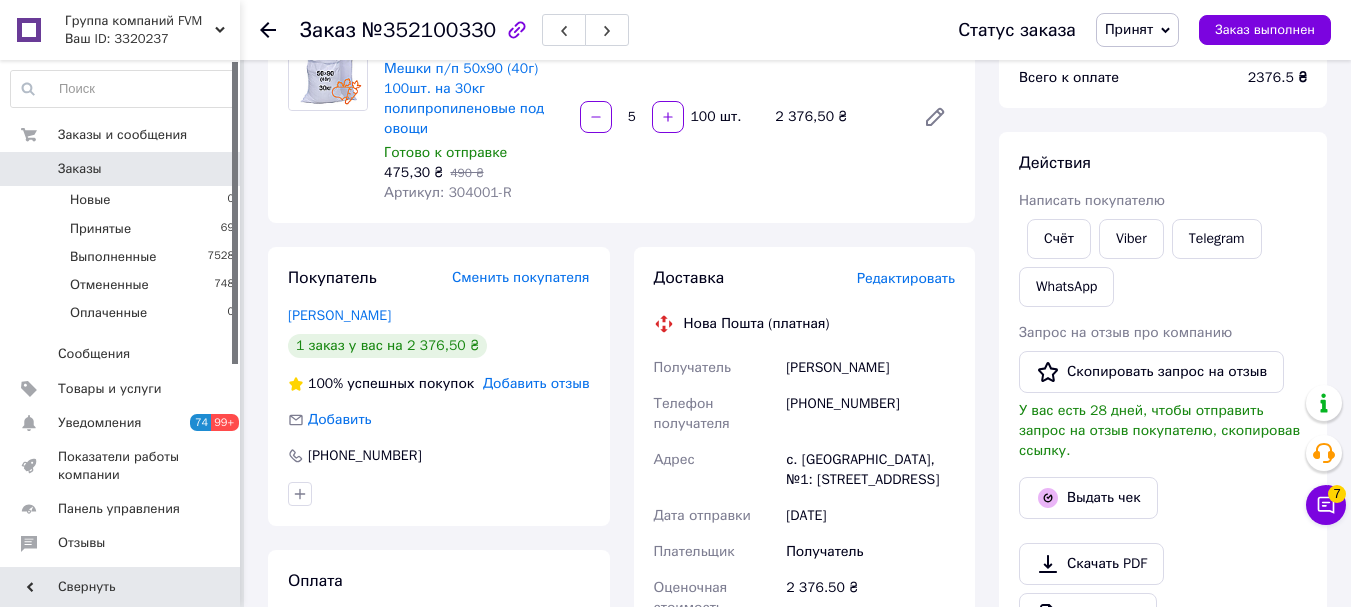 click on "Редактировать" at bounding box center [906, 278] 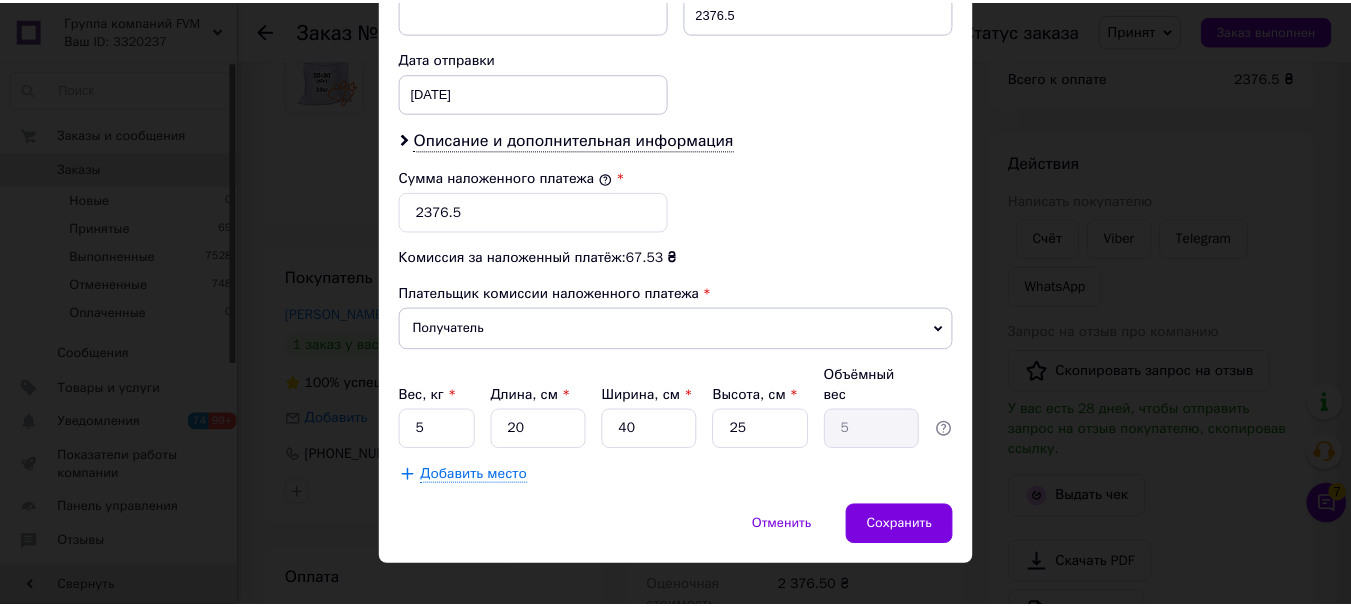 scroll, scrollTop: 919, scrollLeft: 0, axis: vertical 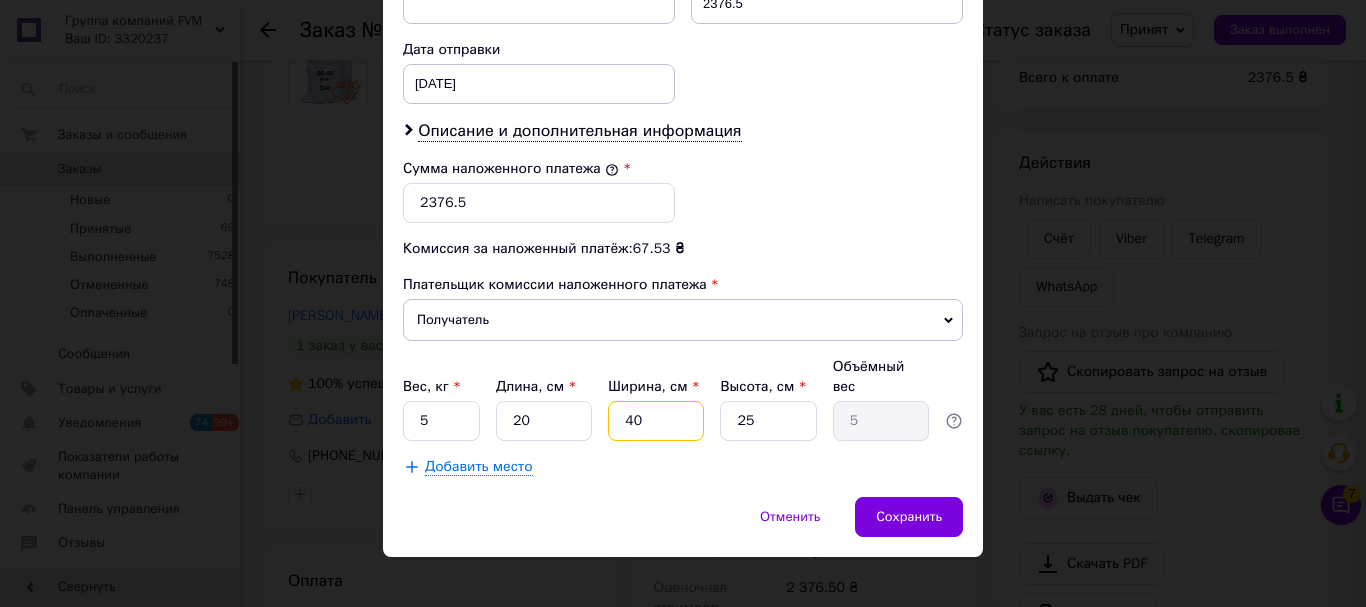 click on "40" at bounding box center [656, 421] 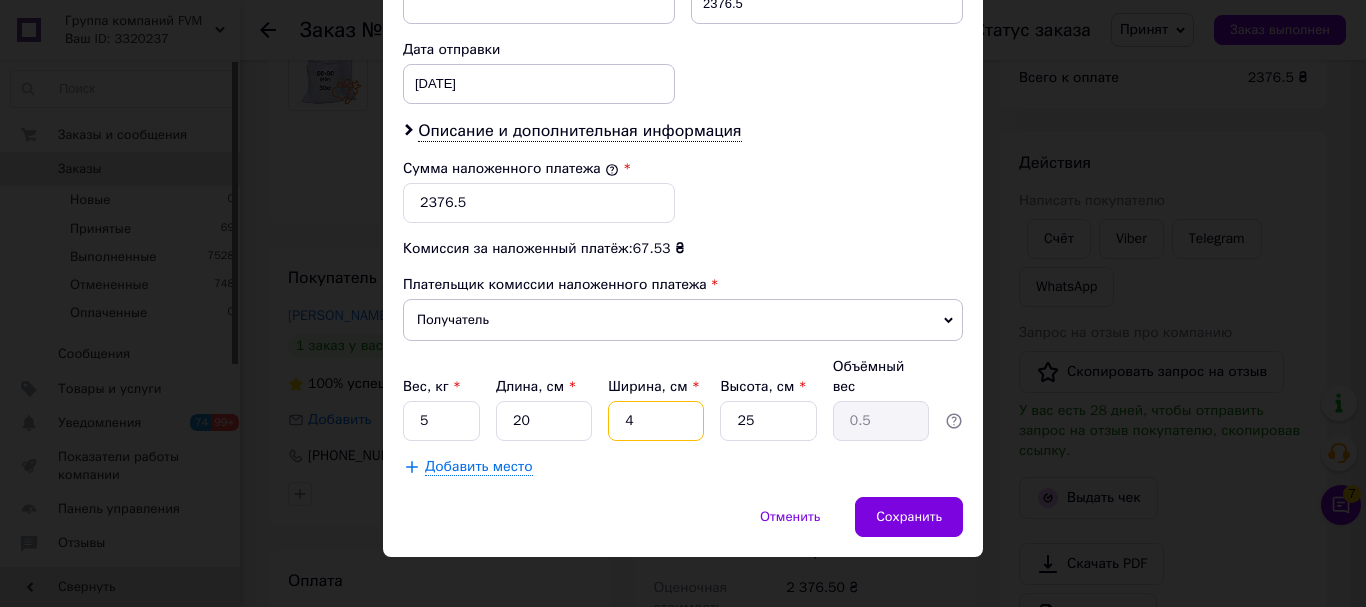 type 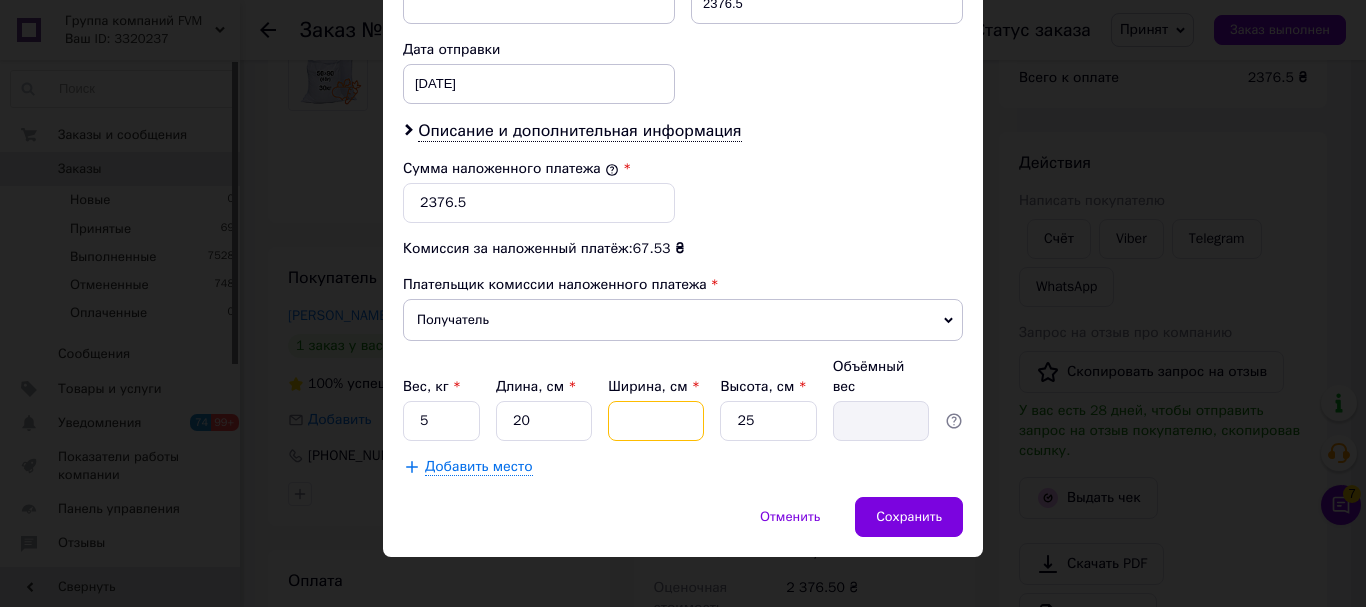 type on "6" 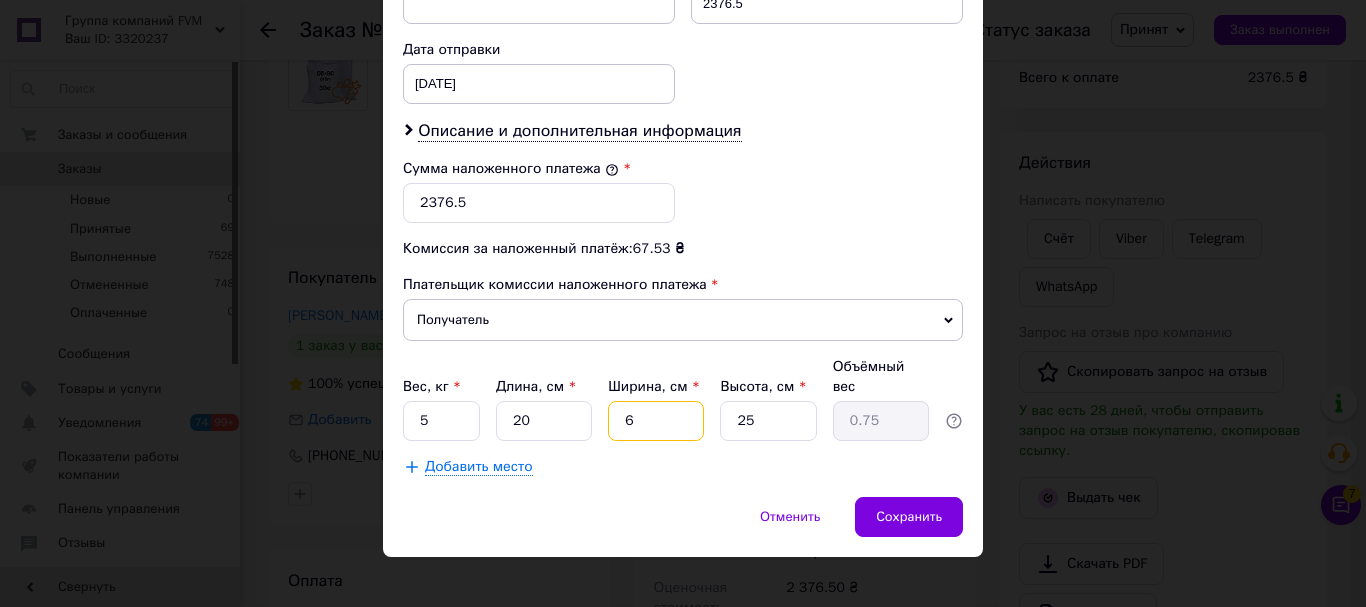 type on "60" 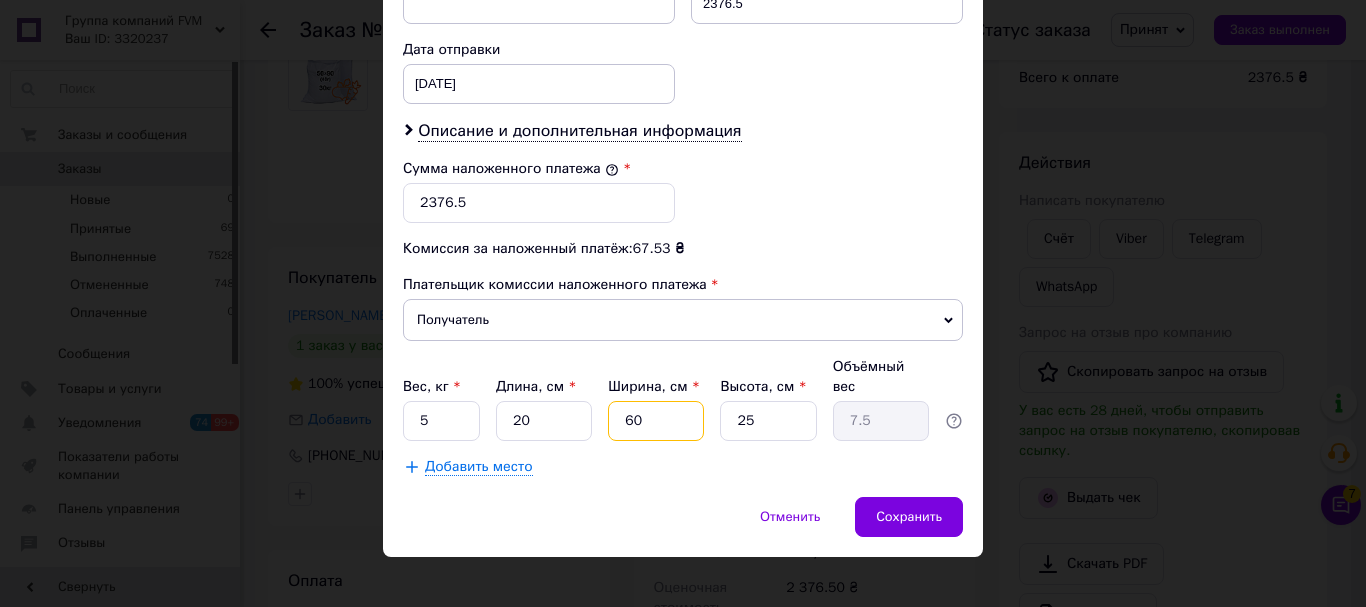 type on "60" 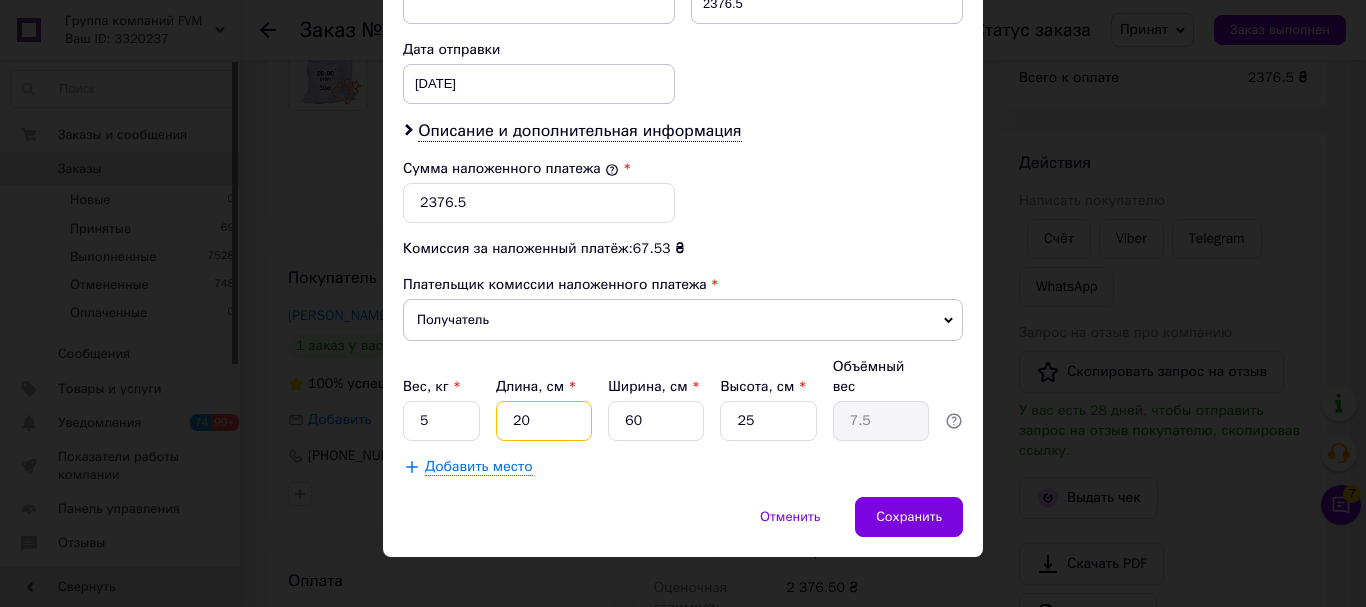 click on "20" at bounding box center (544, 421) 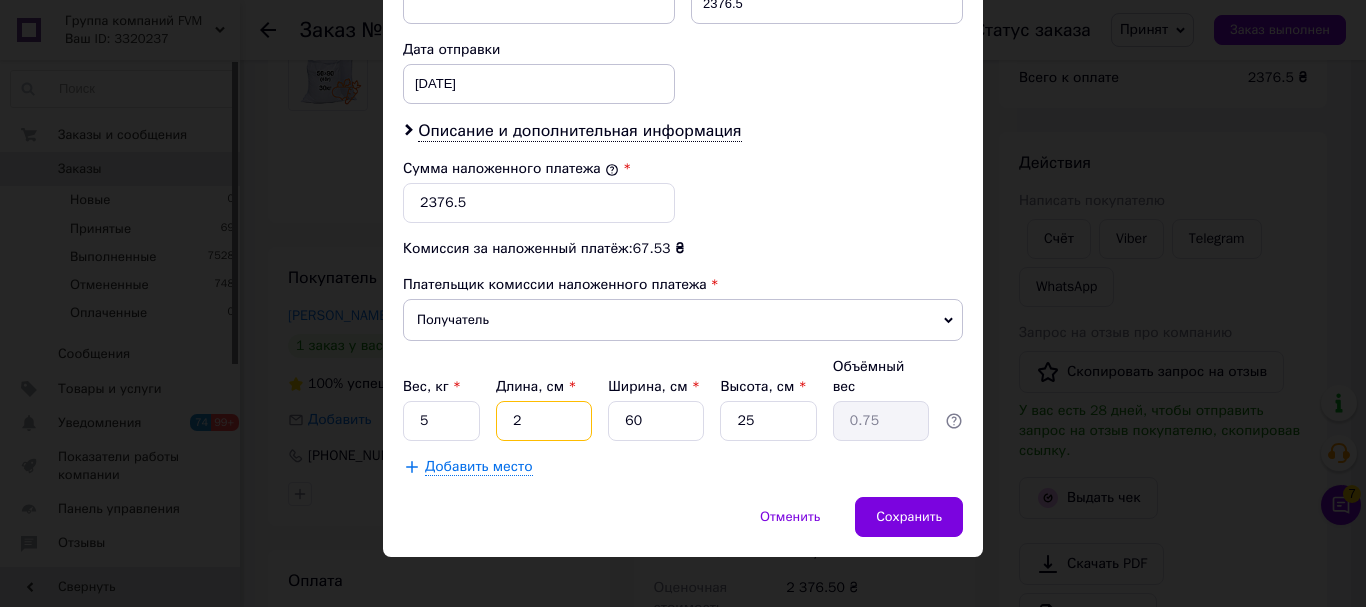 type on "25" 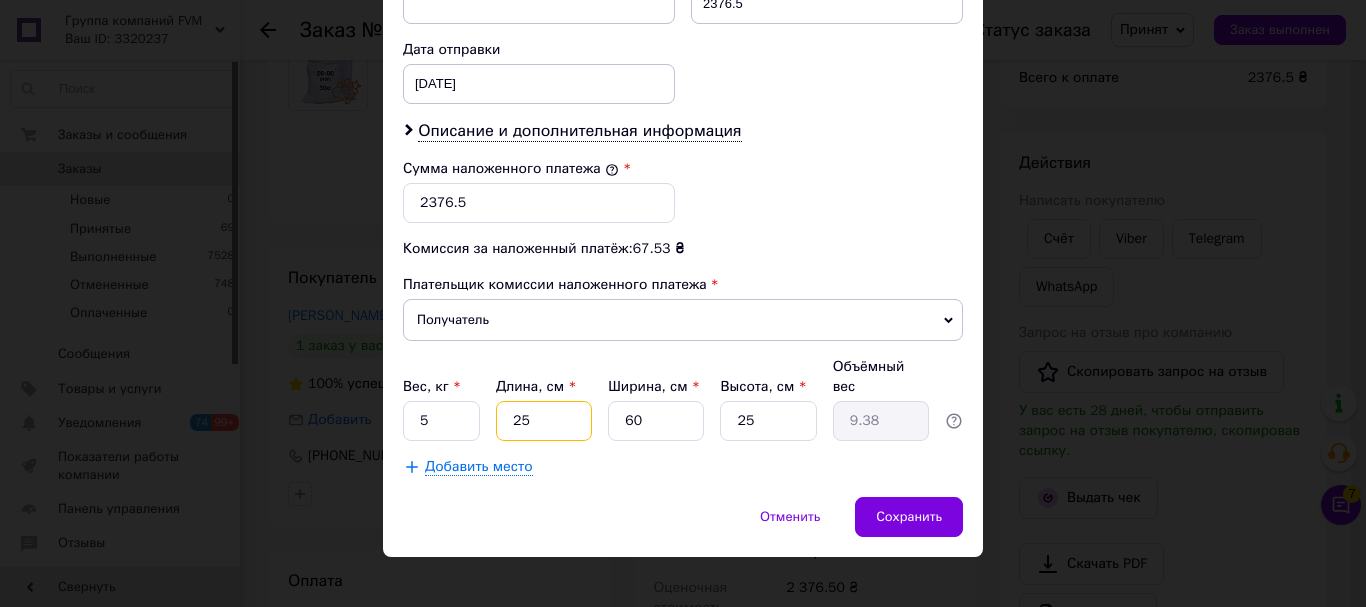 type on "25" 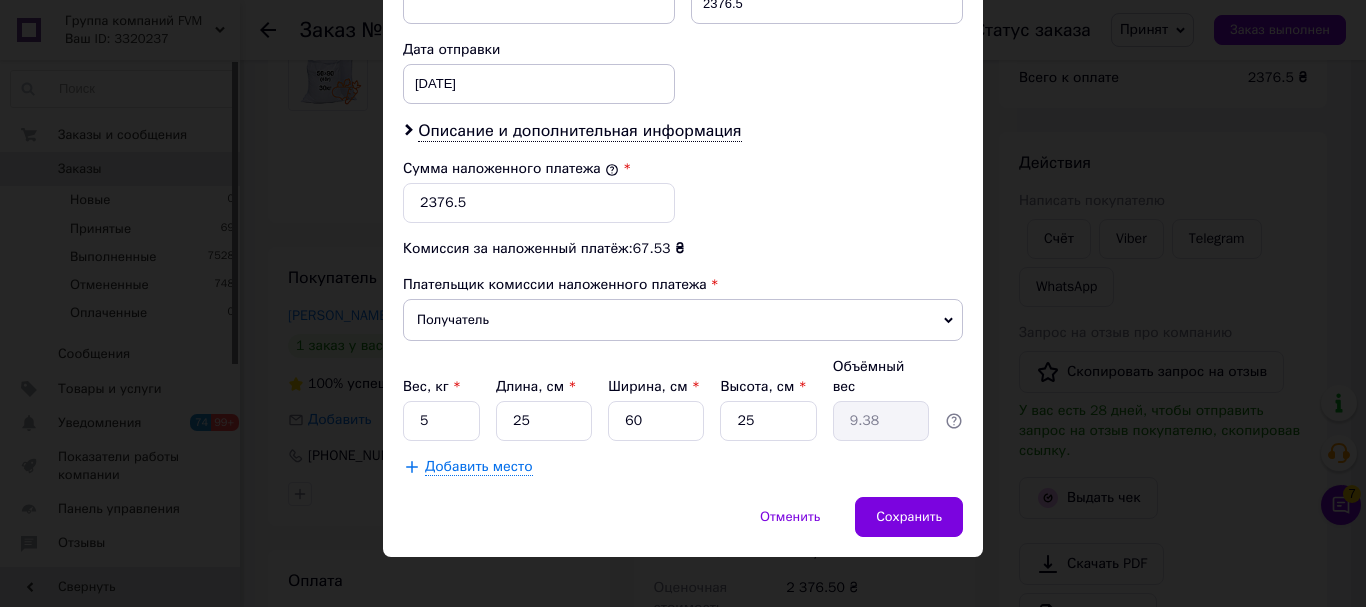 click on "Добавить место" at bounding box center (479, 467) 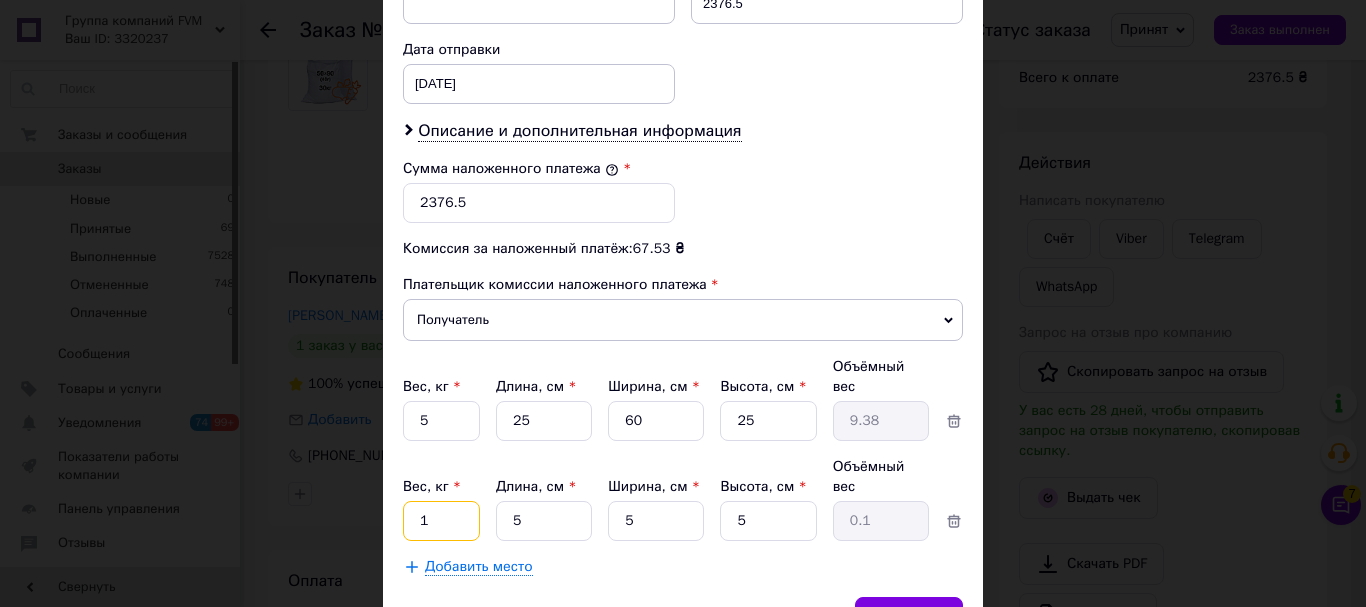 click on "1" at bounding box center (441, 421) 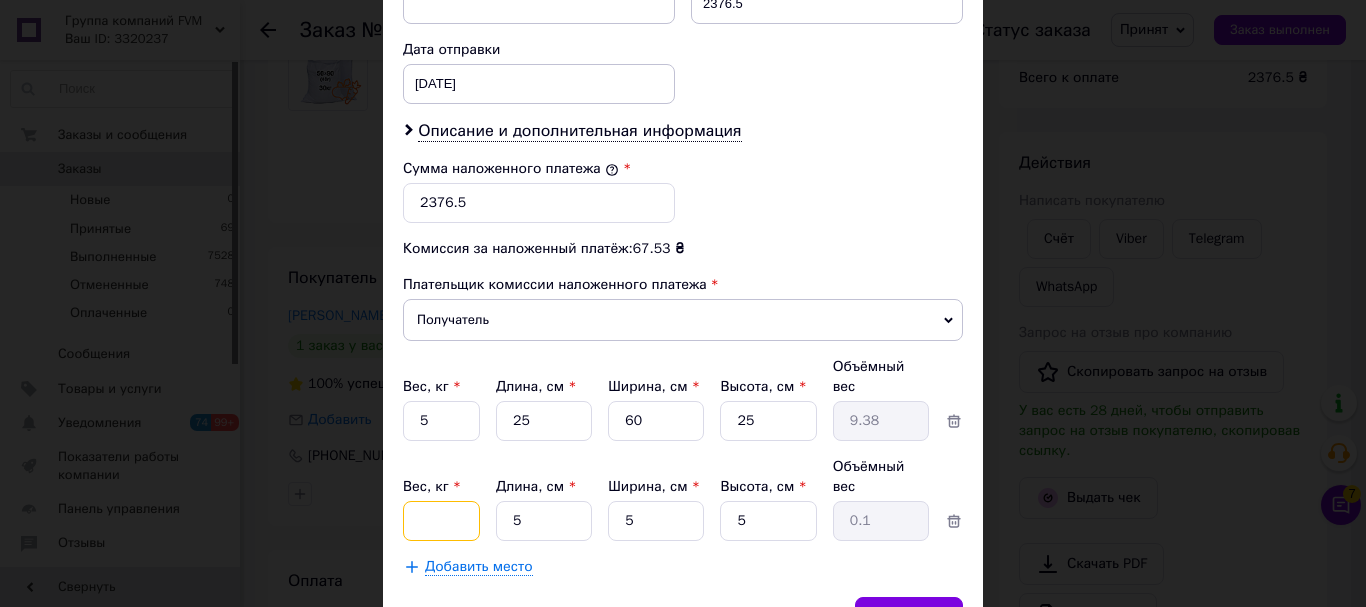 type on "3" 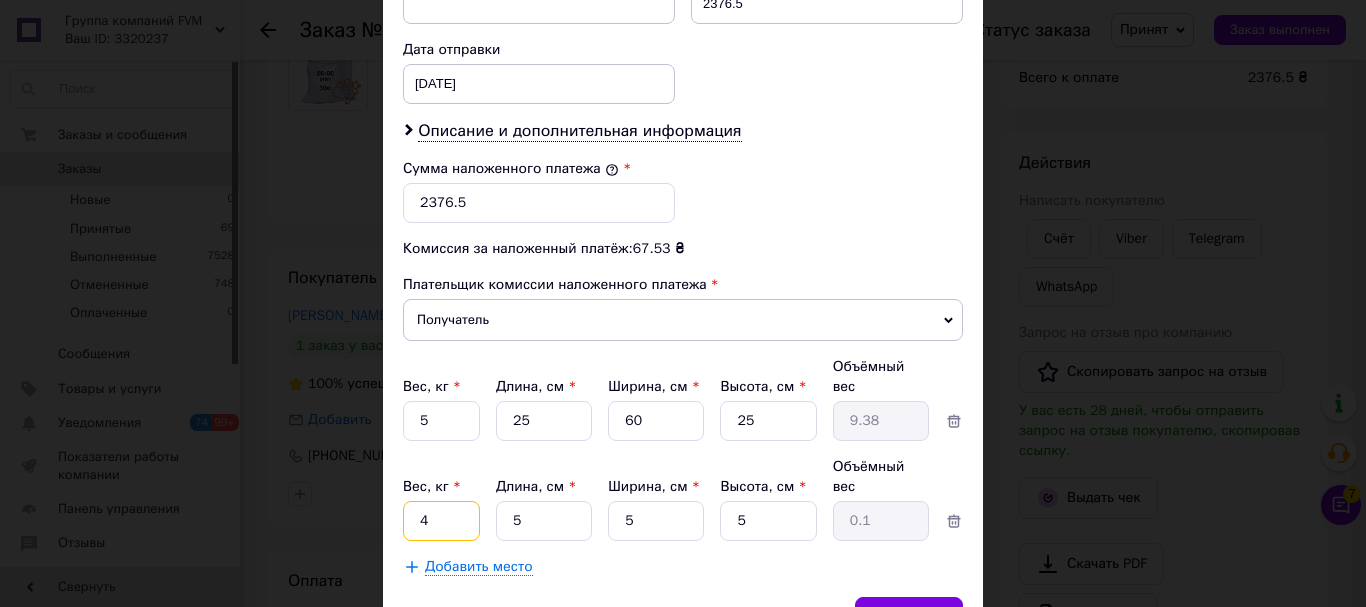 type on "4" 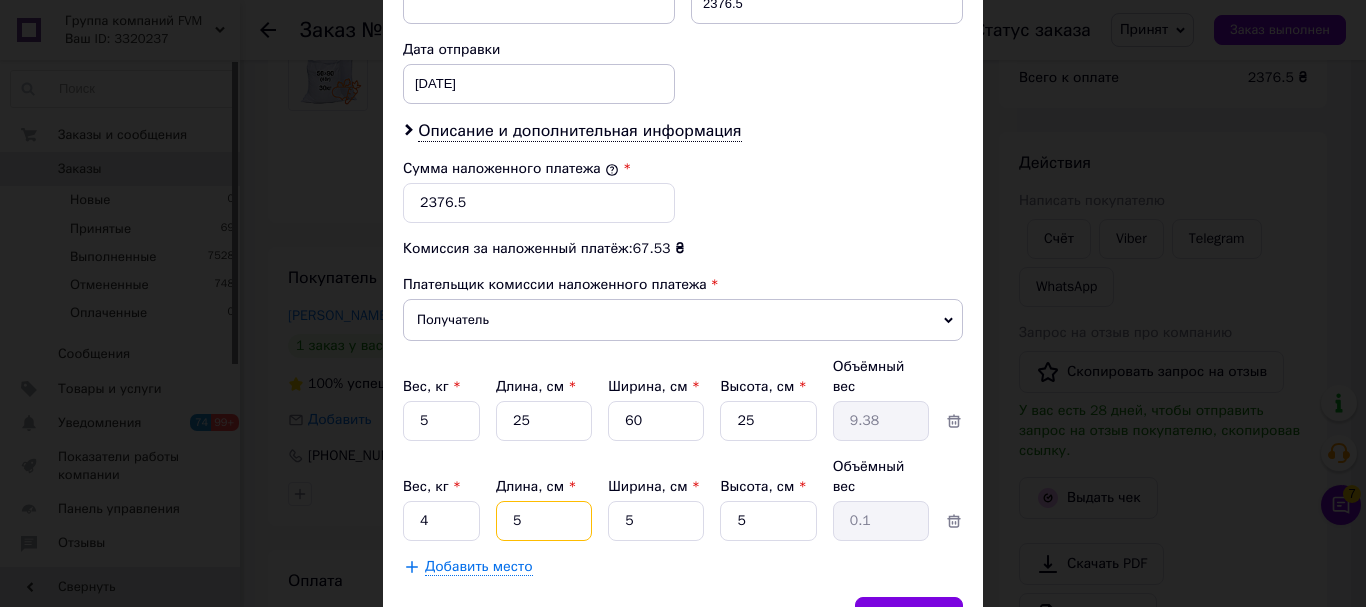 drag, startPoint x: 527, startPoint y: 484, endPoint x: 624, endPoint y: 483, distance: 97.00516 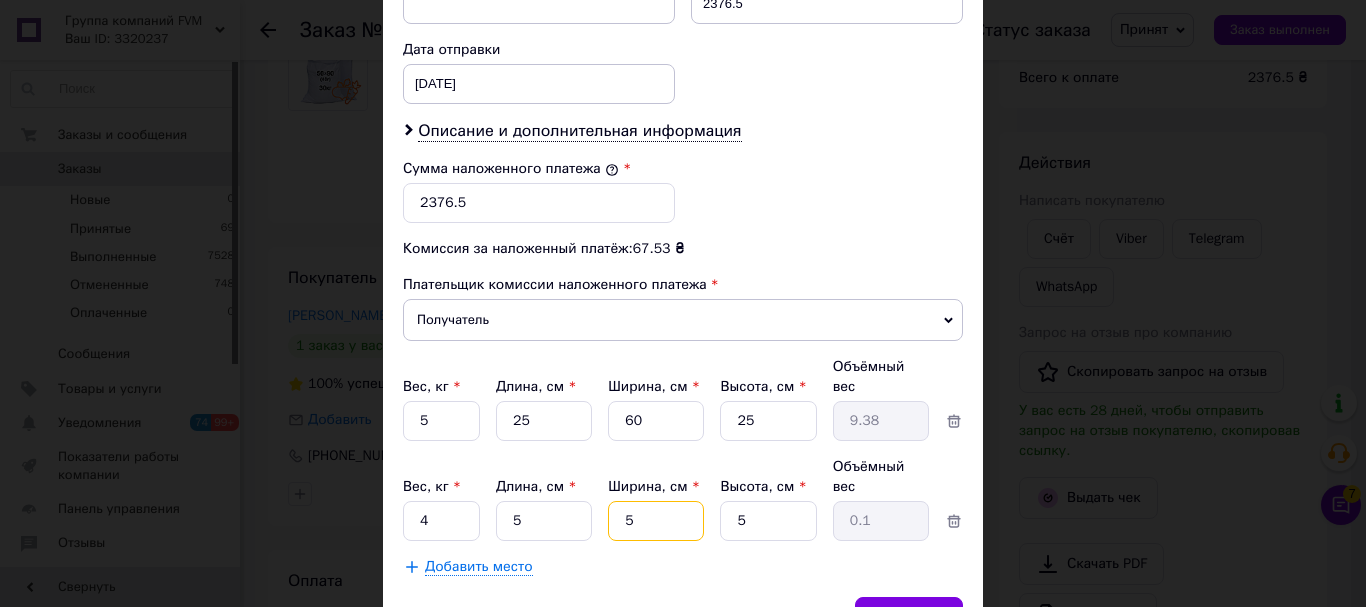 click on "5" at bounding box center (656, 421) 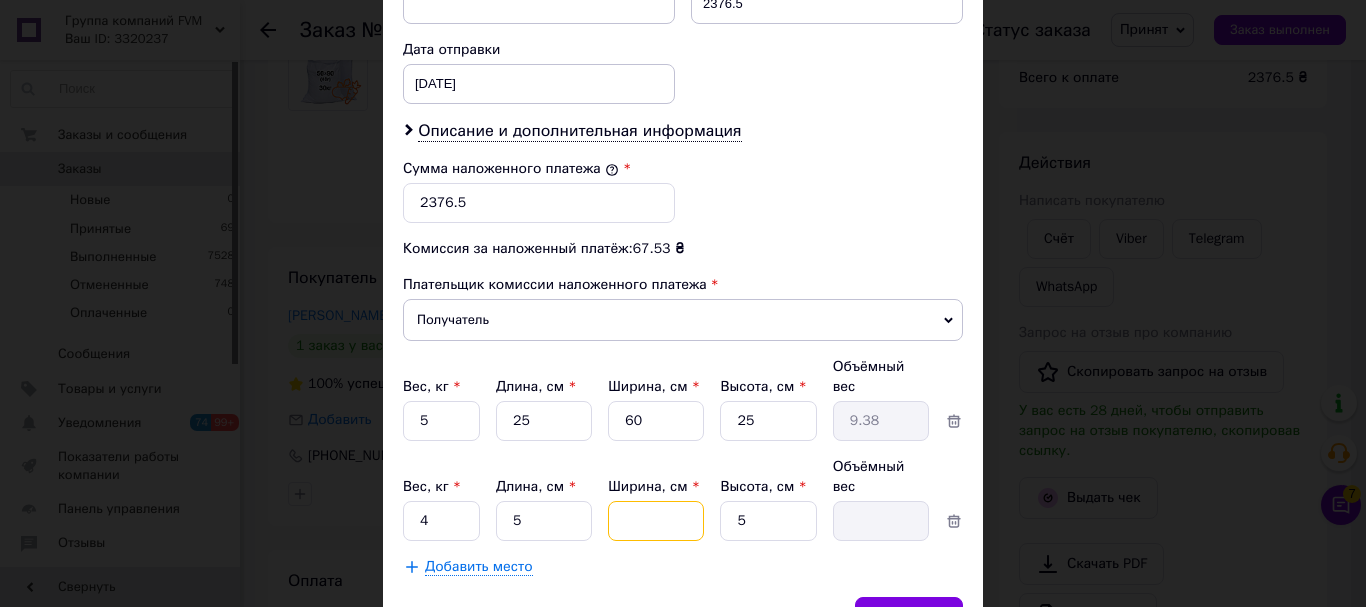 type on "6" 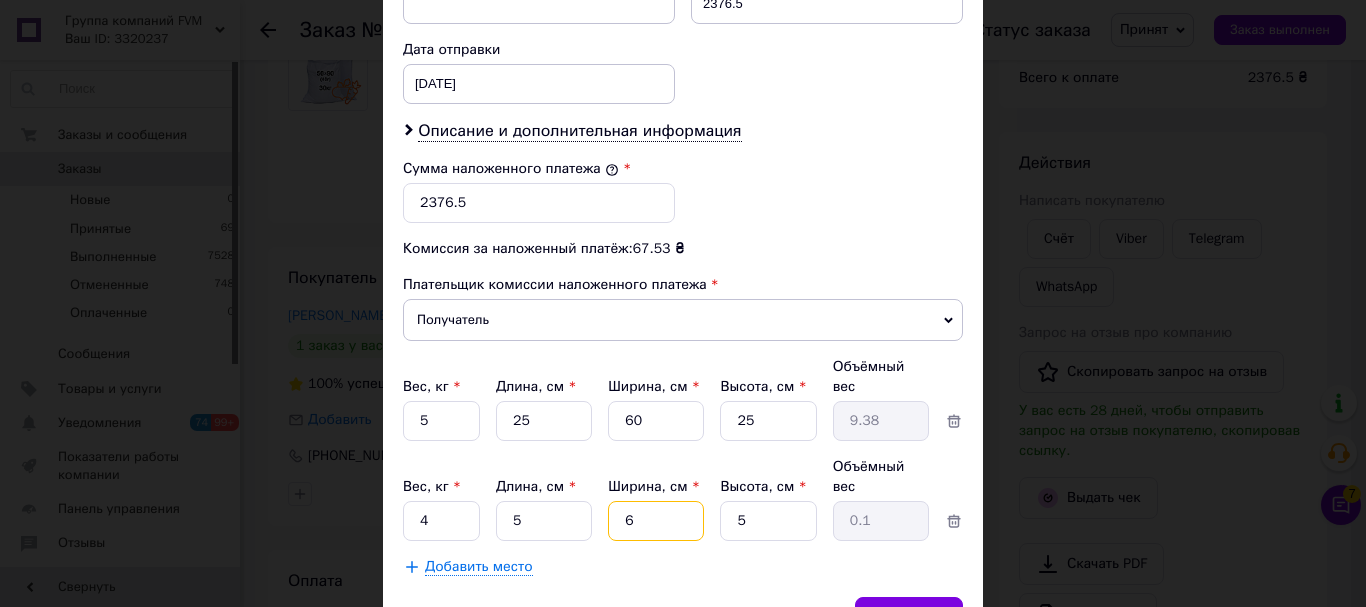 type on "60" 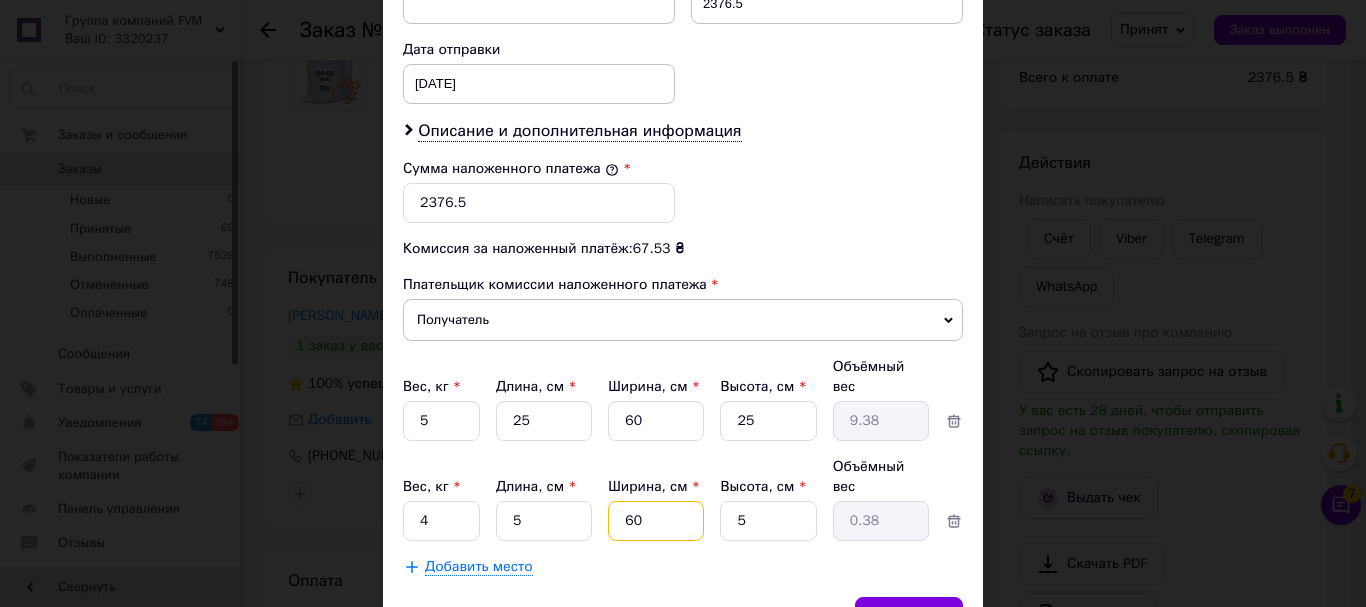type on "60" 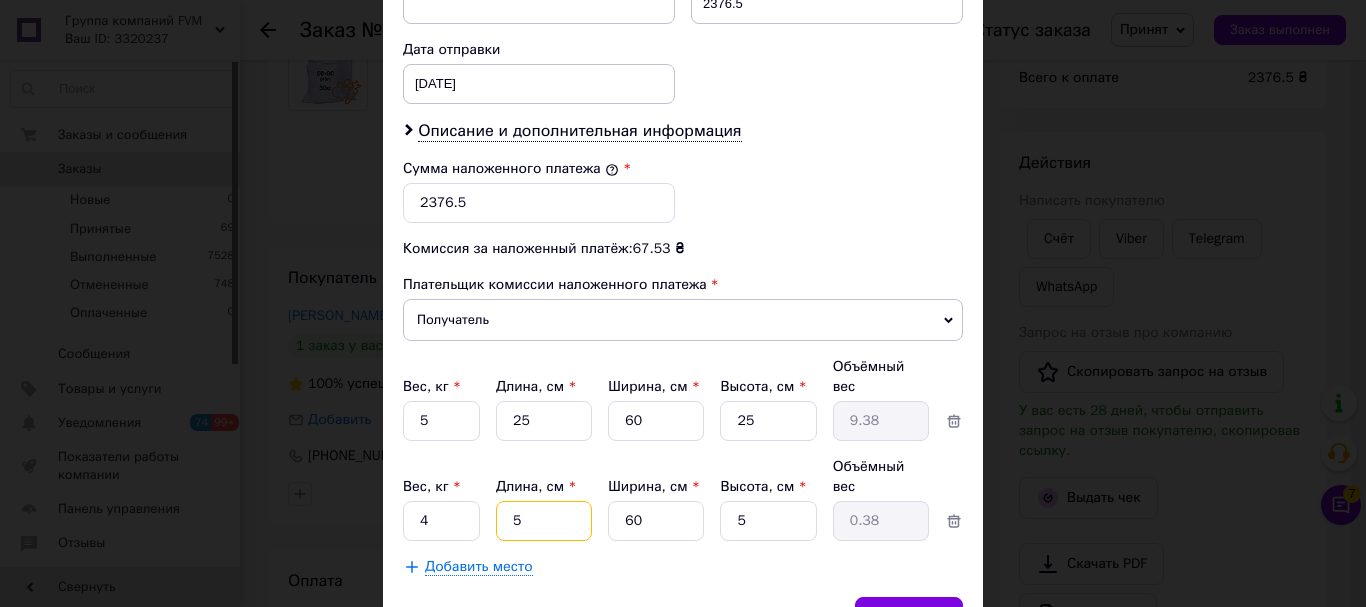 click on "5" at bounding box center [544, 421] 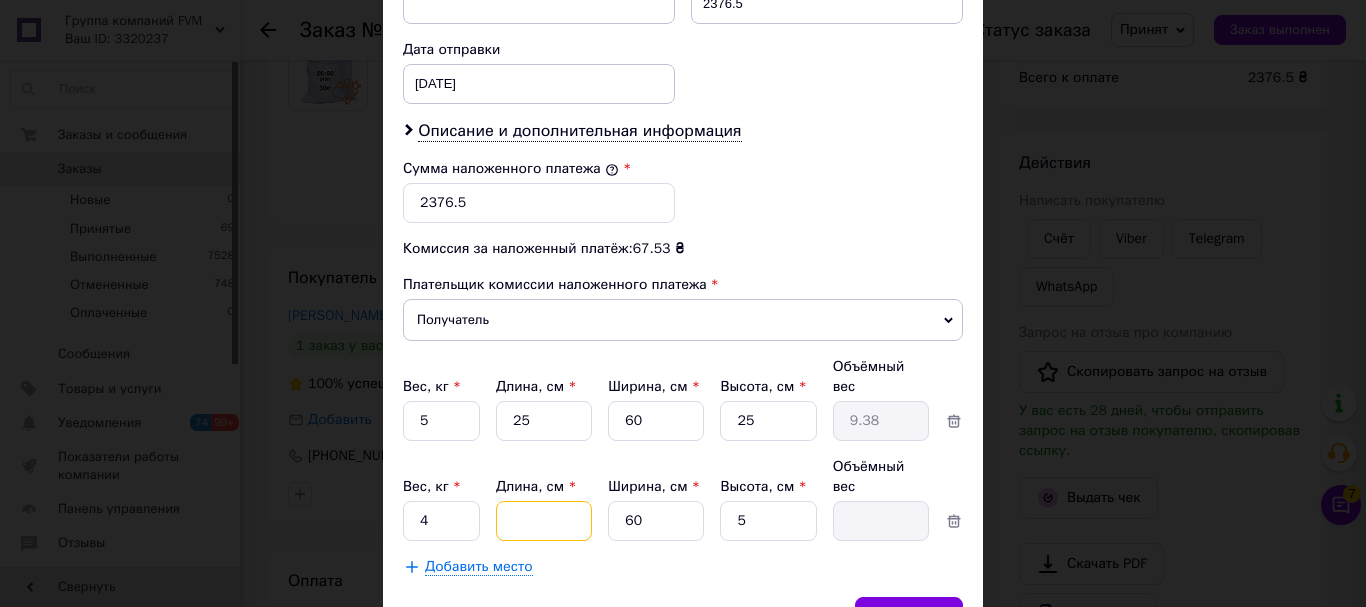 type on "2" 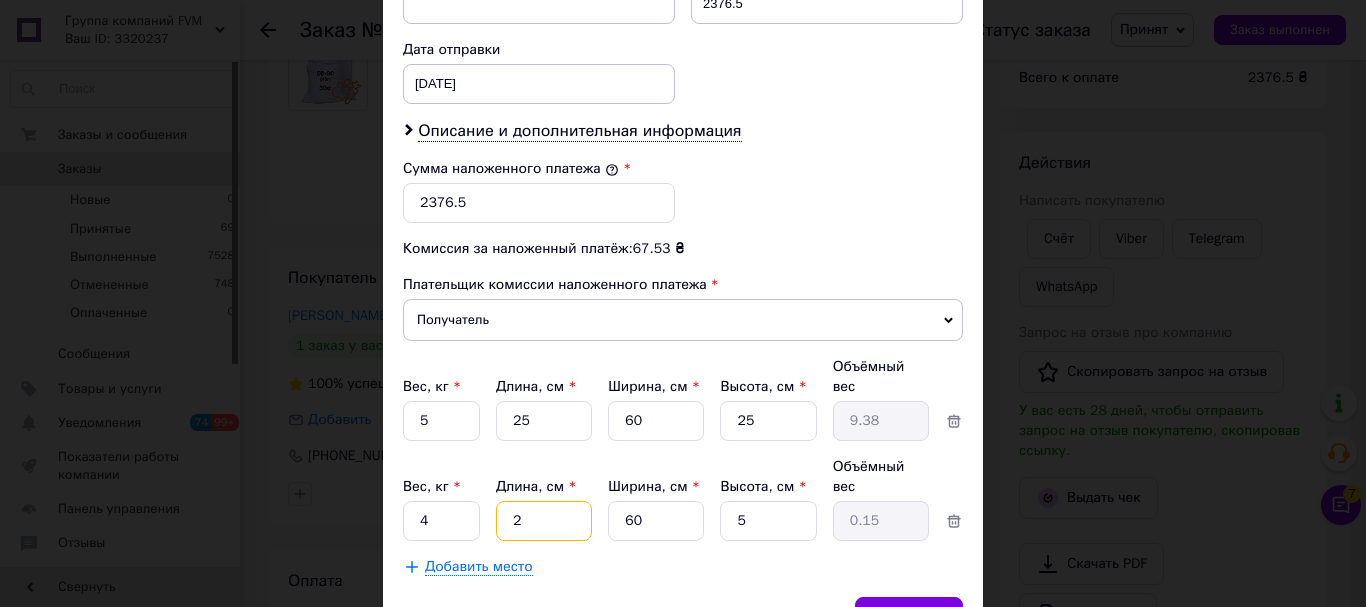 type on "20" 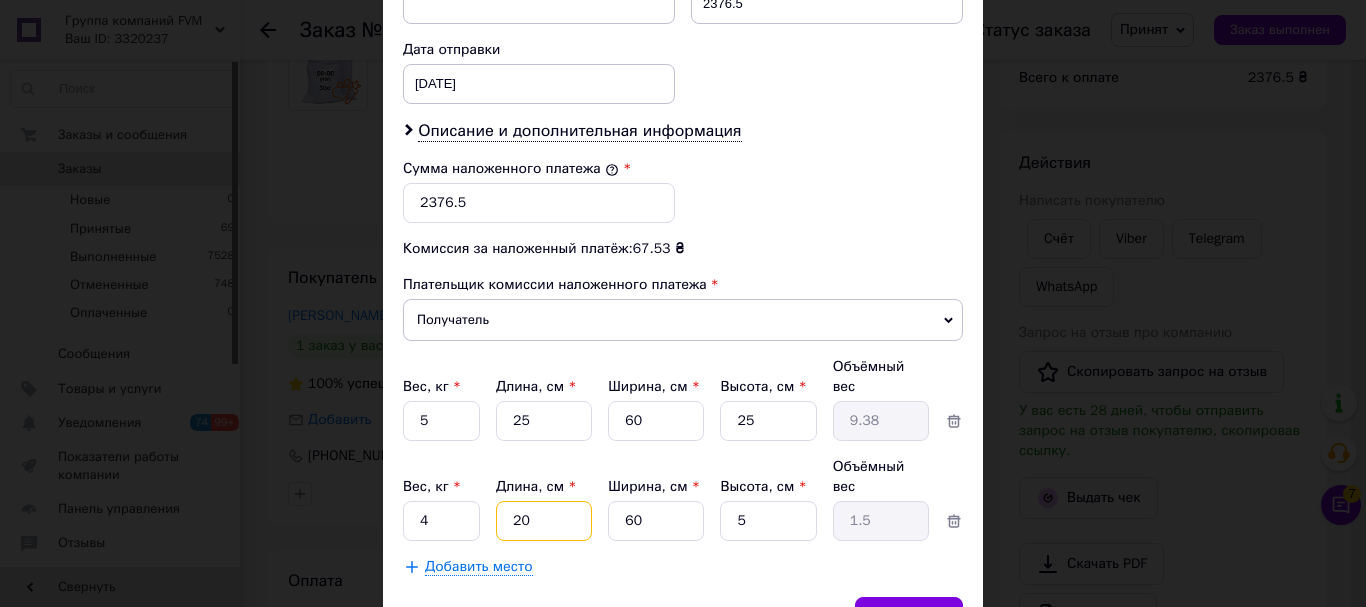 type on "20" 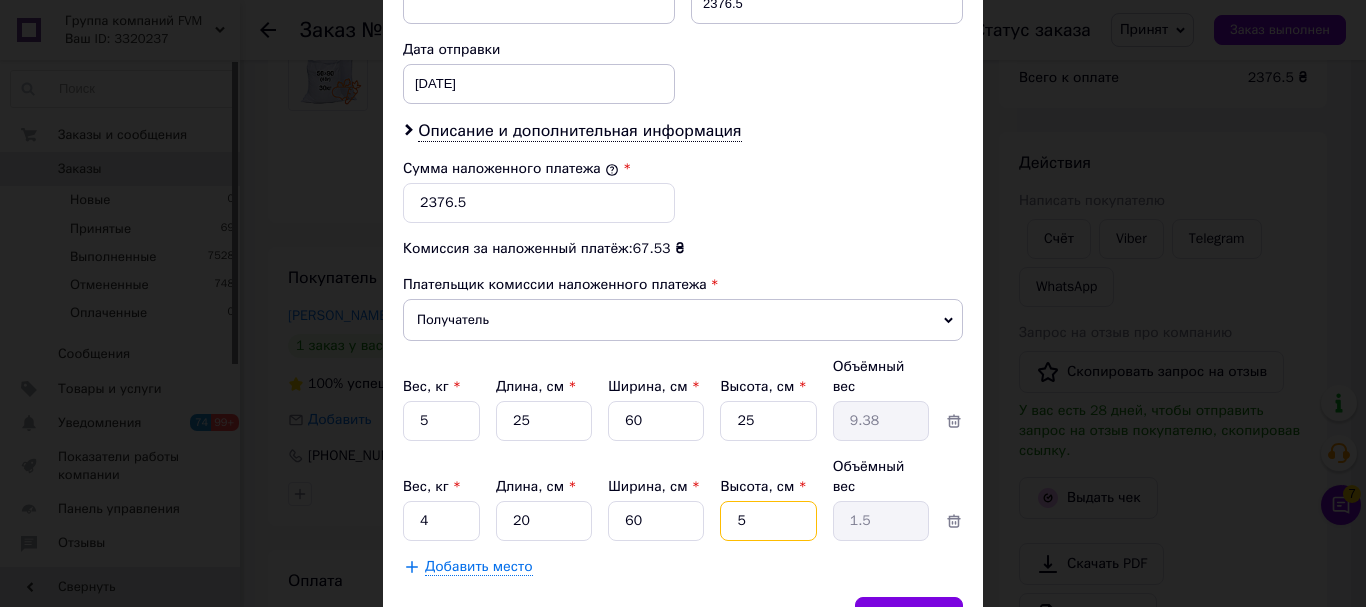 click on "5" at bounding box center [768, 421] 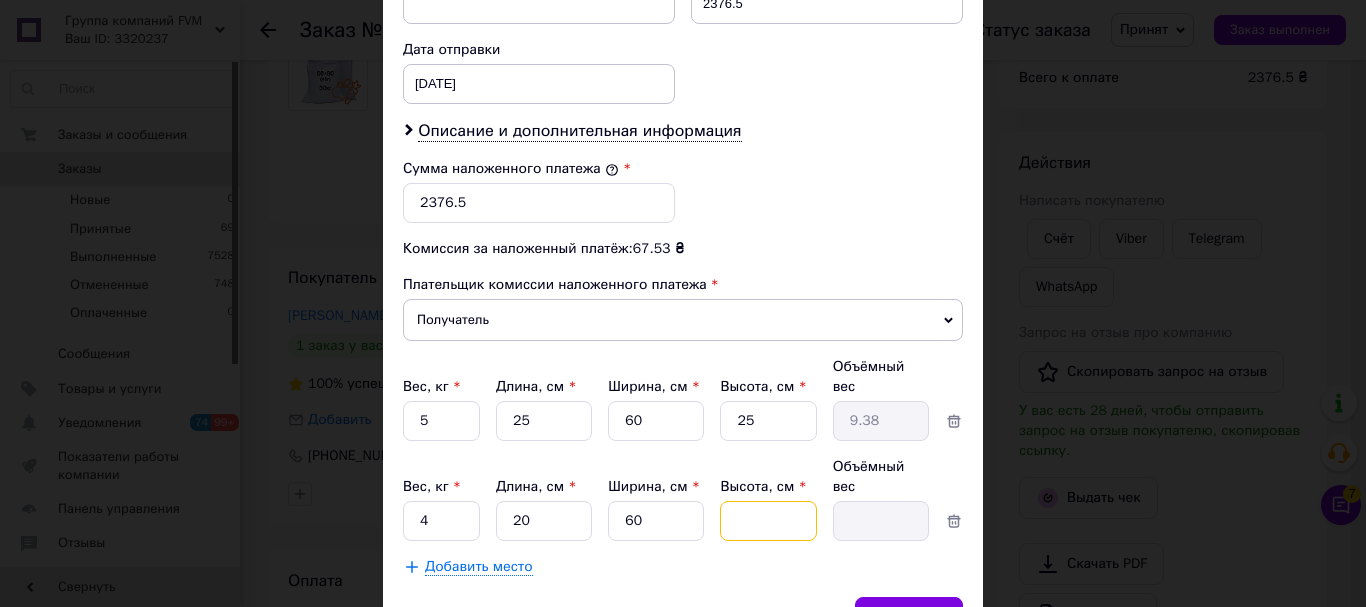 type on "2" 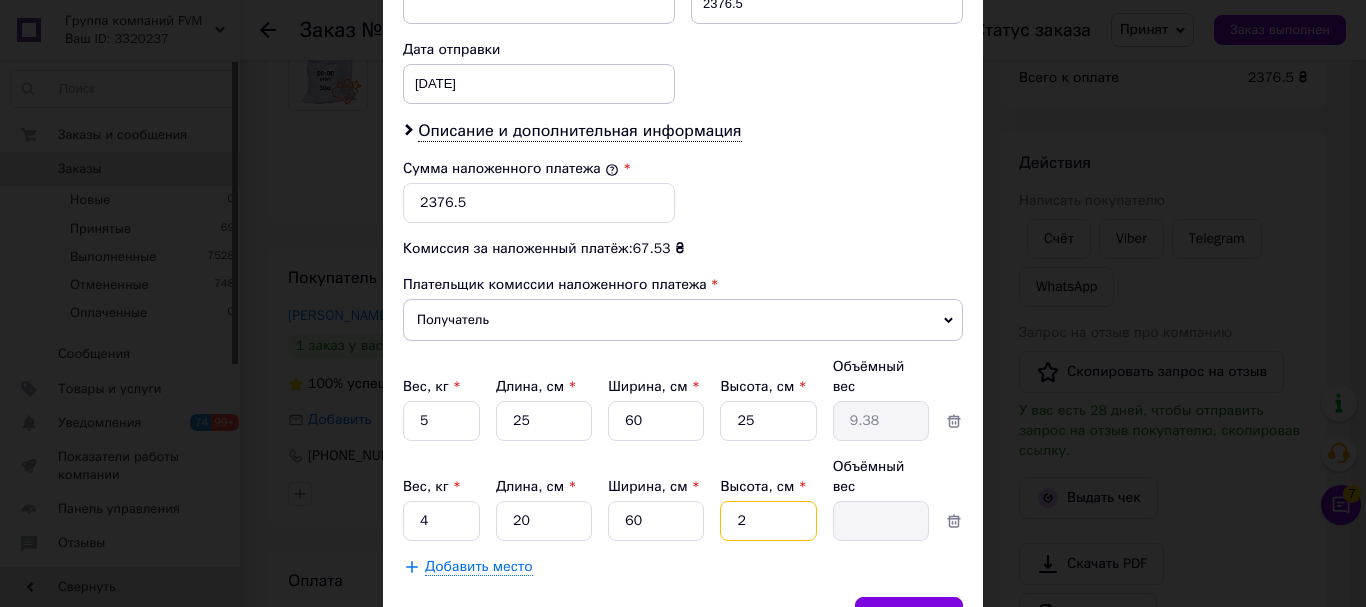 type on "0.6" 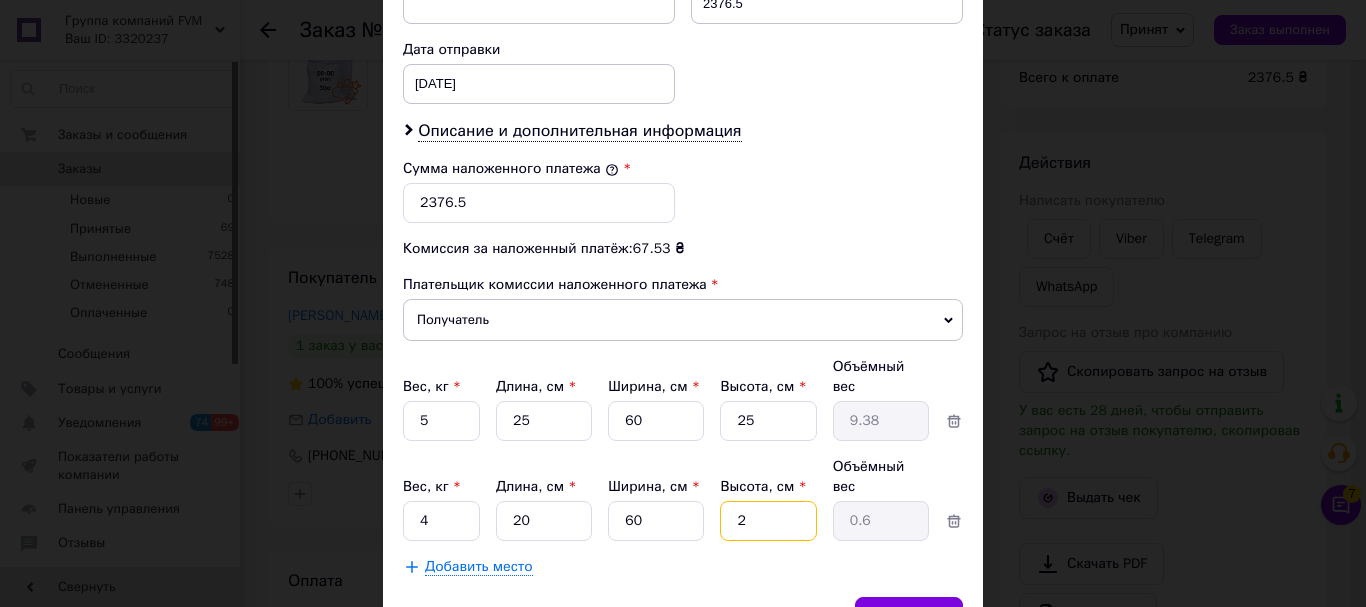 type on "25" 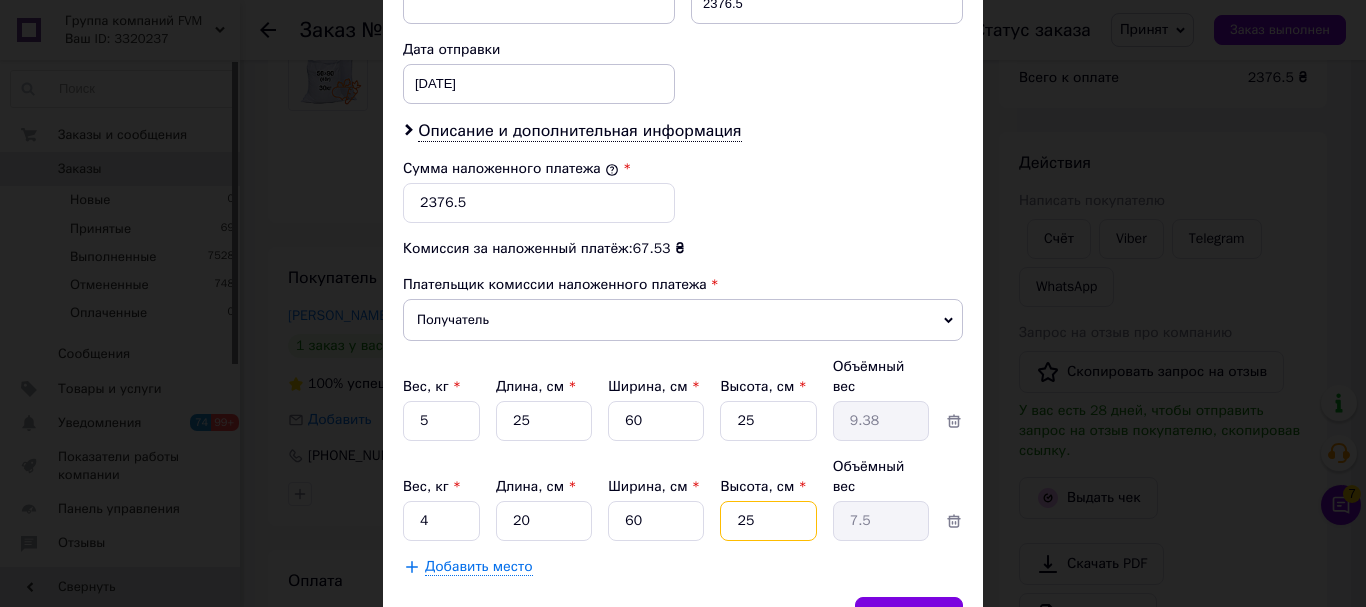 type on "25" 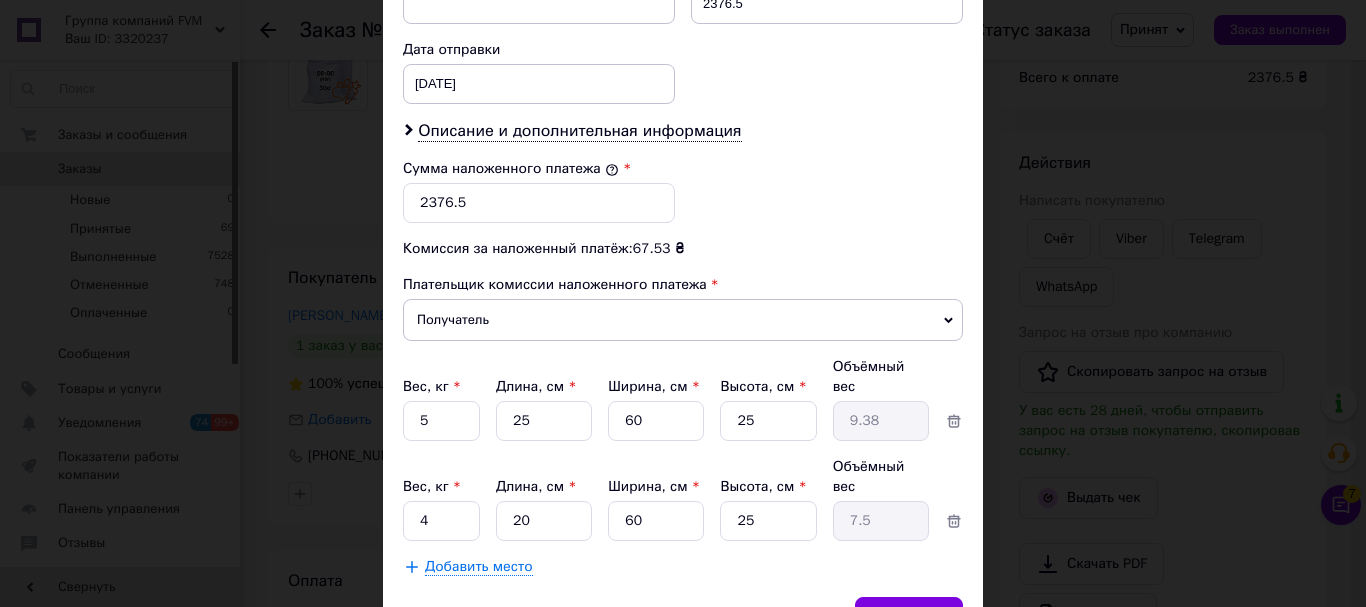 drag, startPoint x: 756, startPoint y: 542, endPoint x: 868, endPoint y: 549, distance: 112.21854 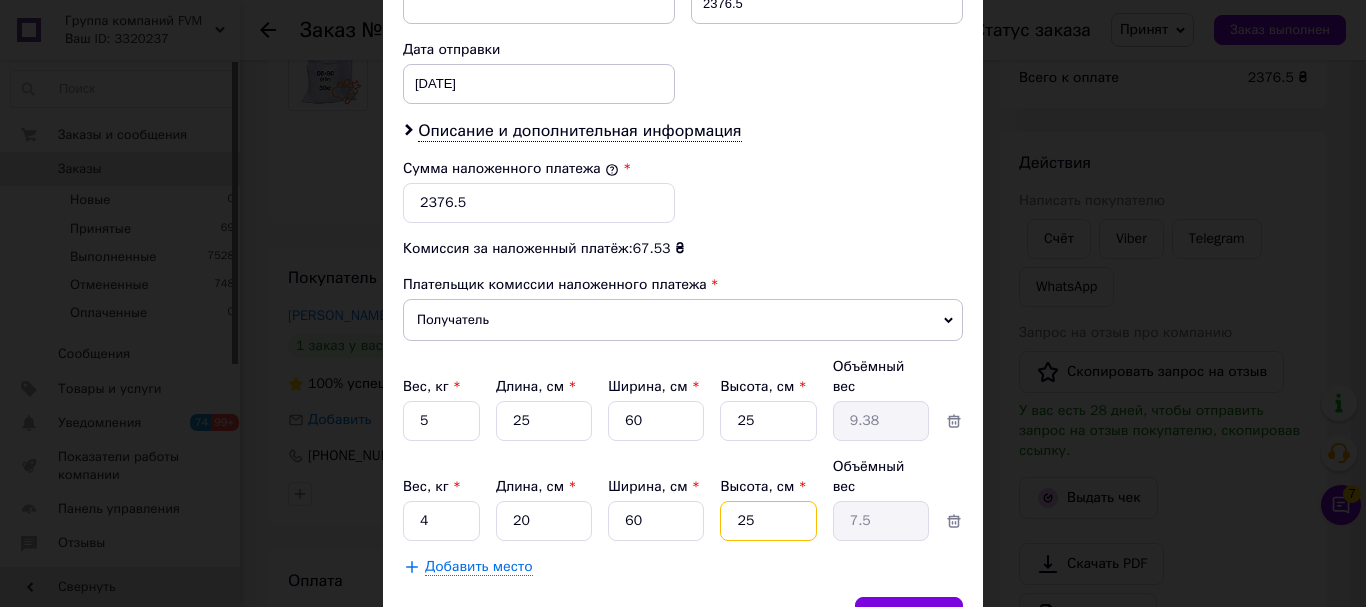 click on "25" at bounding box center (768, 421) 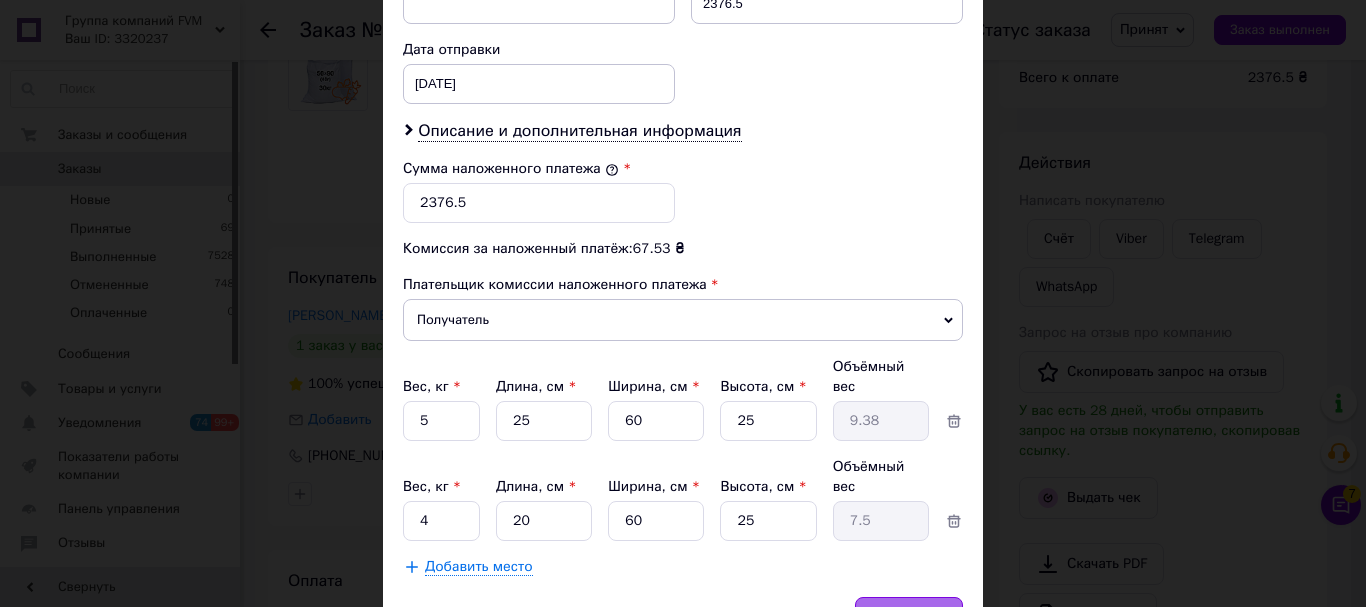 click on "Сохранить" at bounding box center (909, 617) 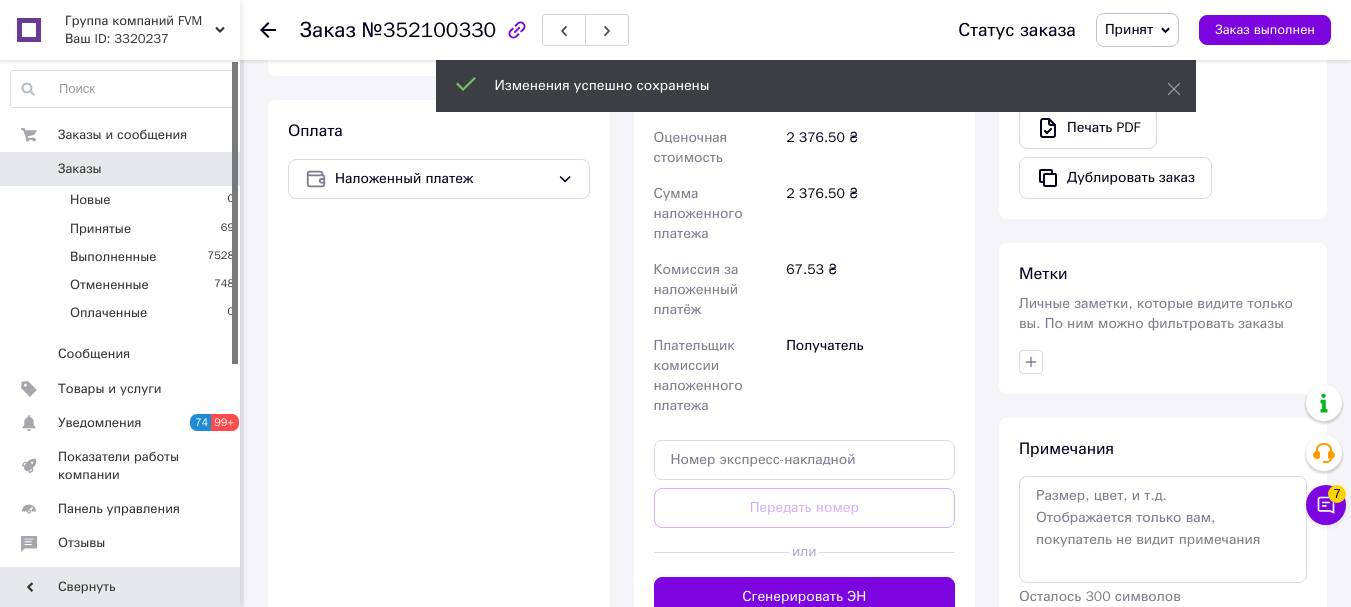 scroll, scrollTop: 700, scrollLeft: 0, axis: vertical 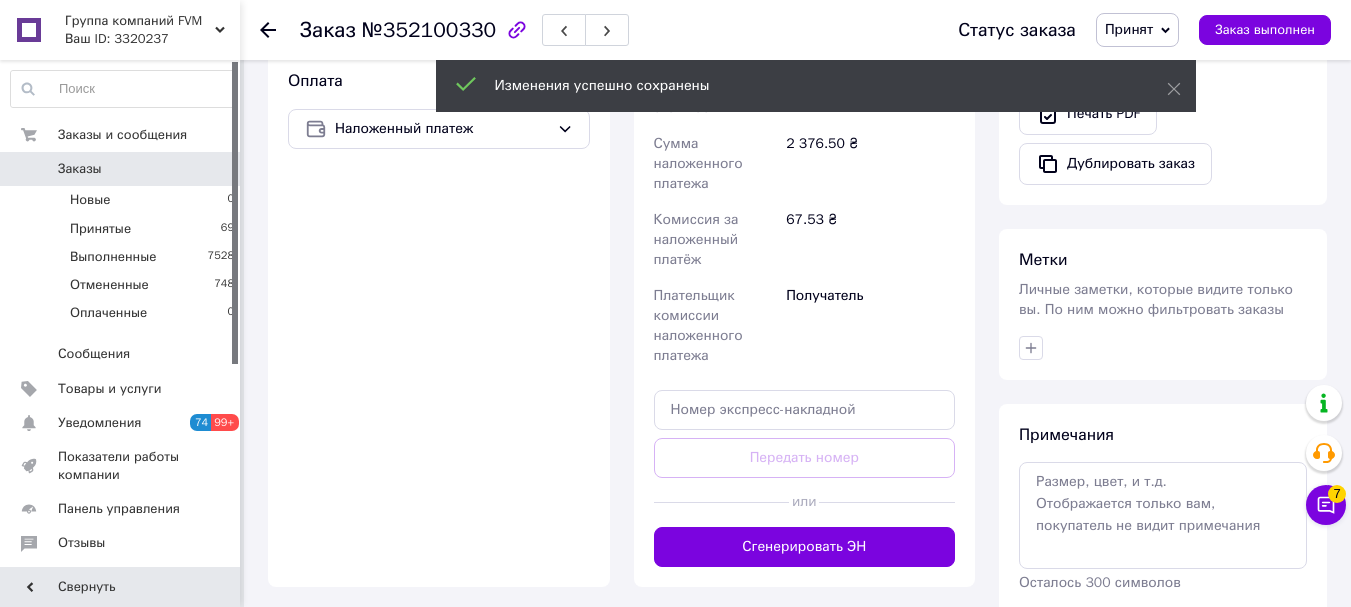 click on "Сгенерировать ЭН" at bounding box center (805, 547) 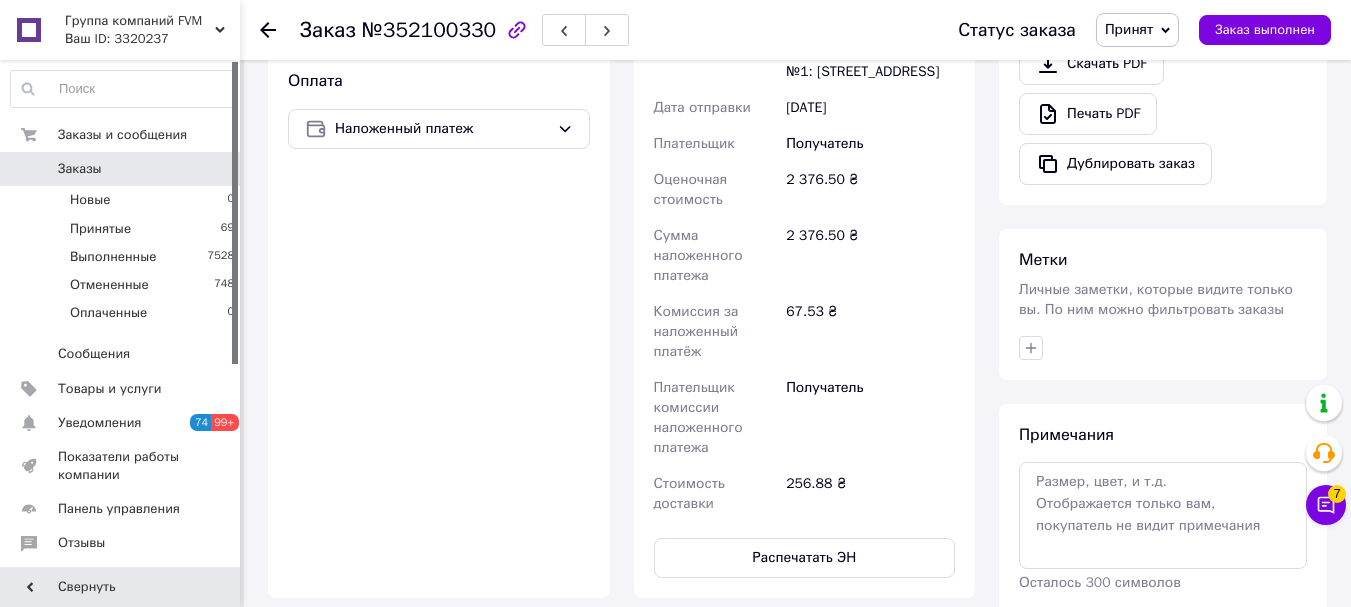 scroll, scrollTop: 300, scrollLeft: 0, axis: vertical 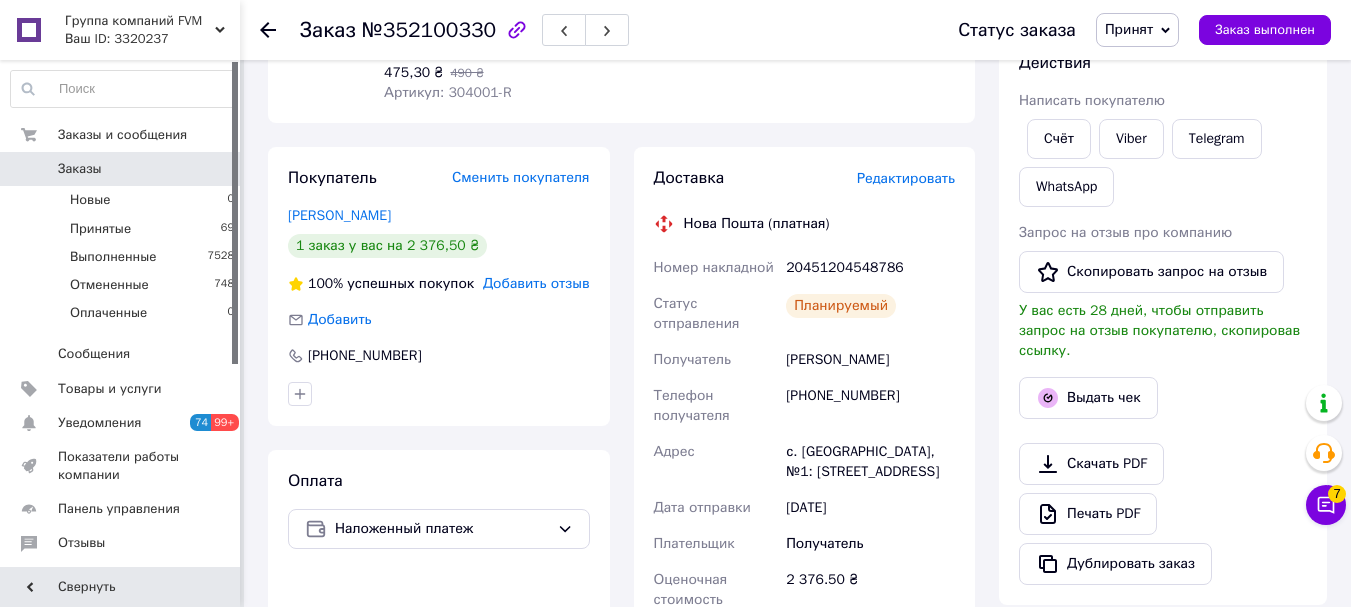 click on "Редактировать" at bounding box center (906, 178) 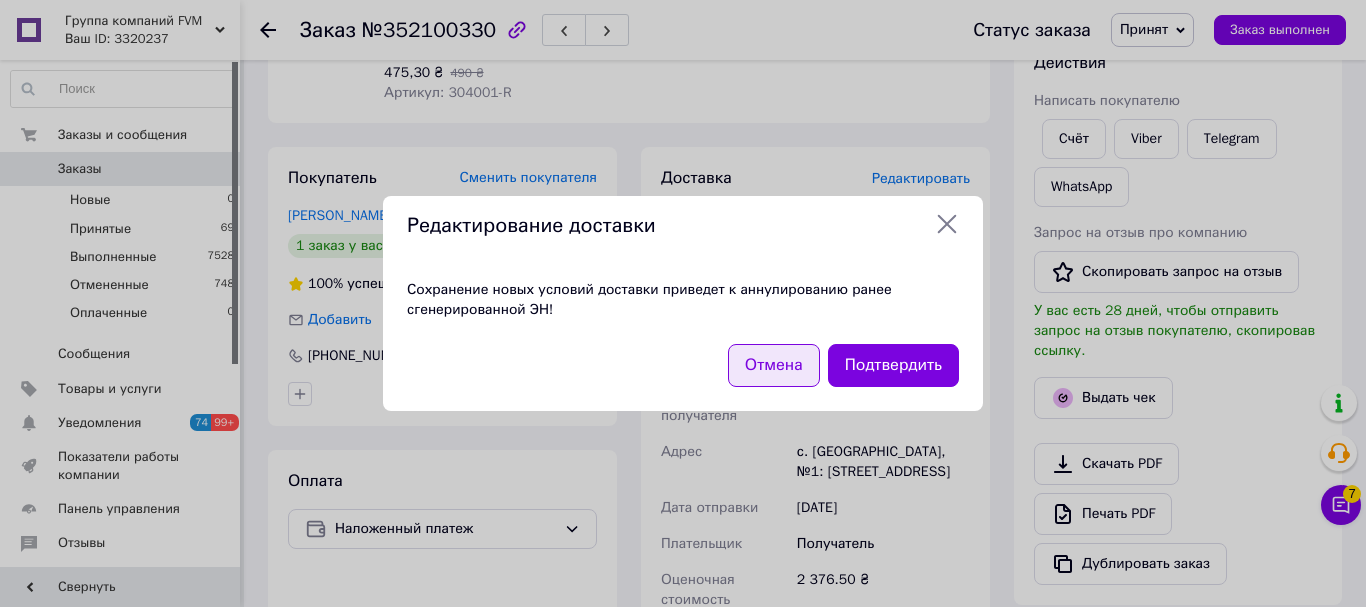 click on "Отмена" at bounding box center [774, 365] 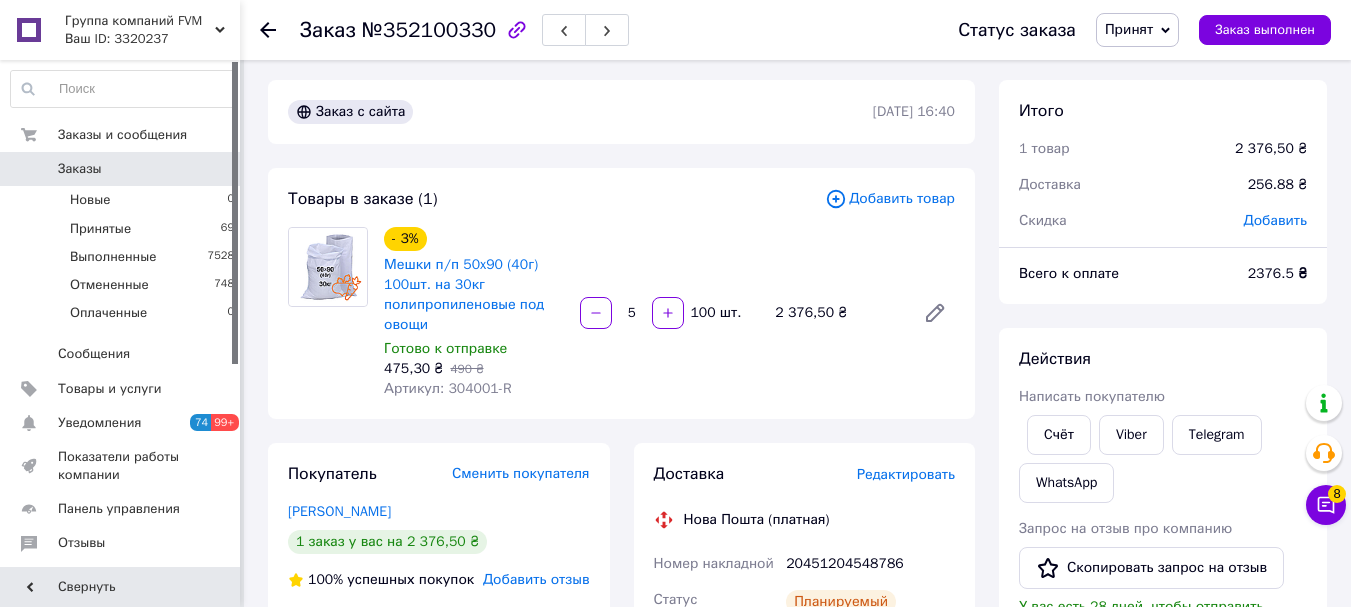 scroll, scrollTop: 0, scrollLeft: 0, axis: both 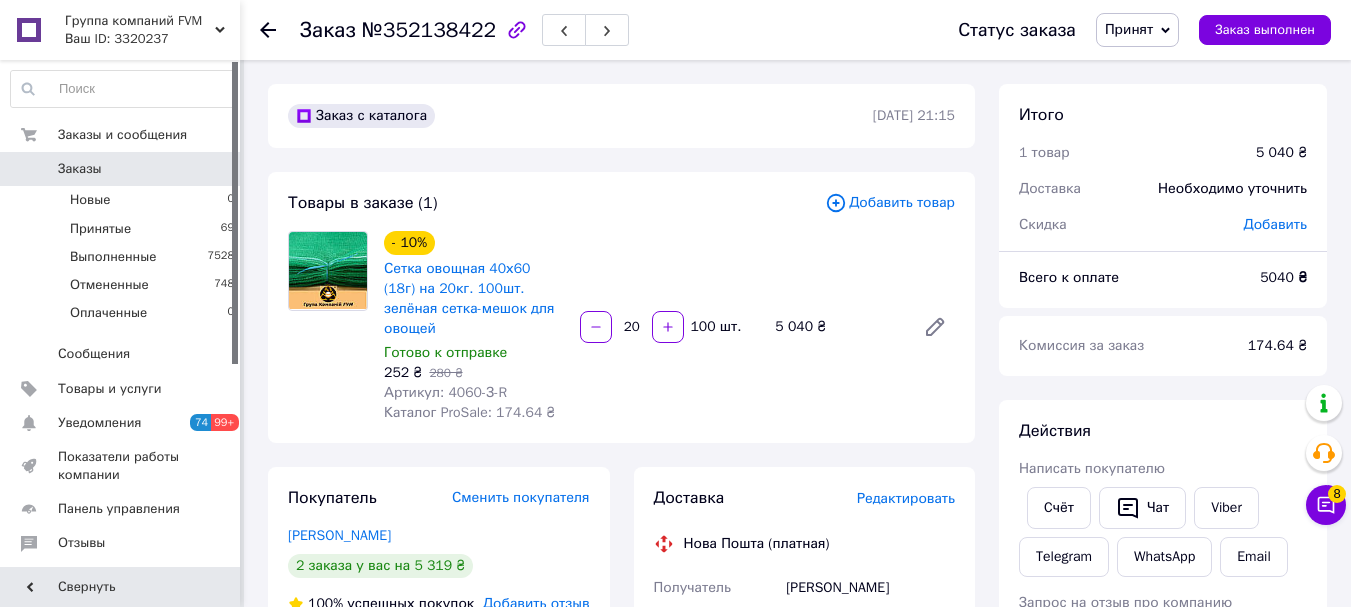 click on "Редактировать" at bounding box center (906, 498) 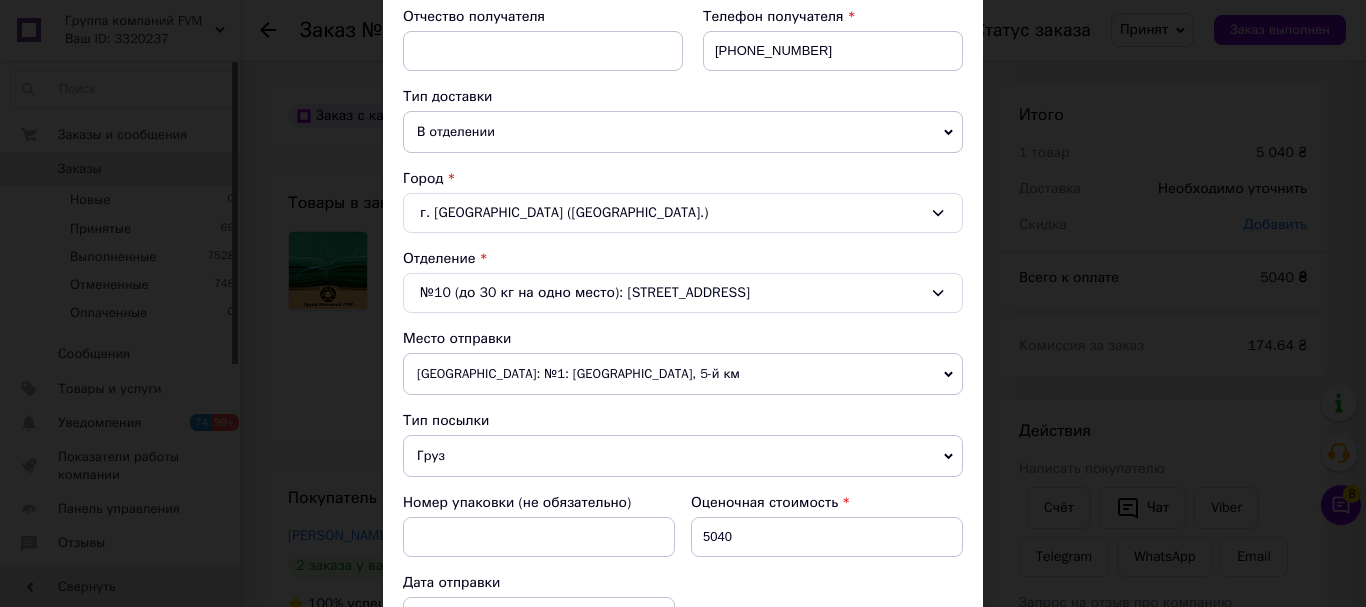 scroll, scrollTop: 500, scrollLeft: 0, axis: vertical 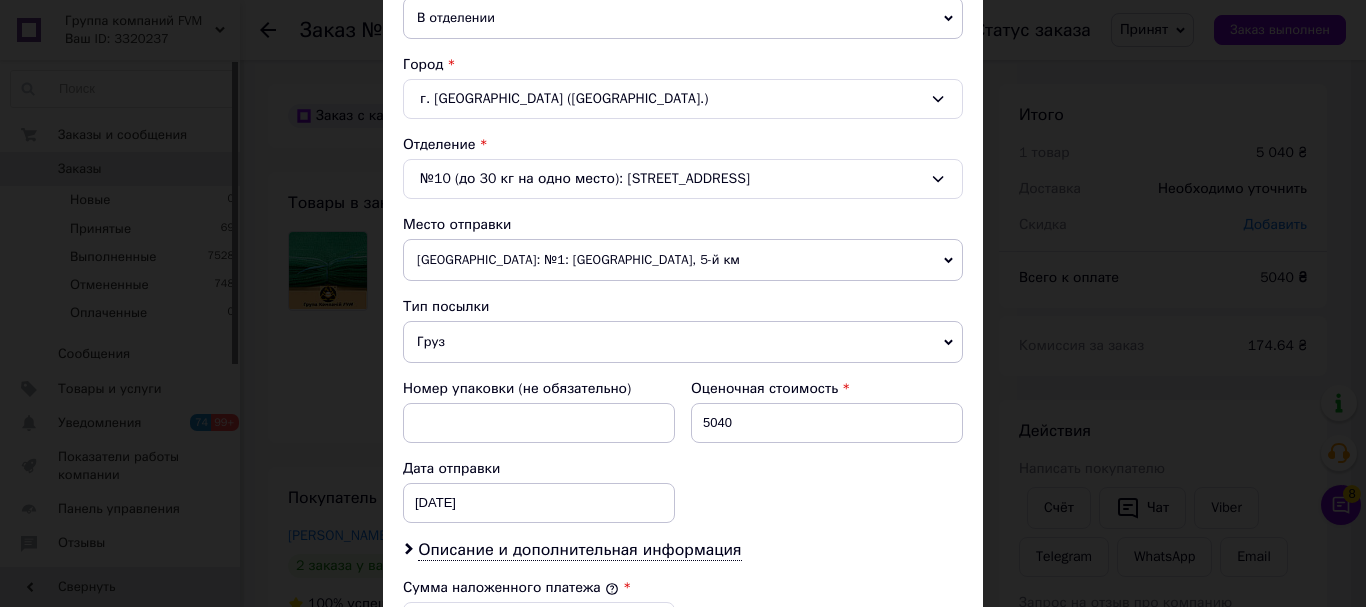 click on "№10 (до 30 кг на одно место): [STREET_ADDRESS]" at bounding box center [683, 179] 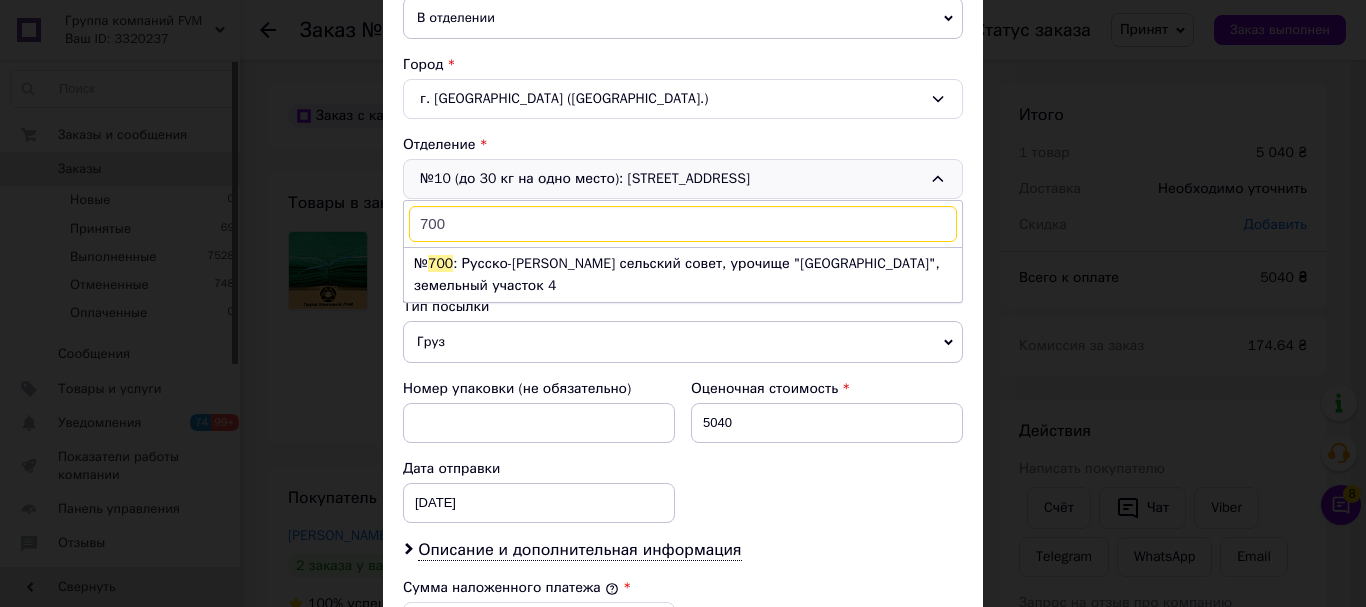 scroll, scrollTop: 0, scrollLeft: 0, axis: both 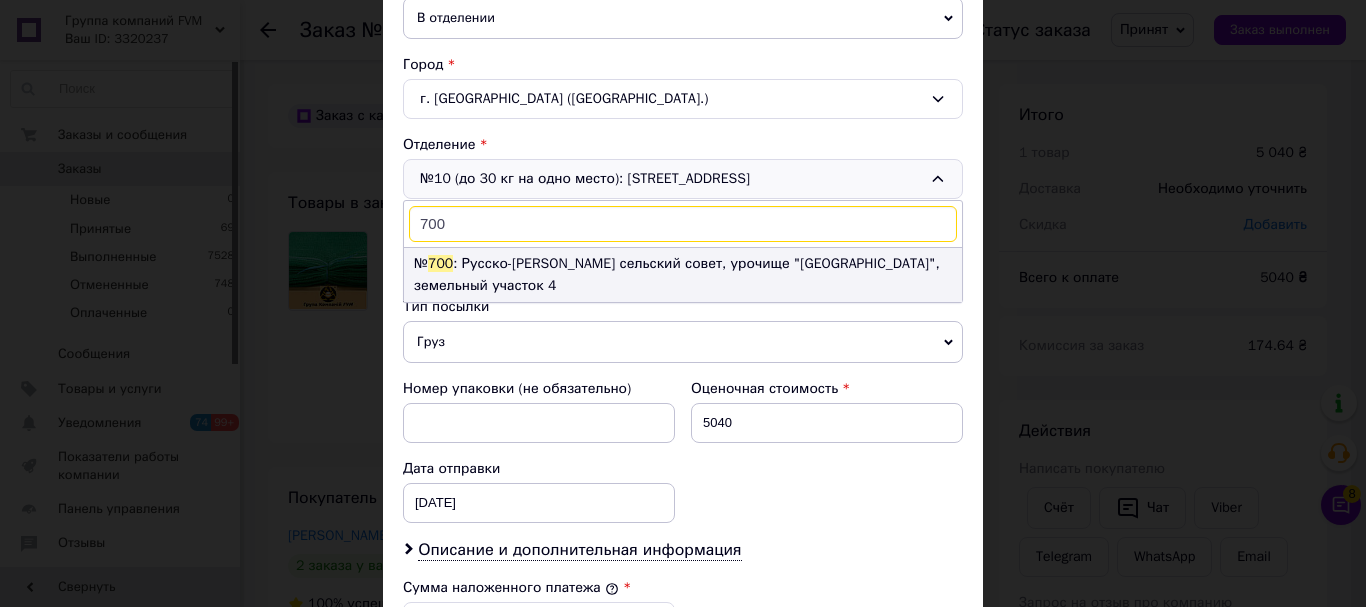 type on "700" 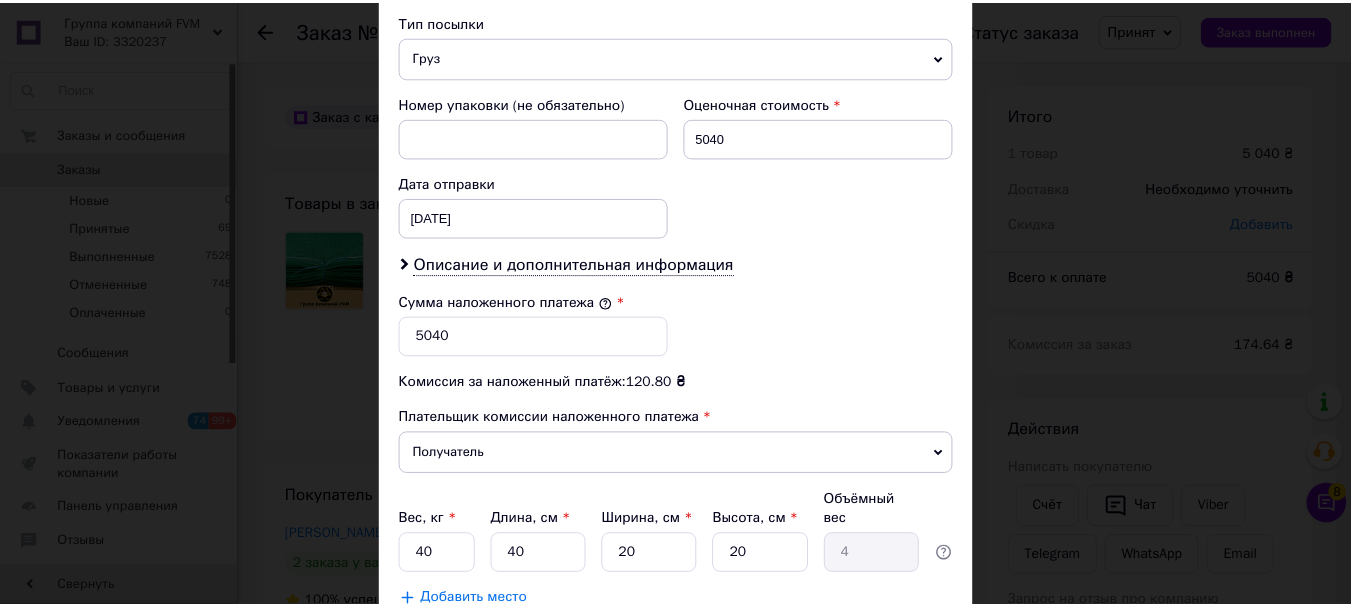 scroll, scrollTop: 941, scrollLeft: 0, axis: vertical 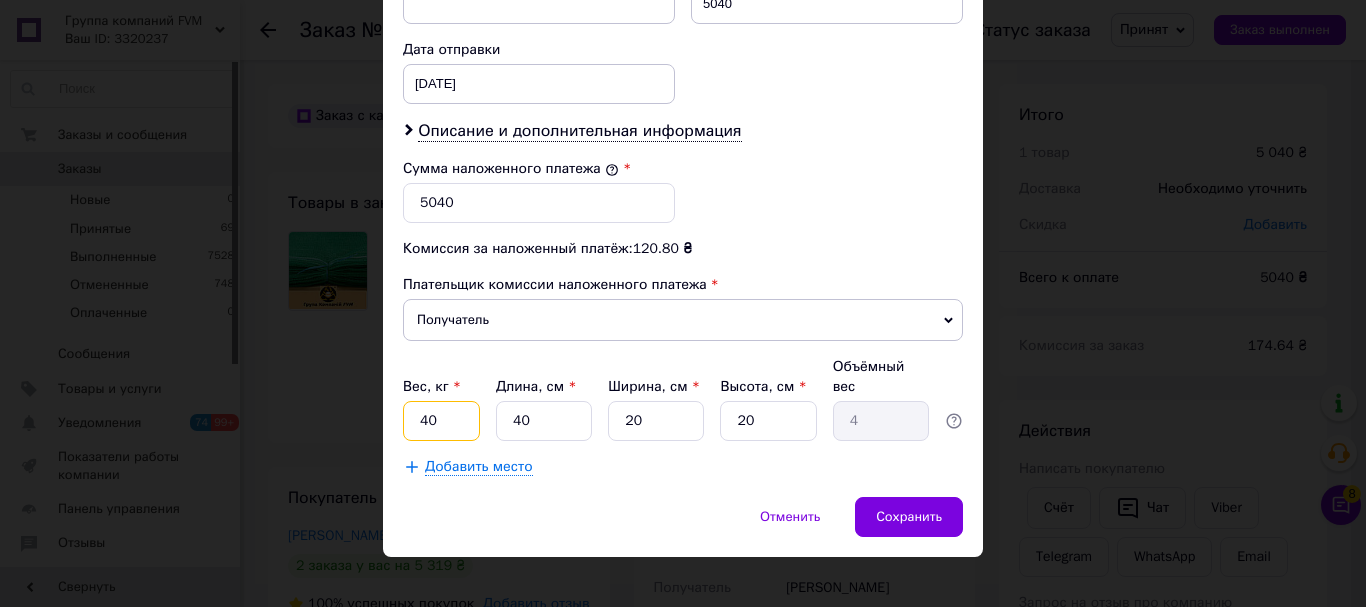 click on "40" at bounding box center (441, 421) 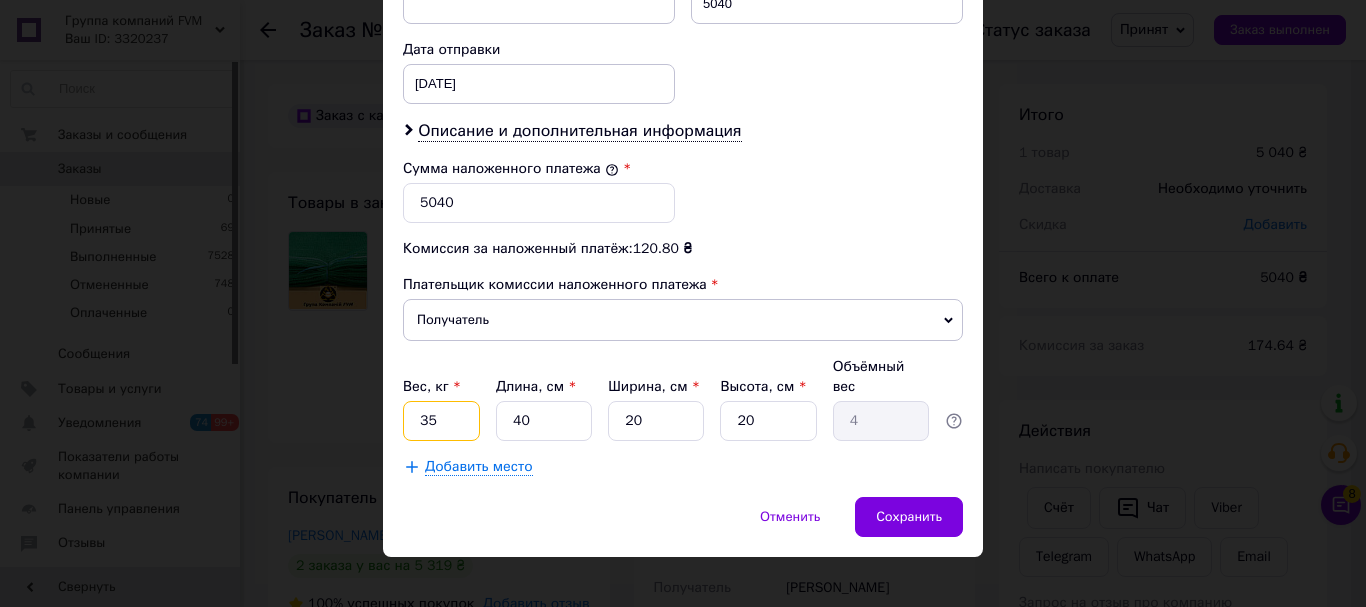 type on "35" 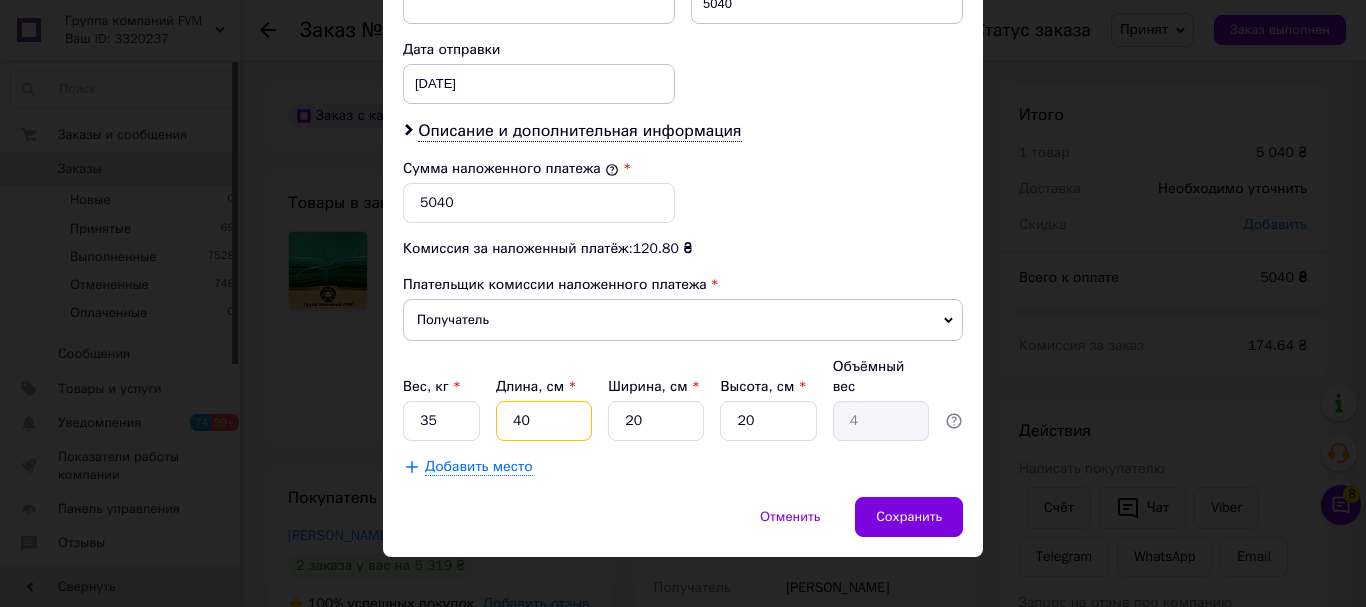 click on "40" at bounding box center [544, 421] 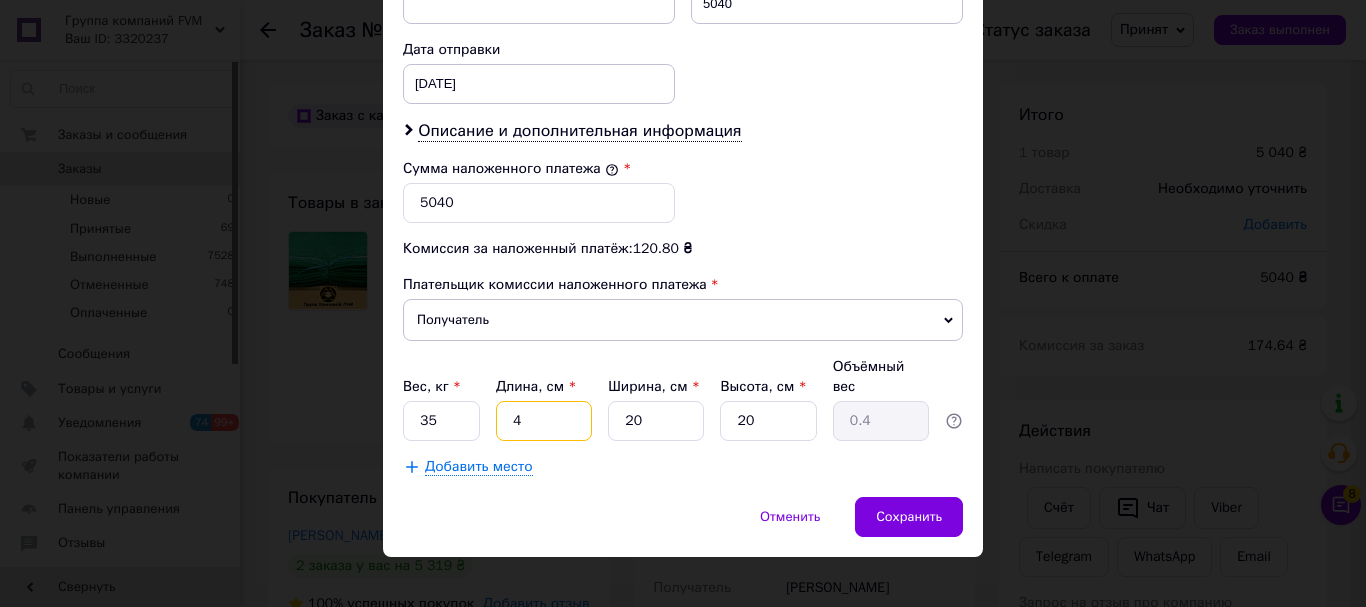 type 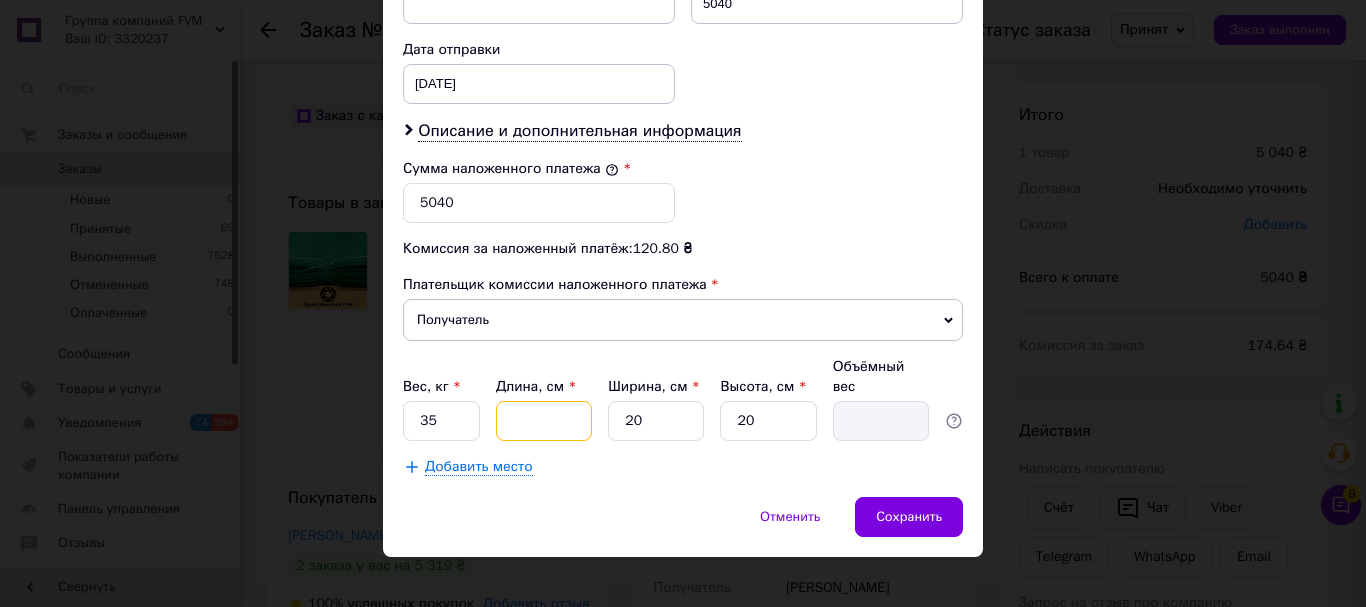 type on "5" 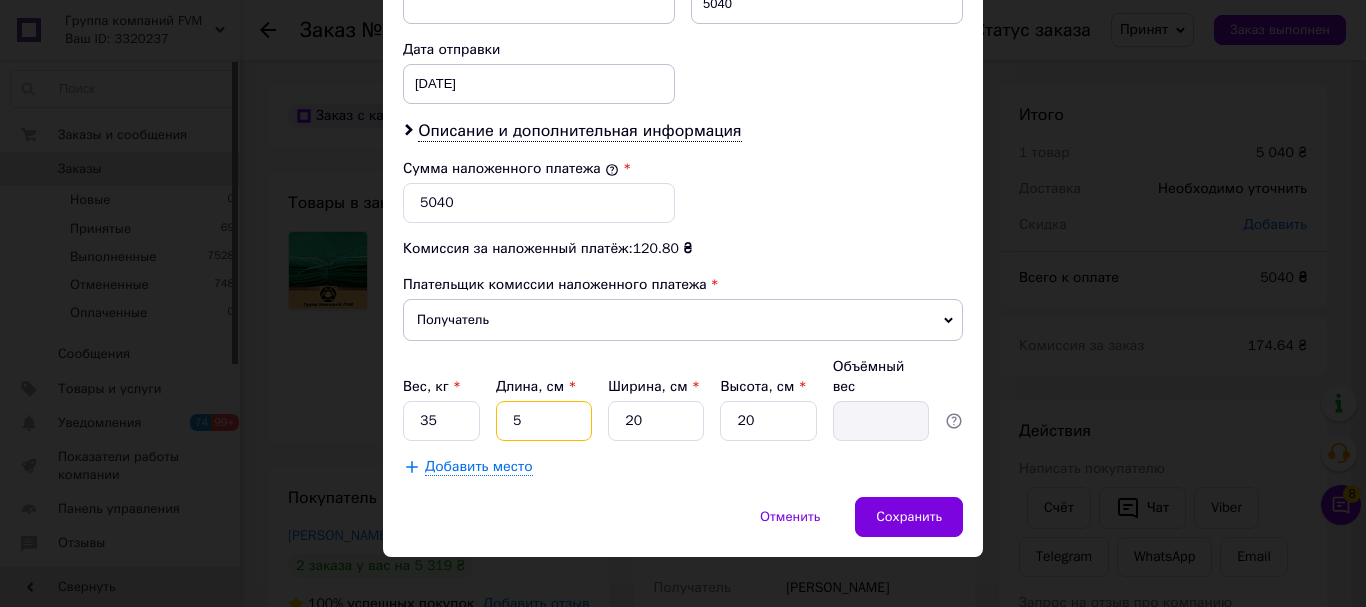 type on "0.5" 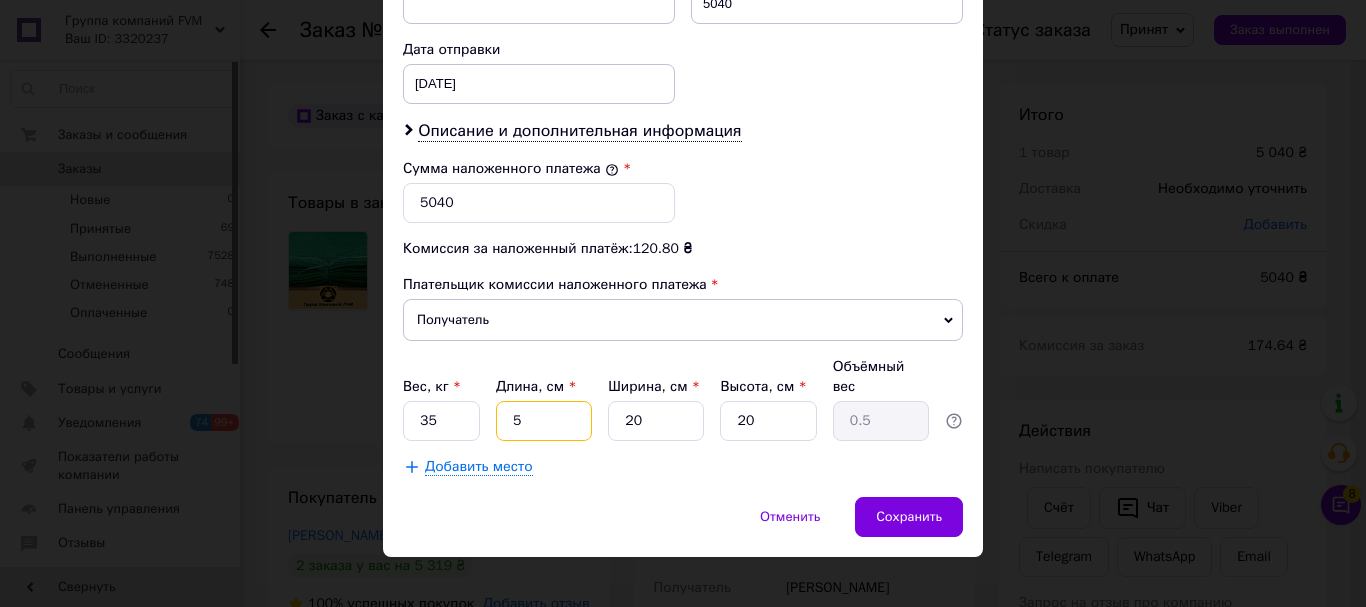 type on "50" 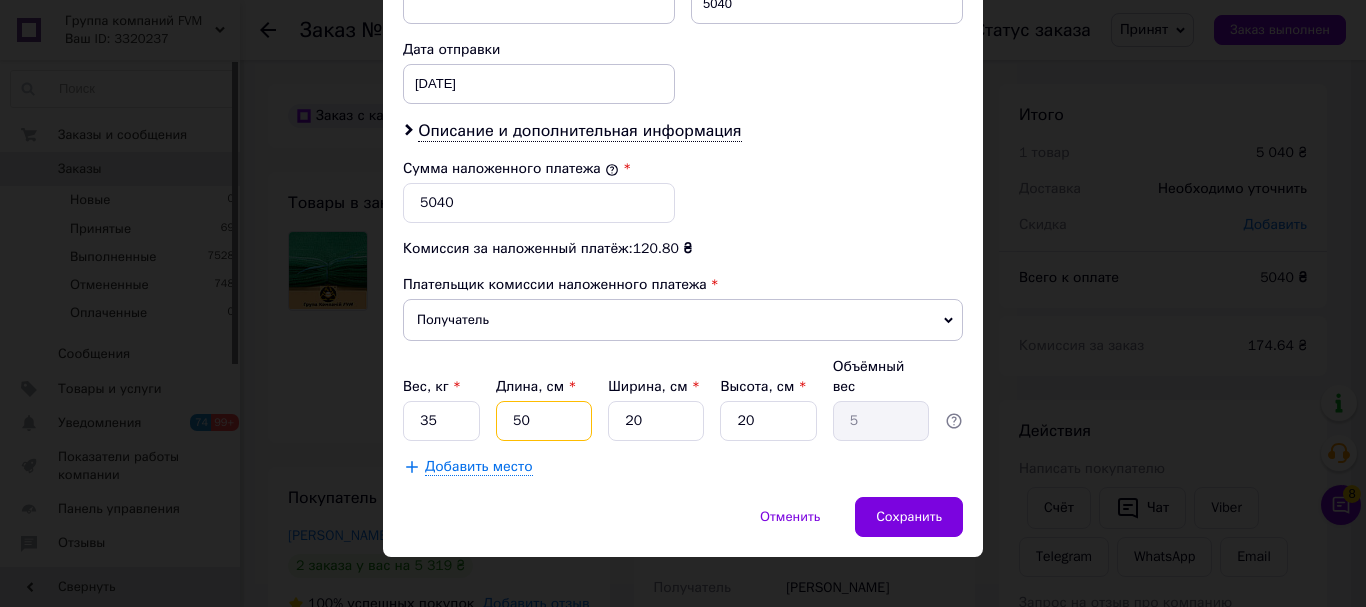 type on "50" 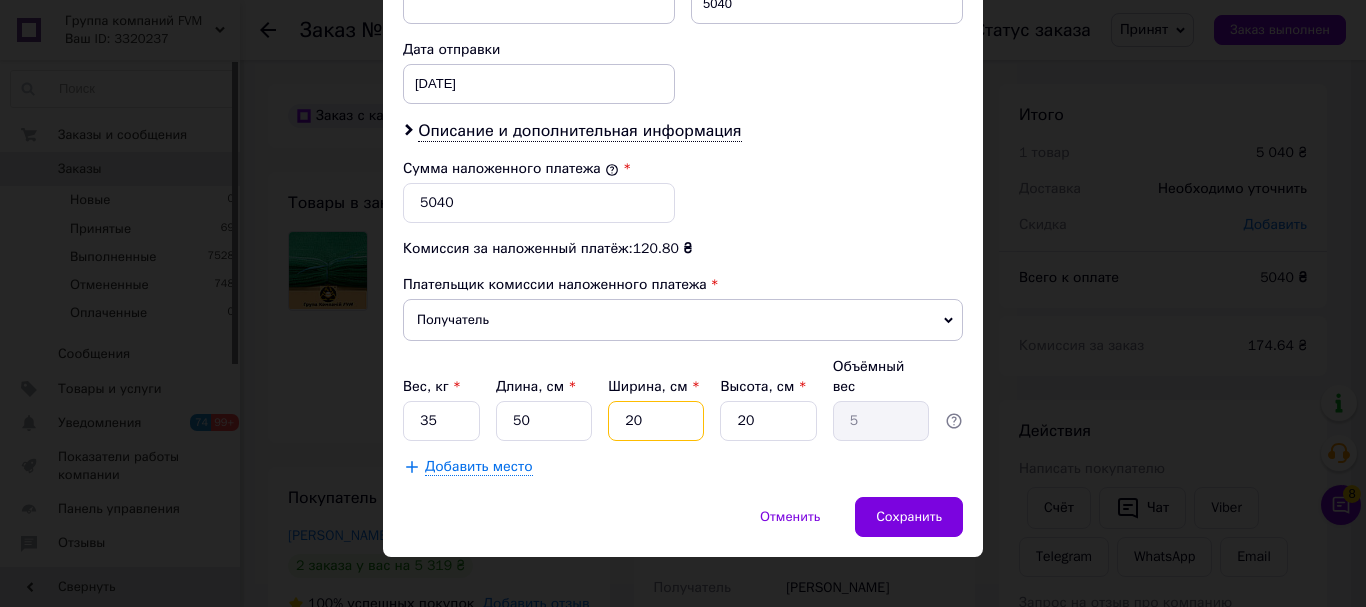 click on "20" at bounding box center (656, 421) 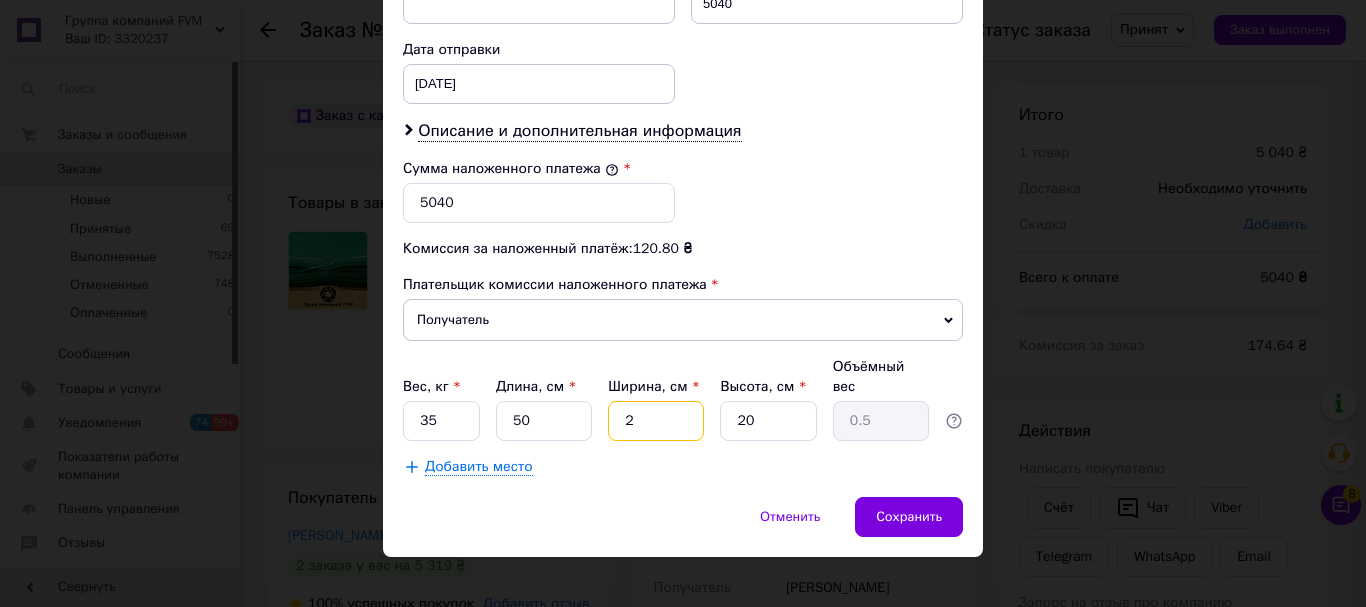 type 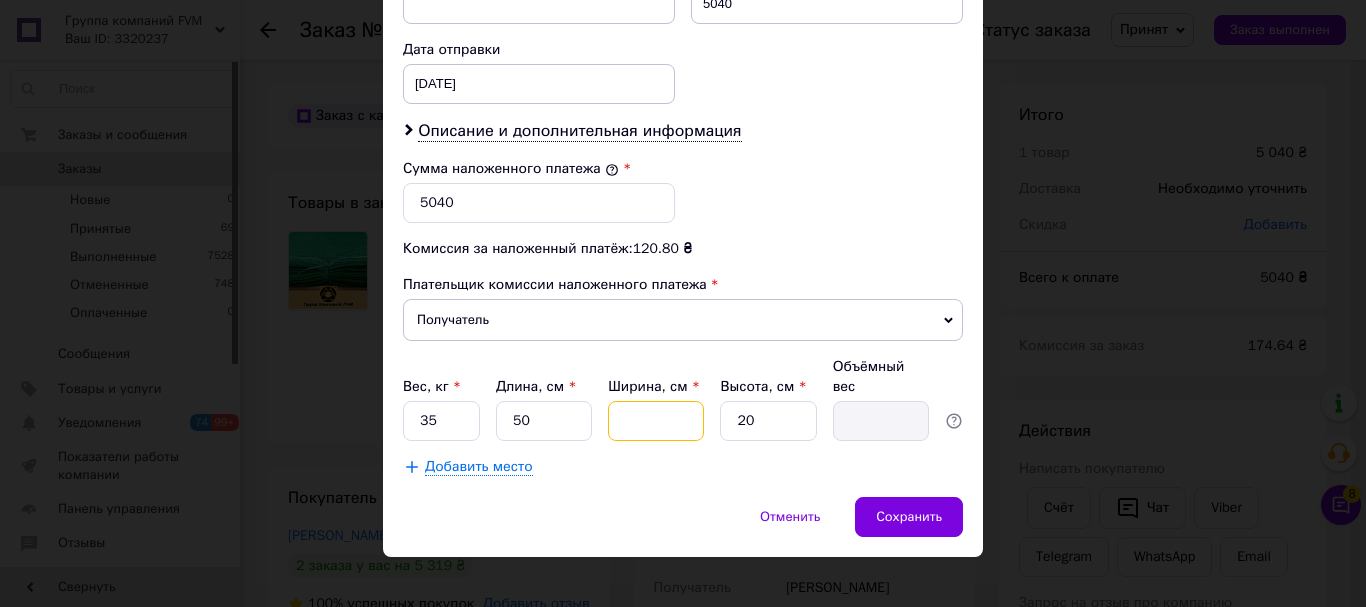 type on "6" 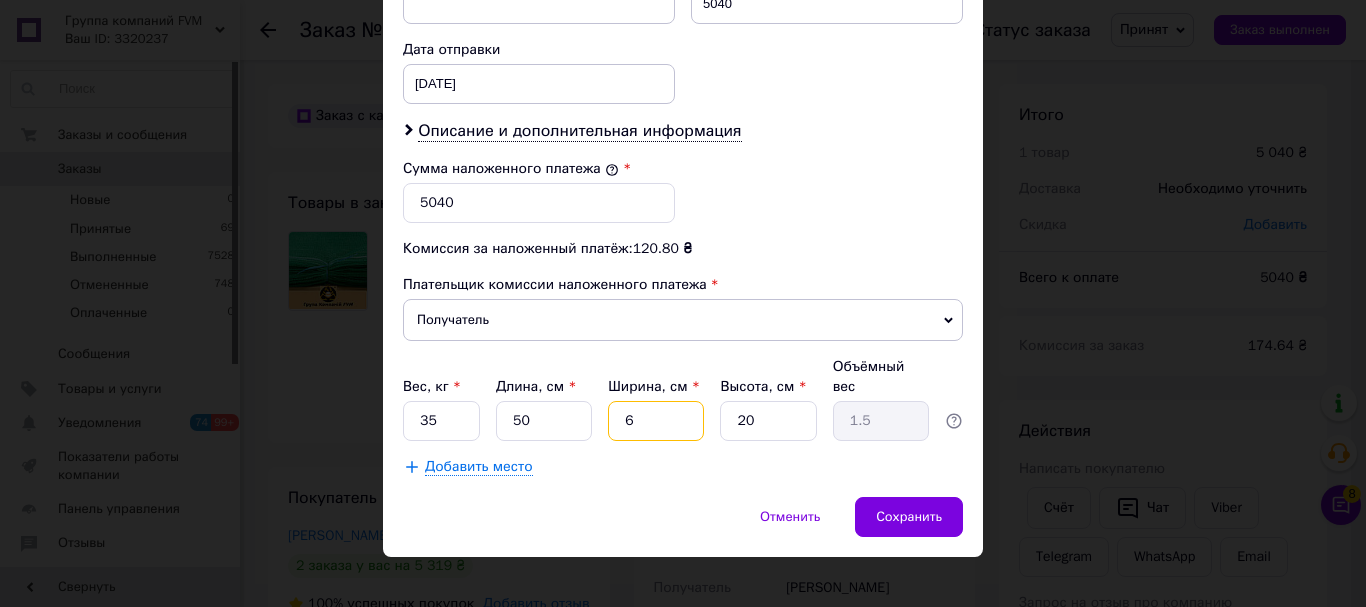 type on "60" 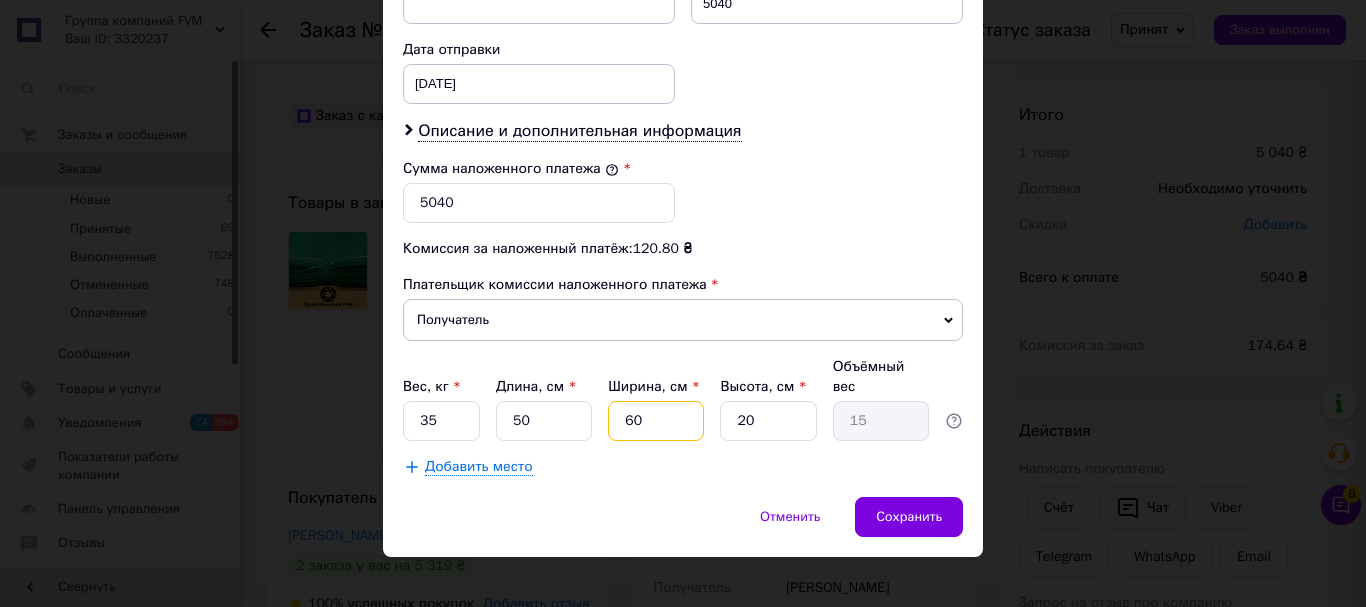 type on "60" 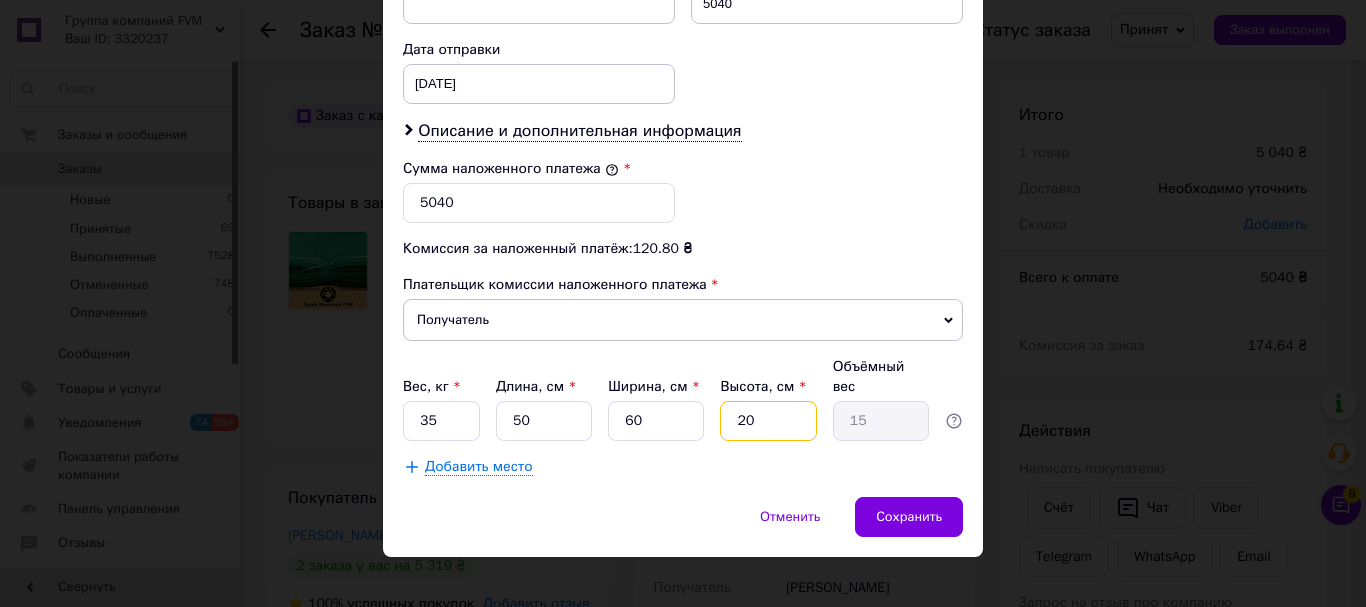 click on "20" at bounding box center (768, 421) 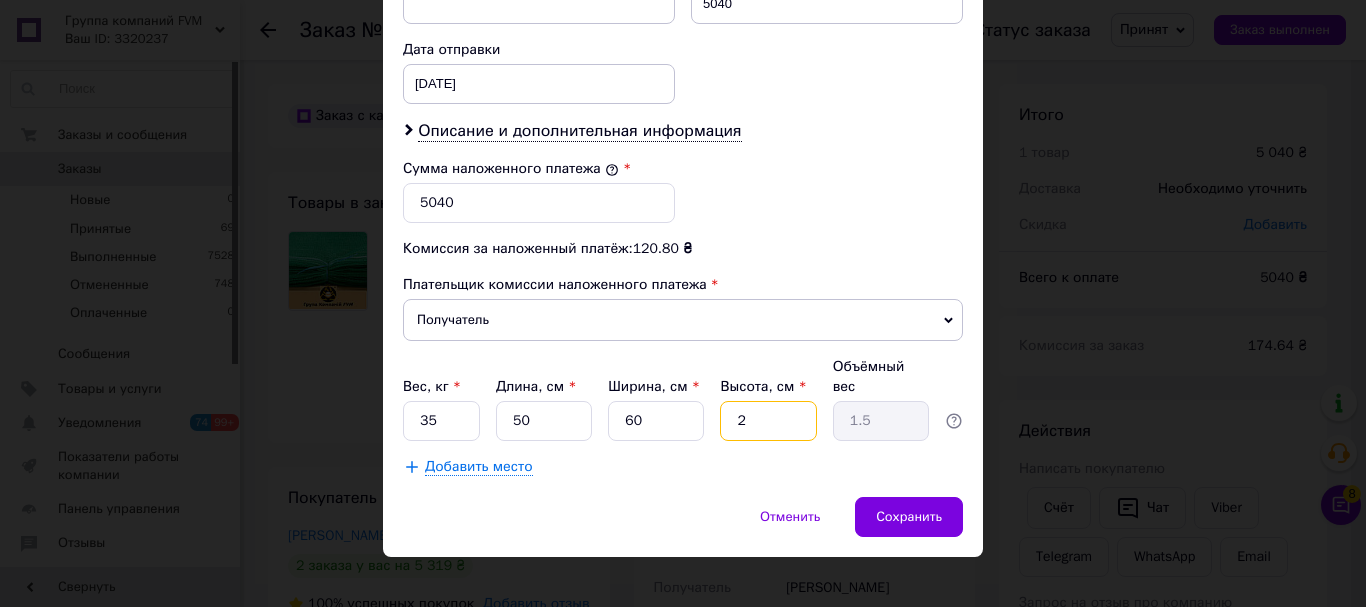 type 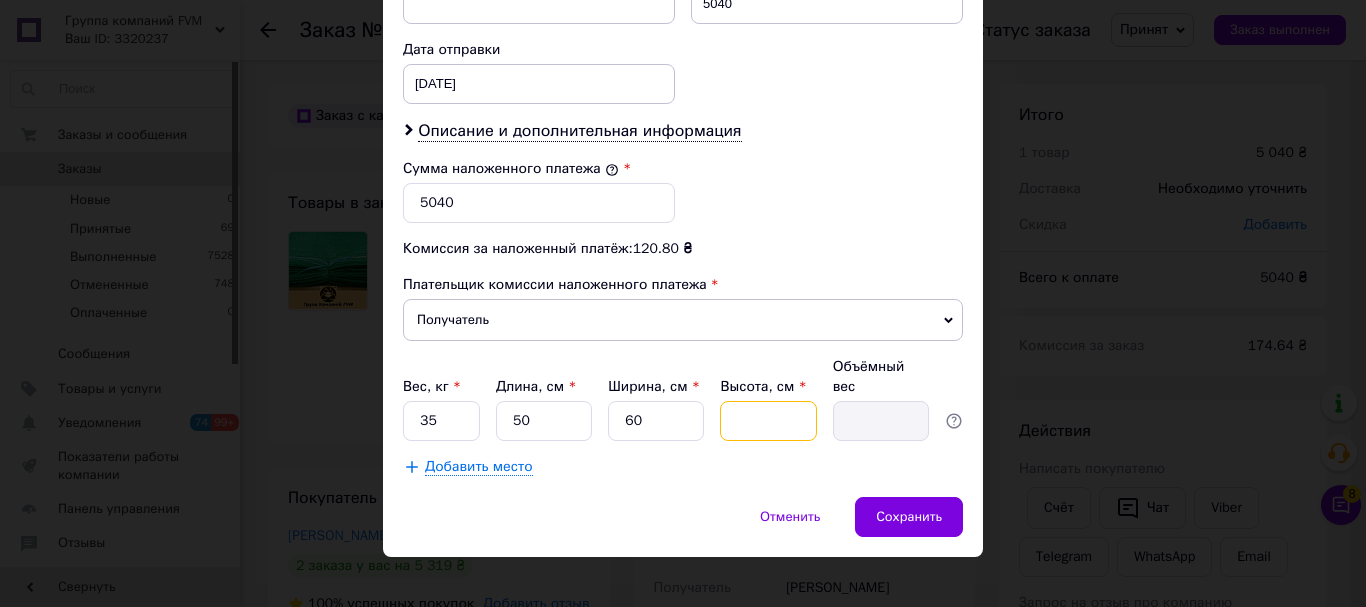 type on "7" 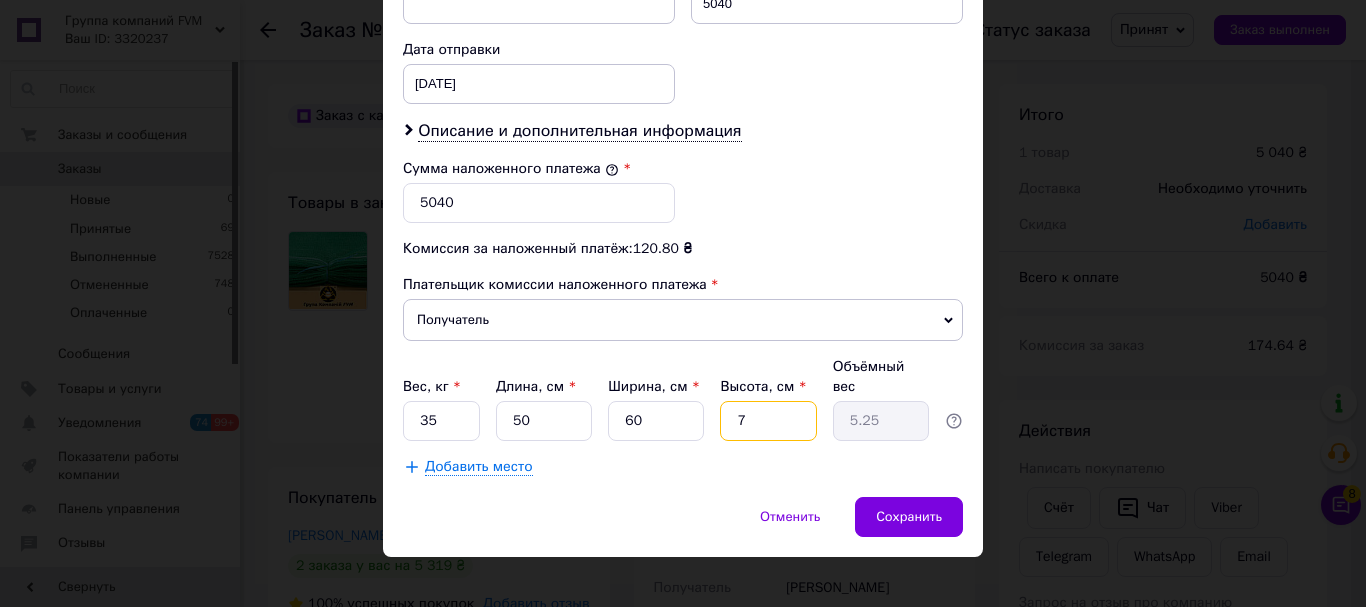 type on "70" 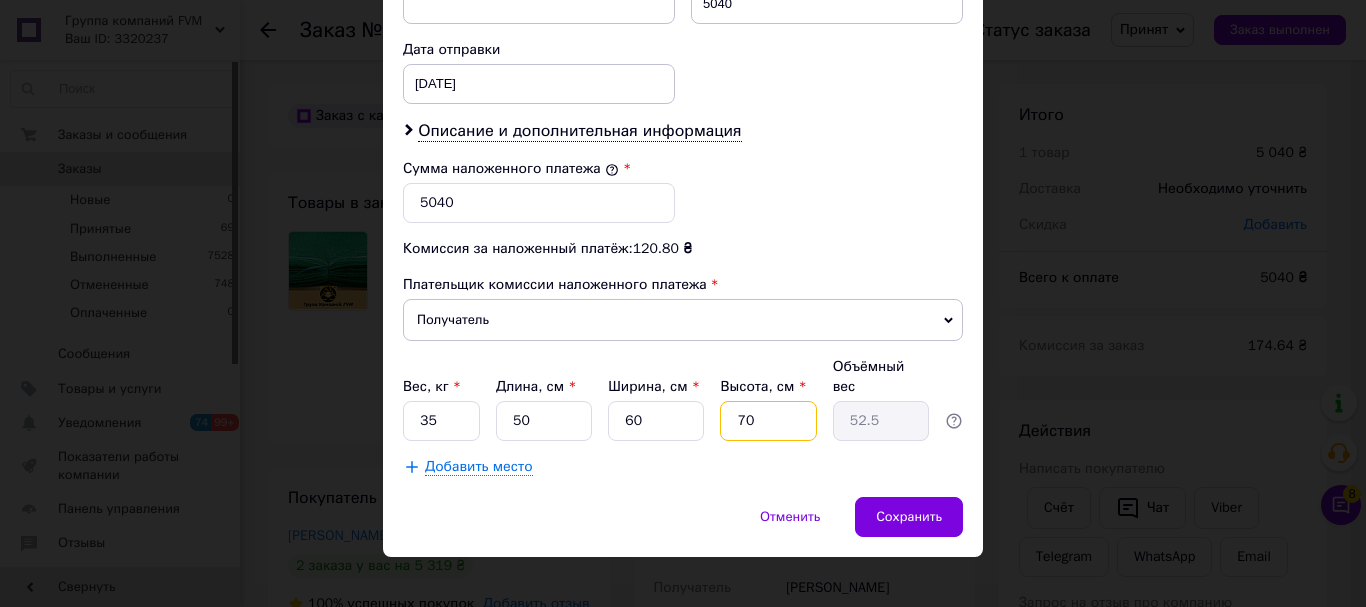 type on "70" 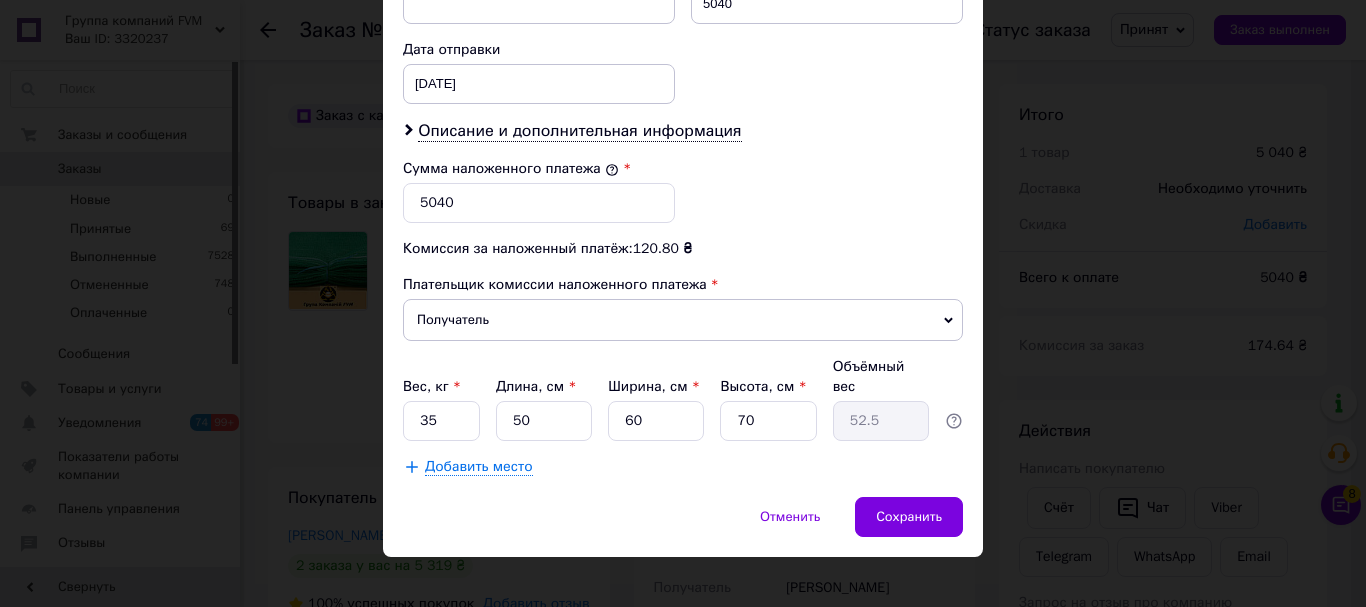 click on "Добавить место" at bounding box center [683, 467] 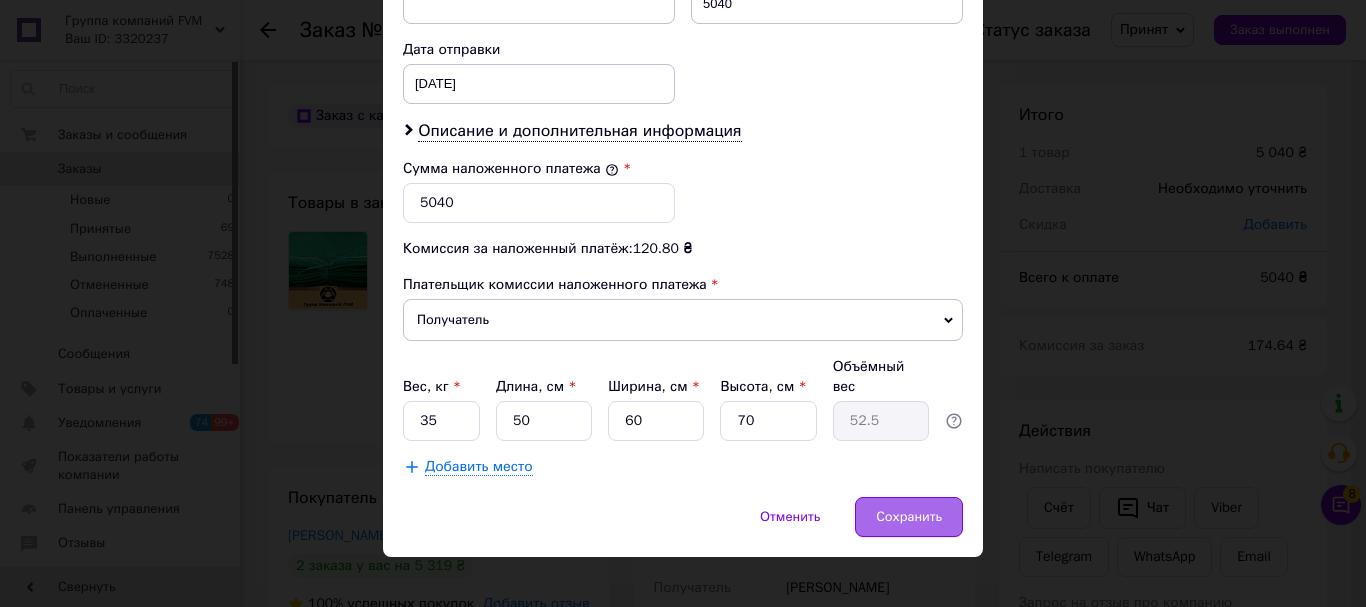 click on "Сохранить" at bounding box center [909, 517] 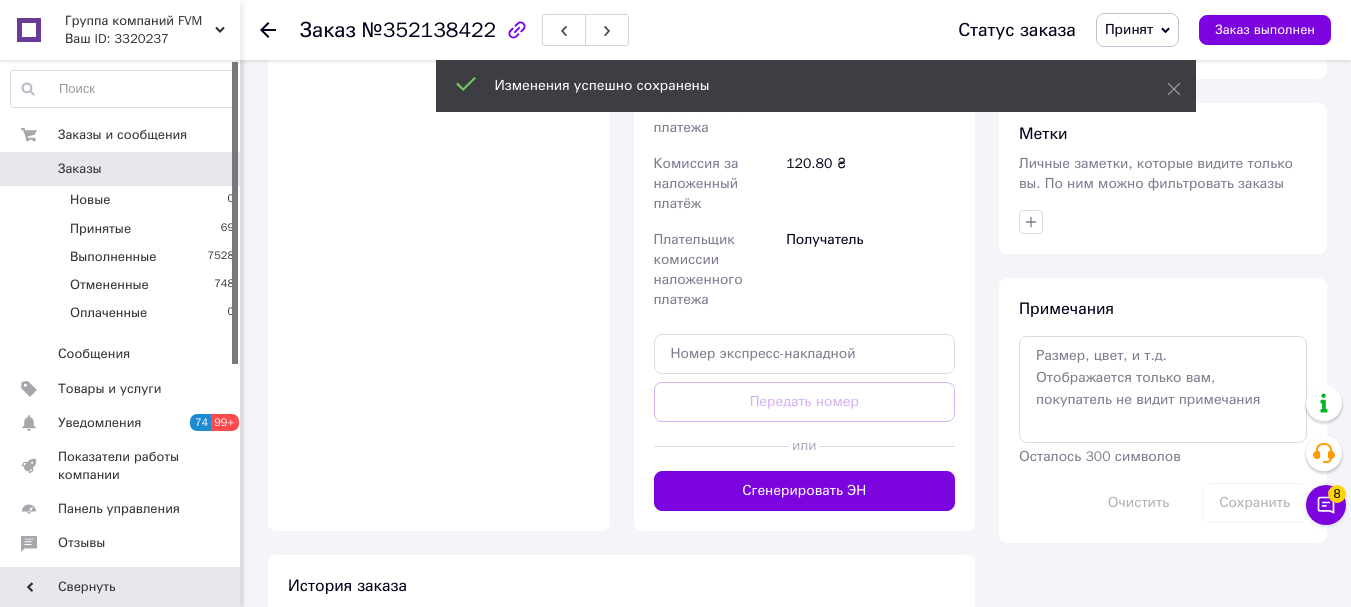 scroll, scrollTop: 900, scrollLeft: 0, axis: vertical 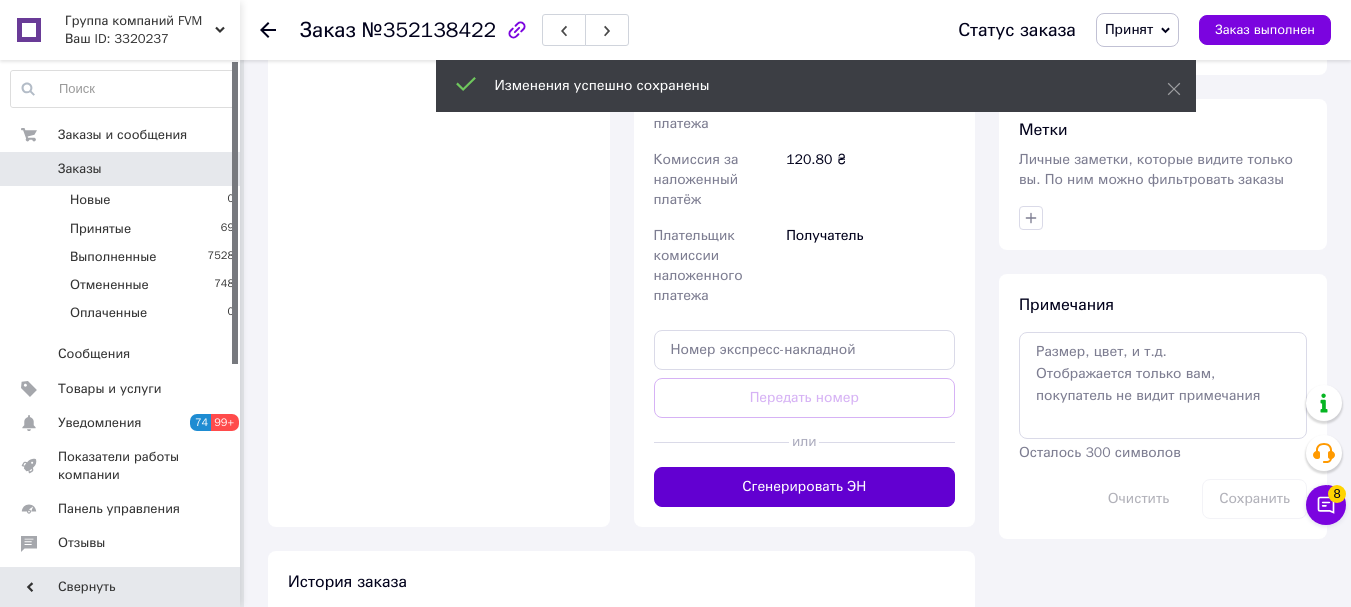 click on "Сгенерировать ЭН" at bounding box center (805, 487) 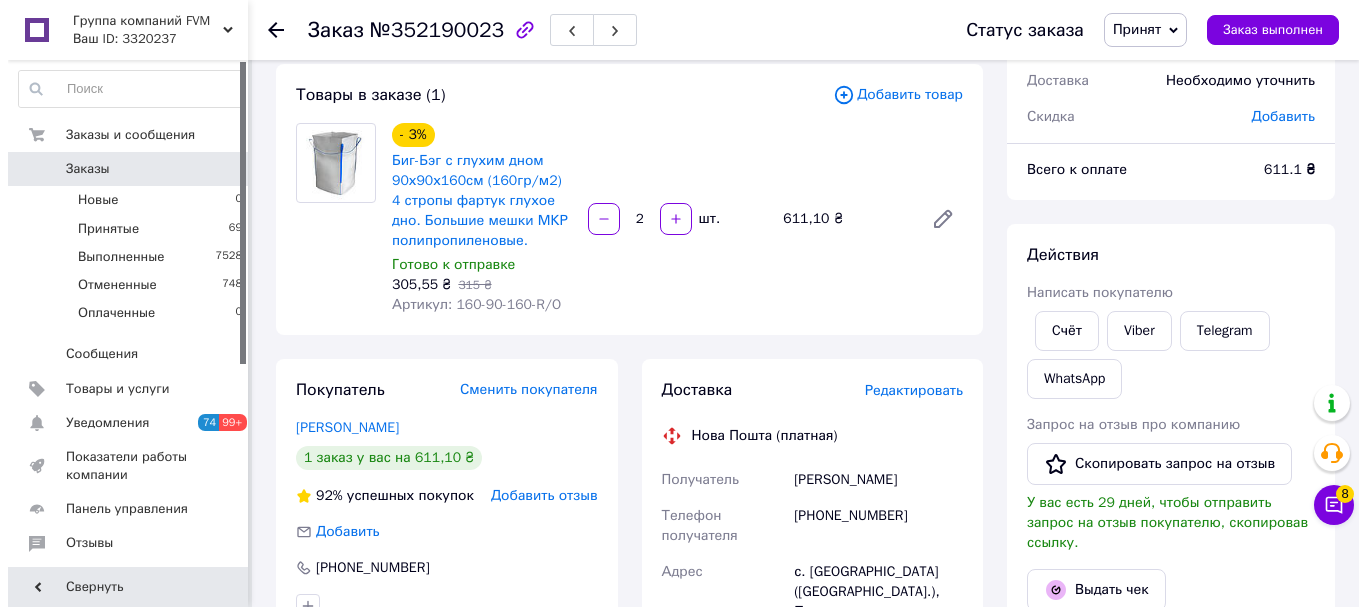 scroll, scrollTop: 200, scrollLeft: 0, axis: vertical 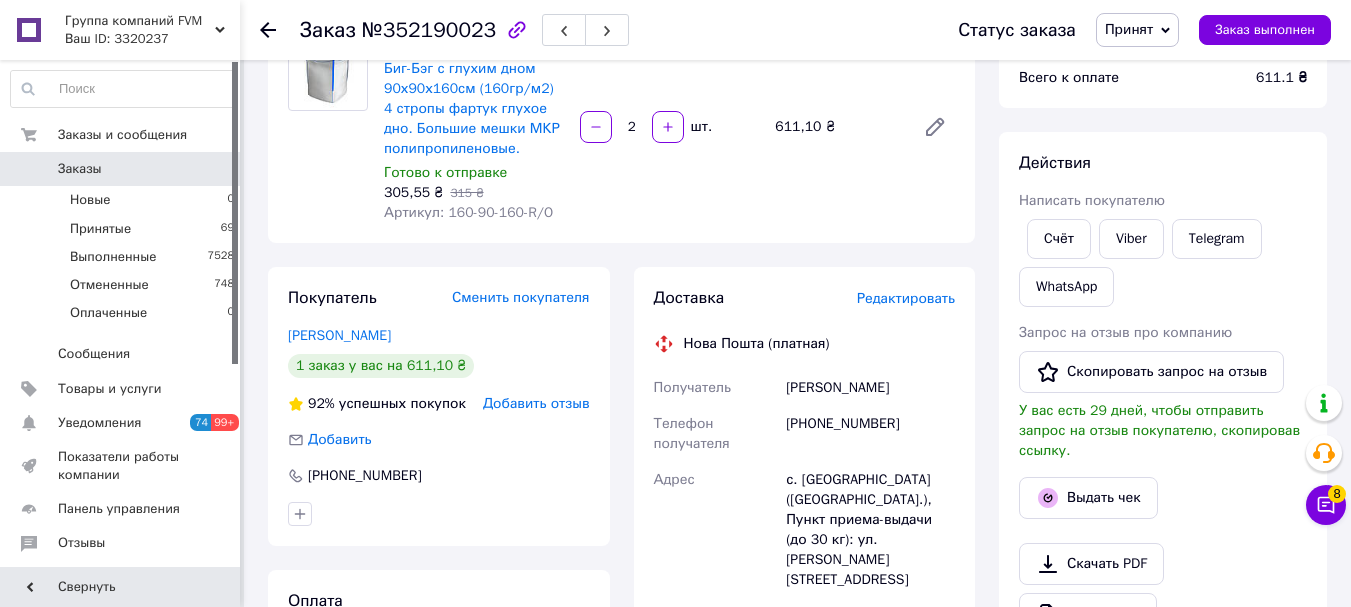 click on "Редактировать" at bounding box center [906, 298] 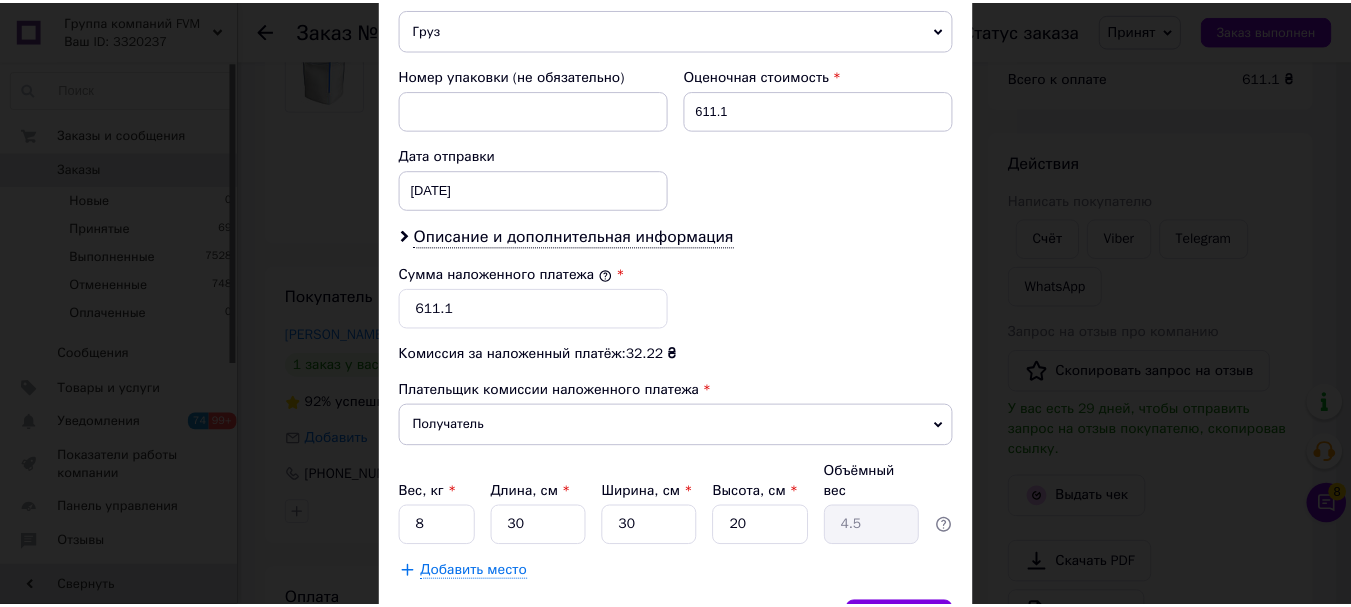 scroll, scrollTop: 919, scrollLeft: 0, axis: vertical 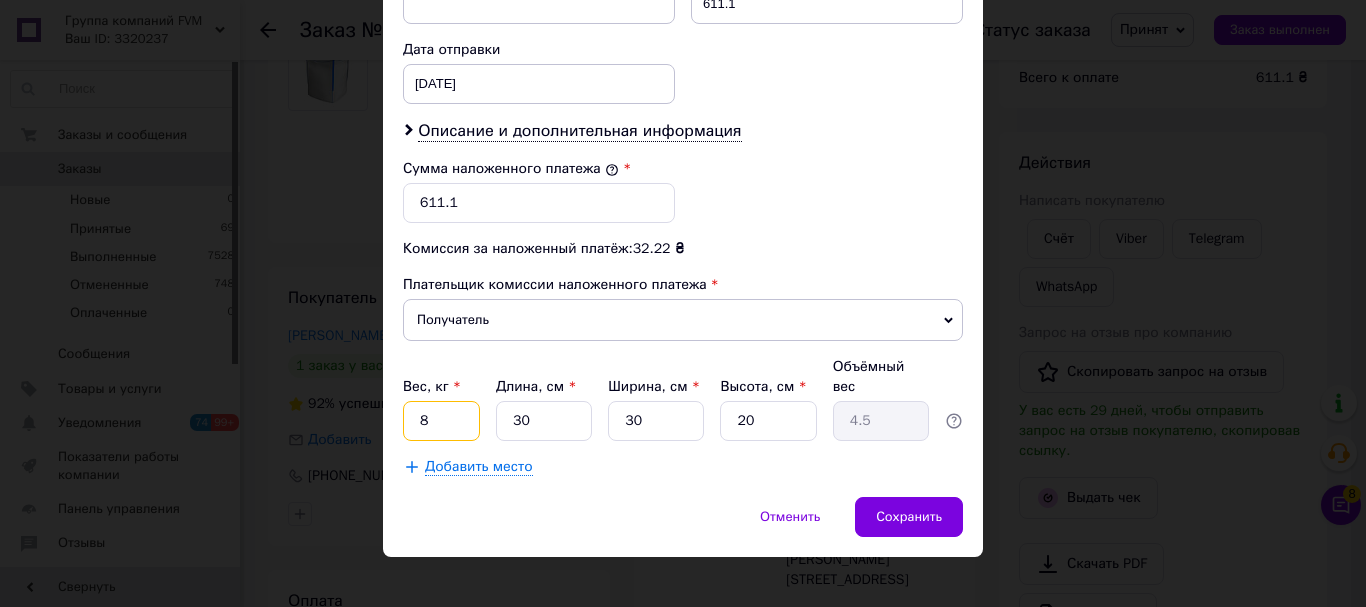 click on "8" at bounding box center [441, 421] 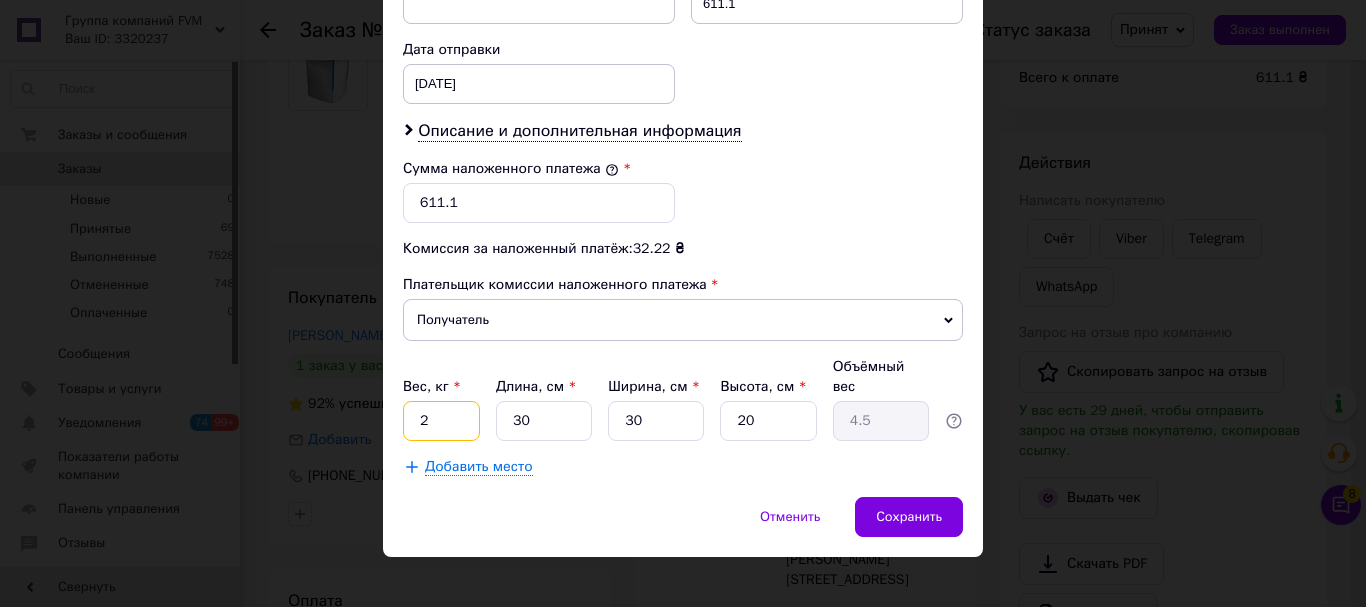 type on "2" 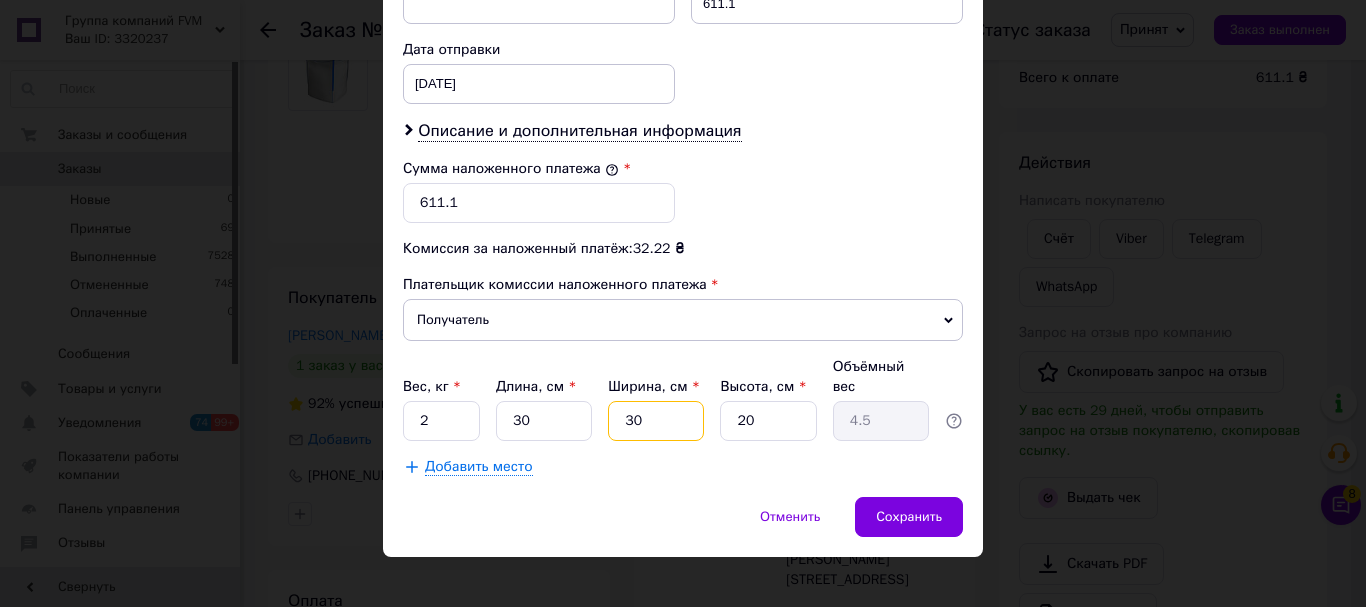 click on "30" at bounding box center (656, 421) 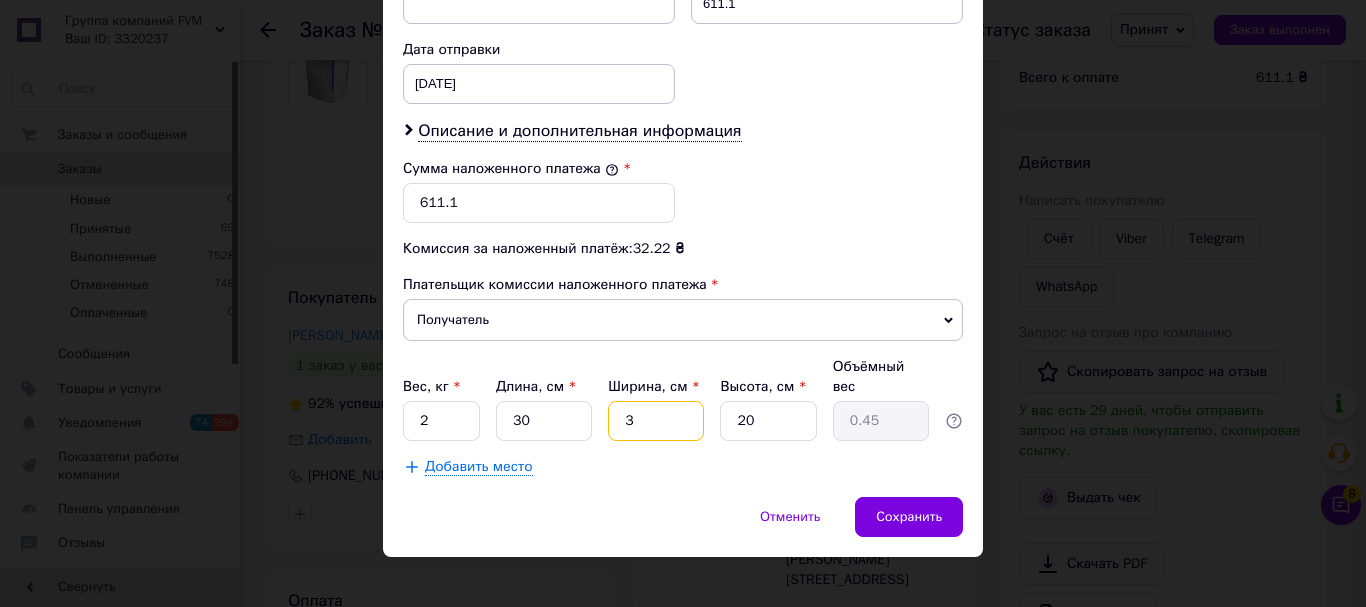type 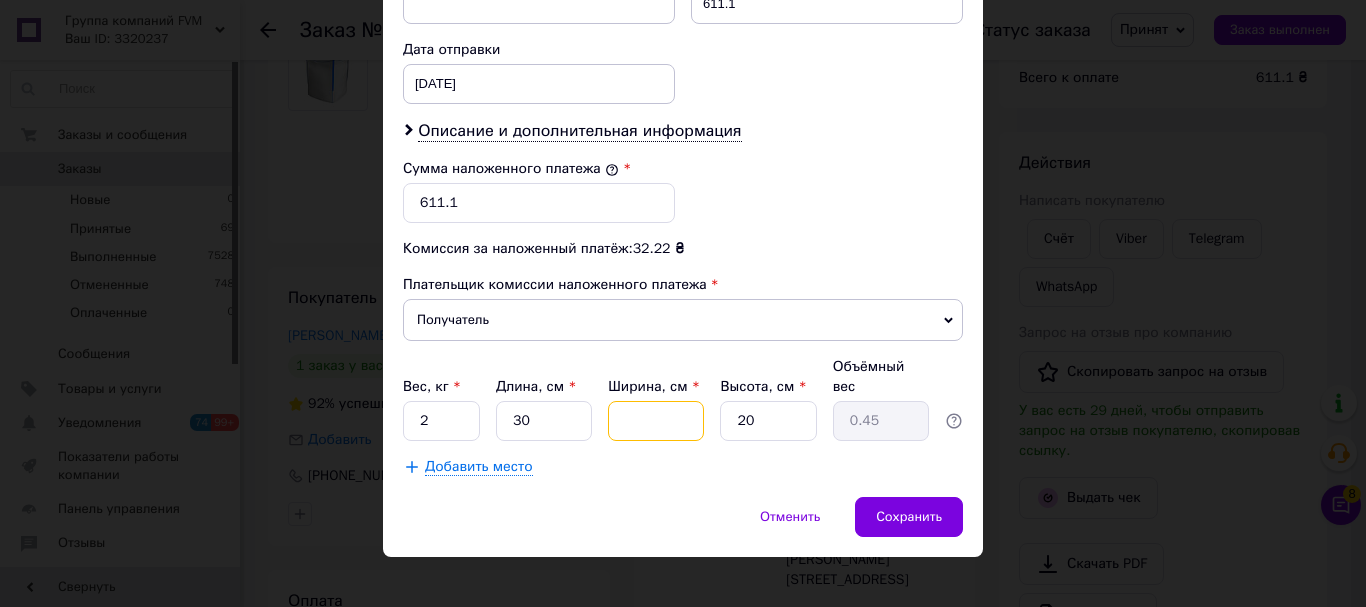 type 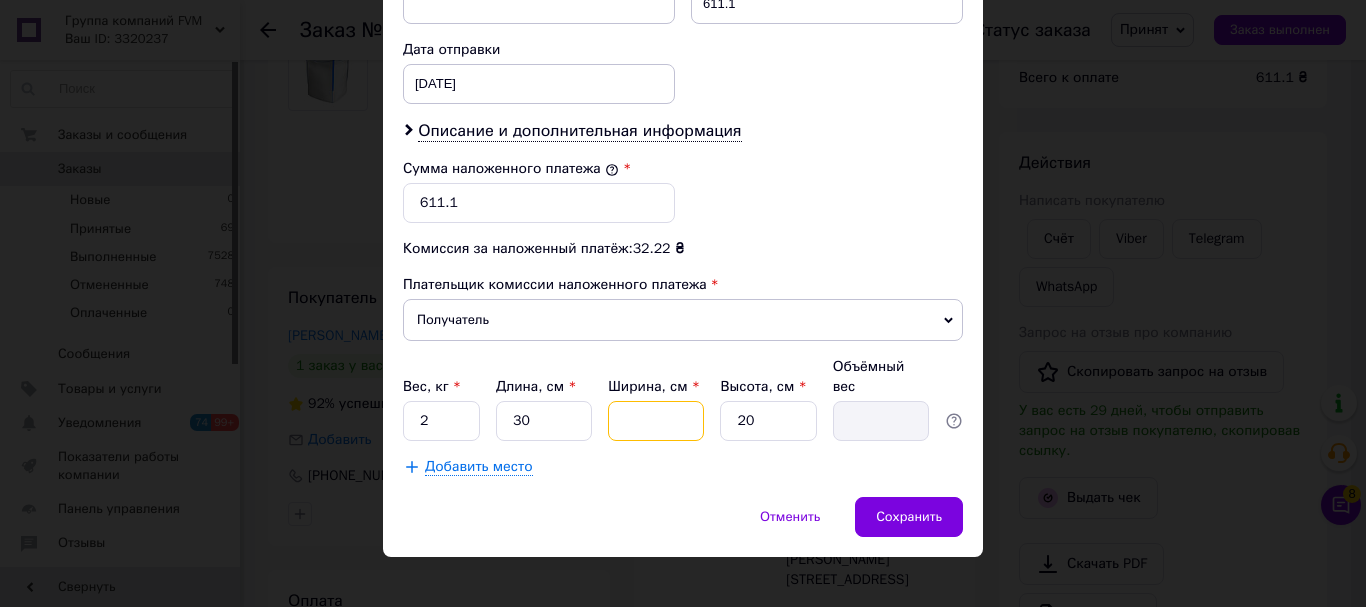type on "5" 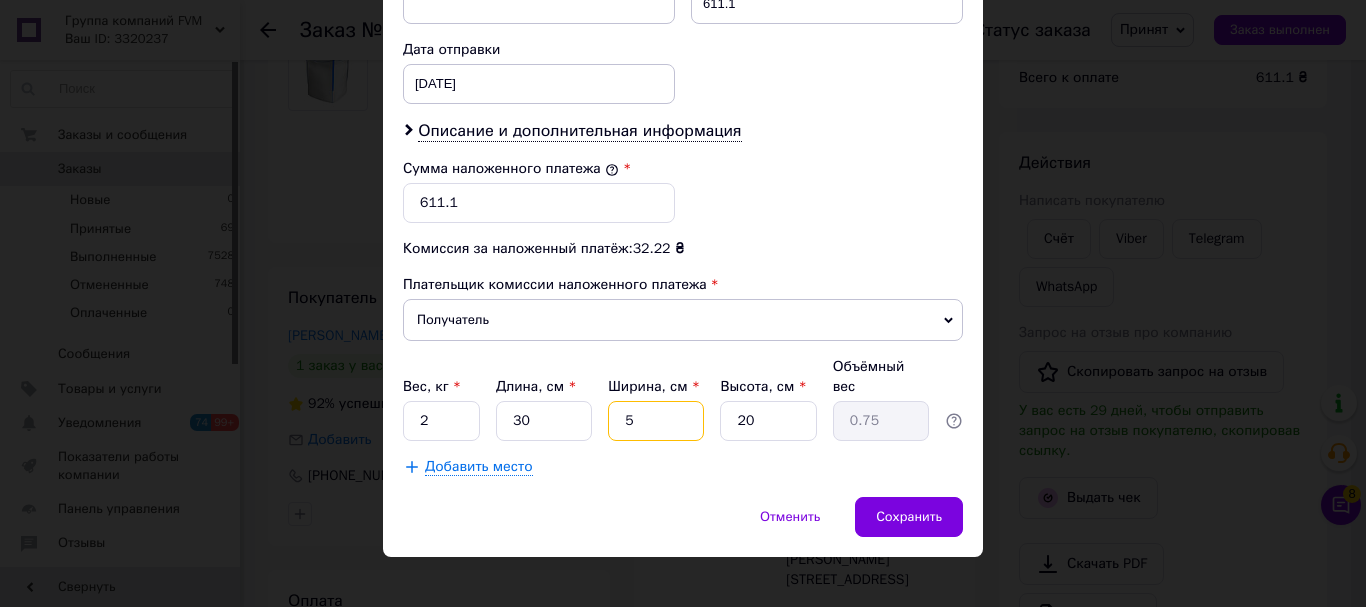 type on "50" 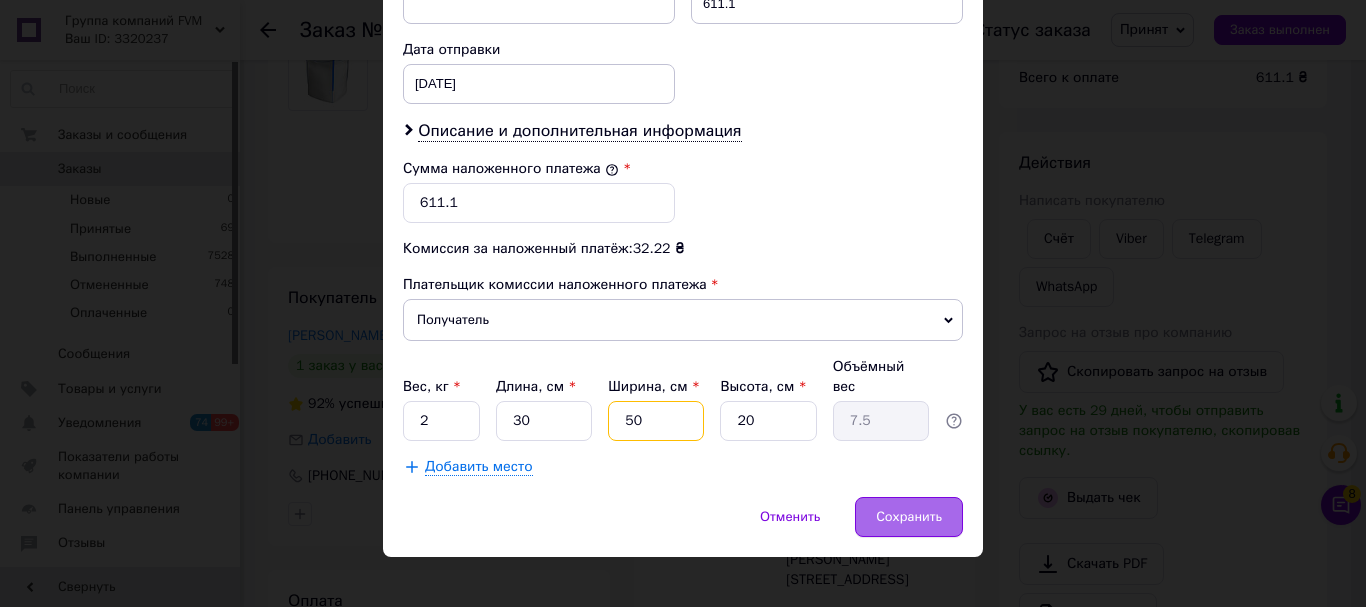 type on "50" 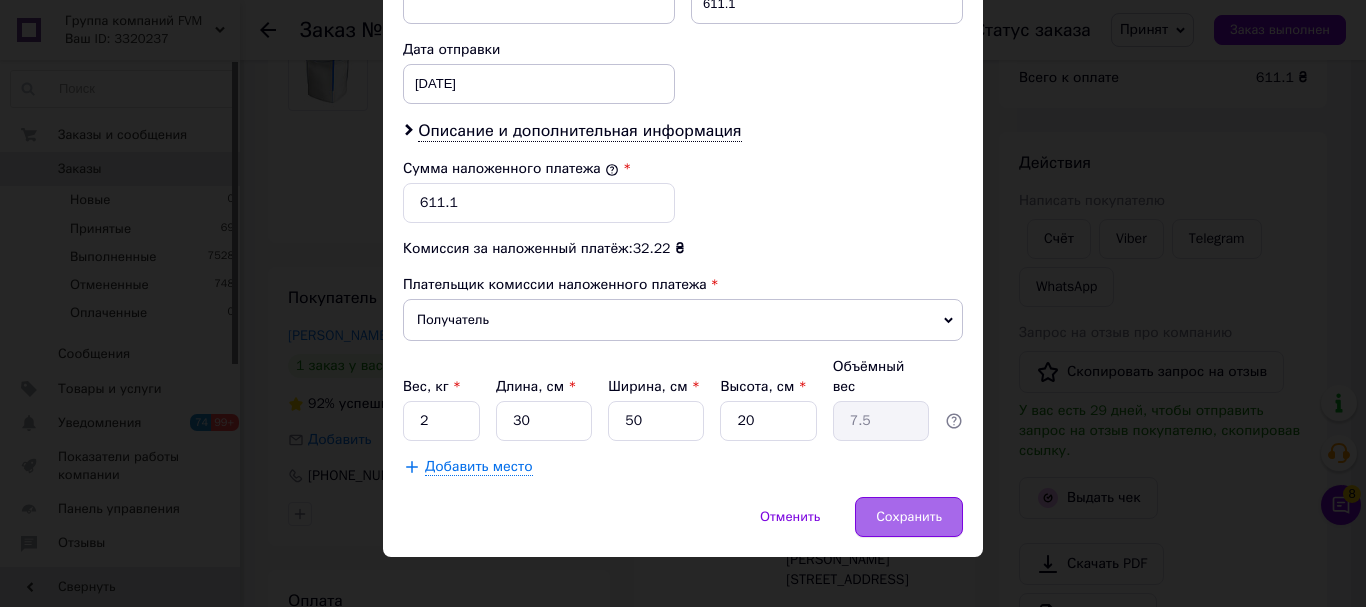 click on "Сохранить" at bounding box center [909, 517] 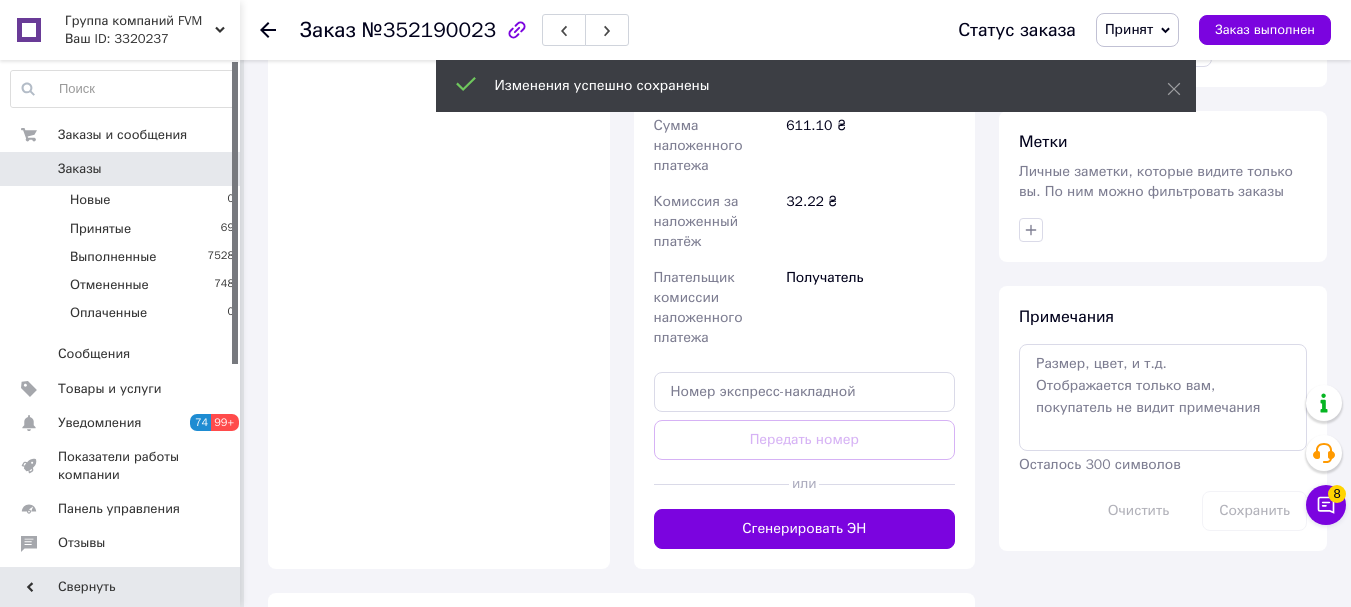 scroll, scrollTop: 900, scrollLeft: 0, axis: vertical 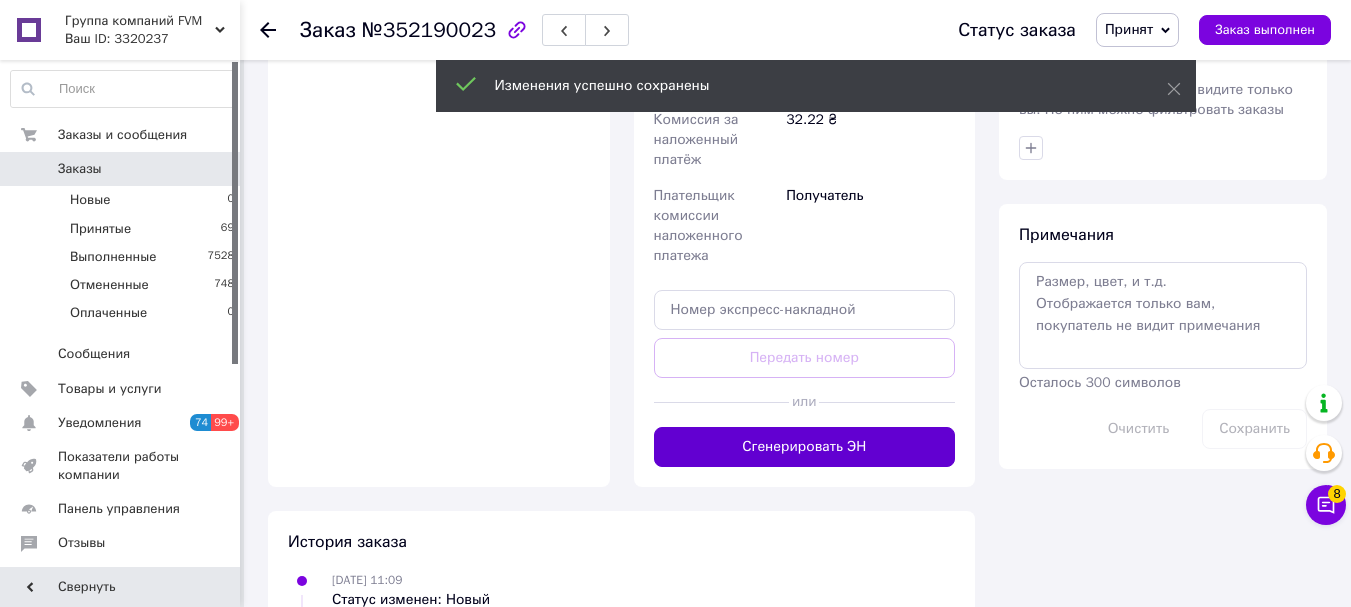 click on "Сгенерировать ЭН" at bounding box center (805, 447) 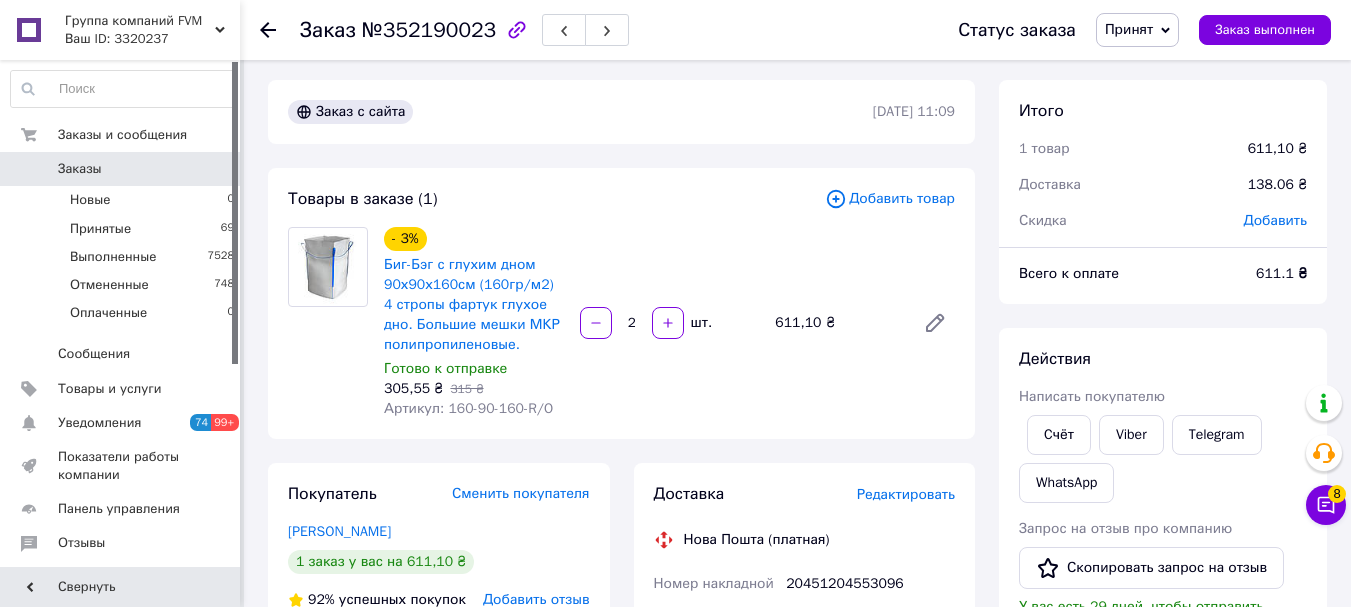 scroll, scrollTop: 0, scrollLeft: 0, axis: both 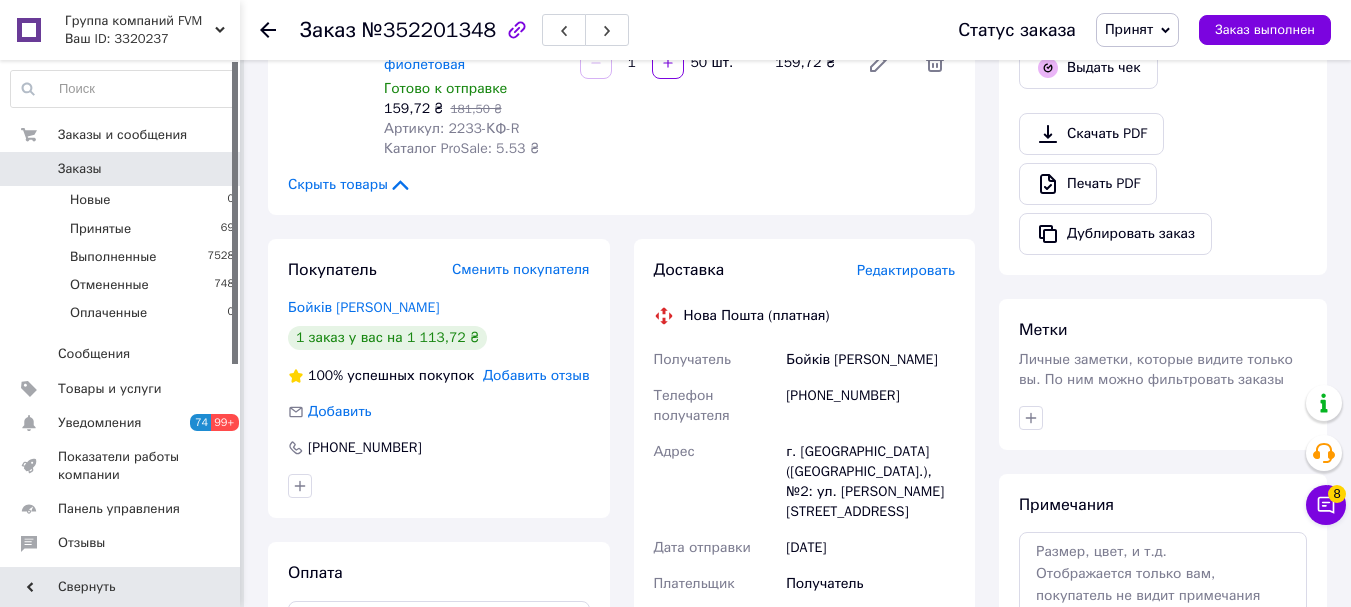 click on "Редактировать" at bounding box center [906, 270] 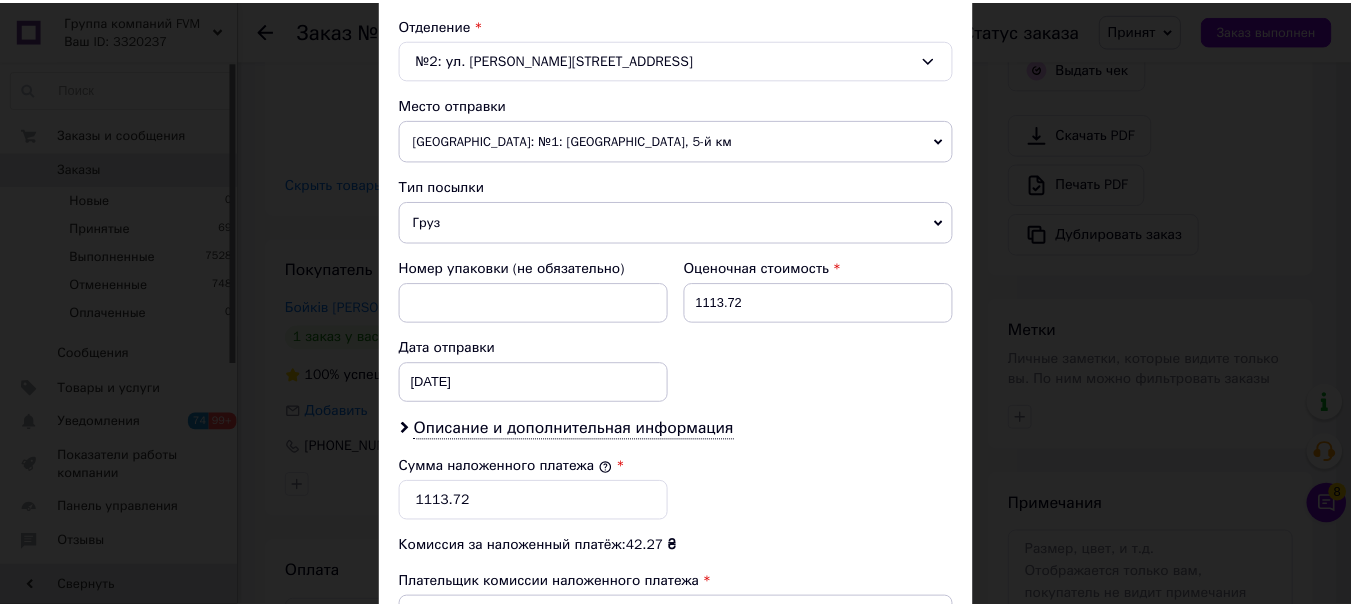 scroll, scrollTop: 919, scrollLeft: 0, axis: vertical 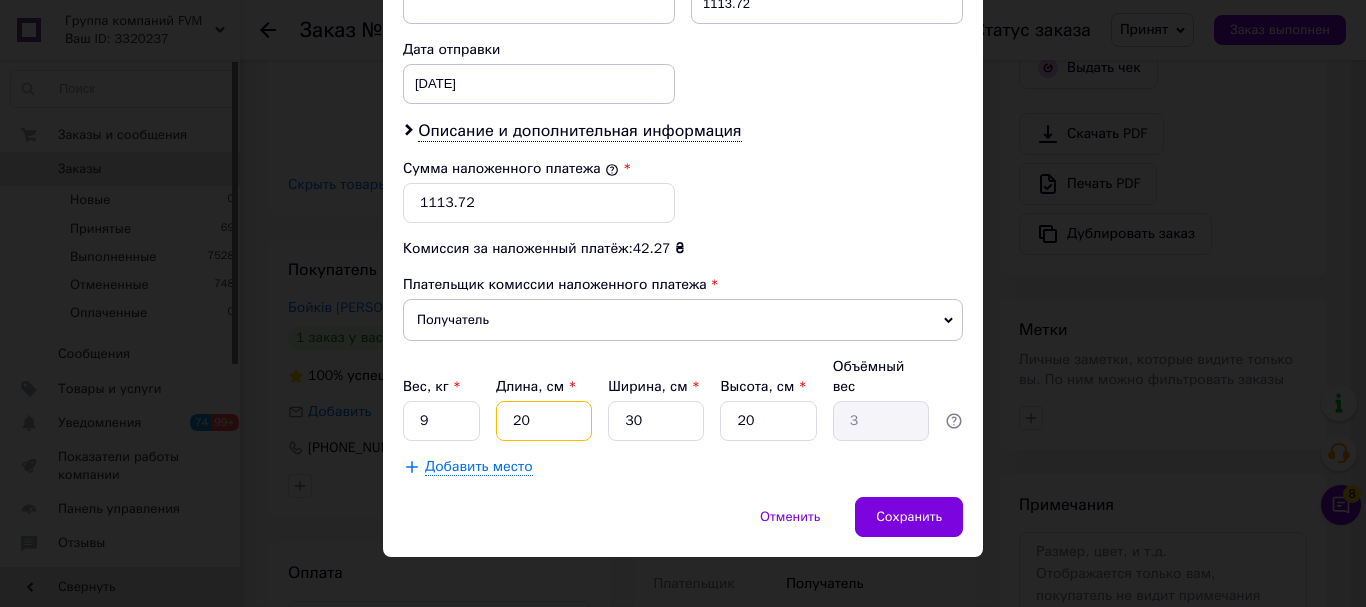 click on "20" at bounding box center (544, 421) 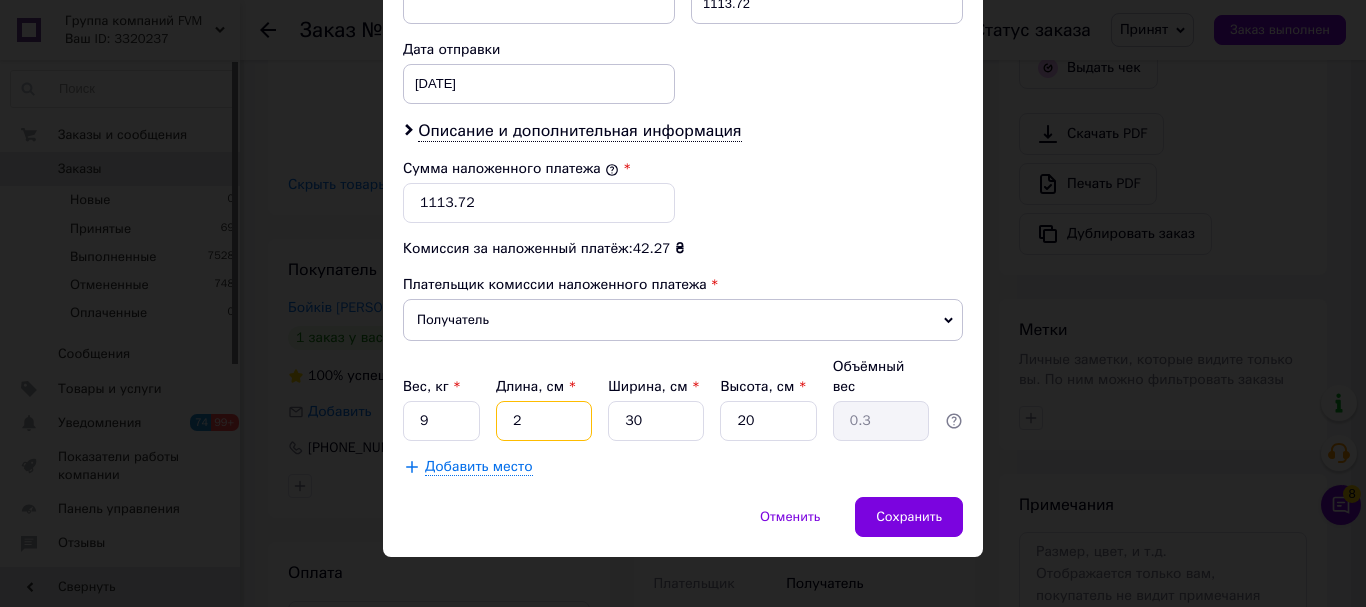 type 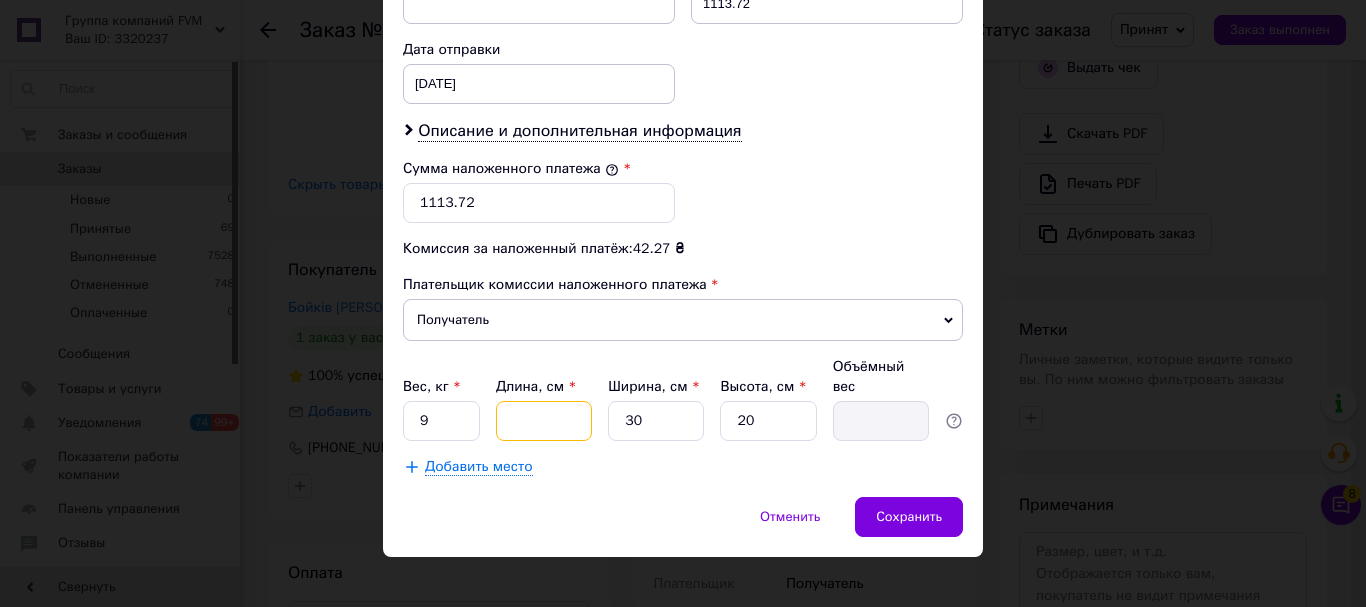 type on "7" 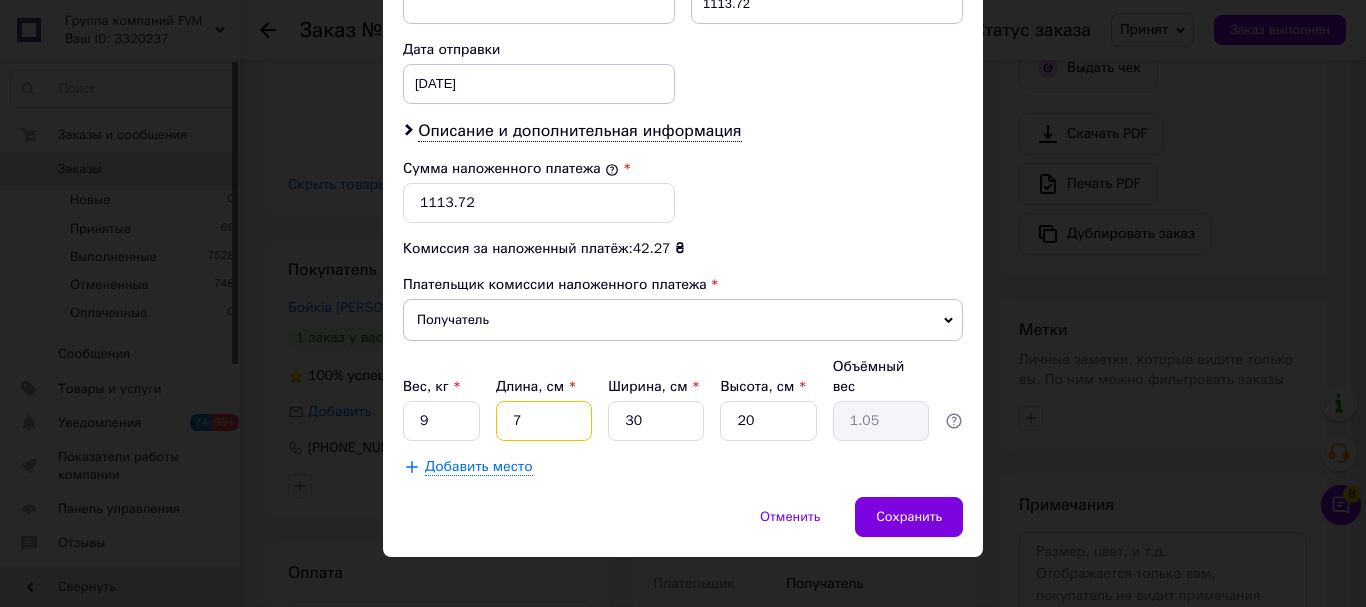 type on "75" 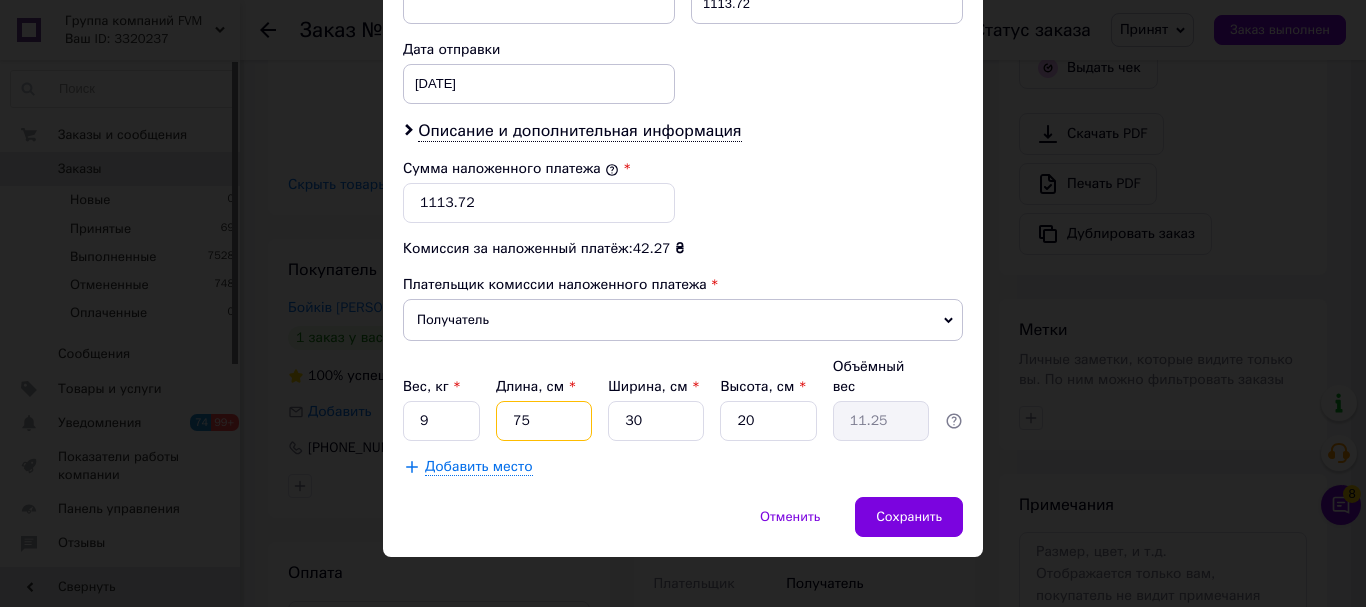type on "75" 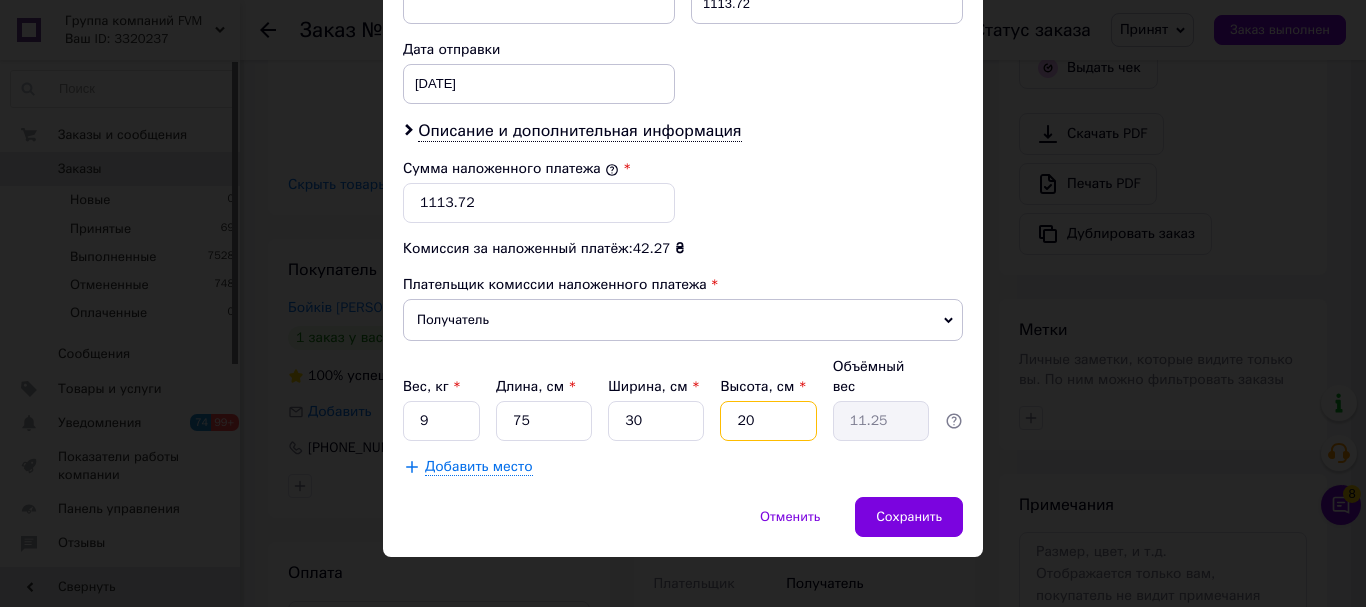 click on "20" at bounding box center [768, 421] 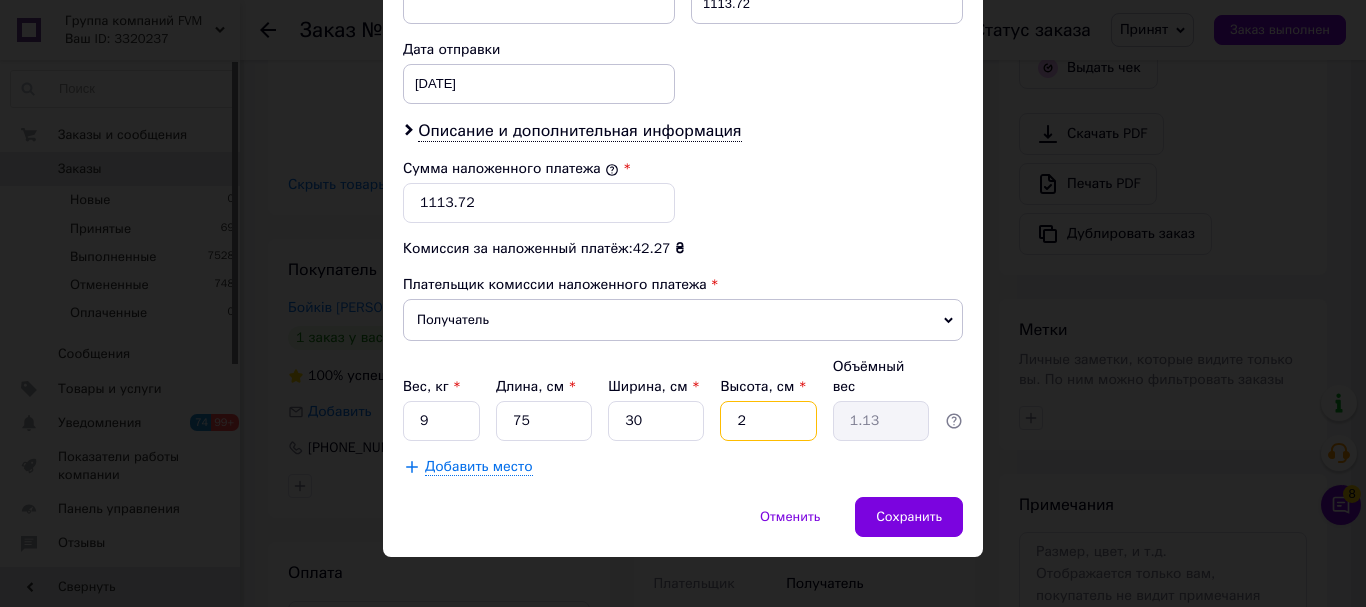 type 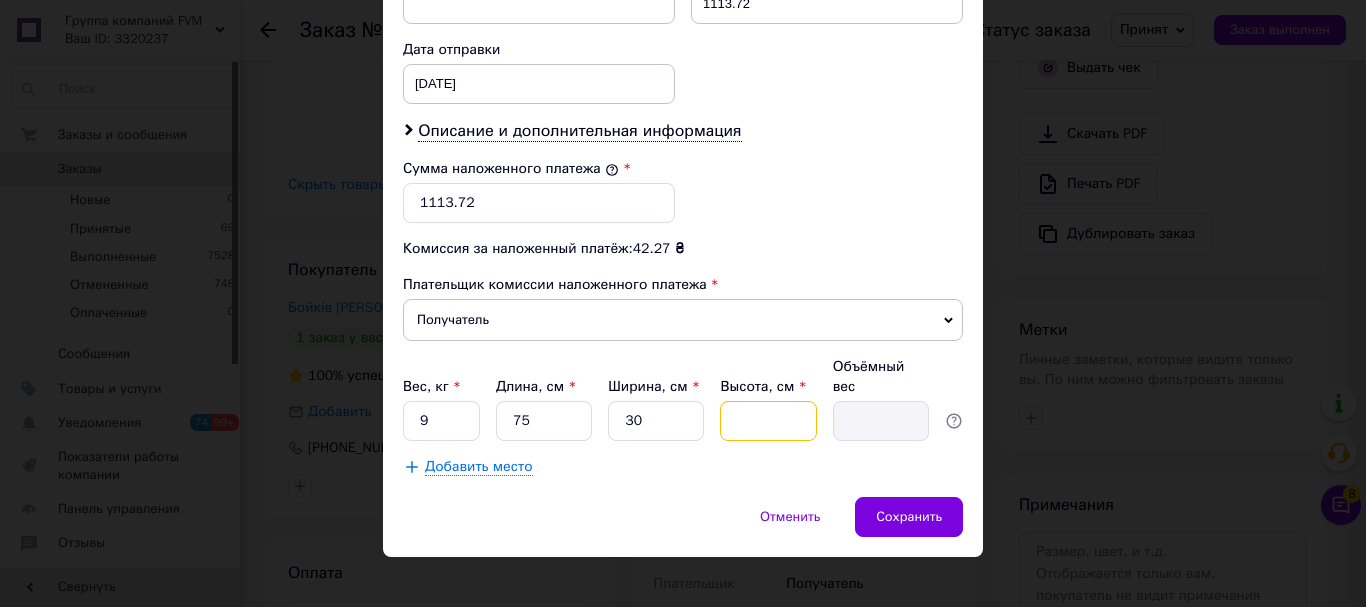 type on "7" 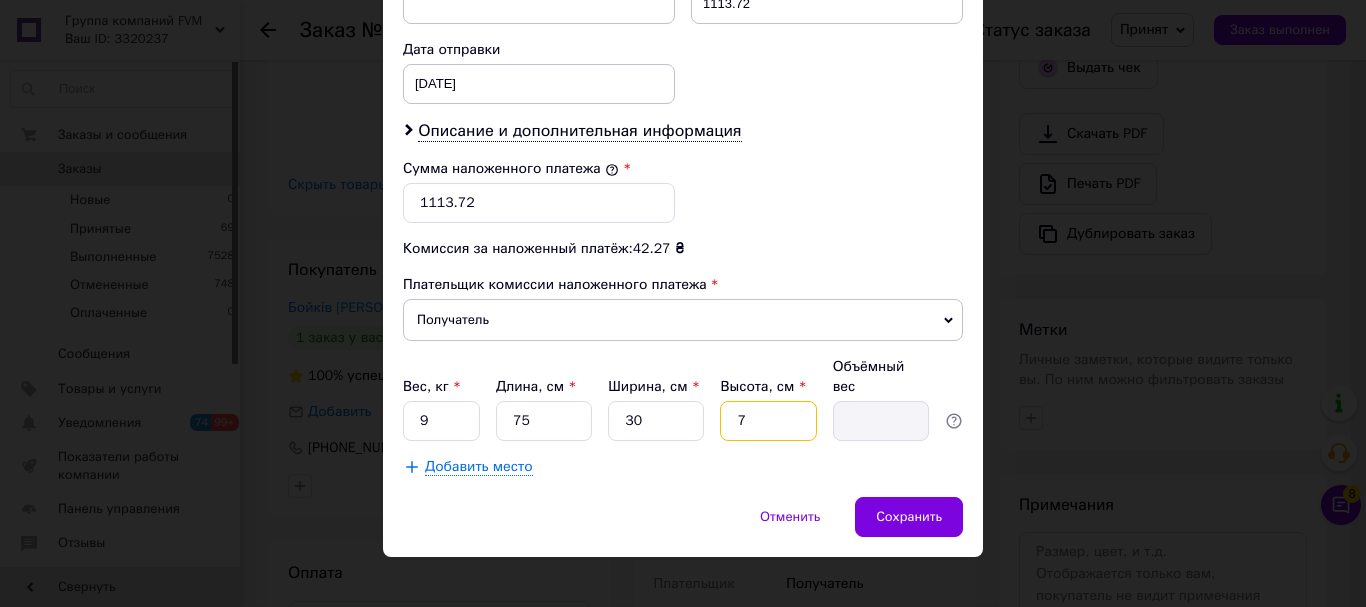 type on "3.94" 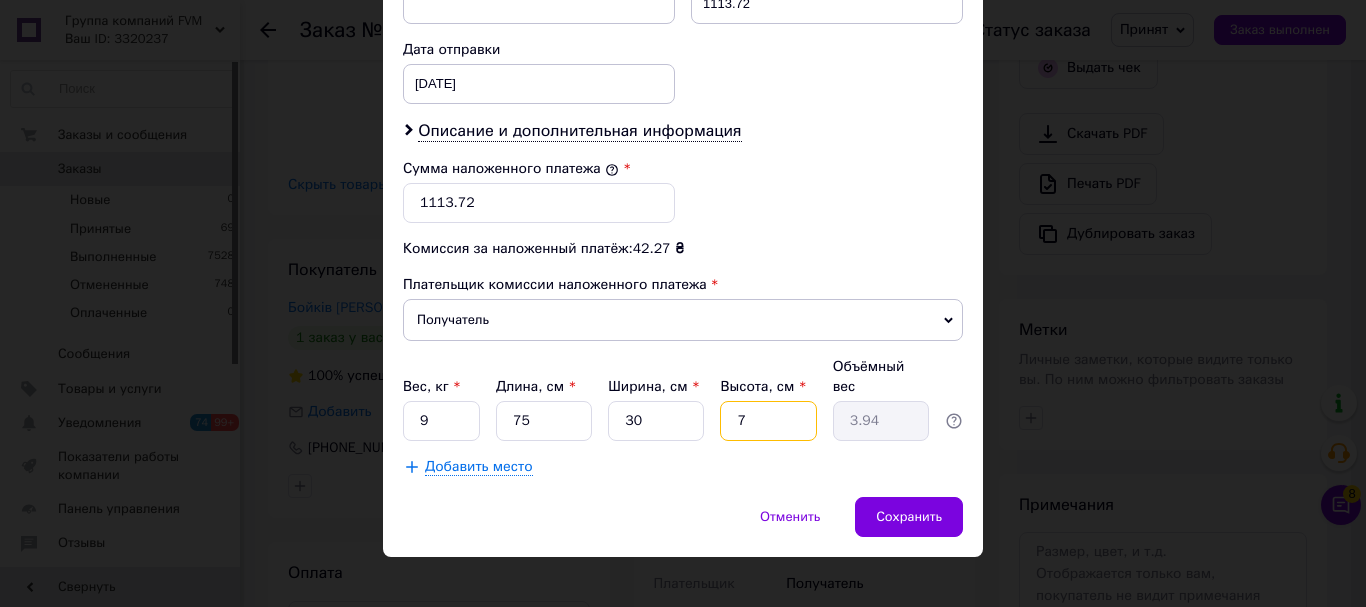type on "75" 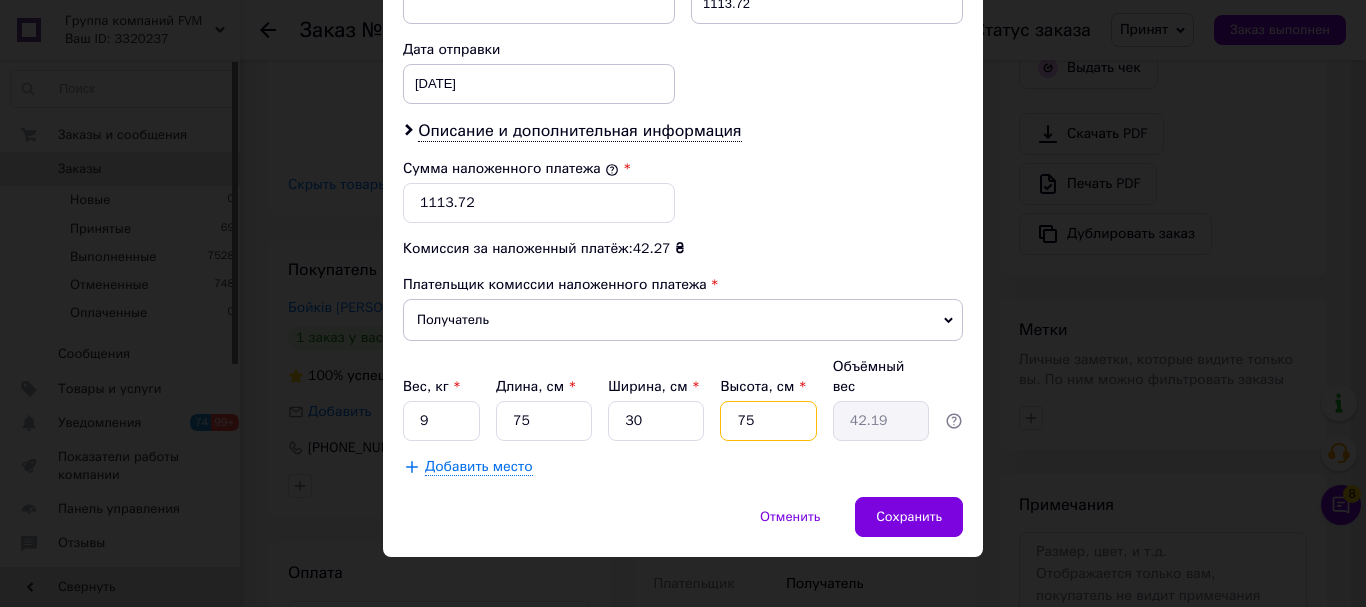 type on "75" 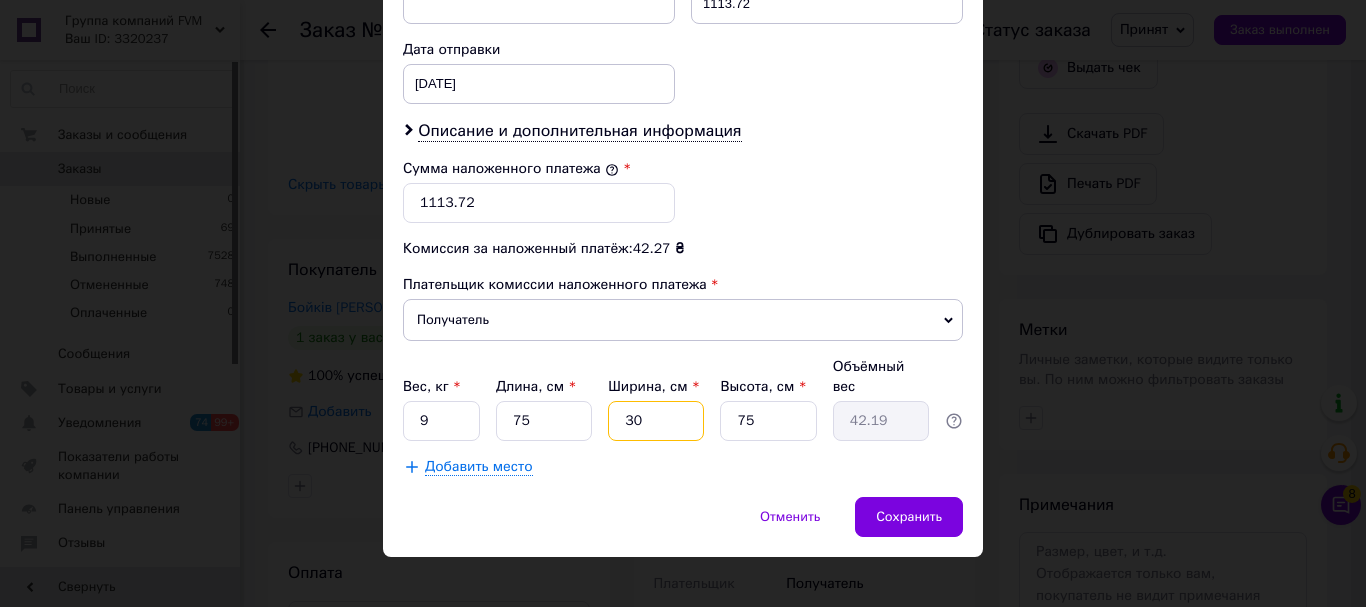 click on "30" at bounding box center [656, 421] 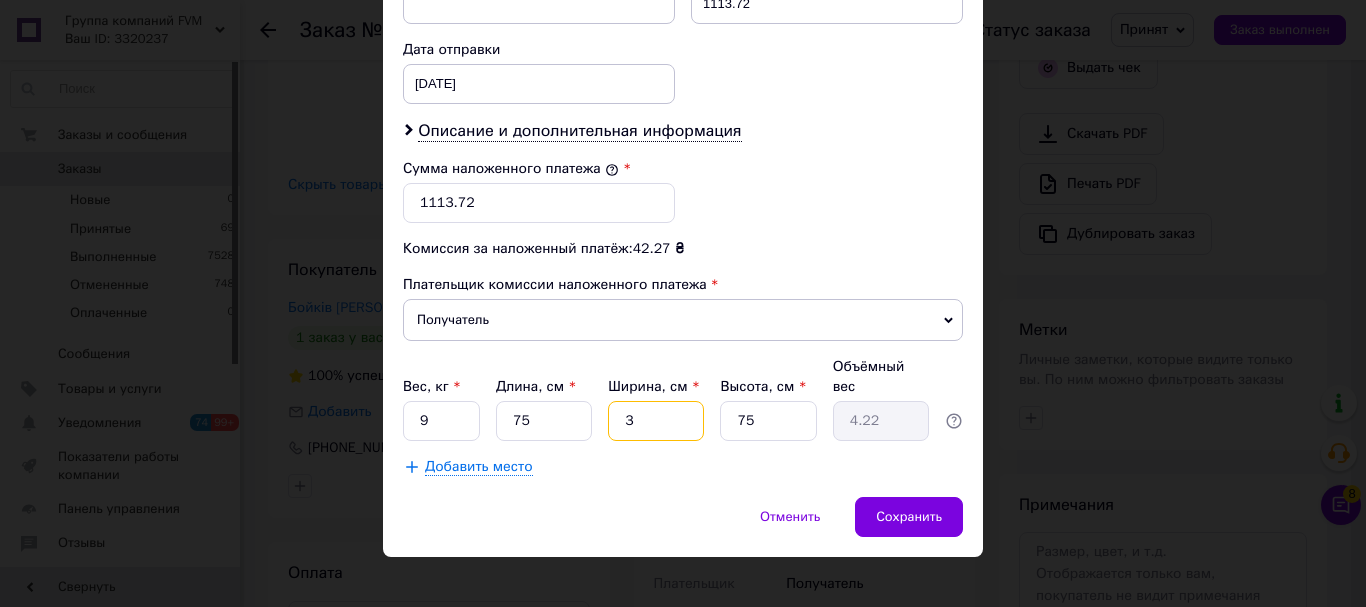 type 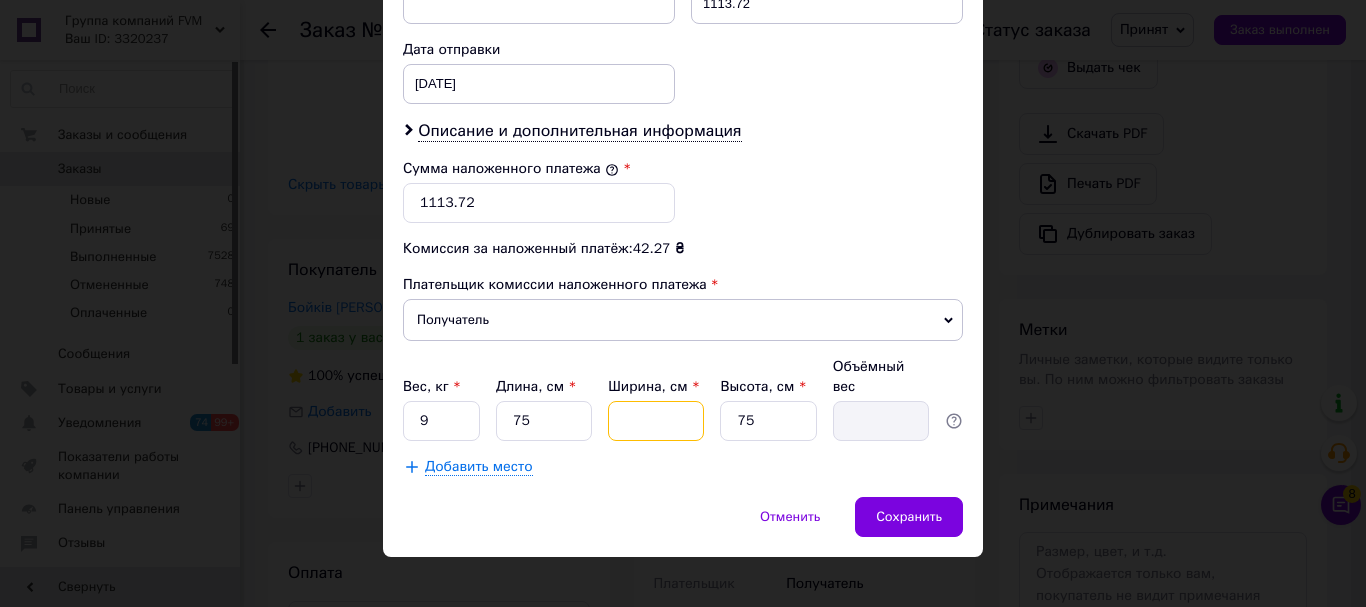type on "1" 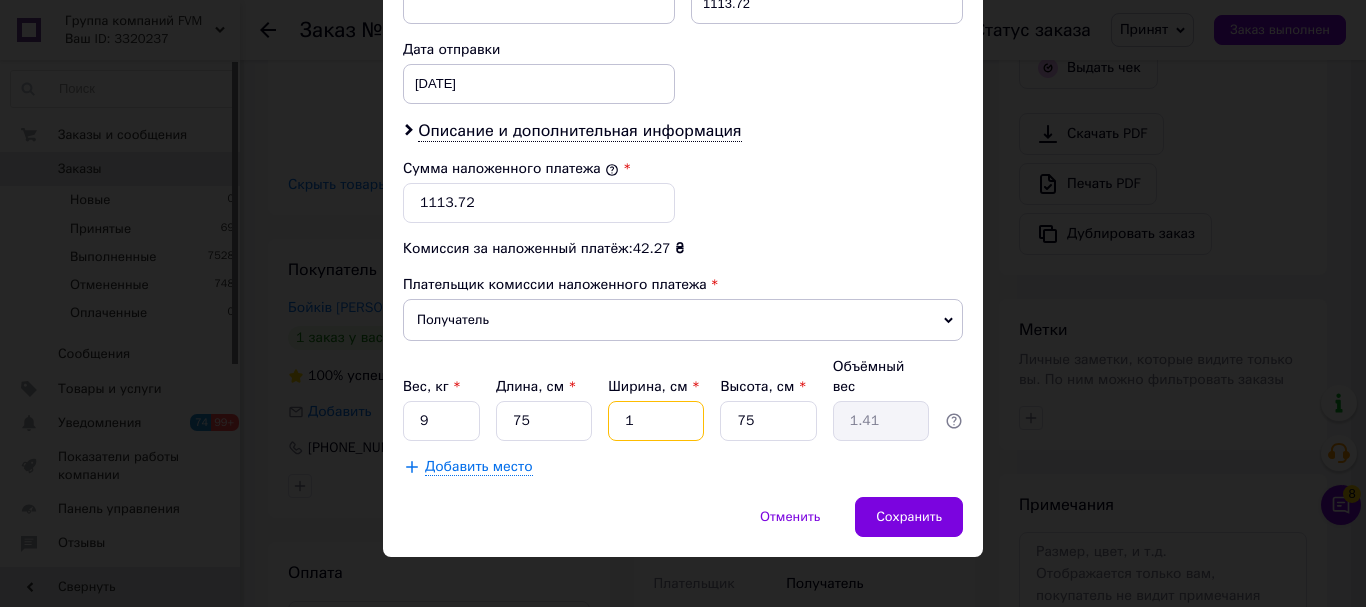 type on "14" 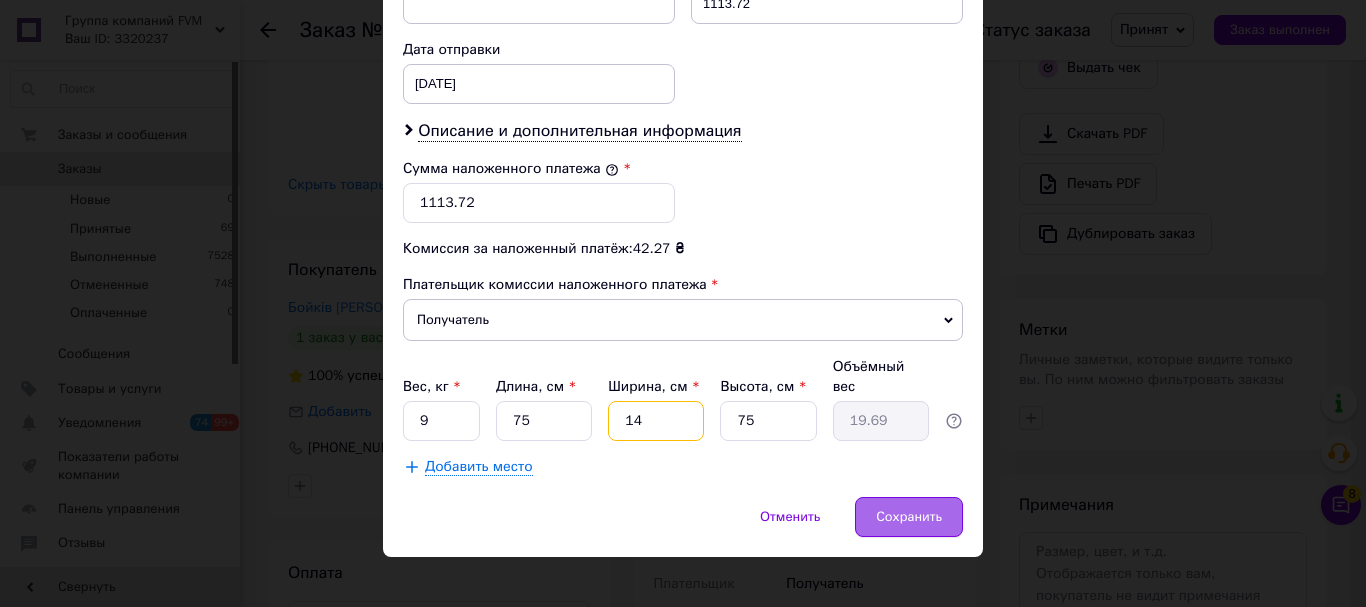 type on "14" 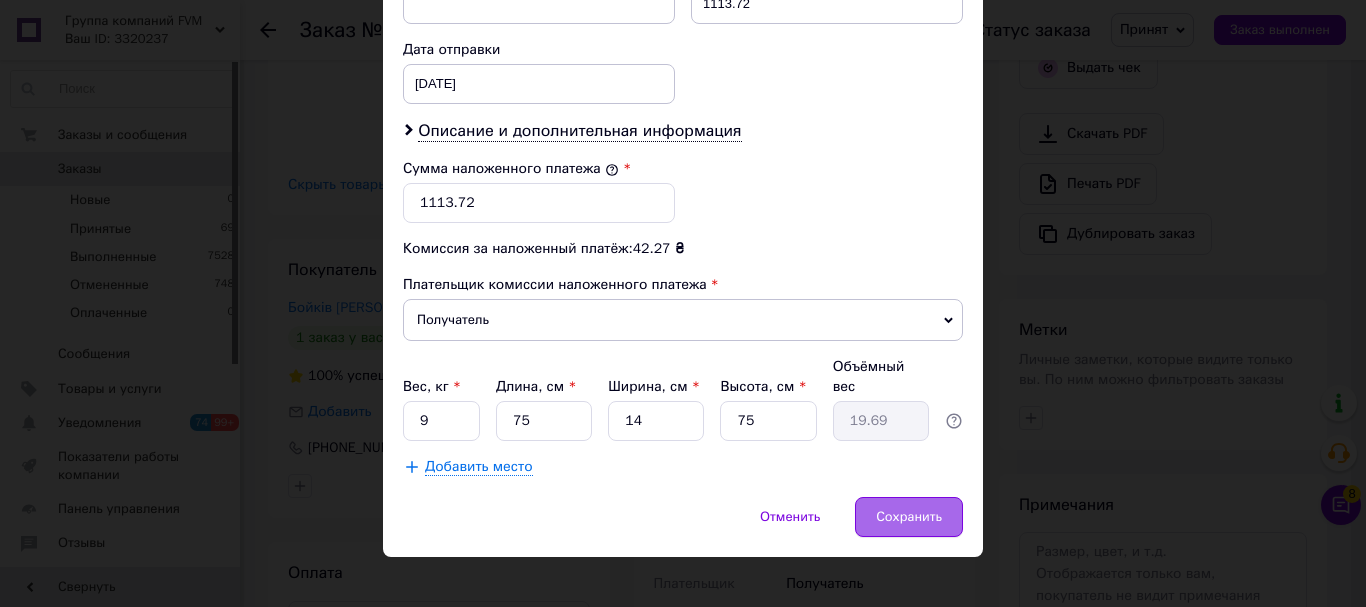 click on "Сохранить" at bounding box center [909, 517] 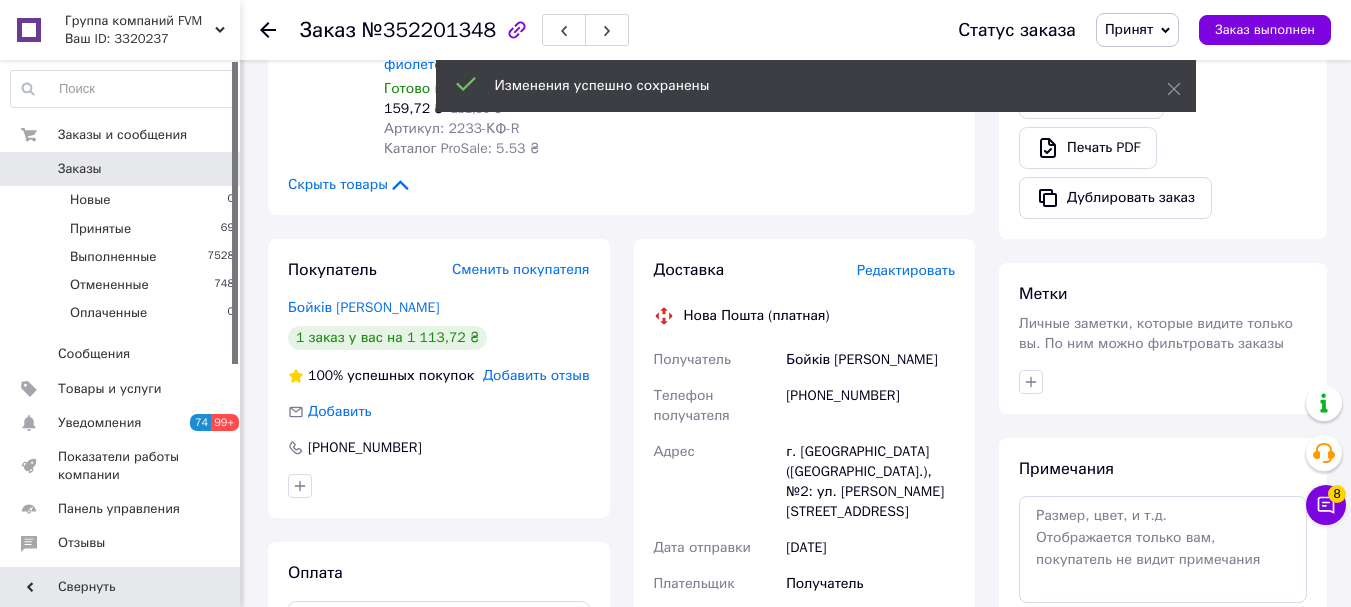 scroll, scrollTop: 1200, scrollLeft: 0, axis: vertical 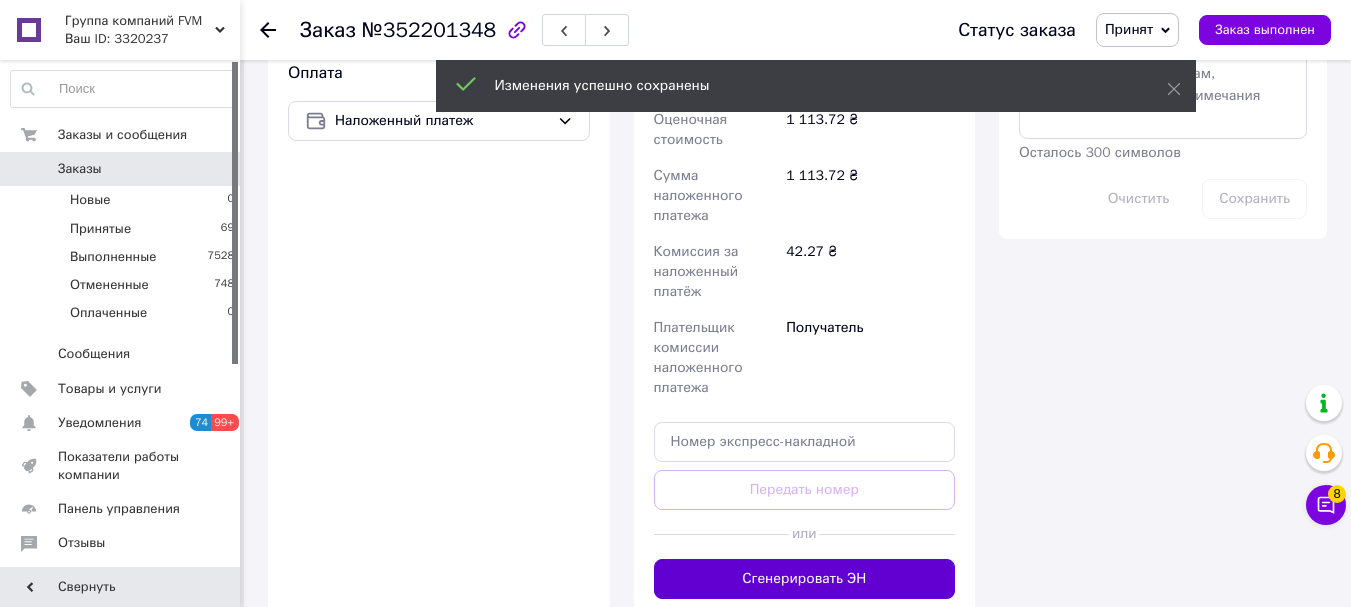 click on "Сгенерировать ЭН" at bounding box center (805, 579) 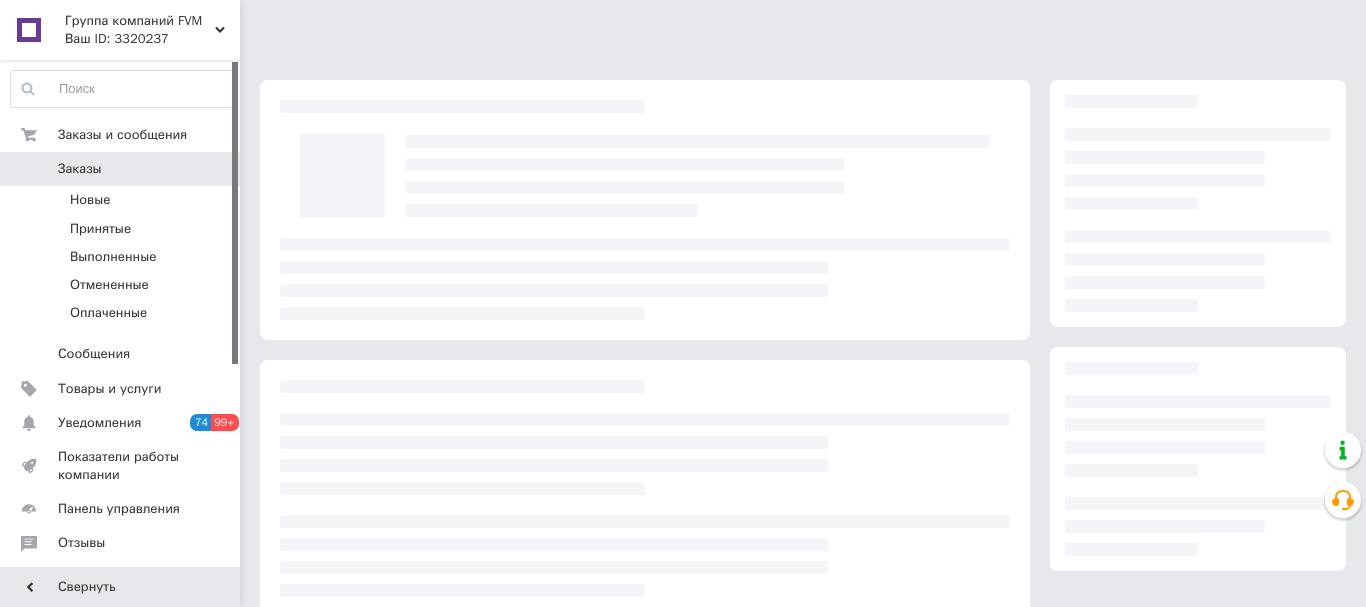 scroll, scrollTop: 0, scrollLeft: 0, axis: both 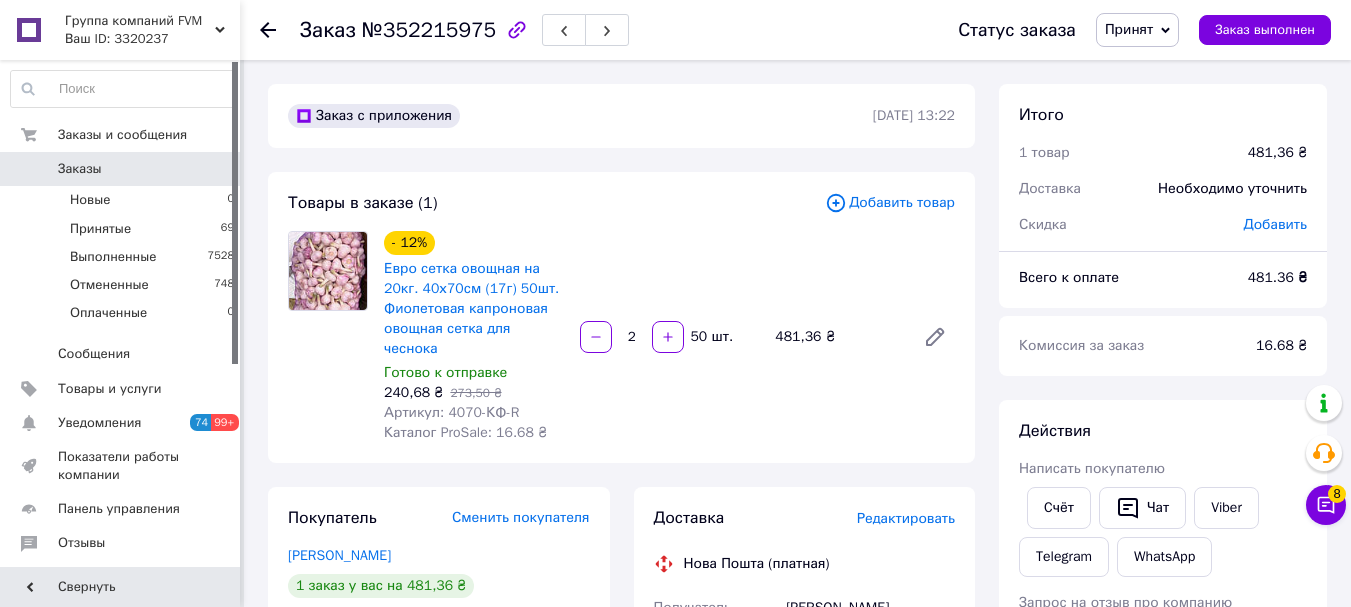 click on "Редактировать" at bounding box center [906, 518] 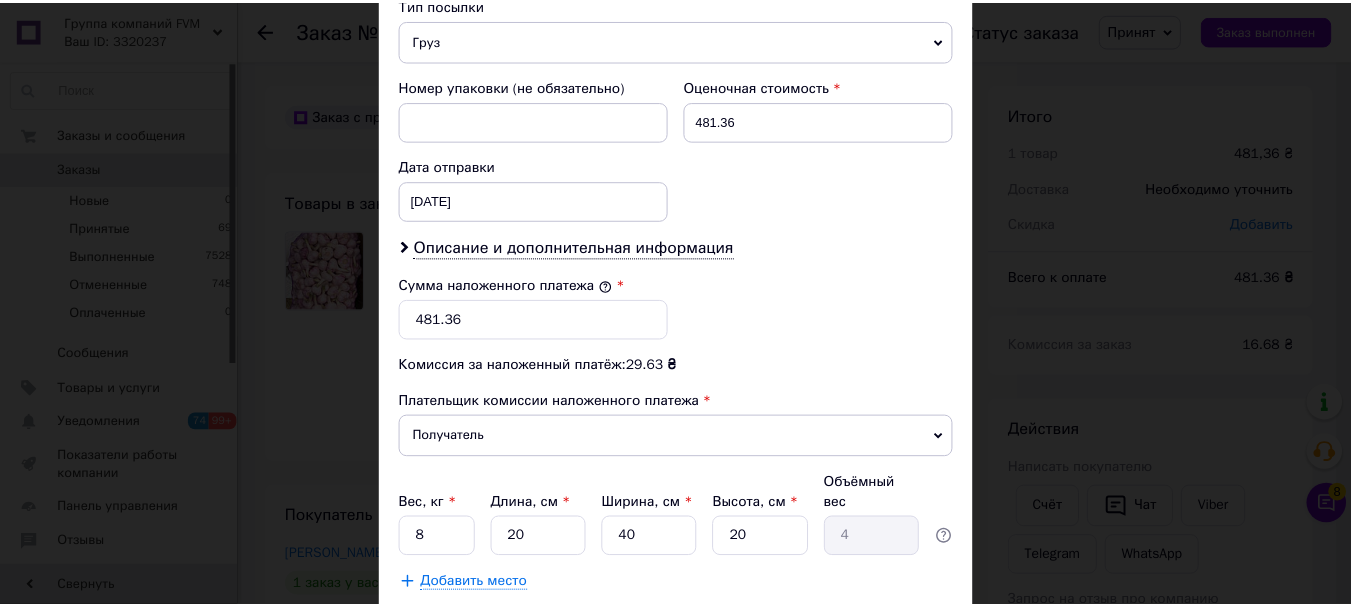 scroll, scrollTop: 919, scrollLeft: 0, axis: vertical 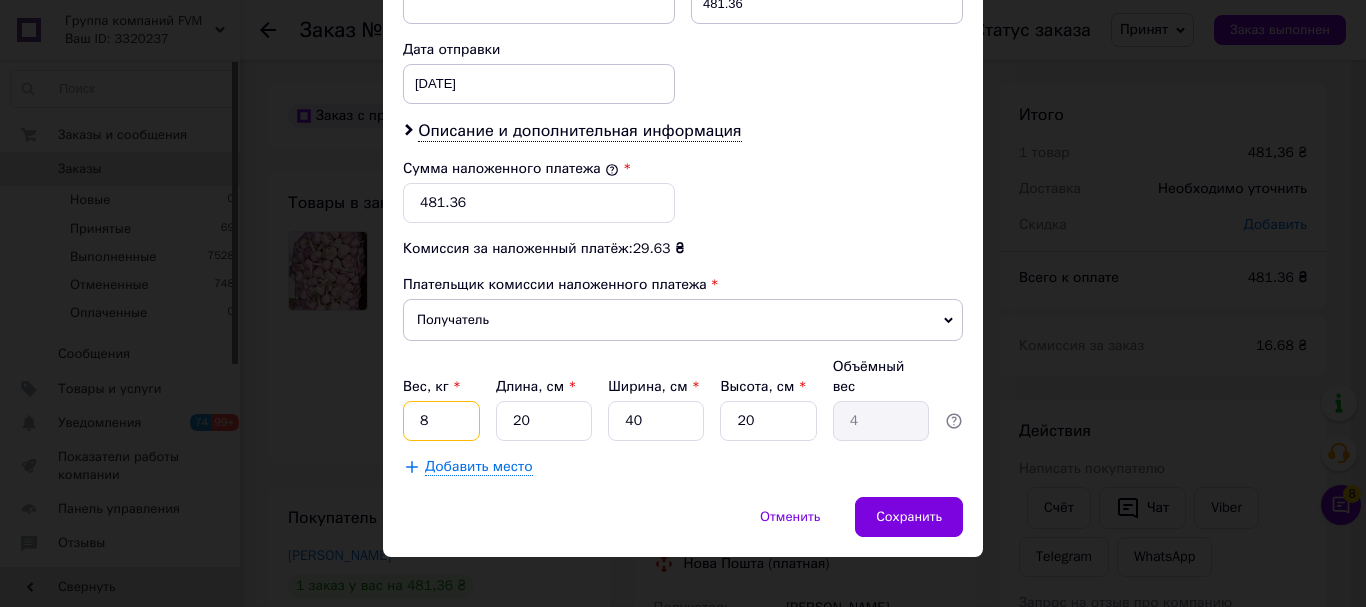 click on "8" at bounding box center (441, 421) 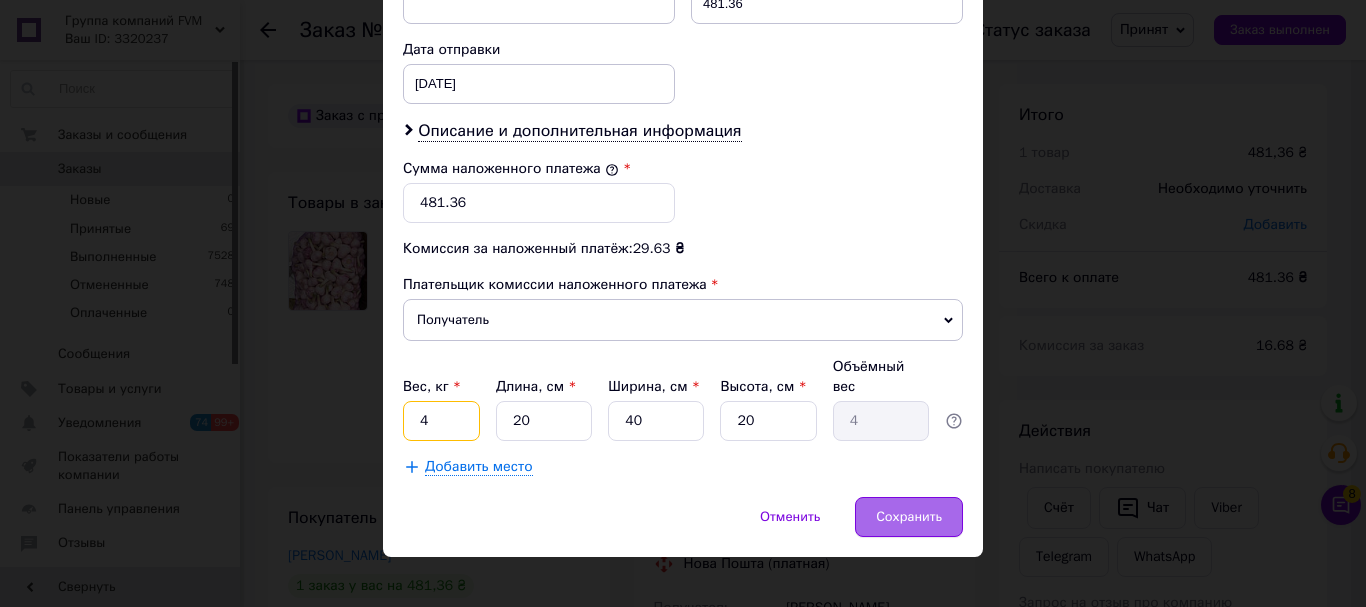 type on "4" 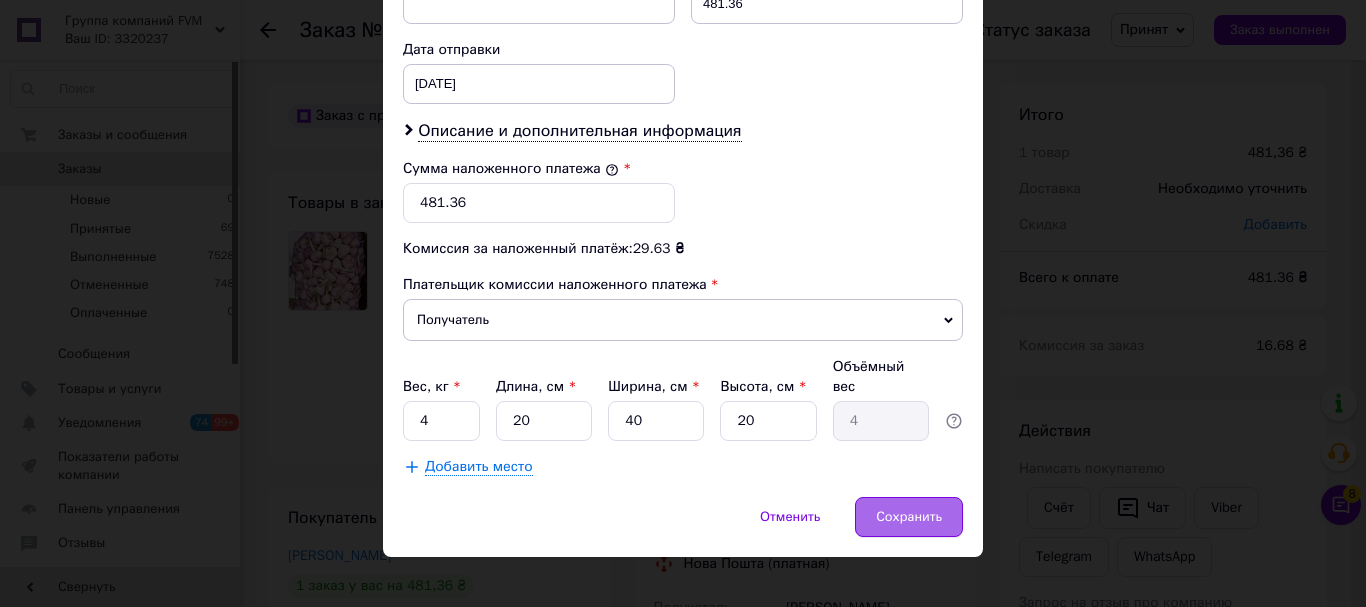 click on "Сохранить" at bounding box center (909, 517) 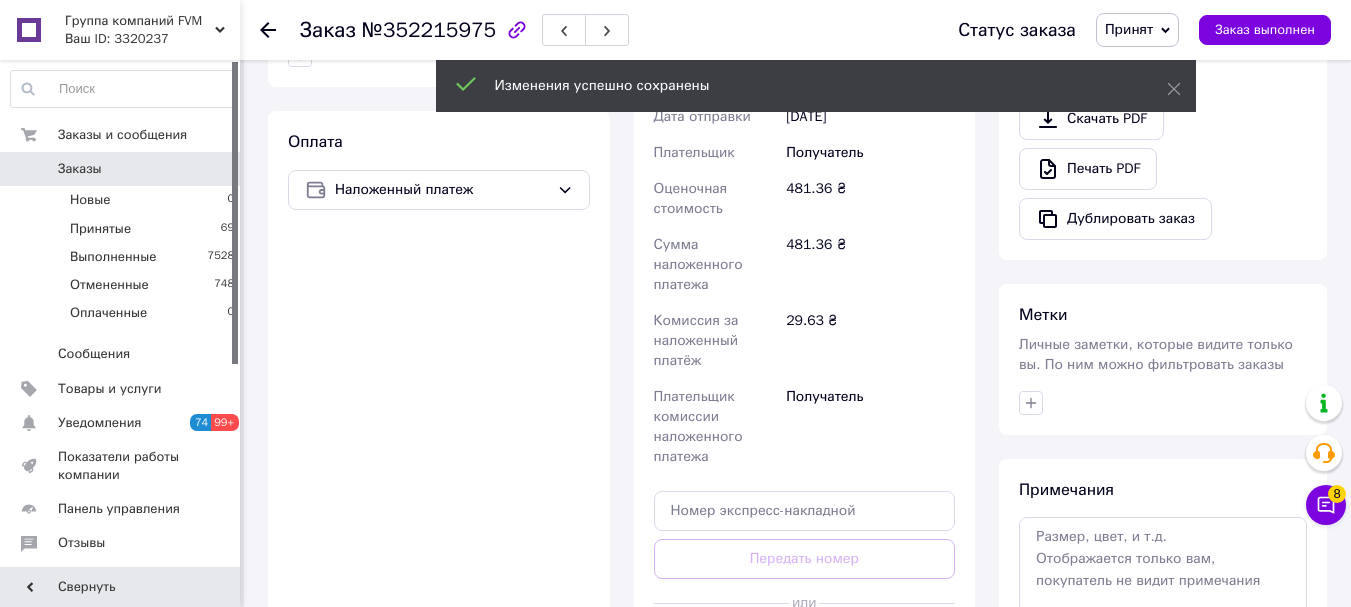 scroll, scrollTop: 800, scrollLeft: 0, axis: vertical 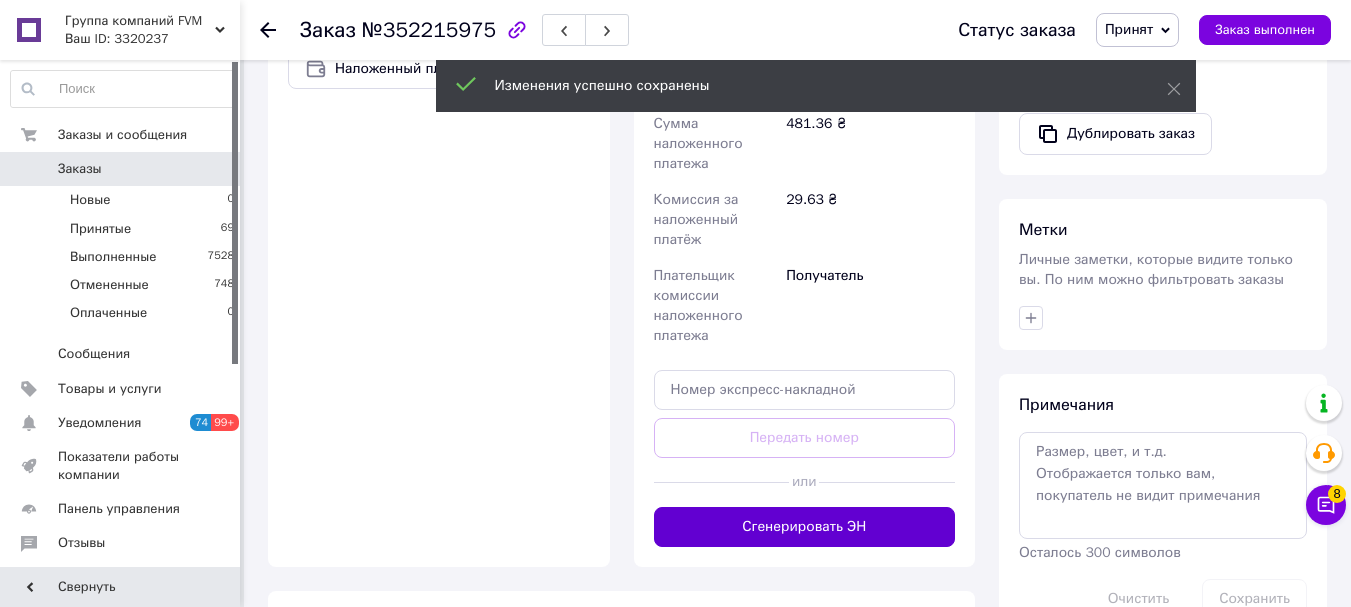 click on "Сгенерировать ЭН" at bounding box center (805, 527) 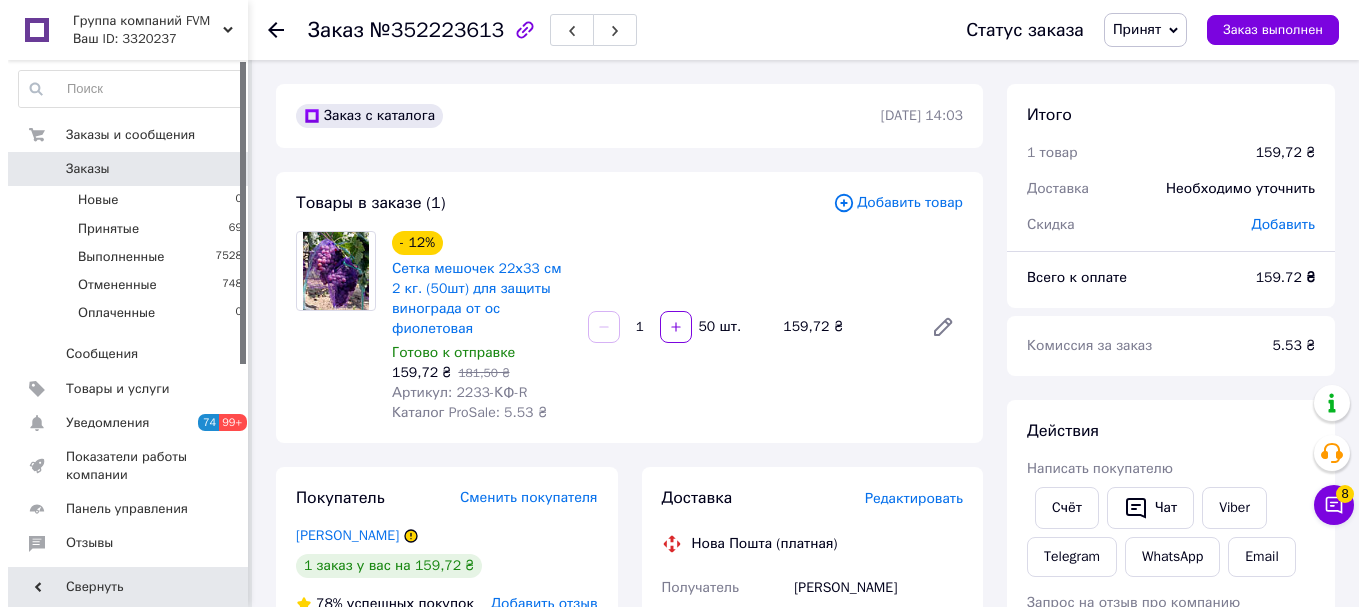 scroll, scrollTop: 100, scrollLeft: 0, axis: vertical 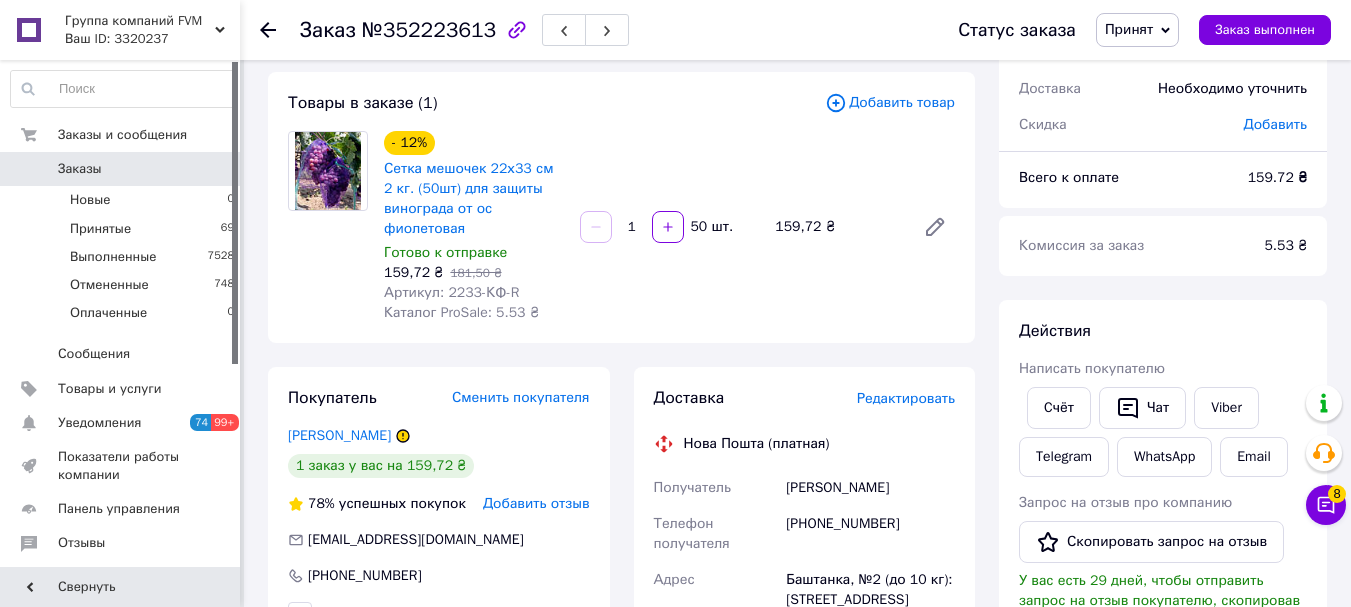 click on "Редактировать" at bounding box center [906, 398] 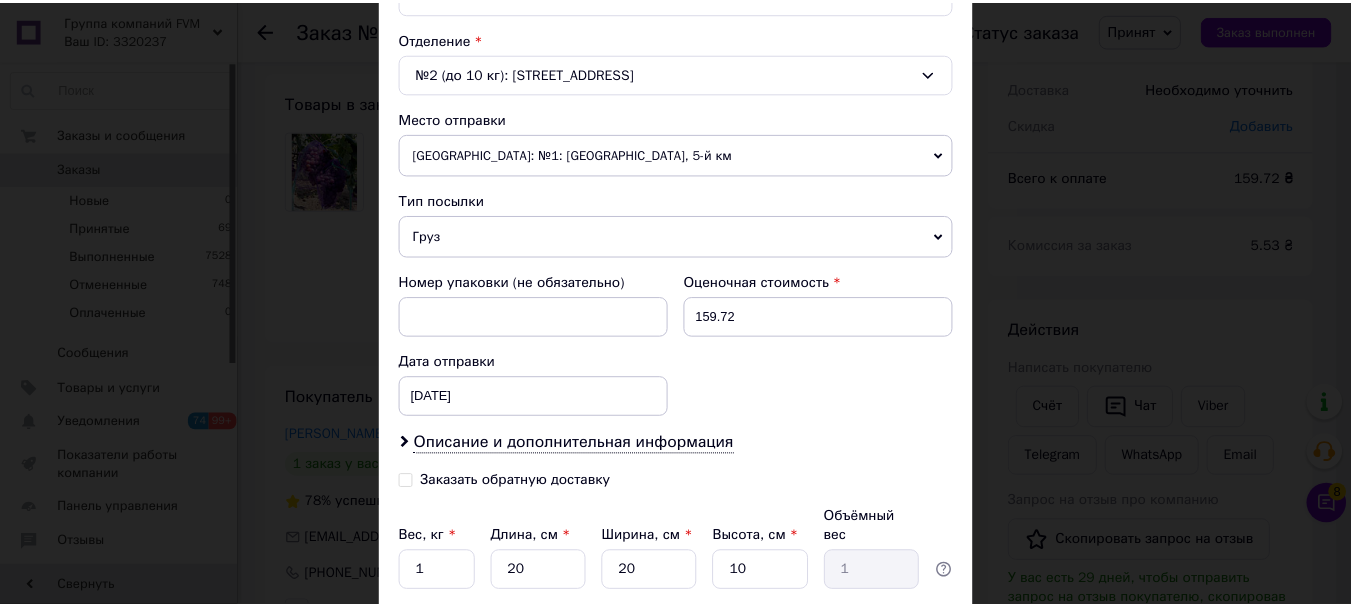 scroll, scrollTop: 757, scrollLeft: 0, axis: vertical 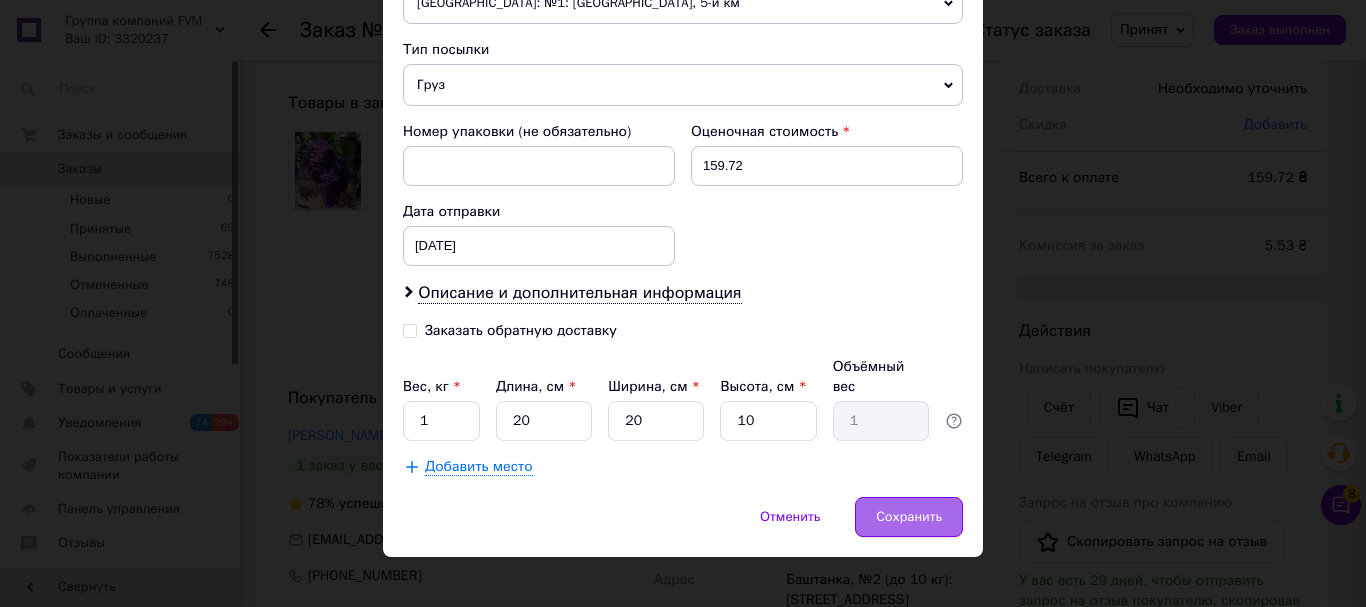 click on "Сохранить" at bounding box center (909, 517) 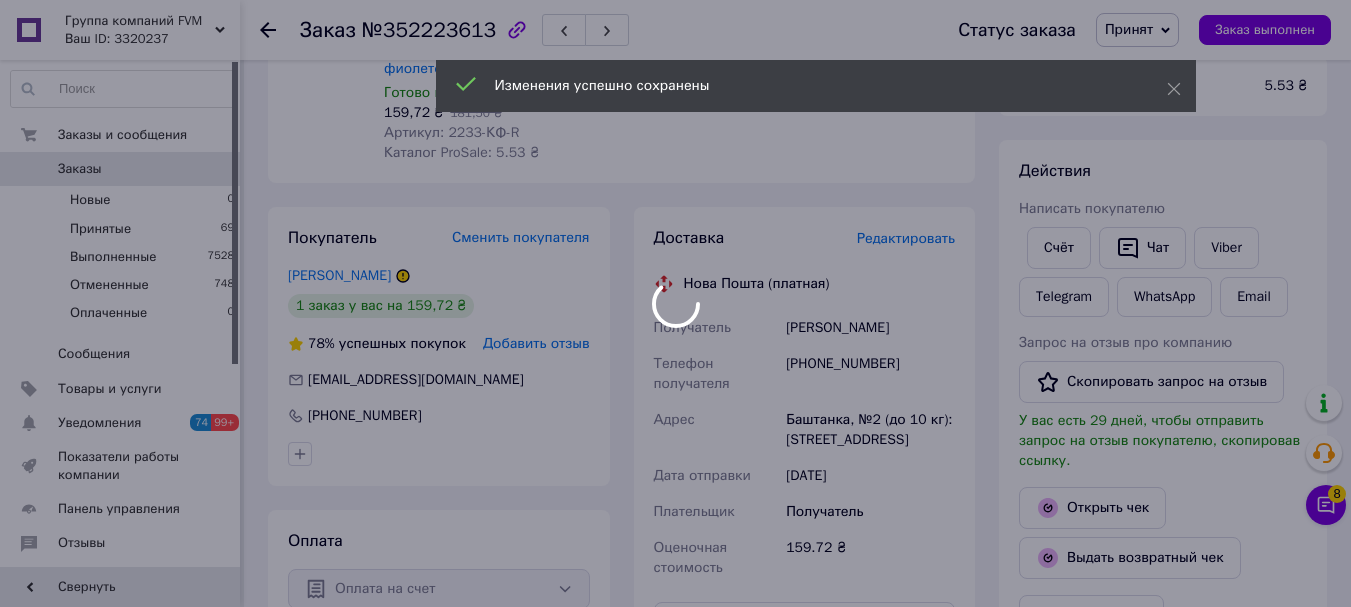 scroll, scrollTop: 500, scrollLeft: 0, axis: vertical 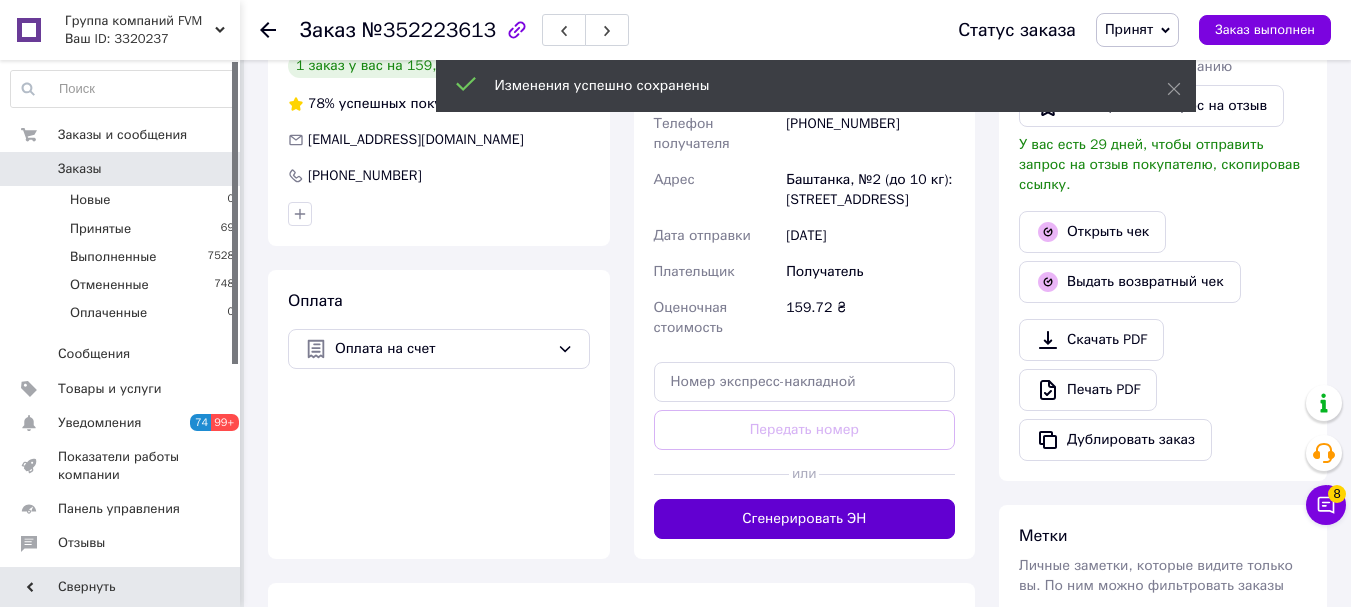 click on "Сгенерировать ЭН" at bounding box center (805, 519) 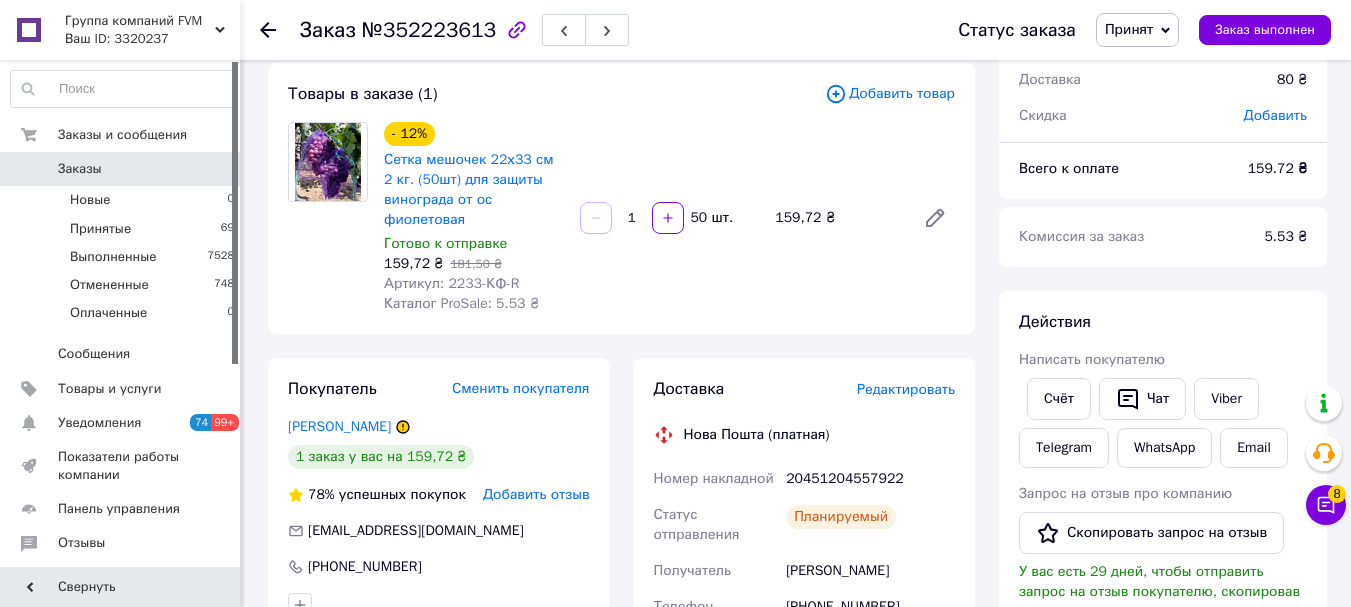 scroll, scrollTop: 0, scrollLeft: 0, axis: both 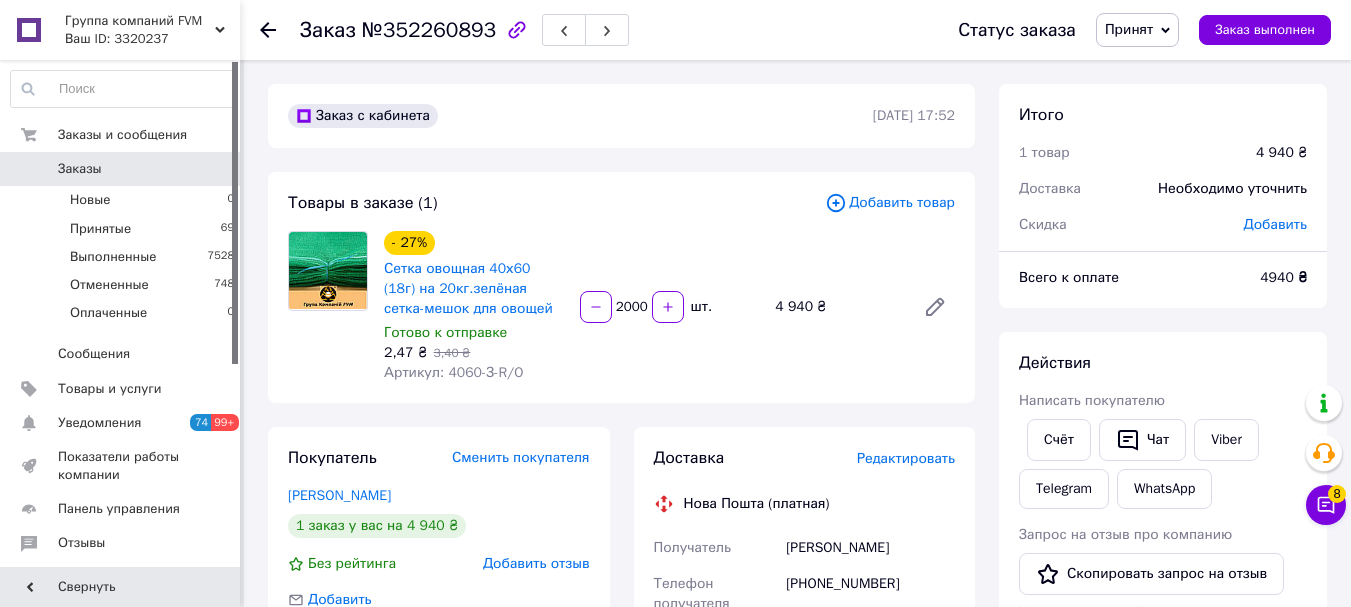 click on "Редактировать" at bounding box center (906, 458) 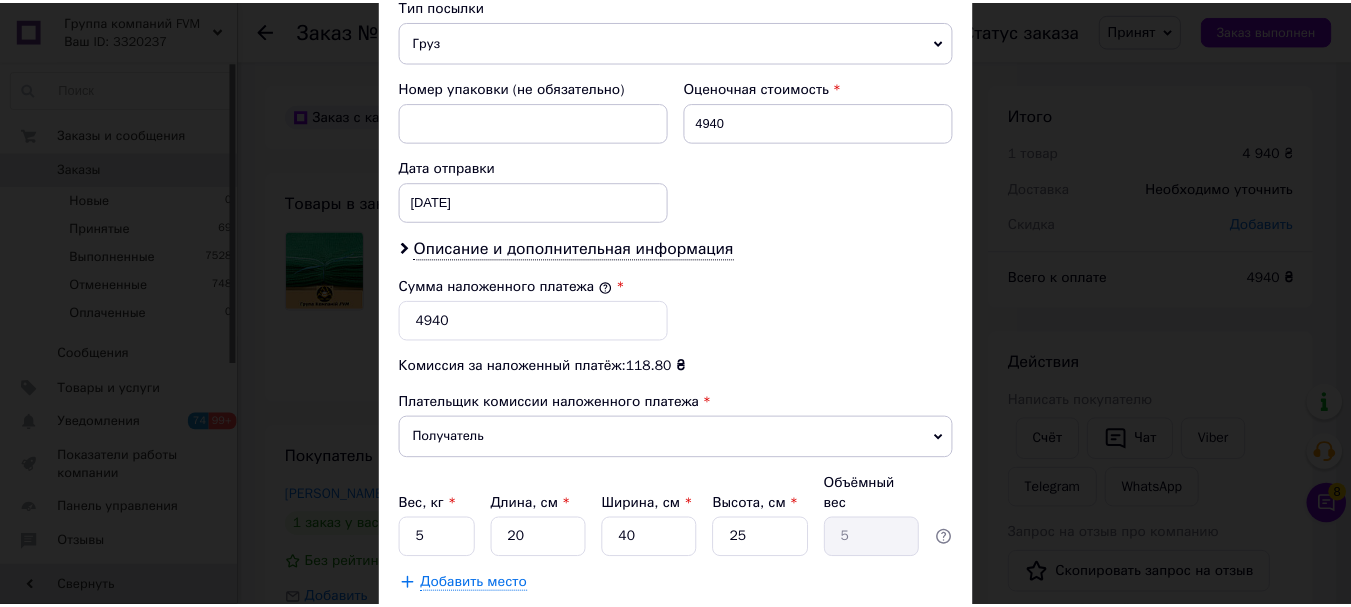 scroll, scrollTop: 919, scrollLeft: 0, axis: vertical 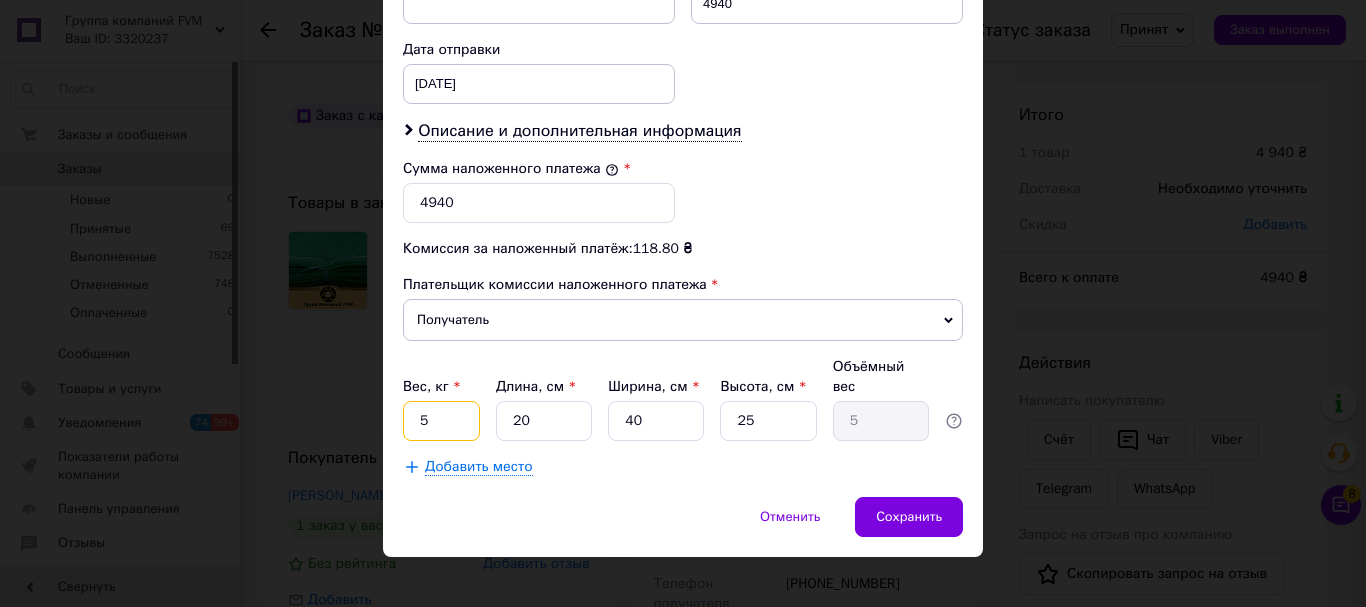 click on "5" at bounding box center [441, 421] 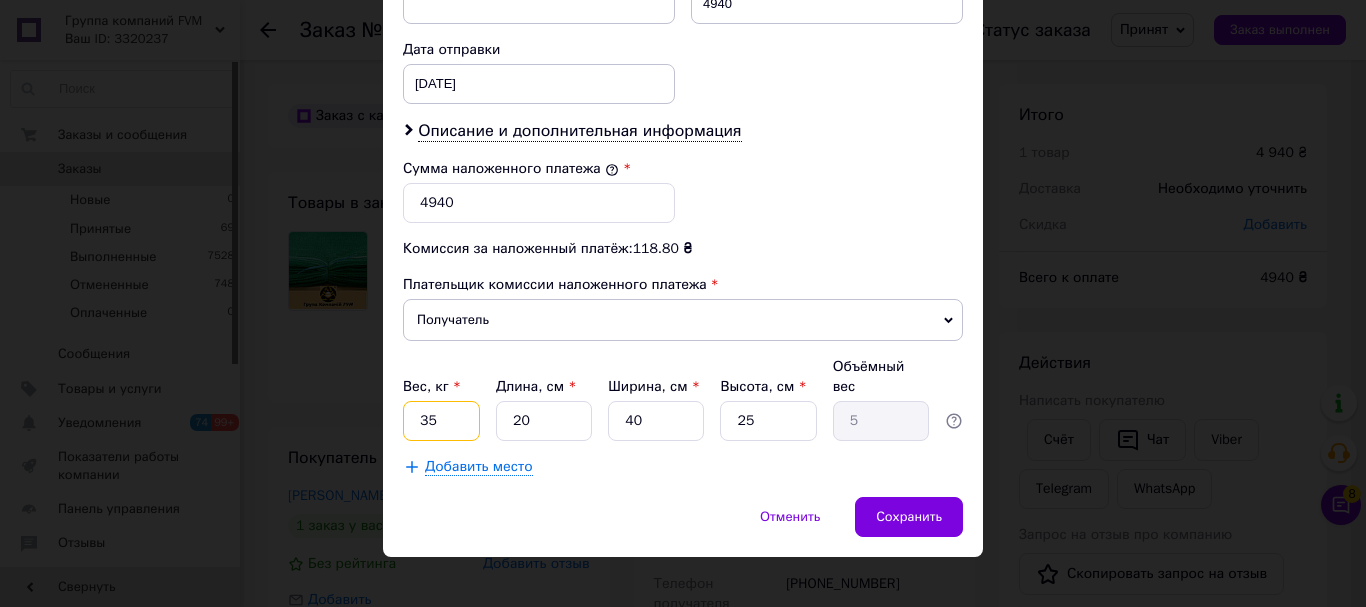 type on "35" 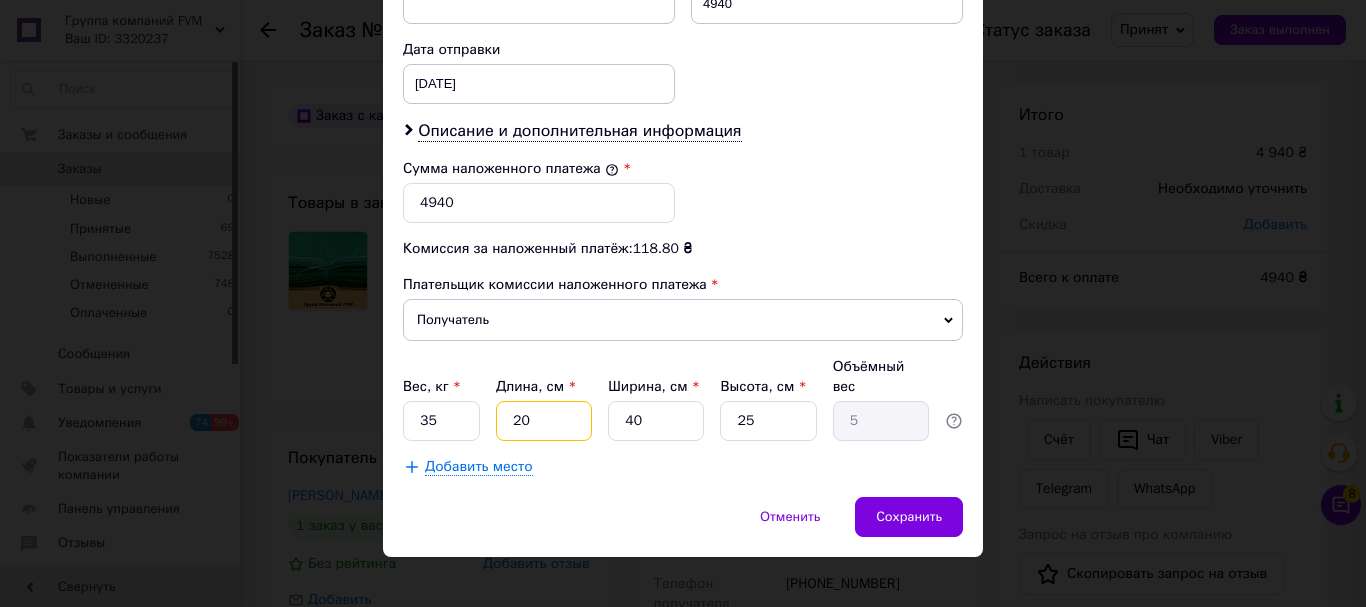 click on "20" at bounding box center [544, 421] 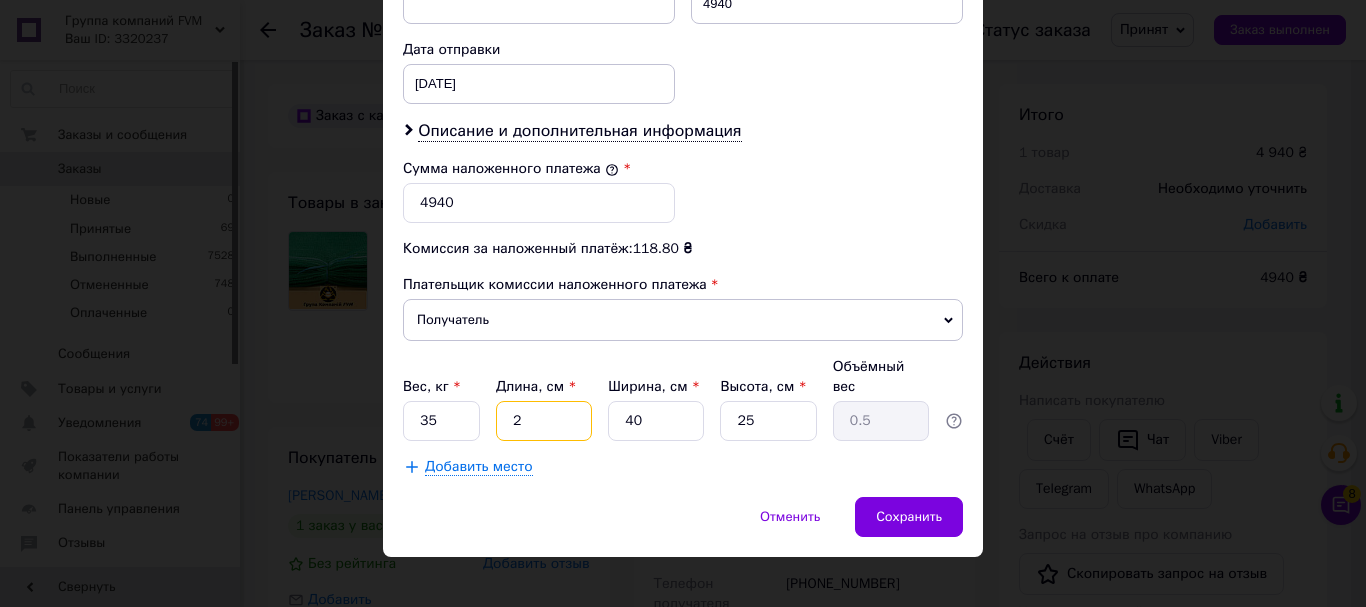 type 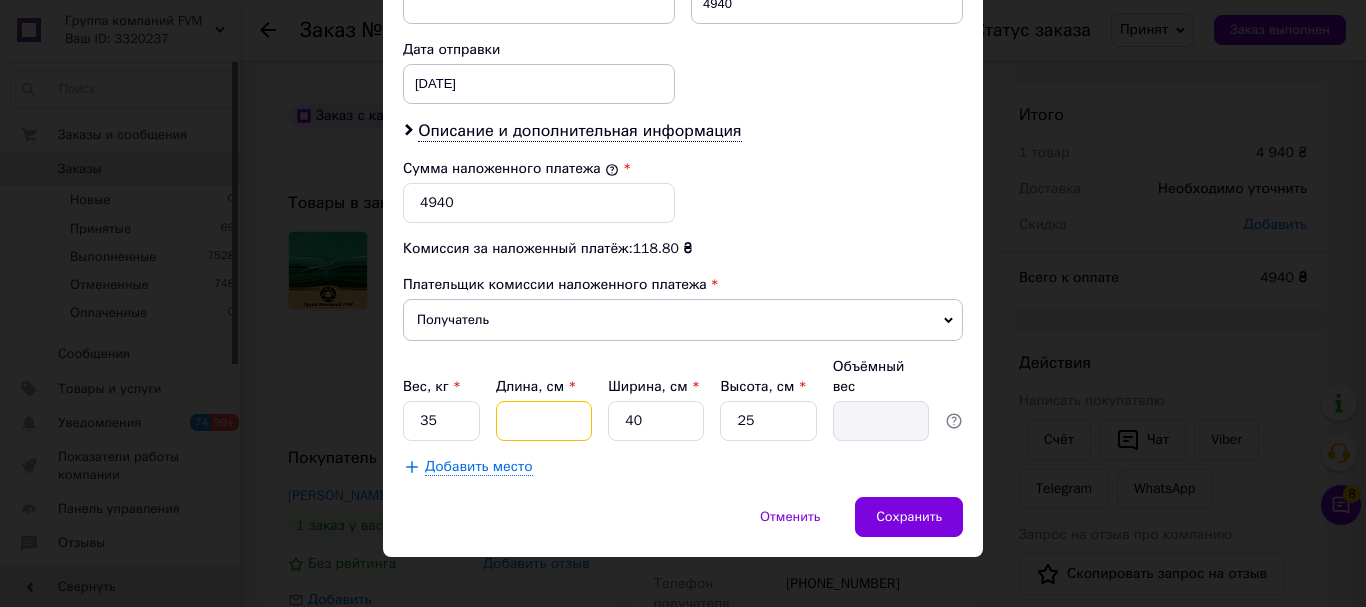 type on "5" 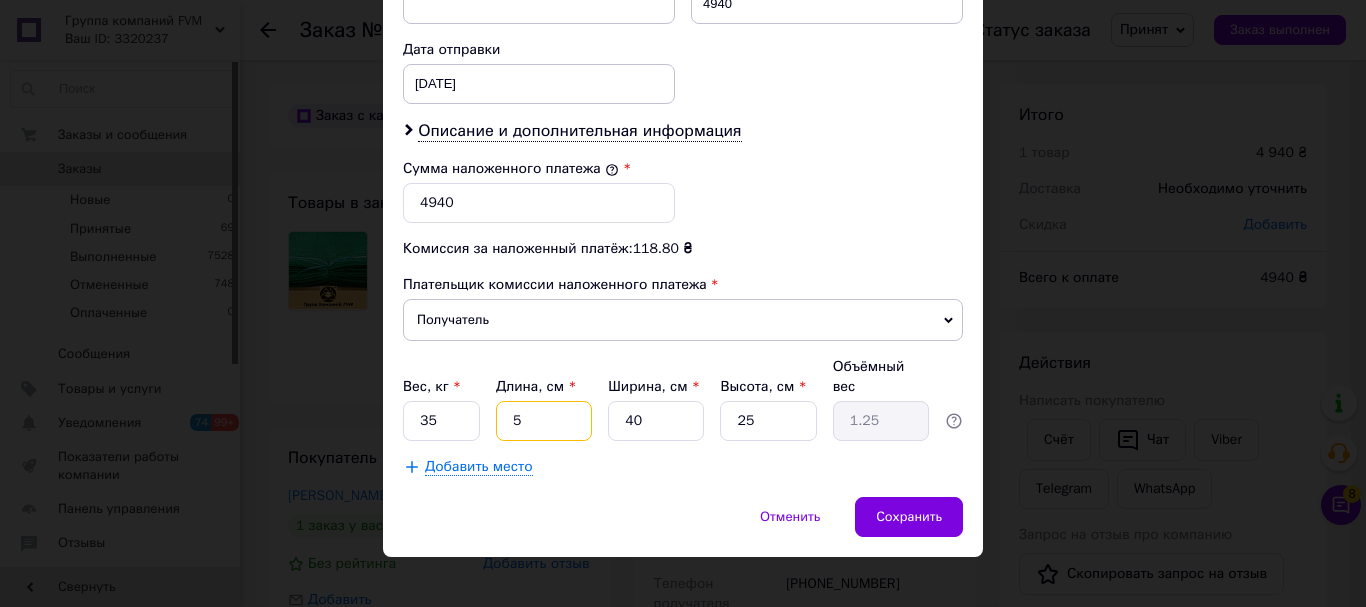 type on "50" 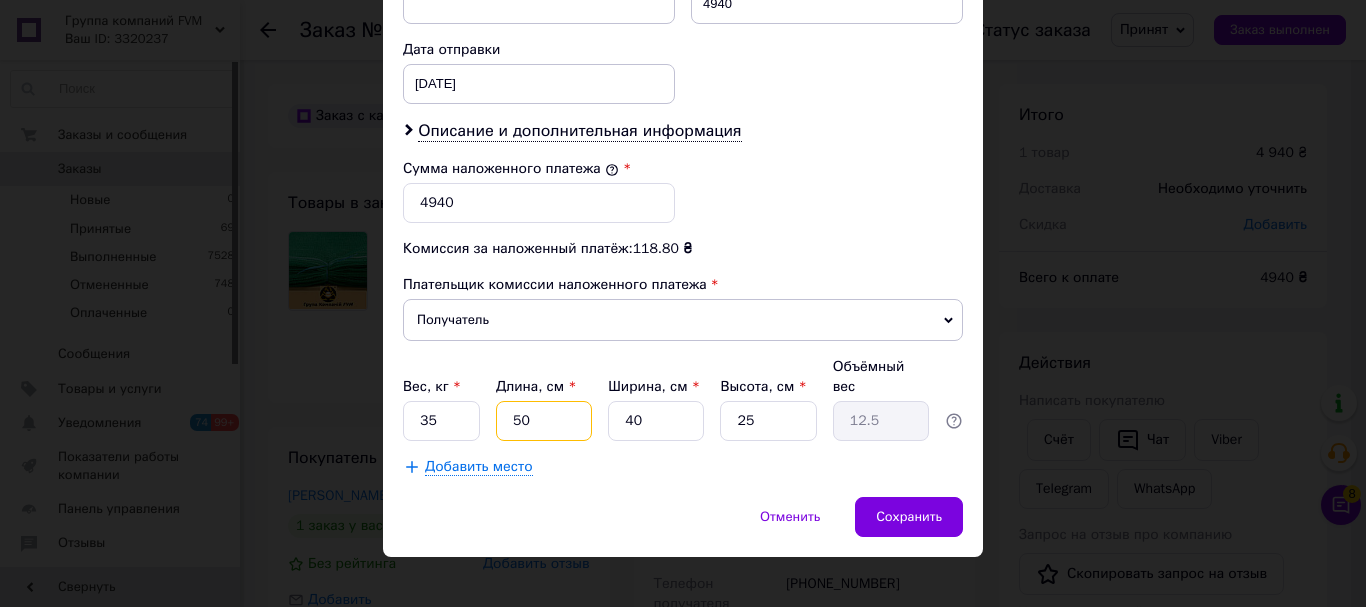 type on "50" 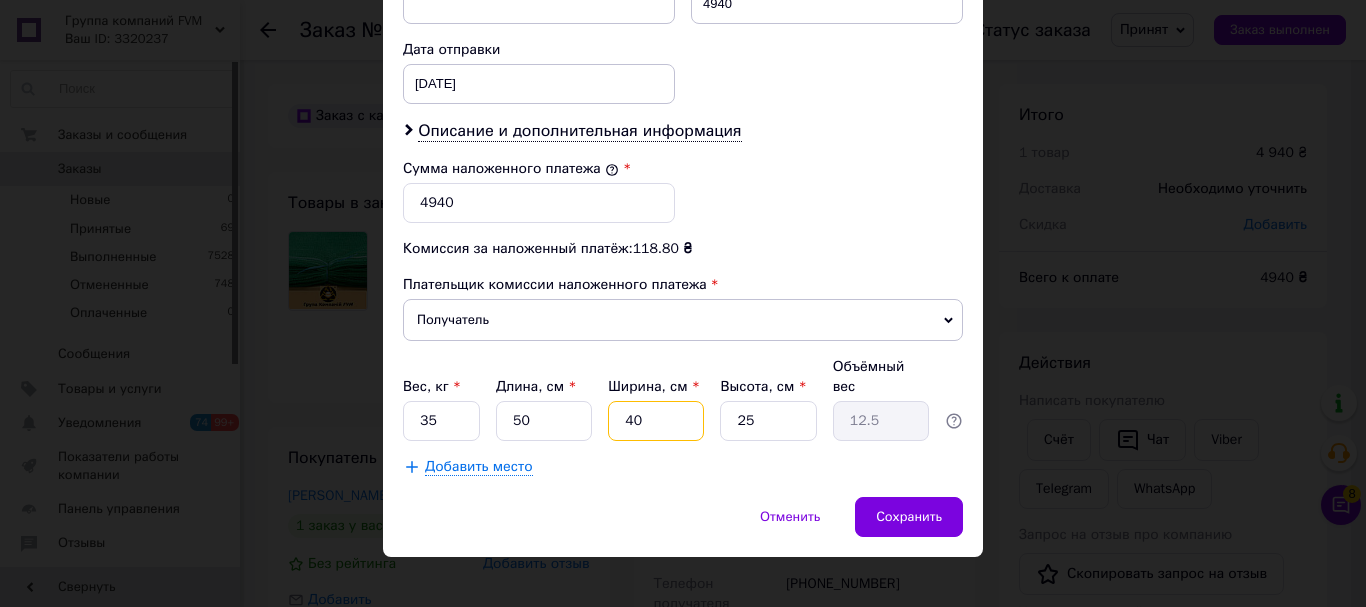 click on "40" at bounding box center [656, 421] 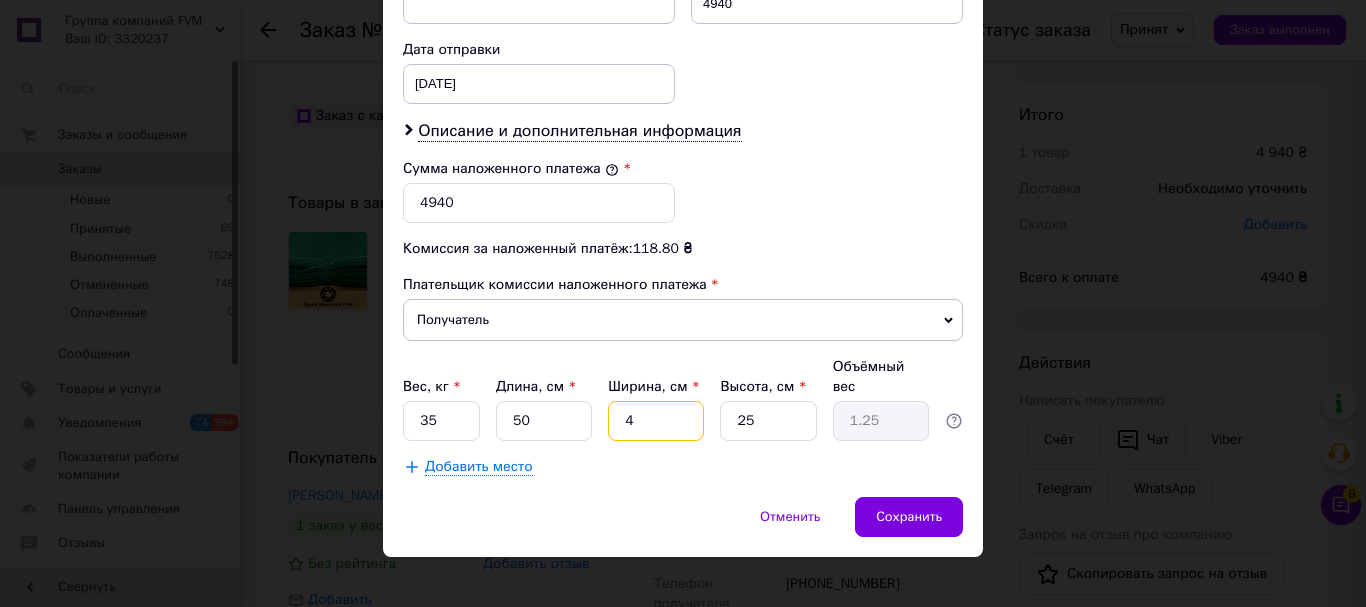 type 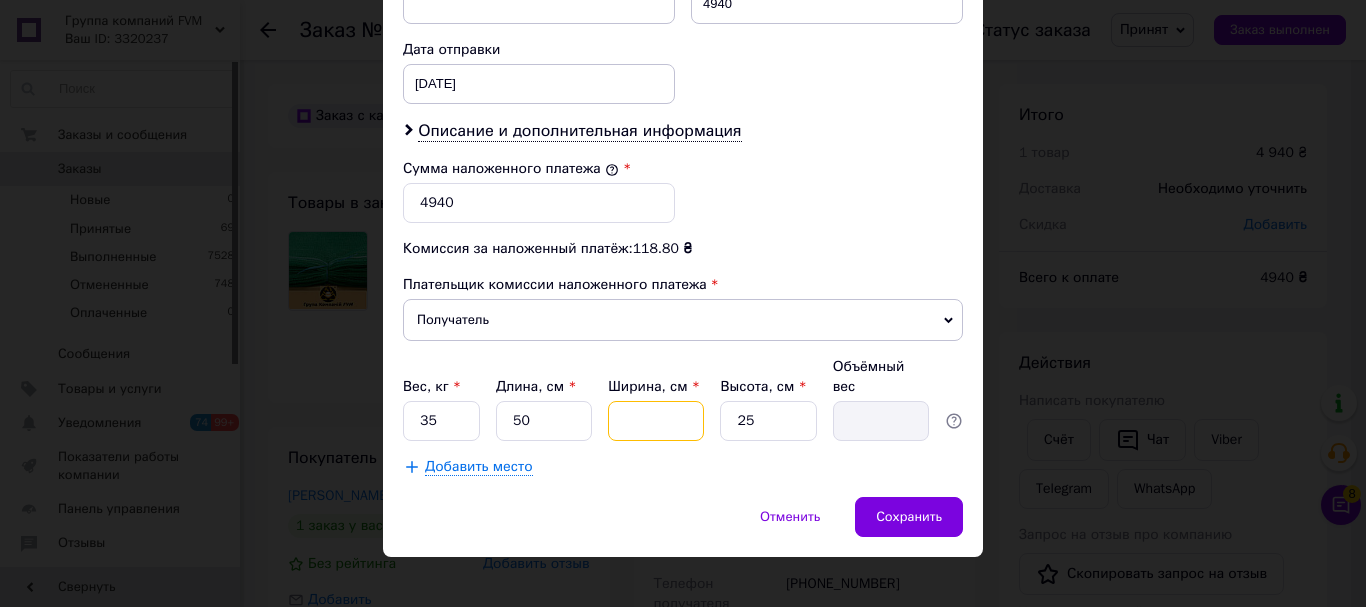 type on "6" 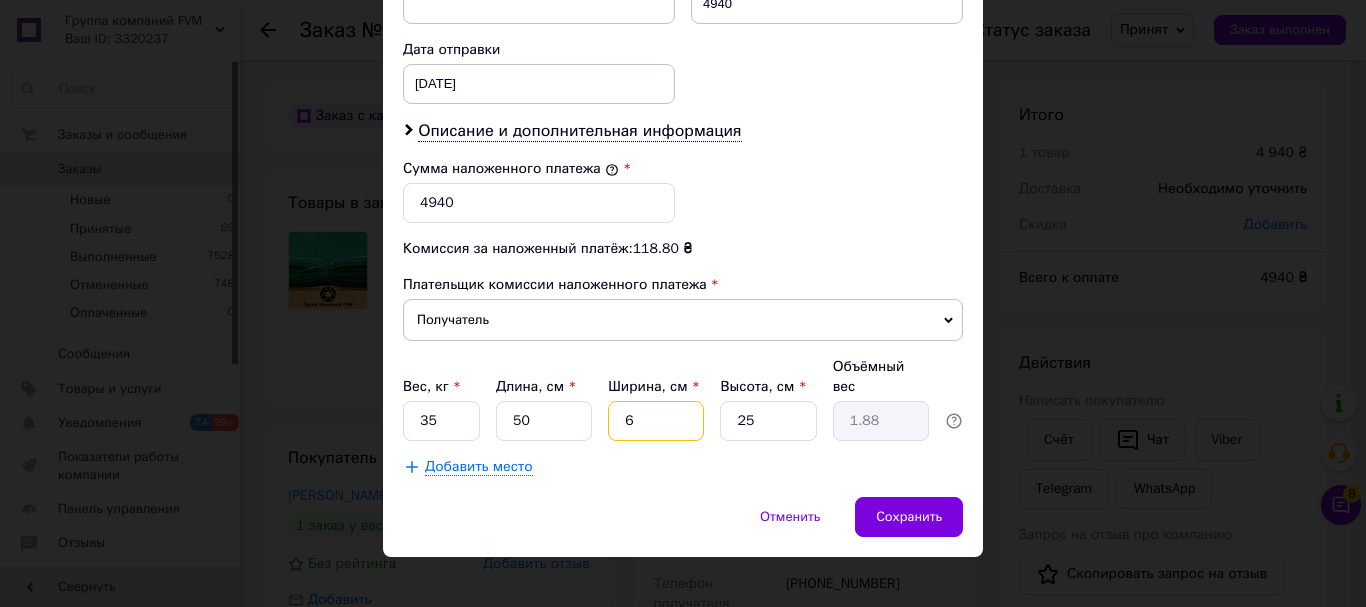 type on "60" 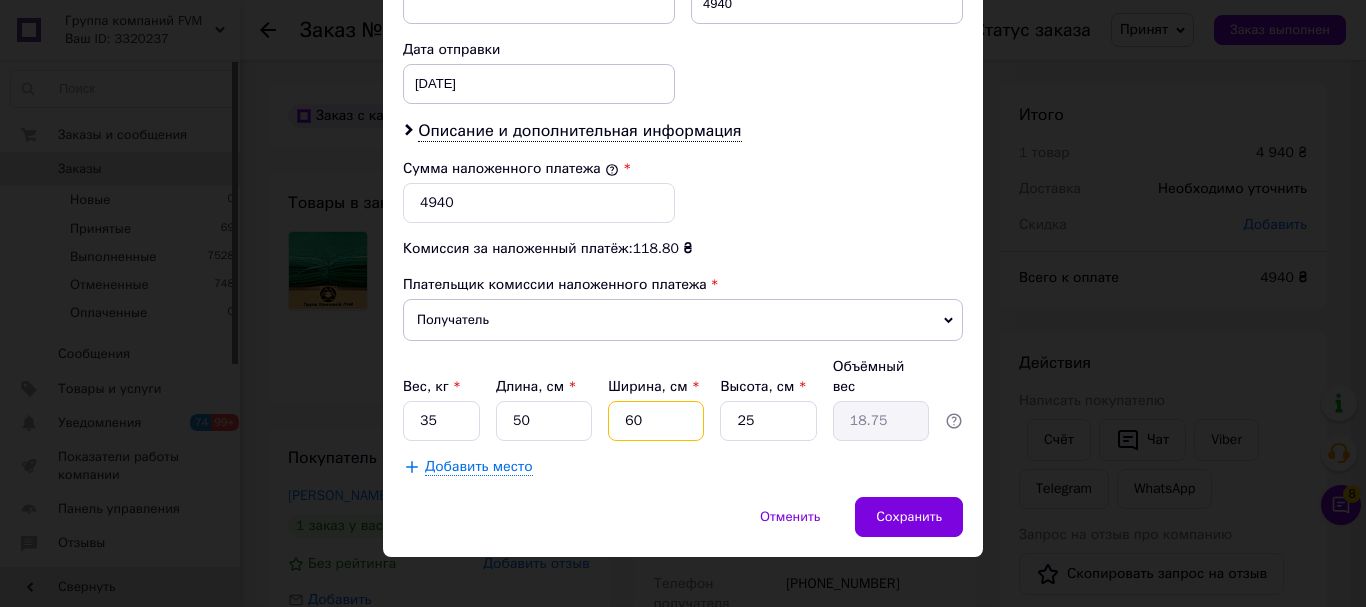 type on "60" 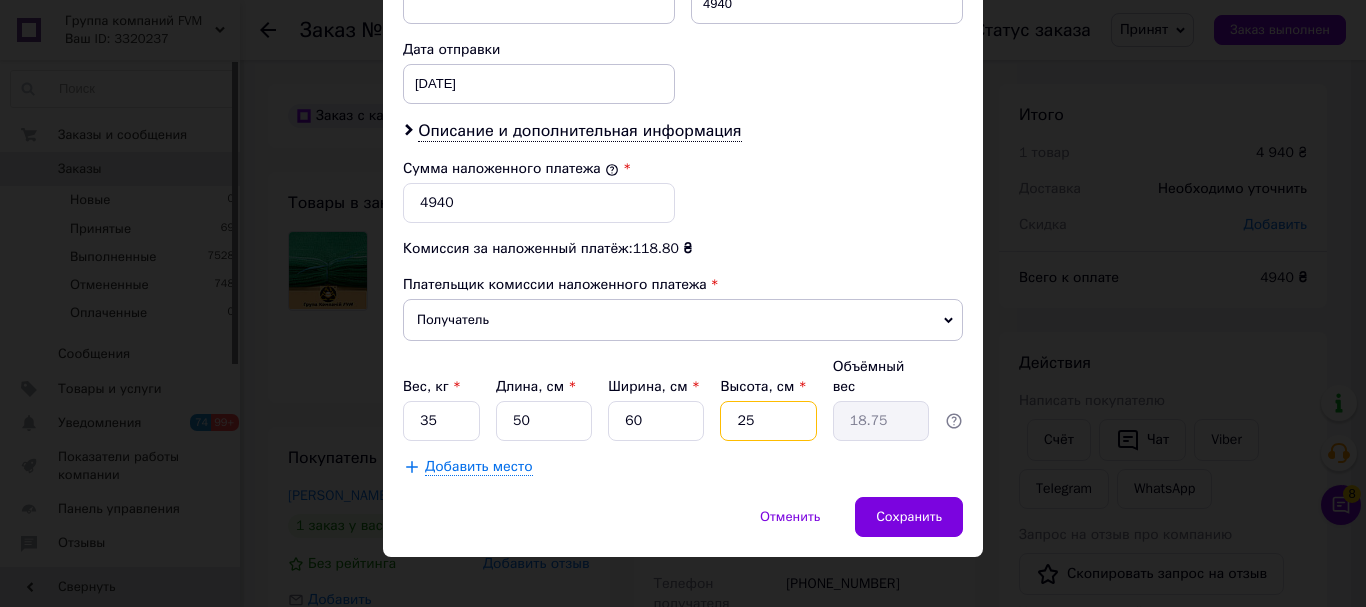click on "25" at bounding box center (768, 421) 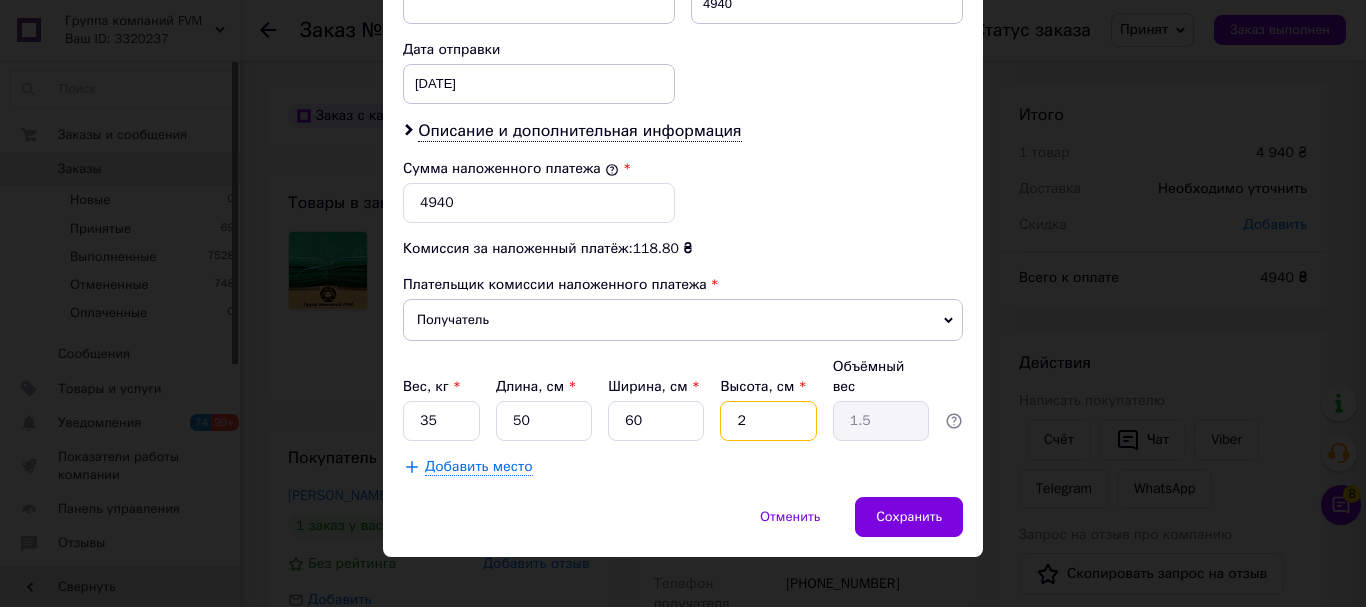 type 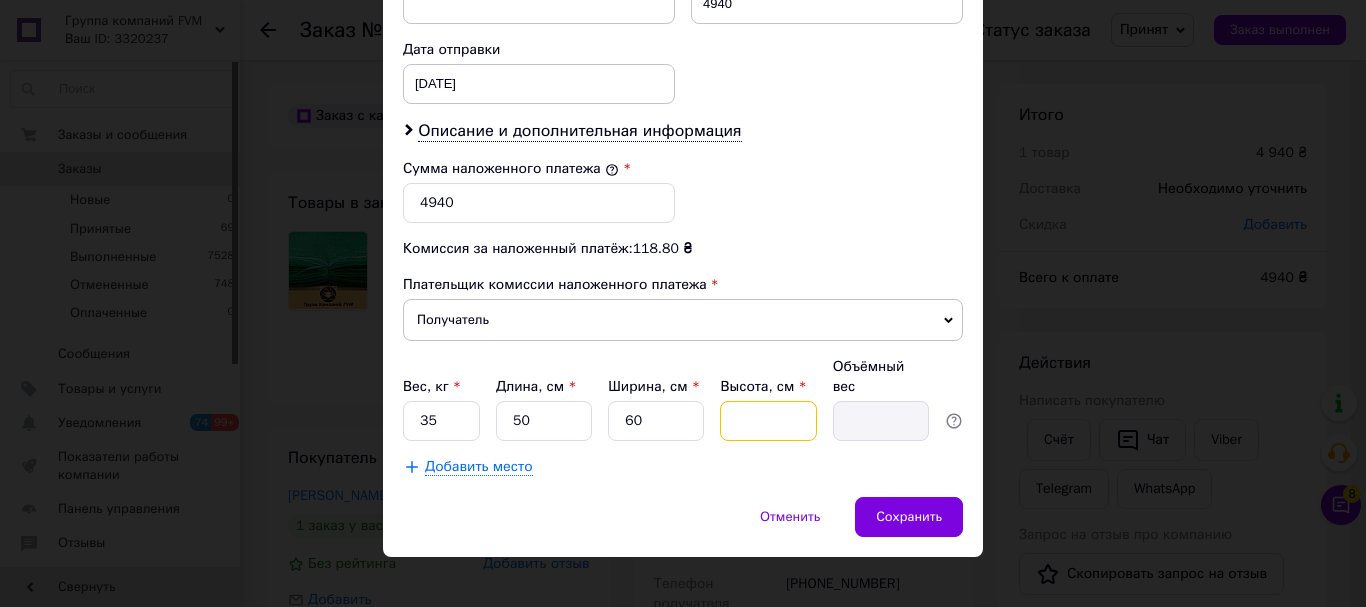 type on "7" 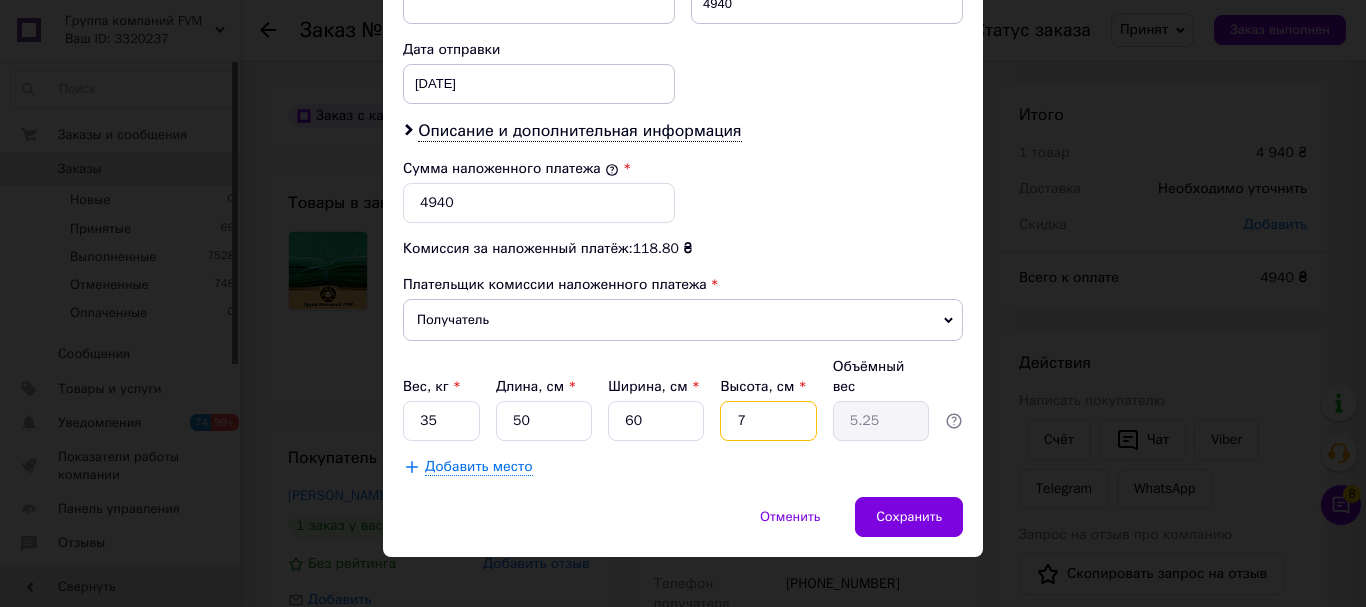 type on "70" 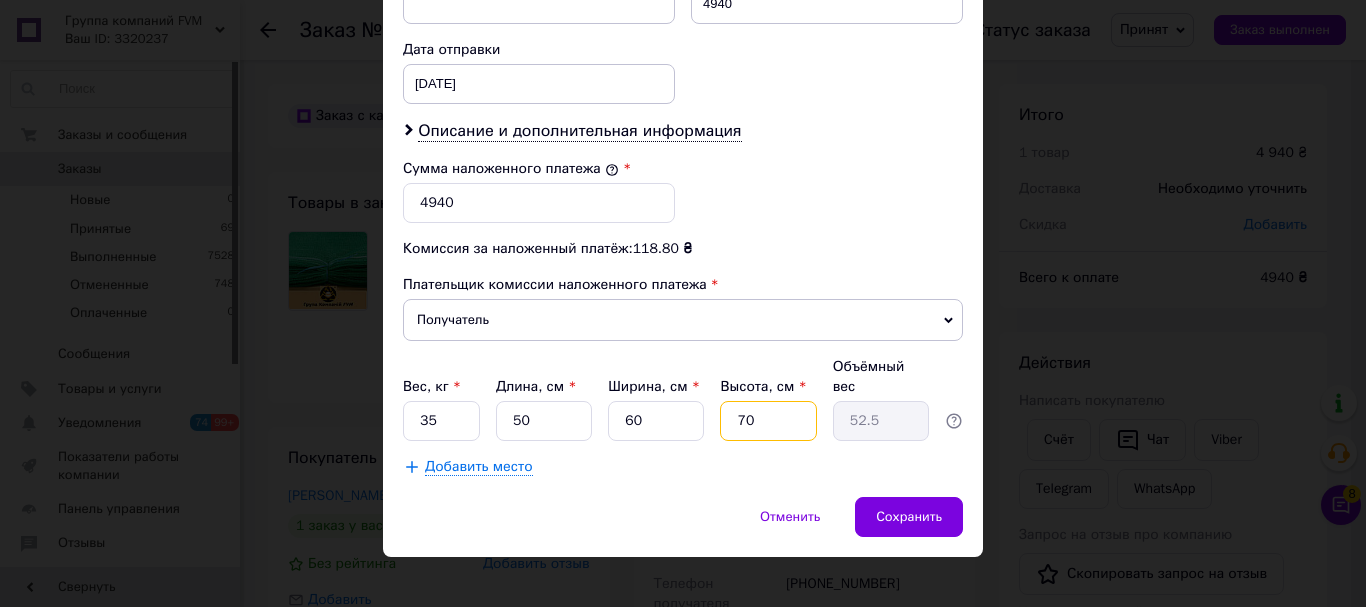 type on "70" 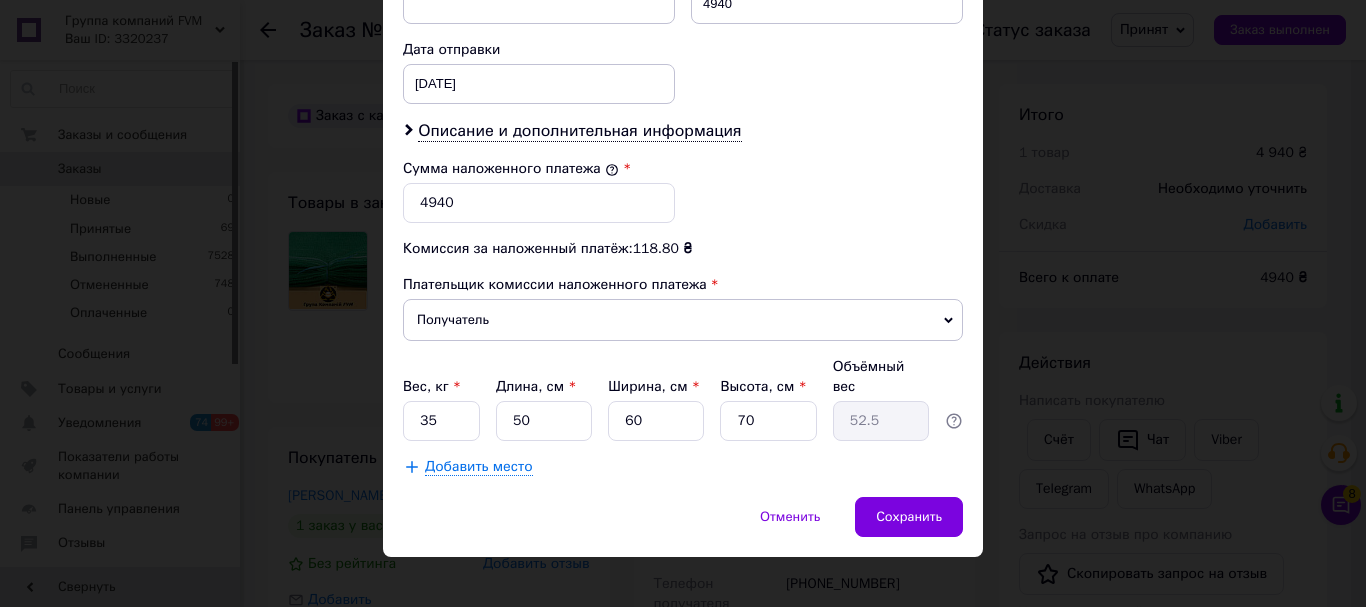 click on "Способ доставки Нова Пошта (платная) Плательщик Получатель Отправитель Фамилия получателя Косинський Имя получателя Вадим Отчество получателя Телефон получателя +380961200258 Тип доставки В отделении Курьером В почтомате Город Переяслав Отделение №1: ул. Героев Днепра, 31 Место отправки Херсон: №1: Миколаївське шосе, 5-й км Одеса: №12 (до 30 кг на одне місце): вул. Софіївська, 34 Добавить еще место отправки Тип посылки Груз Документы Номер упаковки (не обязательно) Оценочная стоимость 4940 Дата отправки 11.07.2025 < 2025 > < Июль > Пн Вт Ср Чт Пт Сб Вс 30 1 2 3 4 5 6 7 8 9 10 11 12 13 14 15 16 17 18 19" at bounding box center (683, -146) 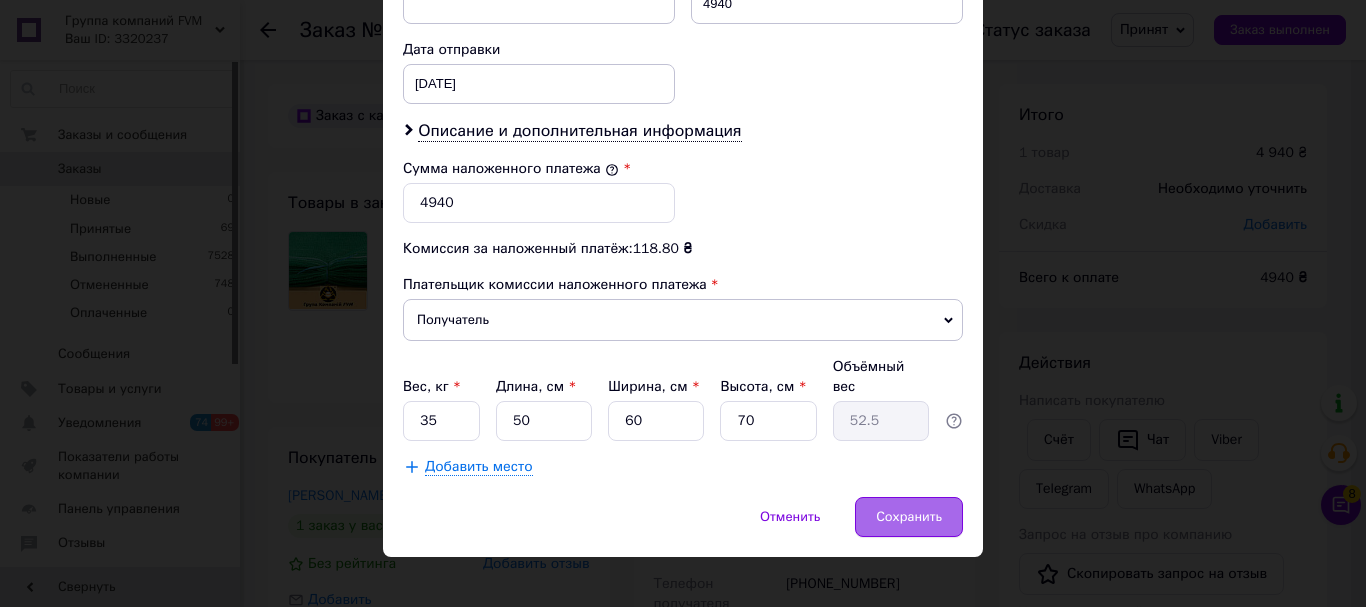 click on "Сохранить" at bounding box center [909, 517] 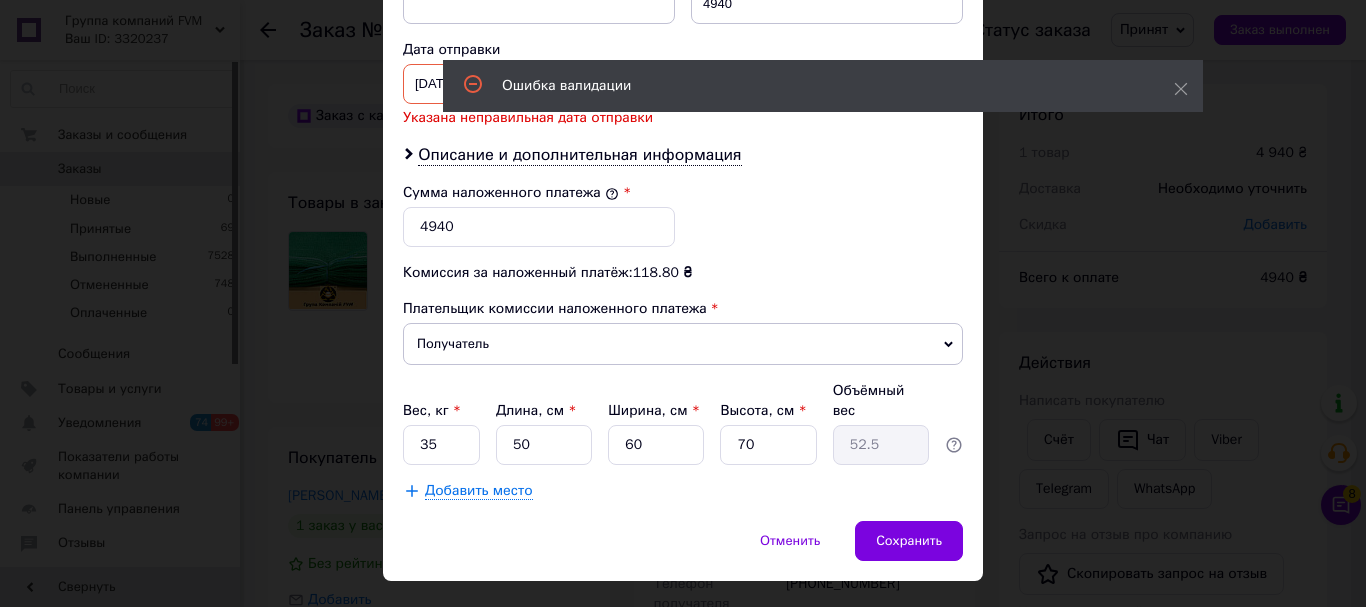click on "11.07.2025 < 2025 > < Июль > Пн Вт Ср Чт Пт Сб Вс 30 1 2 3 4 5 6 7 8 9 10 11 12 13 14 15 16 17 18 19 20 21 22 23 24 25 26 27 28 29 30 31 1 2 3 4 5 6 7 8 9 10" at bounding box center (539, 84) 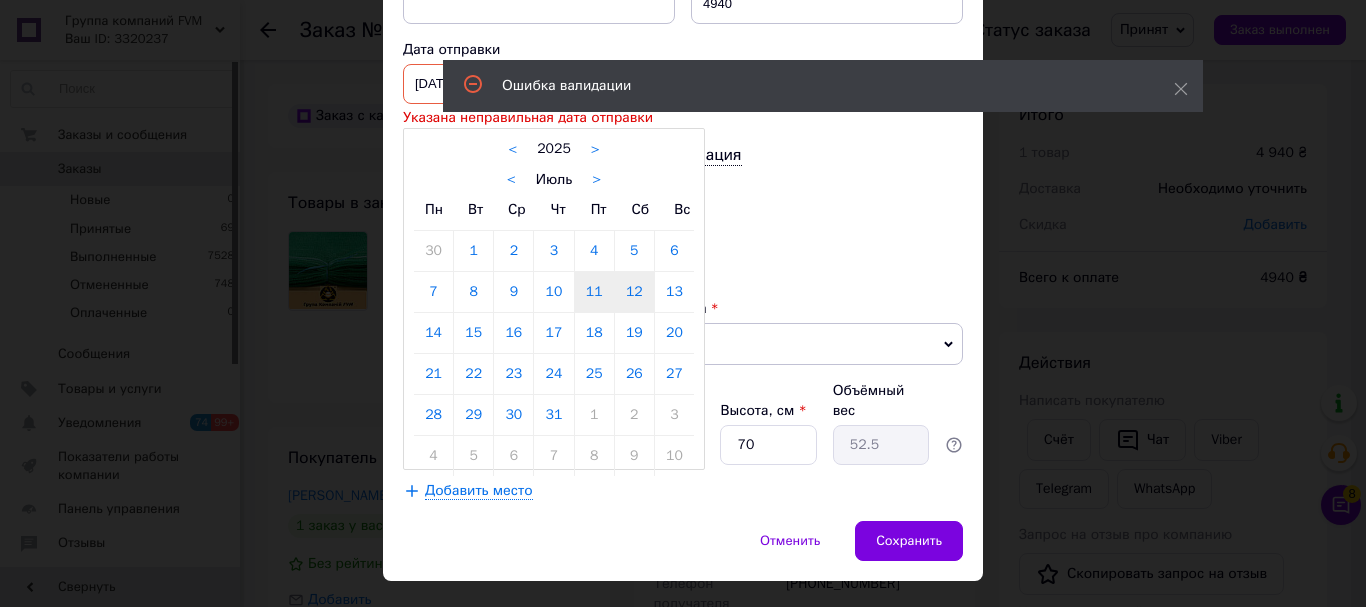 click on "12" at bounding box center (634, 292) 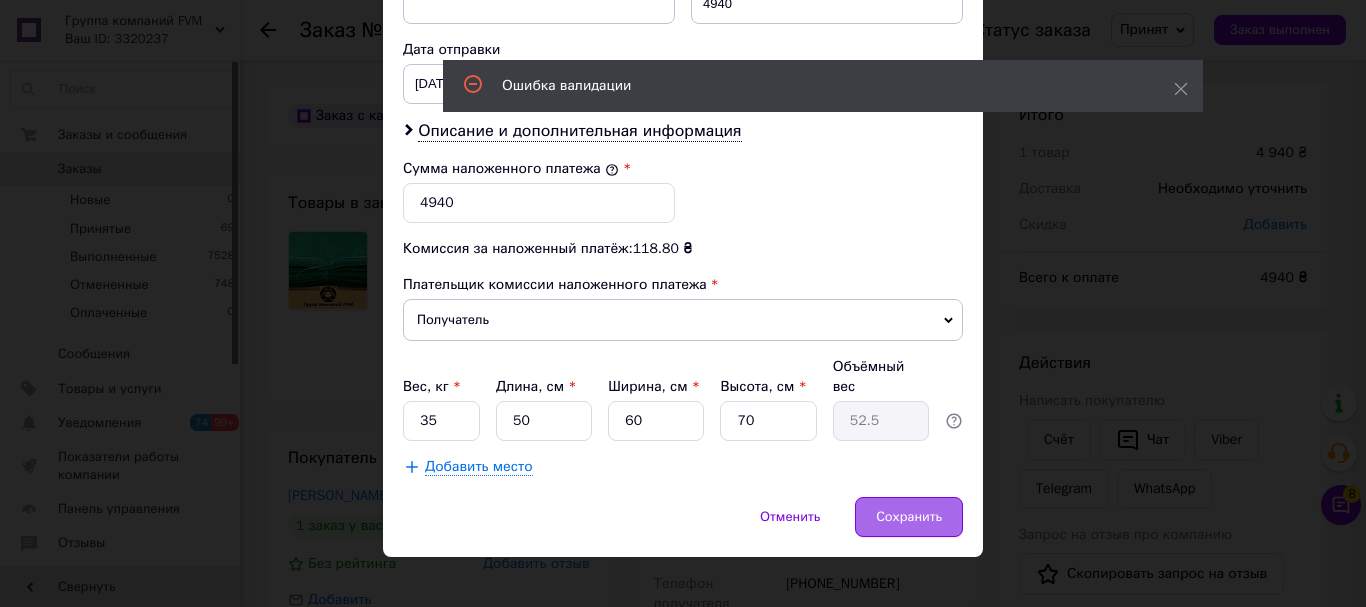 click on "Сохранить" at bounding box center (909, 517) 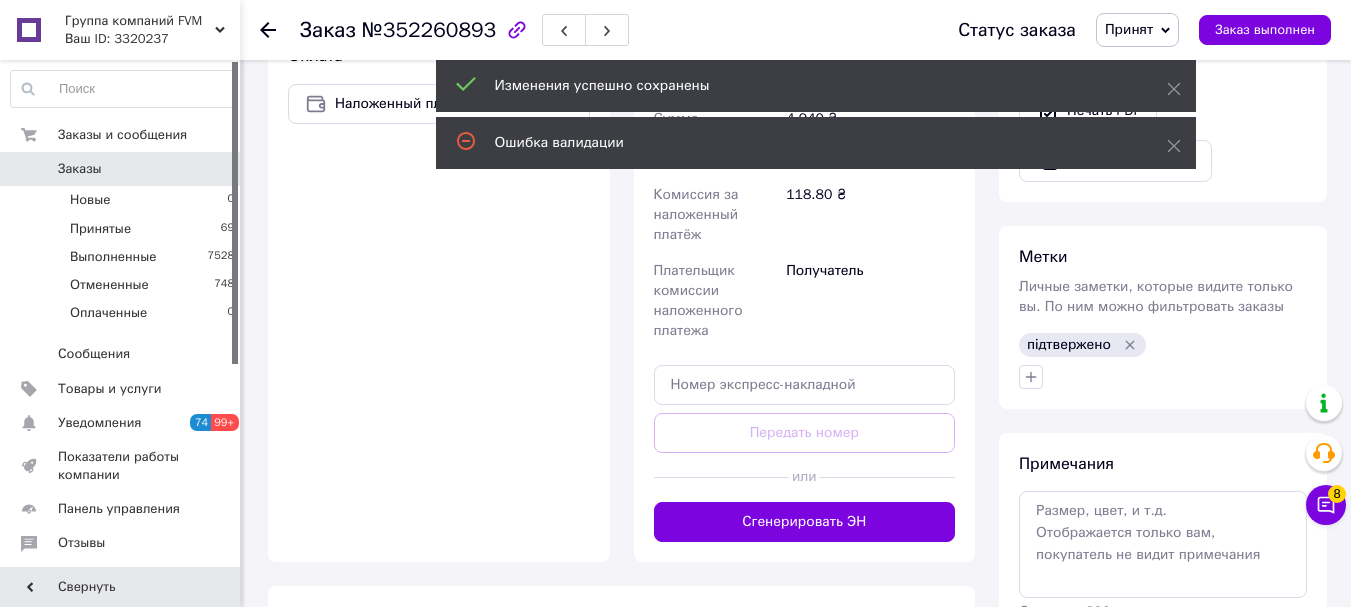 scroll, scrollTop: 800, scrollLeft: 0, axis: vertical 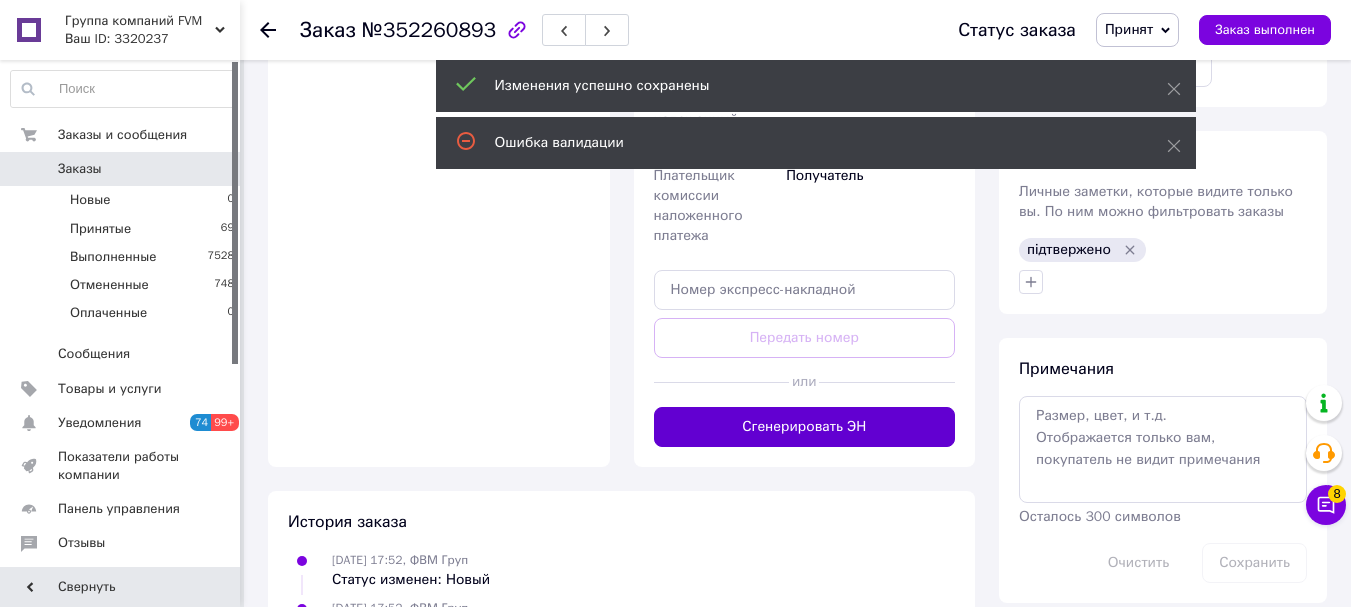click on "Сгенерировать ЭН" at bounding box center (805, 427) 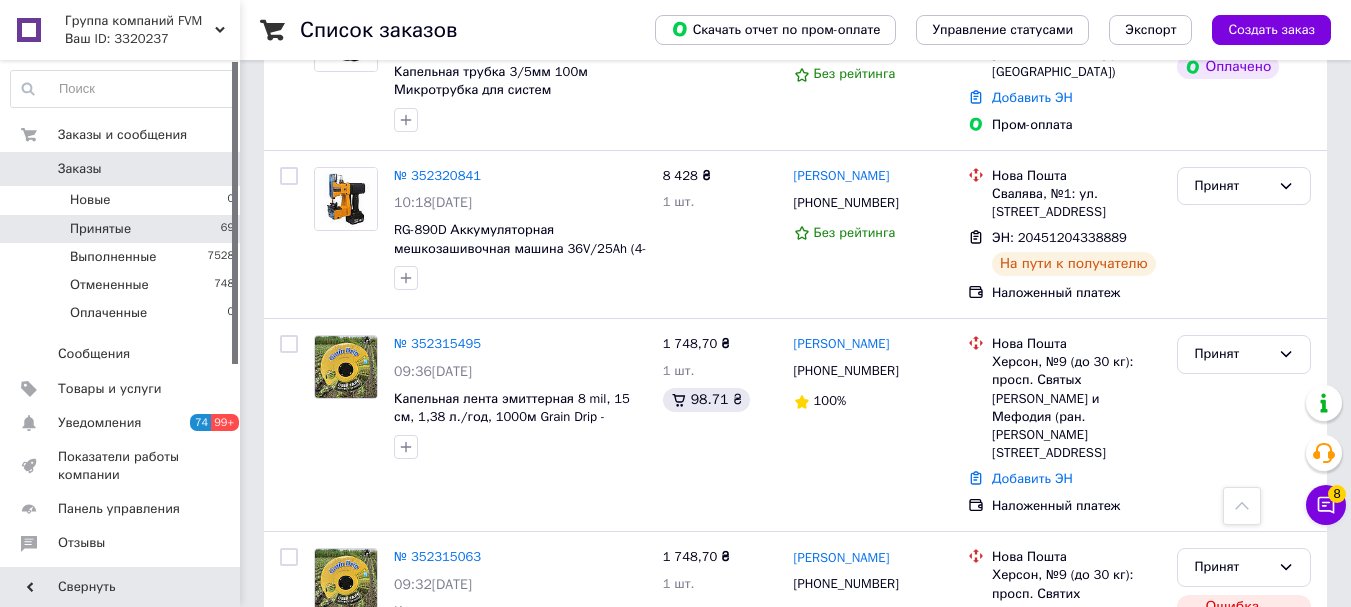 scroll, scrollTop: 3100, scrollLeft: 0, axis: vertical 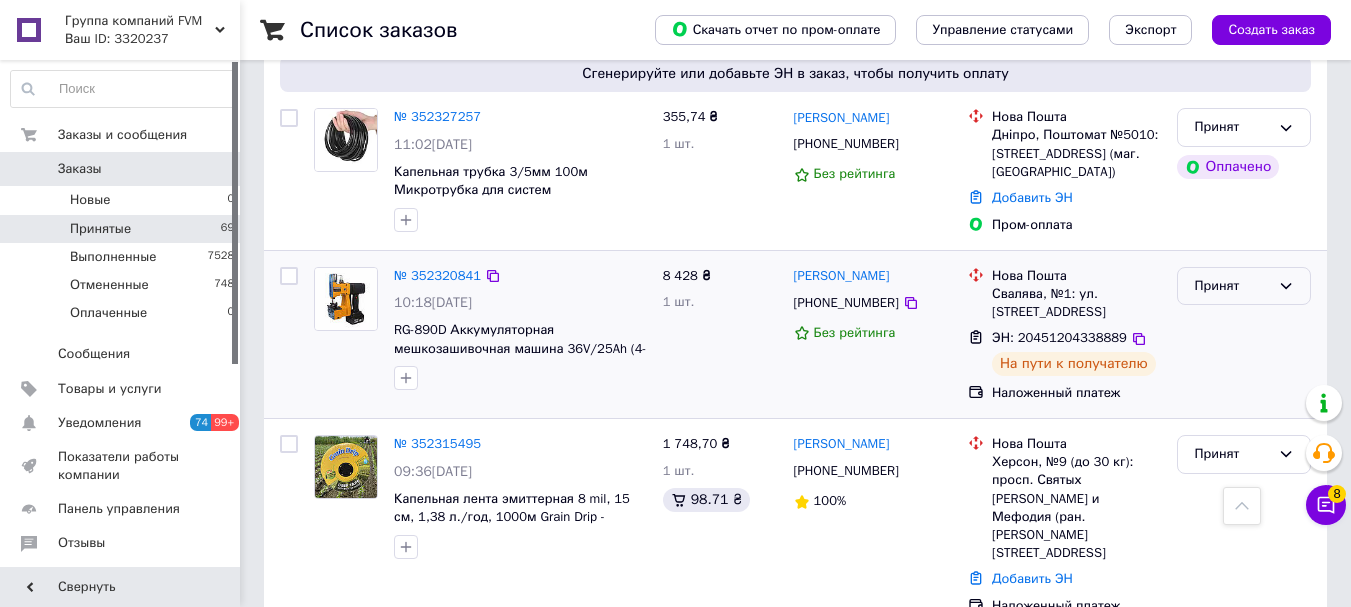click on "Принят" at bounding box center [1244, 286] 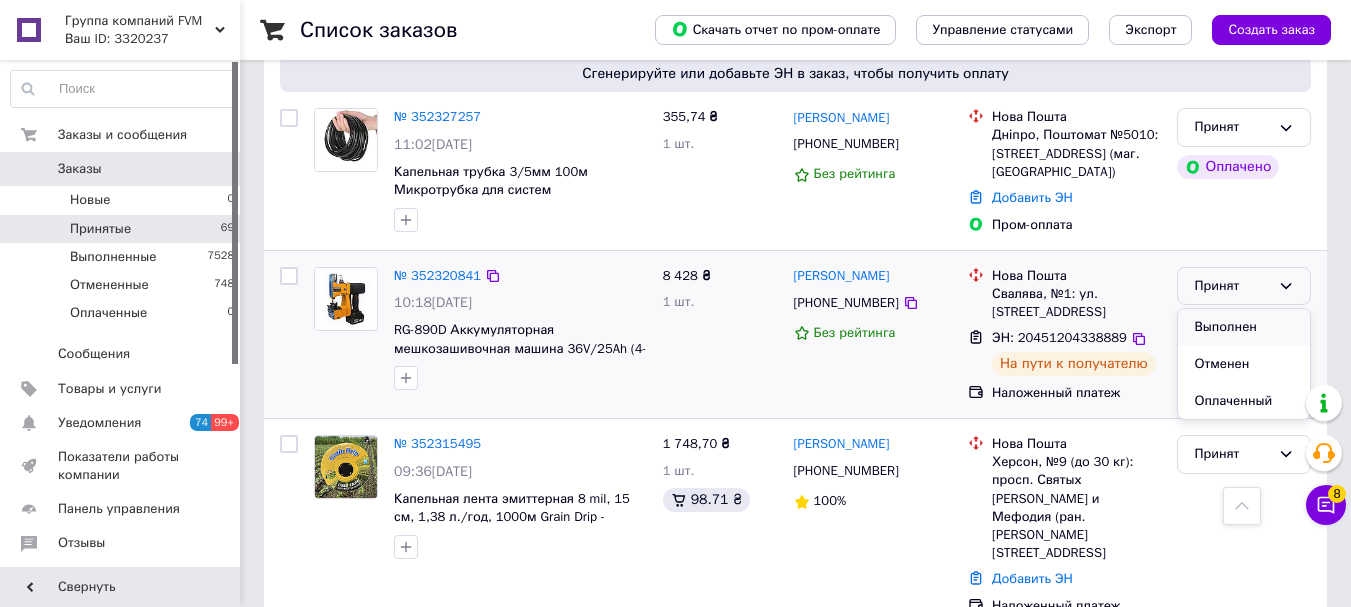 click on "Выполнен" at bounding box center [1244, 327] 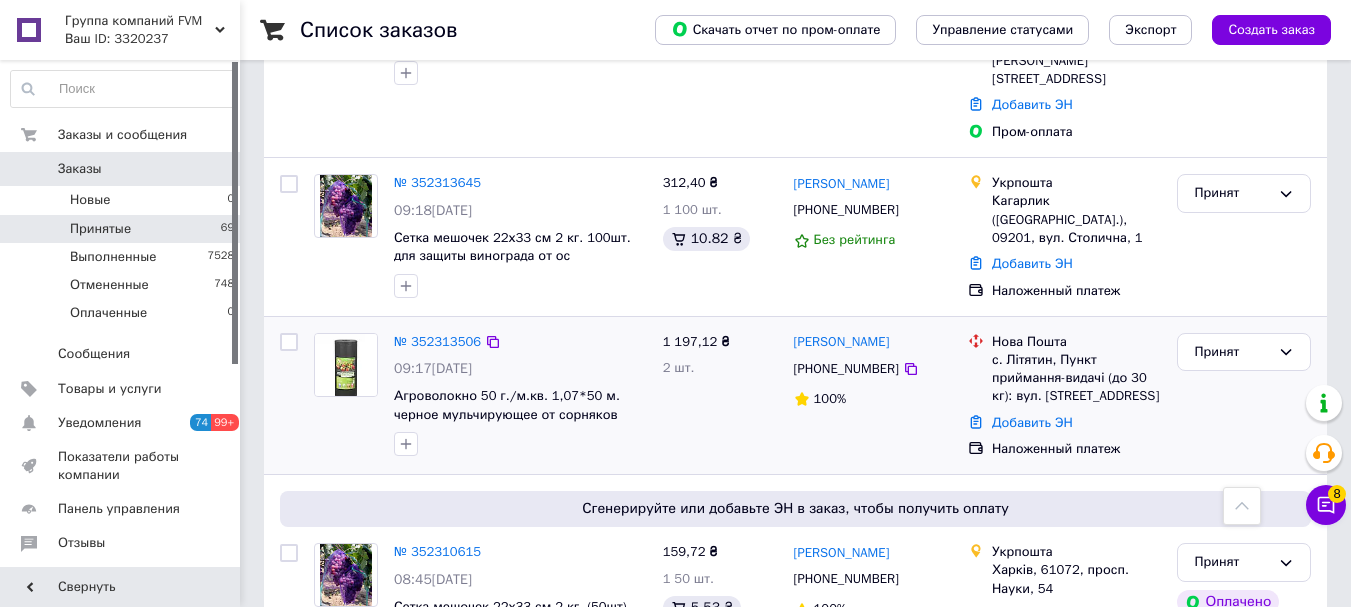 scroll, scrollTop: 3900, scrollLeft: 0, axis: vertical 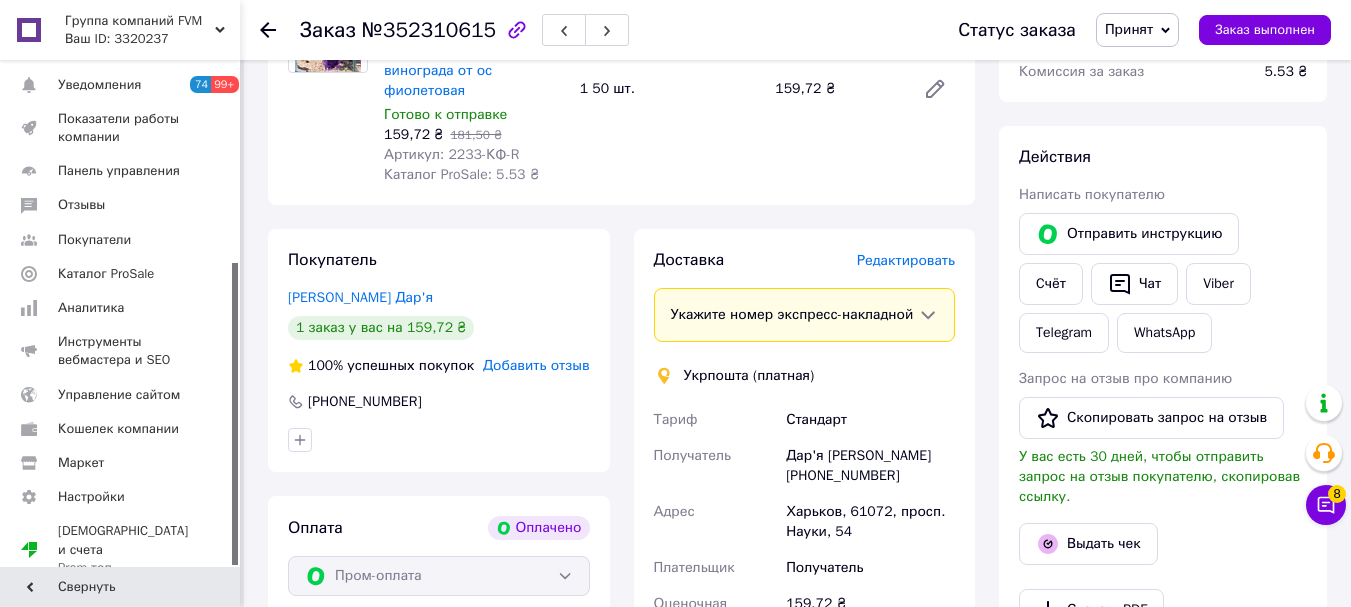 click on "Редактировать" at bounding box center [906, 260] 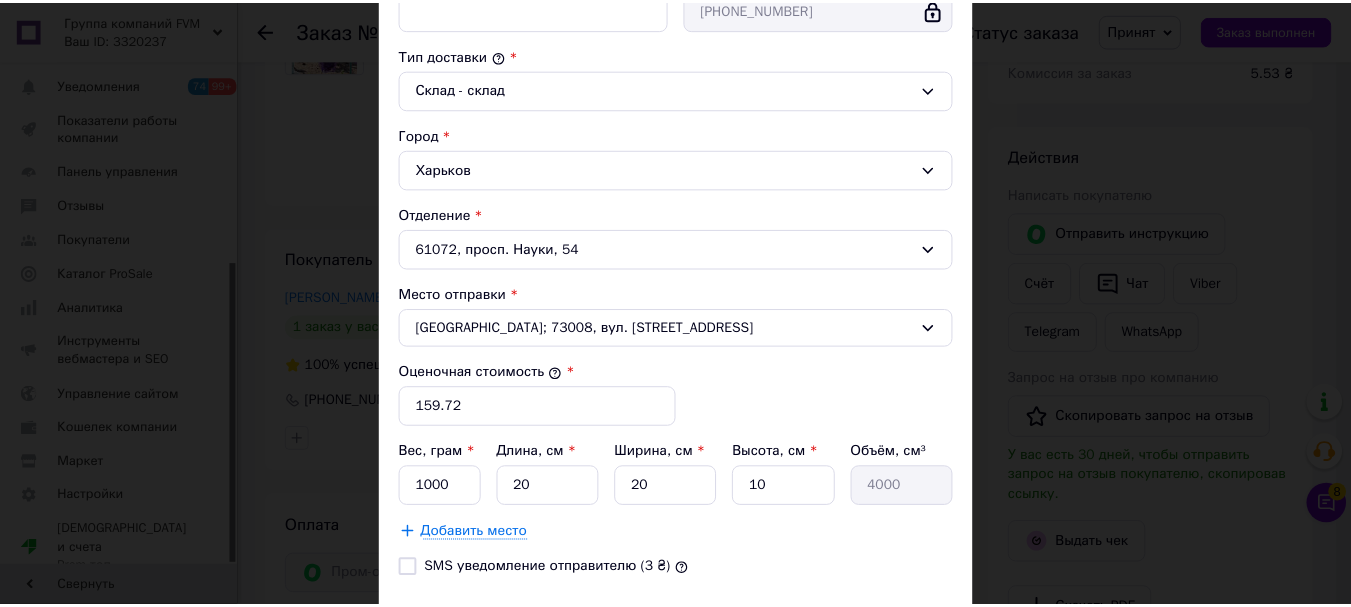 scroll, scrollTop: 644, scrollLeft: 0, axis: vertical 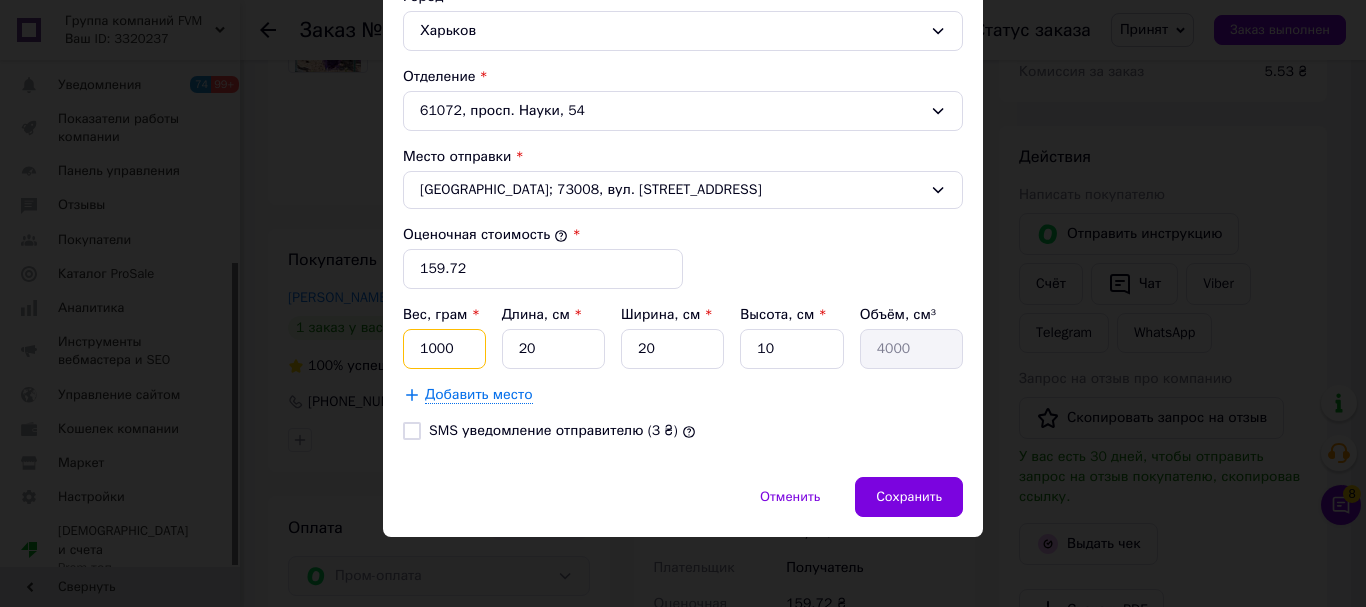 click on "1000" at bounding box center [444, 349] 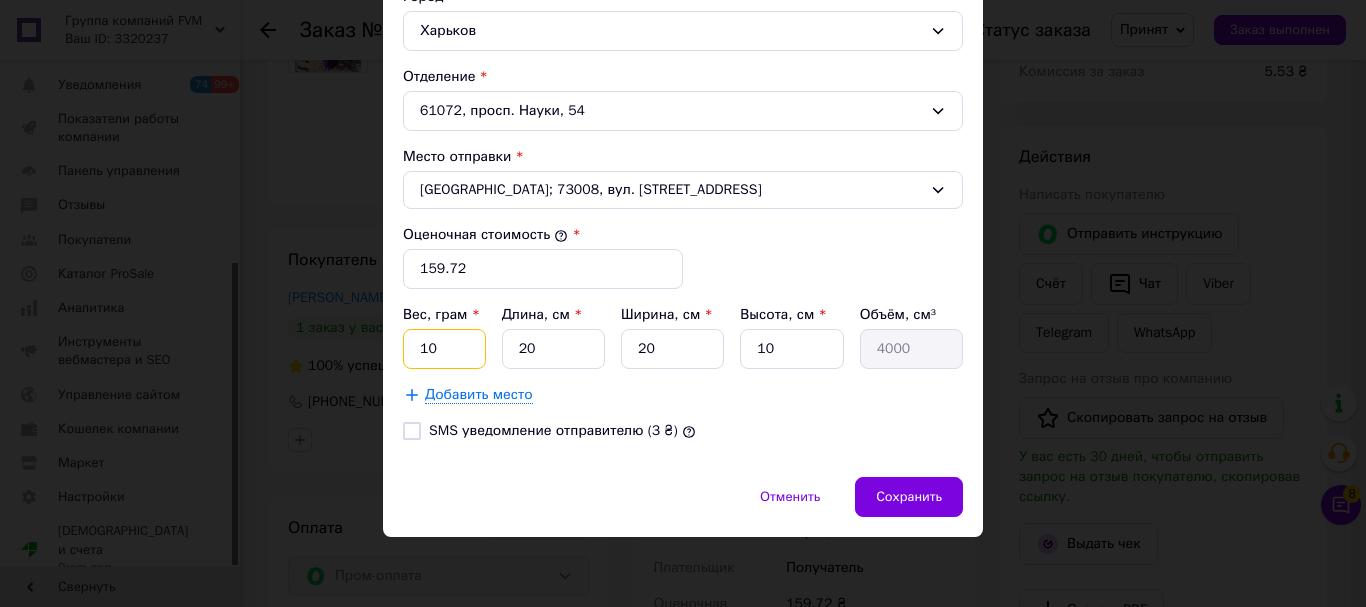 type on "1" 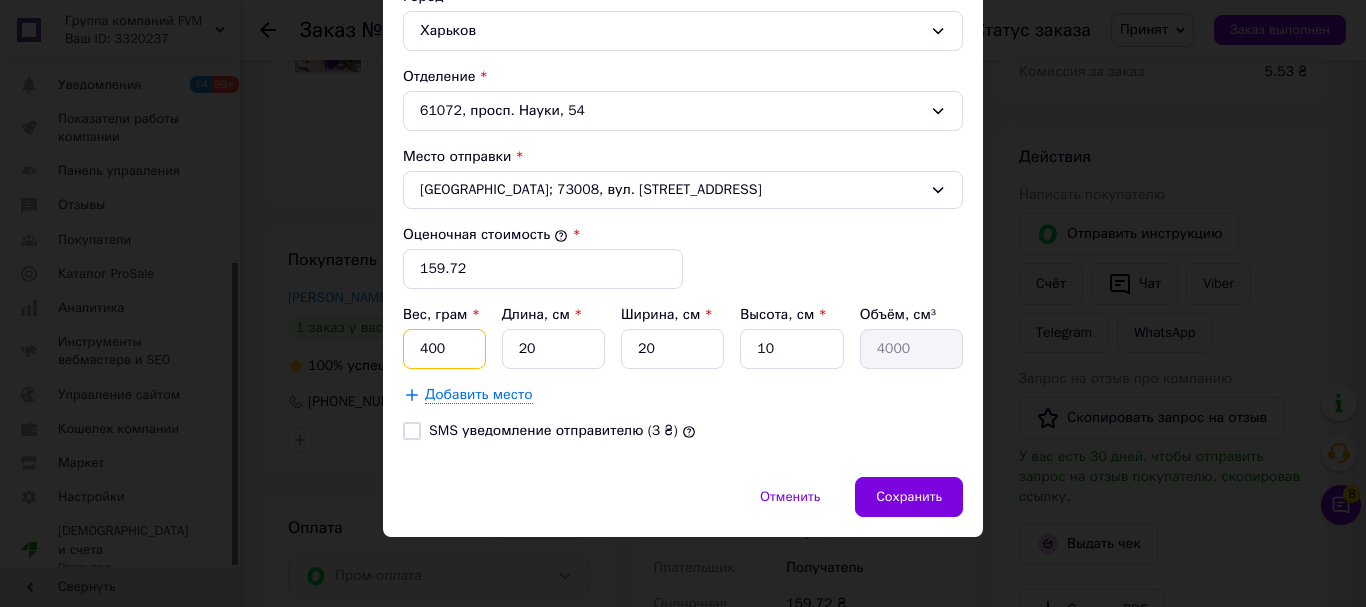 type on "400" 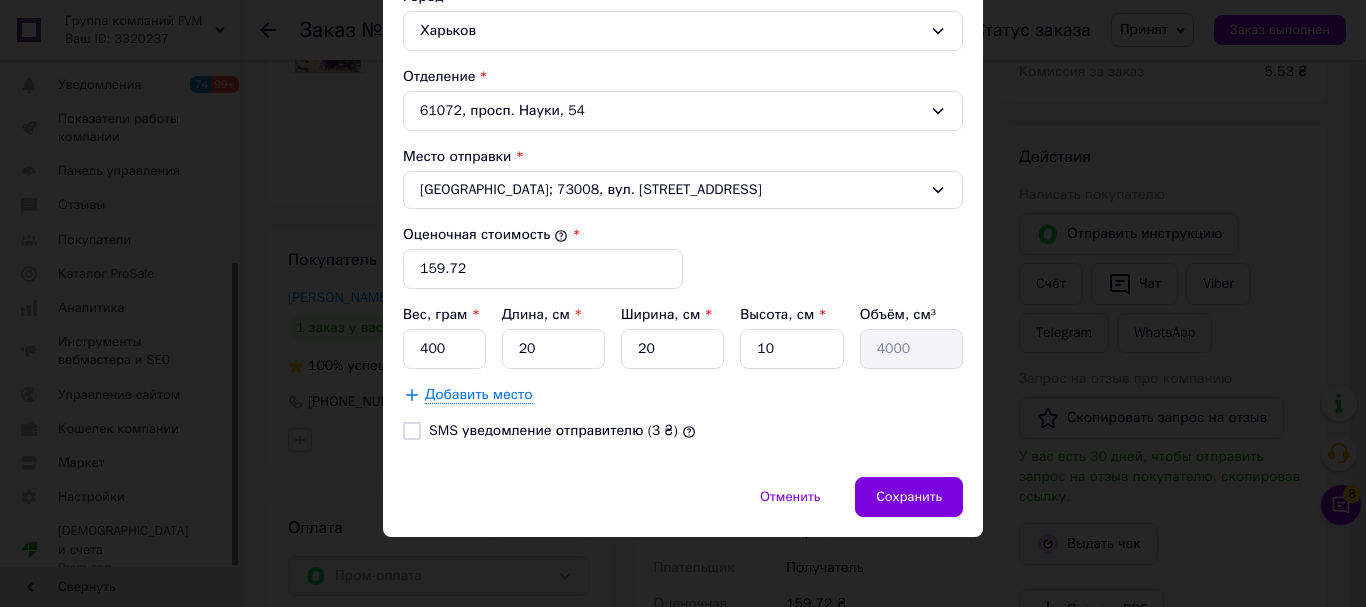 drag, startPoint x: 803, startPoint y: 425, endPoint x: 828, endPoint y: 443, distance: 30.805843 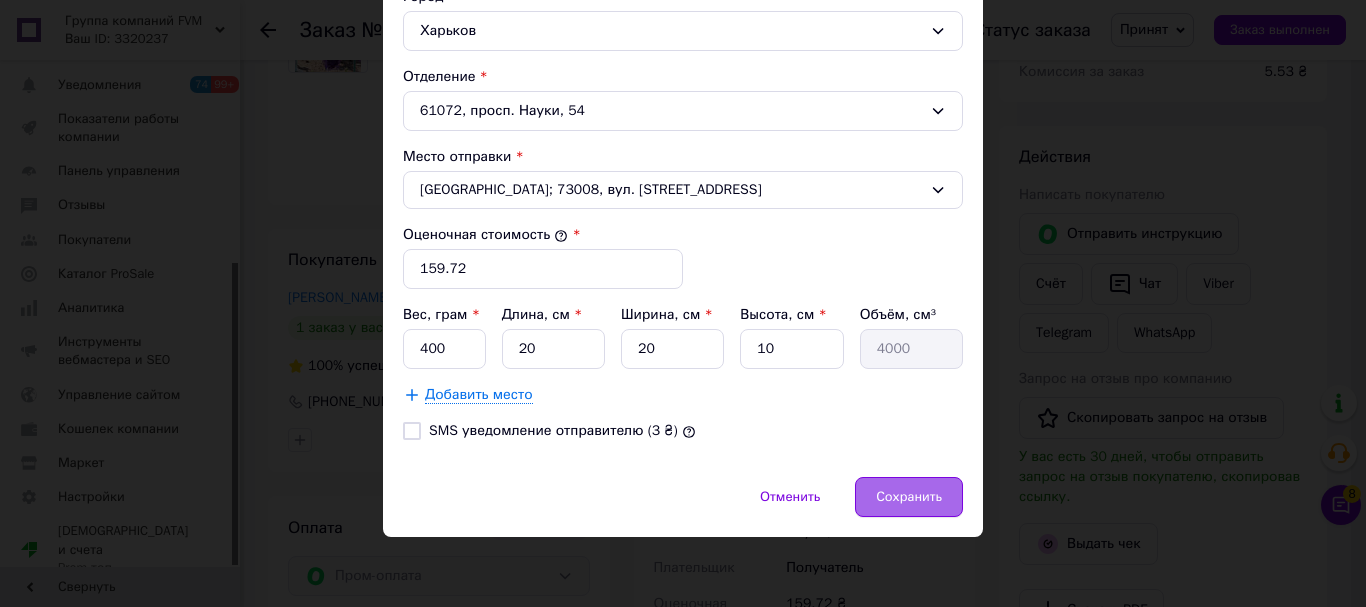 click on "Сохранить" at bounding box center (909, 497) 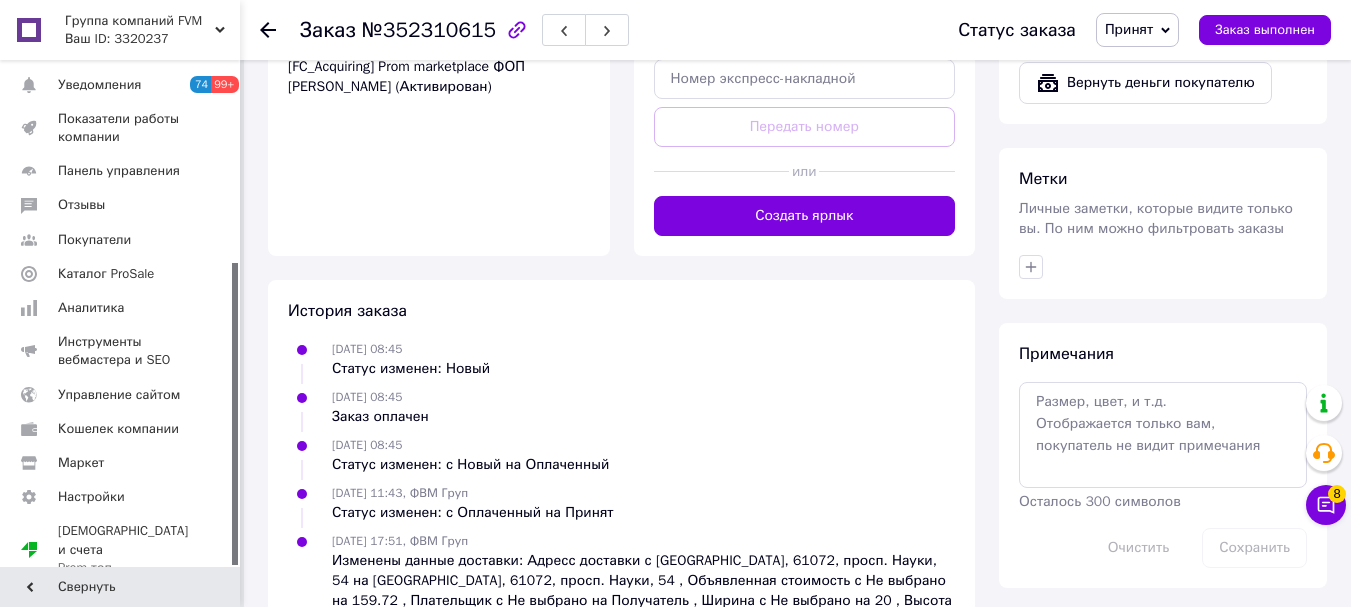 scroll, scrollTop: 900, scrollLeft: 0, axis: vertical 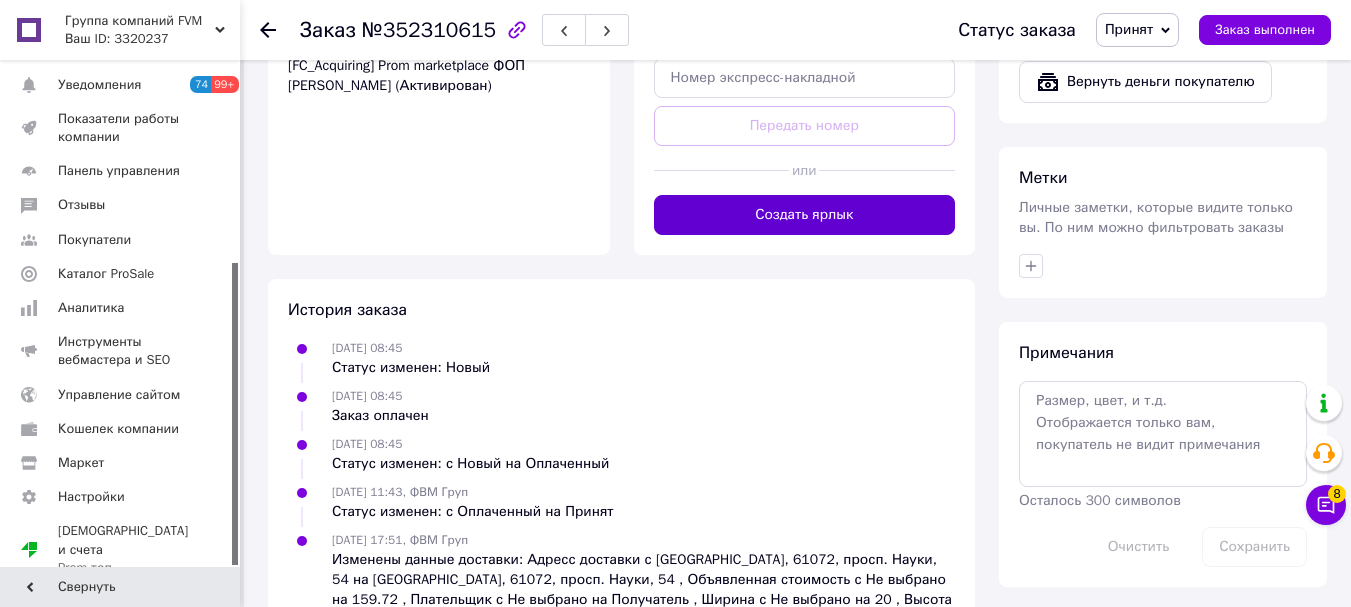 click on "Создать ярлык" at bounding box center (805, 215) 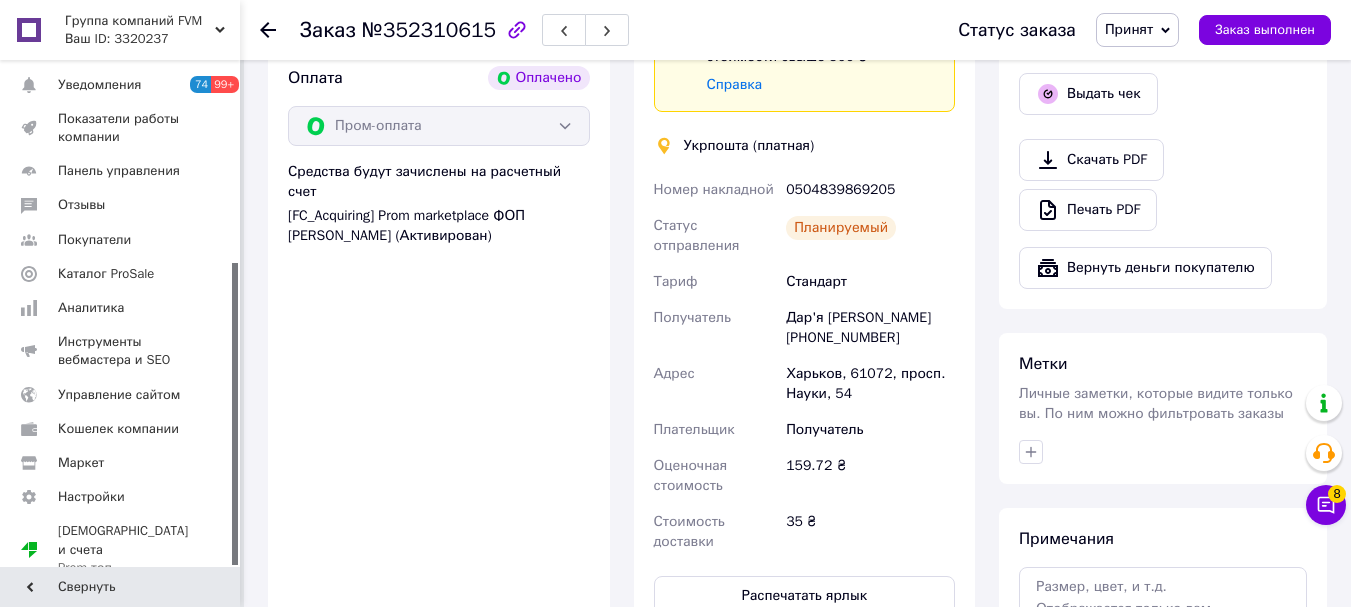 scroll, scrollTop: 600, scrollLeft: 0, axis: vertical 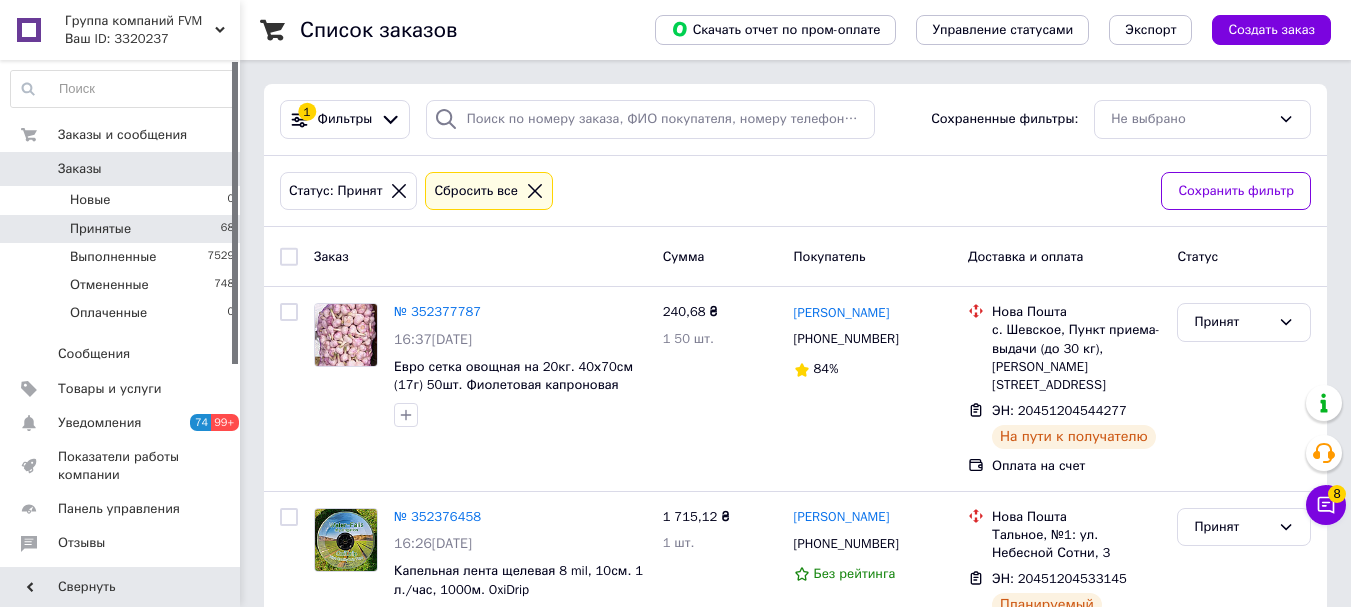 click on "Группа компаний FVM" at bounding box center (140, 21) 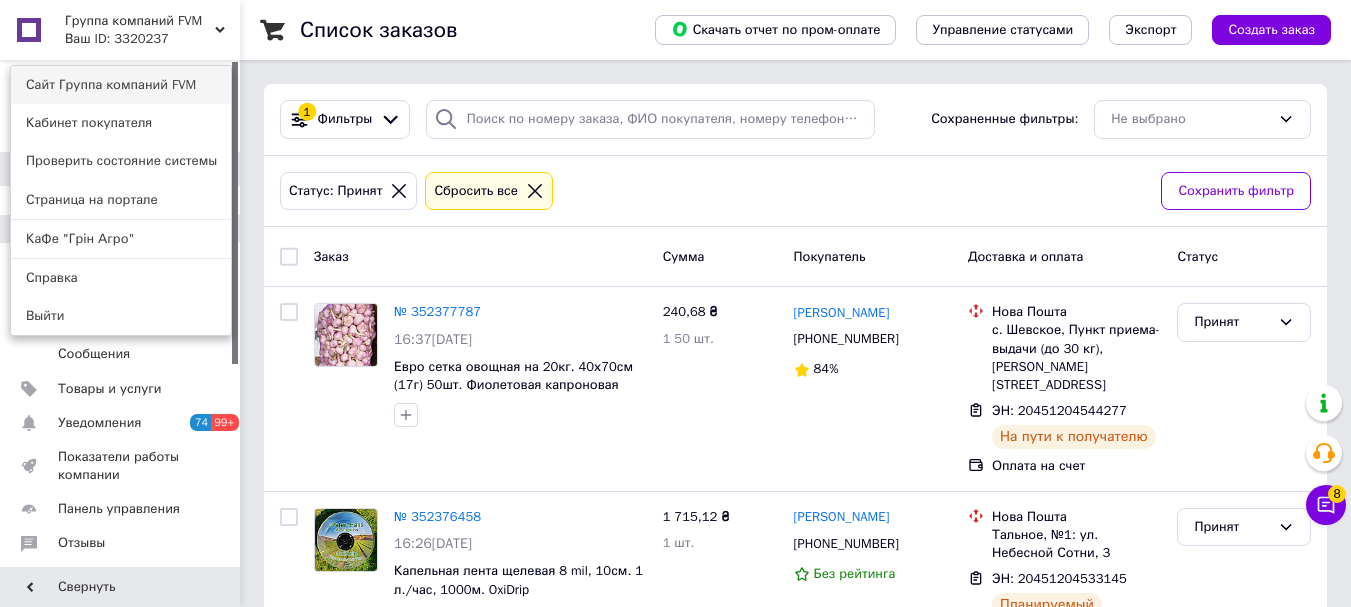 click on "Сайт Группа компаний FVM" at bounding box center [121, 85] 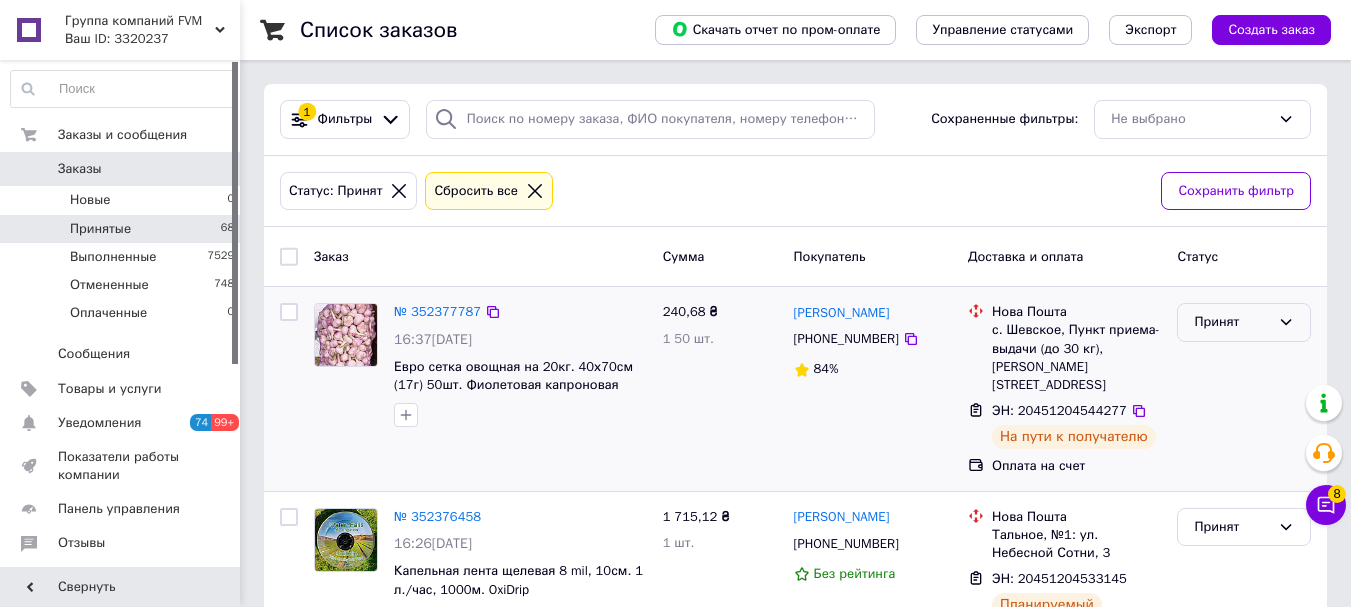 click on "Принят" at bounding box center [1232, 322] 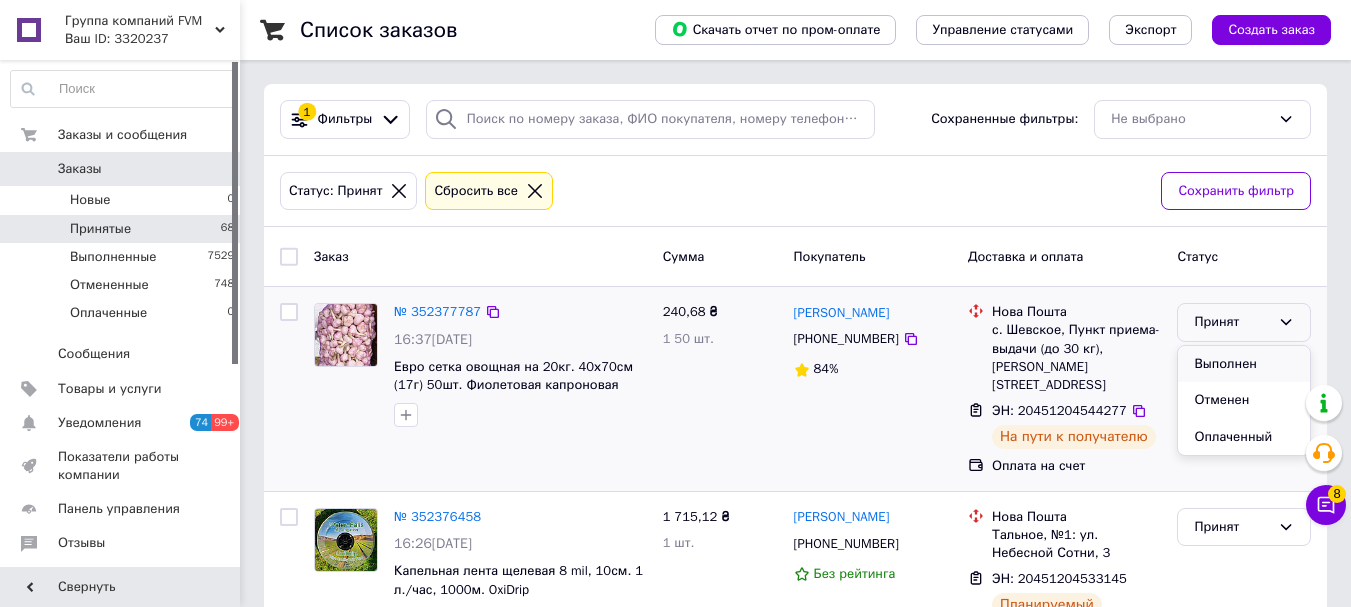 click on "Выполнен" at bounding box center [1244, 364] 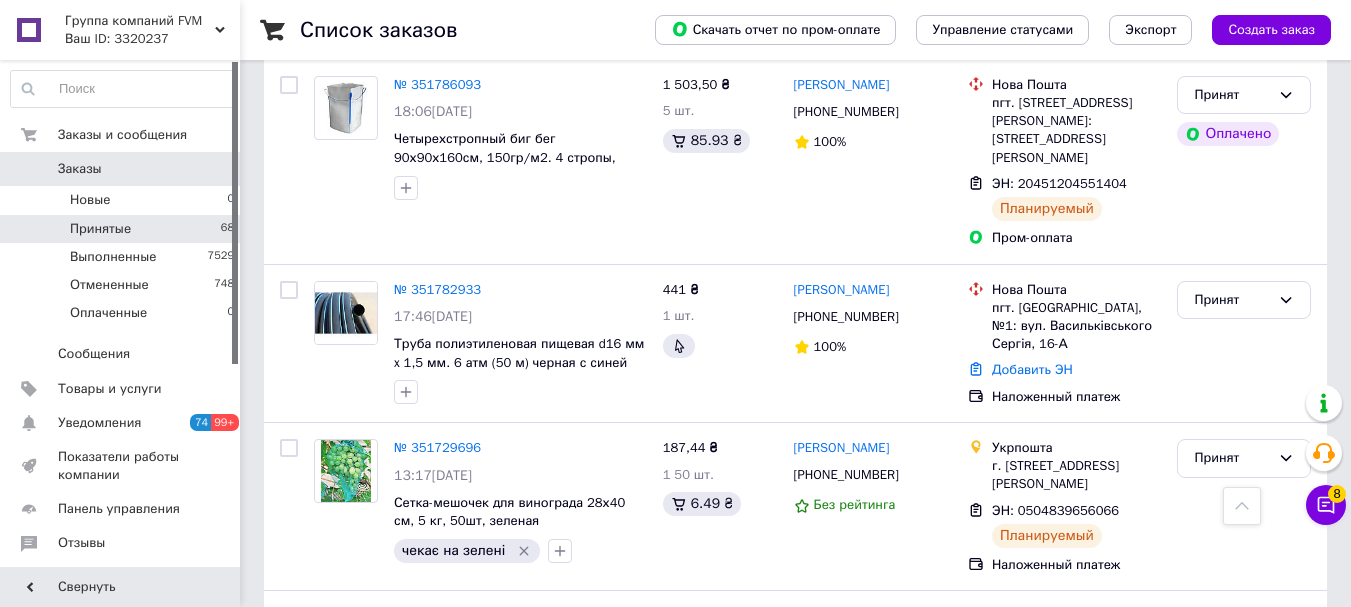 scroll, scrollTop: 11445, scrollLeft: 0, axis: vertical 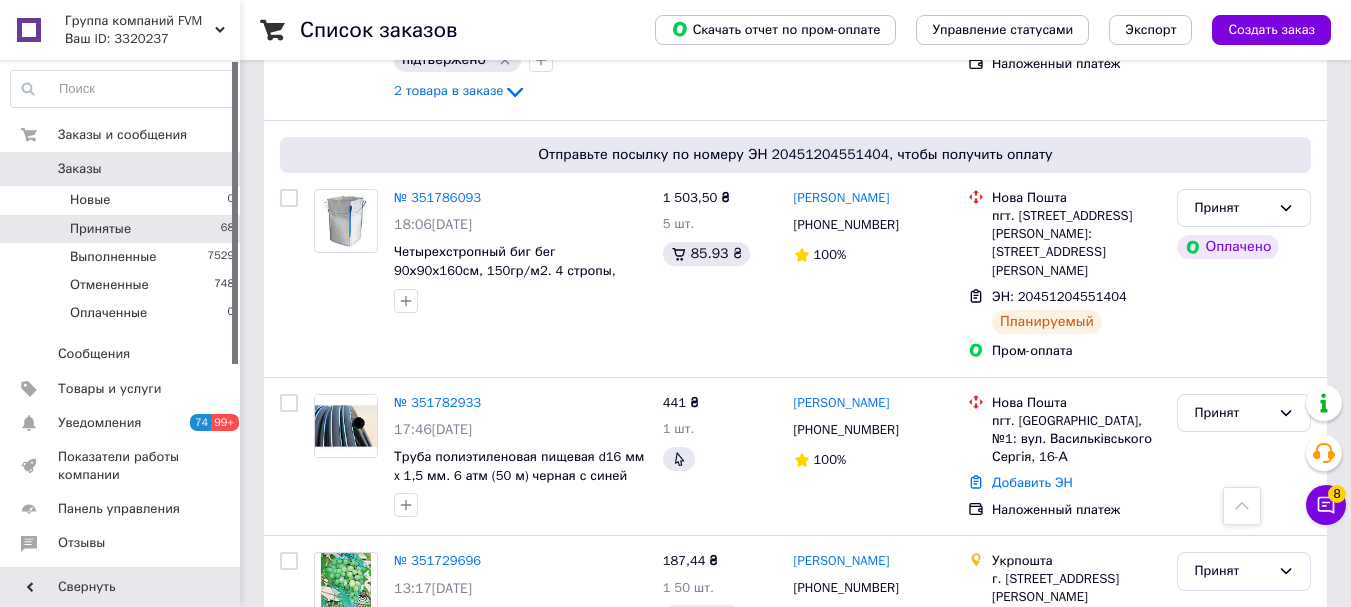 click 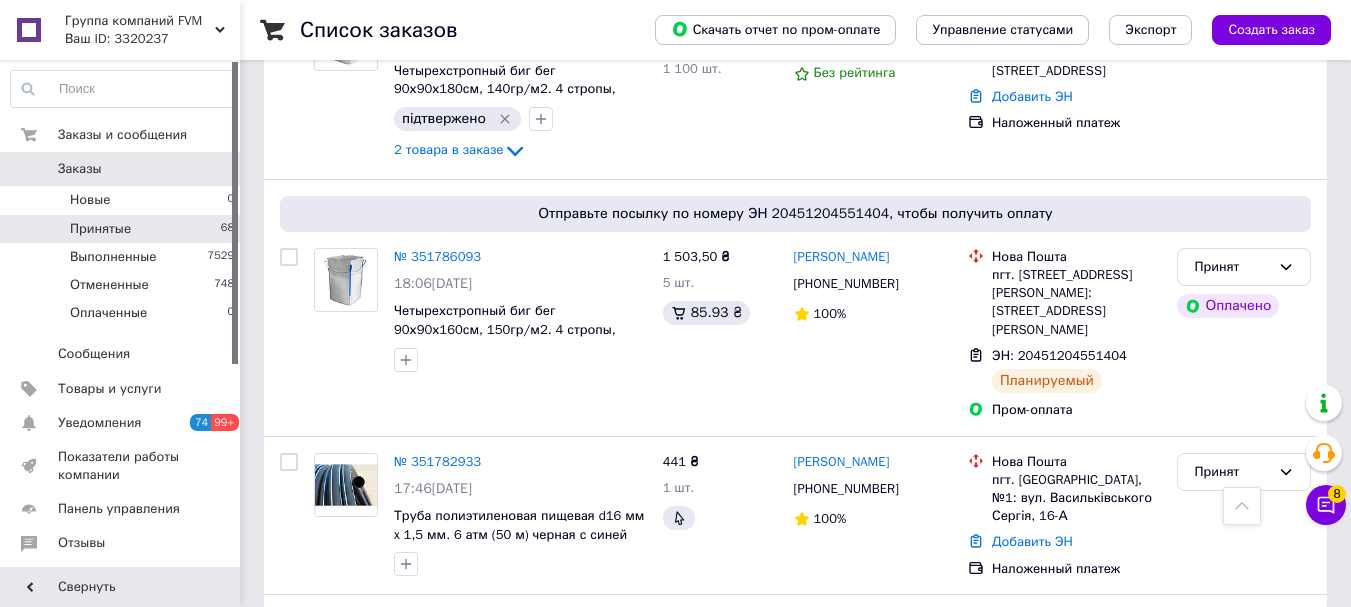 scroll, scrollTop: 11545, scrollLeft: 0, axis: vertical 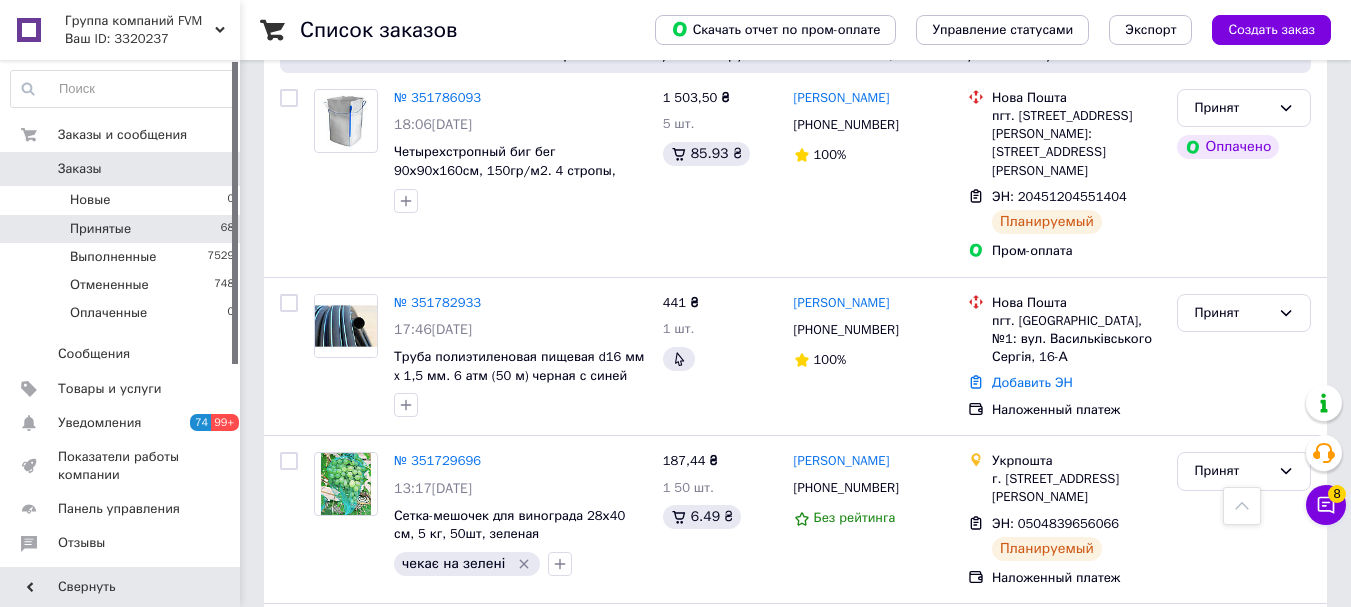 click 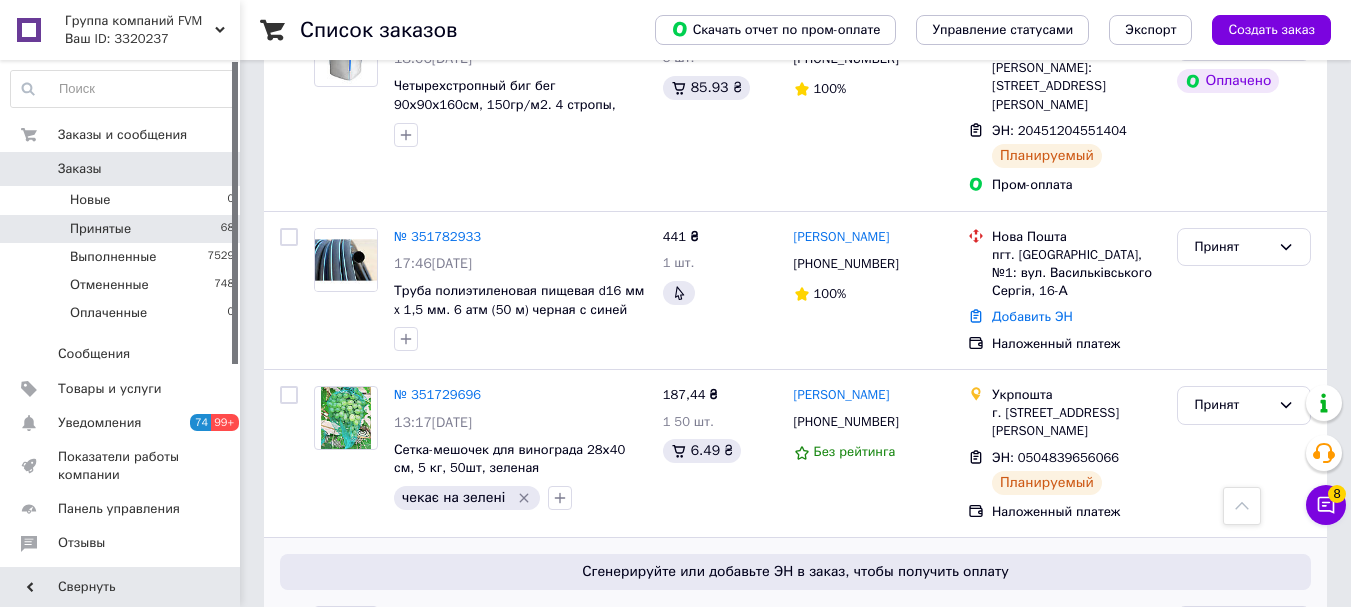 scroll, scrollTop: 11645, scrollLeft: 0, axis: vertical 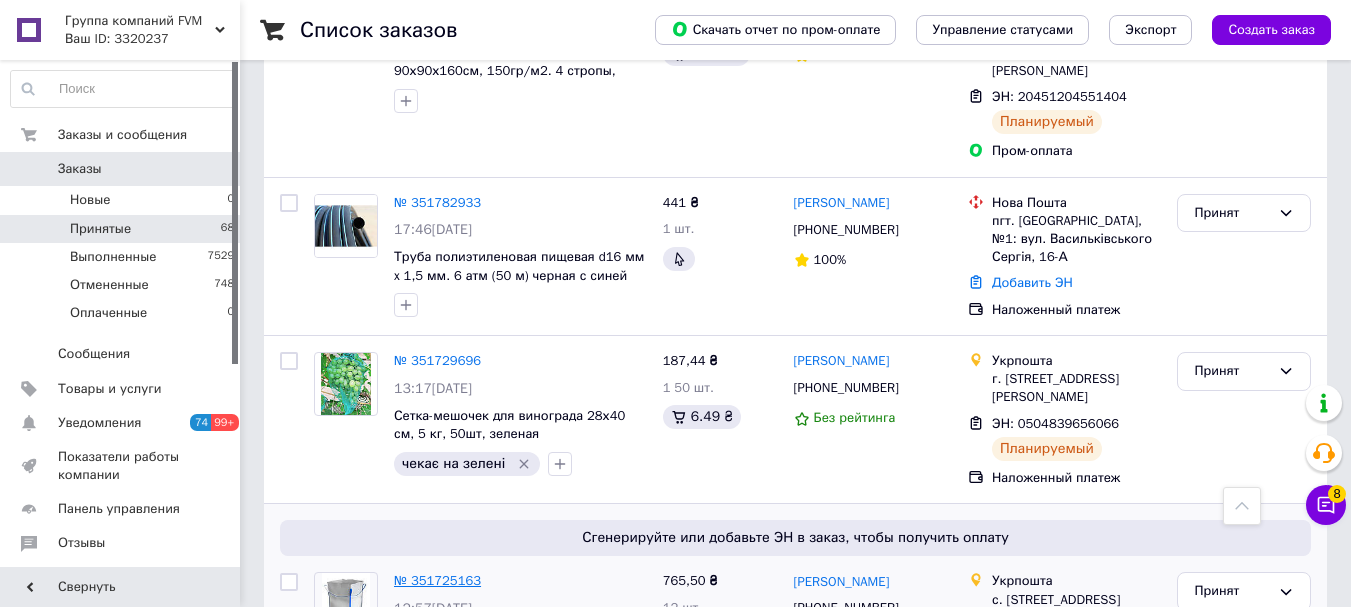 click on "№ 351725163" at bounding box center (437, 580) 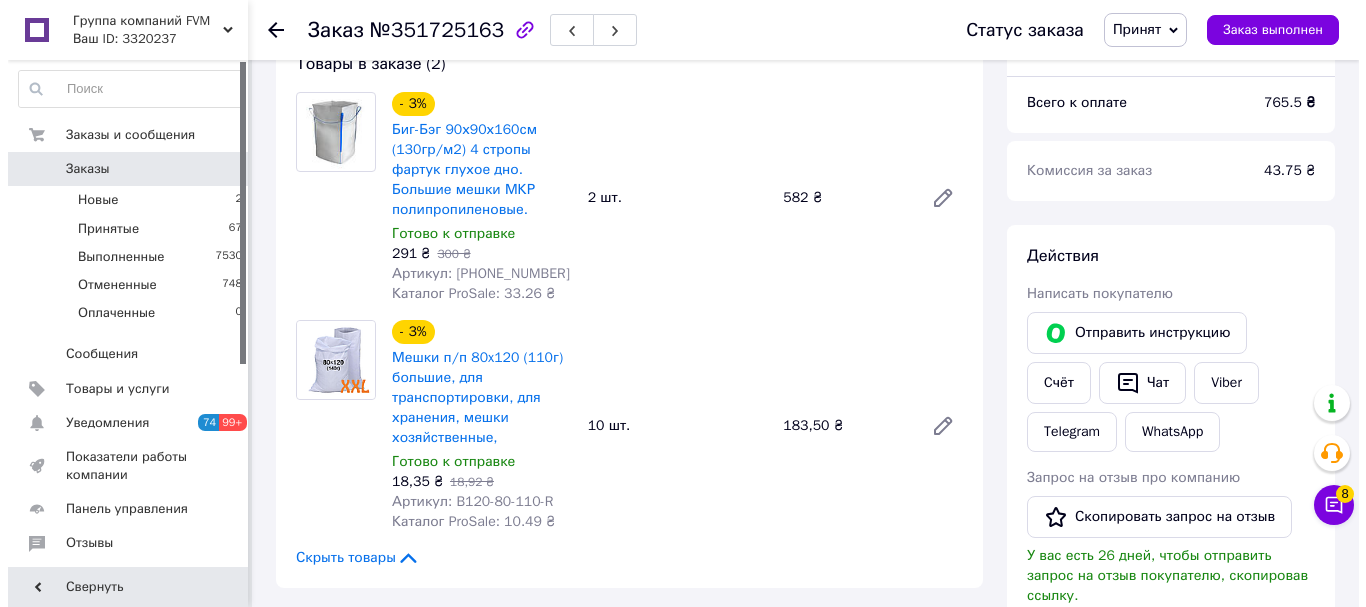 scroll, scrollTop: 300, scrollLeft: 0, axis: vertical 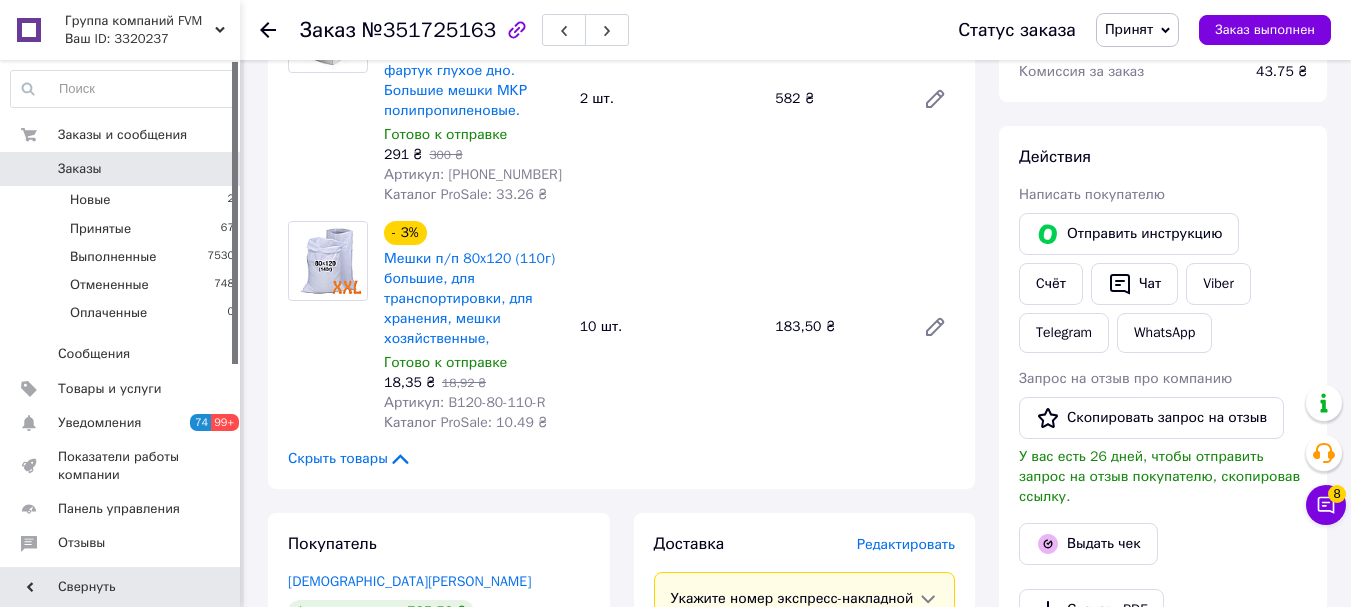 click on "Редактировать" at bounding box center [906, 544] 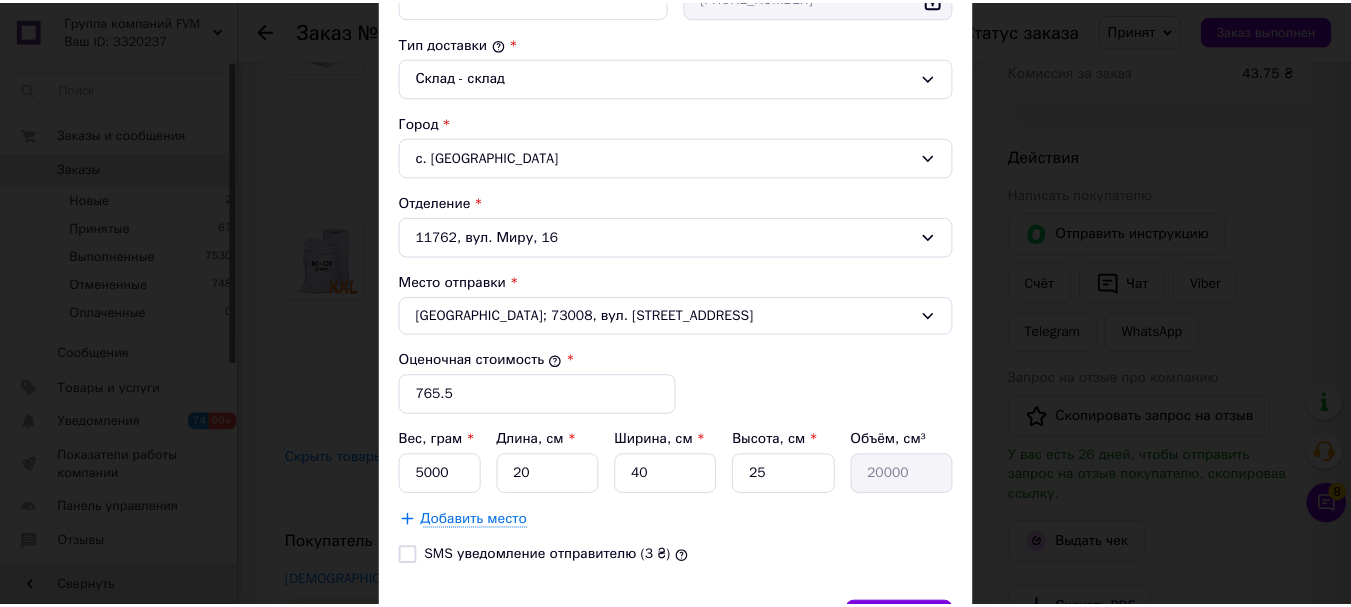 scroll, scrollTop: 644, scrollLeft: 0, axis: vertical 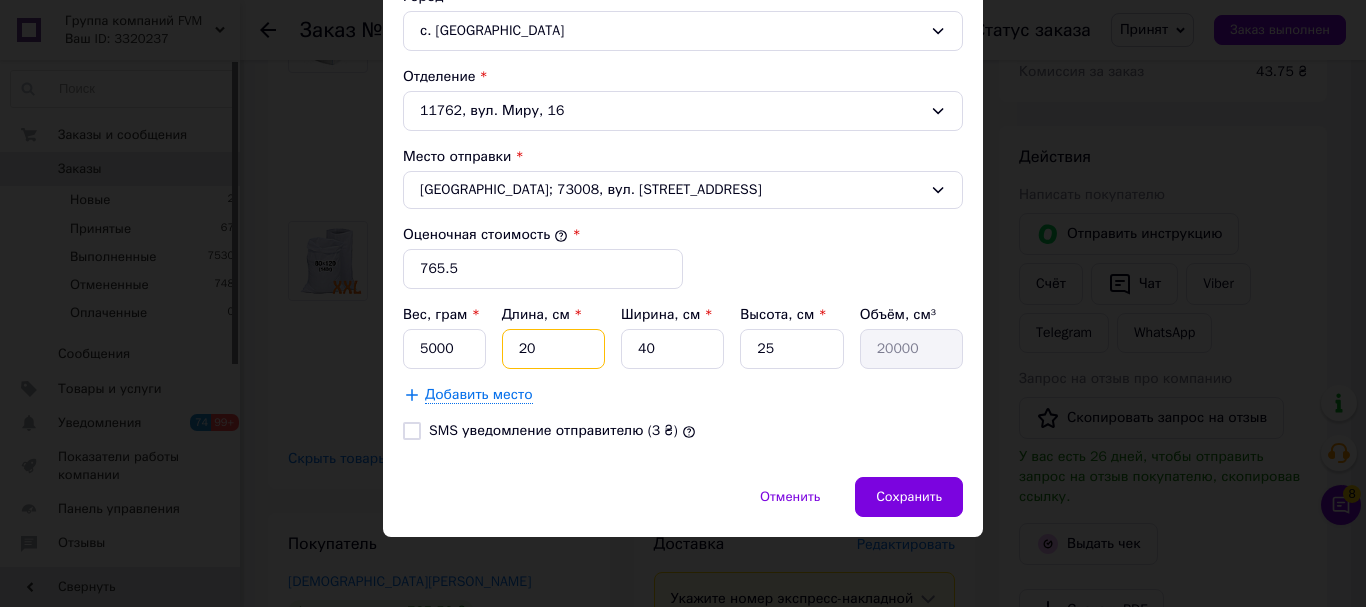 click on "20" at bounding box center (553, 349) 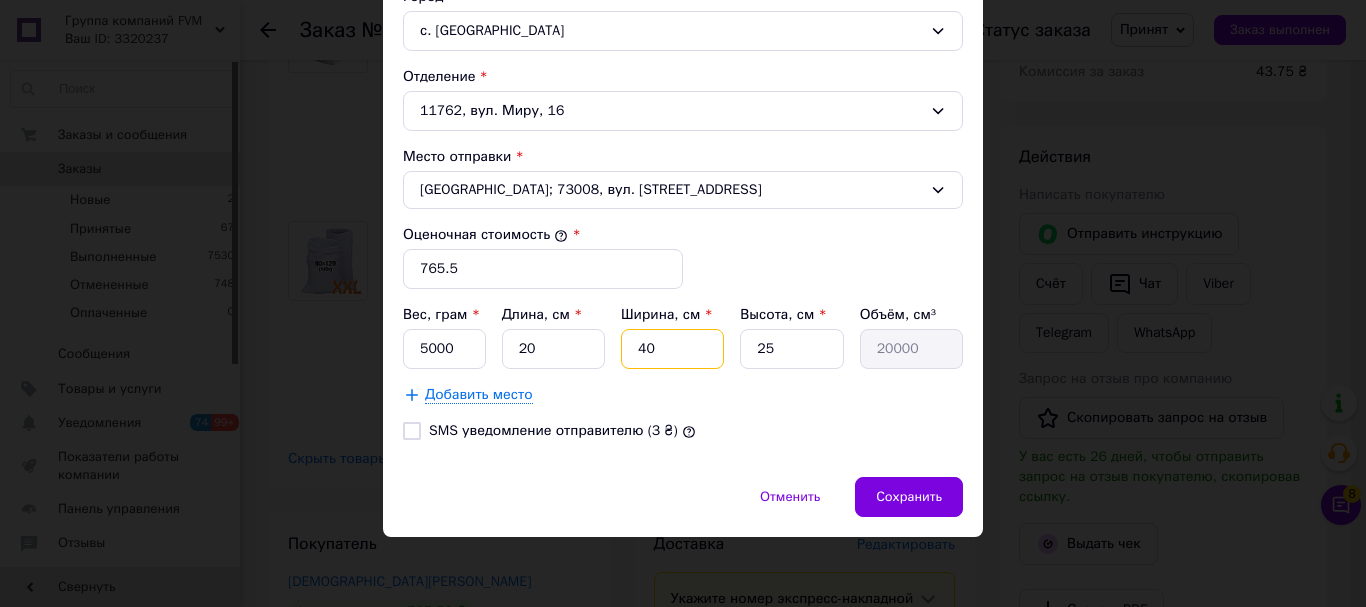 click on "40" at bounding box center (672, 349) 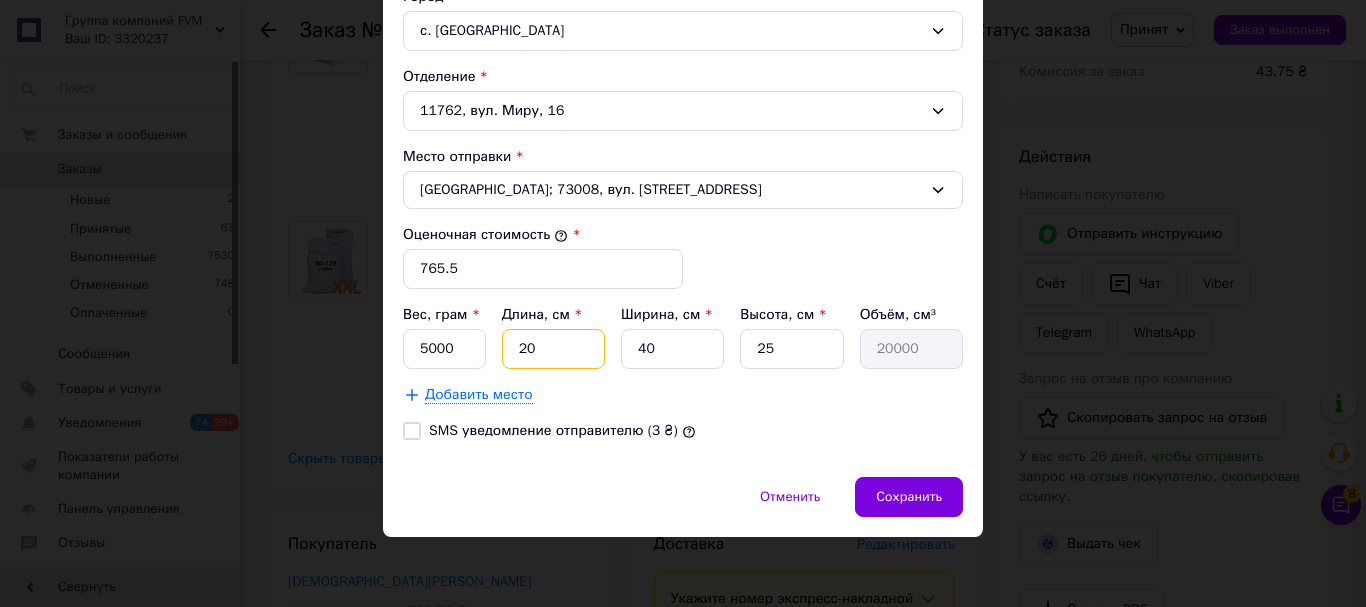 click on "20" at bounding box center (553, 349) 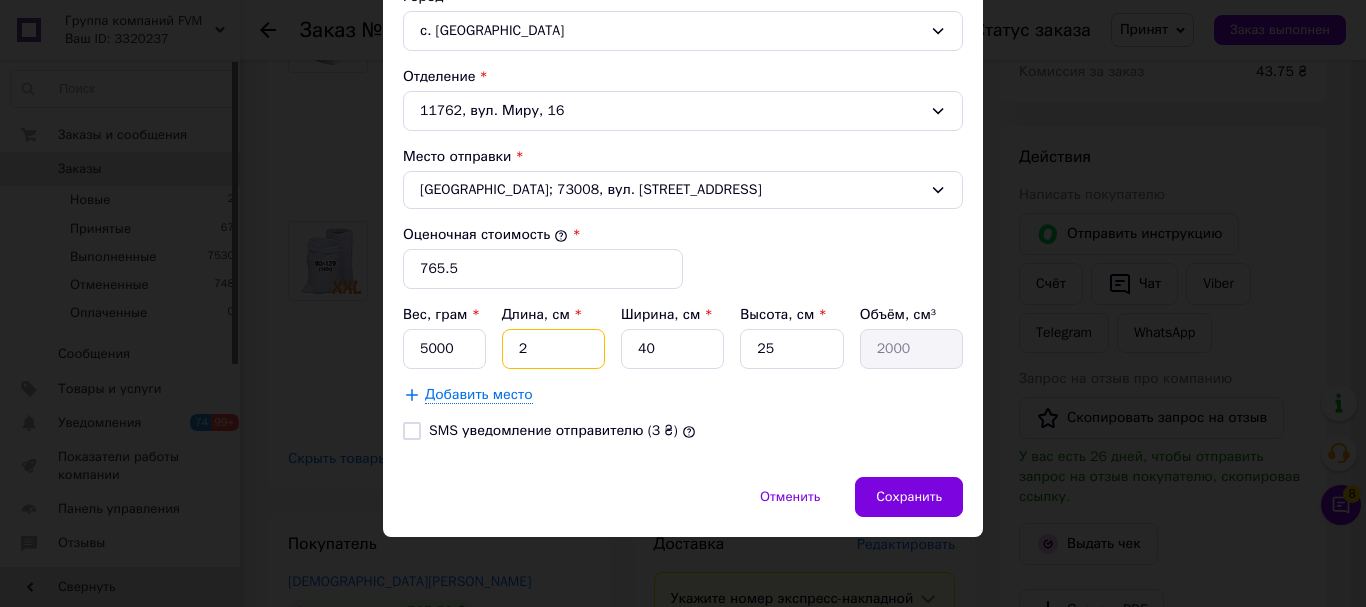 type 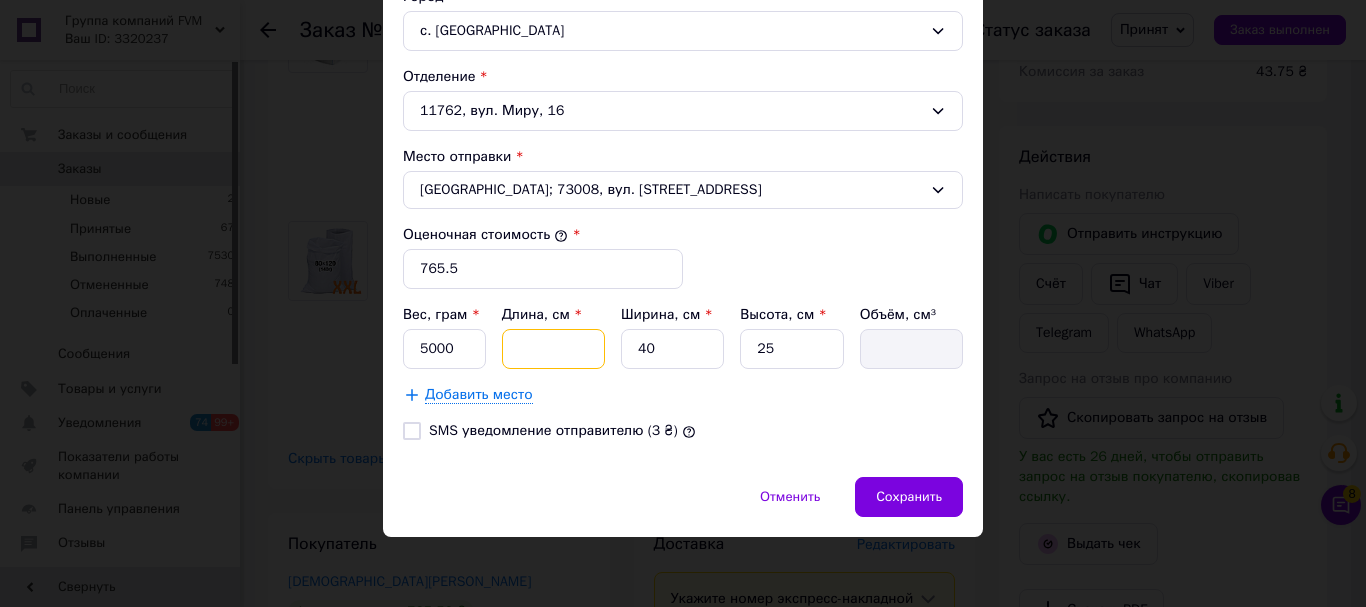 type on "6" 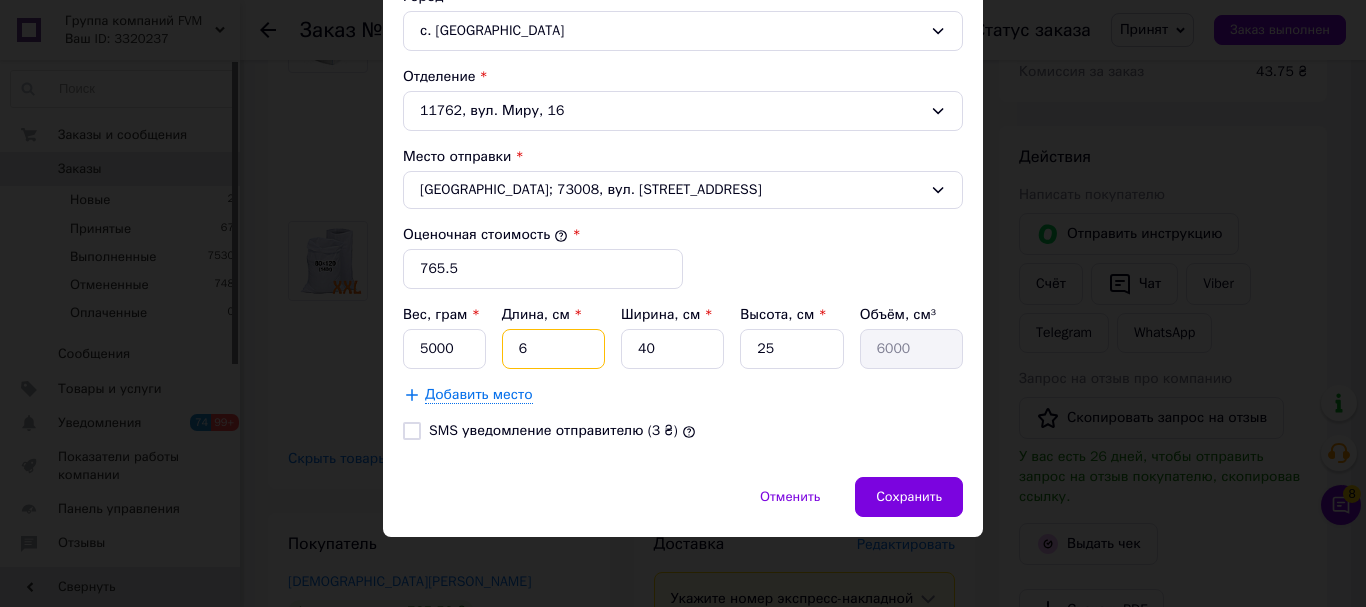 type on "60" 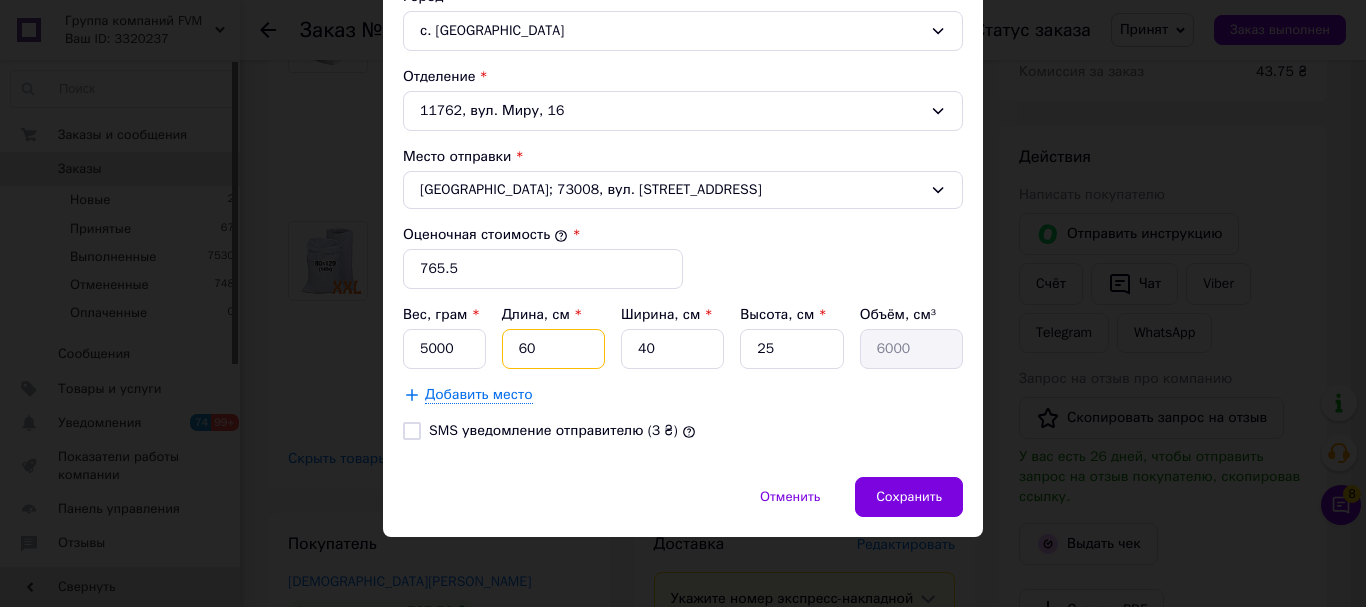 type on "60000" 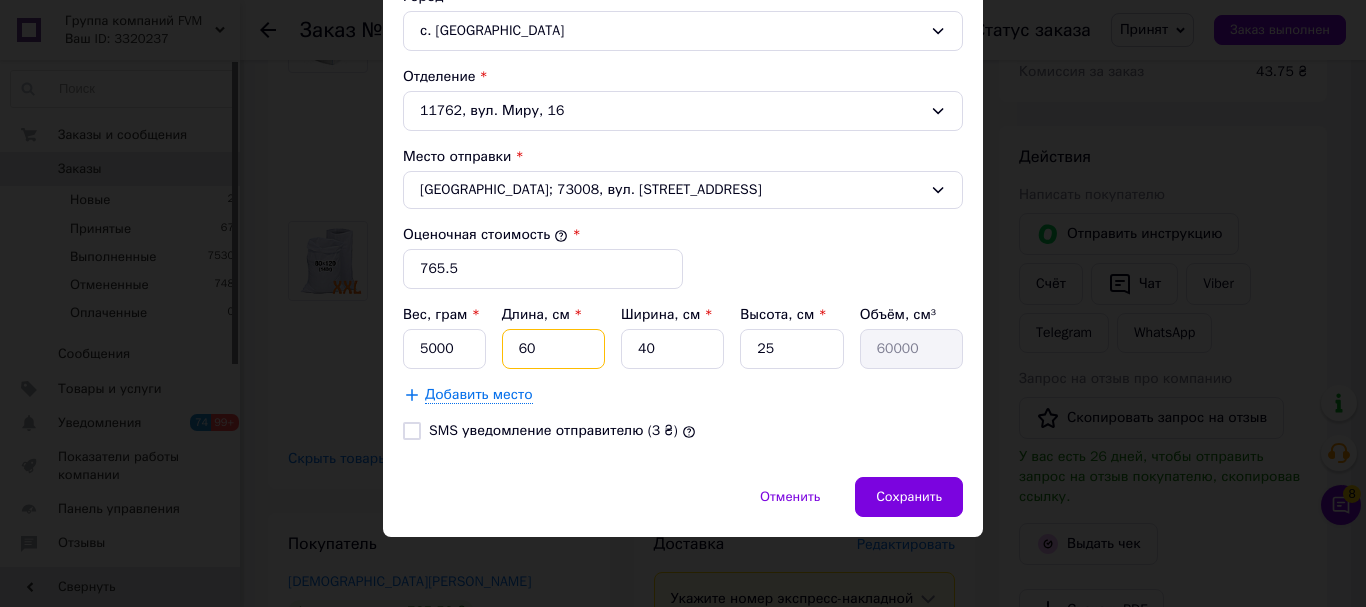 type on "60" 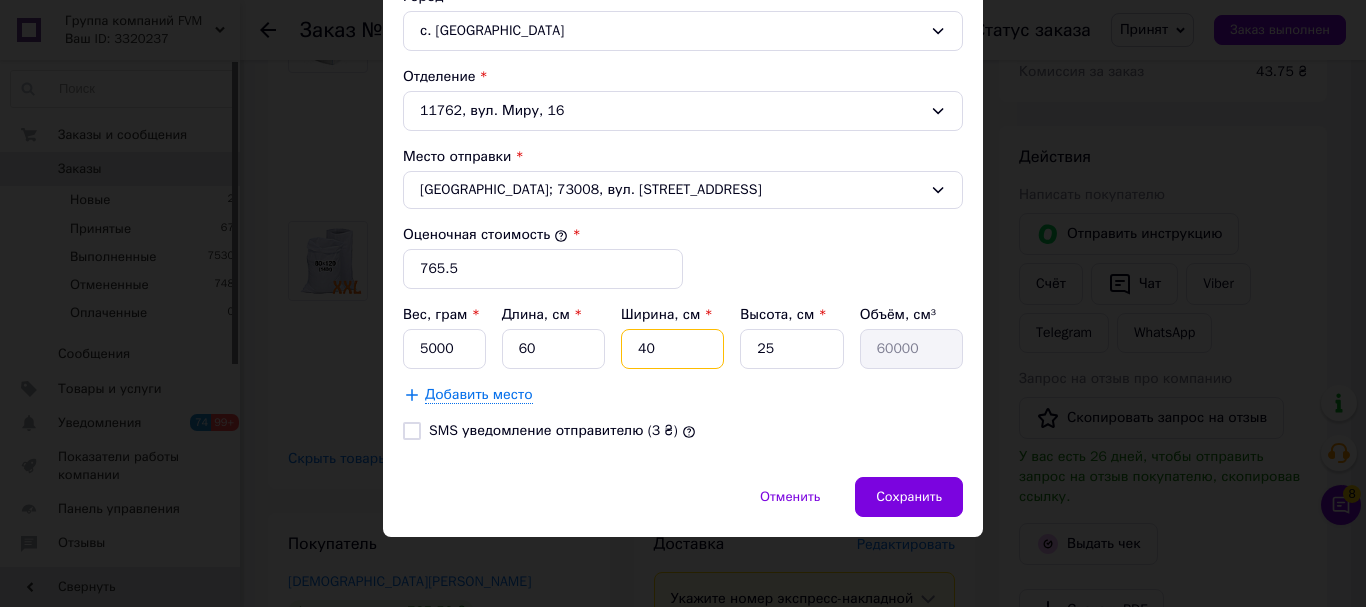 click on "40" at bounding box center [672, 349] 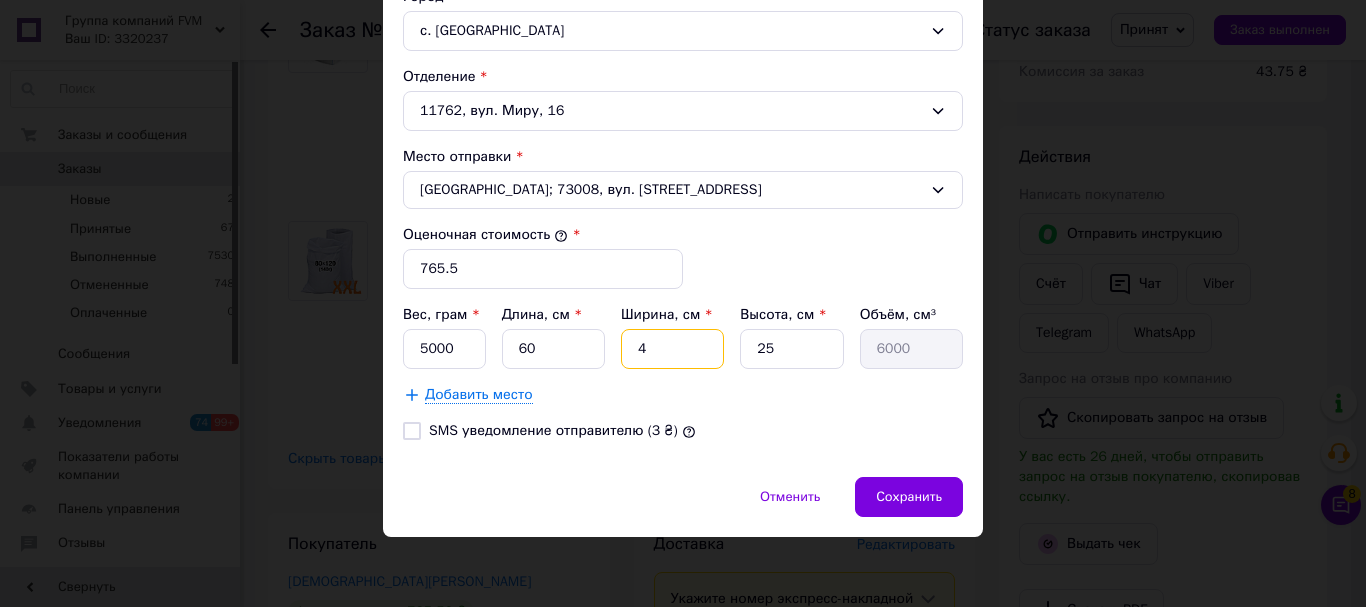 type 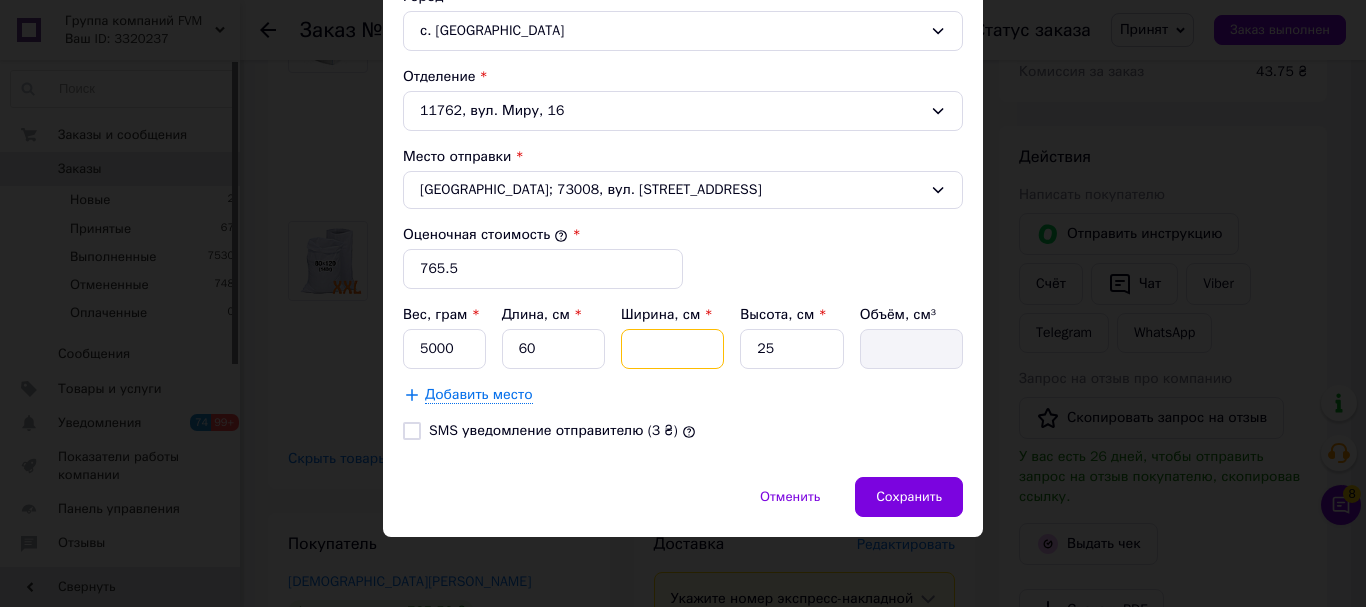 type on "3" 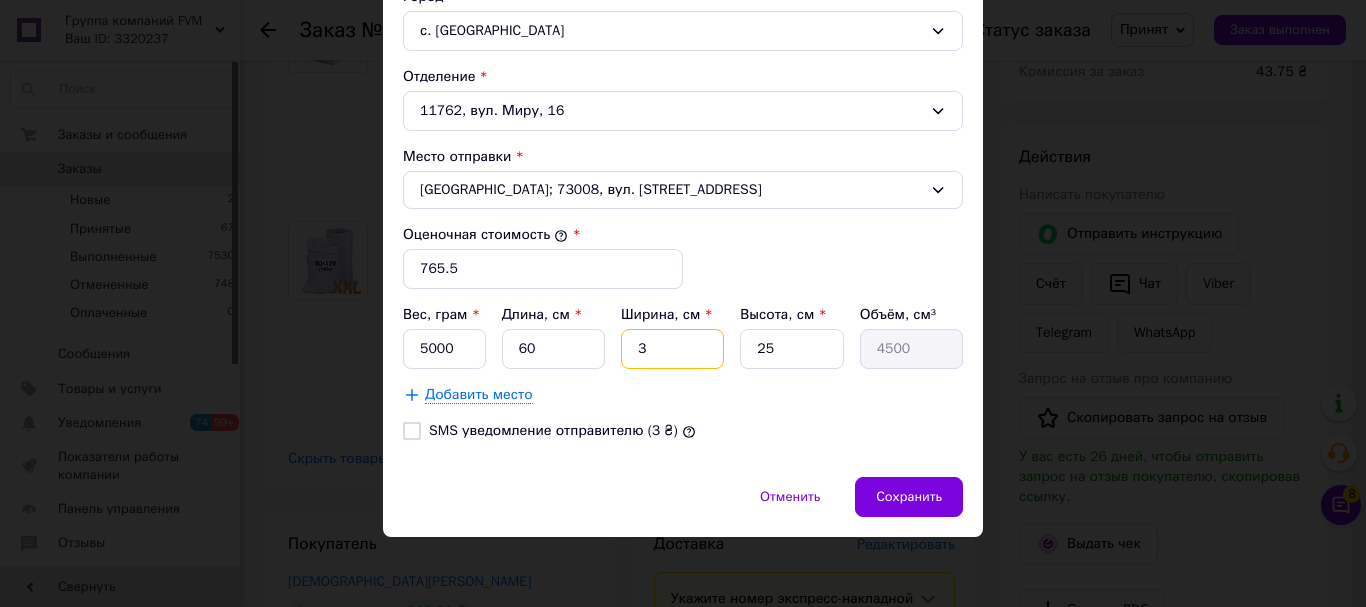 type on "30" 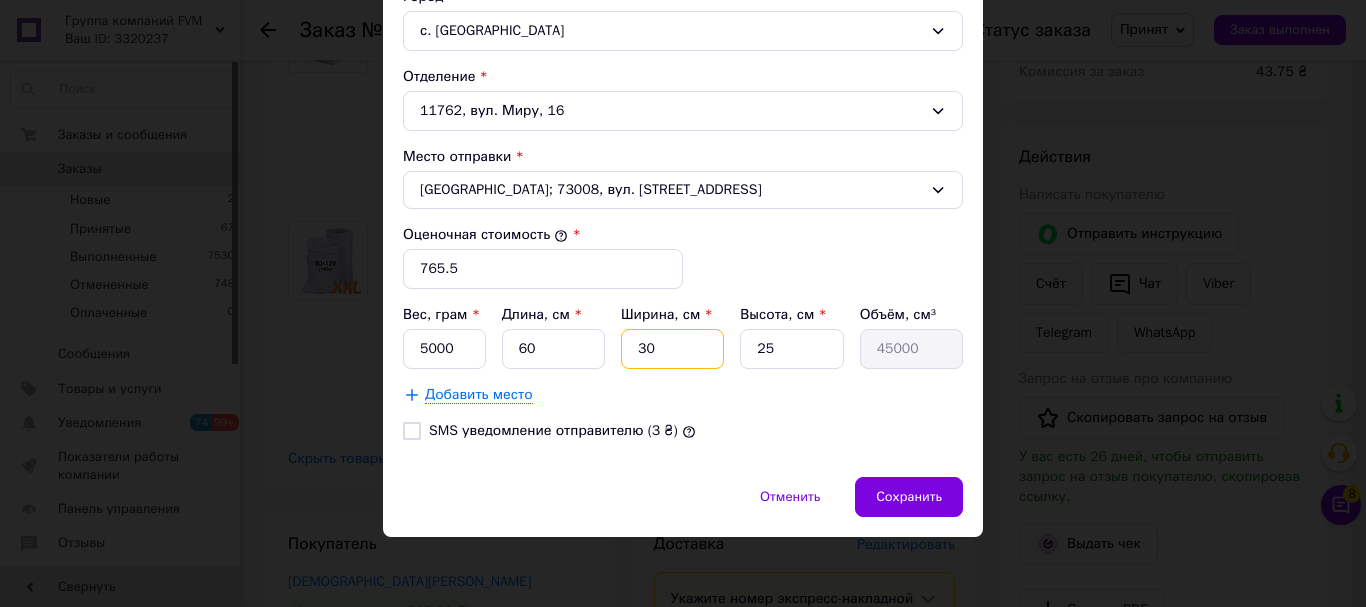type on "30" 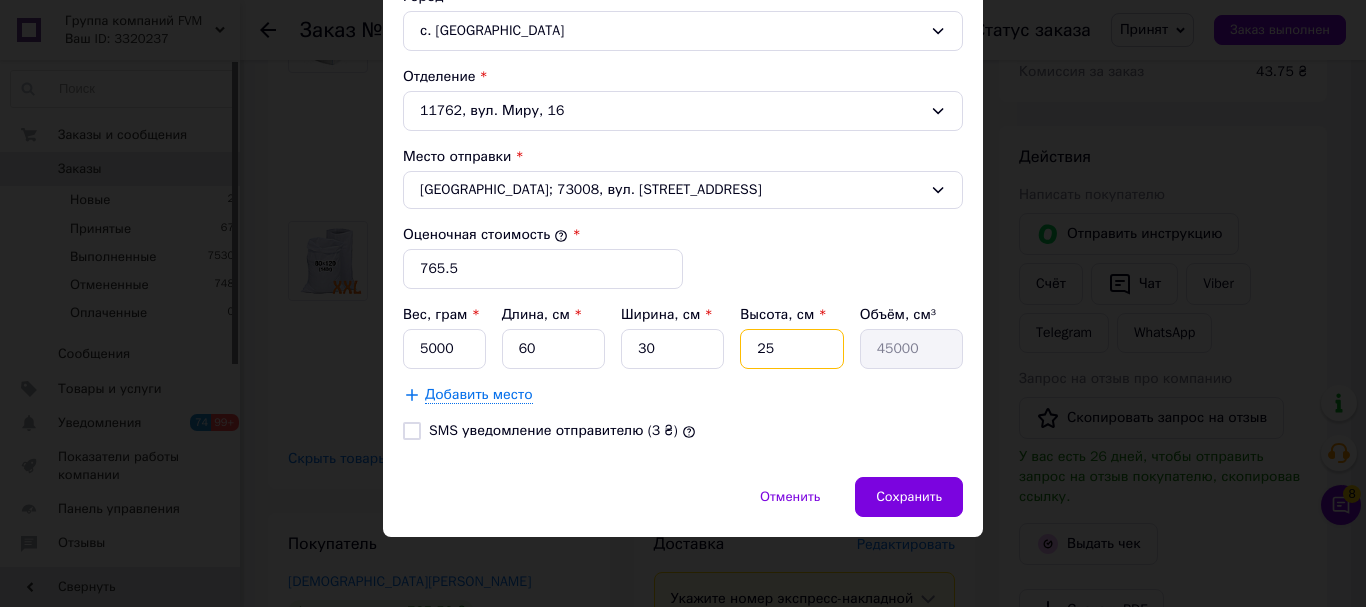 click on "25" at bounding box center [791, 349] 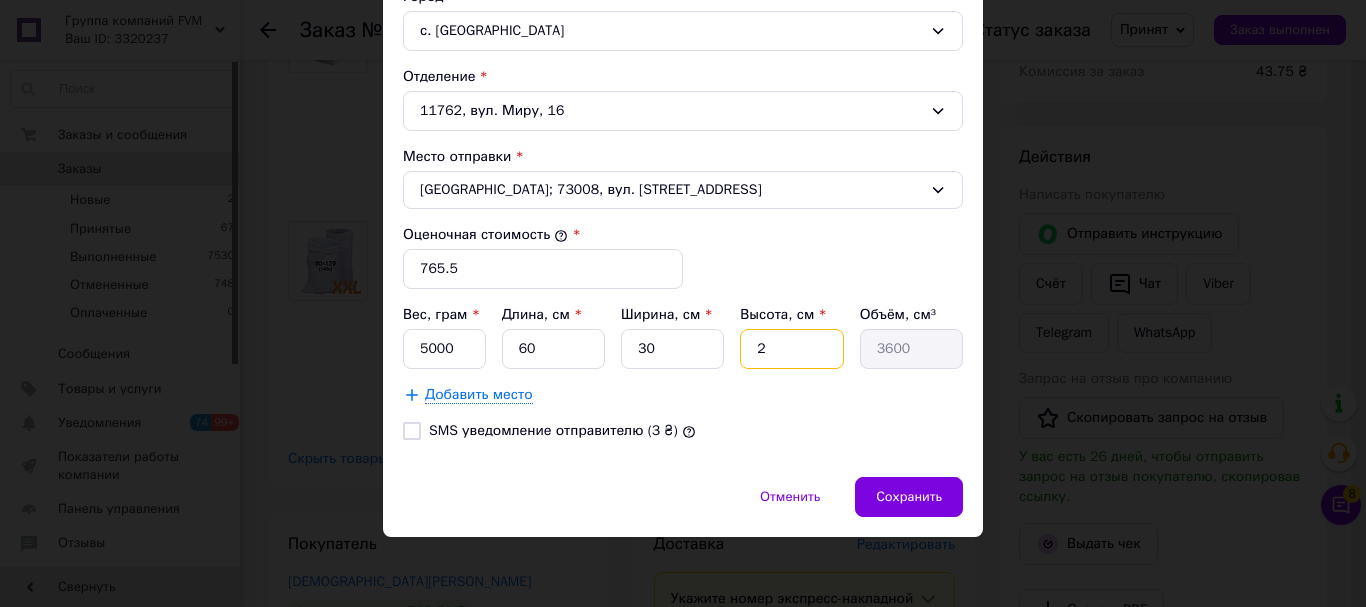 type 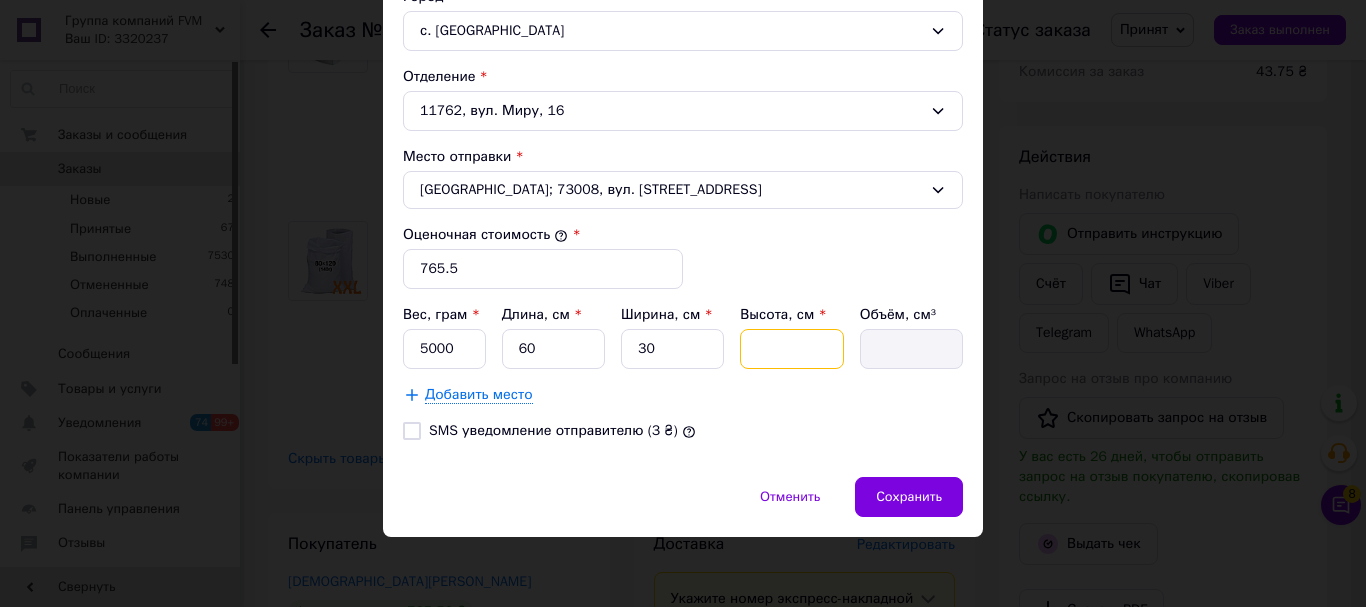 type on "3" 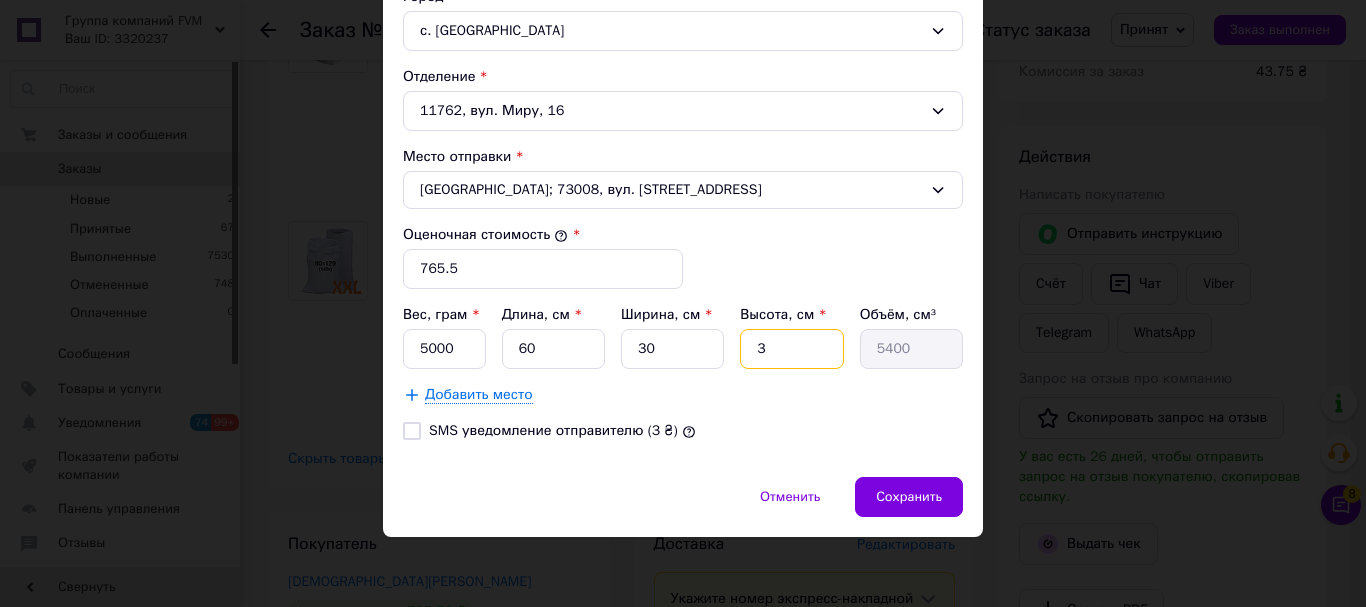 type on "30" 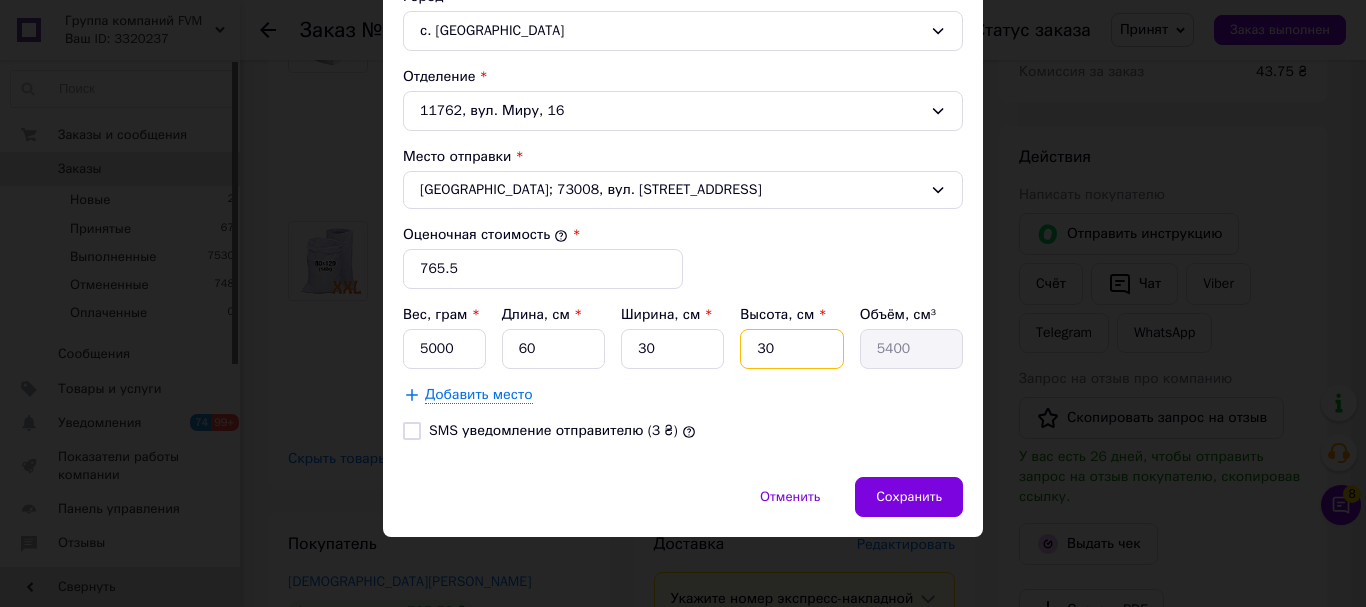 type on "54000" 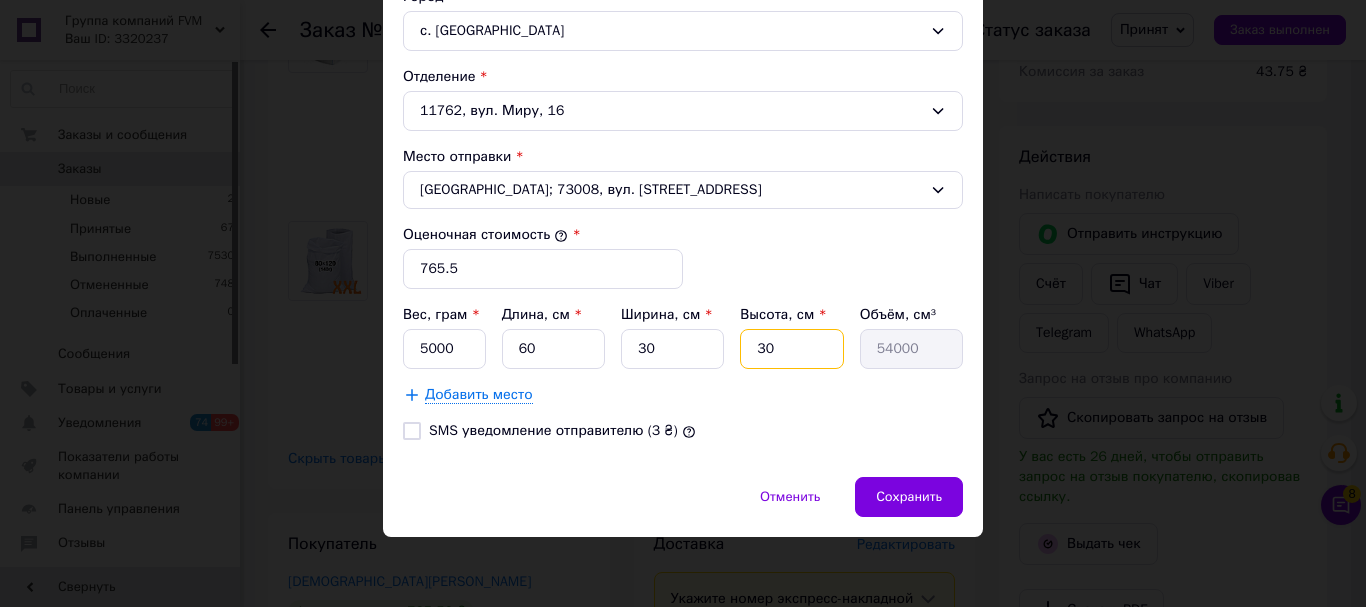 type on "30" 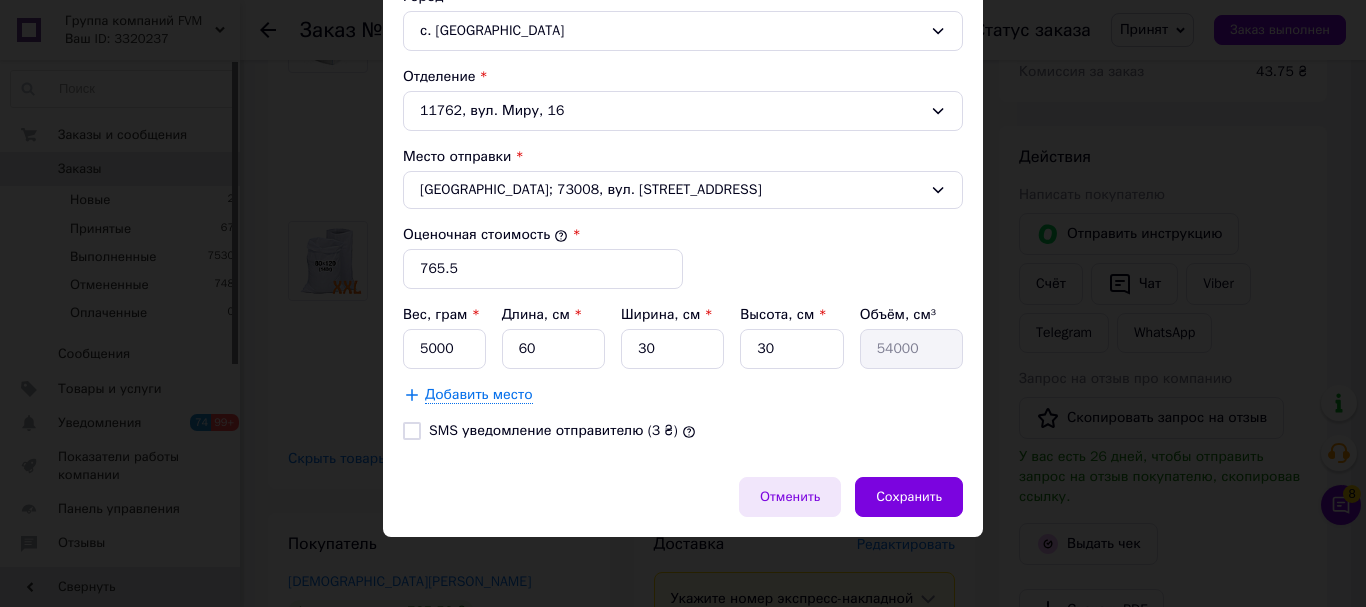 drag, startPoint x: 714, startPoint y: 418, endPoint x: 839, endPoint y: 481, distance: 139.97858 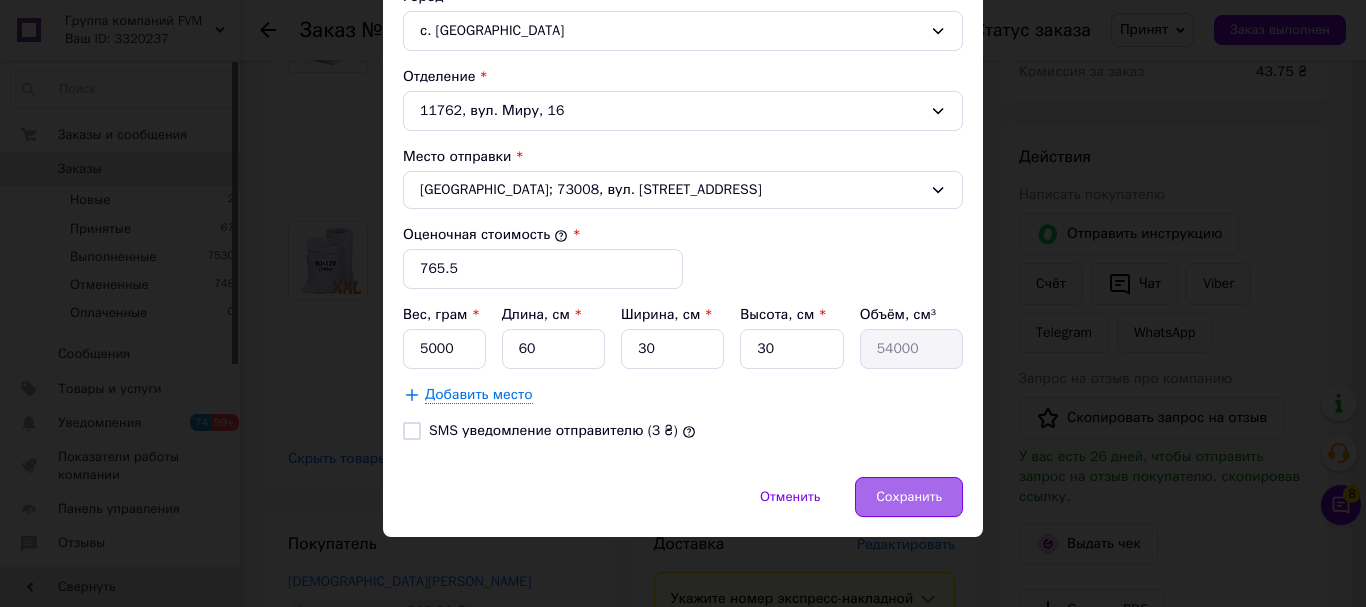 click on "Сохранить" at bounding box center [909, 497] 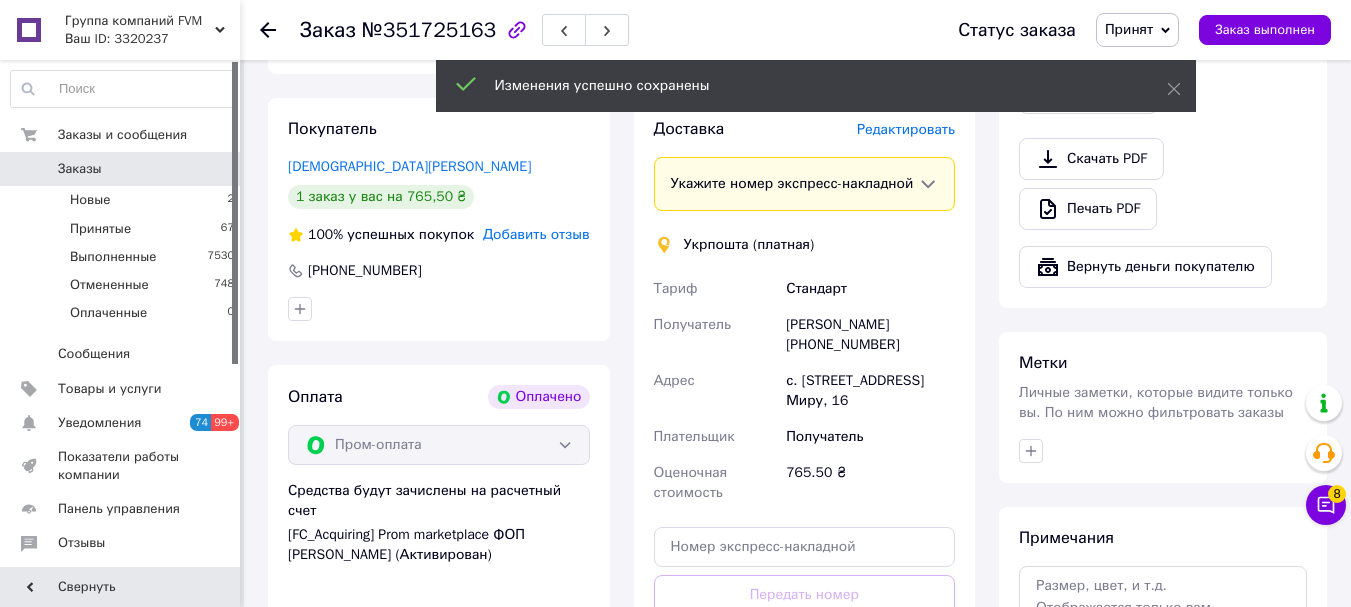 scroll, scrollTop: 1000, scrollLeft: 0, axis: vertical 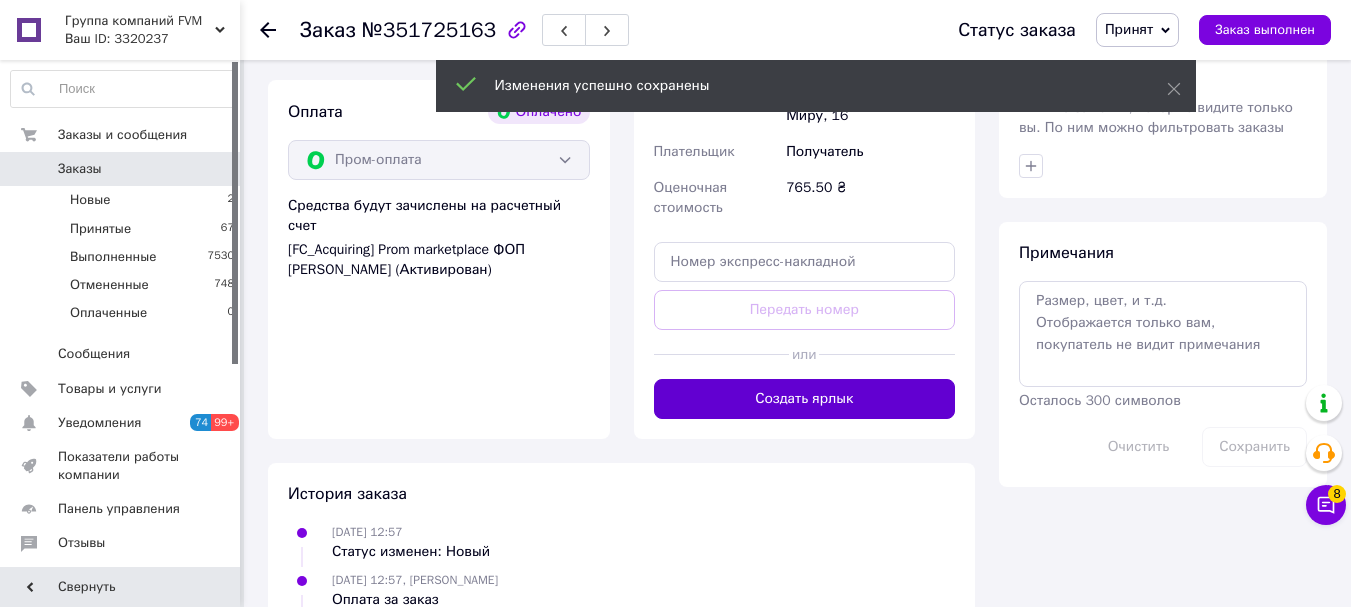 click on "Создать ярлык" at bounding box center (805, 399) 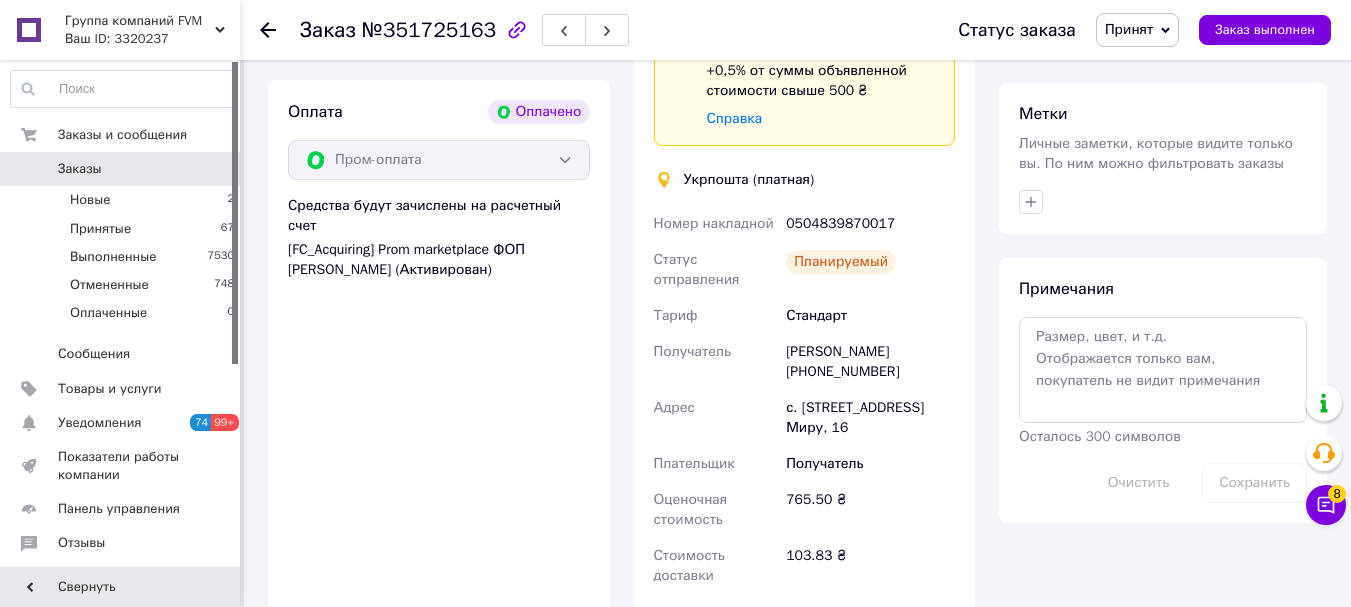 click on "Заказы 0" at bounding box center [123, 169] 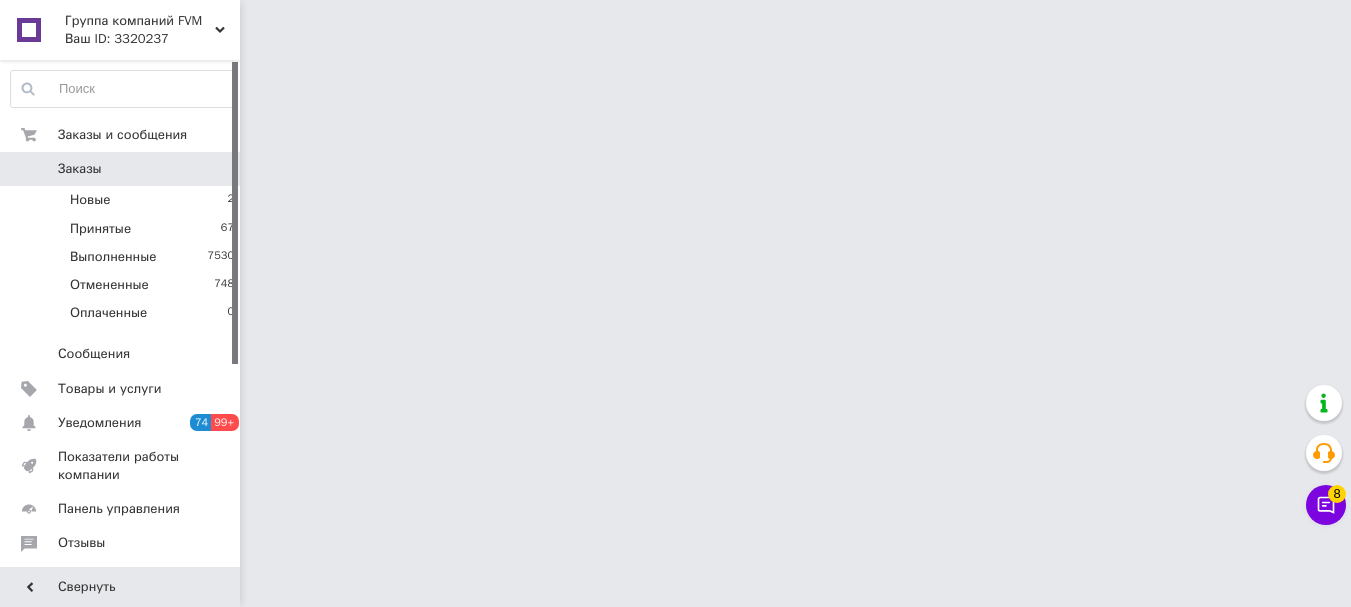 scroll, scrollTop: 0, scrollLeft: 0, axis: both 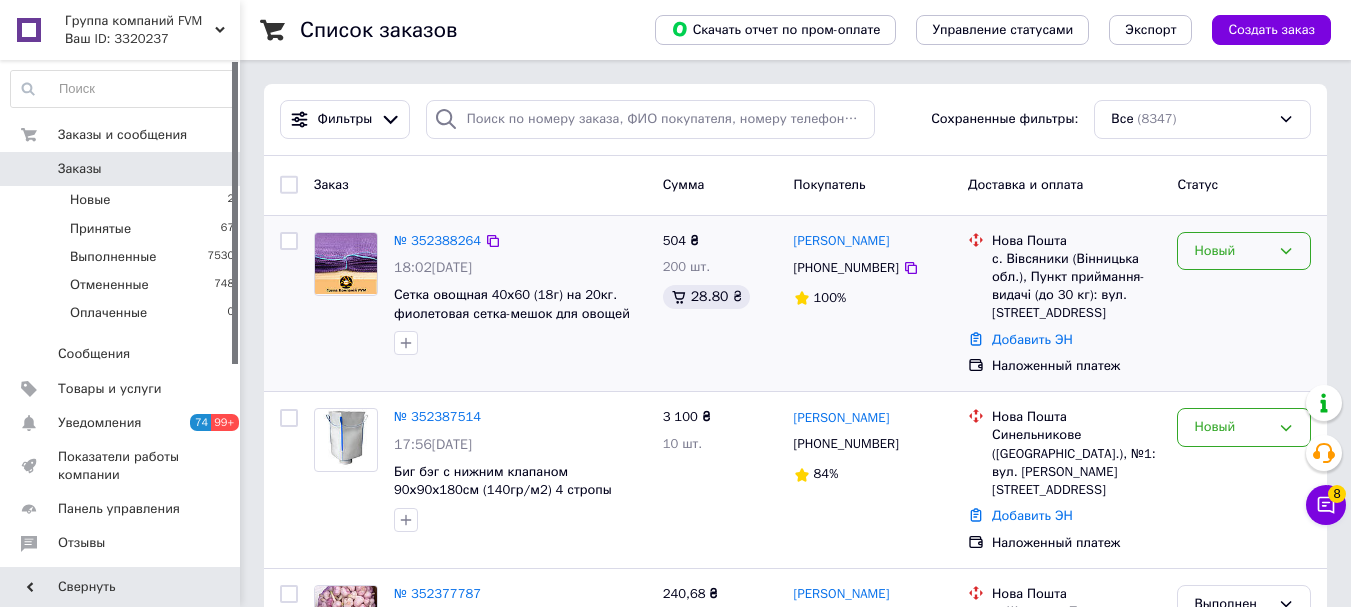 click on "Новый" at bounding box center (1232, 251) 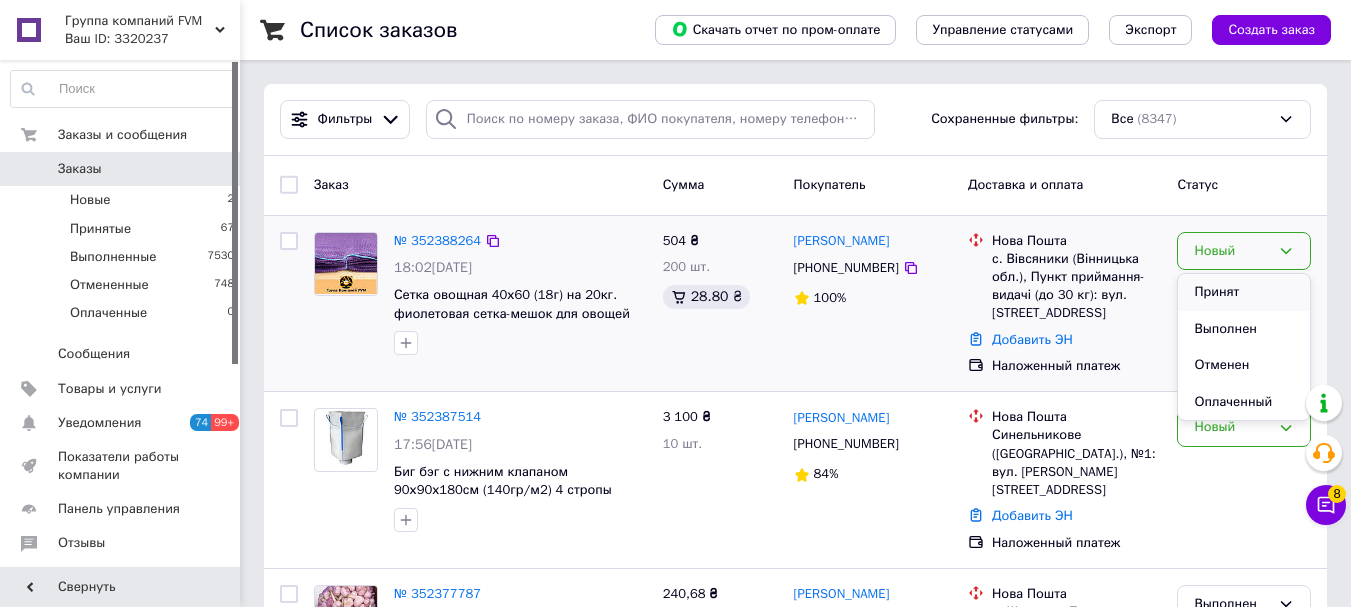 click on "Принят" at bounding box center [1244, 292] 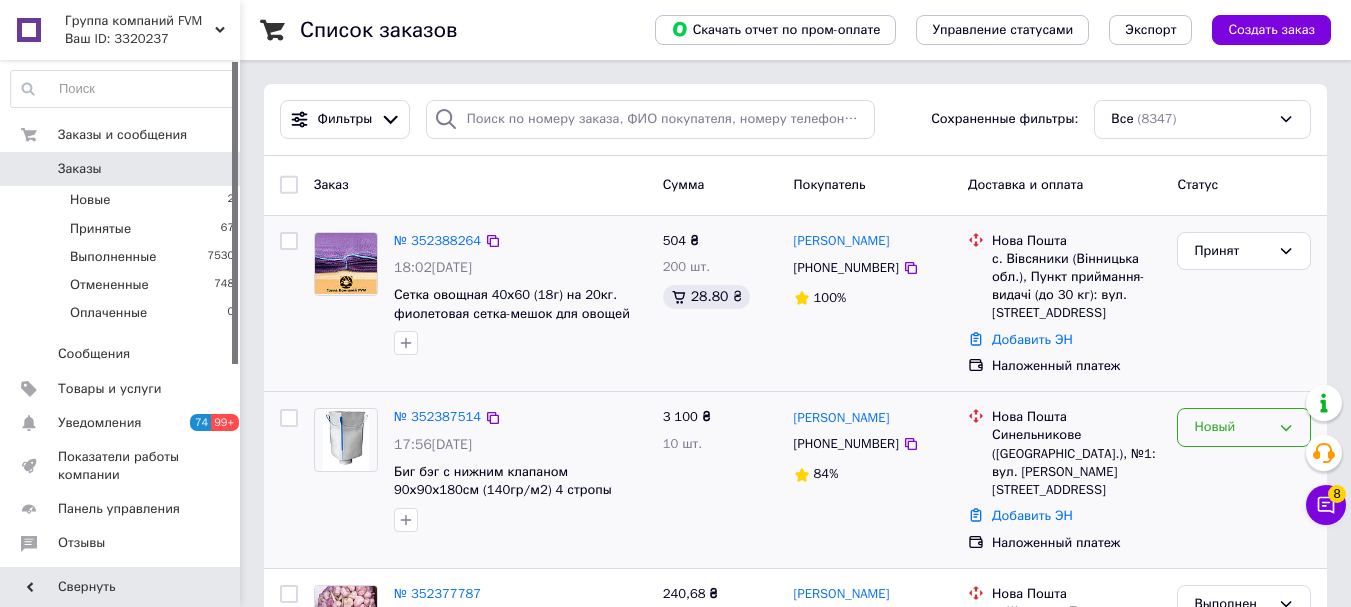click on "Новый" at bounding box center [1244, 427] 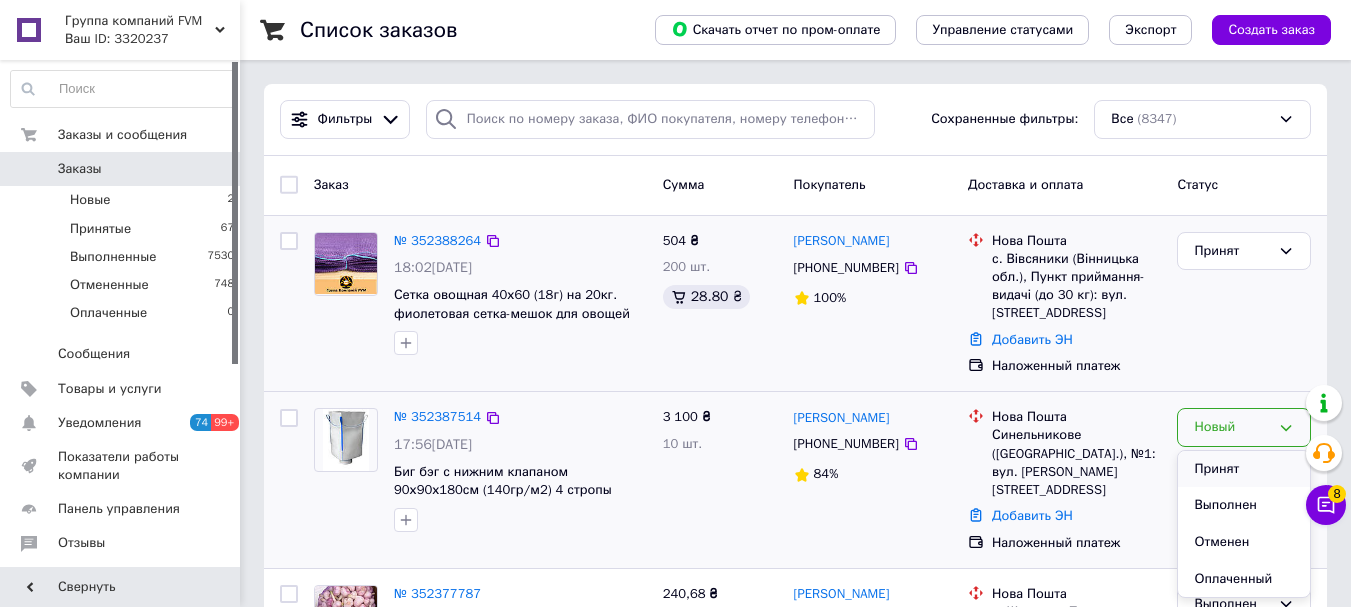 click on "Принят" at bounding box center (1244, 469) 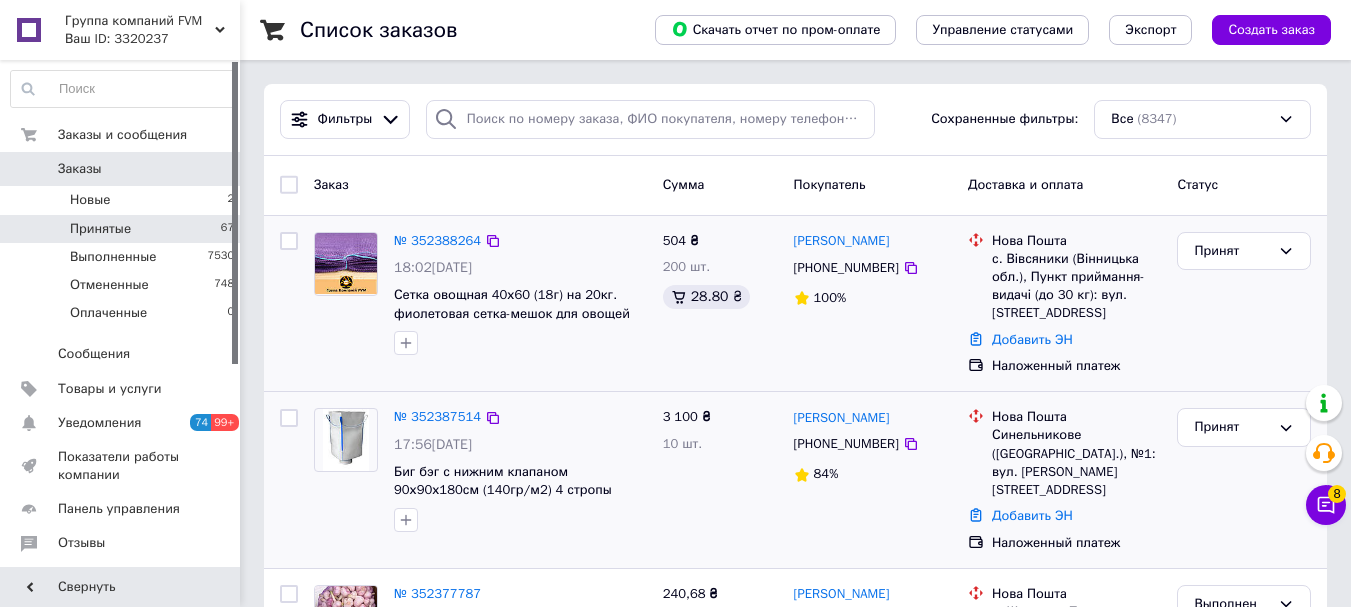 click on "Принятые" at bounding box center (100, 229) 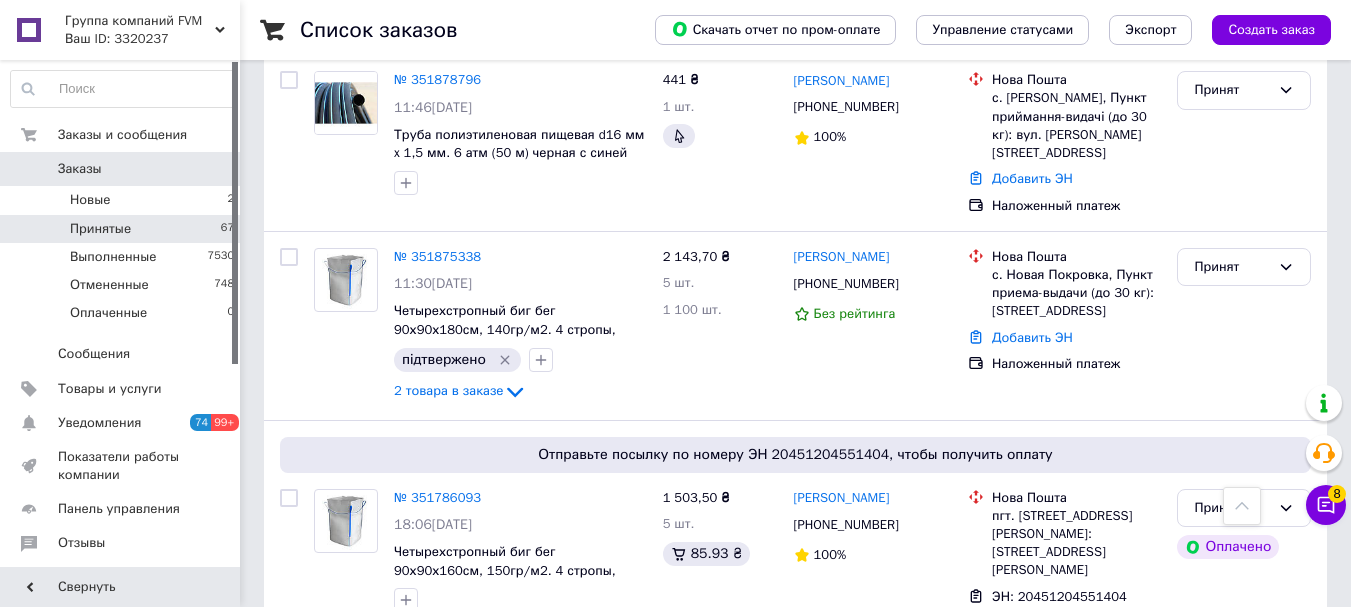 scroll, scrollTop: 11394, scrollLeft: 0, axis: vertical 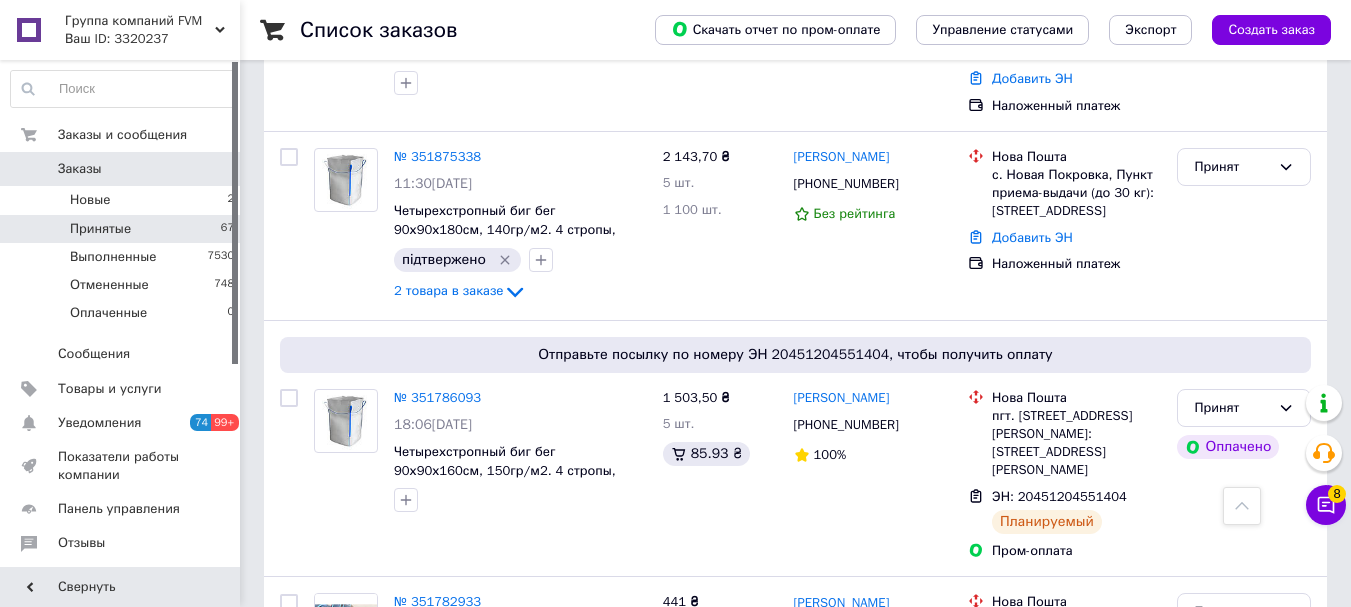 click 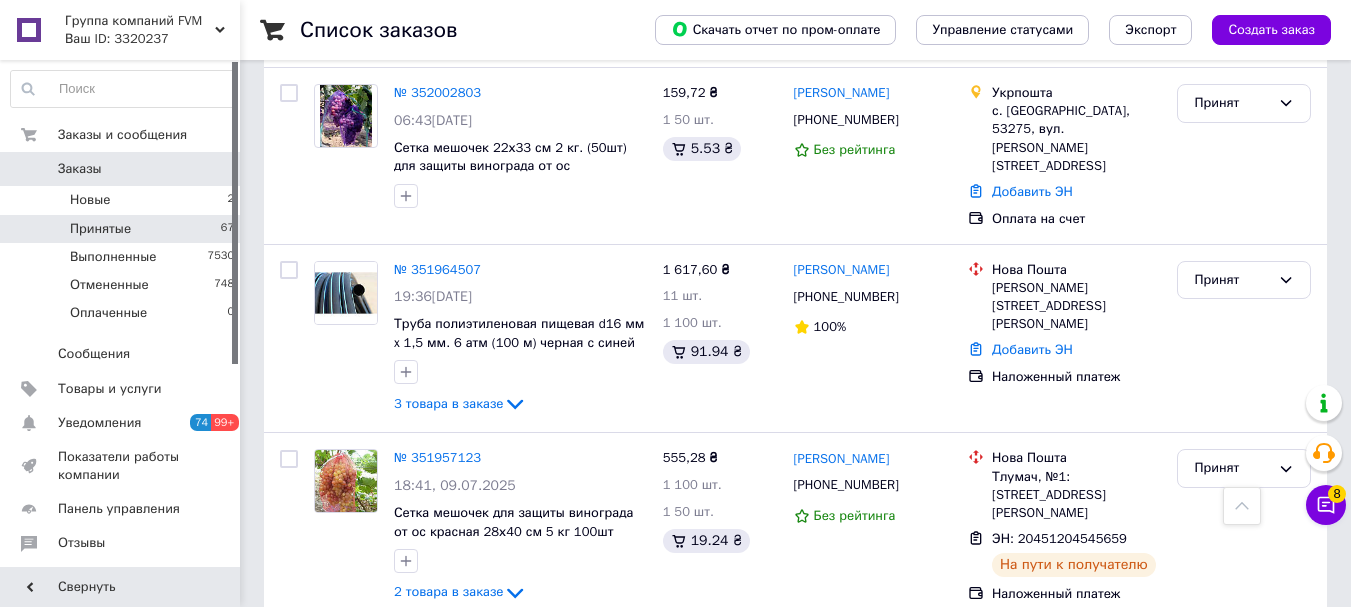 scroll, scrollTop: 10594, scrollLeft: 0, axis: vertical 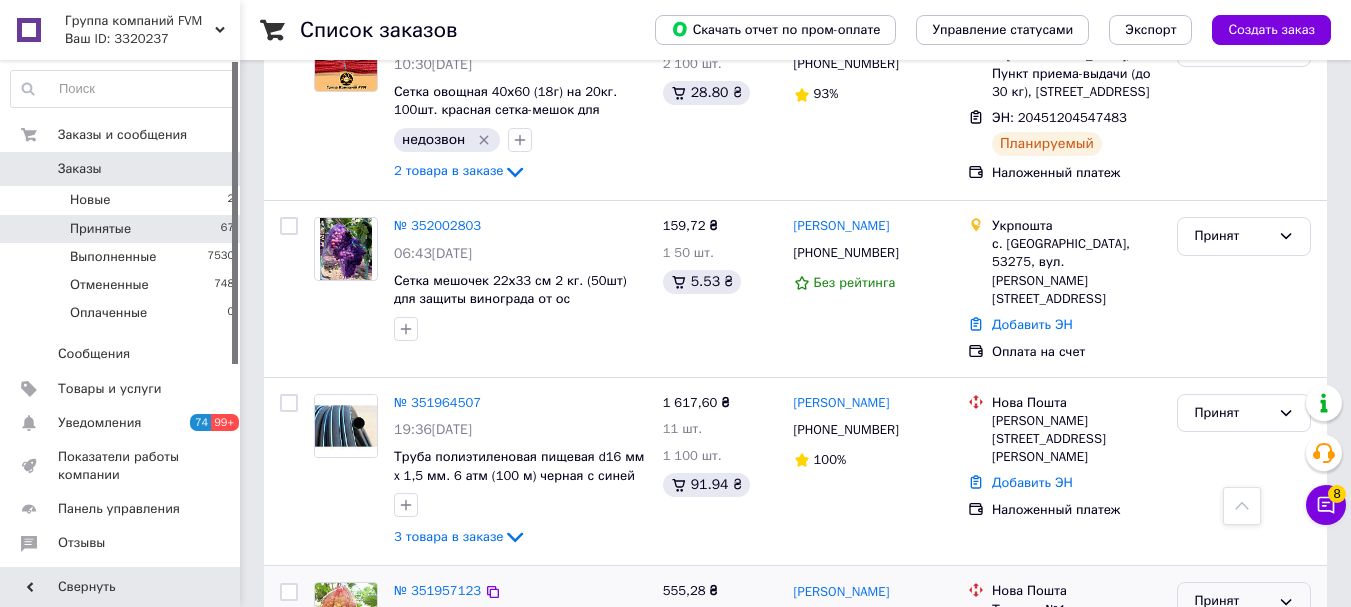 click 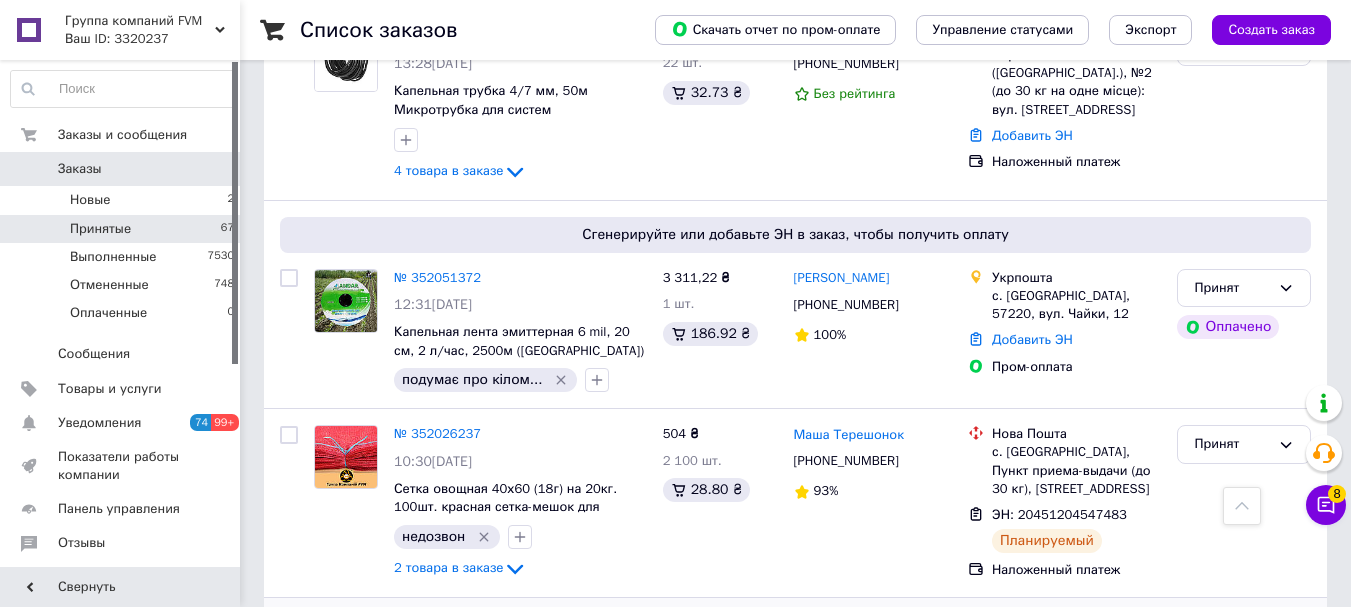 scroll, scrollTop: 10194, scrollLeft: 0, axis: vertical 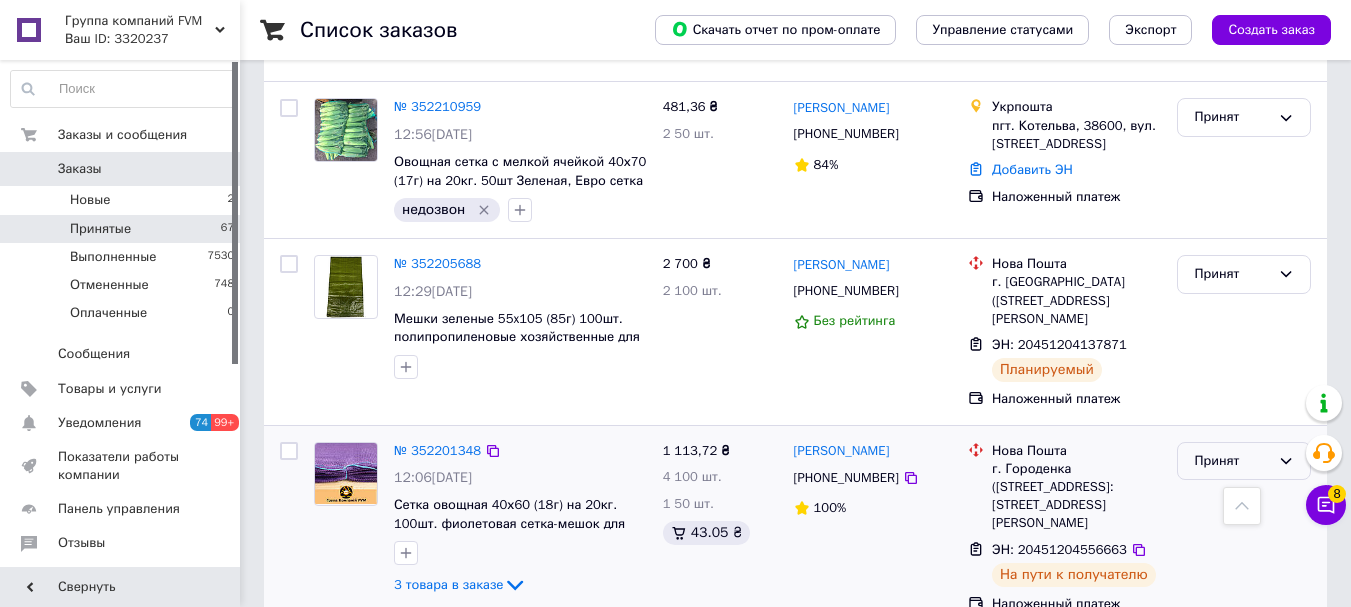 click on "Принят" at bounding box center (1244, 461) 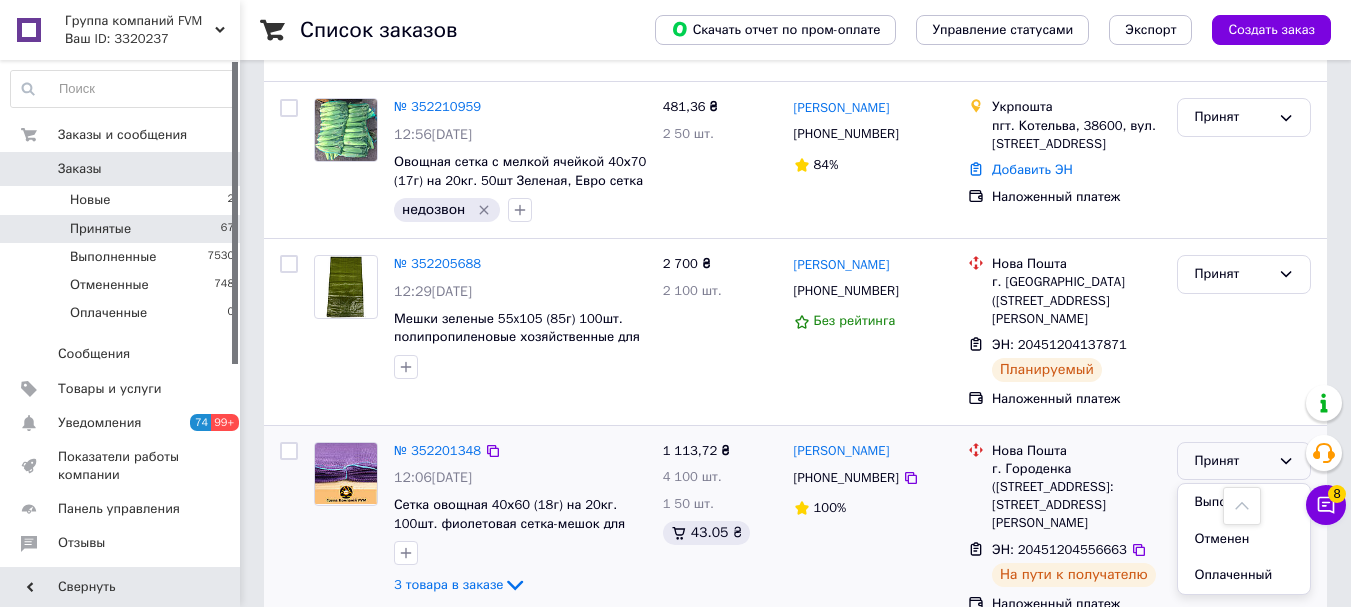 click on "Выполнен" at bounding box center [1244, 502] 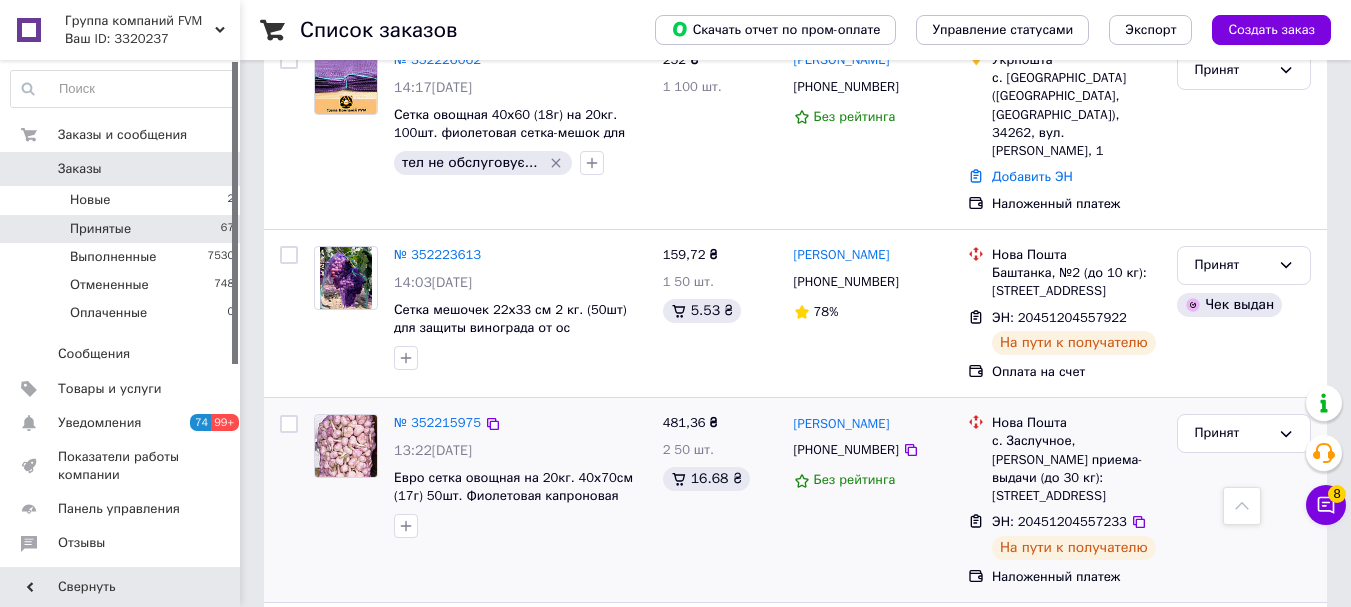 scroll, scrollTop: 7194, scrollLeft: 0, axis: vertical 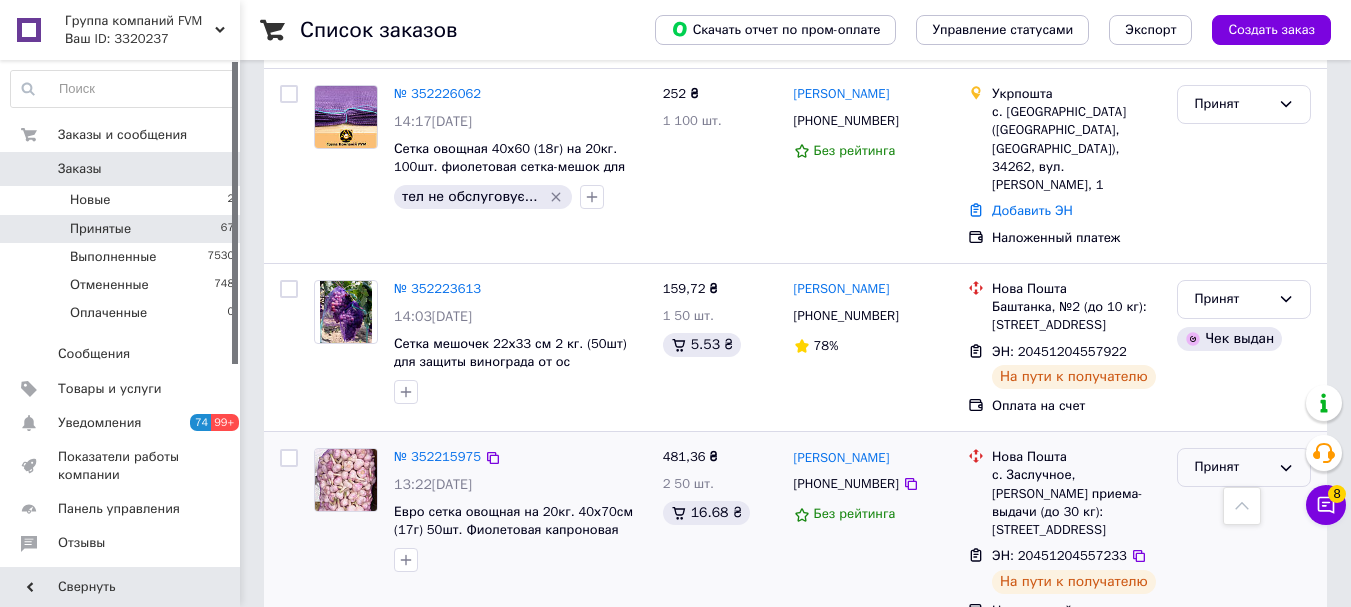 click on "Принят" at bounding box center (1244, 467) 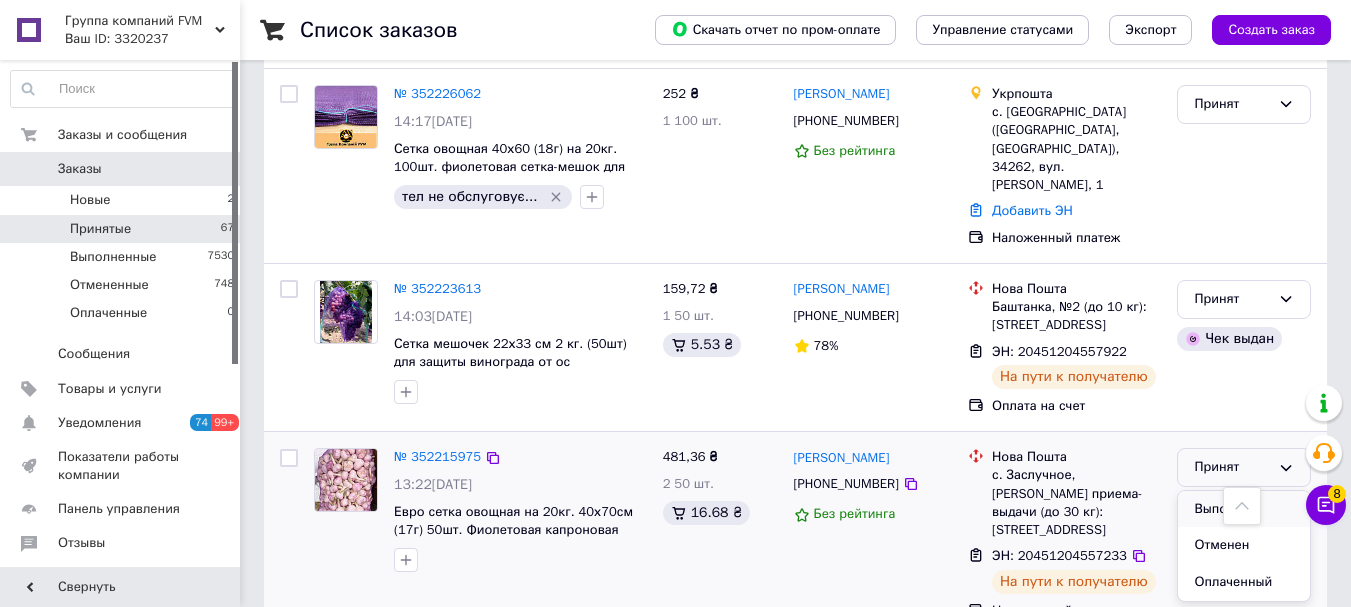 click on "Выполнен" at bounding box center (1244, 509) 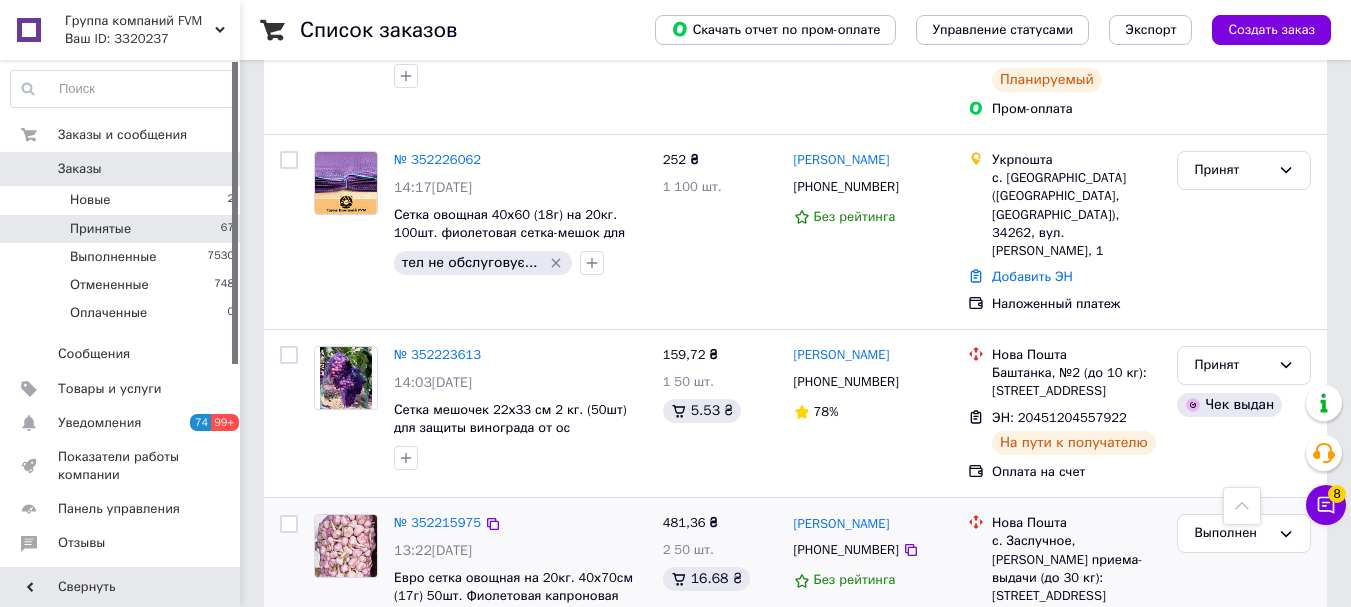 scroll, scrollTop: 7094, scrollLeft: 0, axis: vertical 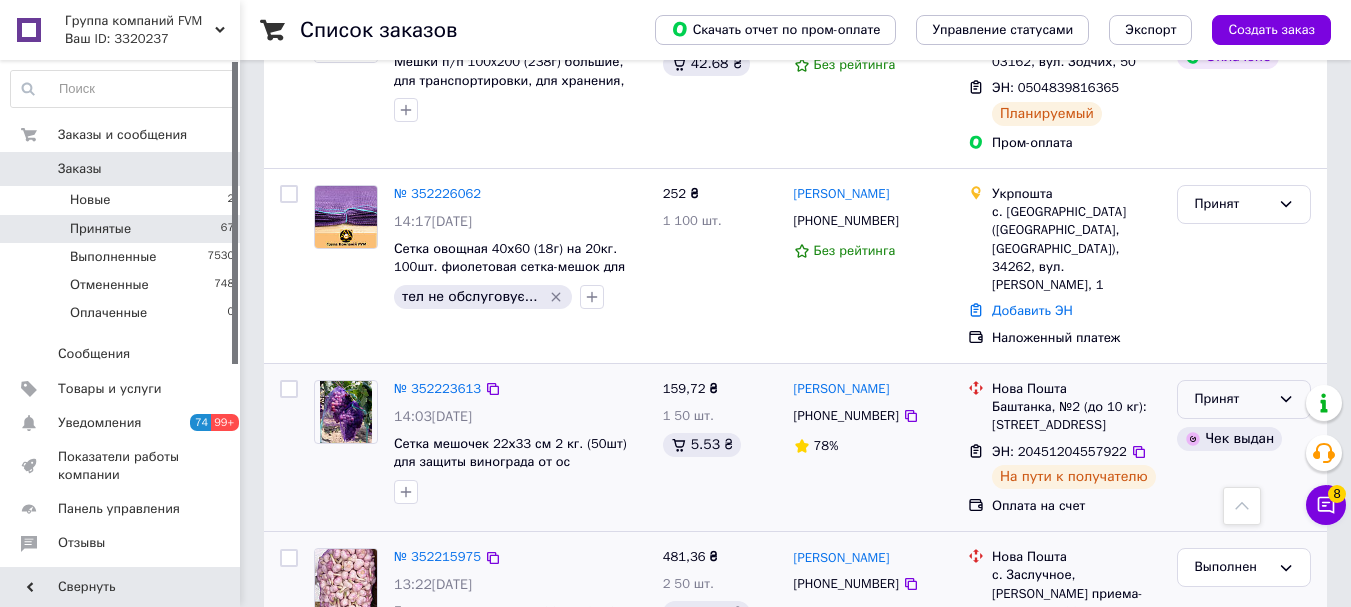 click on "Принят" at bounding box center (1244, 399) 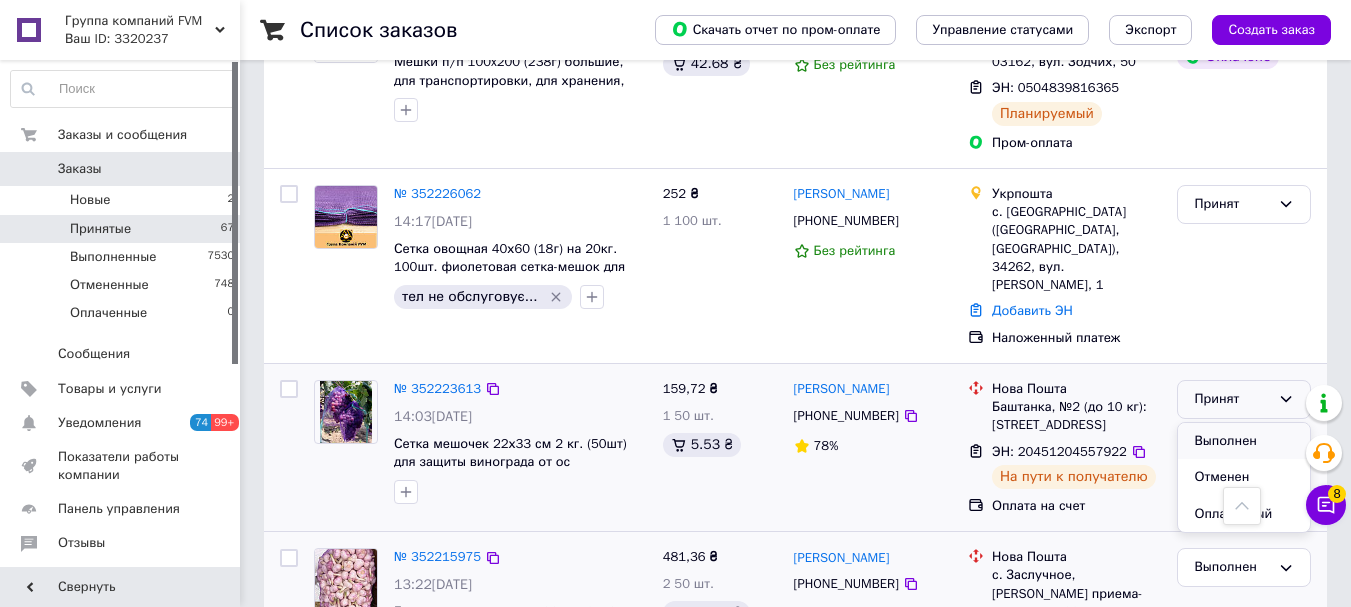 click on "Выполнен" at bounding box center (1244, 441) 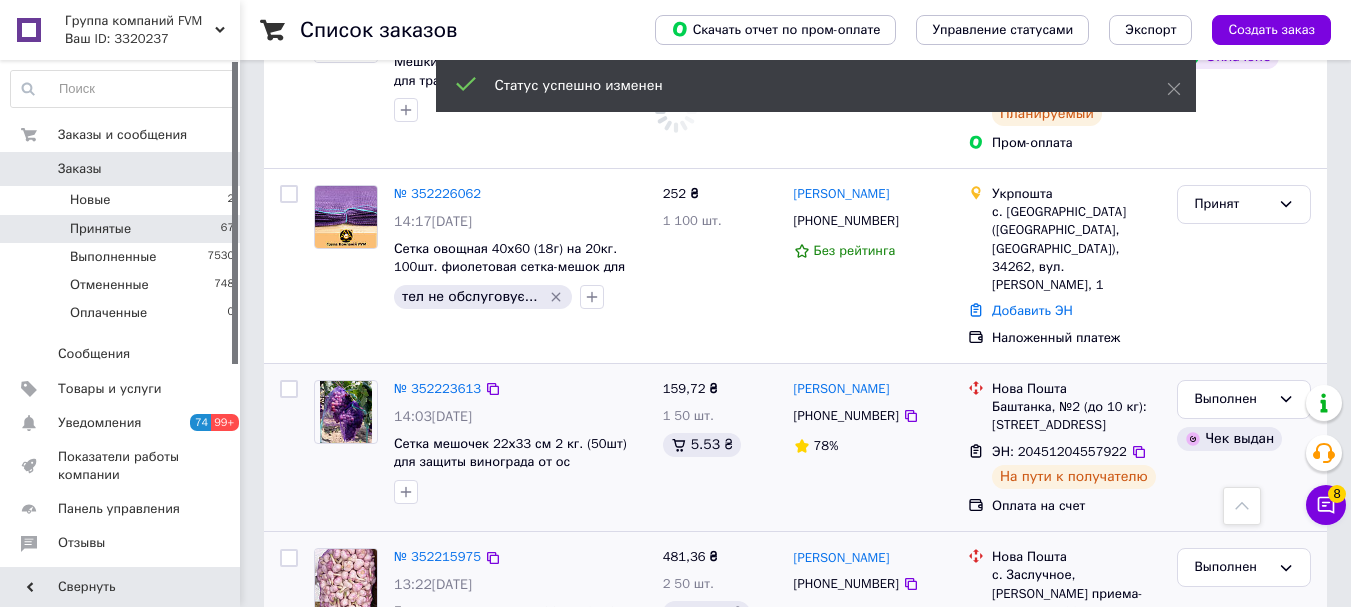 scroll, scrollTop: 7294, scrollLeft: 0, axis: vertical 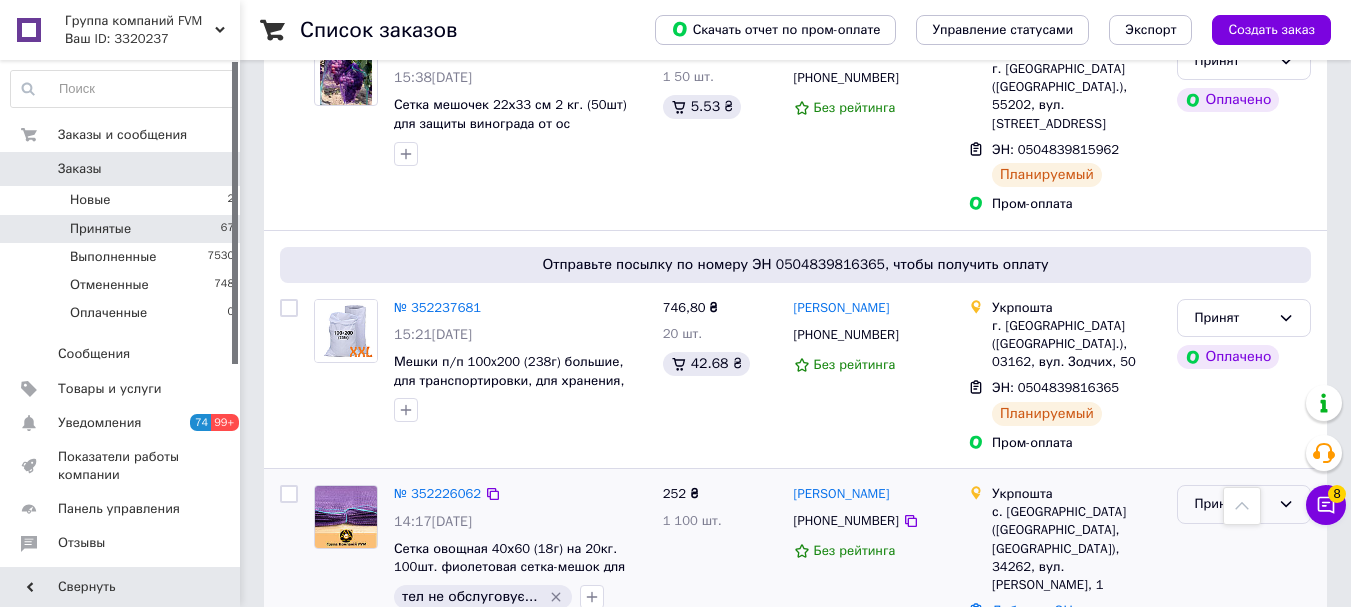 click on "Принят" at bounding box center (1232, 504) 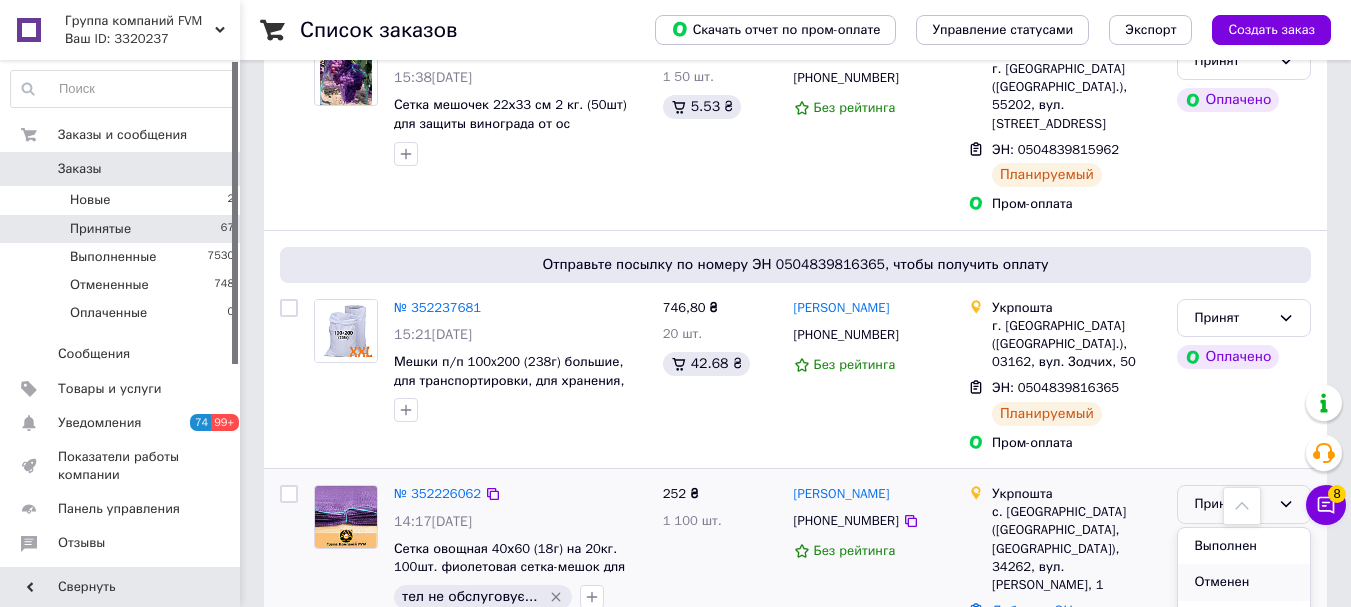 click on "Отменен" at bounding box center (1244, 582) 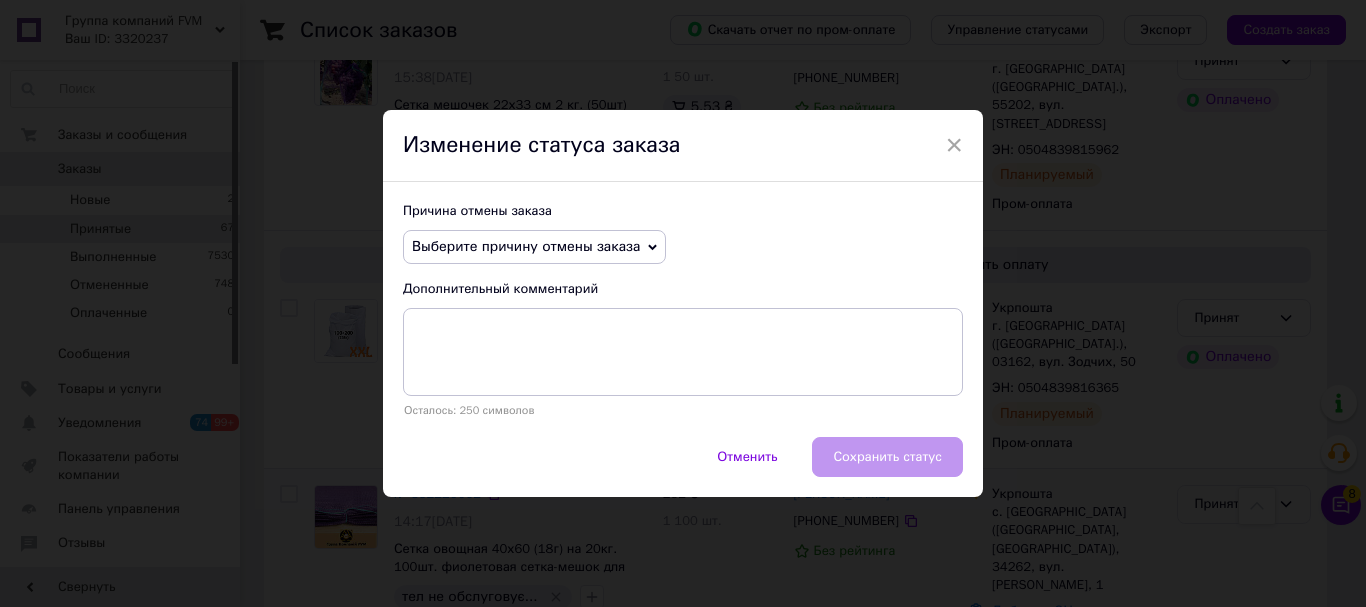click on "Выберите причину отмены заказа" at bounding box center [534, 247] 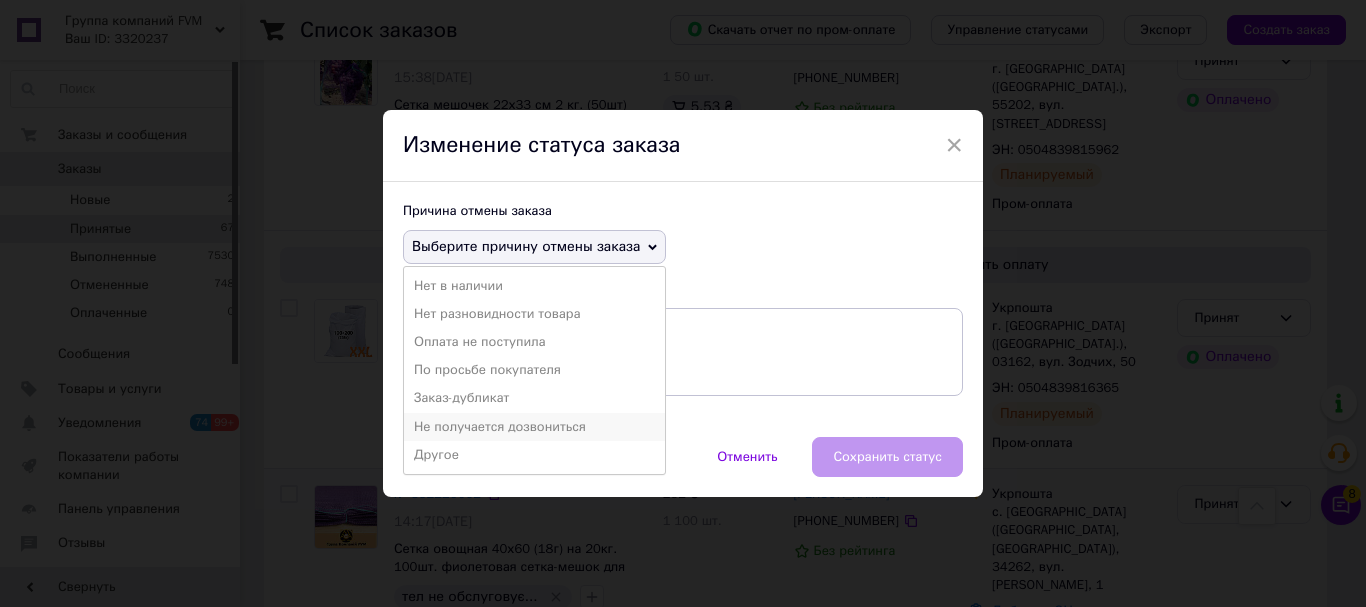 click on "Не получается дозвониться" at bounding box center (534, 427) 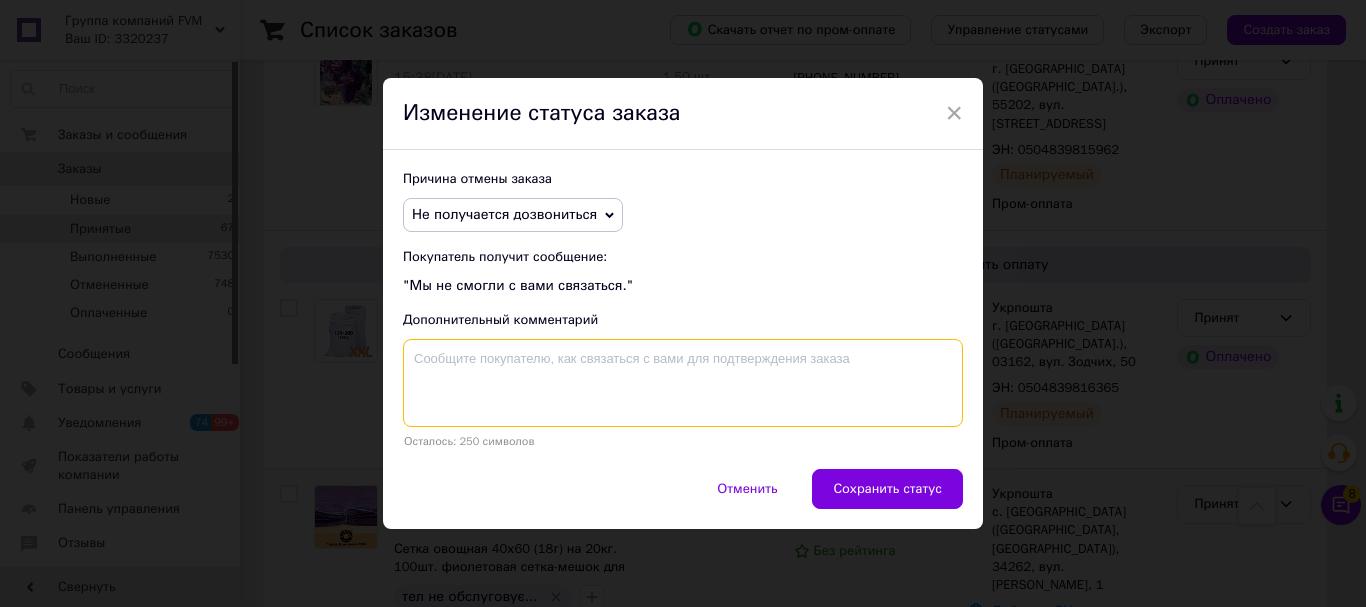click at bounding box center [683, 383] 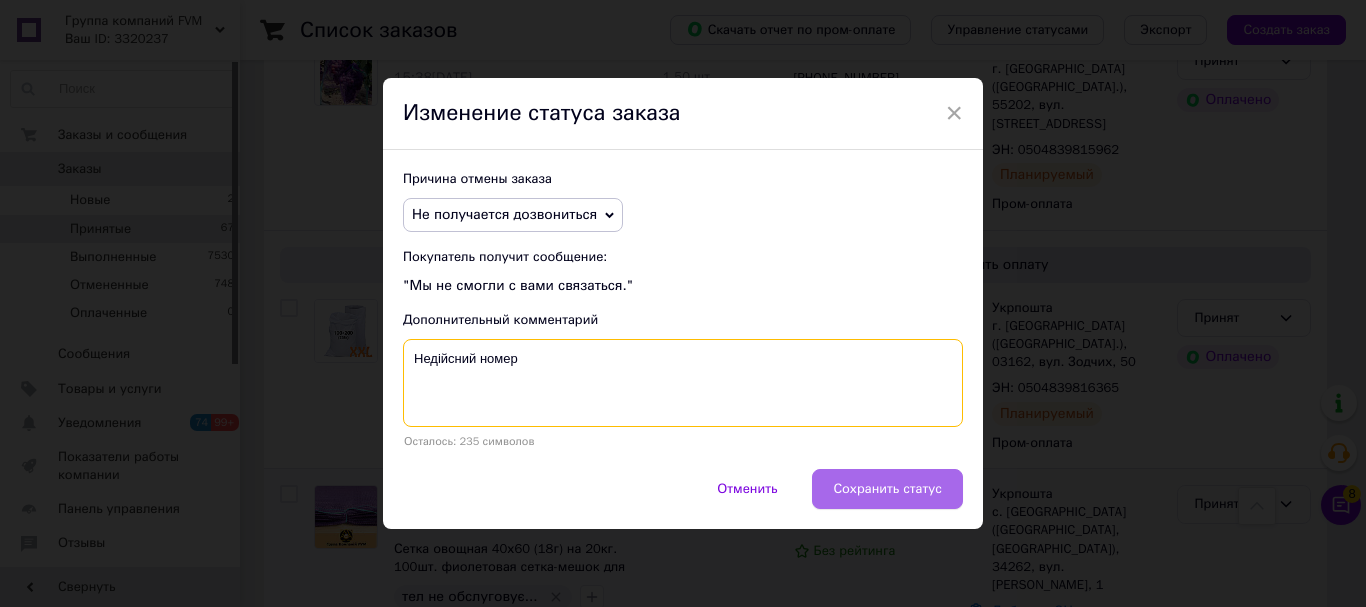type on "Недійсний номер" 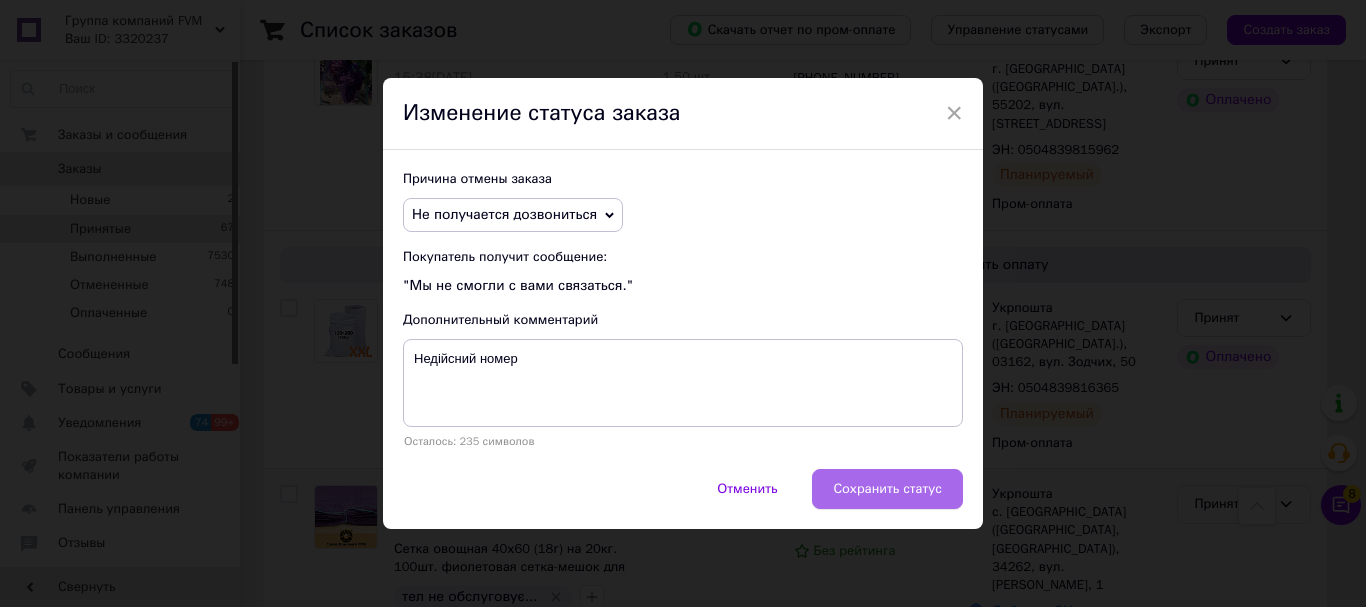 click on "Сохранить статус" at bounding box center (887, 489) 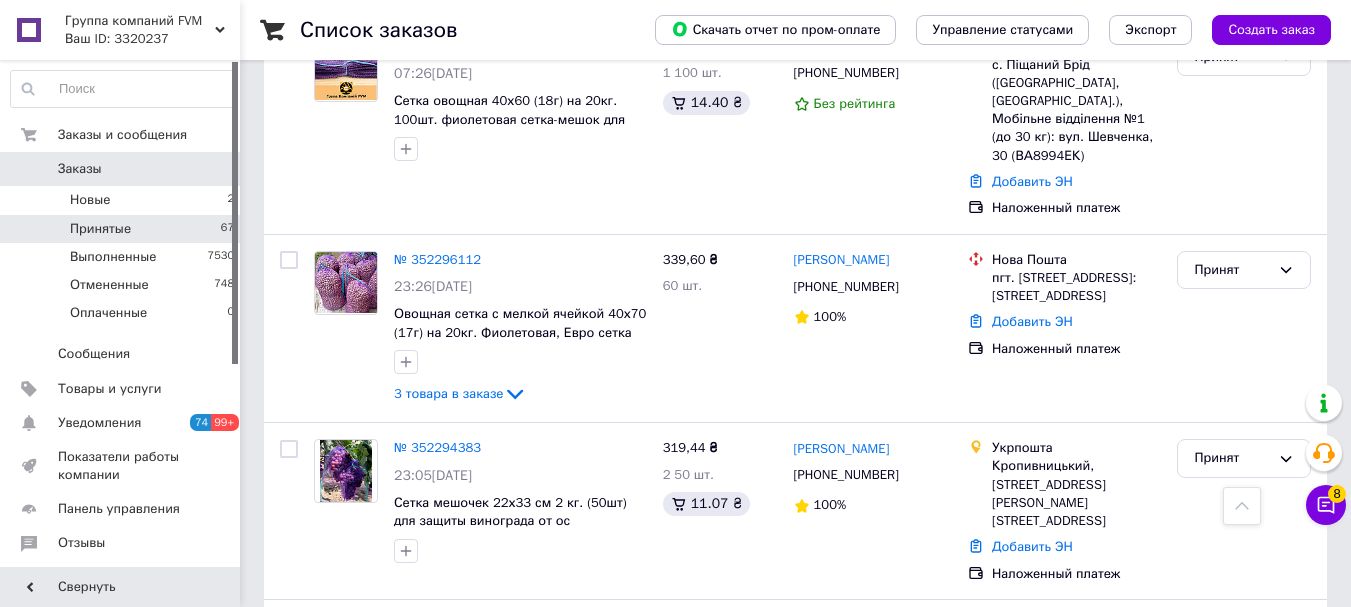 scroll, scrollTop: 4594, scrollLeft: 0, axis: vertical 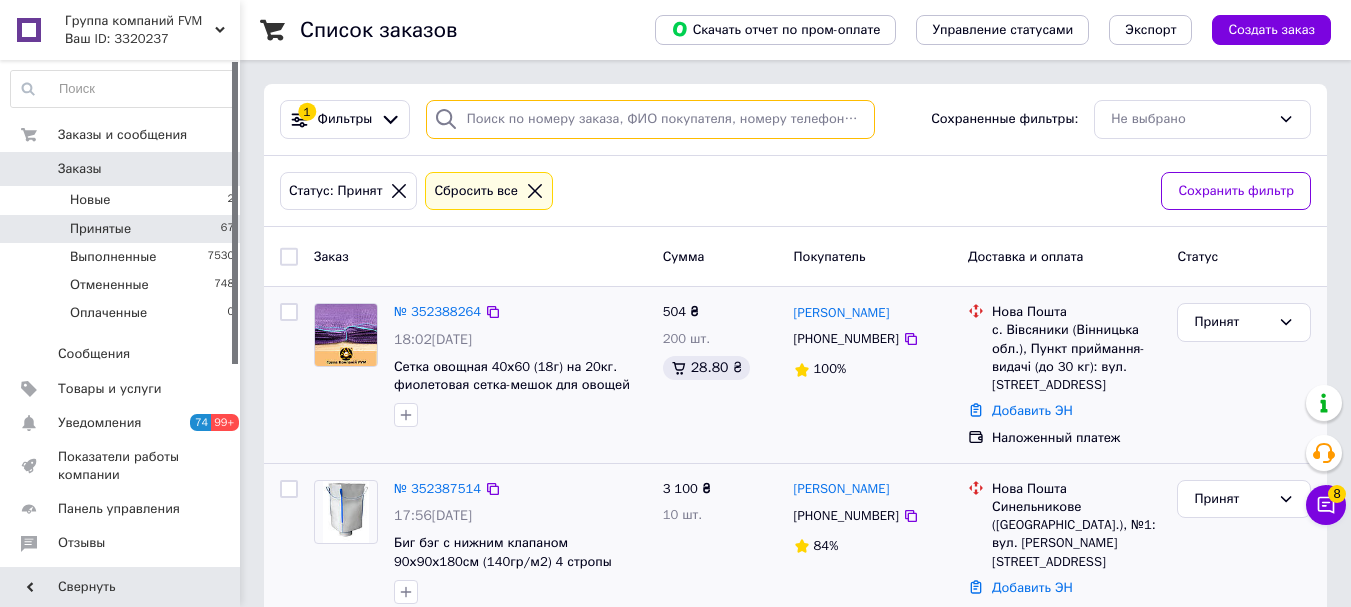 click at bounding box center [650, 119] 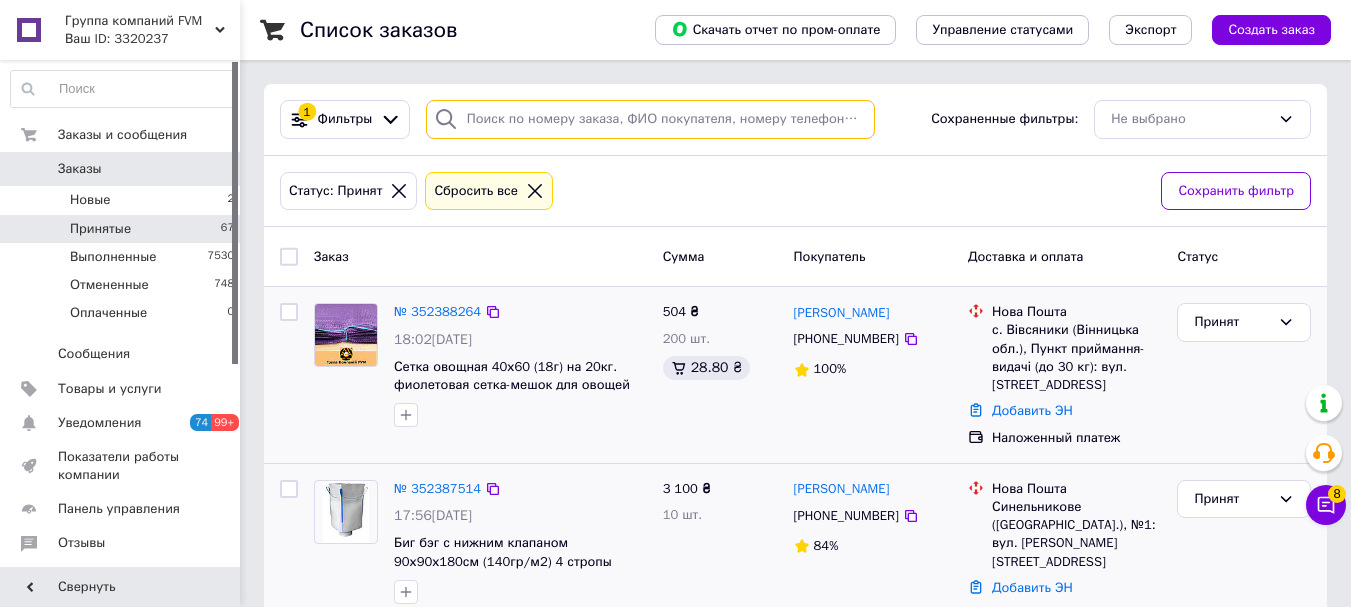 paste on "+380976606200" 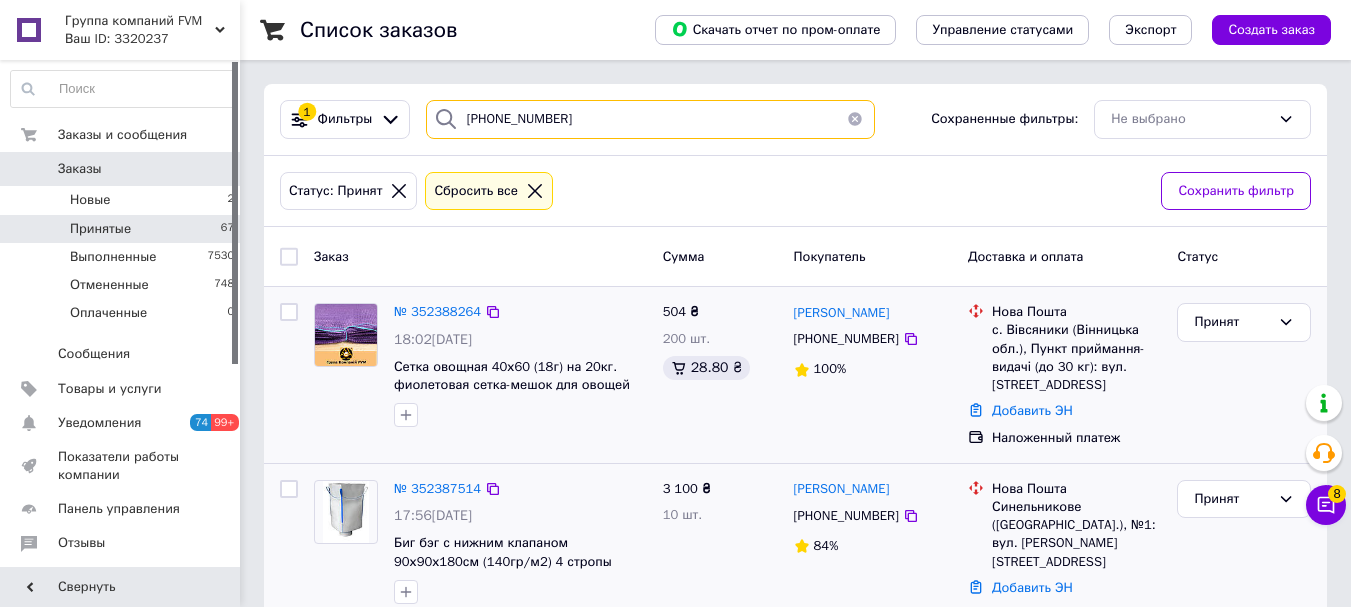 type on "+380976606200" 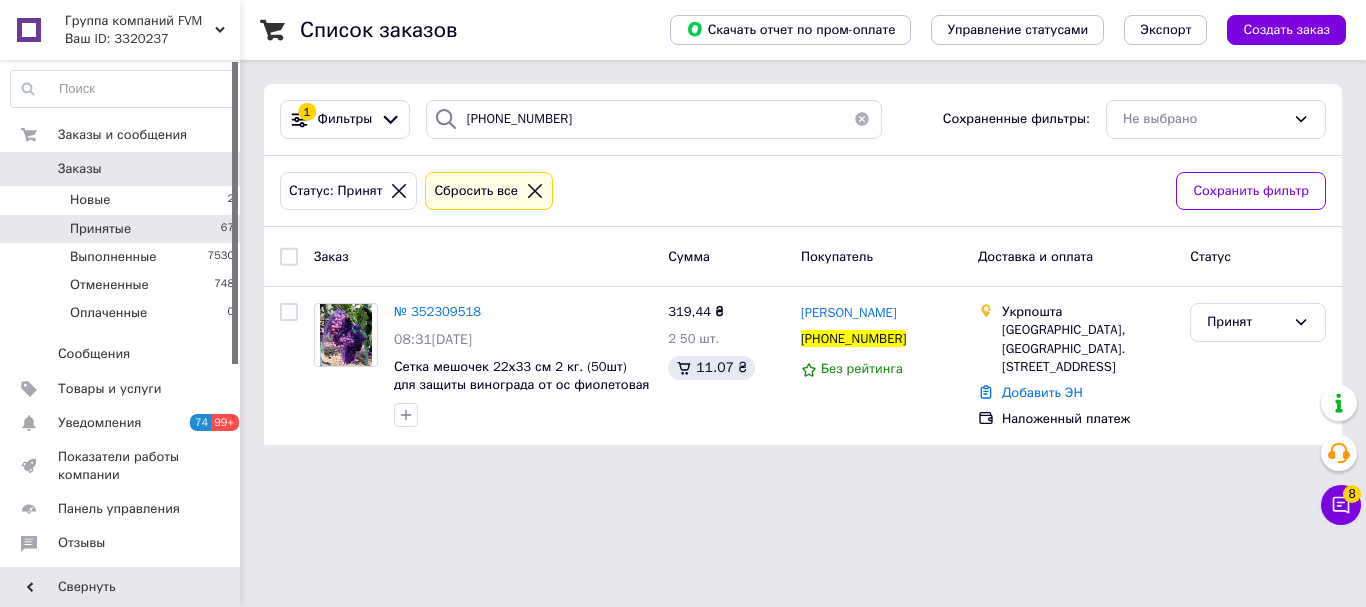 click on "Заказы 0" at bounding box center [123, 169] 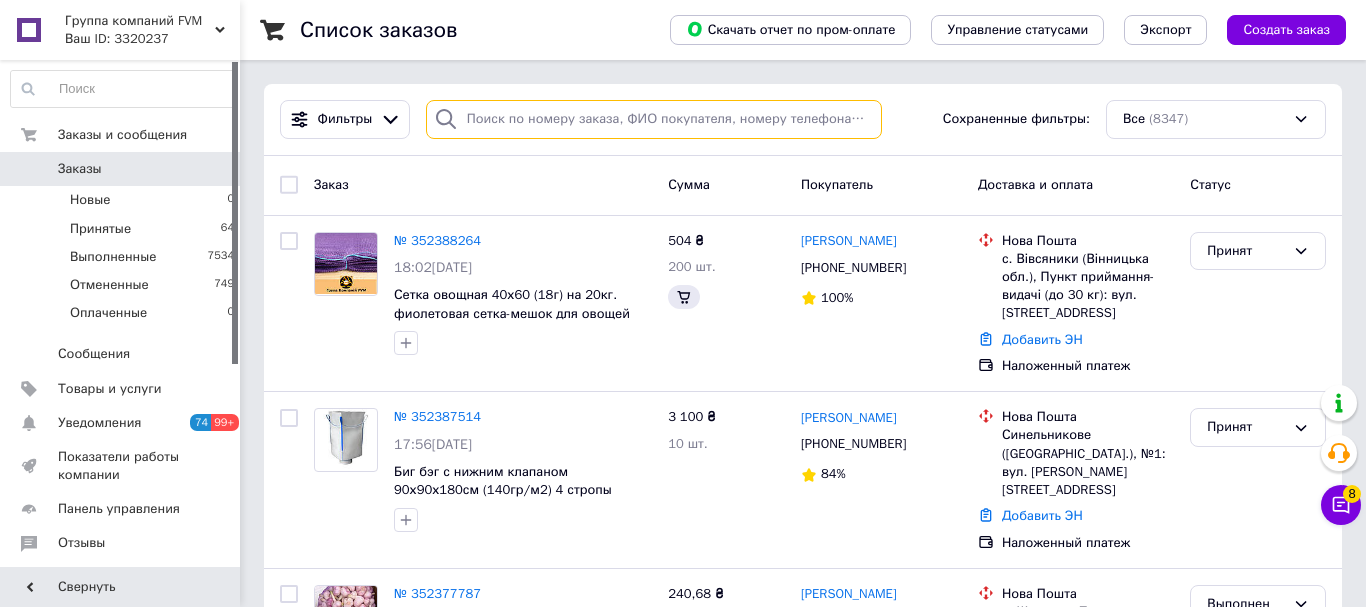 click at bounding box center [654, 119] 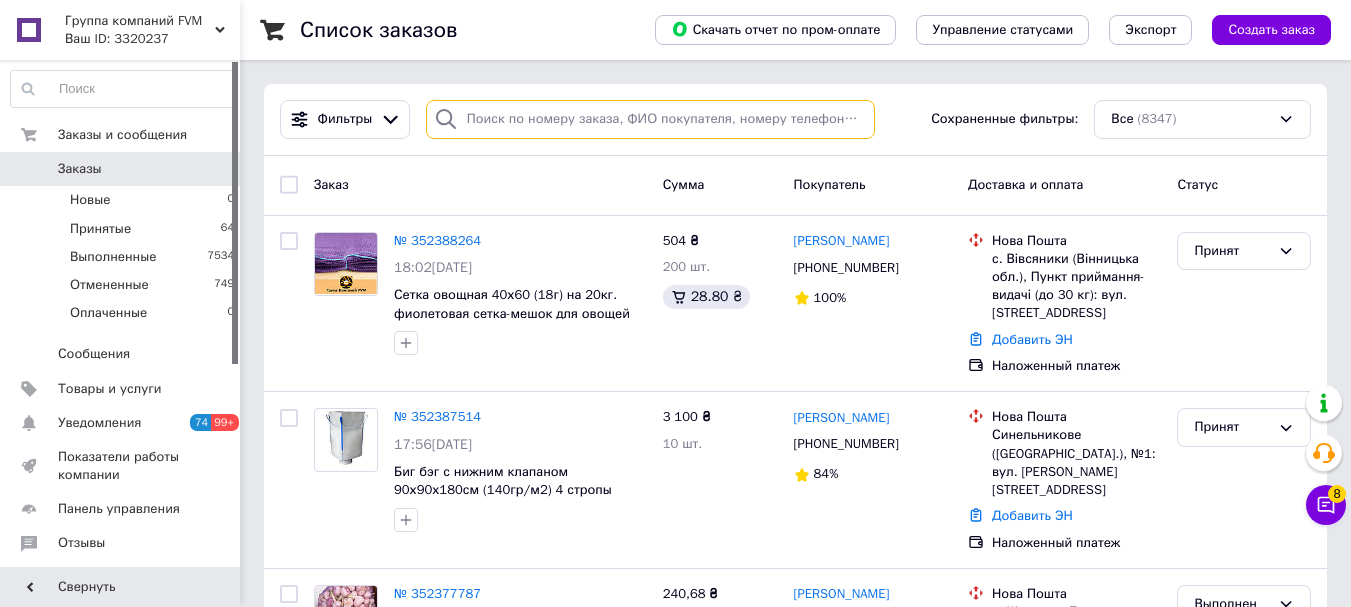 paste on "+380976606200" 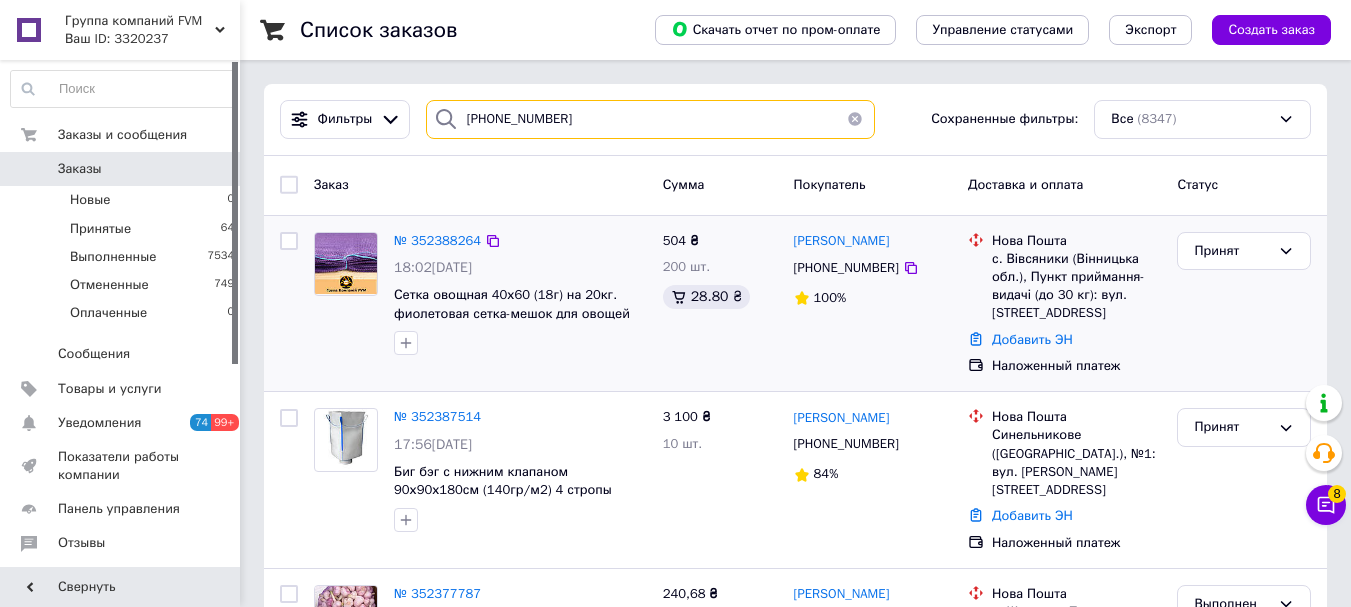 type on "+380976606200" 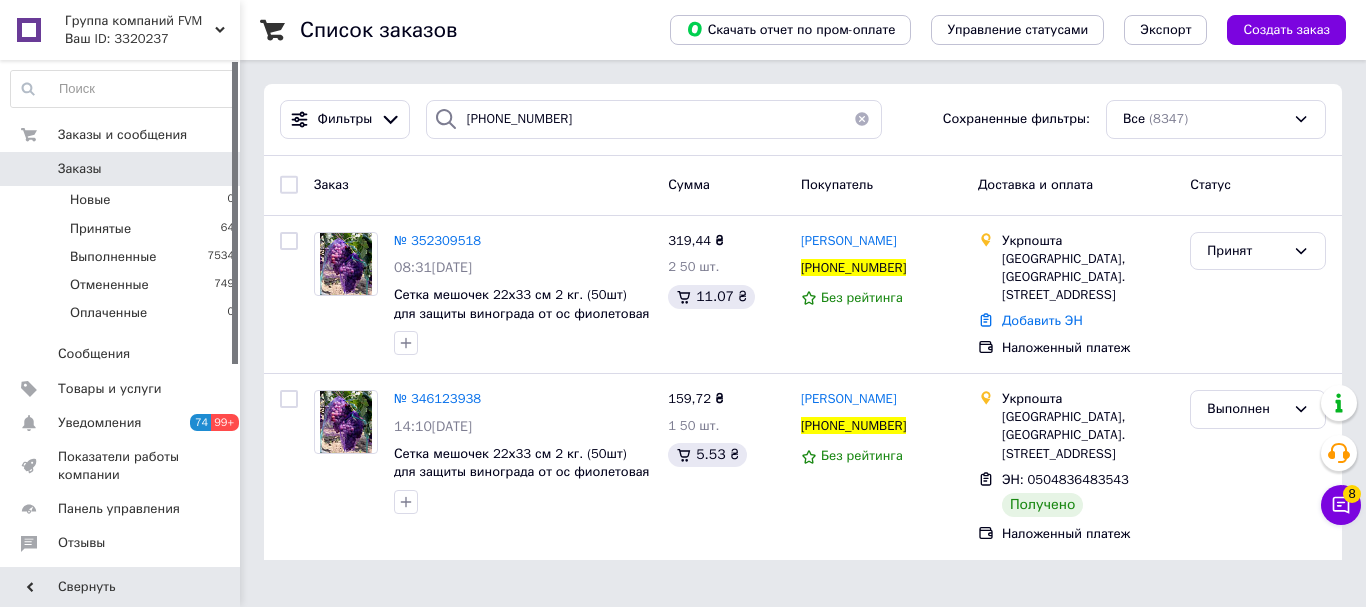 click at bounding box center [862, 119] 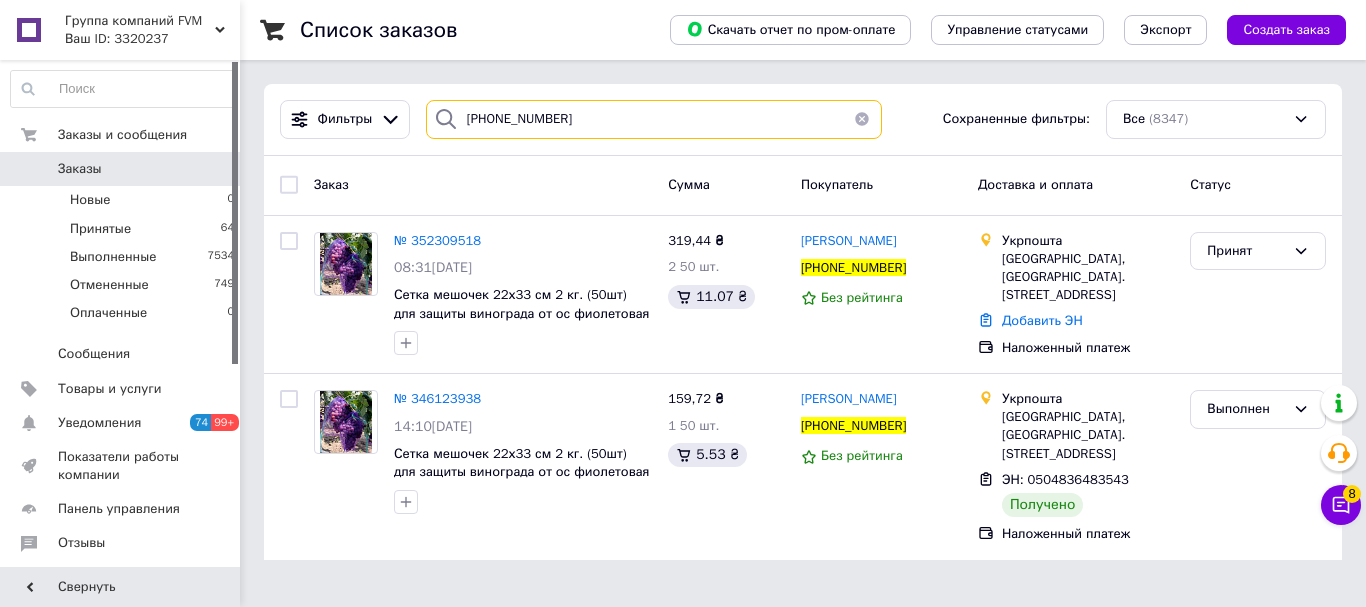 type 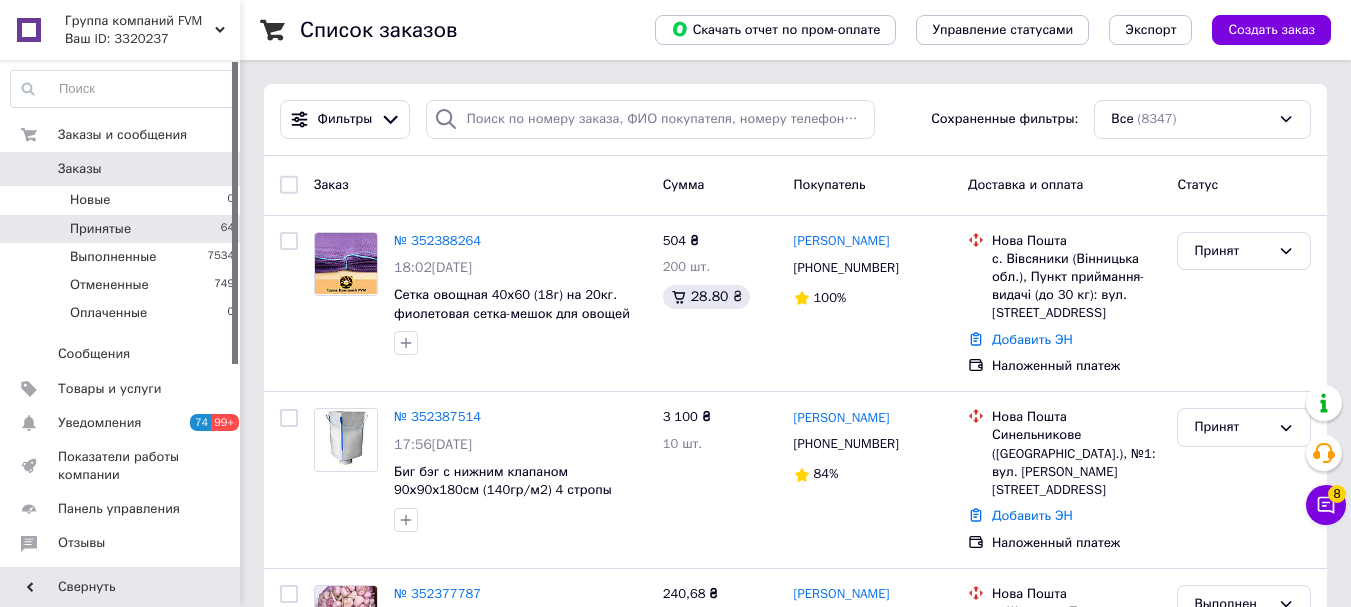 click on "Принятые" at bounding box center [100, 229] 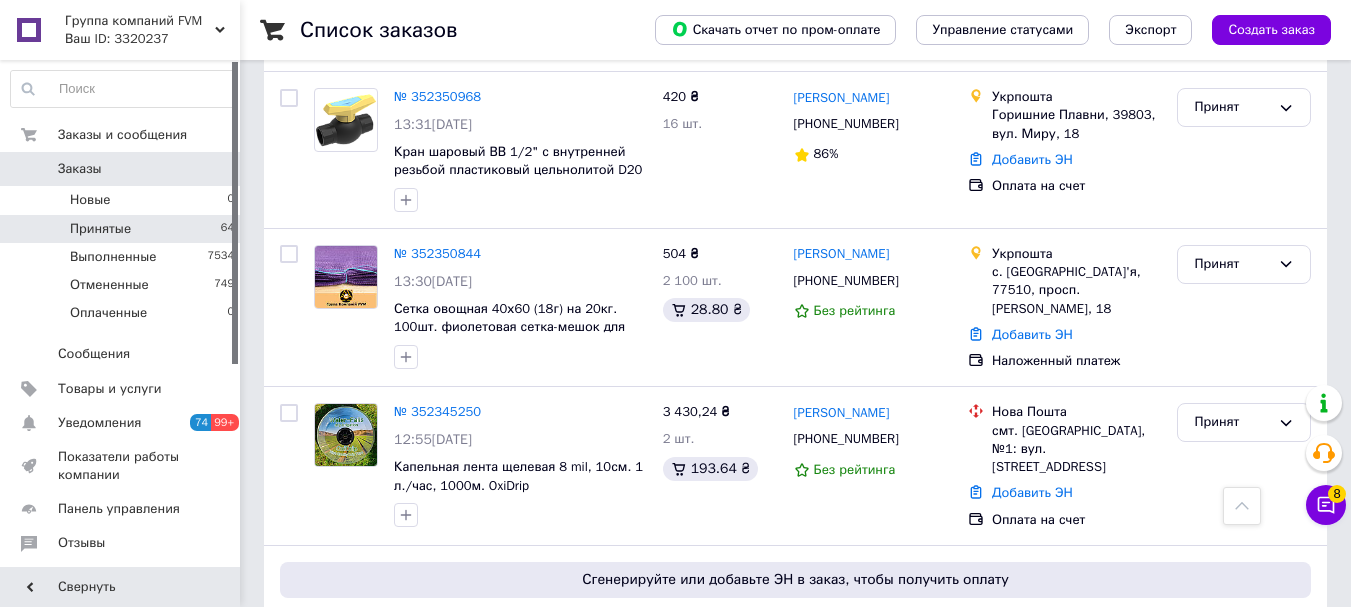 scroll, scrollTop: 1700, scrollLeft: 0, axis: vertical 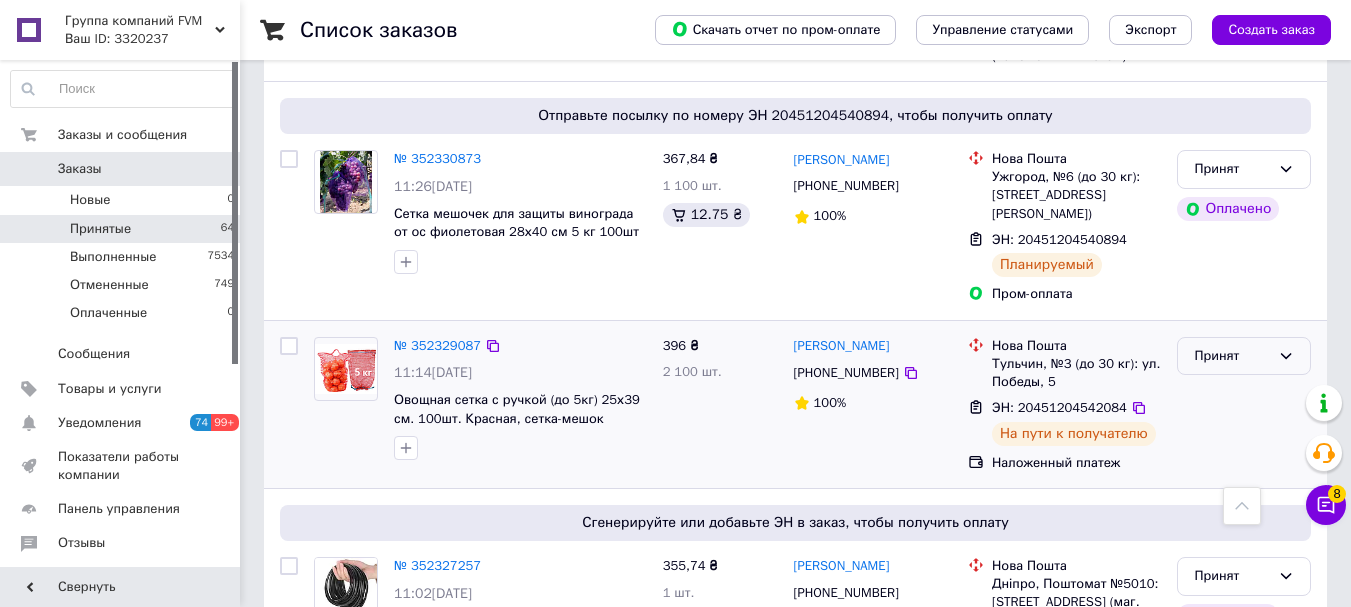 click on "Принят" at bounding box center [1244, 356] 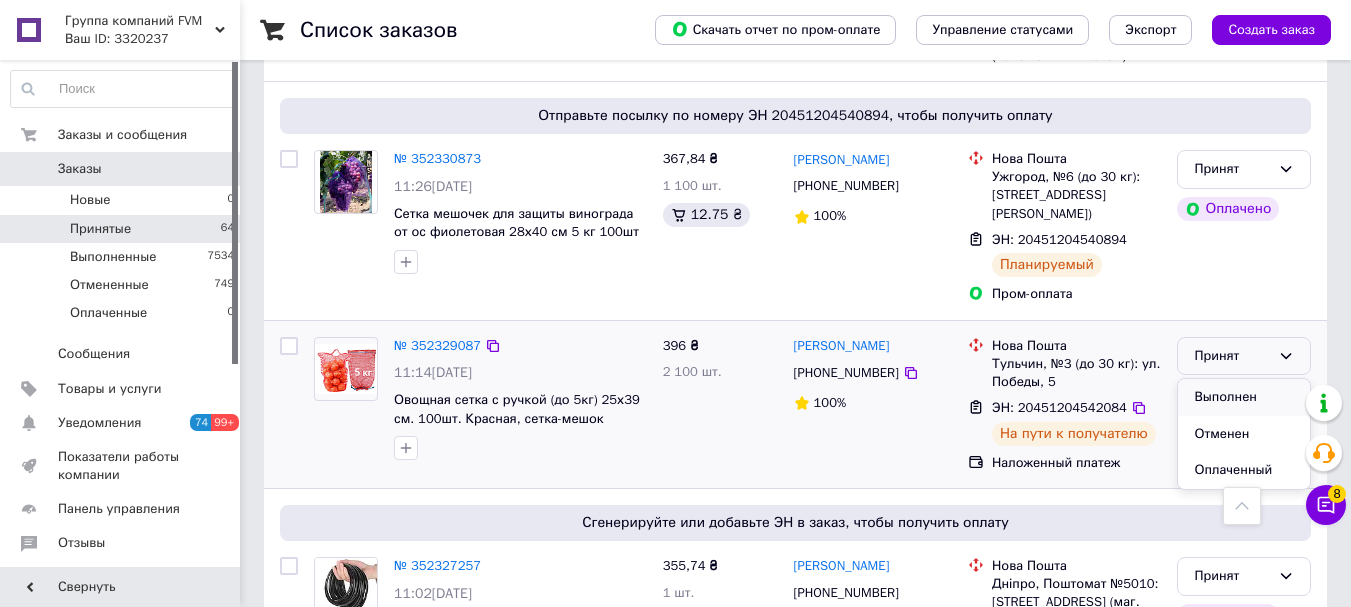 click on "Выполнен" at bounding box center [1244, 397] 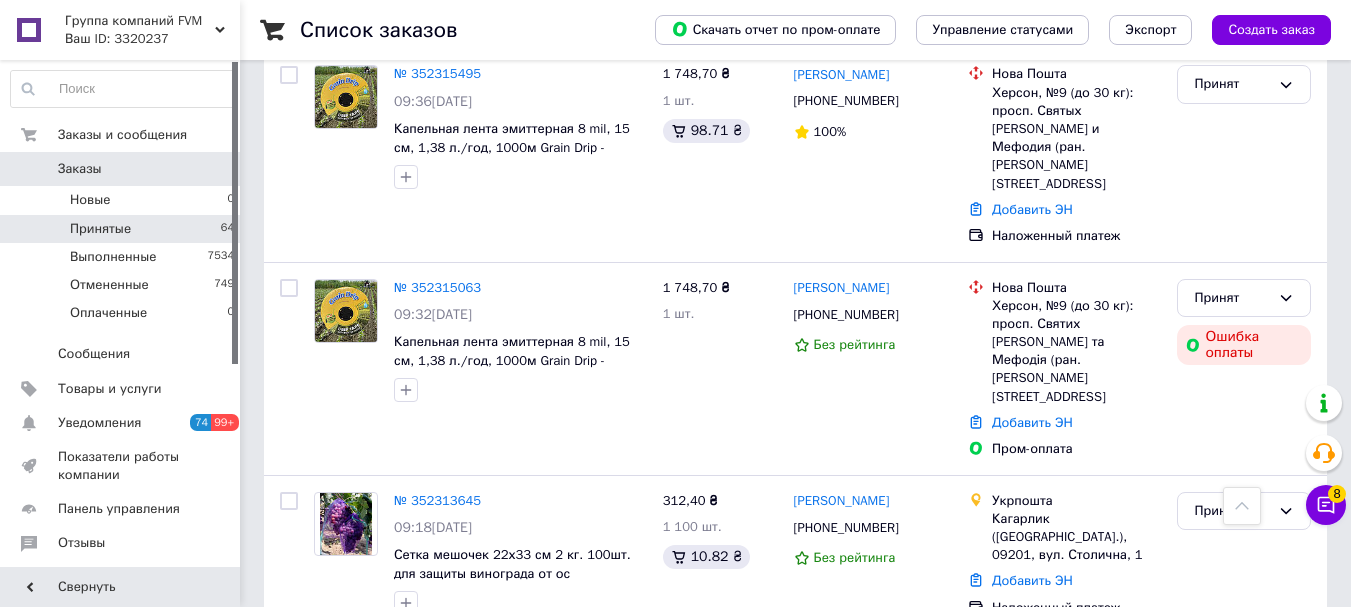 scroll, scrollTop: 3512, scrollLeft: 0, axis: vertical 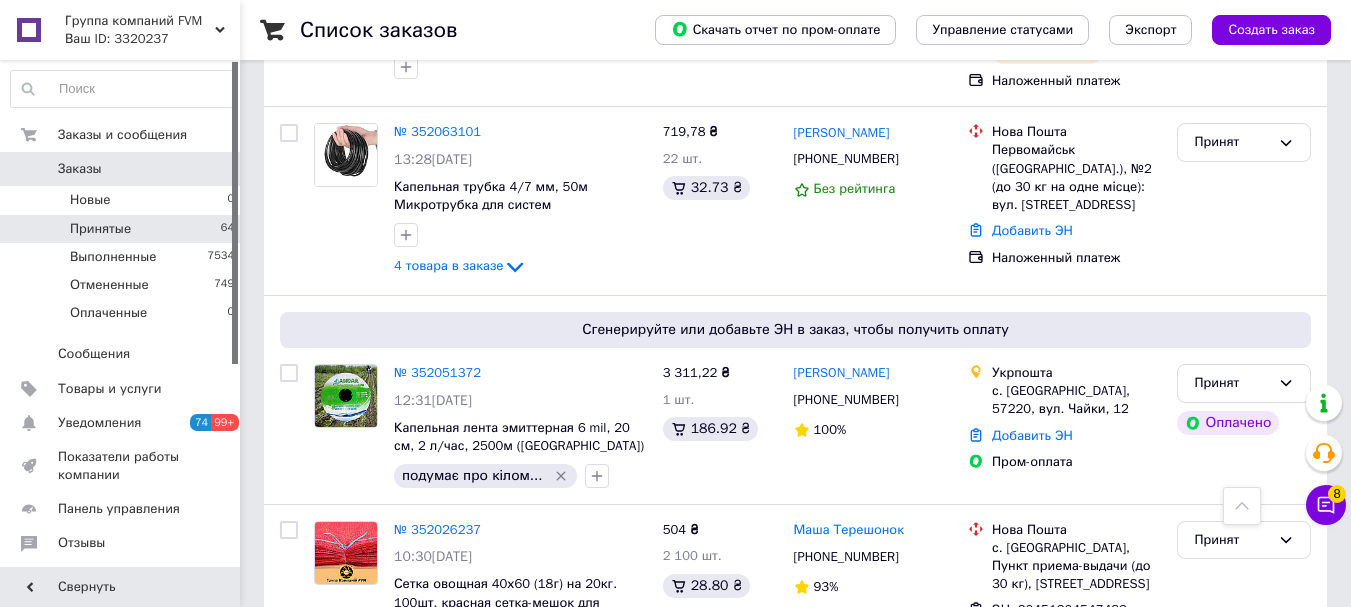 click on "№ 352002803" at bounding box center (437, 717) 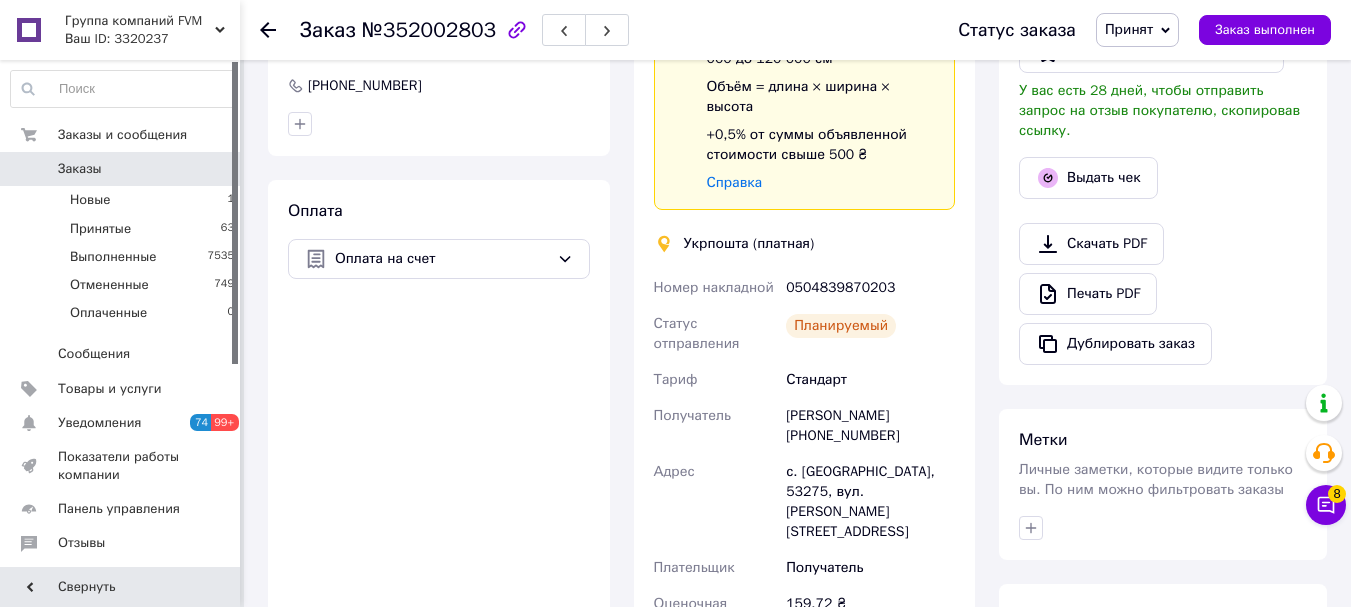 scroll, scrollTop: 600, scrollLeft: 0, axis: vertical 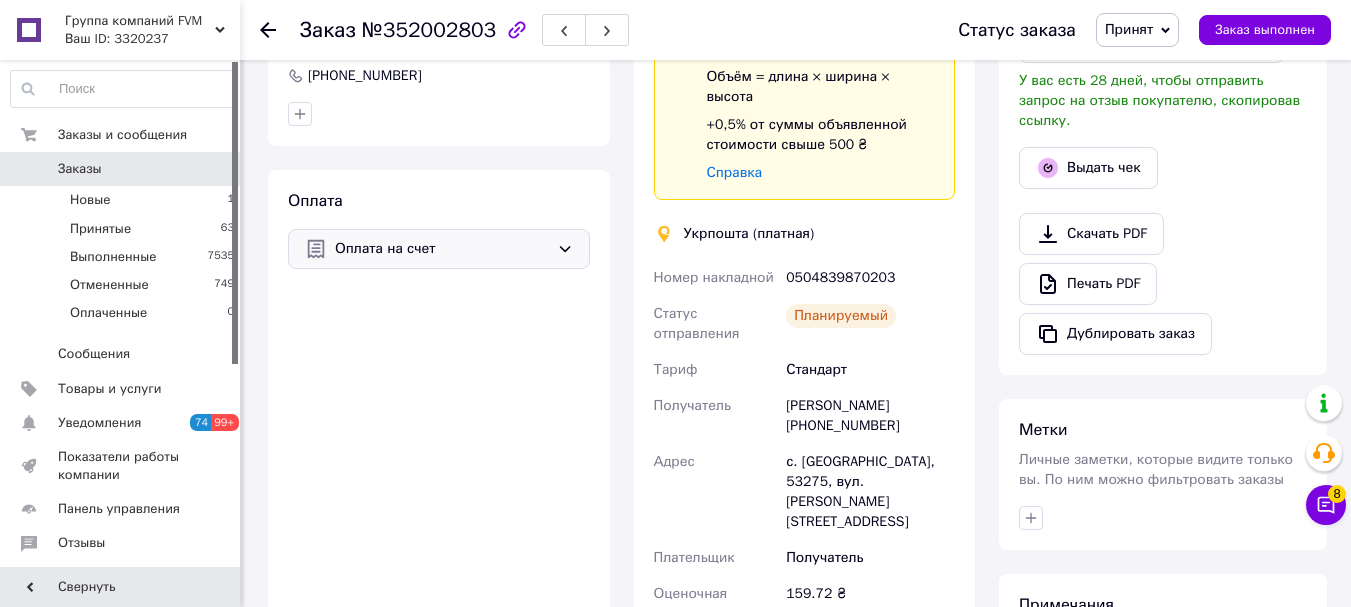 click on "Оплата на счет" at bounding box center (442, 249) 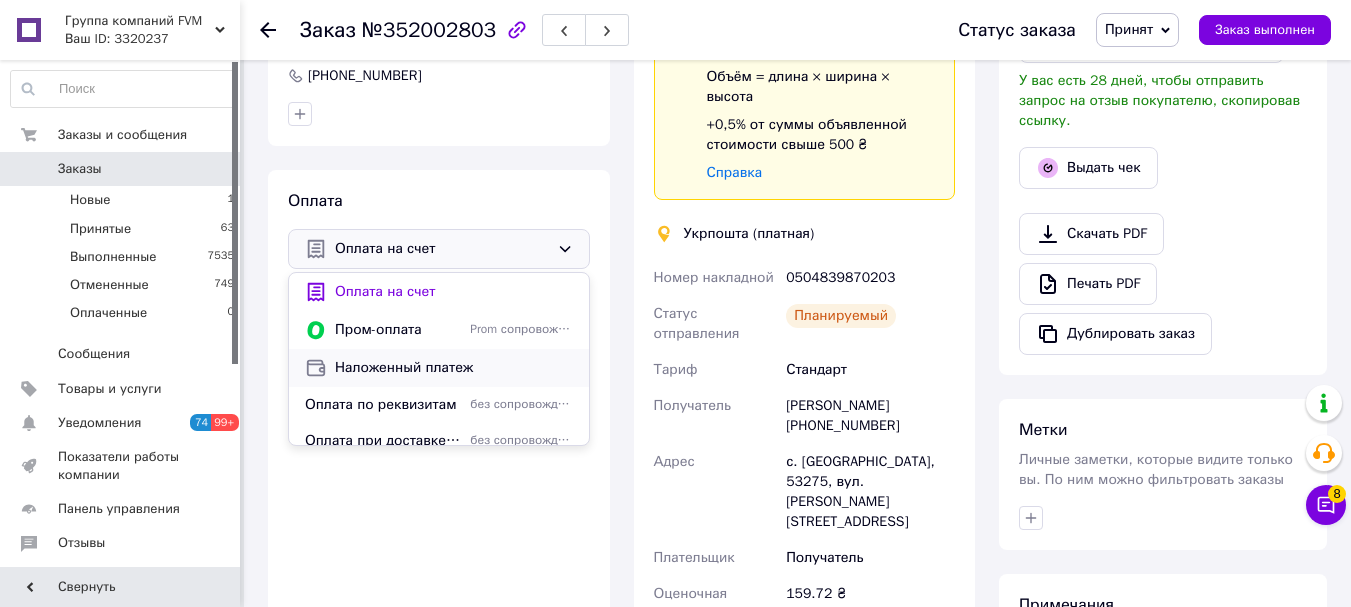 click on "Наложенный платеж" at bounding box center (454, 368) 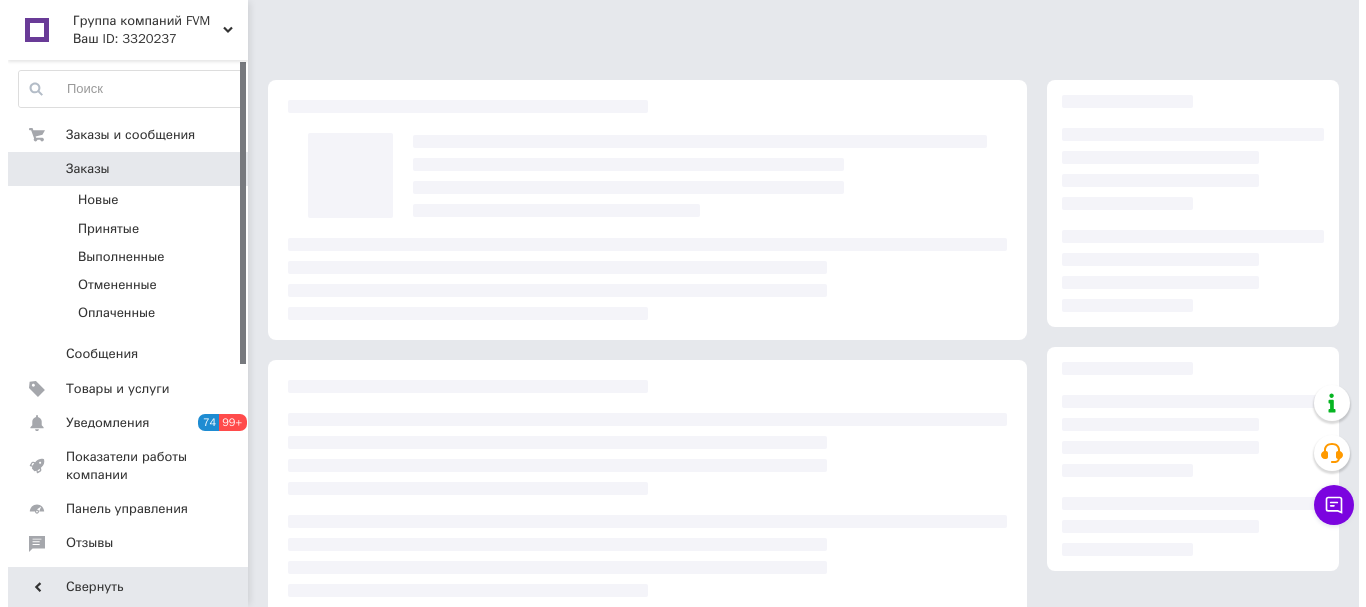 scroll, scrollTop: 0, scrollLeft: 0, axis: both 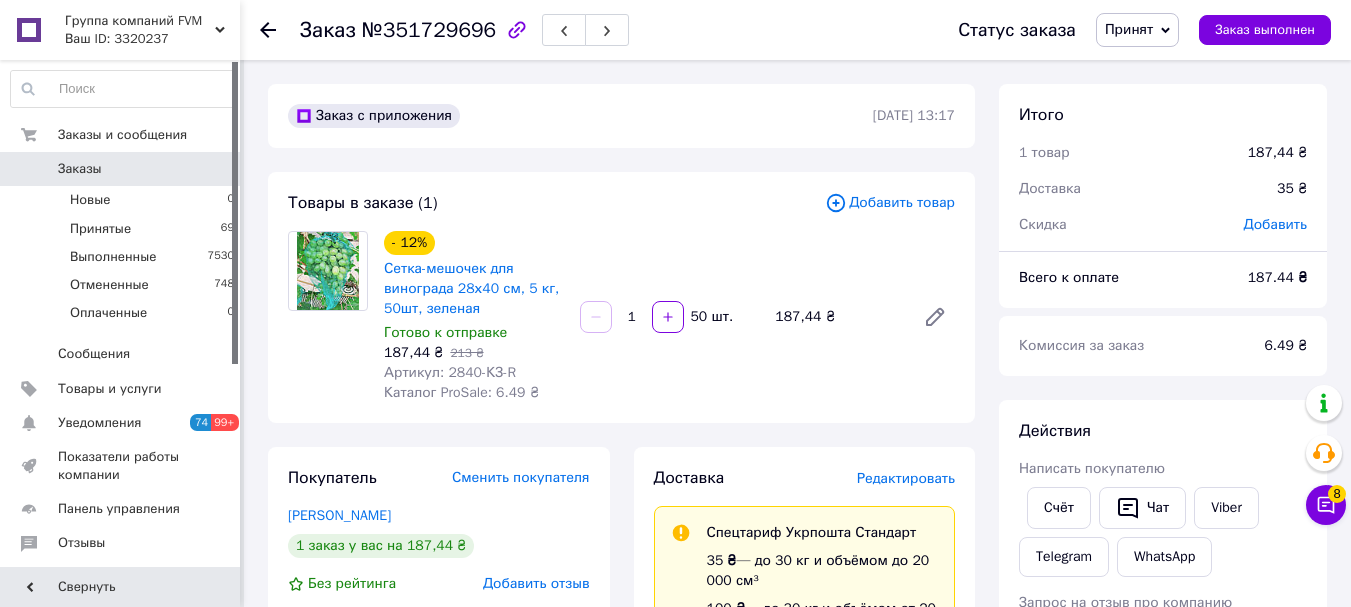 click on "Редактировать" at bounding box center (906, 478) 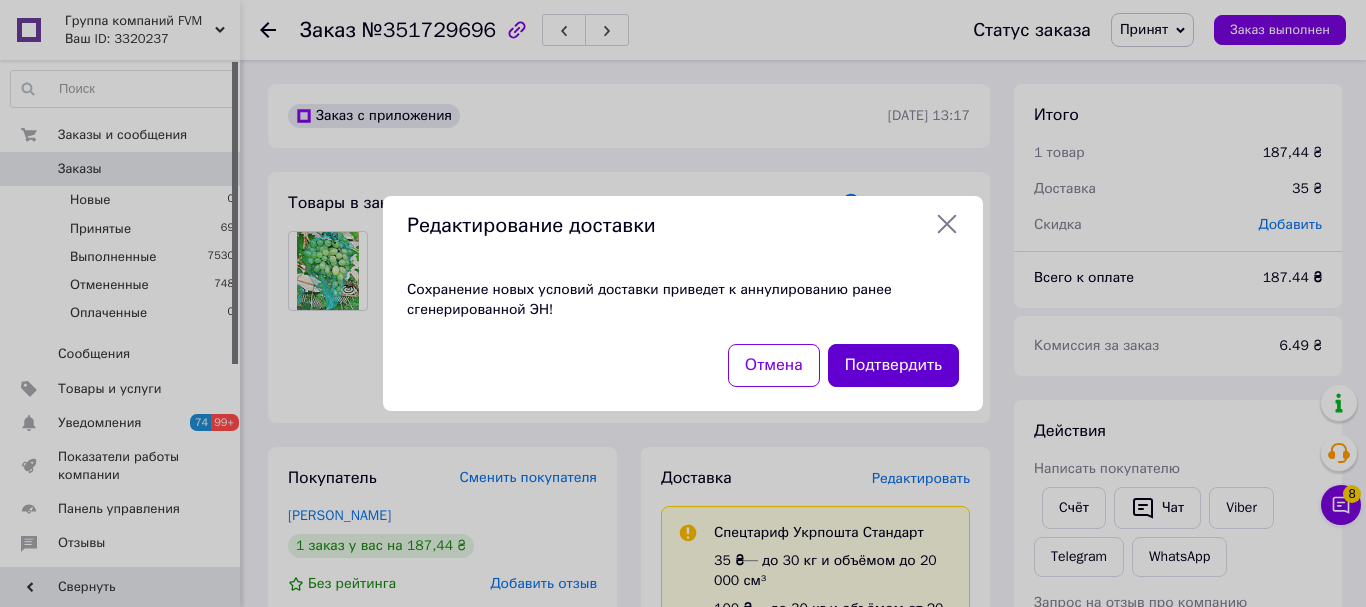 click on "Подтвердить" at bounding box center [893, 365] 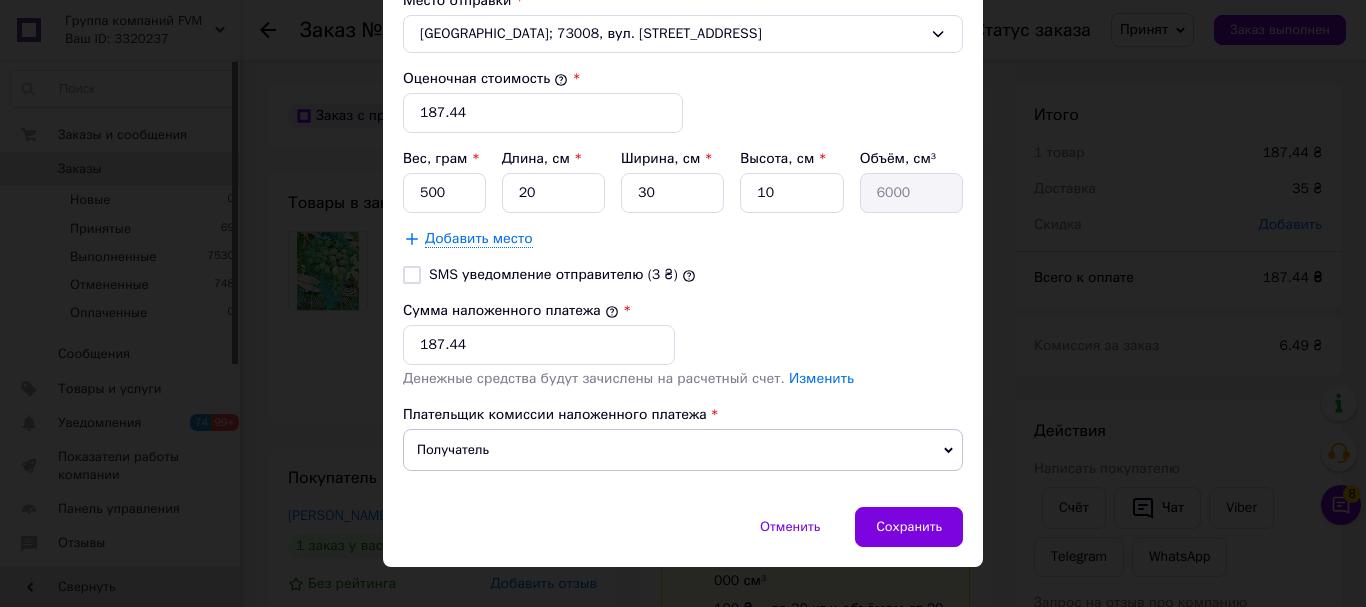 scroll, scrollTop: 830, scrollLeft: 0, axis: vertical 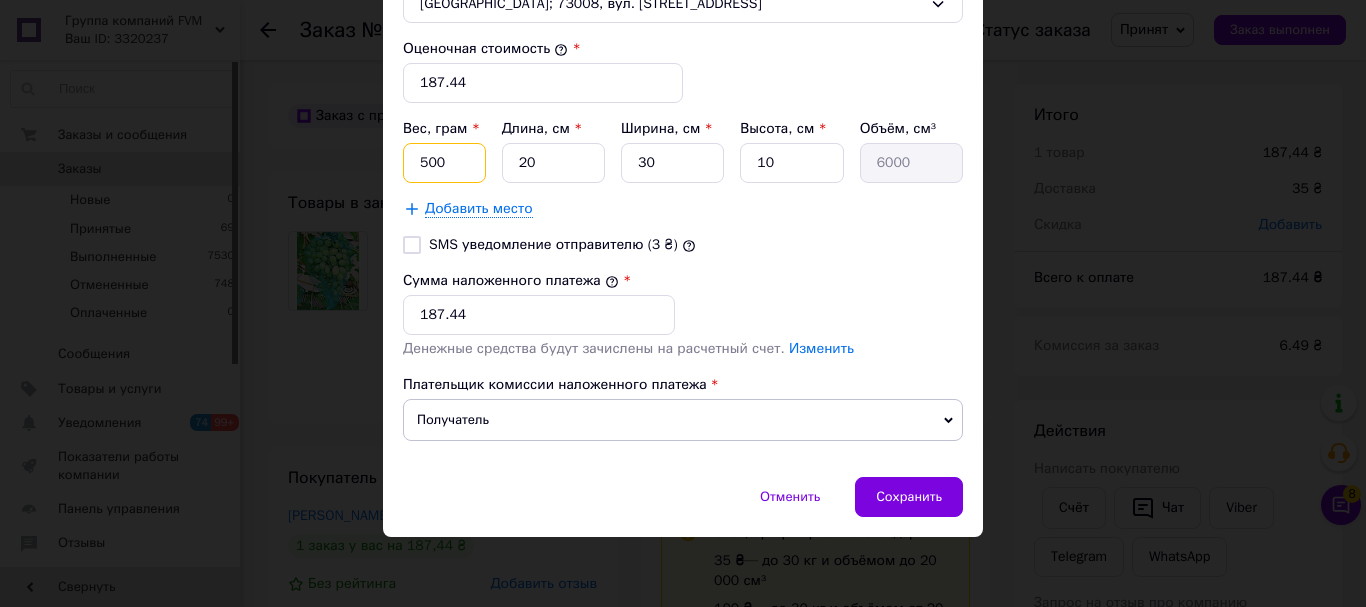 click on "500" at bounding box center [444, 163] 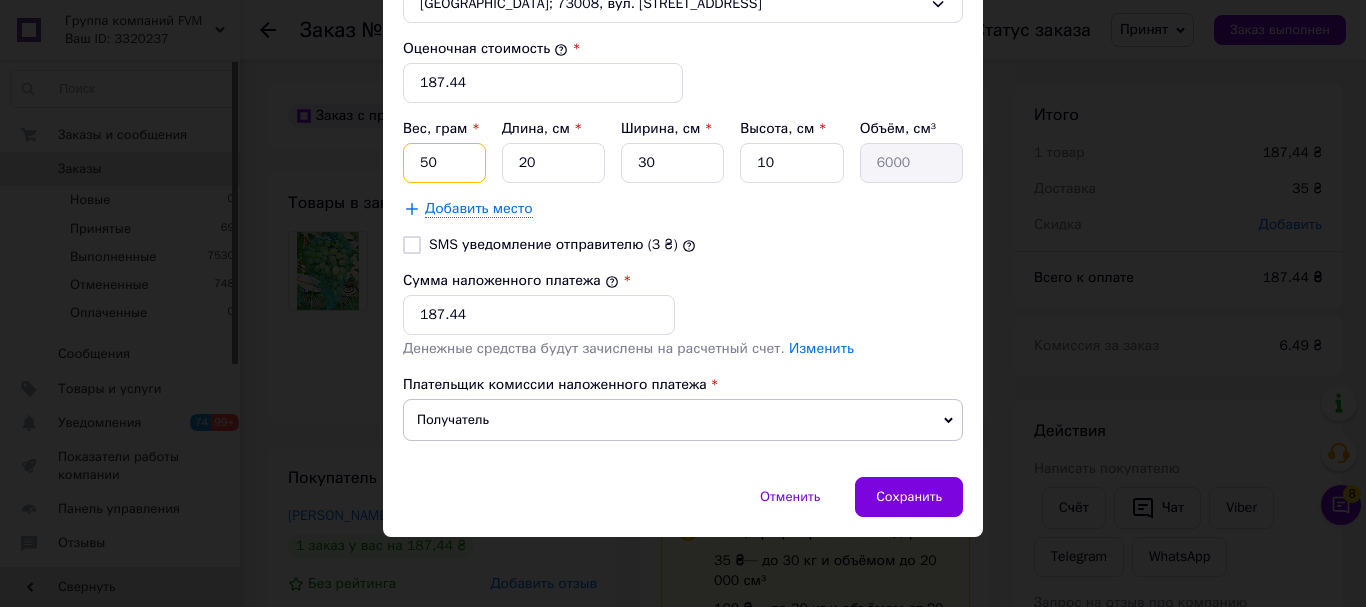 type on "5" 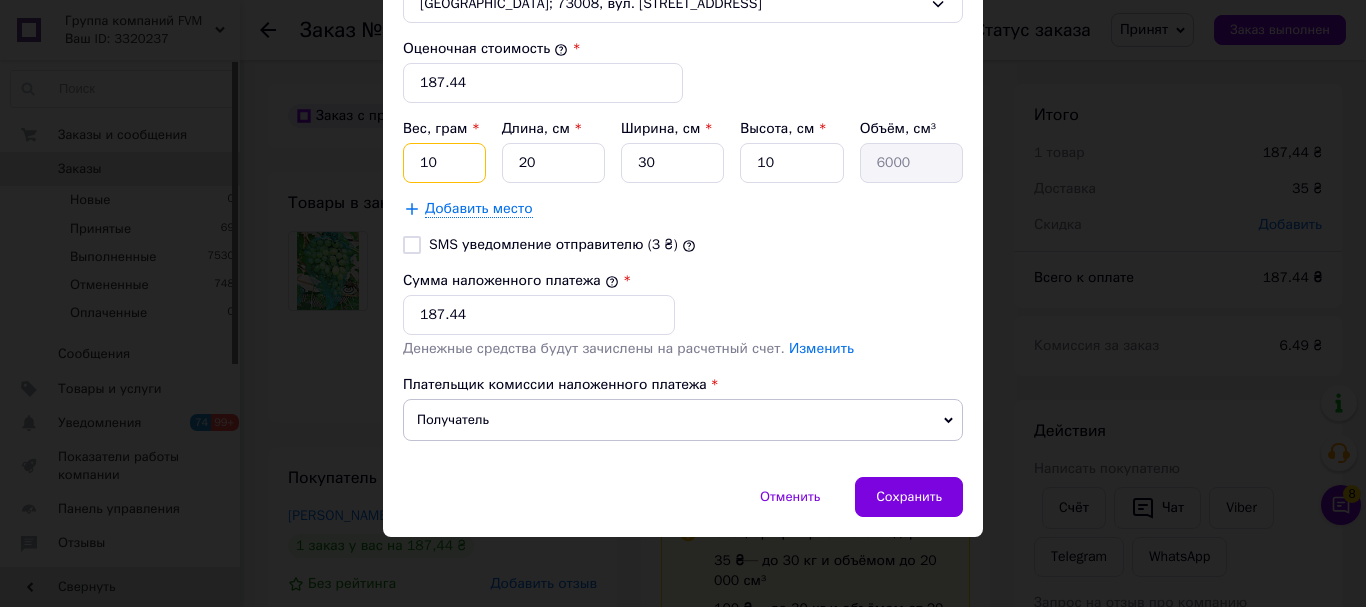 type on "1" 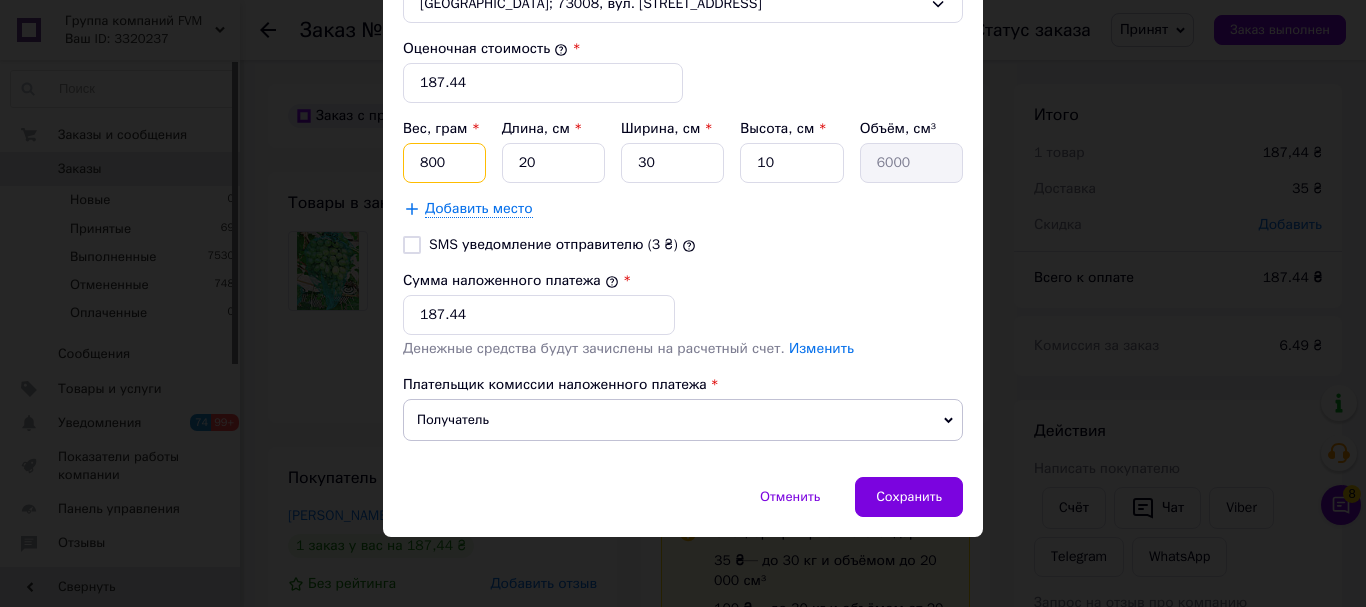 type on "800" 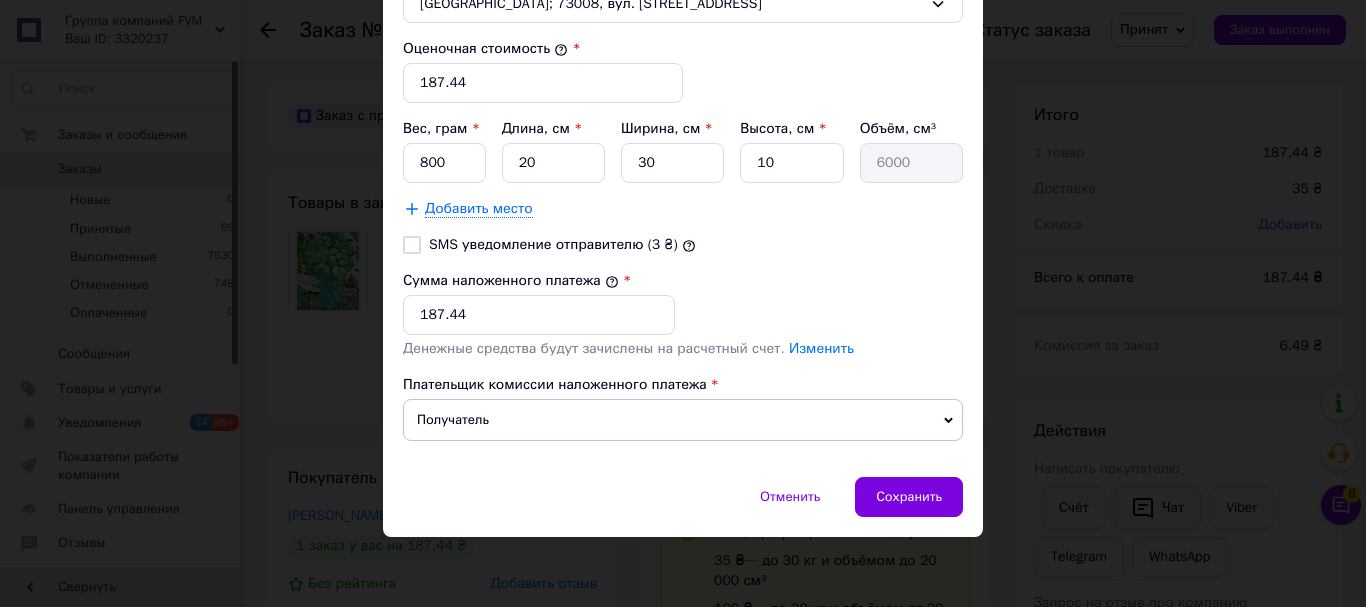 click on "Сумма наложенного платежа     * 187.44" at bounding box center (683, 303) 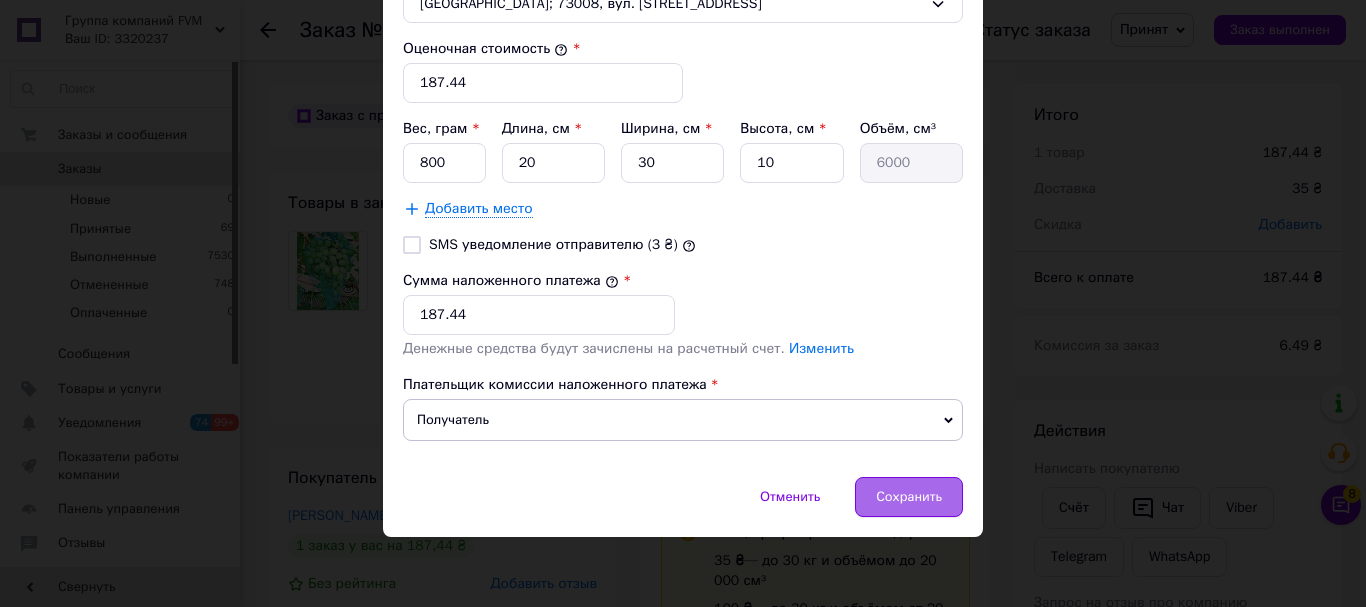click on "Сохранить" at bounding box center [909, 497] 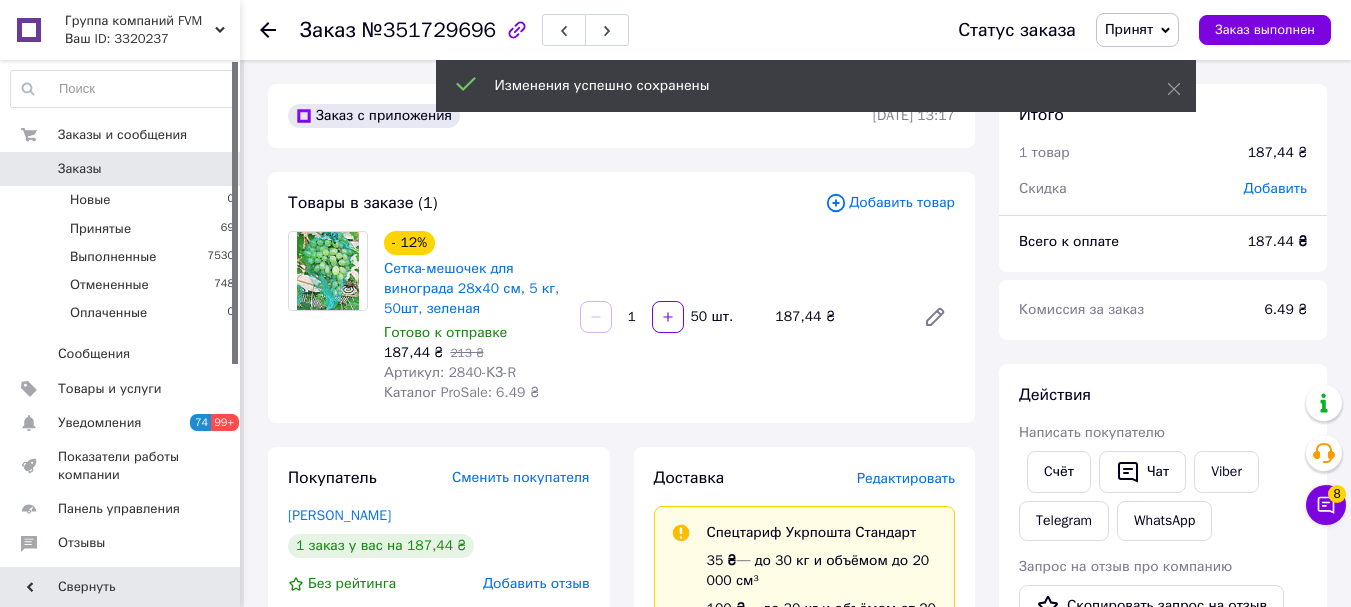click on "Редактировать" at bounding box center [906, 478] 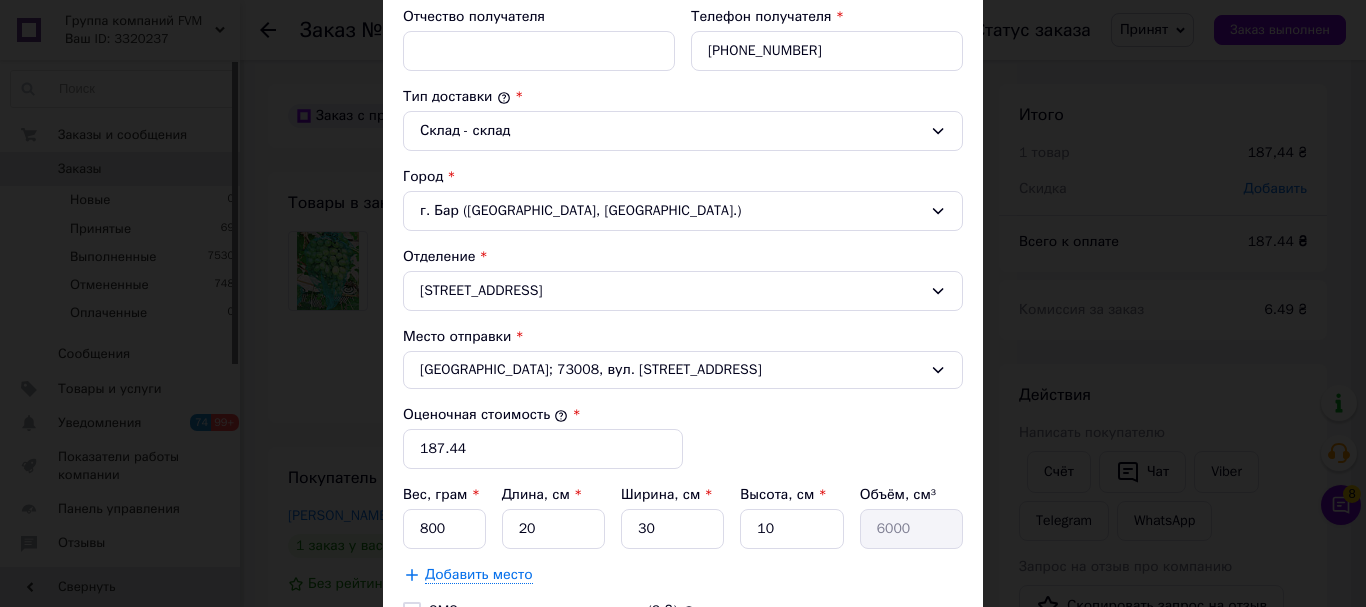 scroll, scrollTop: 700, scrollLeft: 0, axis: vertical 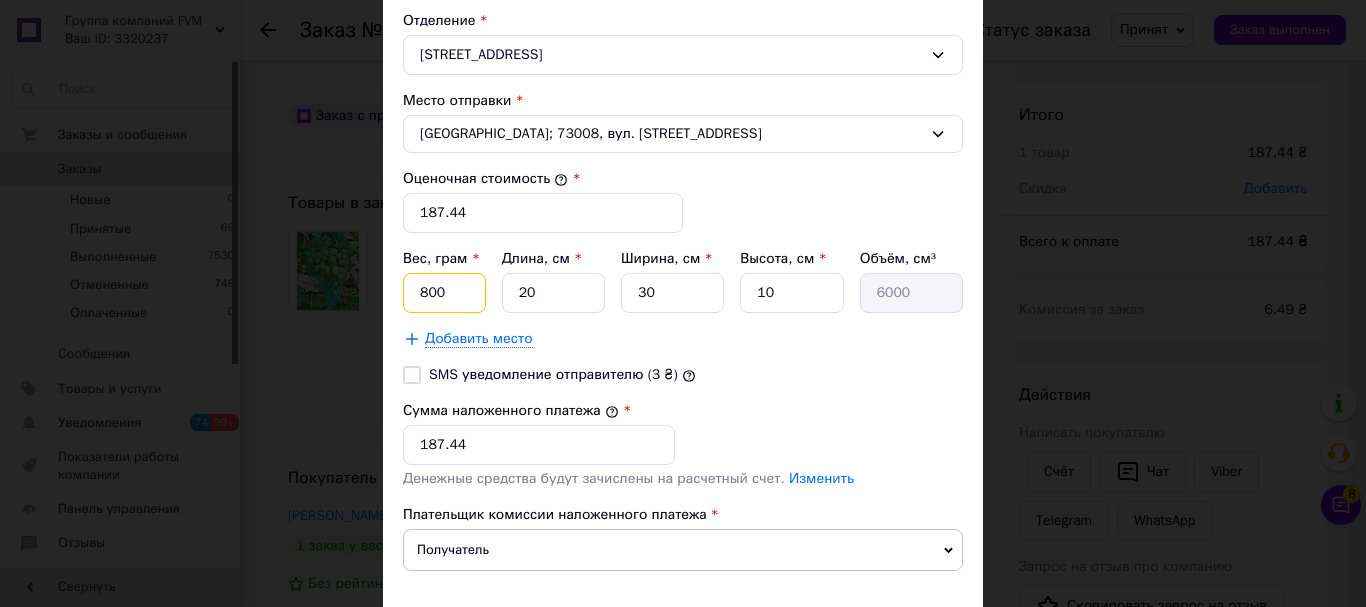 click on "800" at bounding box center (444, 293) 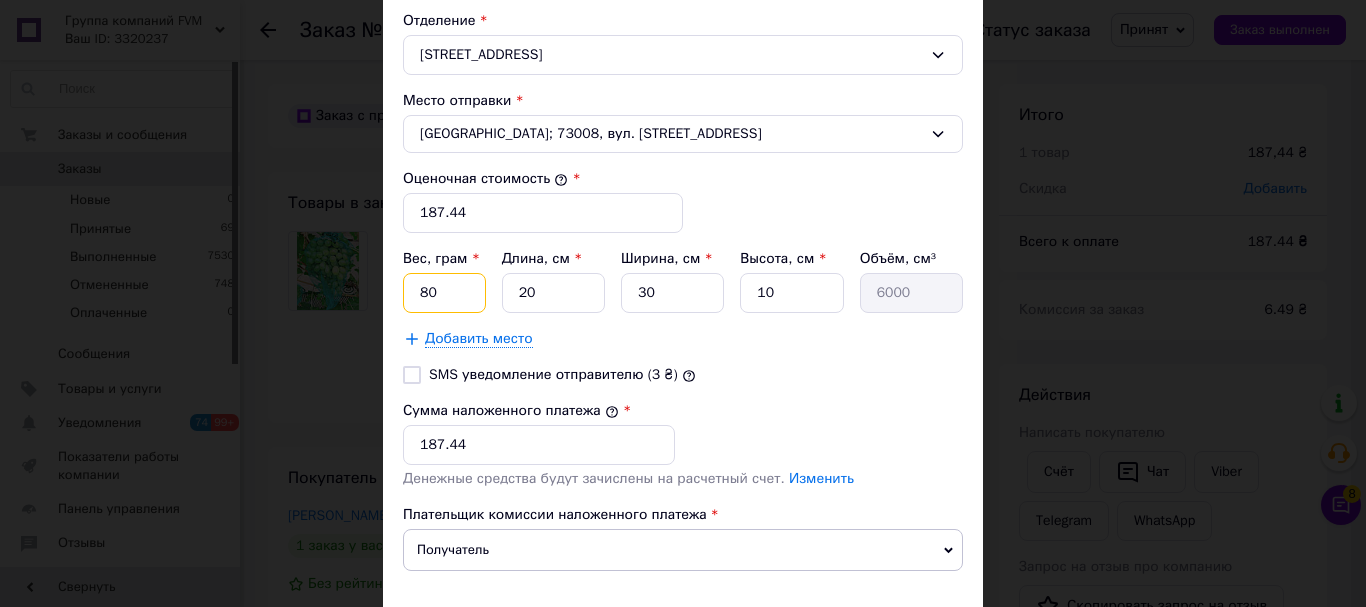 type on "8" 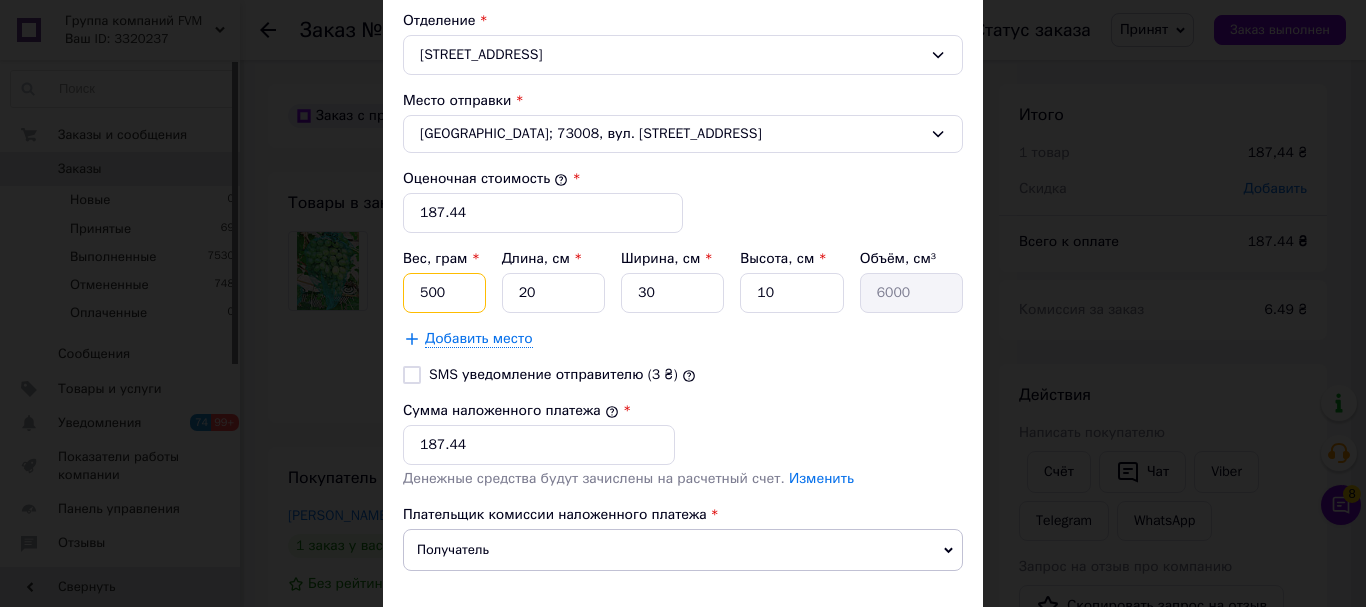type on "500" 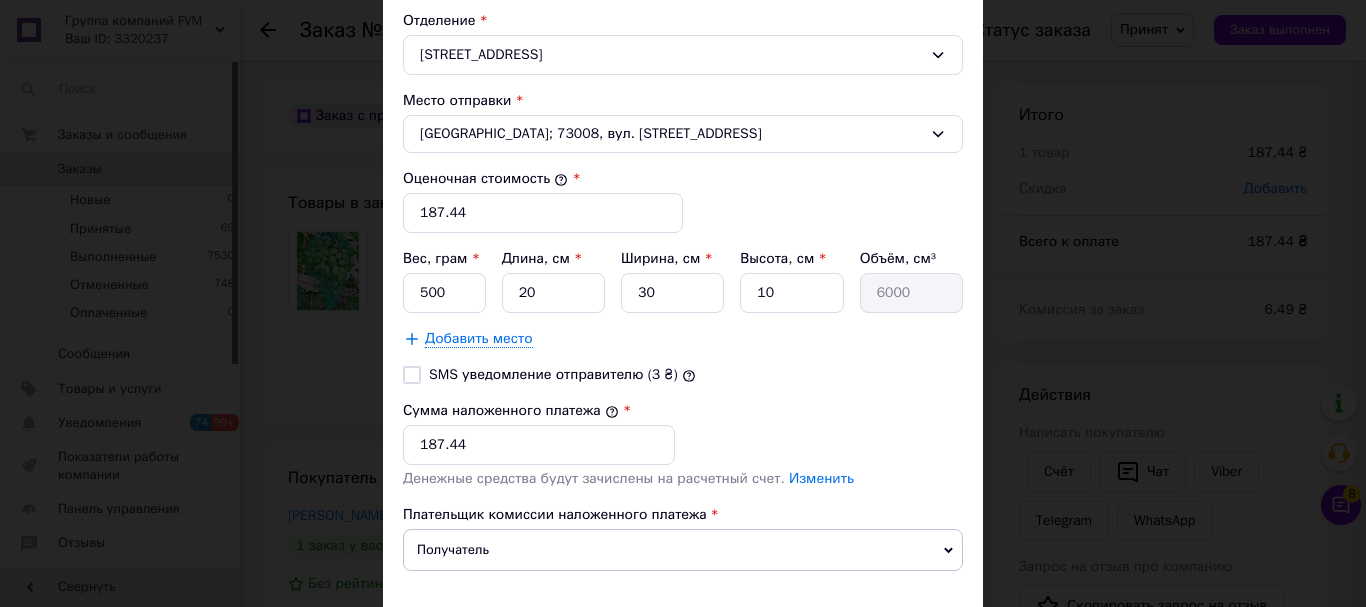 click on "Сумма наложенного платежа     * 187.44" at bounding box center [683, 433] 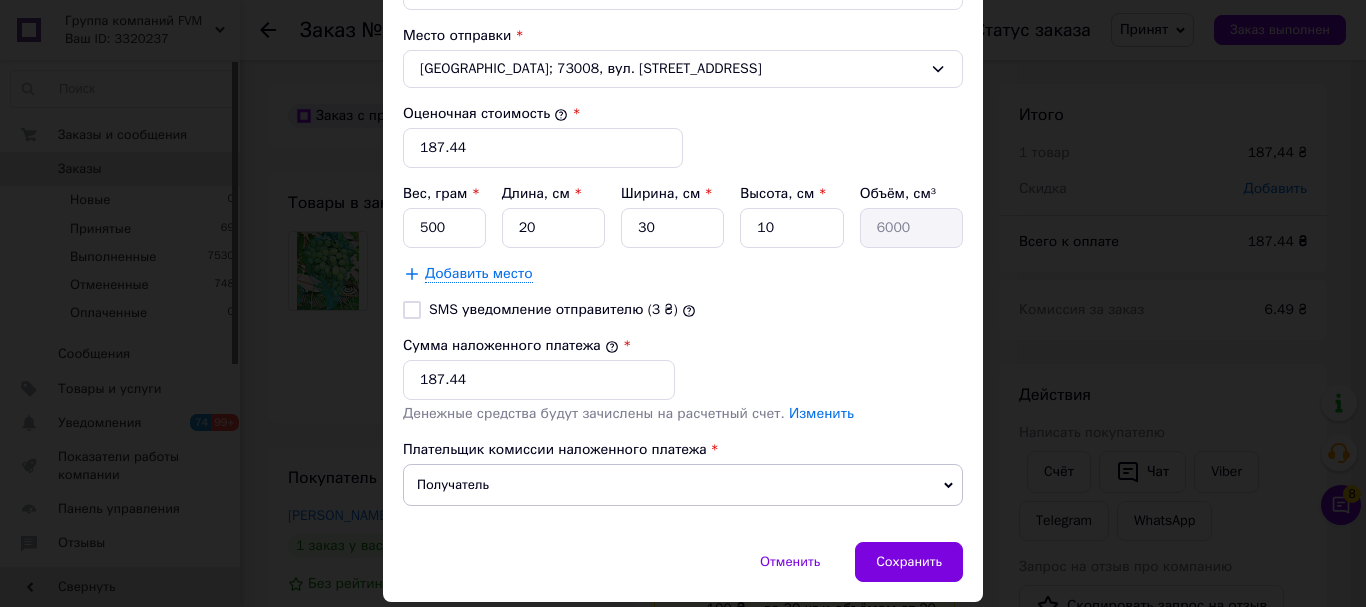 scroll, scrollTop: 800, scrollLeft: 0, axis: vertical 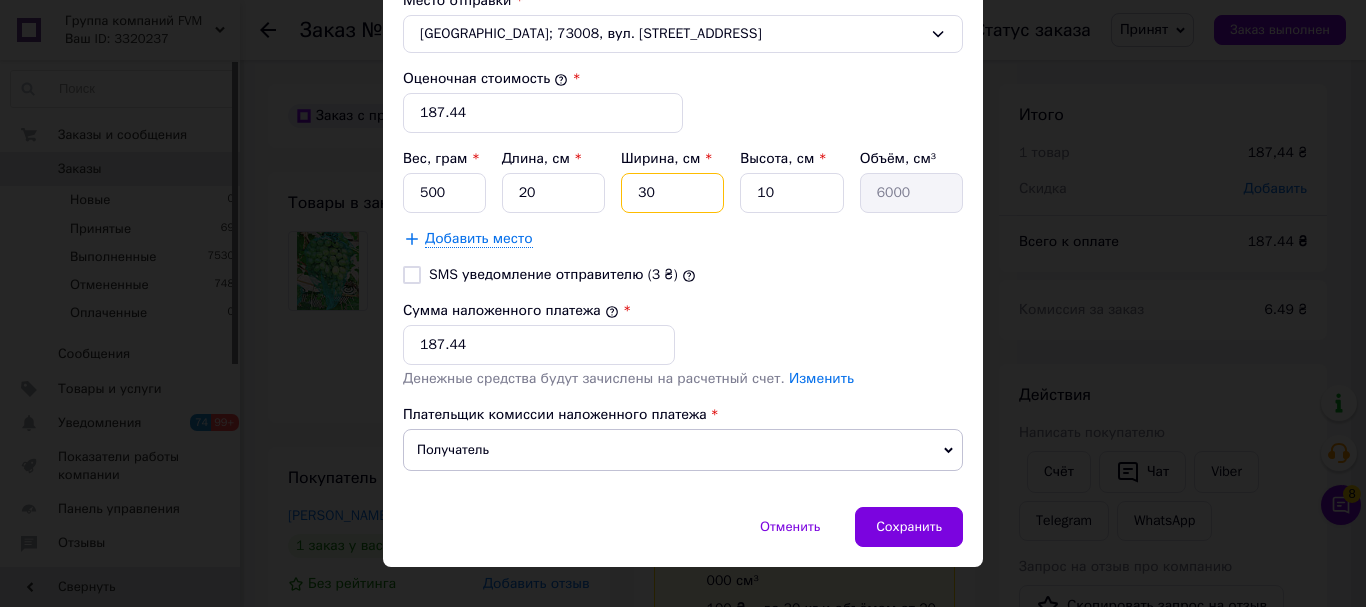 click on "30" at bounding box center [672, 193] 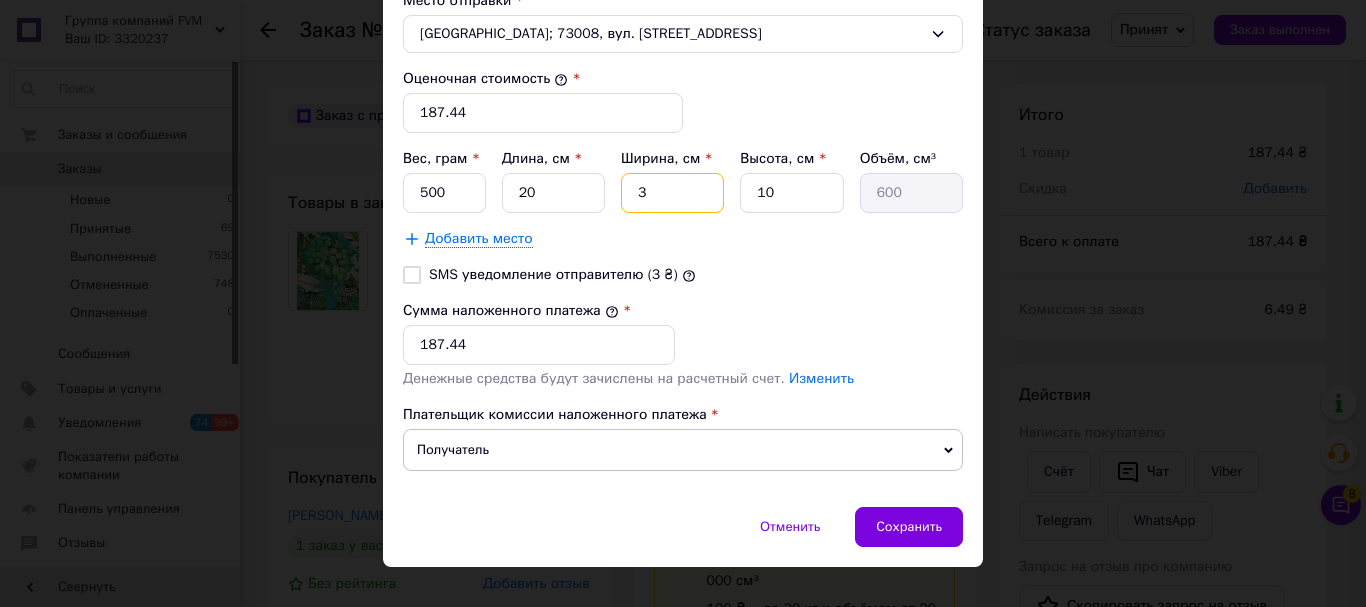type 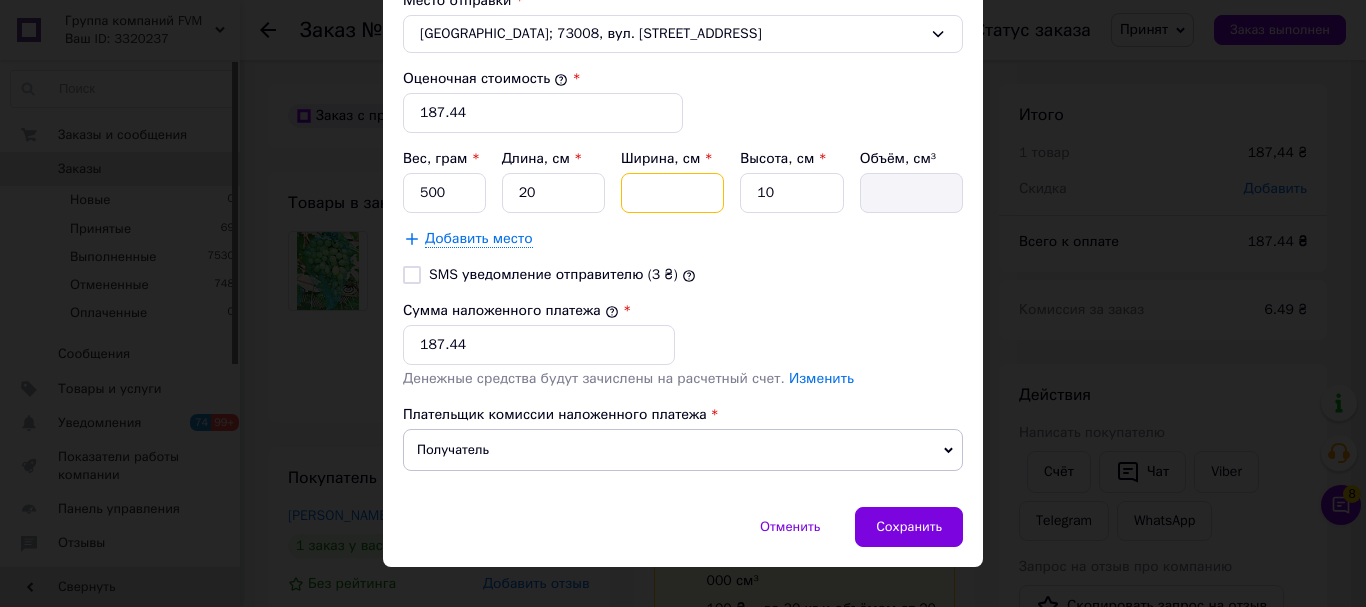 type on "2" 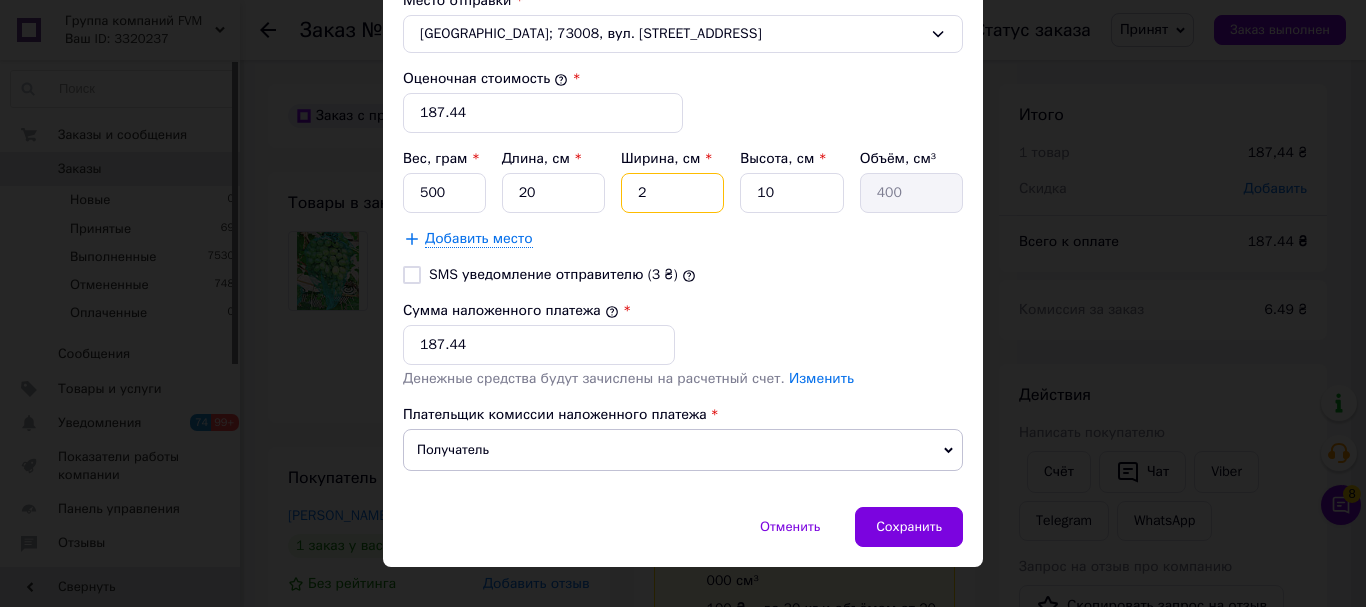 type on "20" 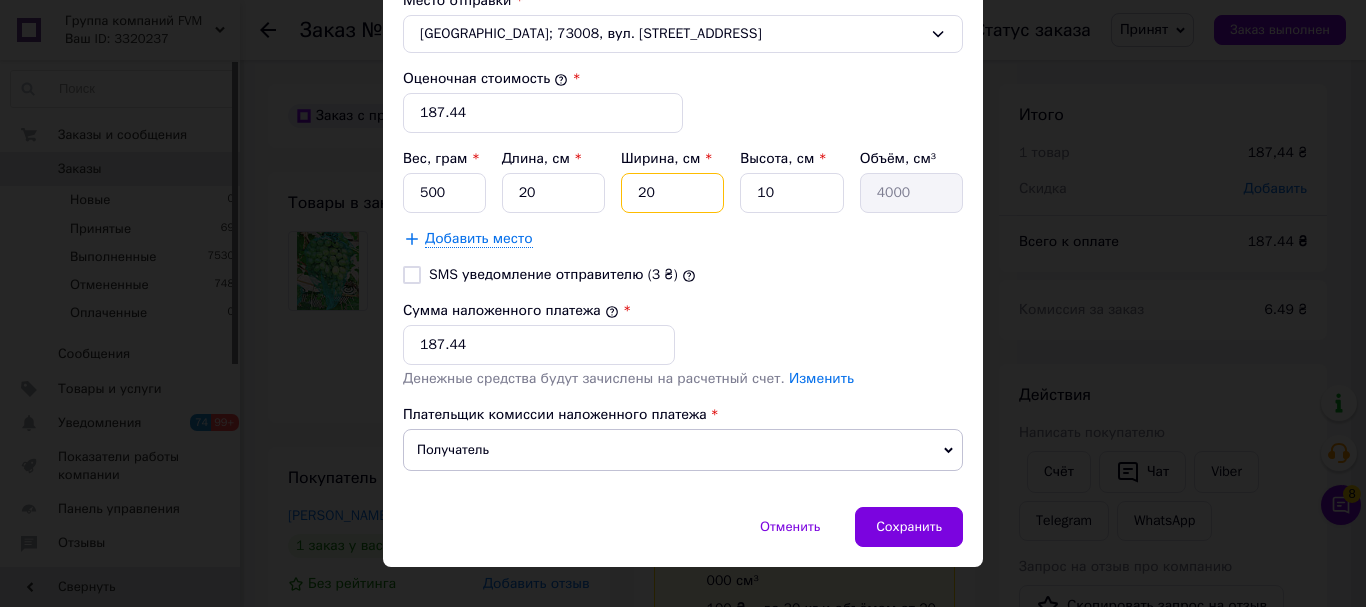 type on "20" 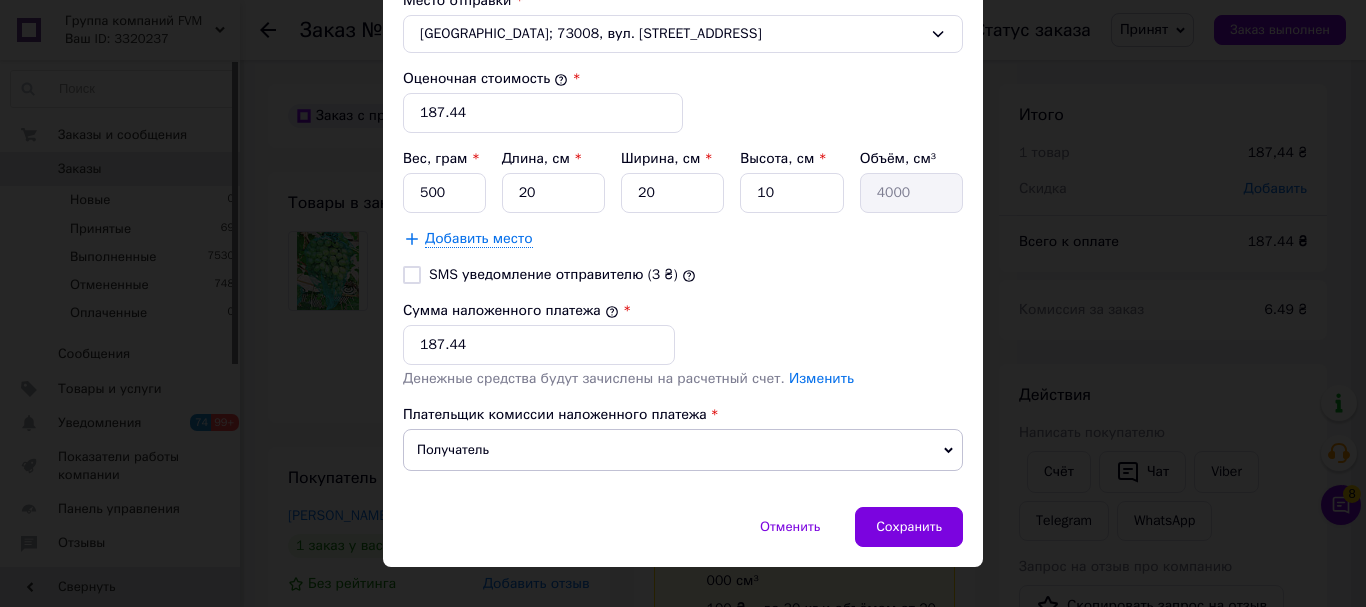 click on "Сумма наложенного платежа     * 187.44" at bounding box center [683, 333] 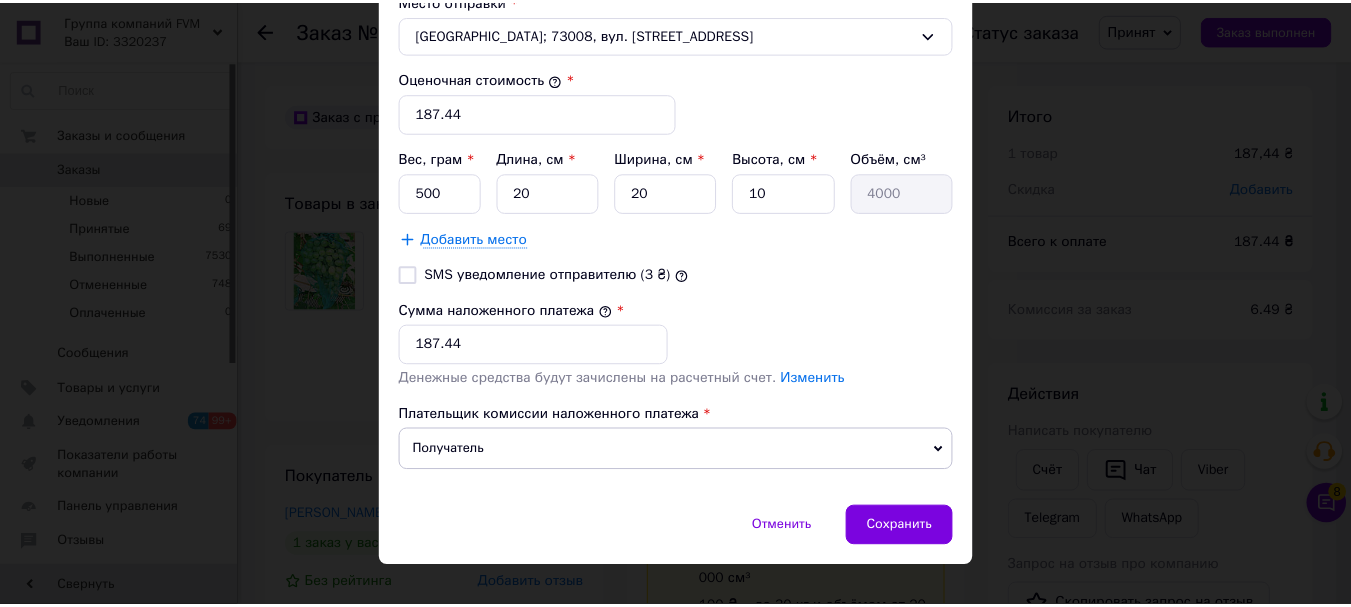 scroll, scrollTop: 830, scrollLeft: 0, axis: vertical 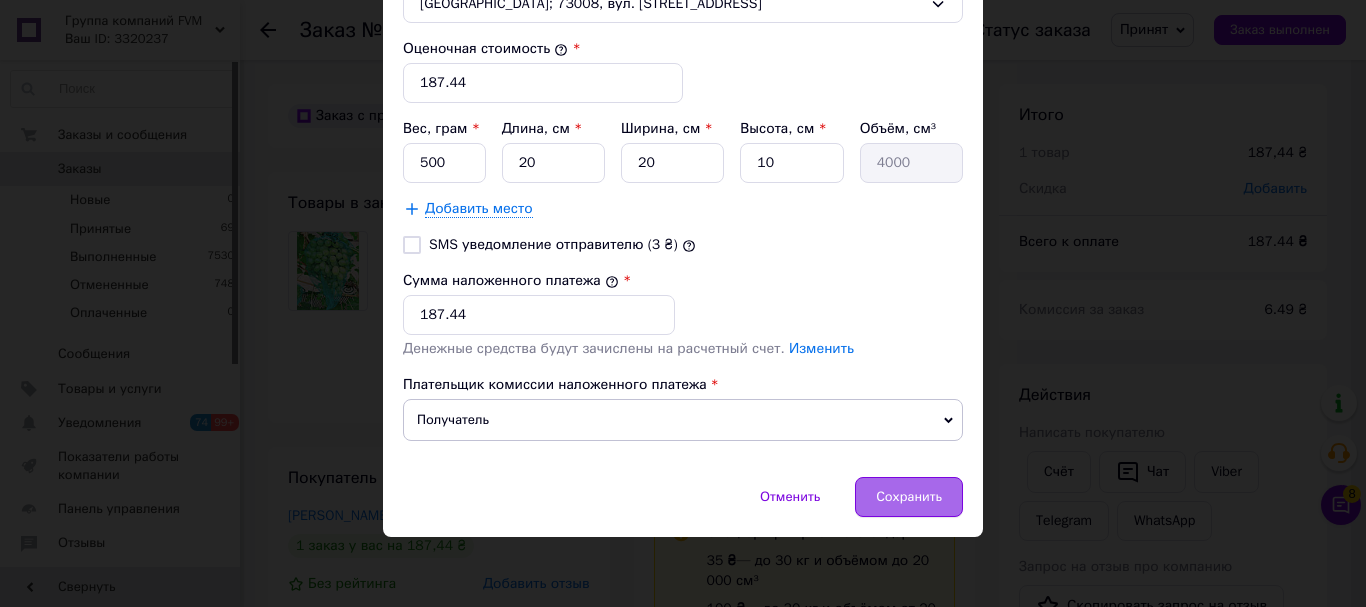 click on "Сохранить" at bounding box center (909, 497) 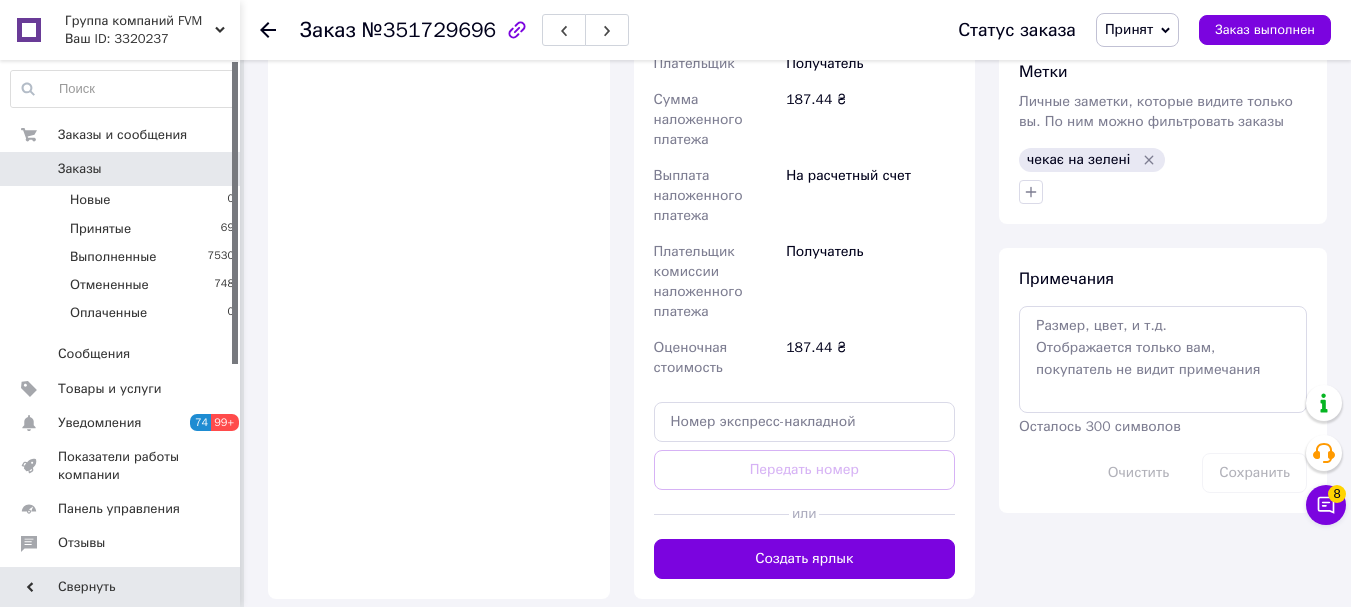 scroll, scrollTop: 1000, scrollLeft: 0, axis: vertical 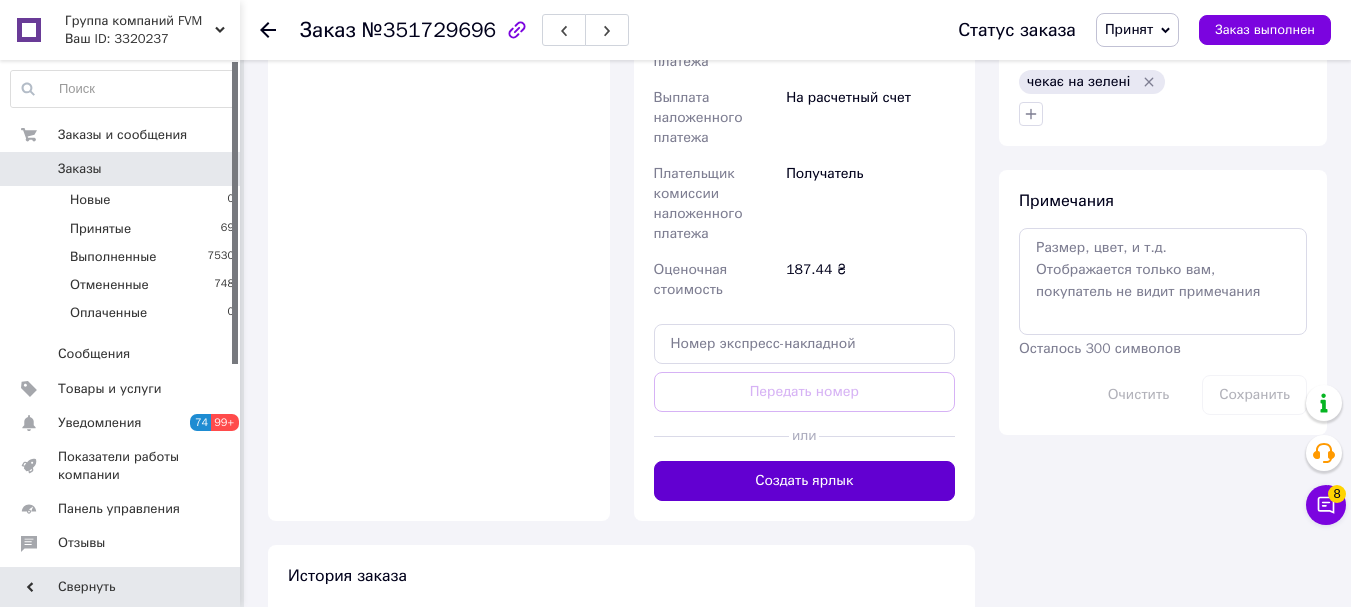 click on "Создать ярлык" at bounding box center [805, 481] 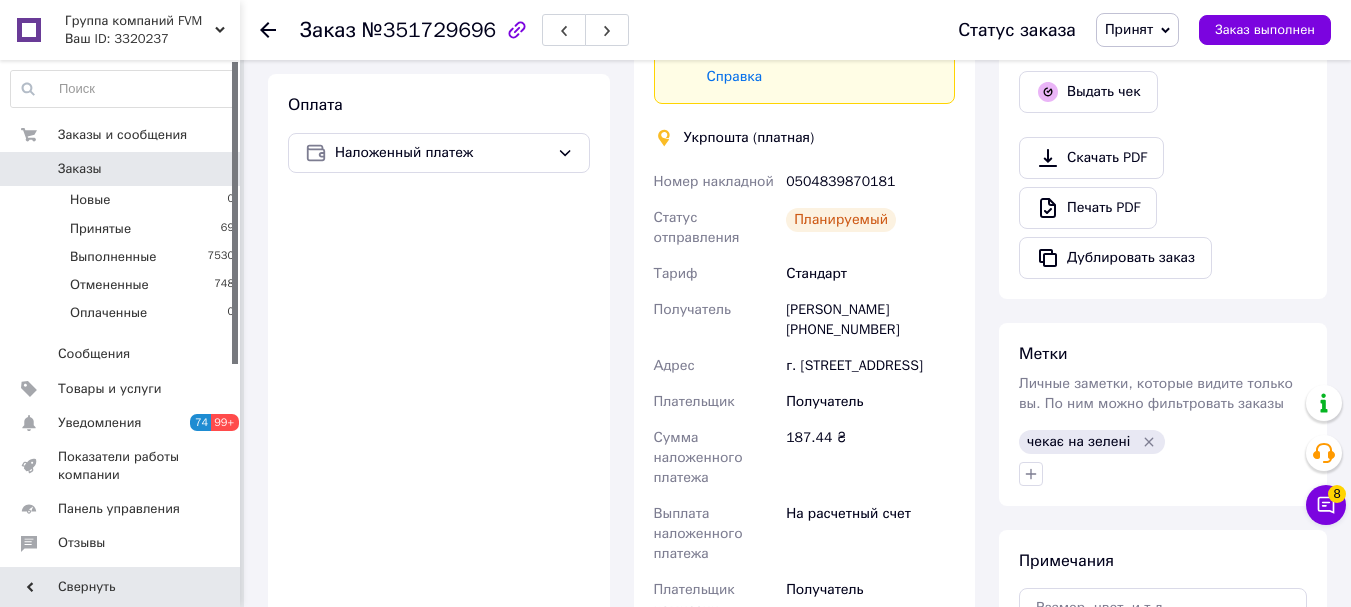 scroll, scrollTop: 600, scrollLeft: 0, axis: vertical 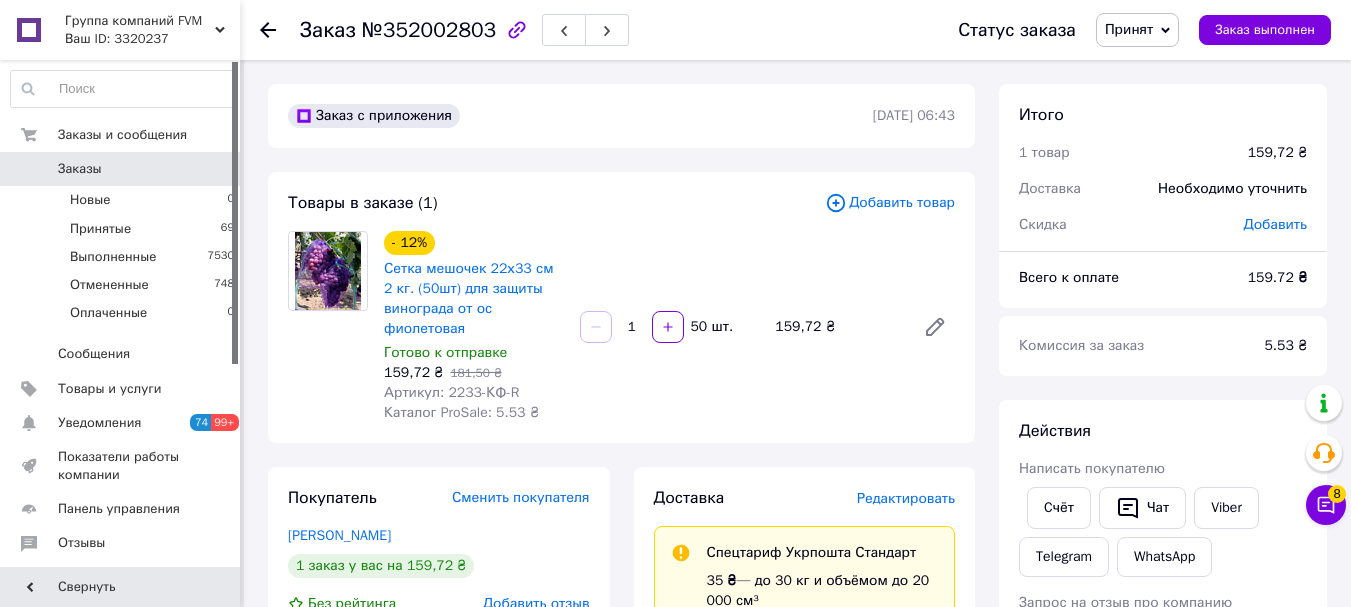 click on "Редактировать" at bounding box center (906, 498) 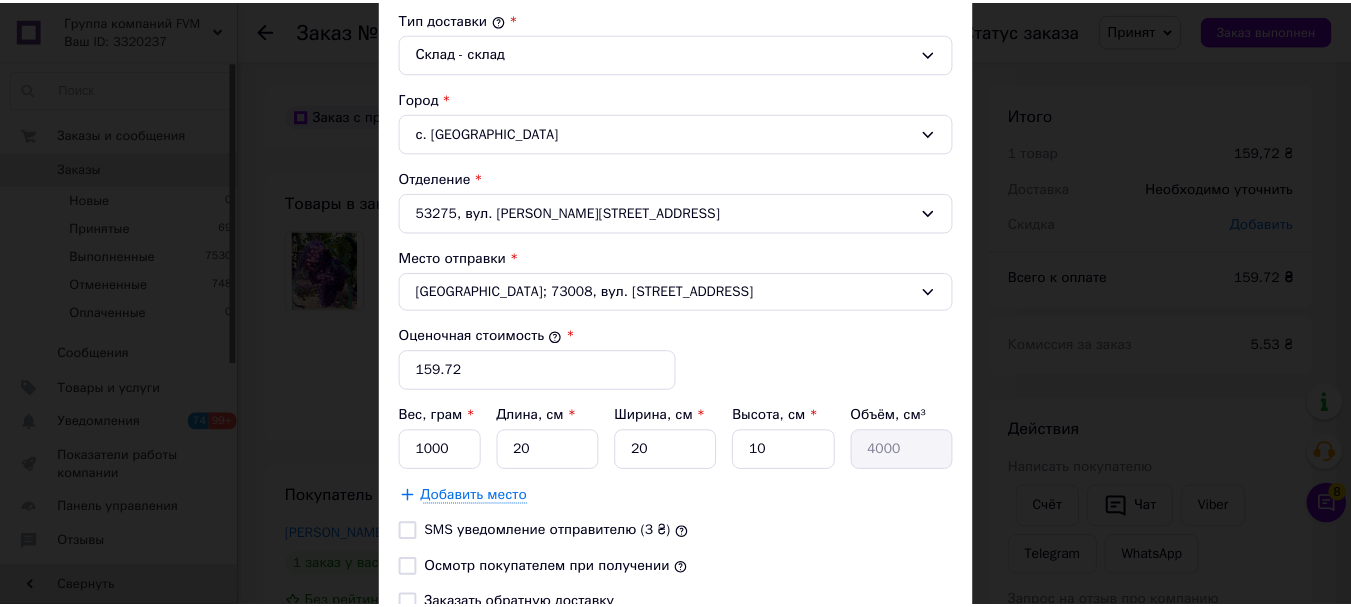 scroll, scrollTop: 700, scrollLeft: 0, axis: vertical 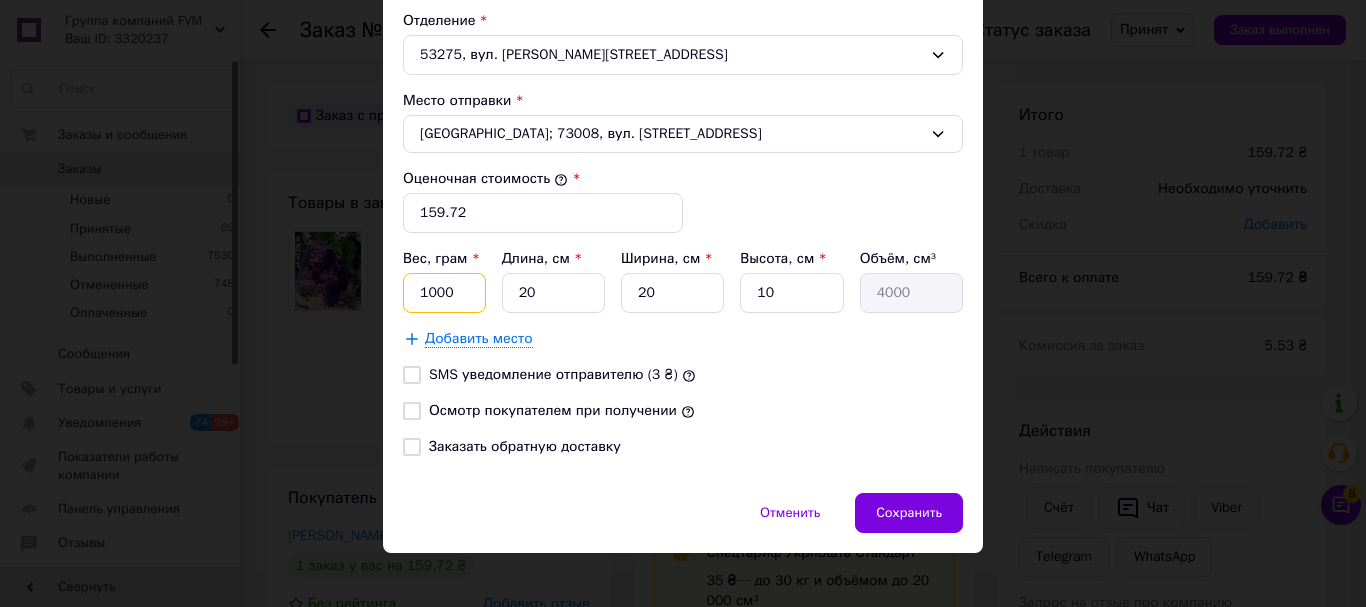 click on "1000" at bounding box center [444, 293] 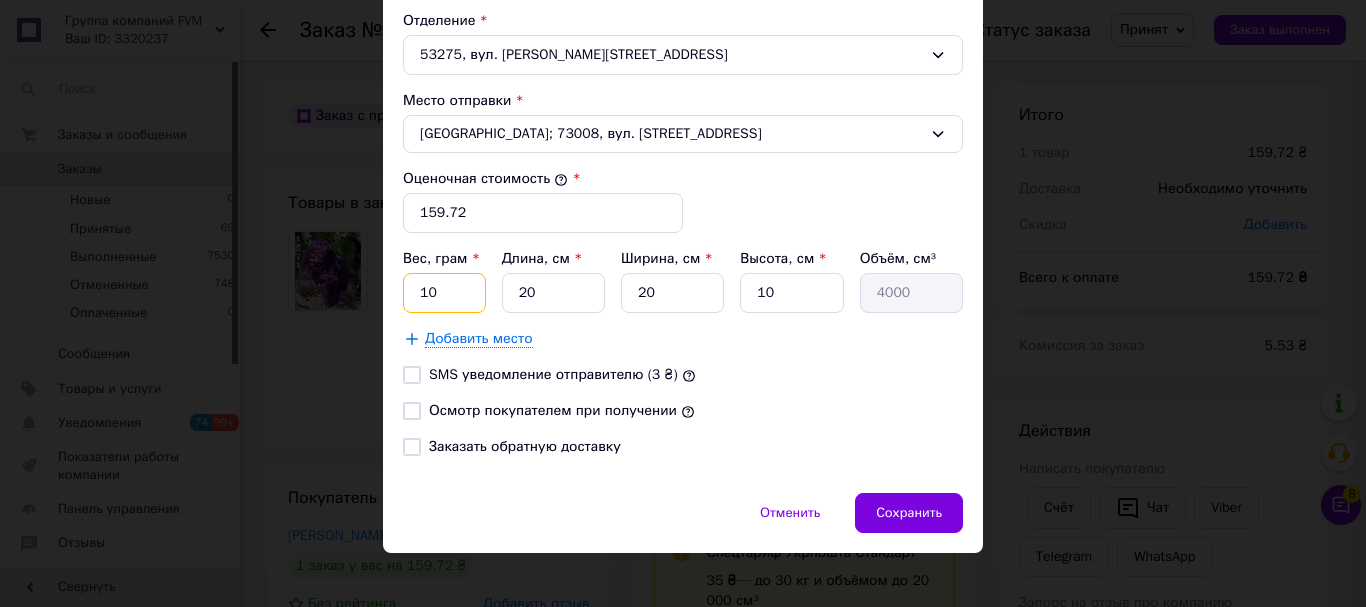 type on "1" 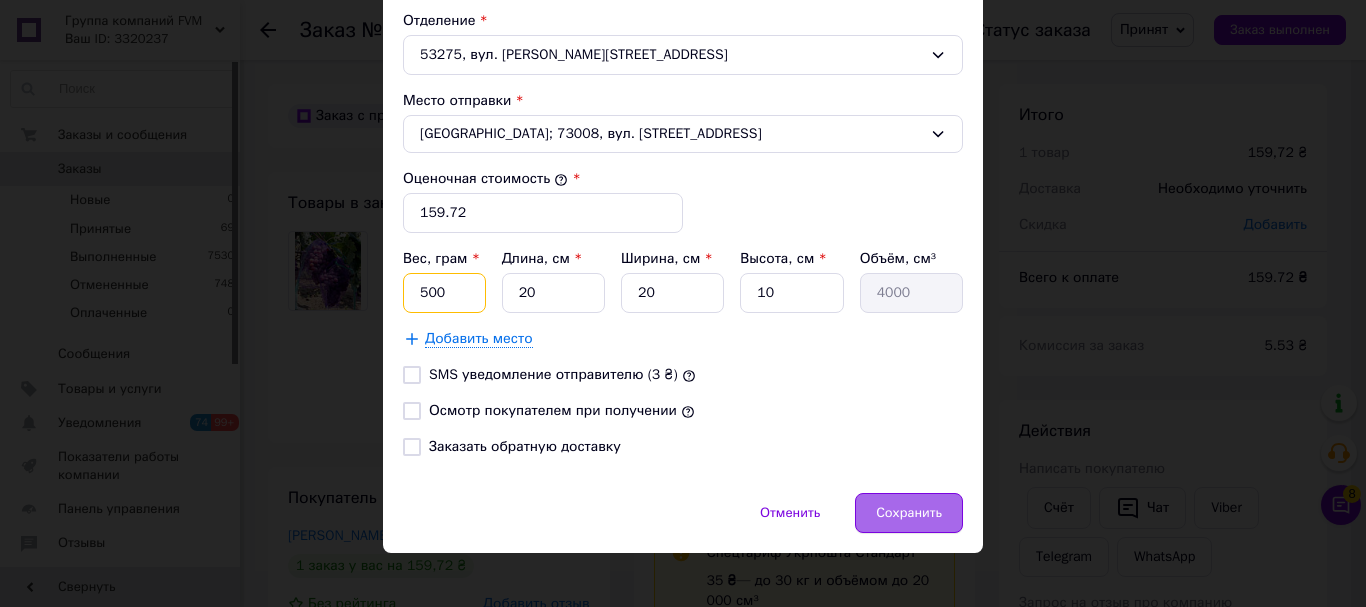 type on "500" 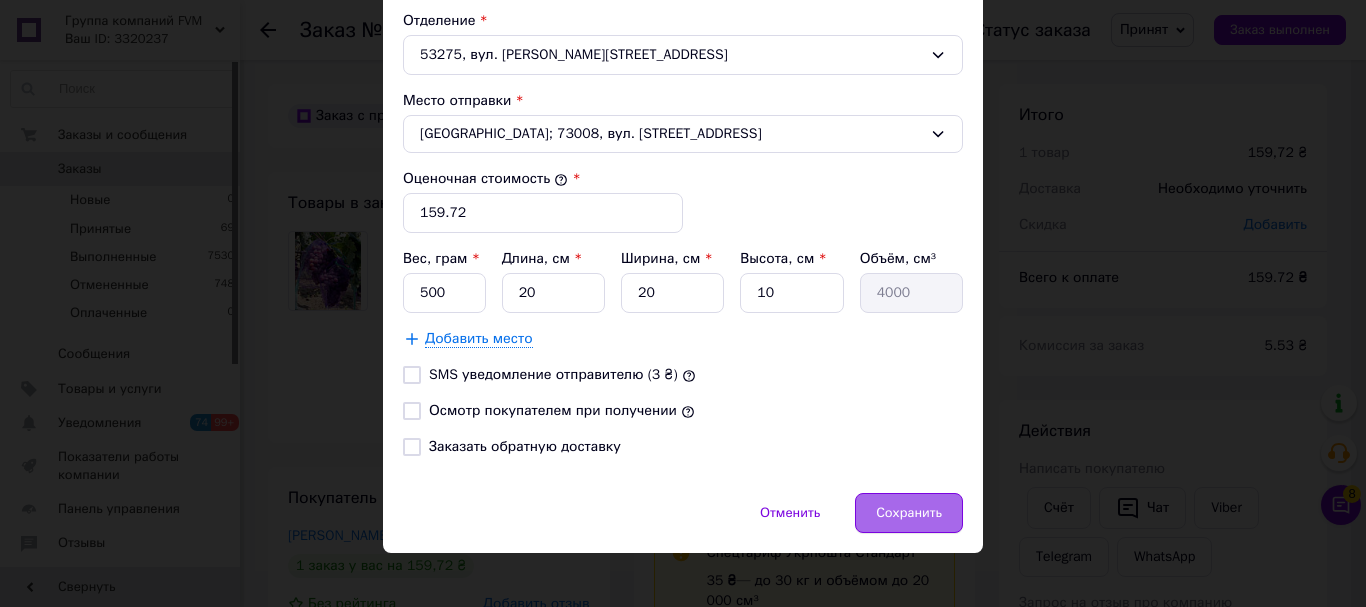 click on "Сохранить" at bounding box center [909, 513] 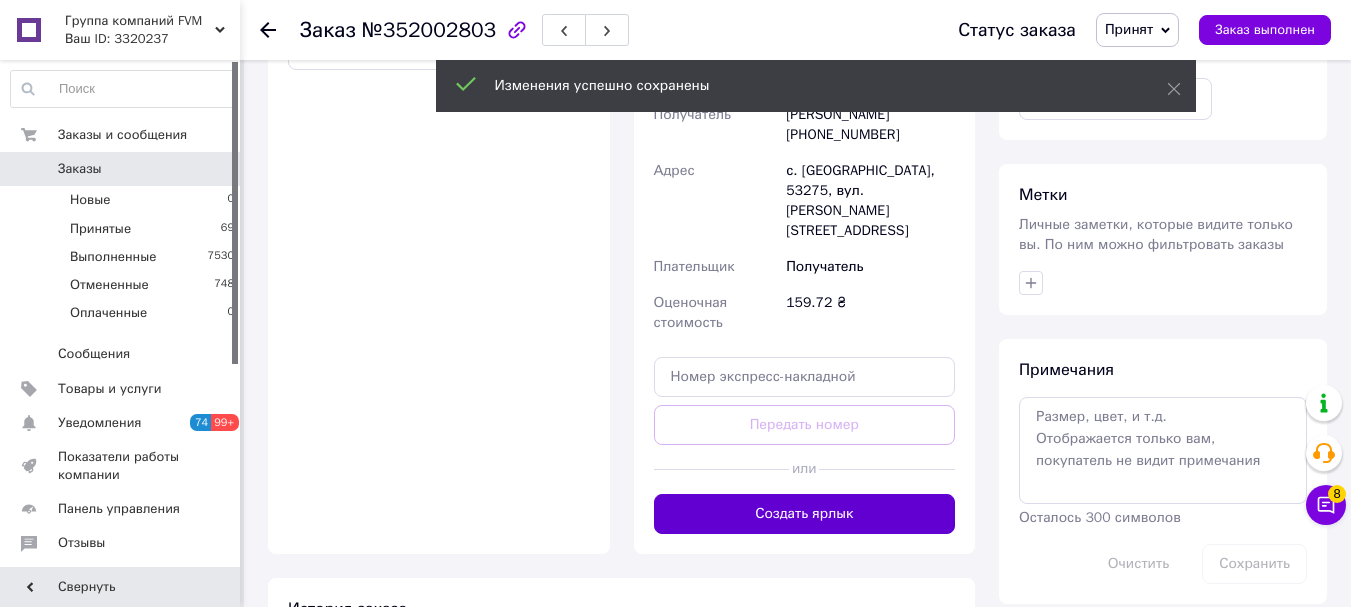 scroll, scrollTop: 800, scrollLeft: 0, axis: vertical 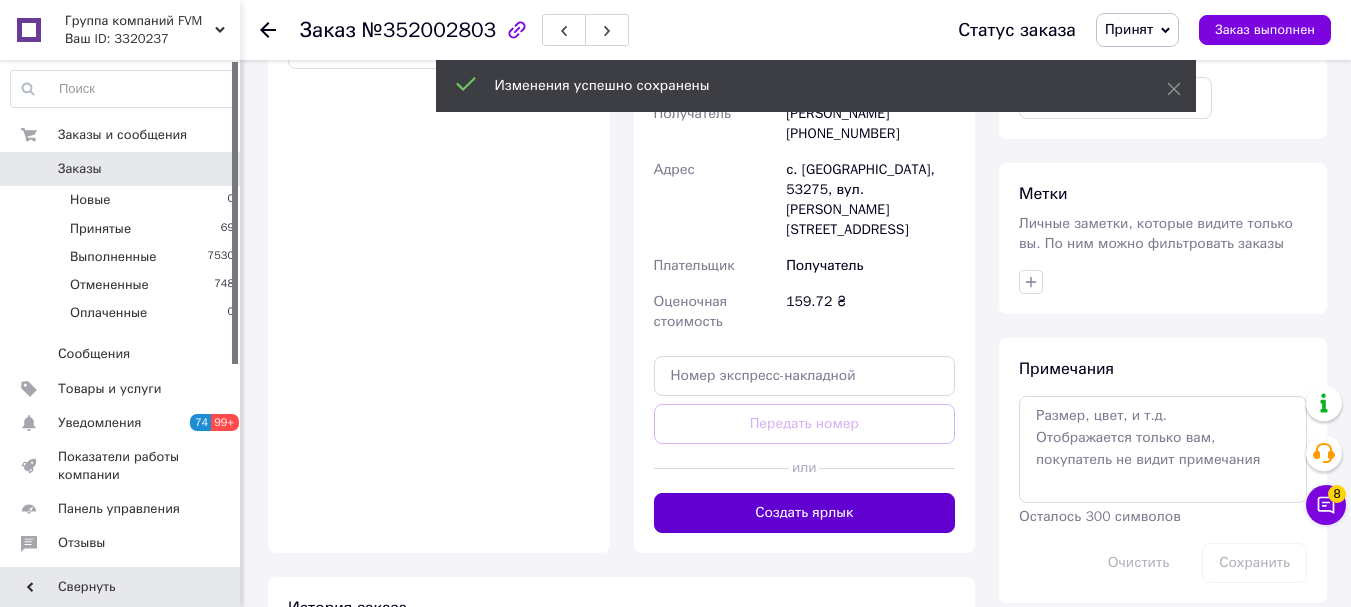 click on "Создать ярлык" at bounding box center (805, 513) 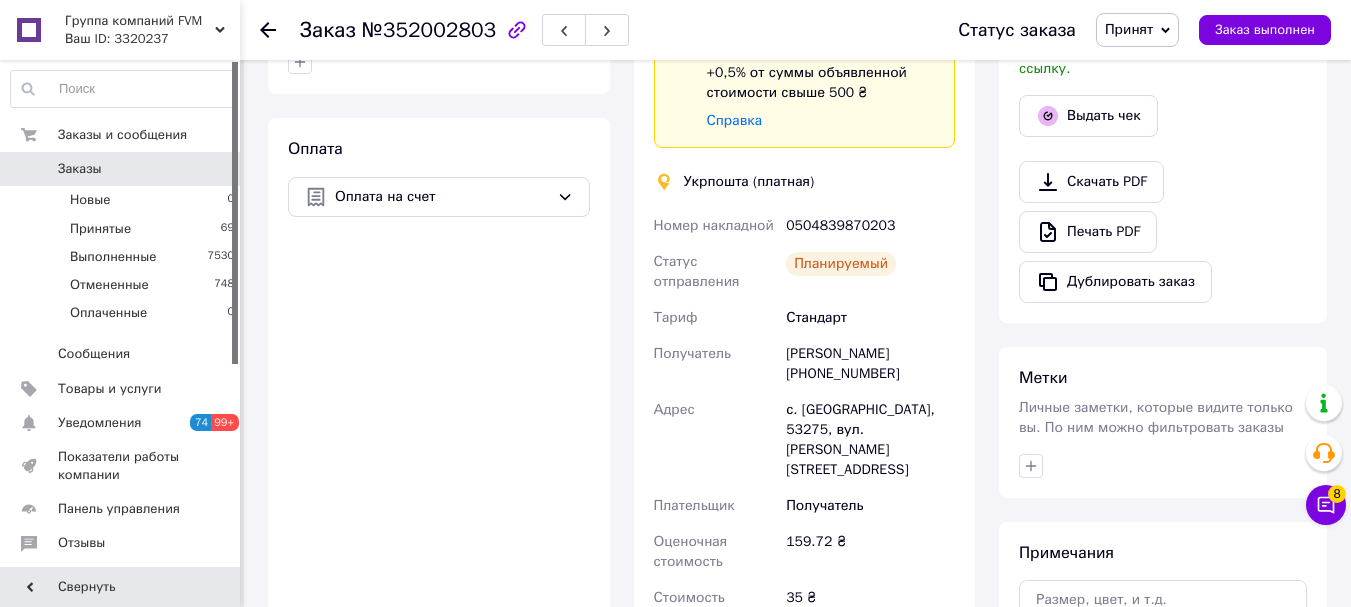 scroll, scrollTop: 500, scrollLeft: 0, axis: vertical 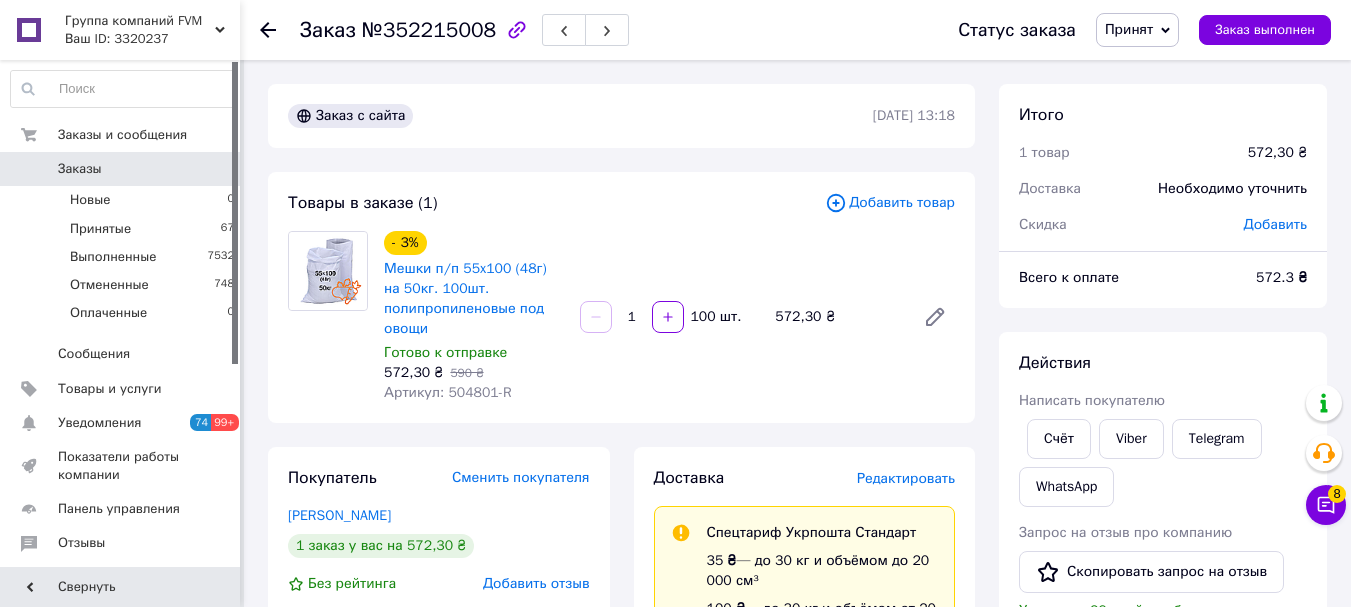 click on "Добавить товар" at bounding box center (890, 203) 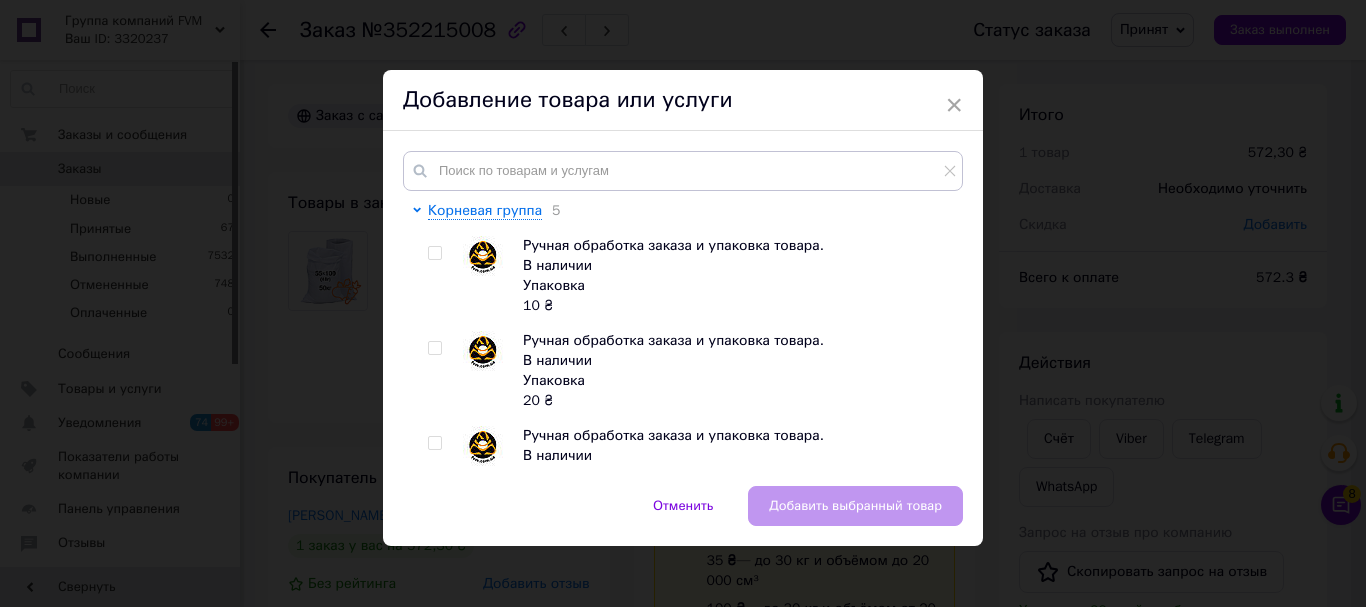 click at bounding box center [434, 348] 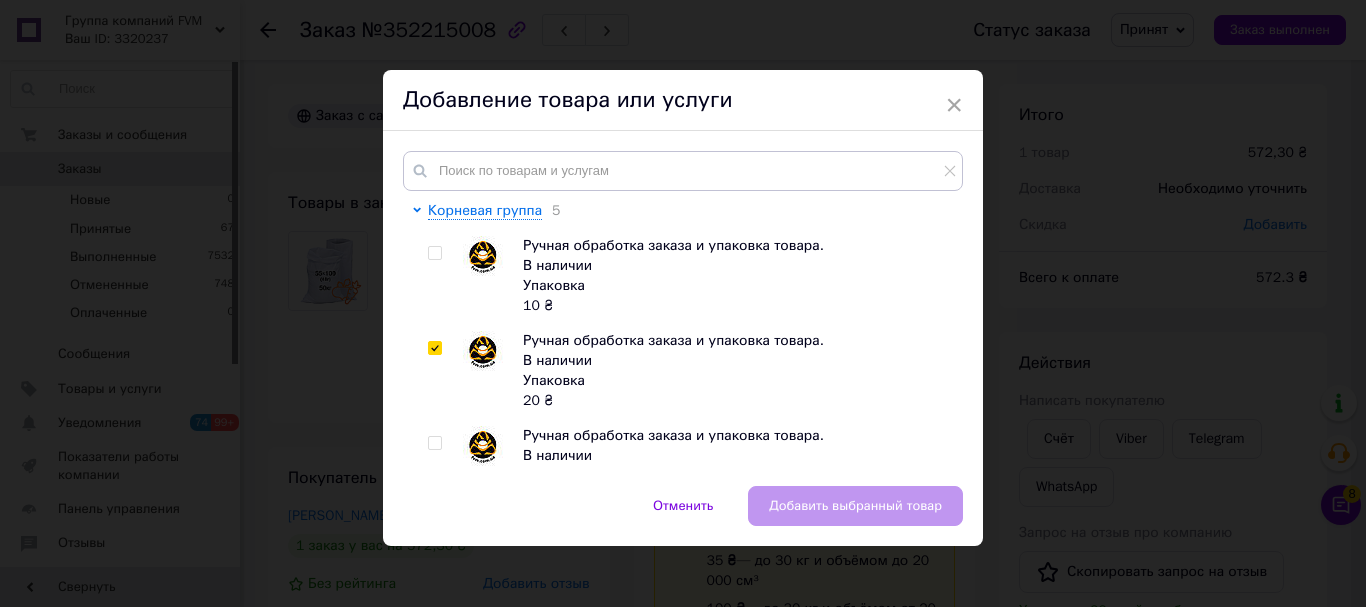 checkbox on "true" 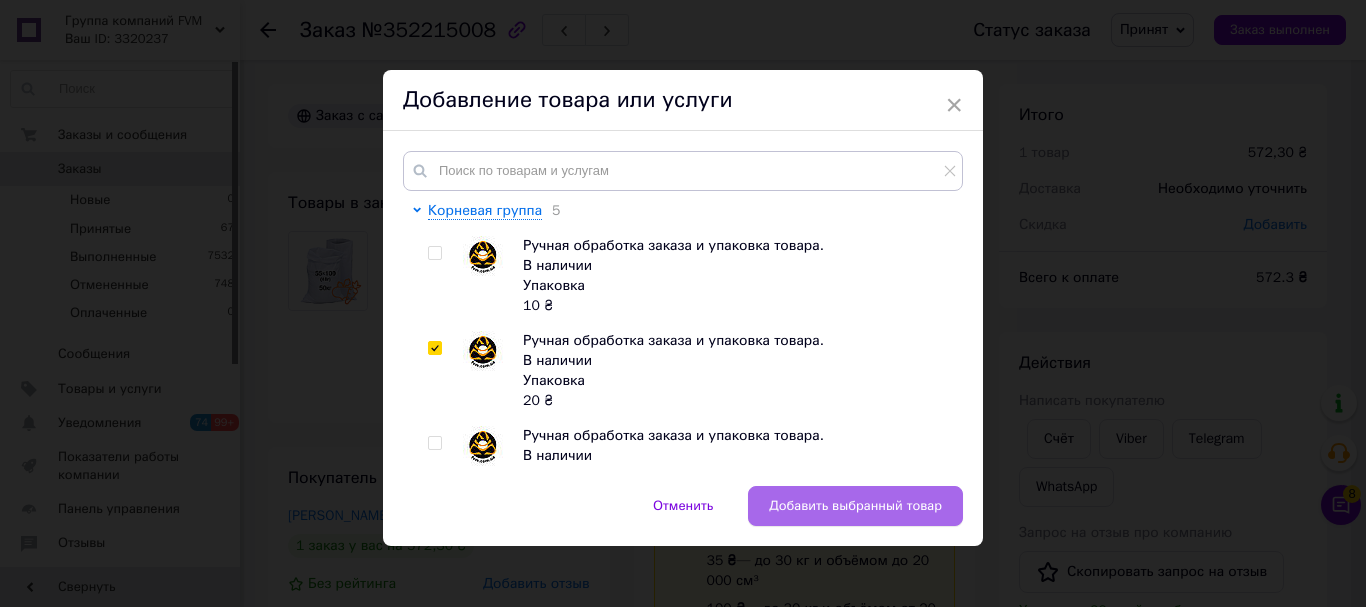 click on "Добавить выбранный товар" at bounding box center [855, 506] 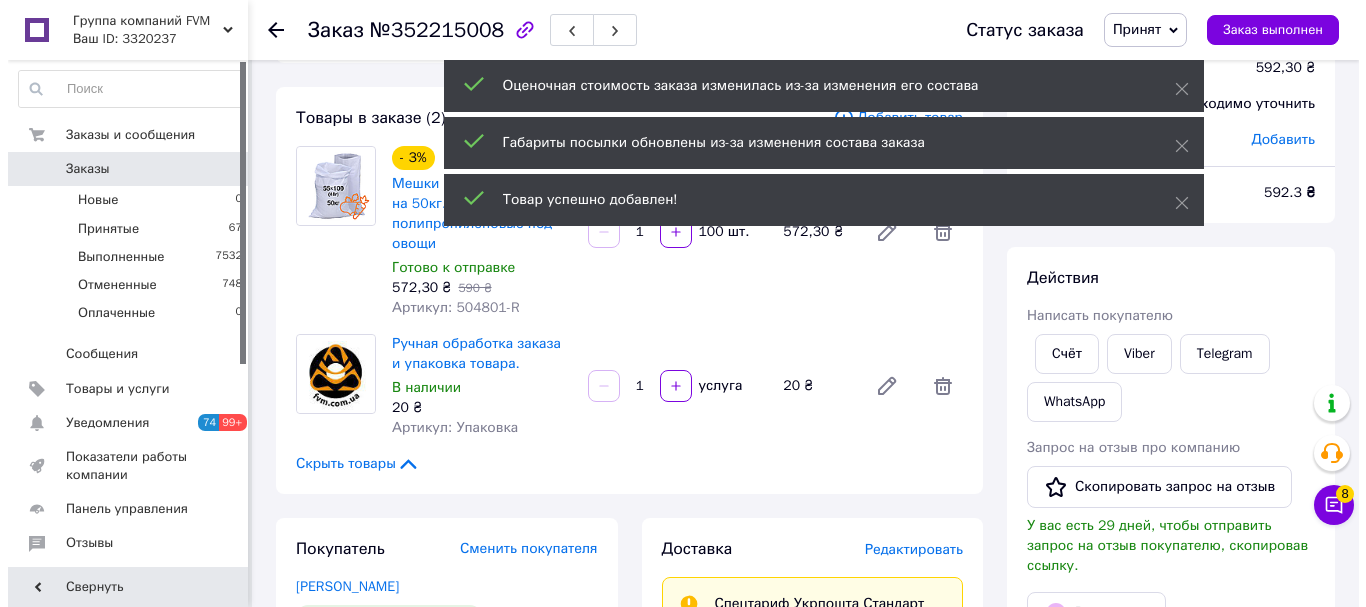 scroll, scrollTop: 200, scrollLeft: 0, axis: vertical 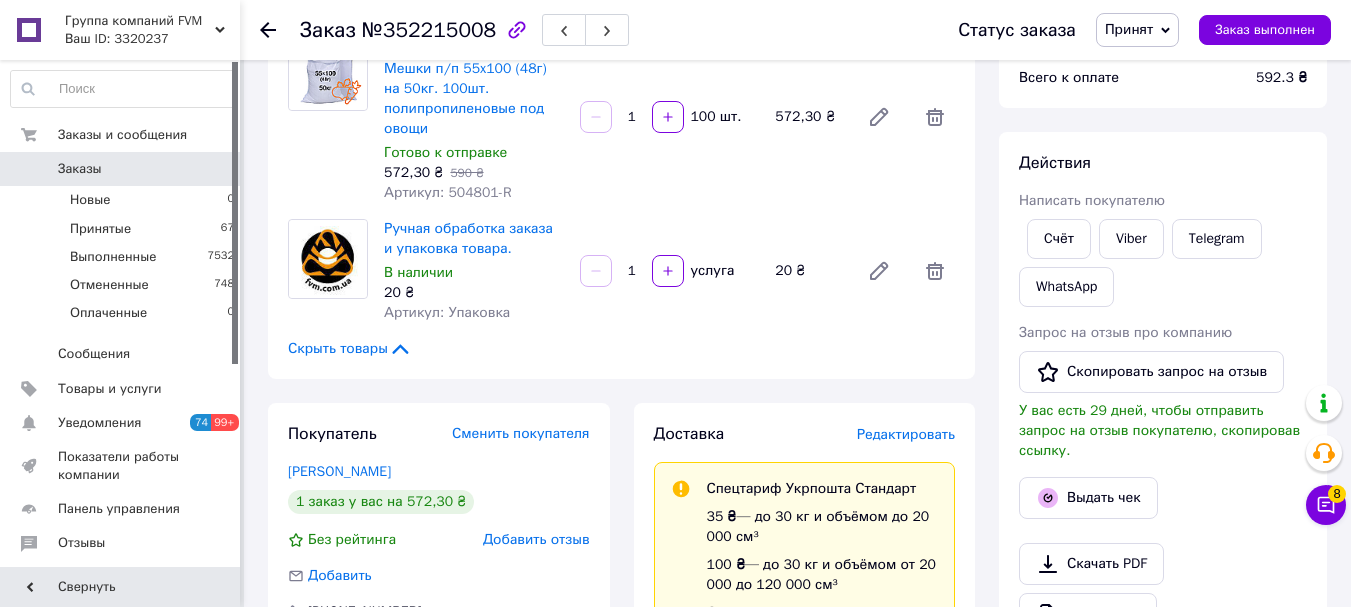 click on "Редактировать" at bounding box center [906, 434] 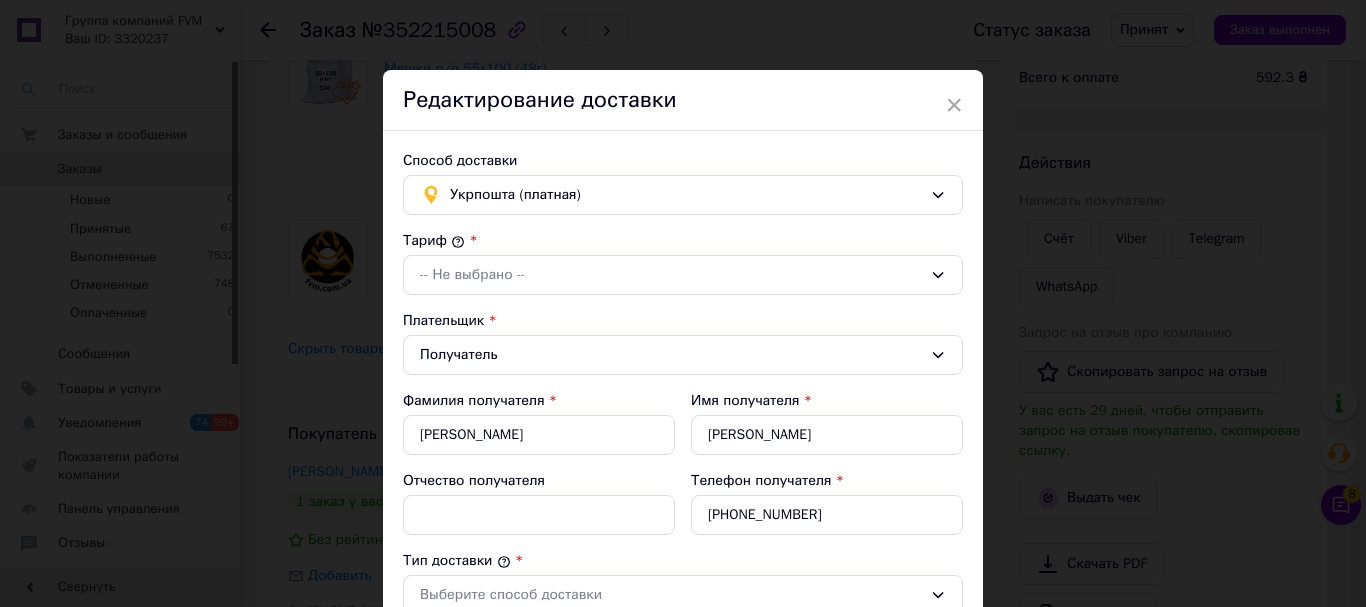 type on "592.3" 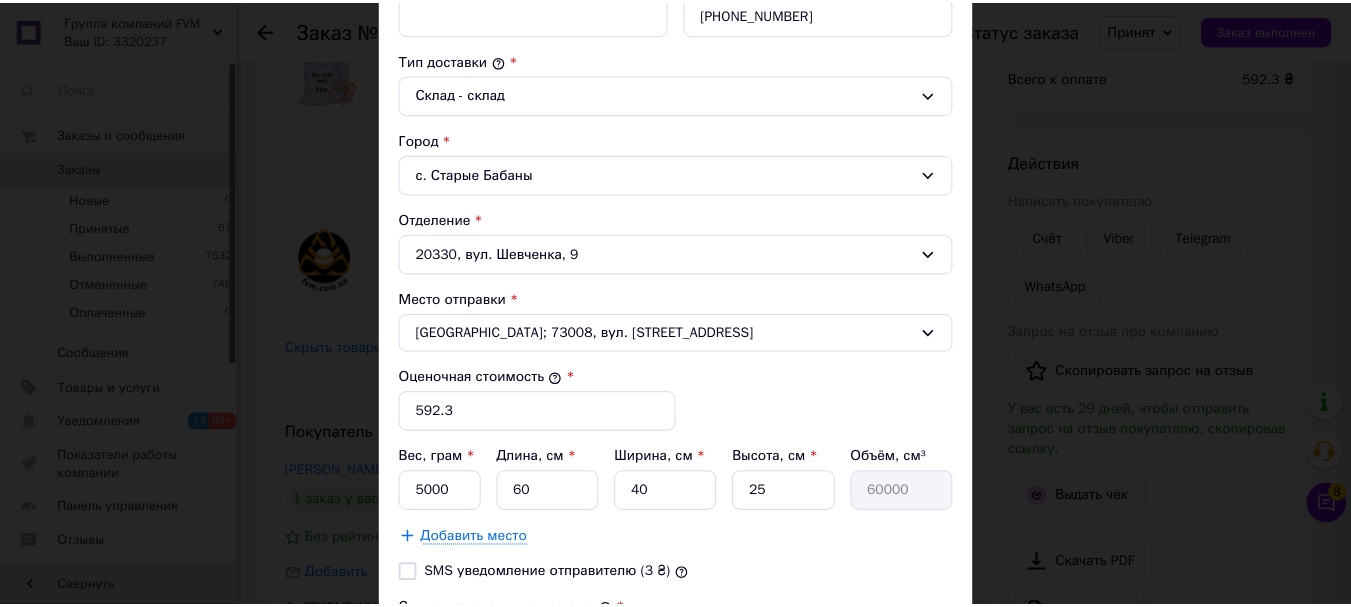 scroll, scrollTop: 830, scrollLeft: 0, axis: vertical 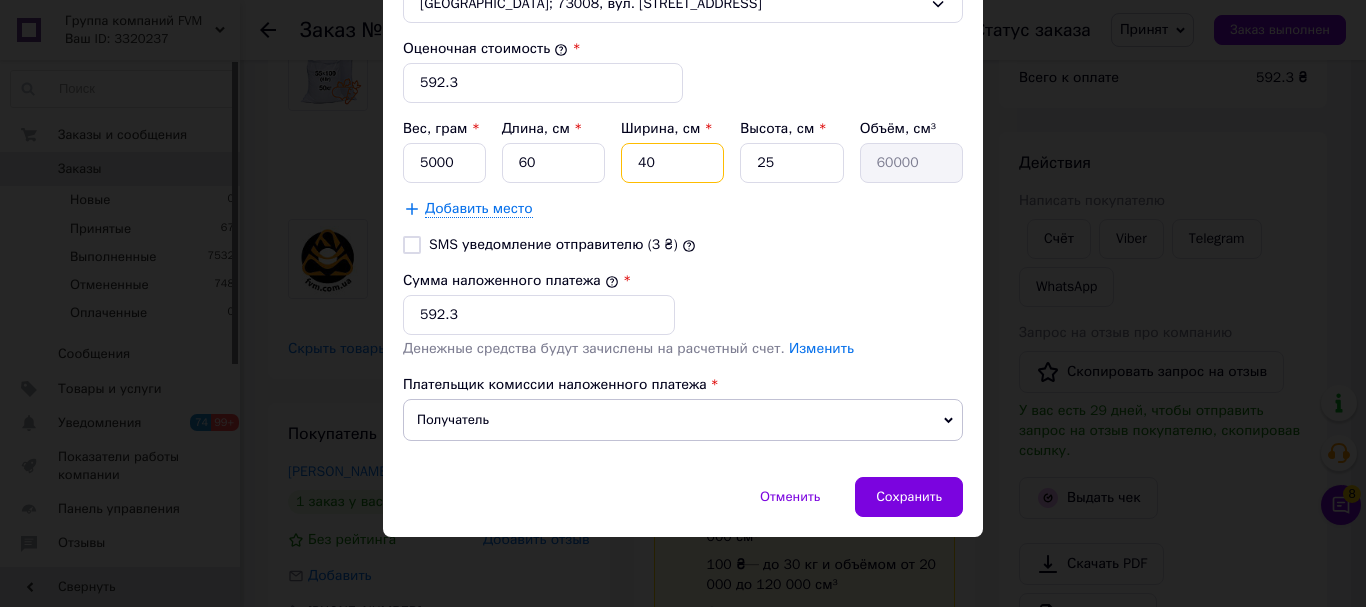 click on "40" at bounding box center [672, 163] 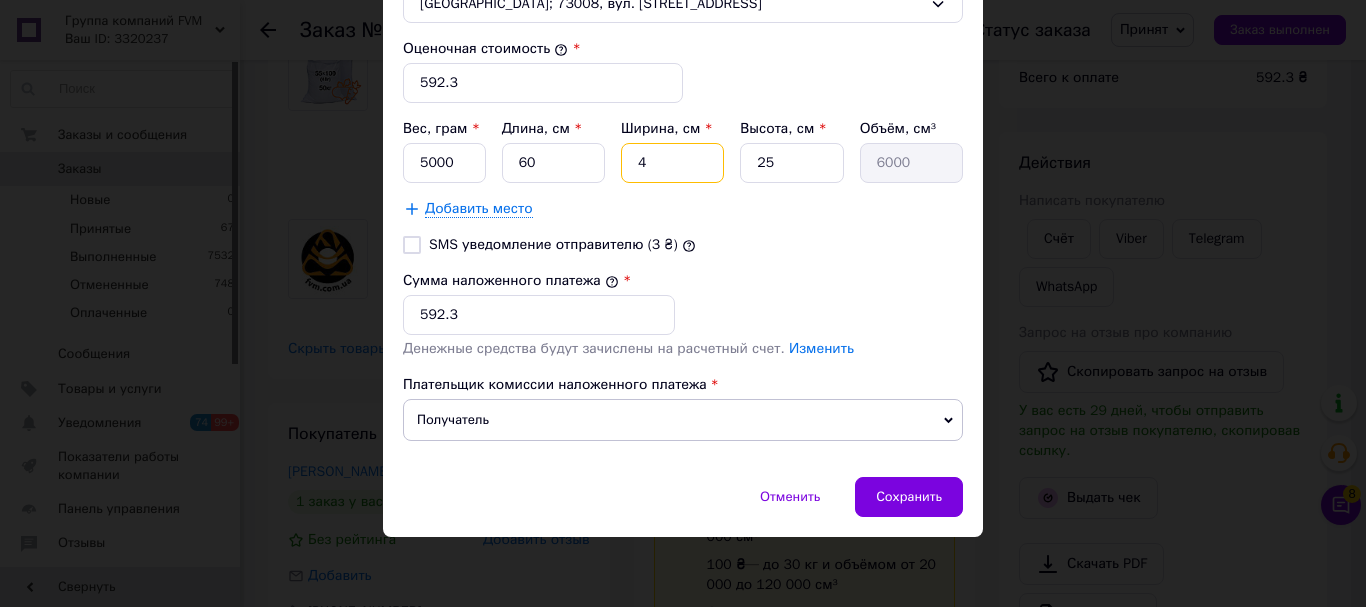 type 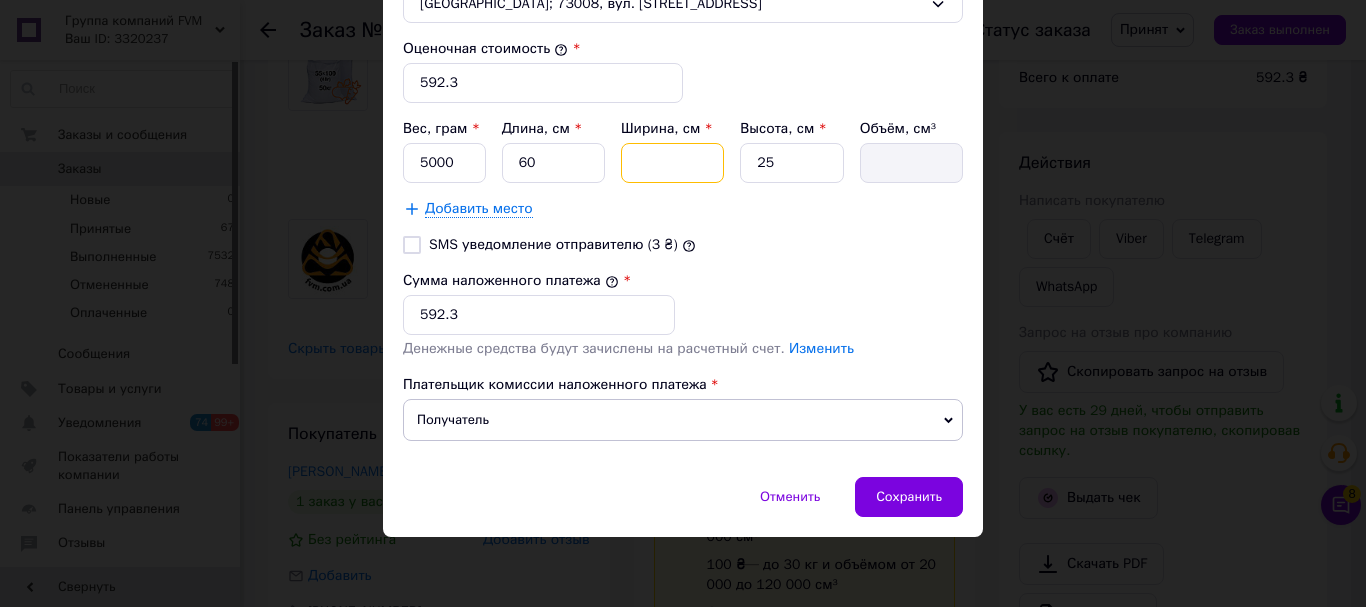 type on "3" 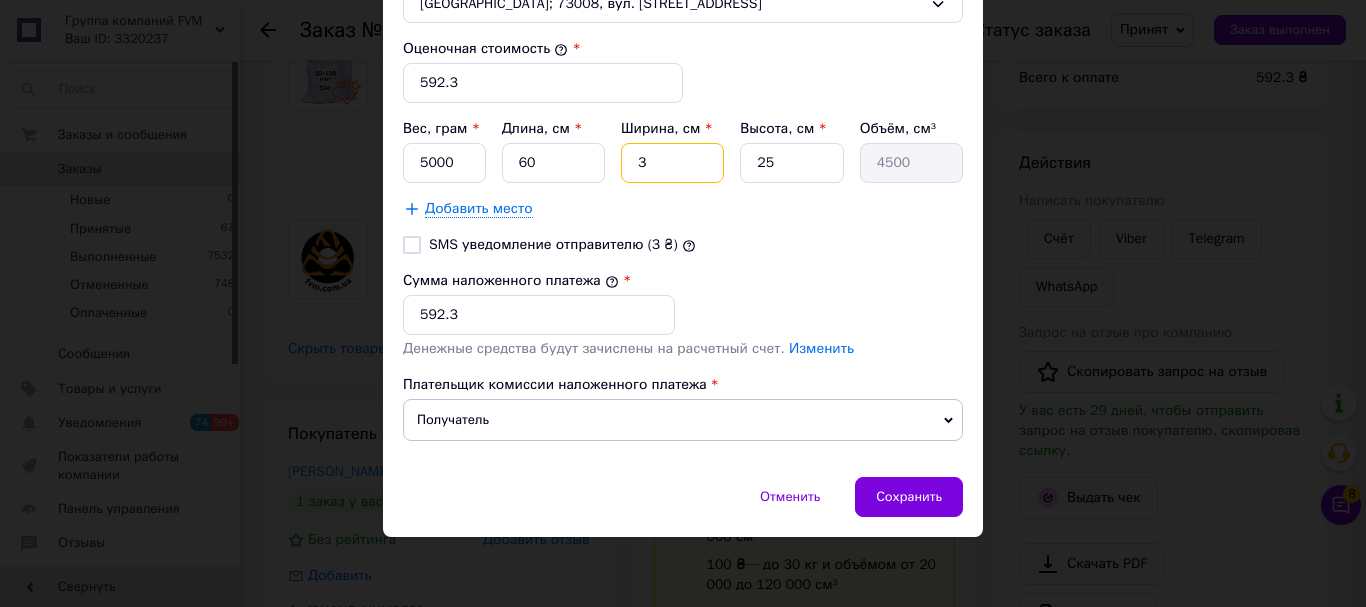 type on "30" 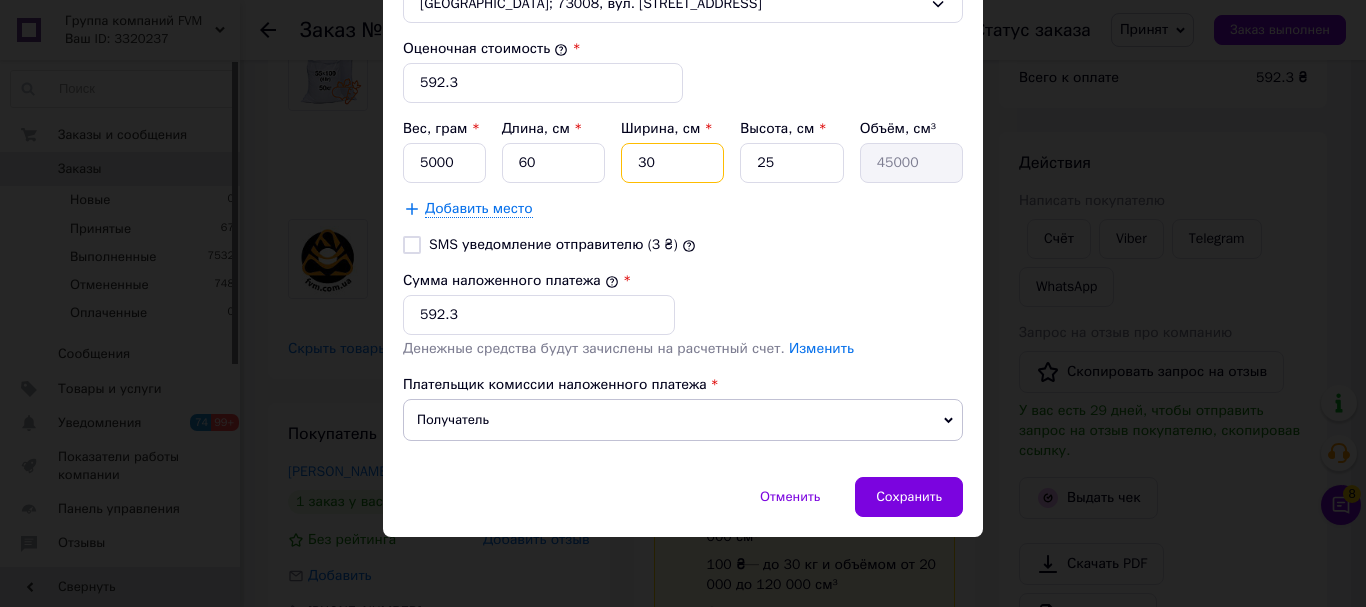 type on "30" 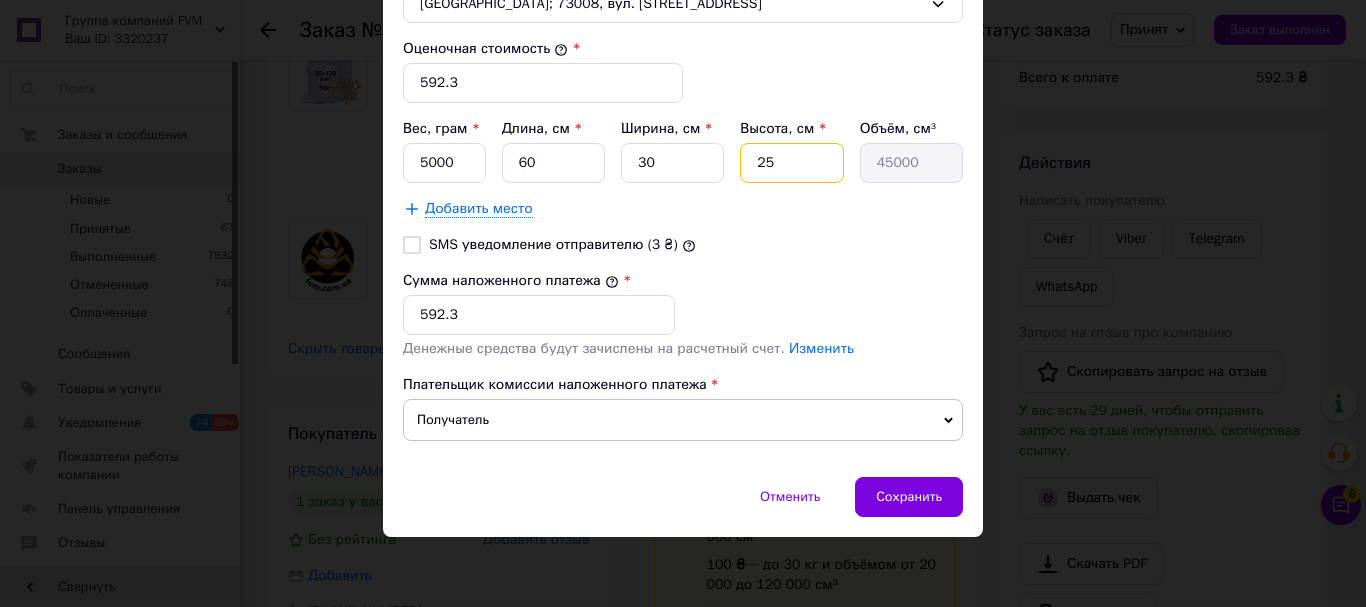 click on "25" at bounding box center (791, 163) 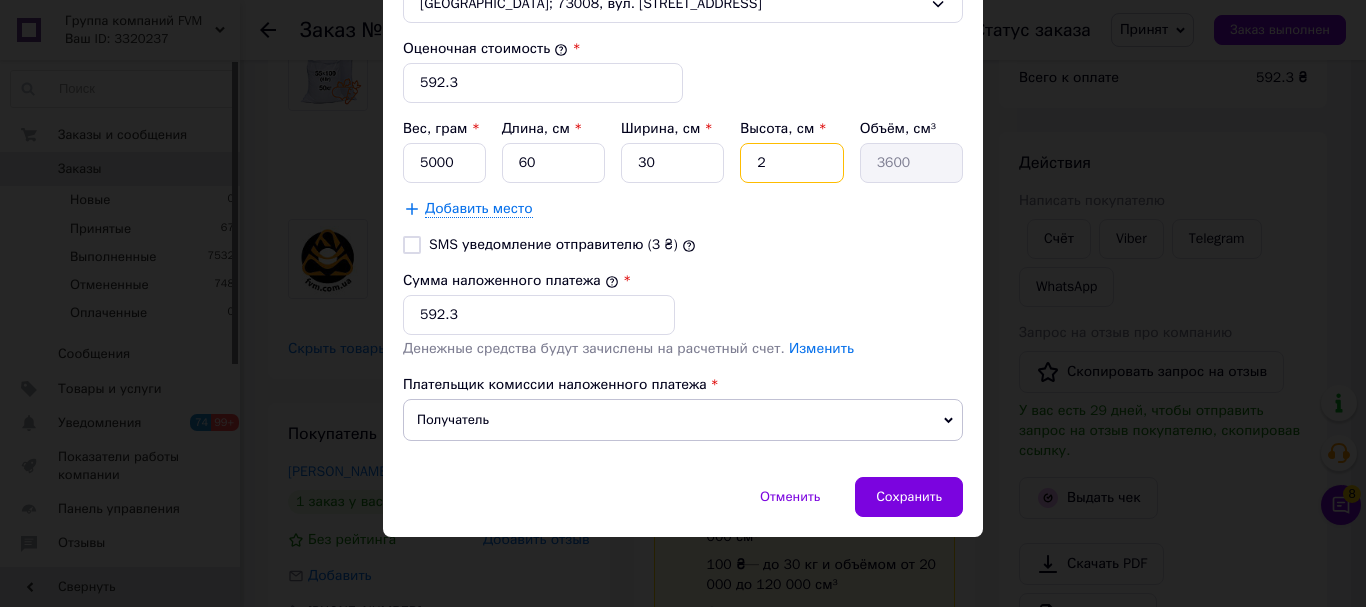 type on "2" 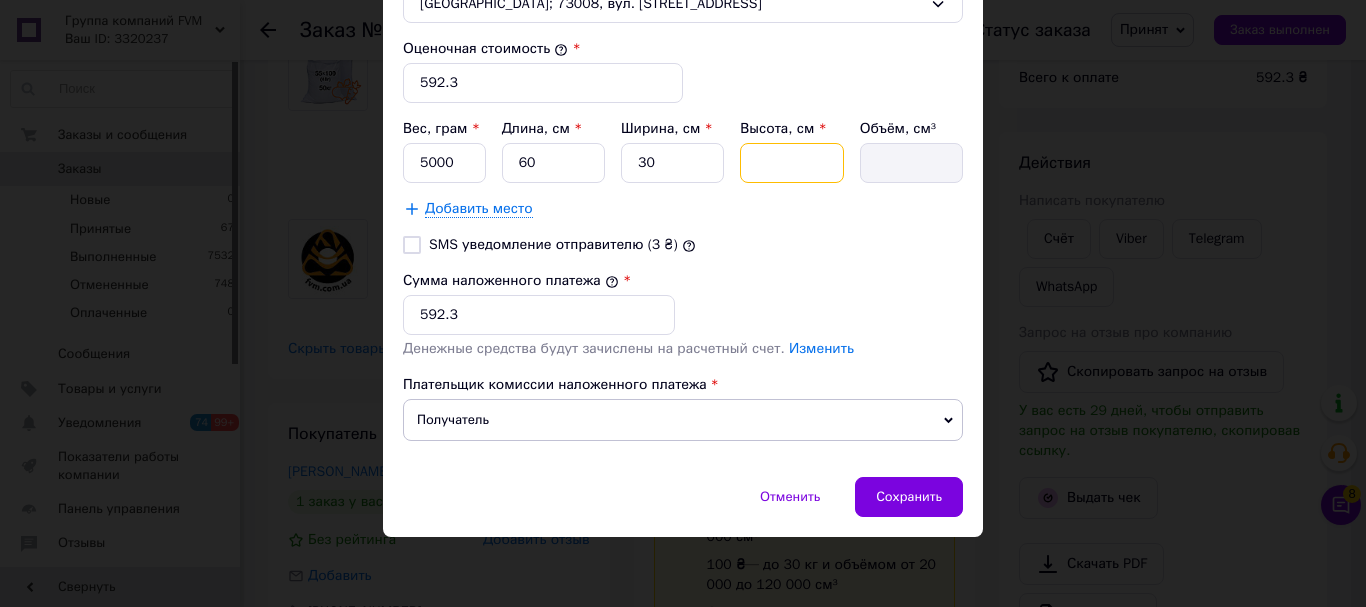 type on "1" 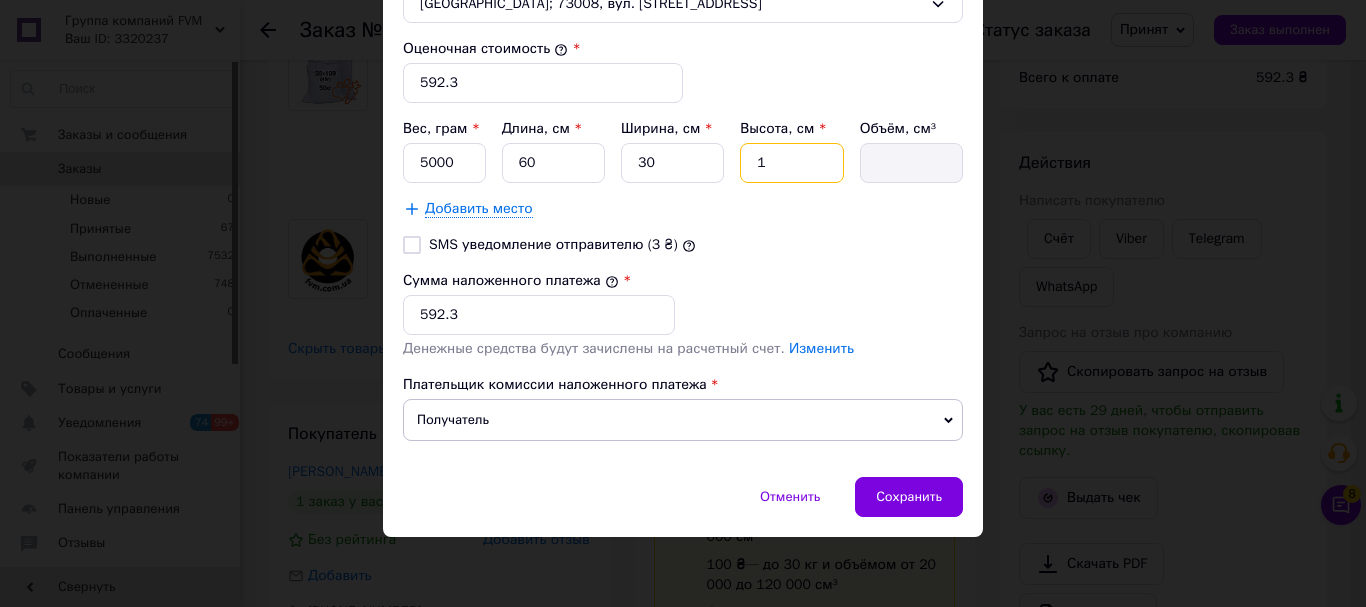 type on "1800" 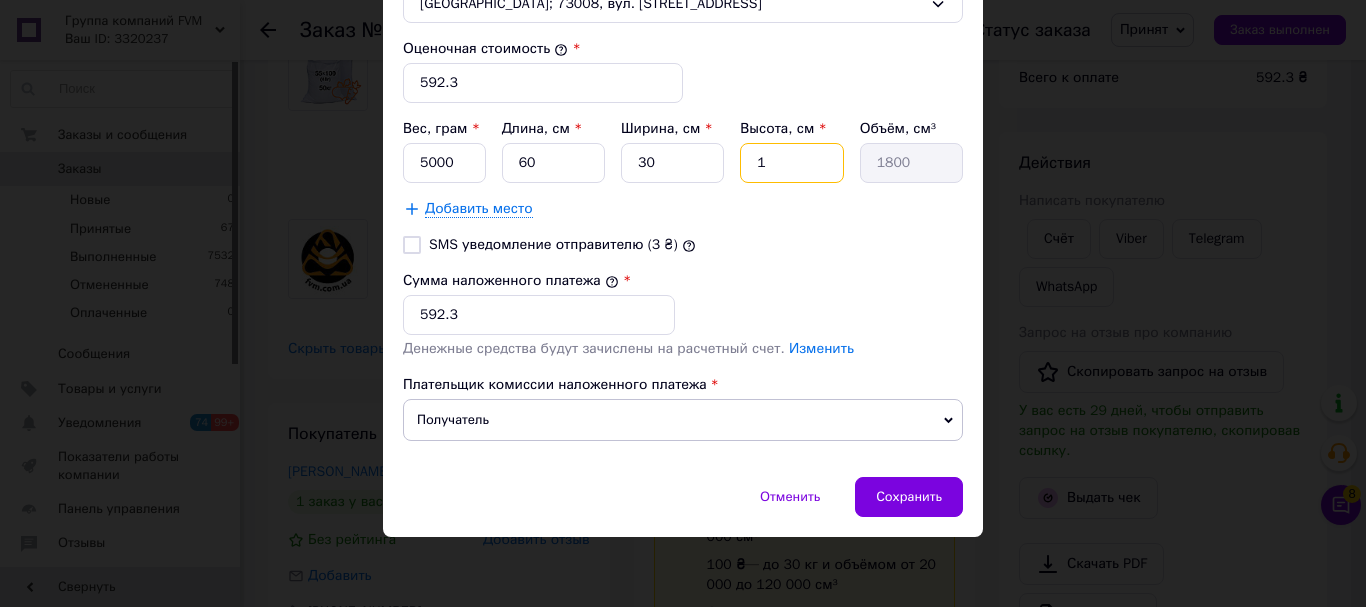 type on "15" 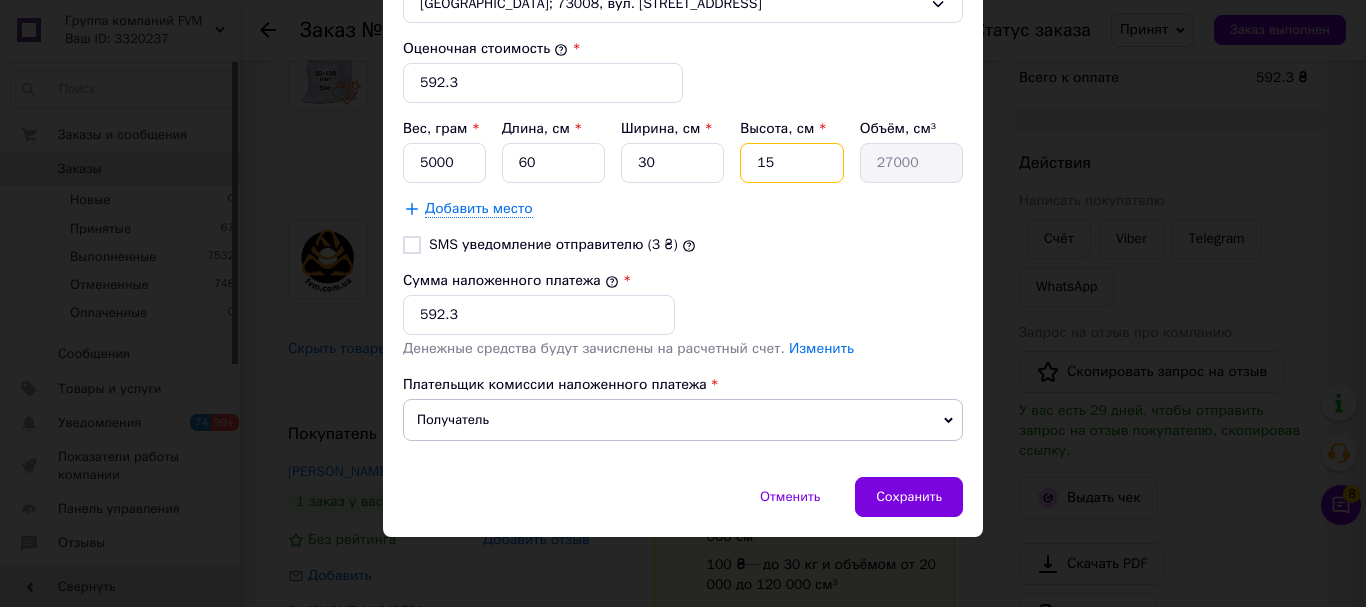 type on "15" 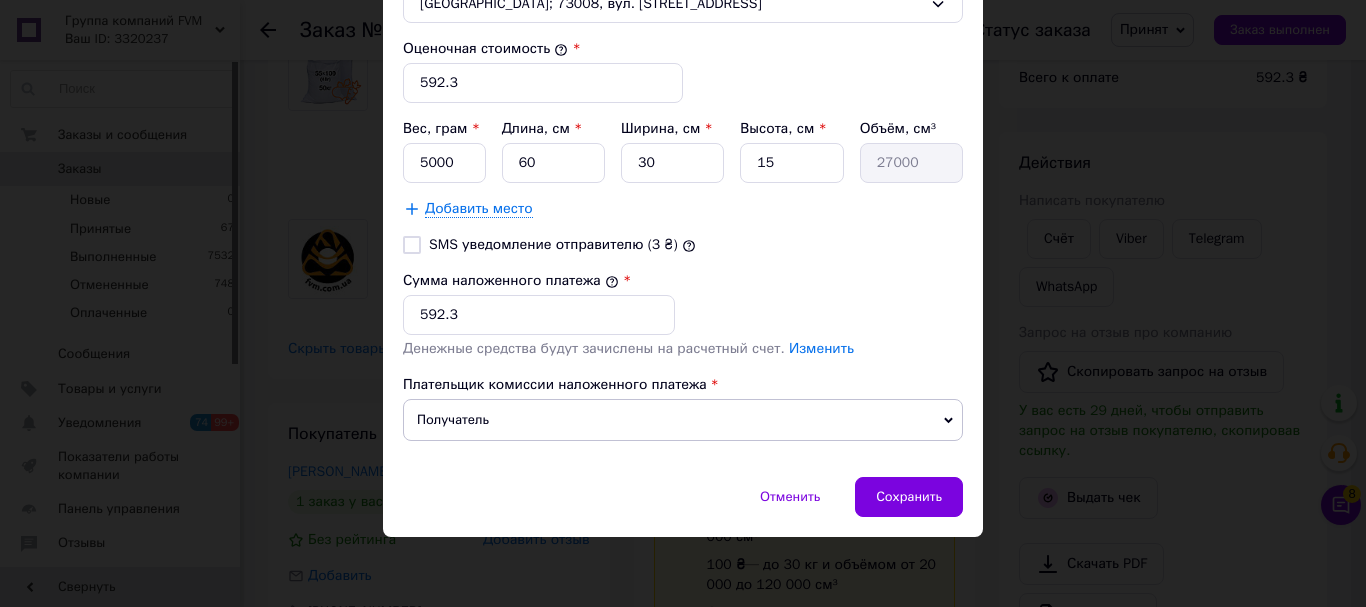 click on "Сумма наложенного платежа     * 592.3" at bounding box center [683, 303] 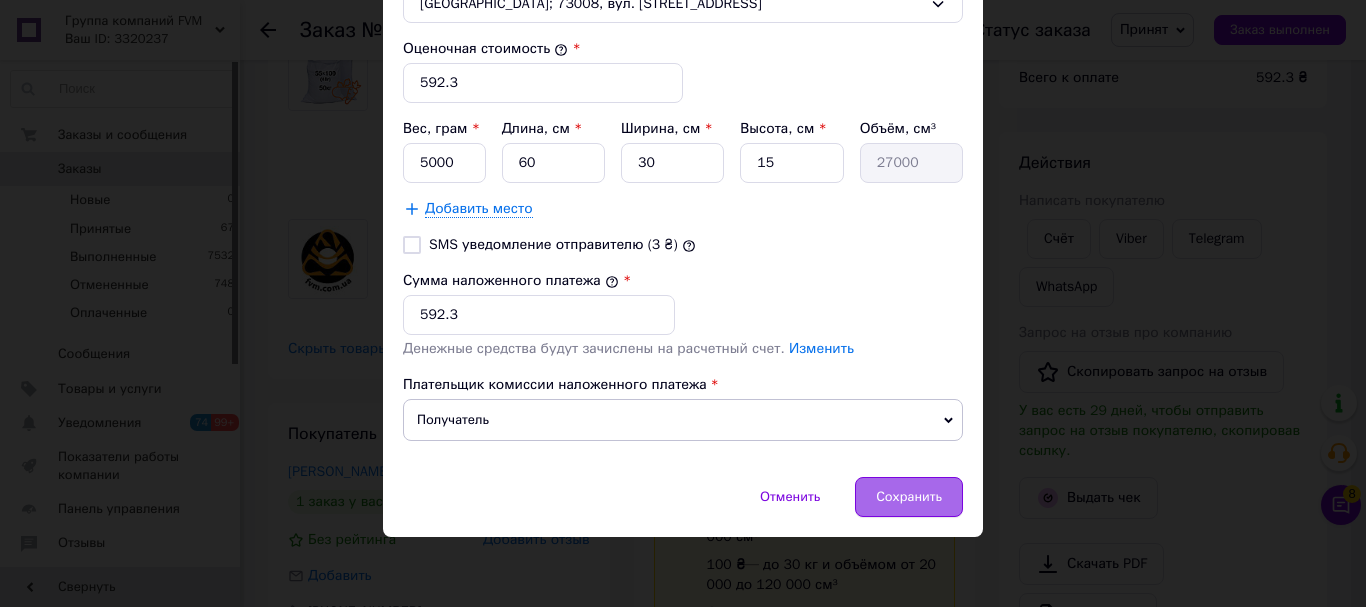 click on "Сохранить" at bounding box center [909, 497] 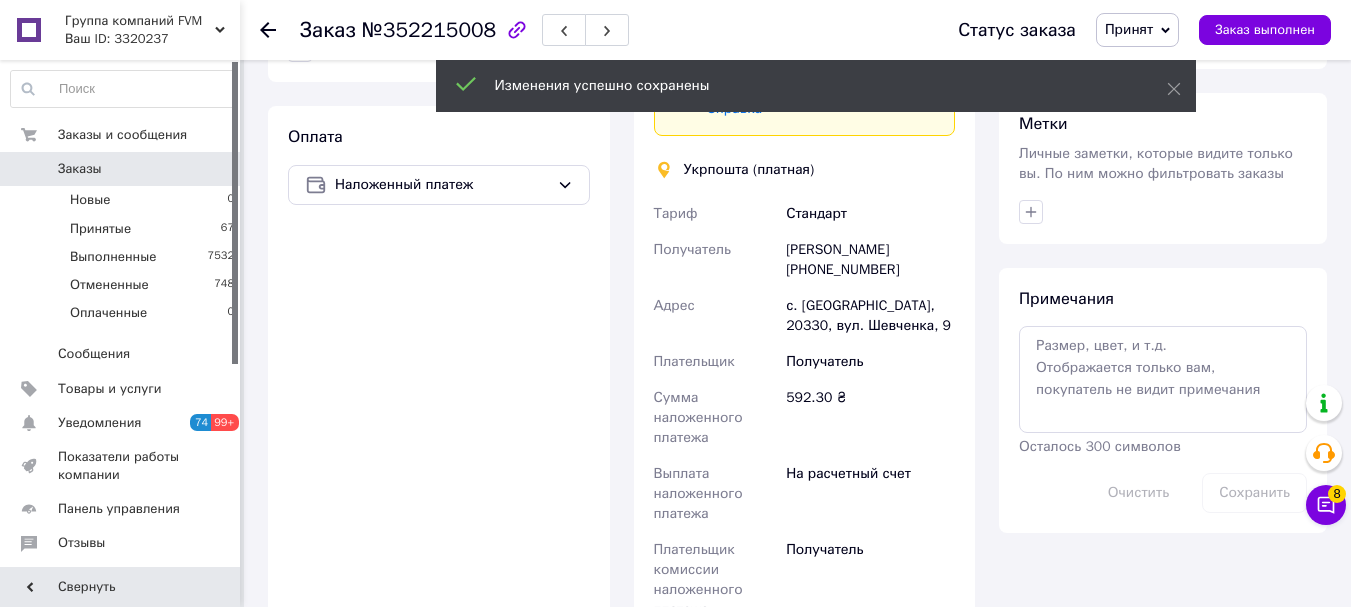 scroll, scrollTop: 1100, scrollLeft: 0, axis: vertical 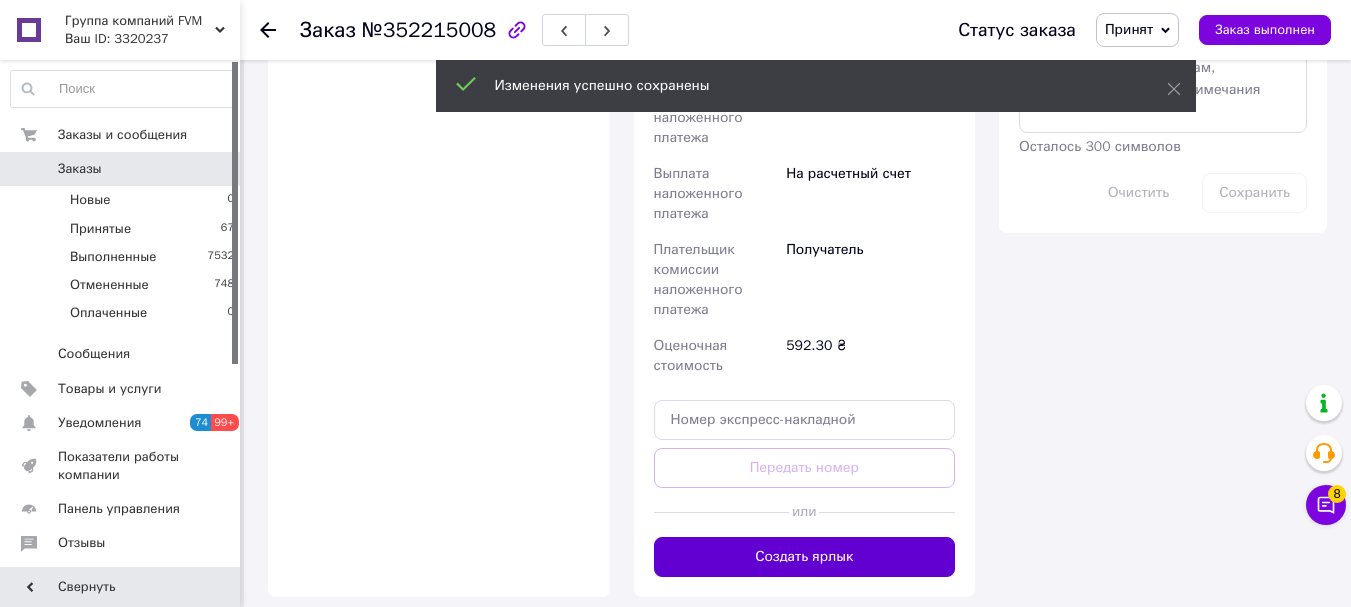click on "Создать ярлык" at bounding box center [805, 557] 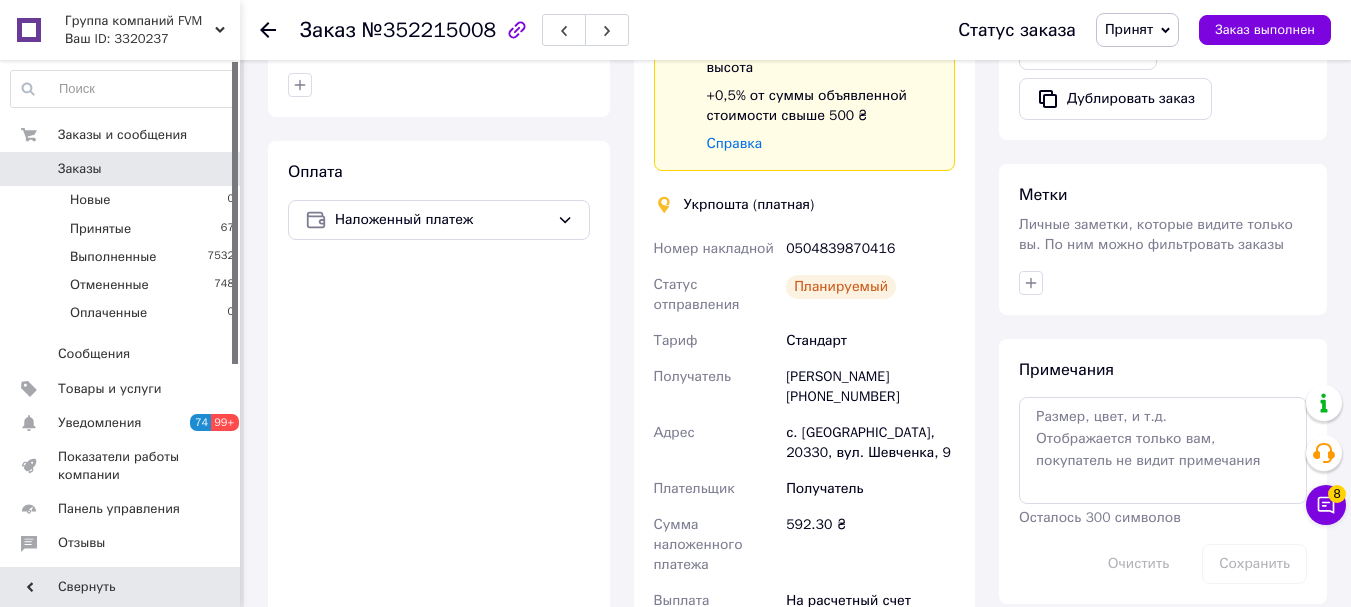 scroll, scrollTop: 600, scrollLeft: 0, axis: vertical 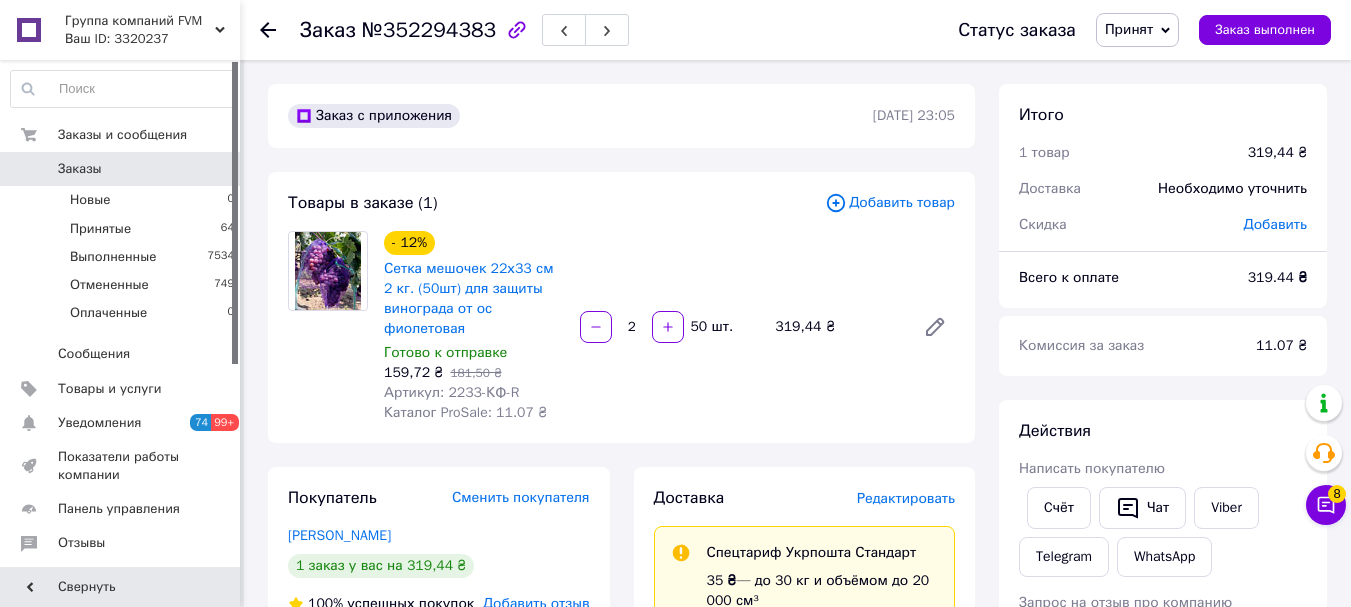 click on "Редактировать" at bounding box center (906, 498) 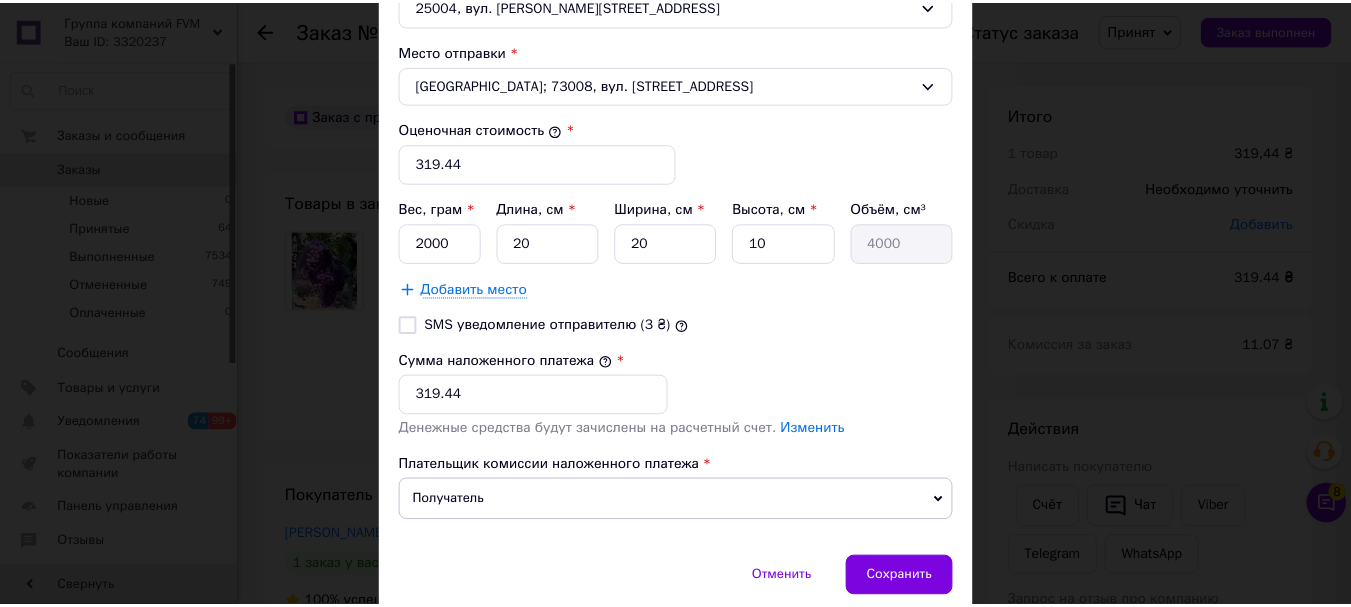 scroll, scrollTop: 830, scrollLeft: 0, axis: vertical 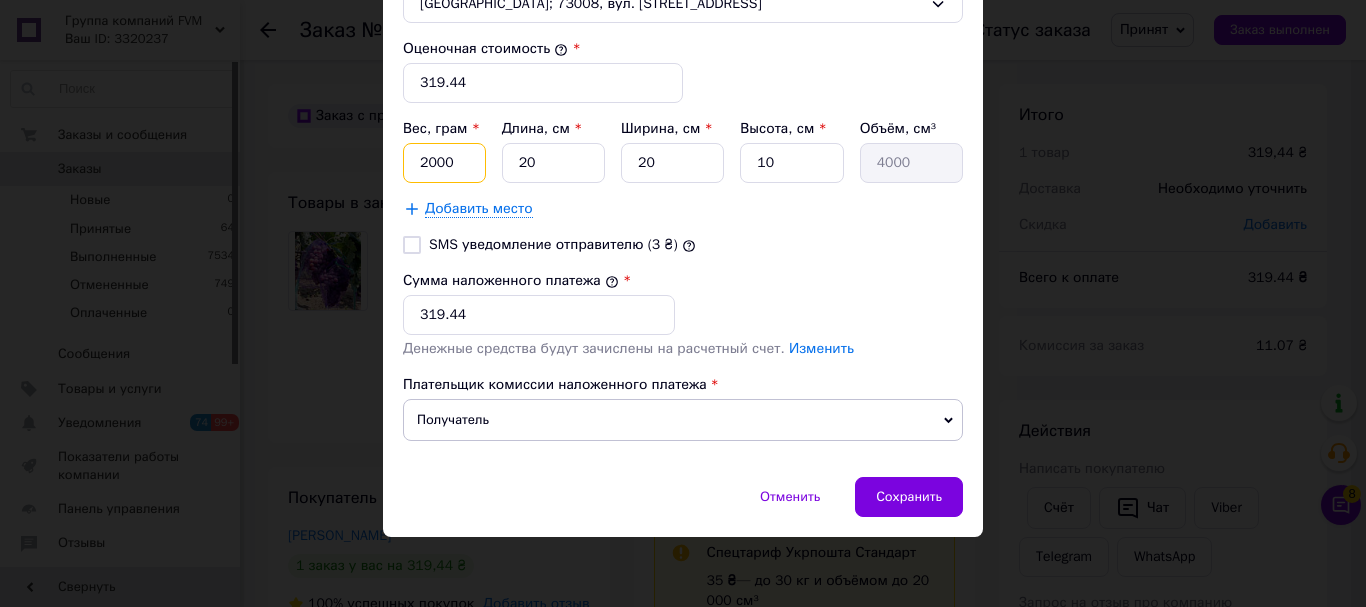 click on "2000" at bounding box center (444, 163) 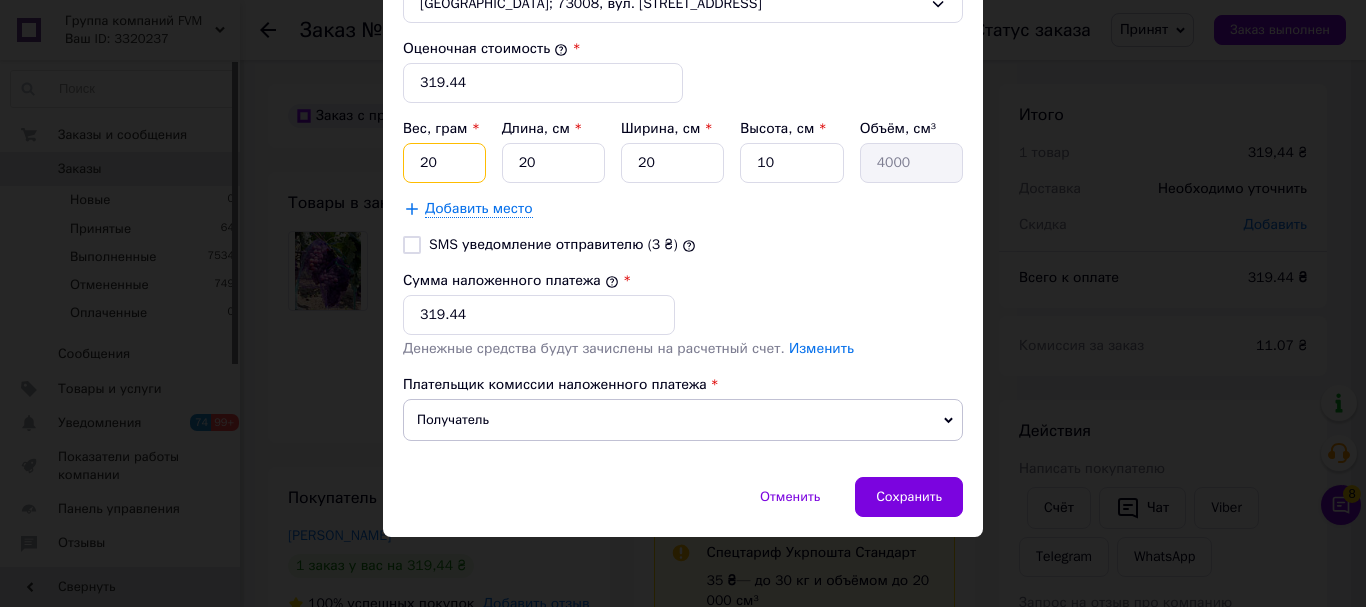 type on "2" 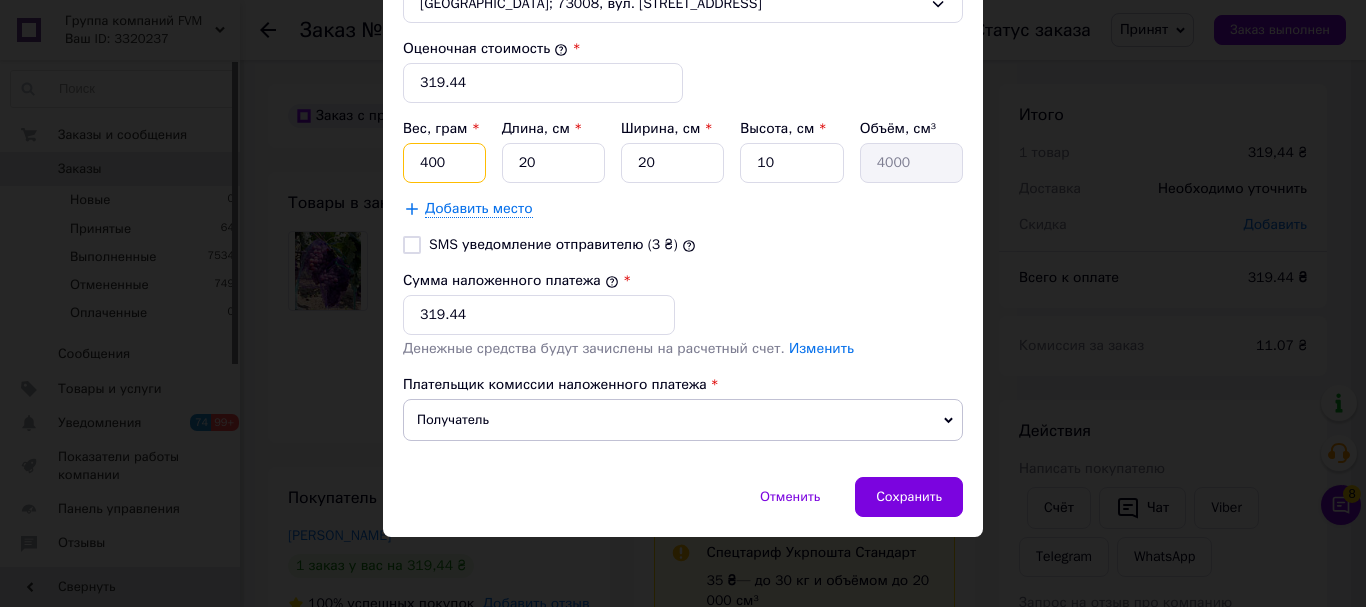 type on "400" 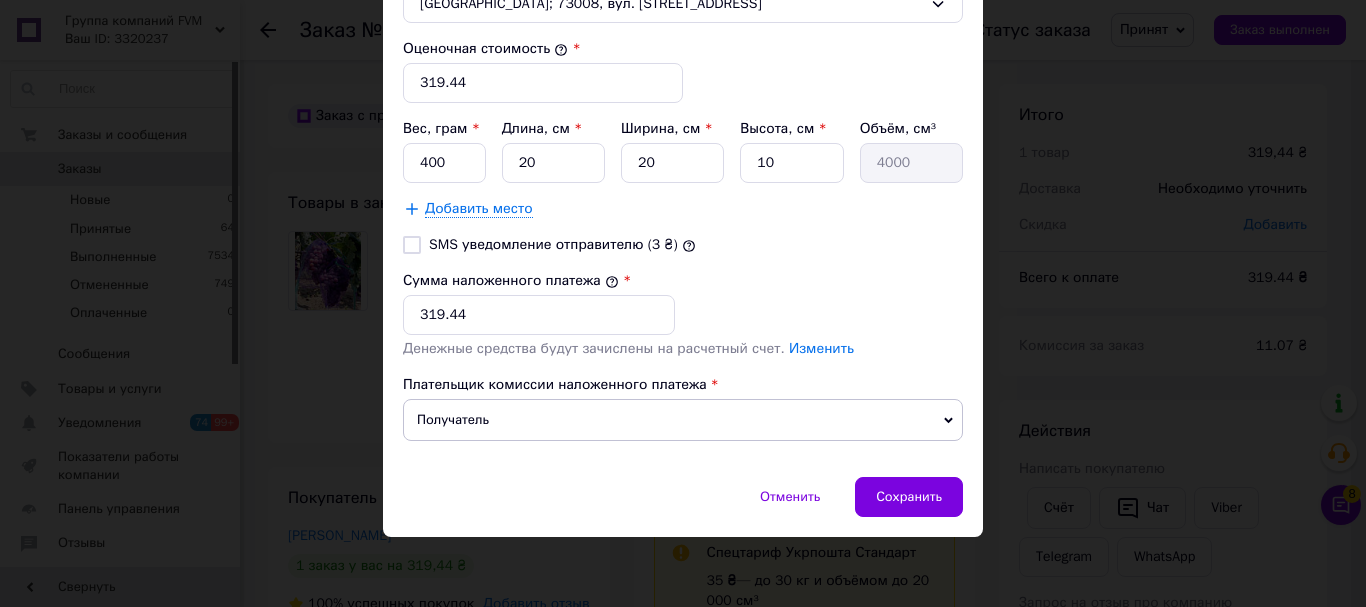 click on "Сумма наложенного платежа     * 319.44" at bounding box center (683, 303) 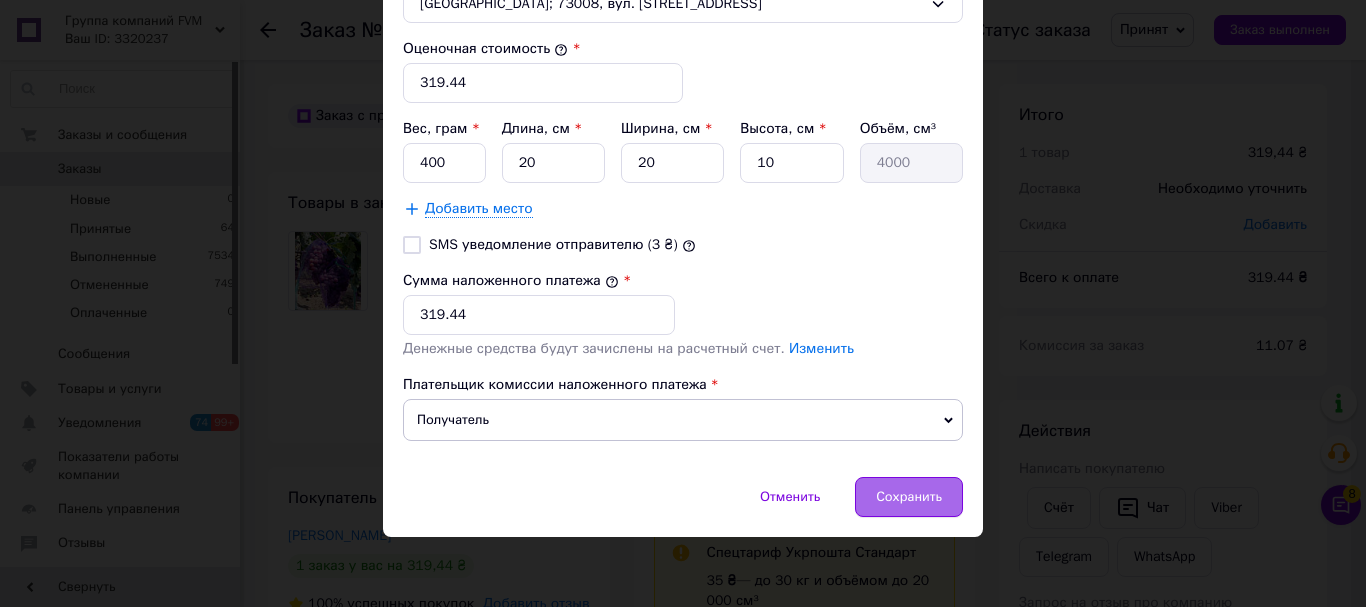 click on "Сохранить" at bounding box center [909, 497] 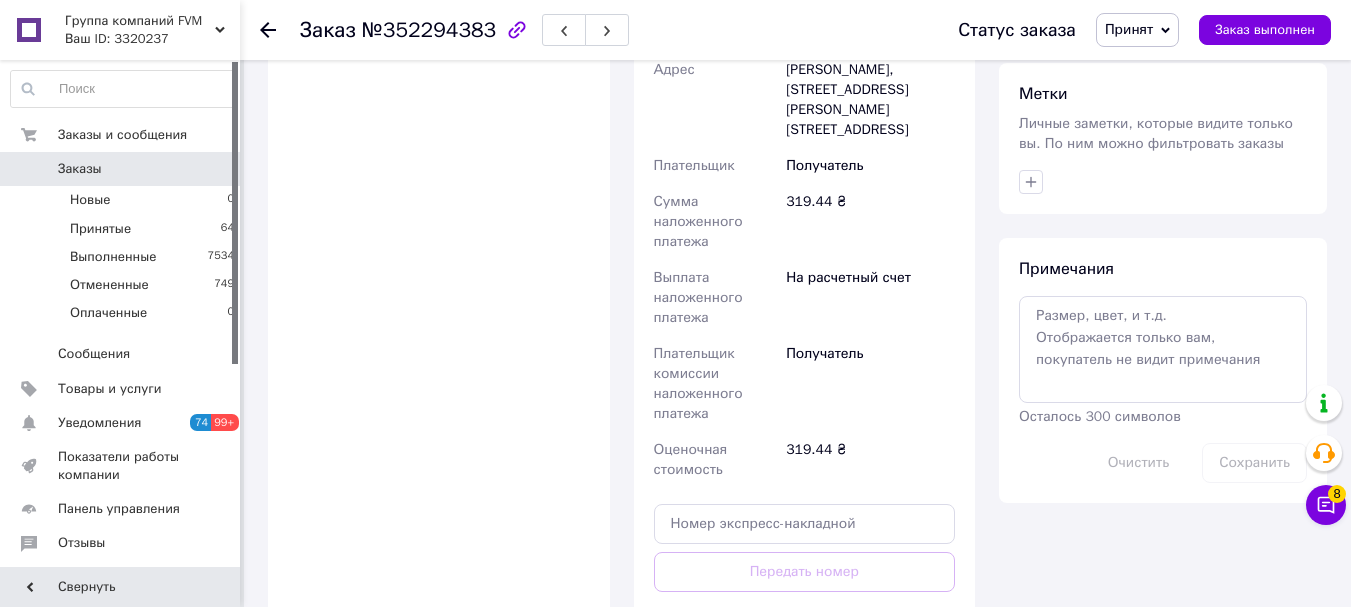 scroll, scrollTop: 1000, scrollLeft: 0, axis: vertical 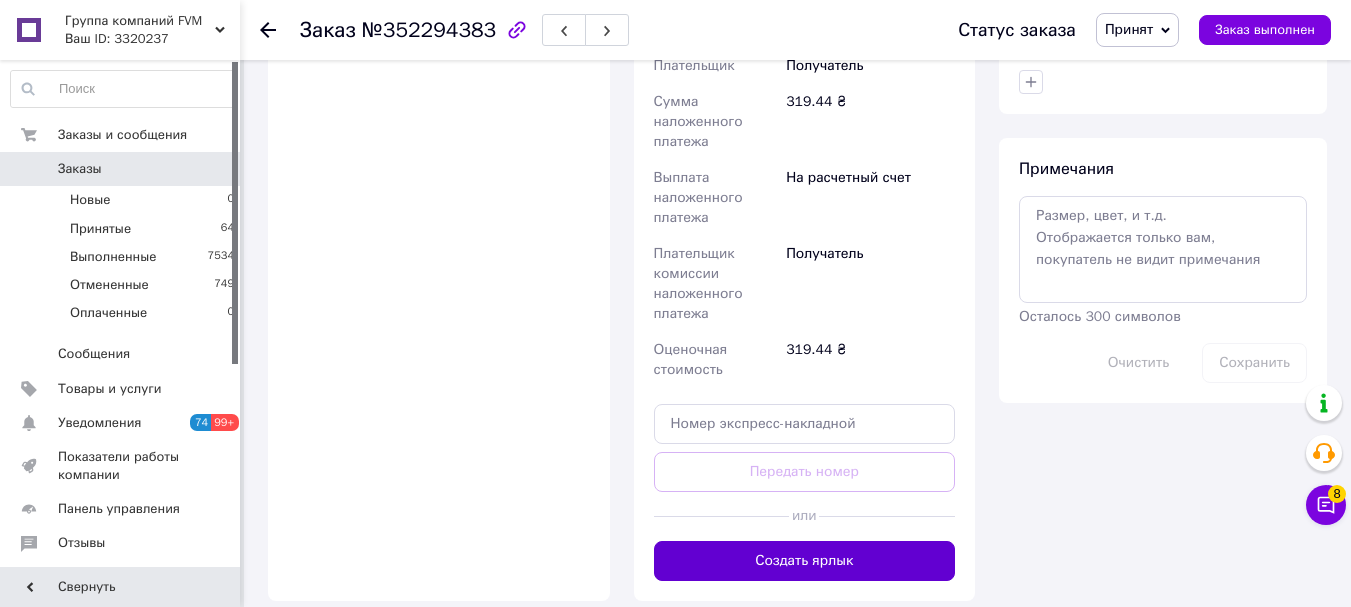 click on "Создать ярлык" at bounding box center (805, 561) 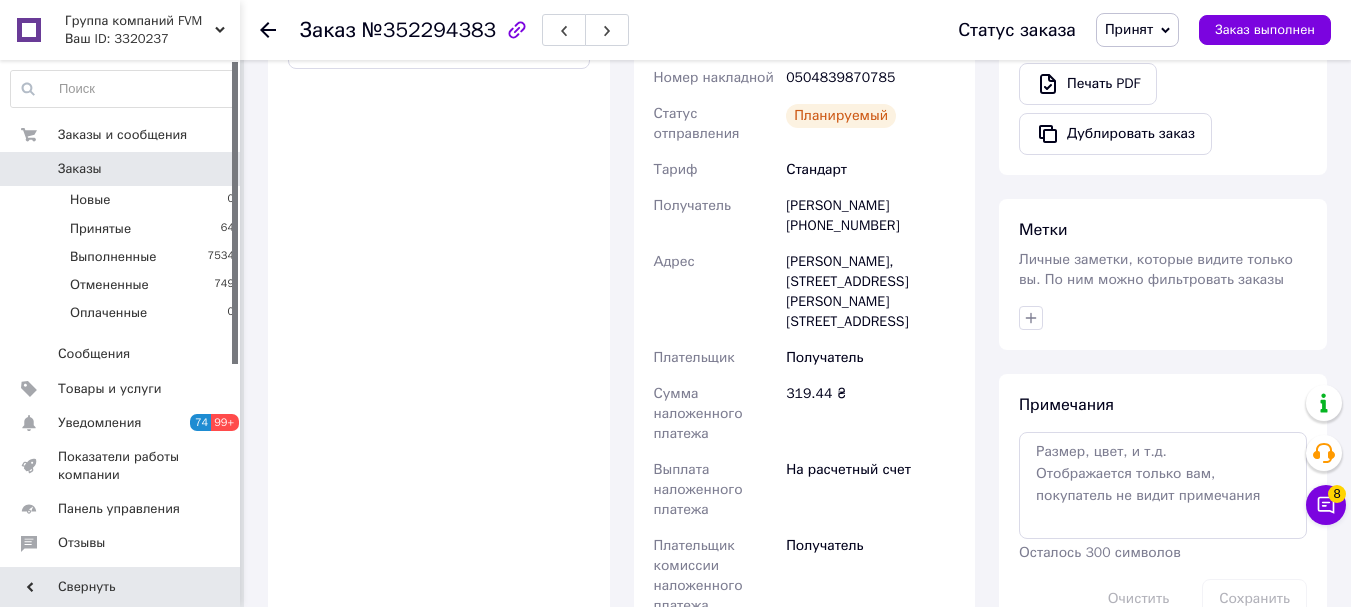 scroll, scrollTop: 600, scrollLeft: 0, axis: vertical 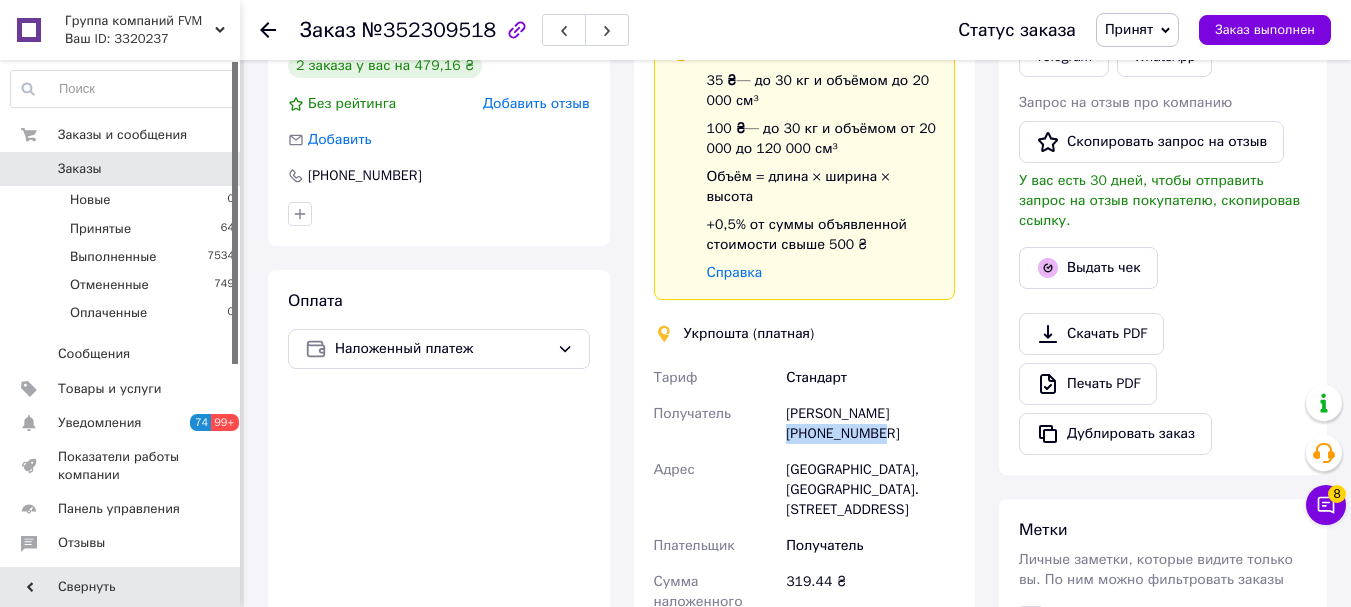 drag, startPoint x: 895, startPoint y: 415, endPoint x: 782, endPoint y: 423, distance: 113.28283 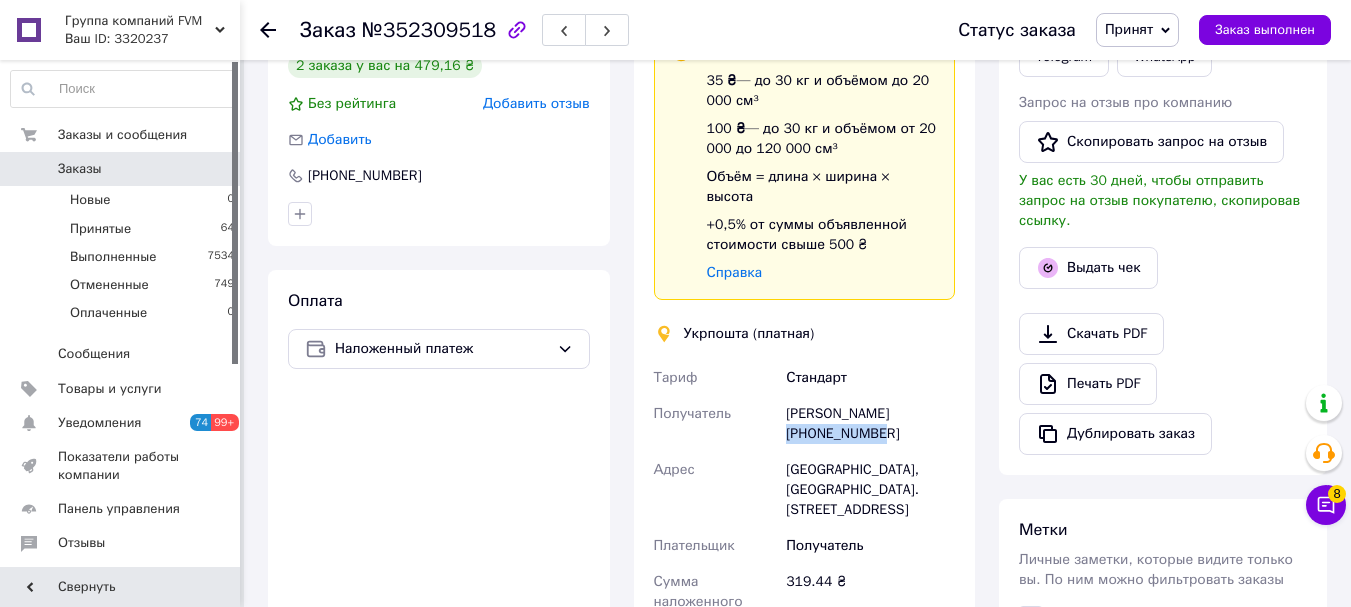 click on "[PERSON_NAME] [PHONE_NUMBER]" at bounding box center [870, 424] 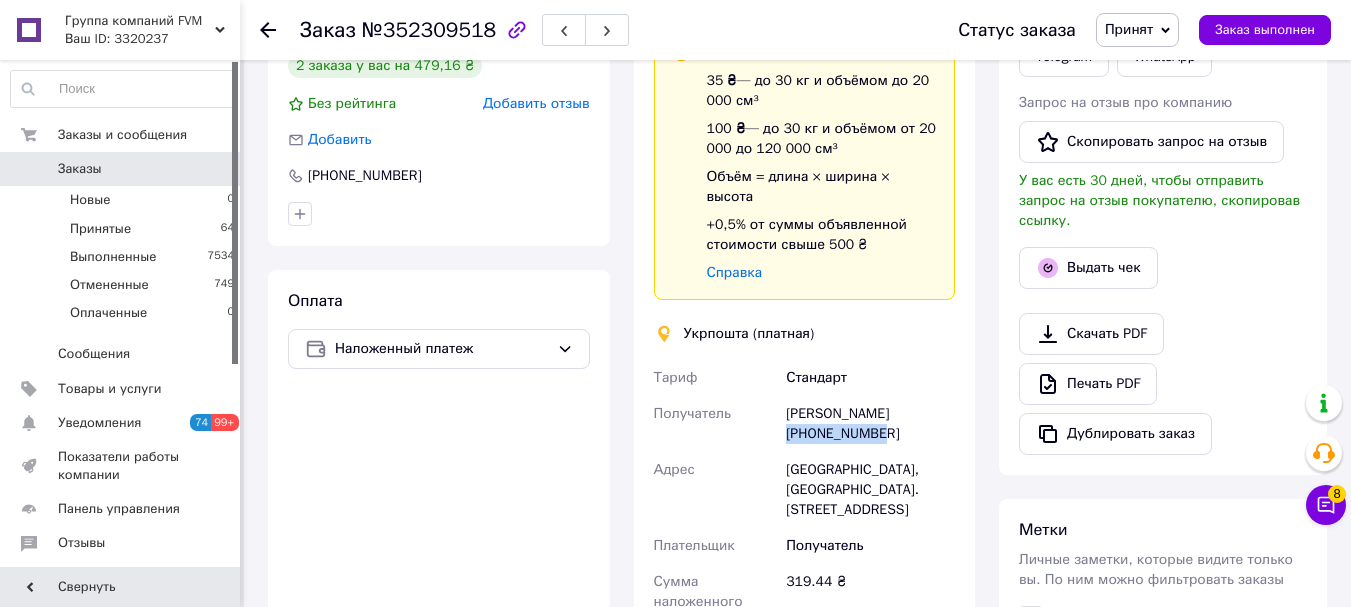 copy on "[PHONE_NUMBER]" 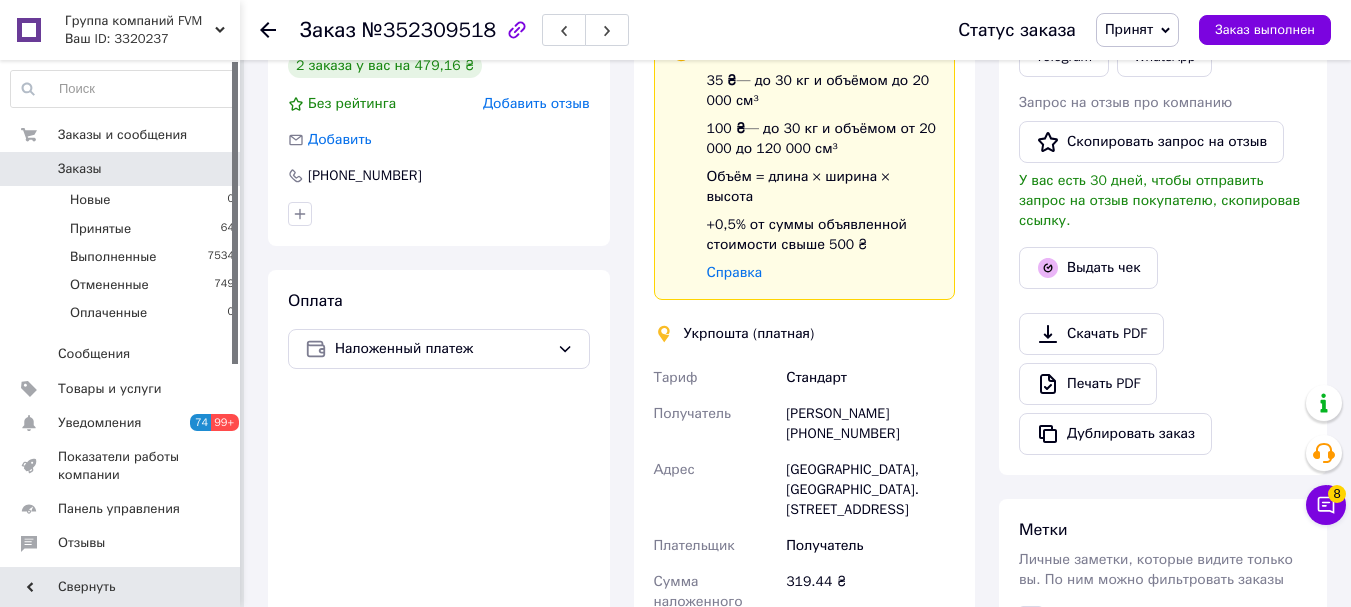 click on "Михаил Тюрин +380976606200" at bounding box center [870, 424] 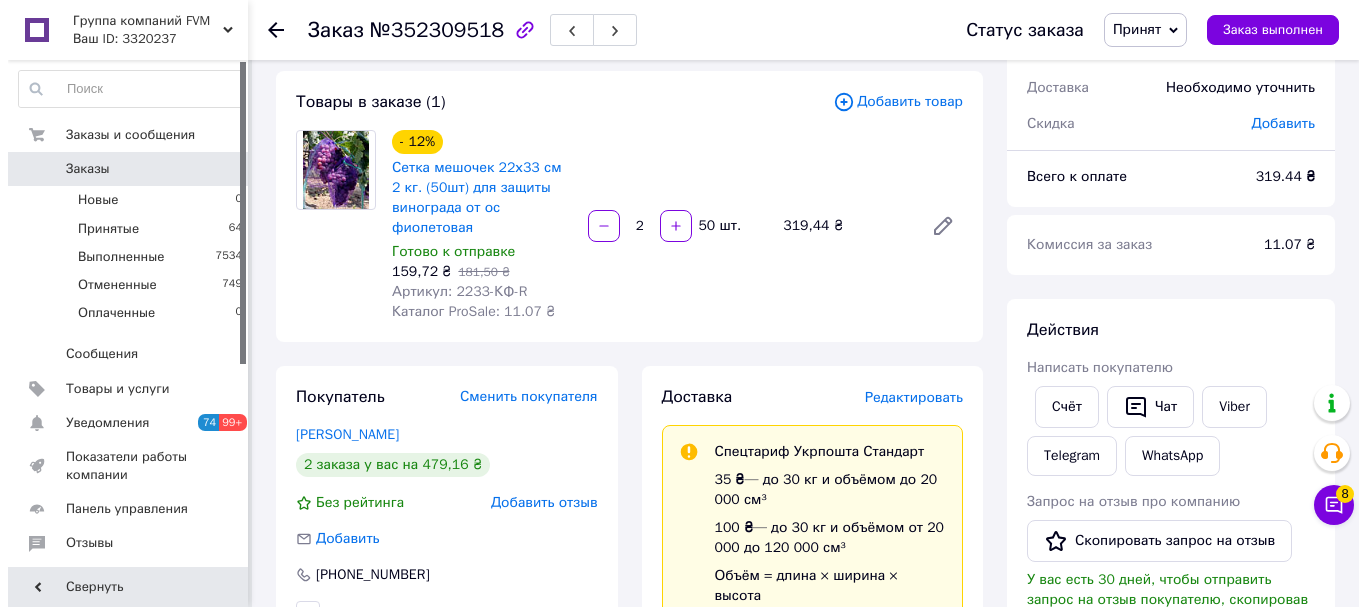 scroll, scrollTop: 100, scrollLeft: 0, axis: vertical 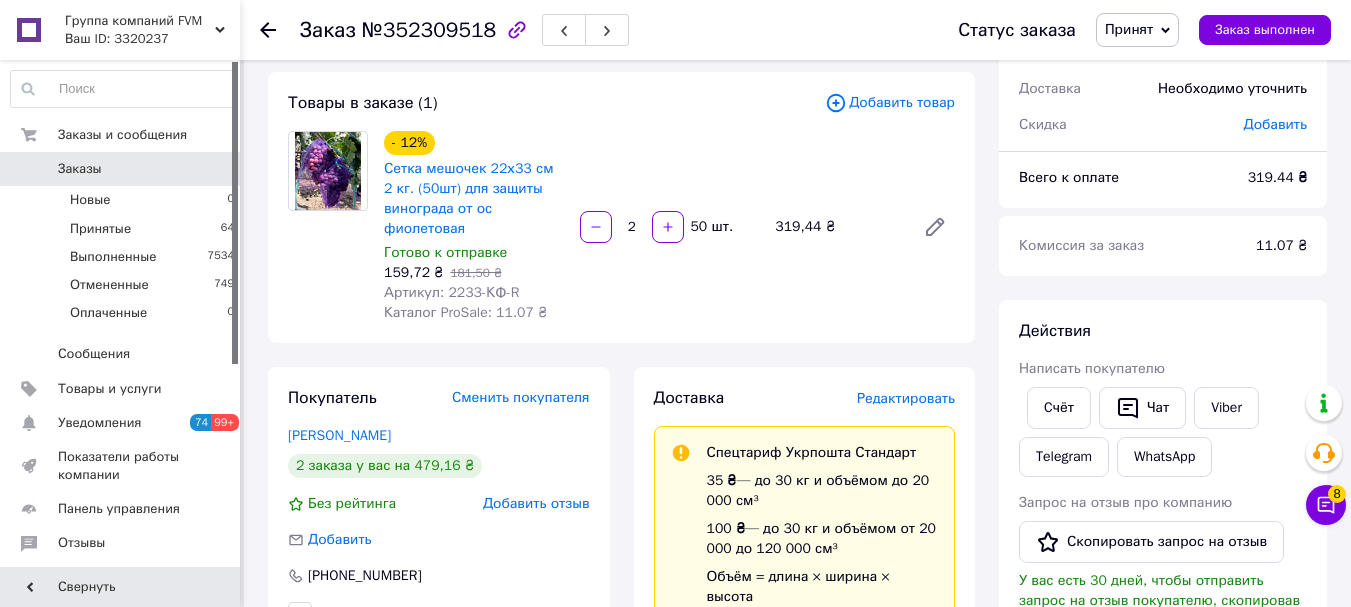 click on "Редактировать" at bounding box center [906, 398] 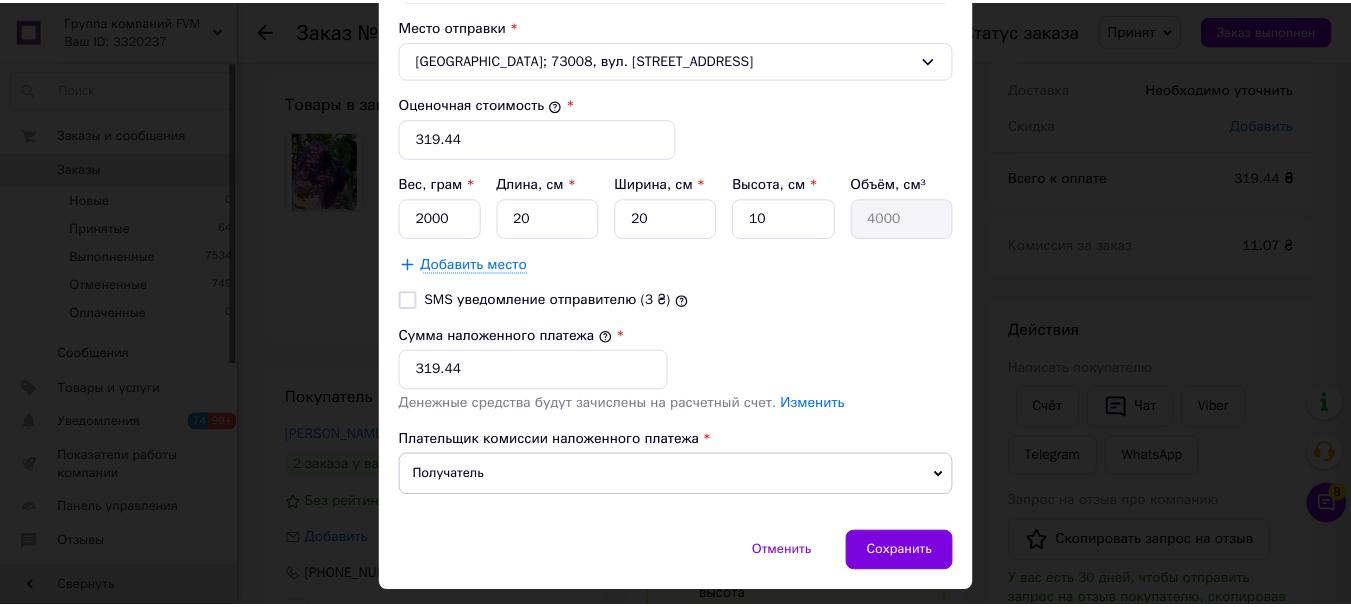 scroll, scrollTop: 830, scrollLeft: 0, axis: vertical 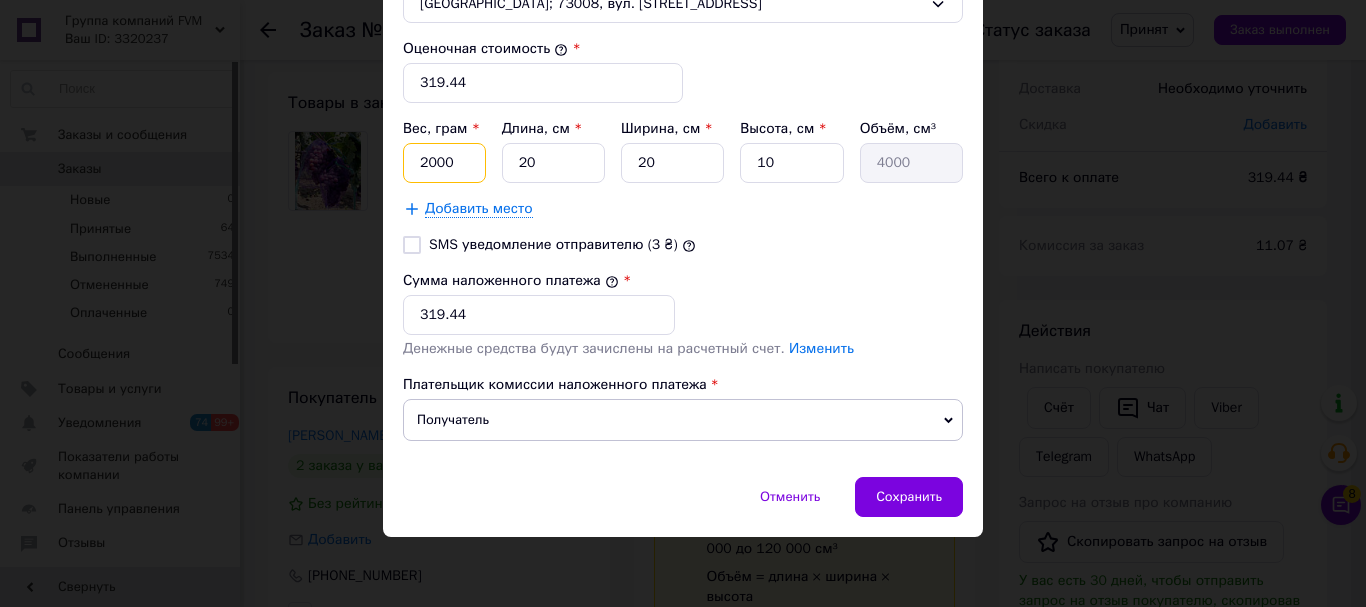 click on "2000" at bounding box center (444, 163) 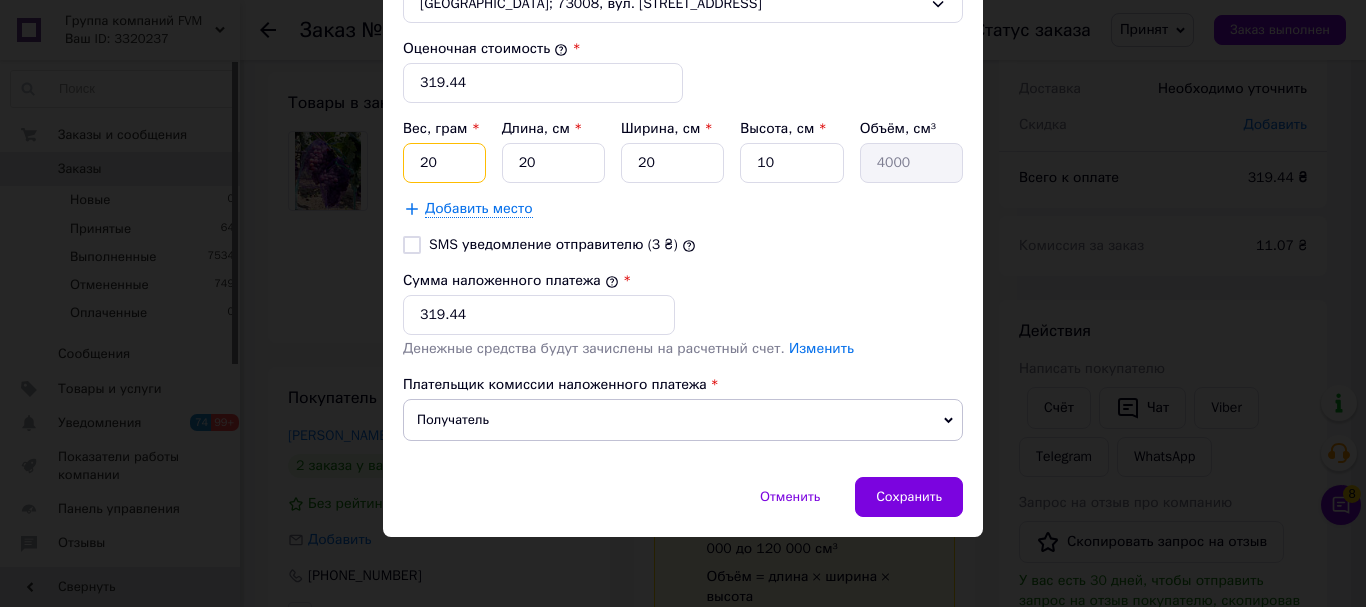 type on "2" 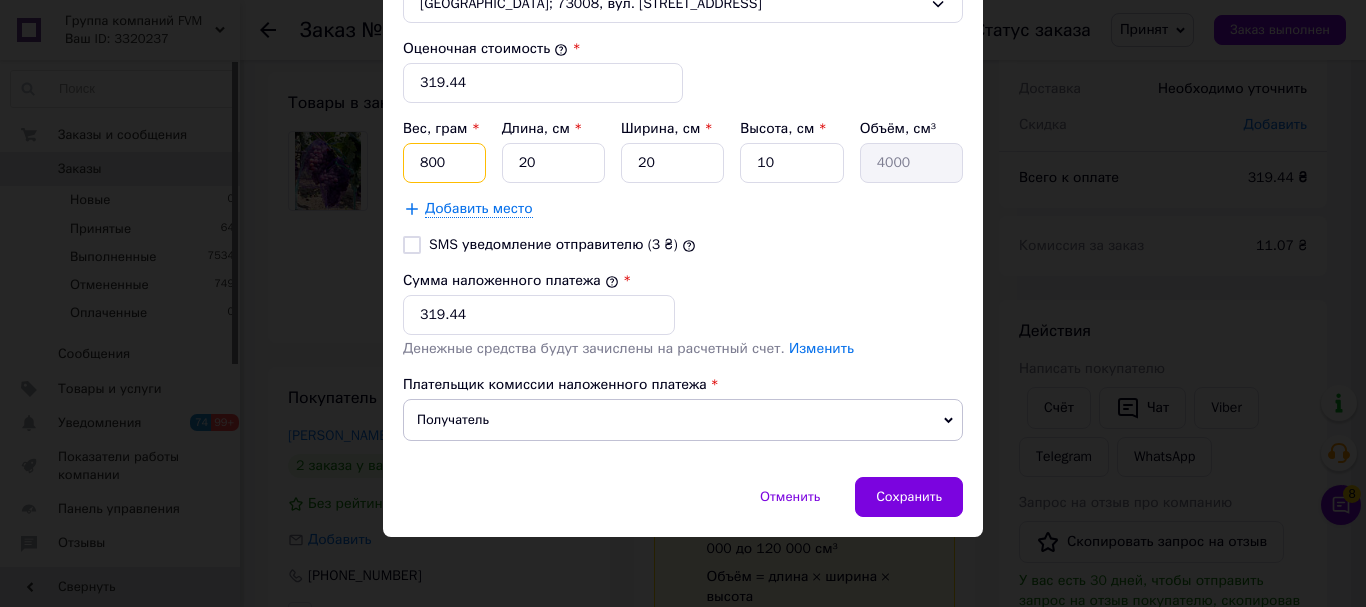 type on "800" 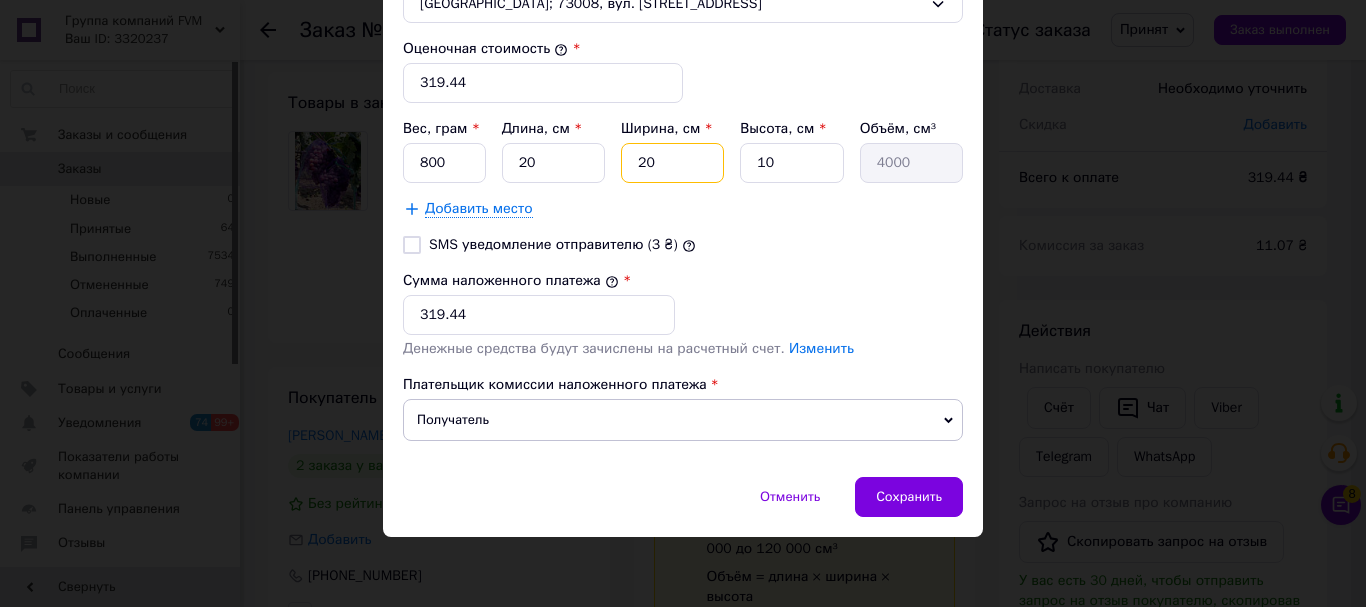 click on "20" at bounding box center (672, 163) 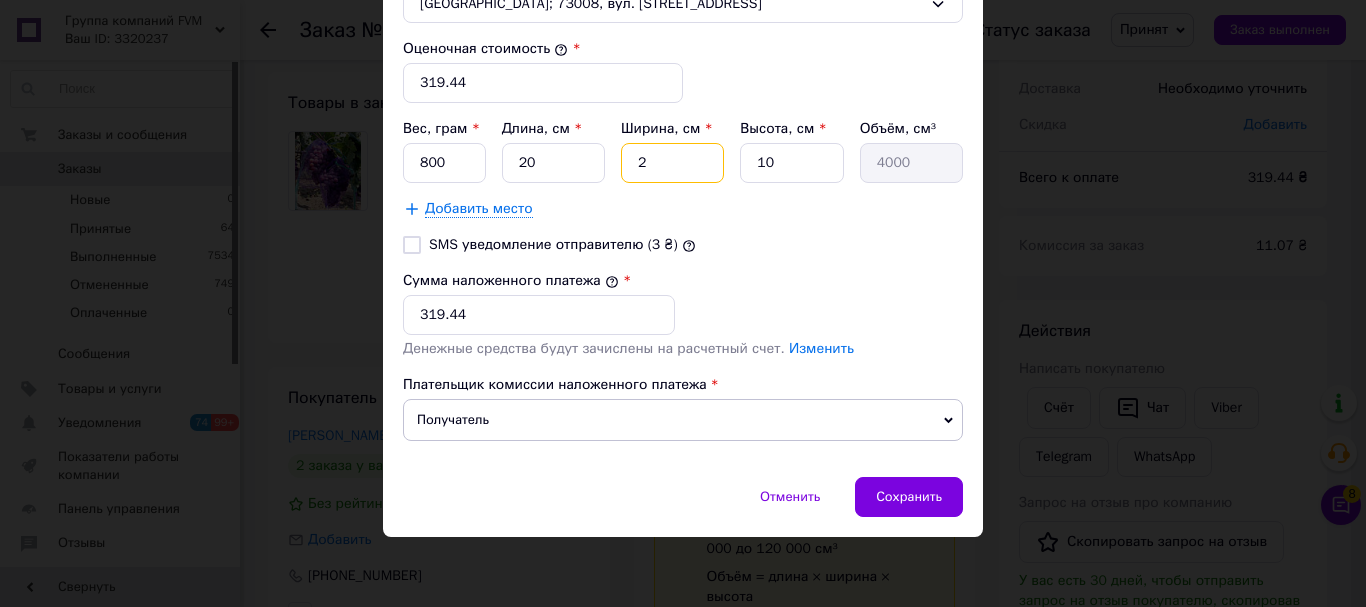 type on "400" 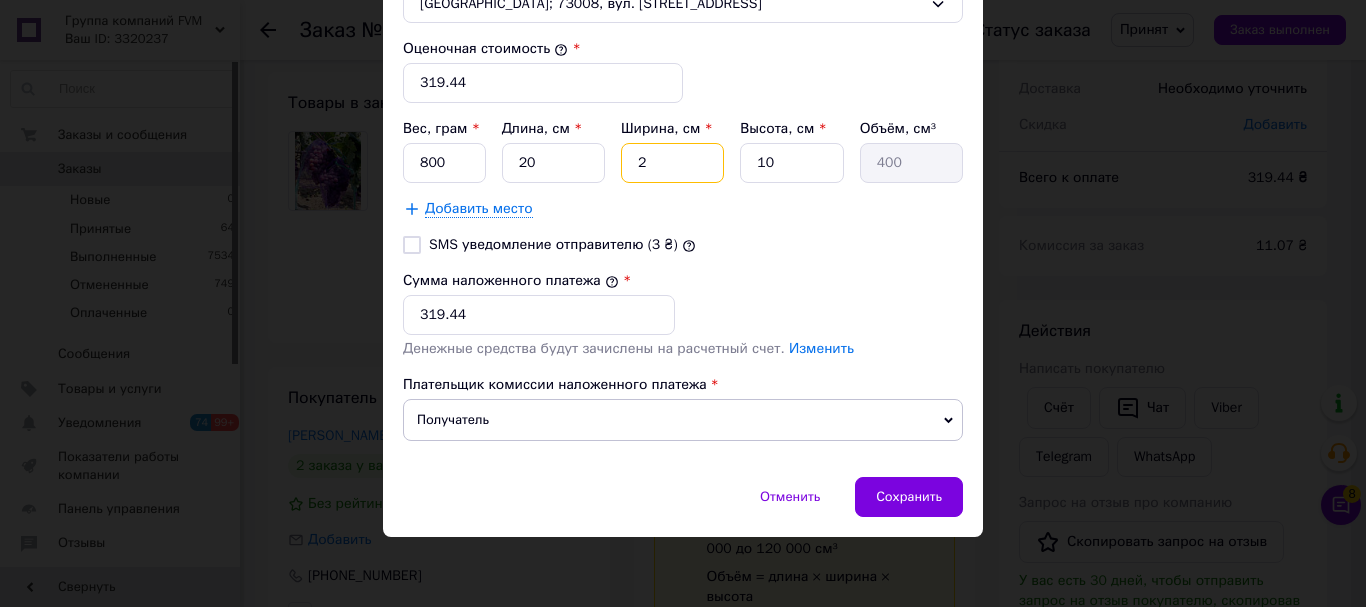 type 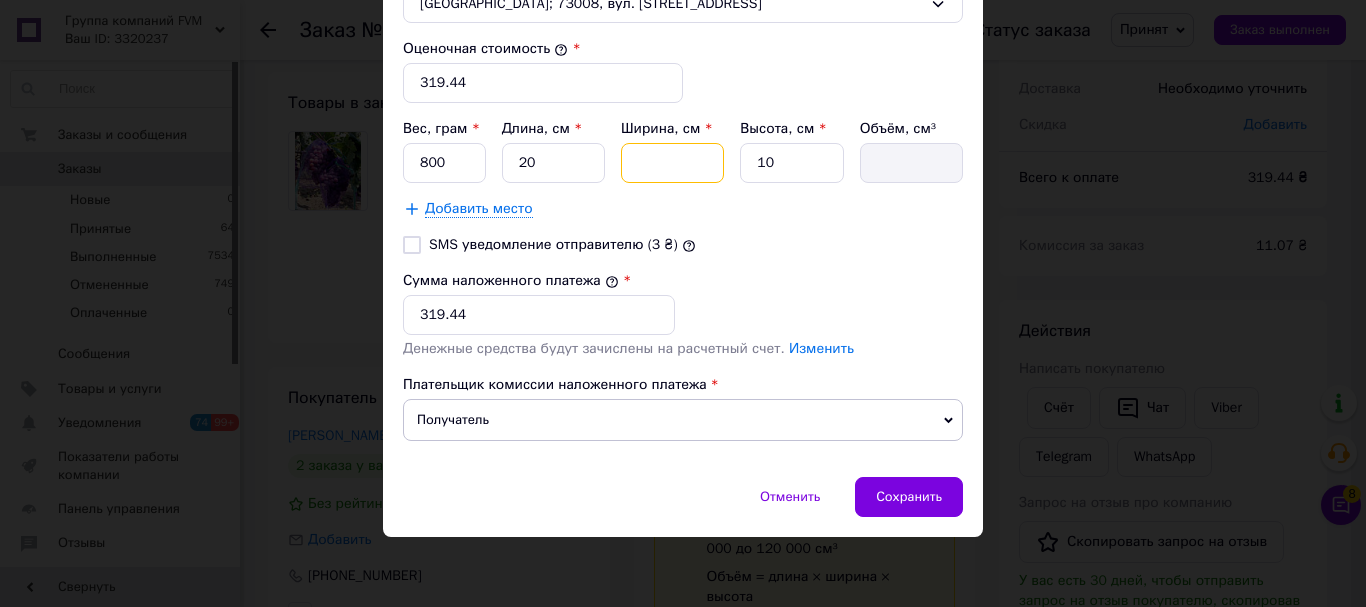type on "3" 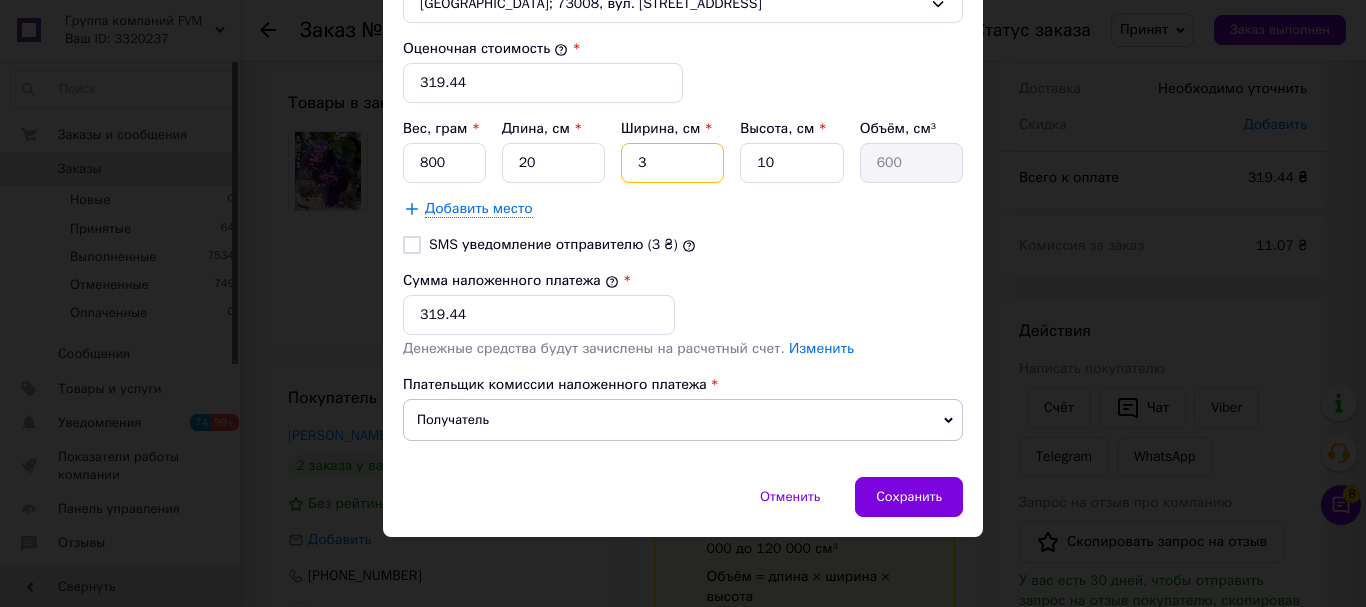 type on "30" 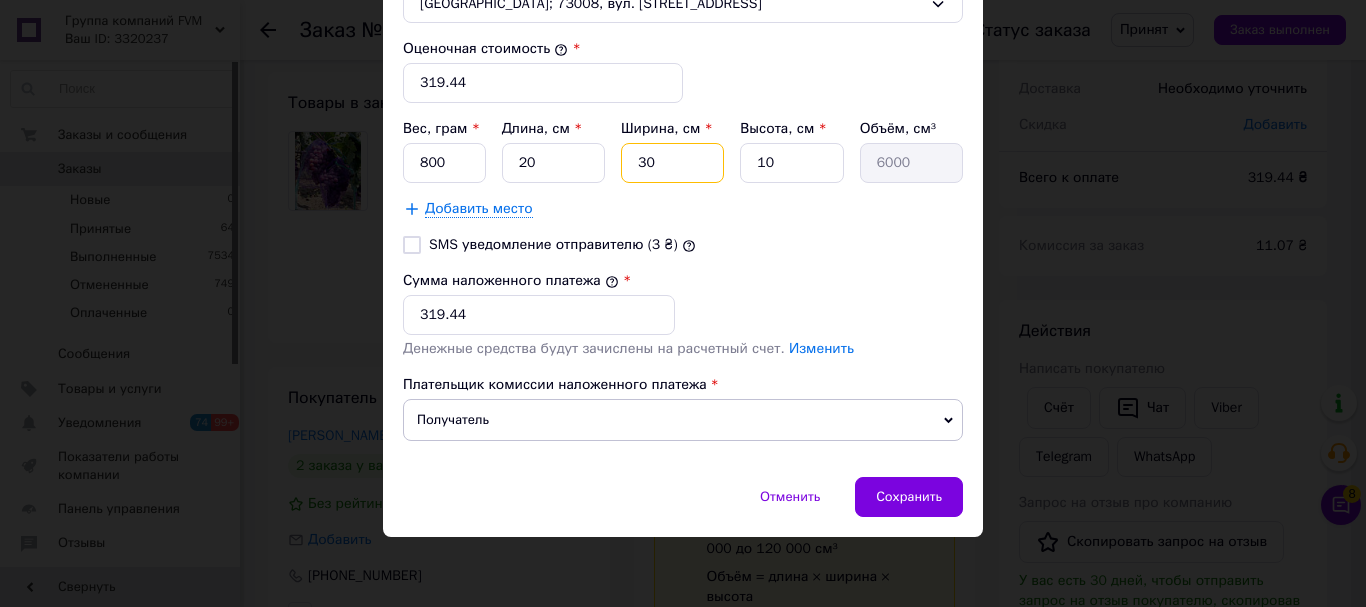 type on "30" 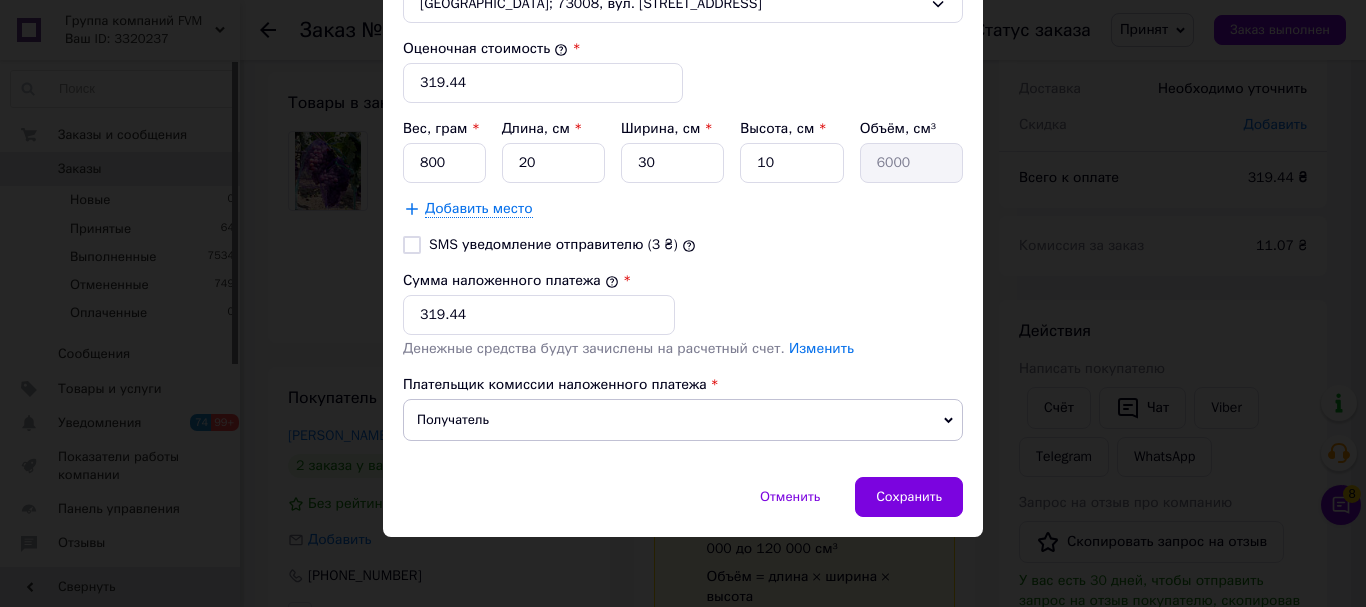click on "Сумма наложенного платежа     * 319.44" at bounding box center [683, 303] 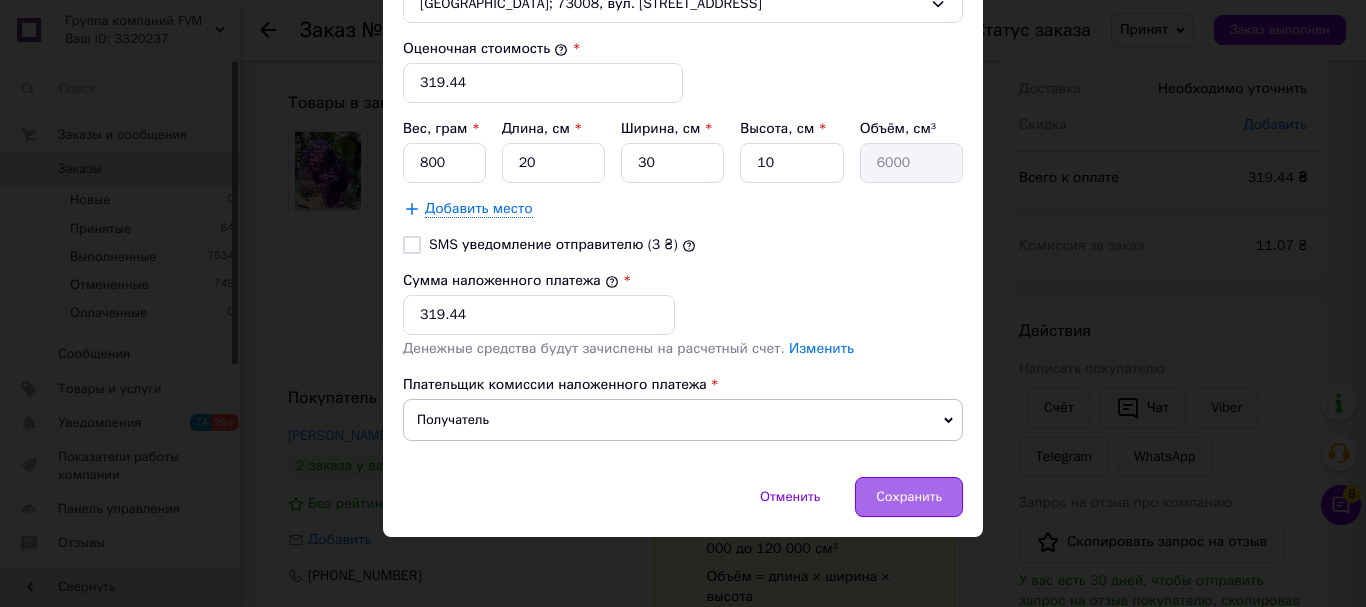 click on "Сохранить" at bounding box center [909, 497] 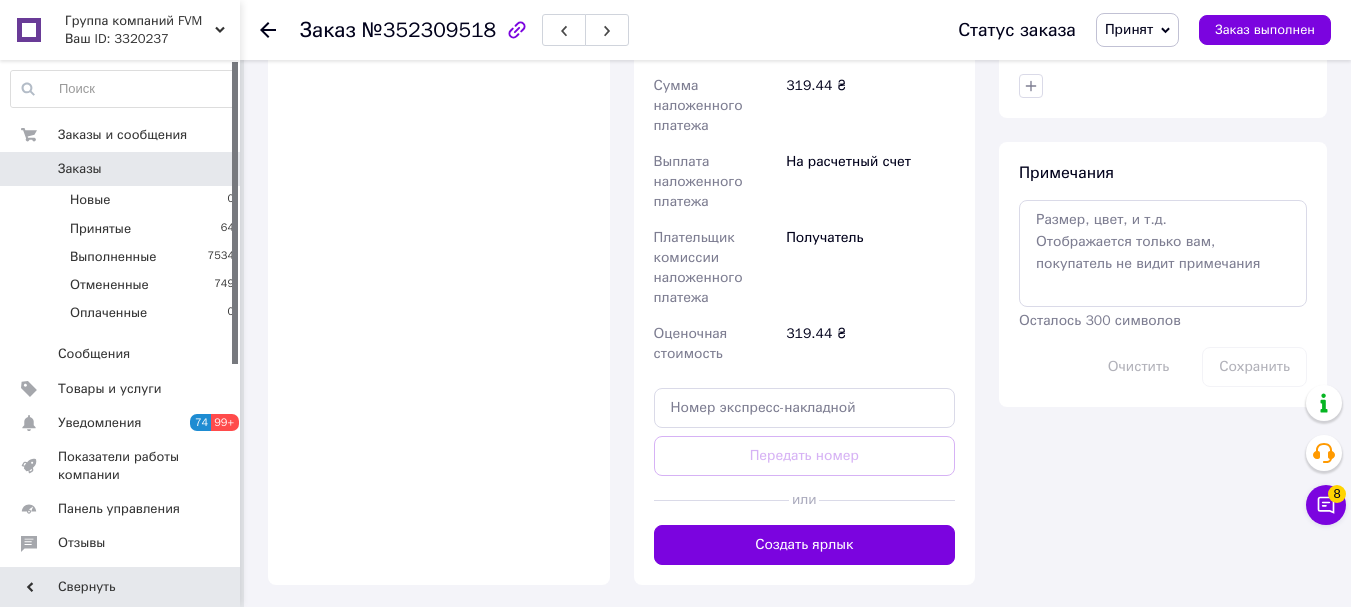 scroll, scrollTop: 1100, scrollLeft: 0, axis: vertical 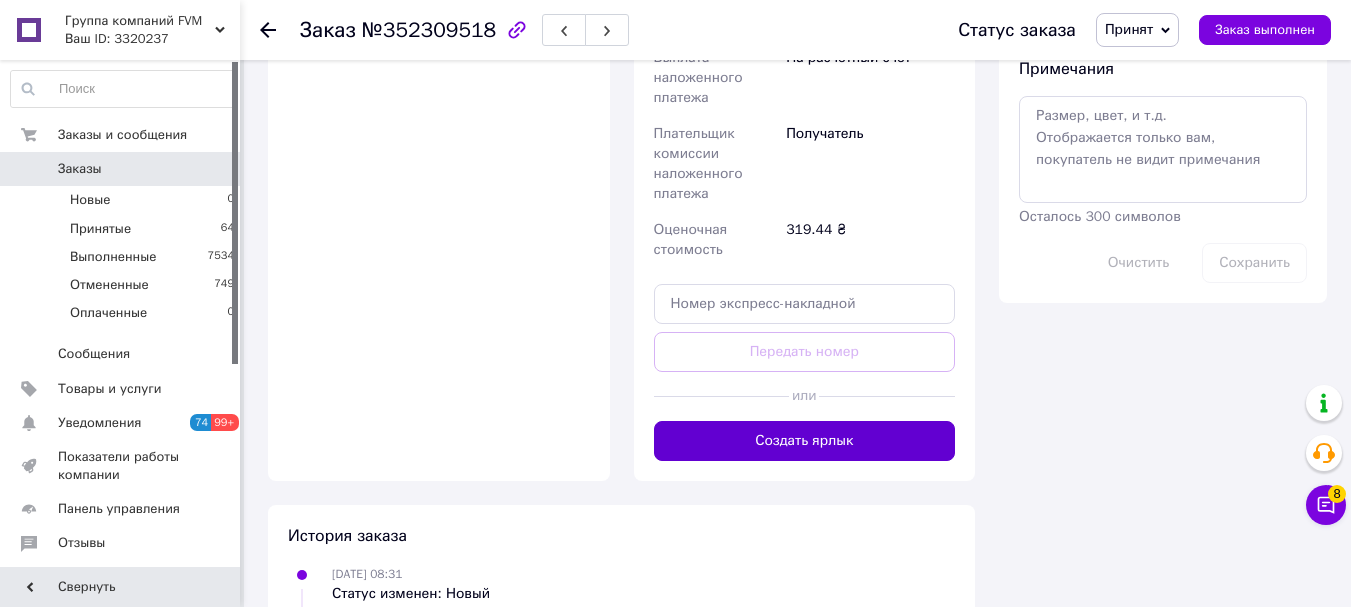 click on "Создать ярлык" at bounding box center (805, 441) 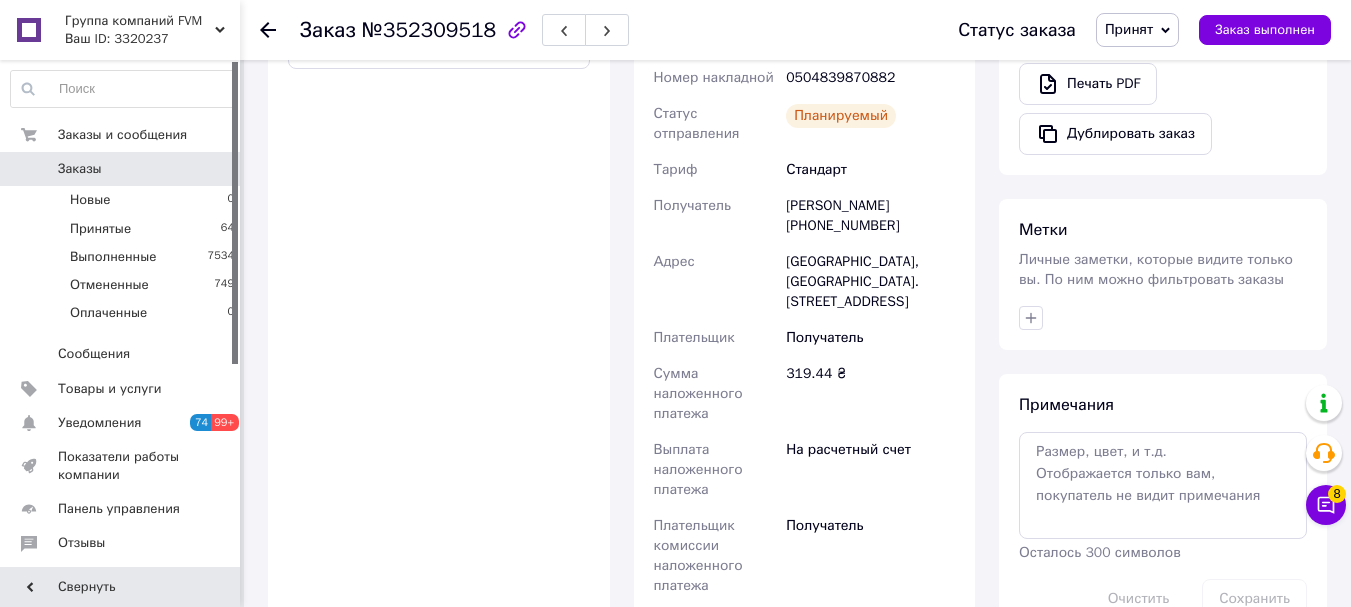 scroll, scrollTop: 600, scrollLeft: 0, axis: vertical 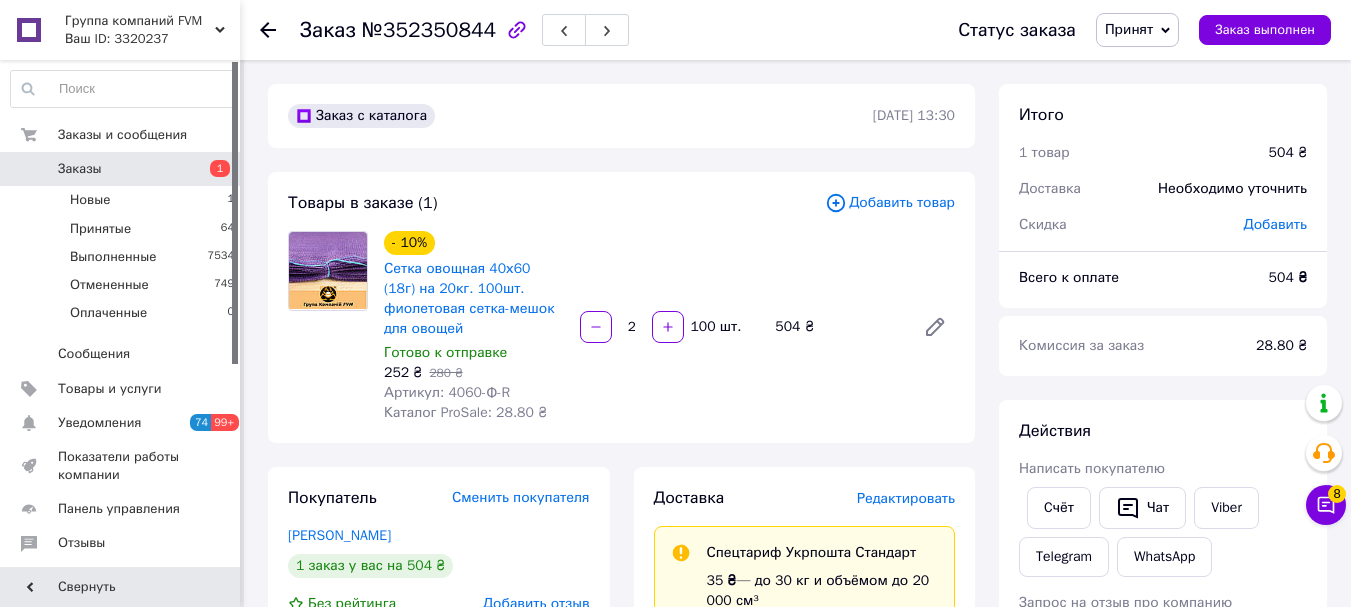 click on "Редактировать" at bounding box center (906, 498) 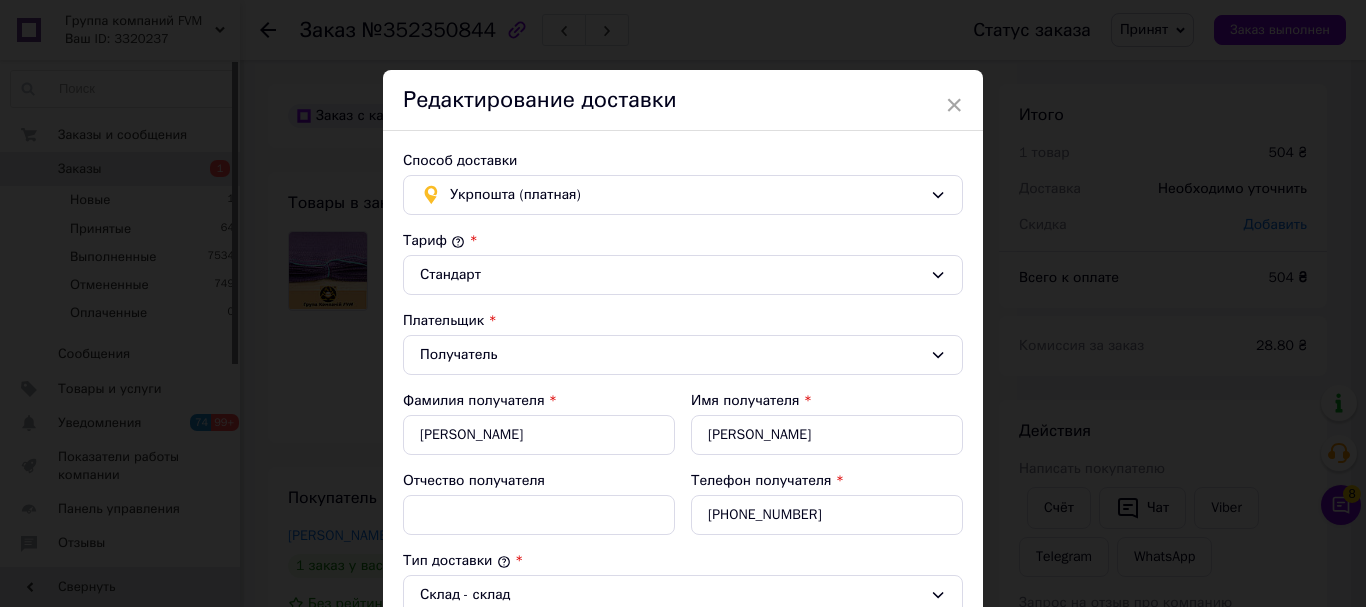 scroll, scrollTop: 600, scrollLeft: 0, axis: vertical 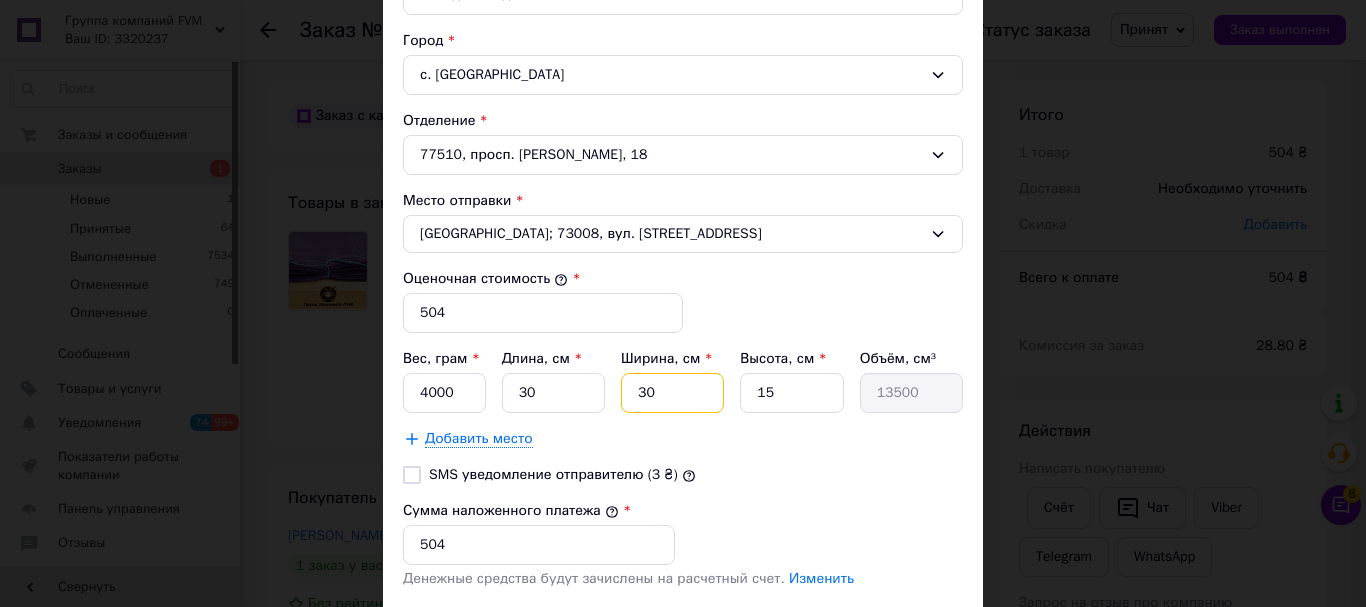 click on "30" at bounding box center (672, 393) 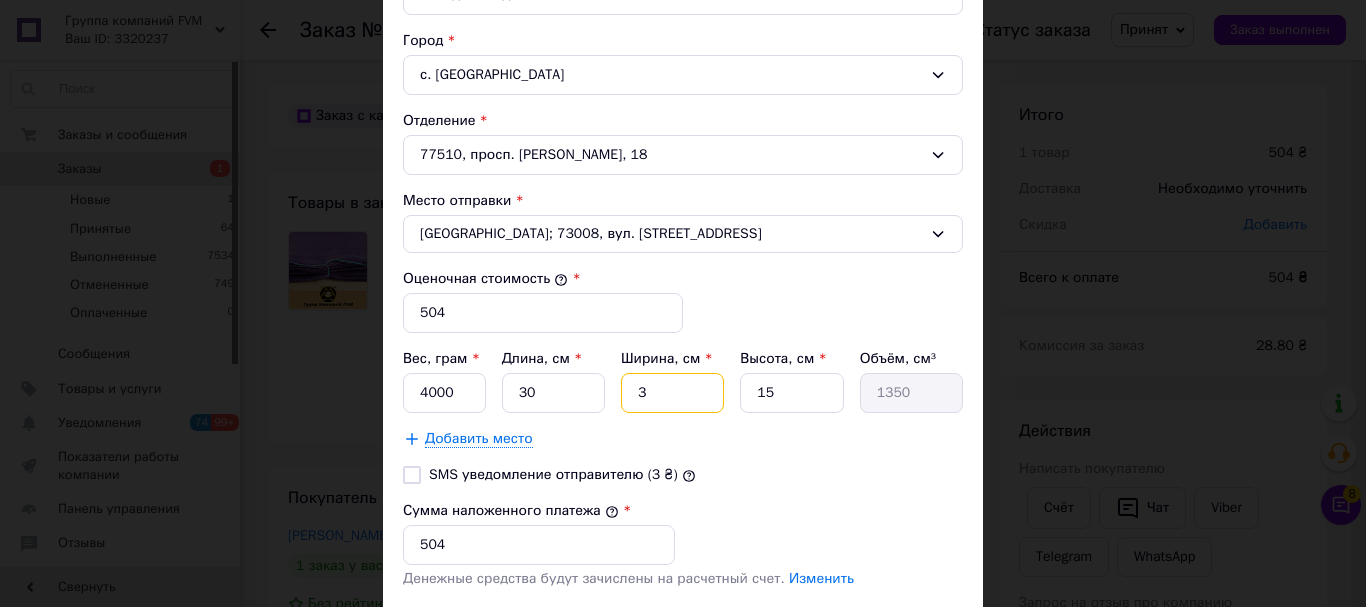 type 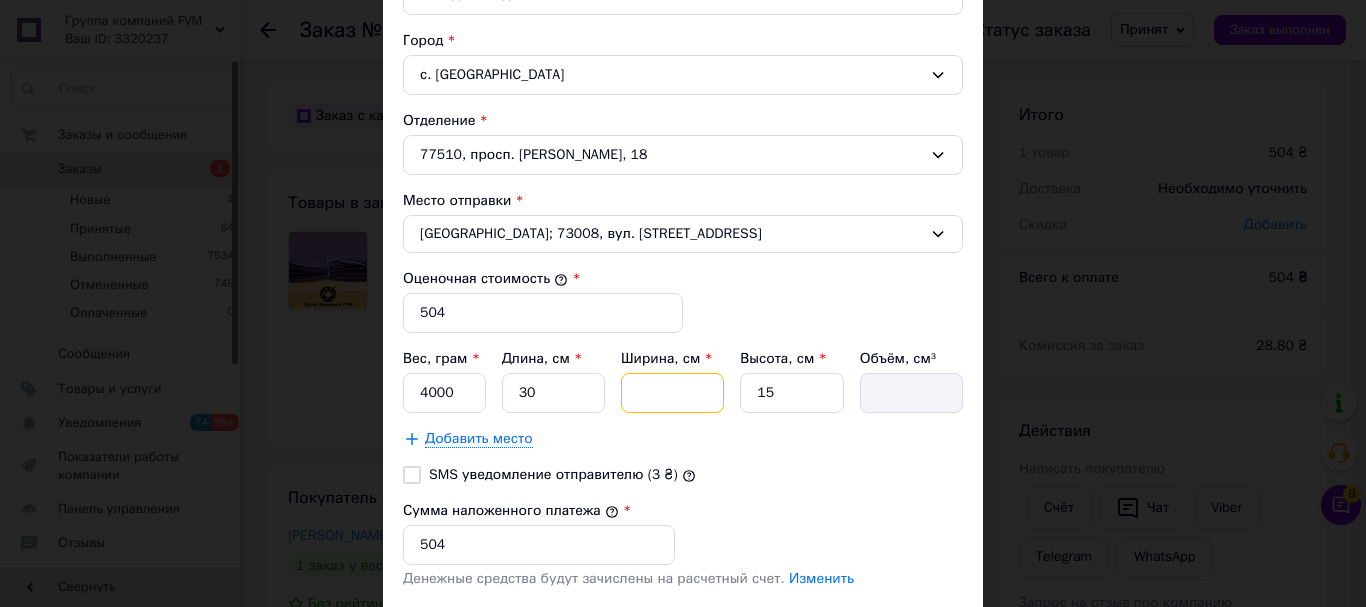 type on "6" 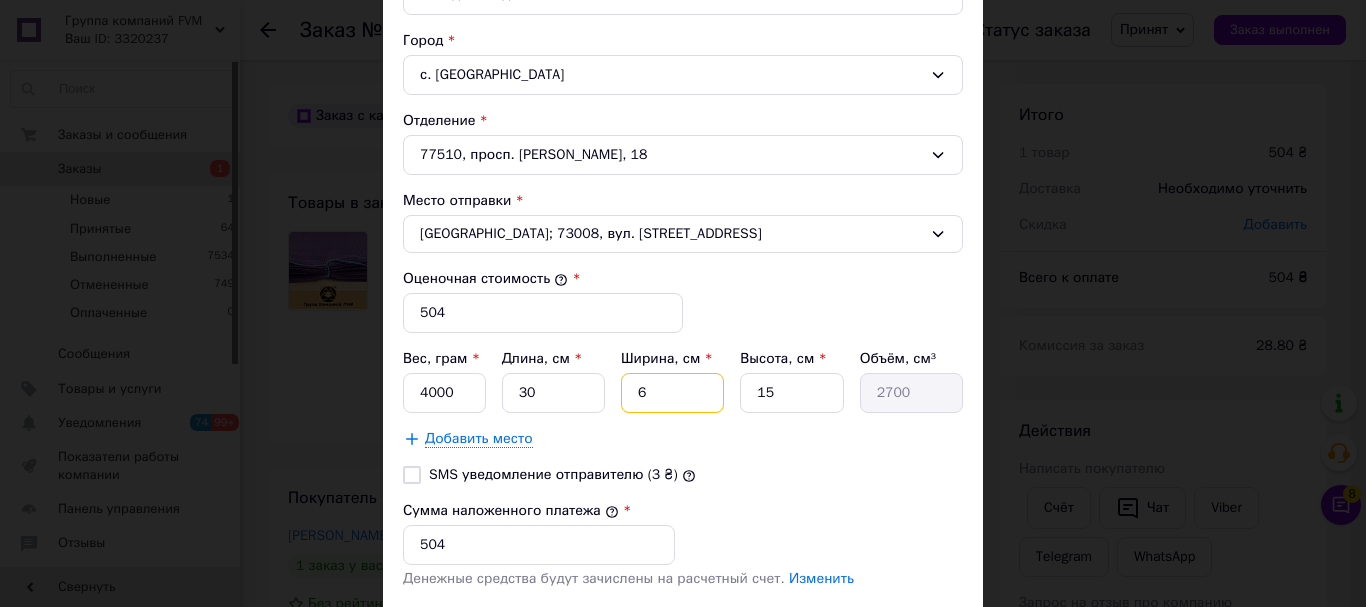 type on "60" 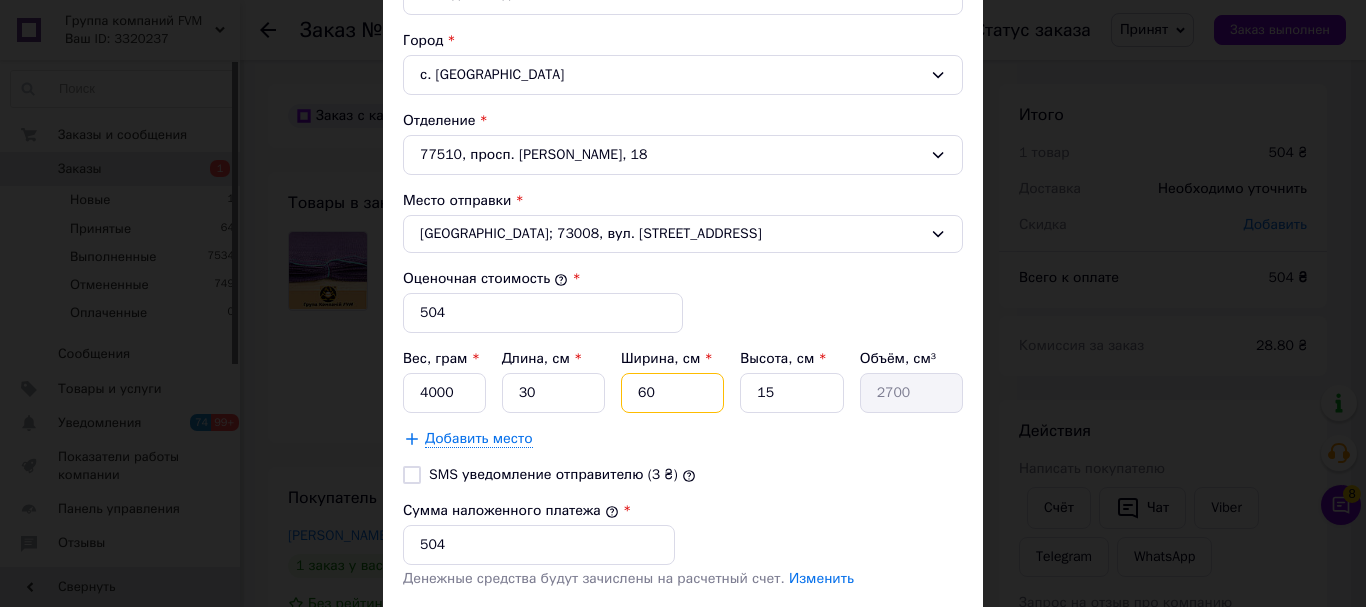 type on "27000" 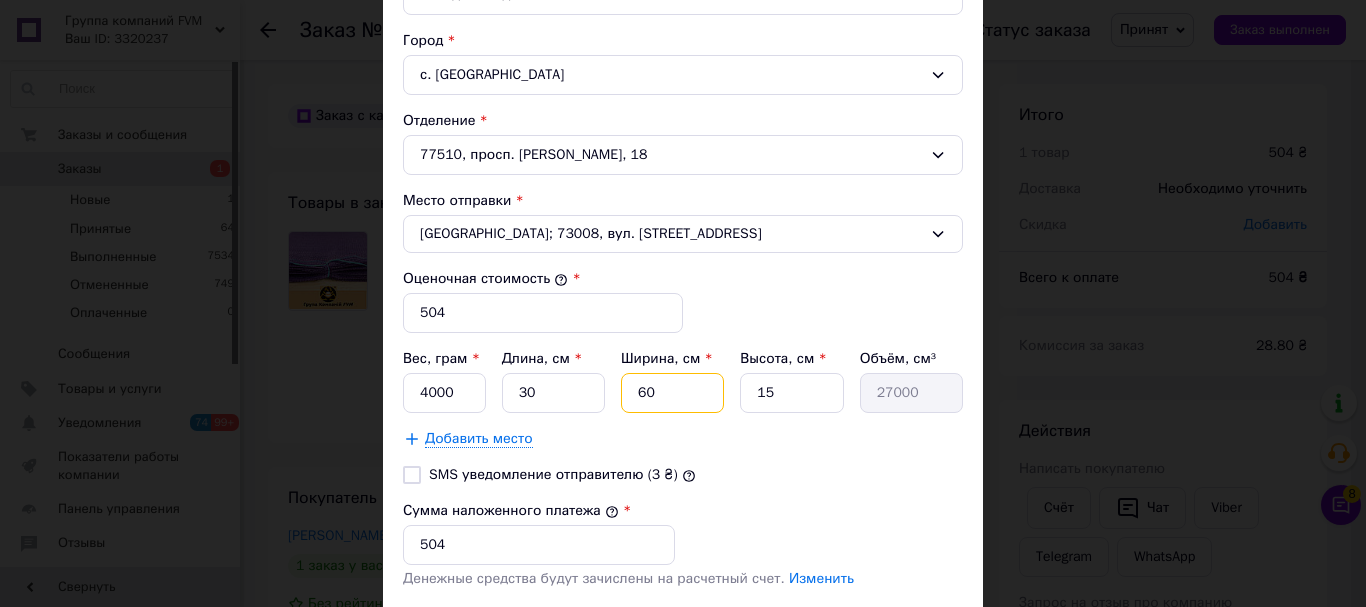 type on "60" 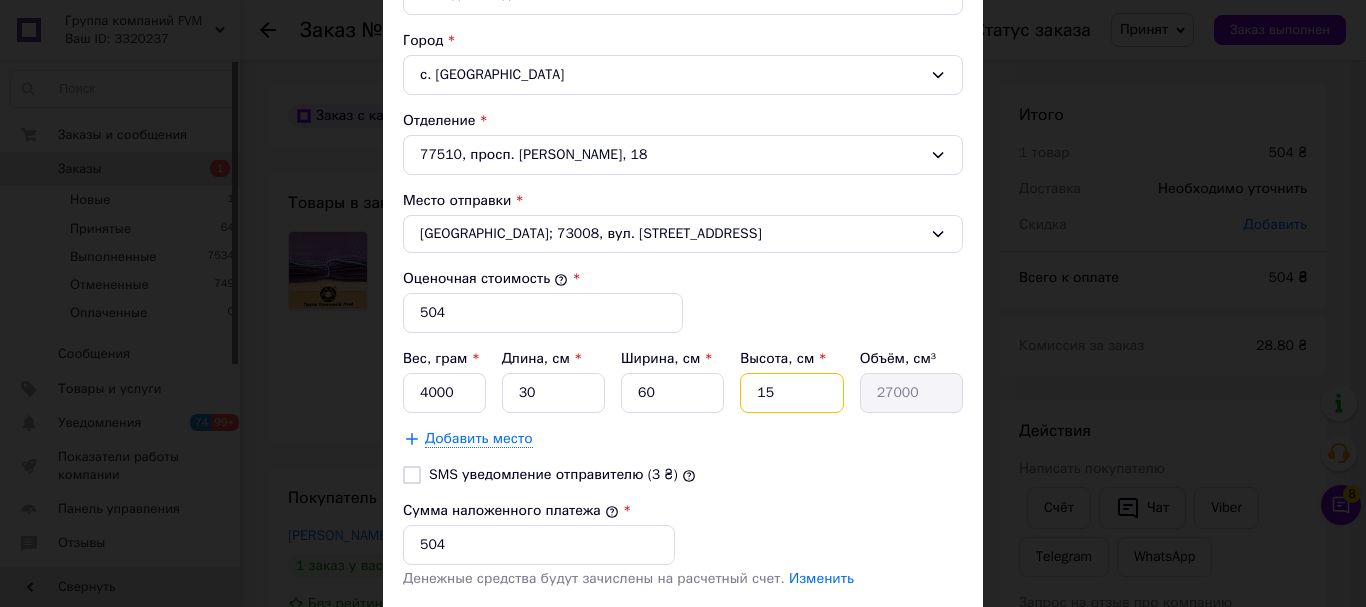 click on "15" at bounding box center (791, 393) 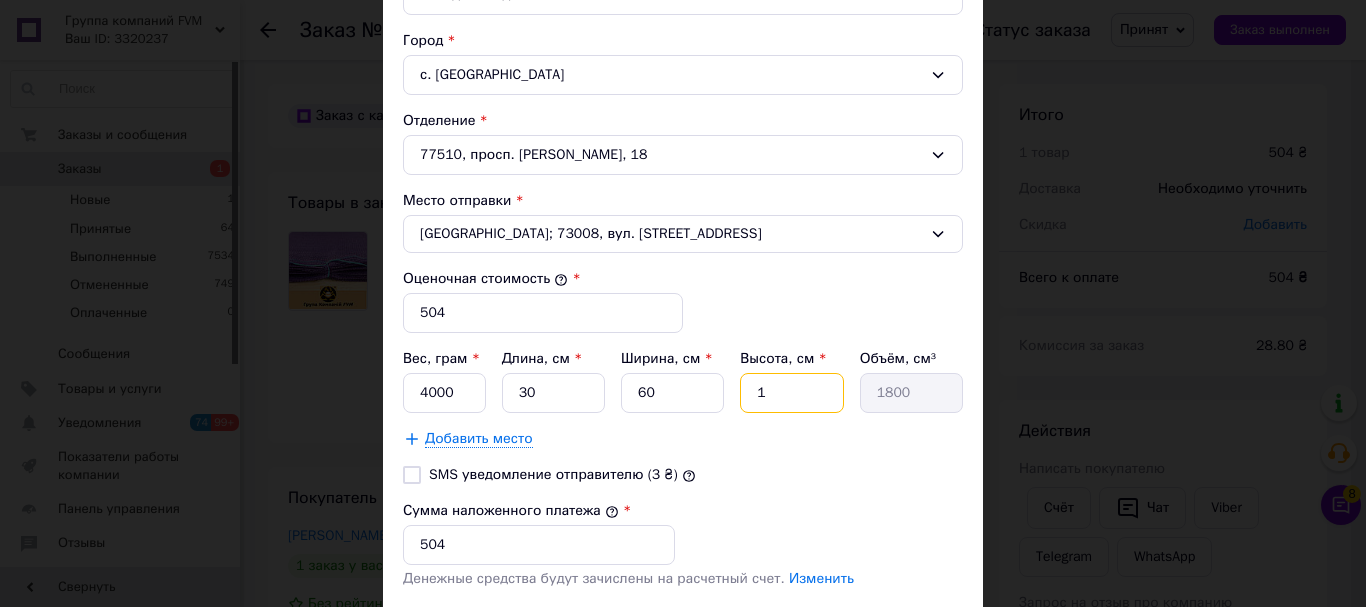 type 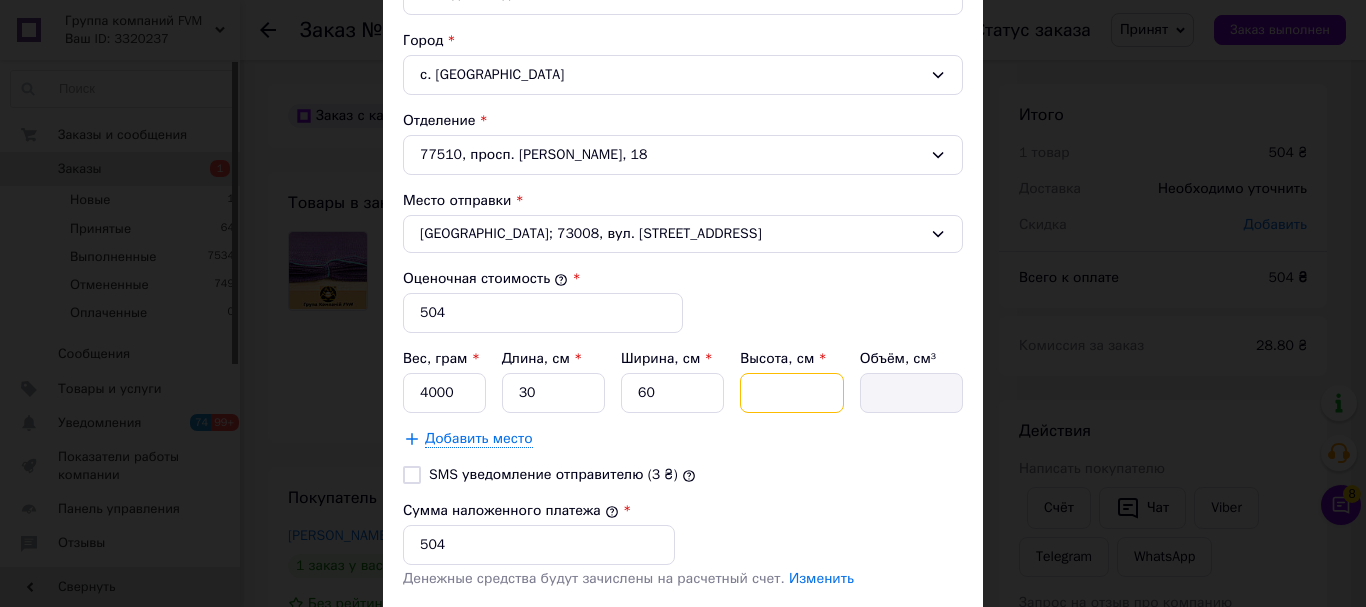 type on "3" 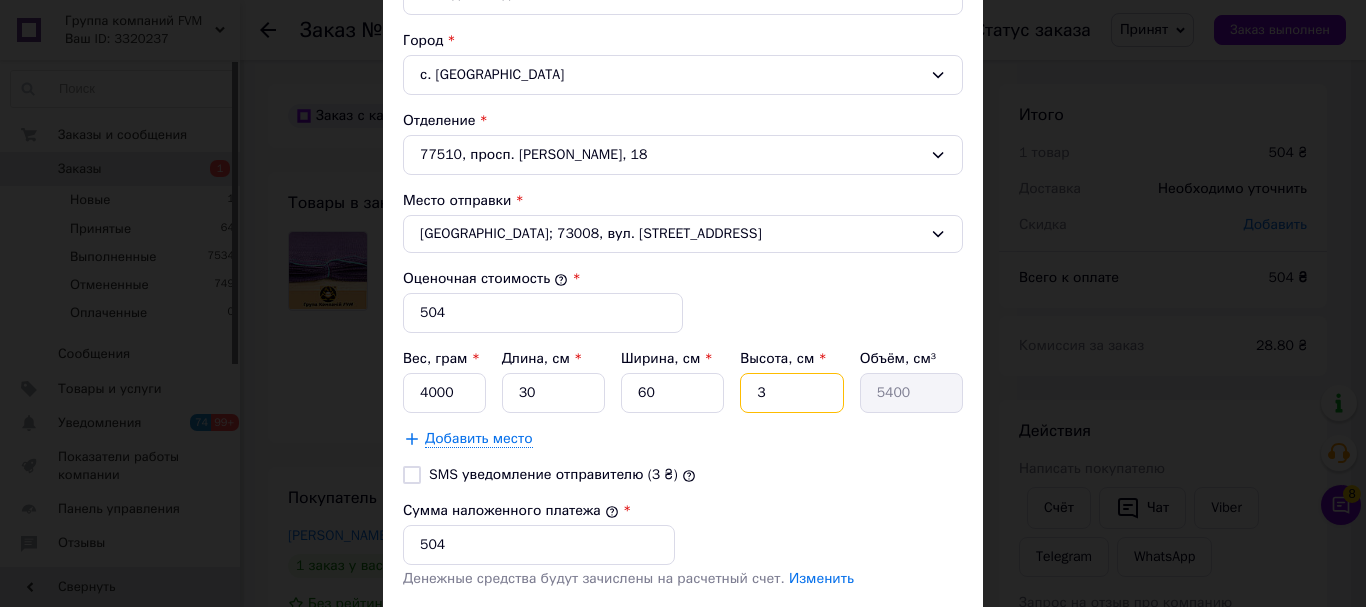 type on "30" 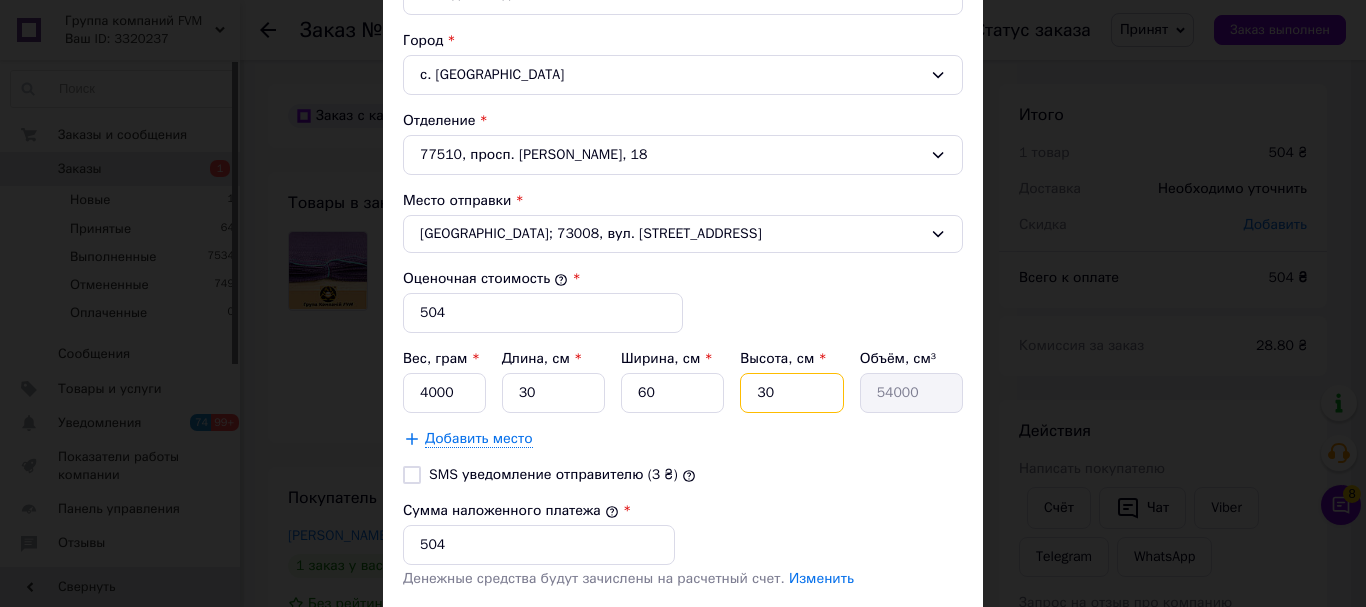 type on "30" 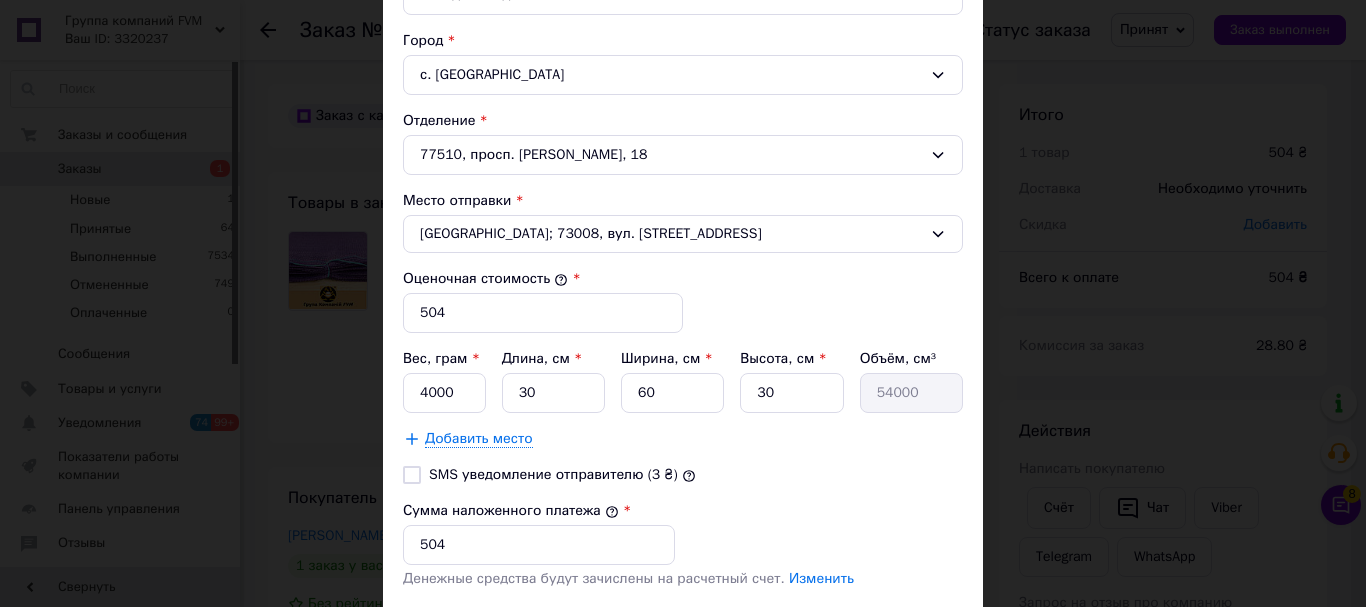 click on "Тариф     * Стандарт Плательщик   * Получатель Фамилия получателя   * Крайник Имя получателя   * Михайло Отчество получателя Телефон получателя   * +380987995901 Тип доставки     * Склад - склад Город с. Большая Турья Отделение 77510, просп. Тараса Шевченка, 18 Место отправки   * Херсон; 73008, вул. Чорноморська, 64 Оценочная стоимость     * 504 Вес, грам   * 4000 Длина, см   * 30 Ширина, см   * 60 Высота, см   * 30 Объём, см³ 54000 Добавить место SMS уведомление отправителю (3 ₴)   Сумма наложенного платежа     * 504 Денежные средства будут зачислены на расчетный счет.   Изменить Получатель" at bounding box center [683, 159] 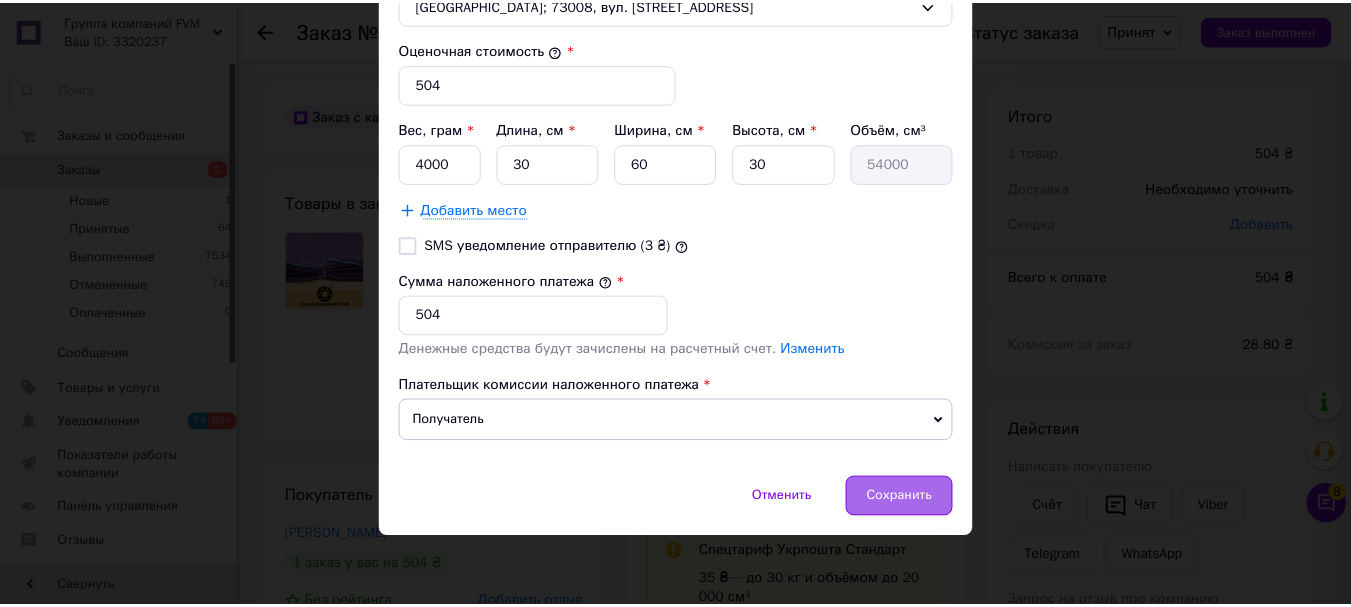scroll, scrollTop: 830, scrollLeft: 0, axis: vertical 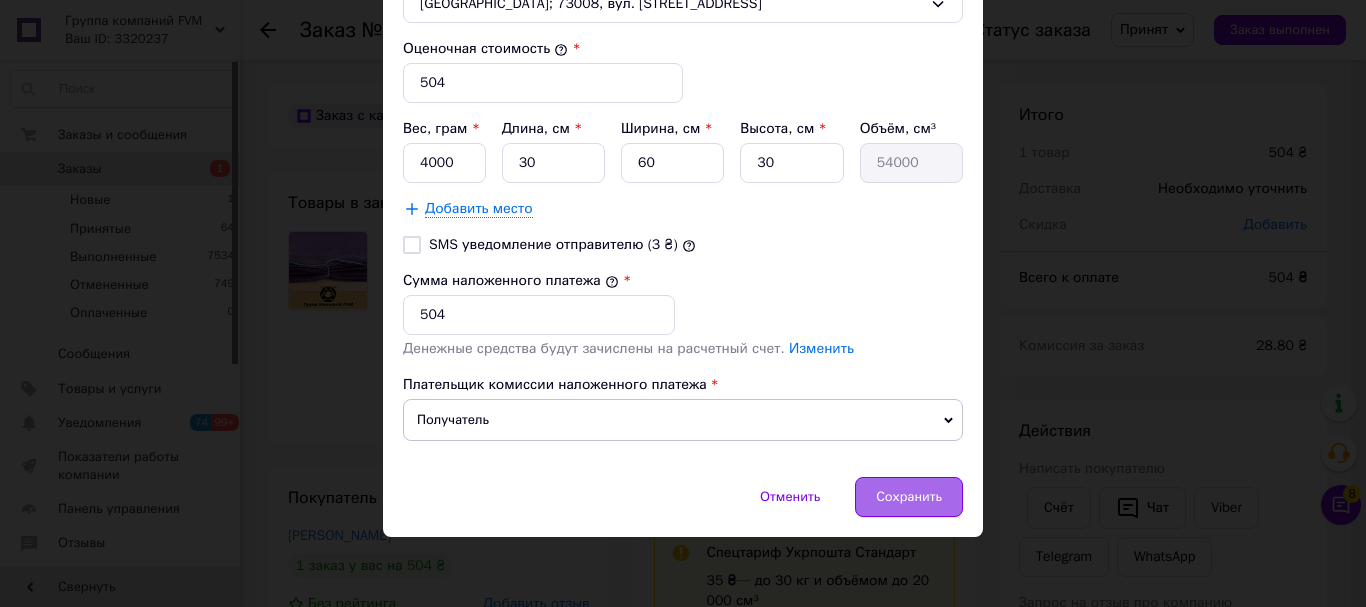 click on "Сохранить" at bounding box center [909, 497] 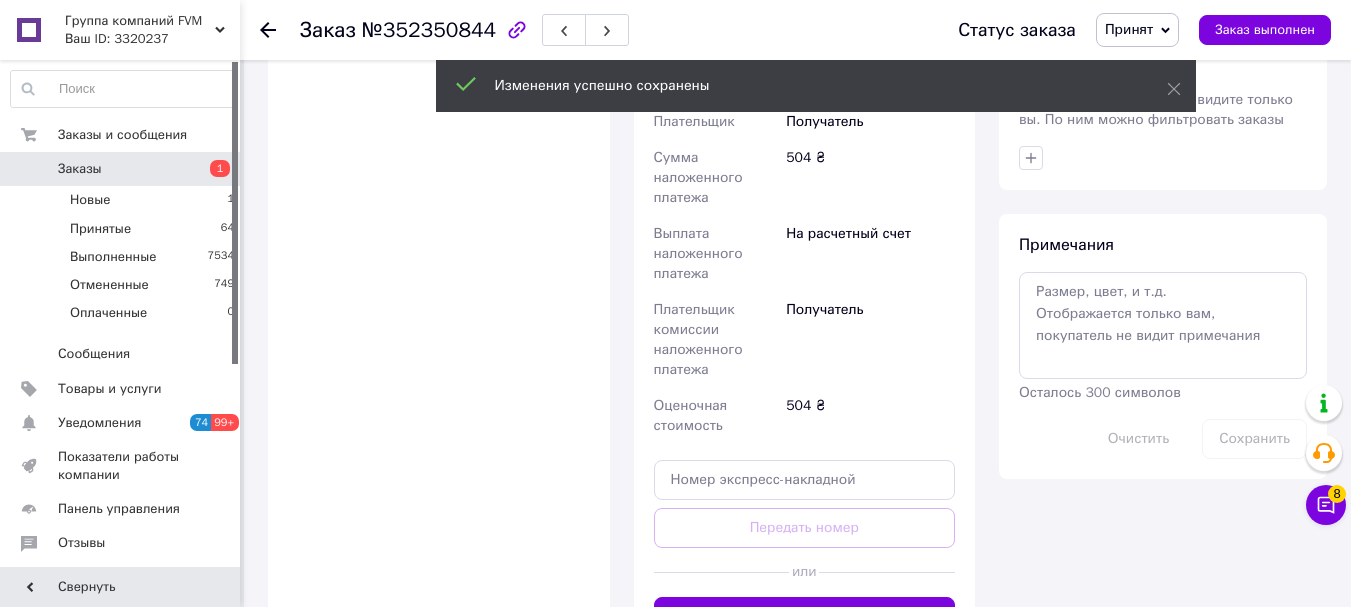 scroll, scrollTop: 1000, scrollLeft: 0, axis: vertical 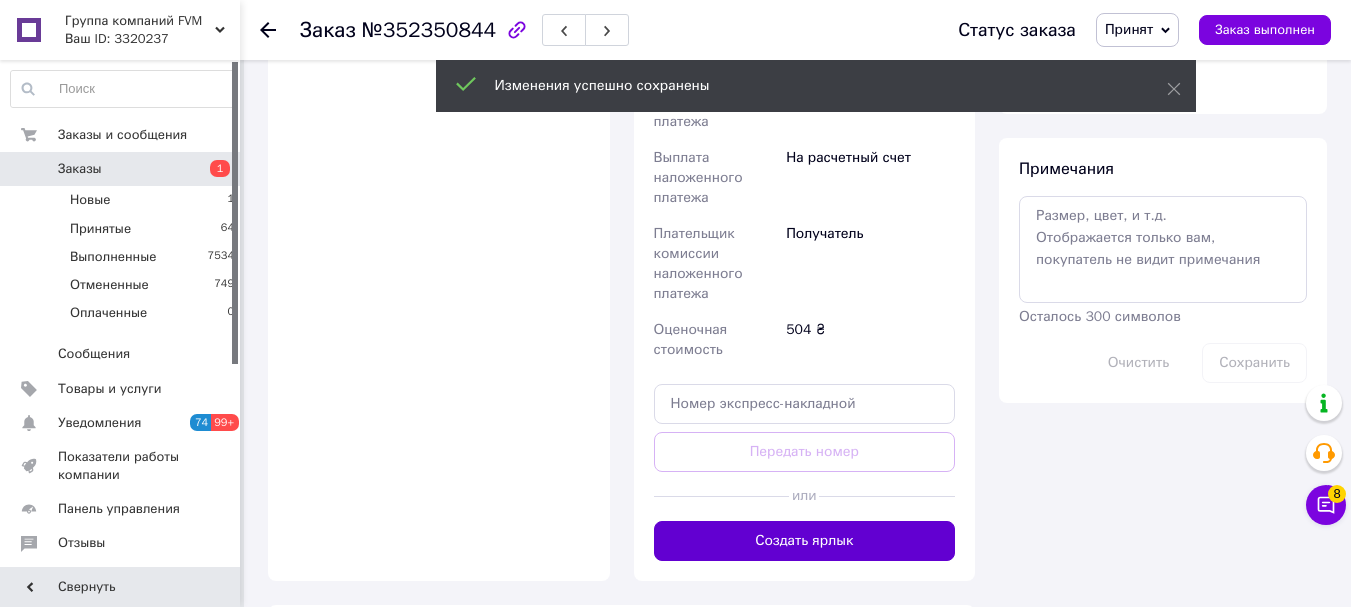 click on "Создать ярлык" at bounding box center (805, 541) 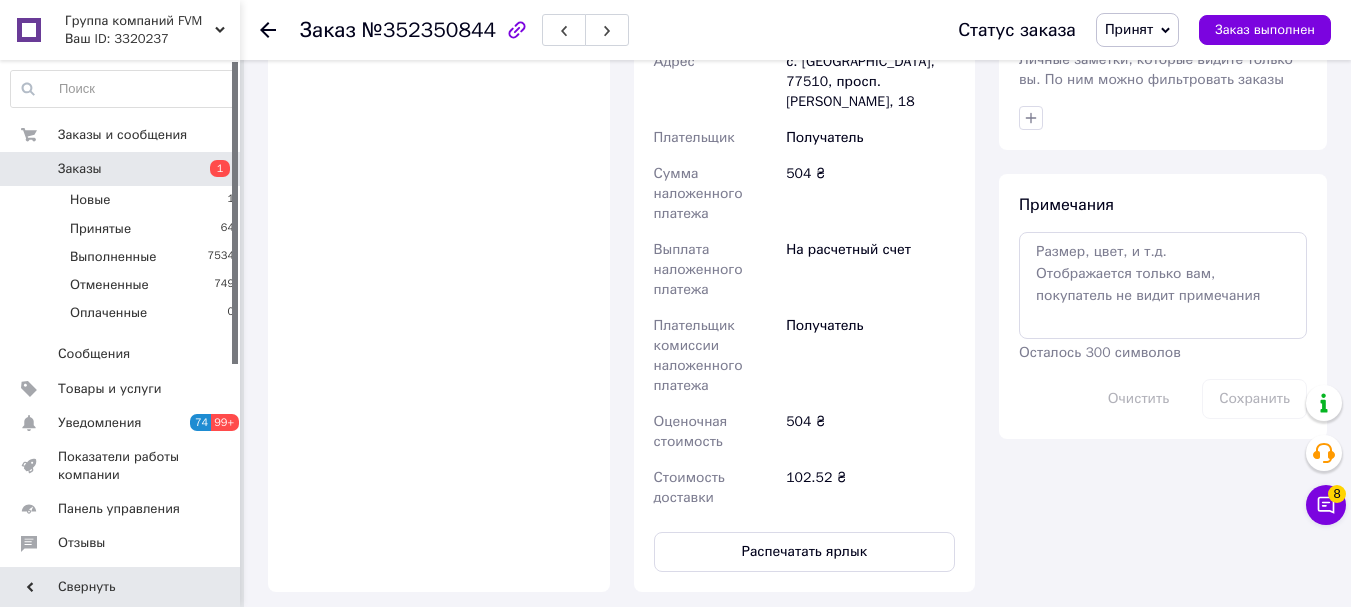 scroll, scrollTop: 600, scrollLeft: 0, axis: vertical 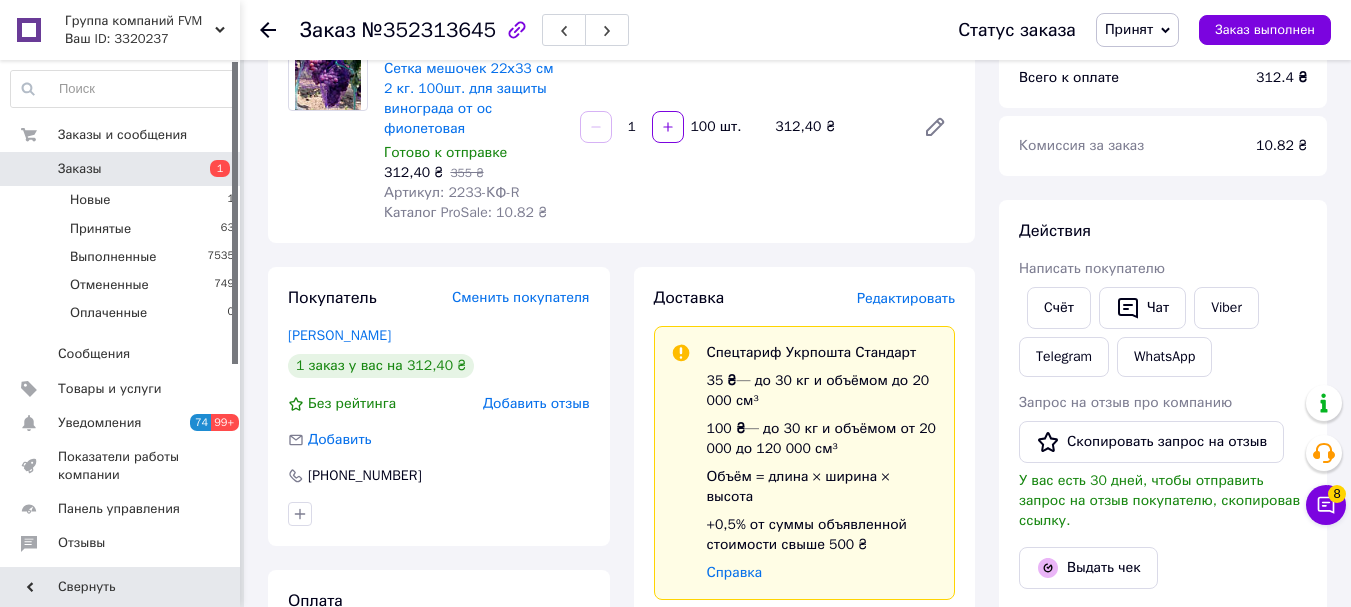 click on "Редактировать" at bounding box center [906, 298] 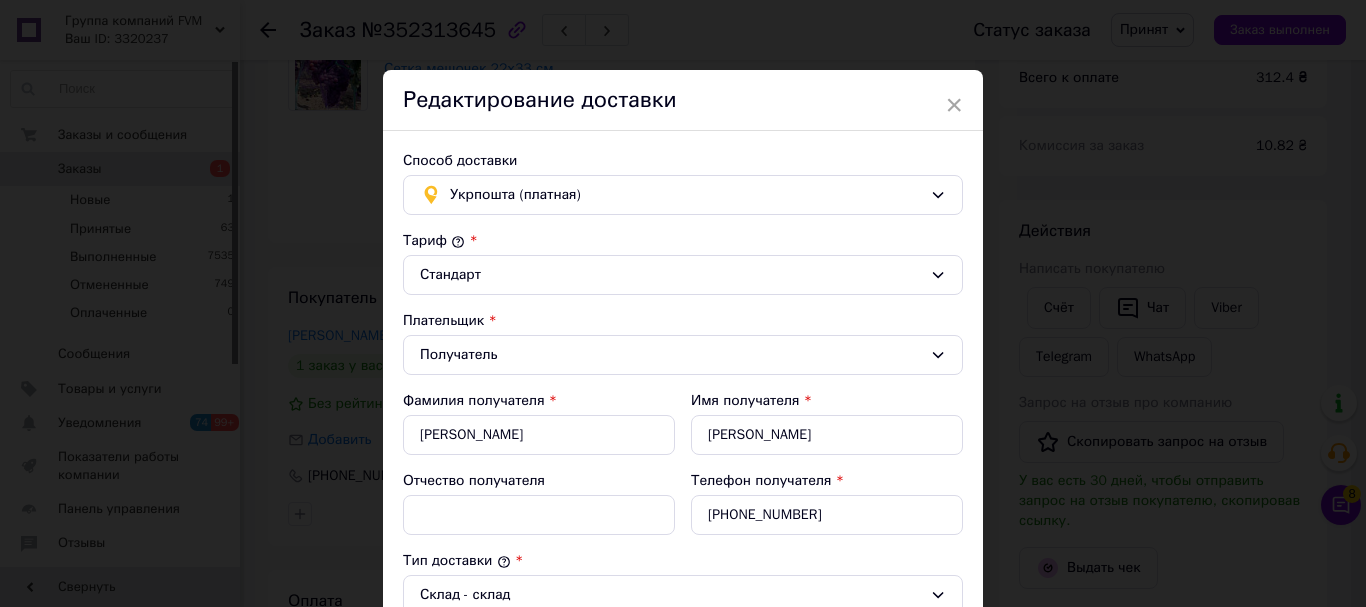 scroll, scrollTop: 500, scrollLeft: 0, axis: vertical 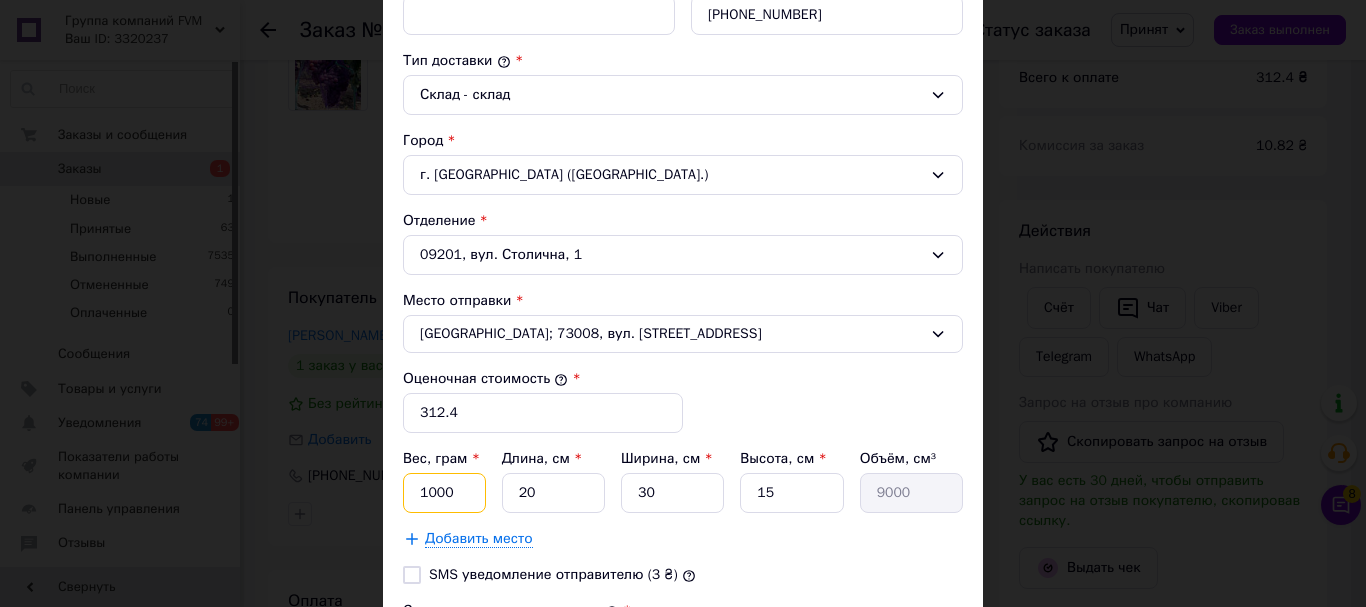 click on "1000" at bounding box center [444, 493] 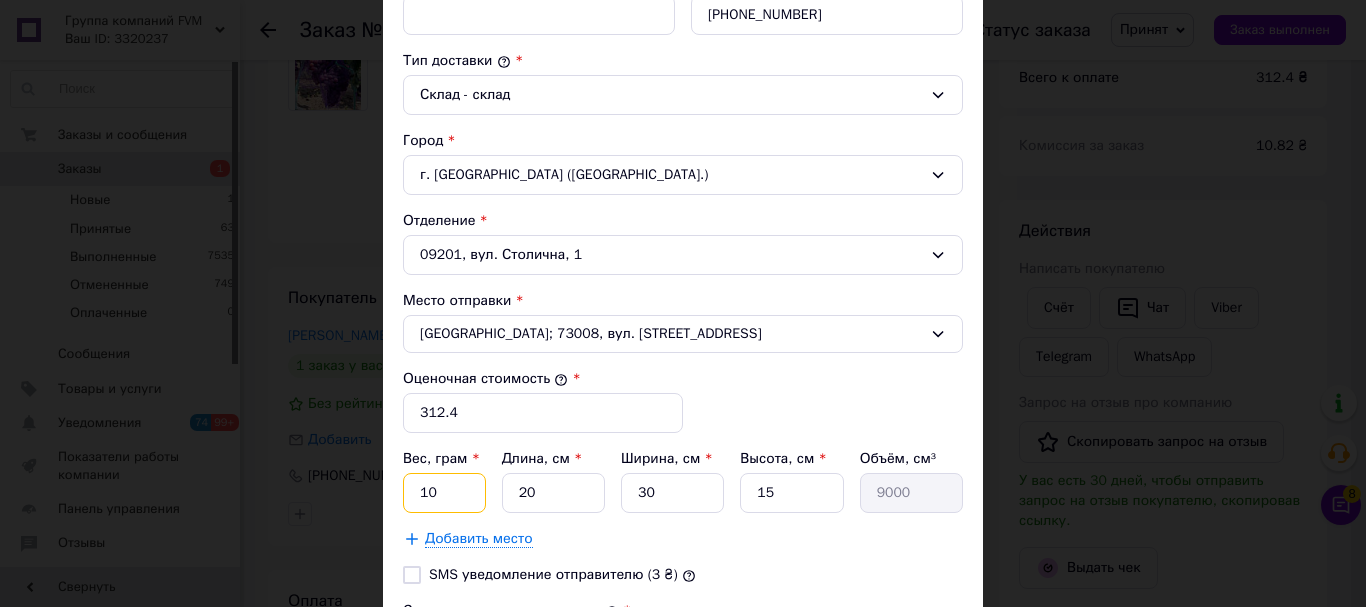 type on "1" 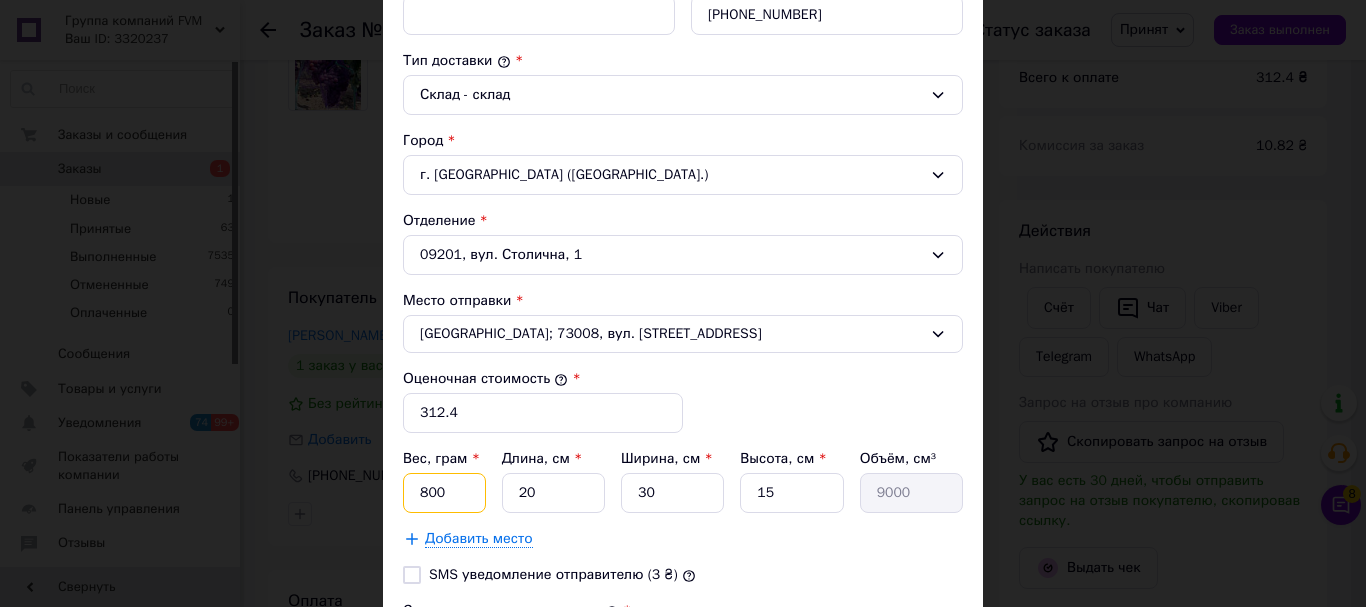 type on "800" 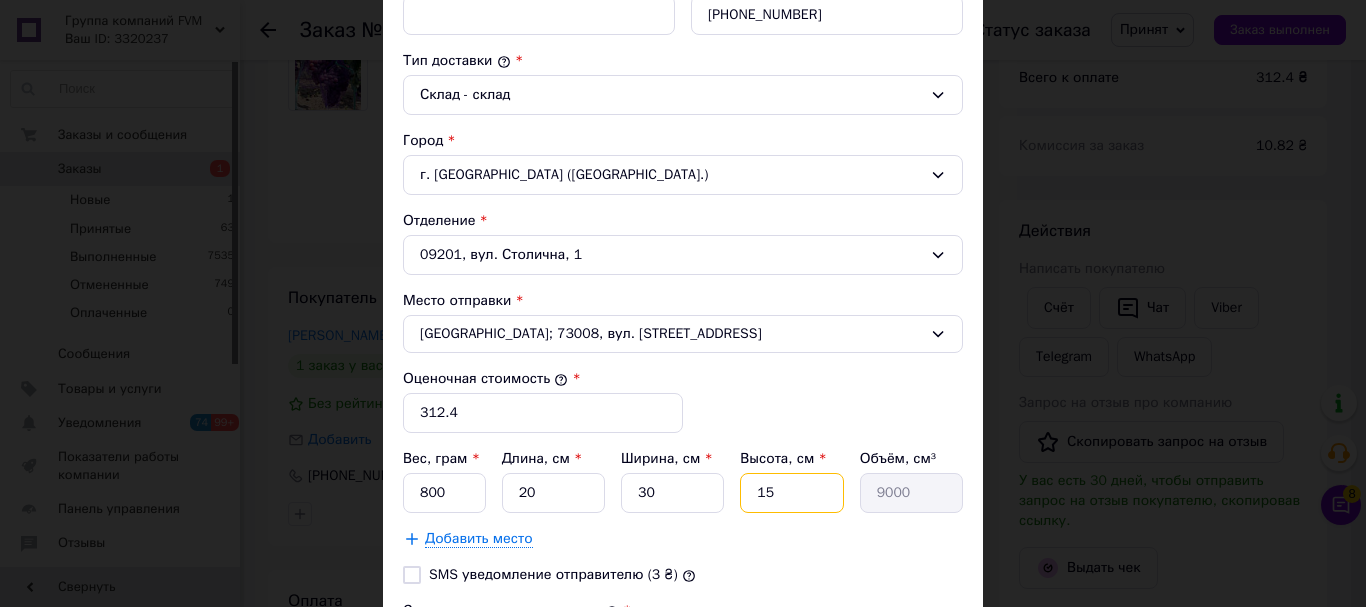 click on "15" at bounding box center (791, 493) 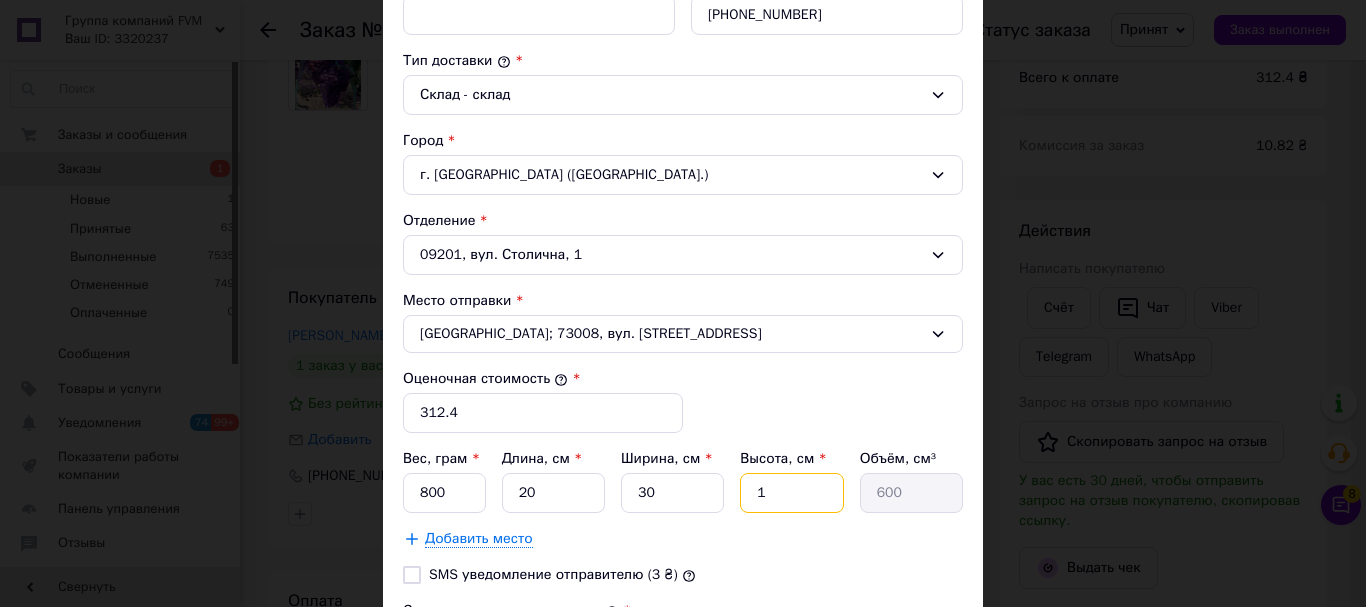 type on "10" 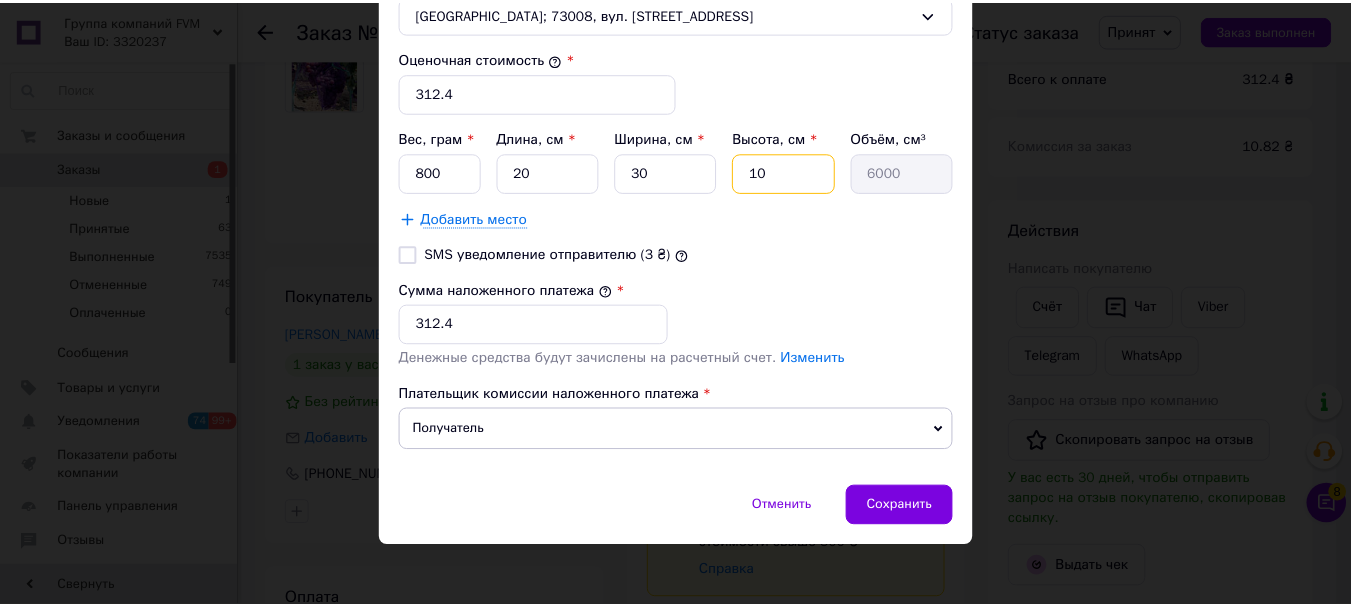 scroll, scrollTop: 830, scrollLeft: 0, axis: vertical 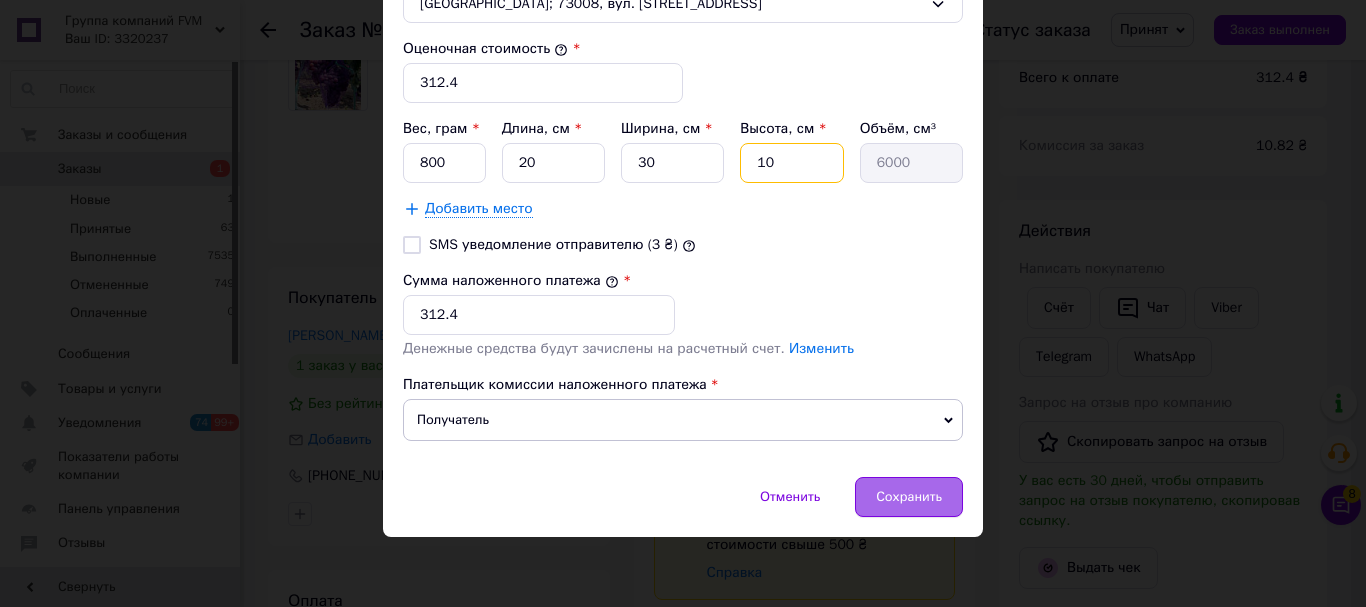 type on "10" 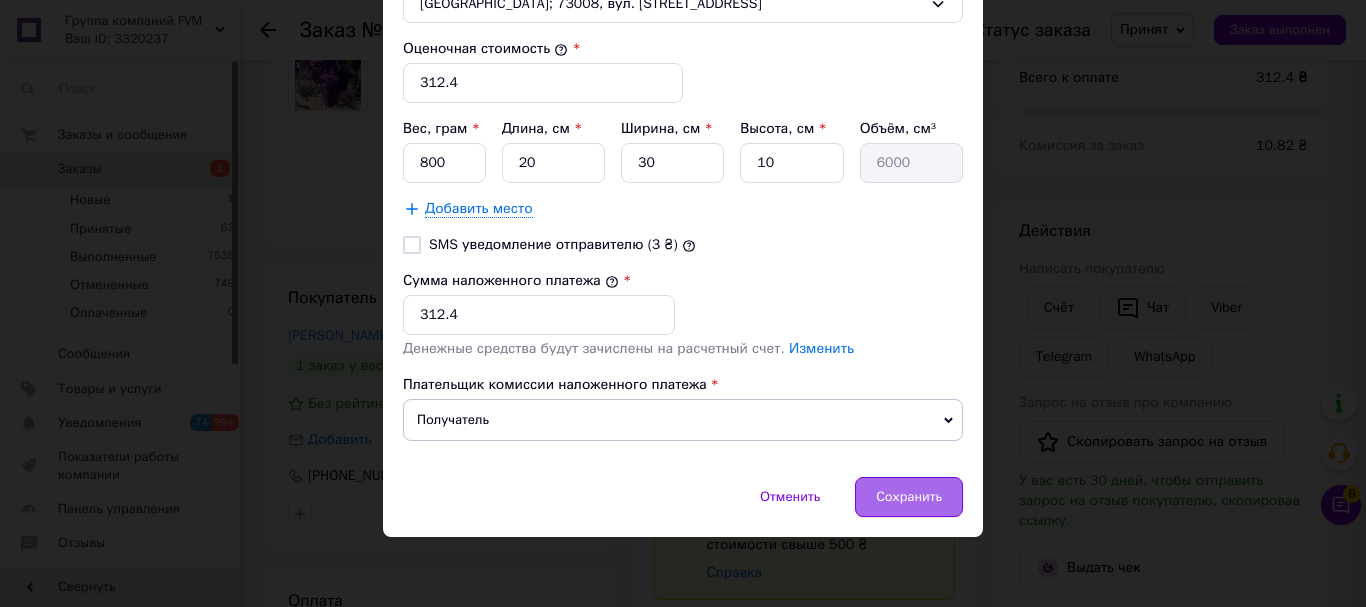 click on "Сохранить" at bounding box center [909, 497] 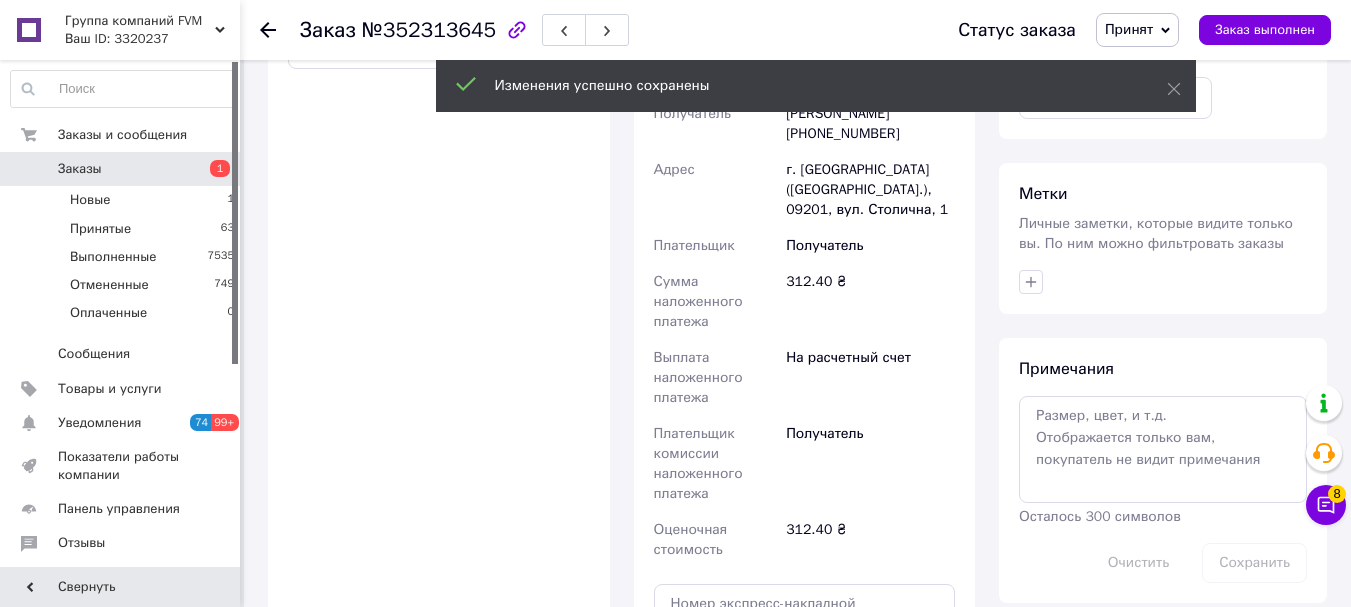 scroll, scrollTop: 1100, scrollLeft: 0, axis: vertical 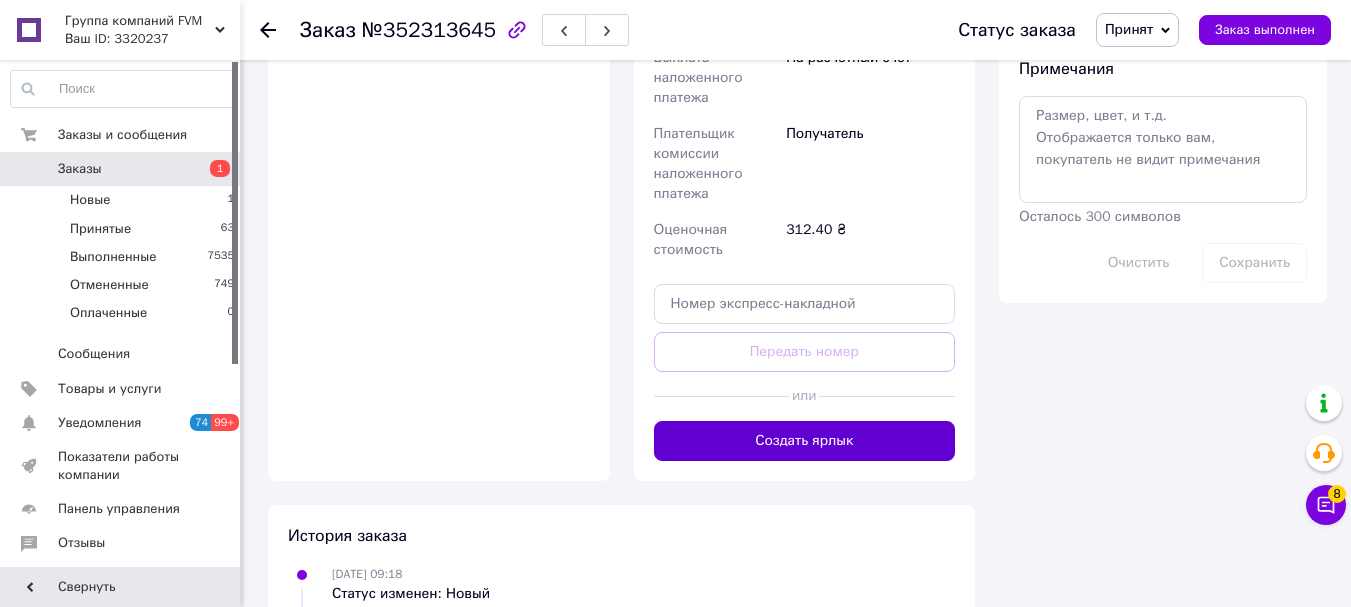 click on "Создать ярлык" at bounding box center (805, 441) 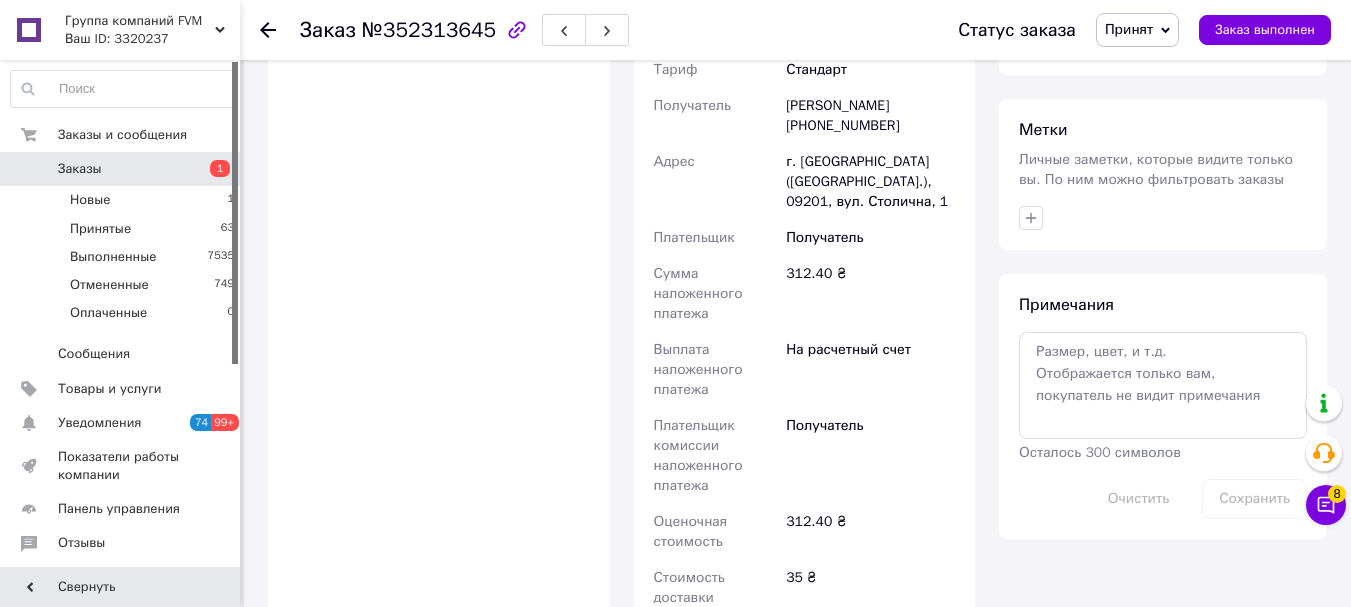 scroll, scrollTop: 600, scrollLeft: 0, axis: vertical 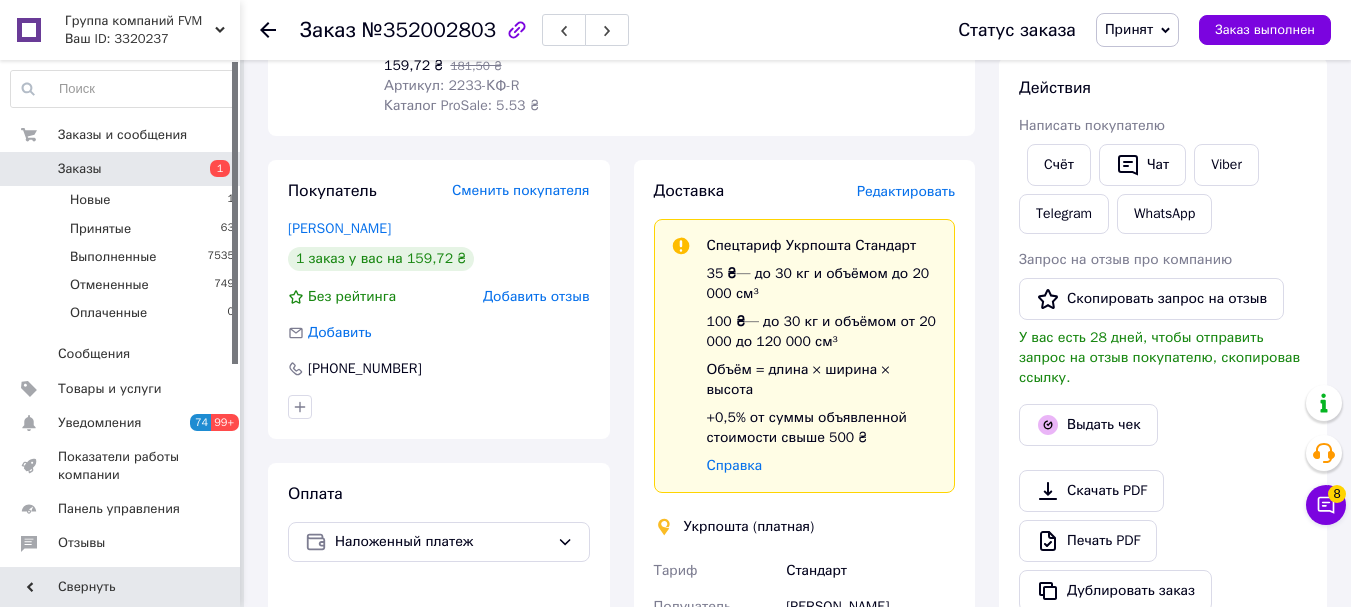 click on "Редактировать" at bounding box center (906, 191) 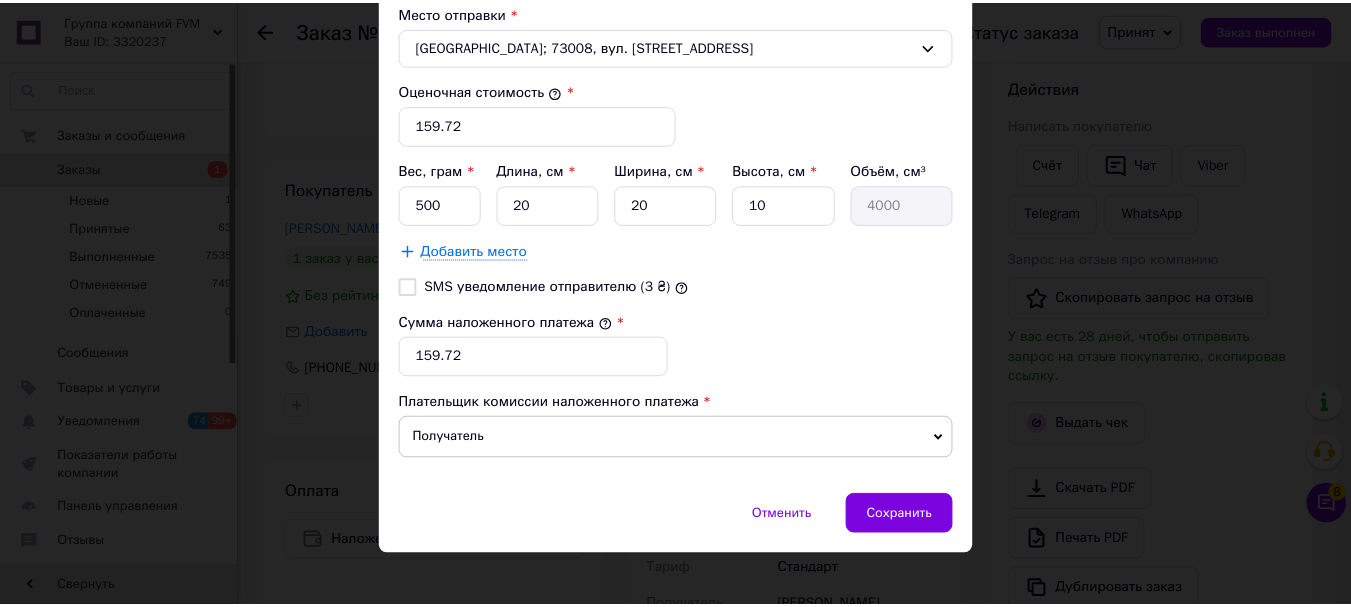scroll, scrollTop: 806, scrollLeft: 0, axis: vertical 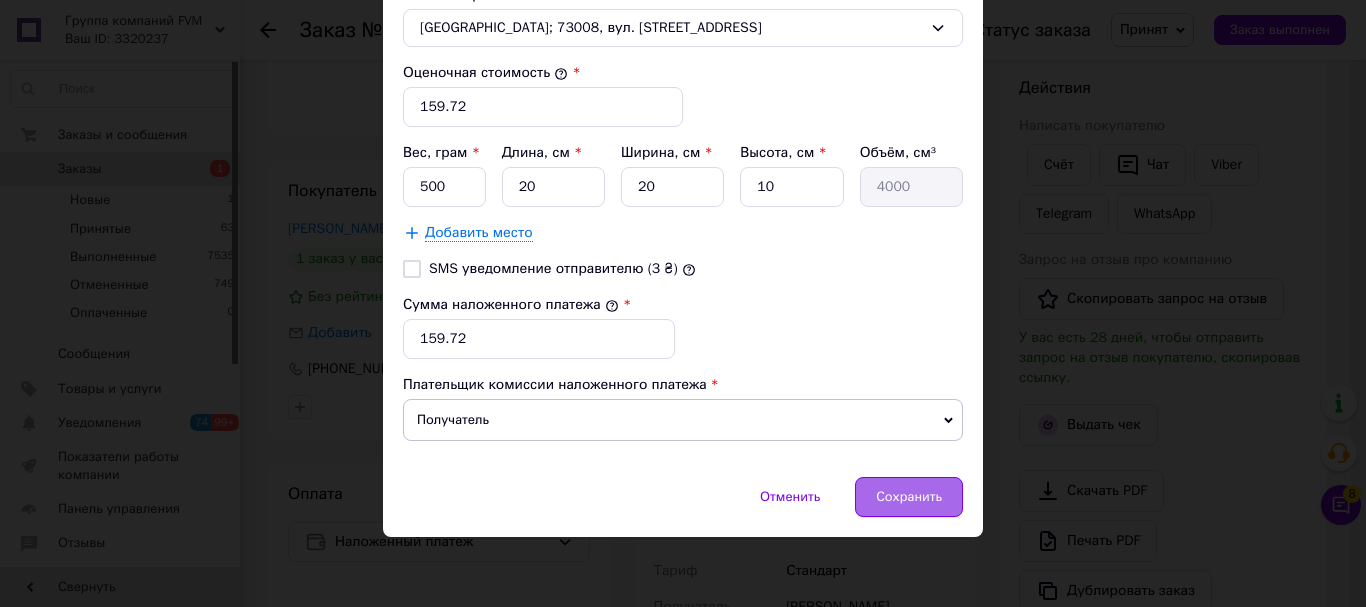 click on "Сохранить" at bounding box center [909, 497] 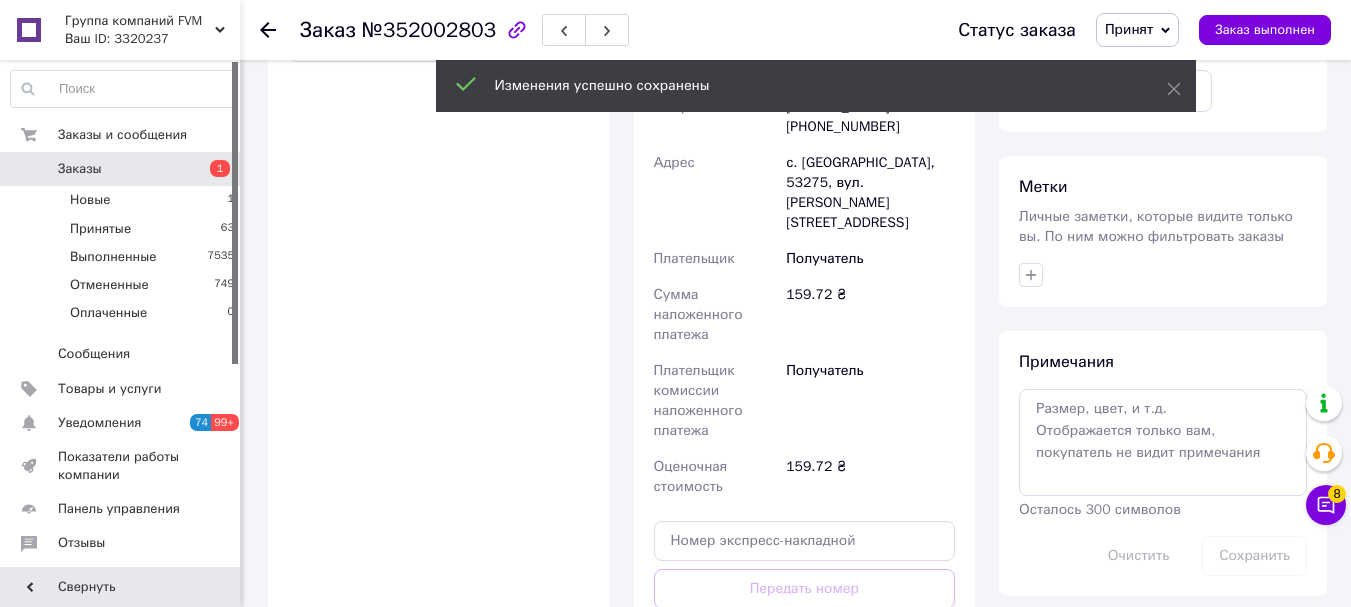scroll, scrollTop: 1107, scrollLeft: 0, axis: vertical 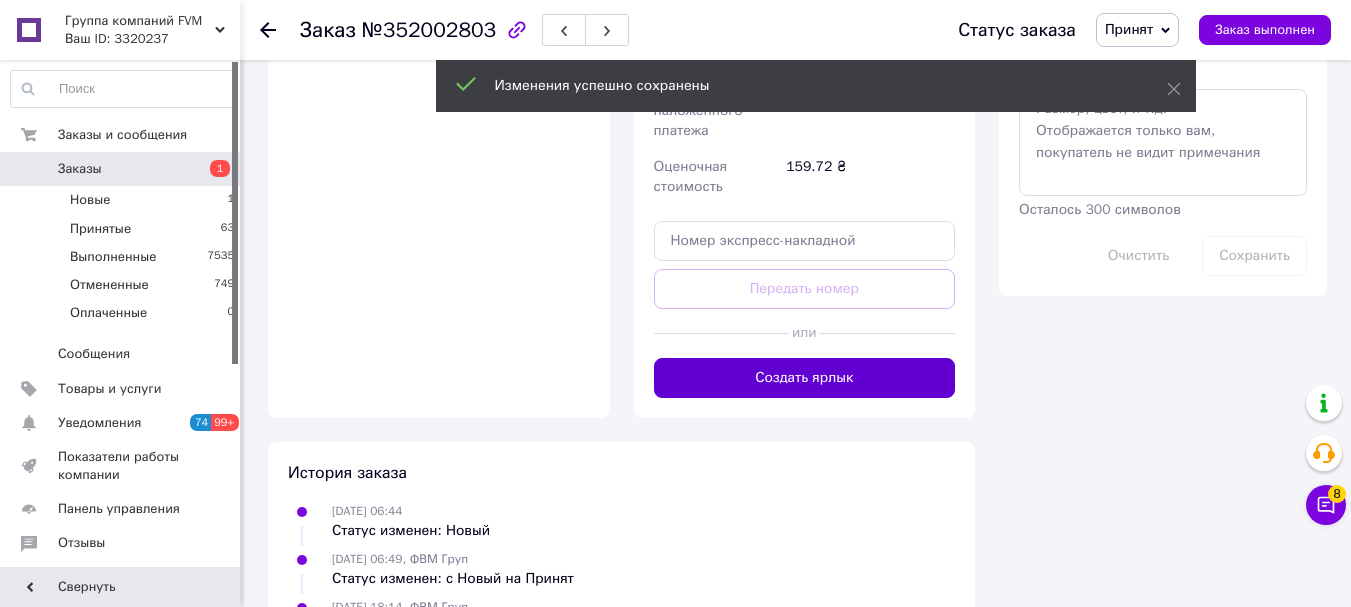 click on "Создать ярлык" at bounding box center (805, 378) 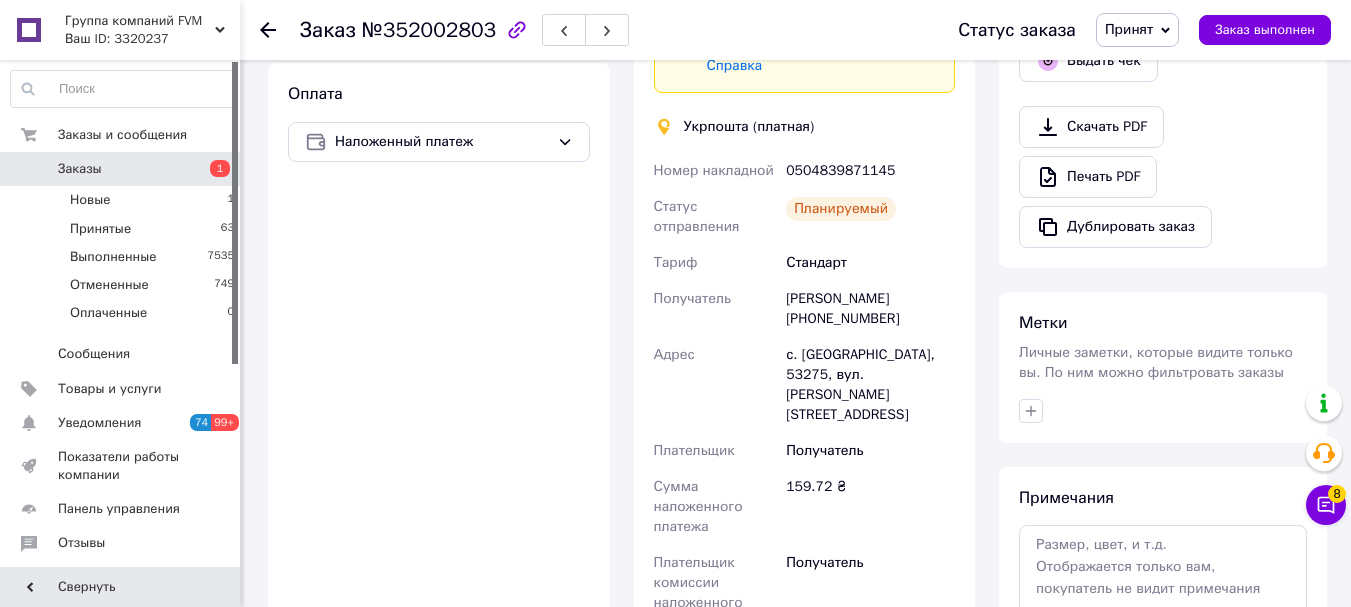 scroll, scrollTop: 607, scrollLeft: 0, axis: vertical 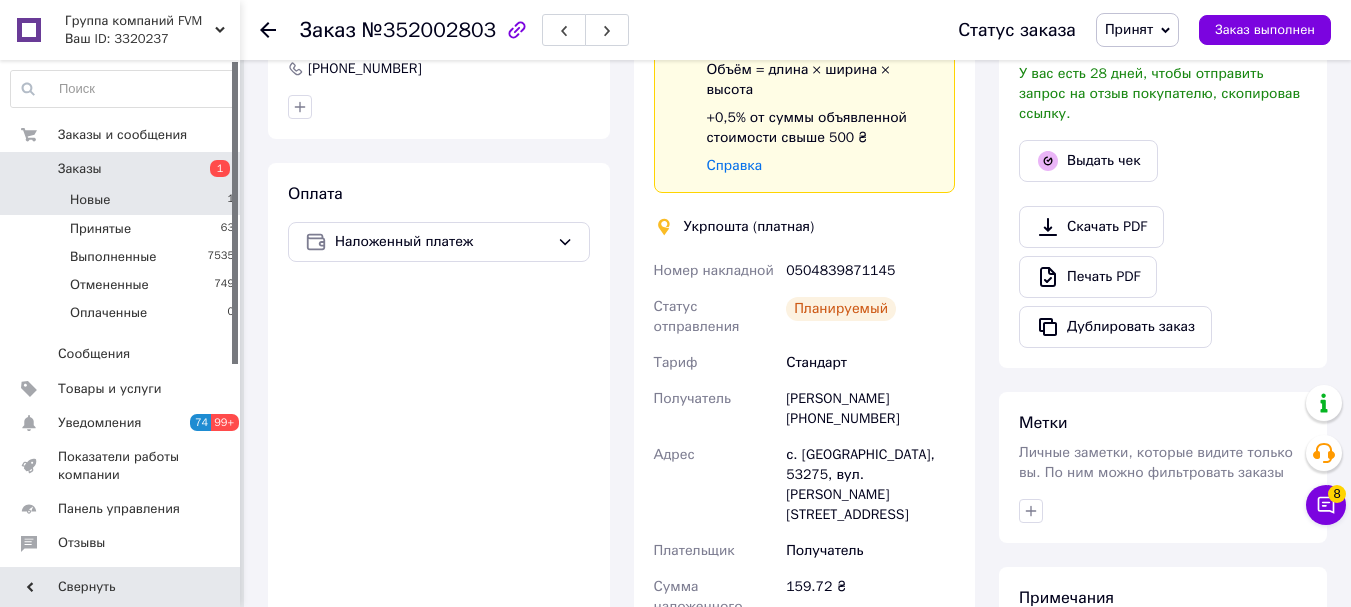click on "Новые 1" at bounding box center (123, 200) 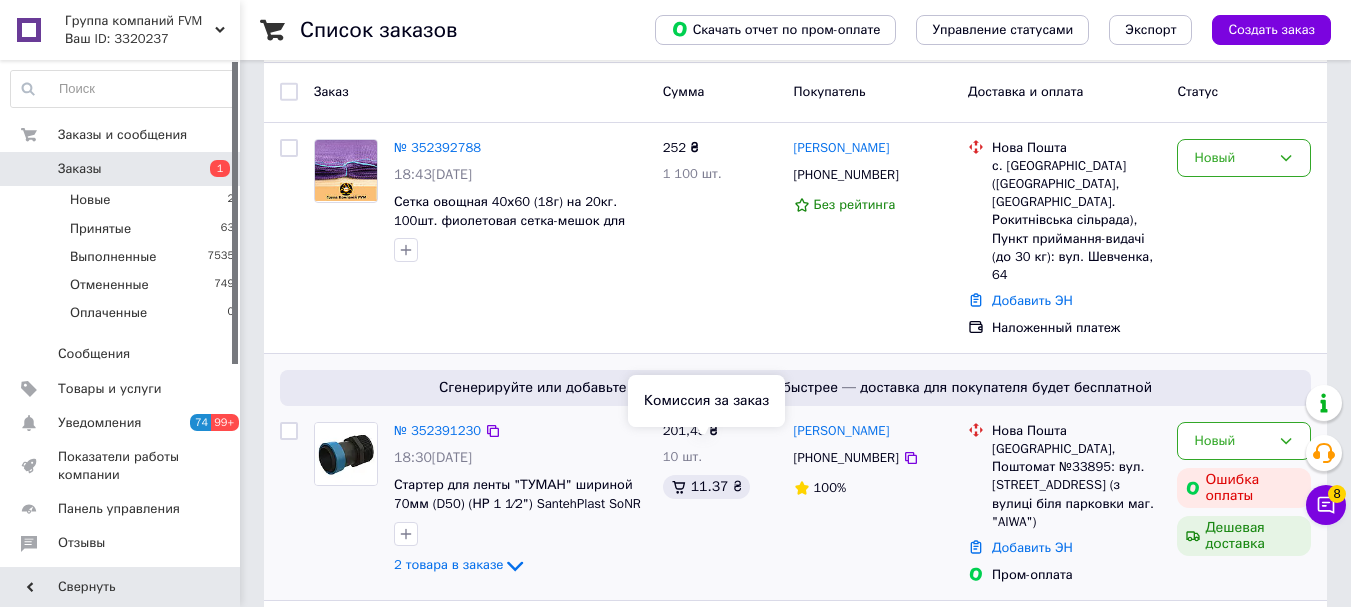 scroll, scrollTop: 200, scrollLeft: 0, axis: vertical 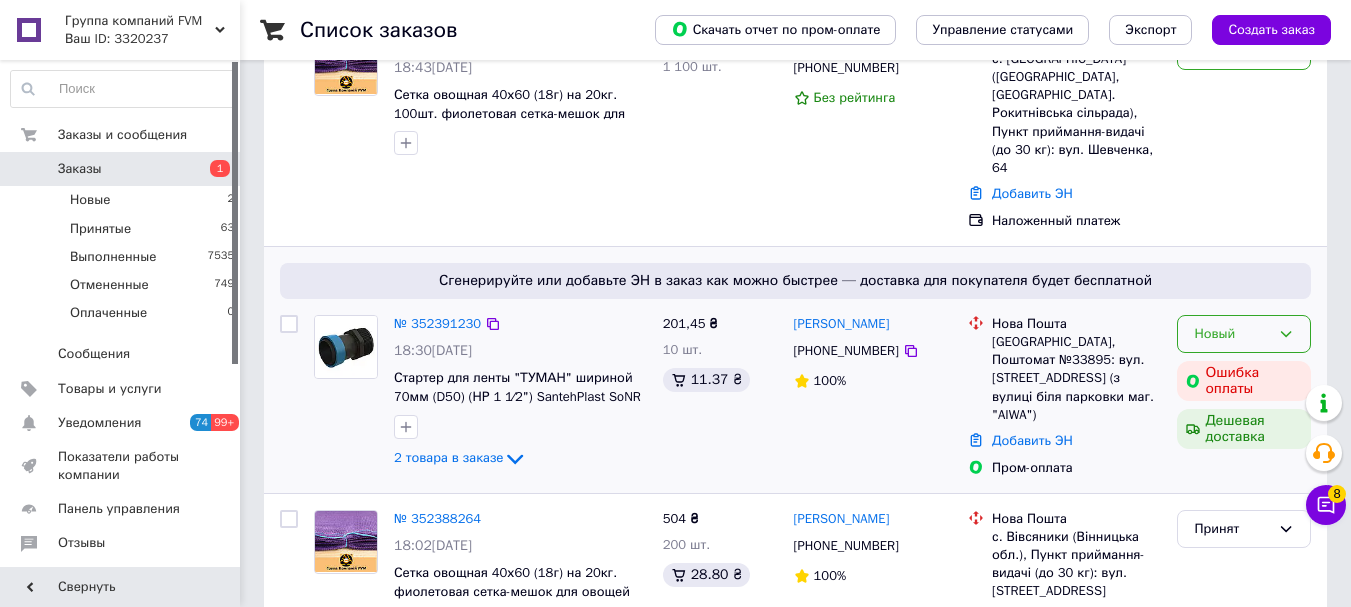 click on "Новый" at bounding box center (1244, 334) 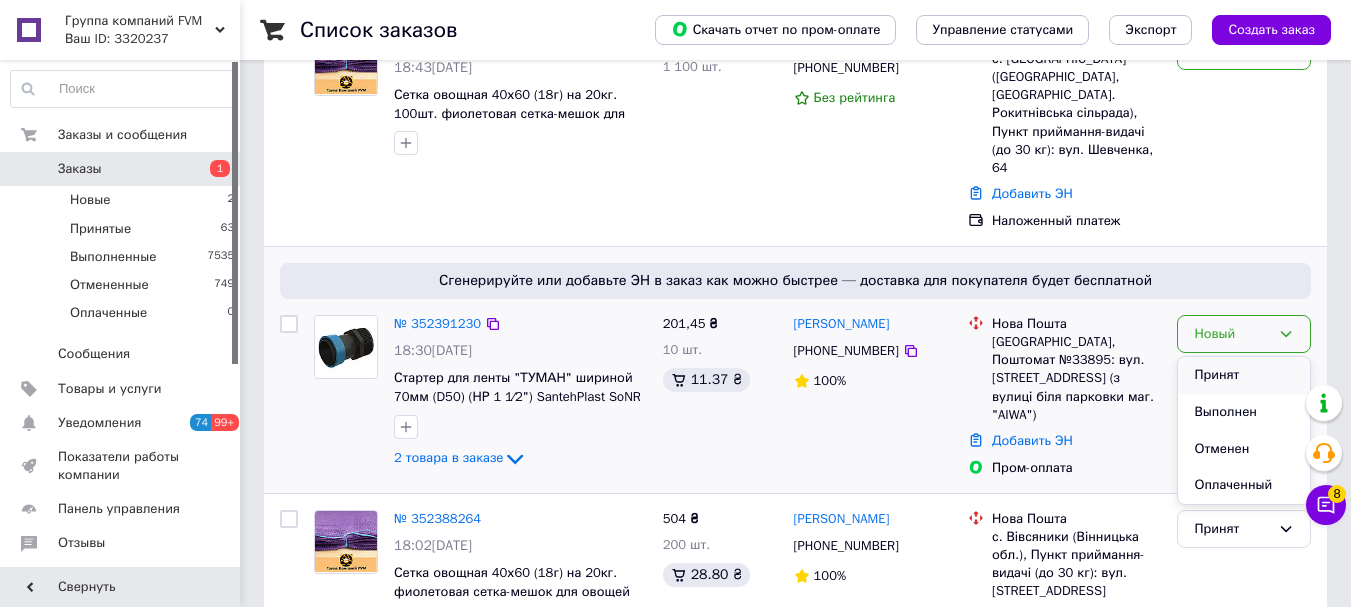 click on "Принят" at bounding box center (1244, 375) 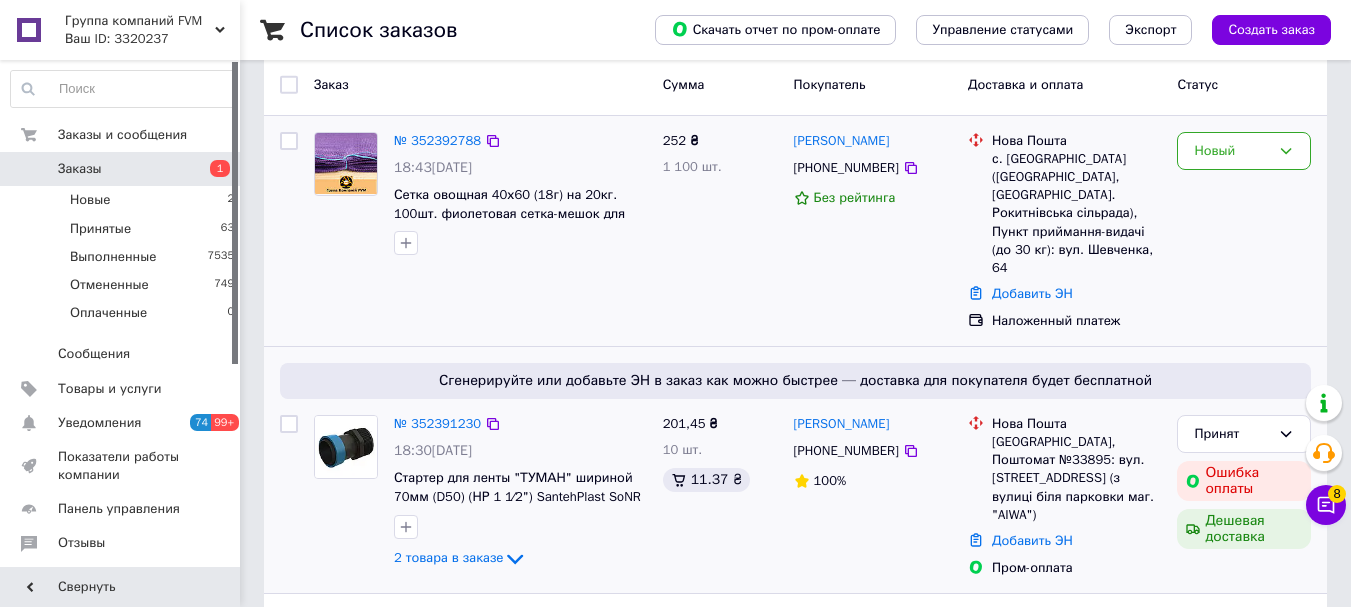scroll, scrollTop: 0, scrollLeft: 0, axis: both 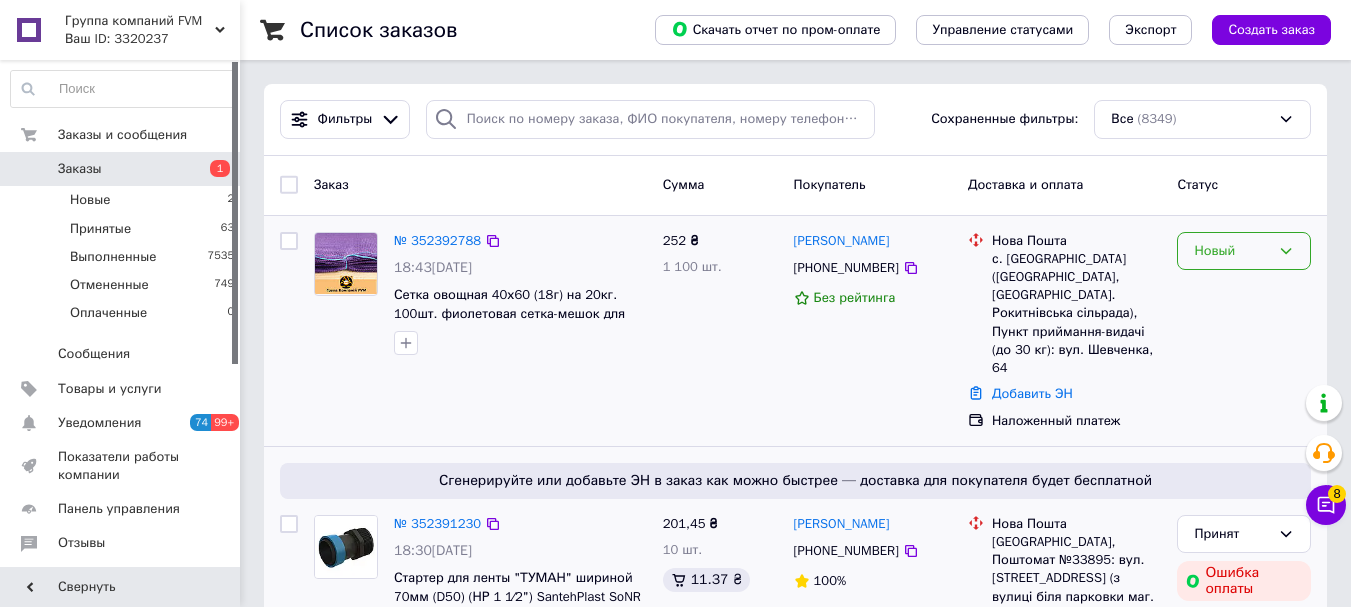 click on "Новый" at bounding box center (1244, 251) 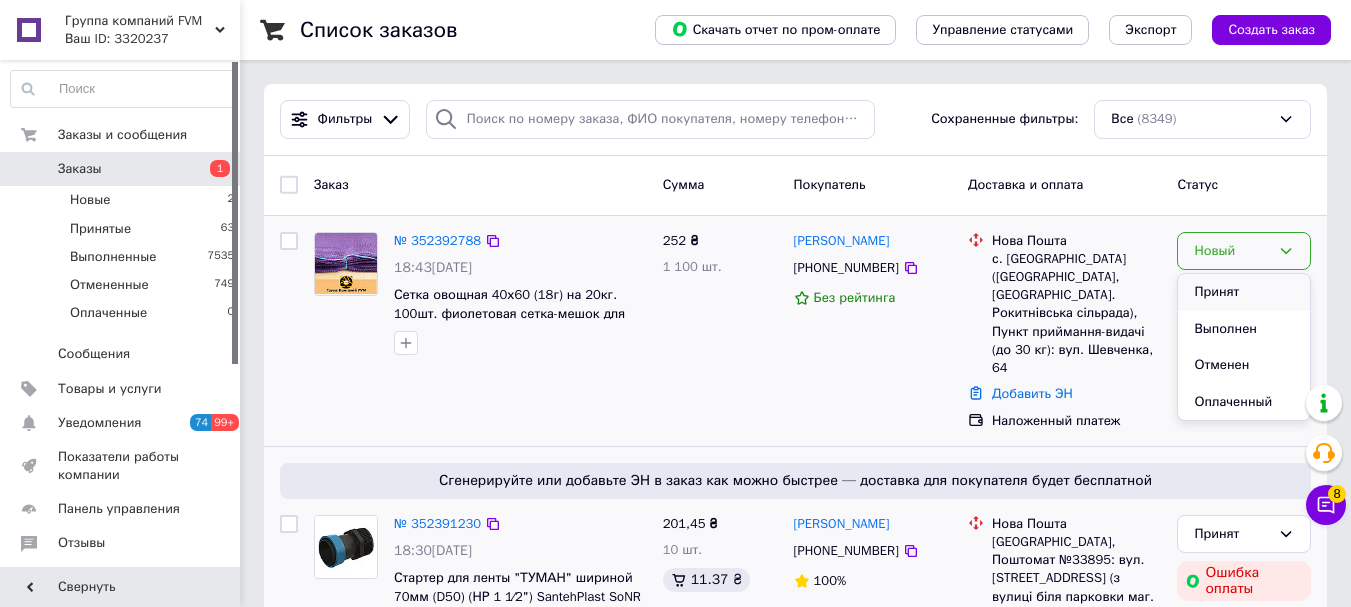 click on "Принят" at bounding box center [1244, 292] 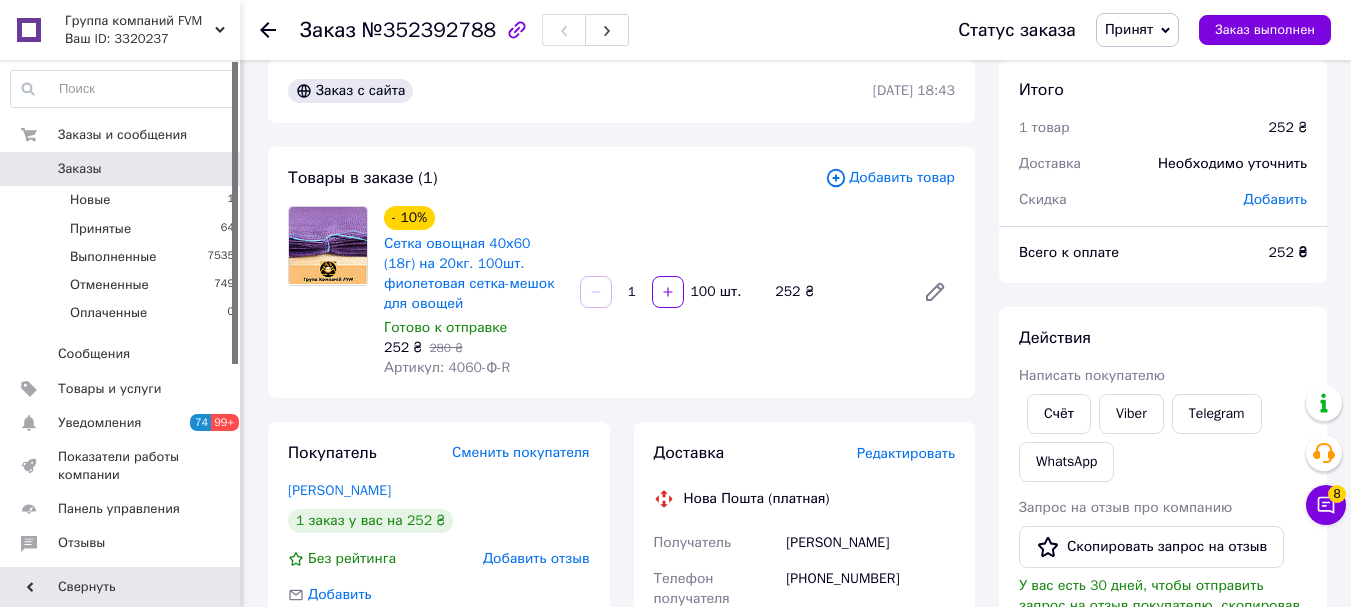 scroll, scrollTop: 0, scrollLeft: 0, axis: both 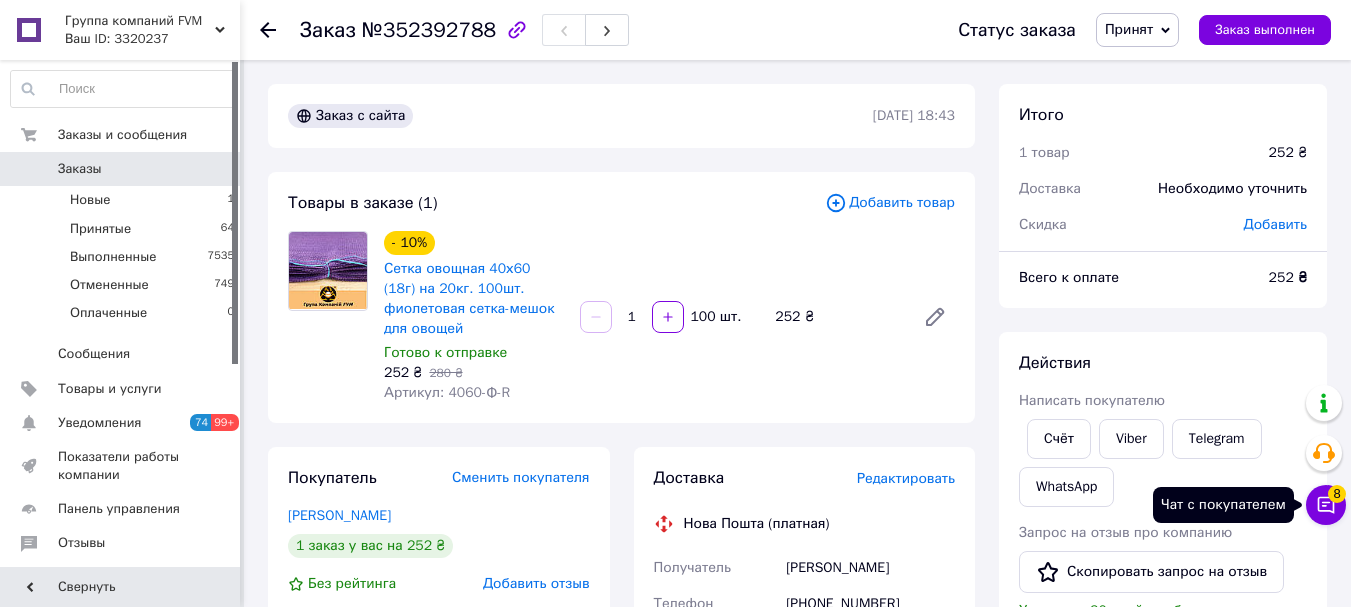 click 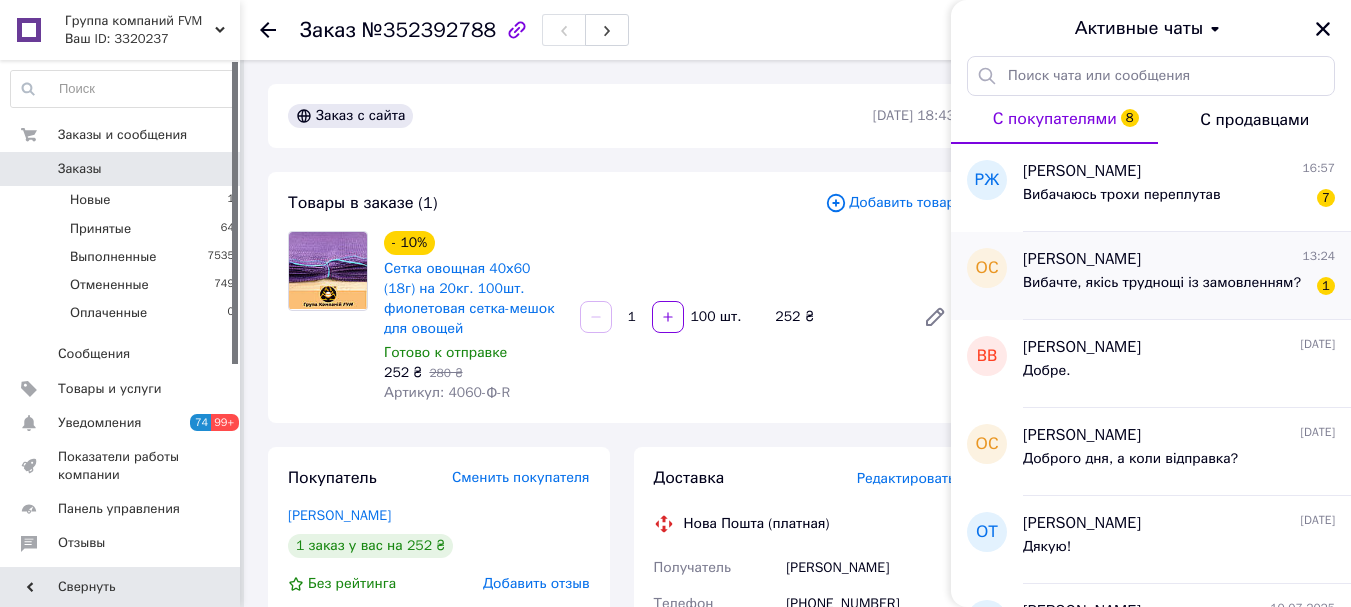 click on "[PERSON_NAME]" at bounding box center (1082, 259) 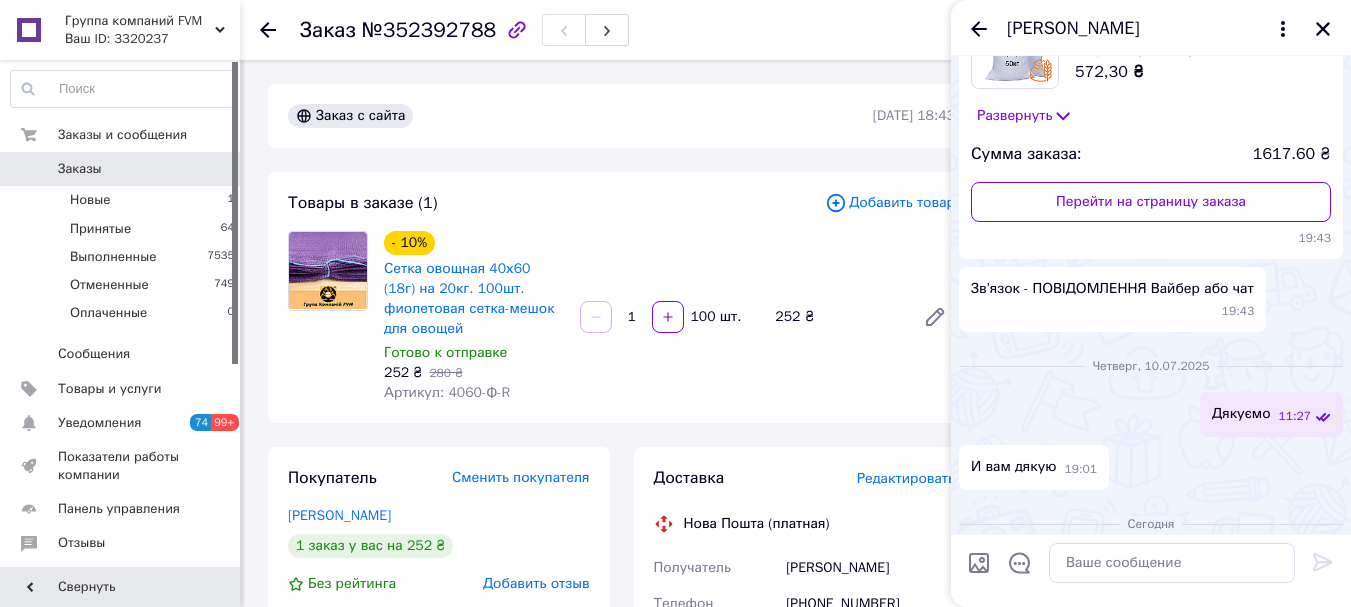 scroll, scrollTop: 3, scrollLeft: 0, axis: vertical 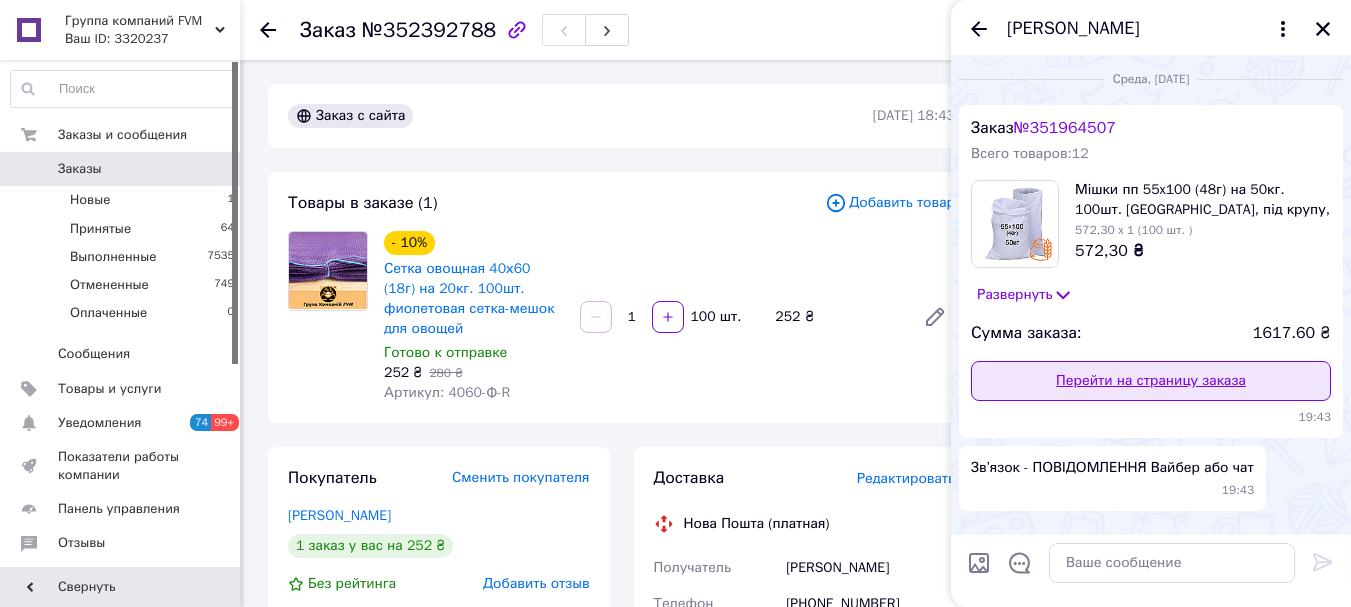click on "Перейти на страницу заказа" at bounding box center (1151, 381) 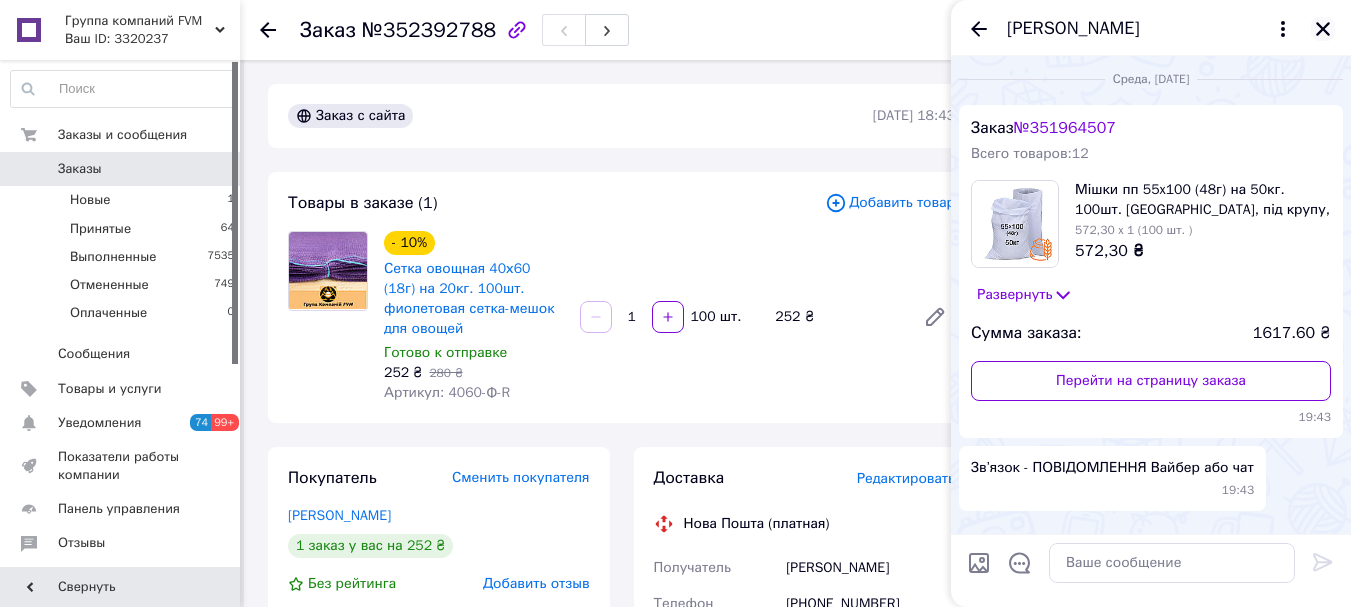 click 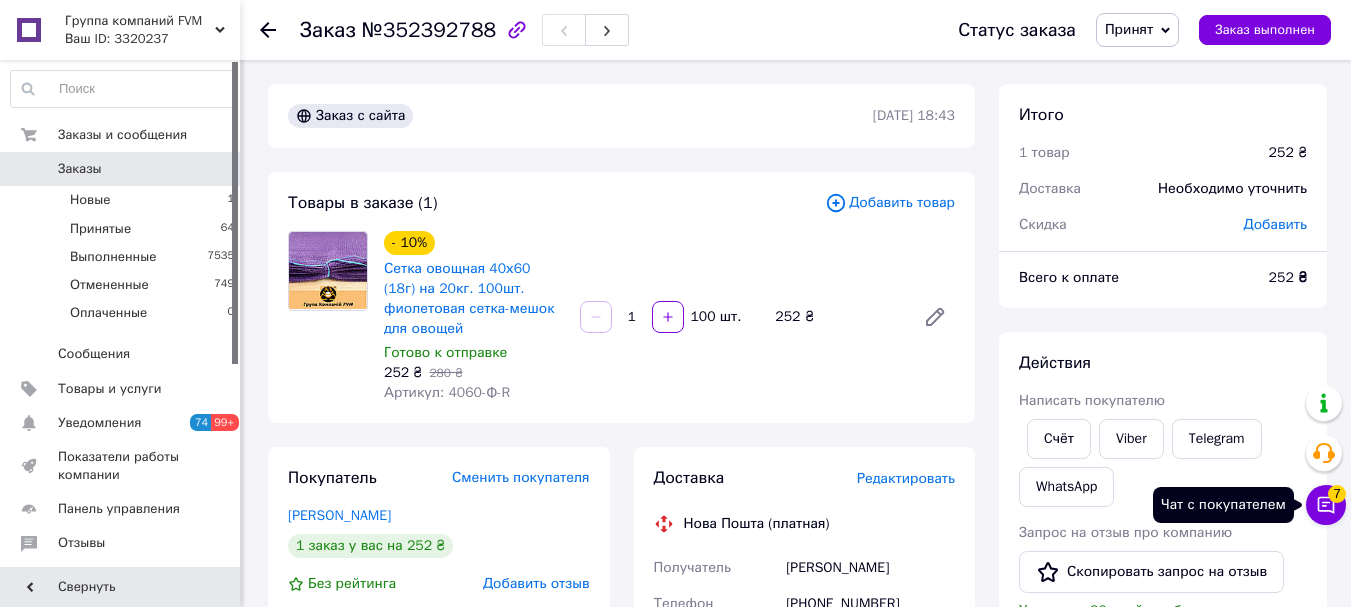 click on "7" at bounding box center (1337, 494) 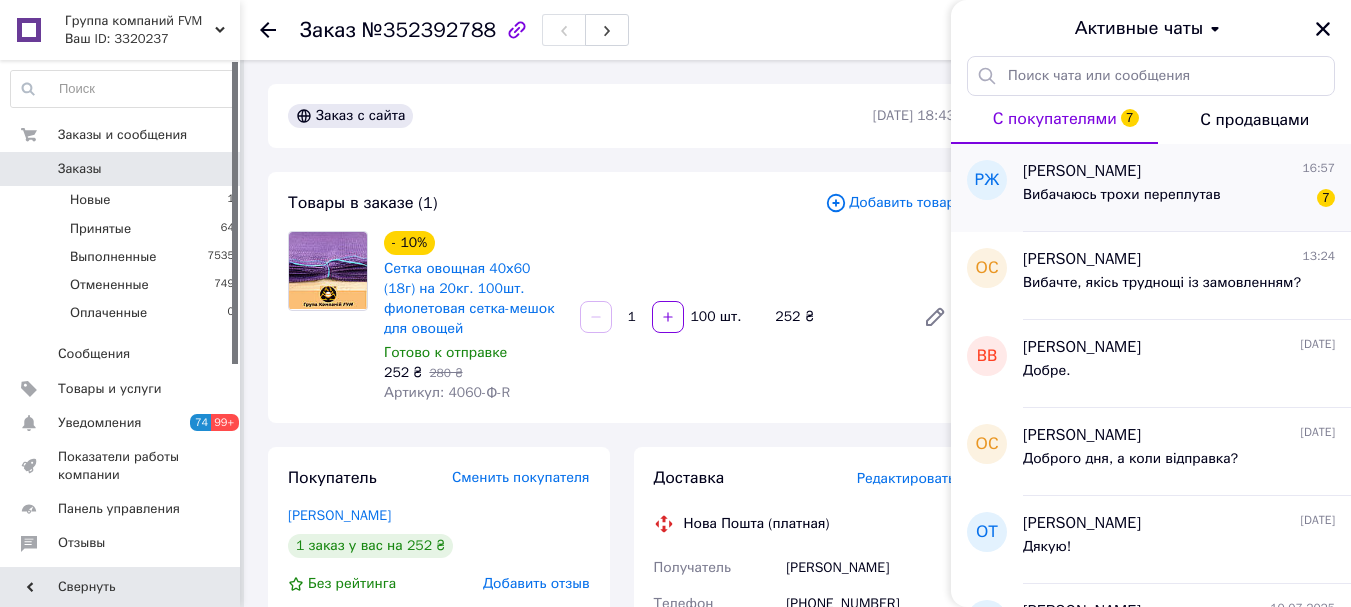click on "Вибачаюсь трохи переплутав" at bounding box center (1122, 195) 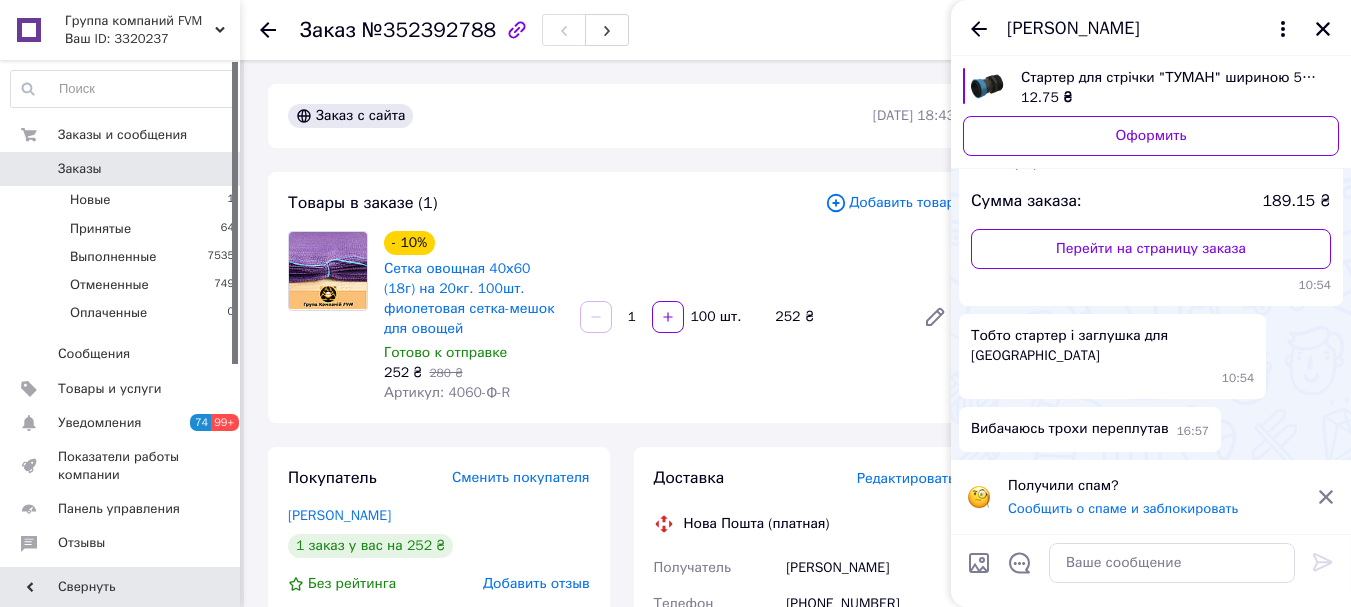 scroll, scrollTop: 960, scrollLeft: 0, axis: vertical 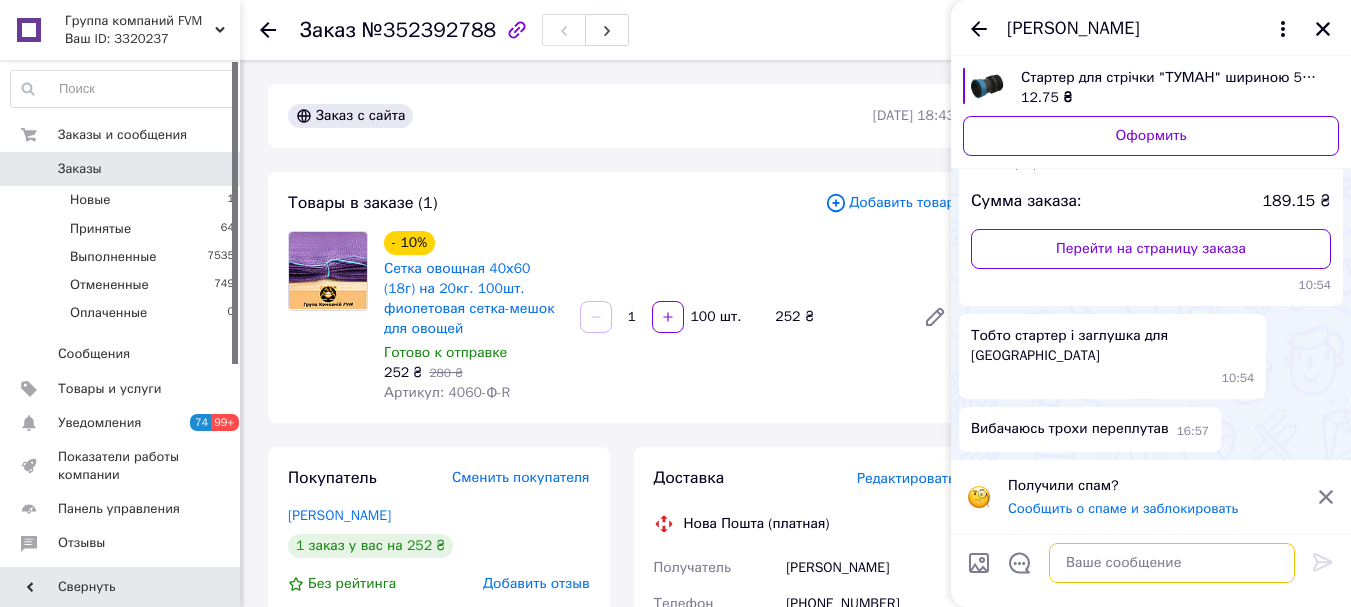 click at bounding box center [1172, 563] 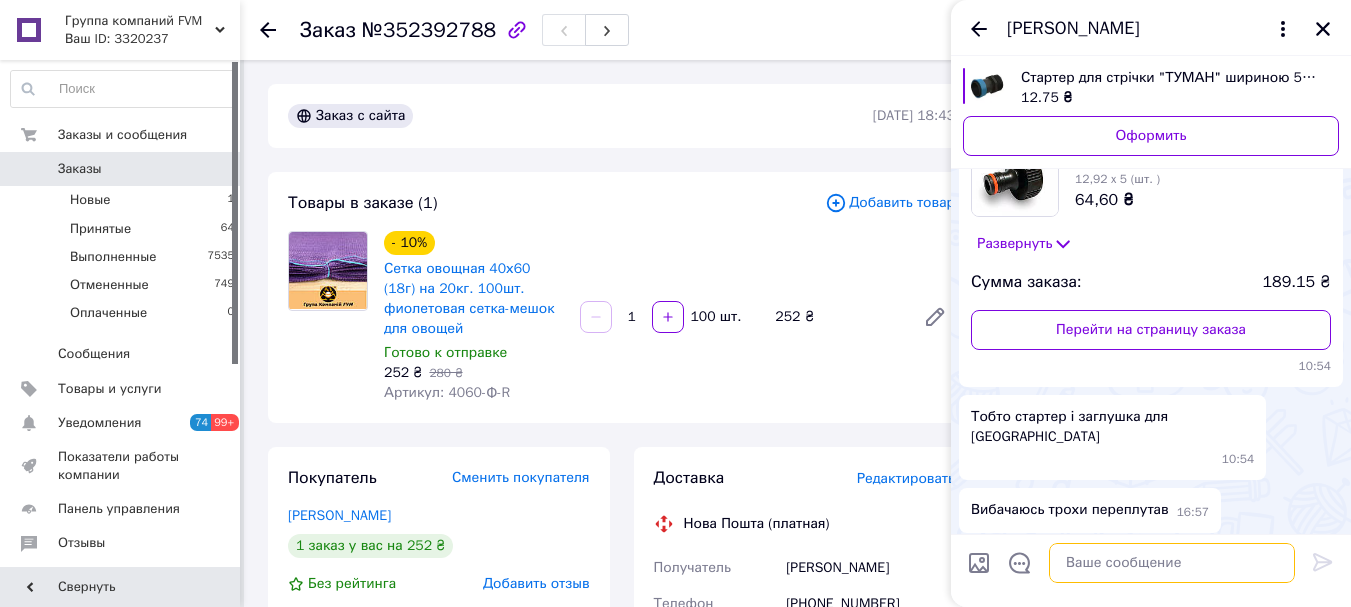 scroll, scrollTop: 960, scrollLeft: 0, axis: vertical 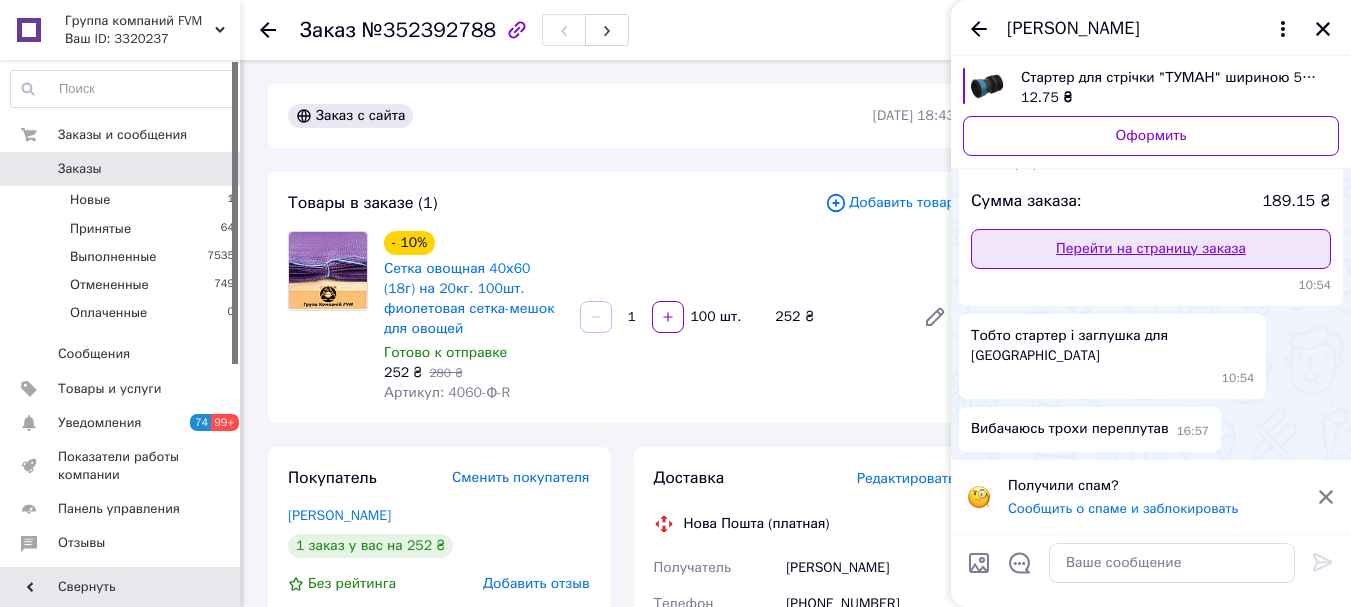 click on "Перейти на страницу заказа" at bounding box center (1151, 249) 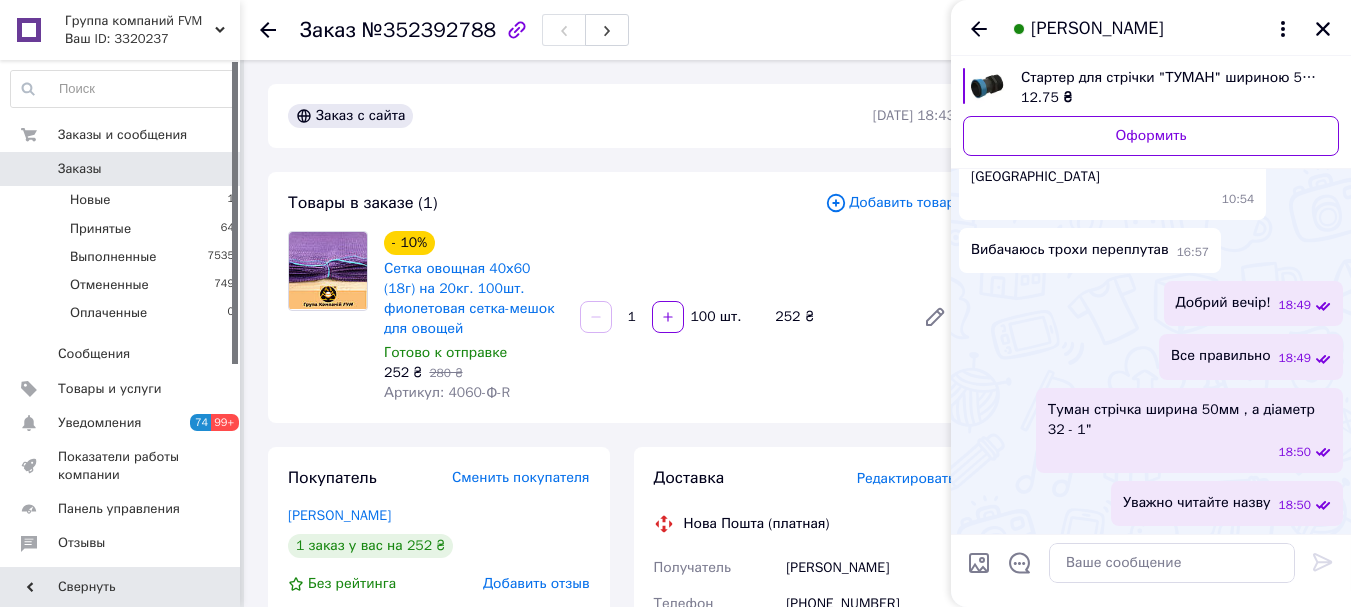 scroll, scrollTop: 924, scrollLeft: 0, axis: vertical 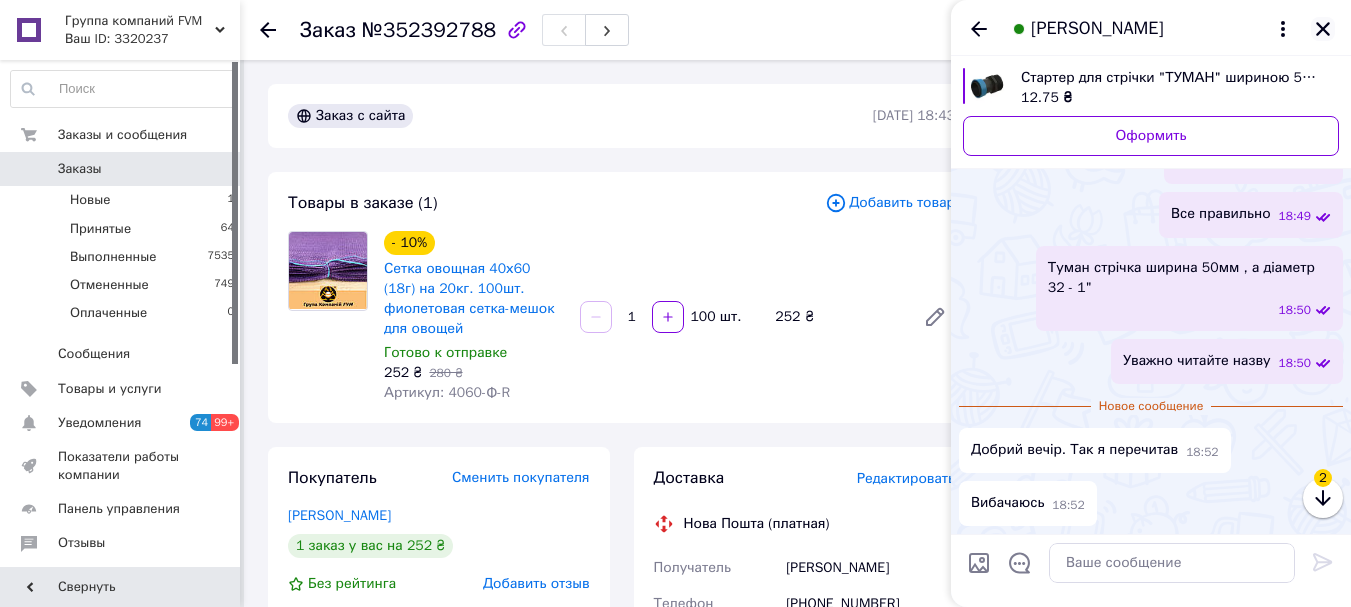 click 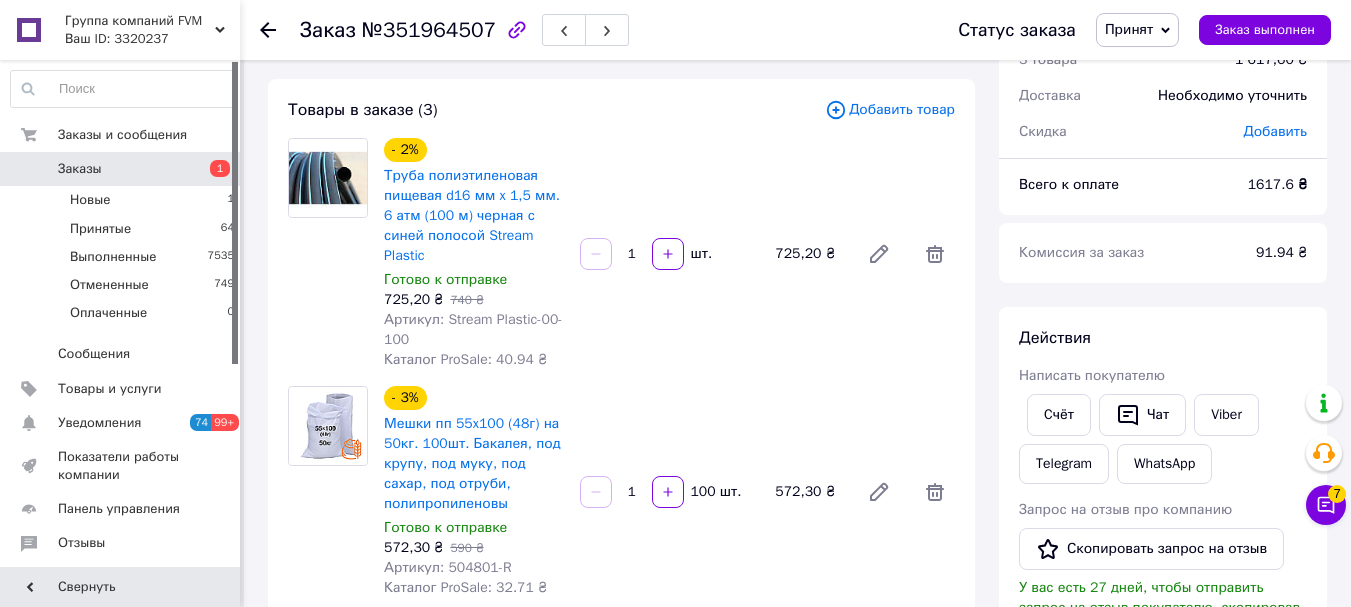 scroll, scrollTop: 0, scrollLeft: 0, axis: both 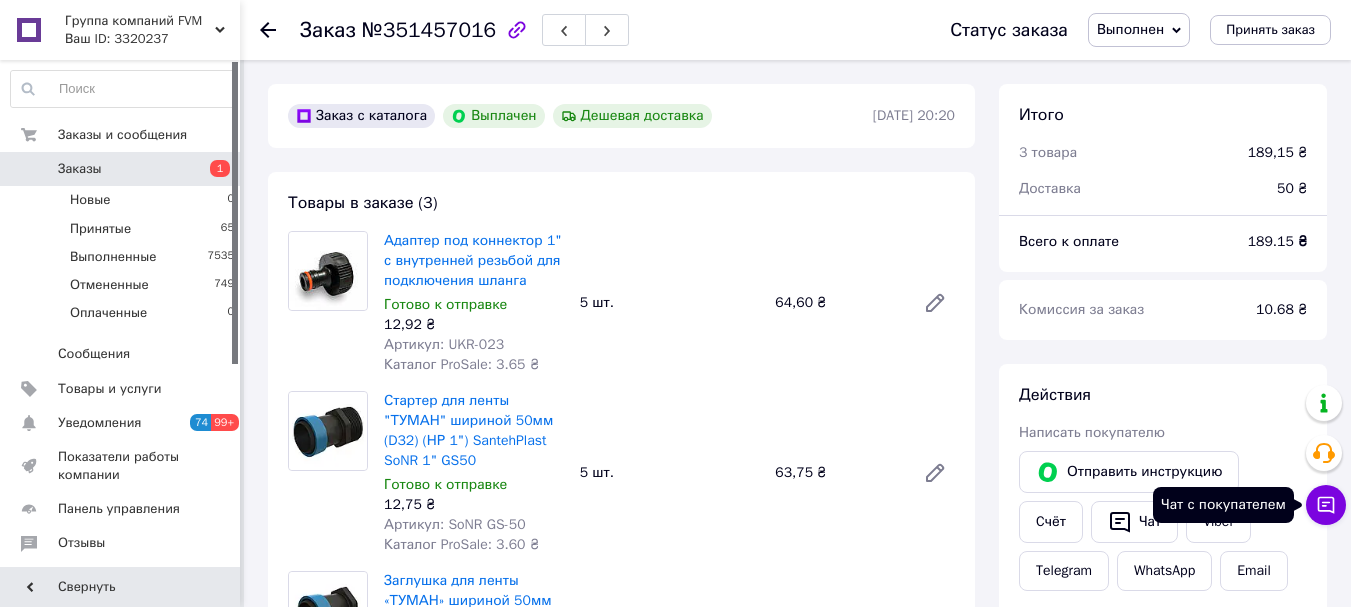 click 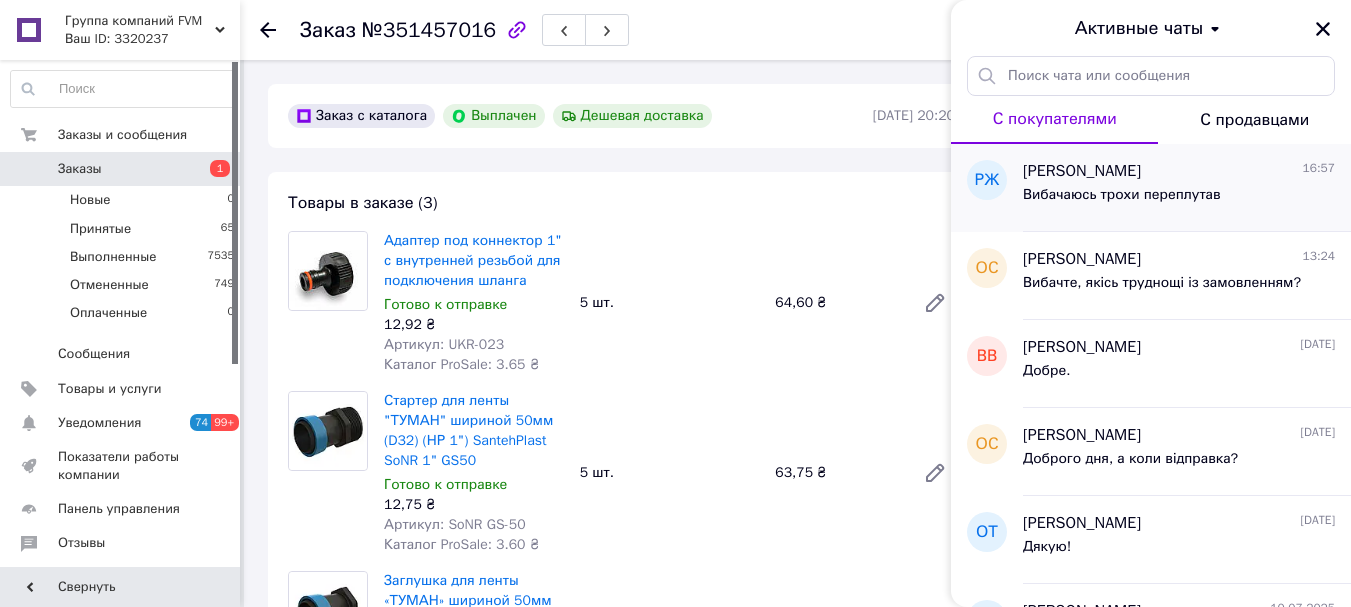 click on "Вибачаюсь трохи переплутав" at bounding box center [1179, 199] 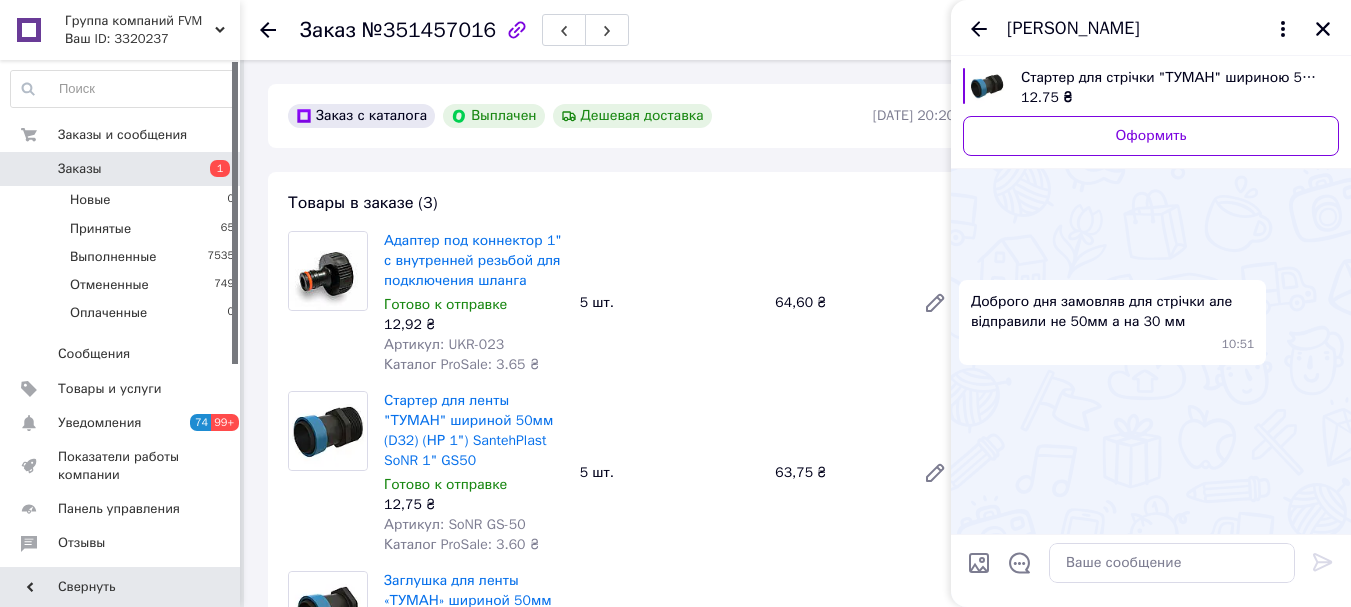 scroll, scrollTop: 975, scrollLeft: 0, axis: vertical 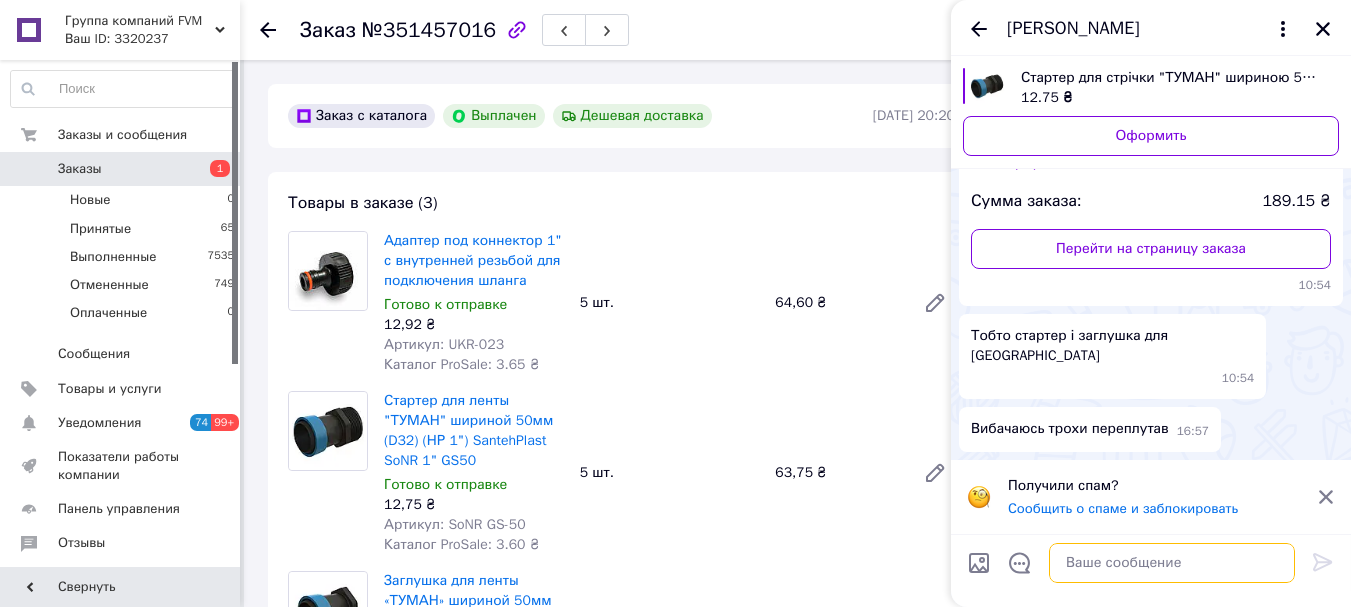 click at bounding box center (1172, 563) 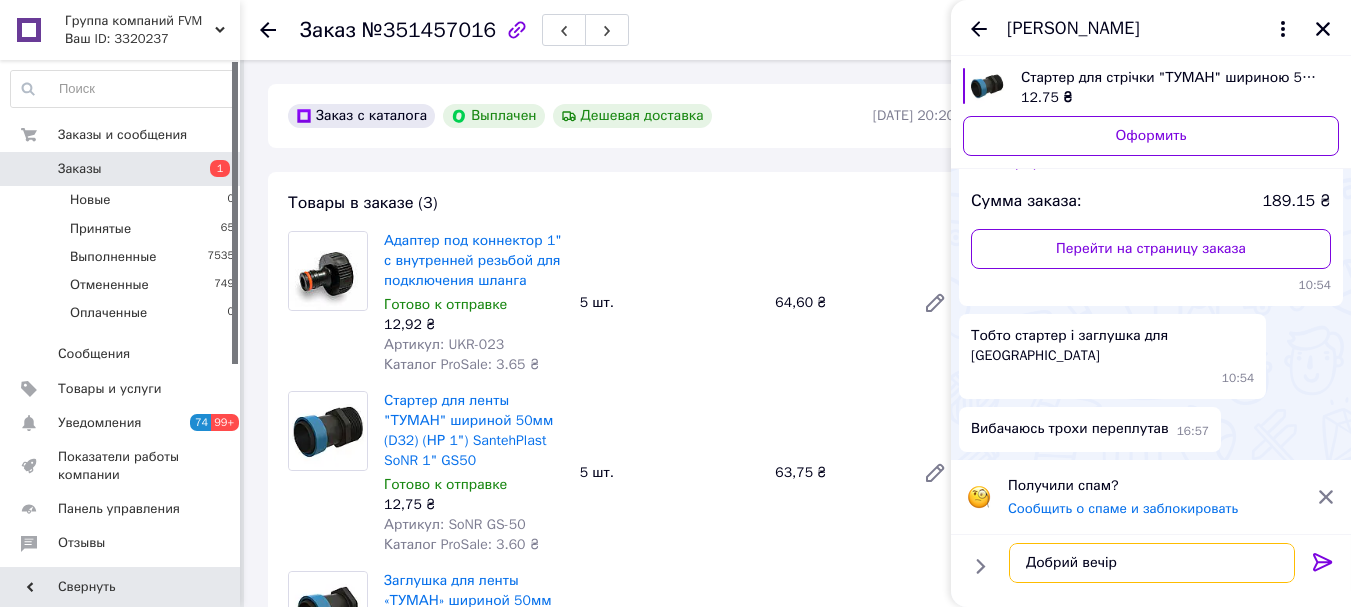 type on "Добрий вечір!" 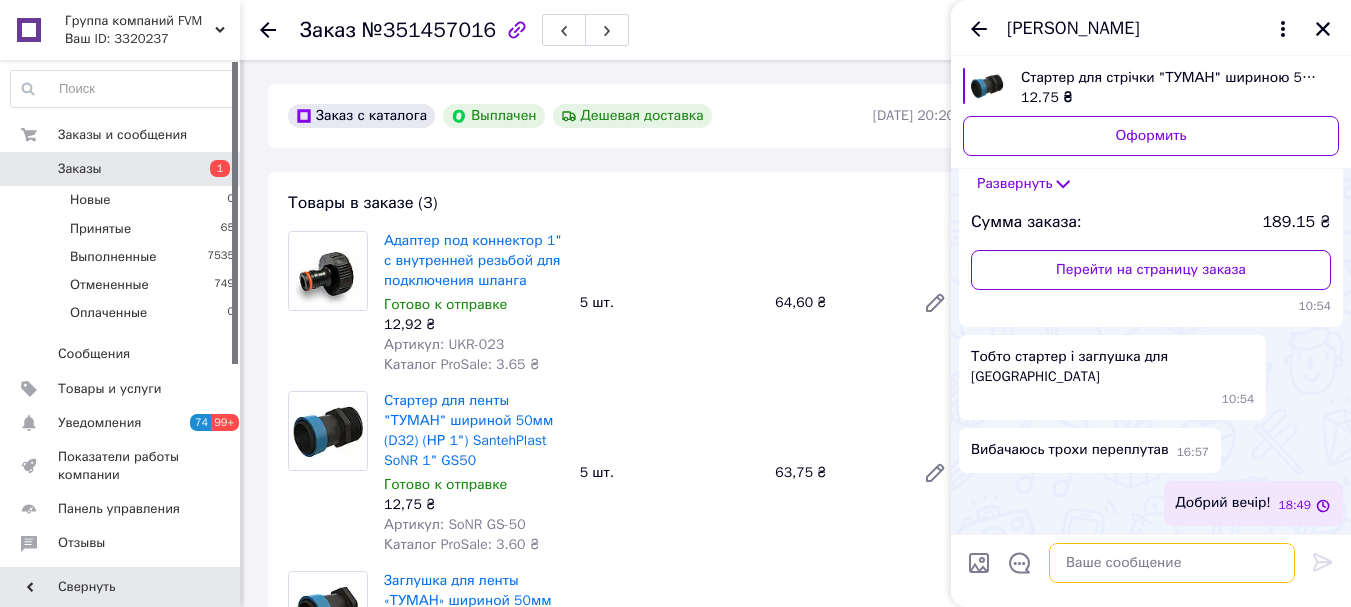 scroll, scrollTop: 904, scrollLeft: 0, axis: vertical 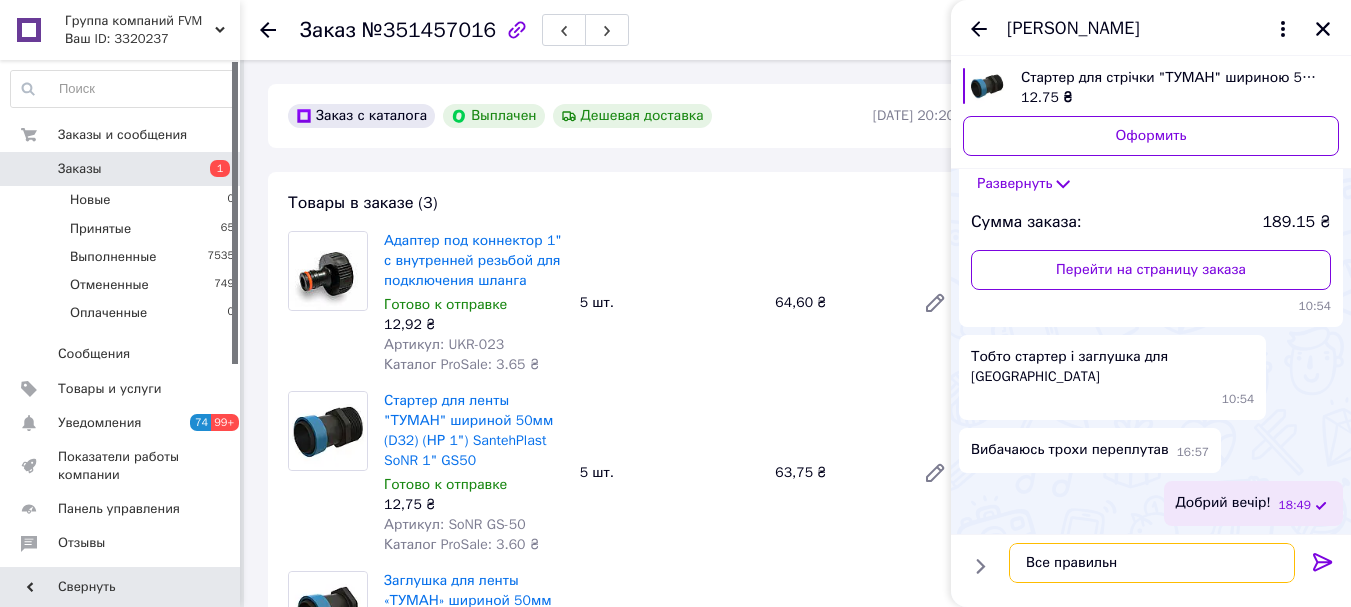 type on "Все правильно" 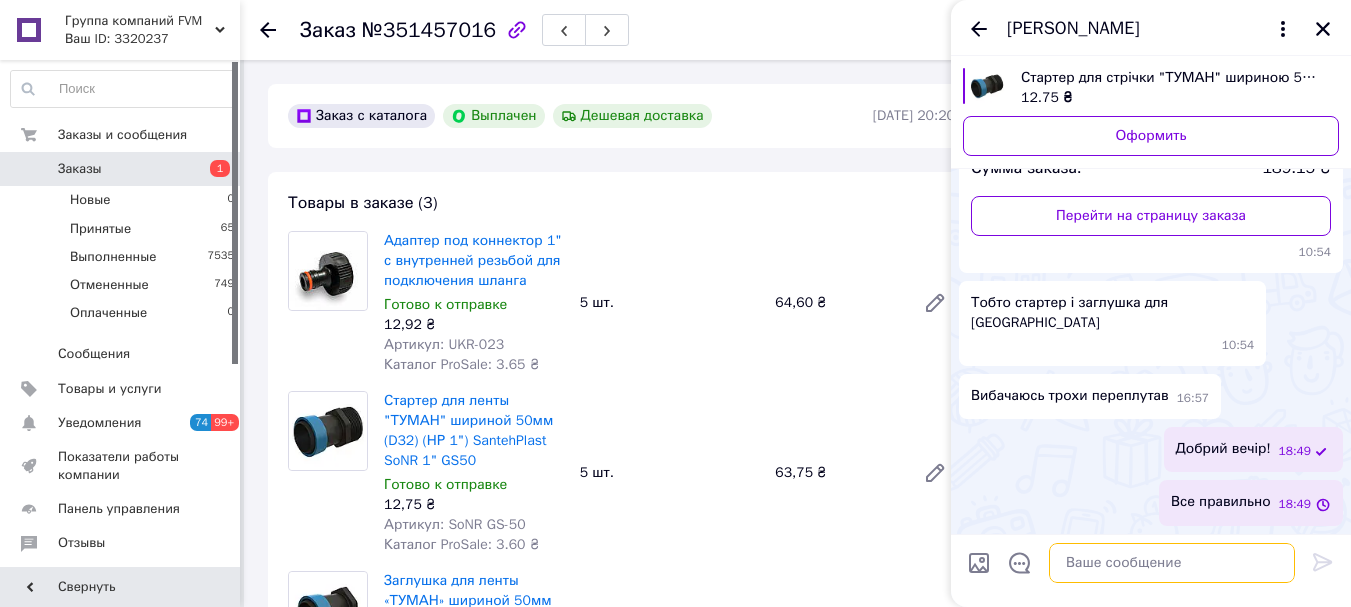 scroll, scrollTop: 958, scrollLeft: 0, axis: vertical 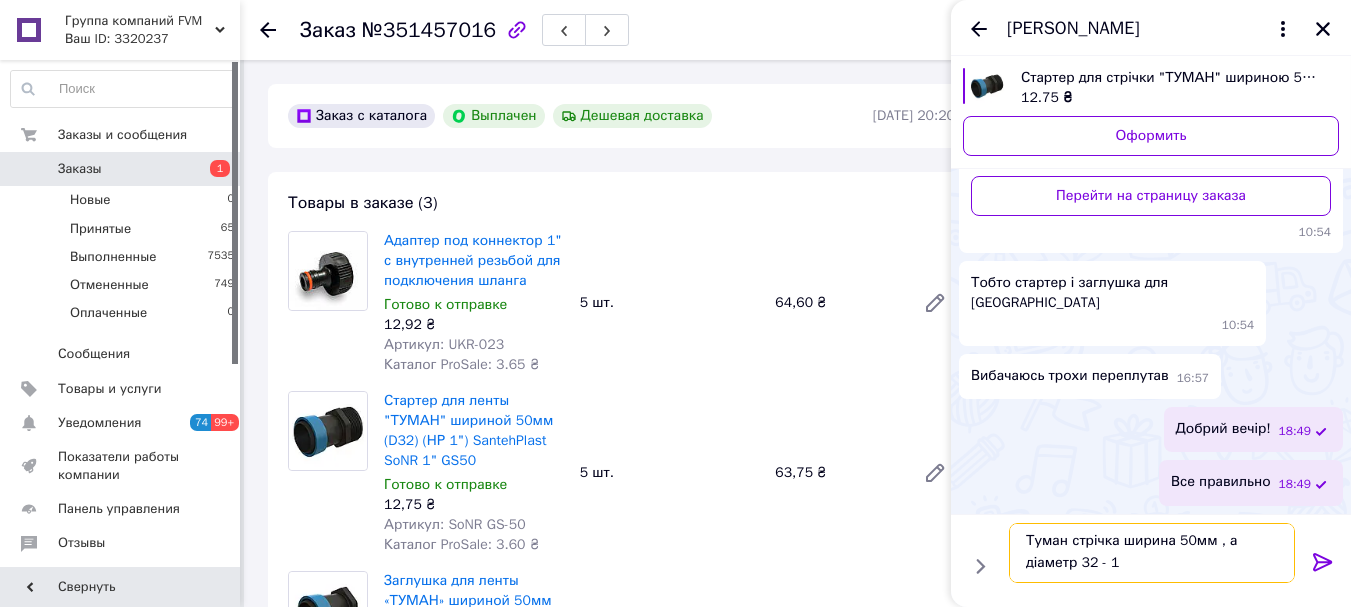 type on "Туман стрічка ширина 50мм , а діаметр 32 - 1"" 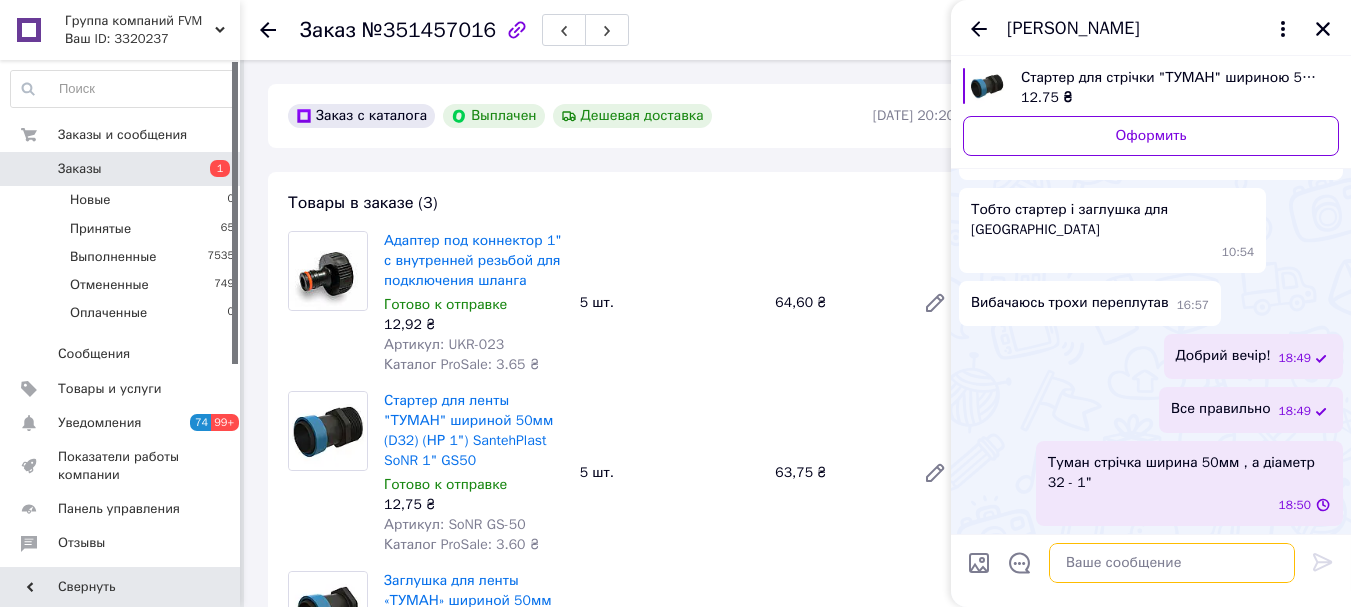scroll, scrollTop: 0, scrollLeft: 0, axis: both 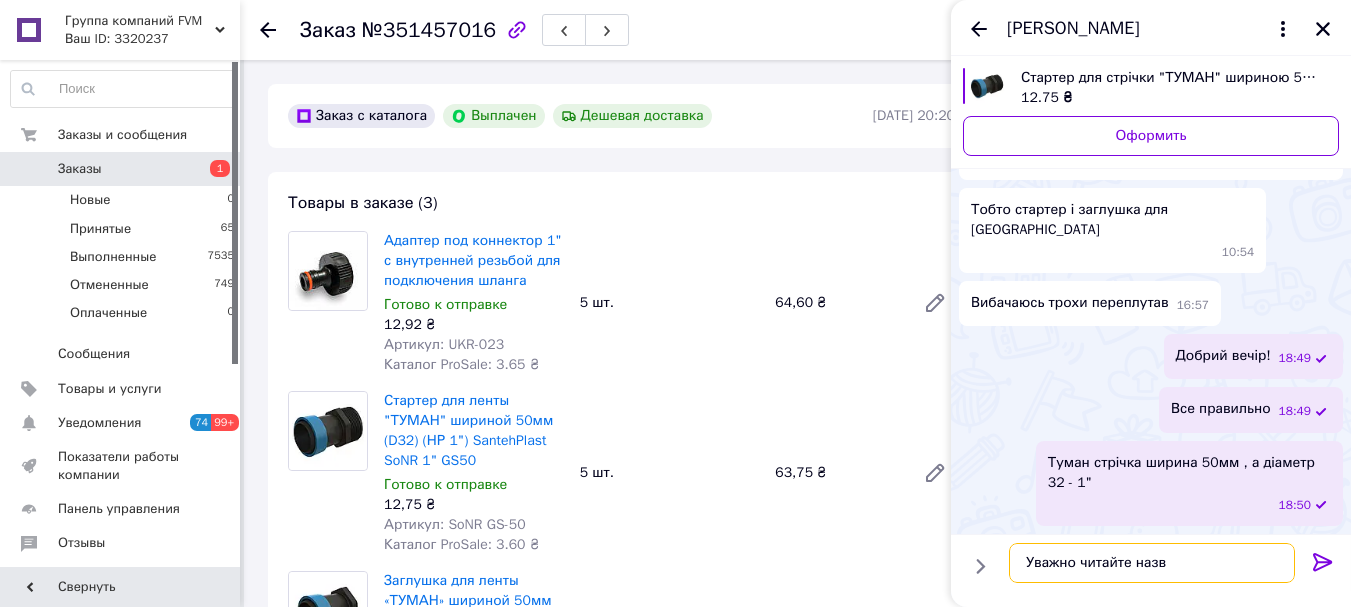type on "Уважно читайте назву" 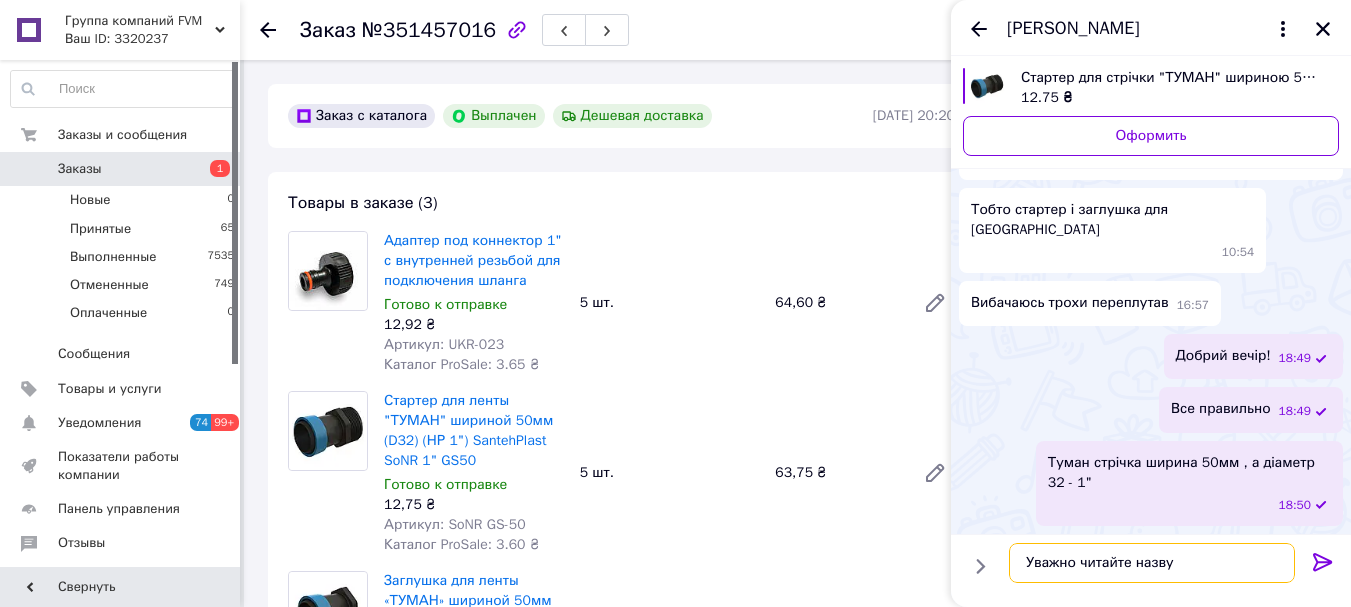 type 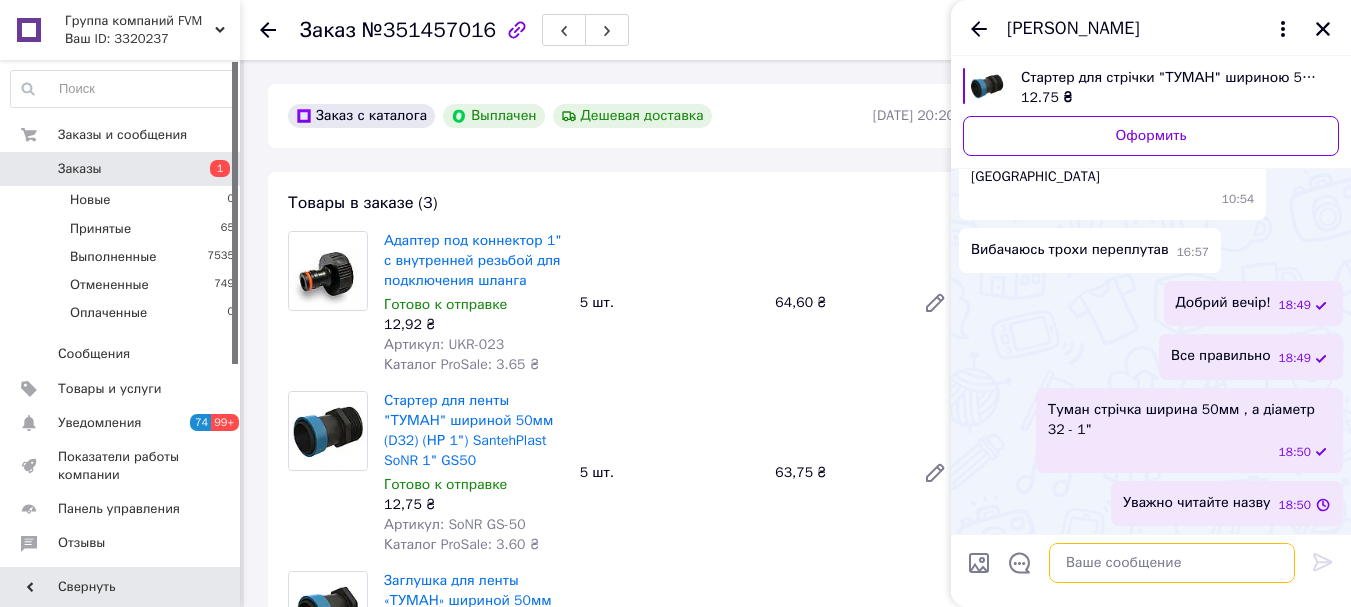 scroll, scrollTop: 1104, scrollLeft: 0, axis: vertical 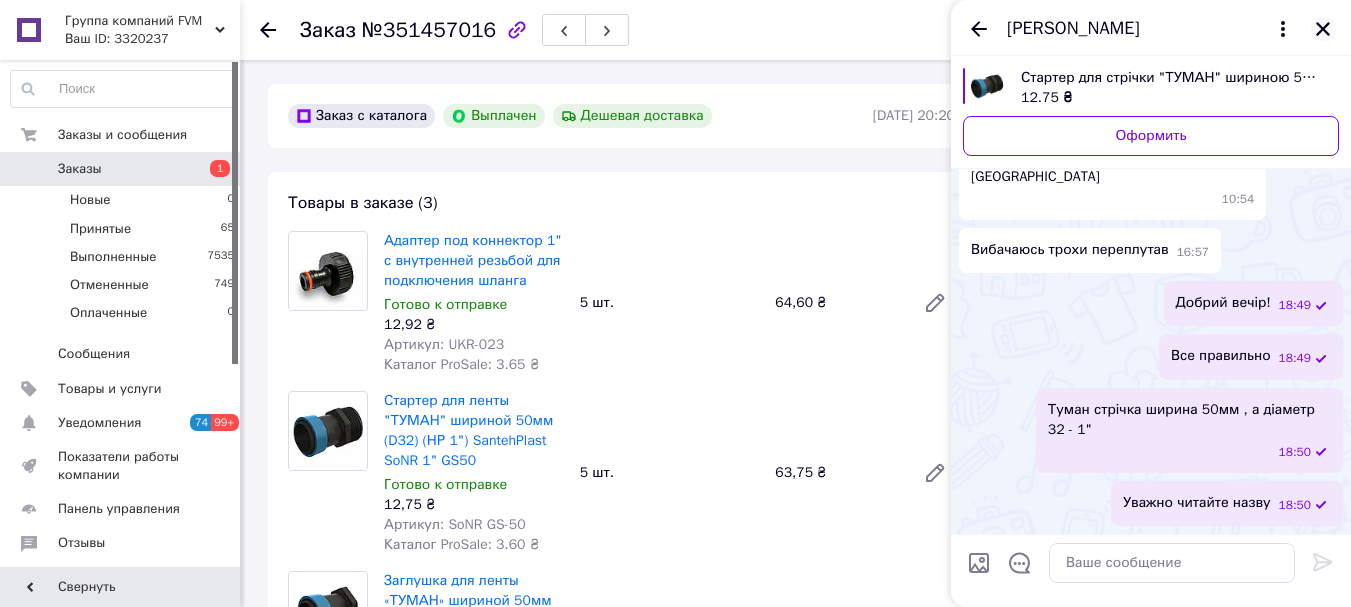 click 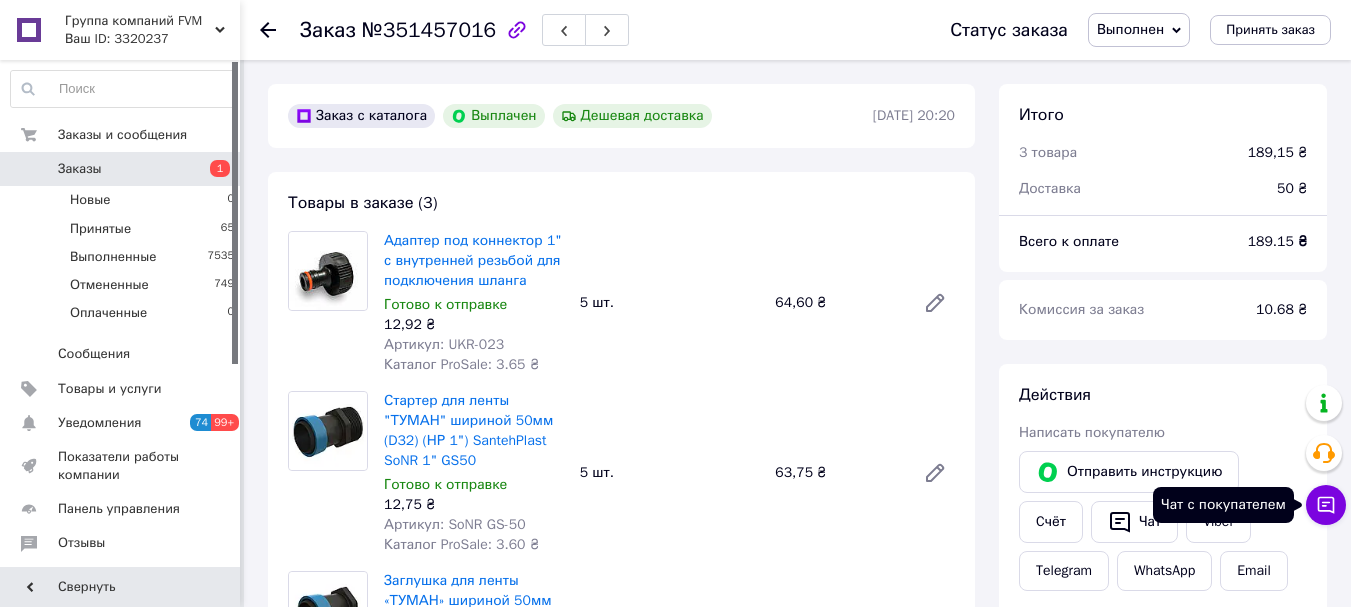 click 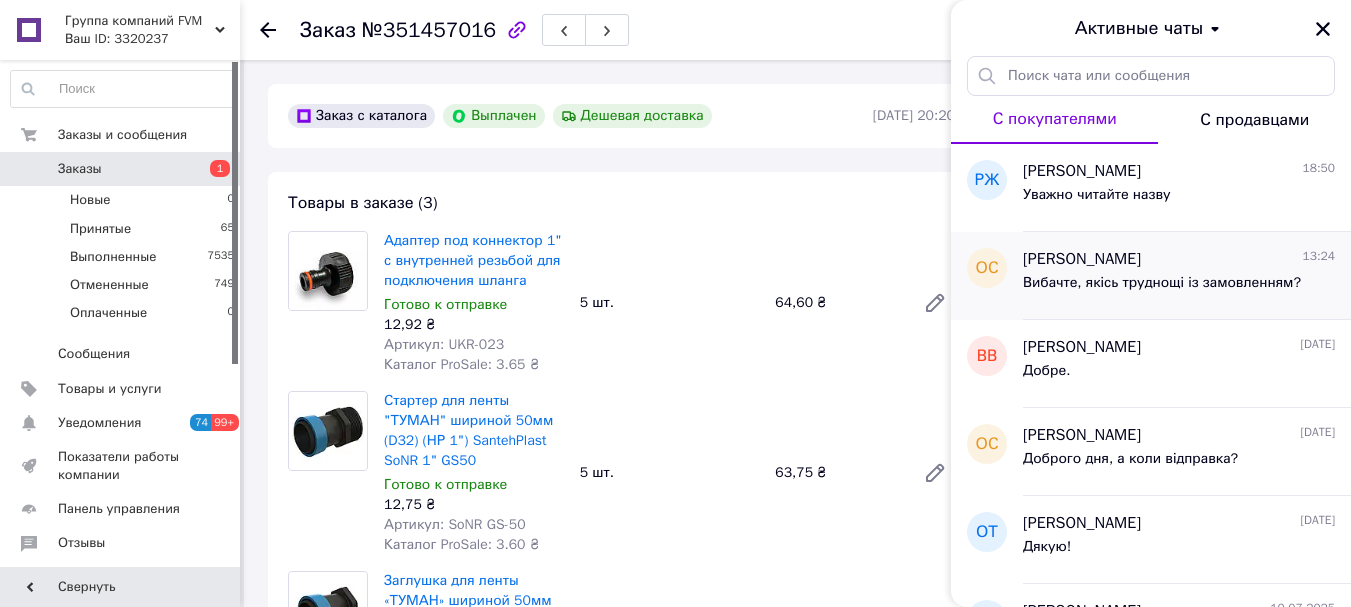 click on "Вибачте, якісь труднощі із замовленням?" at bounding box center (1162, 283) 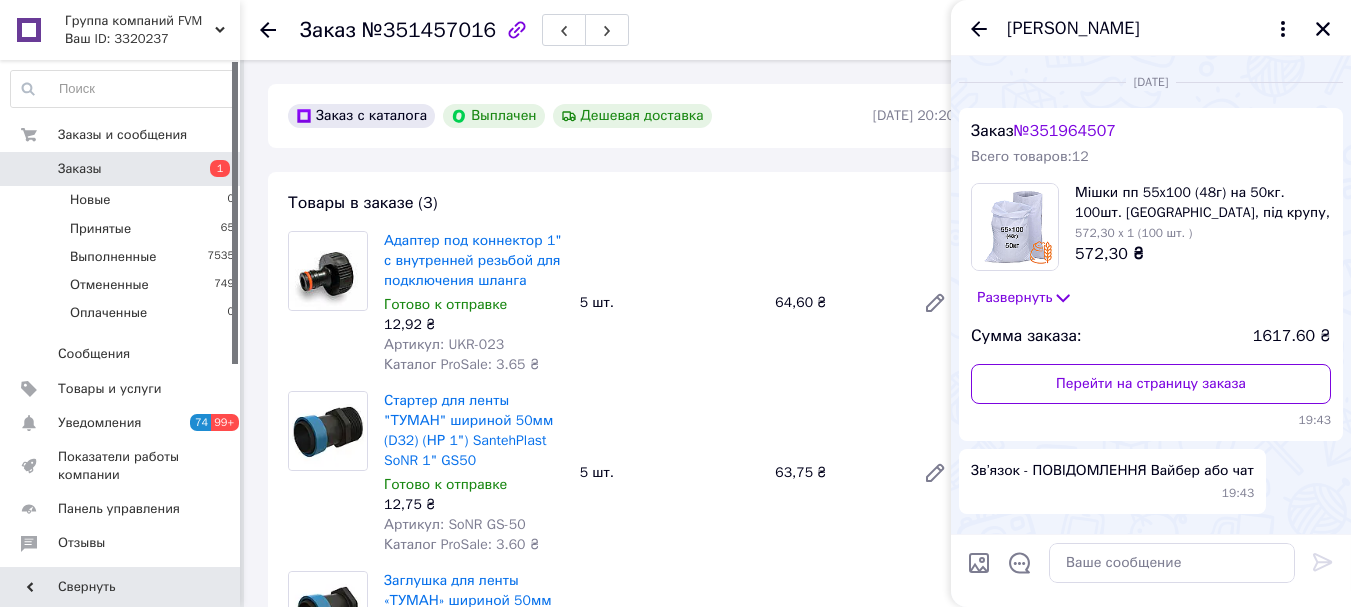 scroll, scrollTop: 271, scrollLeft: 0, axis: vertical 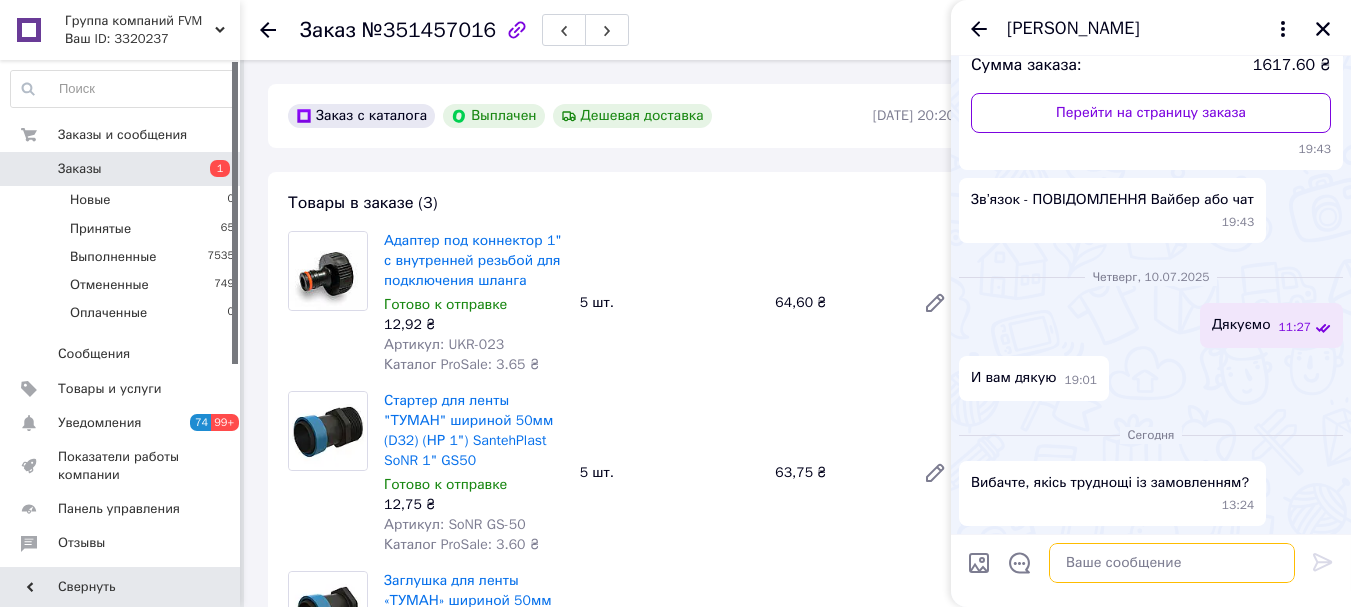 click at bounding box center (1172, 563) 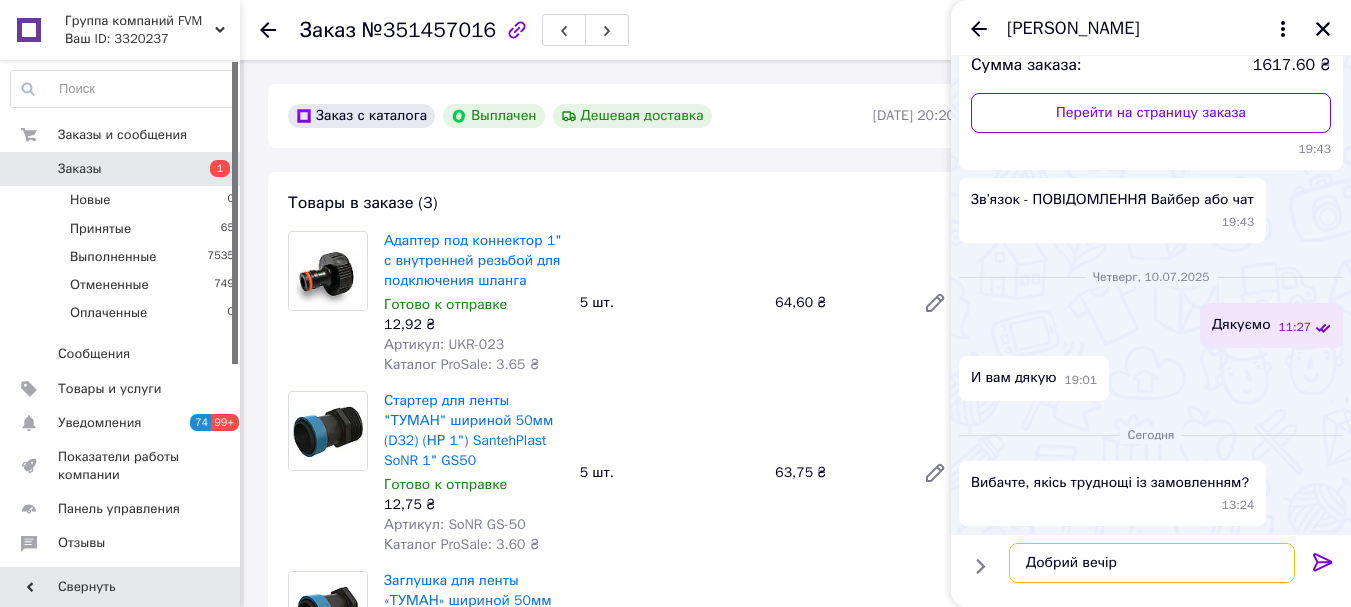 type on "Добрий вечір!" 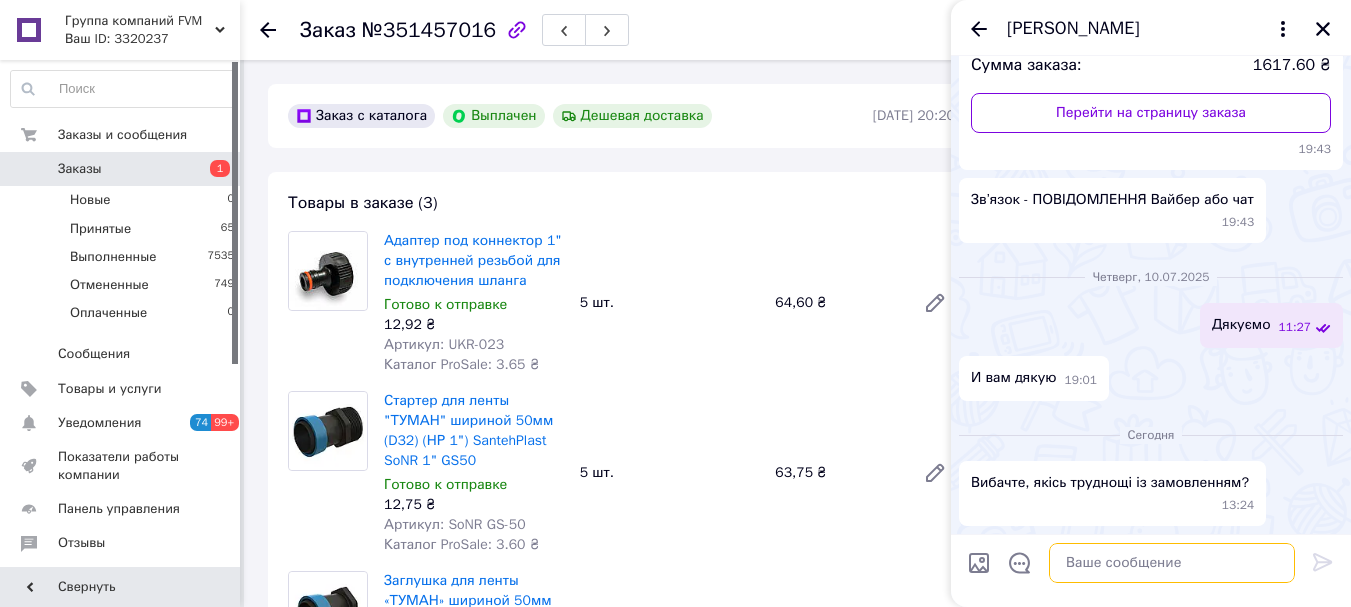 scroll, scrollTop: 325, scrollLeft: 0, axis: vertical 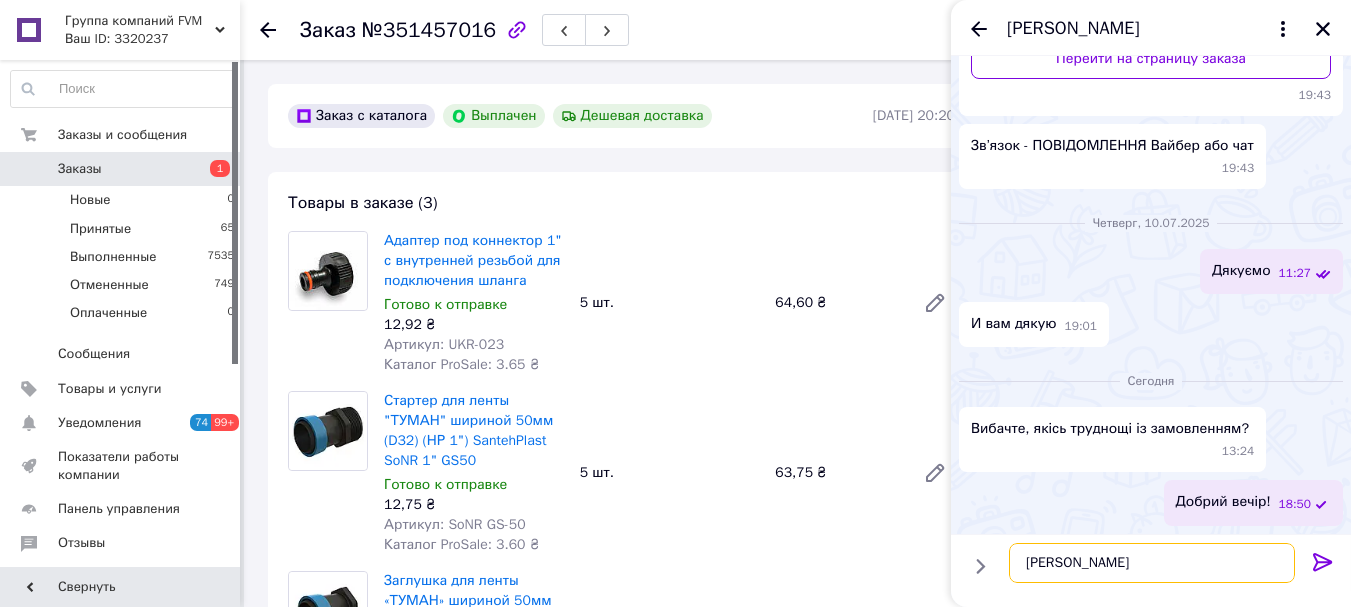 type on "Так" 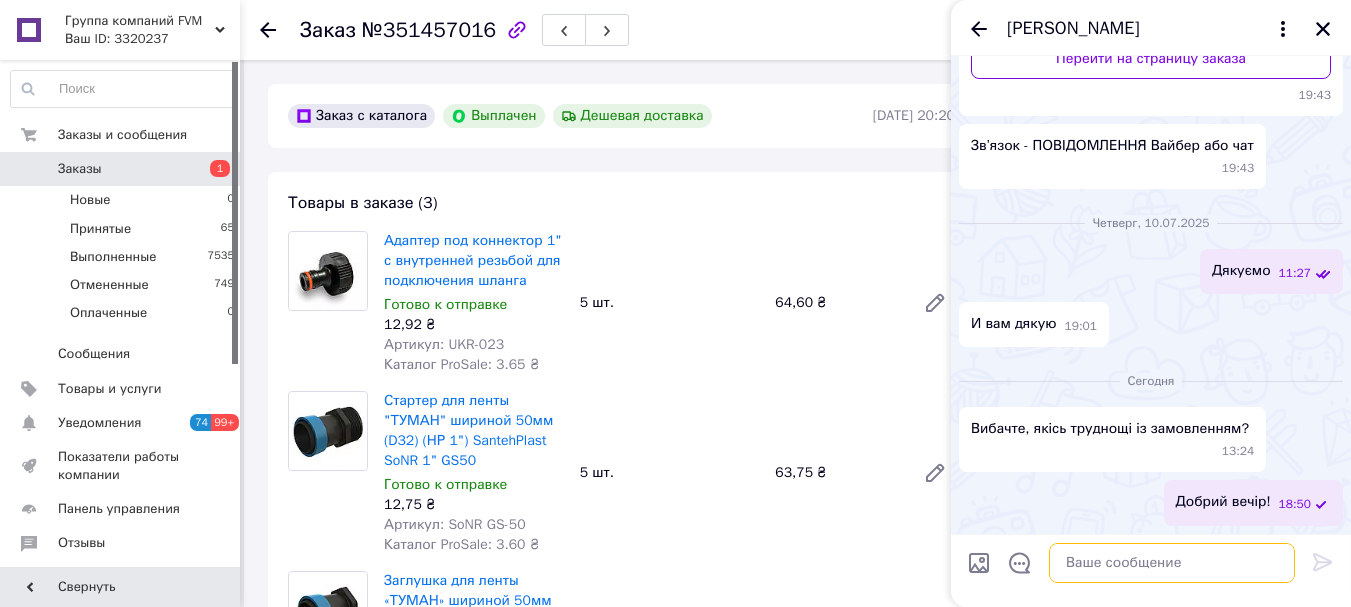 scroll, scrollTop: 378, scrollLeft: 0, axis: vertical 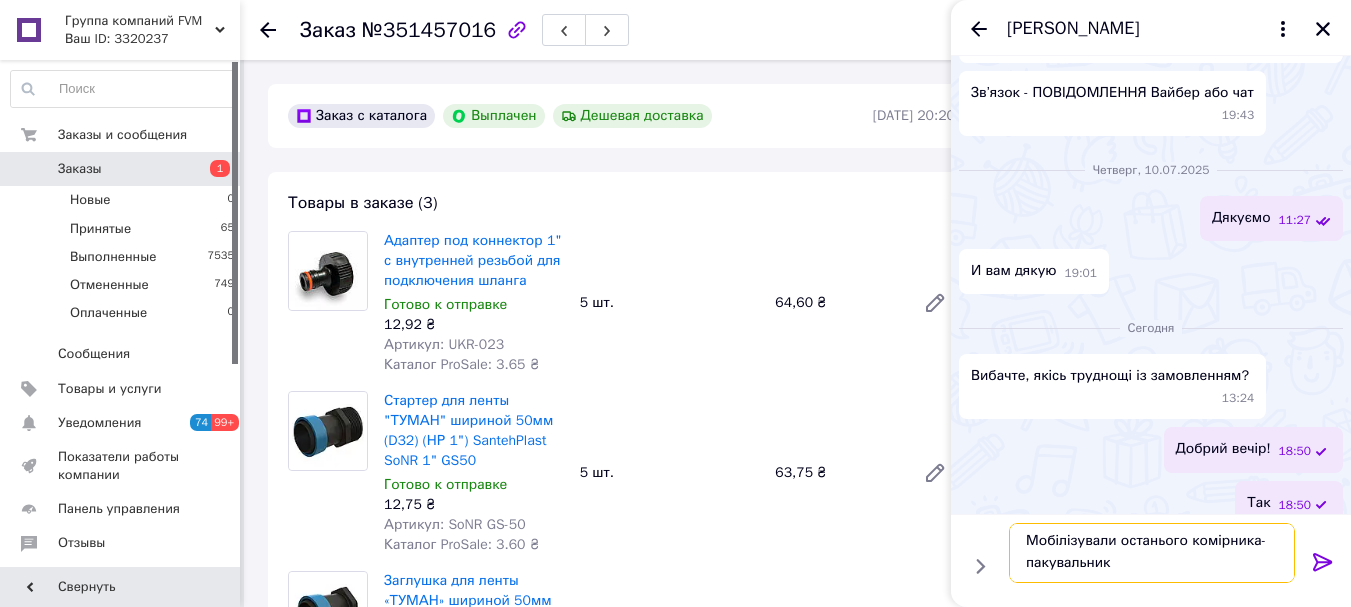 type on "Мобілізували останього комірника-пакувальника" 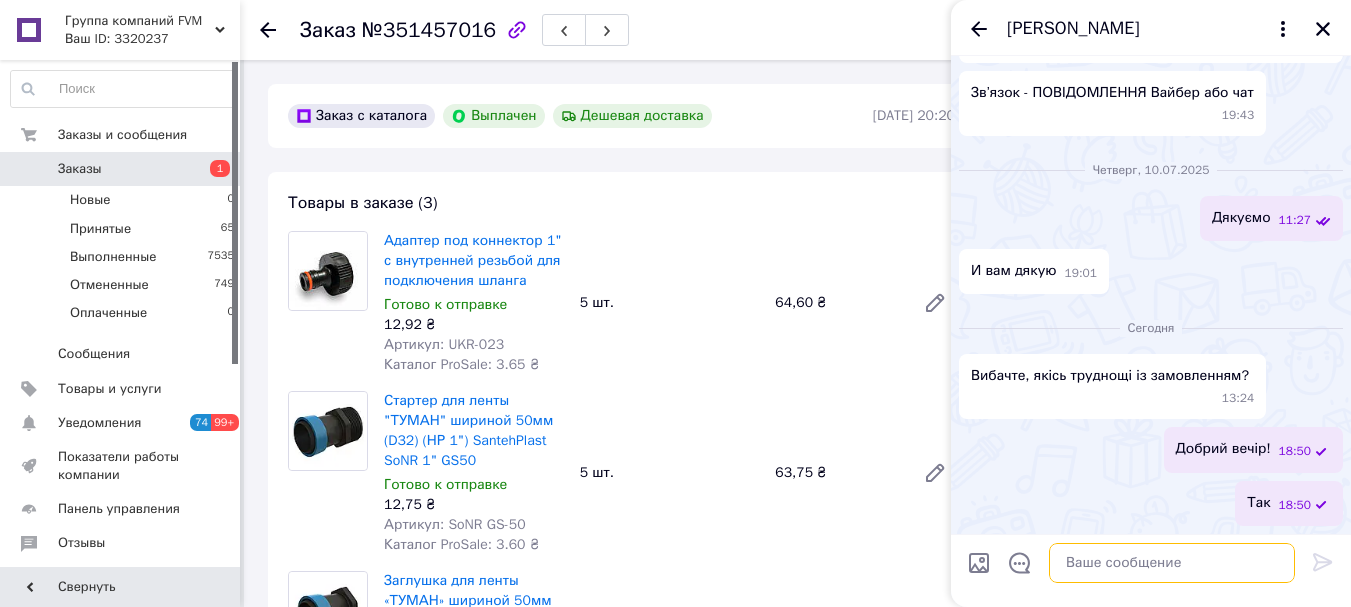 scroll, scrollTop: 0, scrollLeft: 0, axis: both 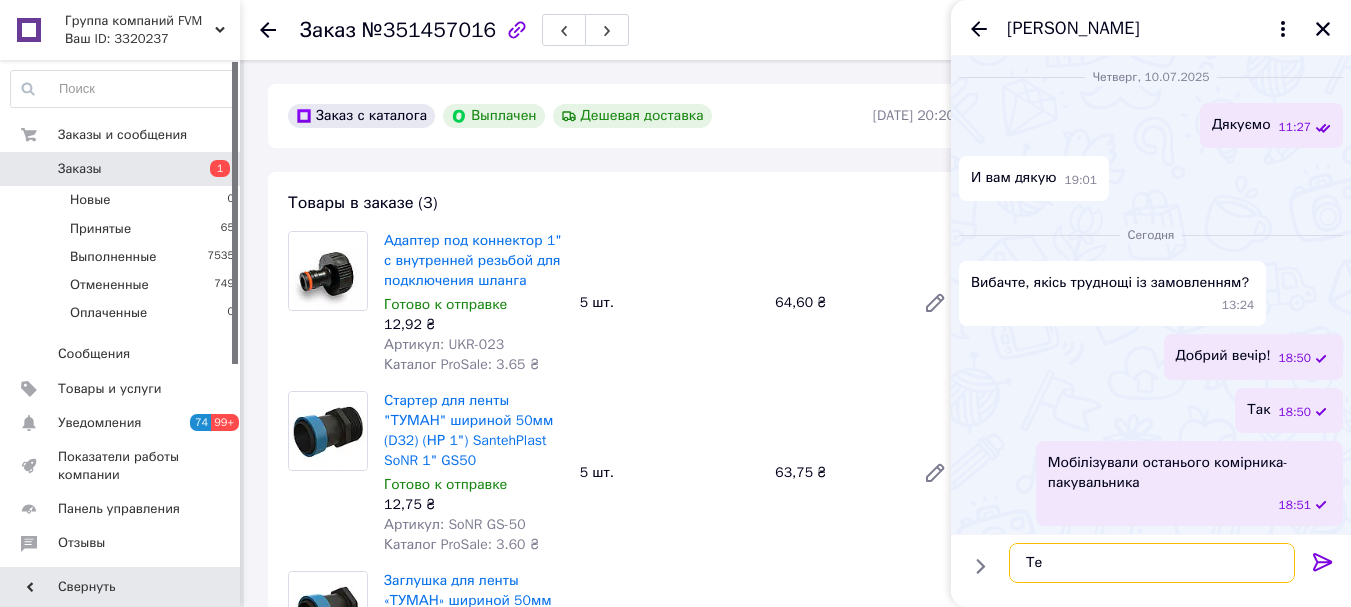 type on "Т" 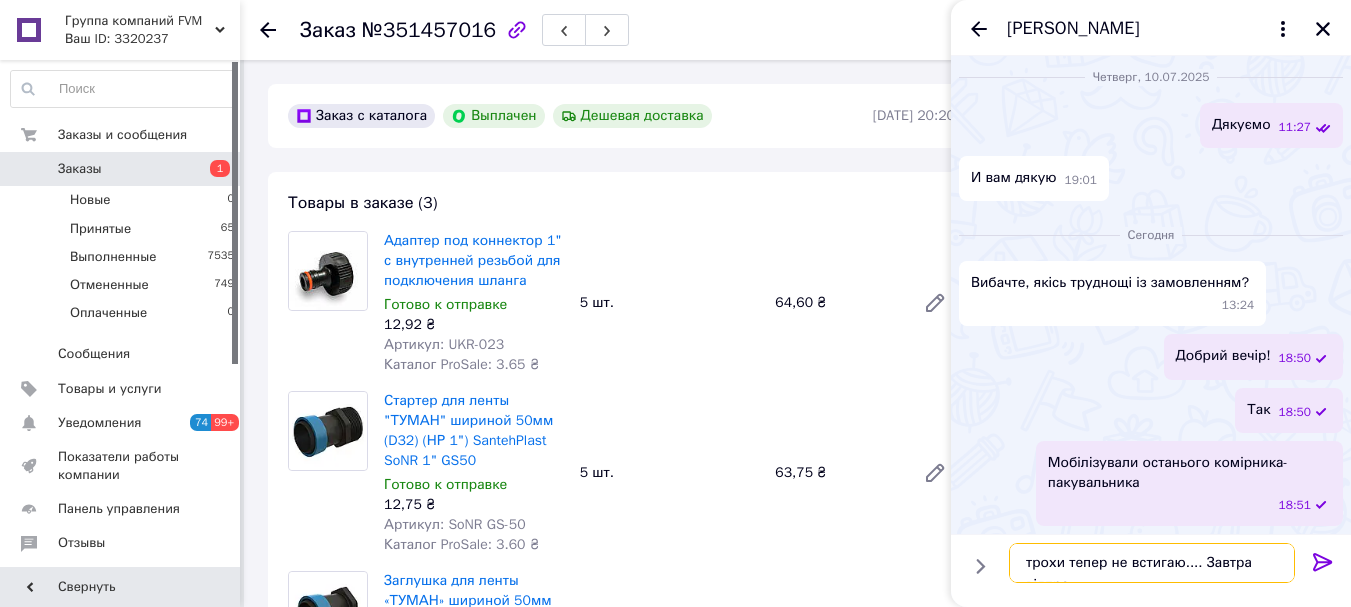 scroll, scrollTop: 491, scrollLeft: 0, axis: vertical 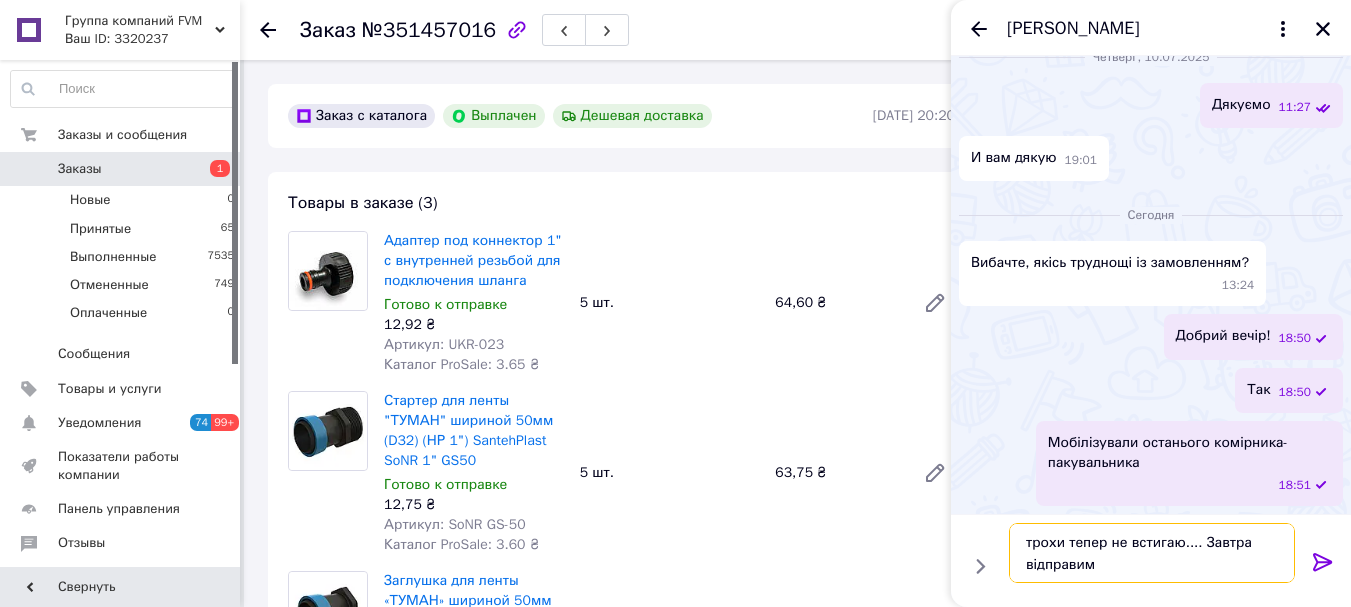 type on "трохи тепер не встигаю.... Завтра відправимо" 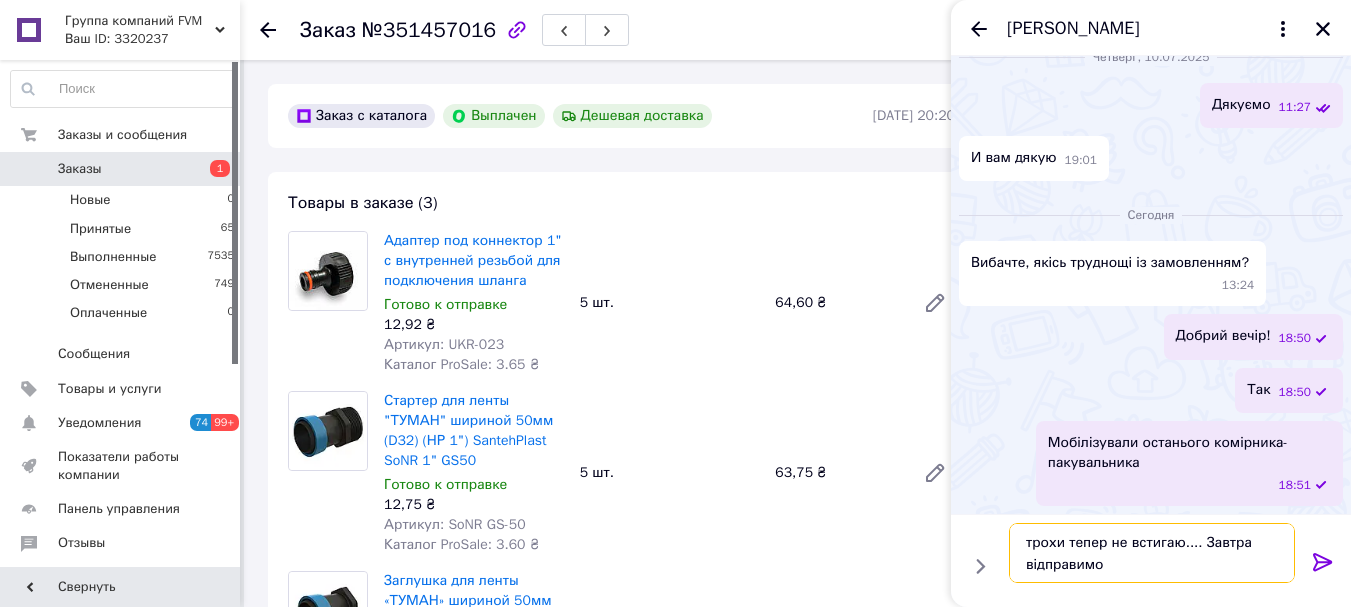 type 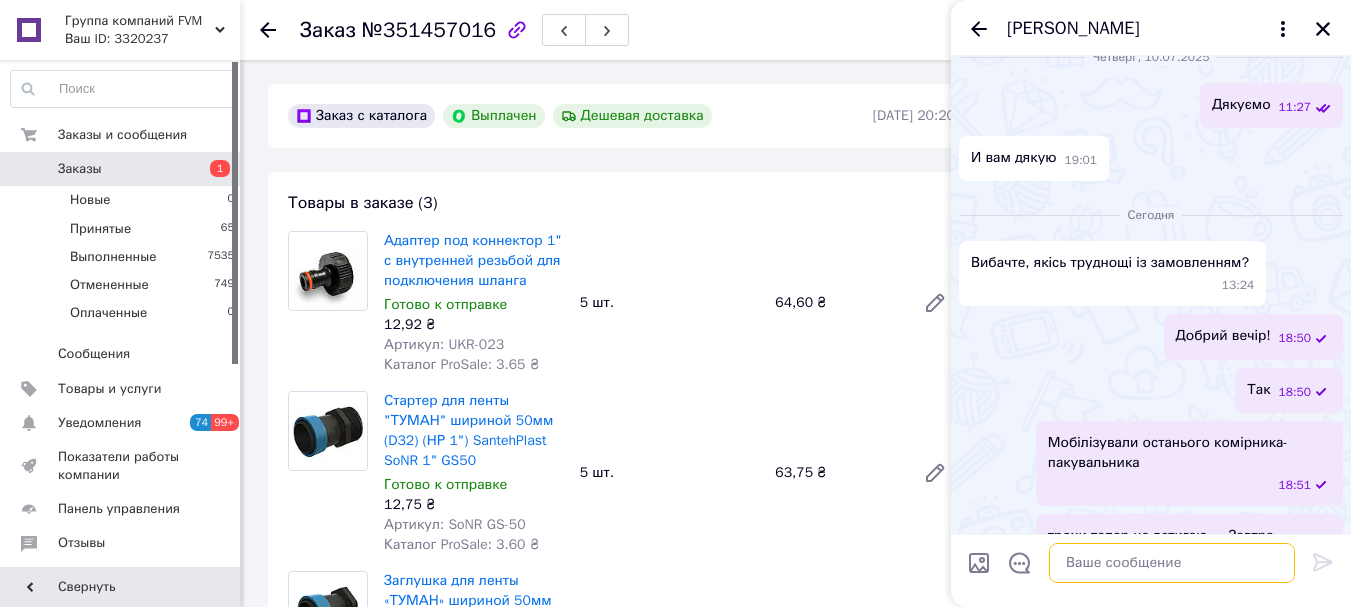 scroll, scrollTop: 564, scrollLeft: 0, axis: vertical 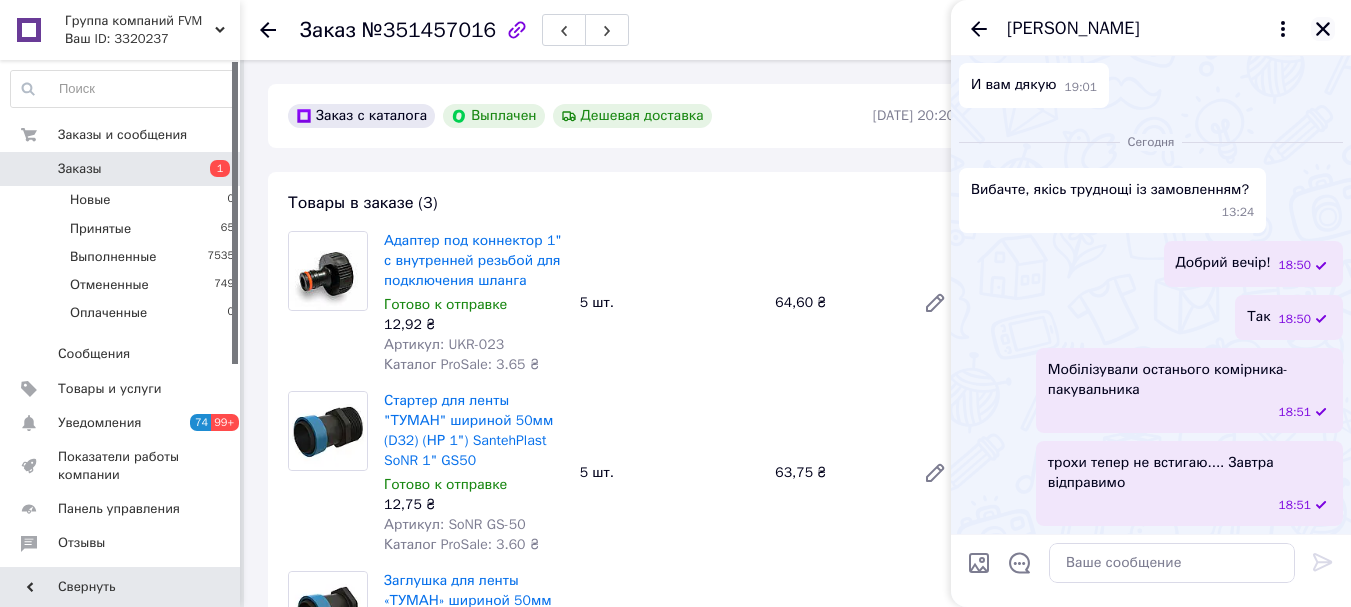 click 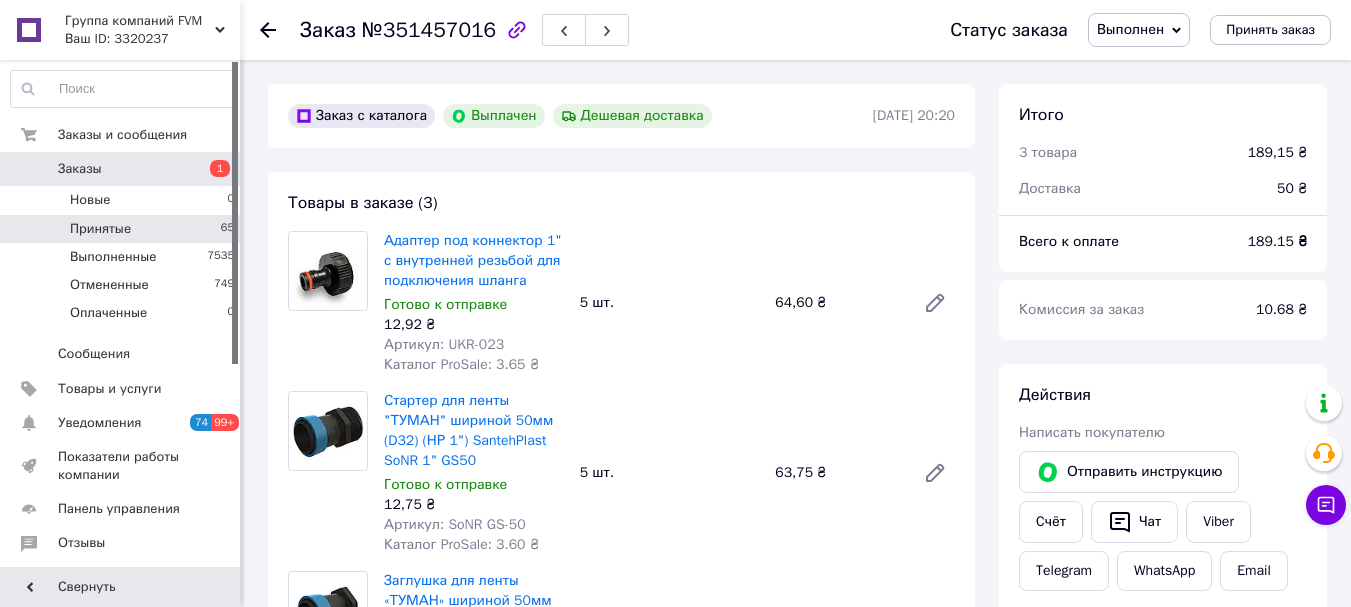 click on "Принятые 65" at bounding box center (123, 229) 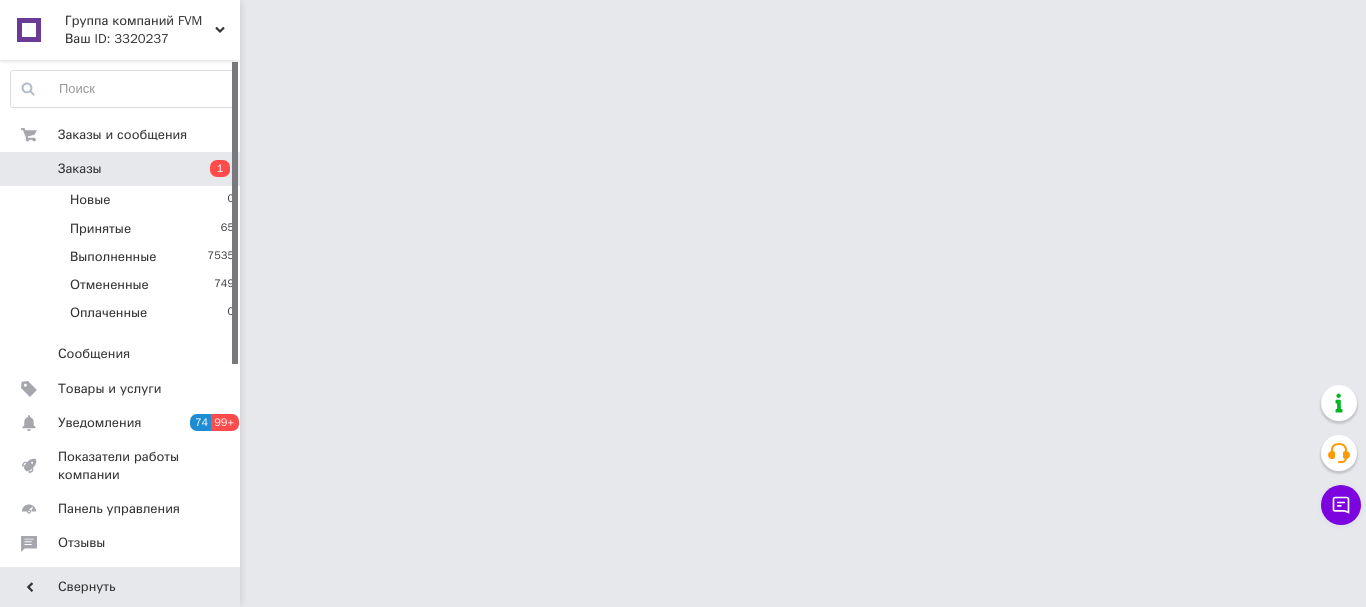 click 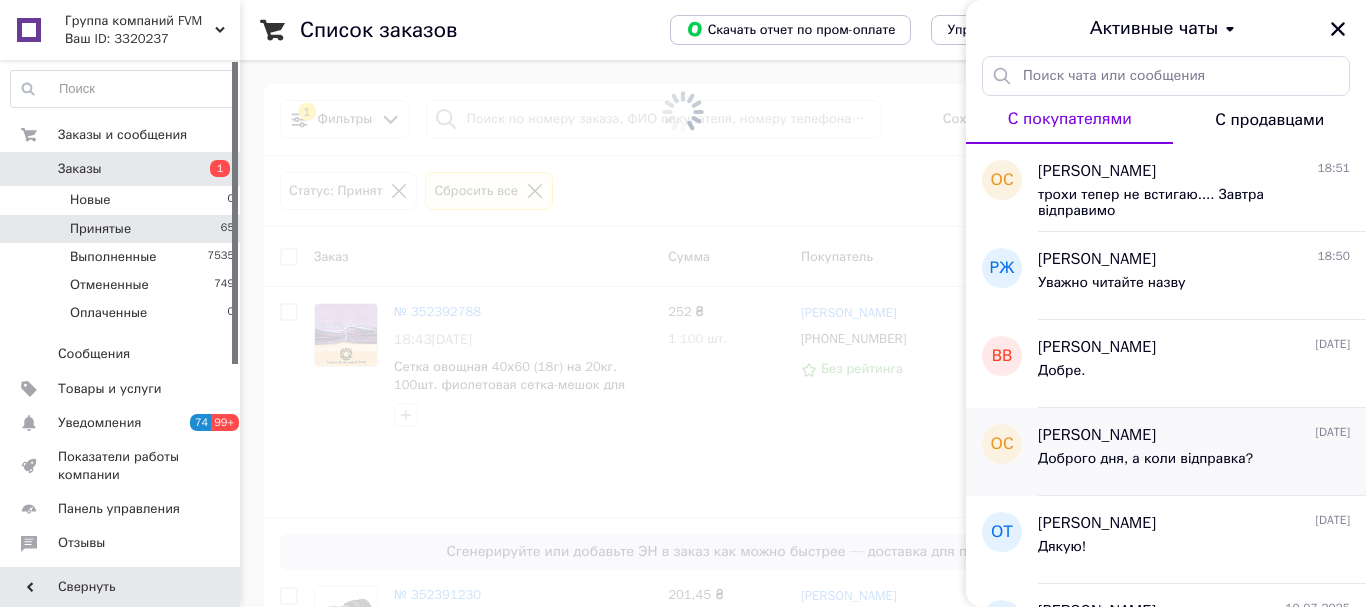 click on "Олександр Сидоренко" at bounding box center (1097, 435) 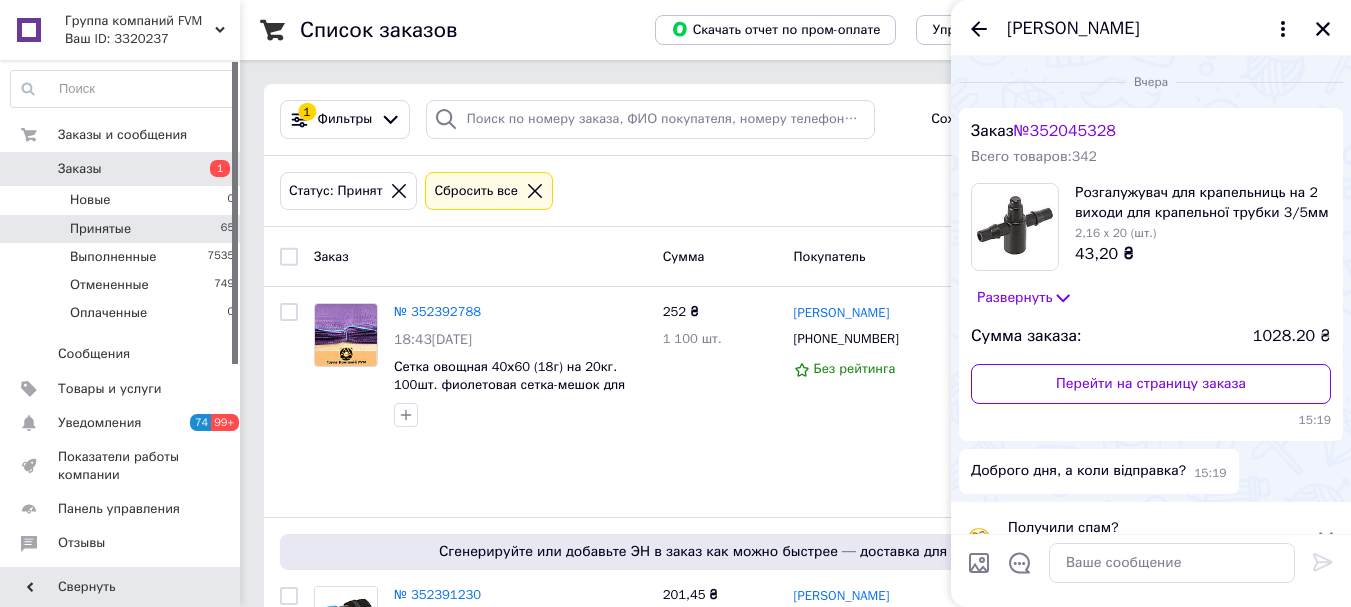 scroll, scrollTop: 41, scrollLeft: 0, axis: vertical 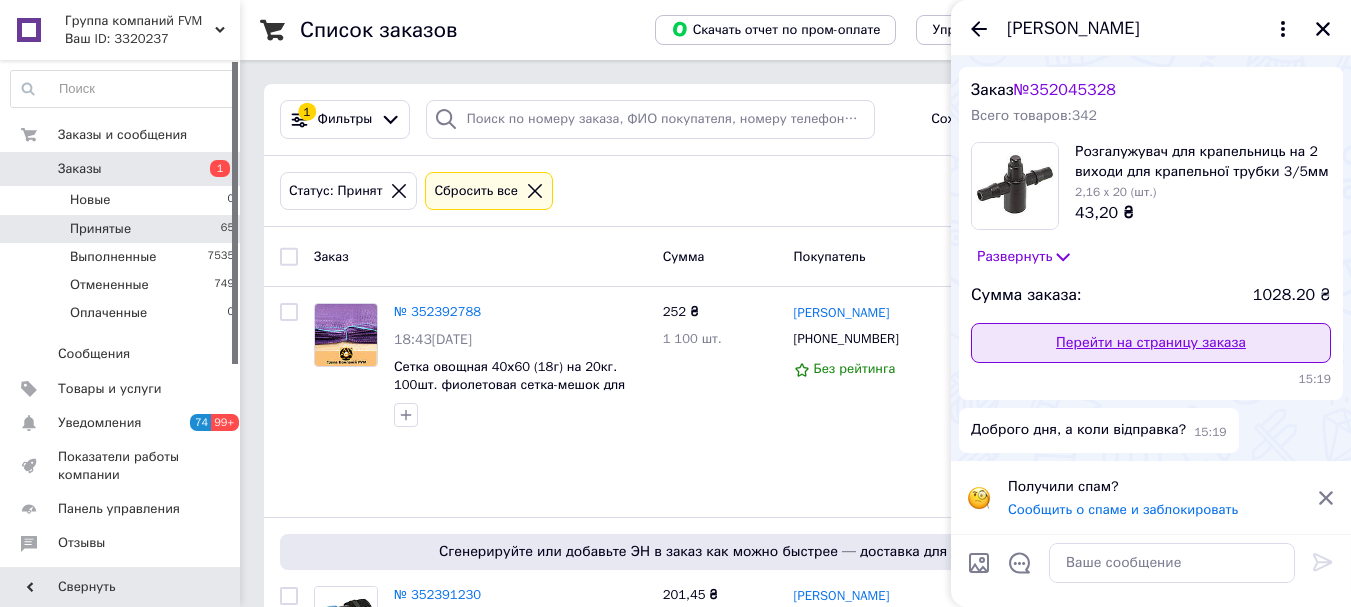 click on "Перейти на страницу заказа" at bounding box center [1151, 343] 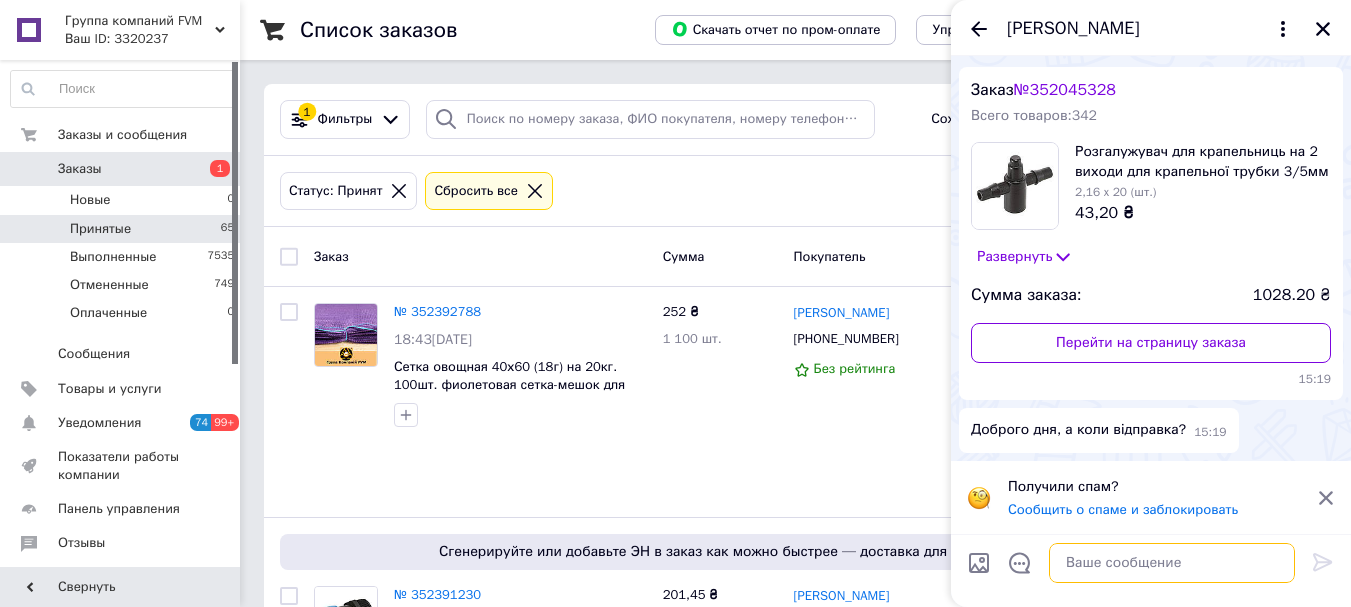 click at bounding box center [1172, 563] 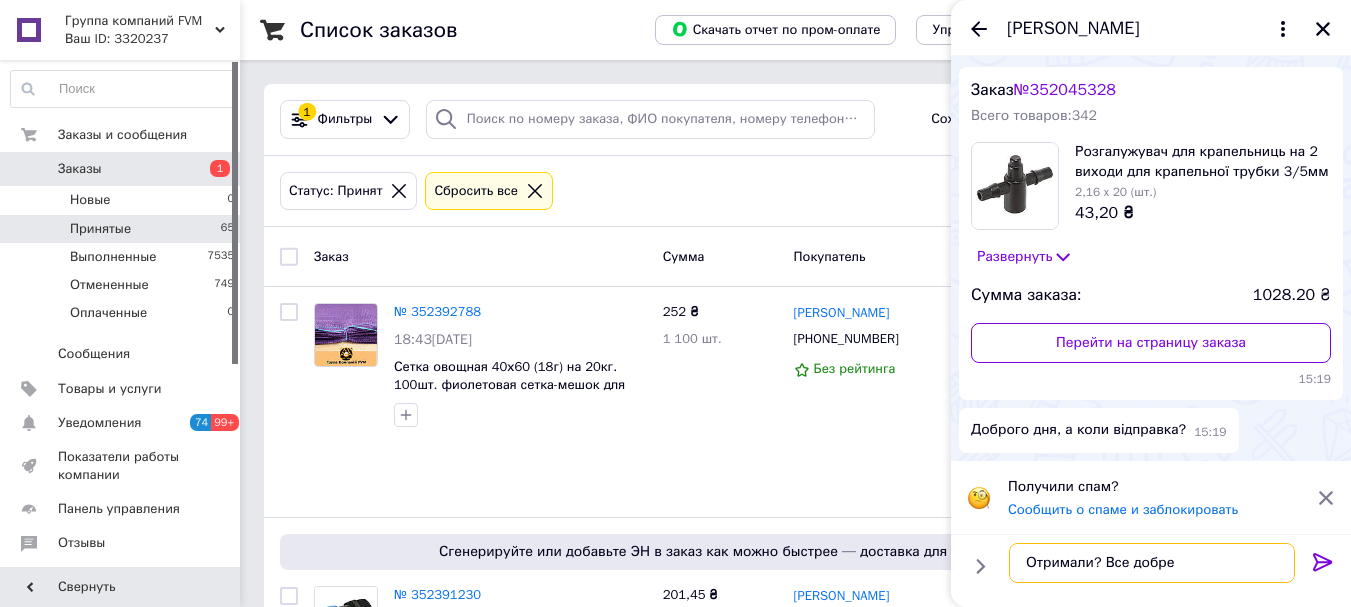 type on "Отримали? Все добре?" 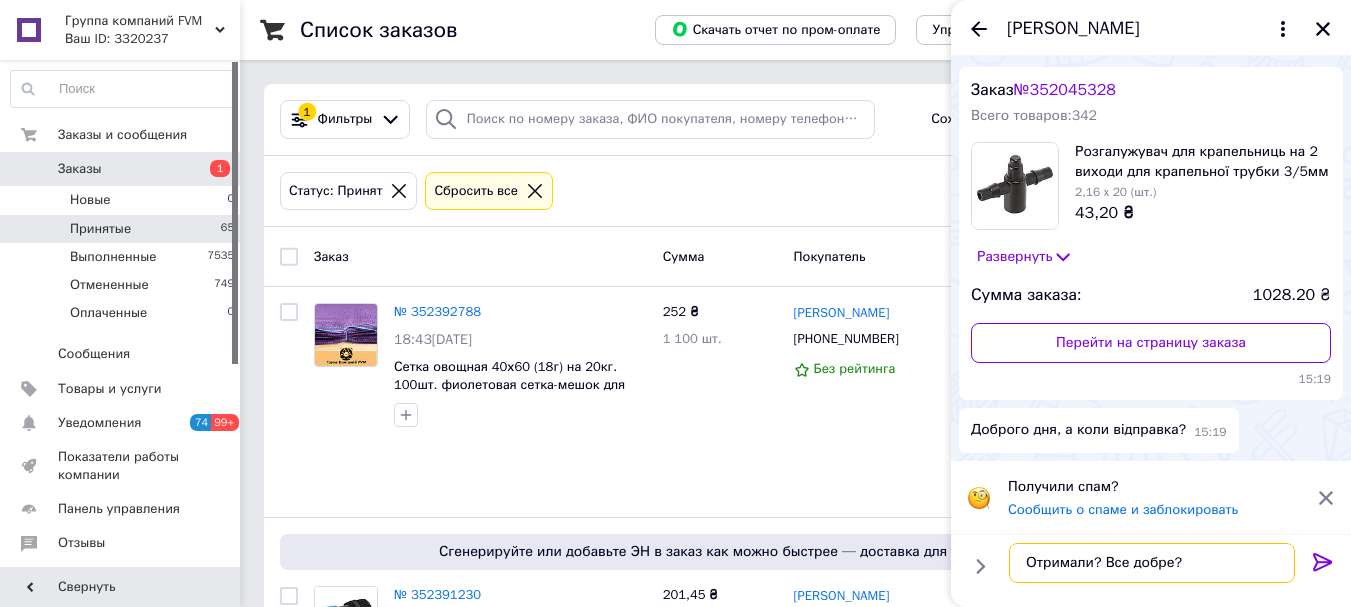 type 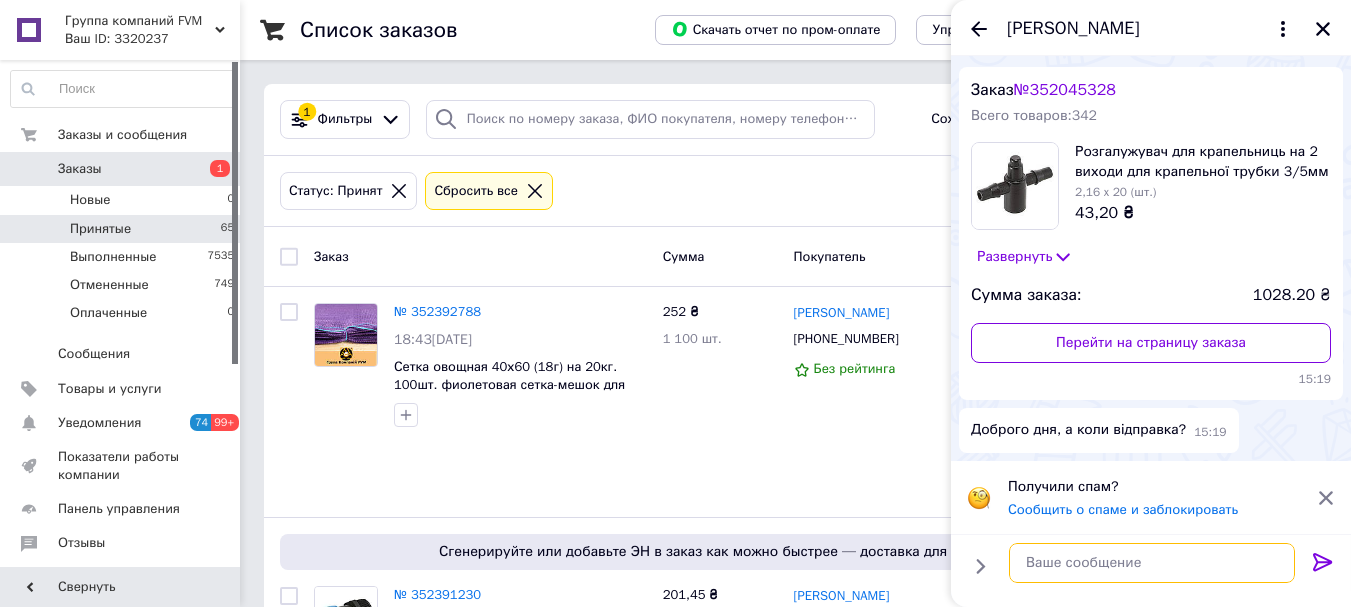 scroll, scrollTop: 73, scrollLeft: 0, axis: vertical 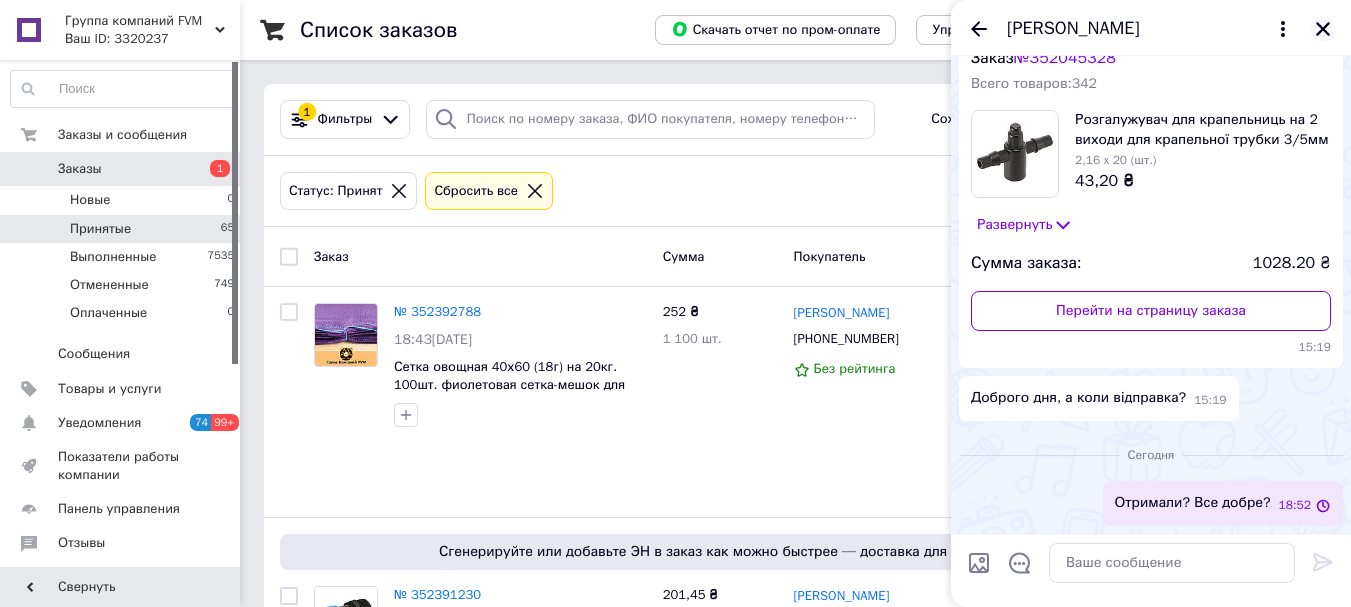 click 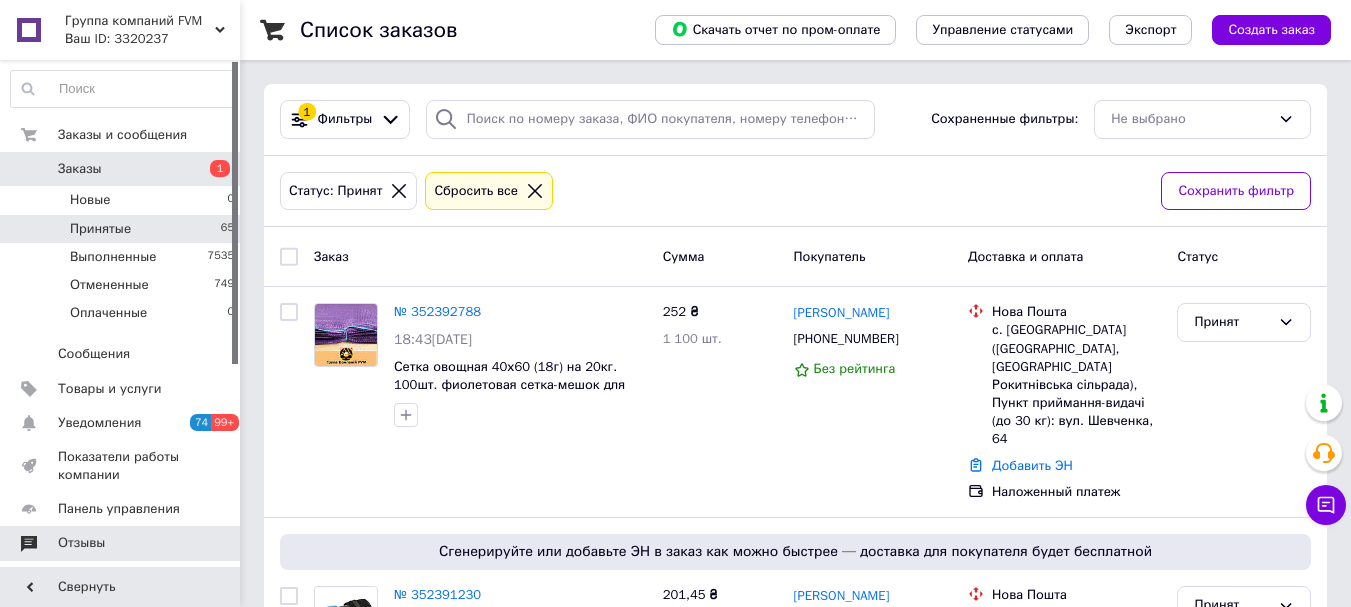 click on "Отзывы" at bounding box center [81, 543] 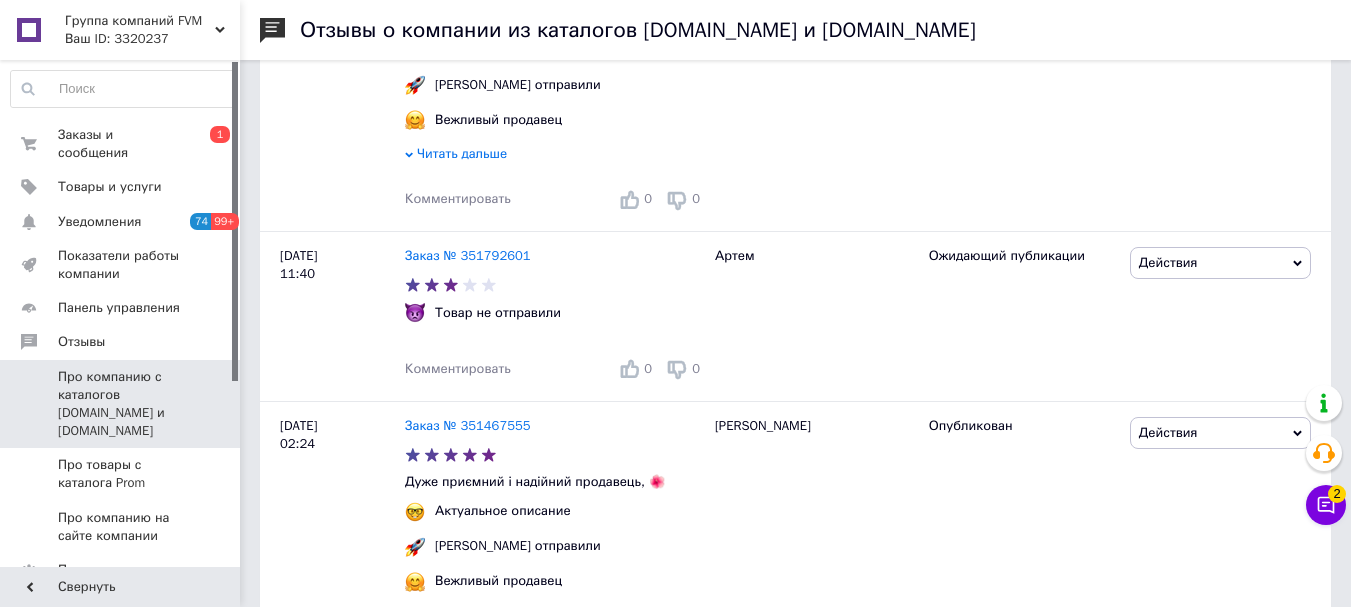 scroll, scrollTop: 1900, scrollLeft: 0, axis: vertical 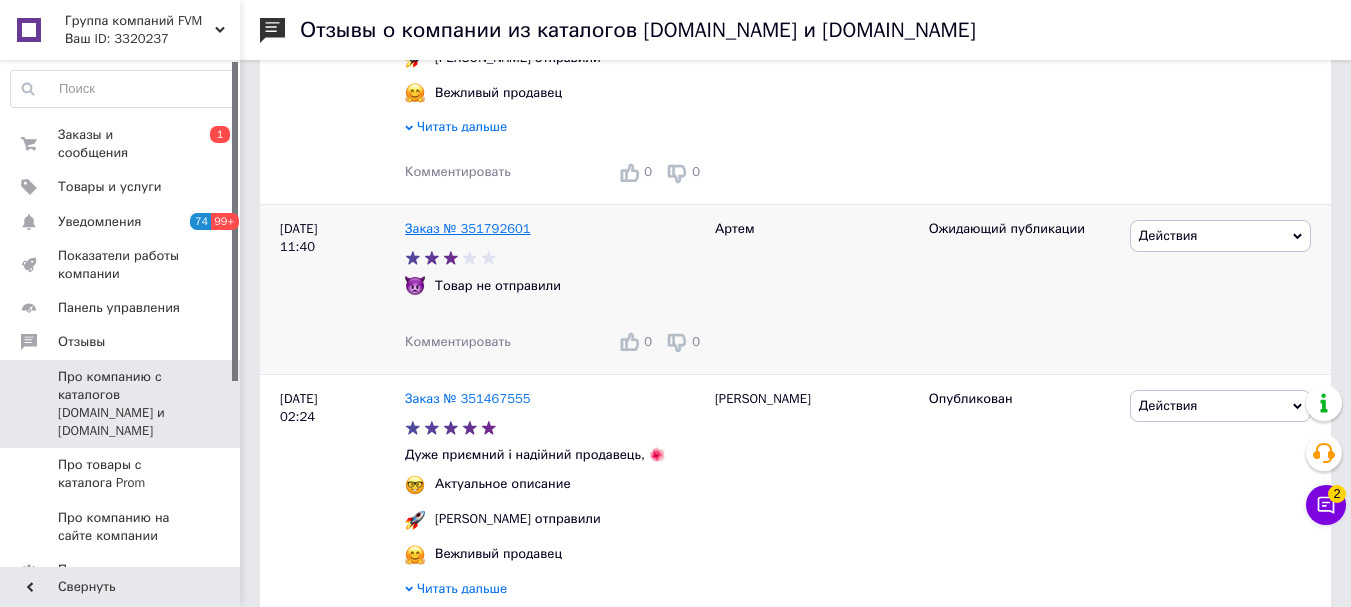 click on "Заказ № 351792601" at bounding box center [468, 228] 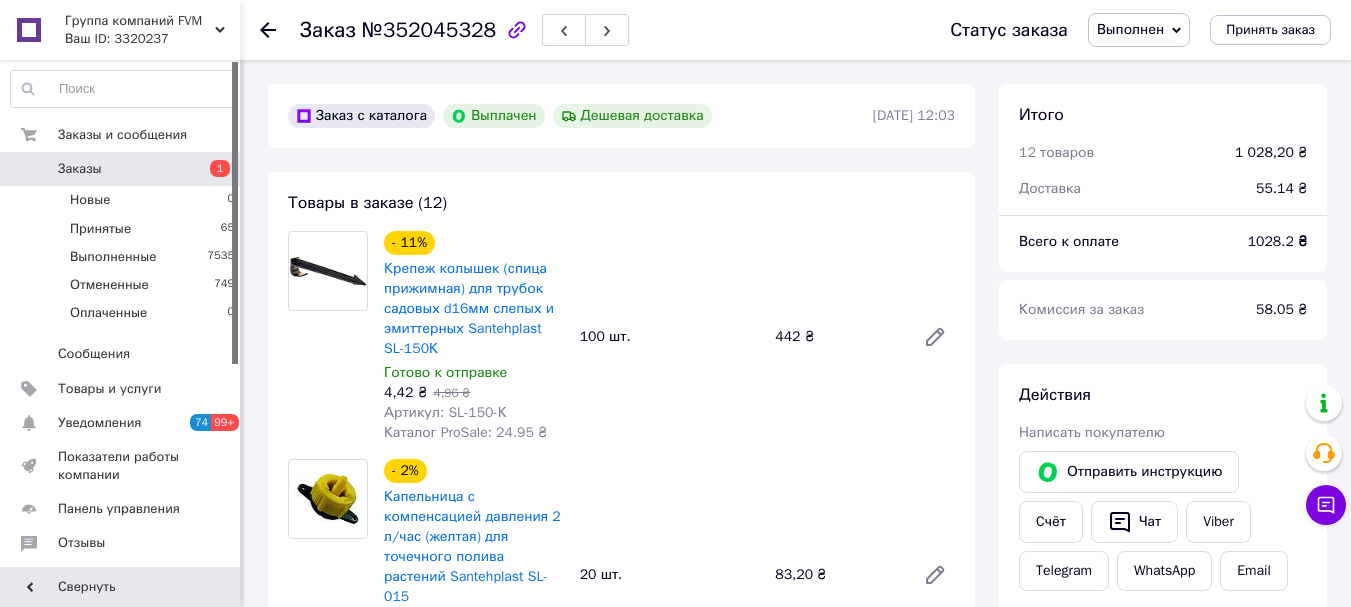 scroll, scrollTop: 161, scrollLeft: 0, axis: vertical 